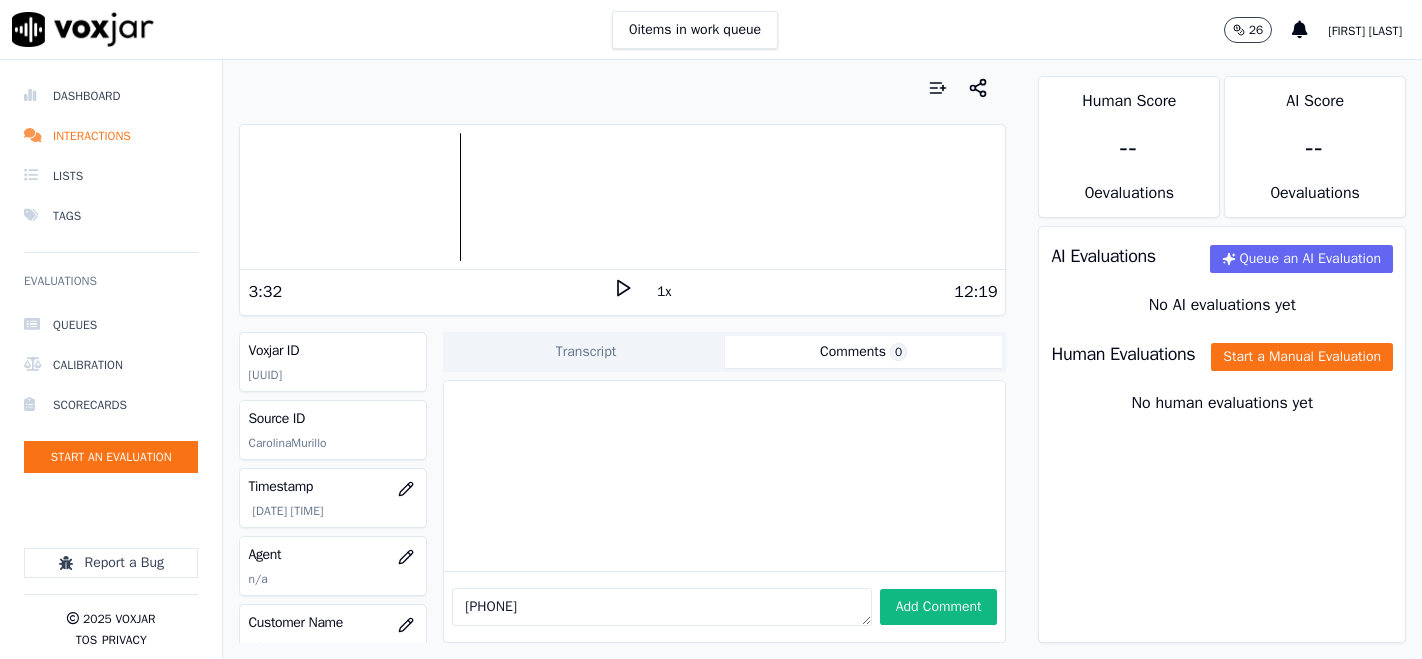 scroll, scrollTop: 0, scrollLeft: 0, axis: both 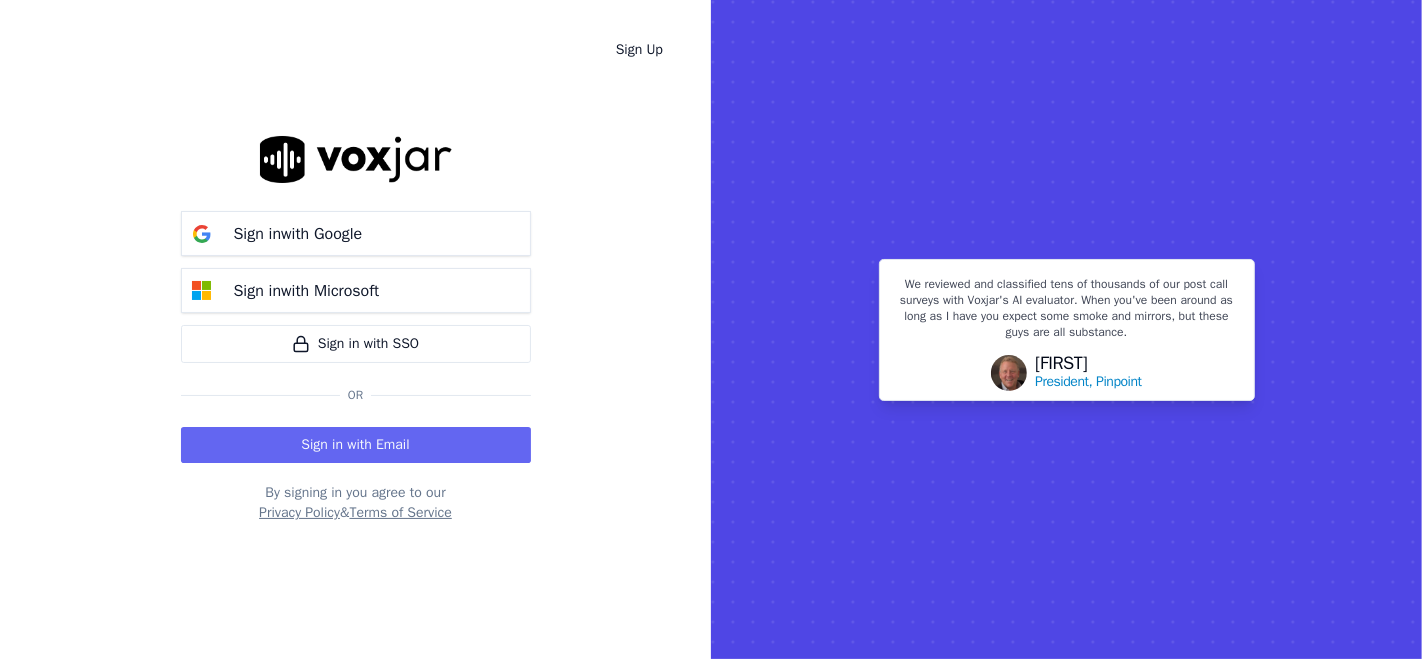 click on "Or" at bounding box center [355, 395] 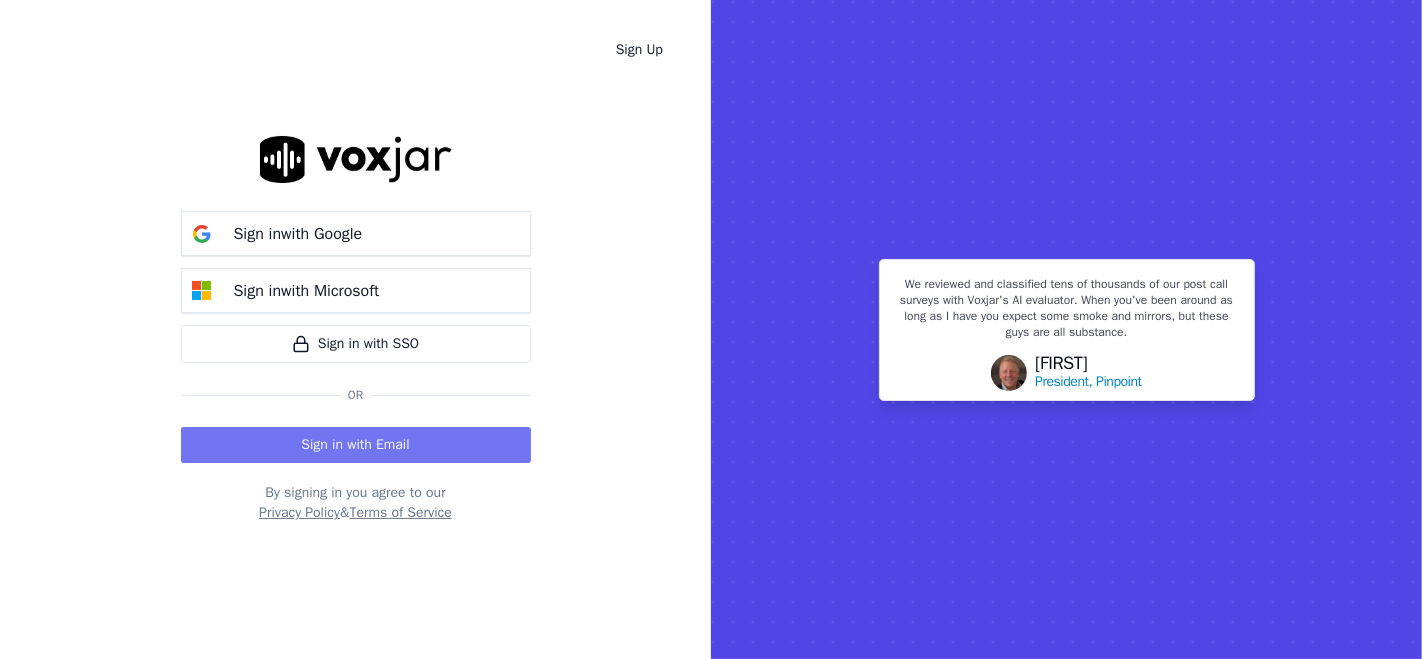 click on "Sign in with Email" at bounding box center [356, 445] 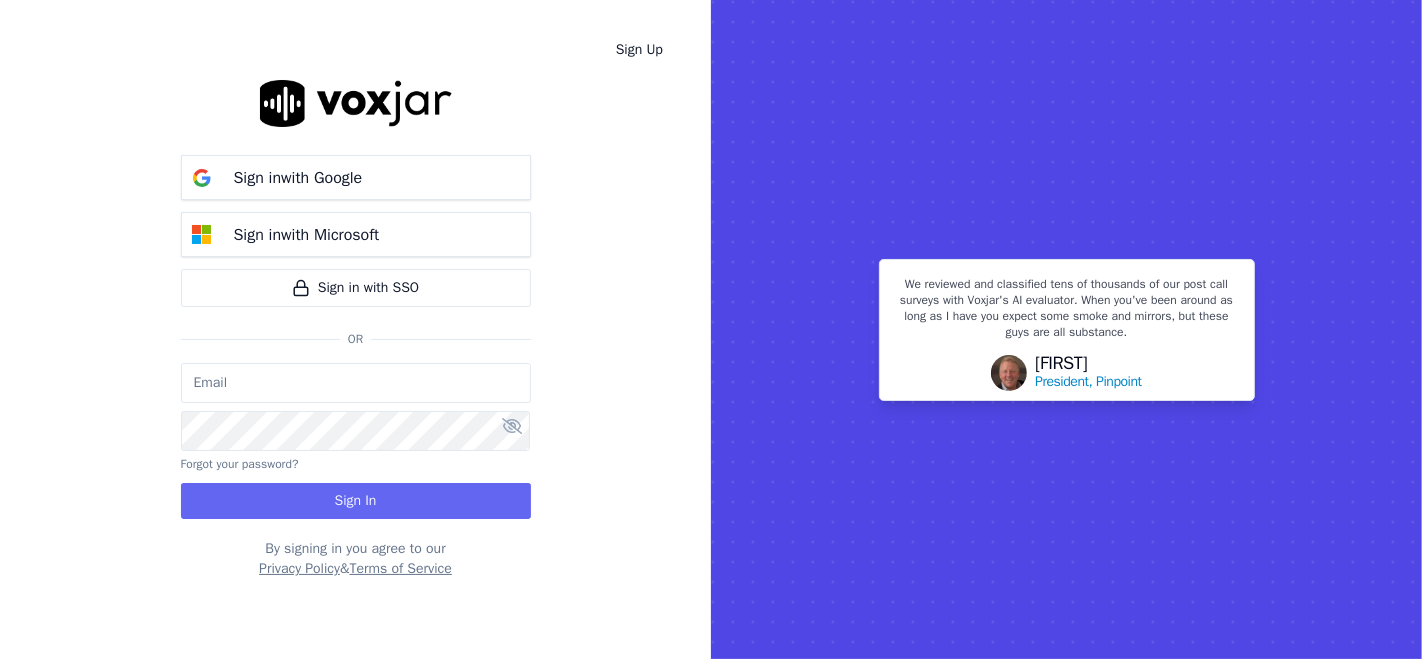 type on "[EMAIL]" 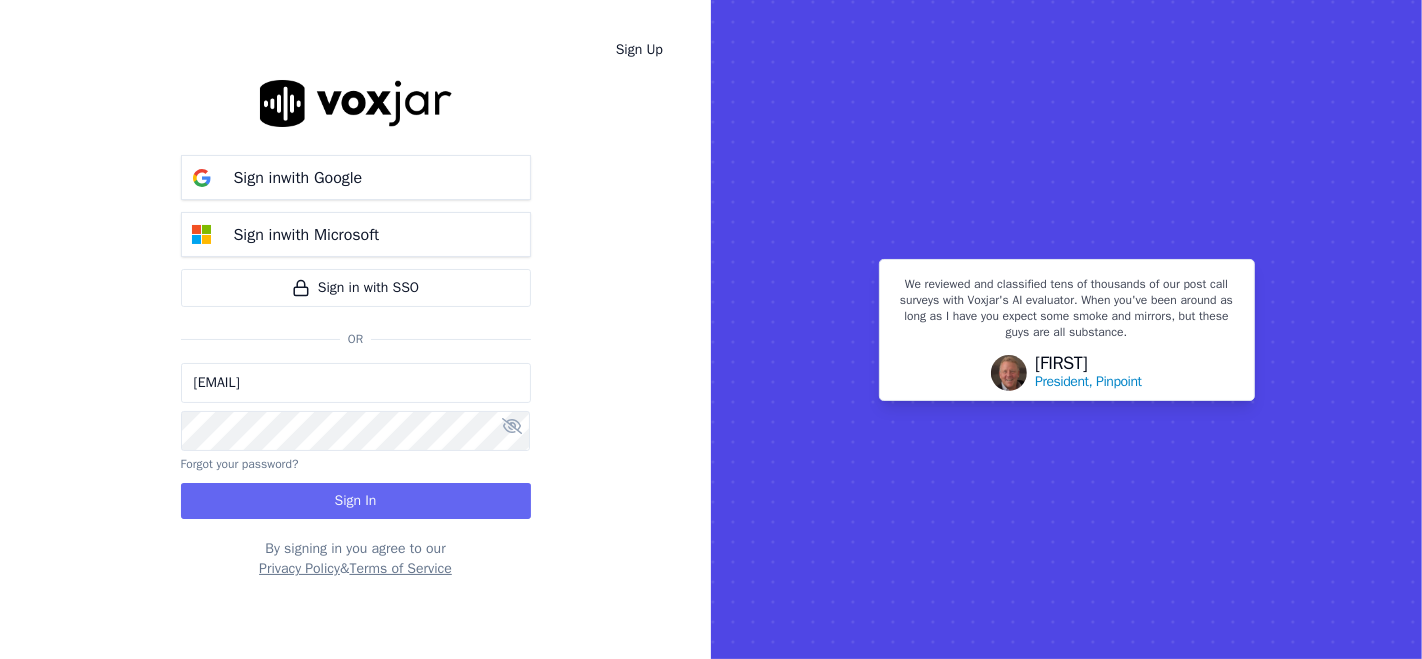 click on "[EMAIL]" at bounding box center [356, 383] 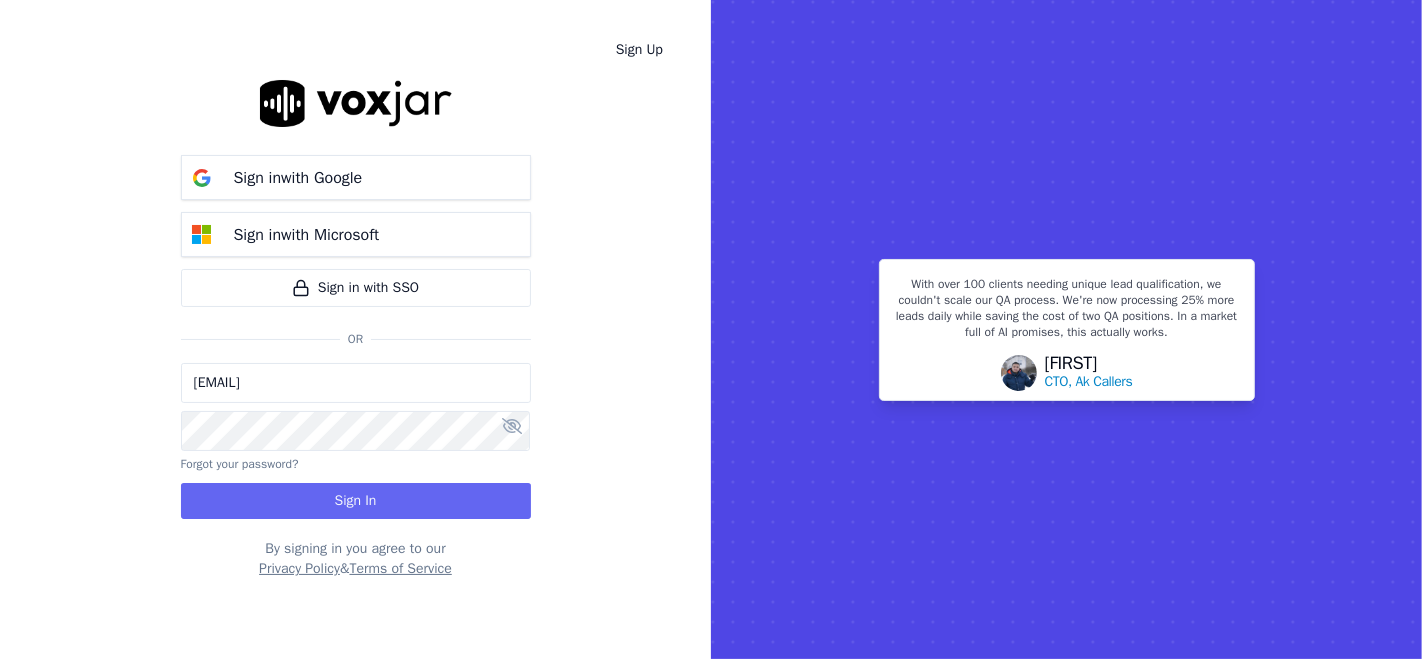click on "[EMAIL]" at bounding box center [356, 383] 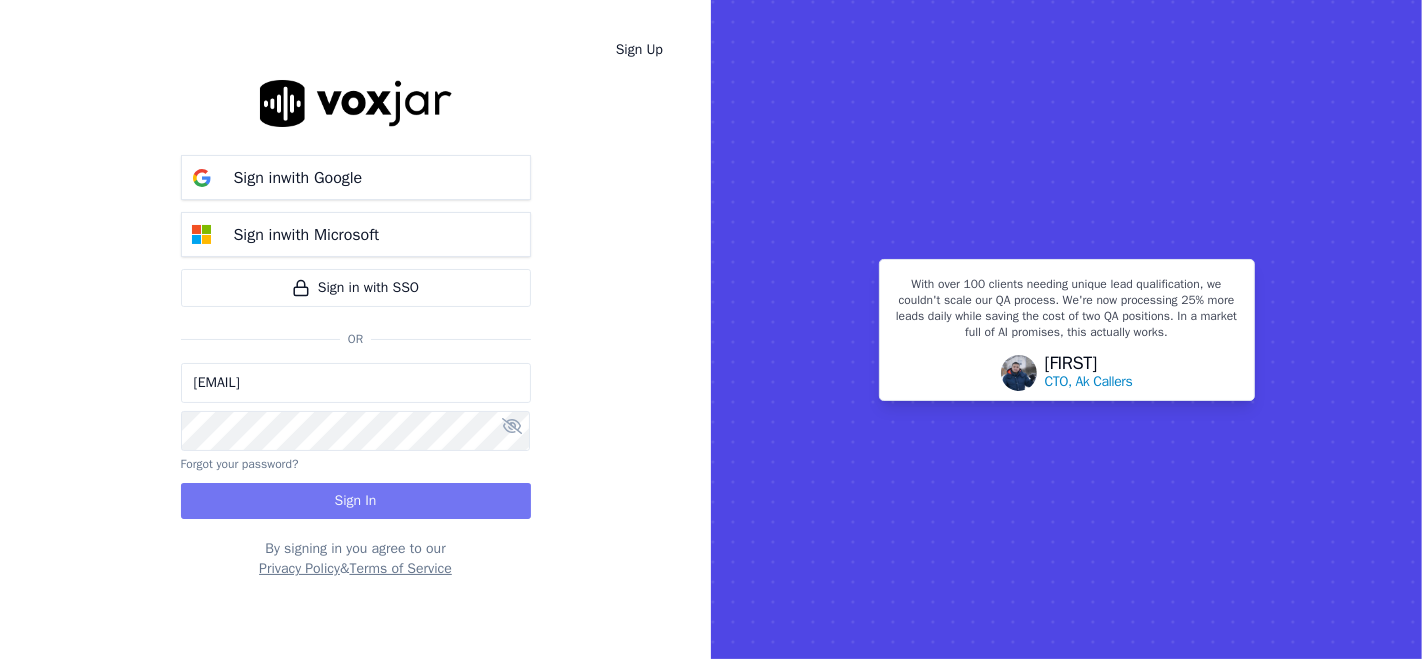 click on "Sign In" at bounding box center [356, 501] 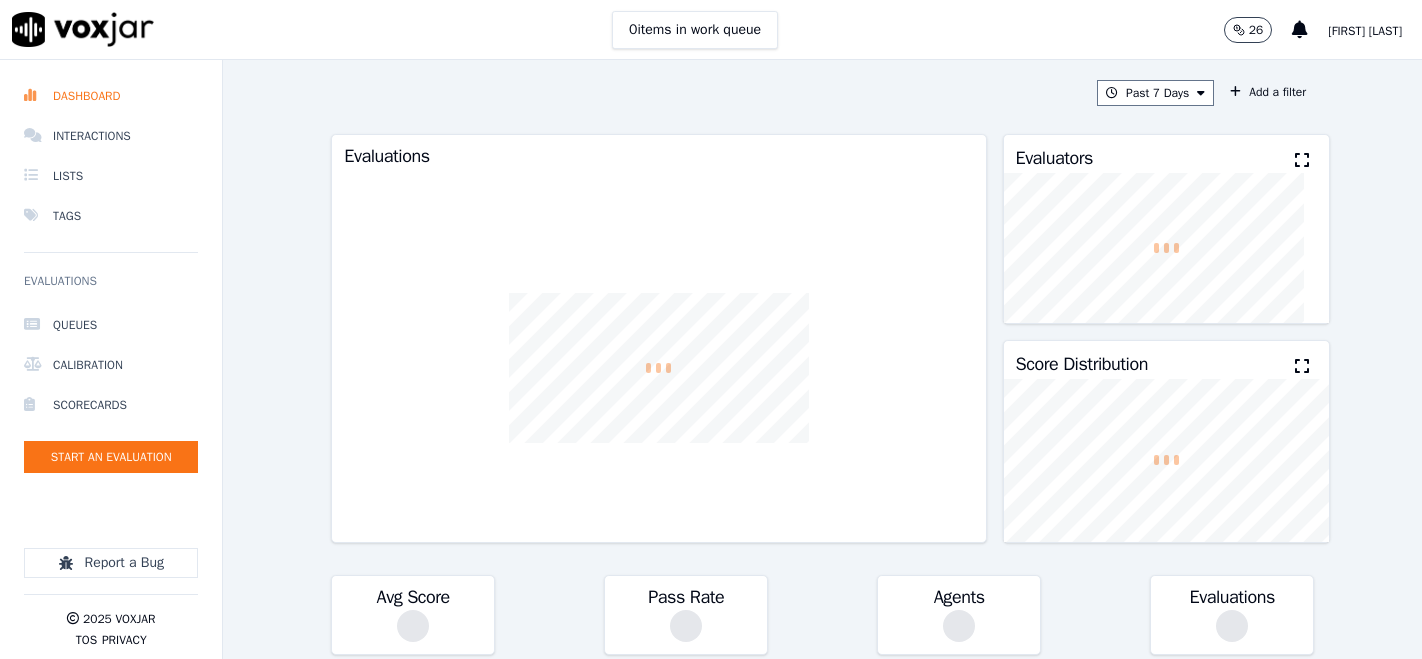 scroll, scrollTop: 0, scrollLeft: 0, axis: both 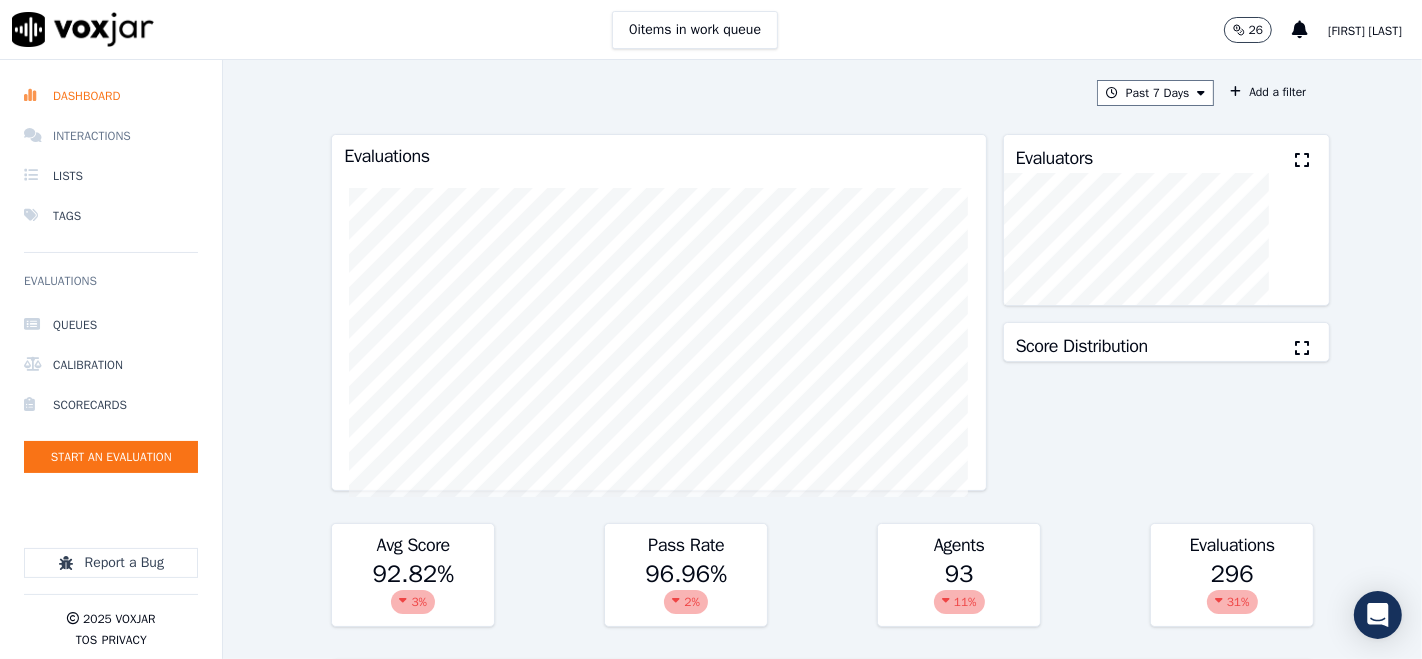 click on "Interactions" at bounding box center (111, 136) 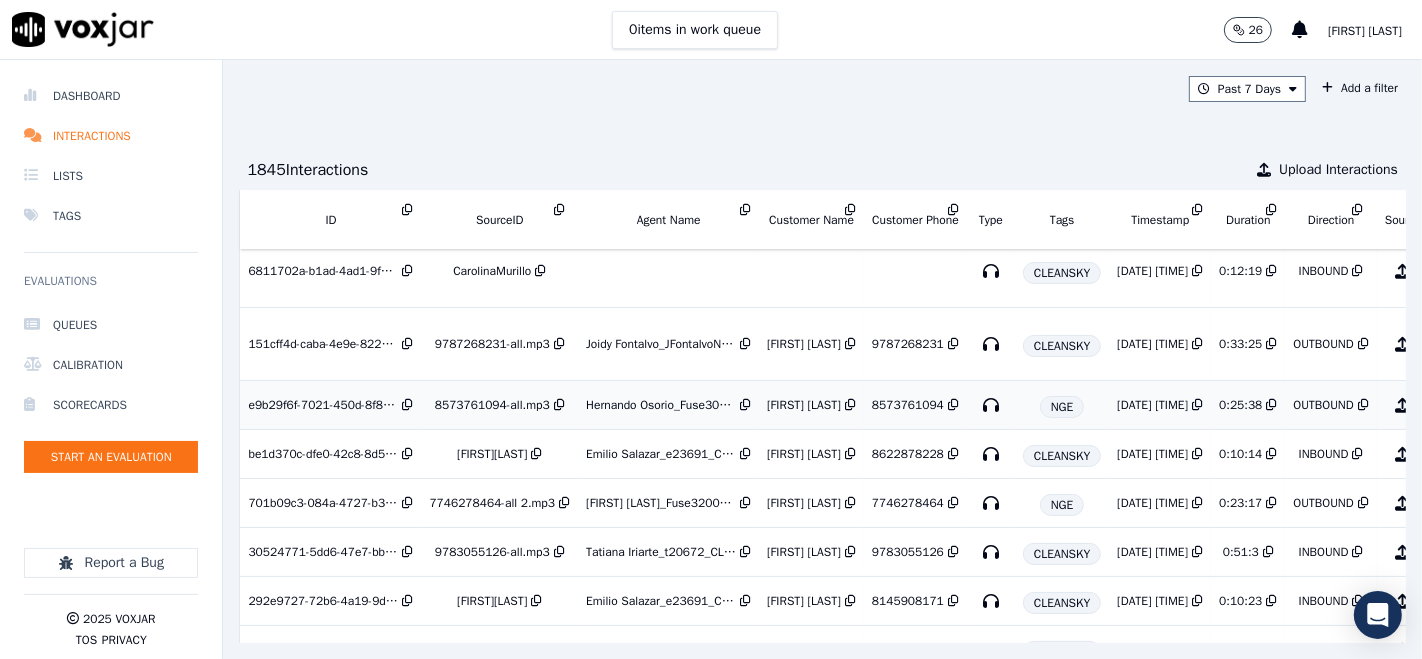 scroll, scrollTop: 222, scrollLeft: 0, axis: vertical 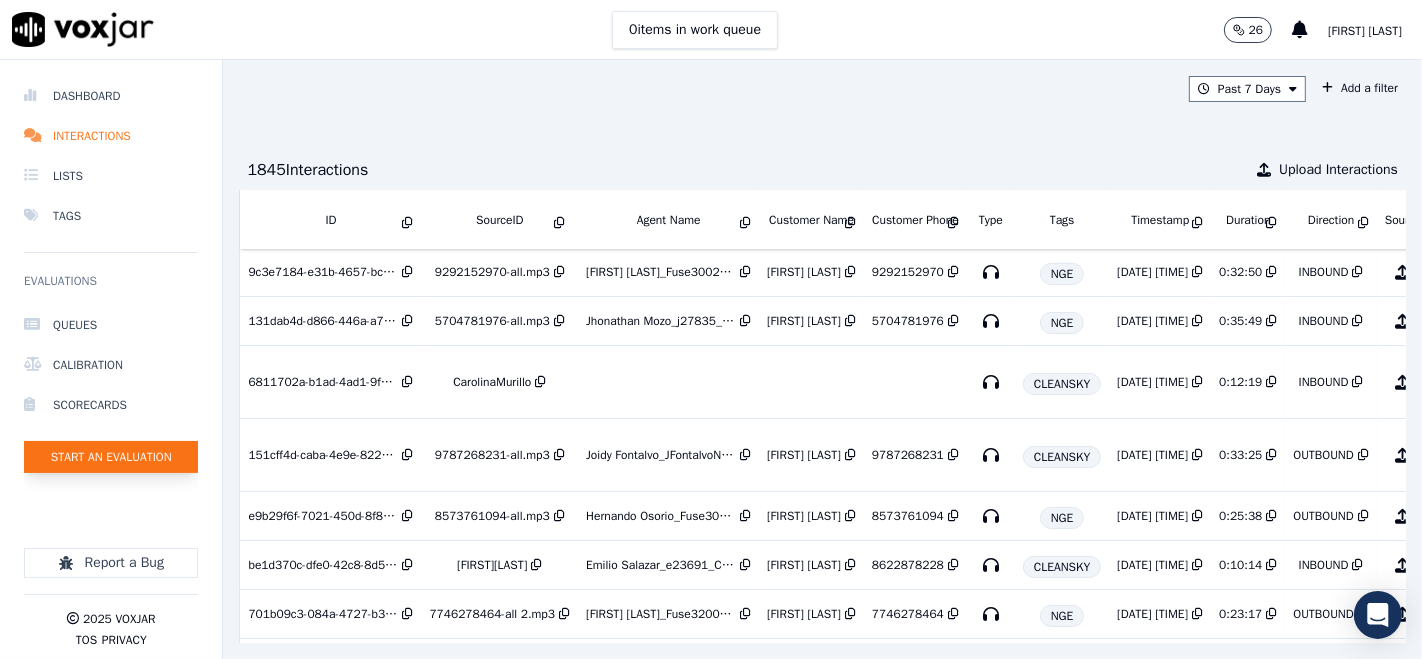 click on "Start an Evaluation" 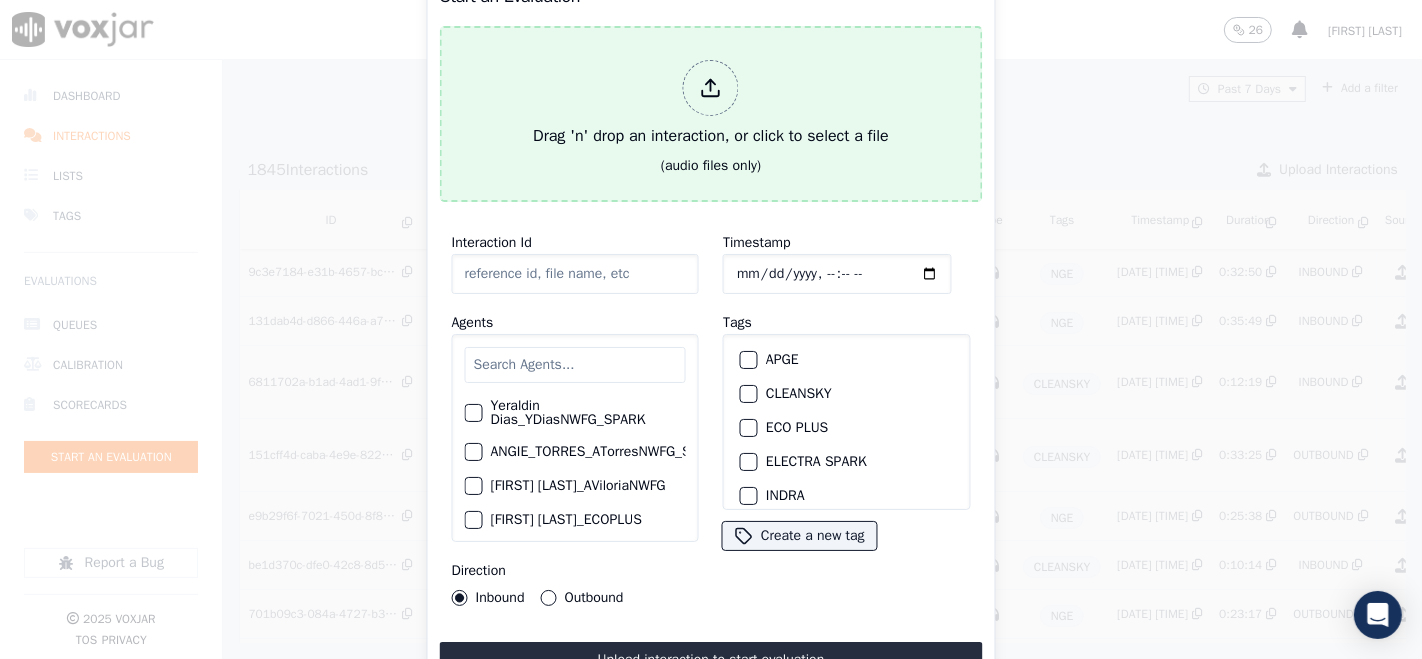 click on "Drag 'n' drop an interaction, or click to select a file" at bounding box center (711, 104) 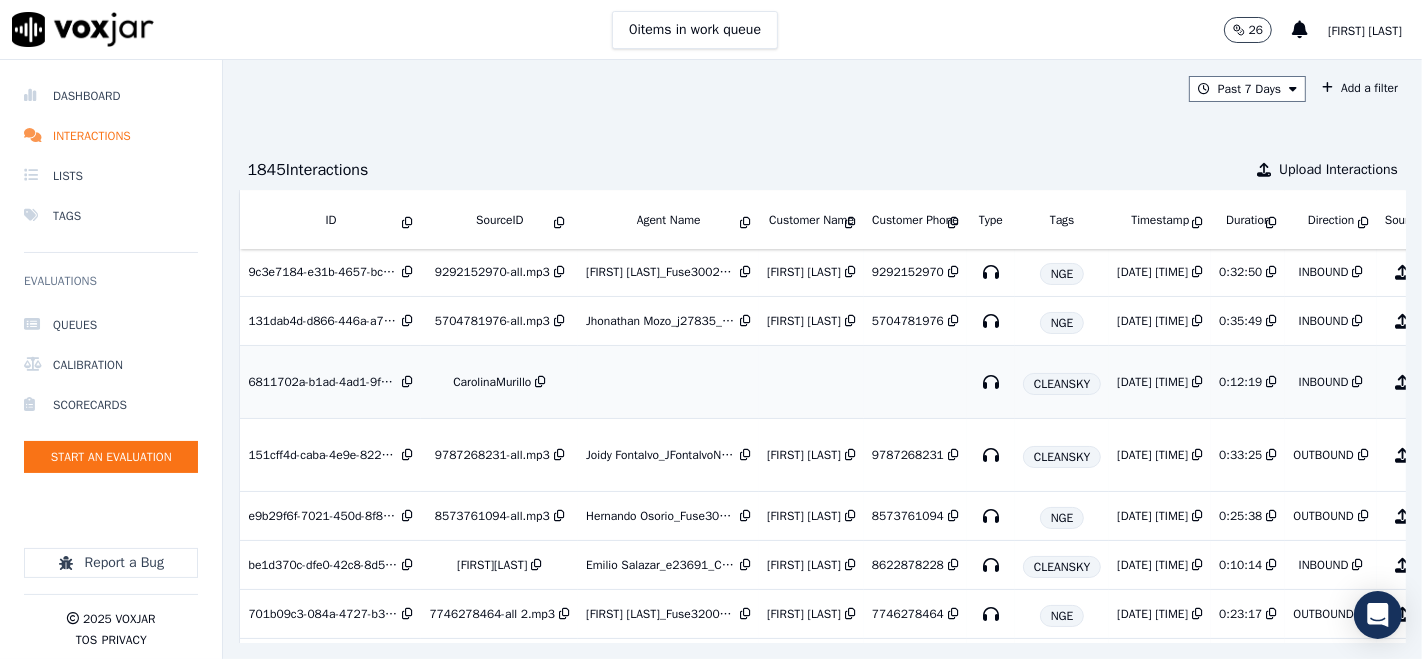 click on "CarolinaMurillo" at bounding box center (492, 382) 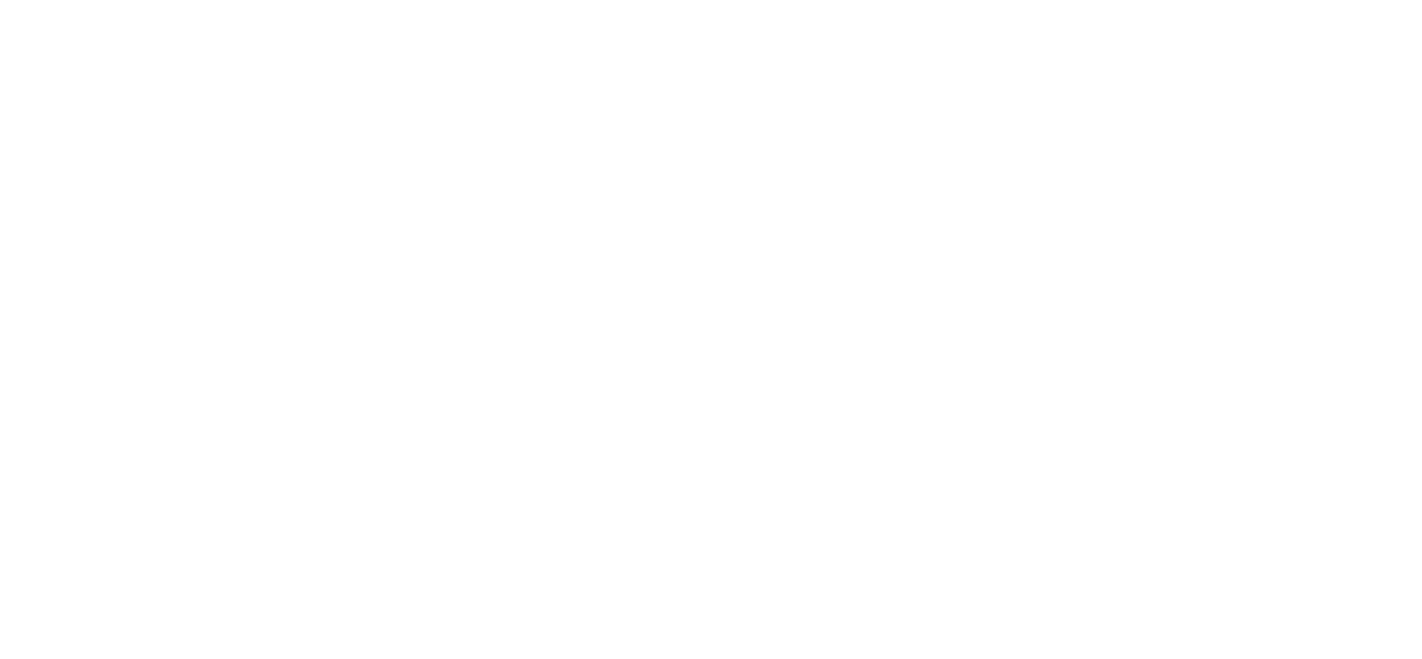 scroll, scrollTop: 0, scrollLeft: 0, axis: both 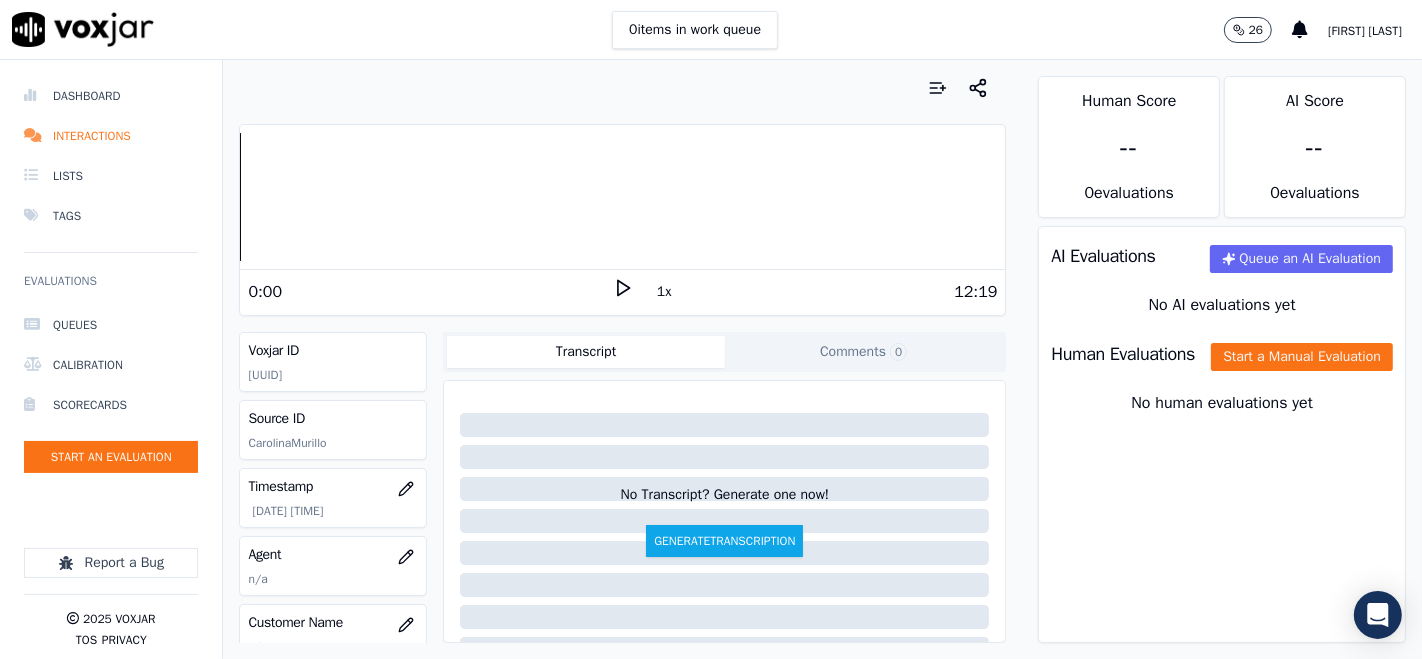 click 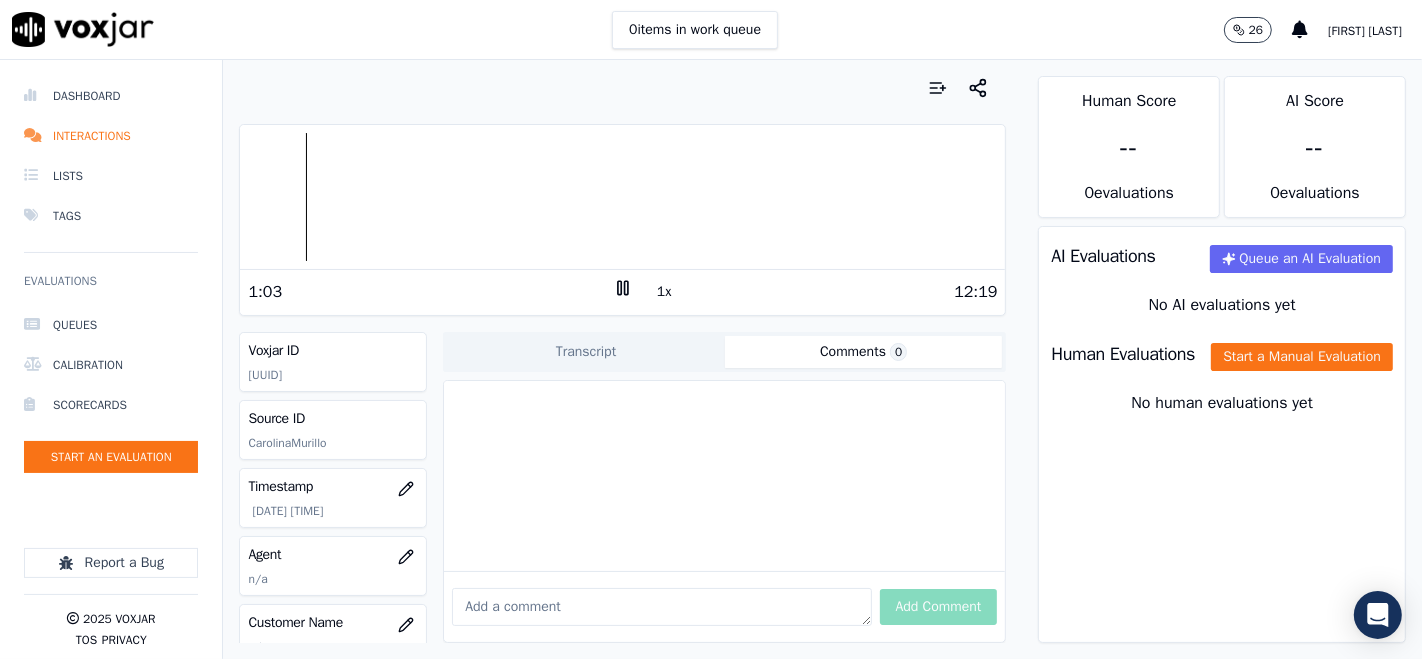 click on "Comments  0" 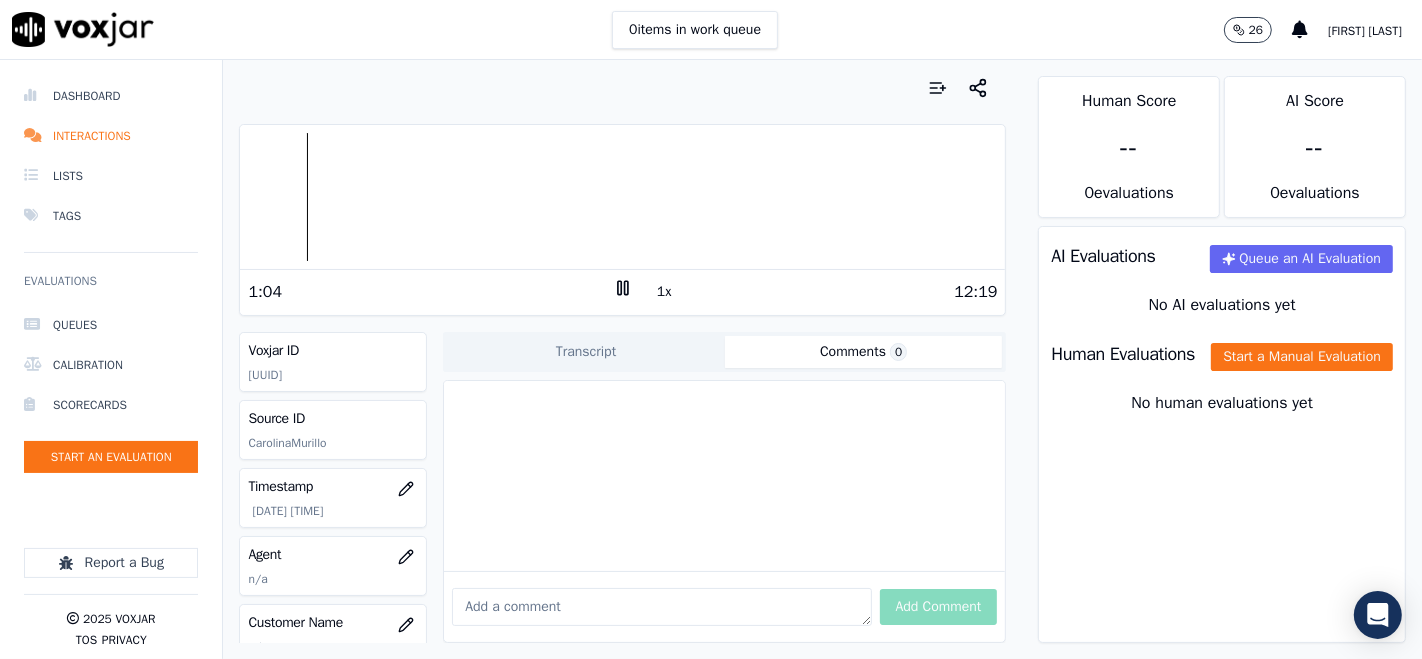 click at bounding box center (661, 607) 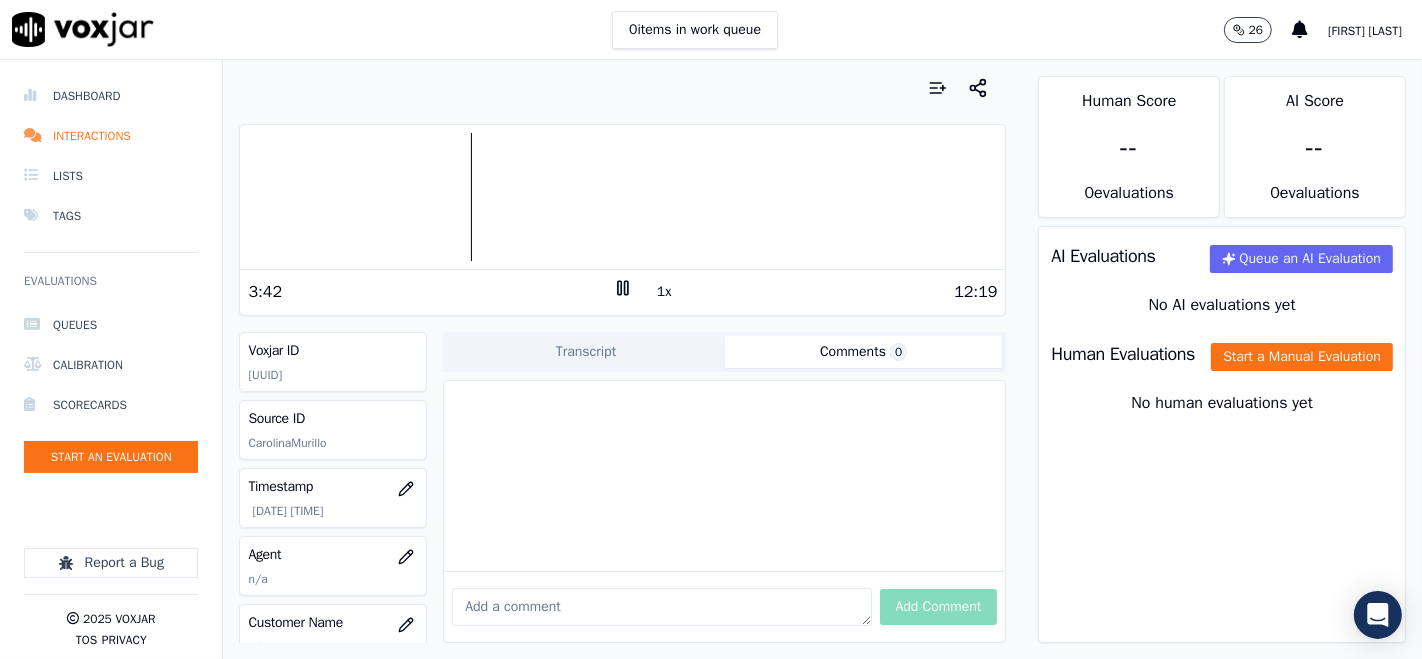click at bounding box center [622, 197] 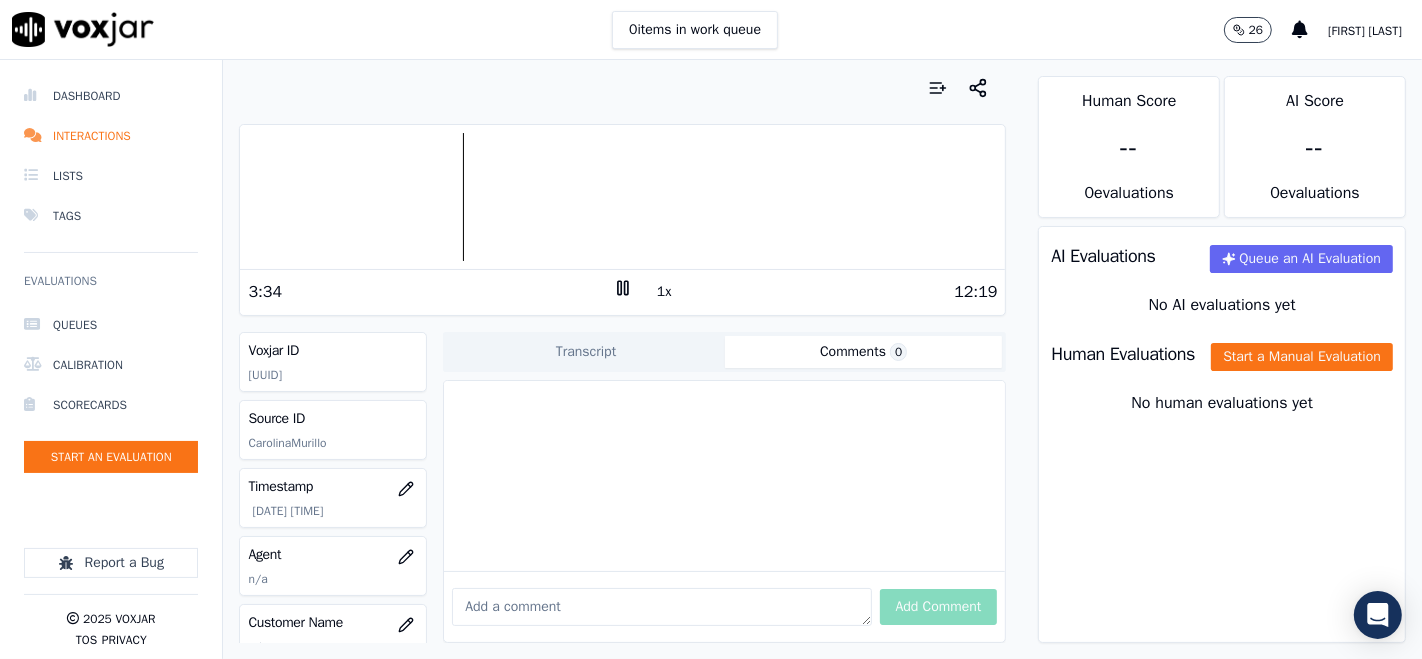 click at bounding box center [622, 197] 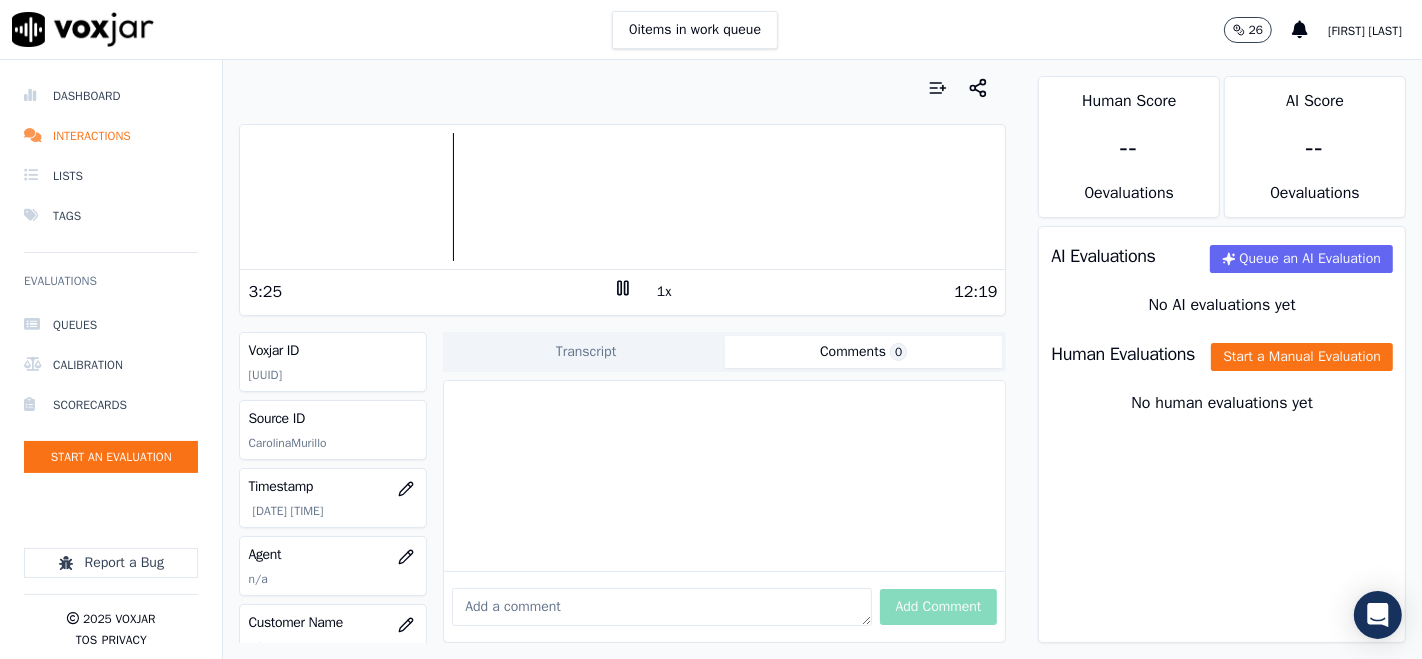 click at bounding box center [622, 197] 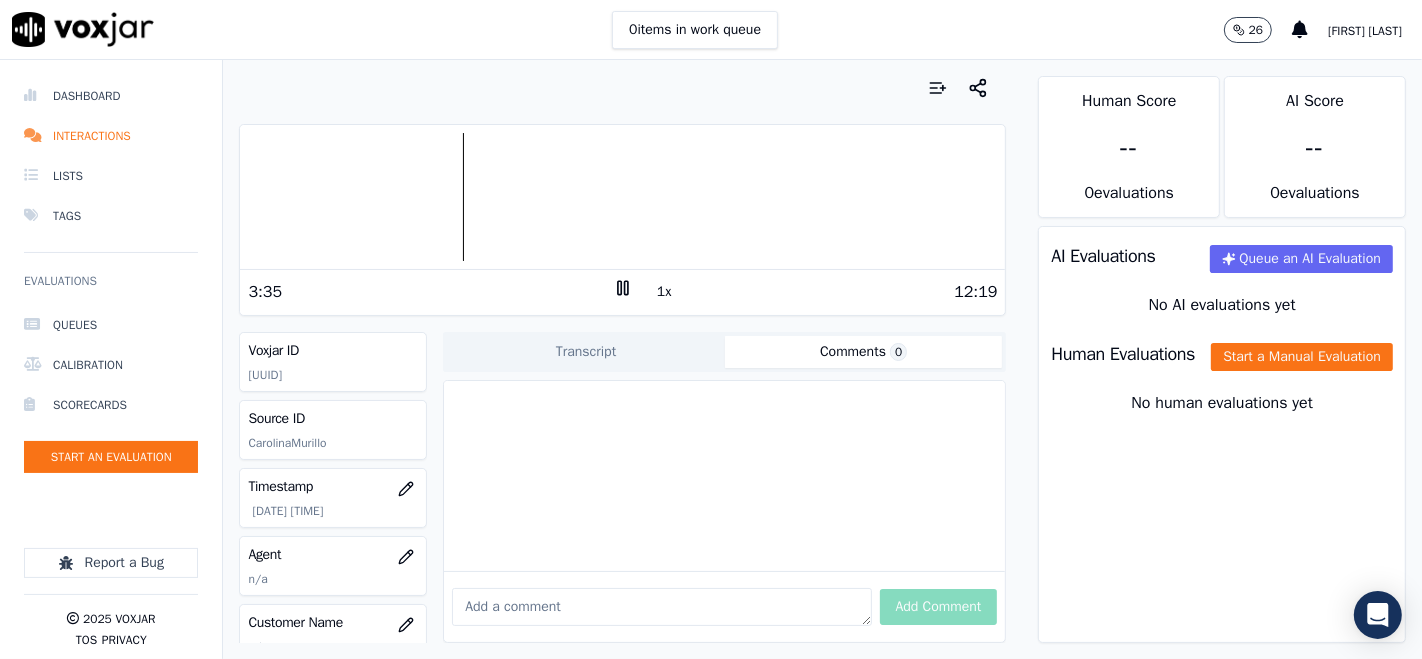 click at bounding box center [622, 197] 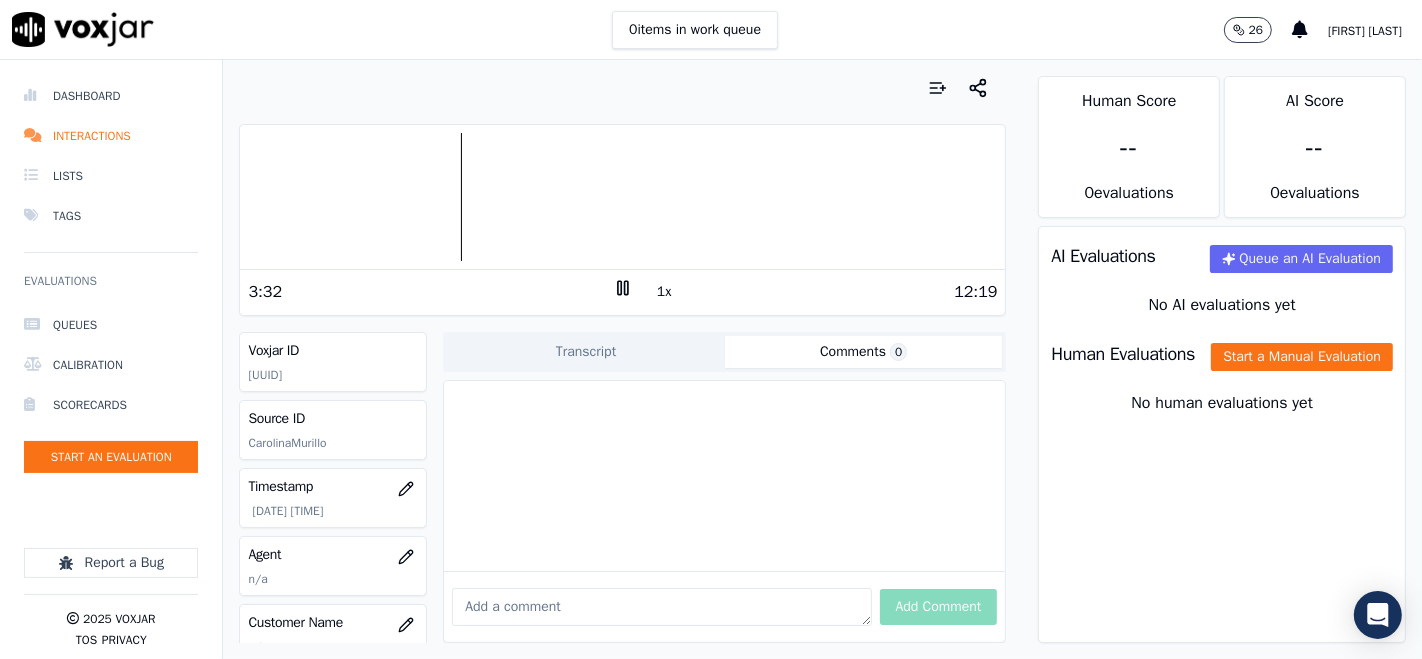 click 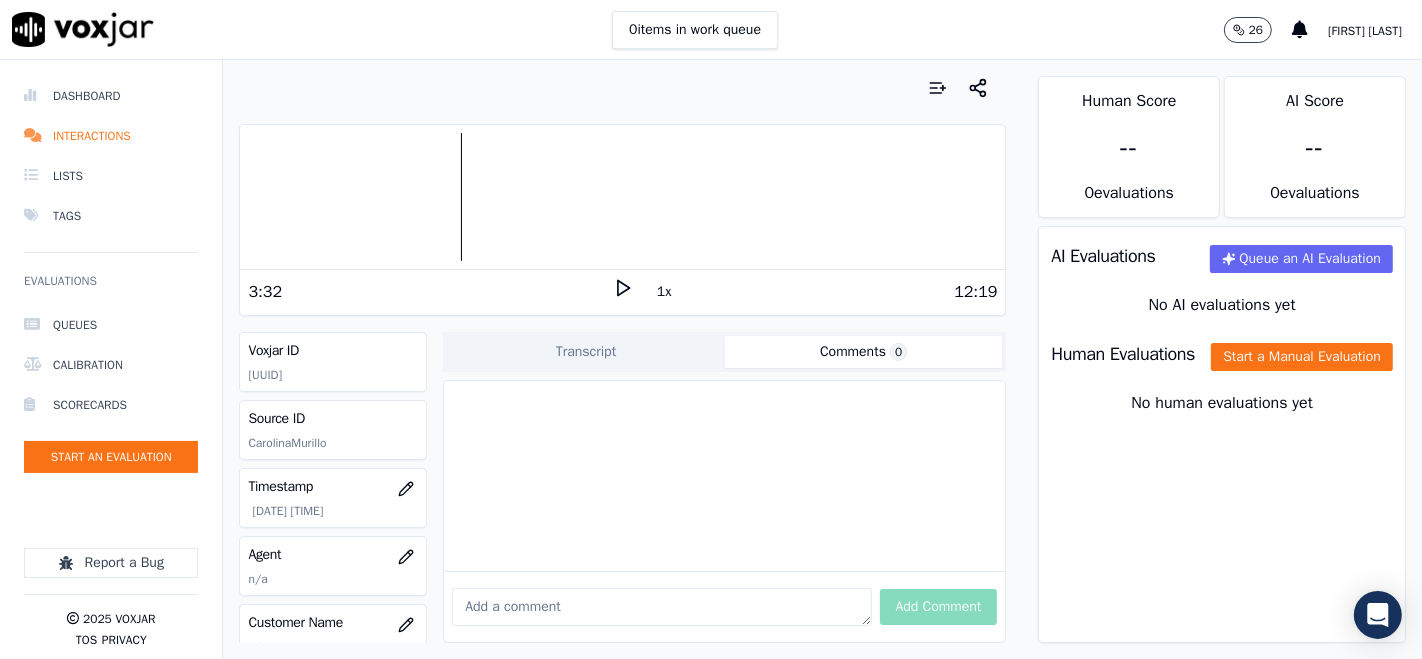 click at bounding box center (622, 197) 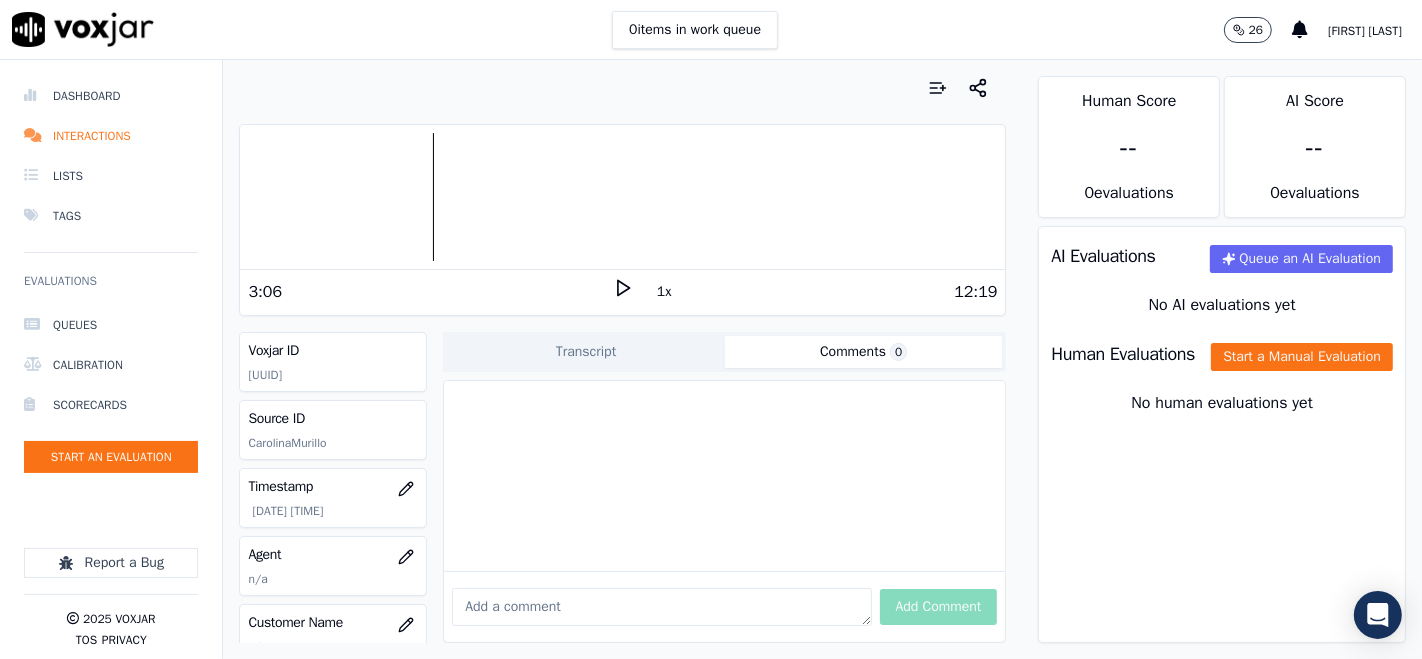 click 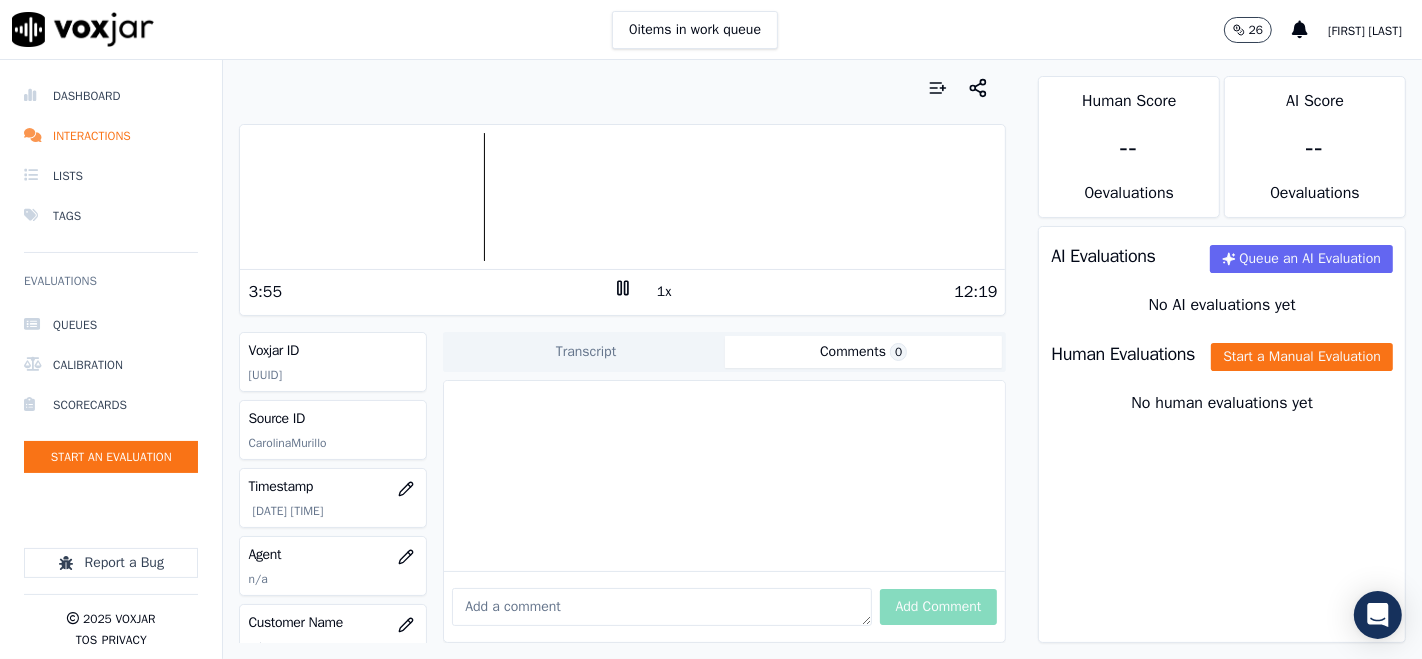 click at bounding box center (622, 197) 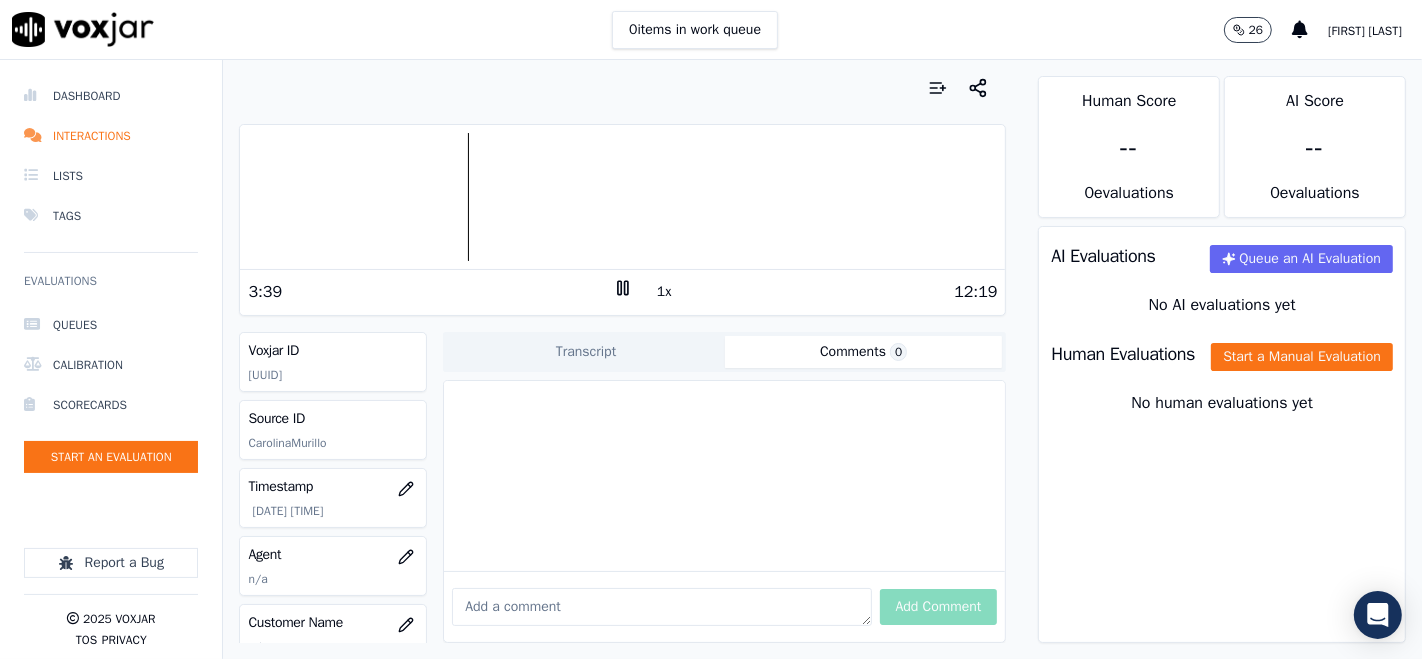 click at bounding box center (622, 197) 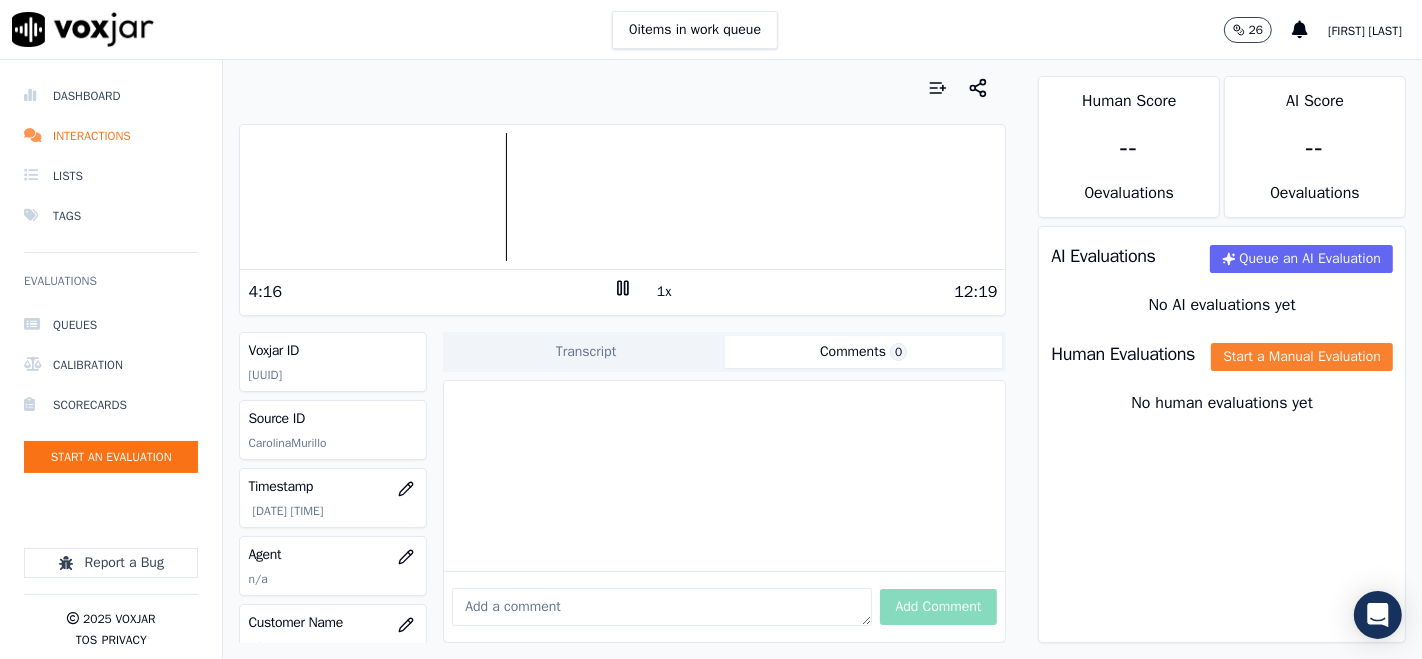 click on "Start a Manual Evaluation" 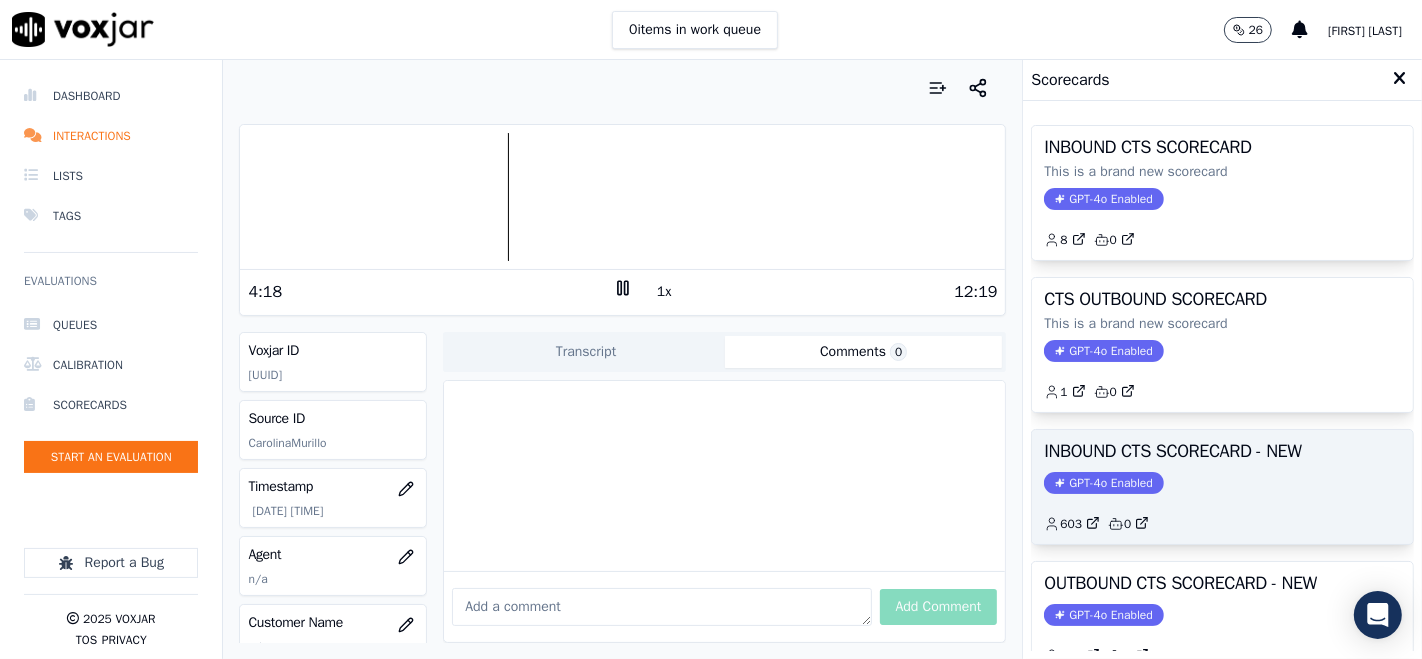 click on "INBOUND CTS SCORECARD - NEW" at bounding box center [1222, 451] 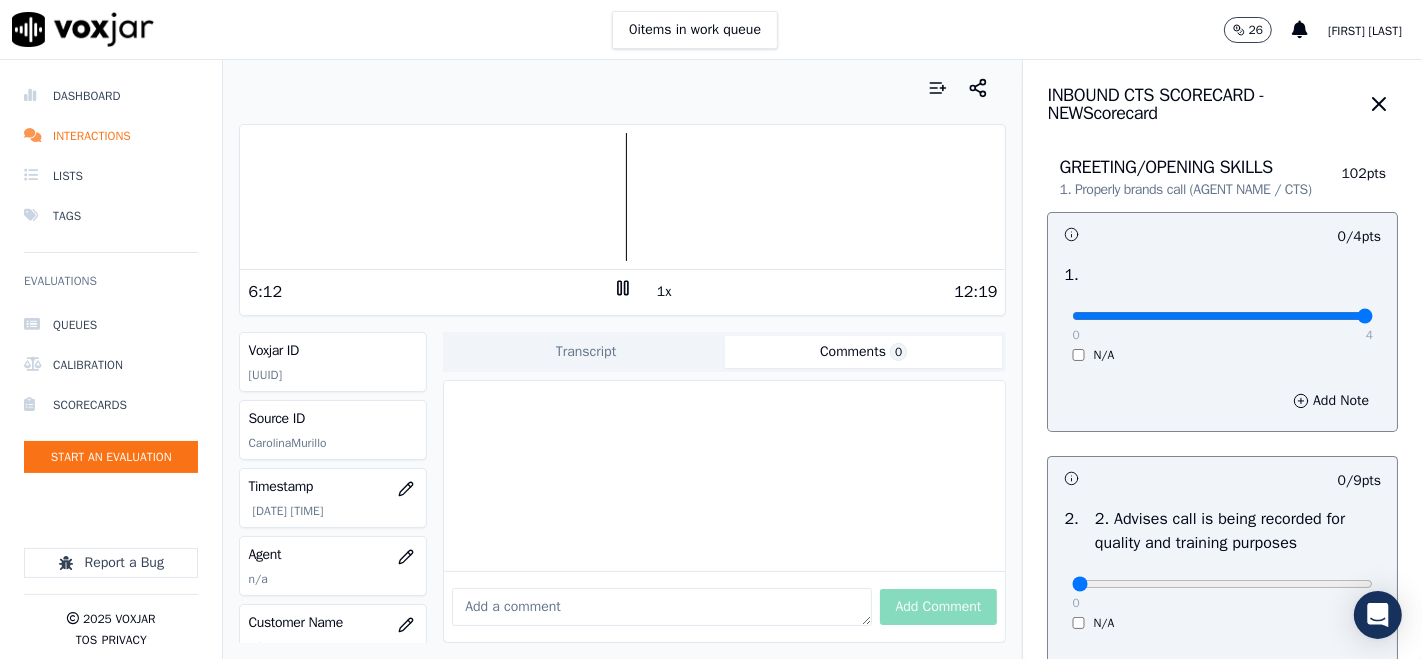 type on "4" 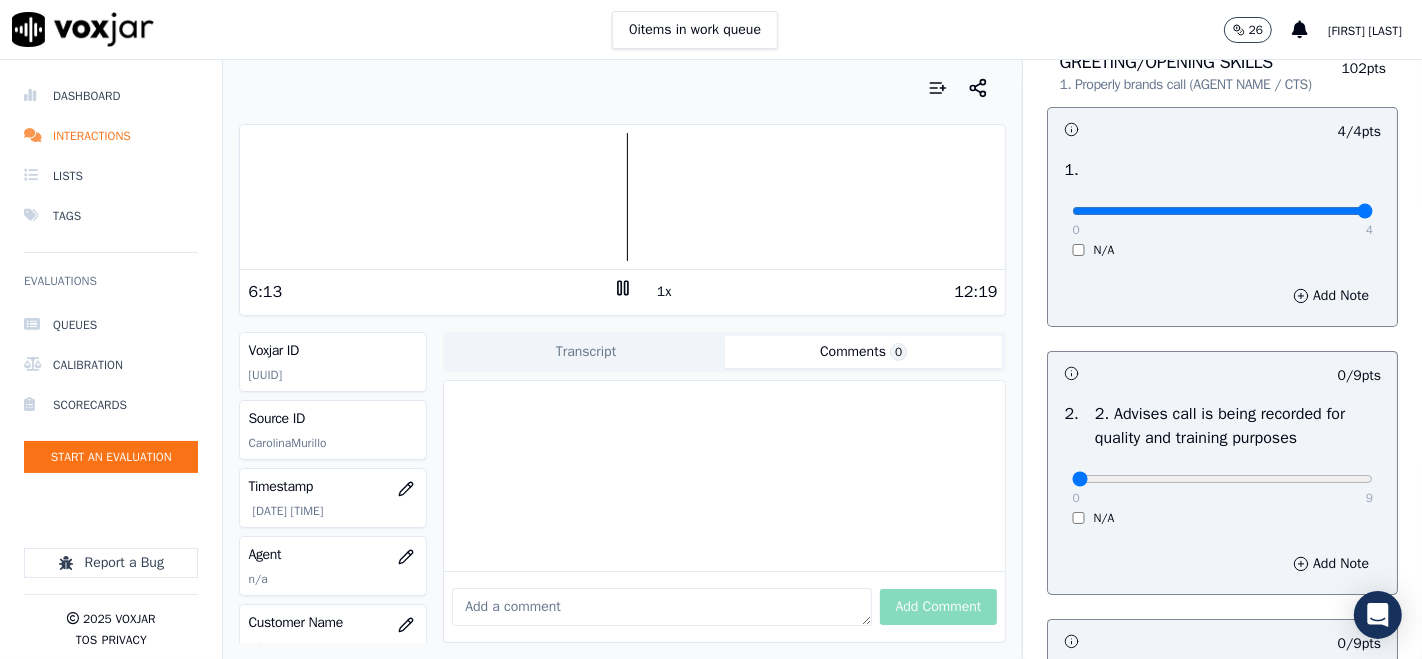 scroll, scrollTop: 222, scrollLeft: 0, axis: vertical 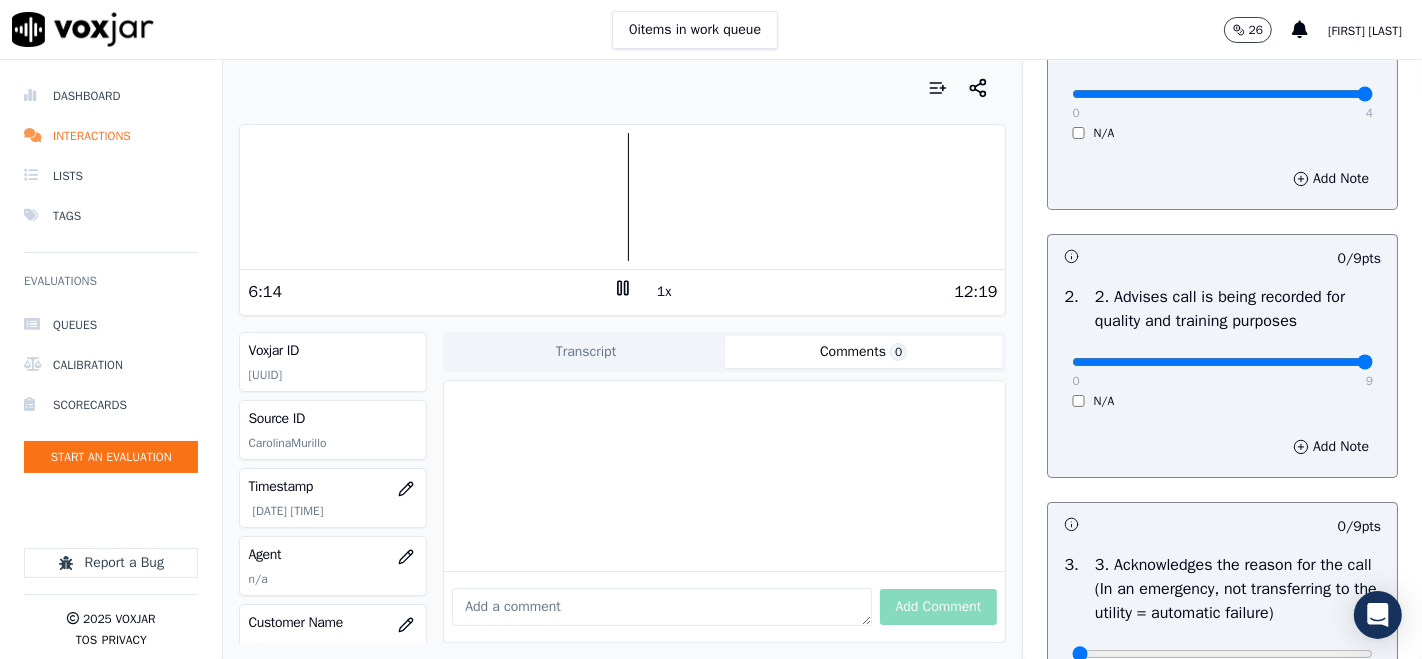 type on "9" 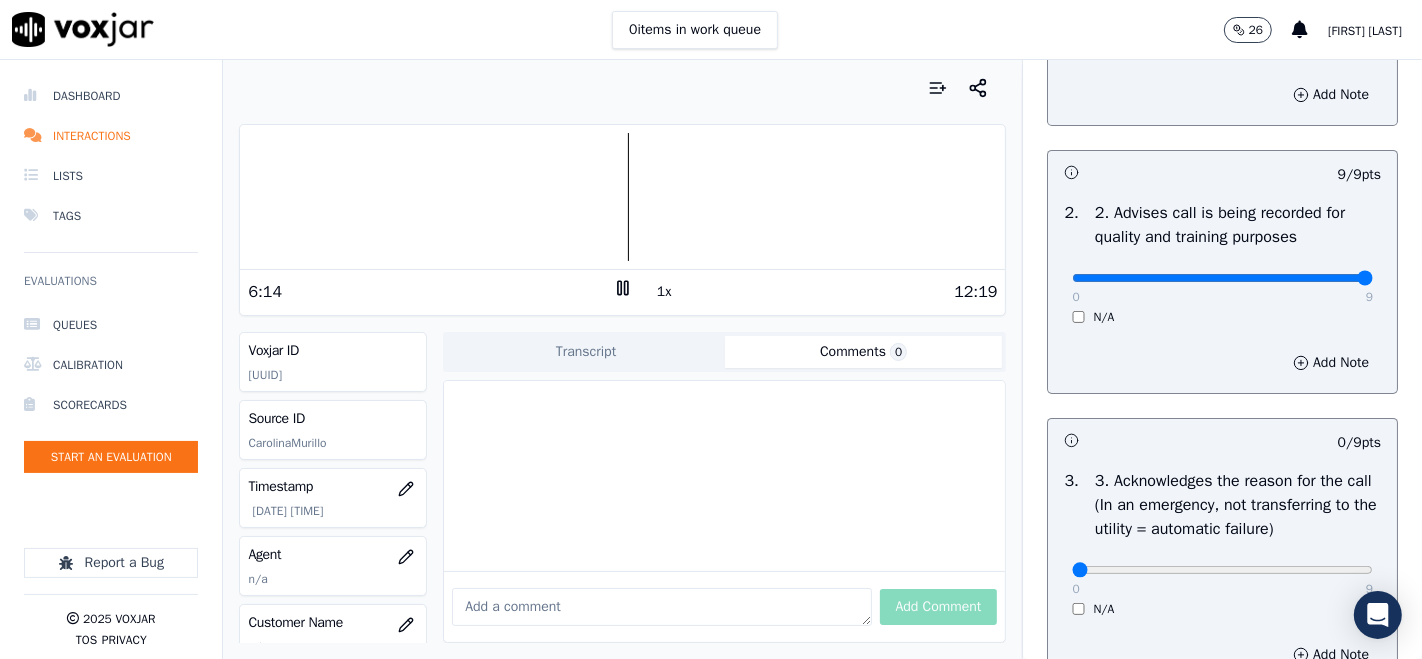 scroll, scrollTop: 444, scrollLeft: 0, axis: vertical 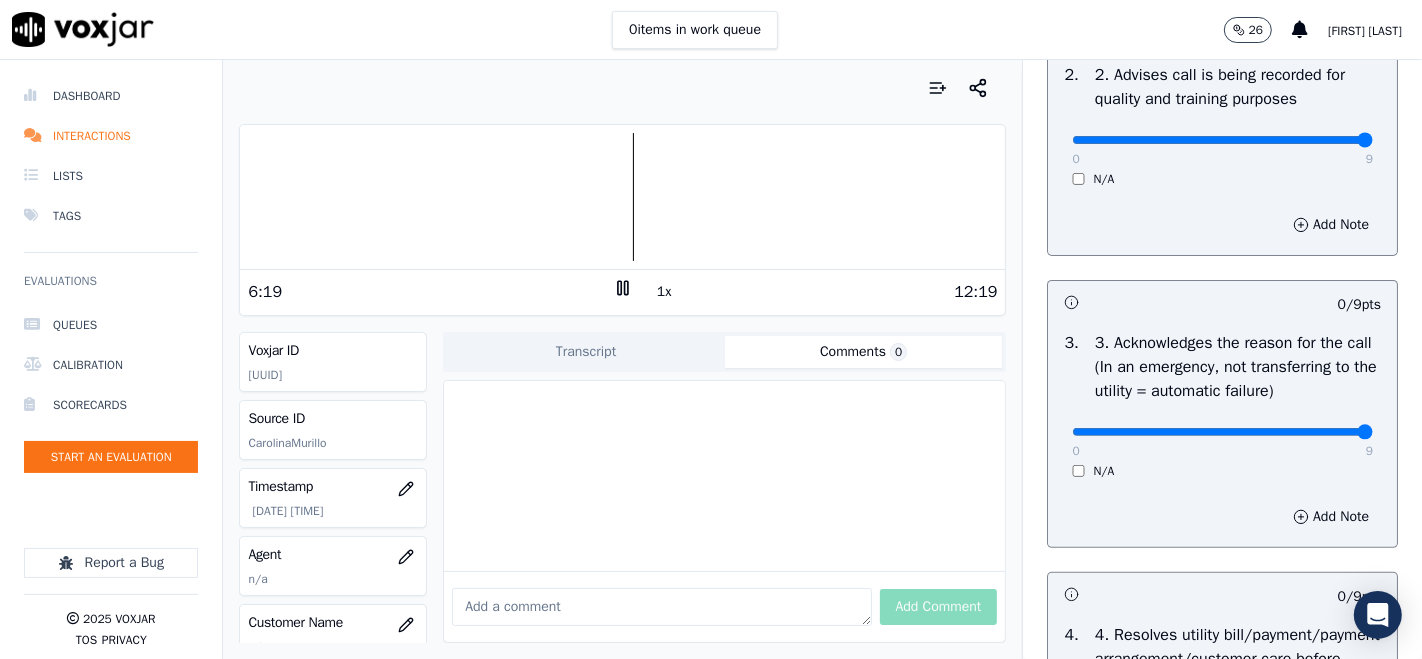 type on "9" 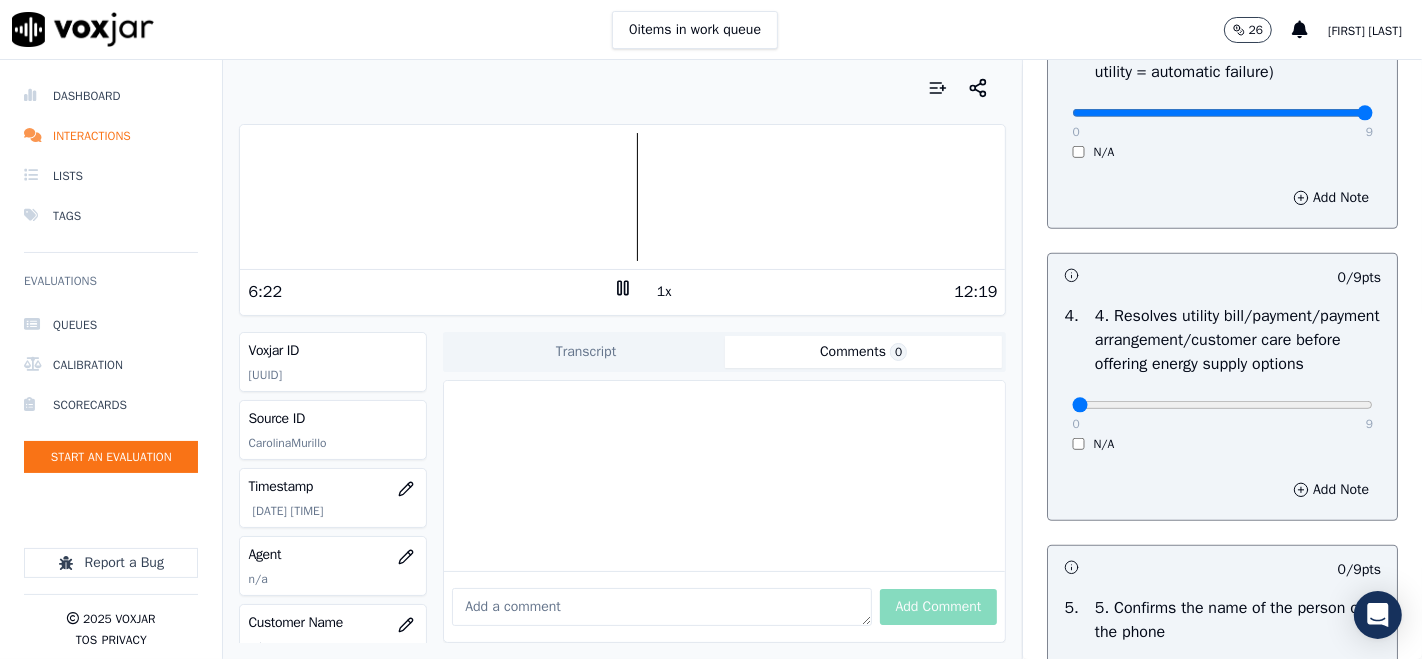 scroll, scrollTop: 777, scrollLeft: 0, axis: vertical 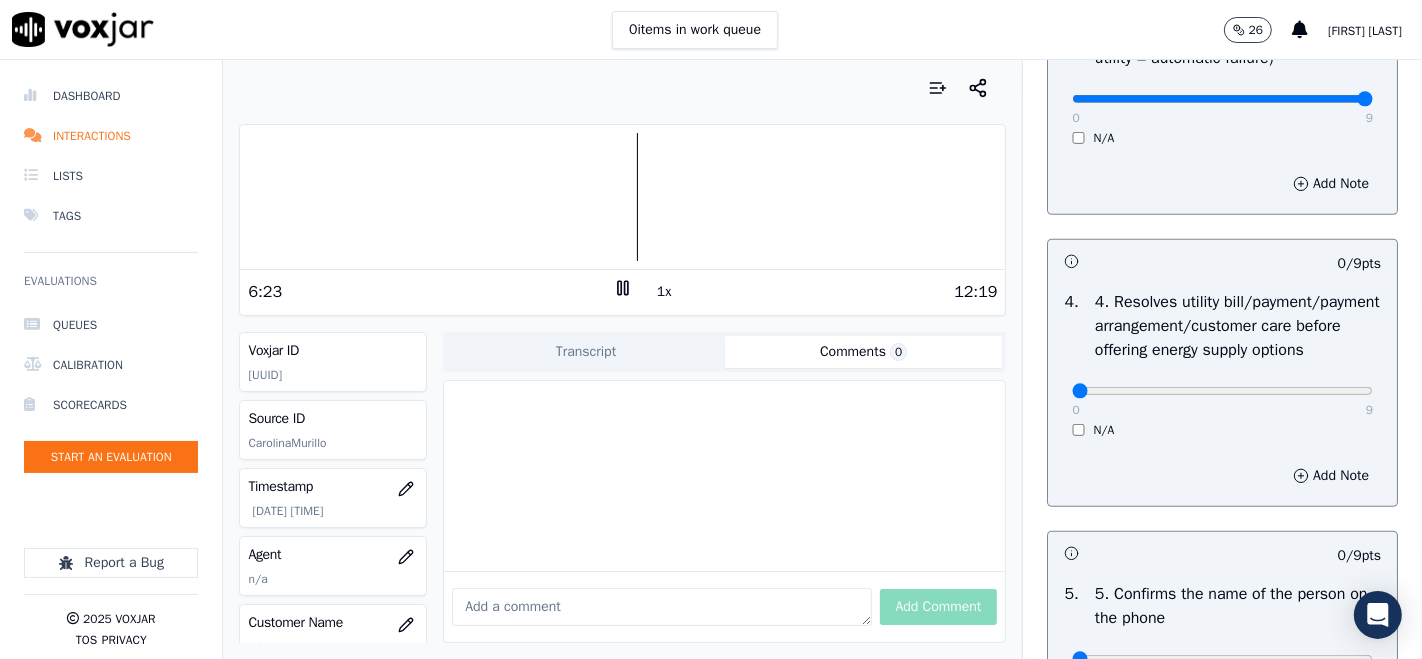 click on "0   9     N/A" at bounding box center [1222, 400] 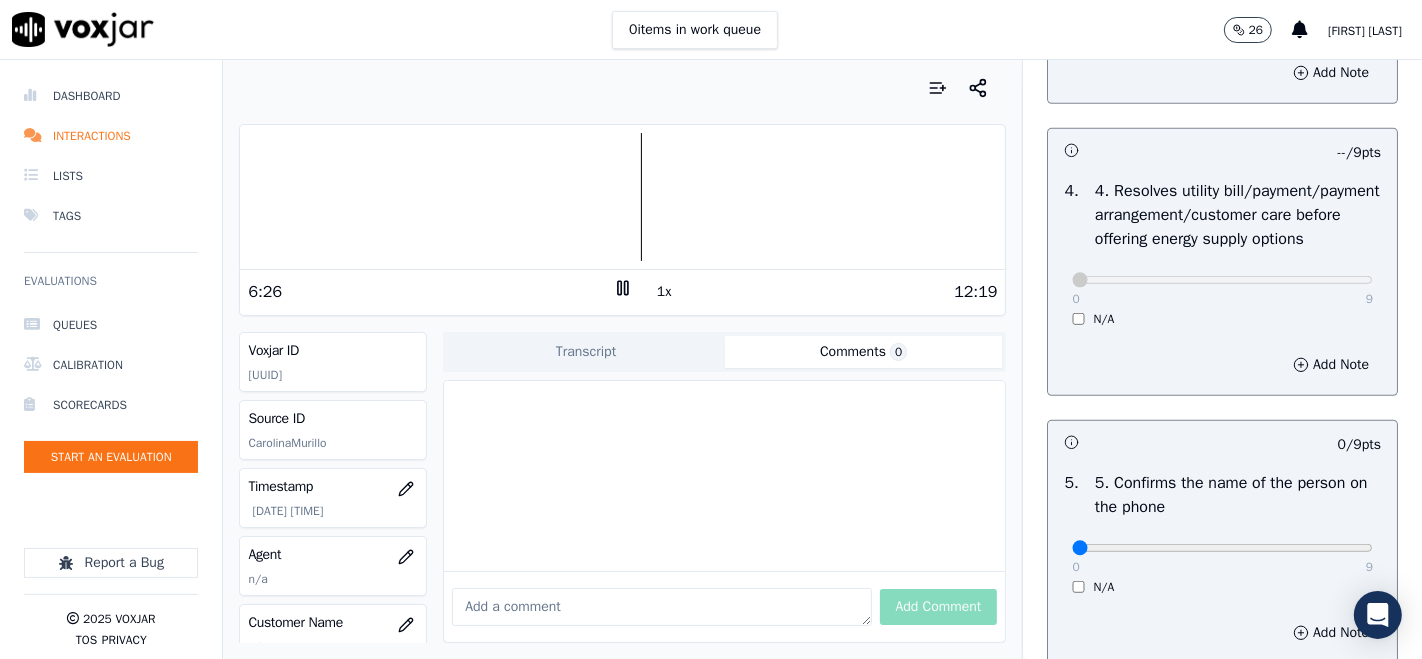 scroll, scrollTop: 1000, scrollLeft: 0, axis: vertical 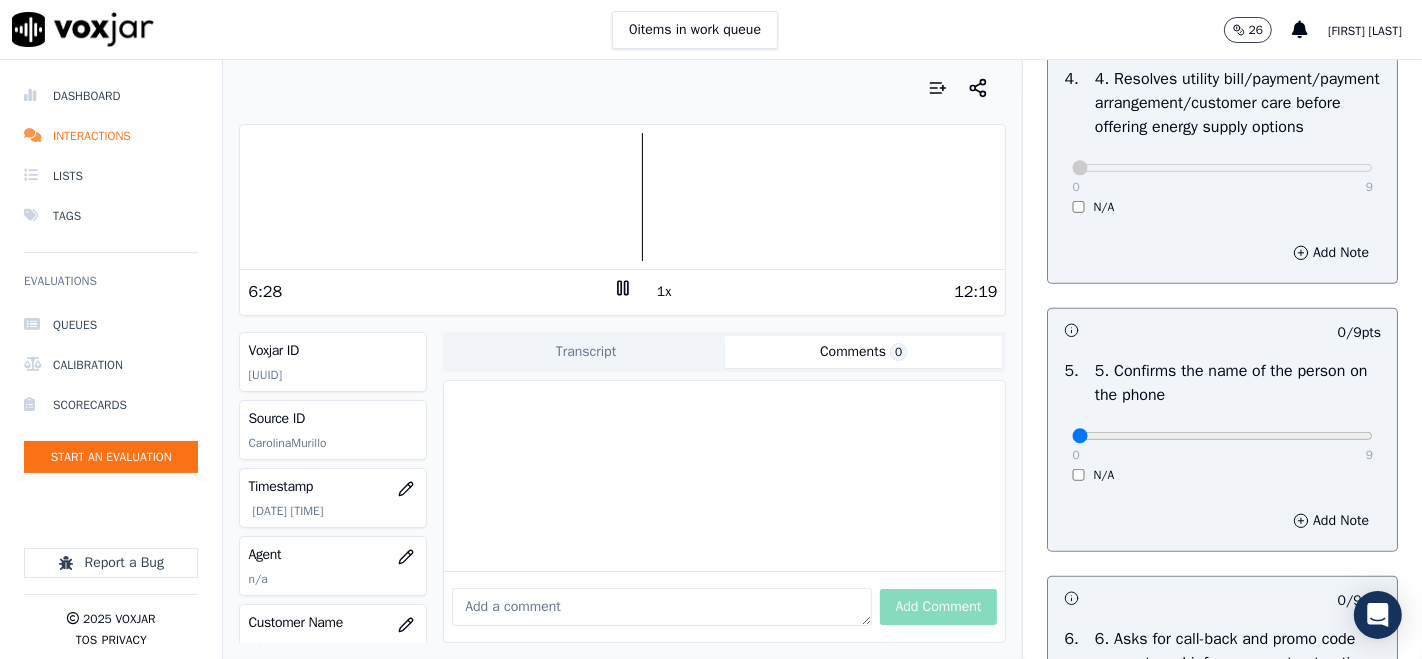 click on "9" at bounding box center (1369, 455) 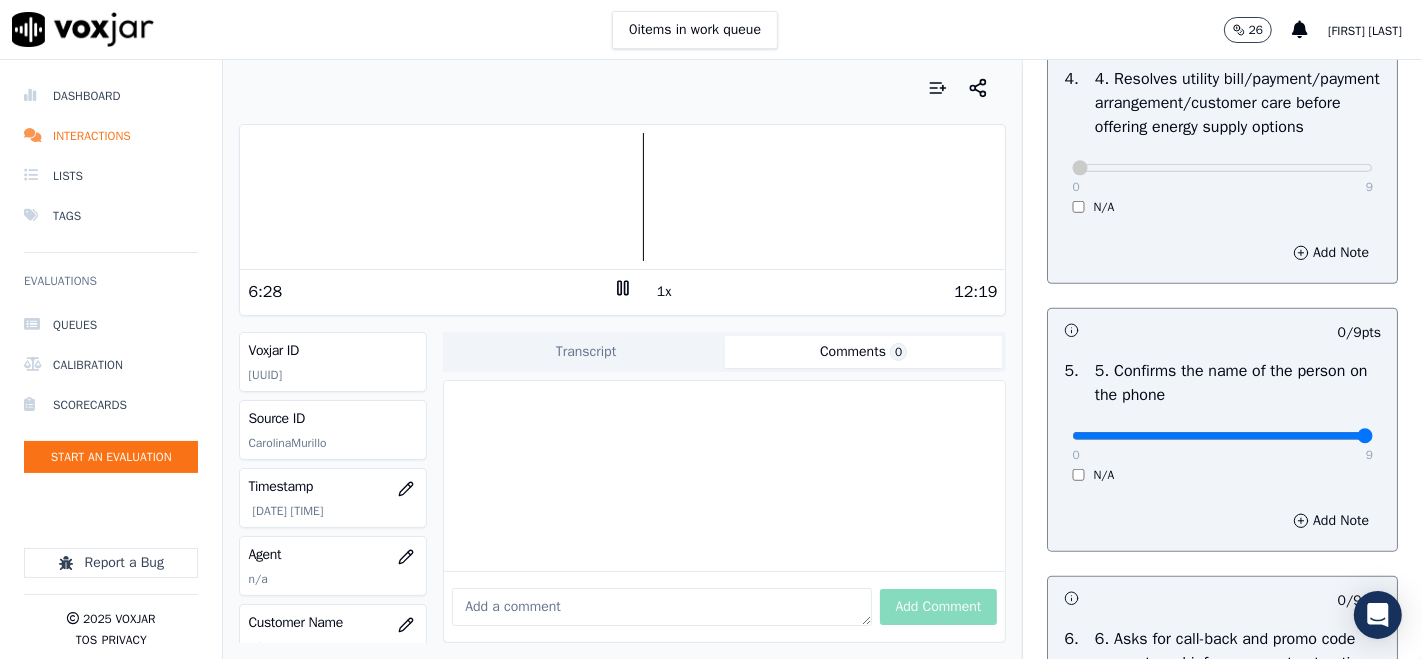 type on "9" 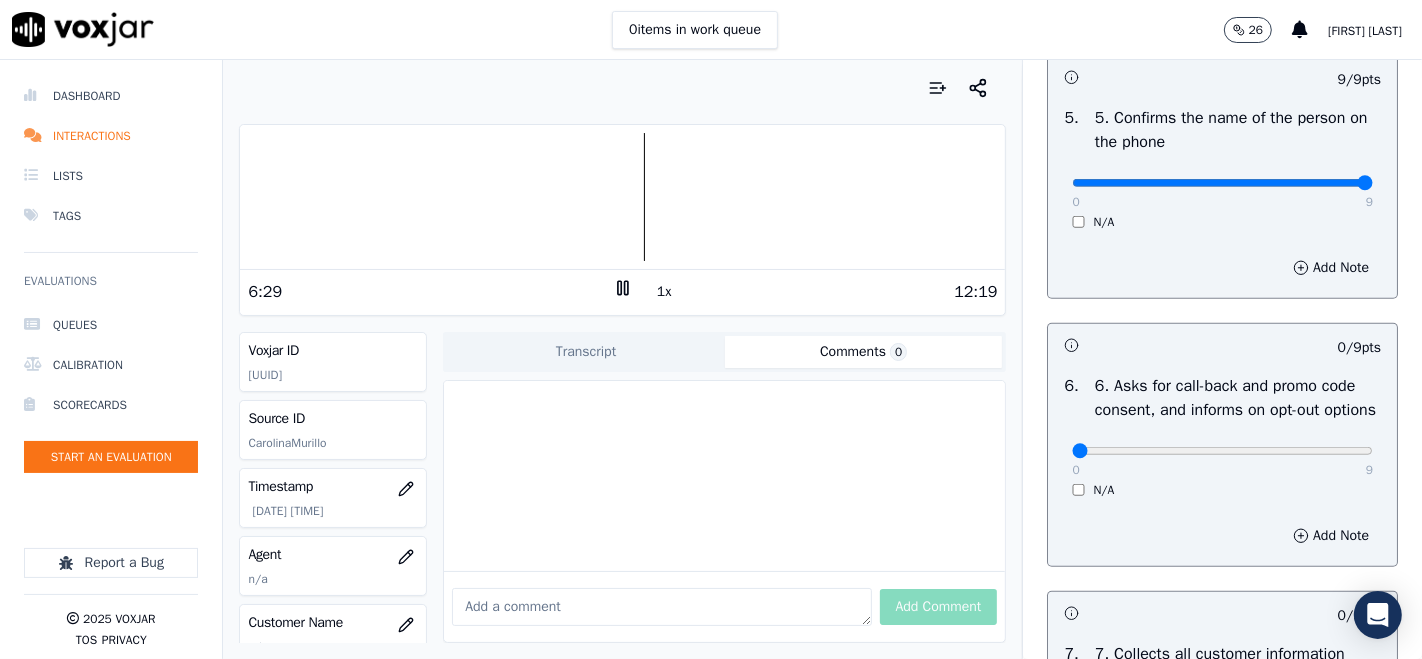 scroll, scrollTop: 1333, scrollLeft: 0, axis: vertical 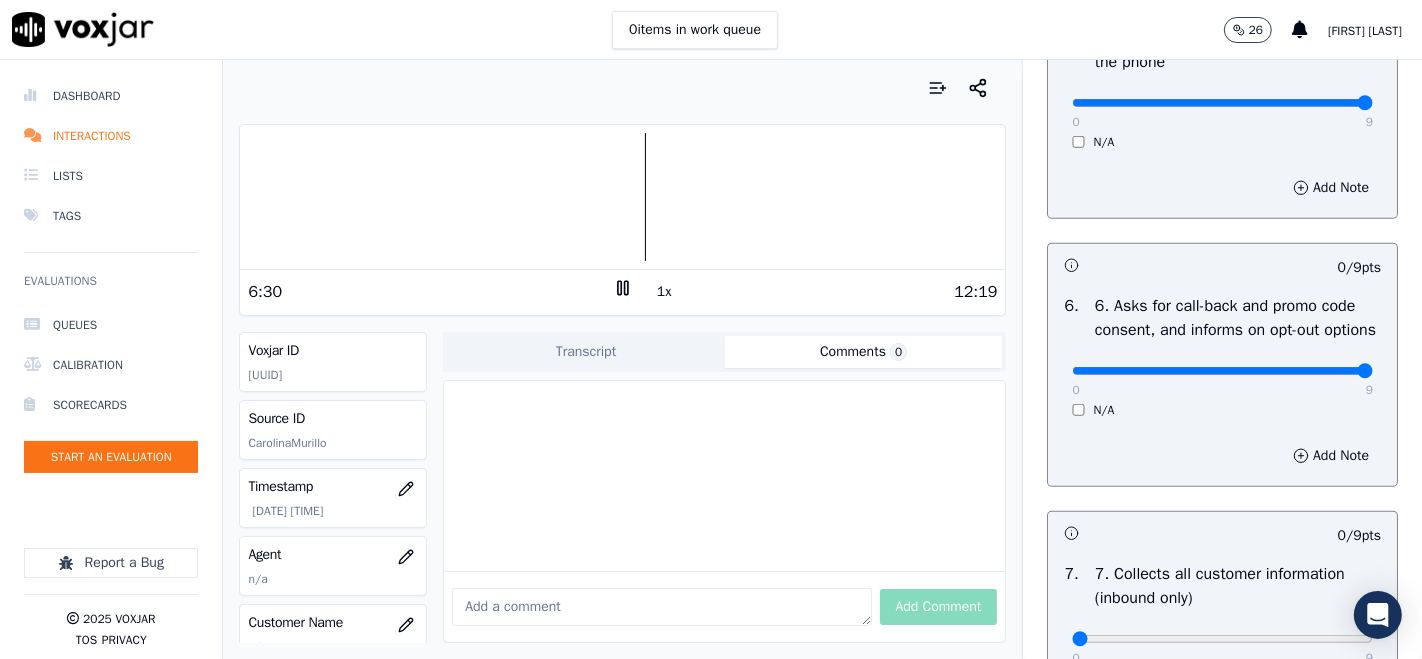 type on "9" 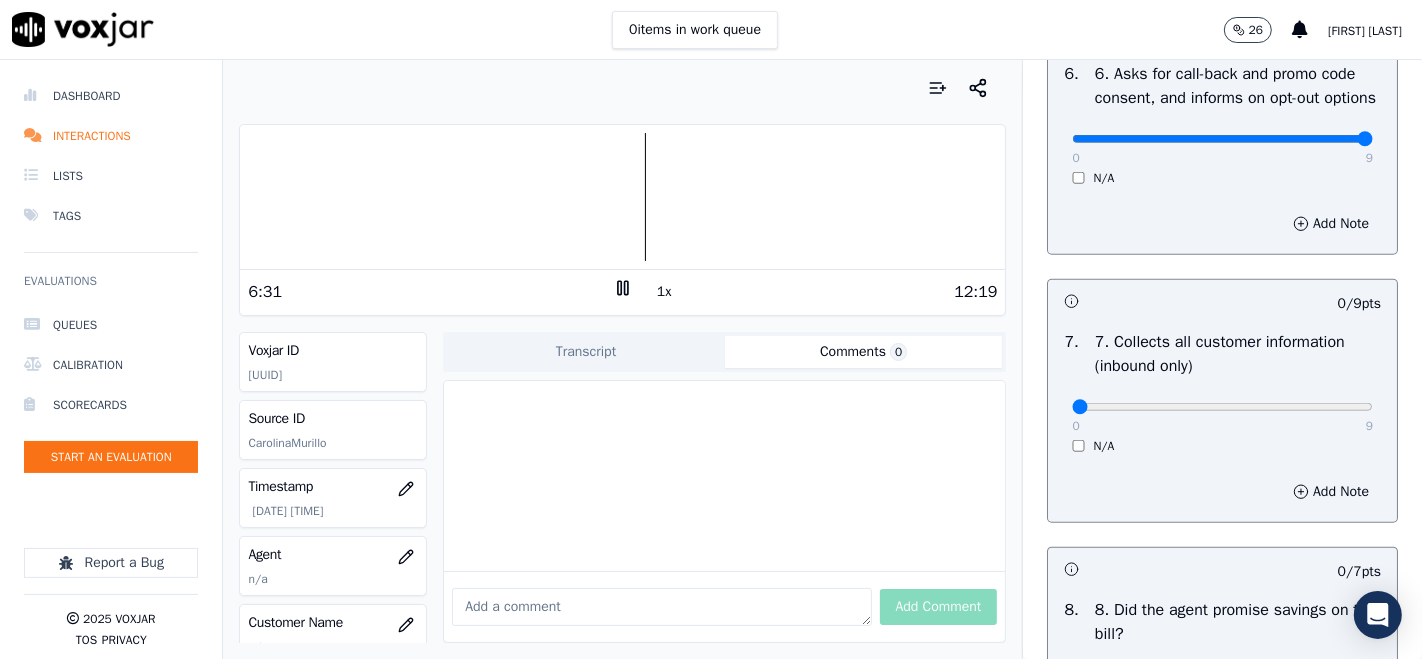 scroll, scrollTop: 1666, scrollLeft: 0, axis: vertical 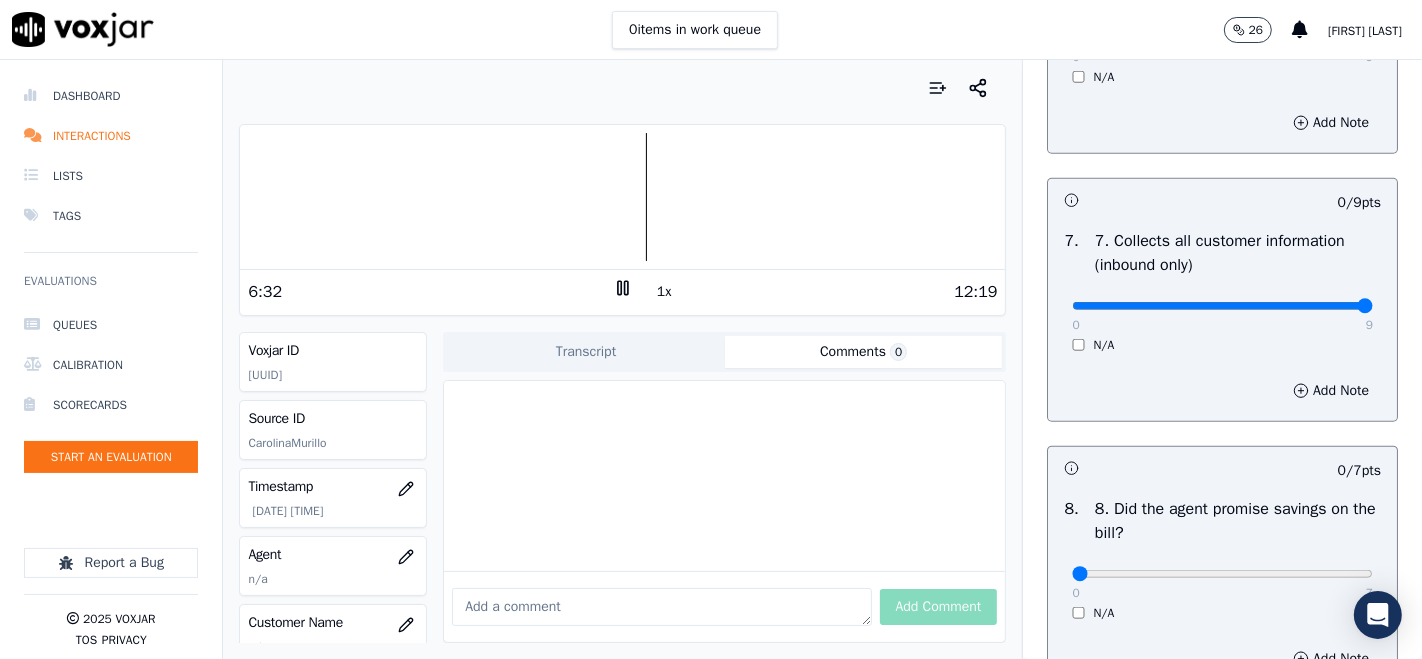 type on "9" 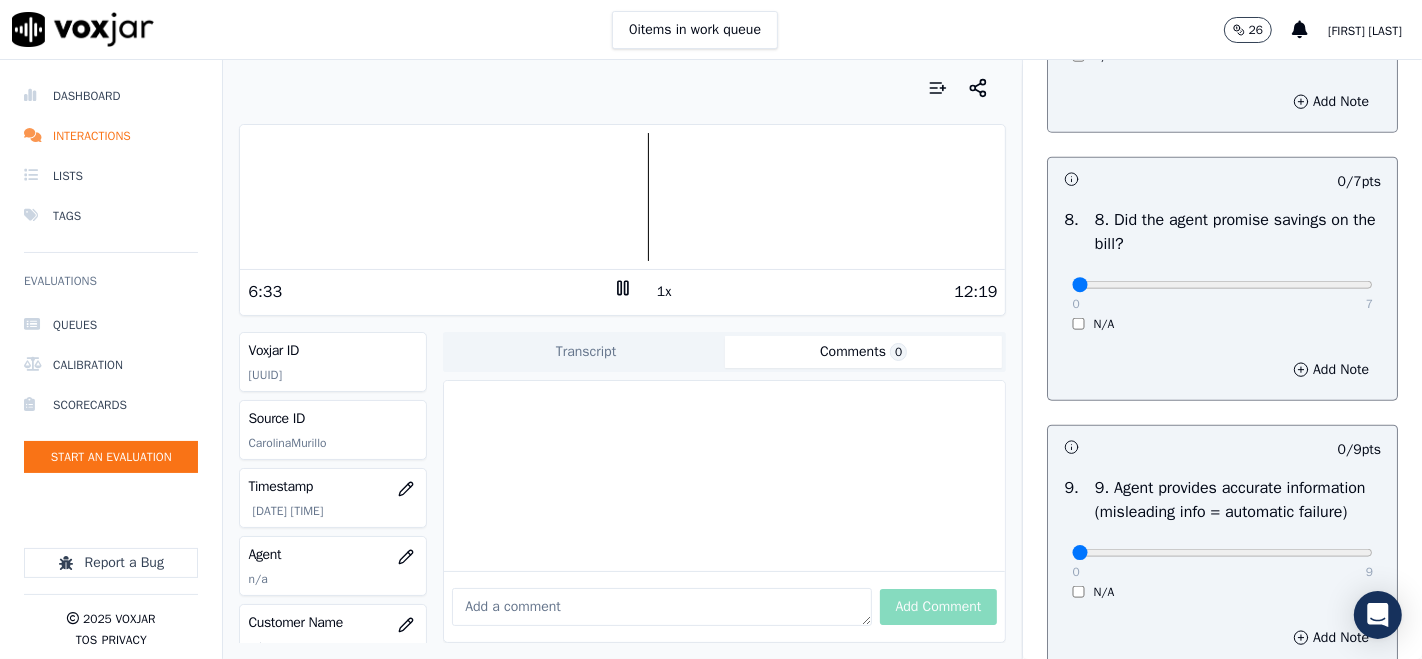 scroll, scrollTop: 1888, scrollLeft: 0, axis: vertical 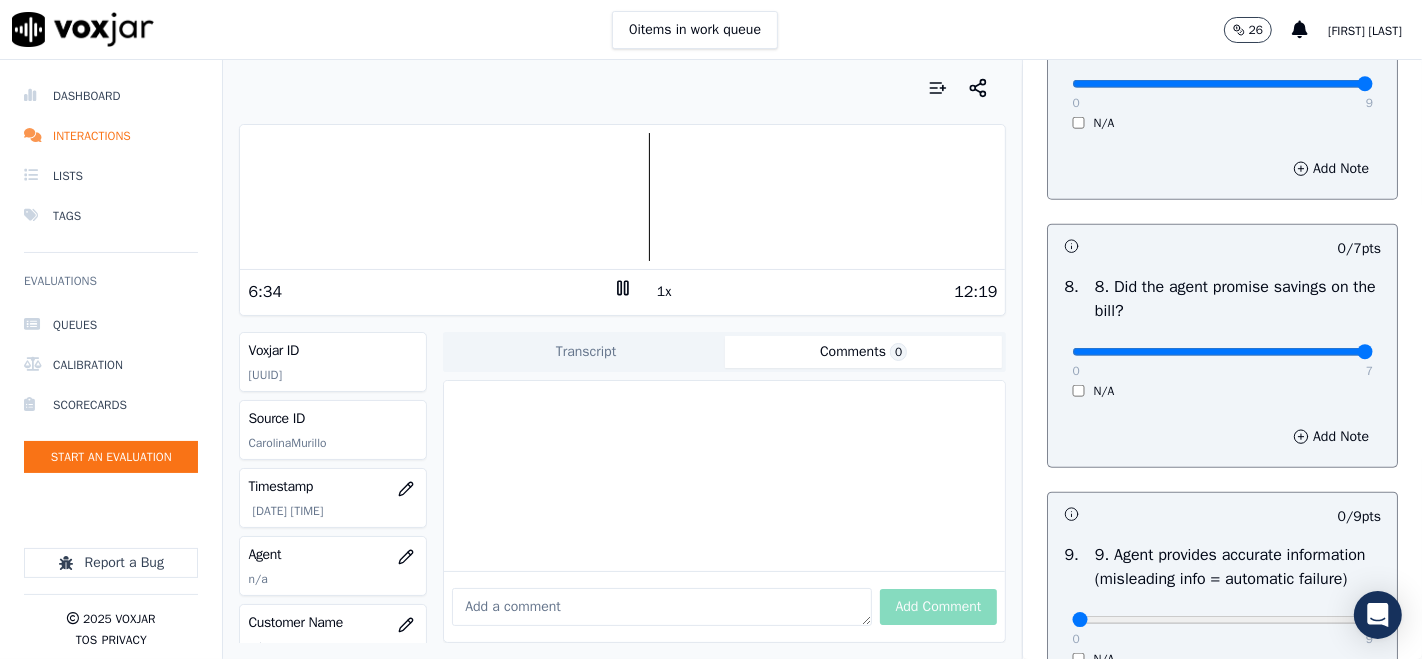 type on "7" 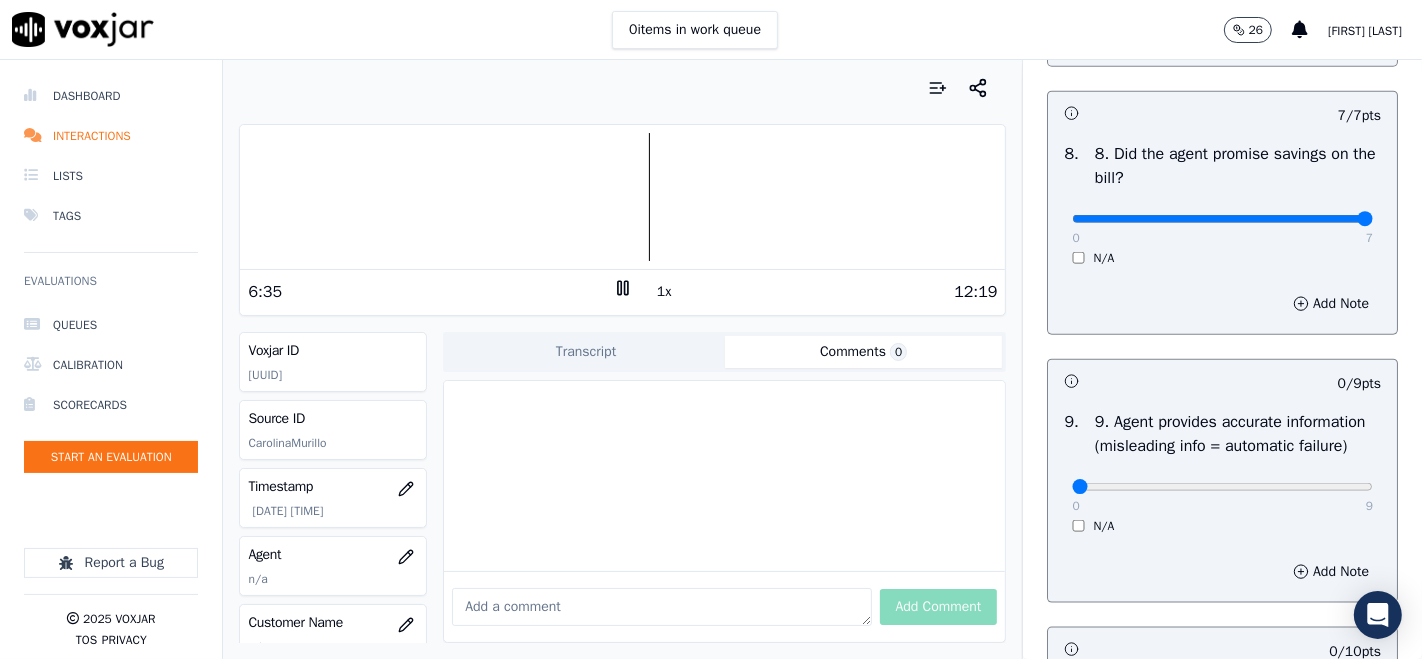scroll, scrollTop: 2111, scrollLeft: 0, axis: vertical 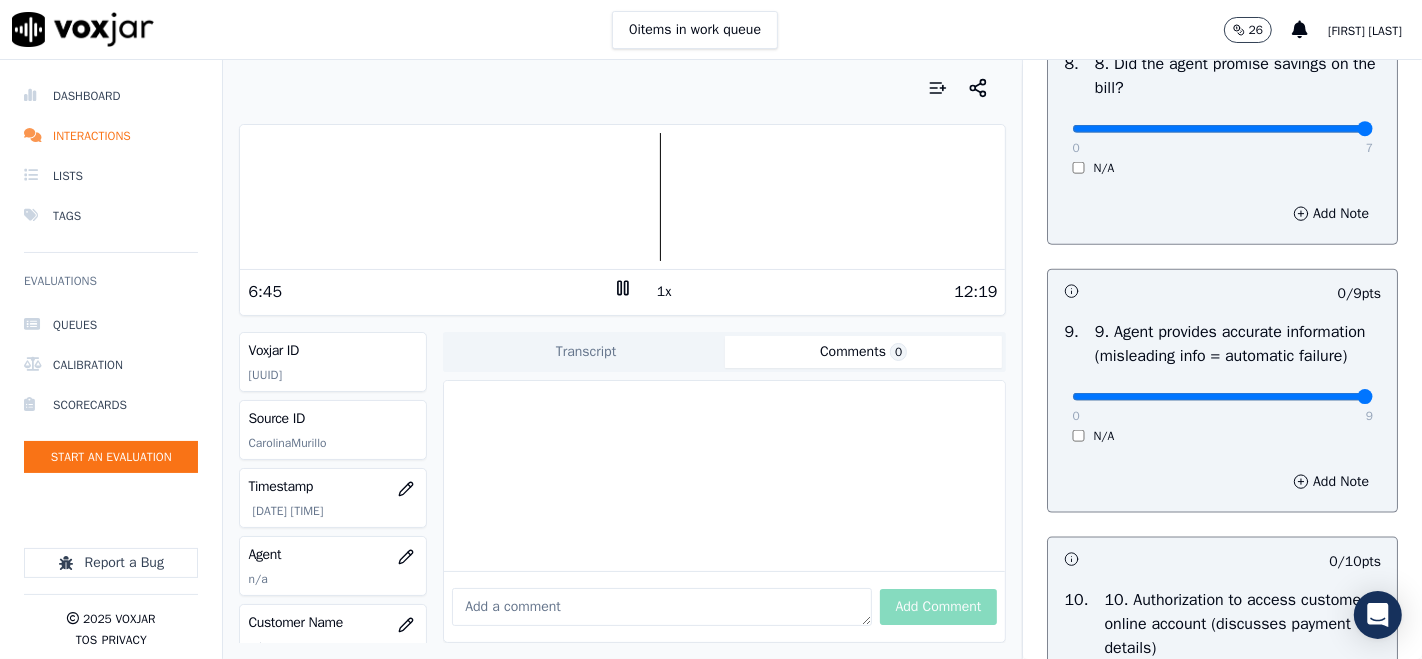 type on "9" 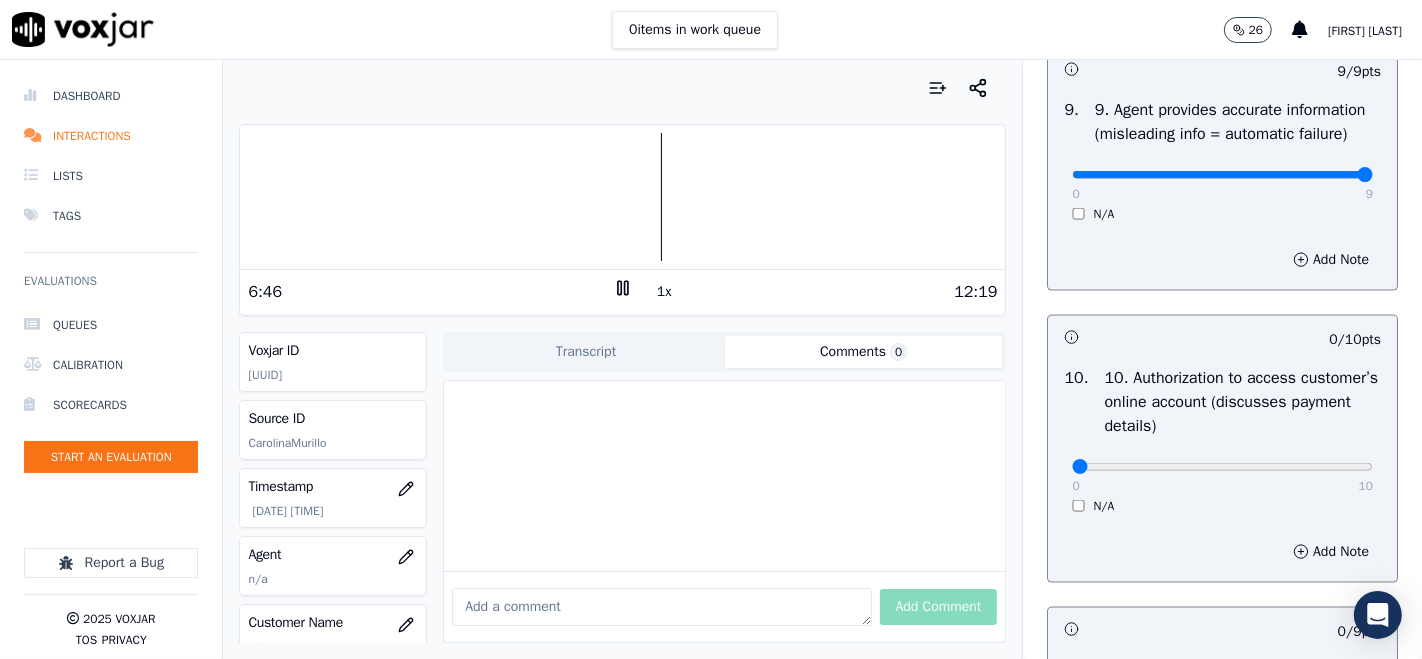 scroll, scrollTop: 2444, scrollLeft: 0, axis: vertical 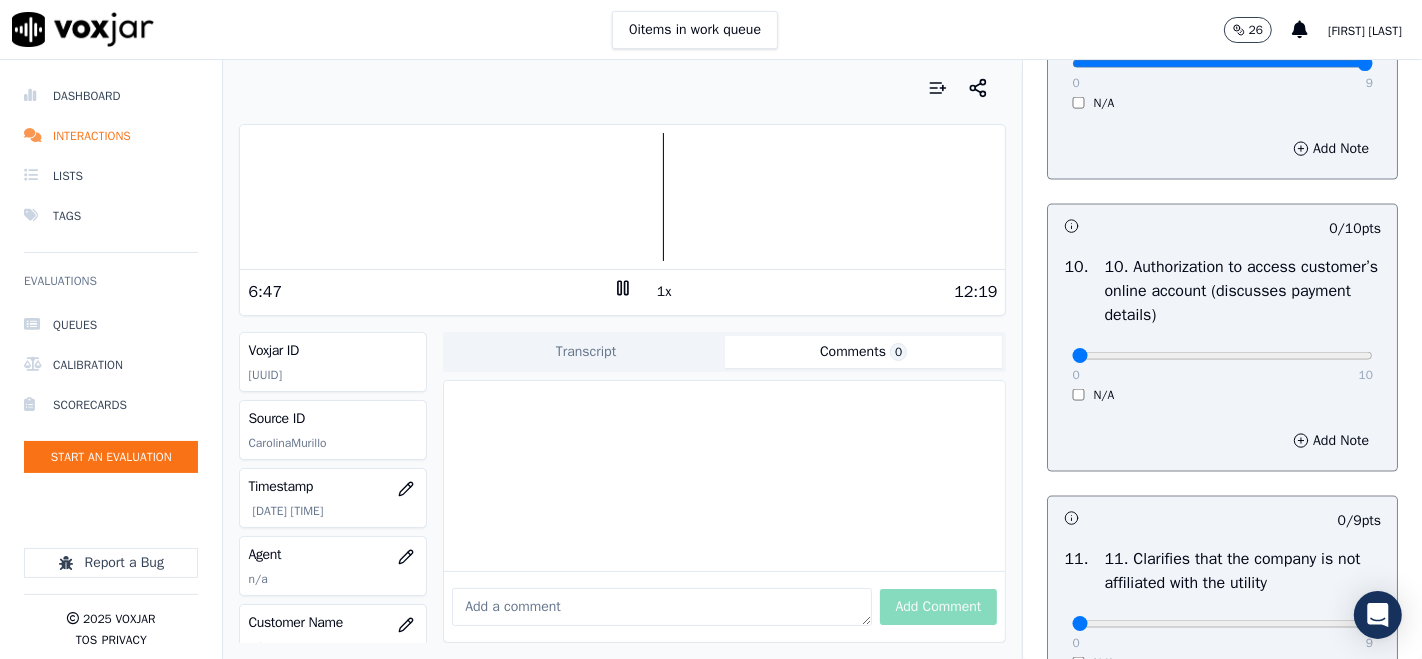 click on "0   10     N/A" at bounding box center (1222, 365) 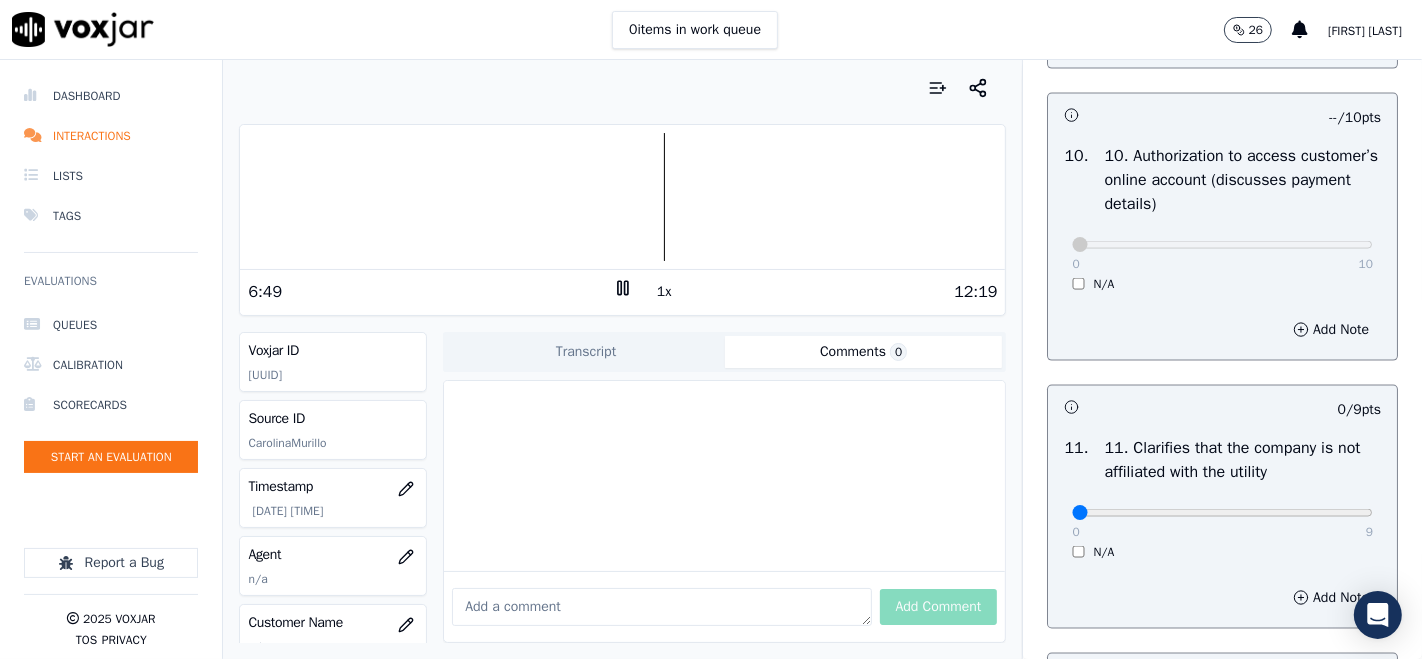 scroll, scrollTop: 2777, scrollLeft: 0, axis: vertical 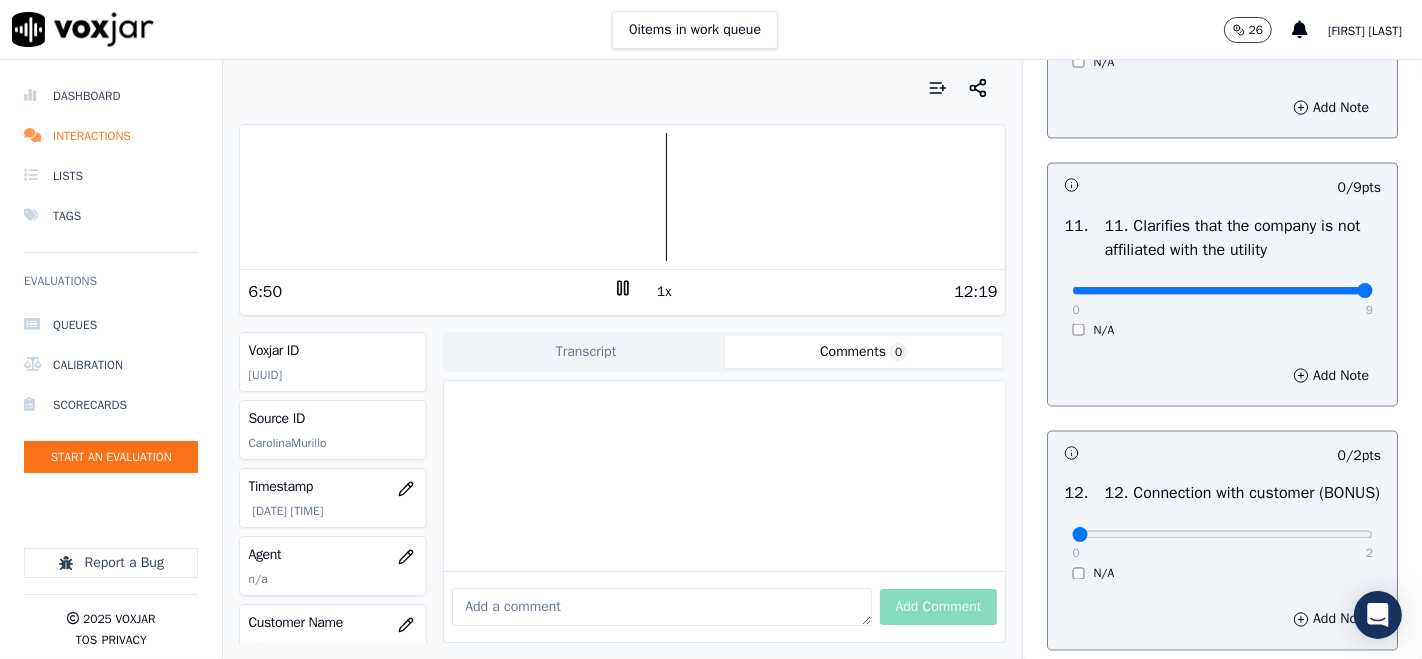 type on "9" 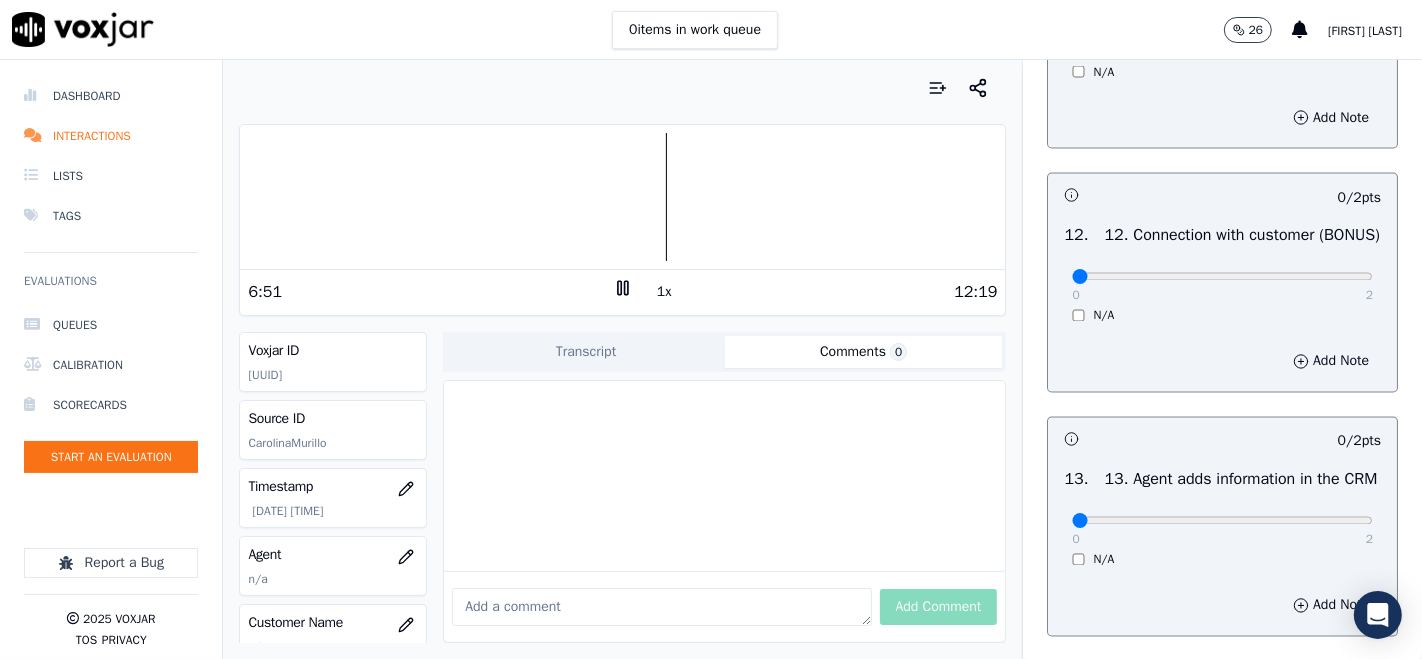 scroll, scrollTop: 3000, scrollLeft: 0, axis: vertical 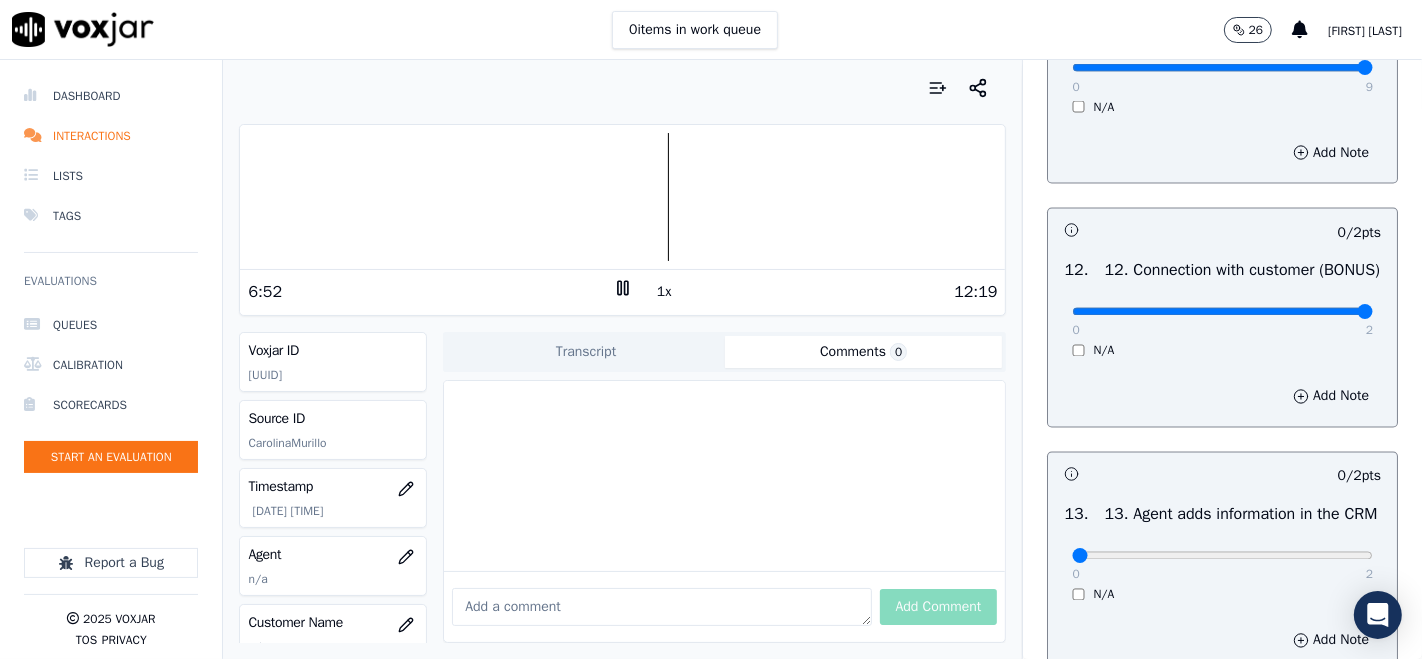 type on "2" 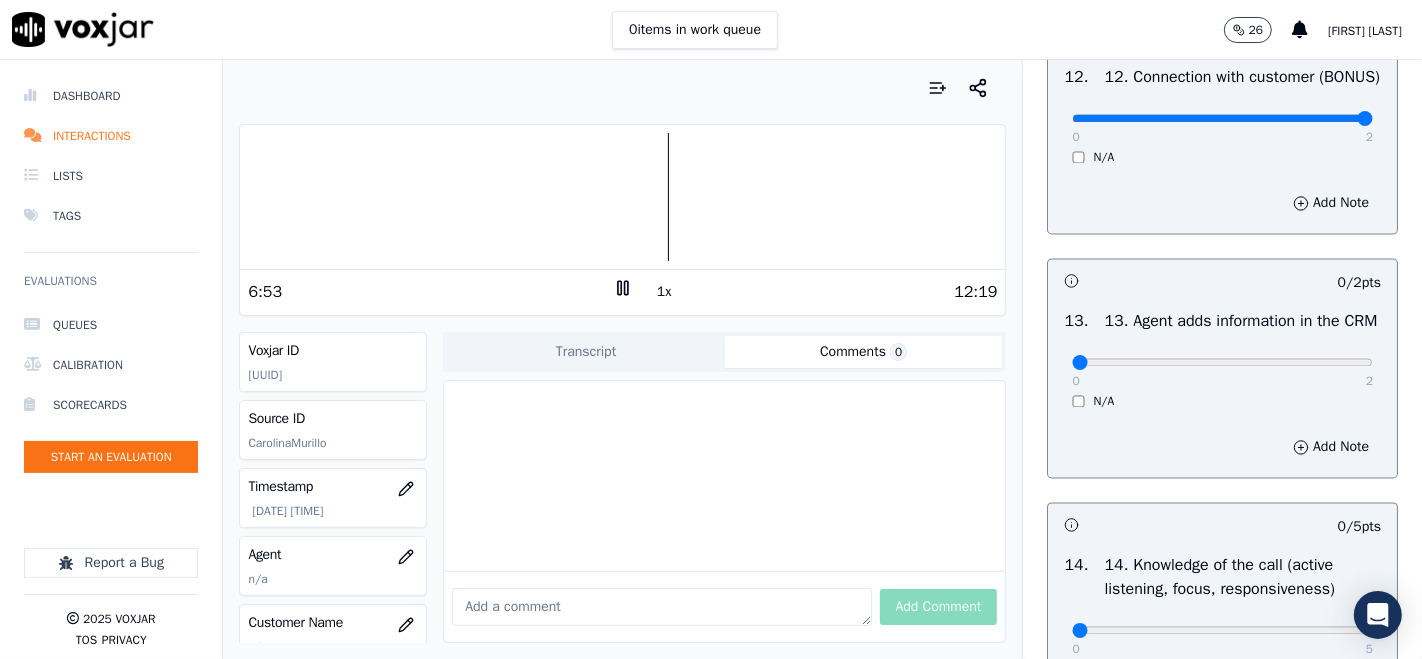 scroll, scrollTop: 3333, scrollLeft: 0, axis: vertical 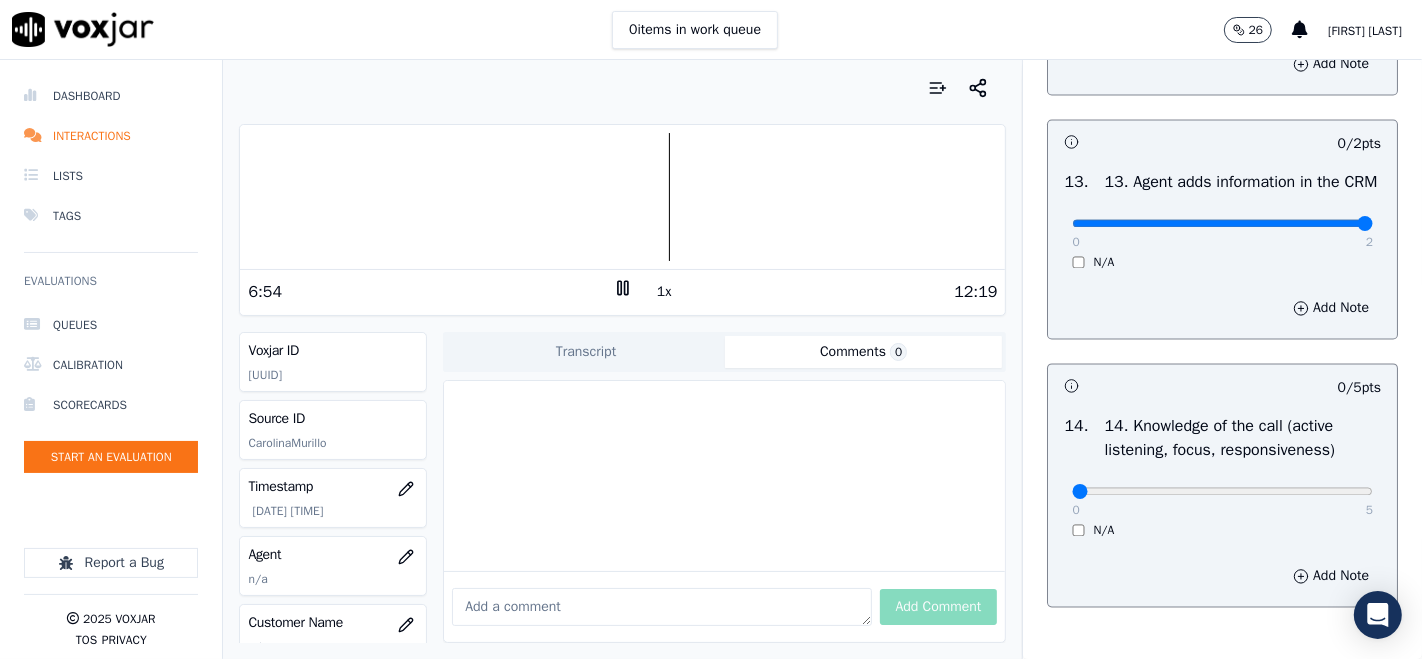 type on "2" 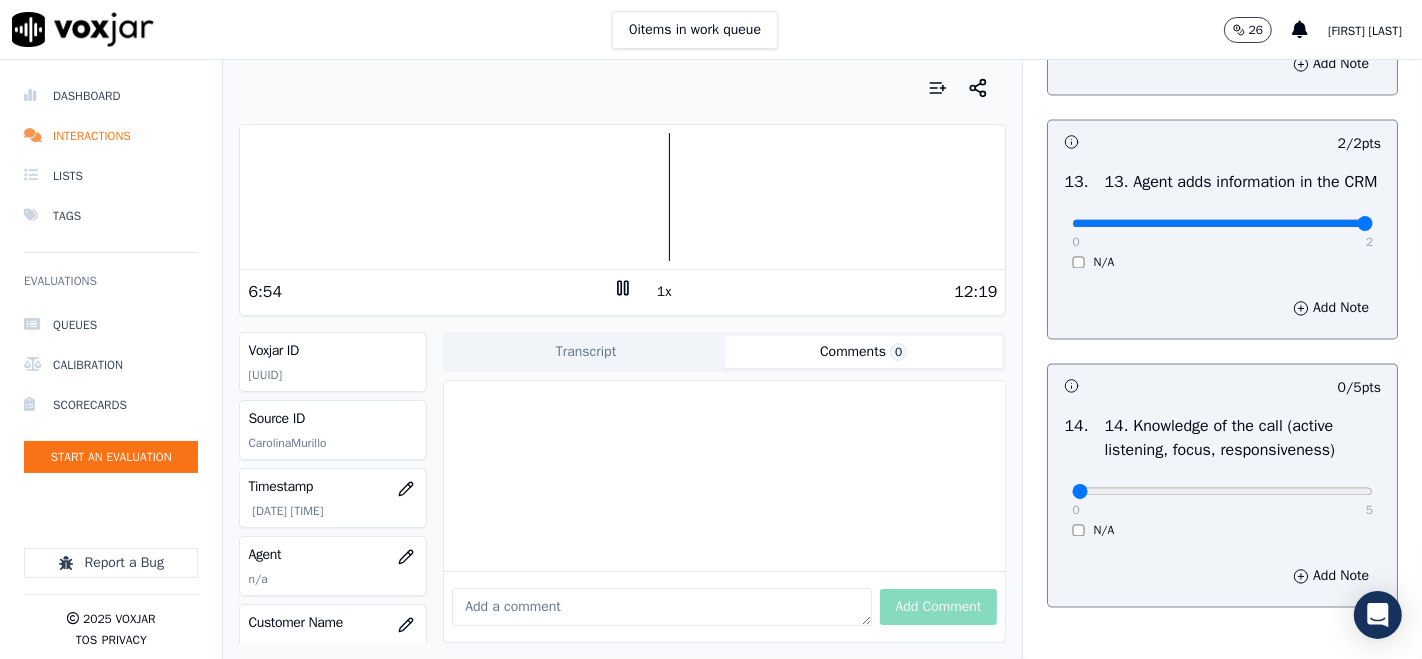 scroll, scrollTop: 3606, scrollLeft: 0, axis: vertical 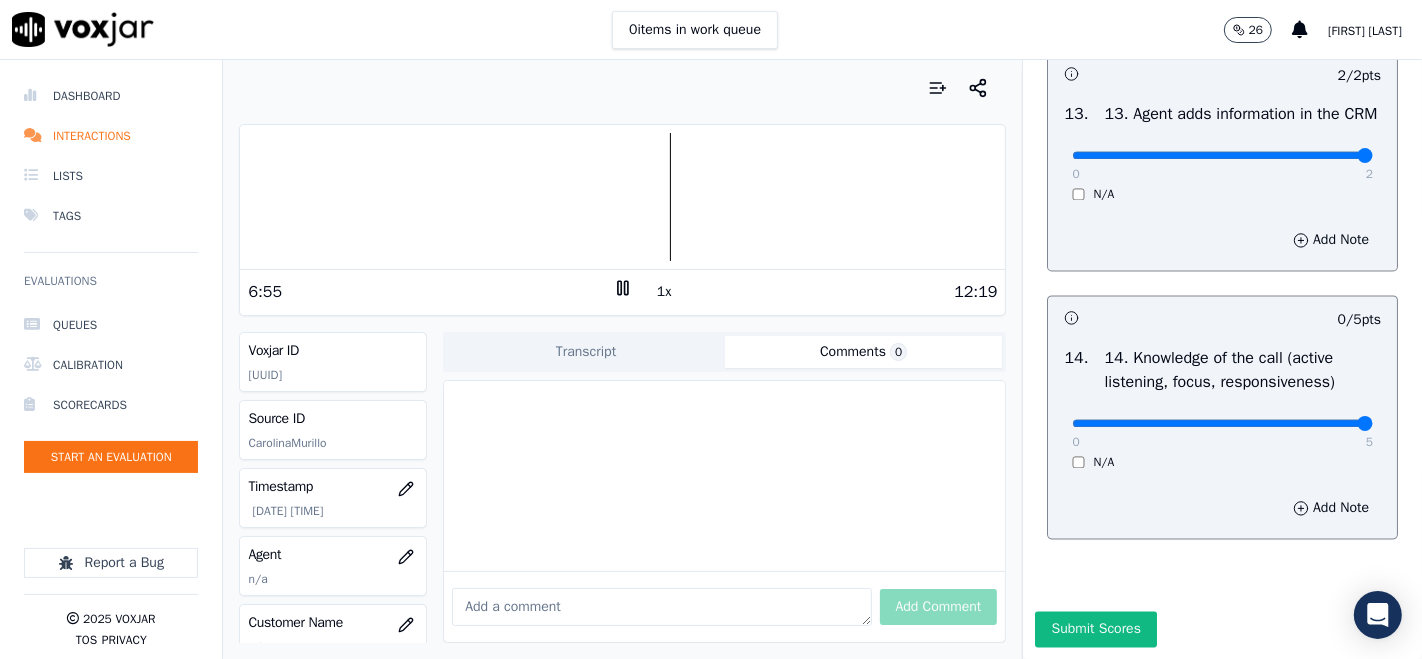 type on "5" 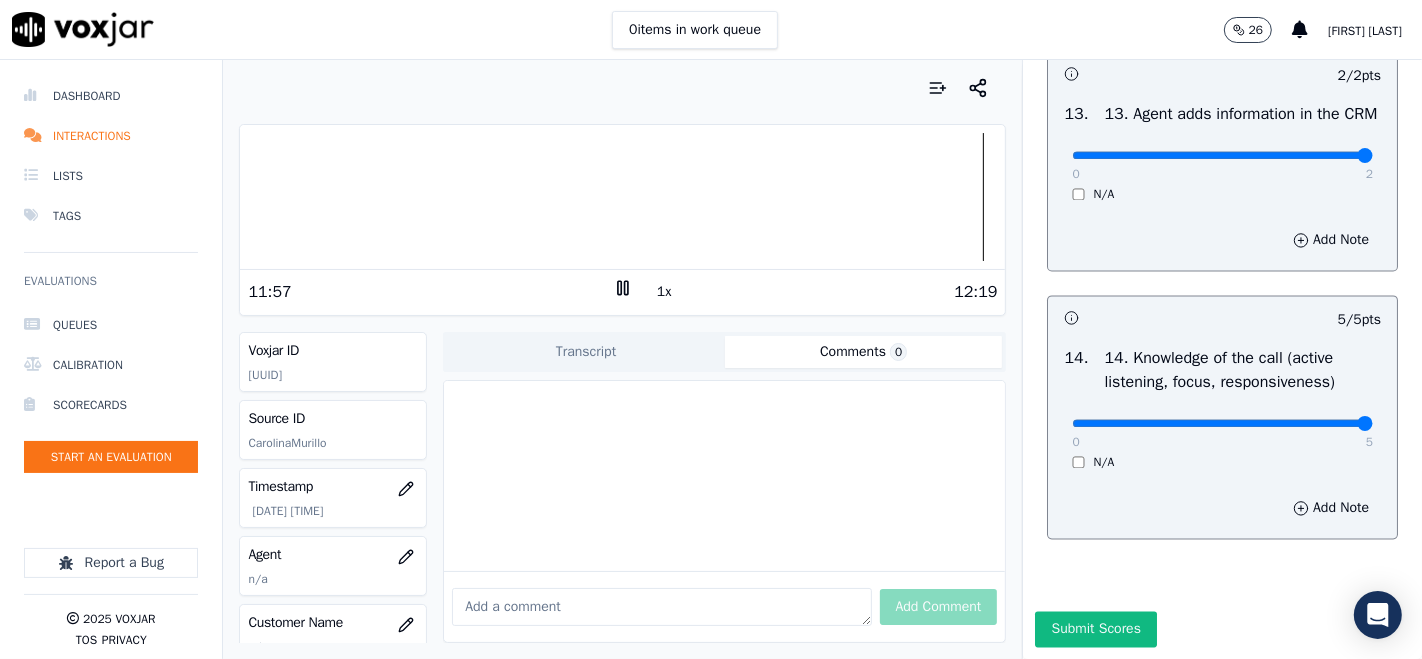 click at bounding box center (622, 197) 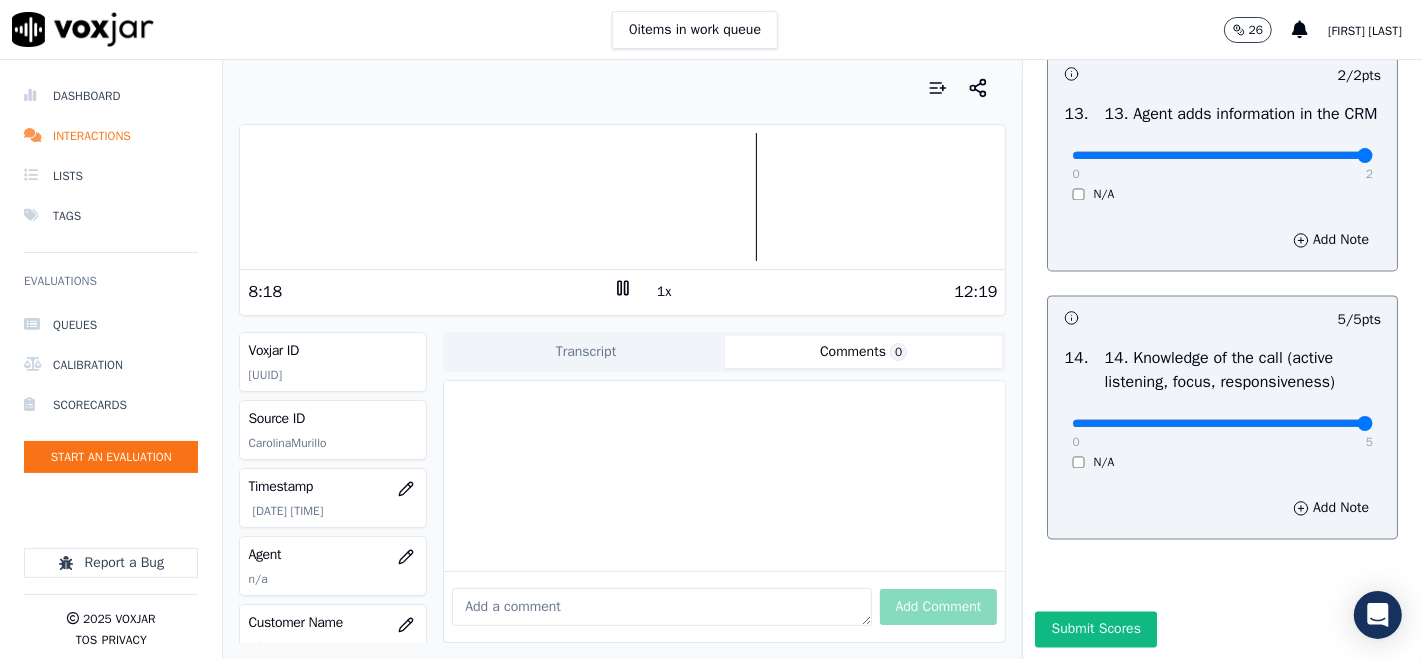 click at bounding box center [622, 197] 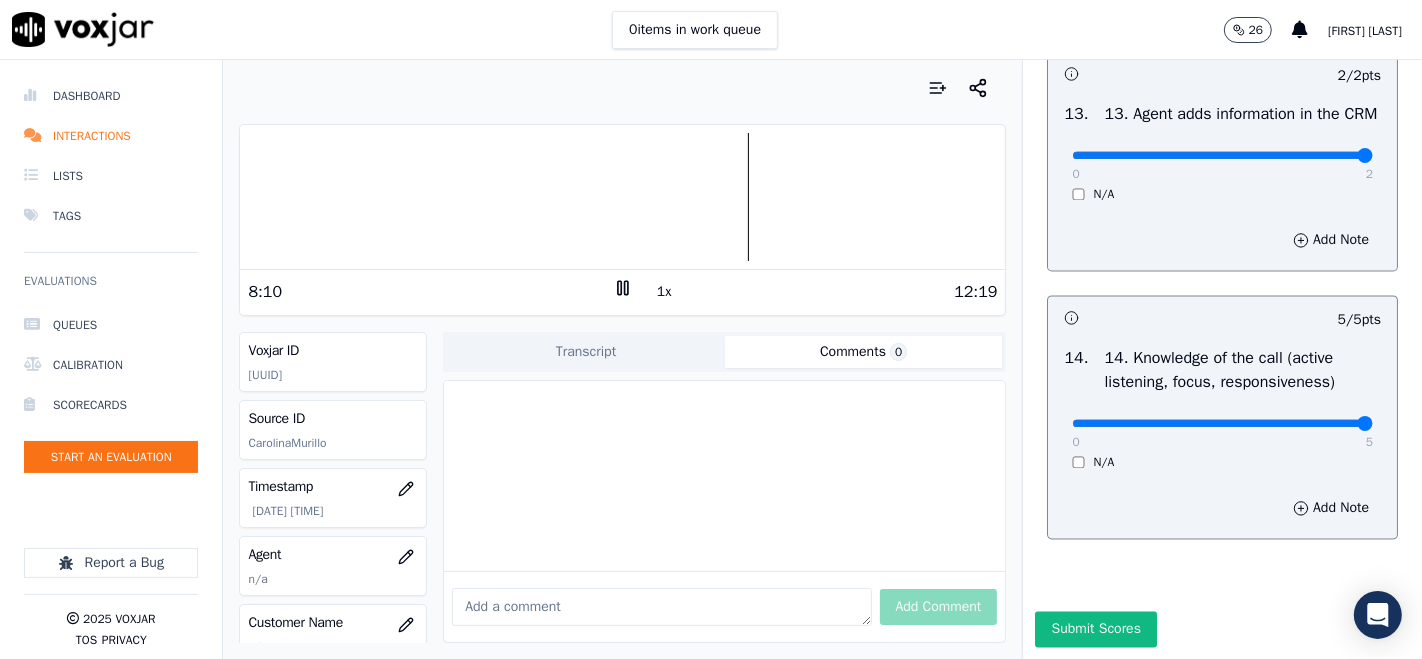 click at bounding box center (622, 197) 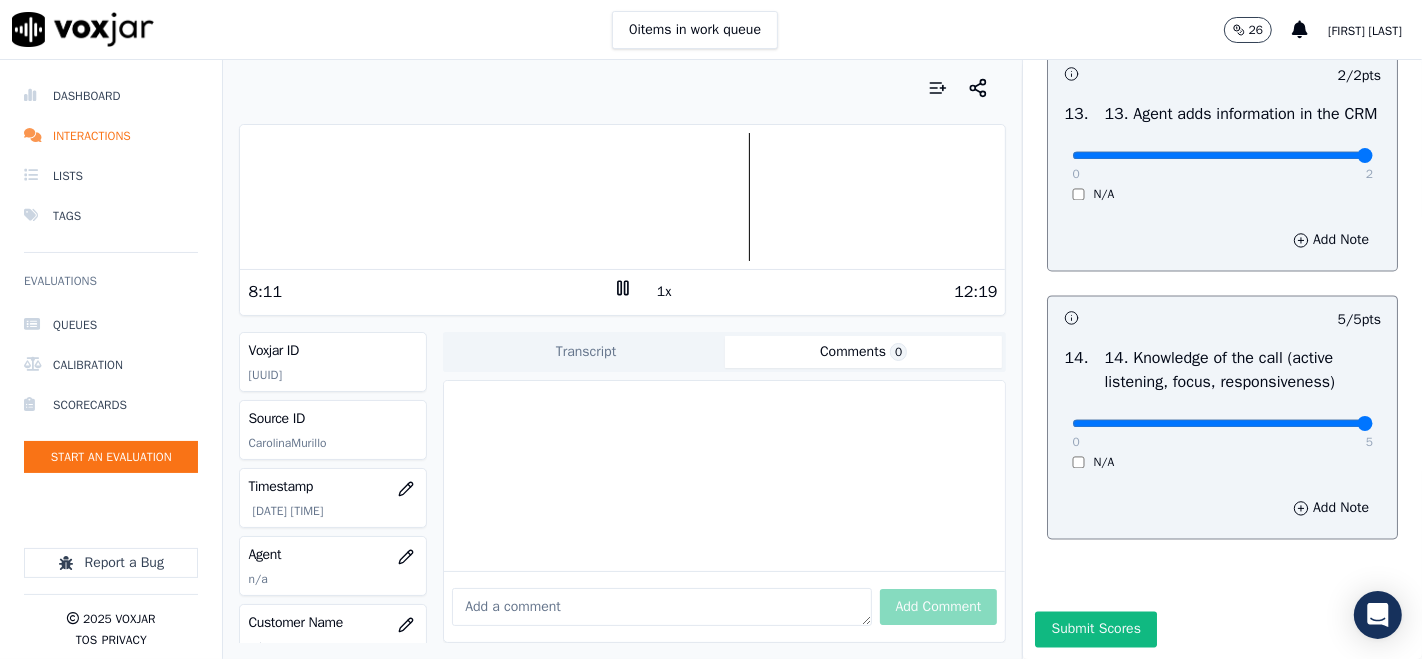 click 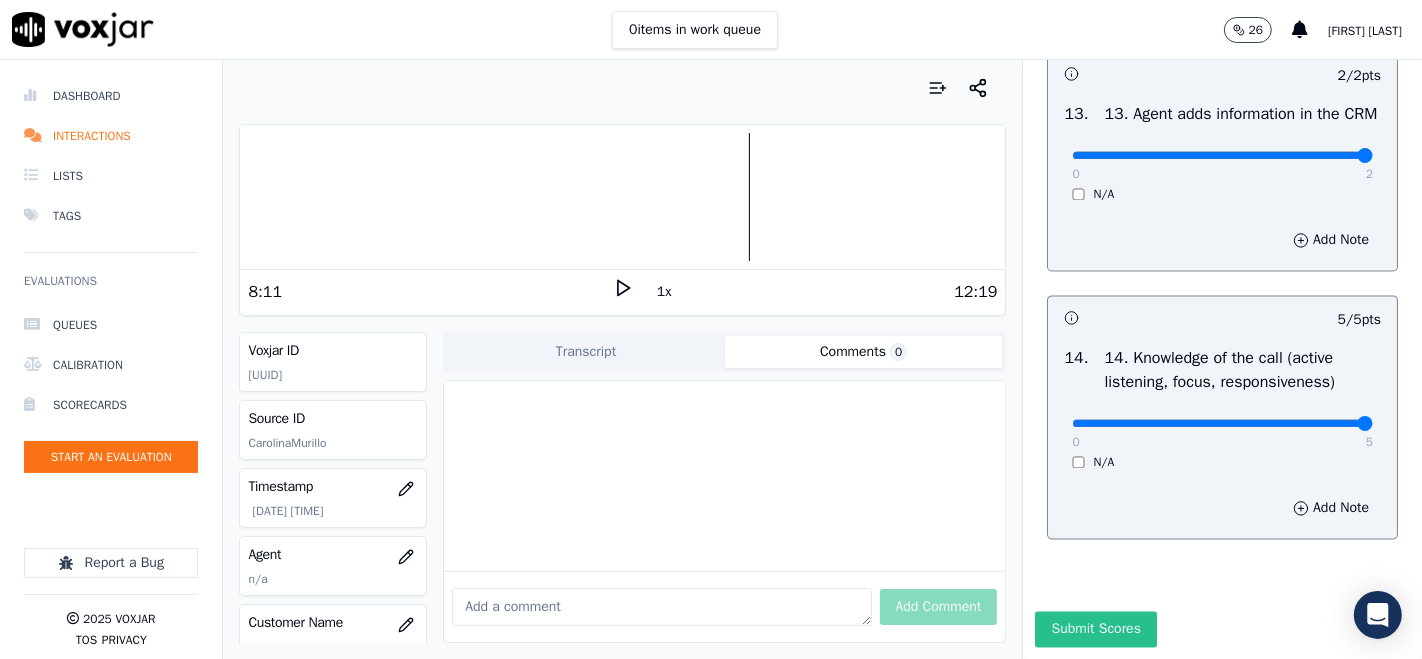click on "Submit Scores" at bounding box center (1095, 629) 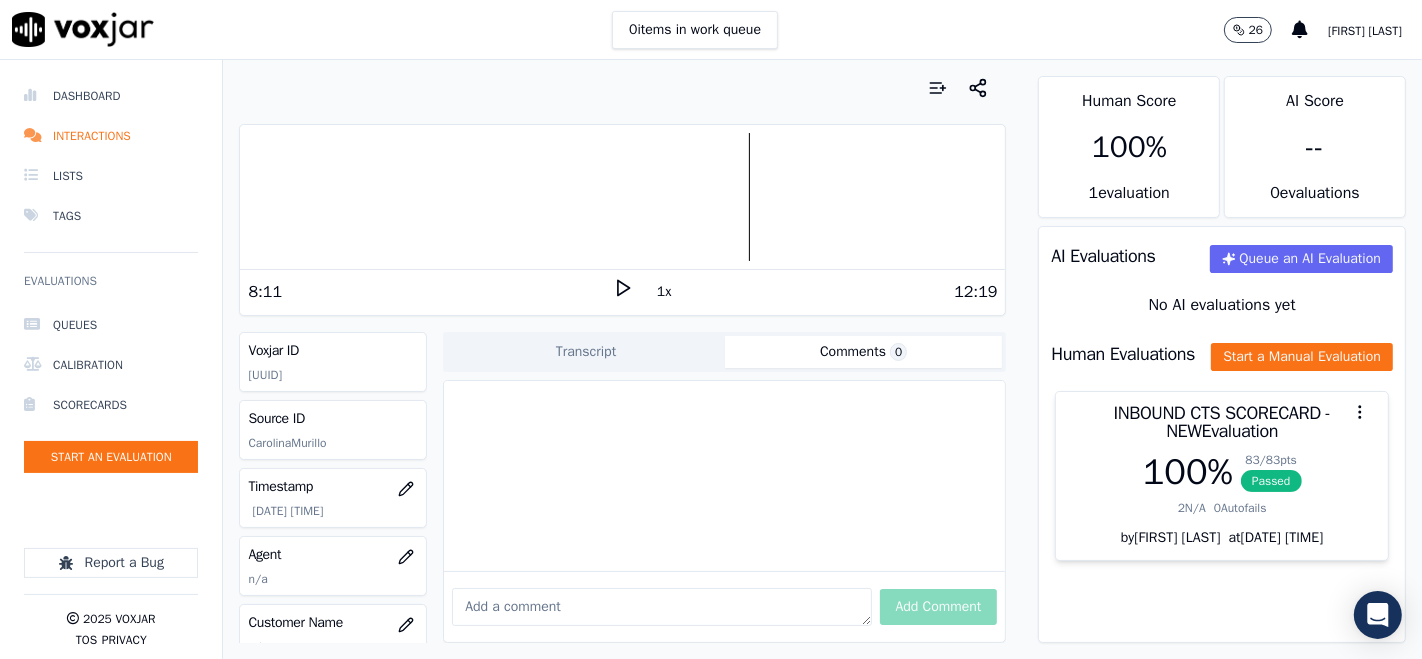 click at bounding box center [661, 607] 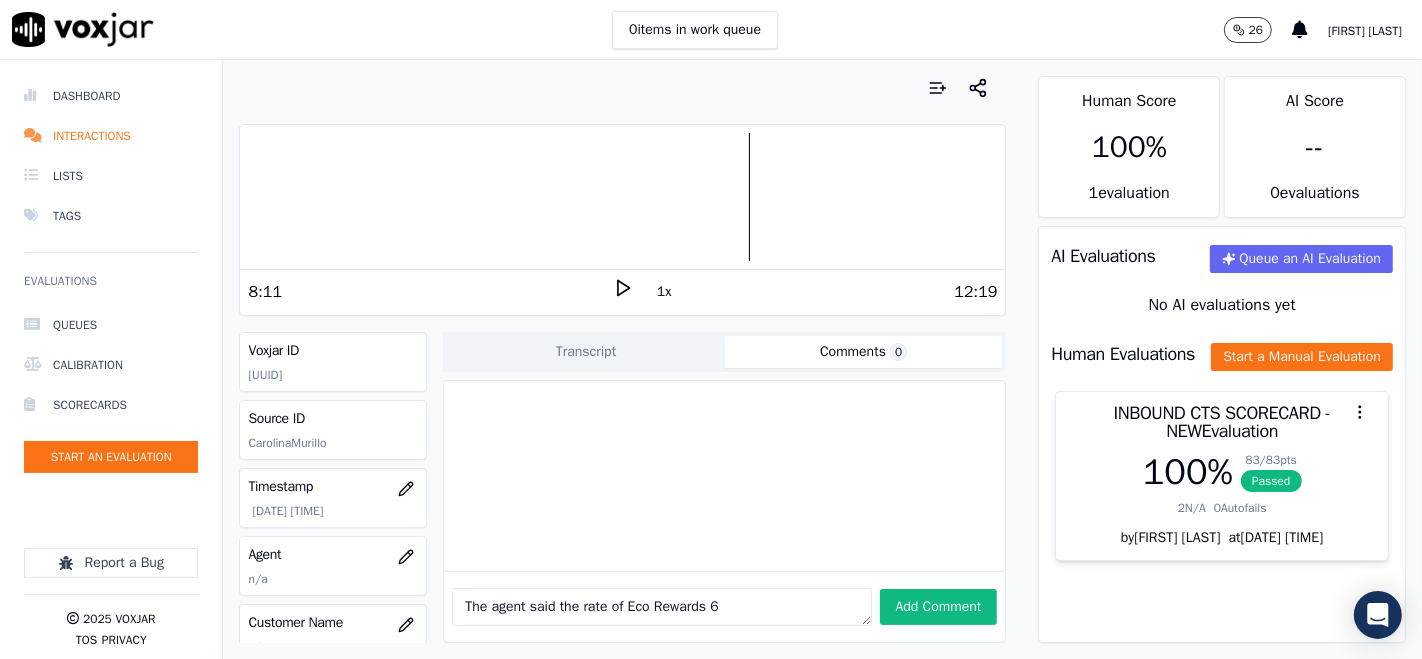type on "The agent said the rate of Eco Rewards 6" 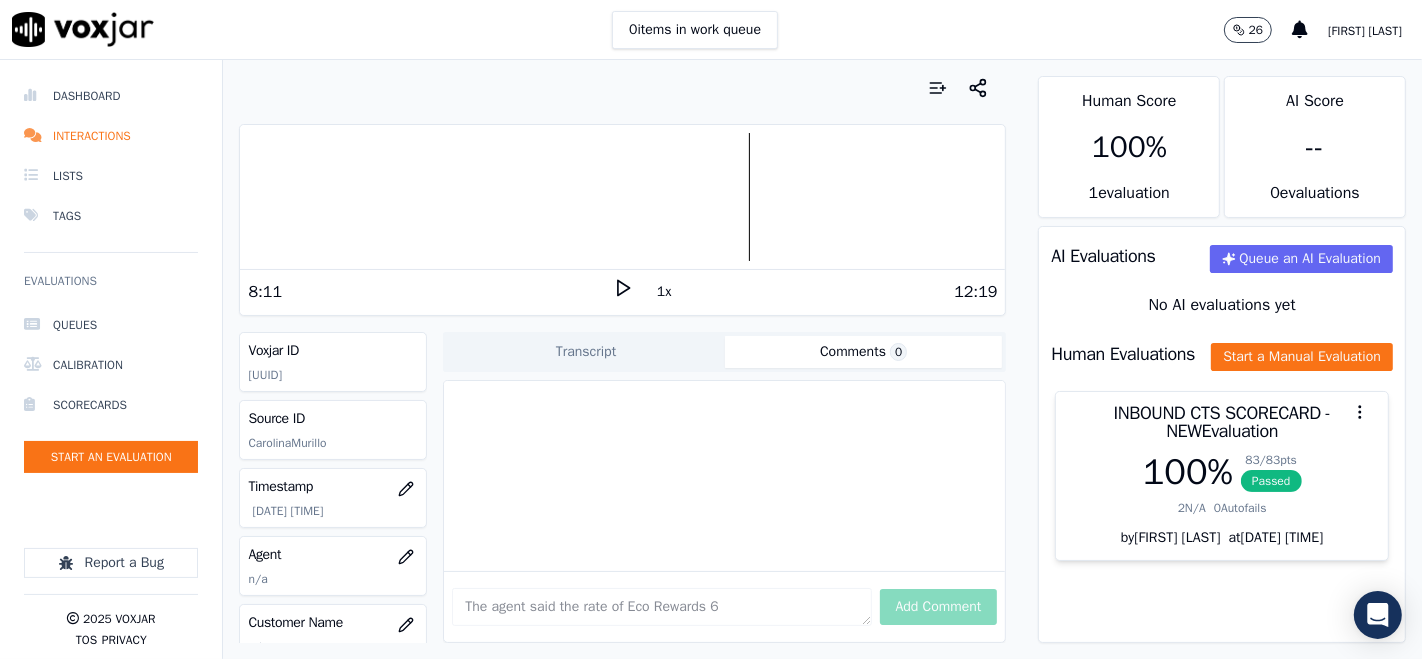 type 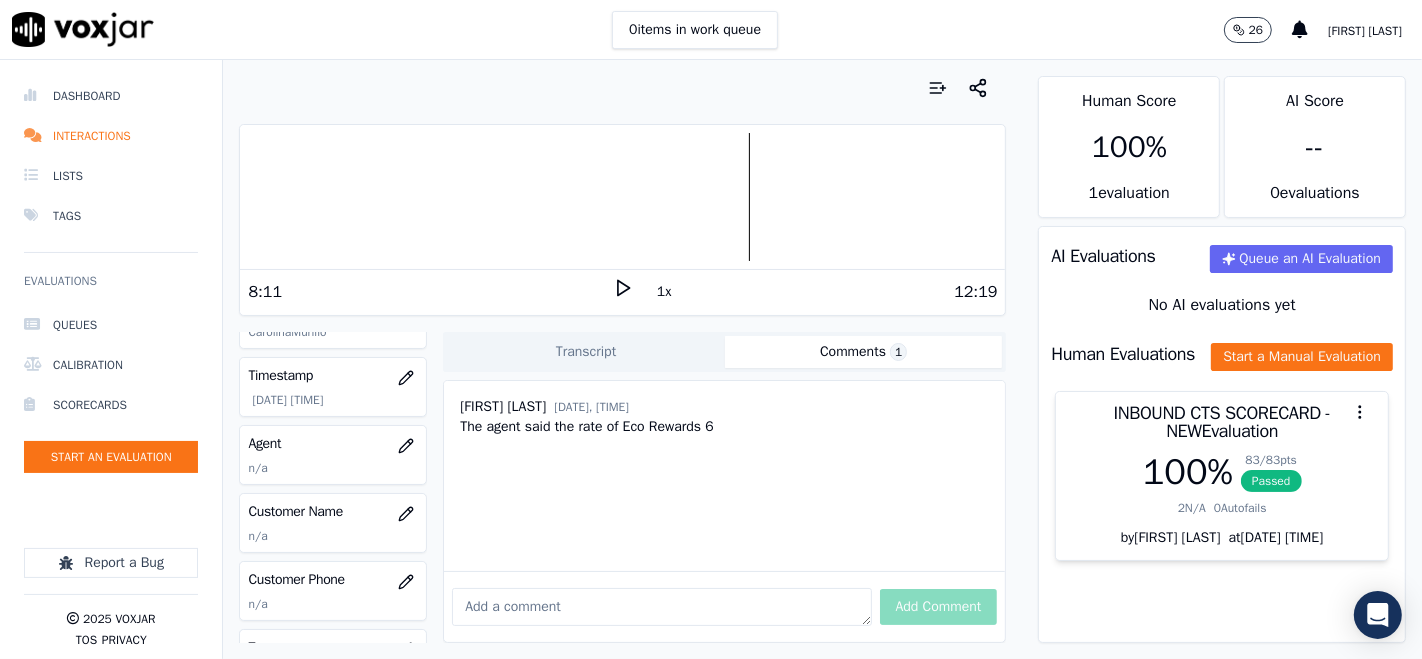 scroll, scrollTop: 222, scrollLeft: 0, axis: vertical 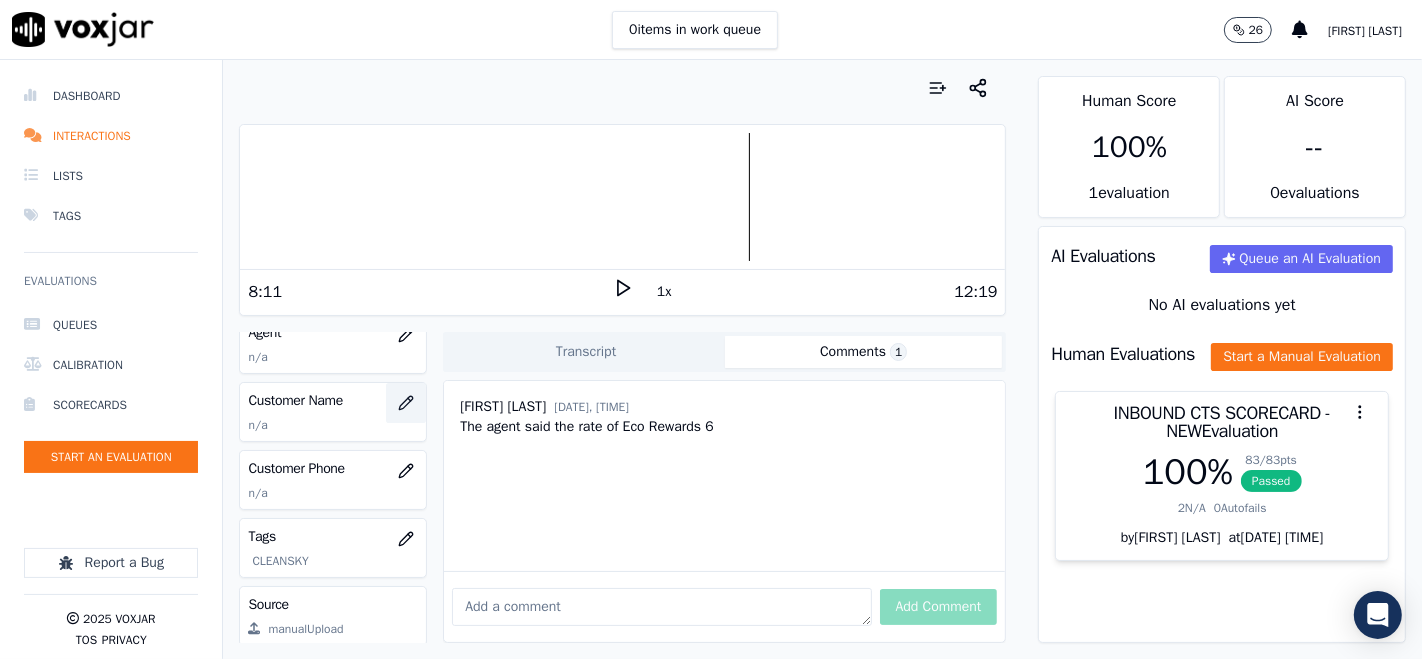 click 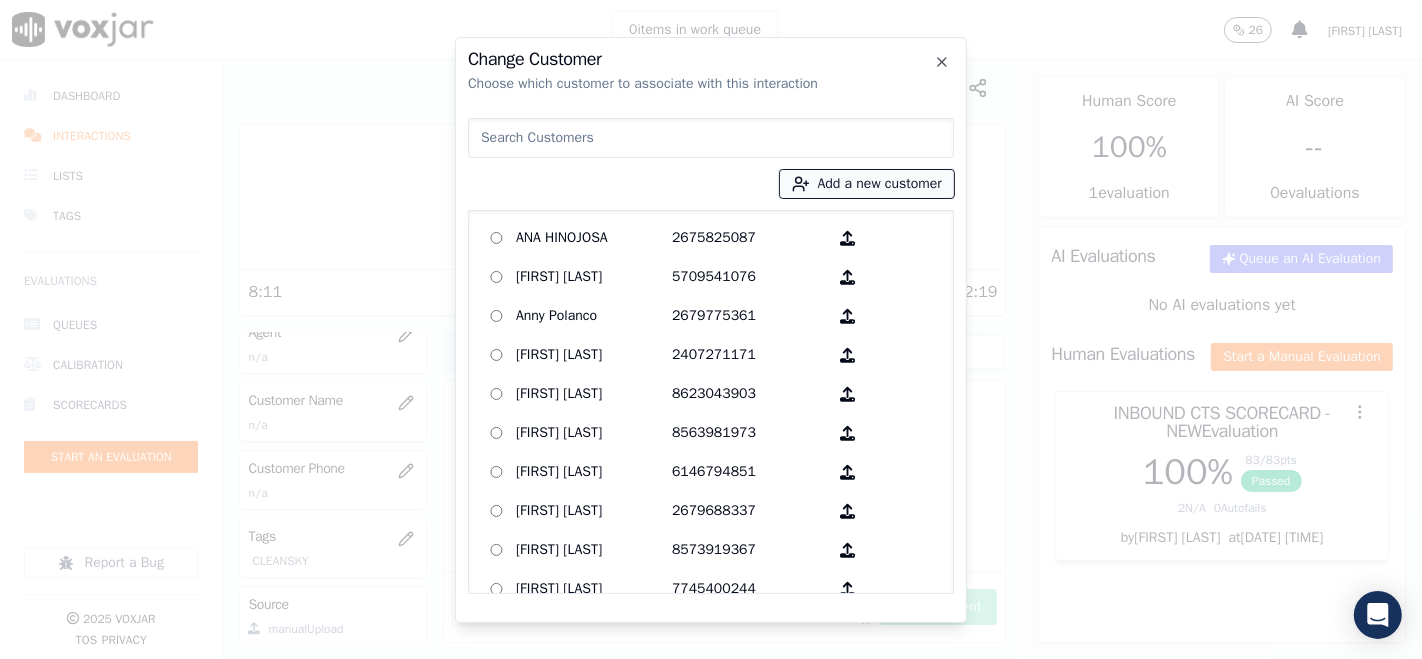 click on "Add a new customer" at bounding box center (867, 184) 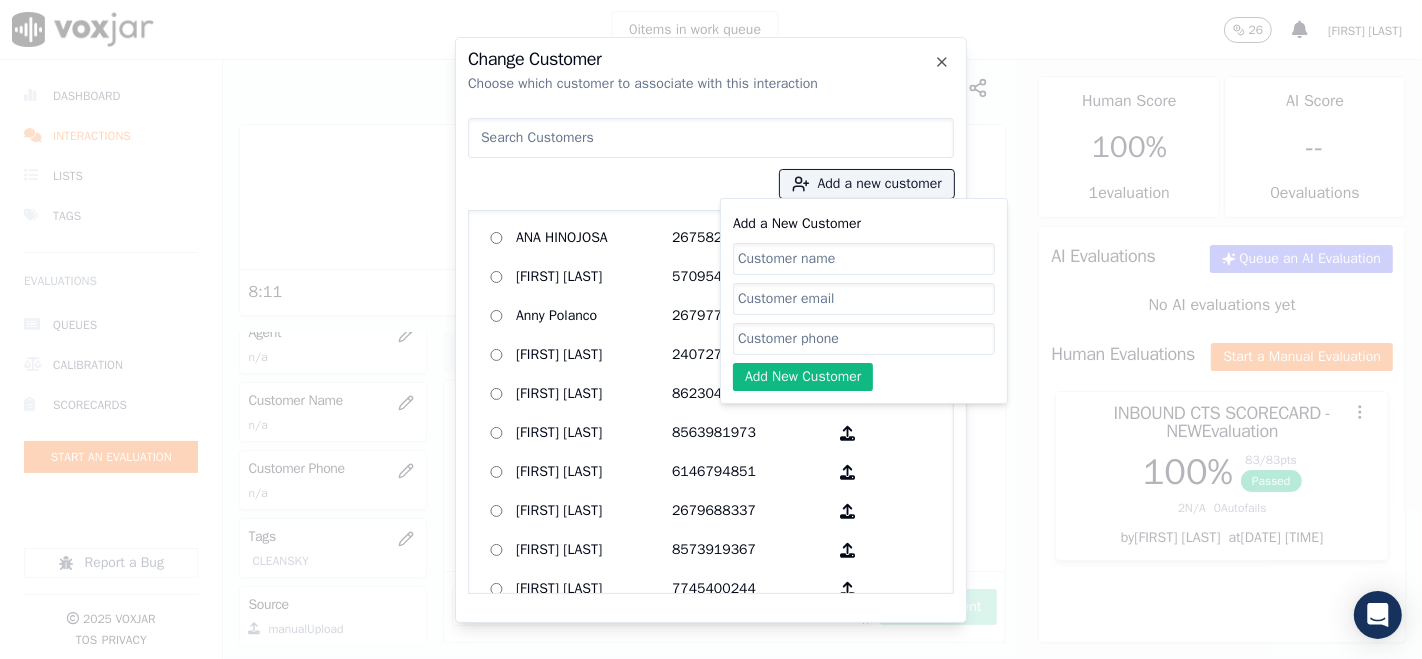 paste on "[FIRST] [LAST]" 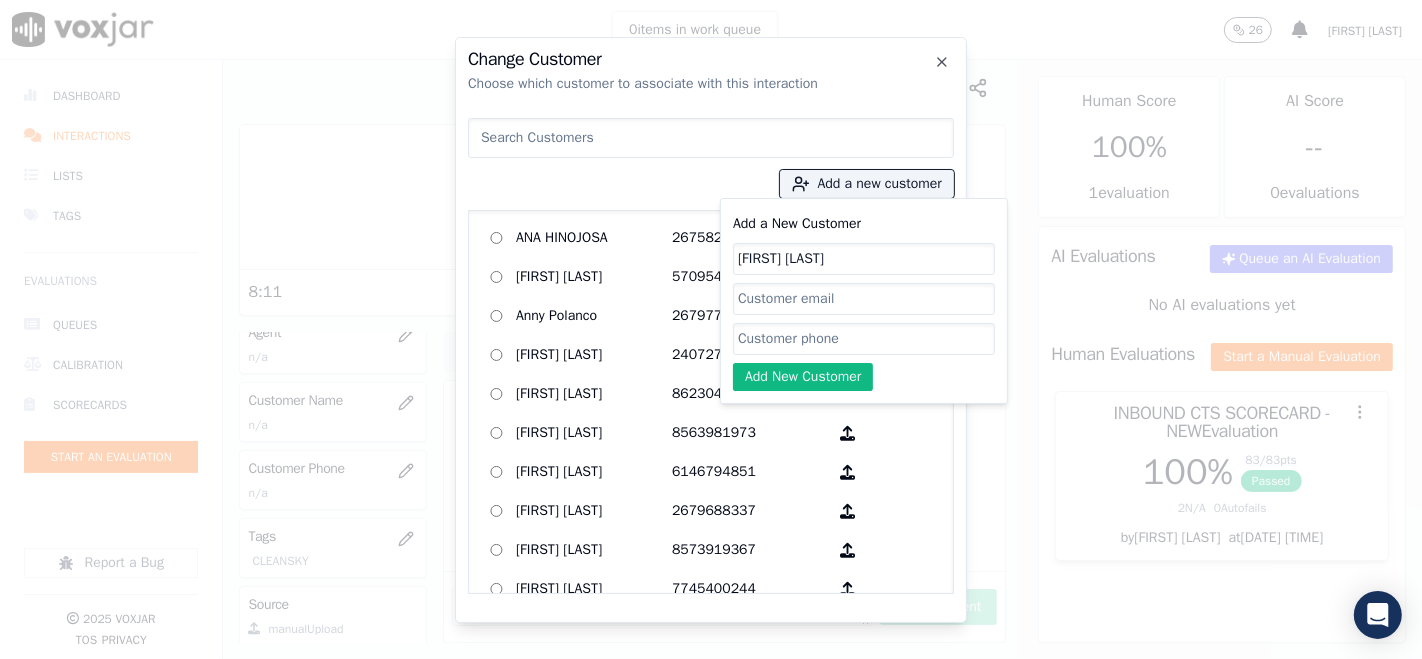 type on "[FIRST] [LAST]" 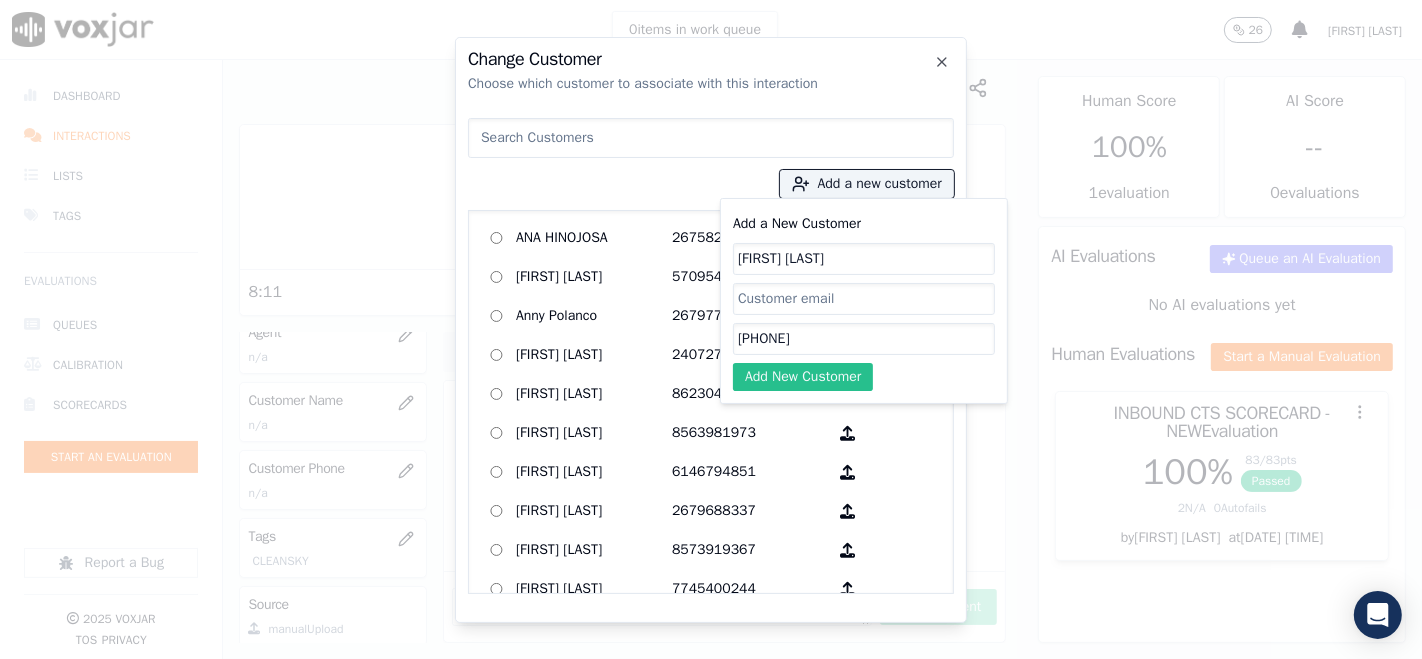 type on "[PHONE]" 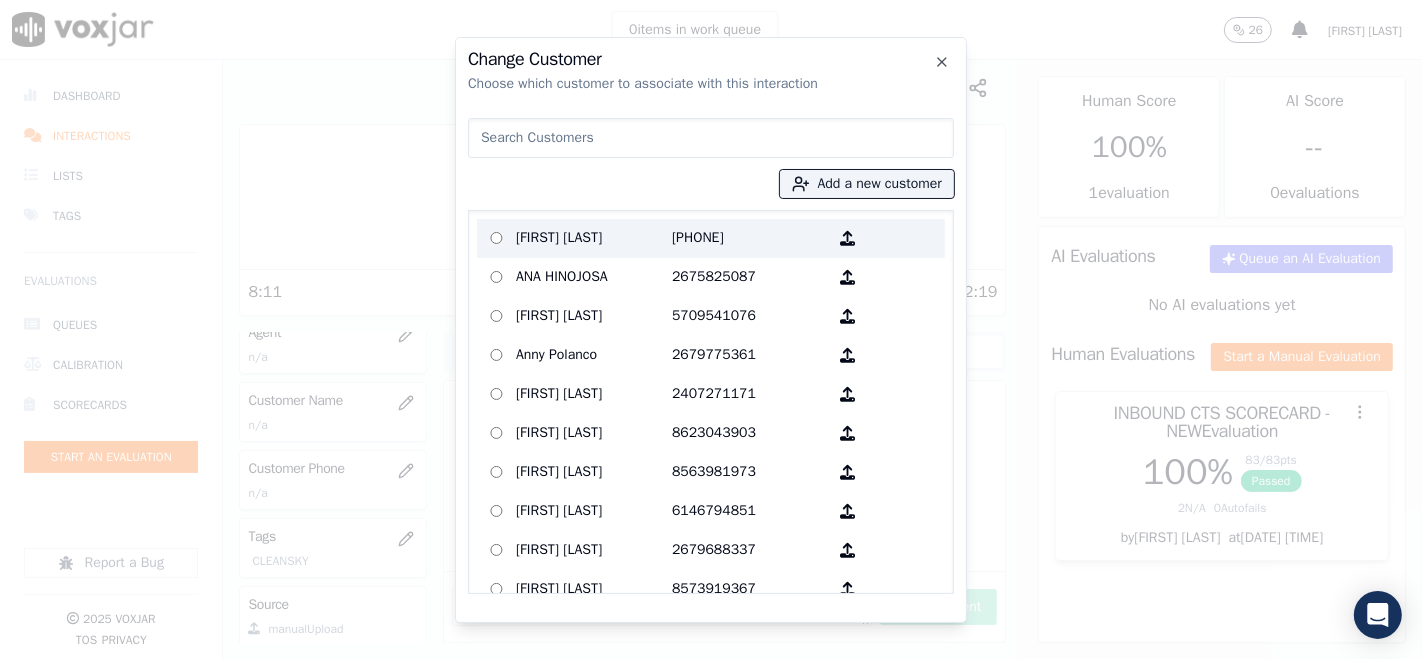 click on "[FIRST] [LAST]" at bounding box center (594, 238) 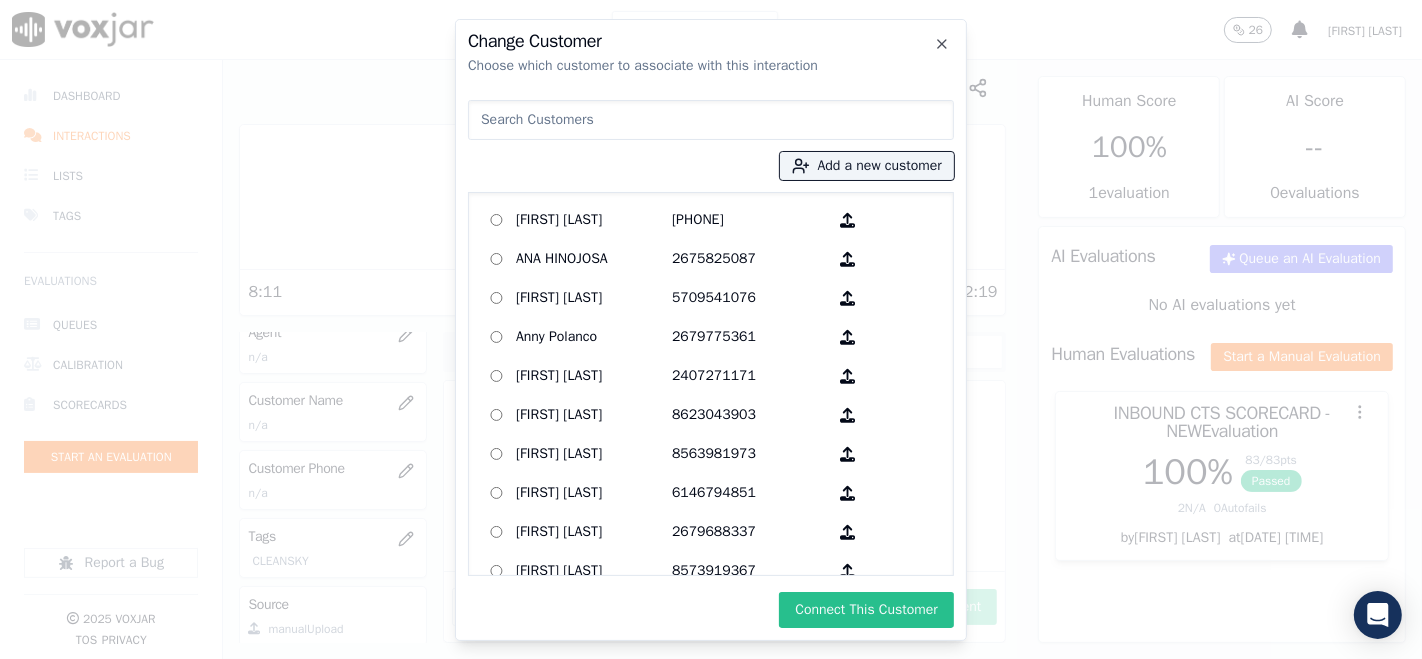 click on "Connect This Customer" at bounding box center (866, 610) 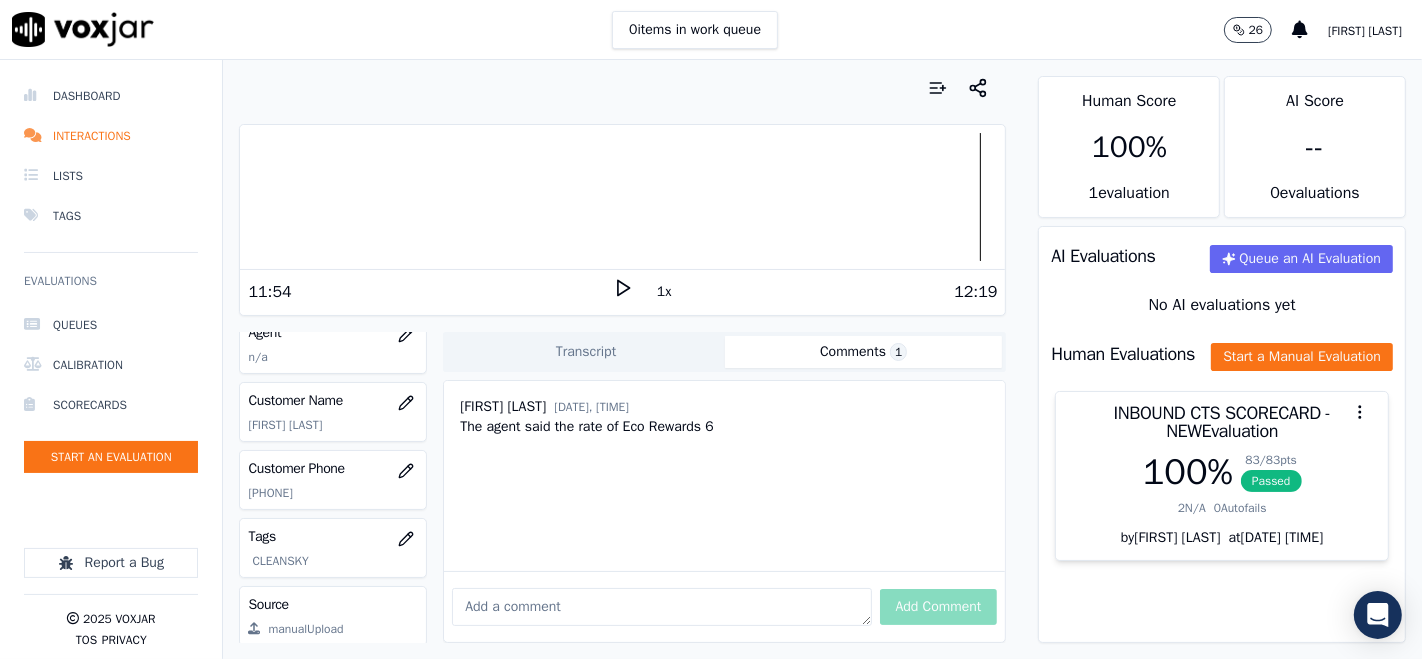 click 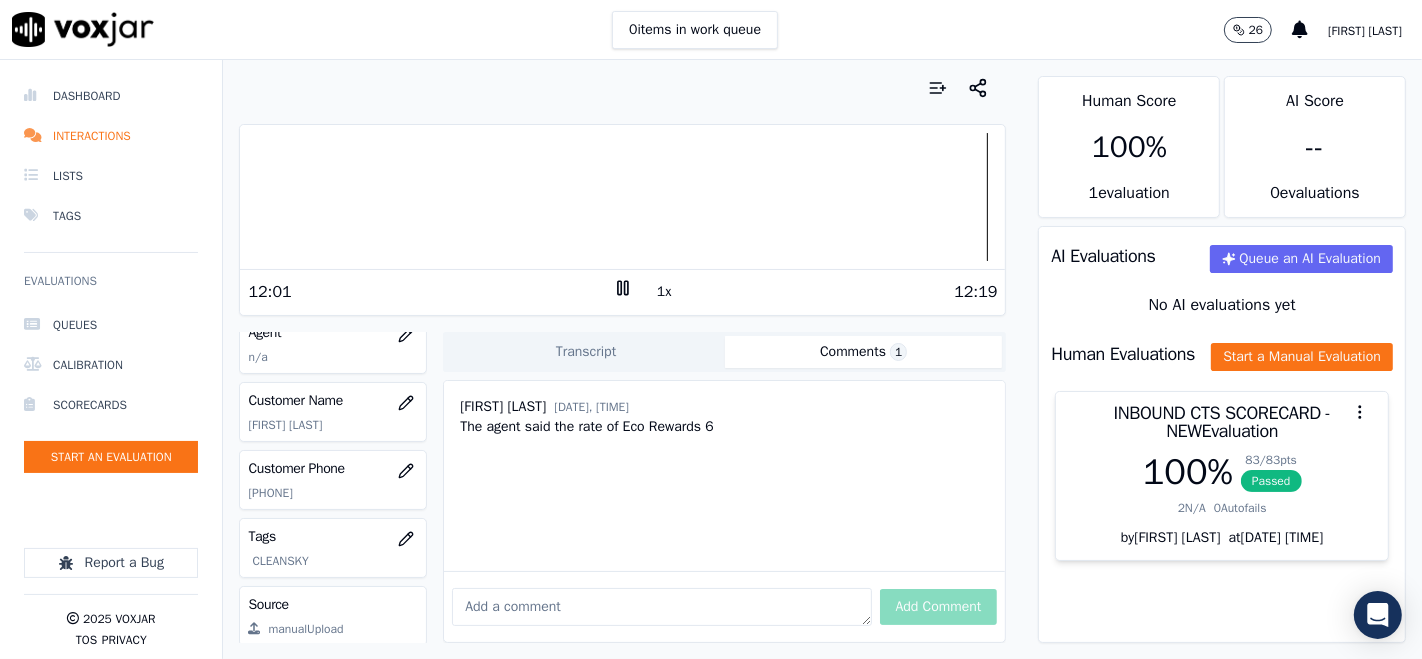 click 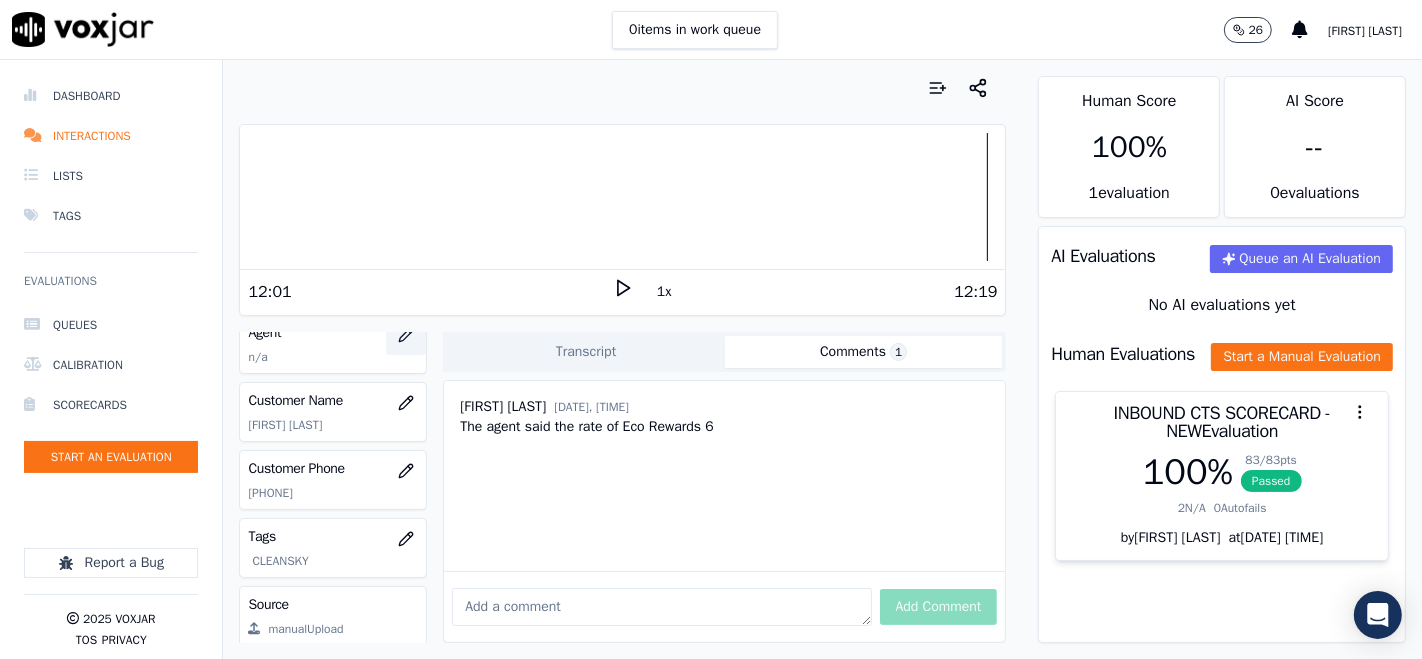 click 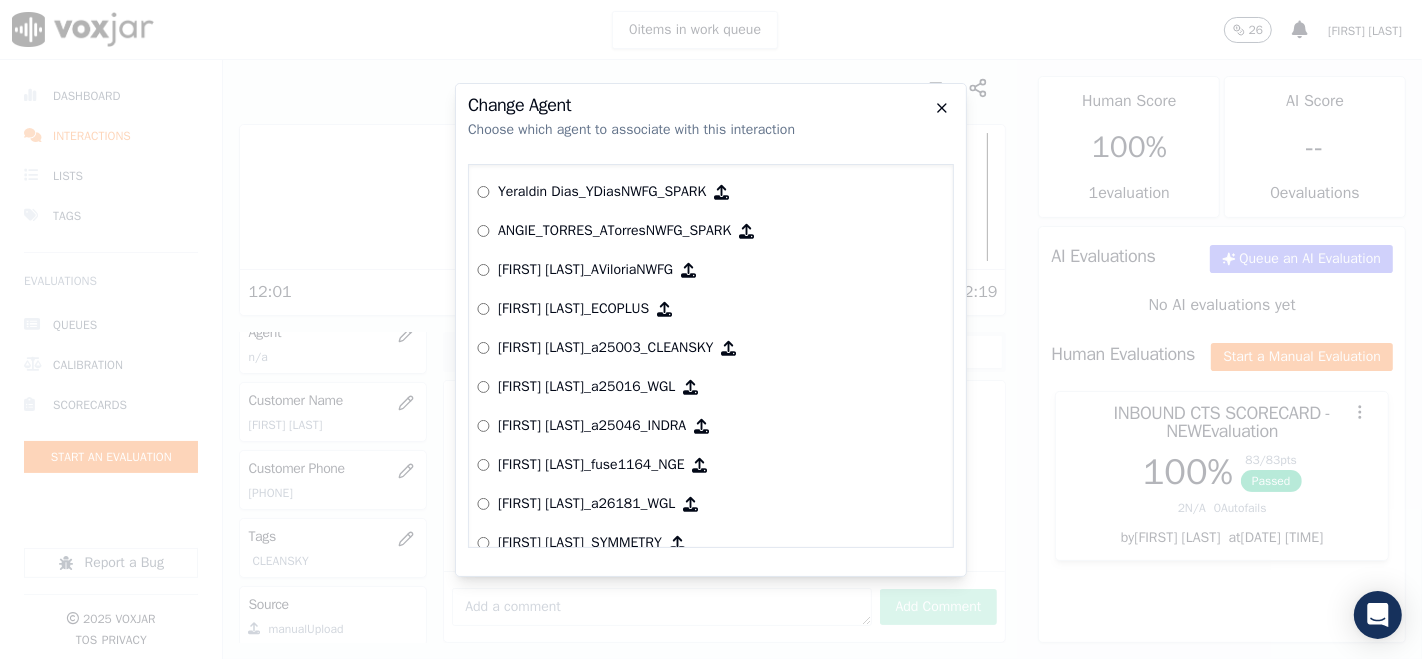 click 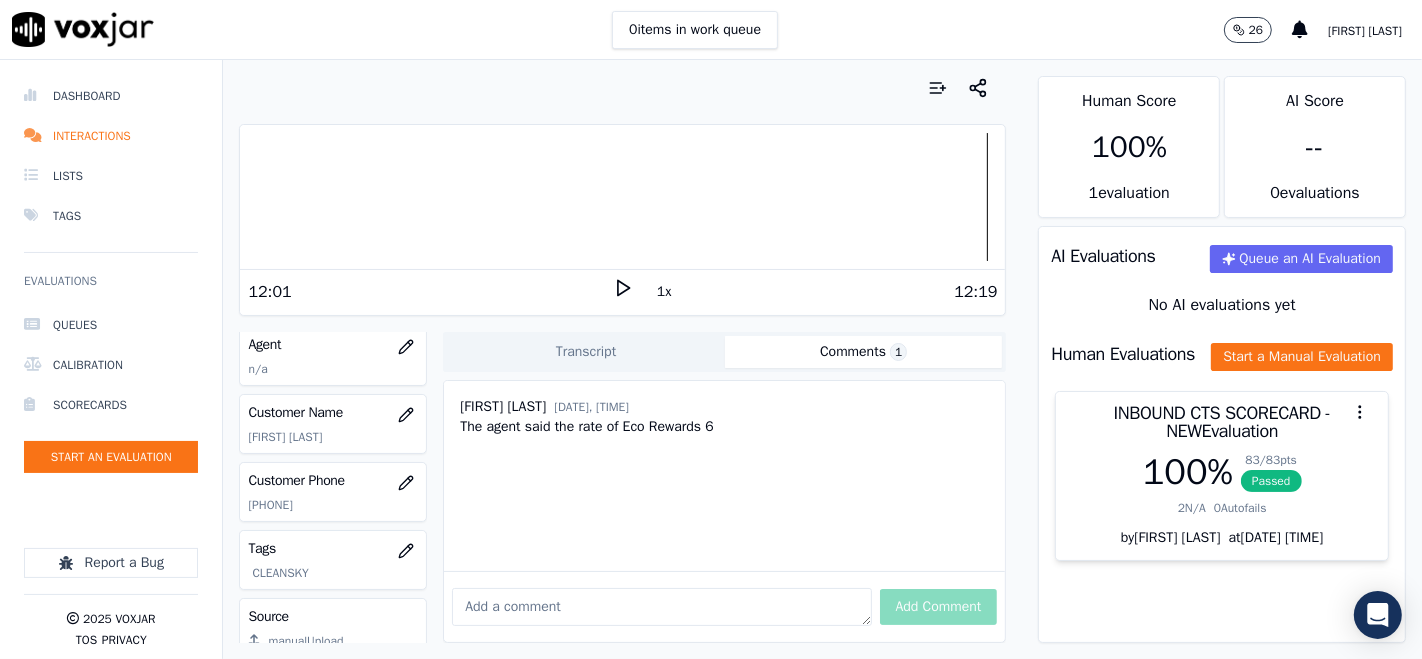 scroll, scrollTop: 222, scrollLeft: 0, axis: vertical 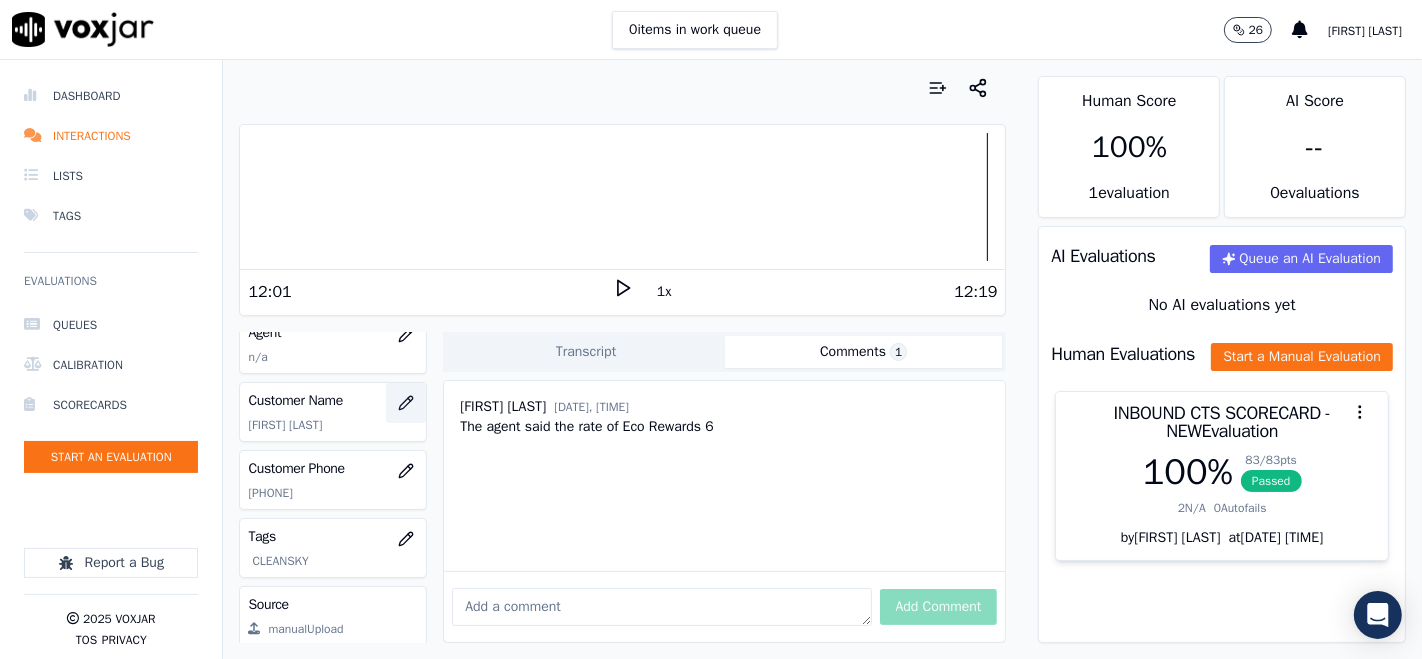 click at bounding box center [406, 403] 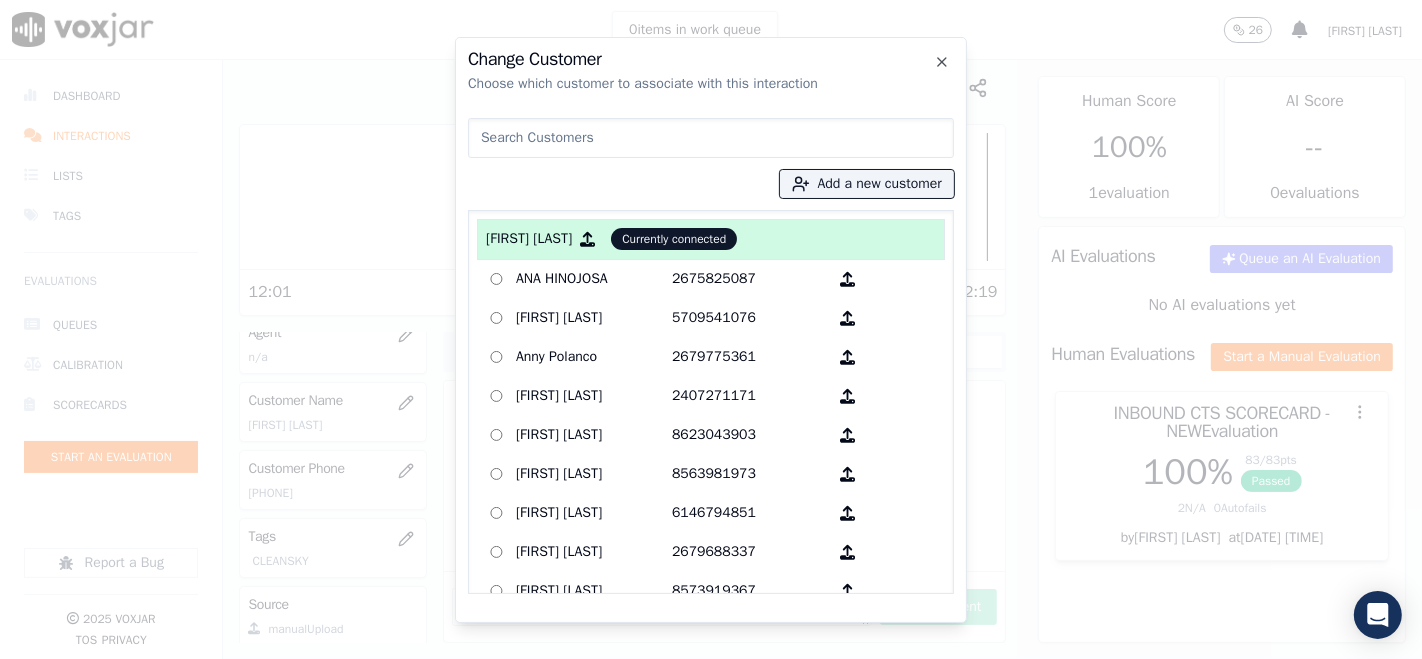 click at bounding box center (711, 329) 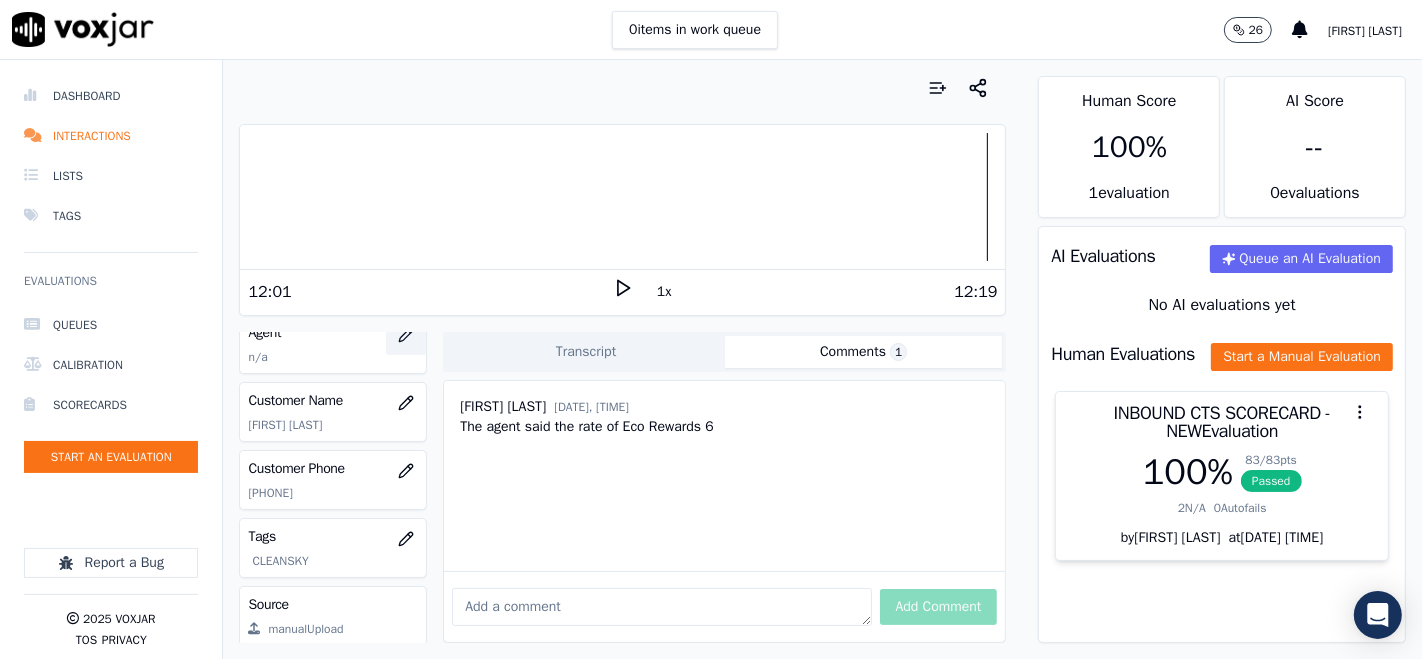 click 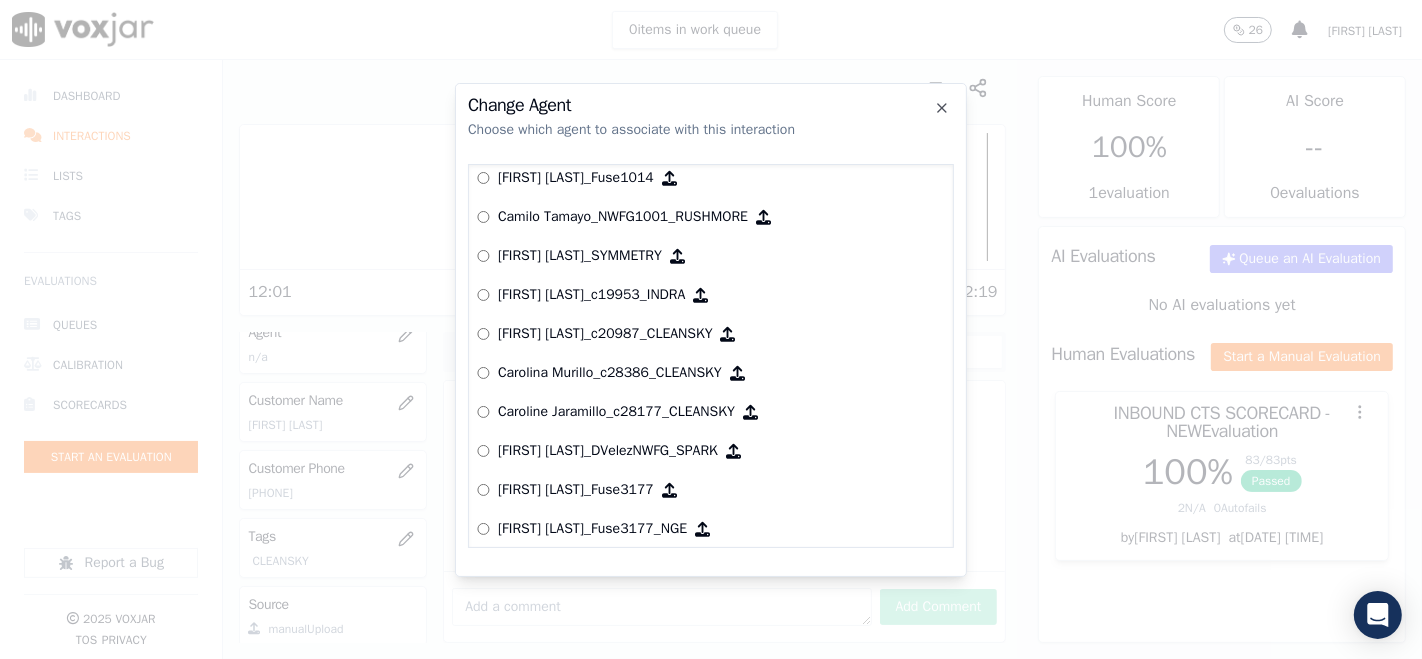 scroll, scrollTop: 1451, scrollLeft: 0, axis: vertical 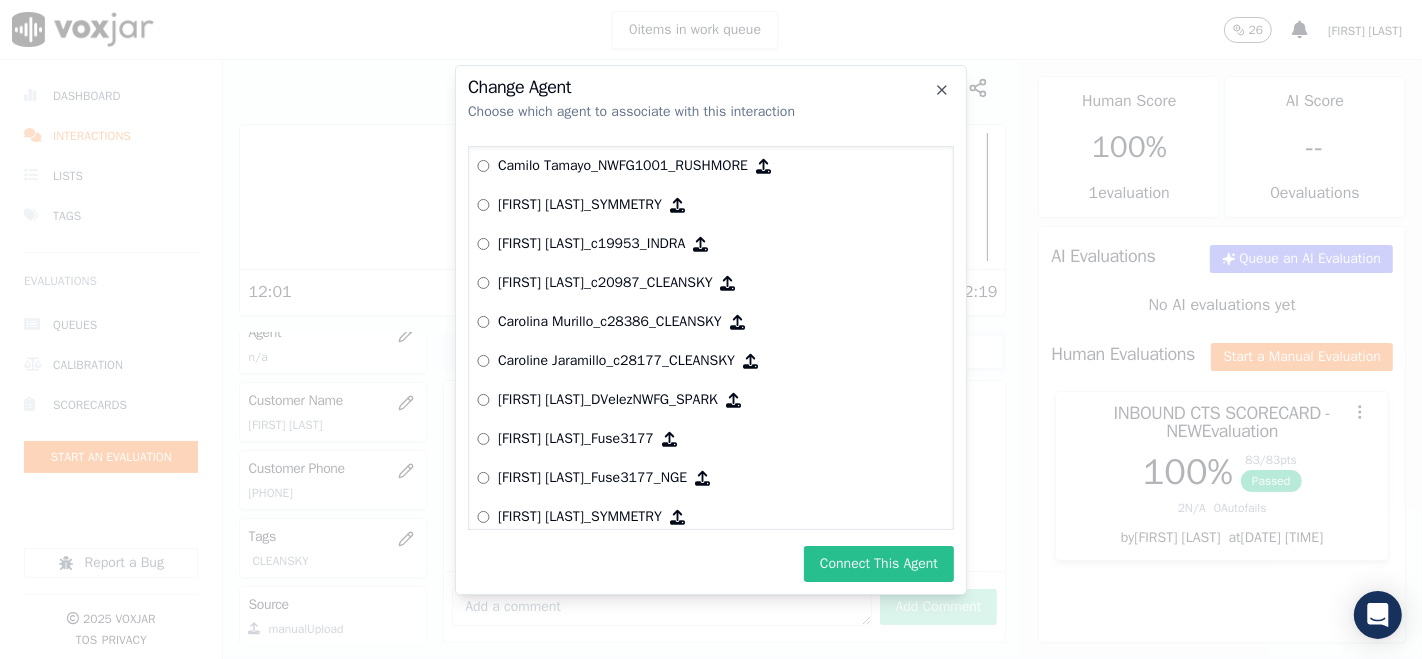 click on "Connect This Agent" at bounding box center [879, 564] 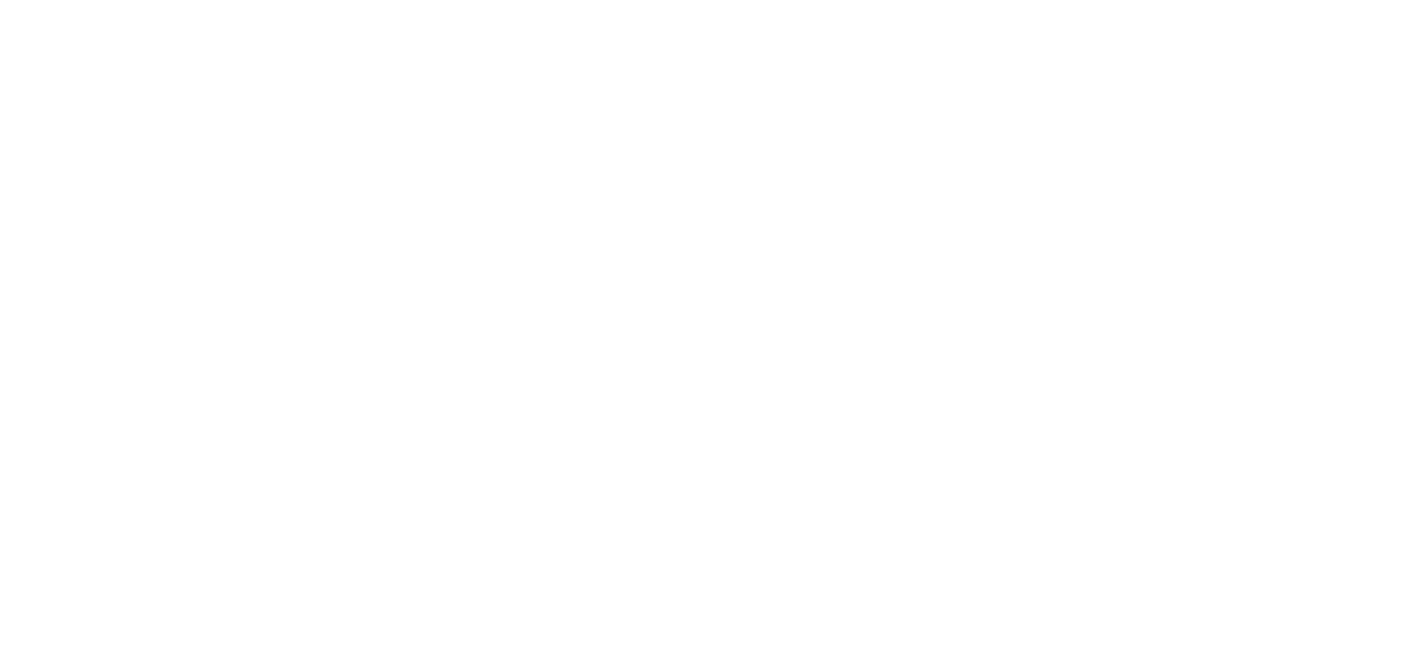 scroll, scrollTop: 0, scrollLeft: 0, axis: both 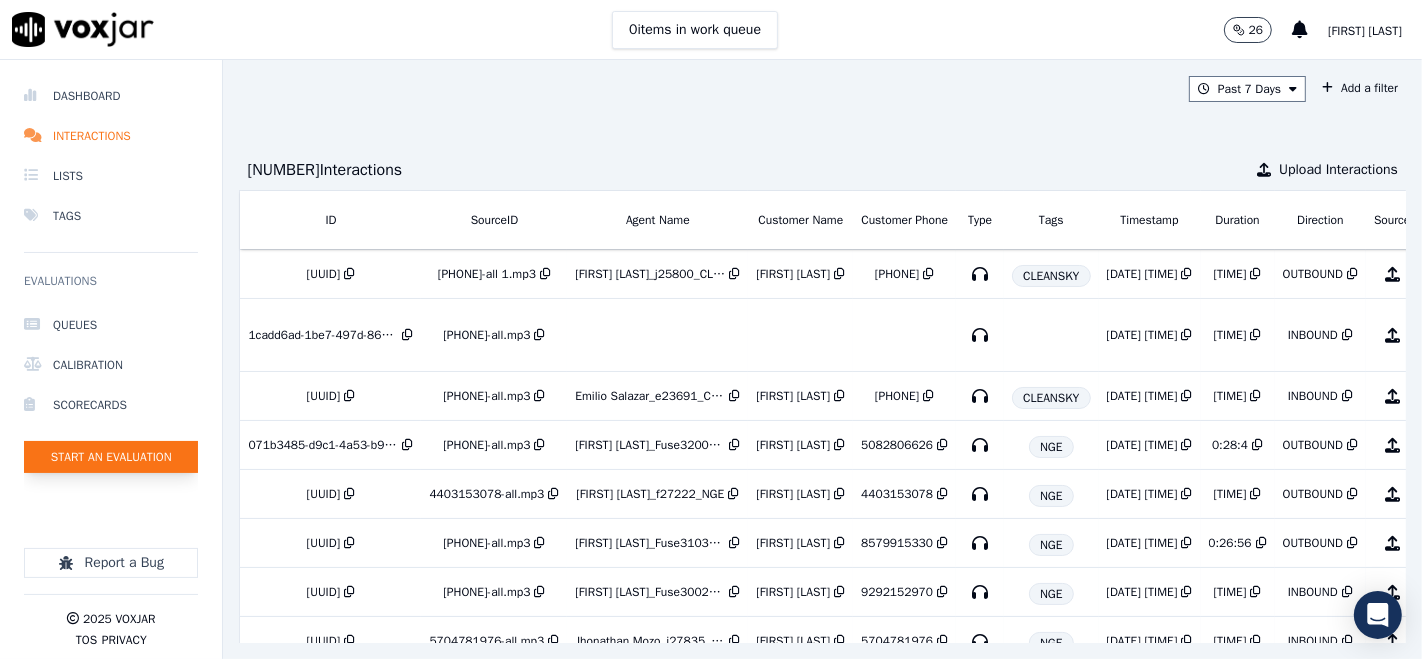 click on "Start an Evaluation" 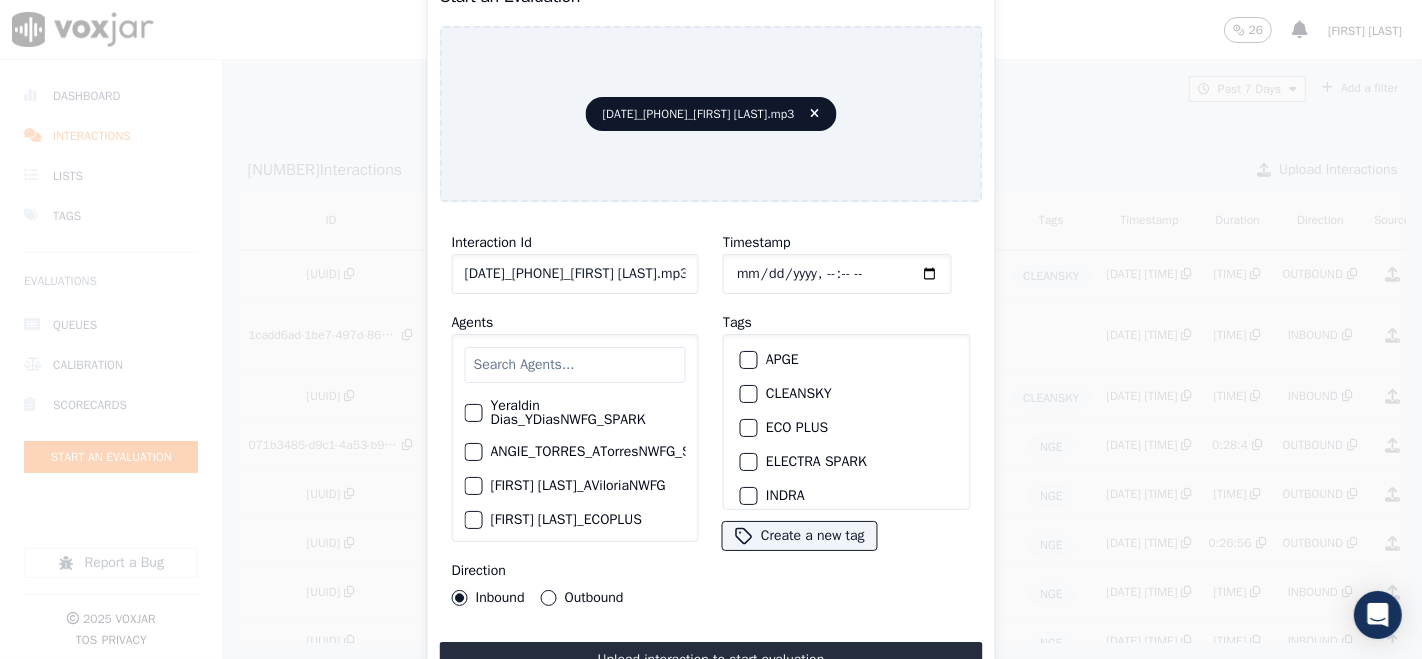 click on "[DATE]_[PHONE]_[FIRST] [LAST].mp3" 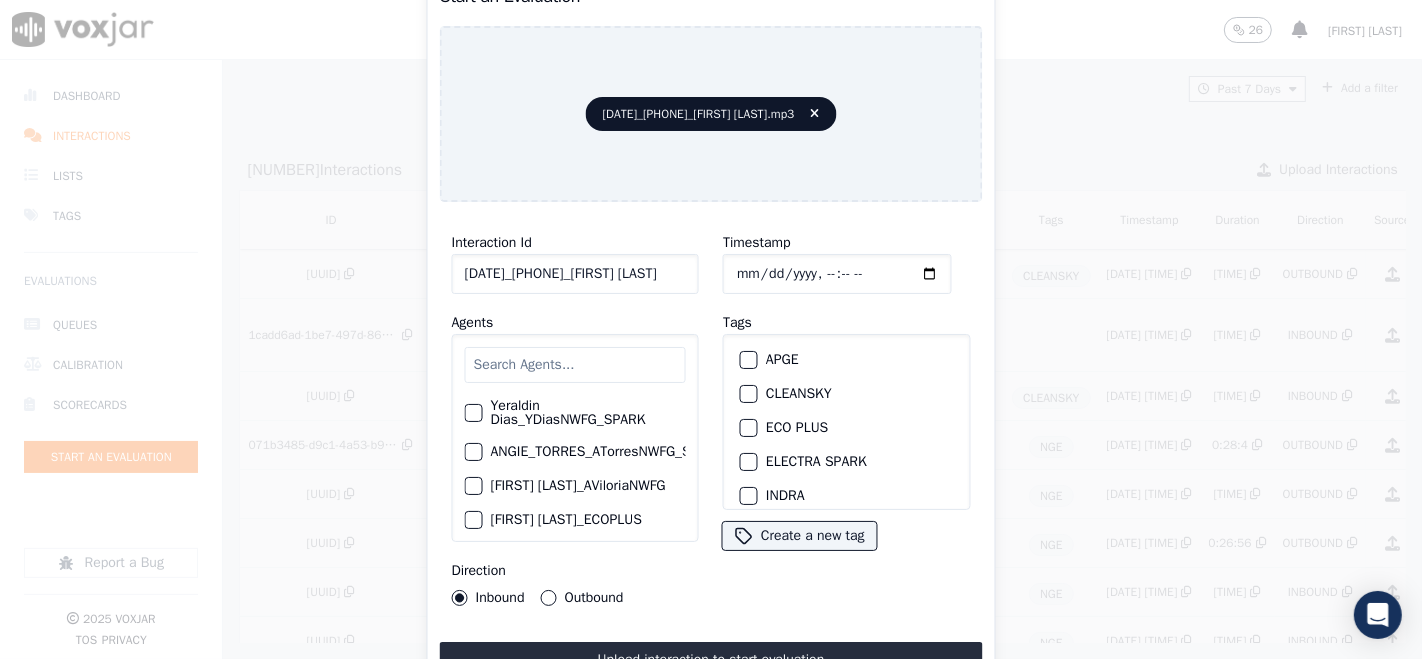 scroll, scrollTop: 0, scrollLeft: 29, axis: horizontal 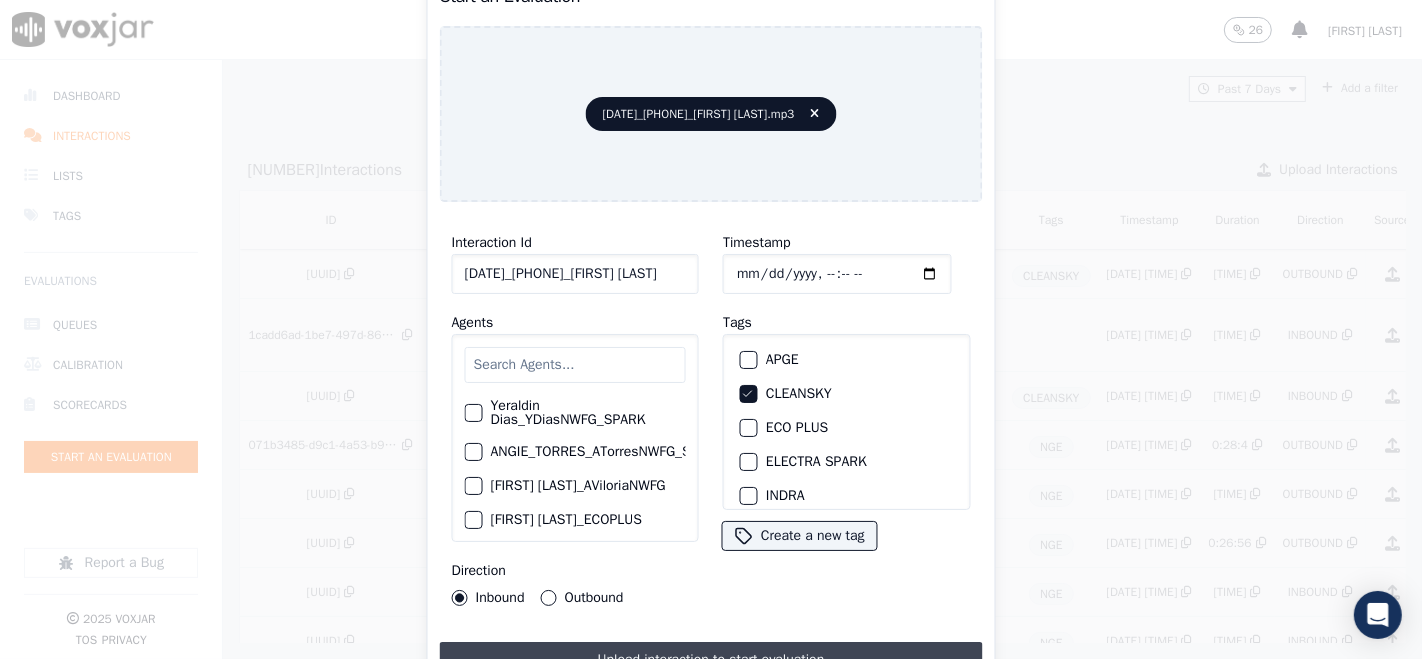 click on "Upload interaction to start evaluation" at bounding box center (711, 660) 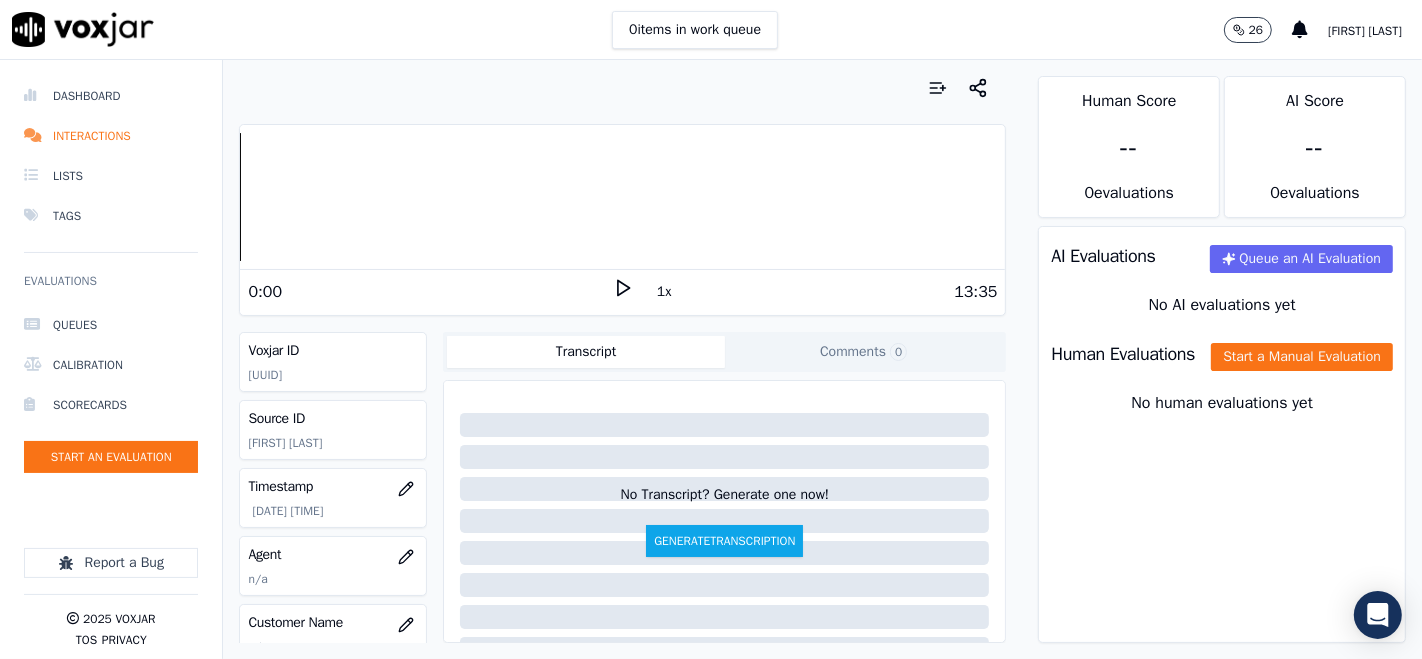click 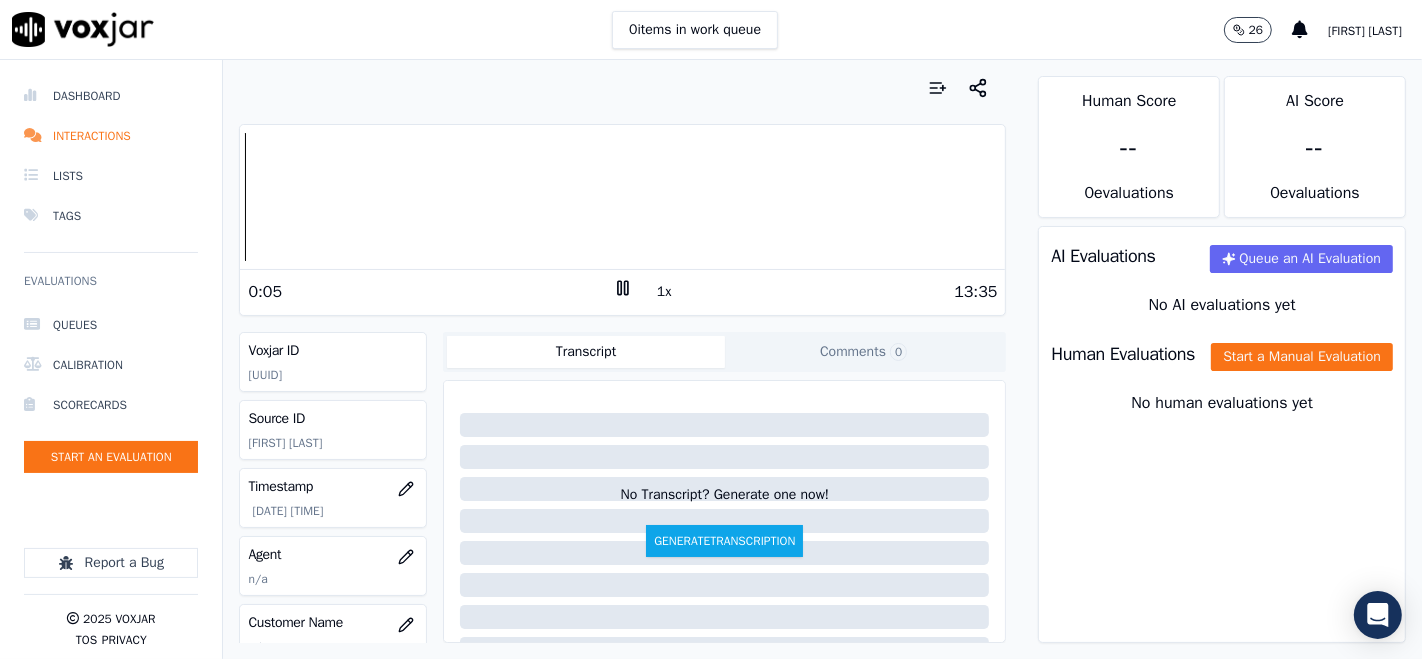click on "Comments  0" 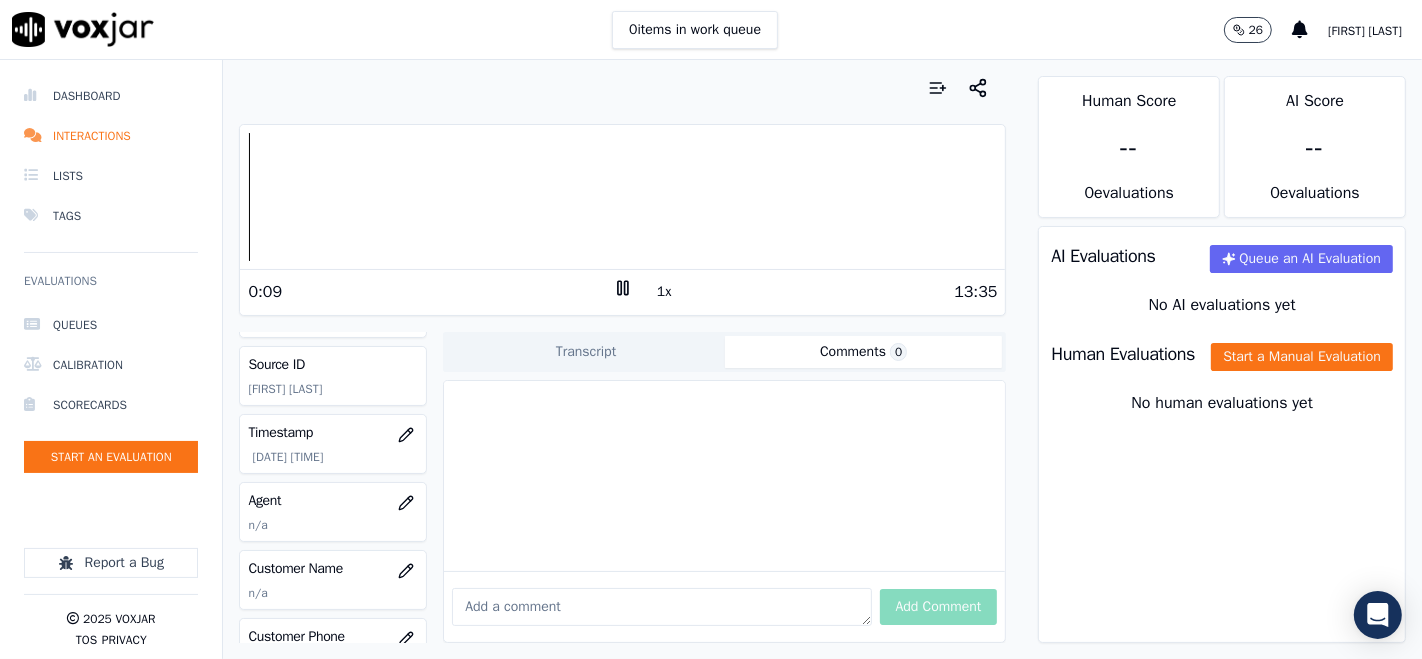 scroll, scrollTop: 51, scrollLeft: 0, axis: vertical 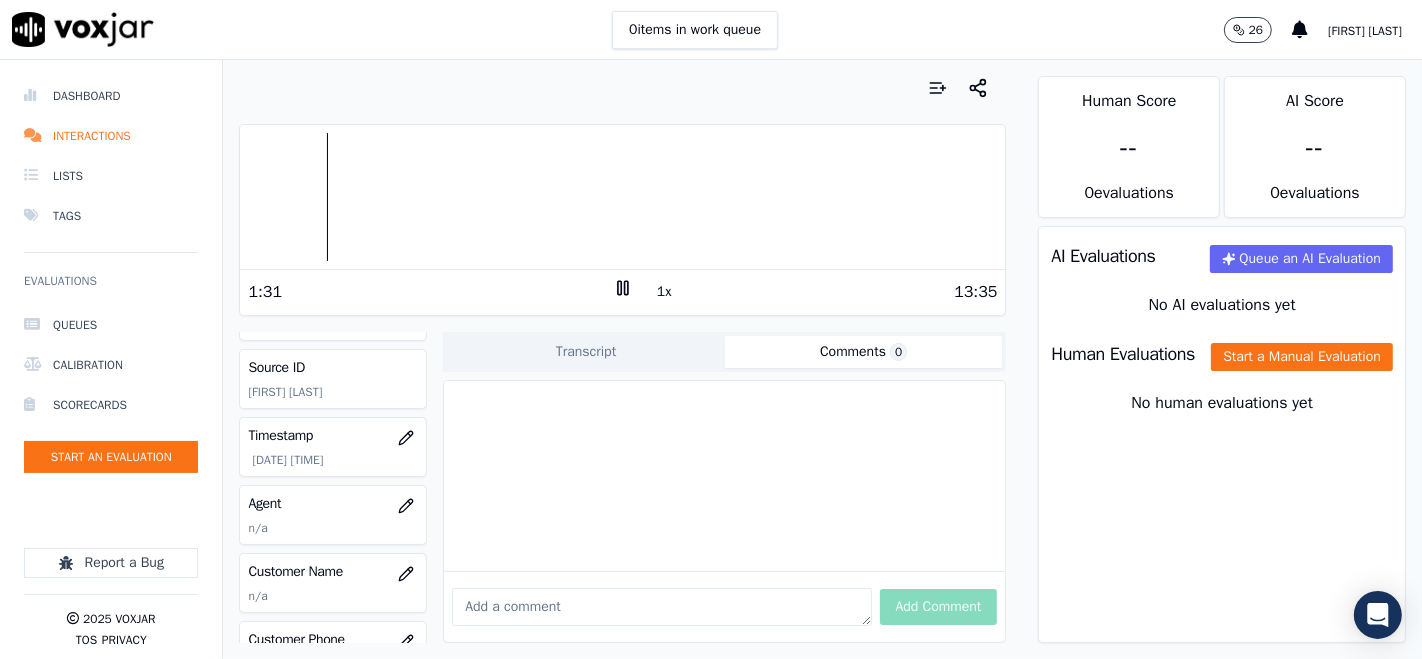 click at bounding box center [661, 607] 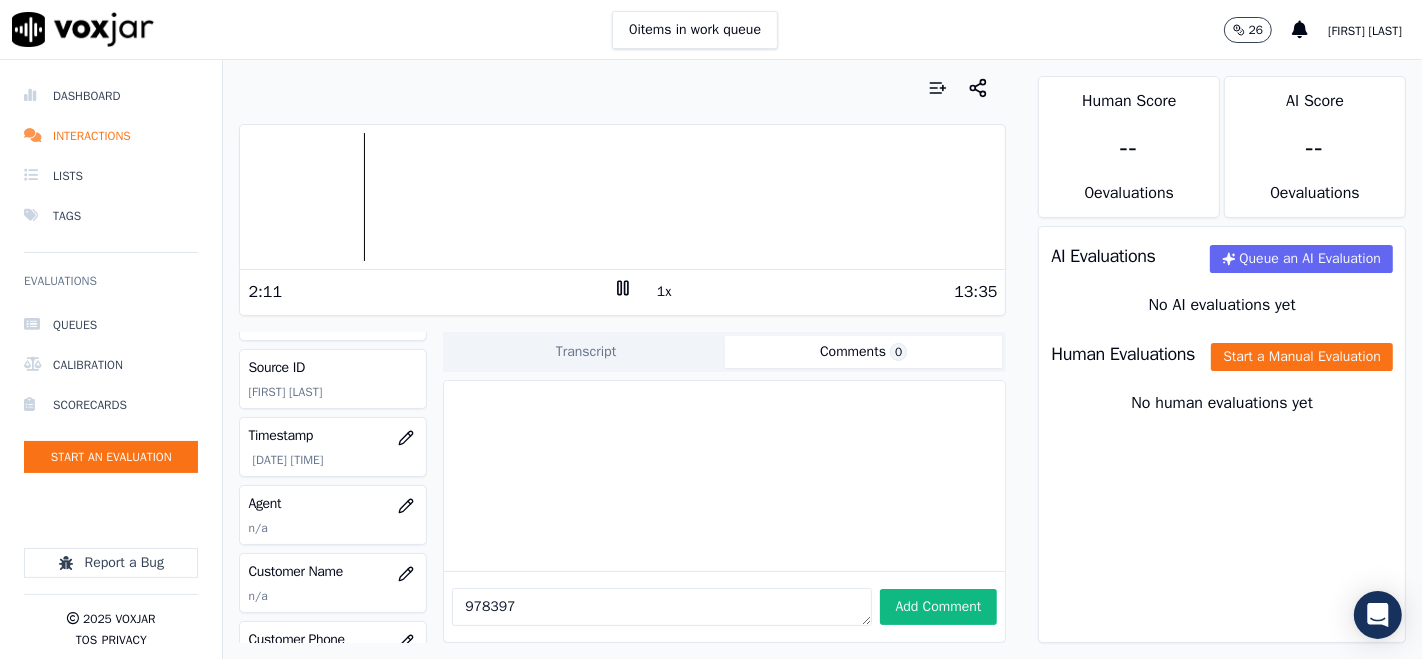 click at bounding box center [622, 197] 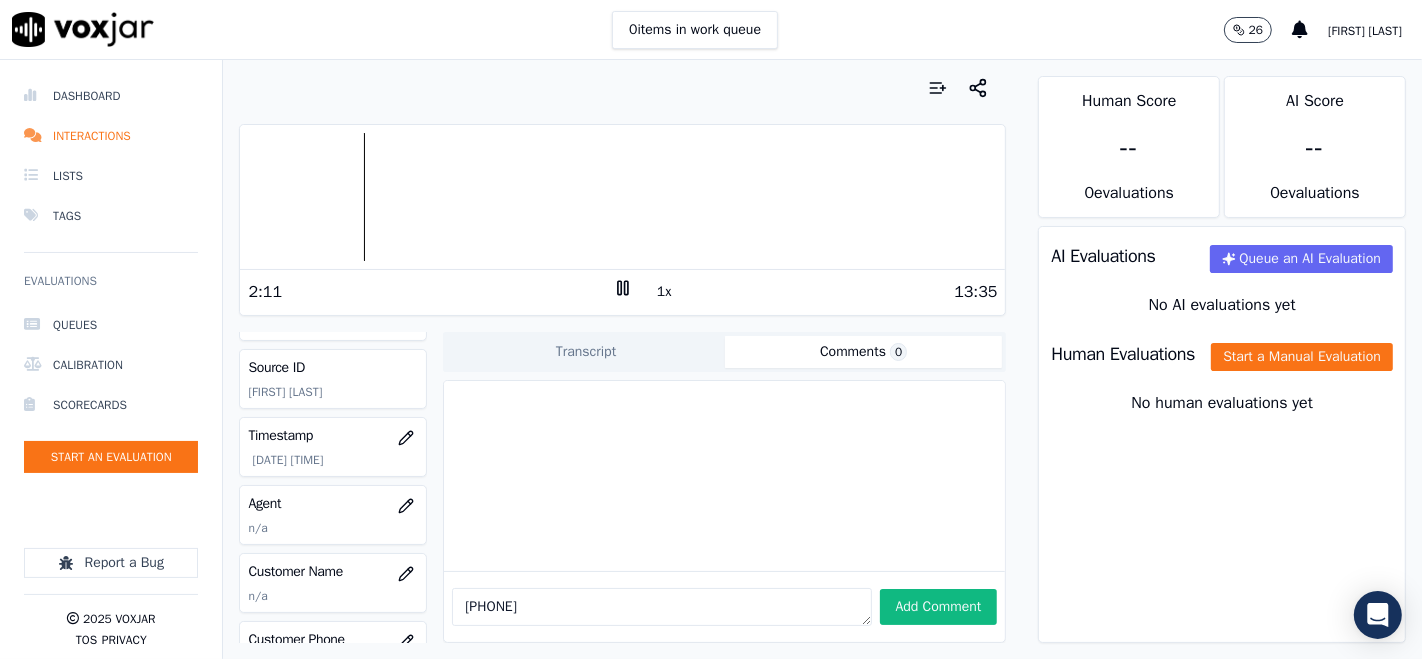 click on "[PHONE]" at bounding box center (661, 607) 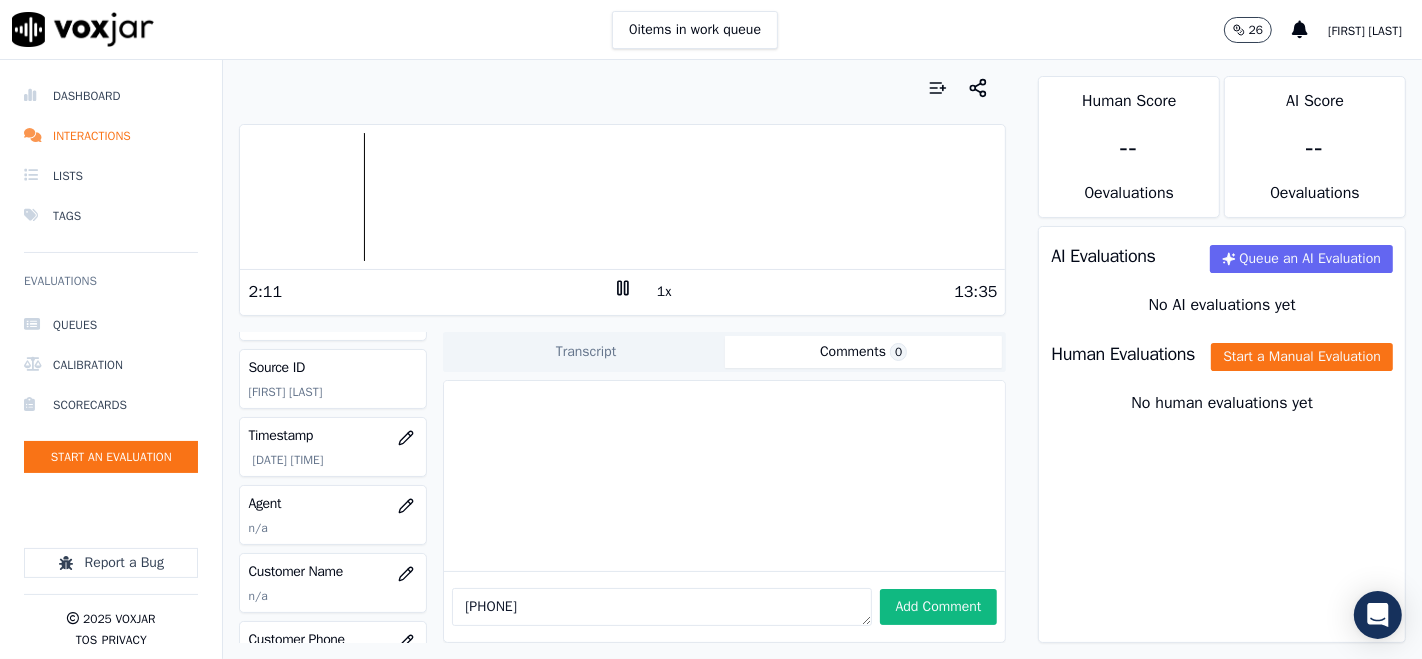 click on "[PHONE]" at bounding box center [661, 607] 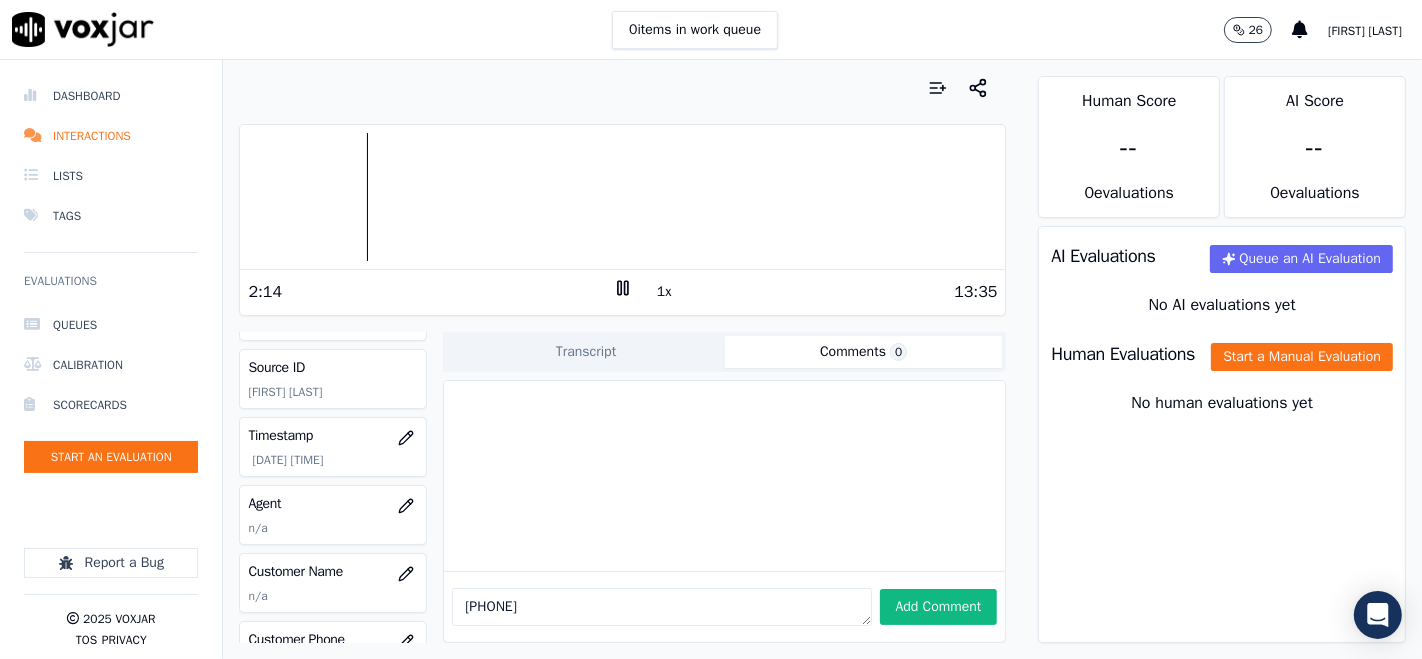 type on "[PHONE]" 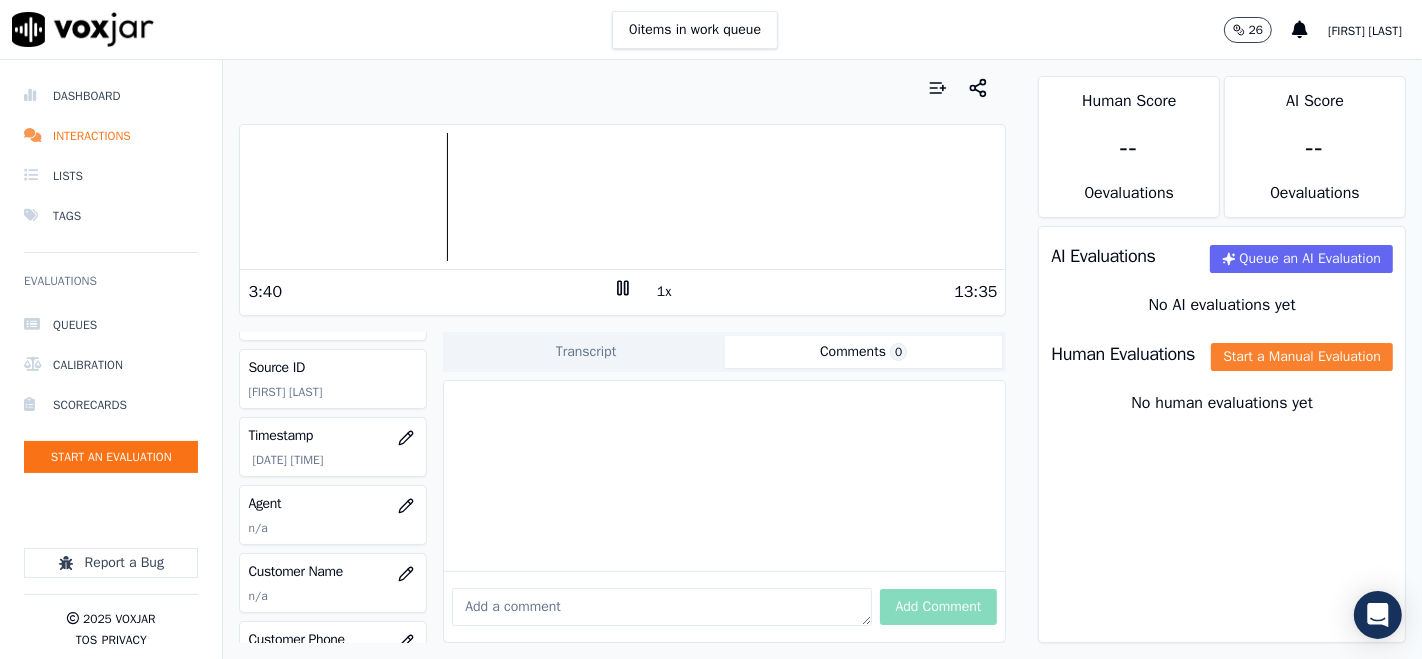 type 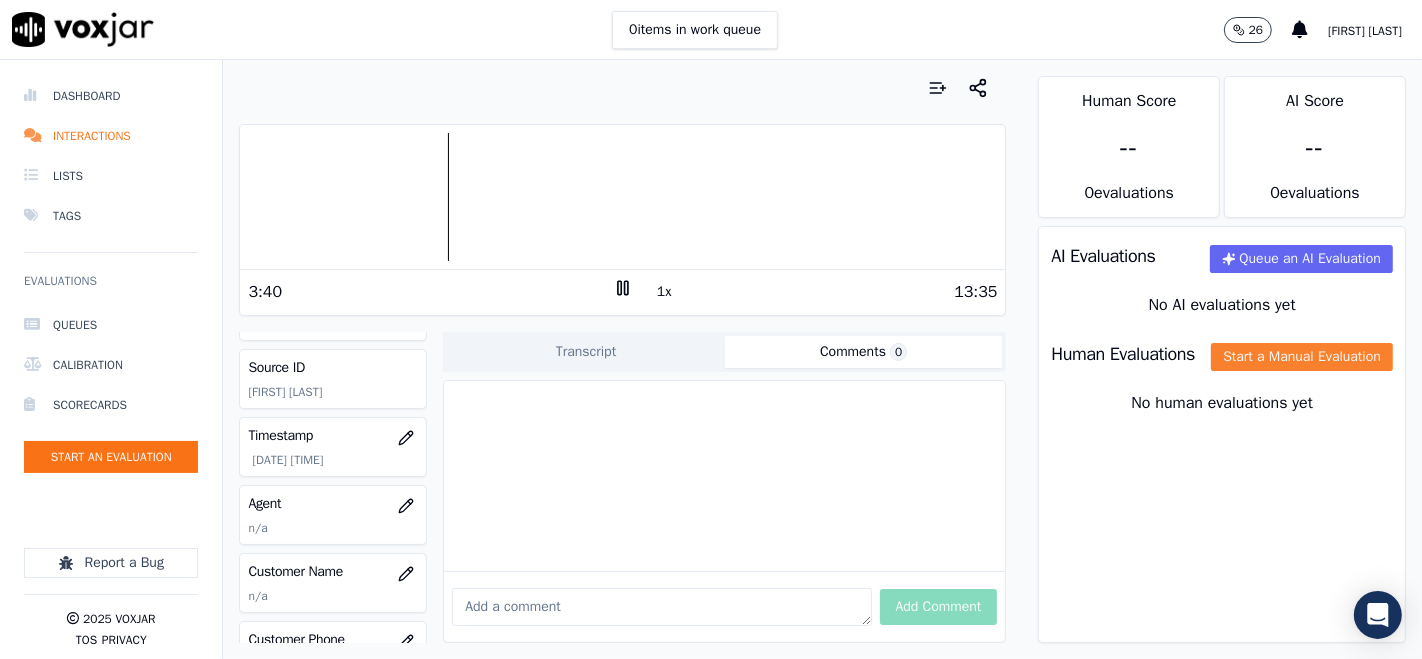 click on "Start a Manual Evaluation" 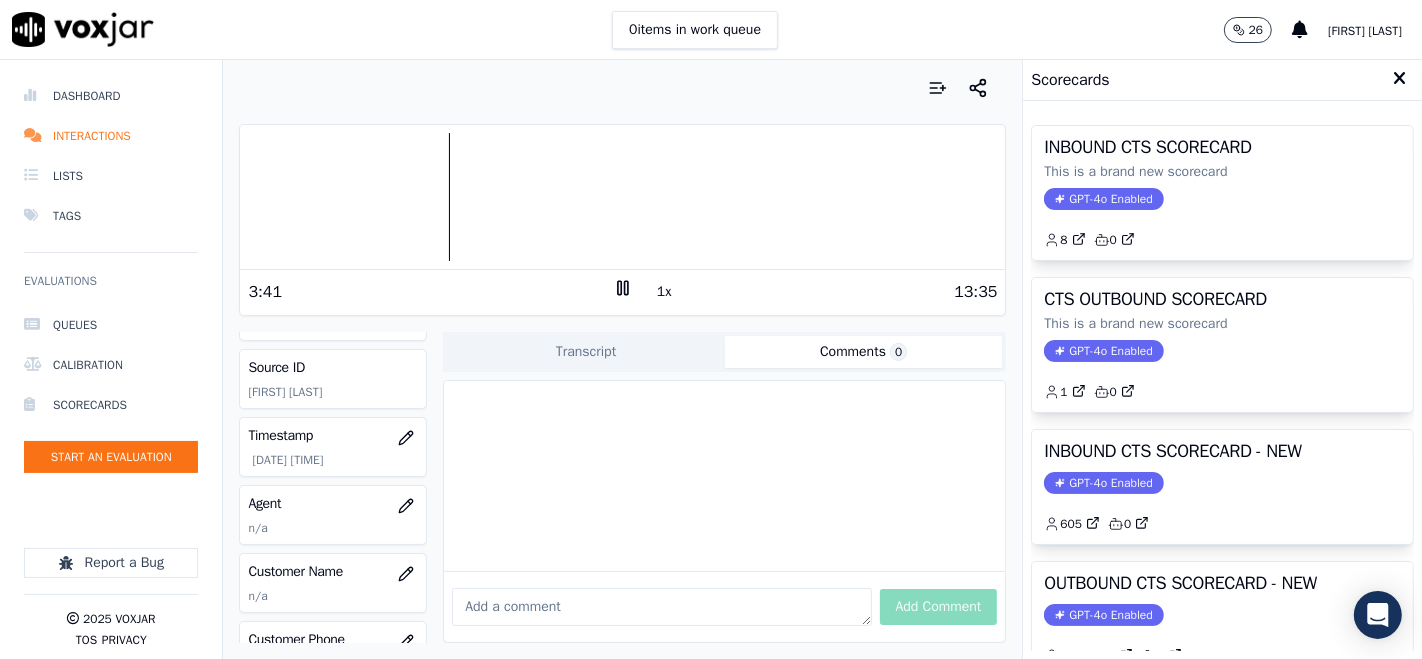 click on "INBOUND CTS SCORECARD - NEW" at bounding box center [1222, 451] 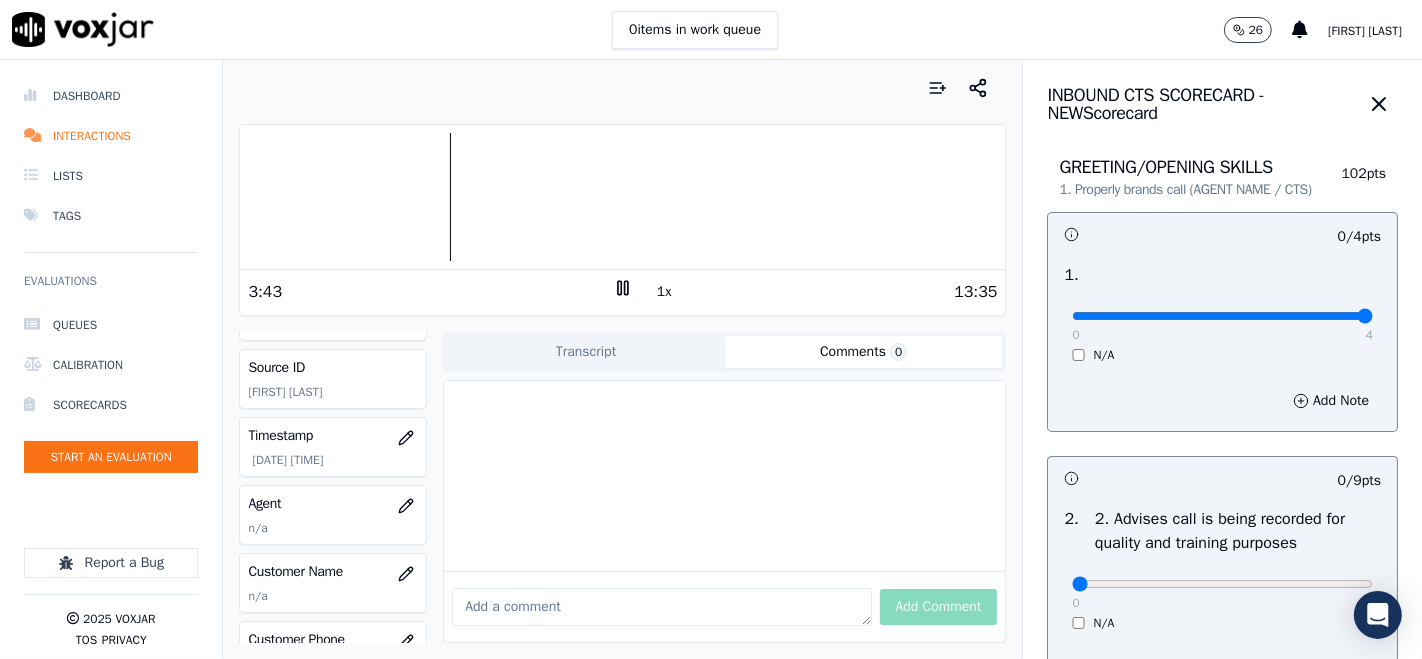 type on "4" 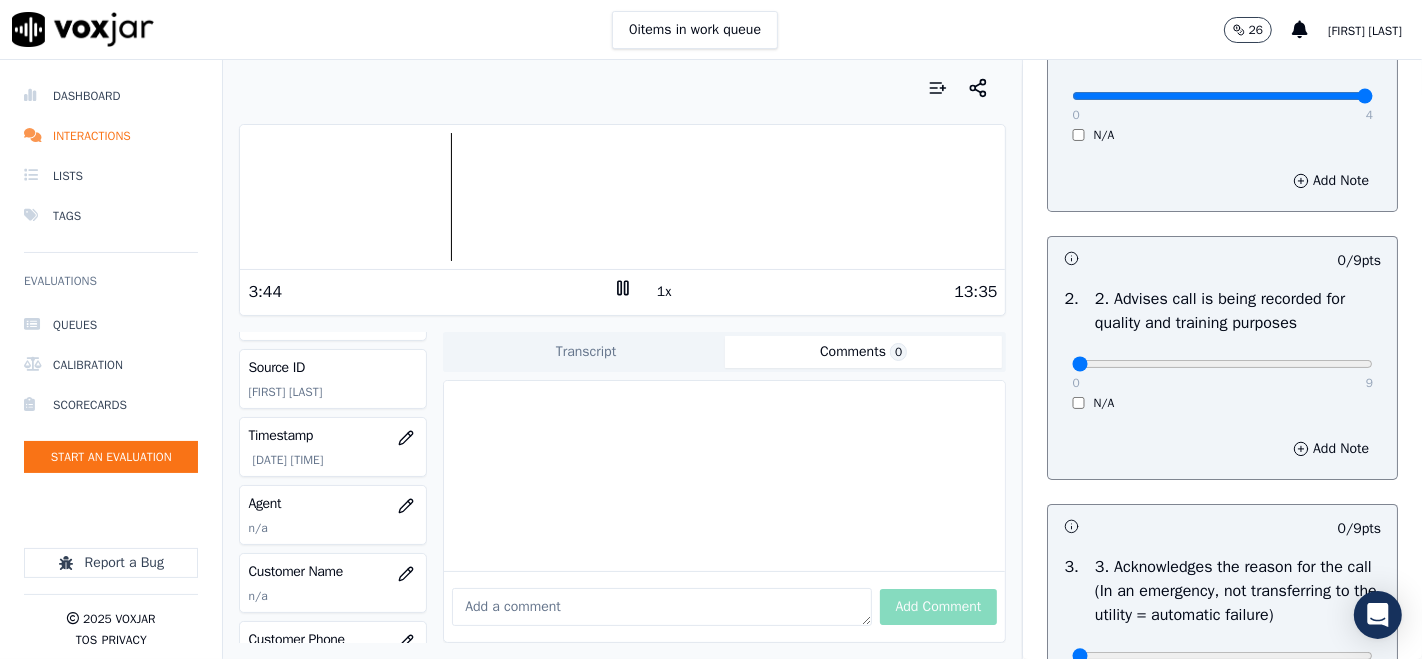scroll, scrollTop: 222, scrollLeft: 0, axis: vertical 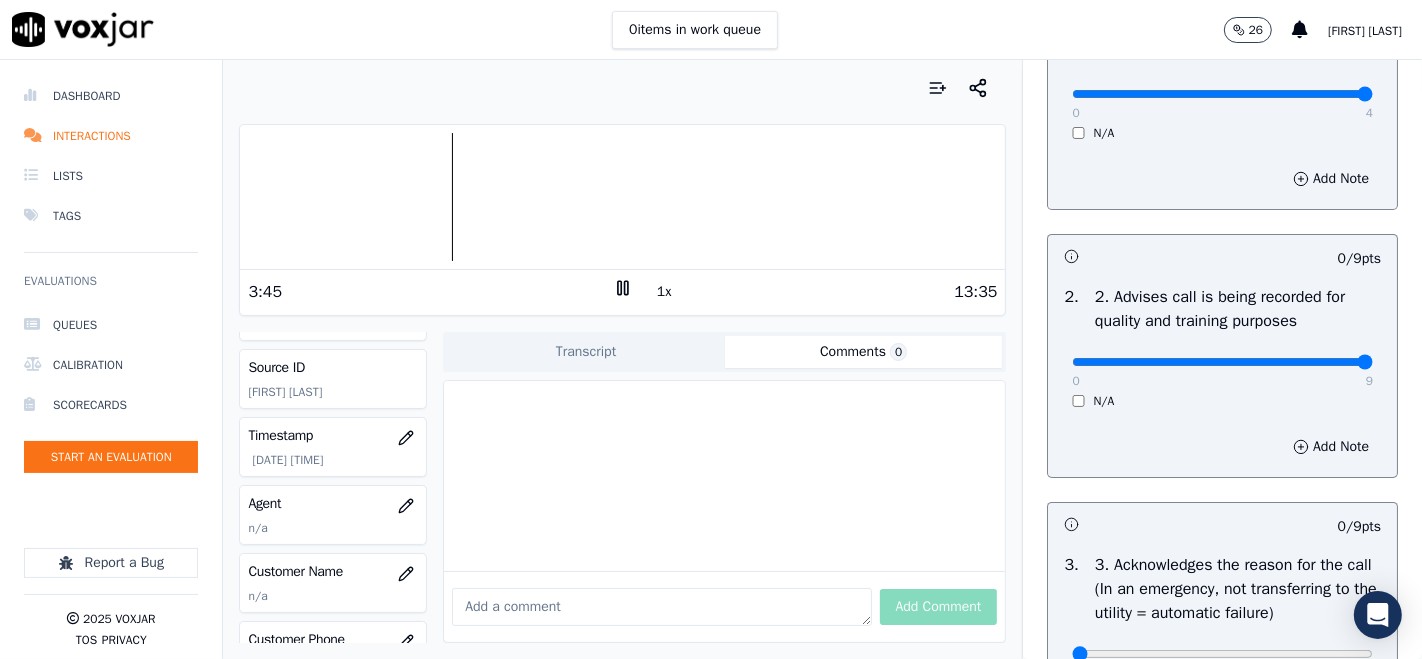 type on "9" 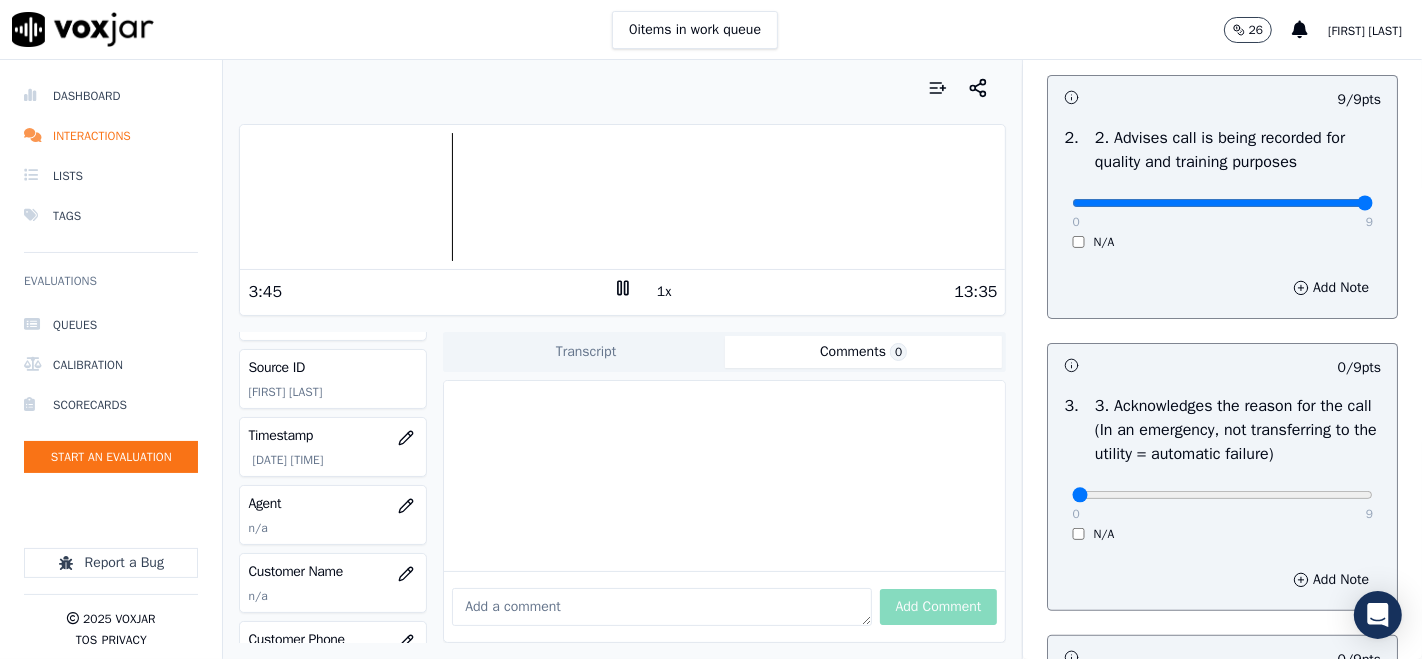 scroll, scrollTop: 444, scrollLeft: 0, axis: vertical 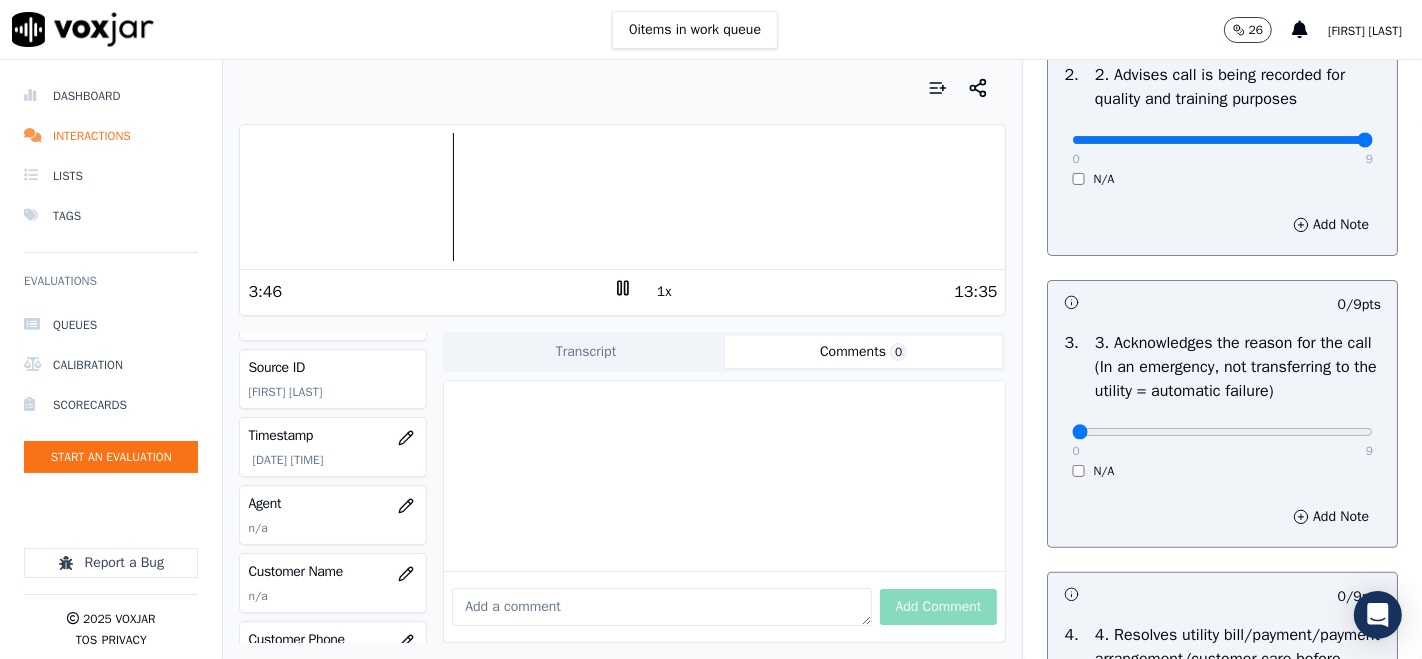 click on "0   9     N/A" at bounding box center (1222, 441) 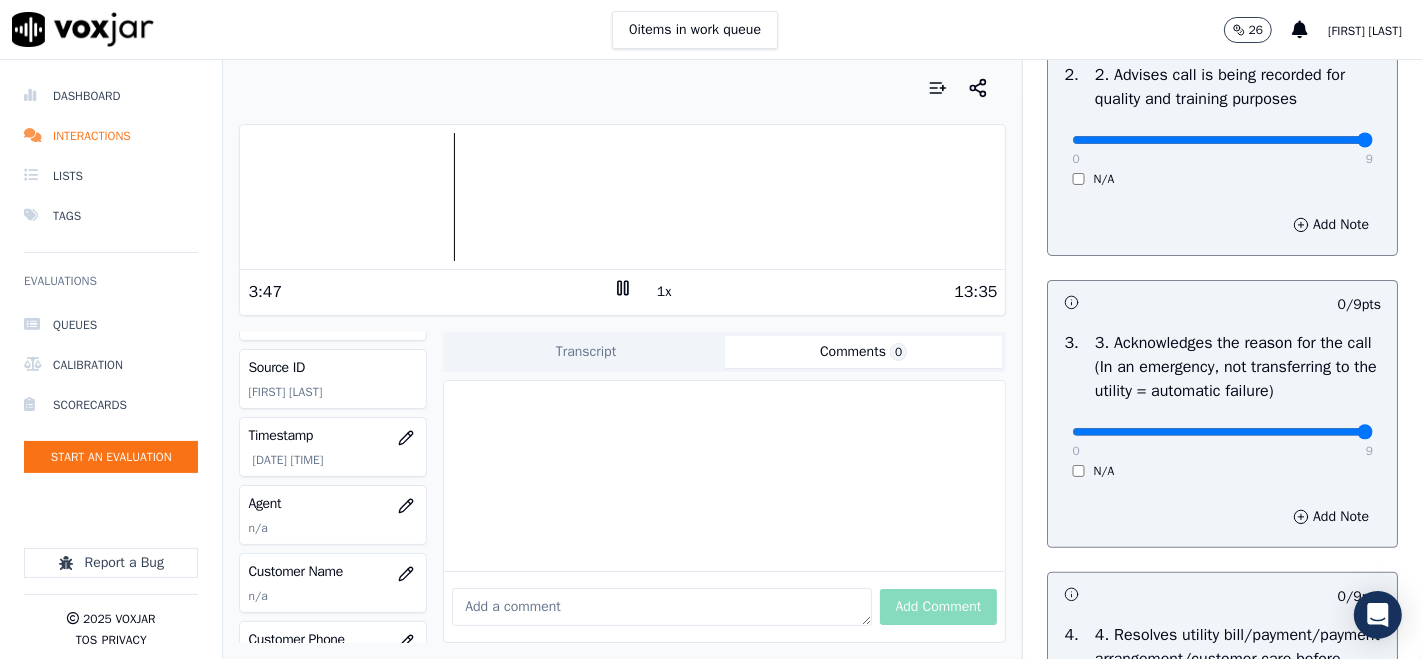 type on "9" 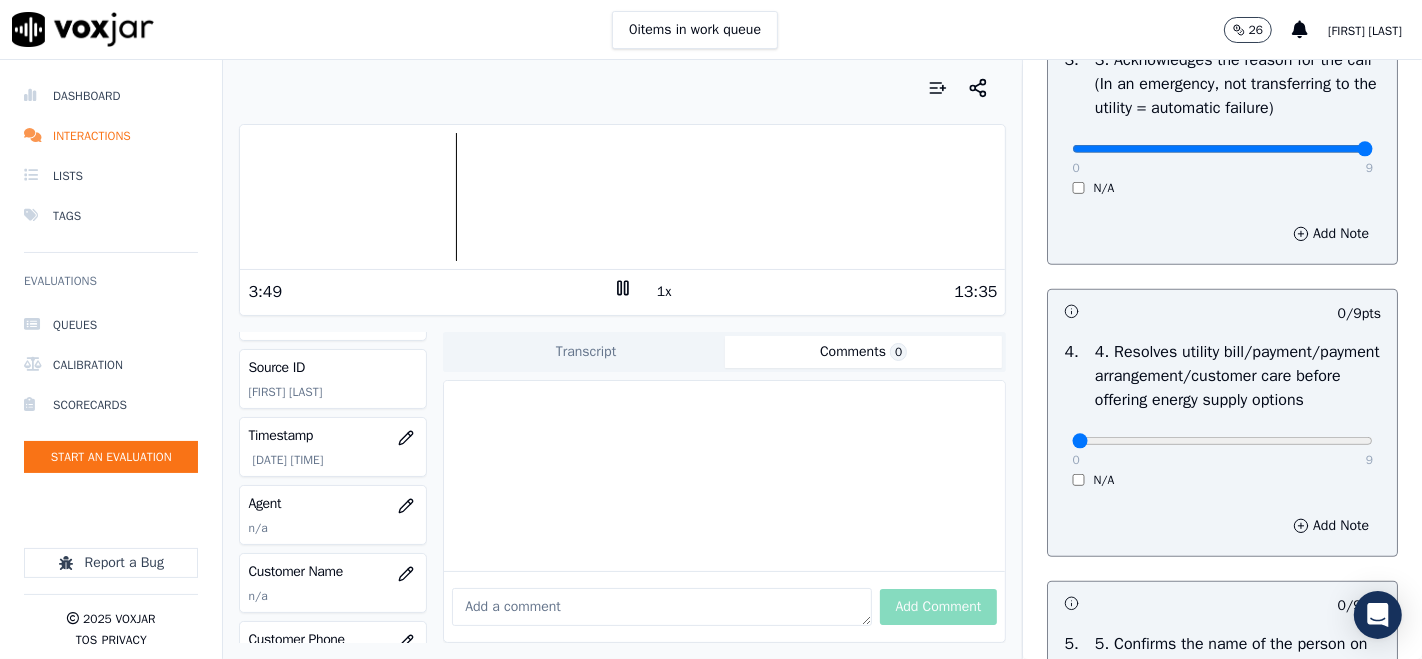 scroll, scrollTop: 777, scrollLeft: 0, axis: vertical 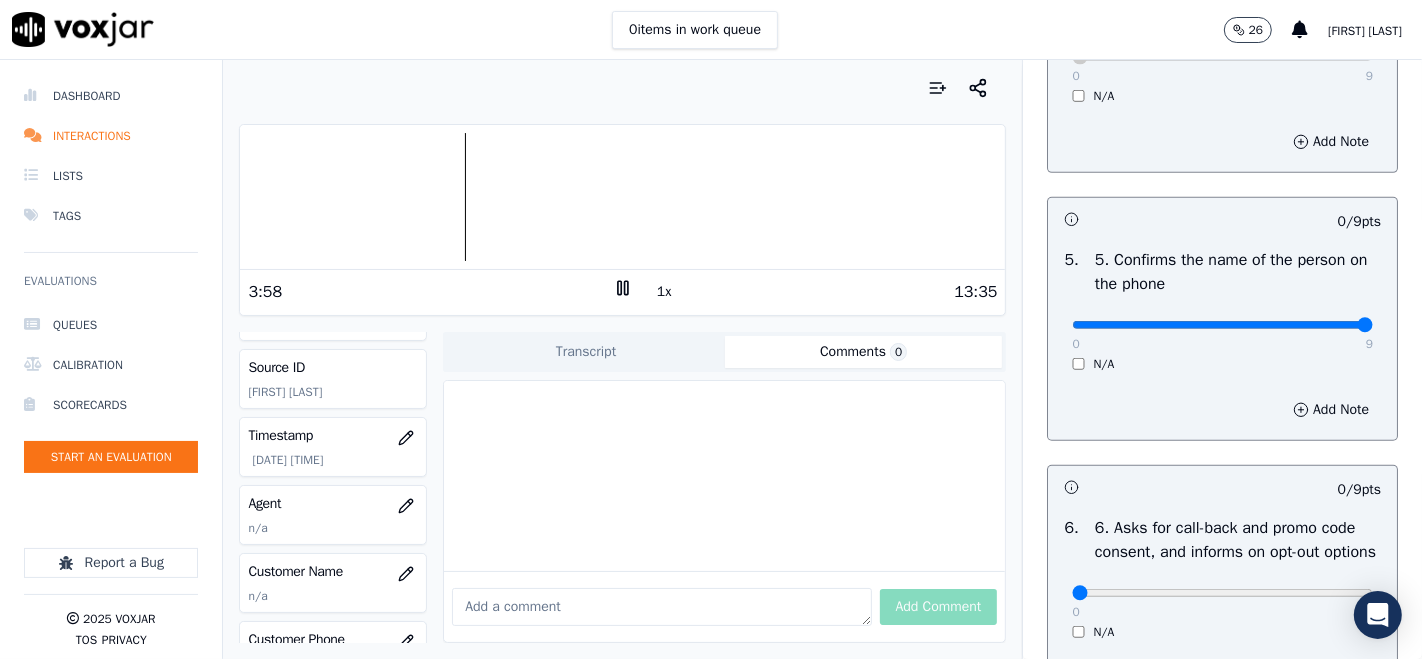 type on "9" 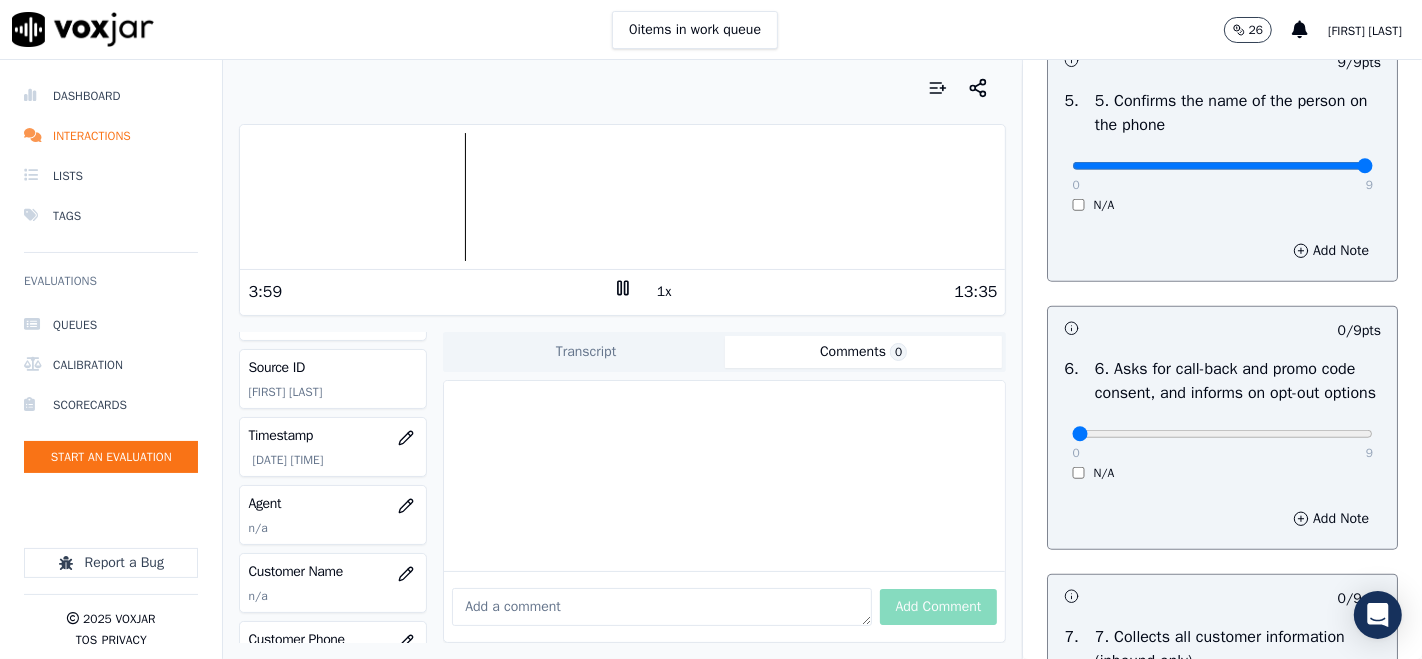 scroll, scrollTop: 1333, scrollLeft: 0, axis: vertical 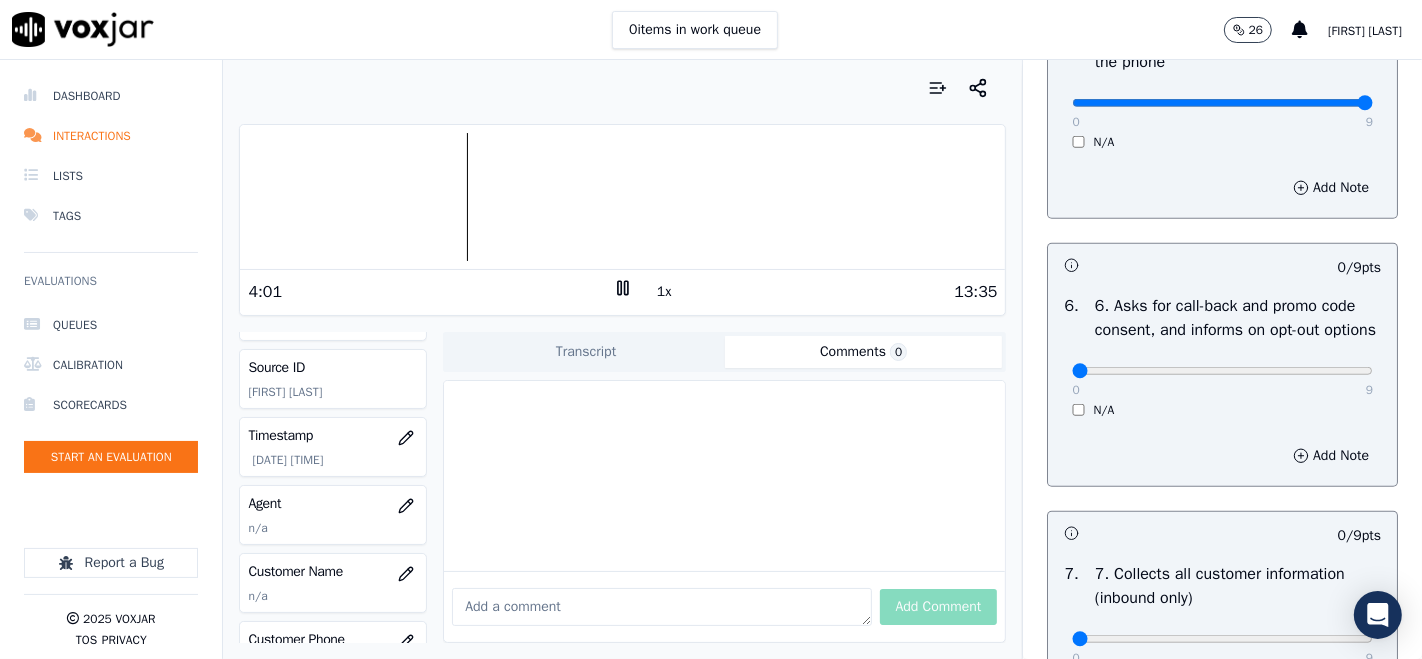 click on "0   9" at bounding box center [1222, 370] 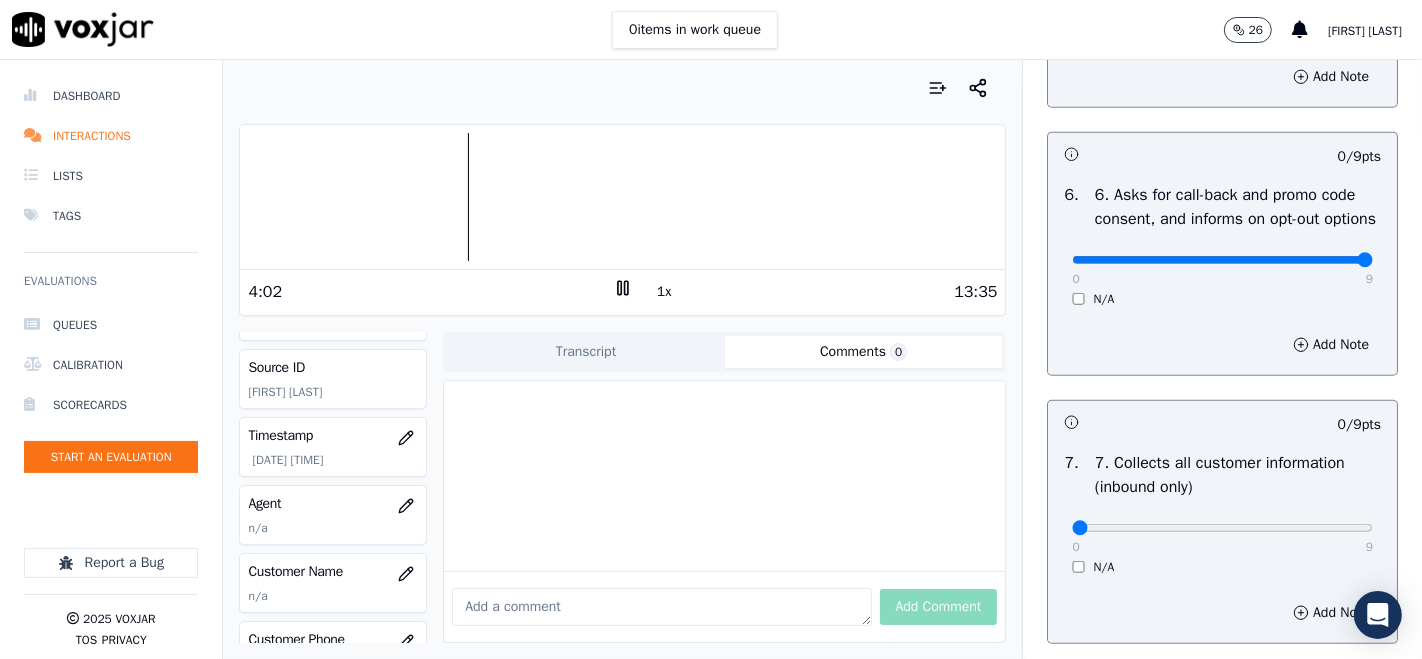 type on "9" 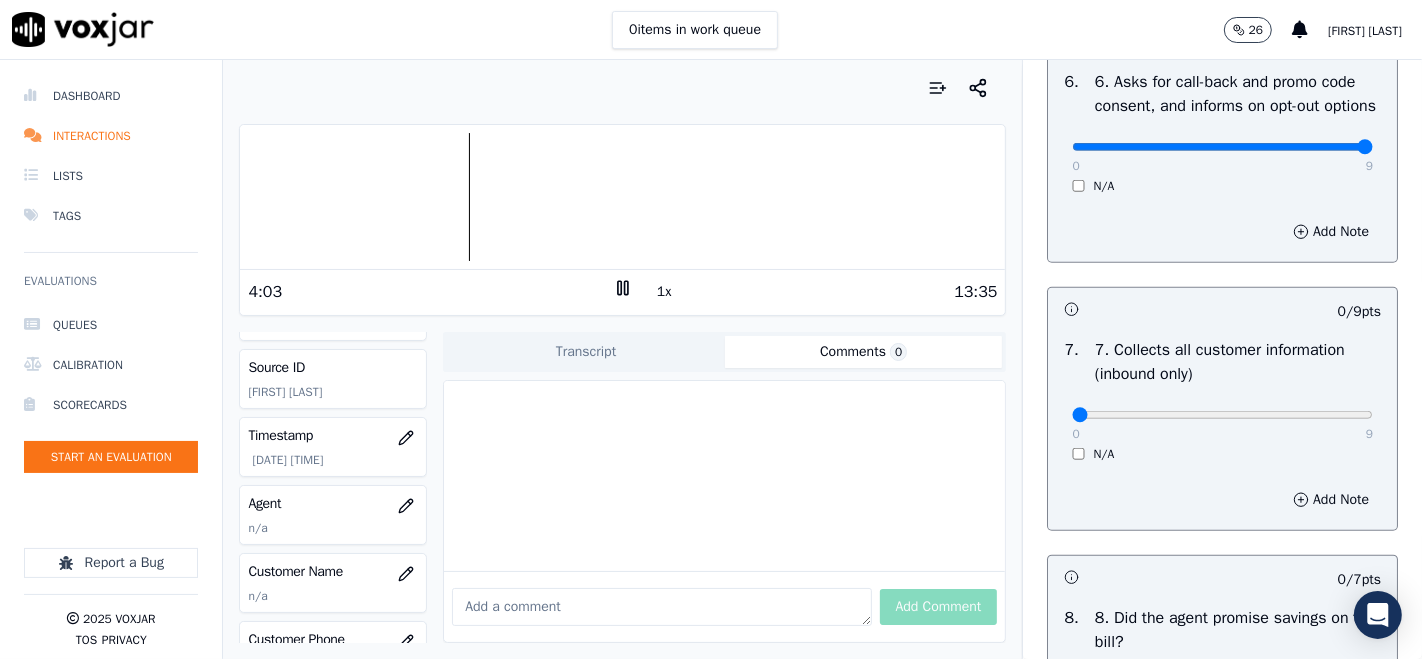 scroll, scrollTop: 1666, scrollLeft: 0, axis: vertical 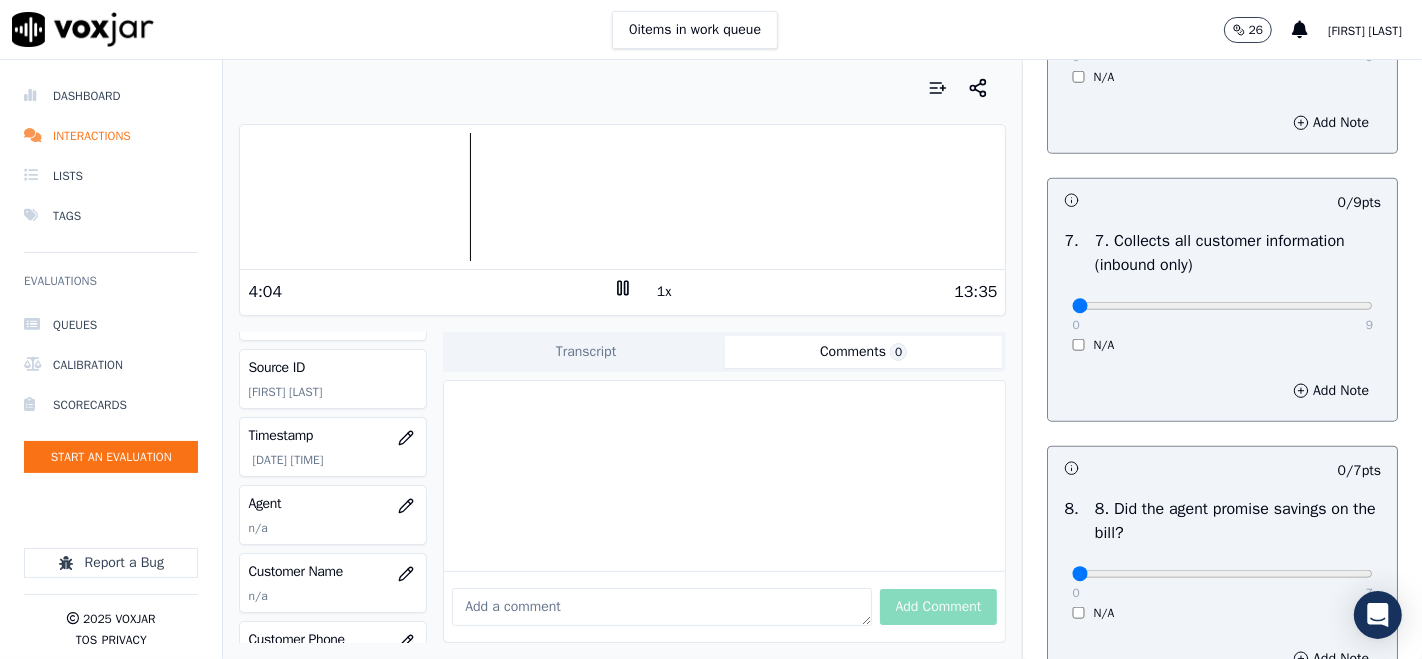 click on "0   9" at bounding box center (1222, 305) 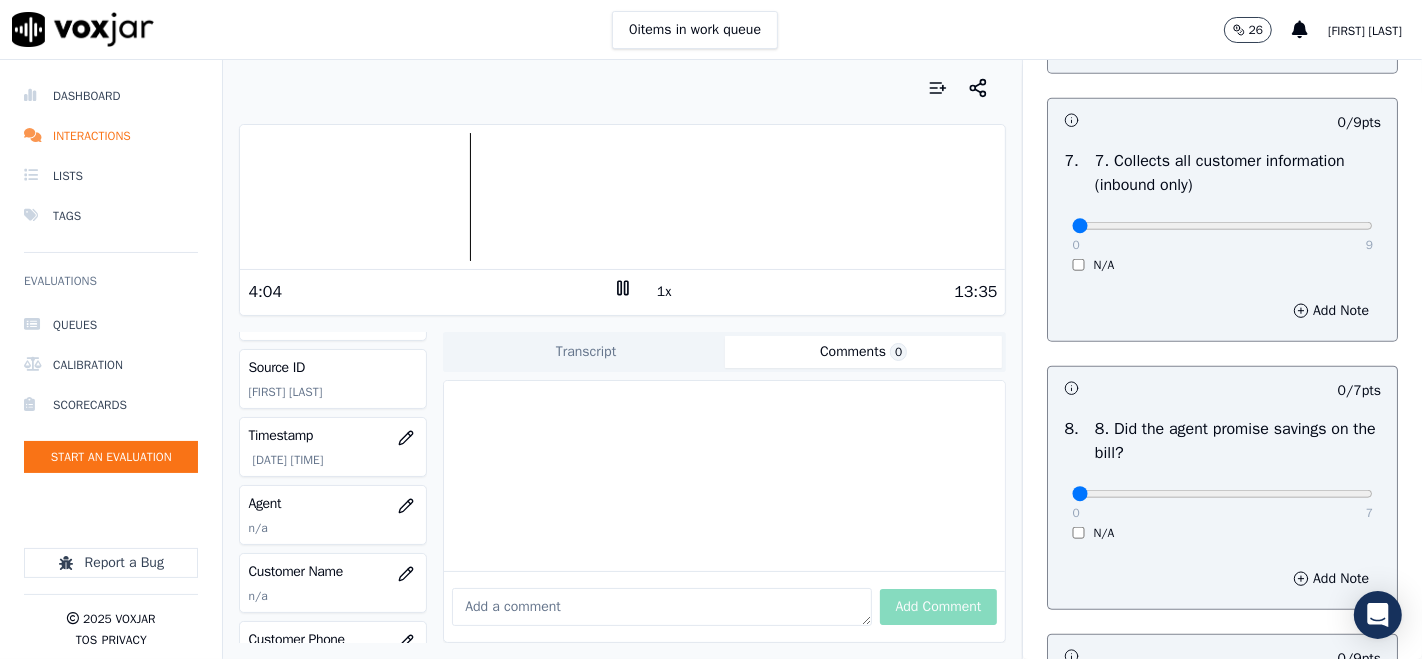scroll, scrollTop: 1777, scrollLeft: 0, axis: vertical 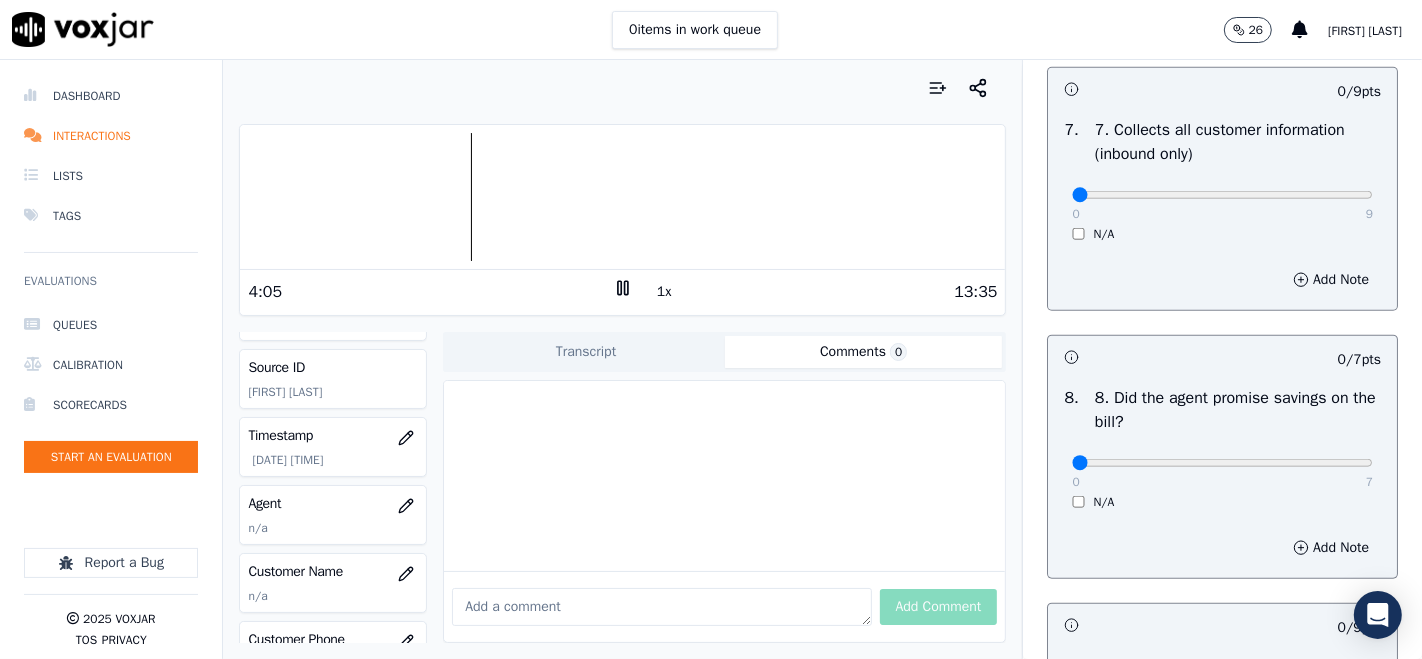 click on "0   9     N/A" at bounding box center (1222, 204) 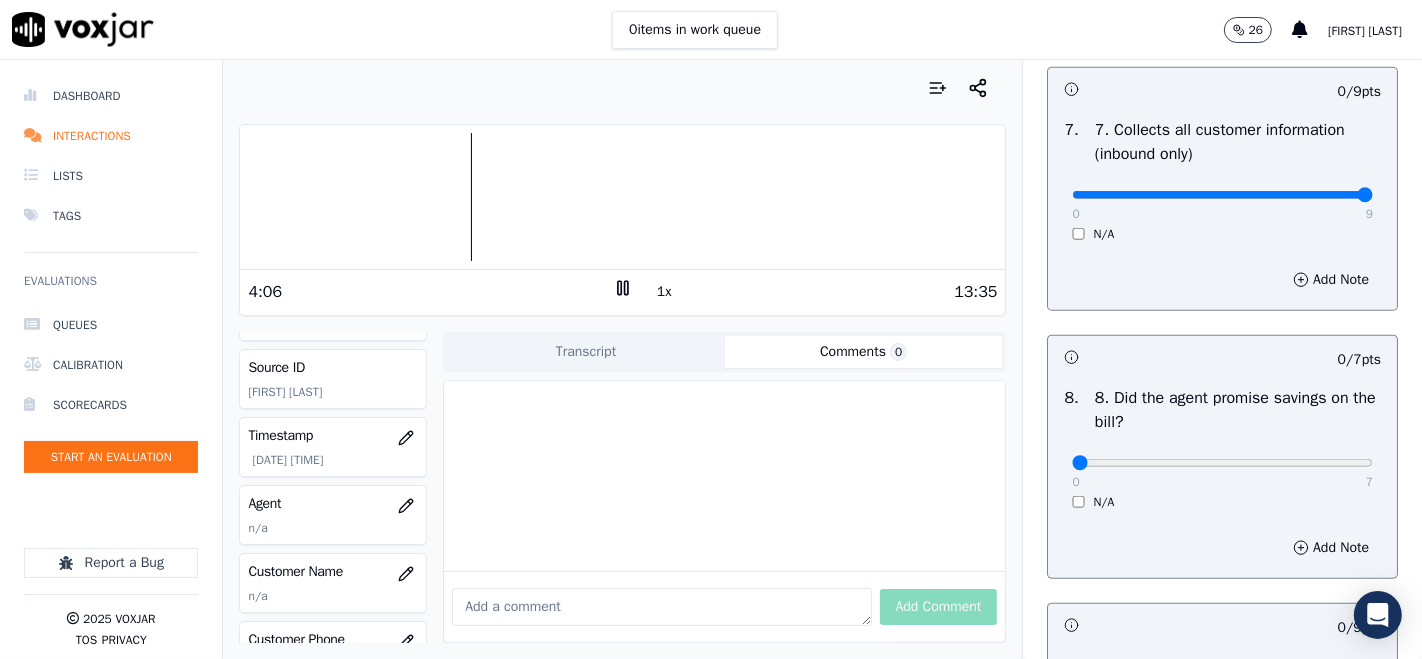 type on "9" 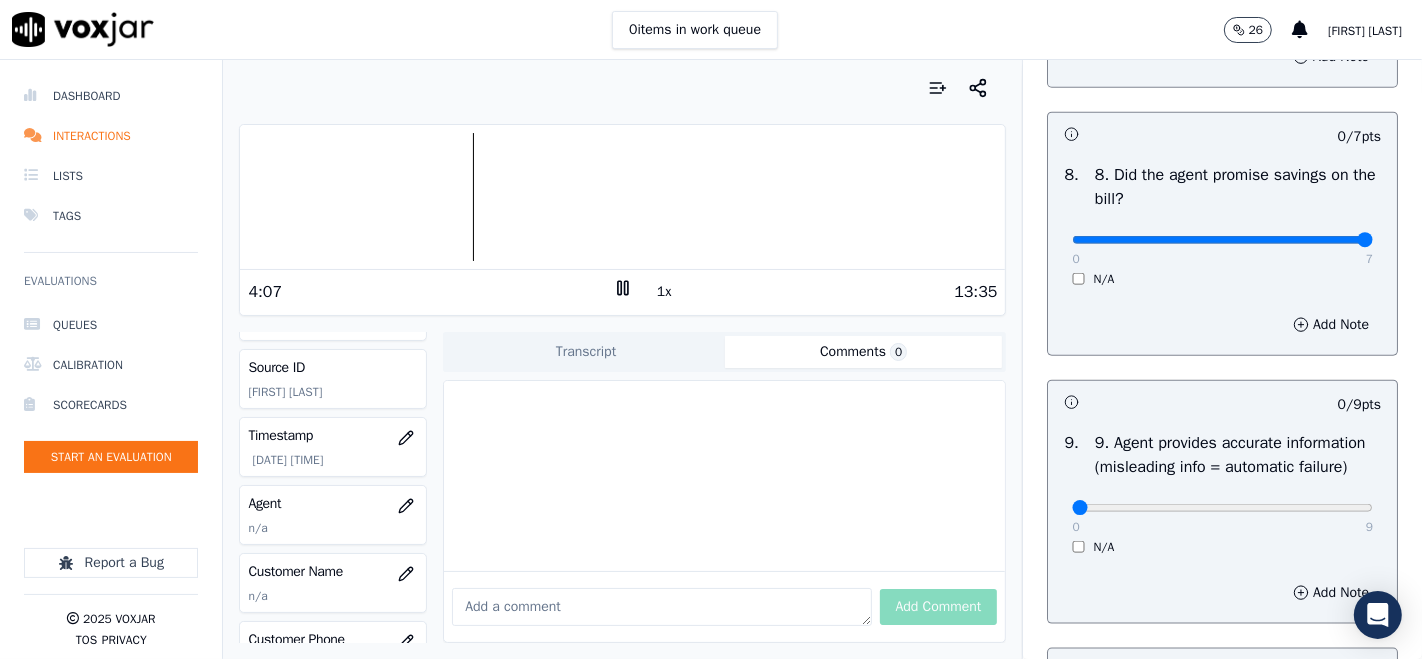 type on "7" 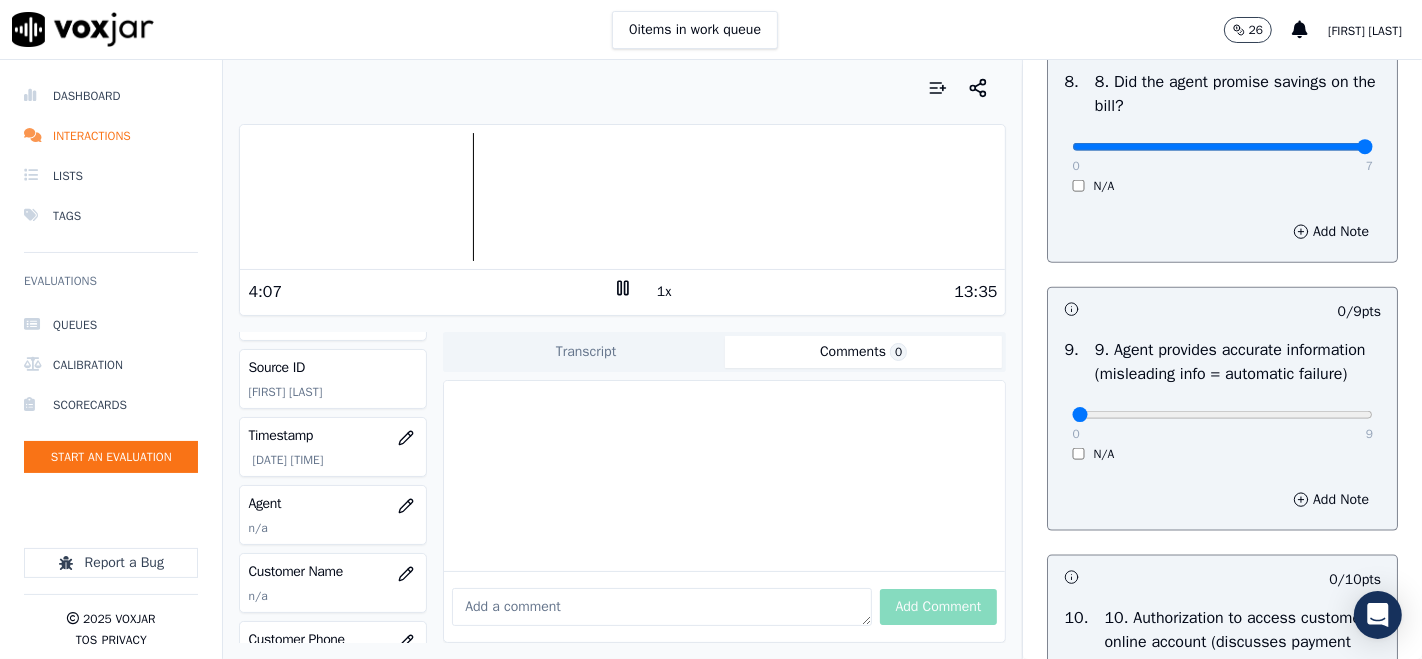 scroll, scrollTop: 2222, scrollLeft: 0, axis: vertical 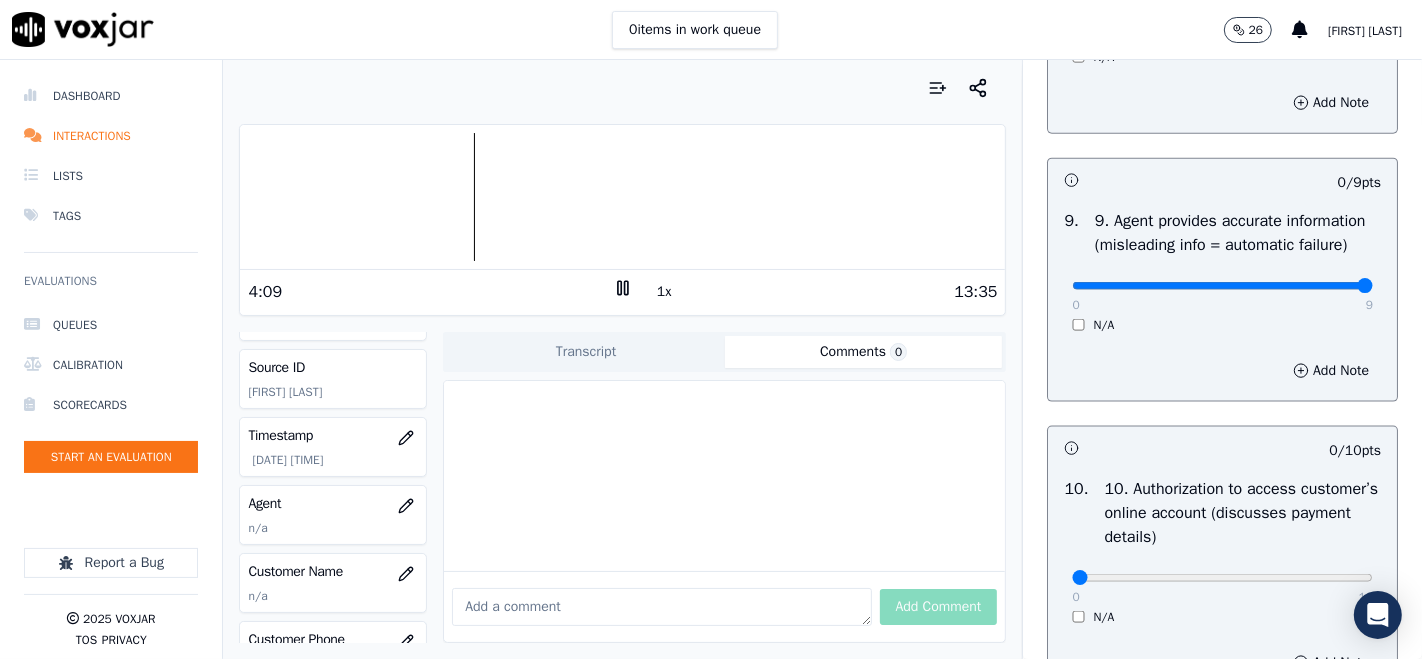 type on "9" 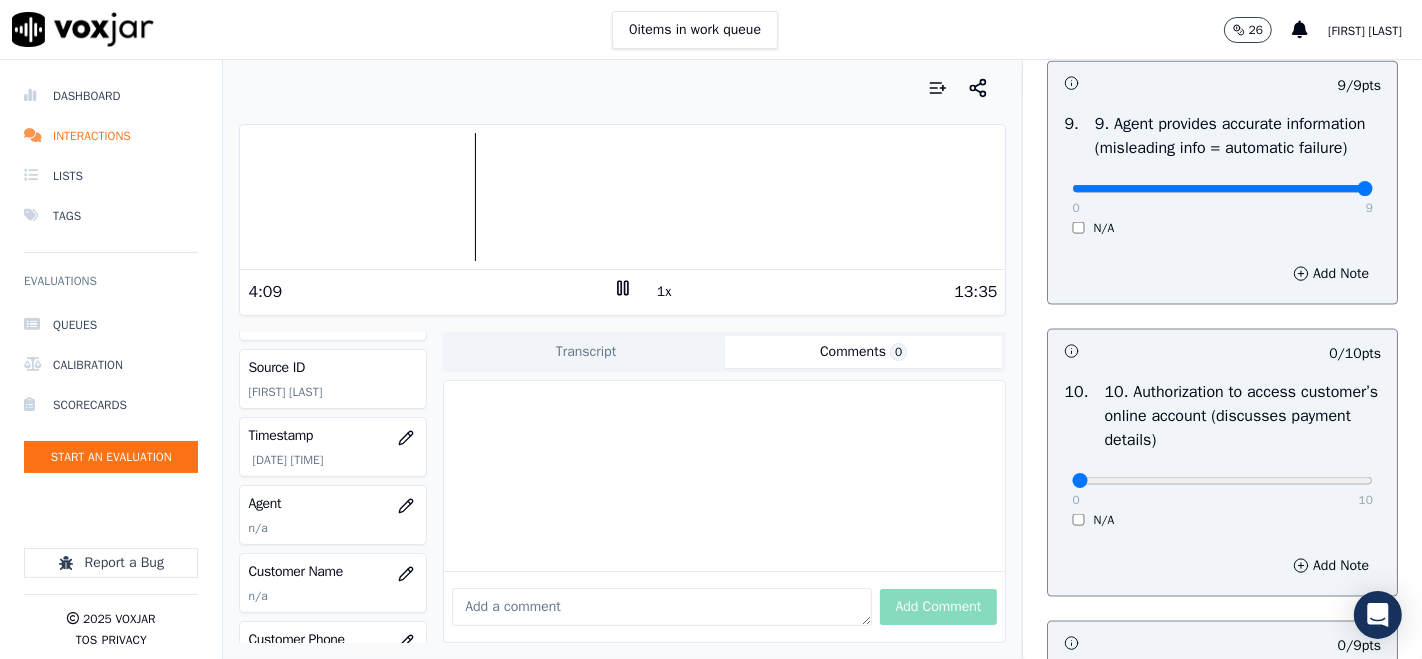 scroll, scrollTop: 2444, scrollLeft: 0, axis: vertical 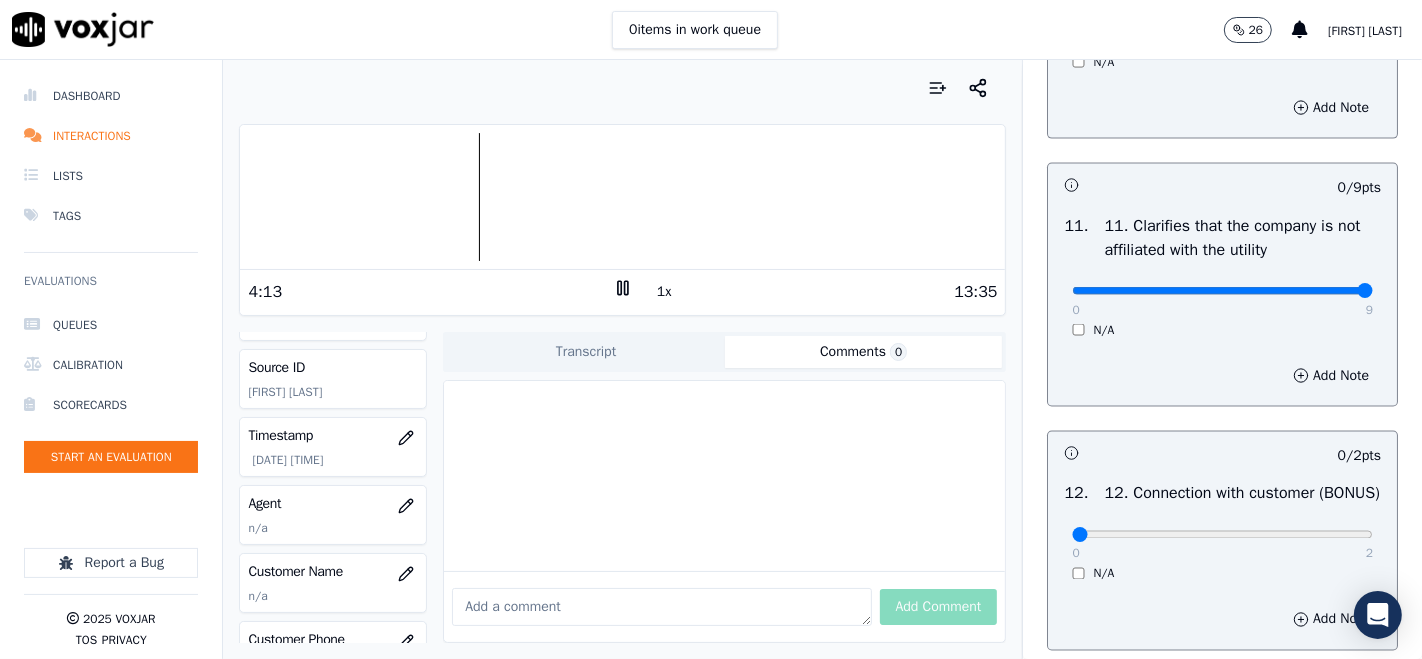 type on "9" 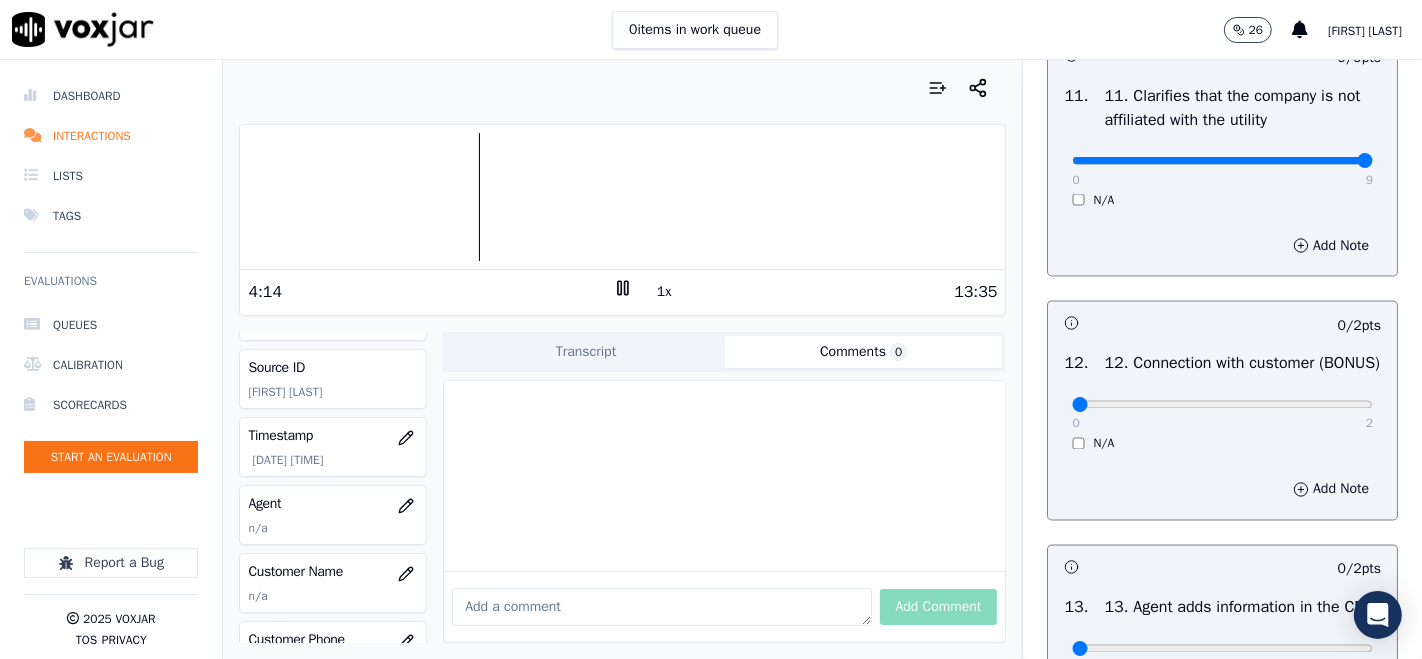 scroll, scrollTop: 3000, scrollLeft: 0, axis: vertical 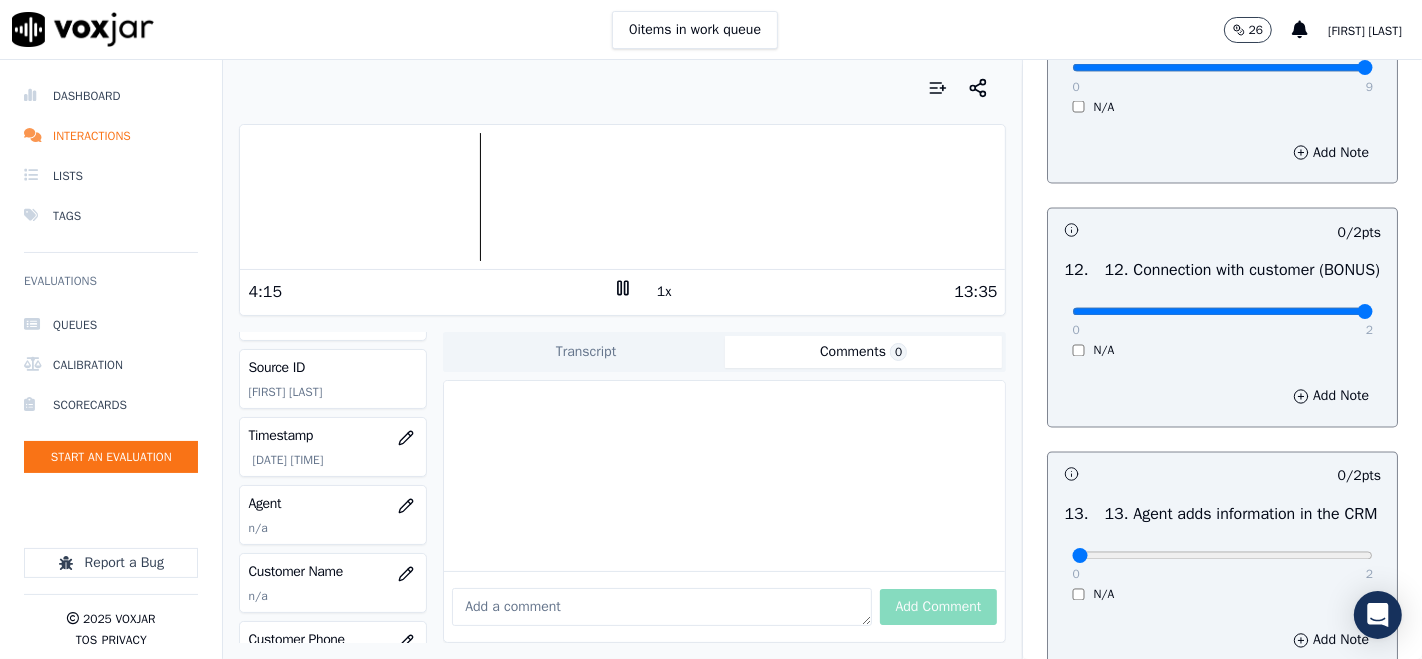 type on "2" 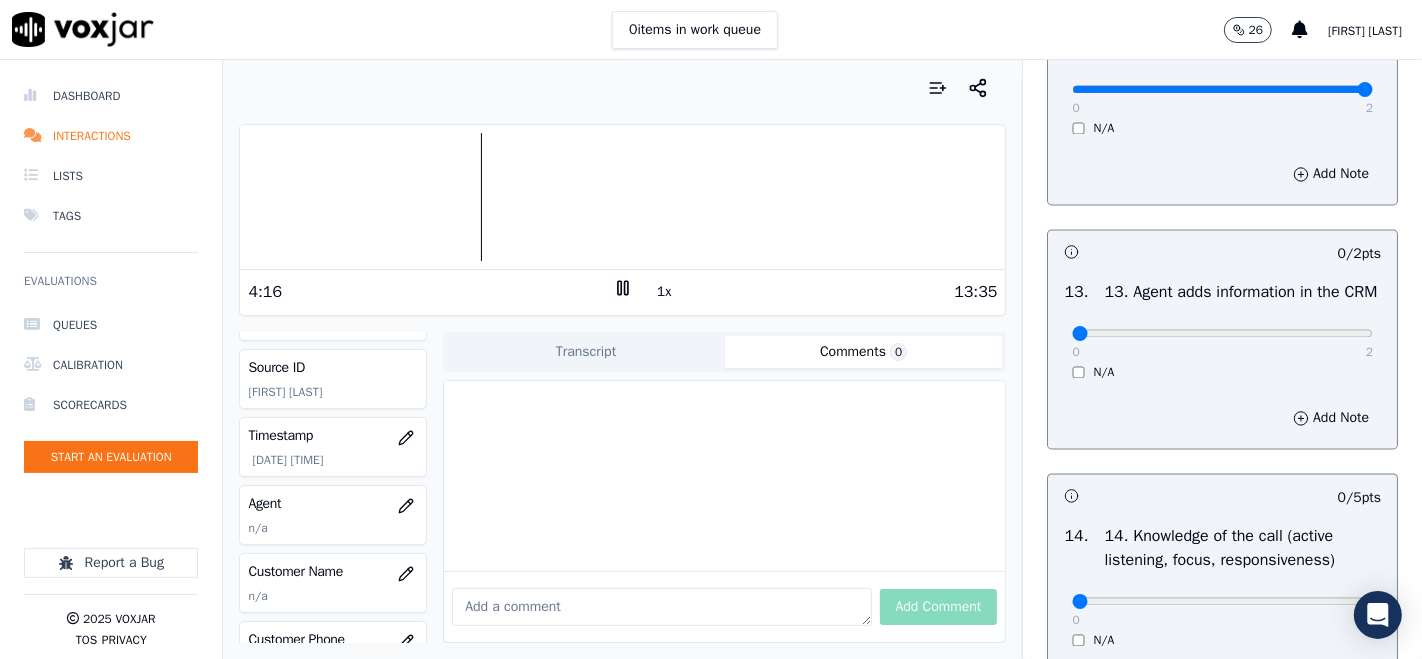 scroll, scrollTop: 3333, scrollLeft: 0, axis: vertical 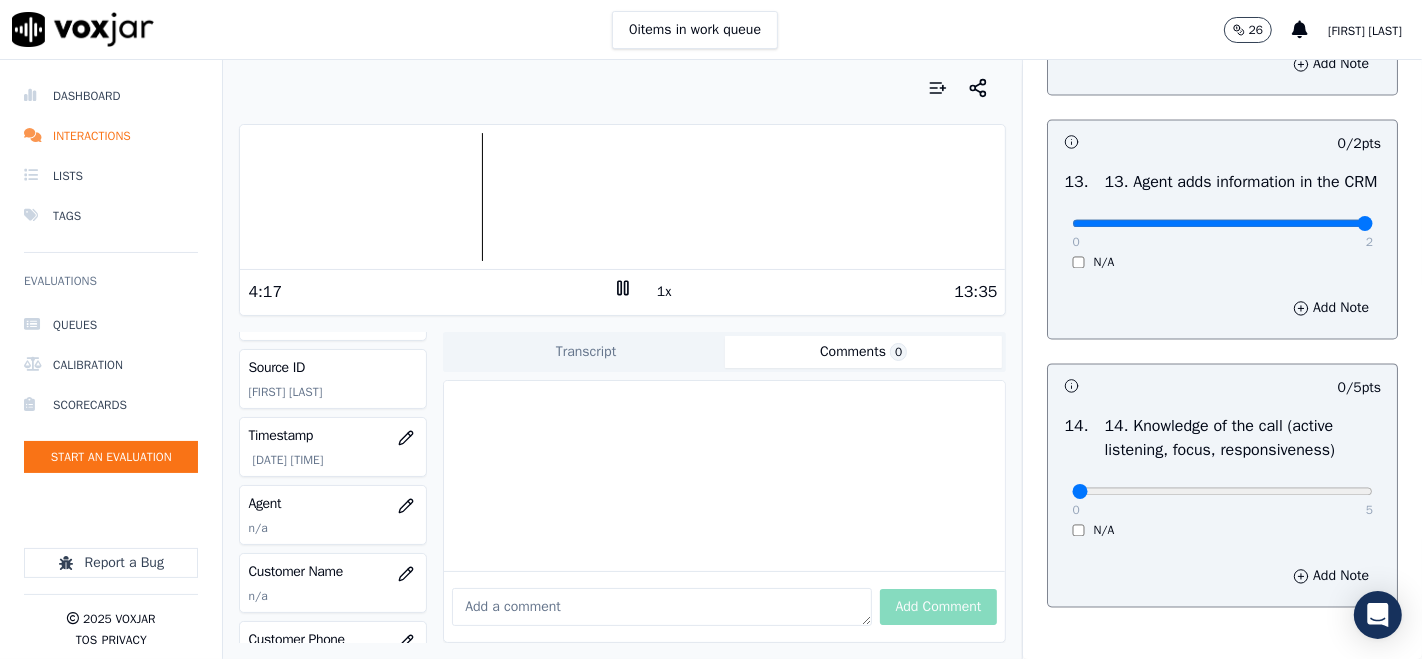 type on "2" 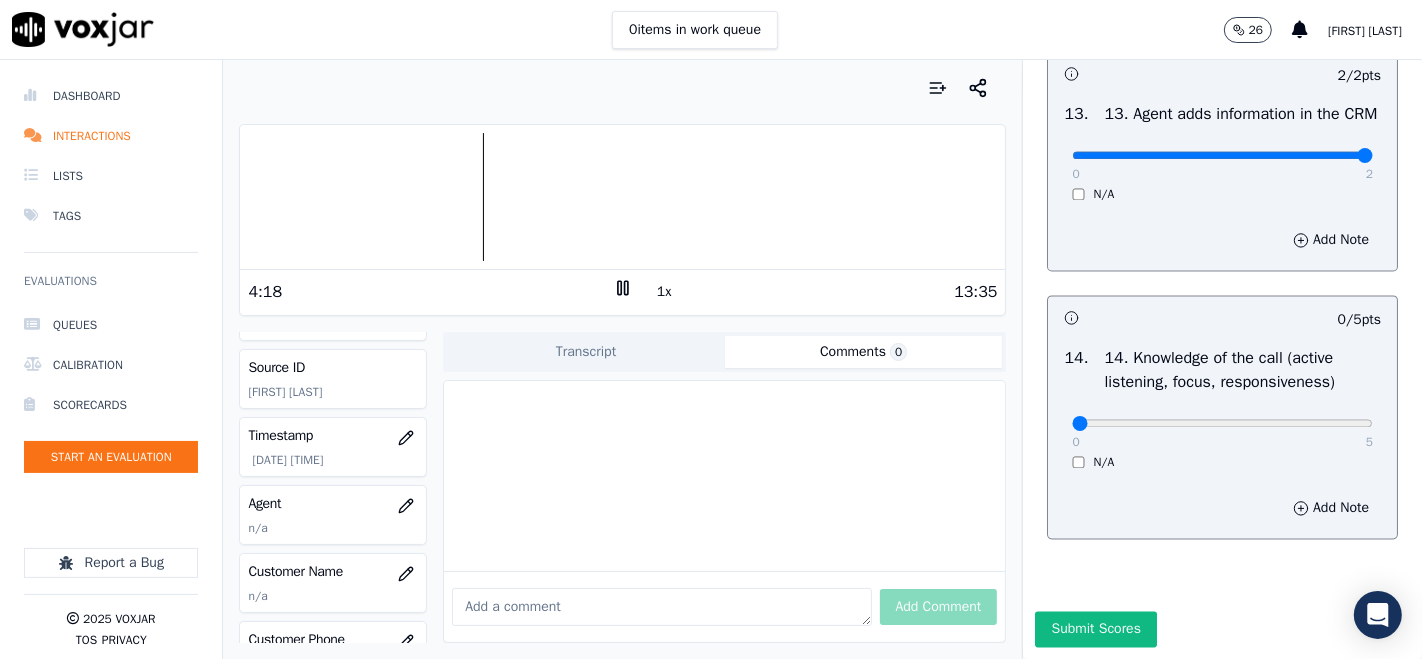 scroll, scrollTop: 3555, scrollLeft: 0, axis: vertical 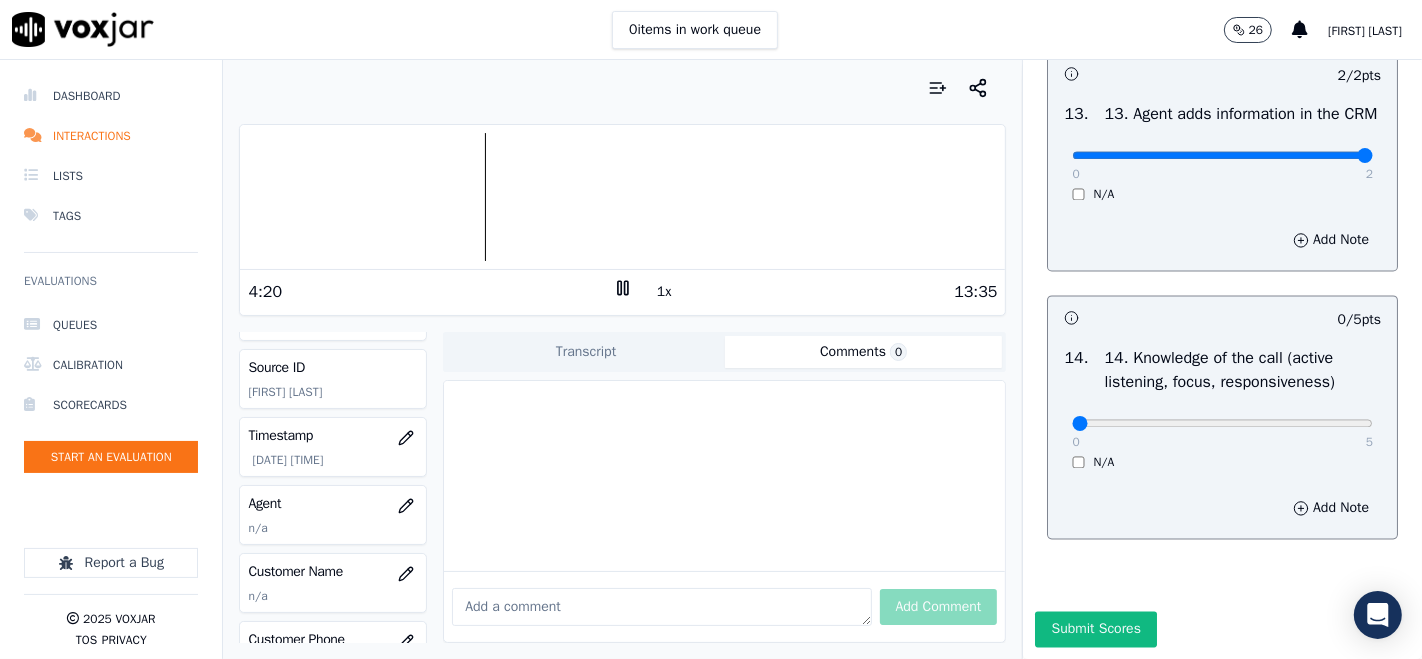 click on "0   5     N/A" at bounding box center (1222, 432) 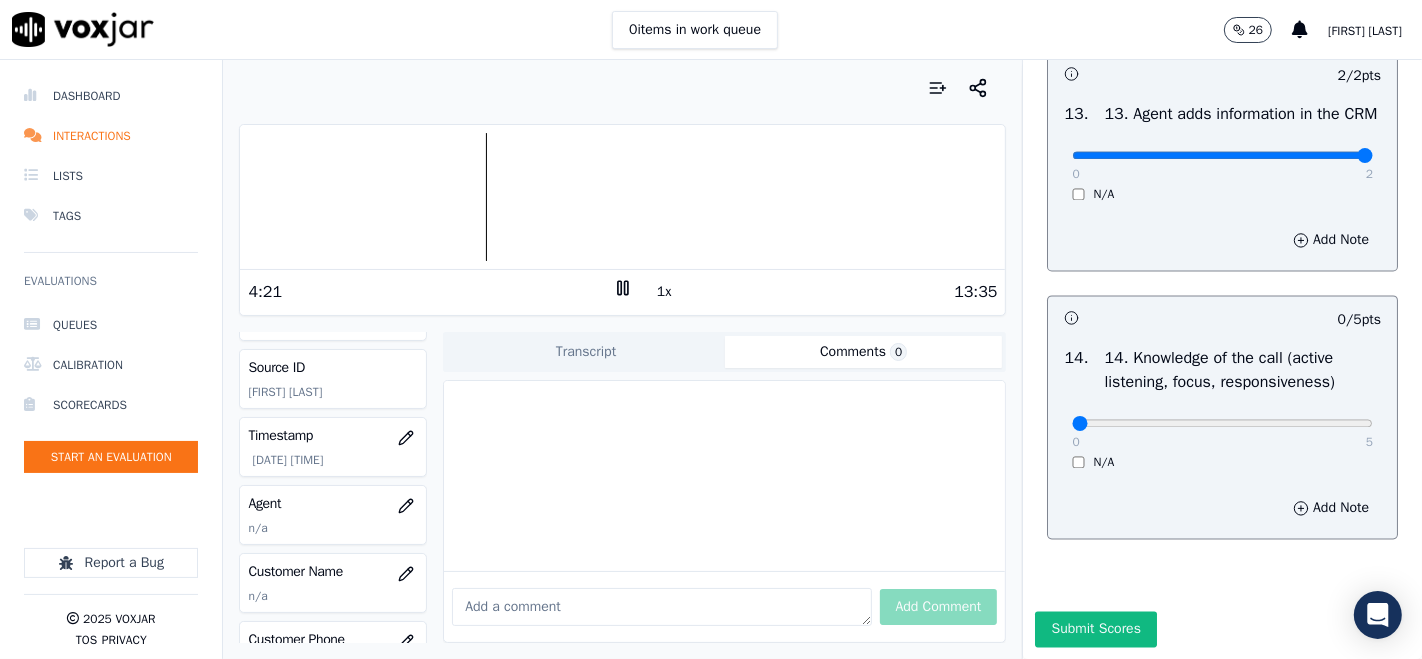 click on "0   5" at bounding box center [1222, 422] 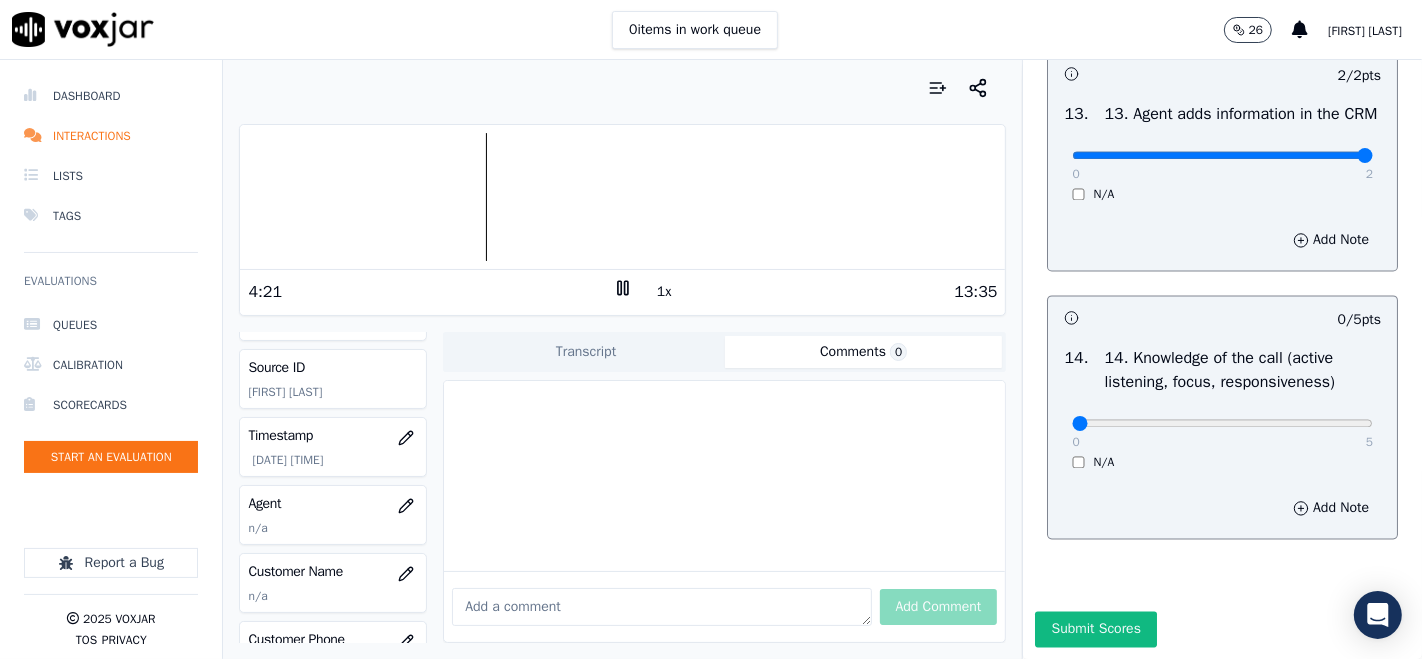 click on "0   5" at bounding box center [1222, 422] 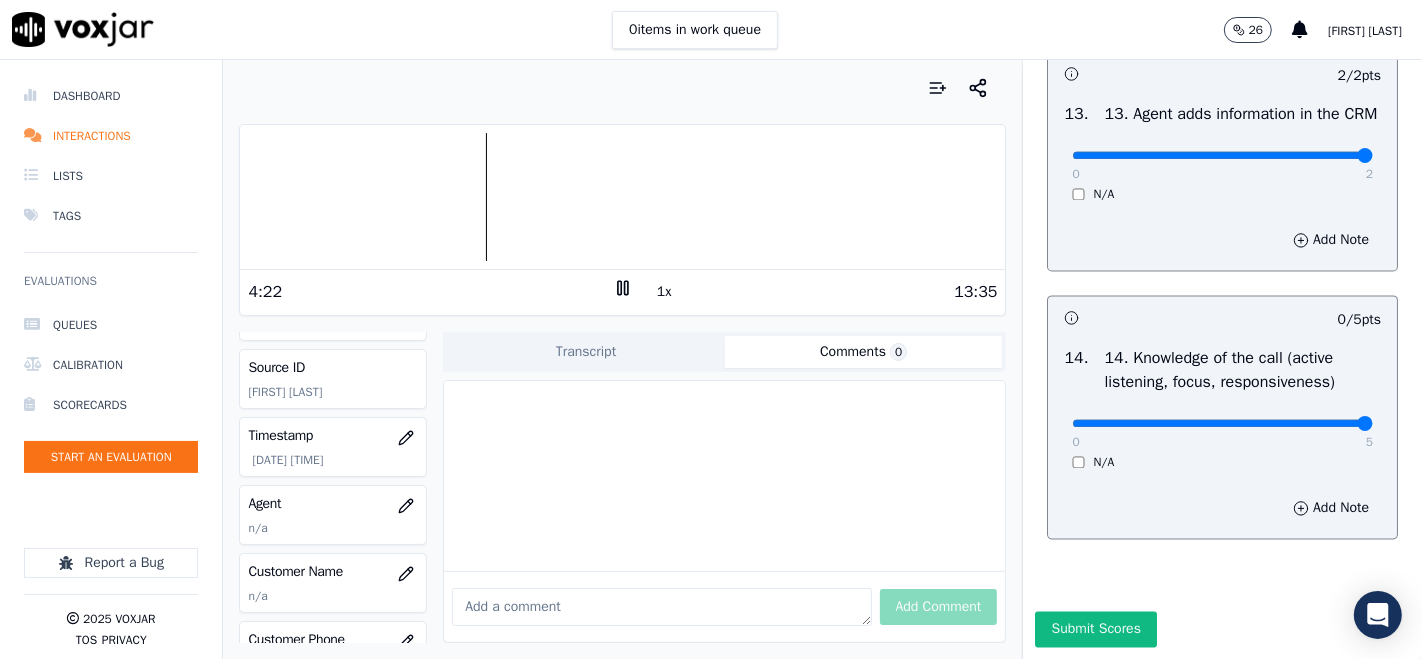 type on "5" 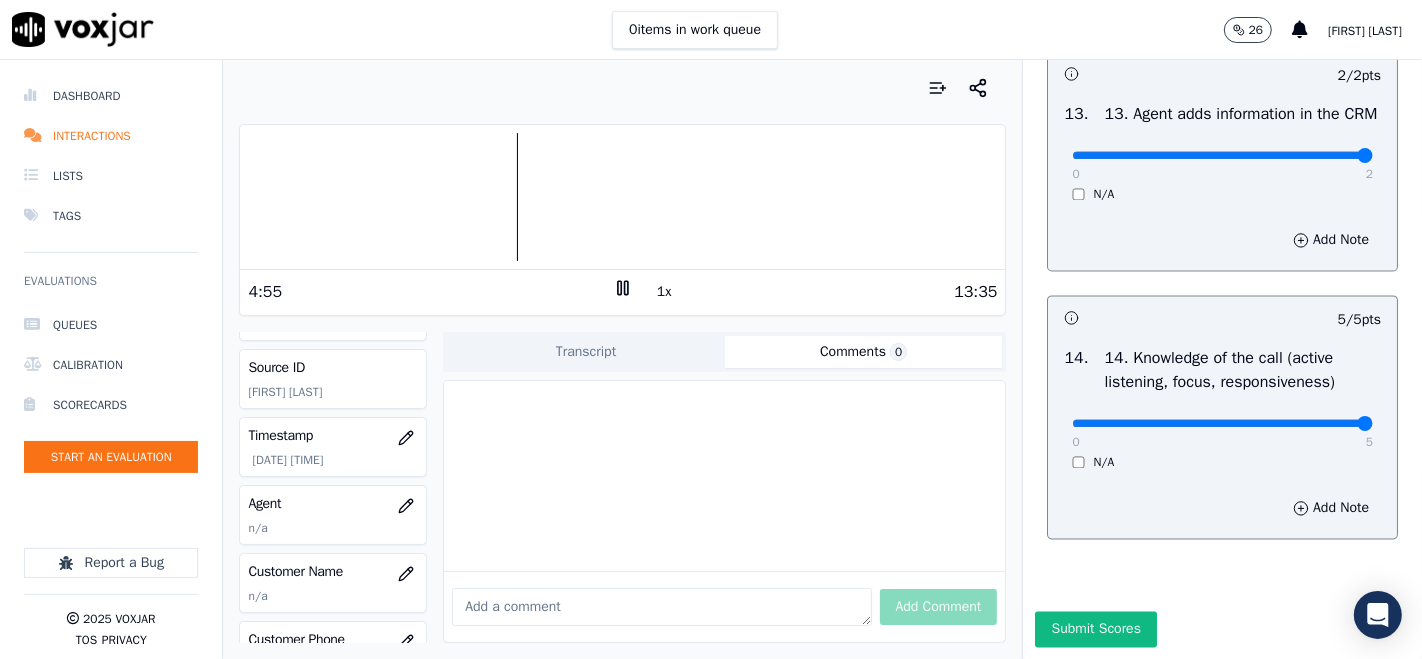 scroll, scrollTop: 3606, scrollLeft: 0, axis: vertical 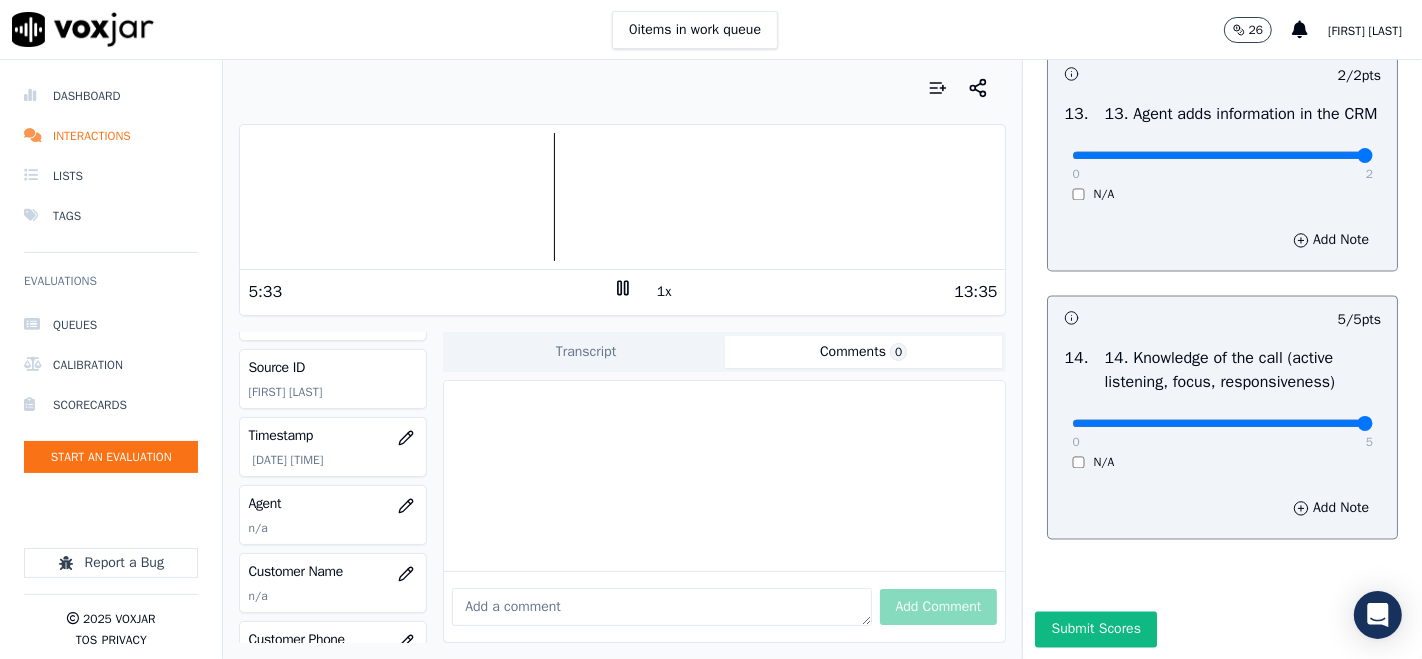 click on "1x" at bounding box center (664, 292) 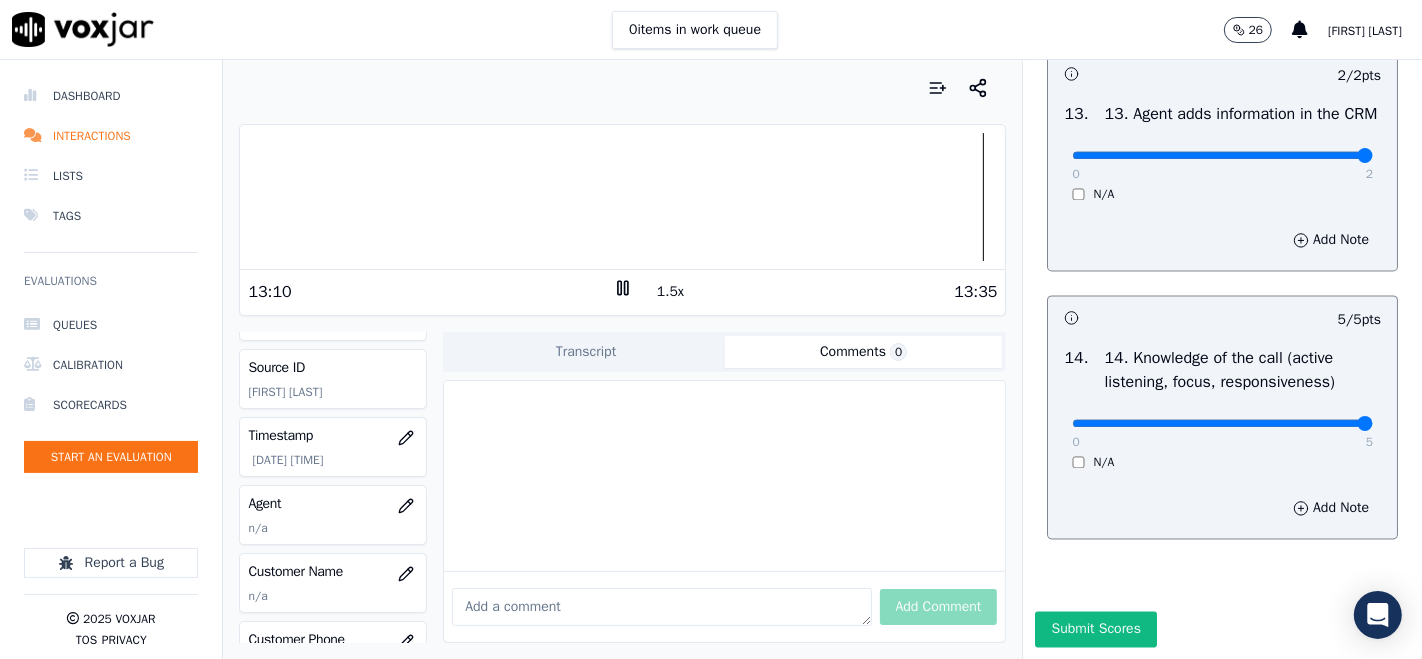 click 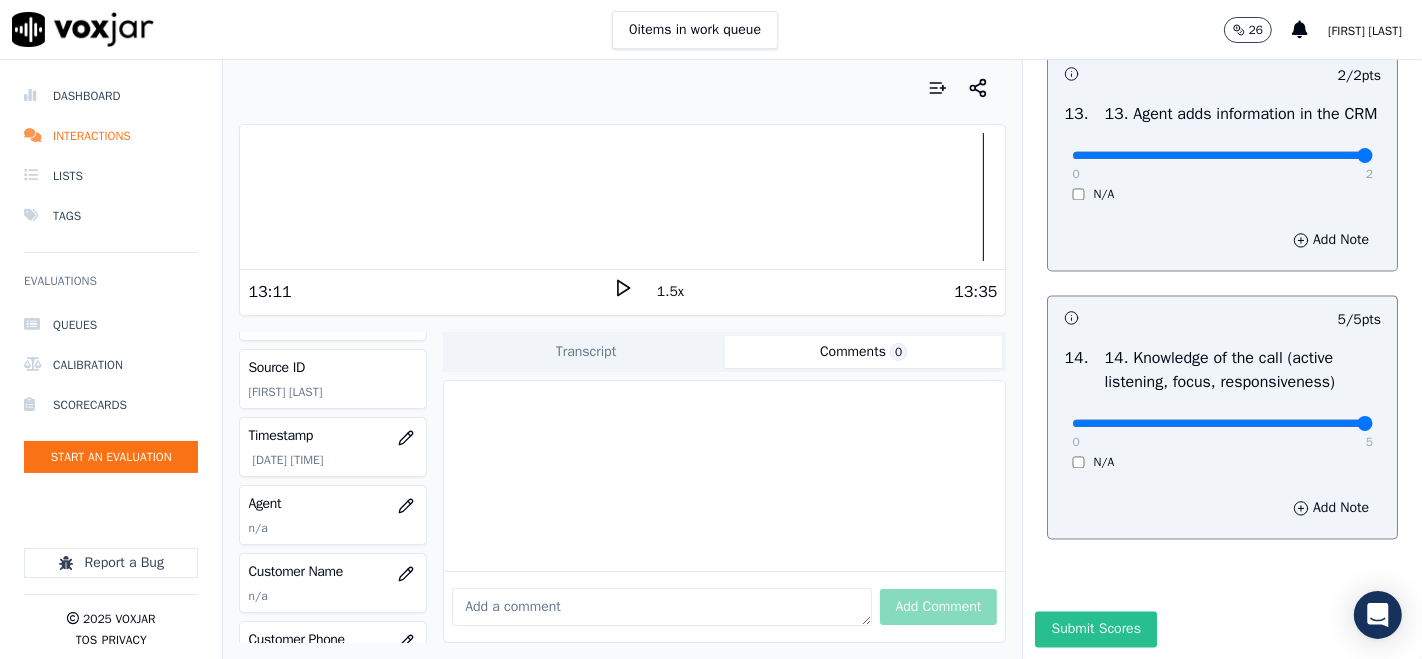 click on "Submit Scores" at bounding box center (1095, 629) 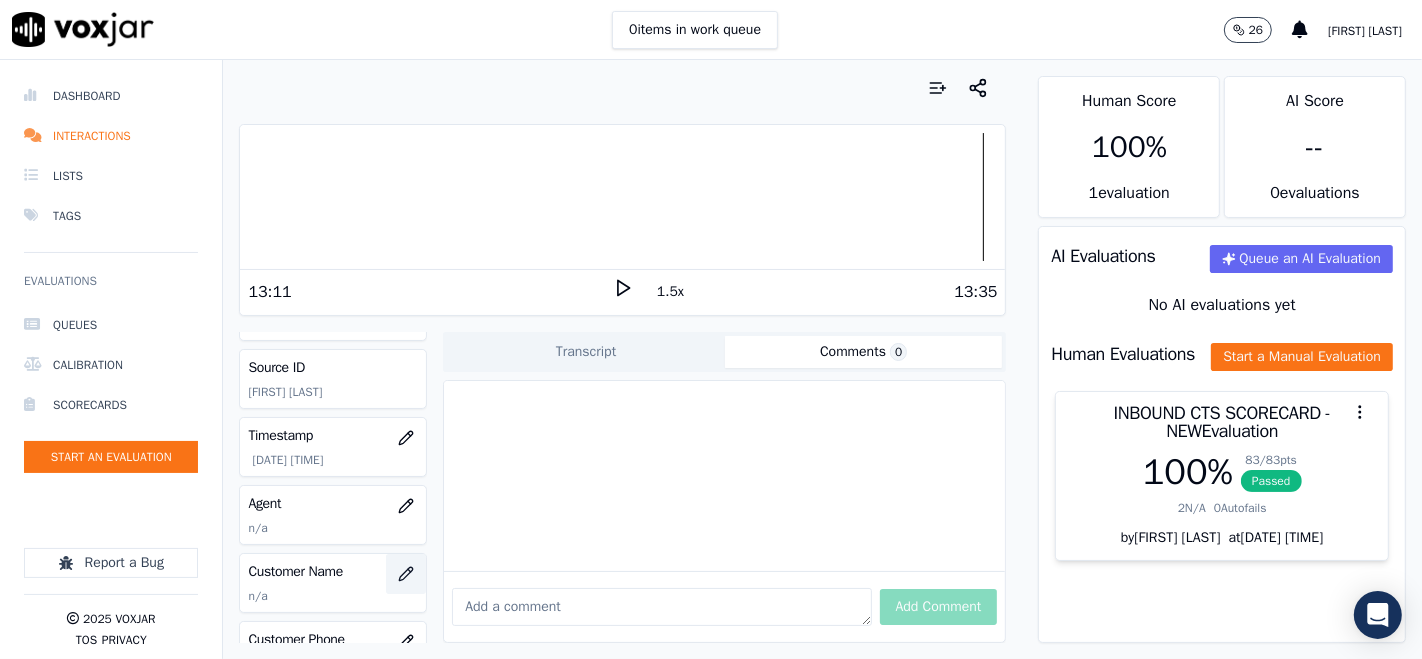 click 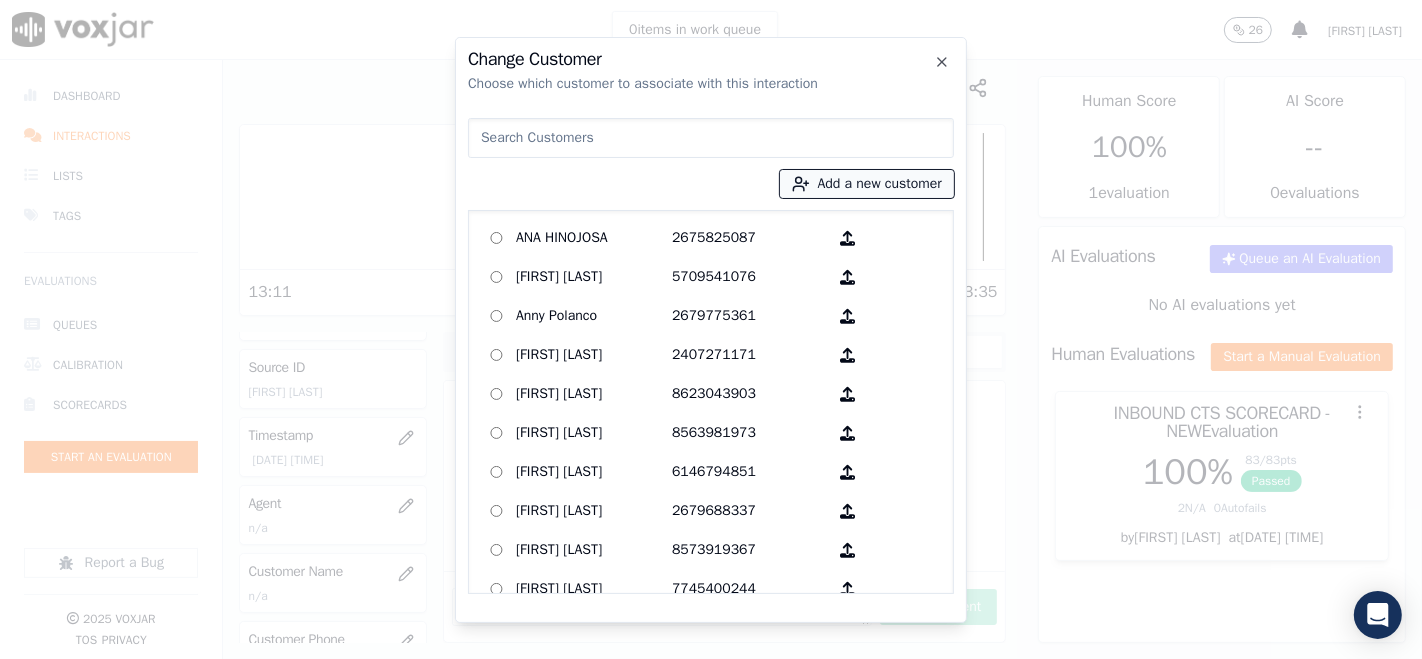 click on "Add a new customer" at bounding box center (867, 184) 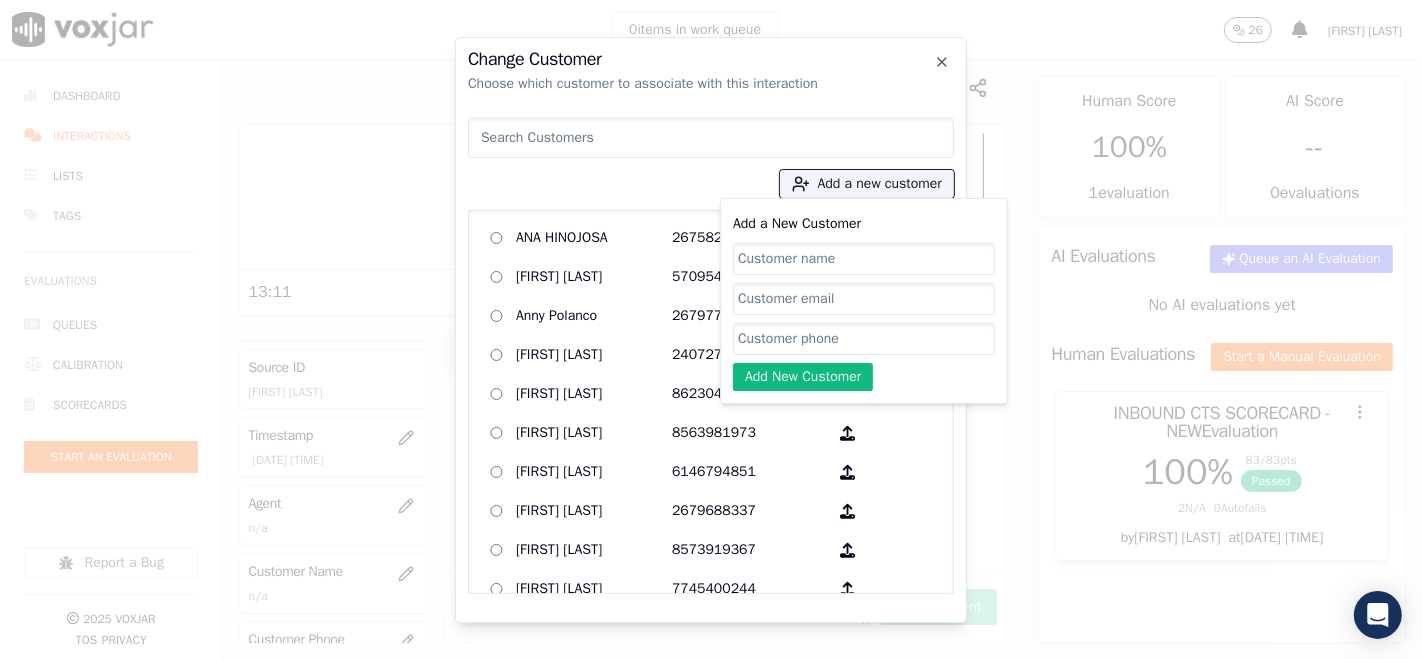 paste on "[FIRST] [LAST]" 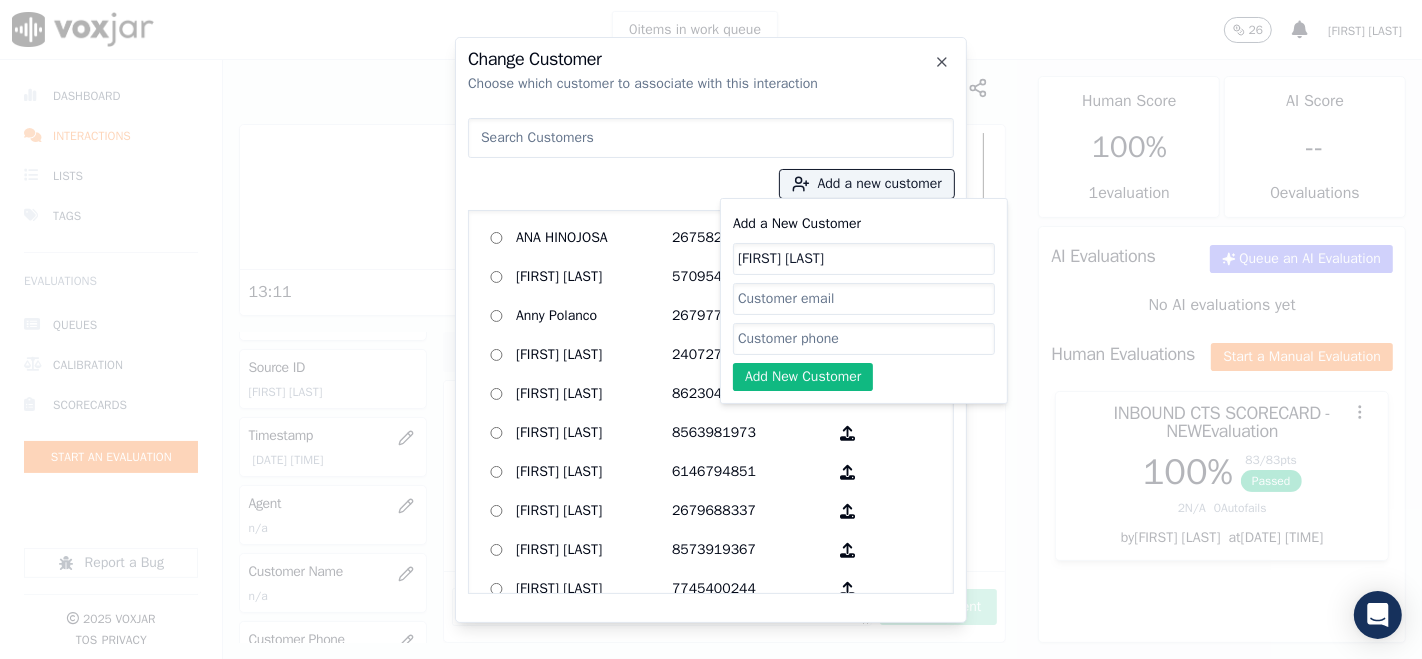 type on "[FIRST] [LAST]" 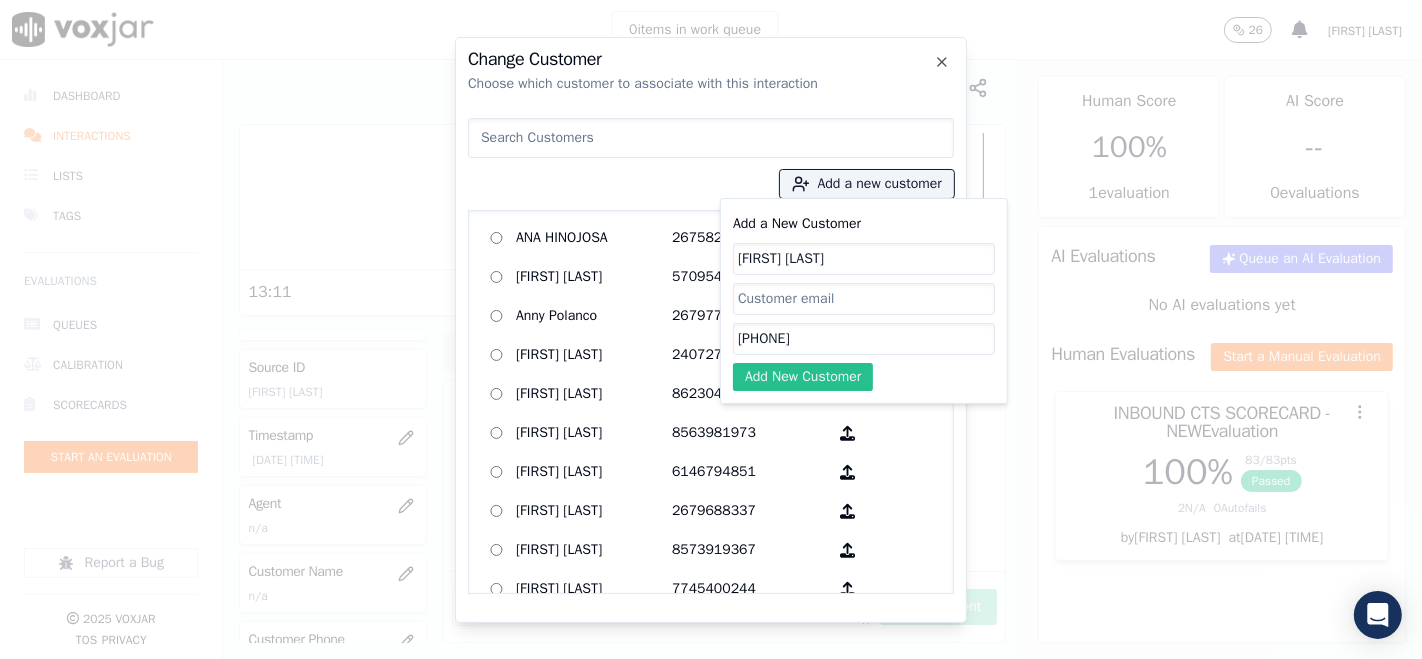 type on "[NUMBER]" 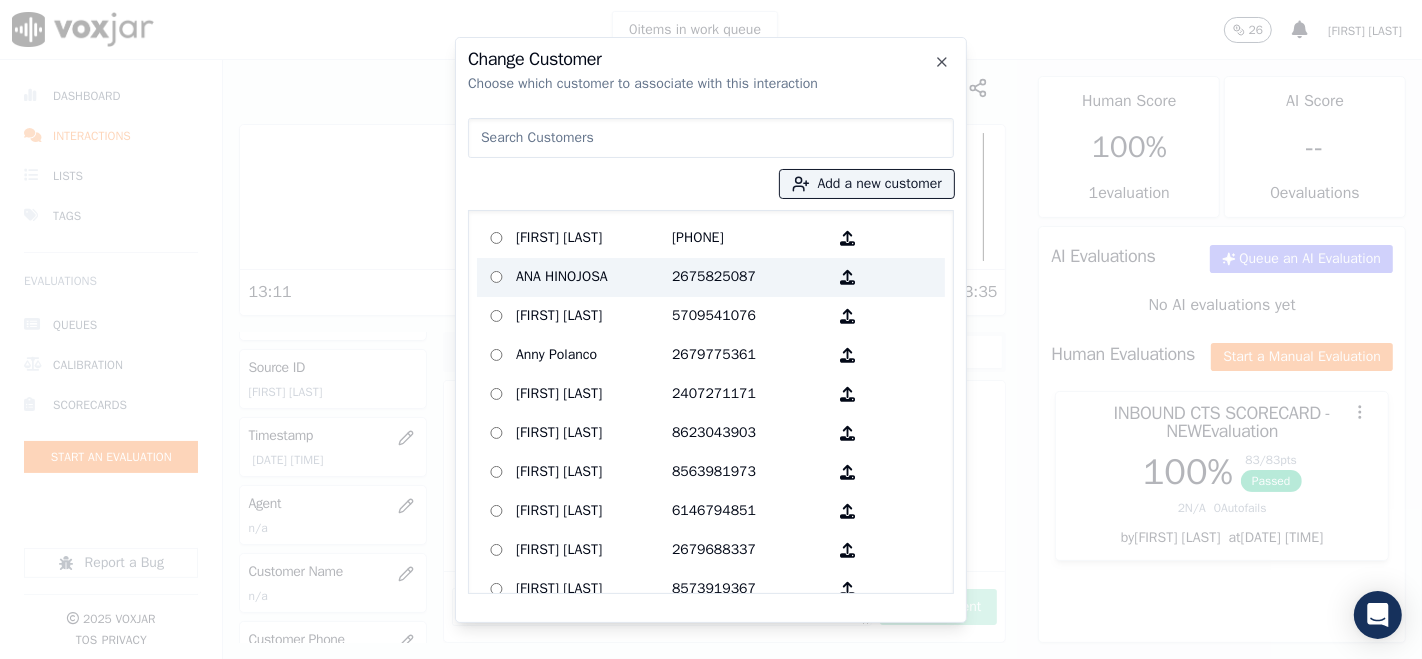 drag, startPoint x: 545, startPoint y: 233, endPoint x: 549, endPoint y: 246, distance: 13.601471 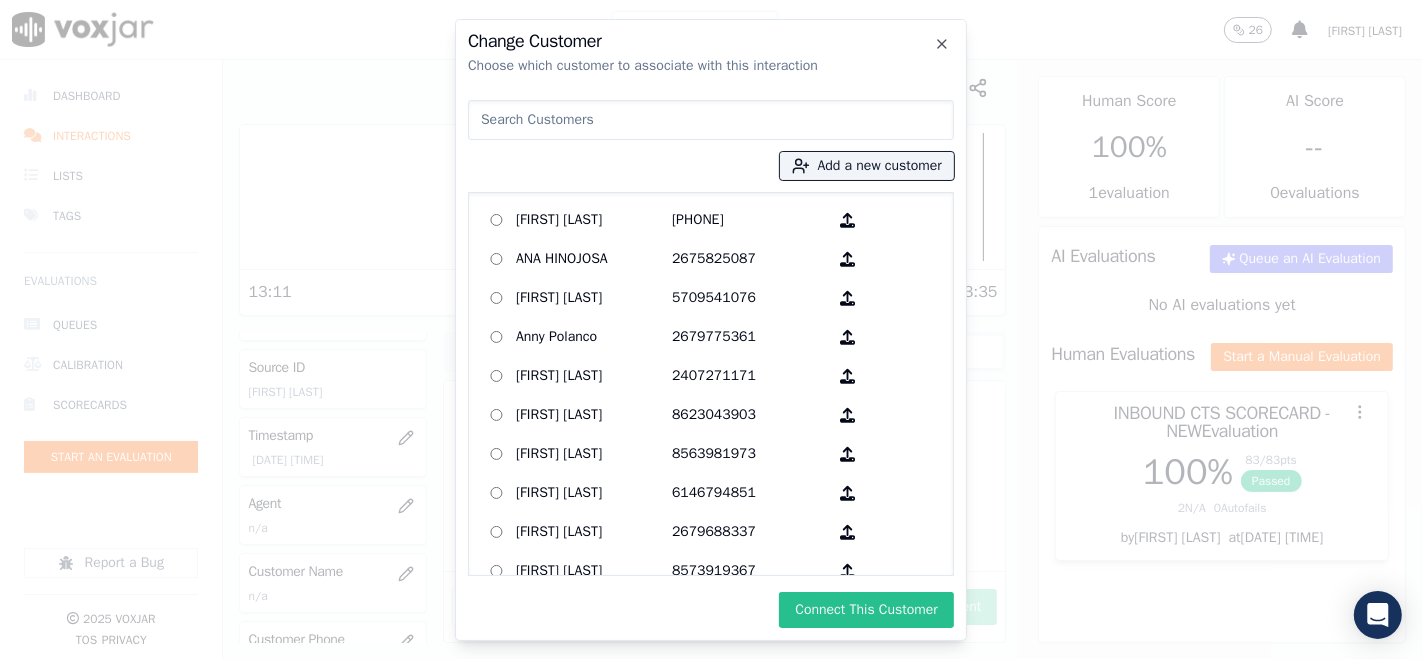 click on "Connect This Customer" at bounding box center [866, 610] 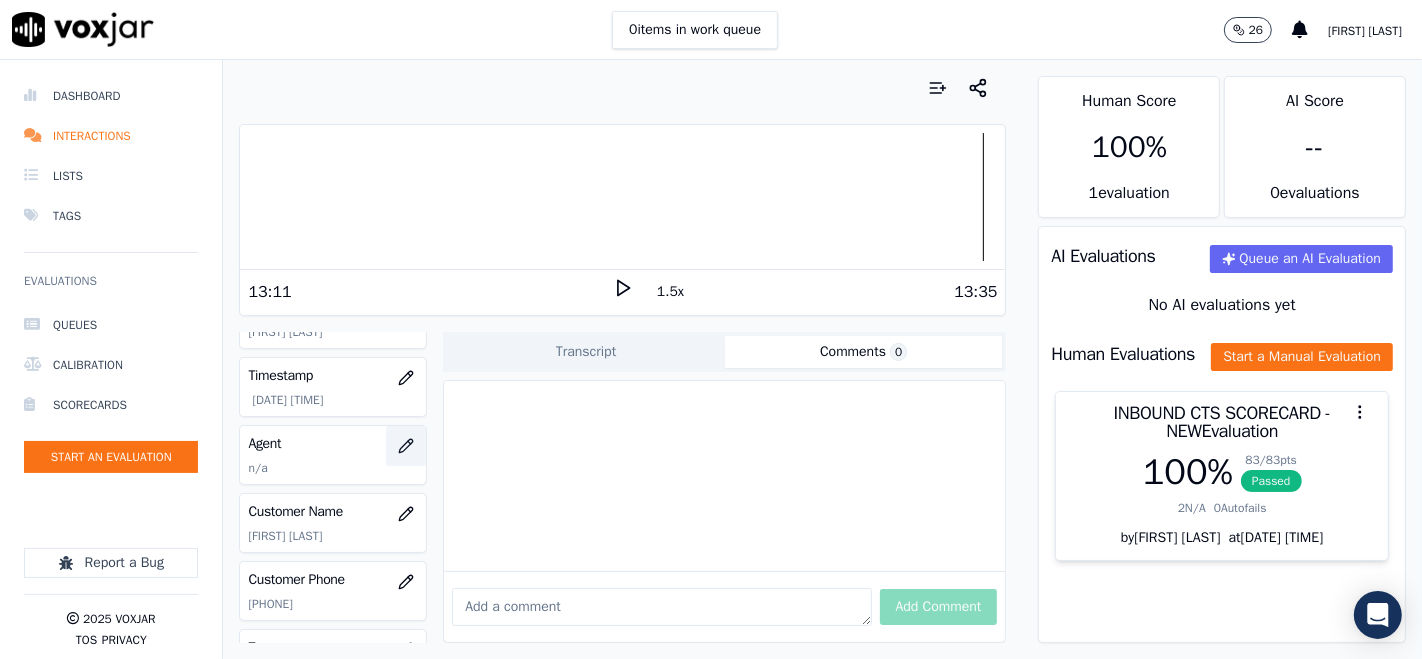 click 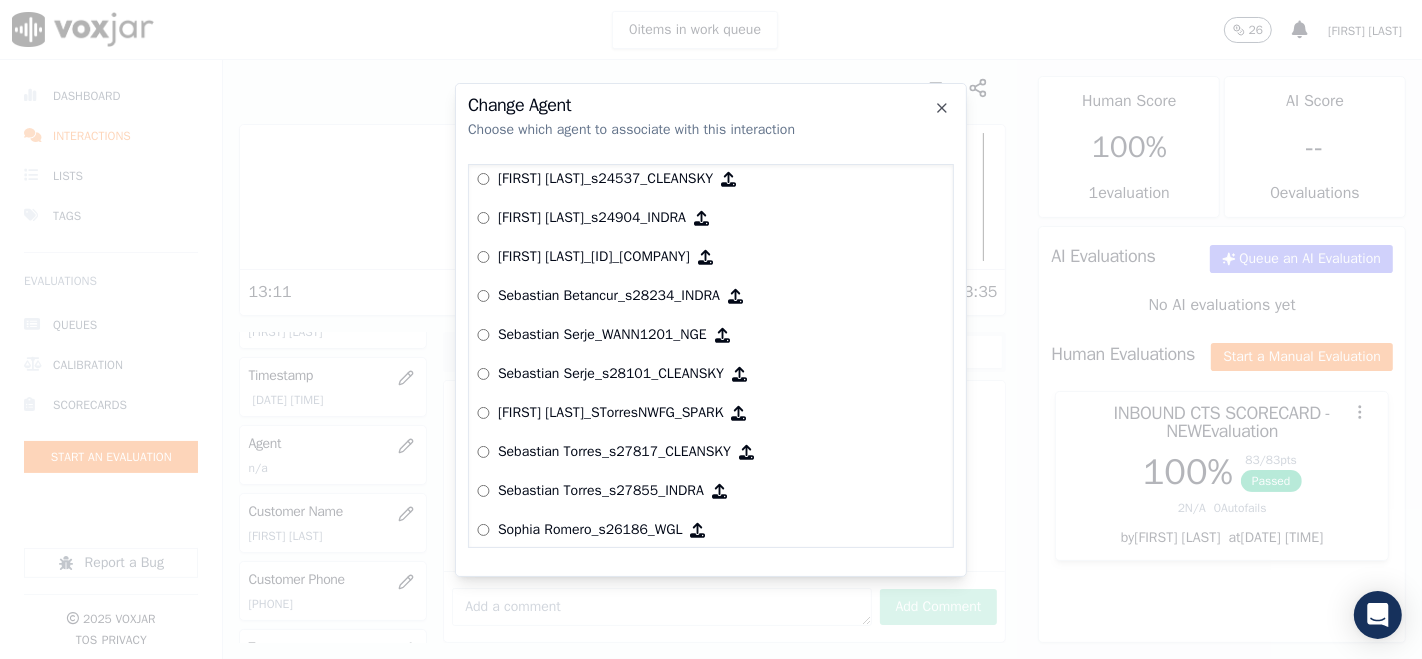 scroll, scrollTop: 8002, scrollLeft: 0, axis: vertical 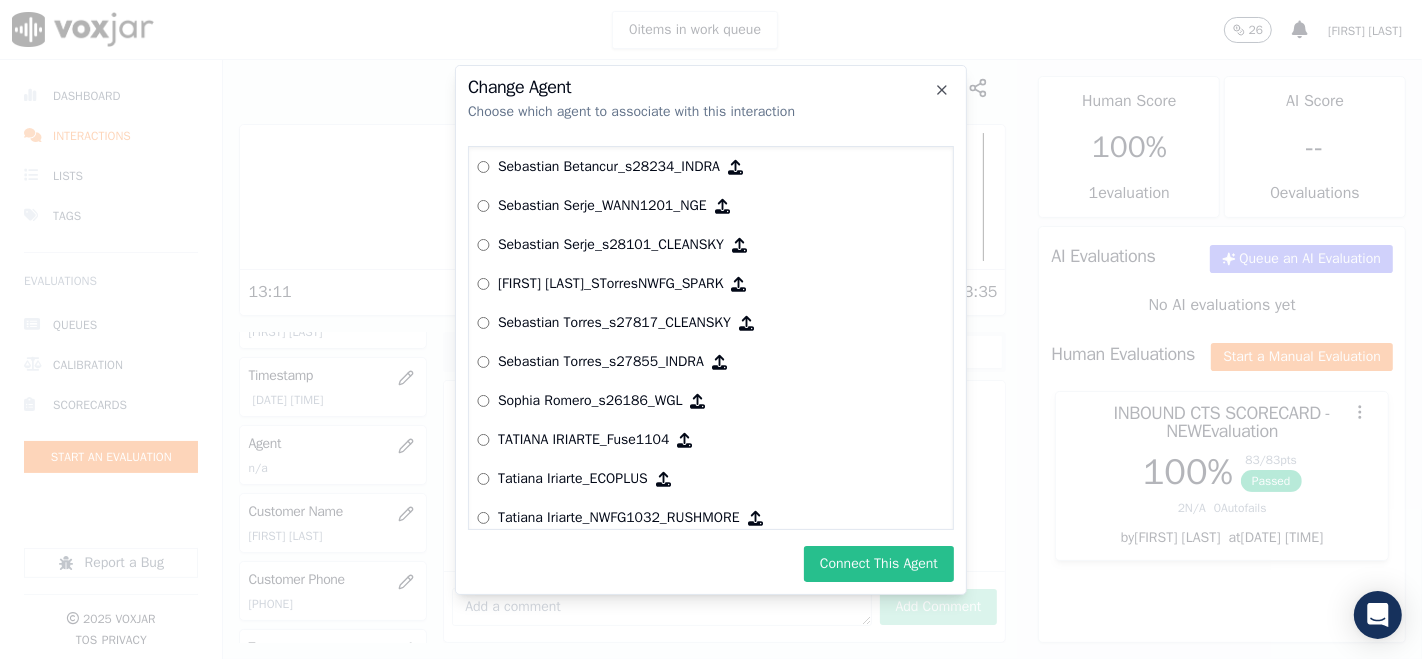 click on "Connect This Agent" at bounding box center [879, 564] 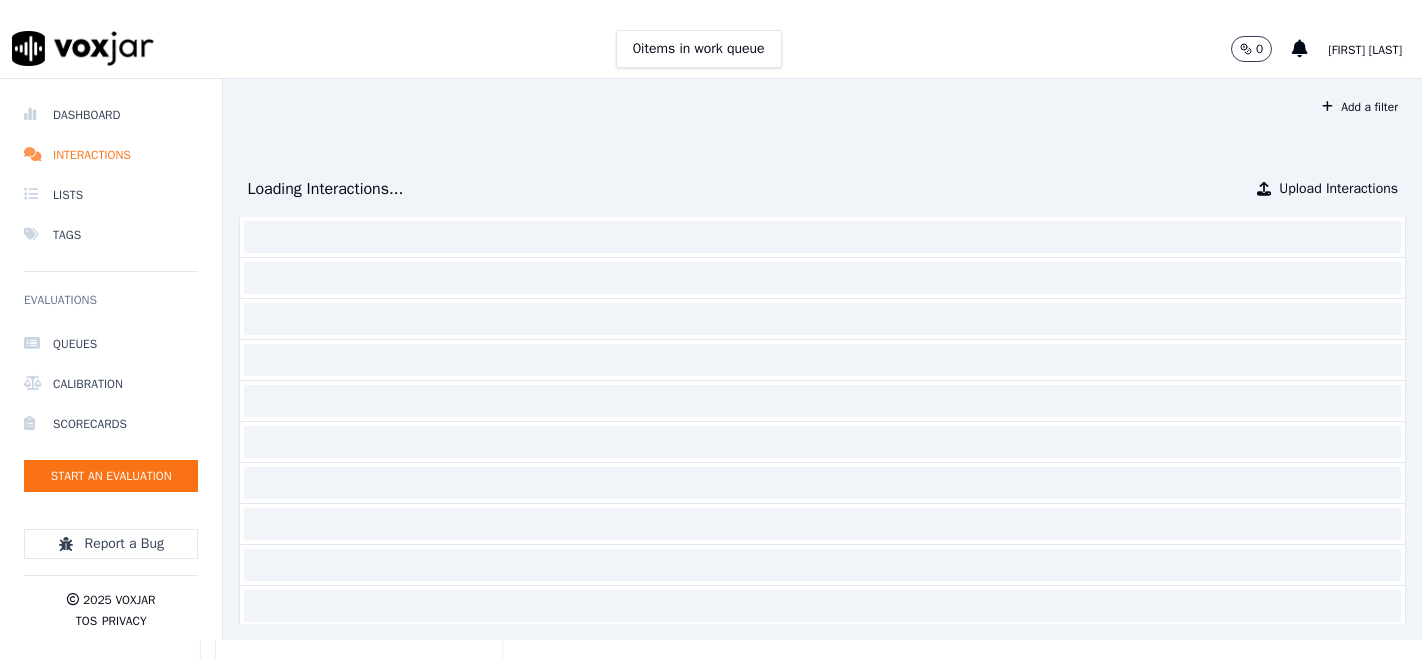 scroll, scrollTop: 0, scrollLeft: 0, axis: both 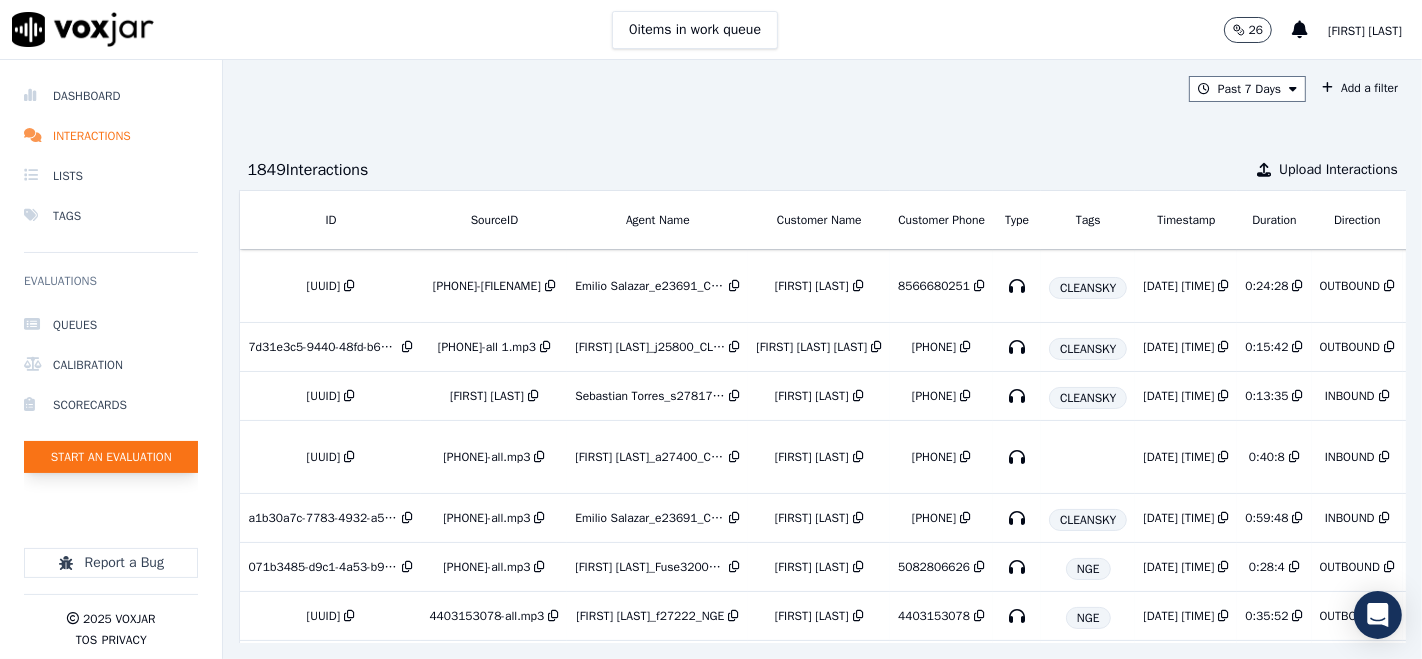 click on "Start an Evaluation" 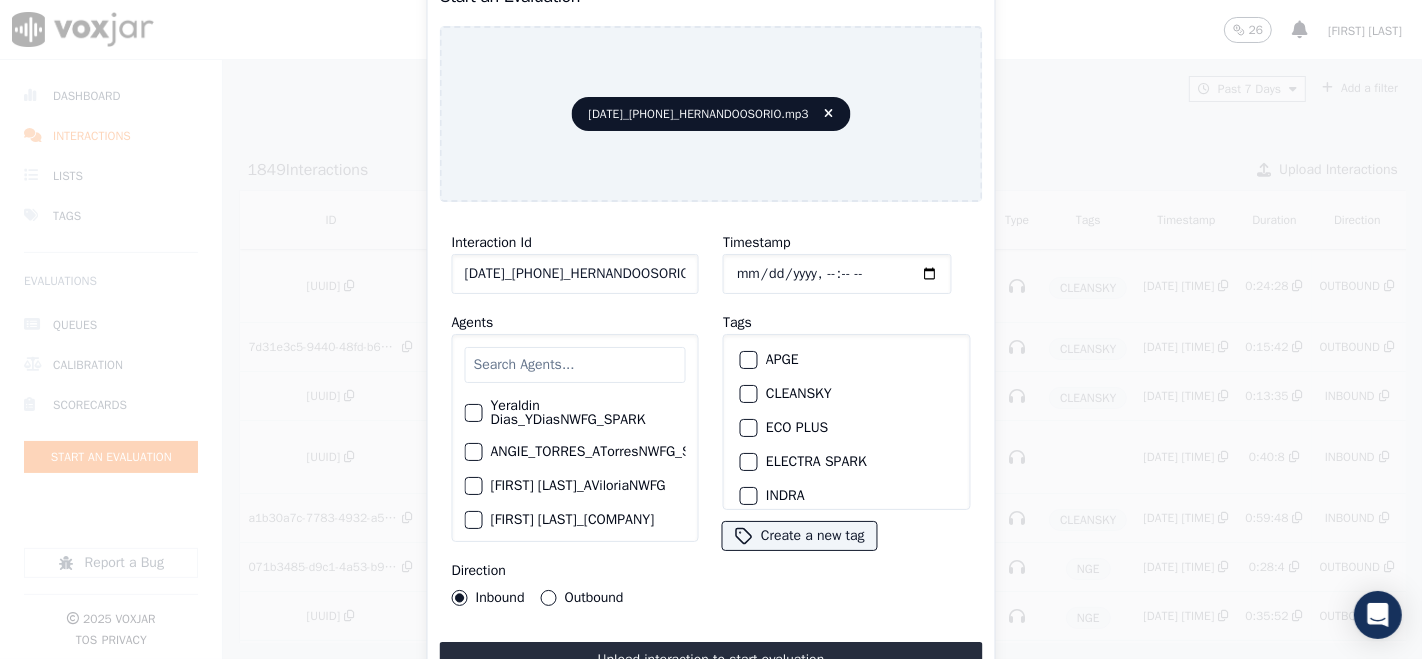 click on "20250712_2343358467_HERNANDOOSORIO.mp3" 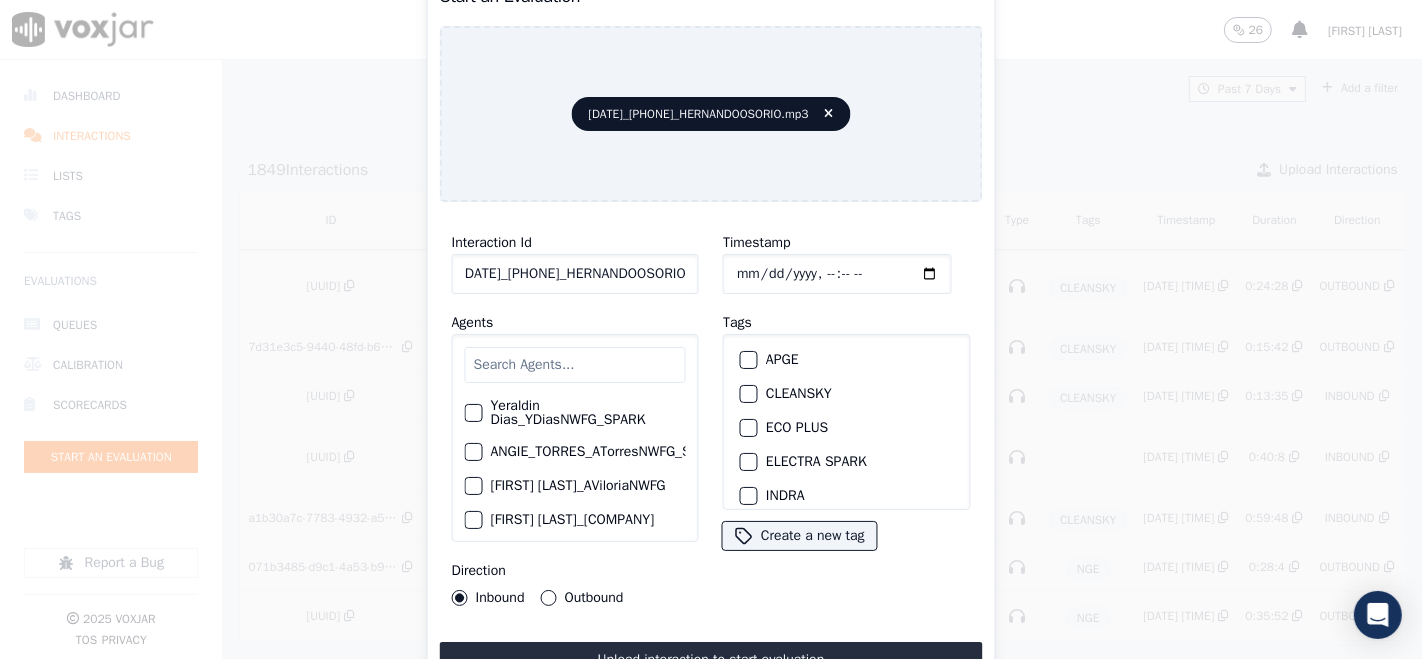 scroll, scrollTop: 0, scrollLeft: 60, axis: horizontal 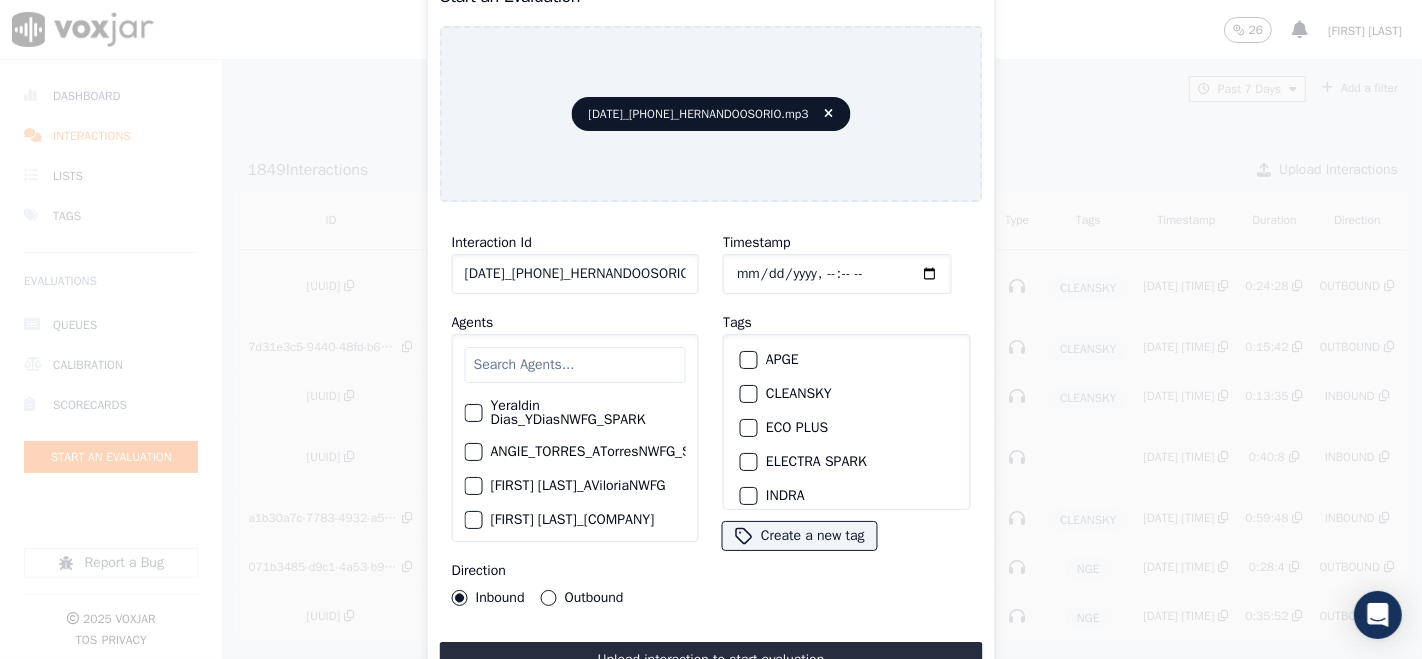 click at bounding box center [748, 394] 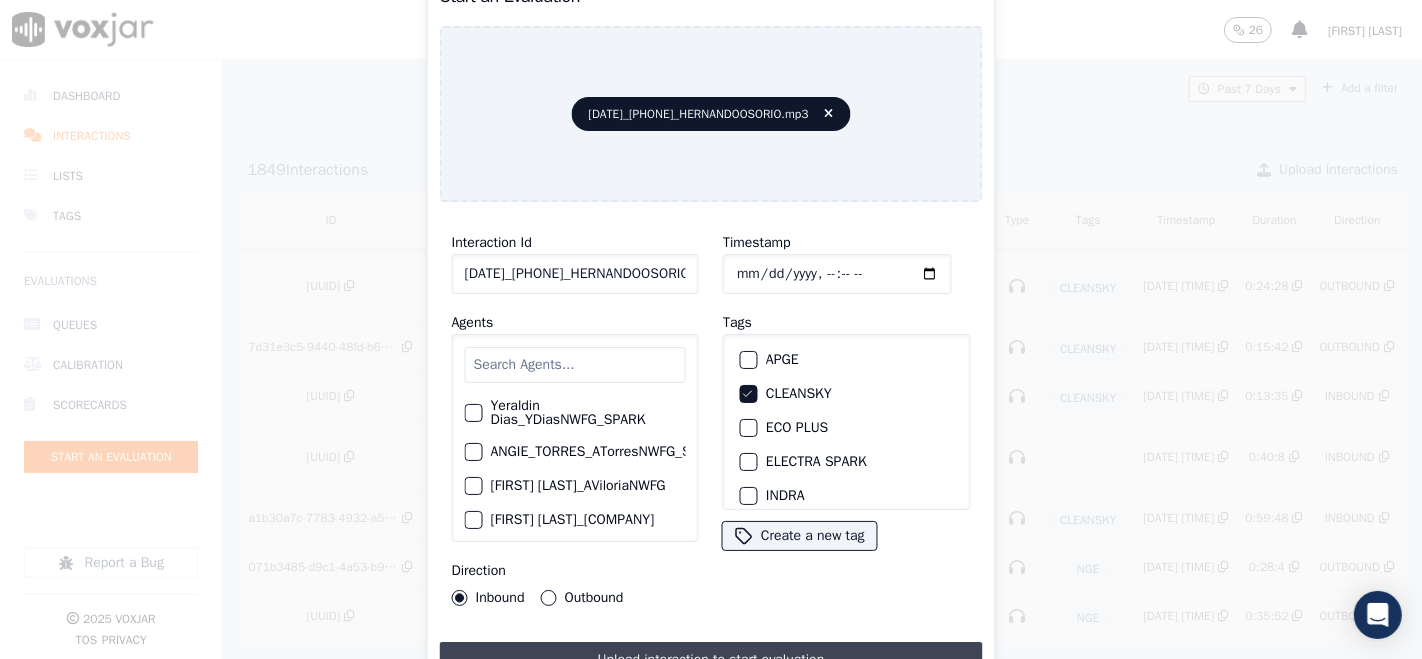 click on "Upload interaction to start evaluation" at bounding box center (711, 660) 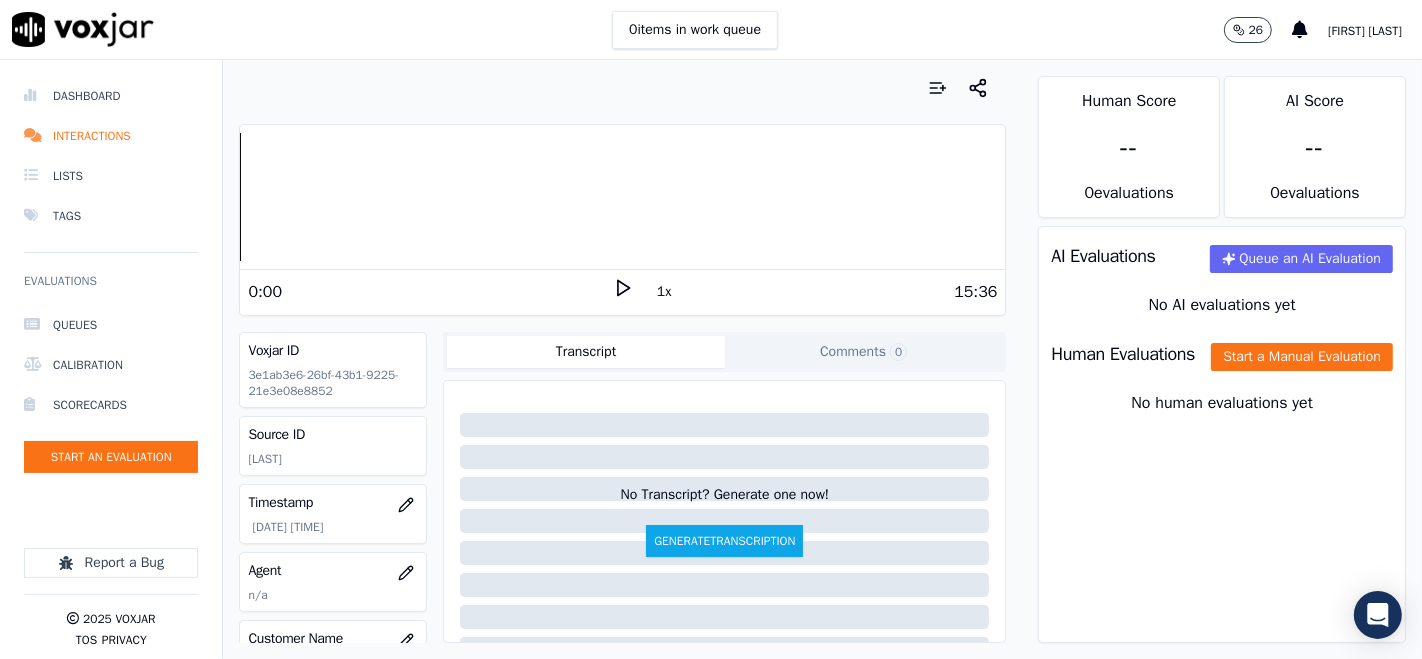 click 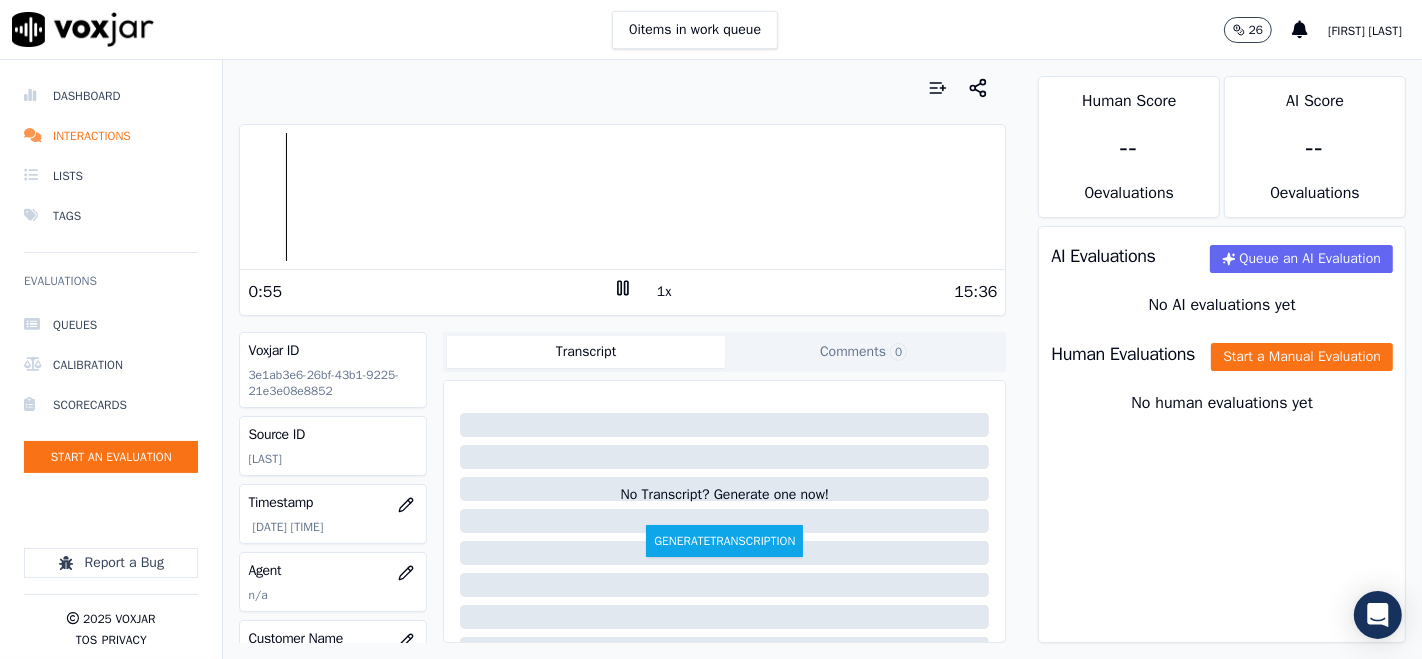 click on "Comments  0" 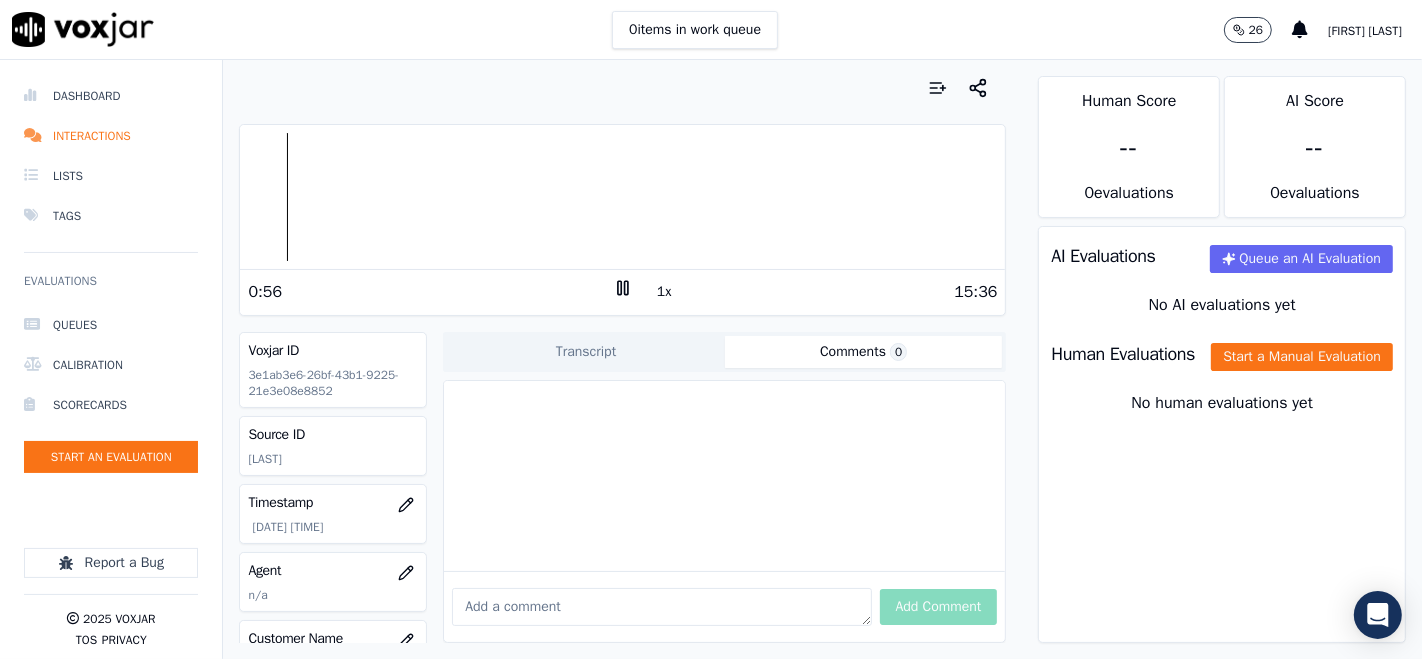 click at bounding box center [661, 607] 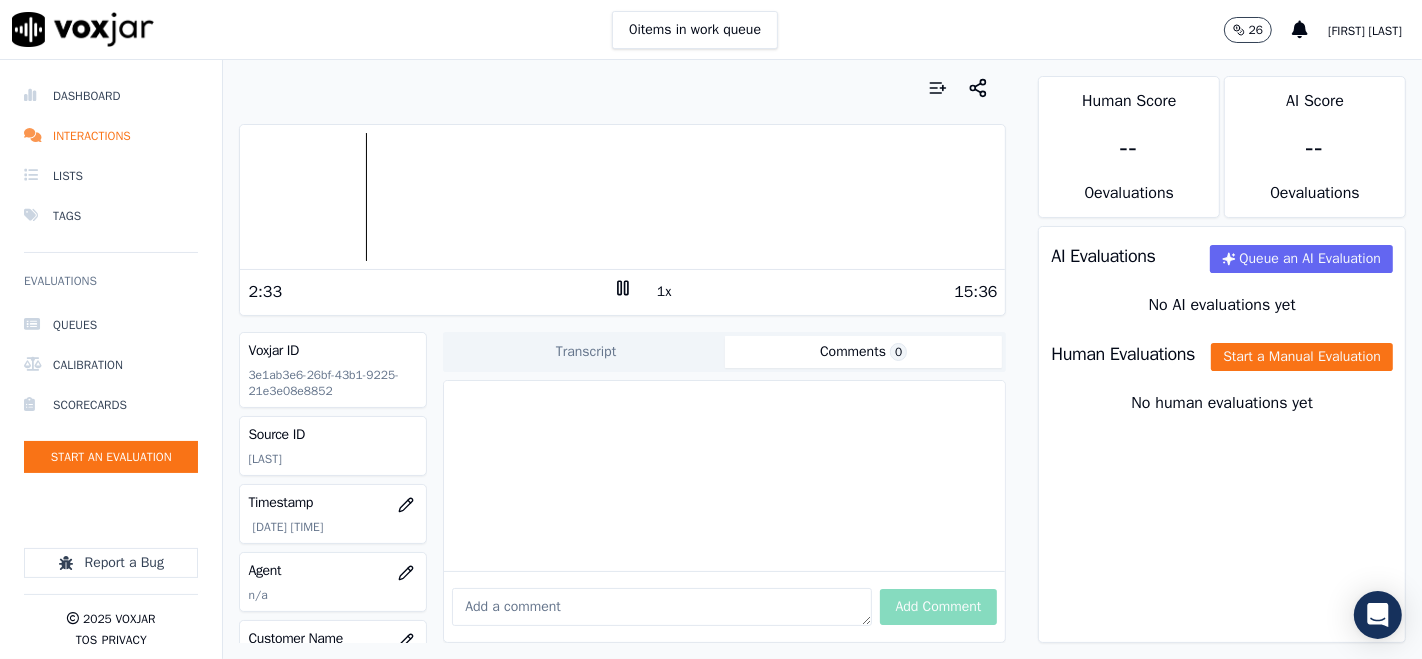 click at bounding box center (622, 197) 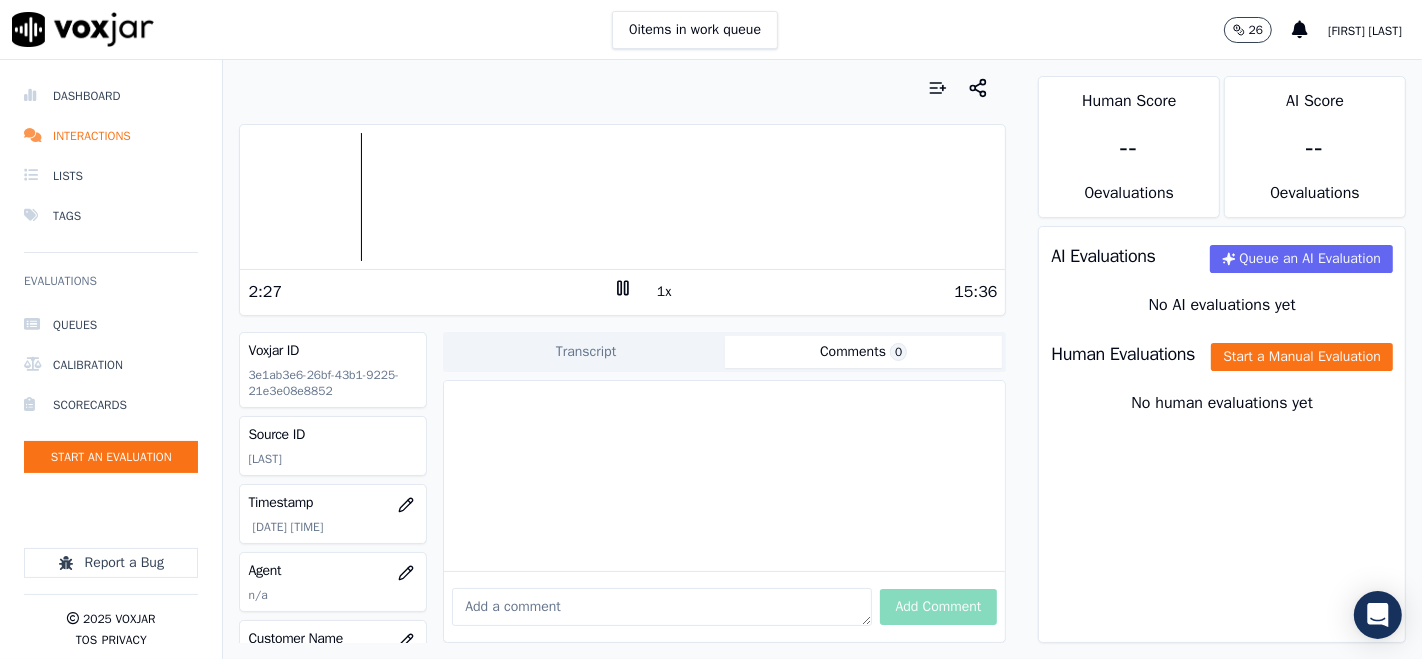 click at bounding box center (622, 197) 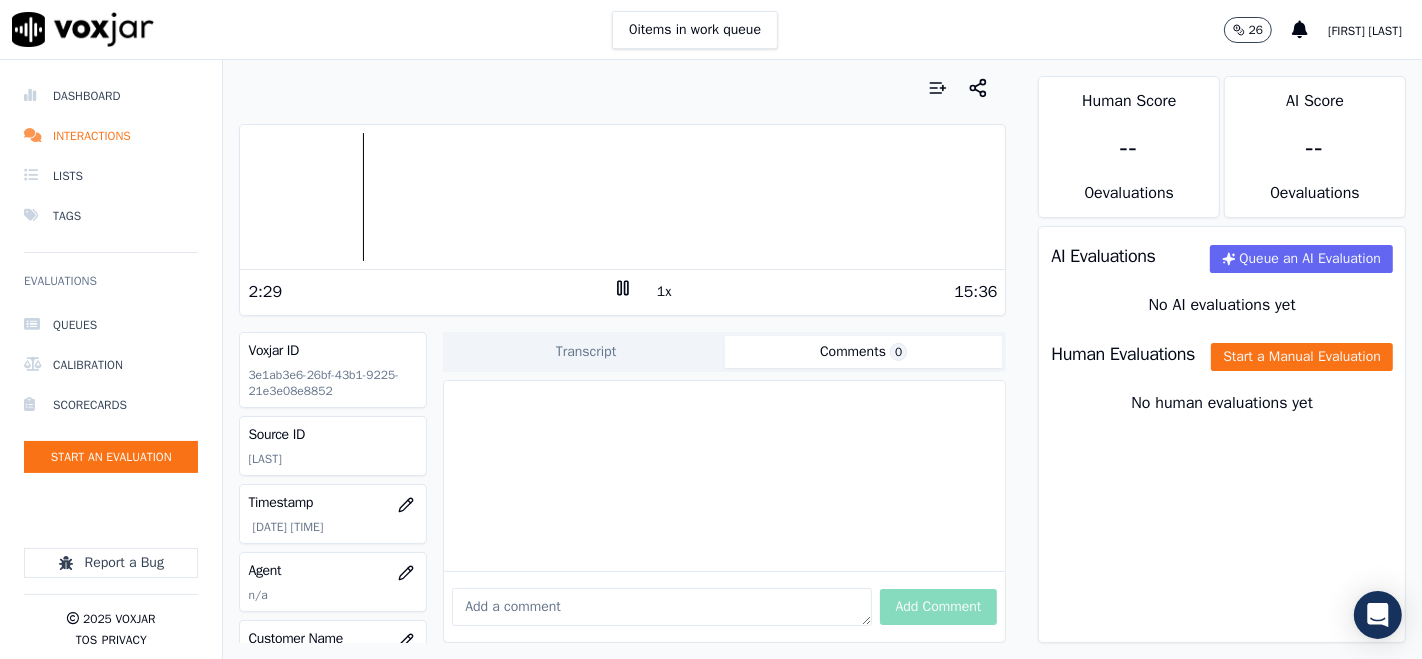 click at bounding box center [622, 197] 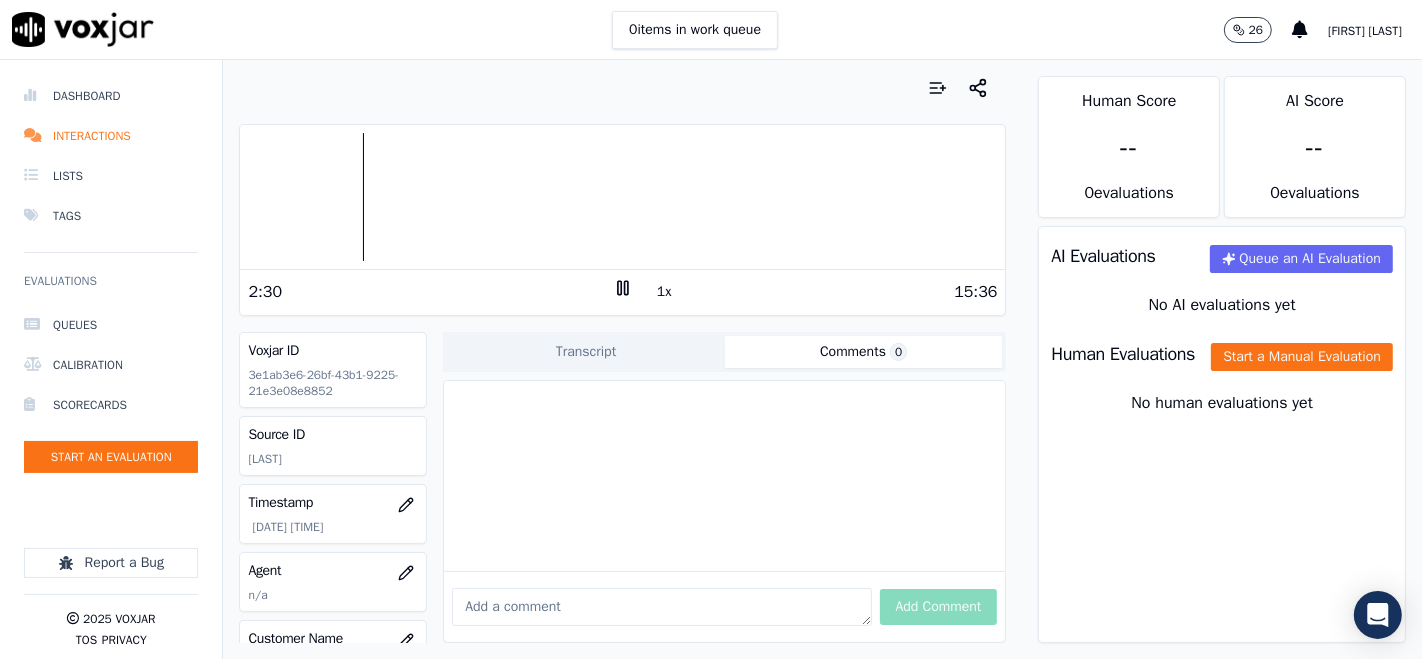 click at bounding box center [622, 197] 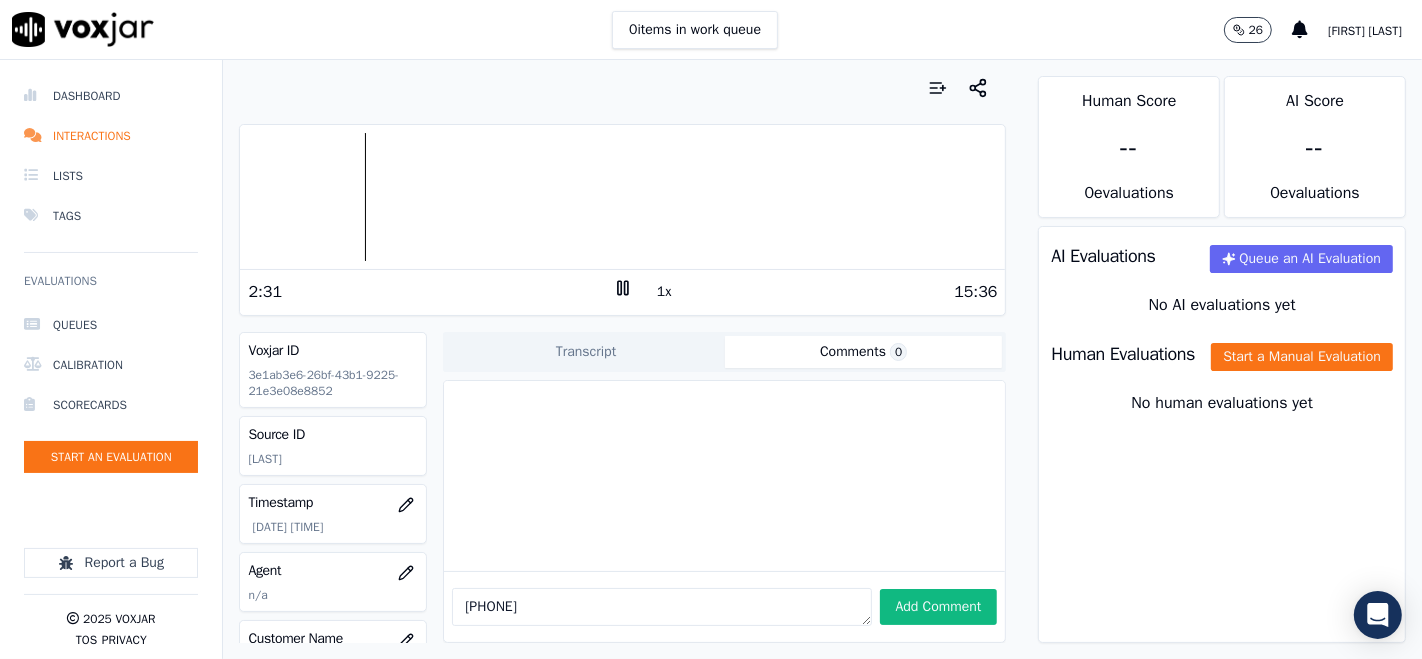 click at bounding box center (622, 197) 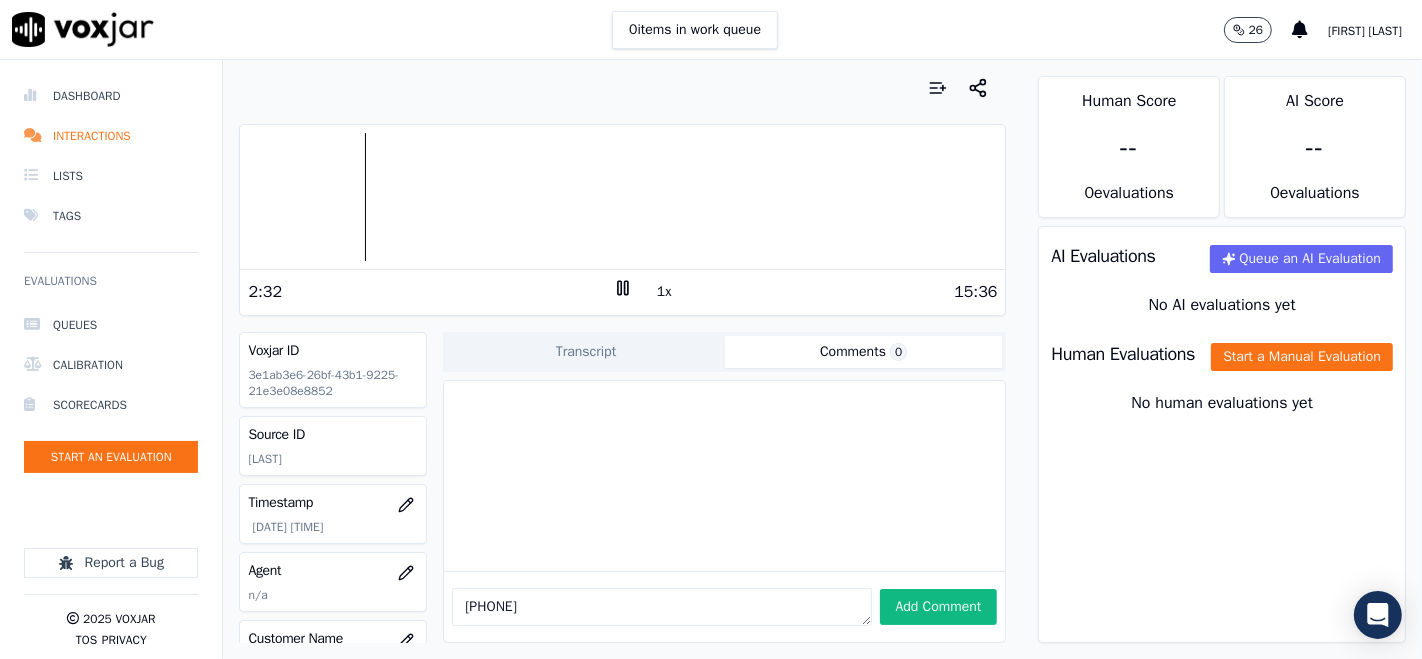 click on "2243358567" at bounding box center (661, 607) 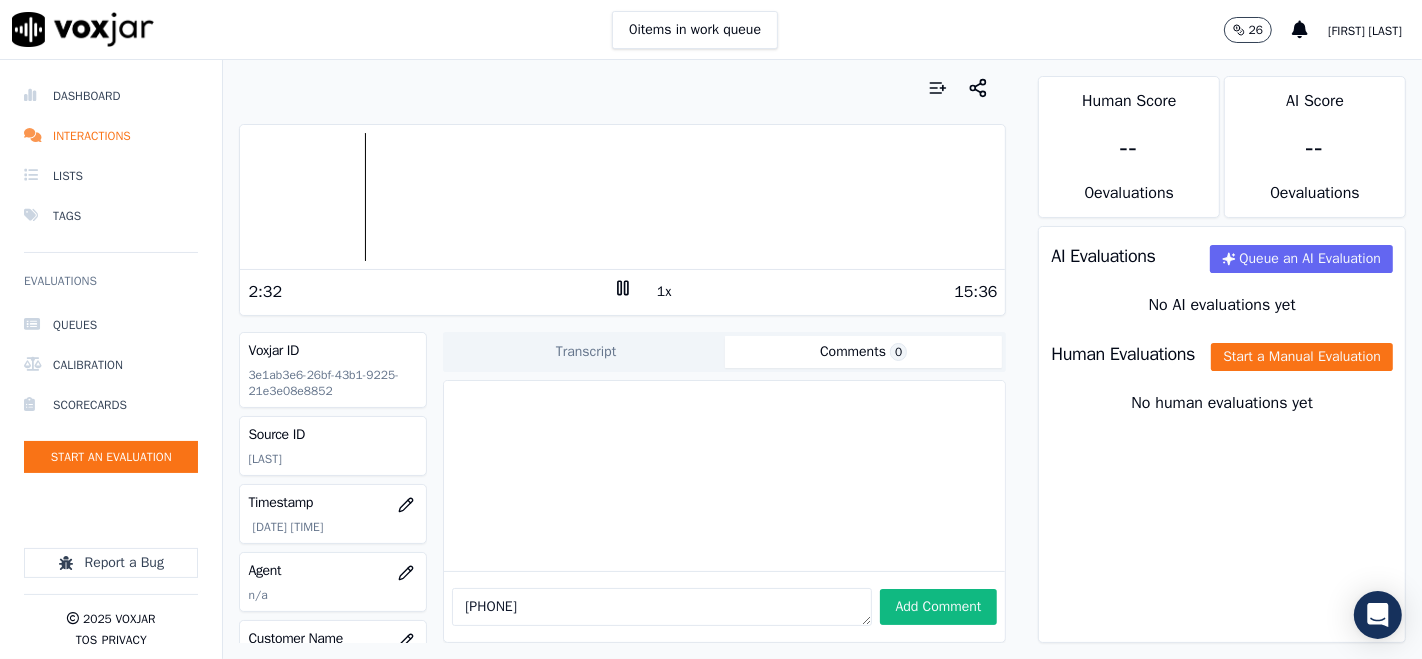 click on "2243358567" at bounding box center (661, 607) 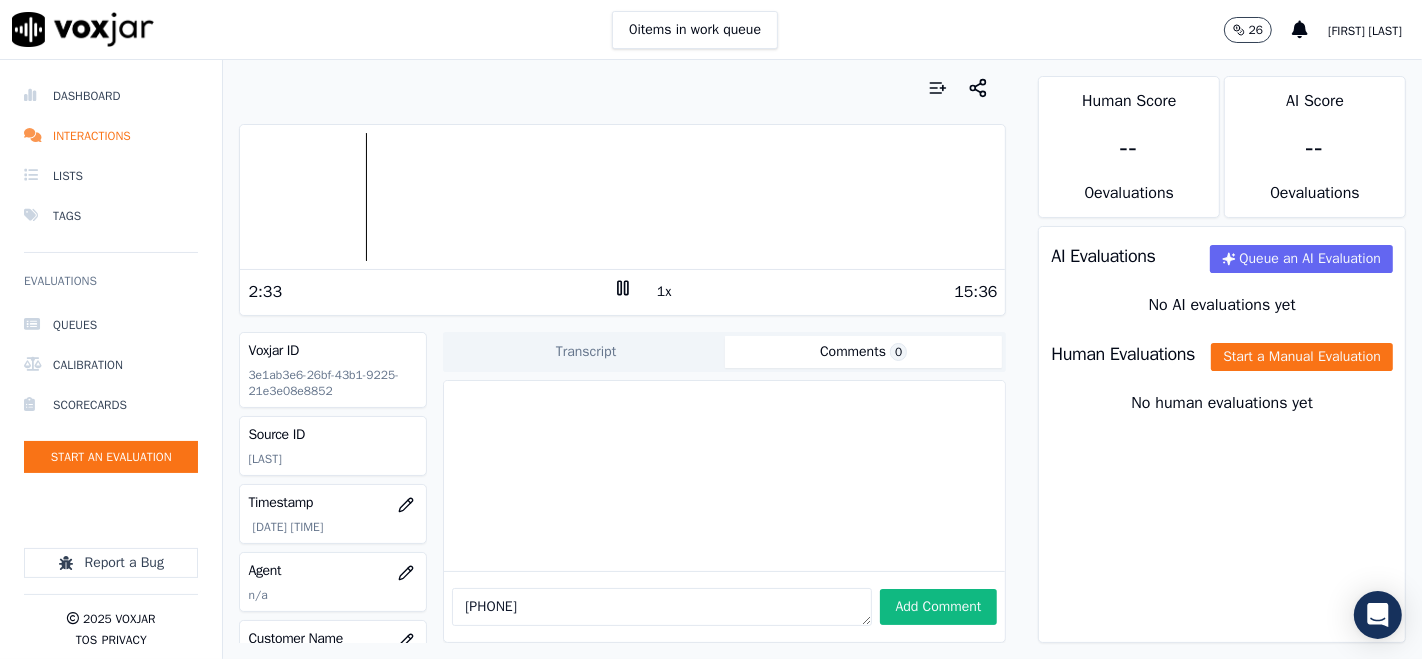 click on "2243358567" at bounding box center (661, 607) 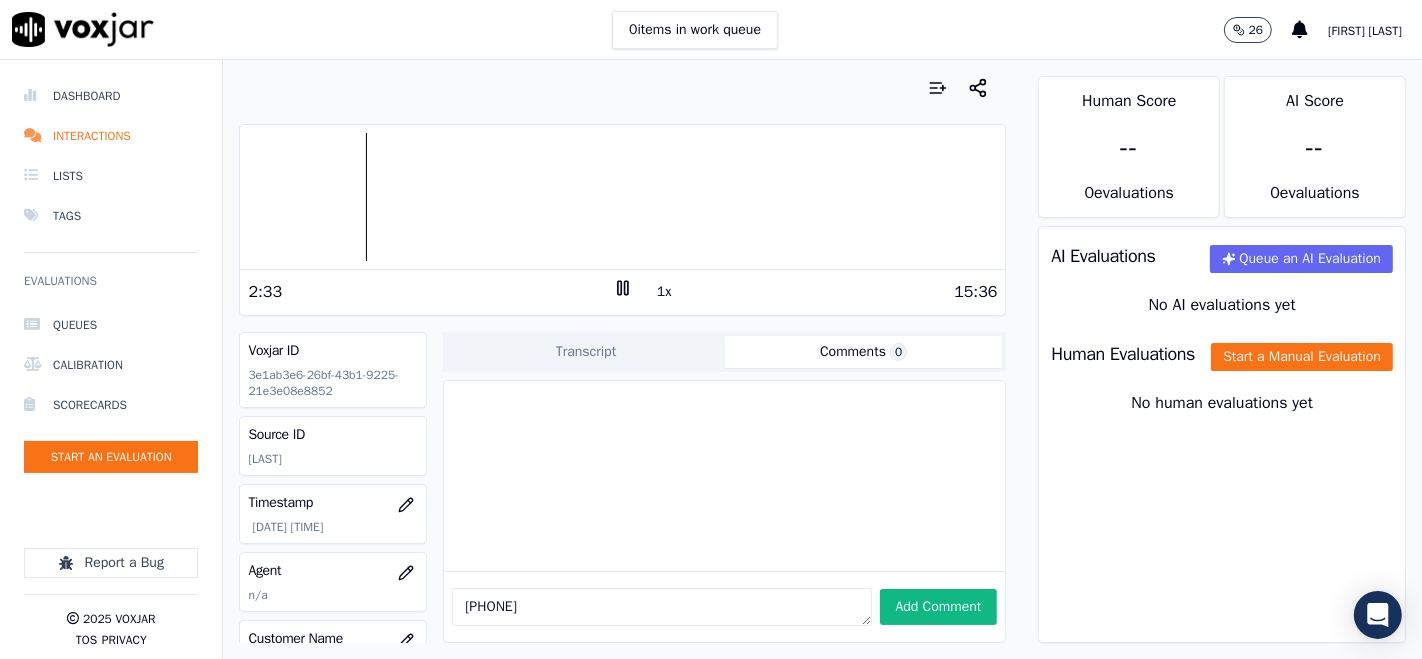 click on "2243358567" at bounding box center [661, 607] 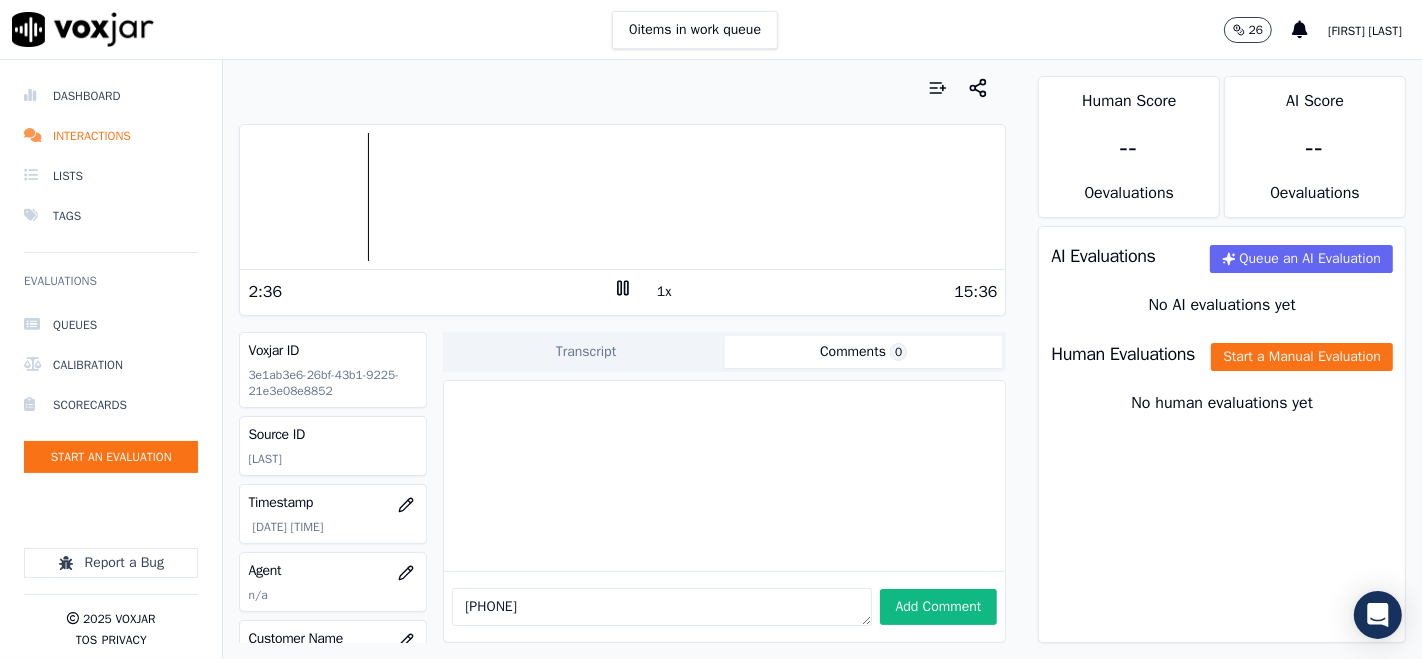type on "2243358567" 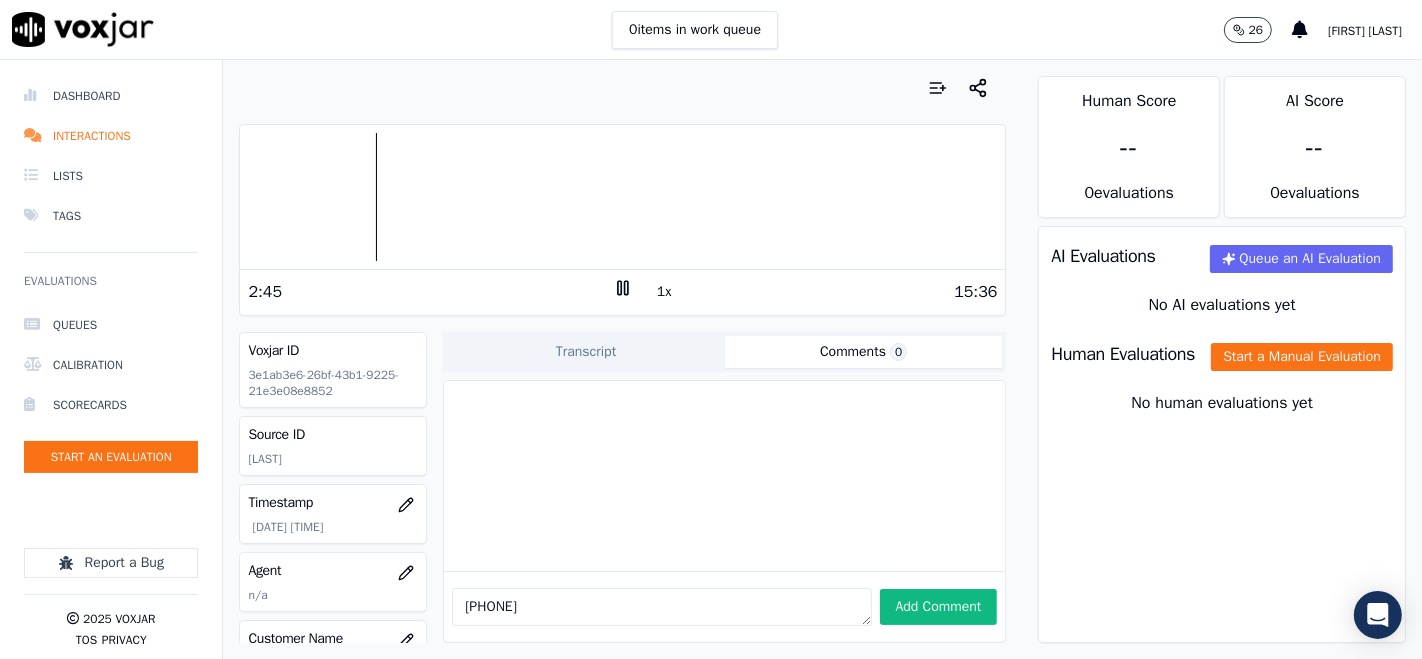 click at bounding box center (622, 197) 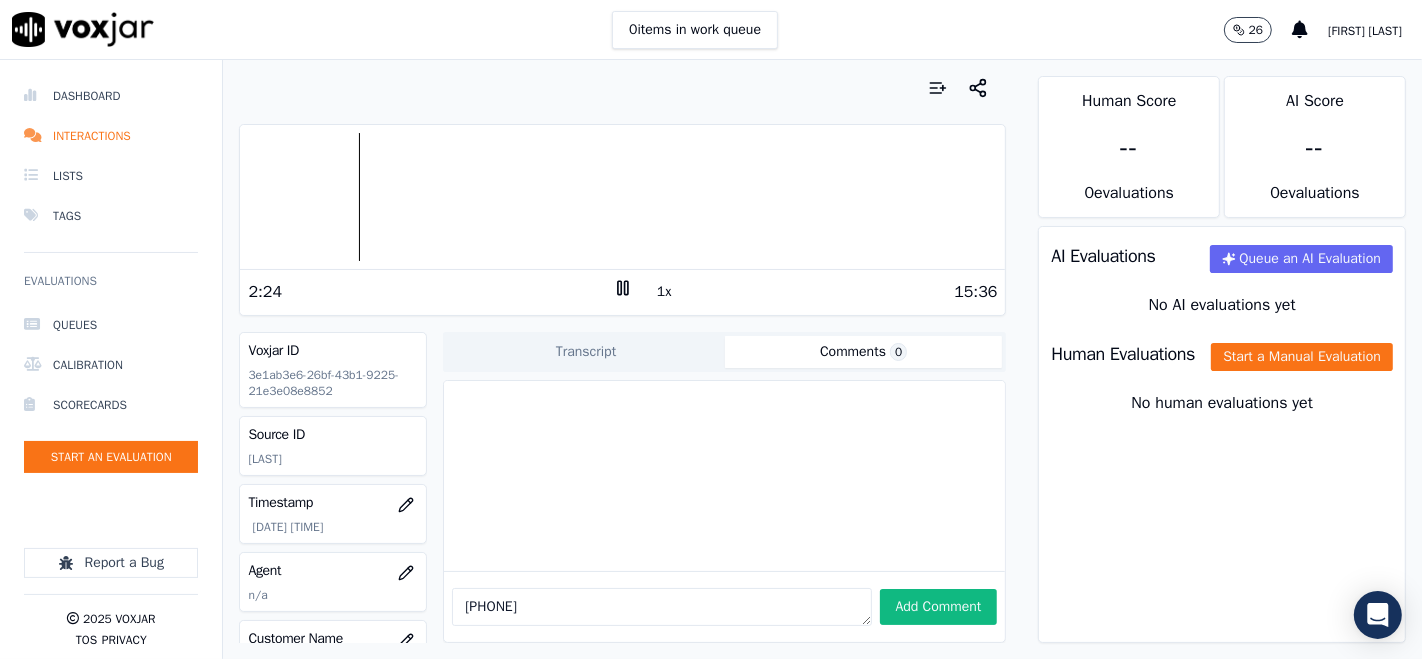 click on "2243358567" at bounding box center [661, 607] 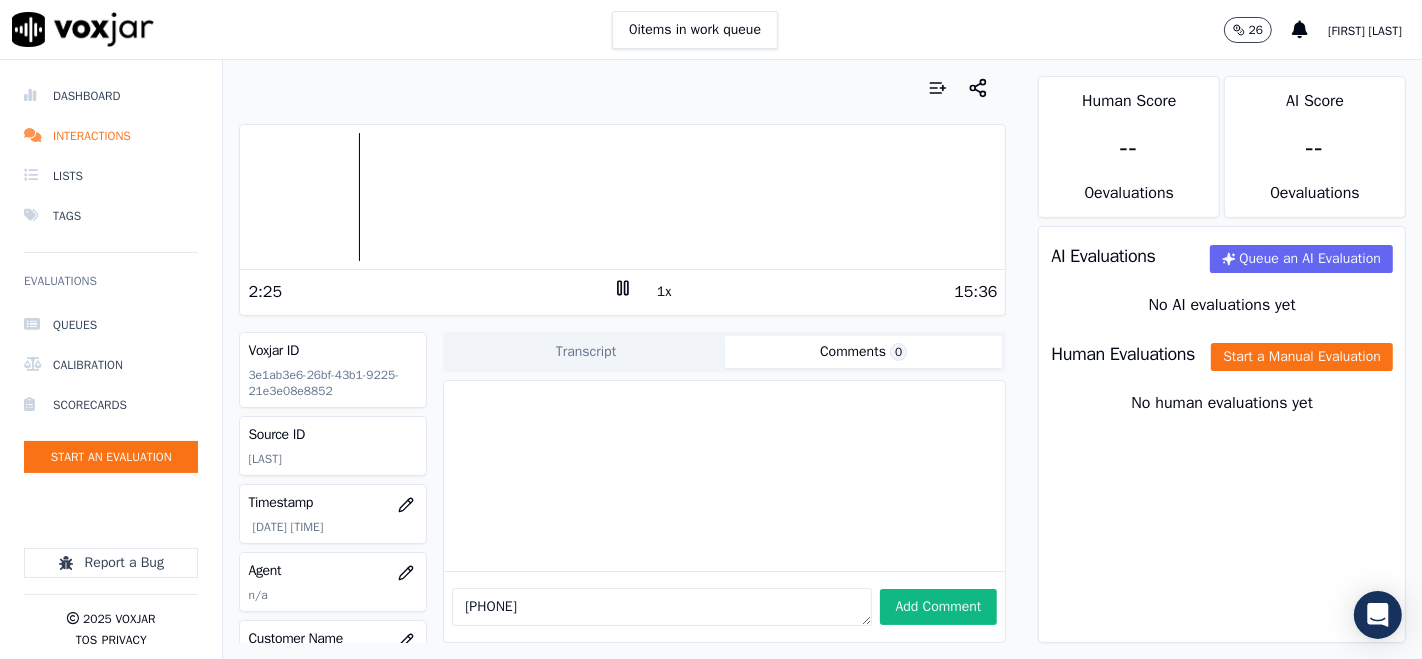 click on "2243358567" at bounding box center (661, 607) 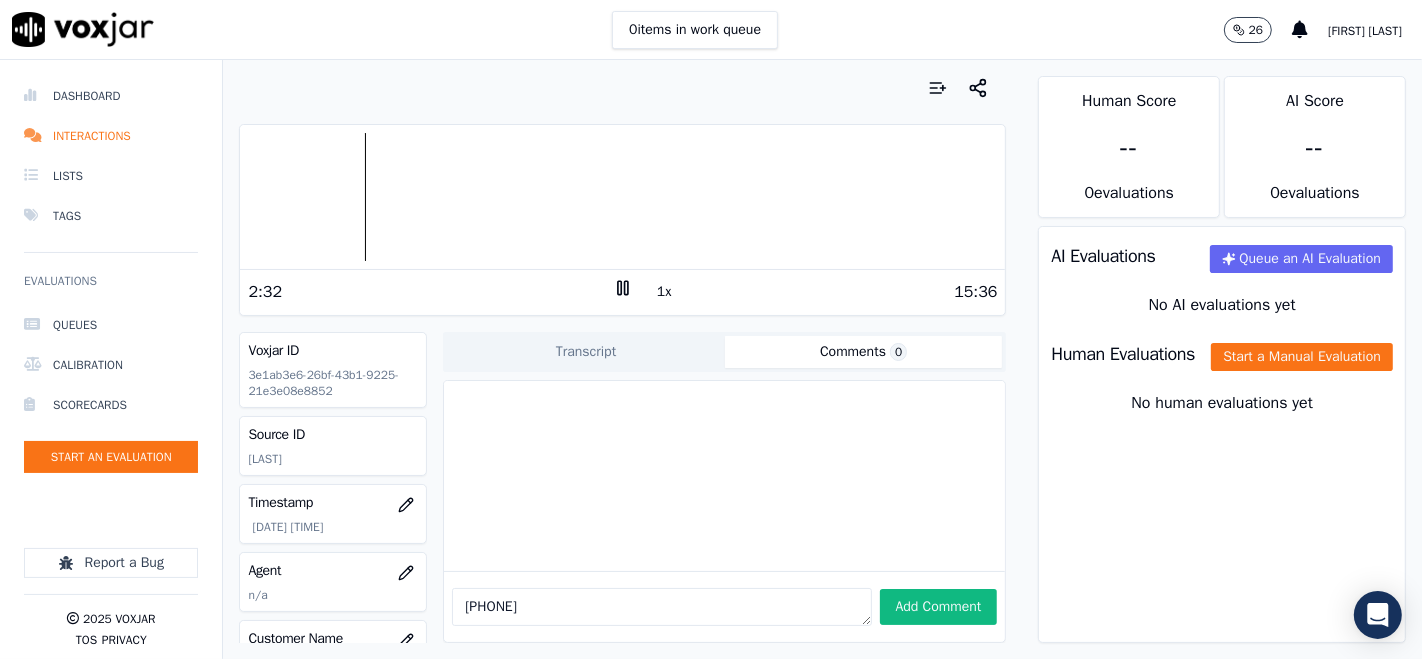click at bounding box center (622, 197) 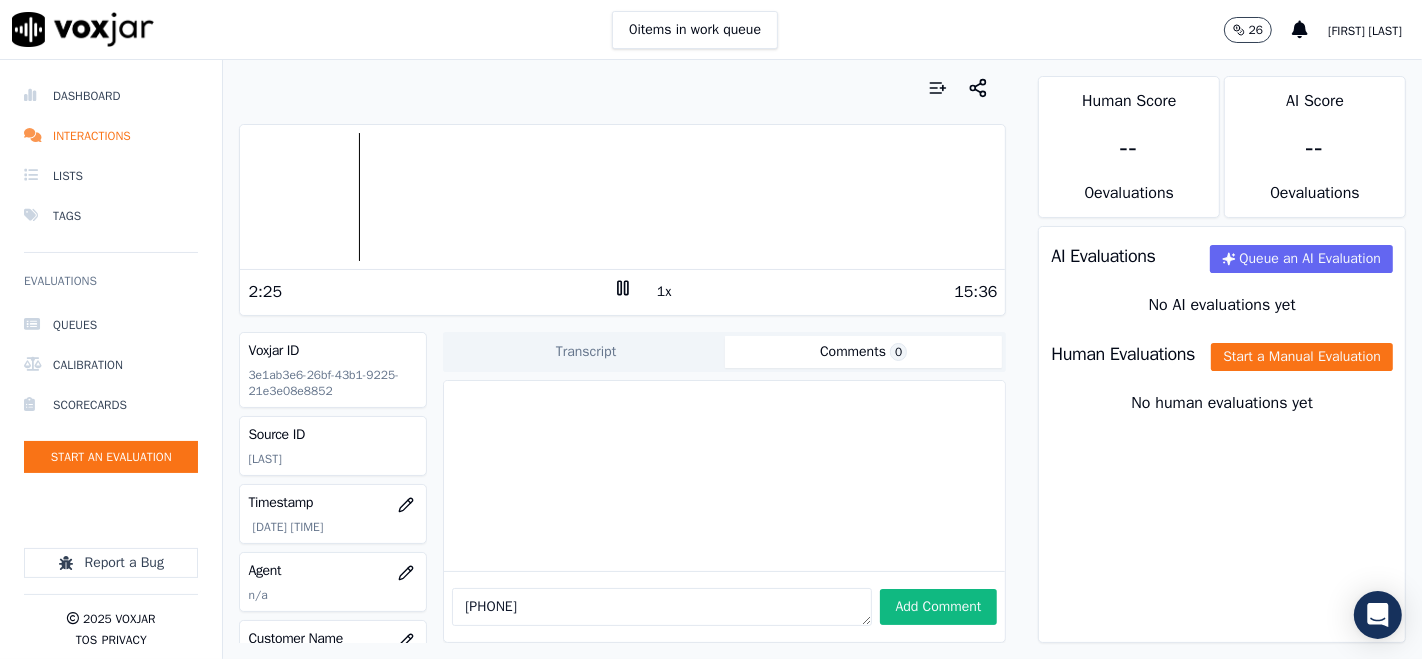 click on "2243358567" at bounding box center [661, 607] 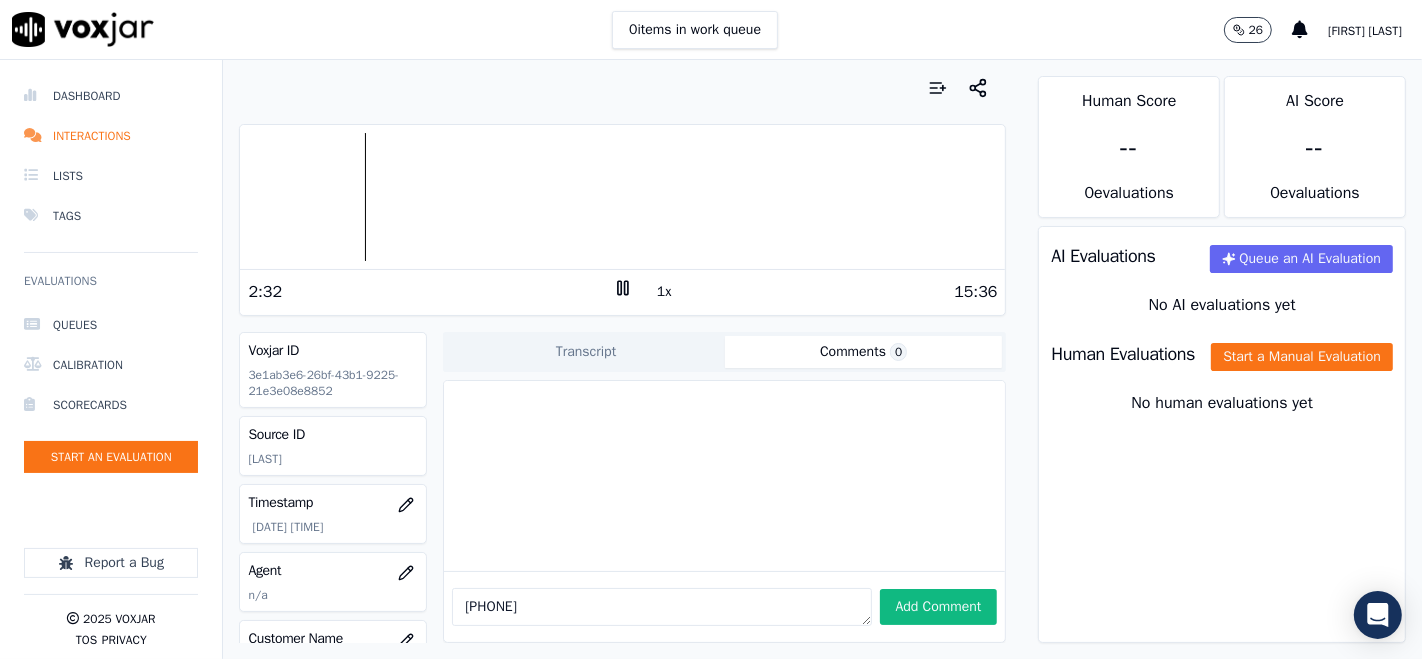 click at bounding box center [622, 197] 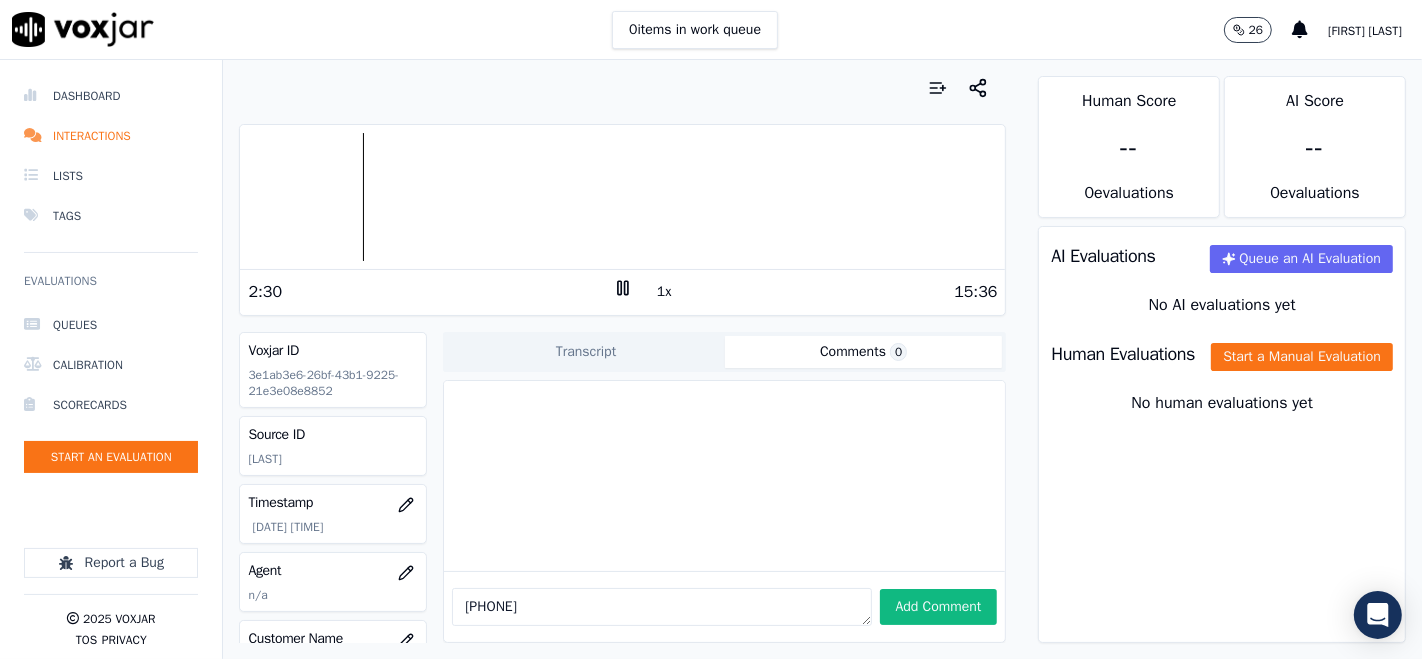 click at bounding box center (622, 197) 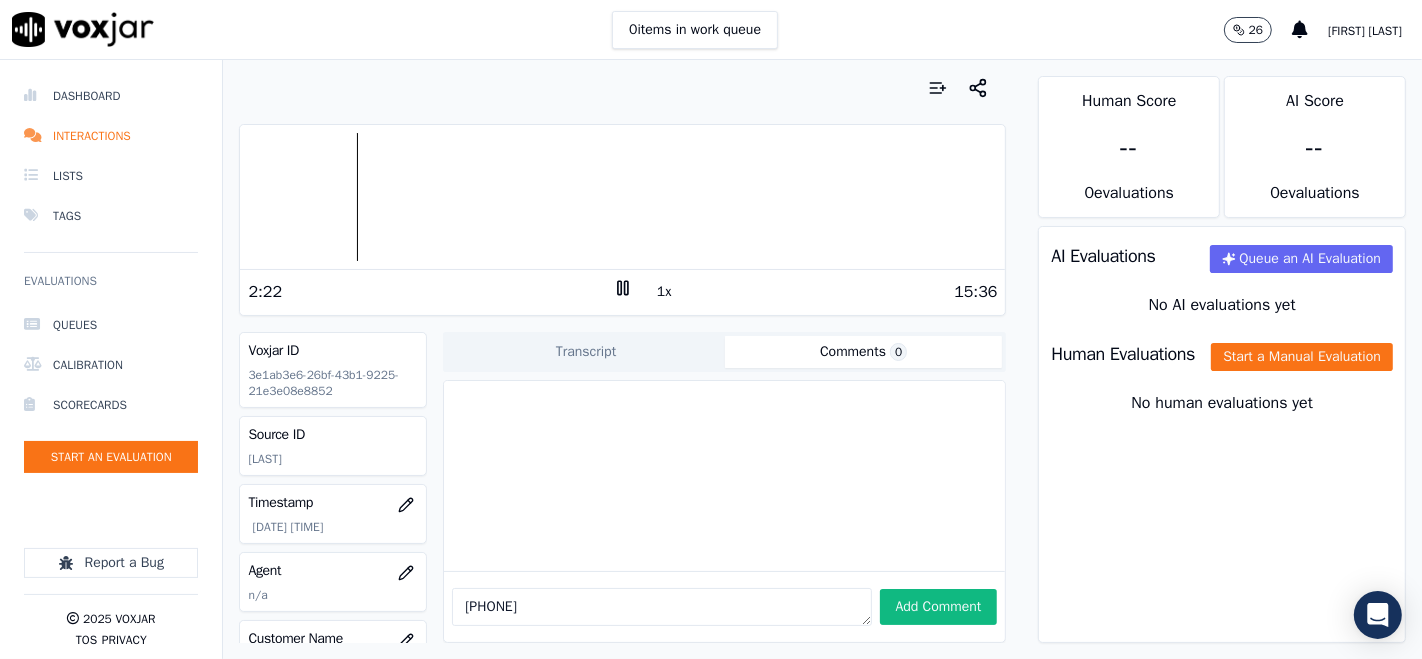 click on "2243358567" at bounding box center [661, 607] 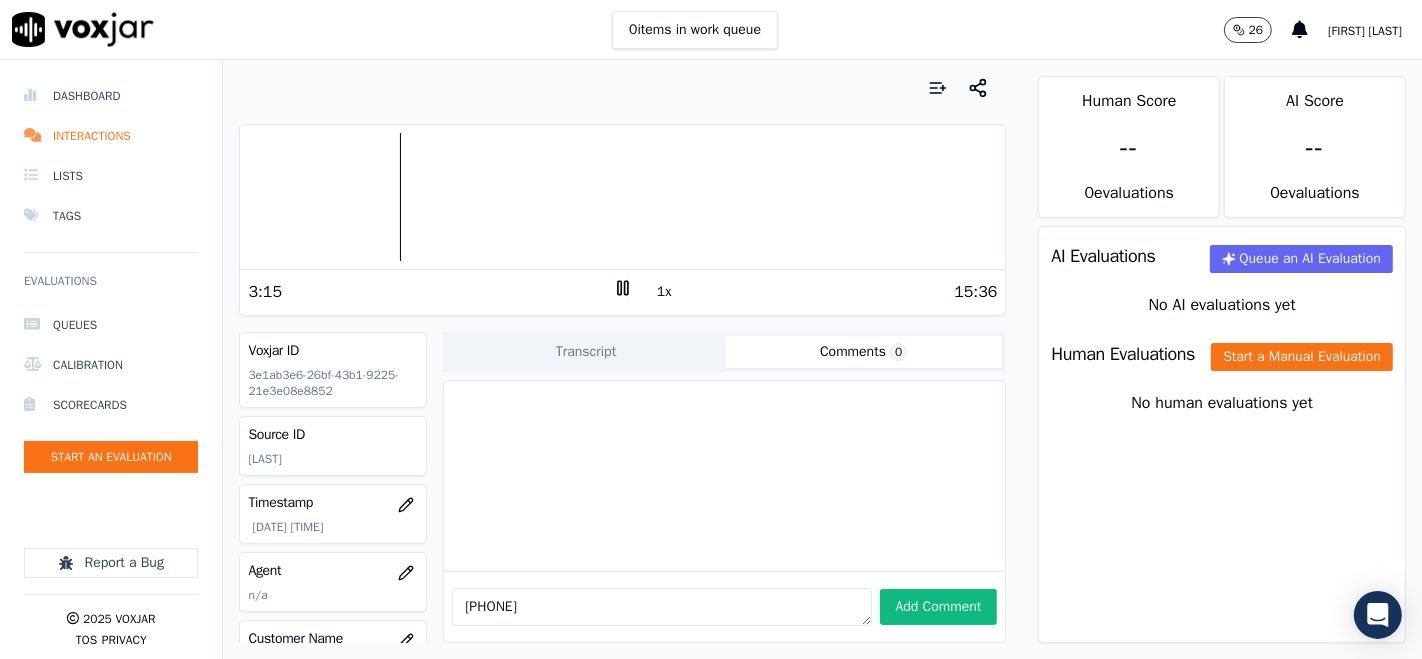 click at bounding box center (622, 197) 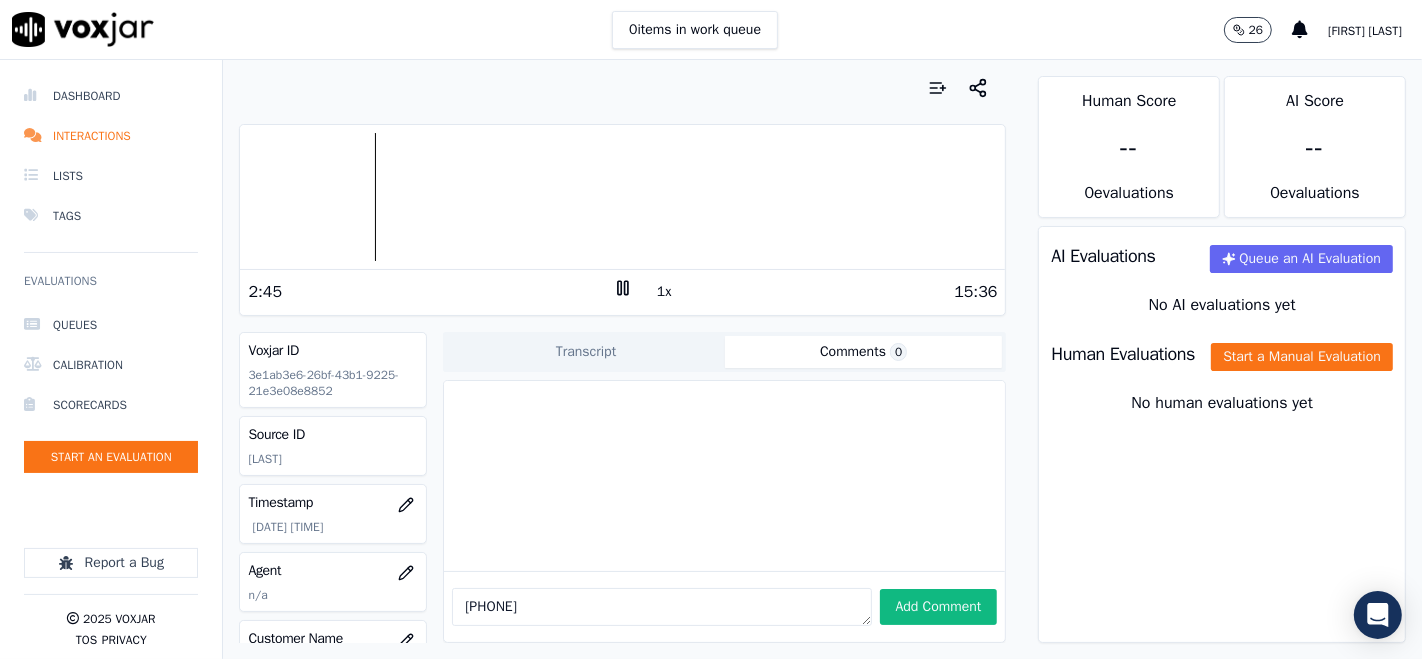 click at bounding box center (622, 197) 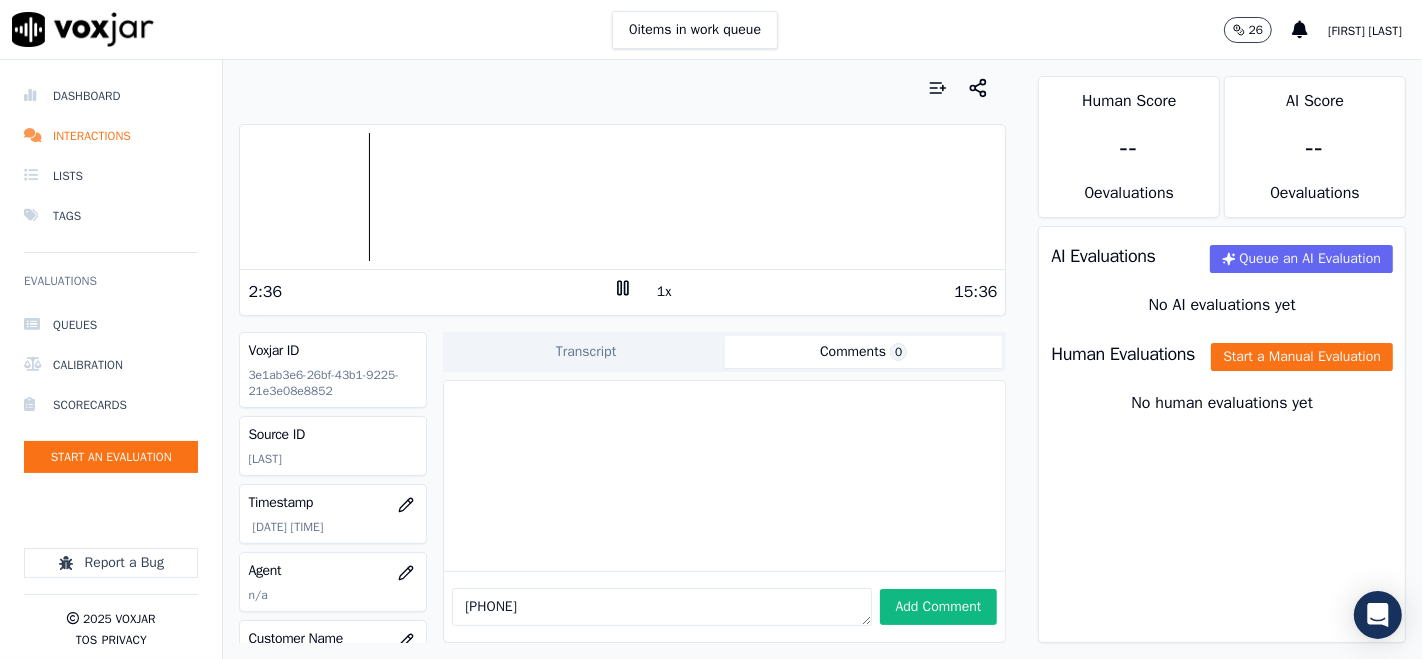 click on "2243358567" at bounding box center (661, 607) 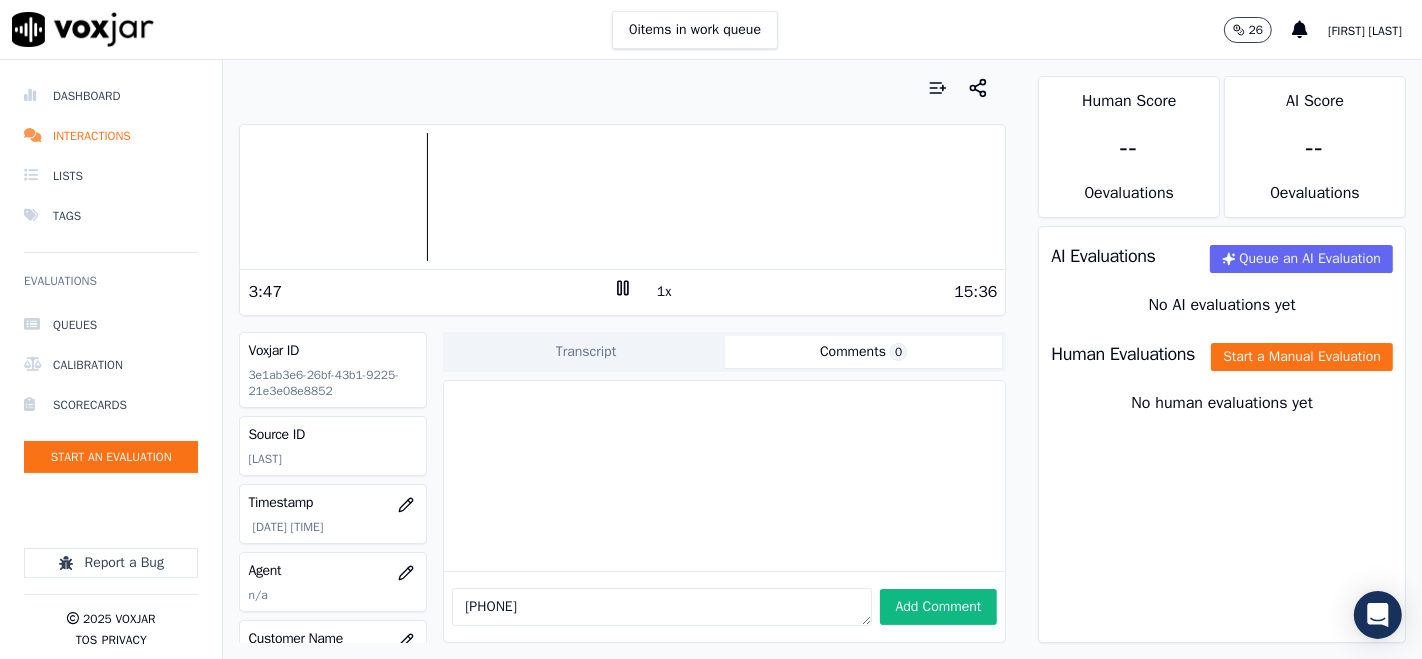 click 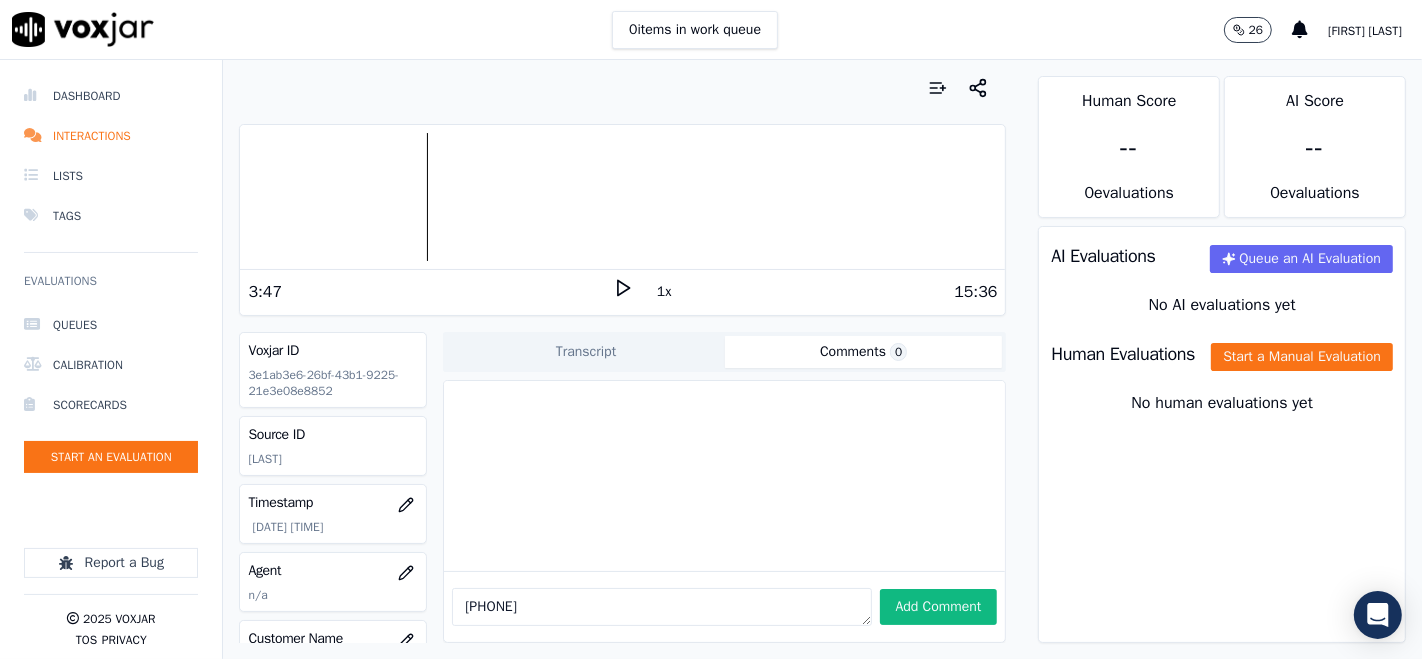click 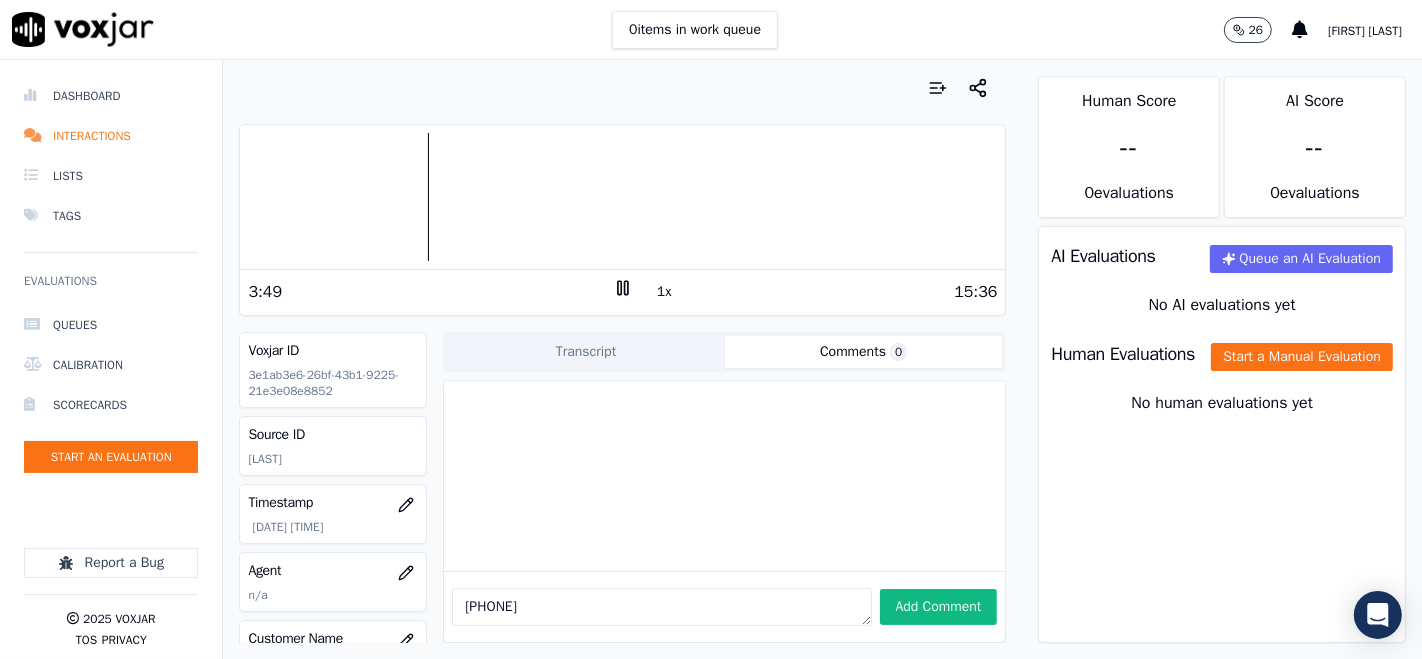 click at bounding box center [622, 197] 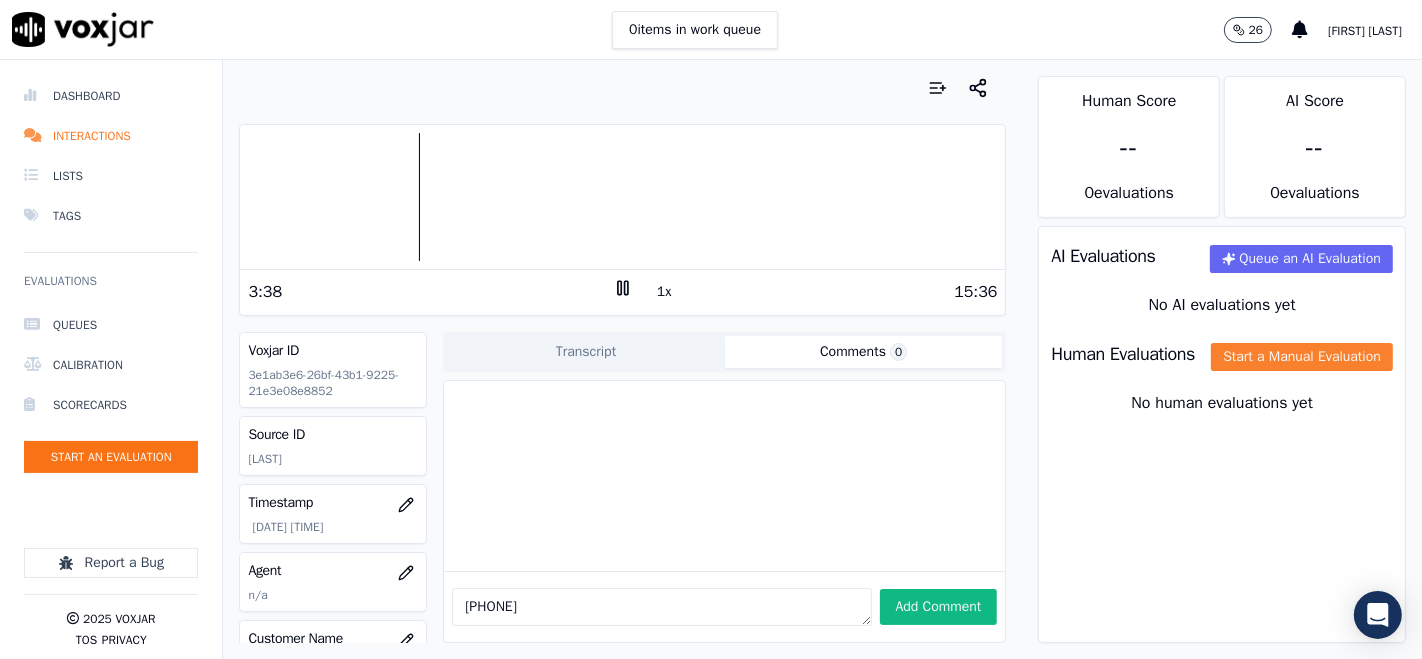 click on "Start a Manual Evaluation" 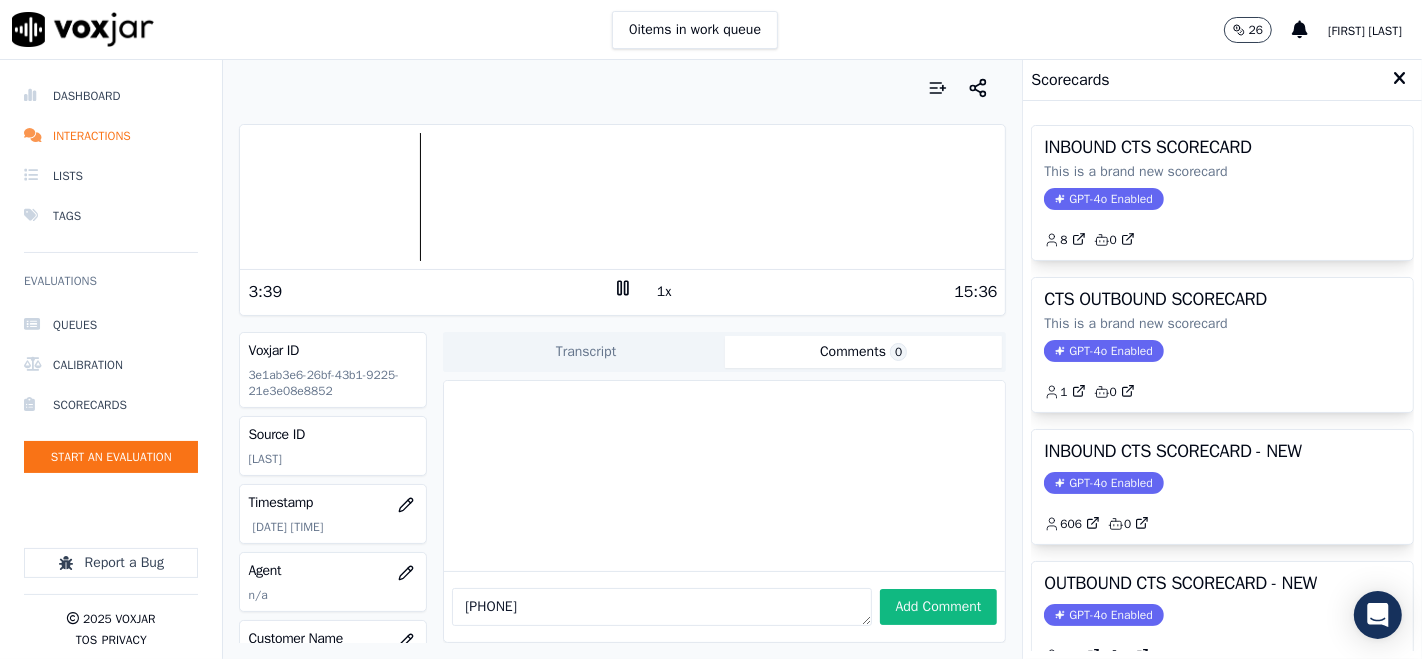 click on "INBOUND CTS SCORECARD - NEW        GPT-4o Enabled       606         0" at bounding box center (1222, 487) 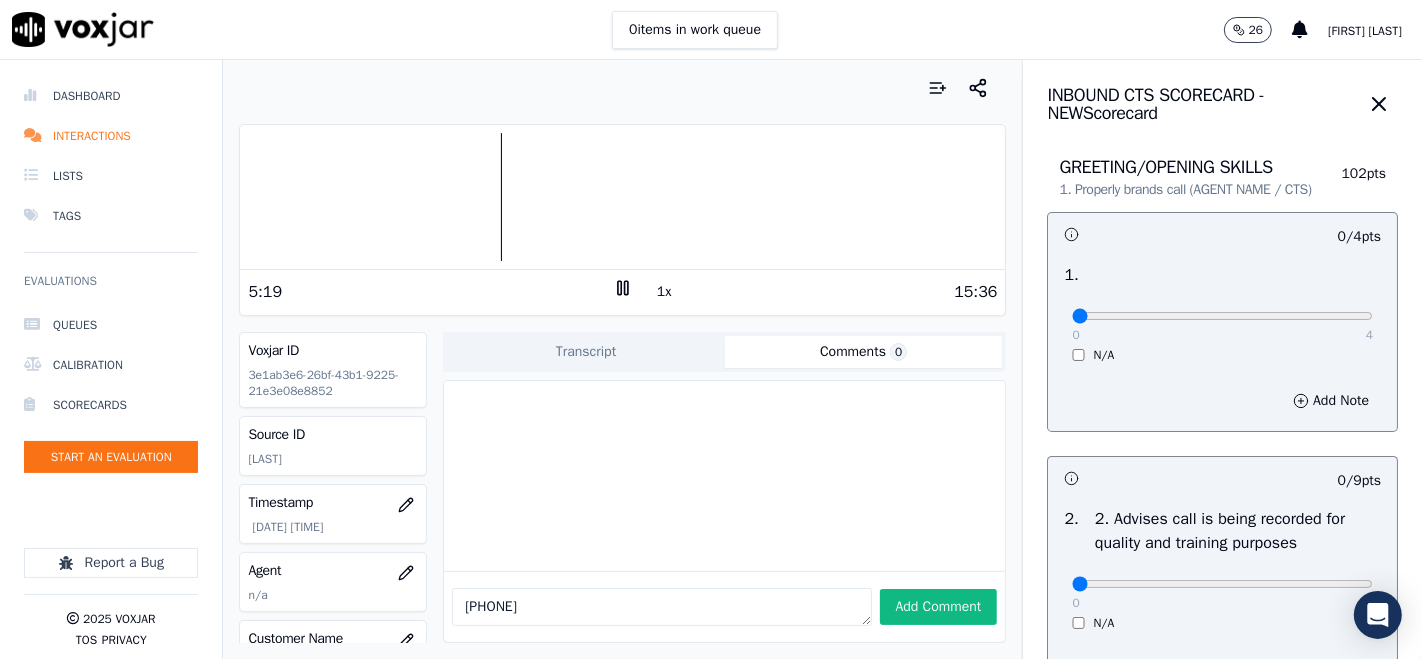 click at bounding box center [622, 197] 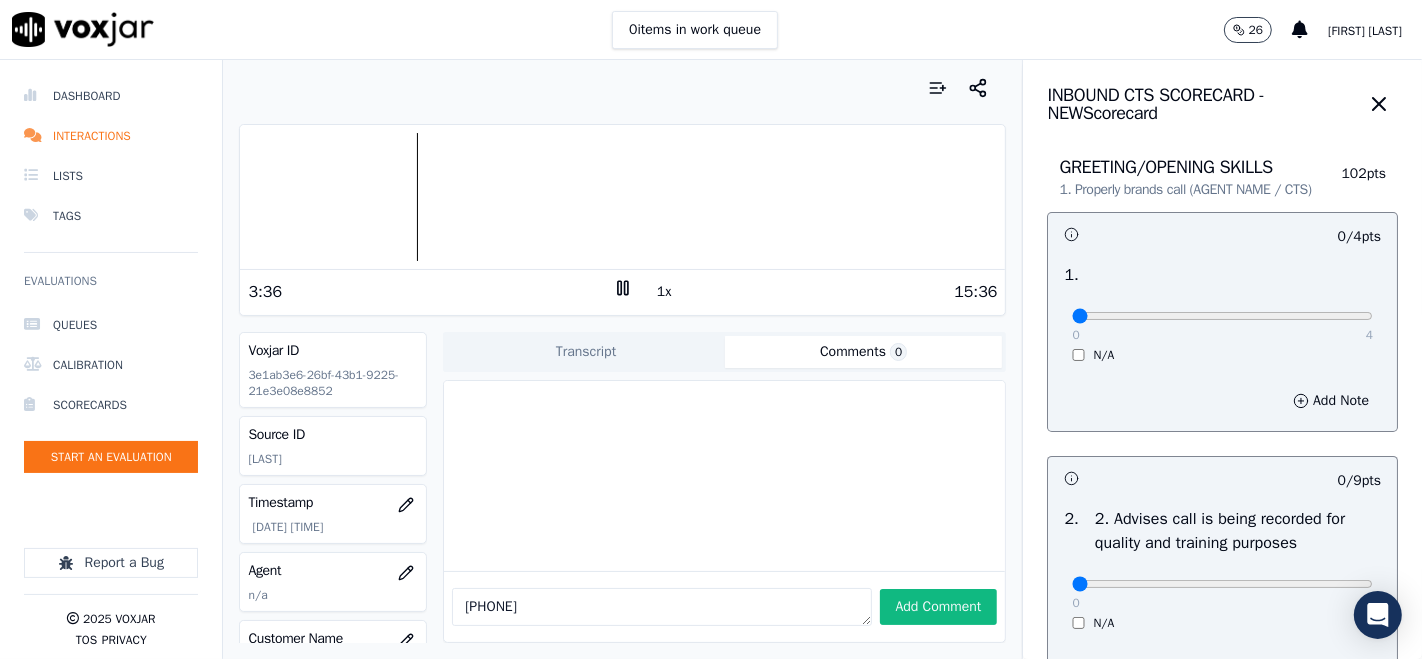 click at bounding box center (622, 197) 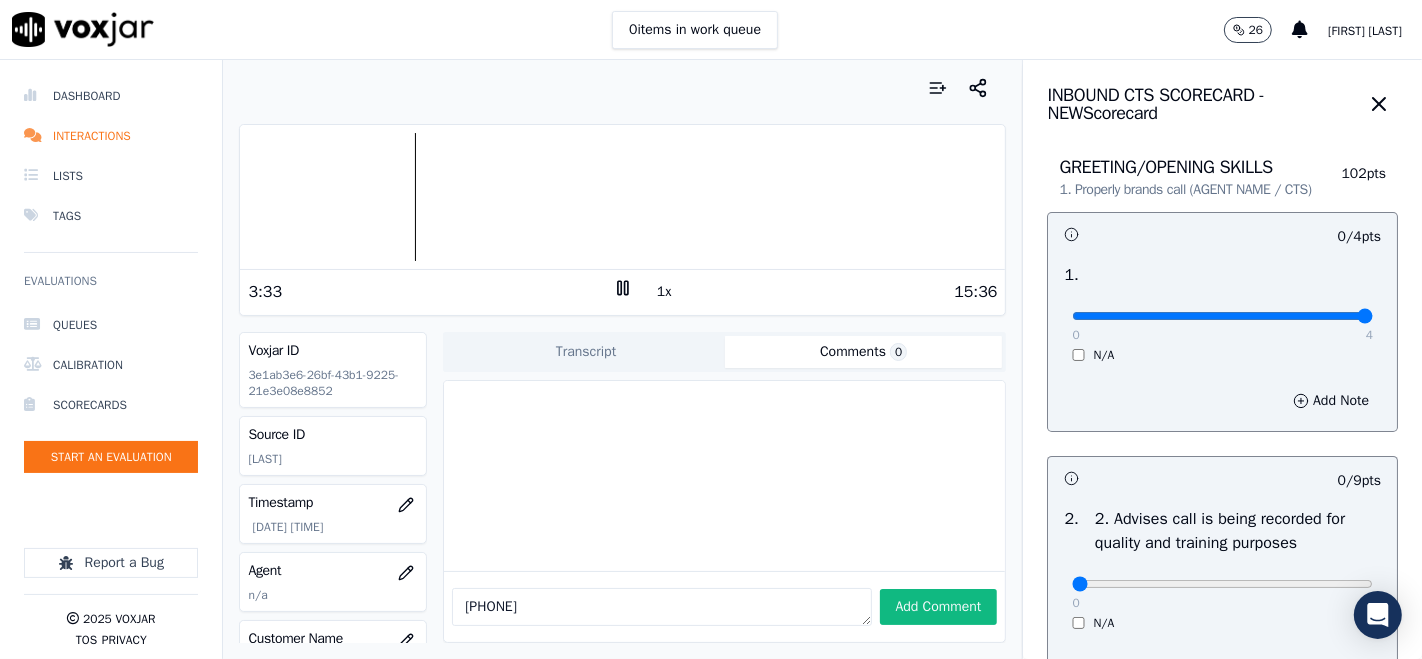 type on "4" 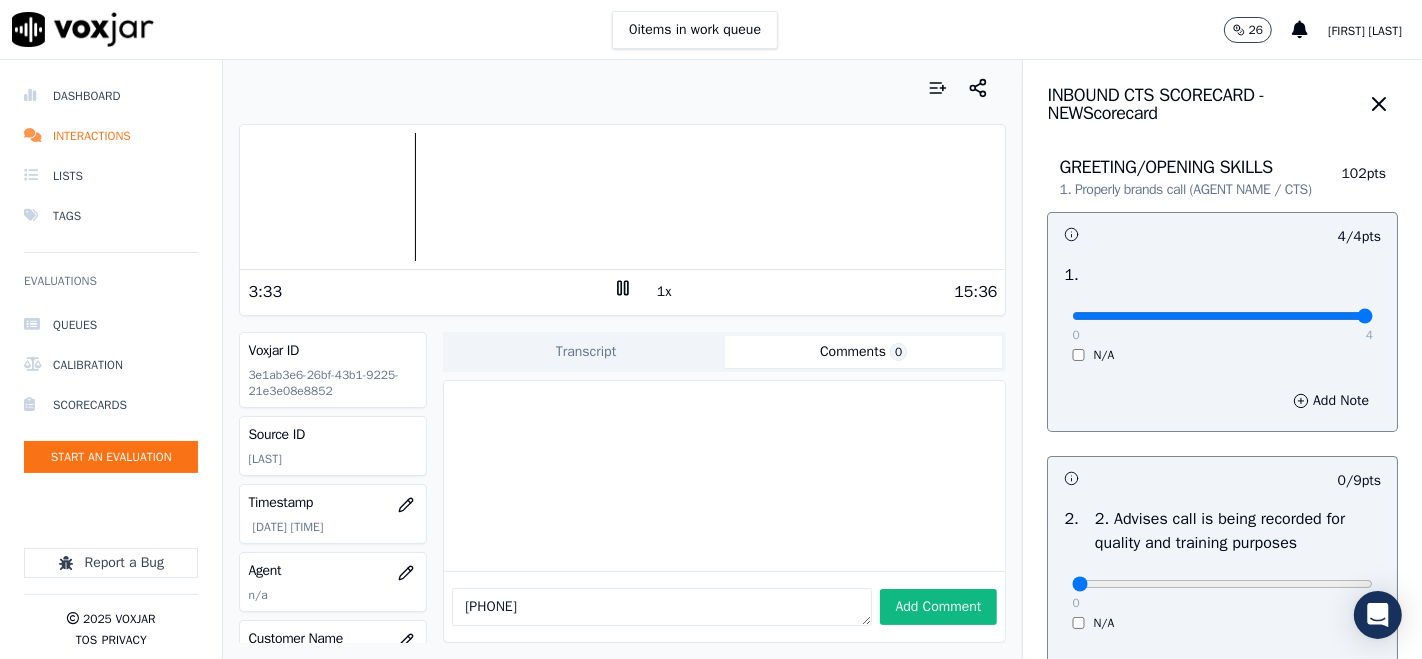 scroll, scrollTop: 222, scrollLeft: 0, axis: vertical 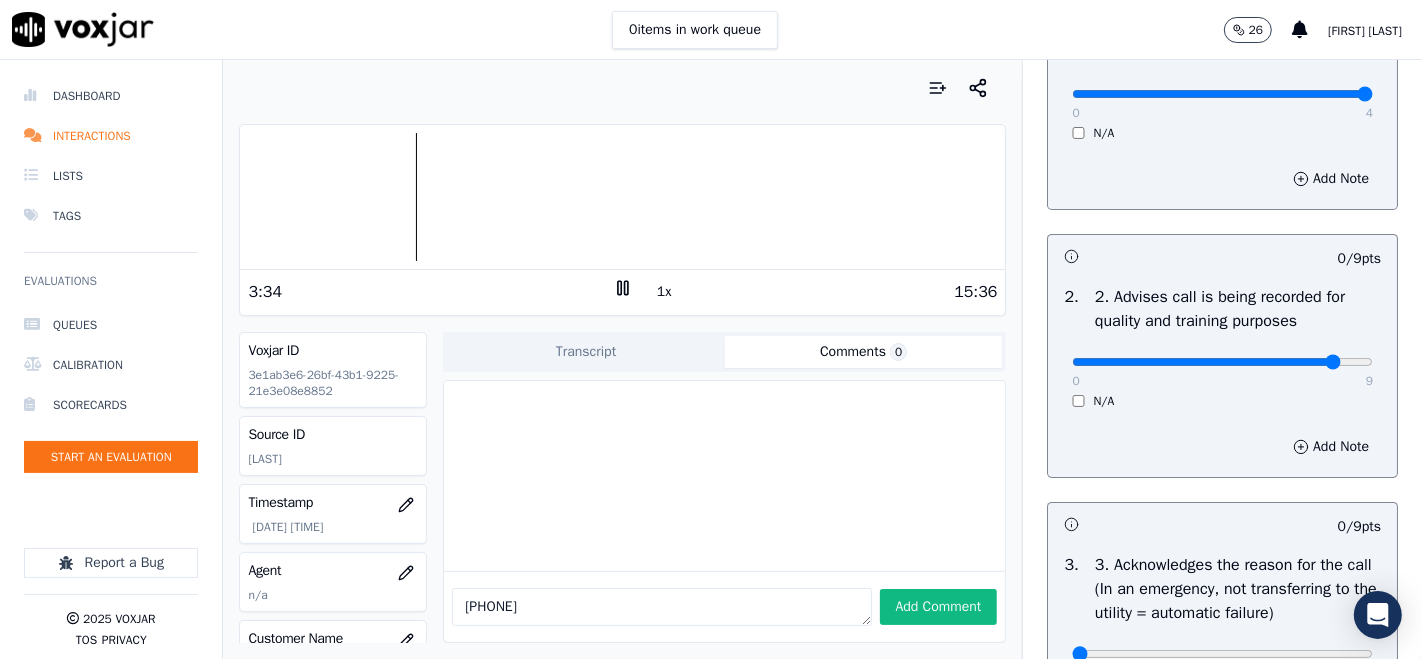click at bounding box center (1222, 94) 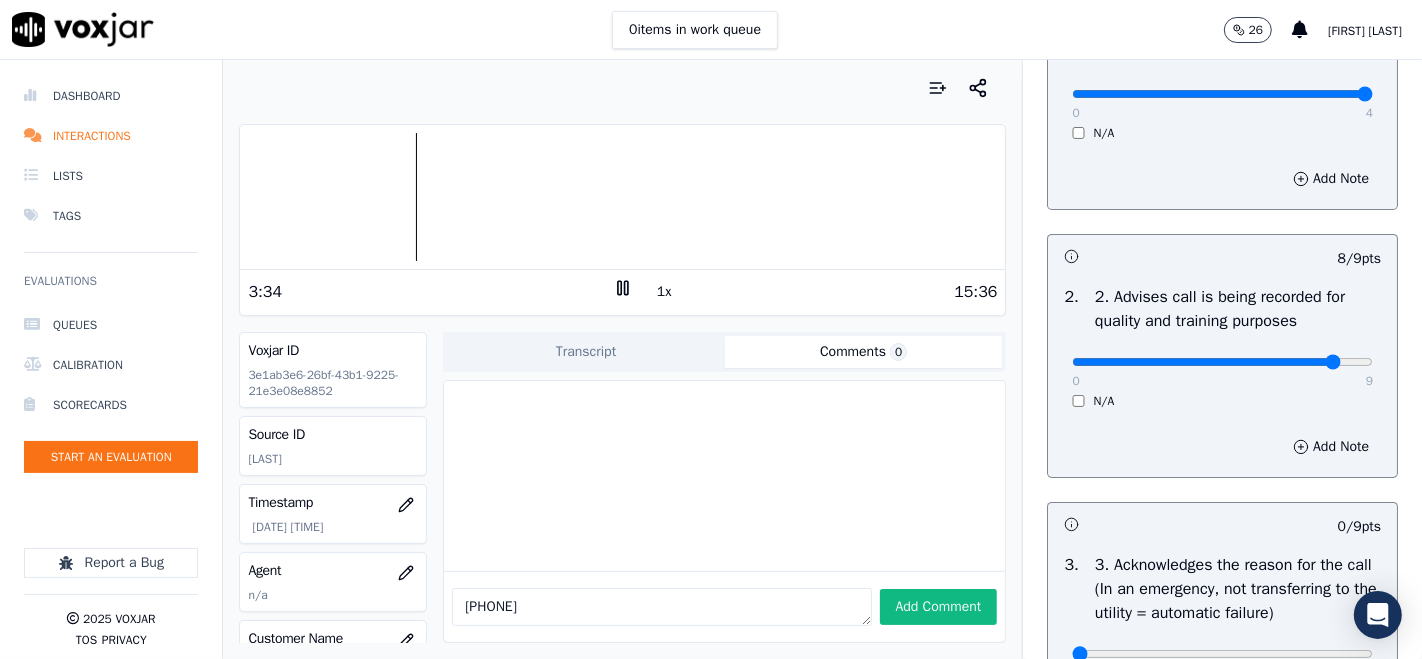 scroll, scrollTop: 444, scrollLeft: 0, axis: vertical 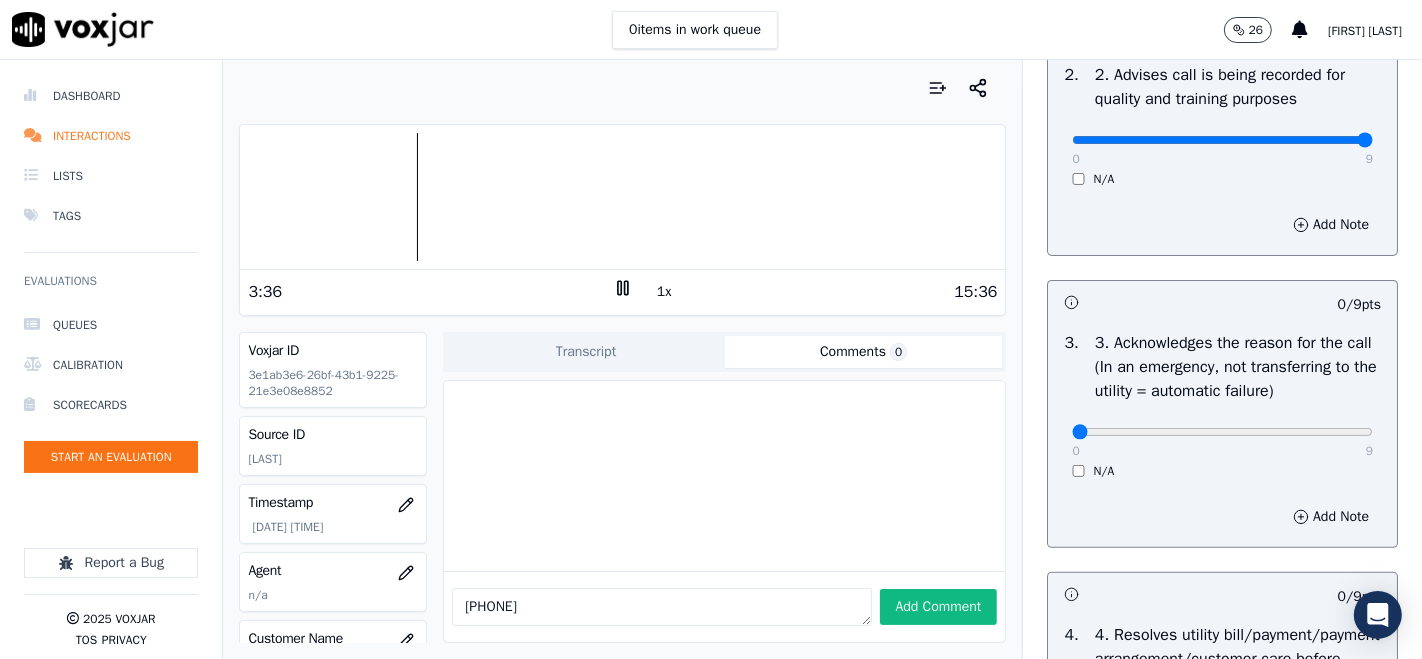 type on "9" 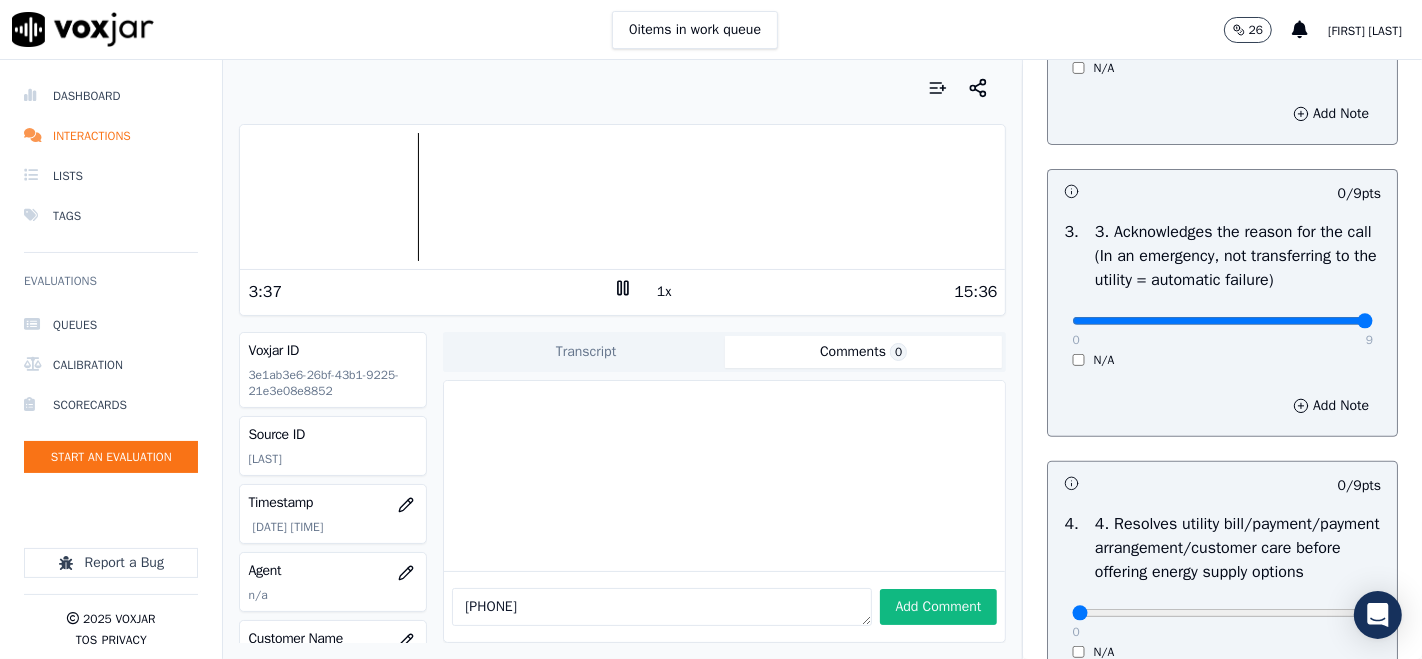 type on "9" 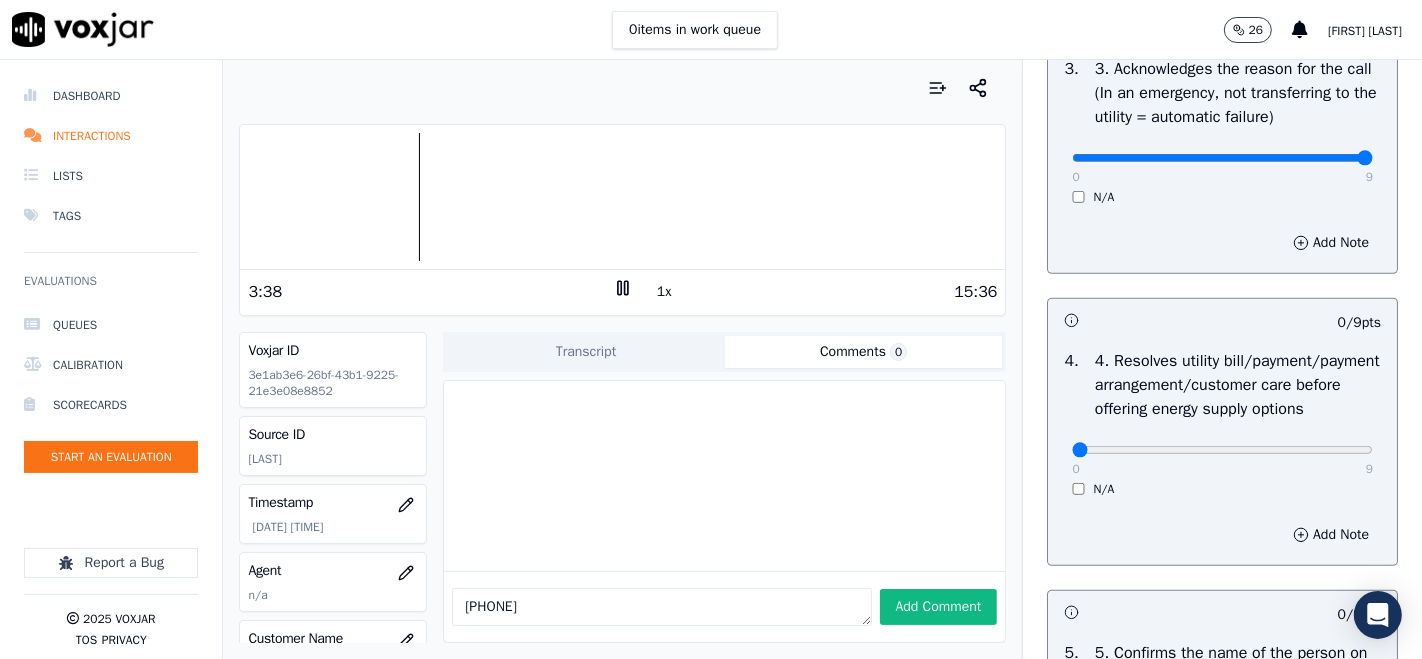 scroll, scrollTop: 888, scrollLeft: 0, axis: vertical 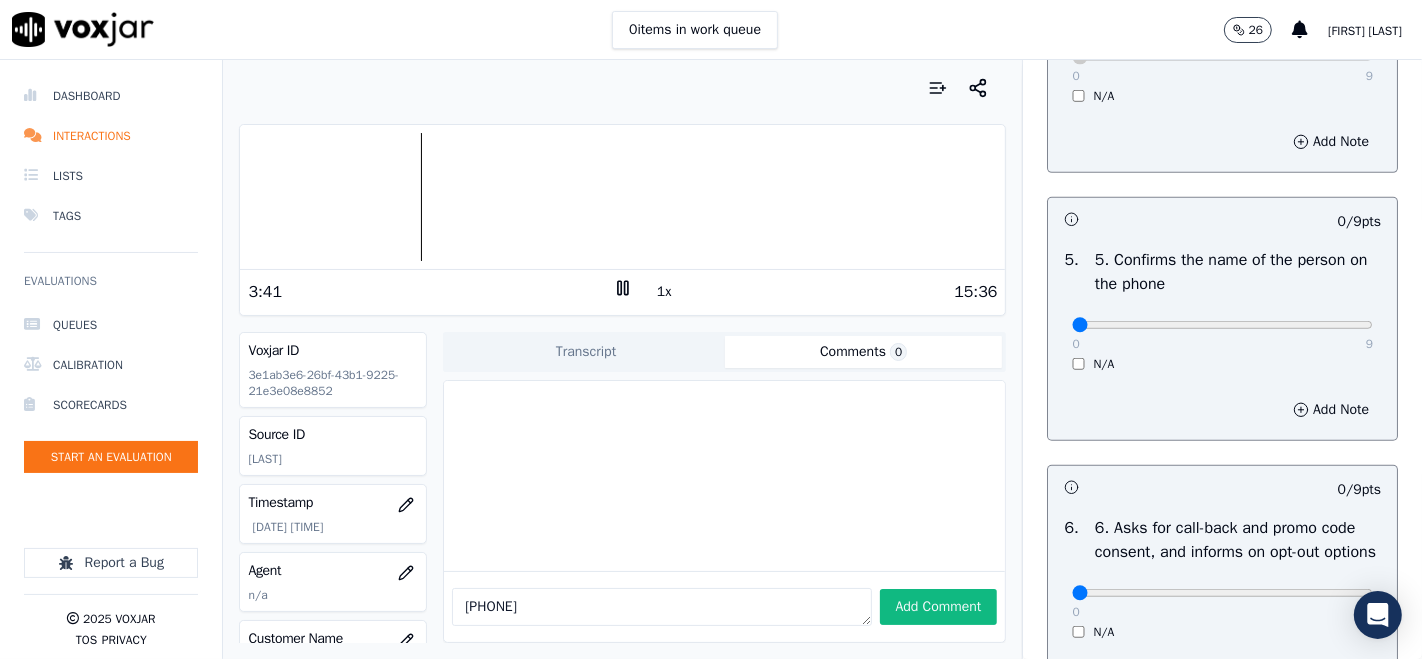 click on "0   9" at bounding box center [1222, 324] 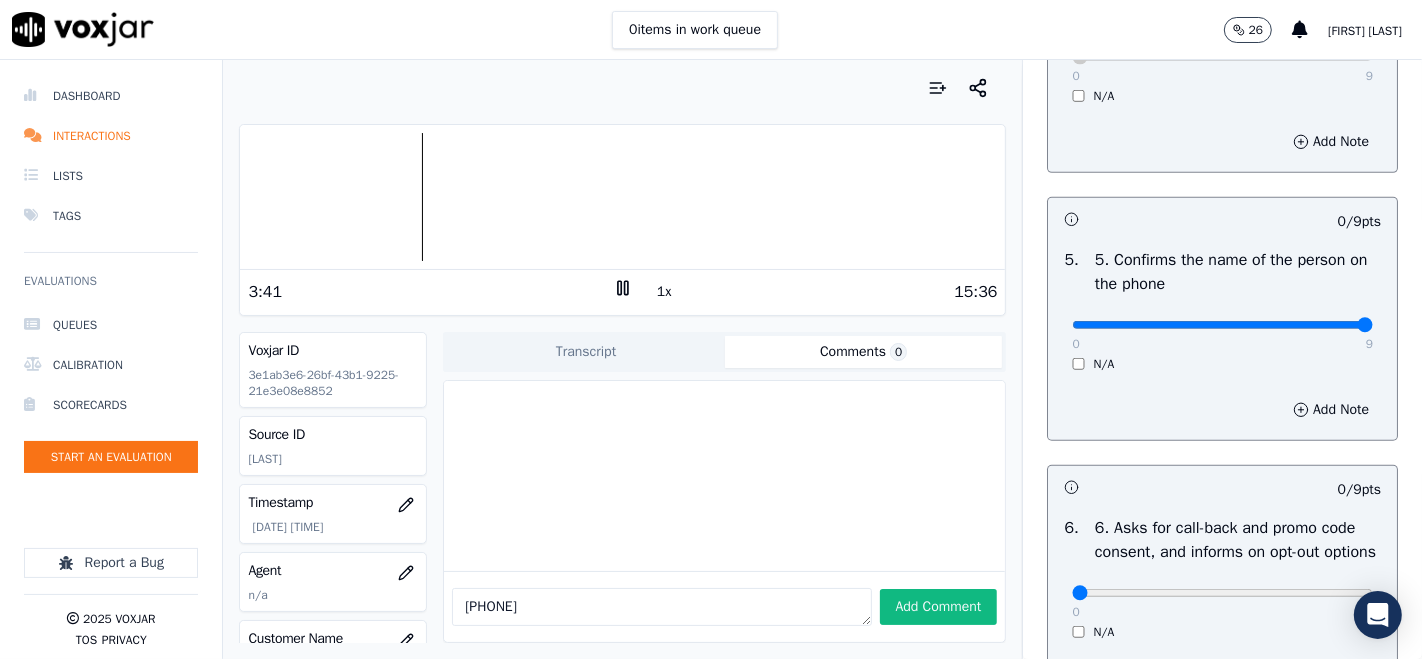 type on "9" 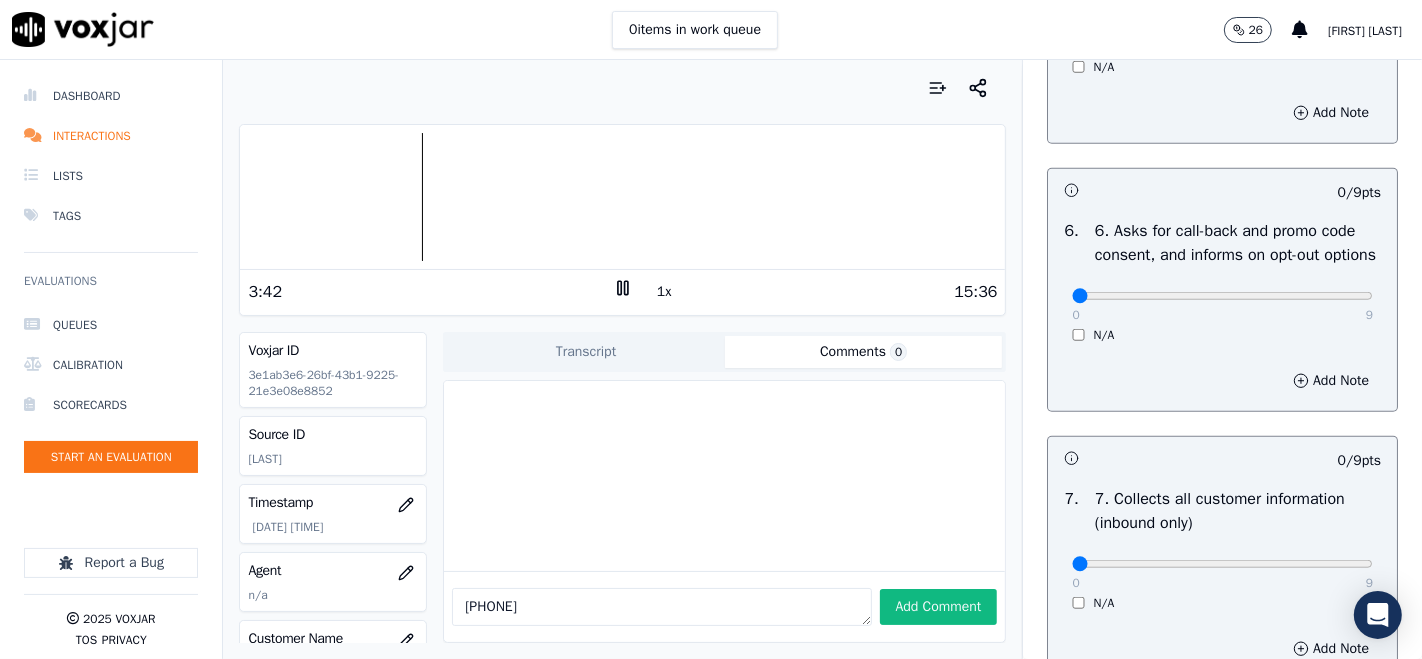 scroll, scrollTop: 1444, scrollLeft: 0, axis: vertical 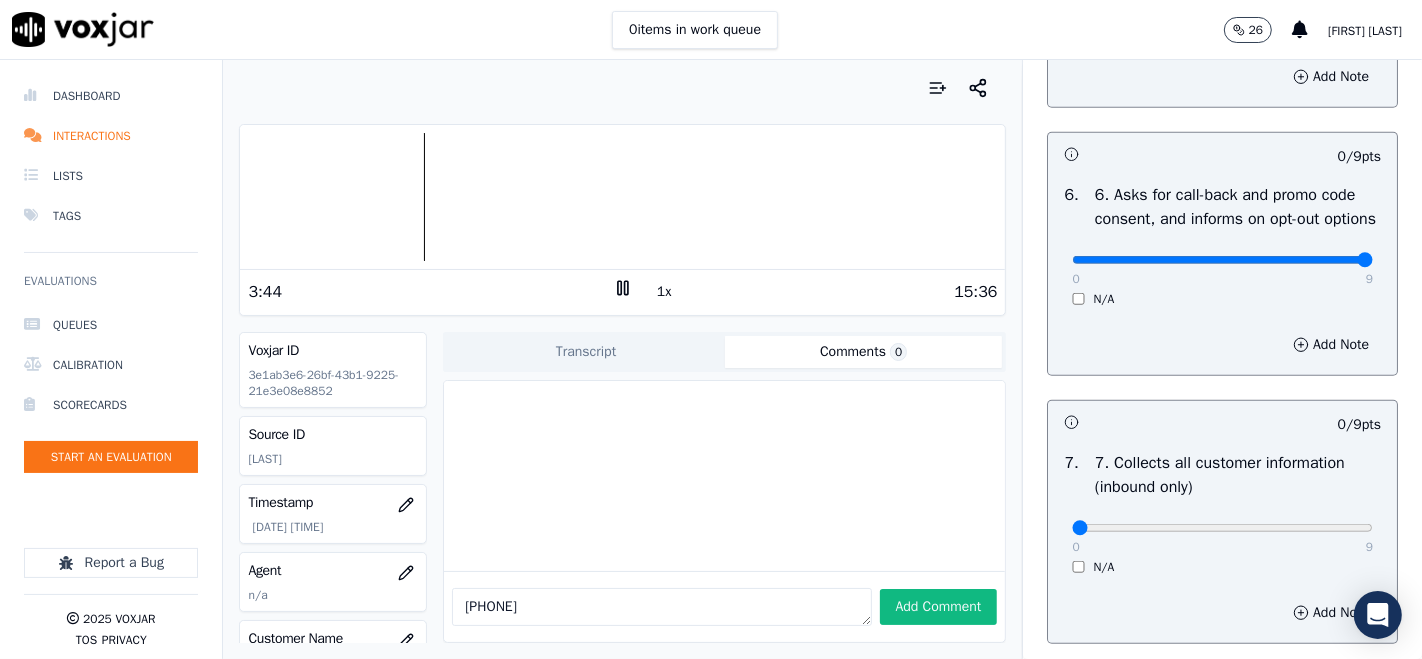 type on "9" 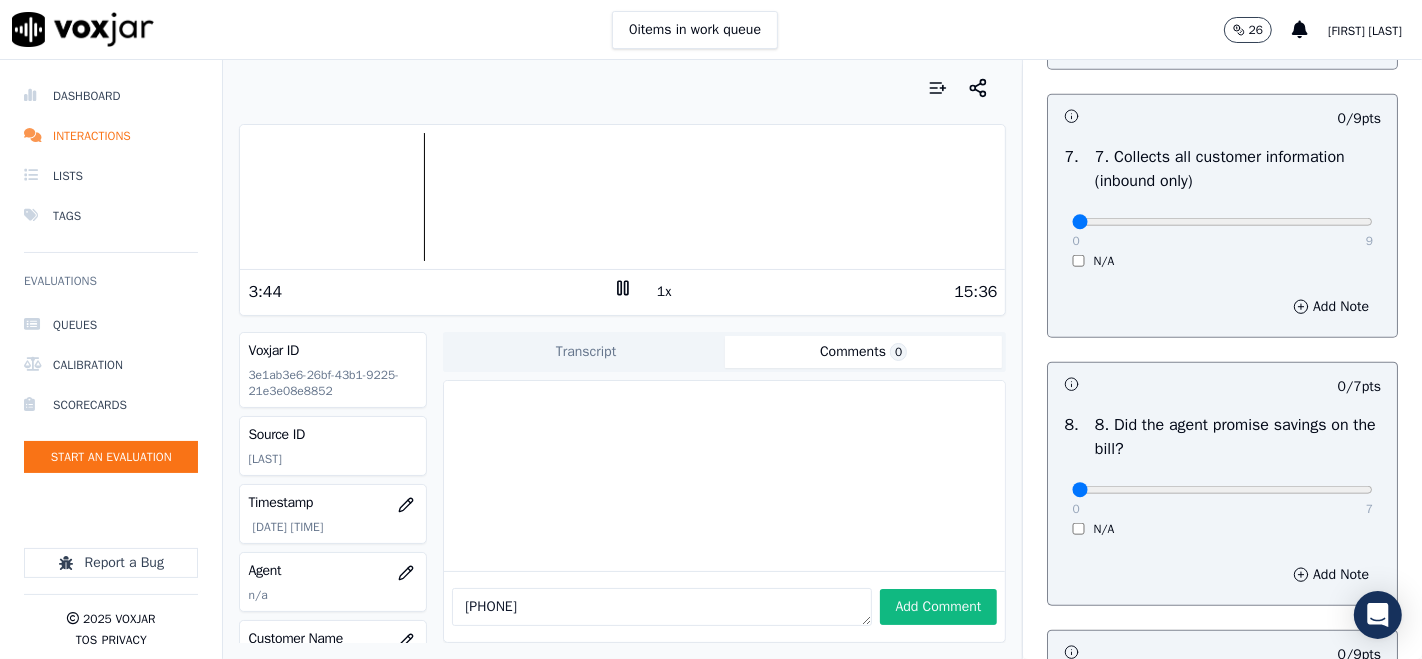 scroll, scrollTop: 1777, scrollLeft: 0, axis: vertical 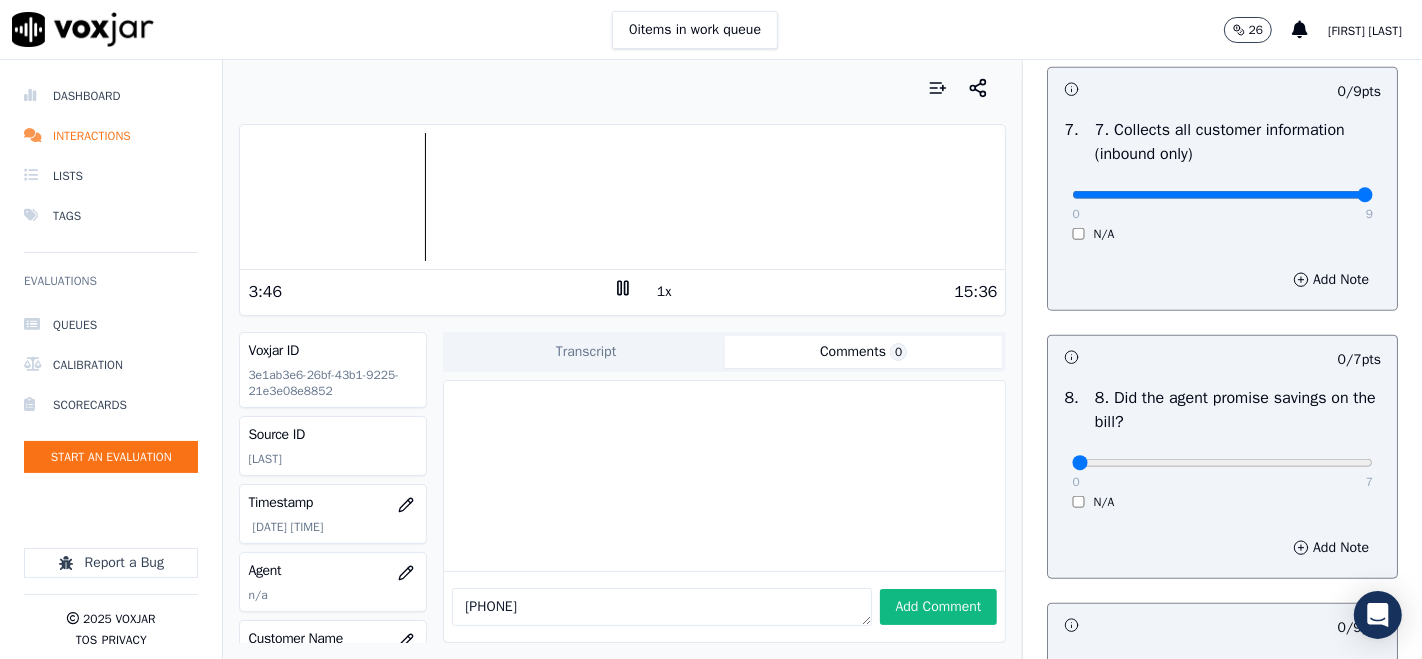 type on "9" 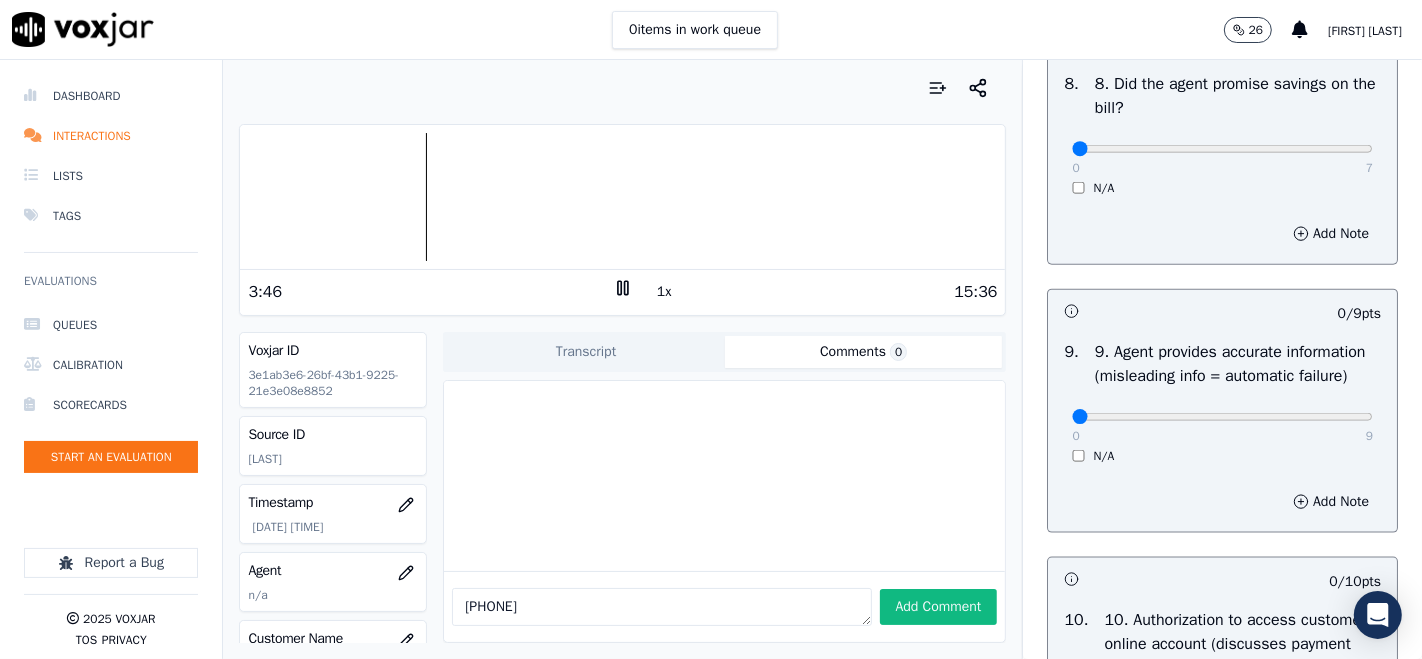 scroll, scrollTop: 2111, scrollLeft: 0, axis: vertical 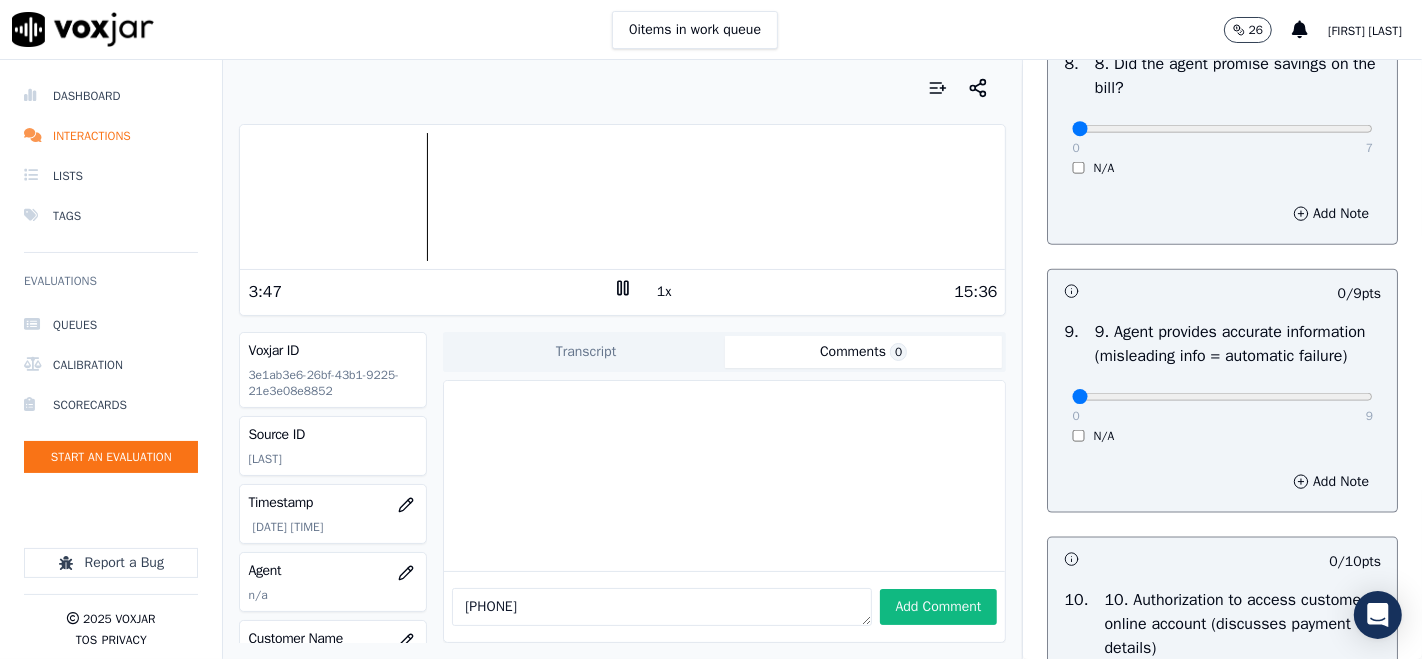 click on "0   7" at bounding box center [1222, 128] 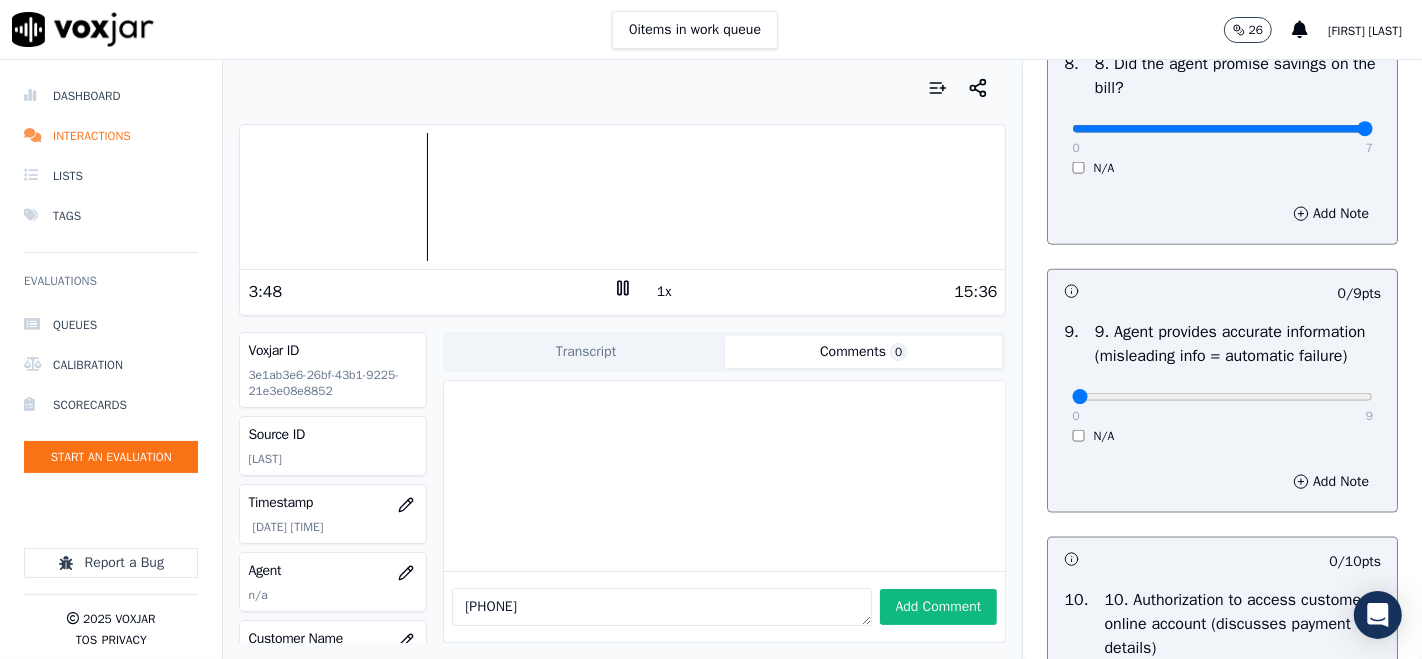 type on "7" 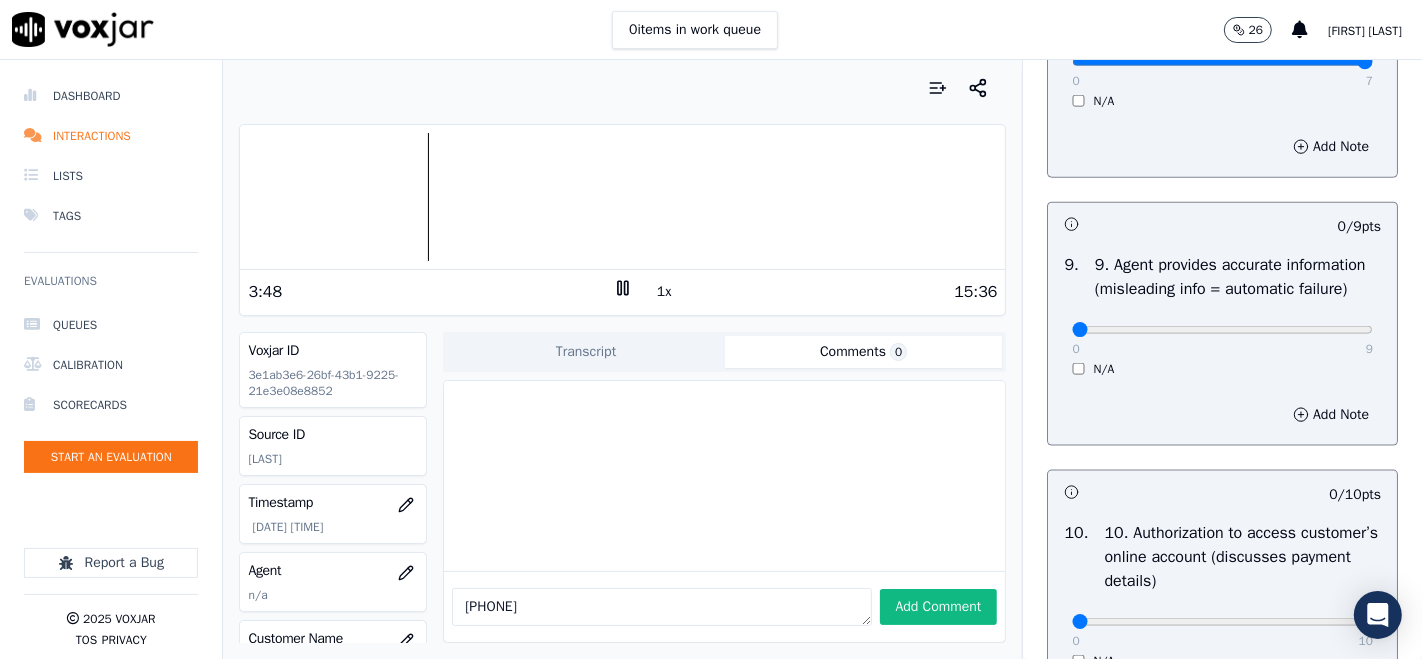 scroll, scrollTop: 2333, scrollLeft: 0, axis: vertical 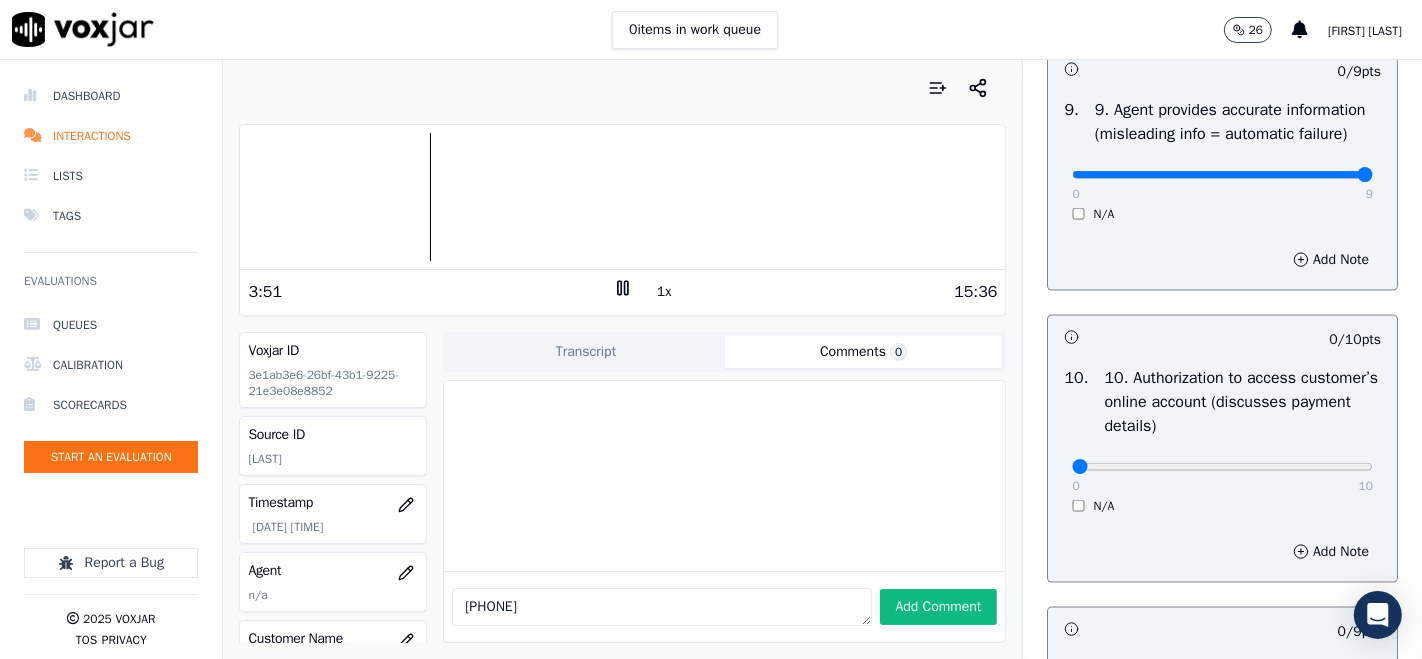 type on "9" 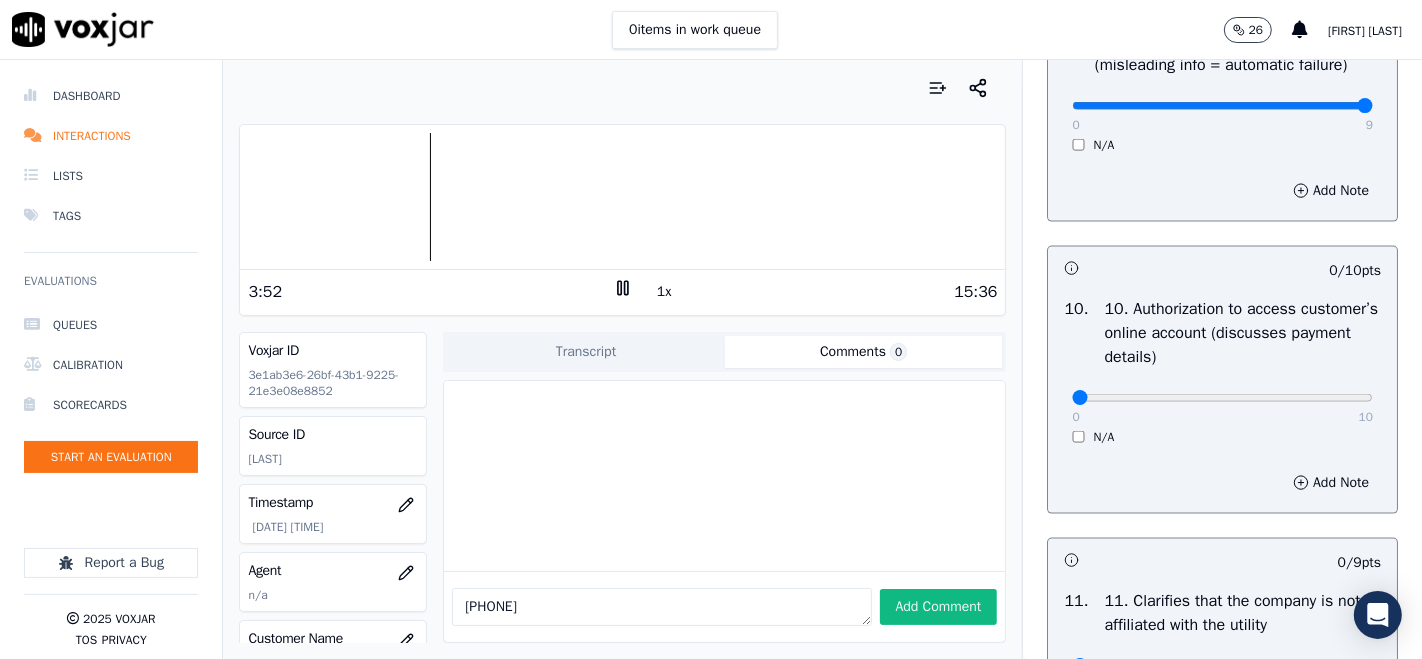 scroll, scrollTop: 2555, scrollLeft: 0, axis: vertical 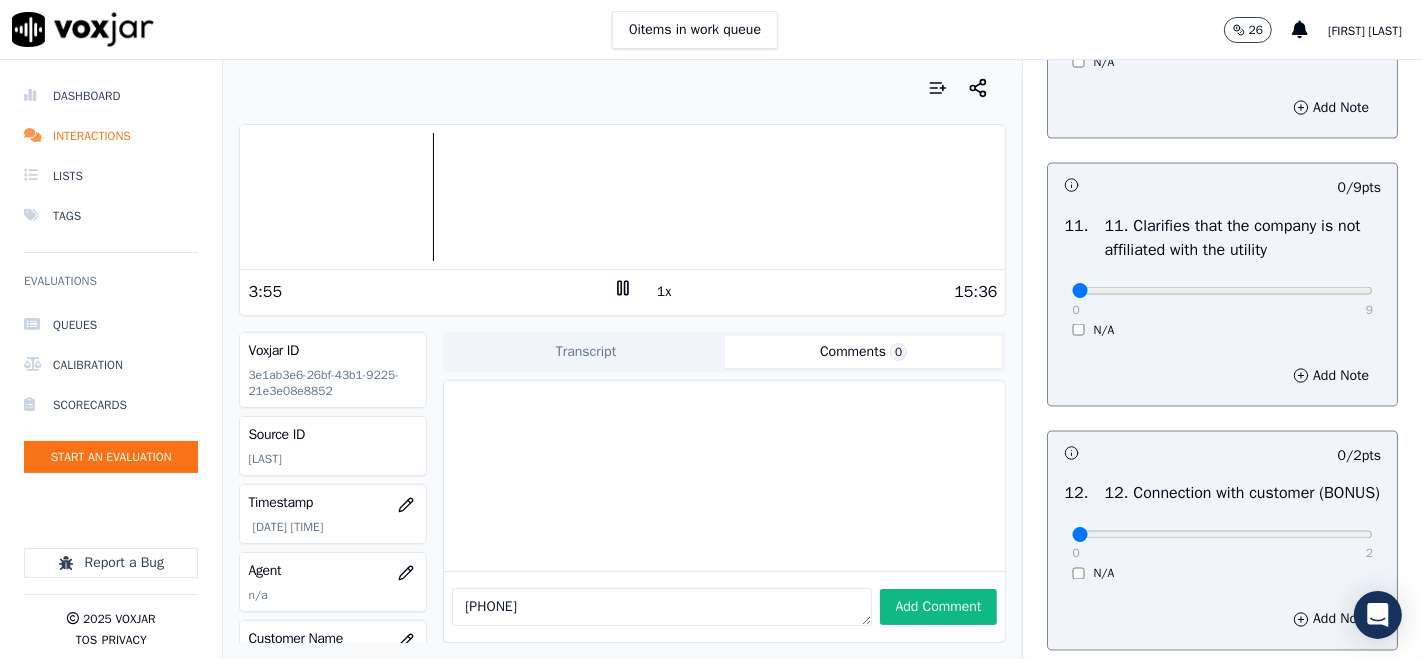 click on "0   9" at bounding box center (1222, 290) 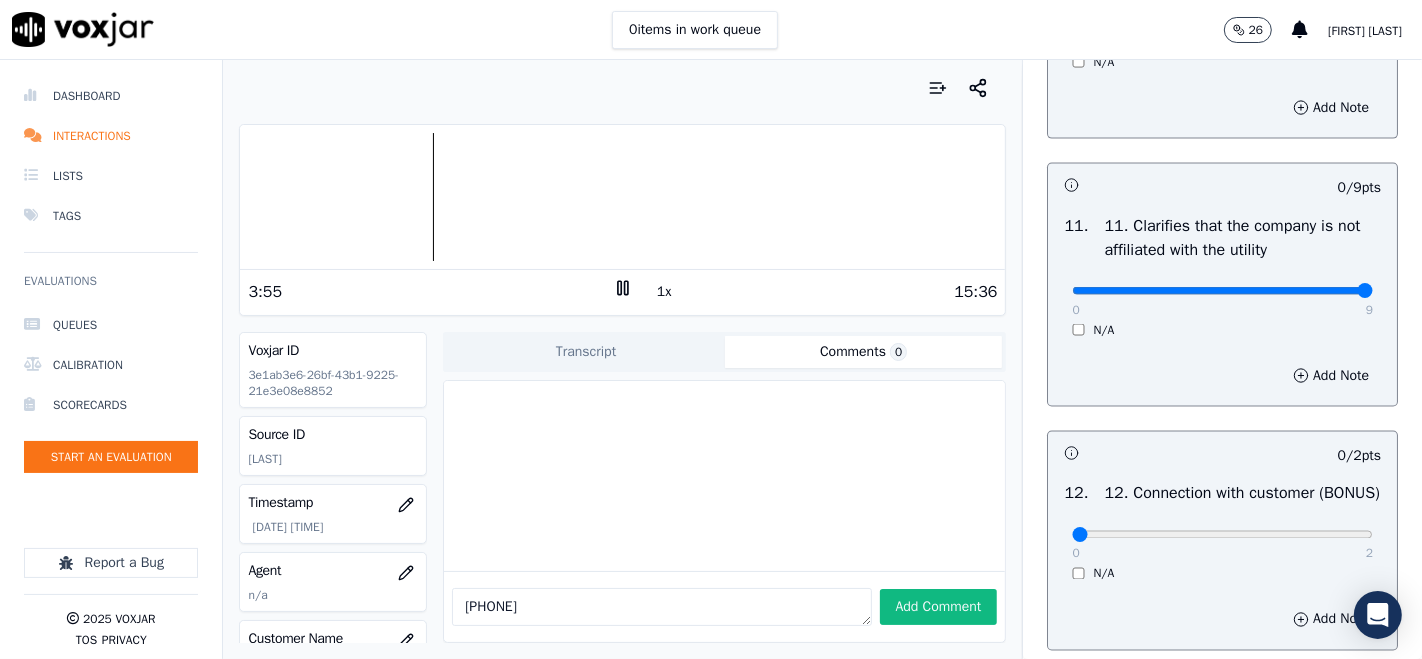 type on "9" 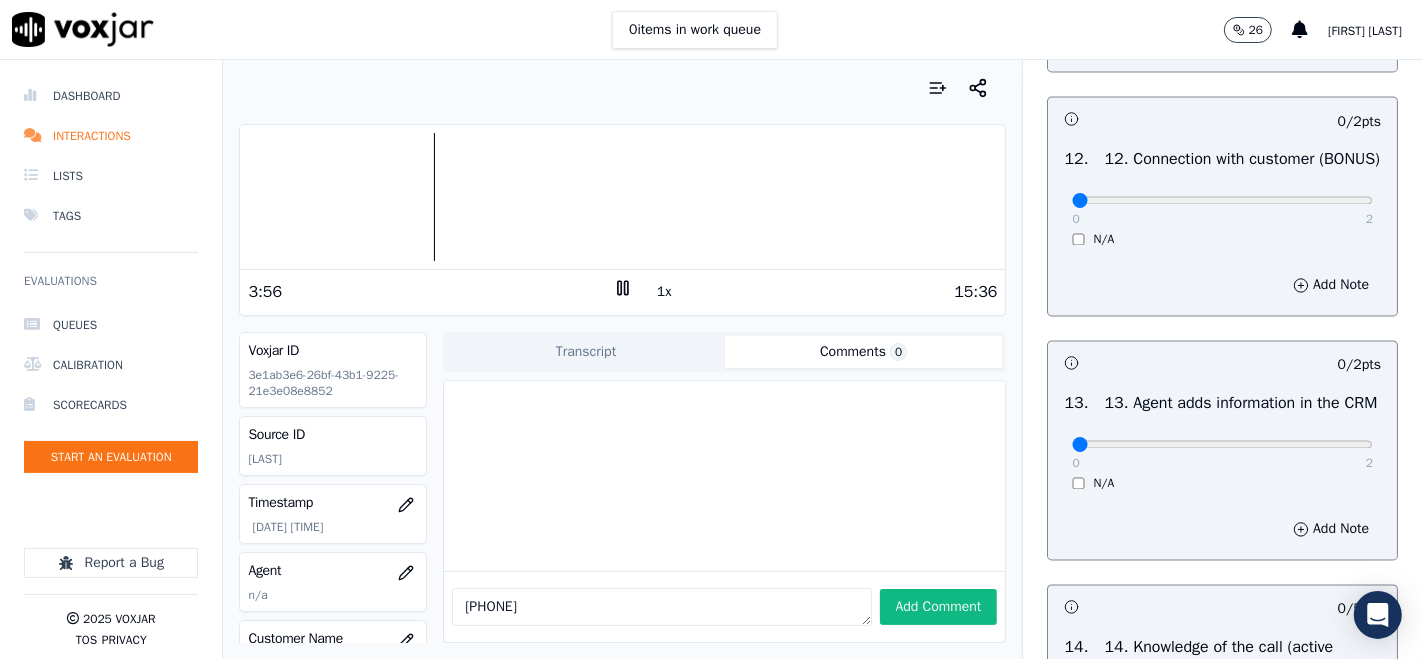 scroll, scrollTop: 3000, scrollLeft: 0, axis: vertical 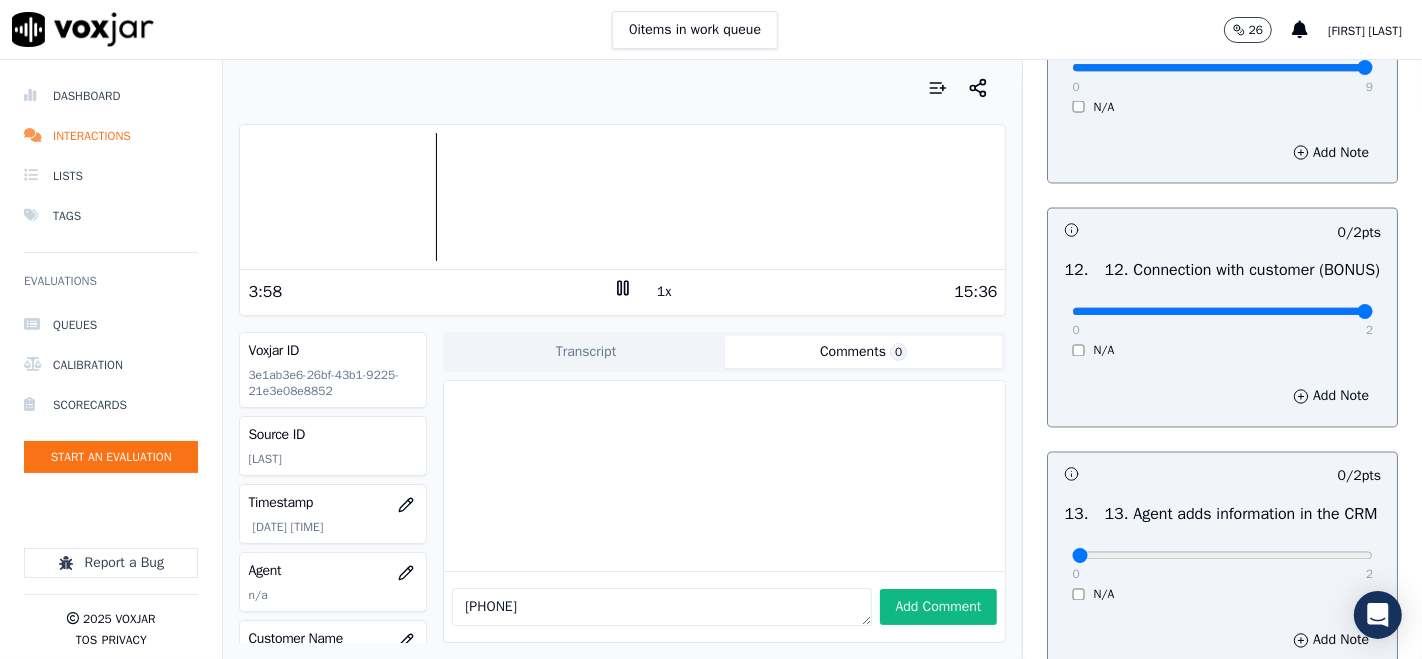type on "2" 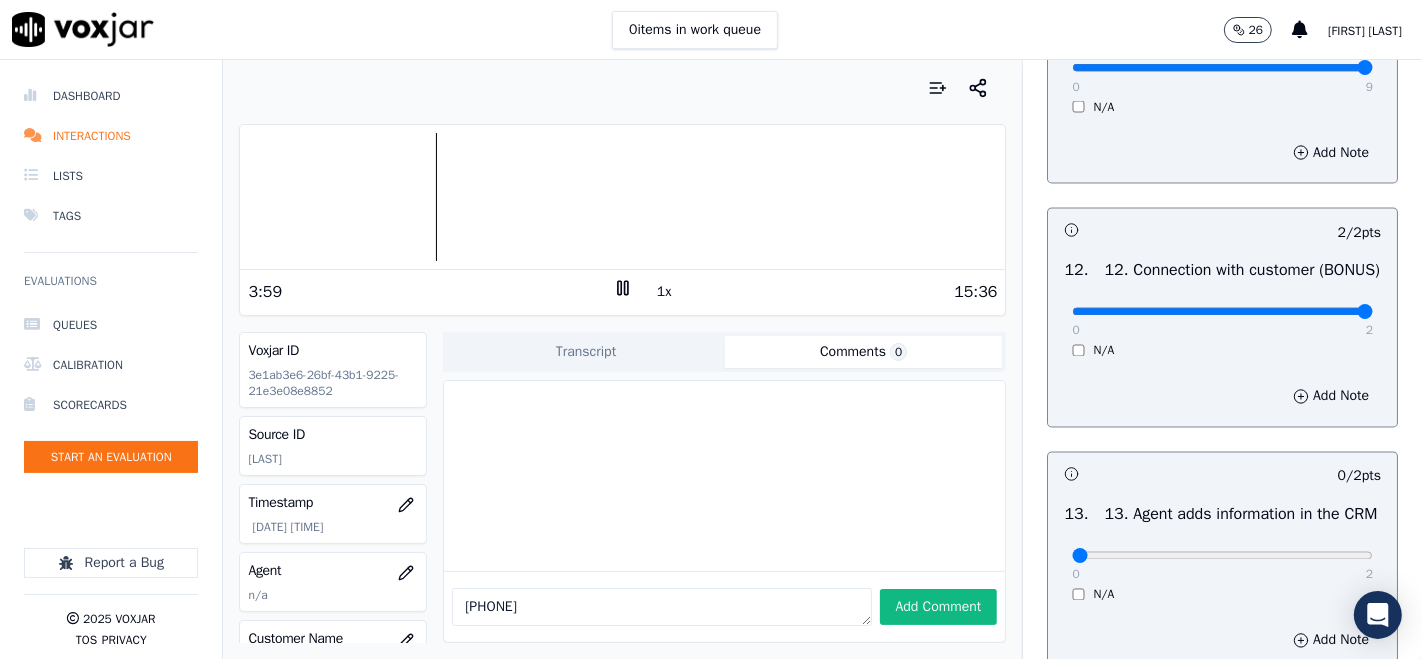 scroll, scrollTop: 3333, scrollLeft: 0, axis: vertical 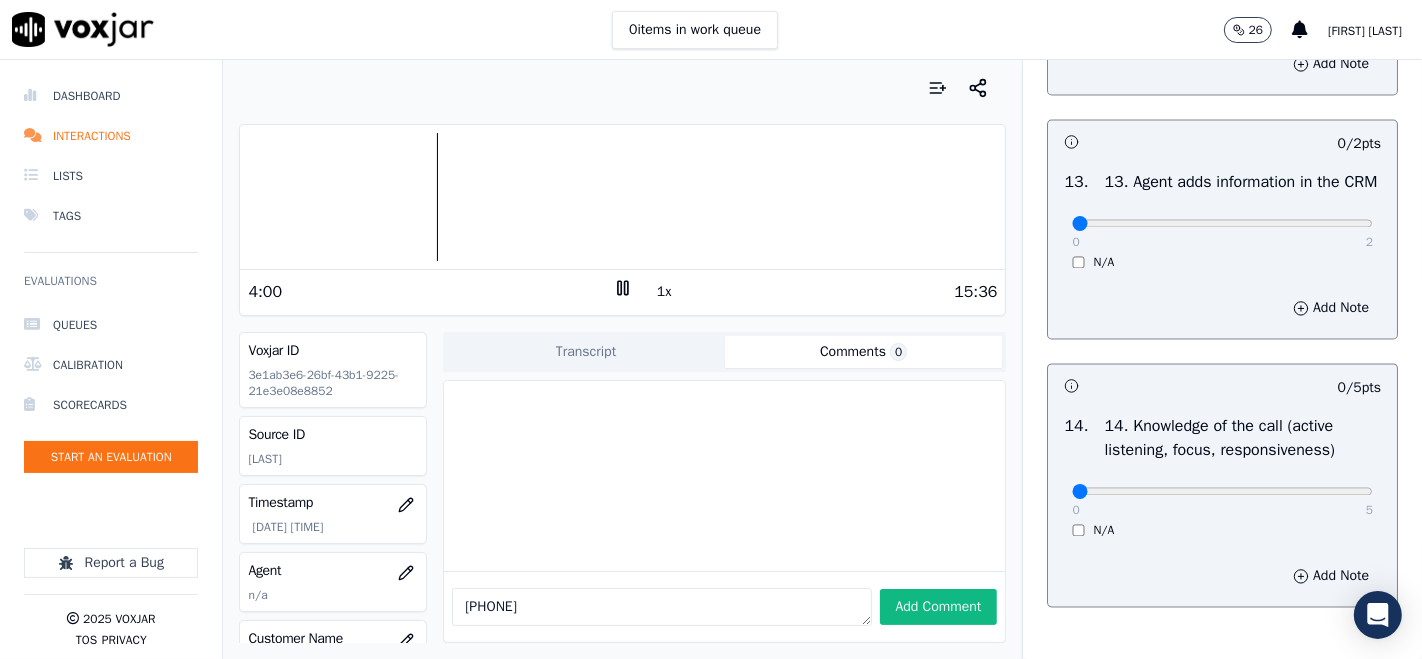 click on "2" at bounding box center (1369, 242) 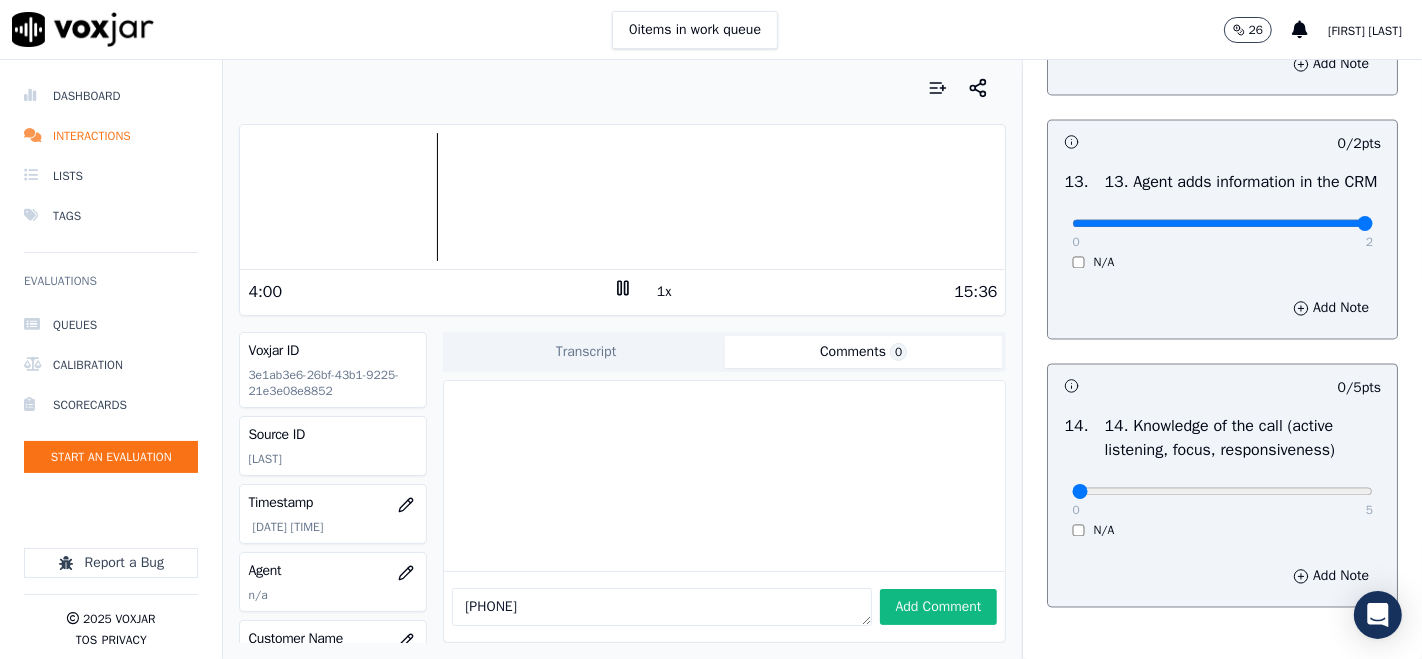 type on "2" 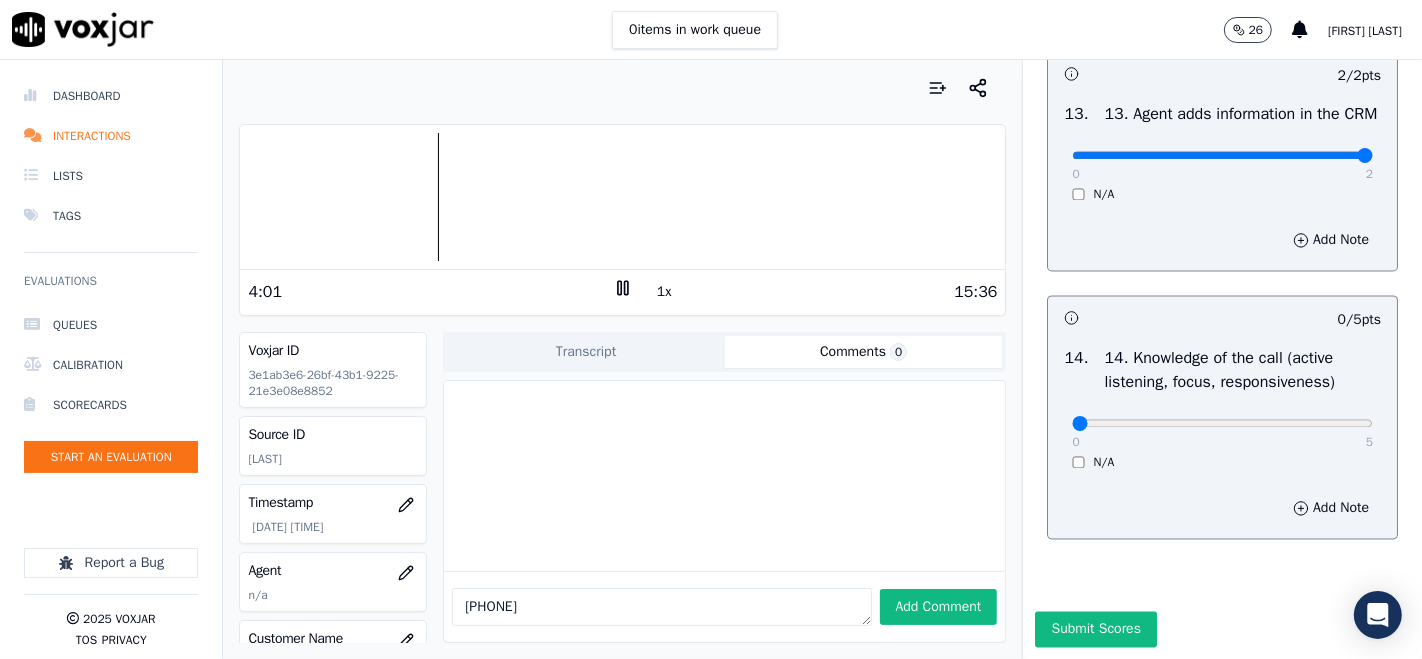 scroll, scrollTop: 3606, scrollLeft: 0, axis: vertical 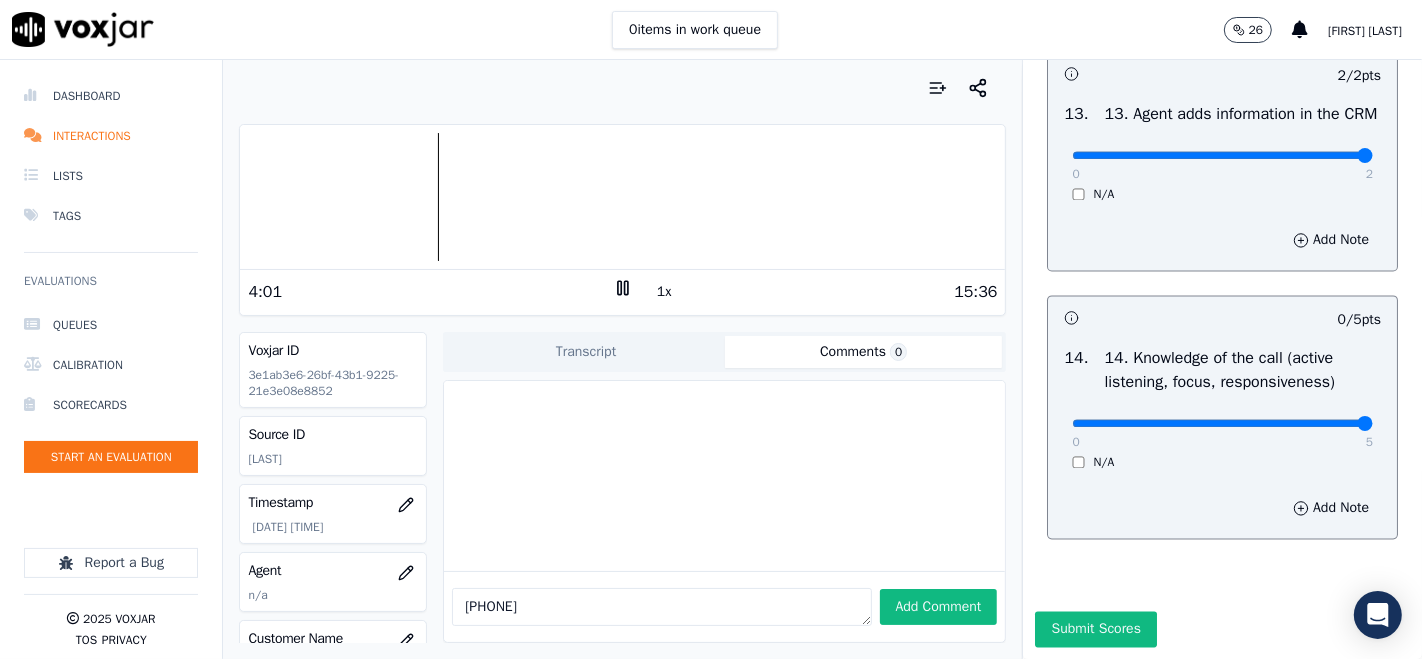type on "5" 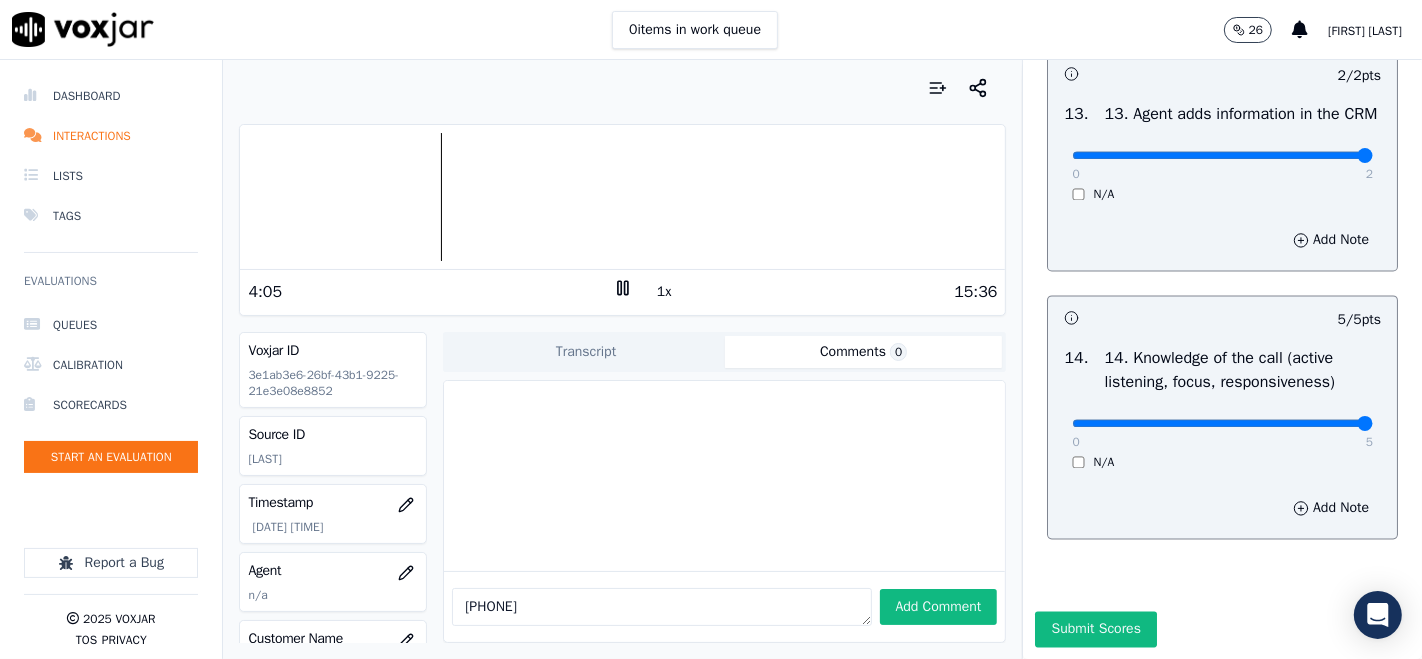 click 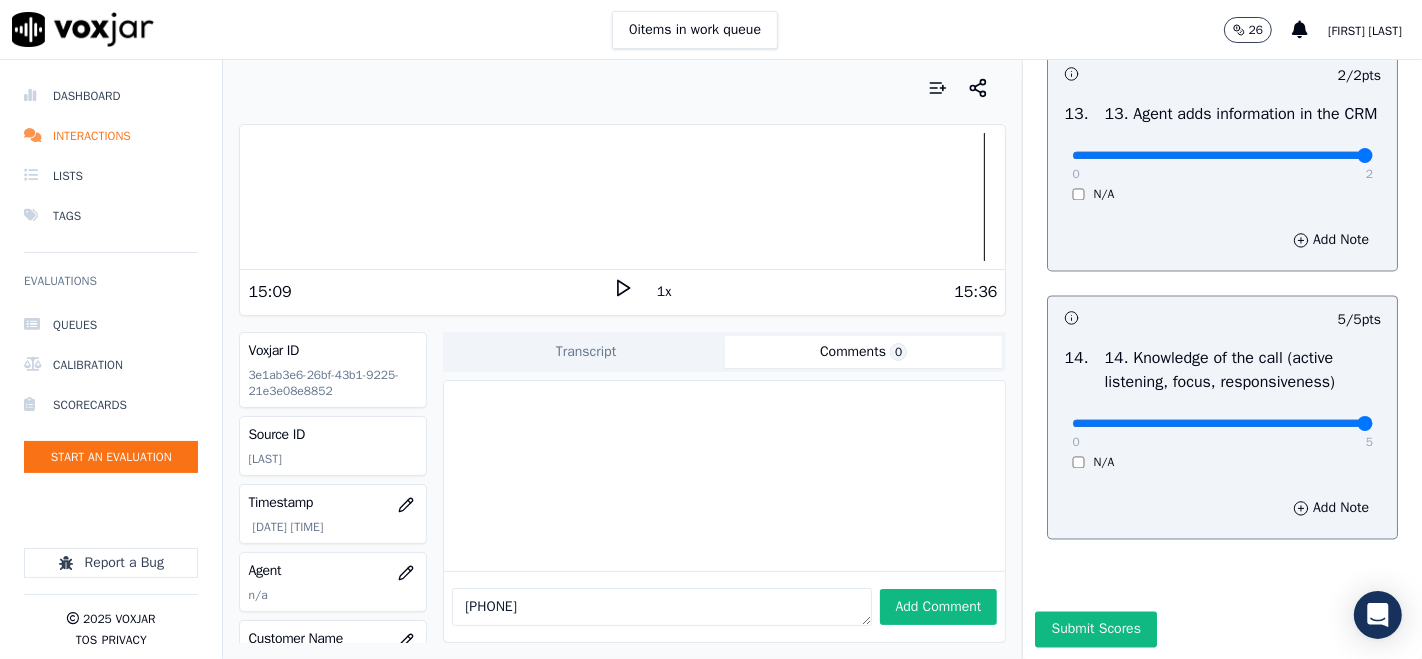 click 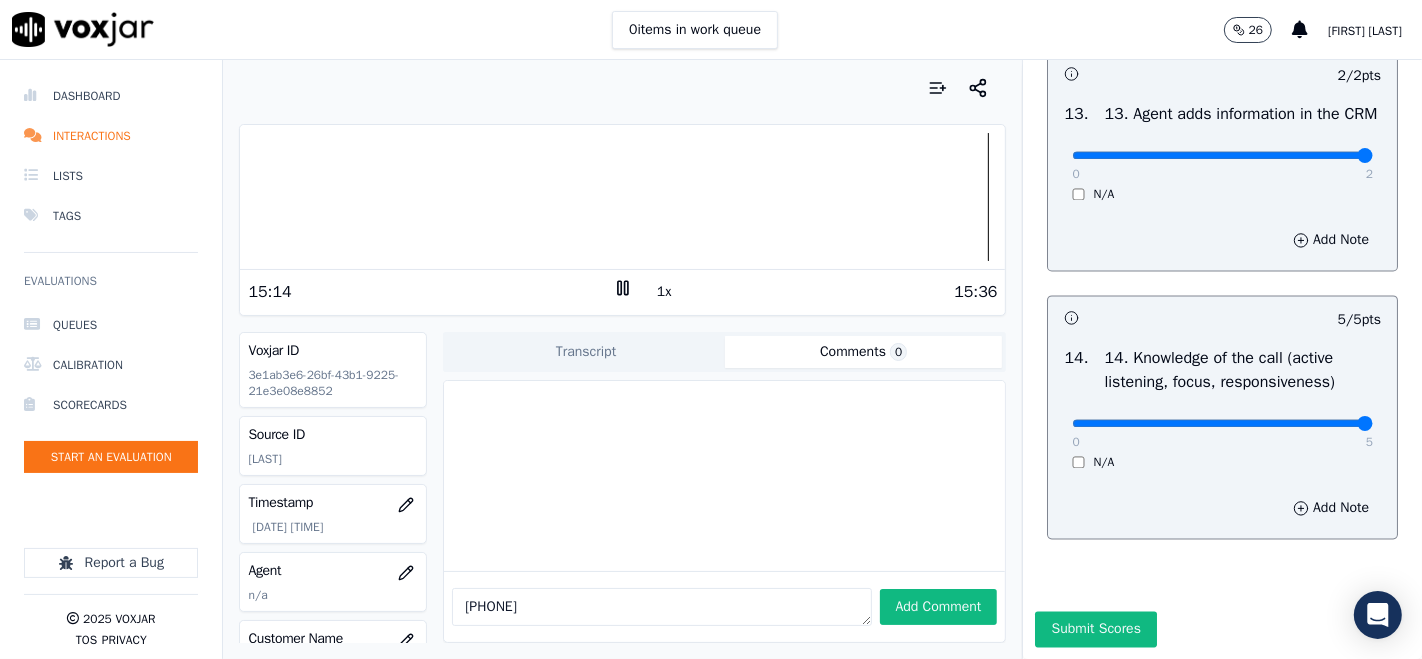 click 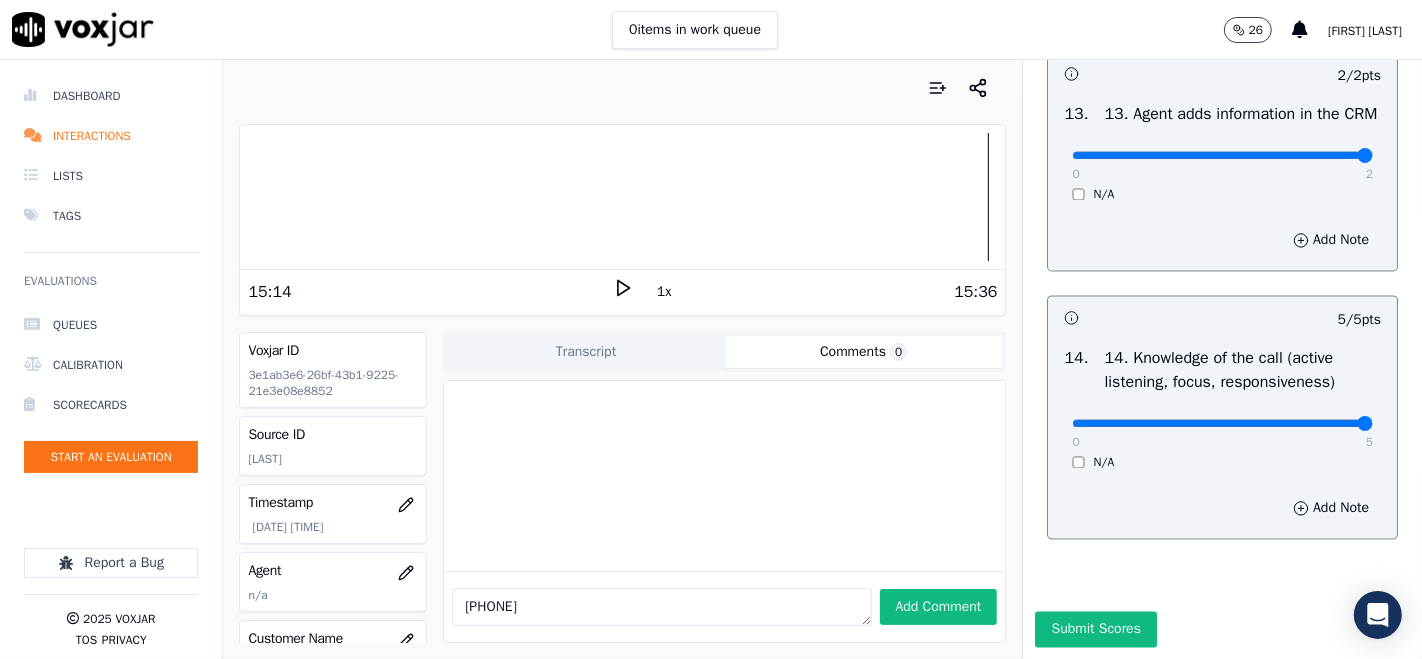 click on "Submit Scores" at bounding box center (1095, 629) 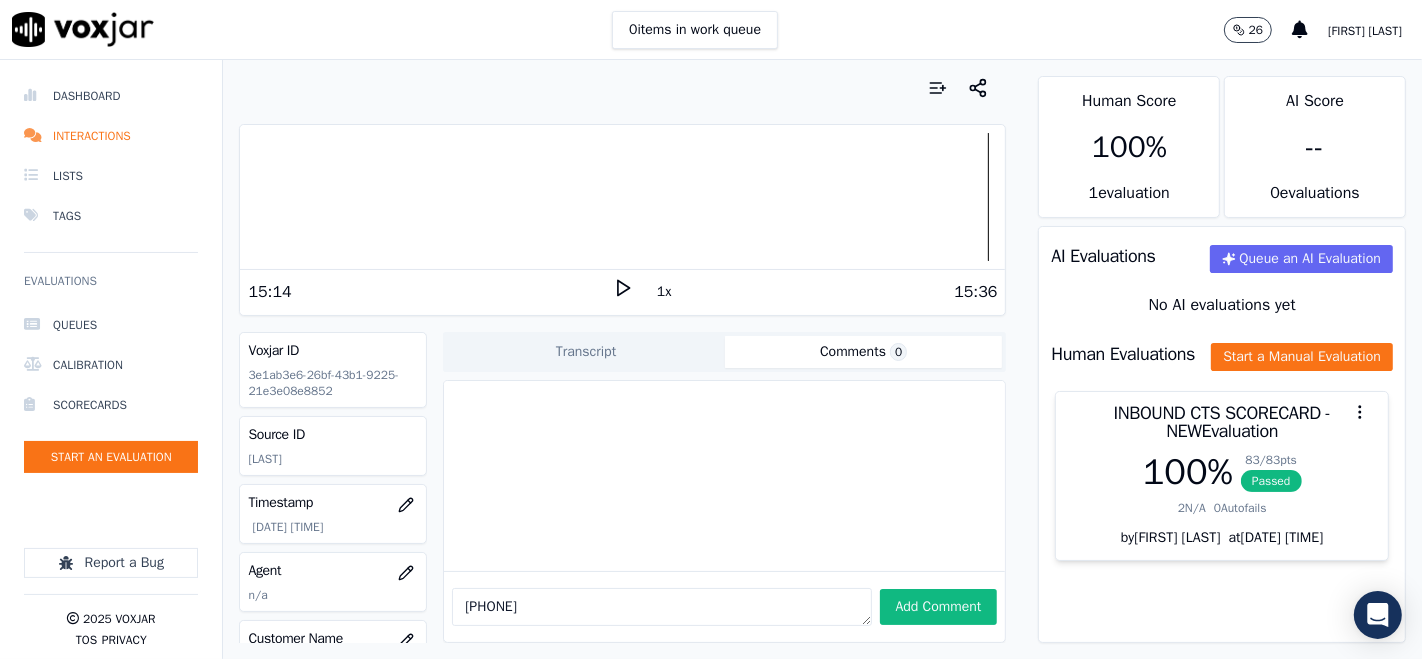 drag, startPoint x: 548, startPoint y: 584, endPoint x: 458, endPoint y: 590, distance: 90.199776 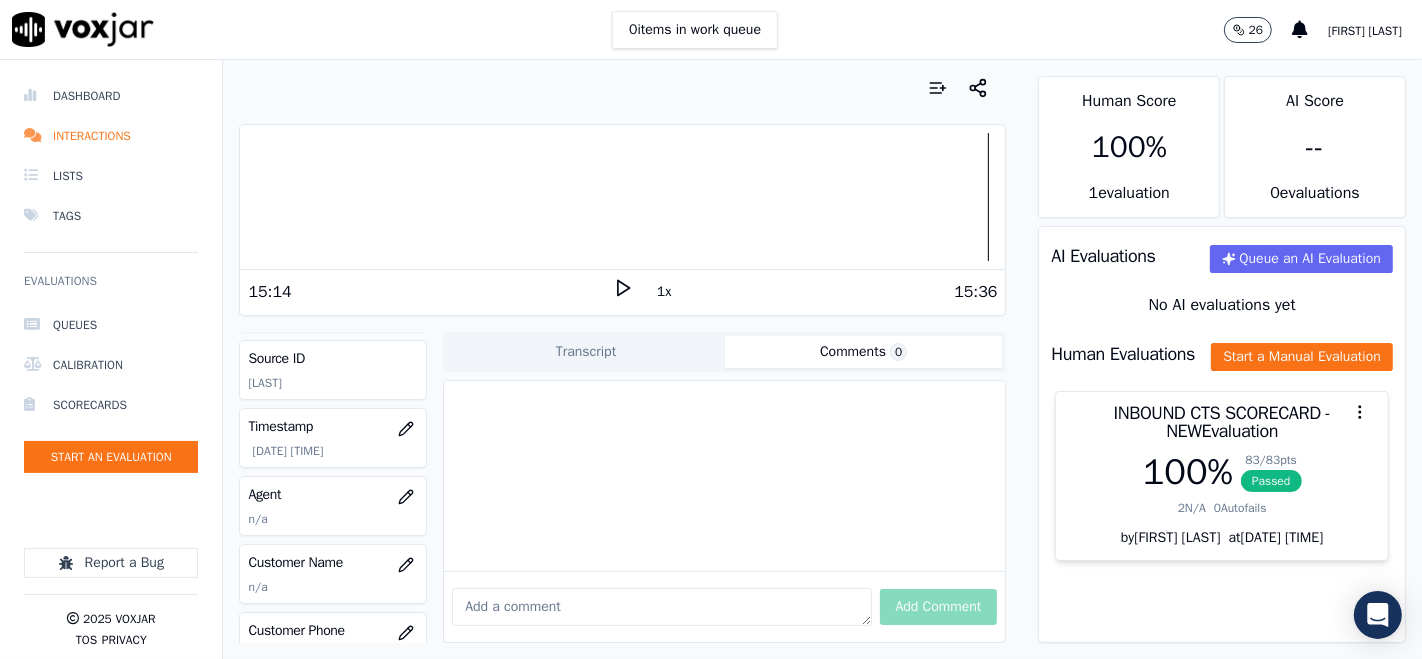 scroll, scrollTop: 111, scrollLeft: 0, axis: vertical 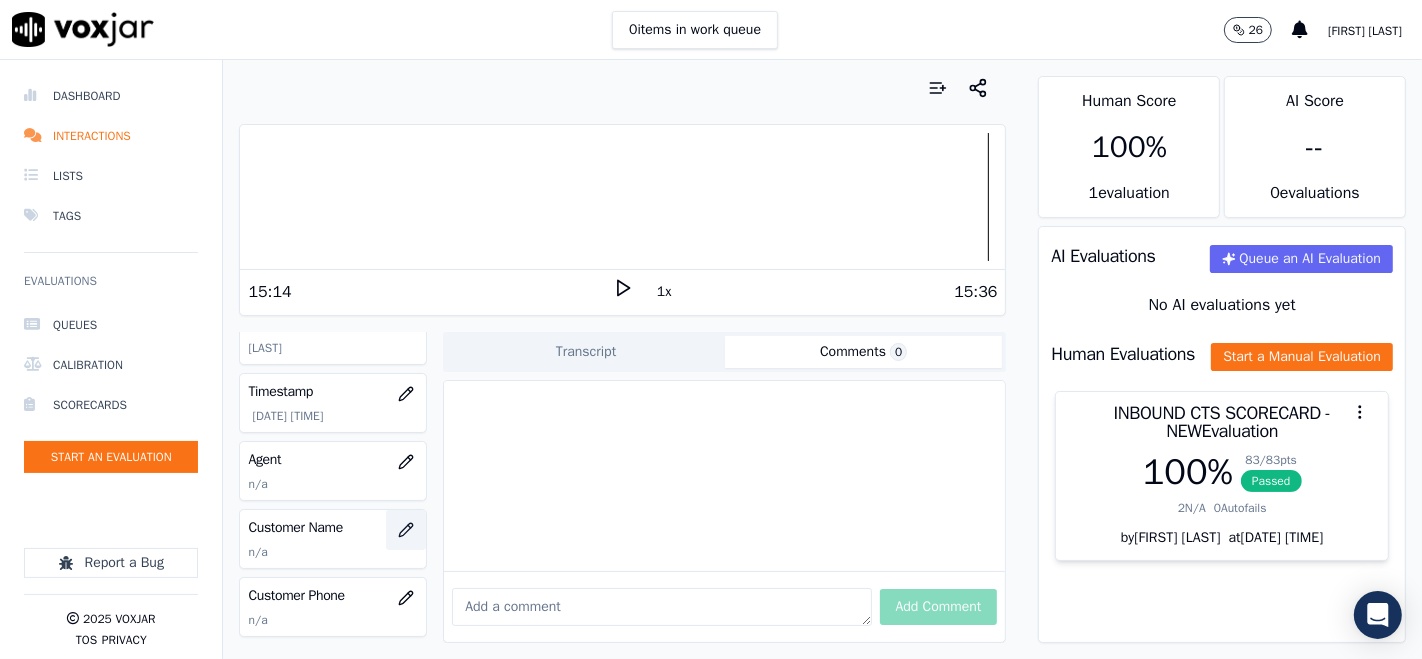 type 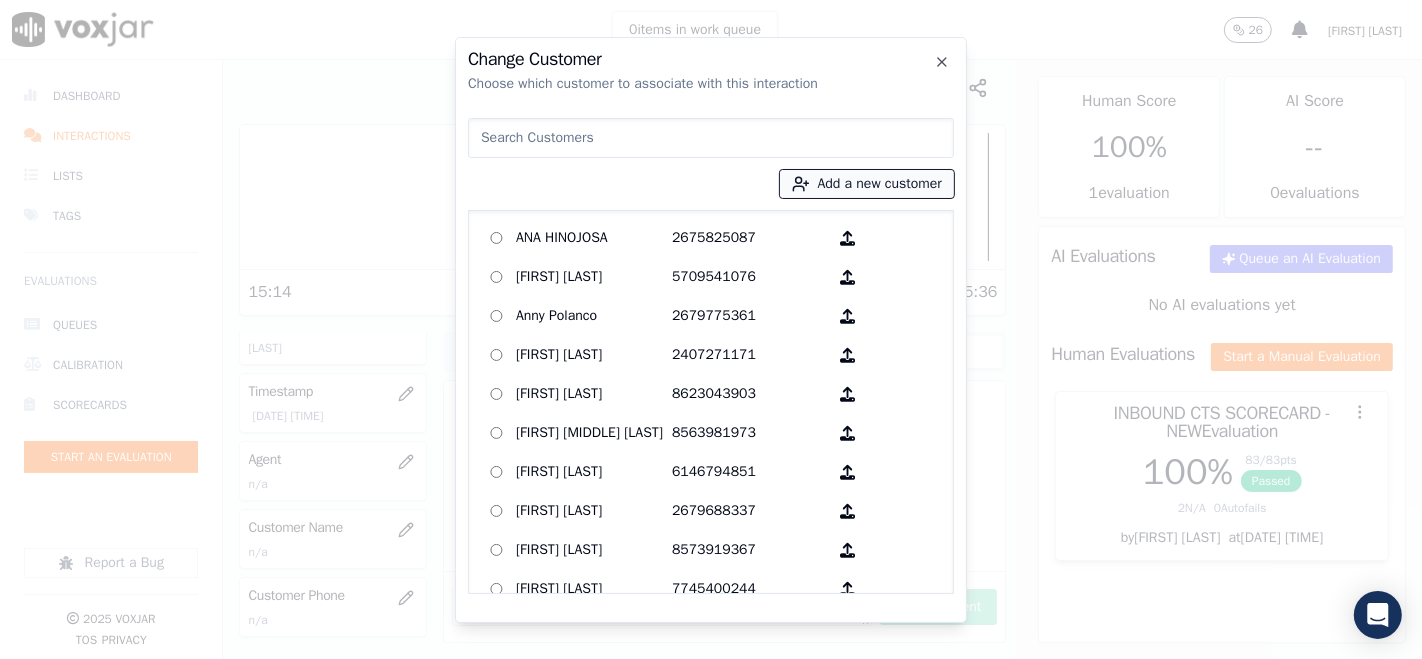 click 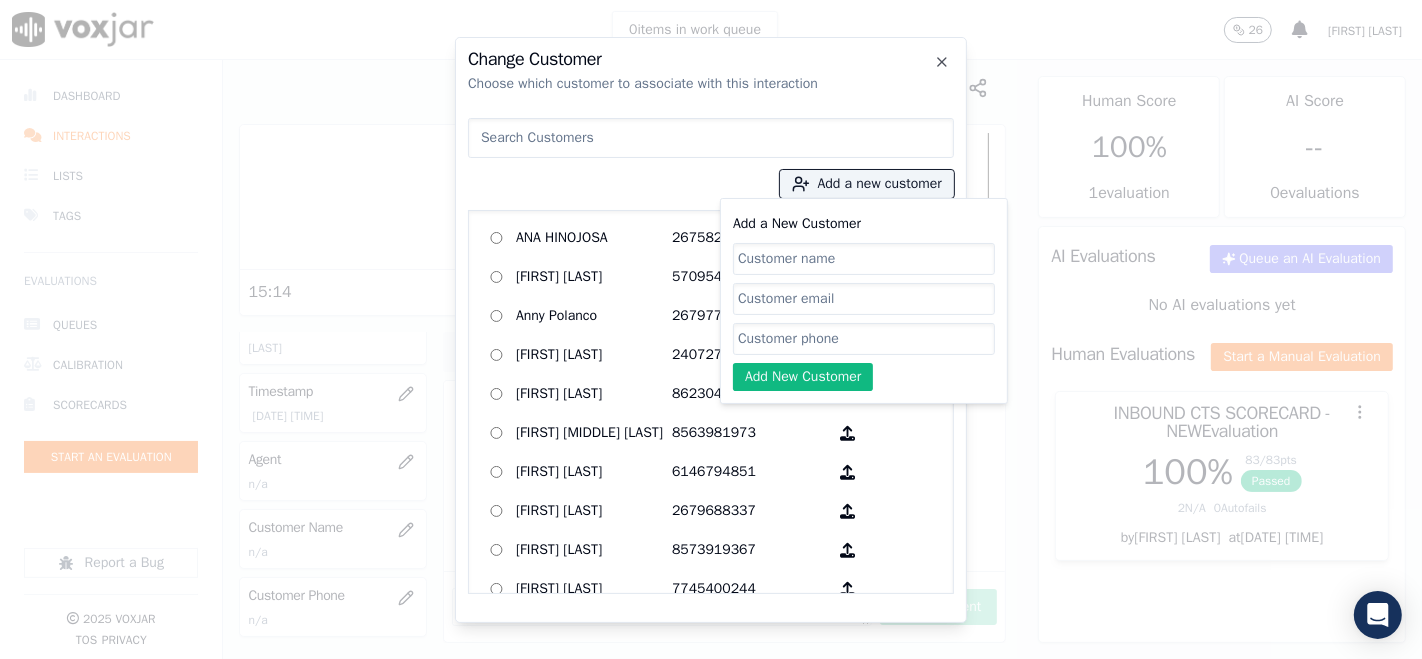 paste on "[FIRST] [LAST]" 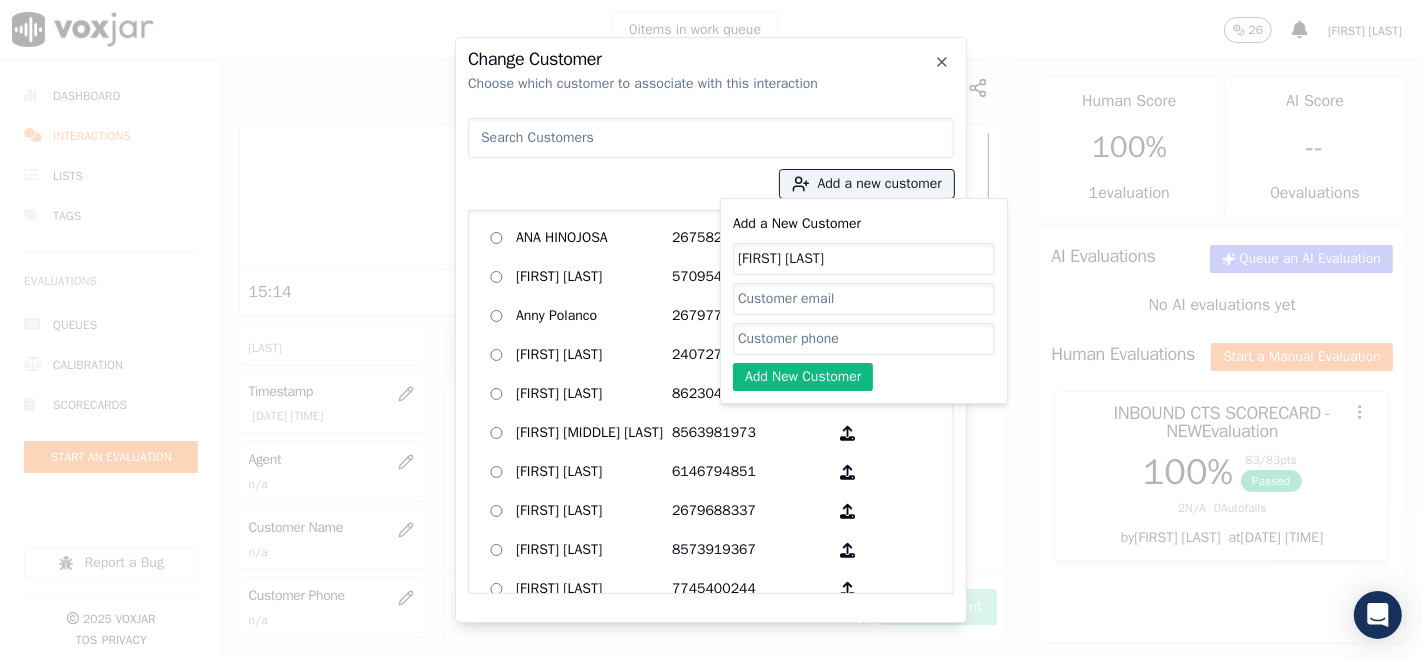 type on "[FIRST] [LAST]" 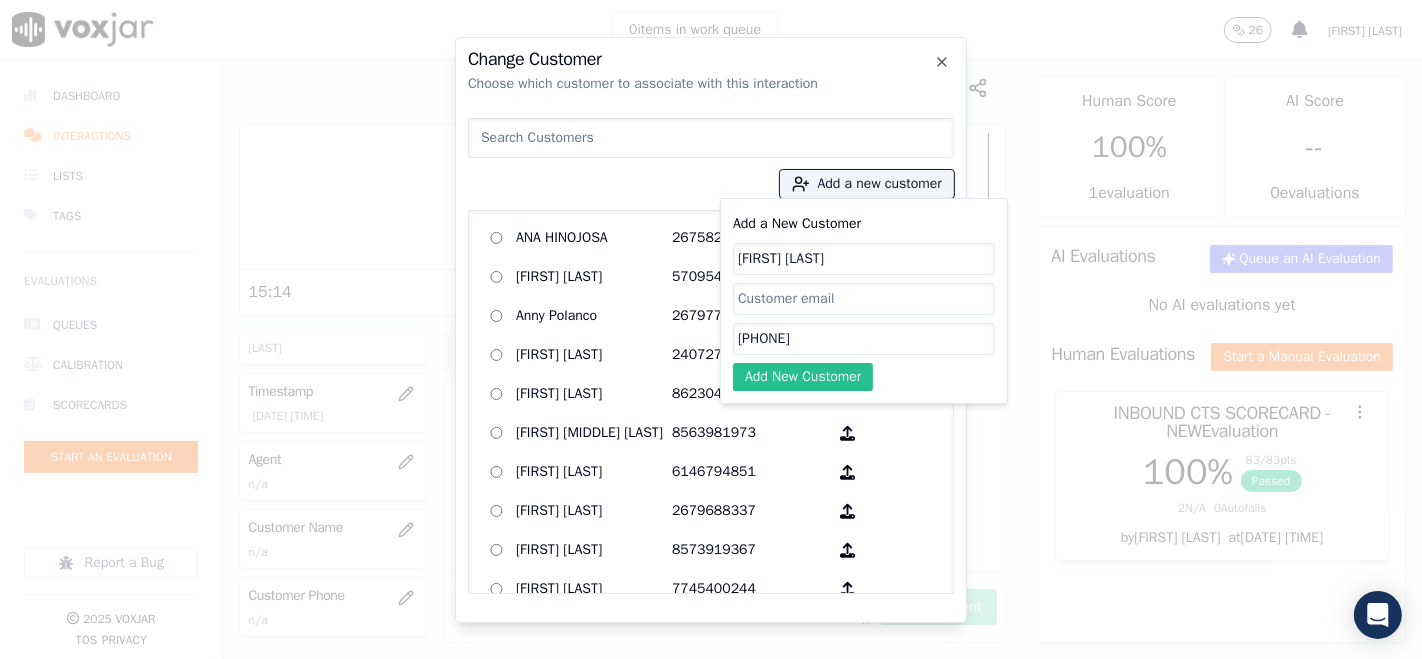 type on "[PHONE]" 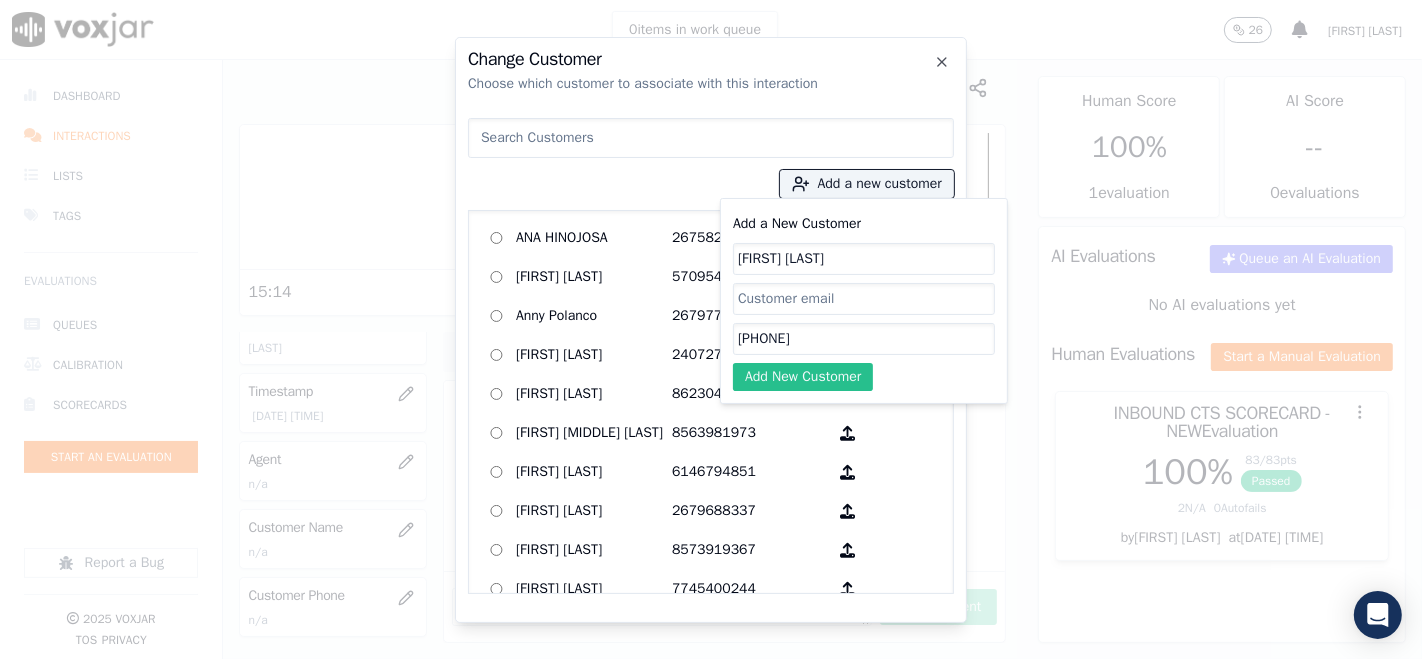 click on "Add New Customer" 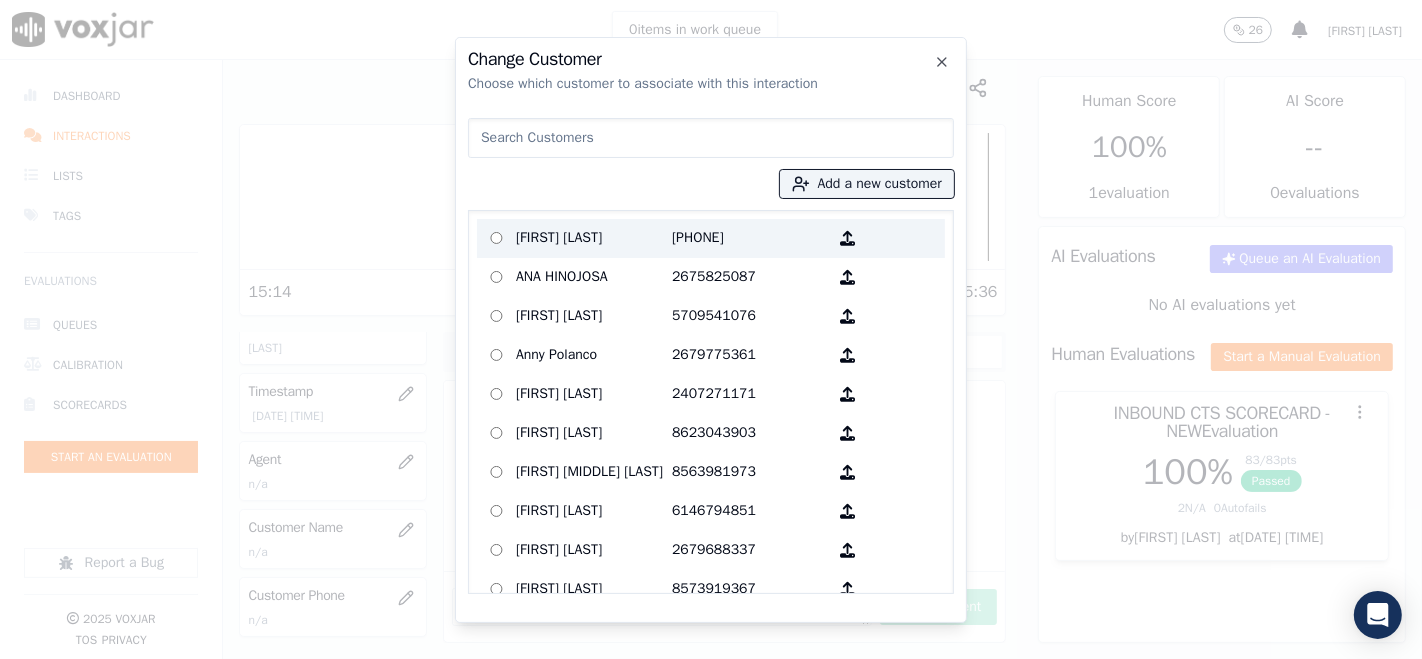 click on "[FIRST] [LAST]" at bounding box center [594, 238] 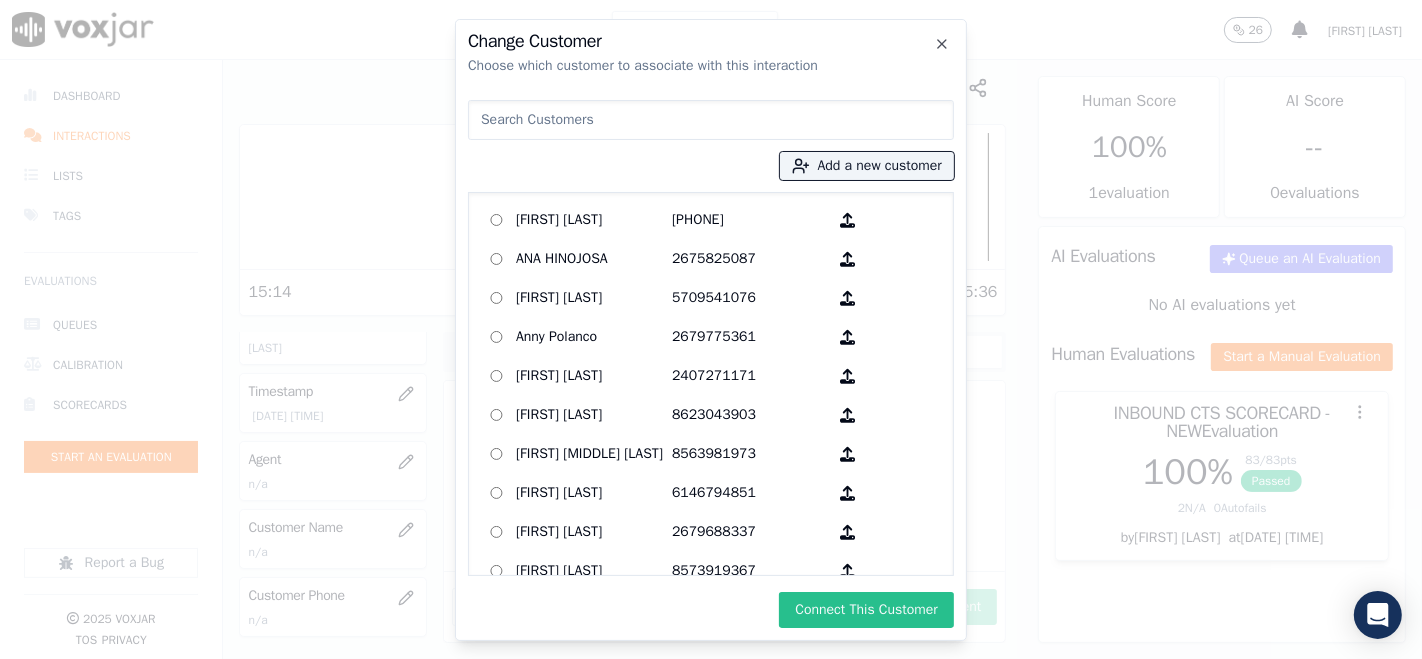 click on "Connect This Customer" at bounding box center [866, 610] 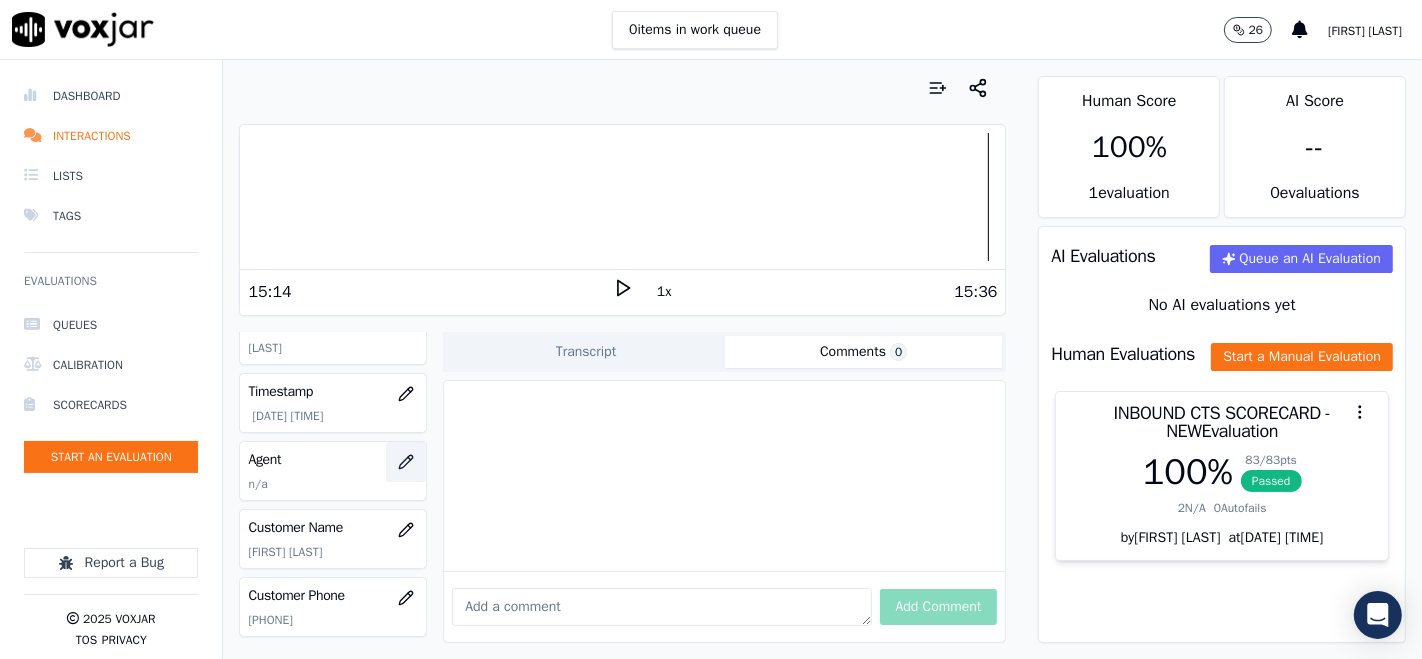 click 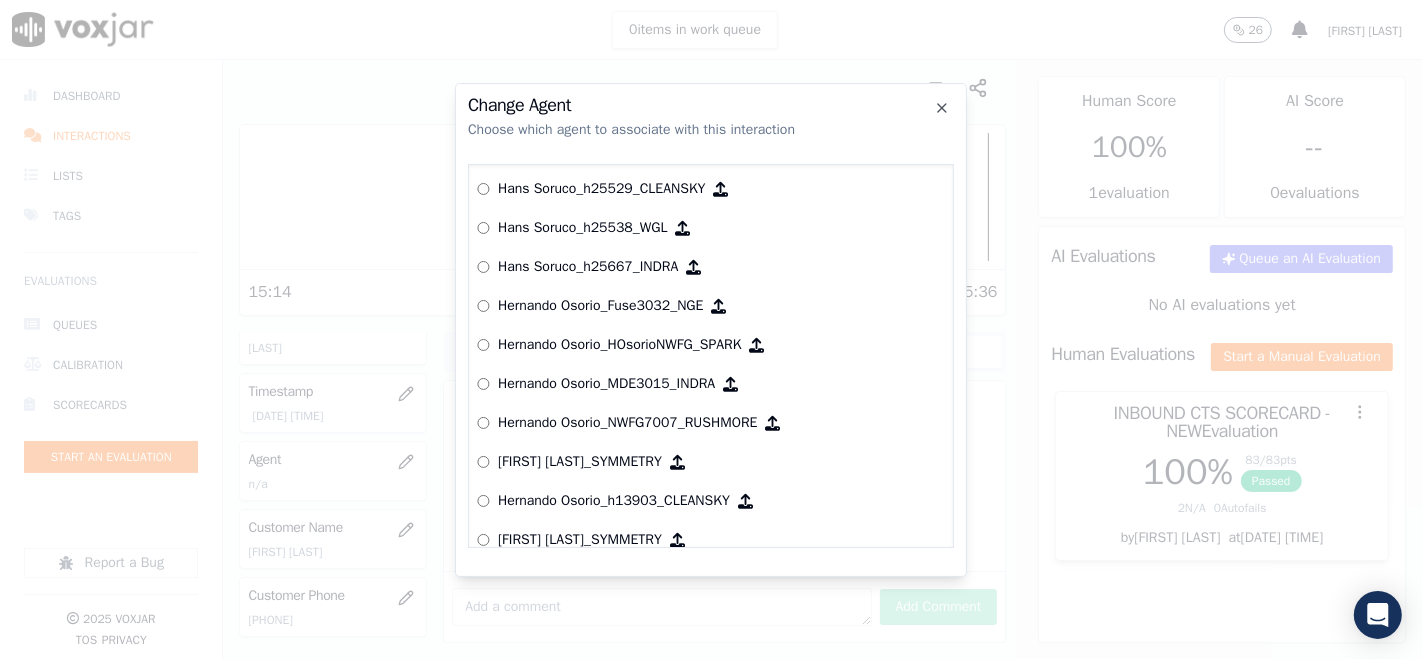 scroll, scrollTop: 3819, scrollLeft: 0, axis: vertical 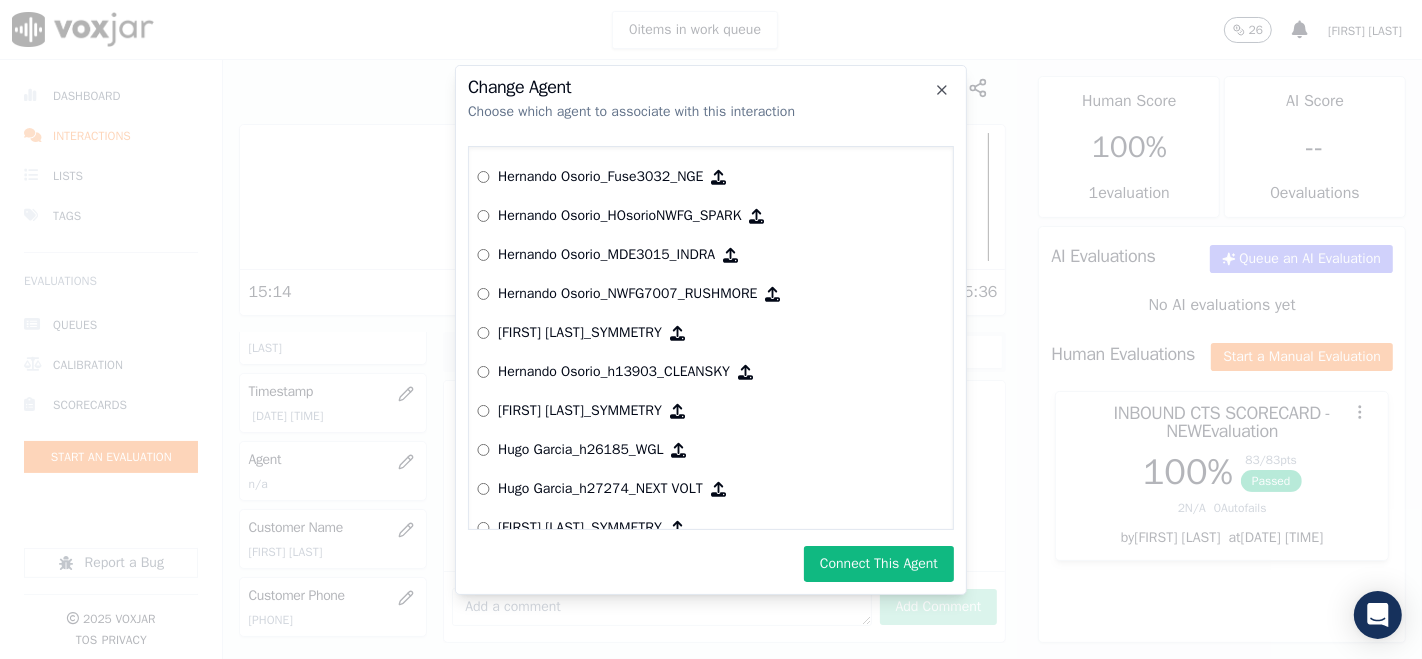 click on "Connect This Agent" at bounding box center (879, 564) 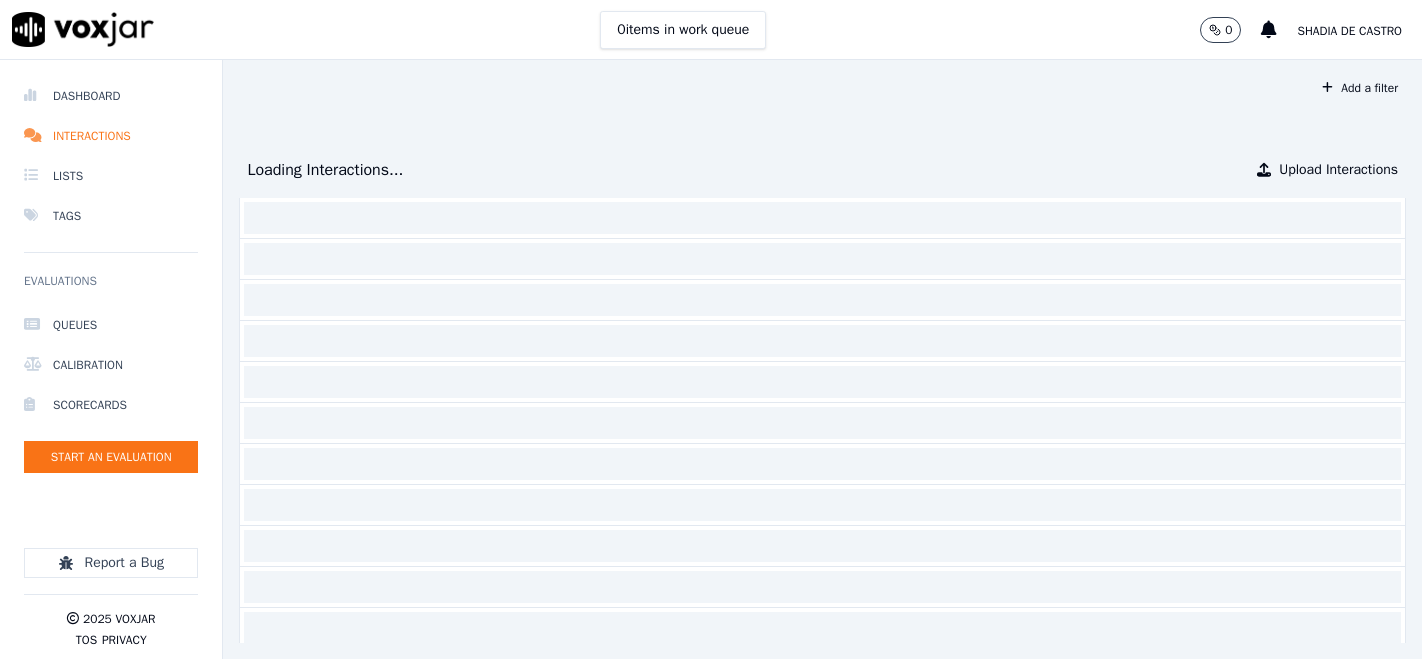 scroll, scrollTop: 0, scrollLeft: 0, axis: both 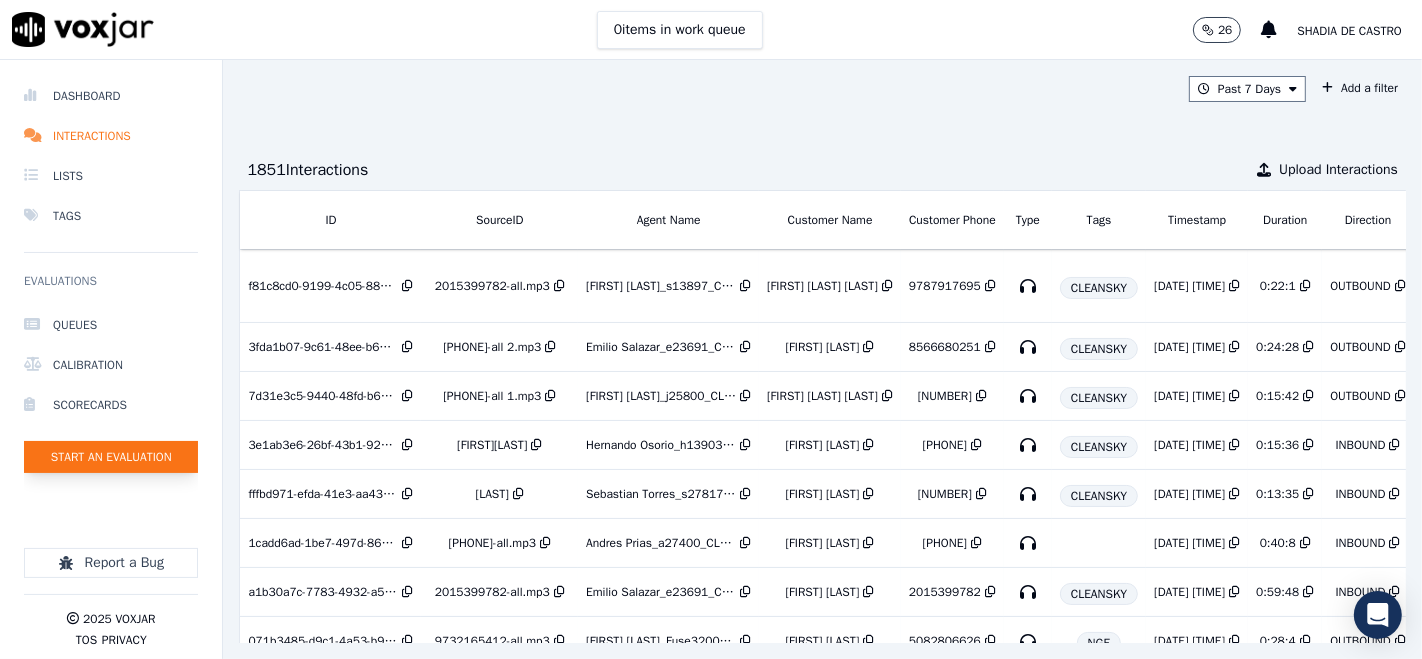 click on "Start an Evaluation" 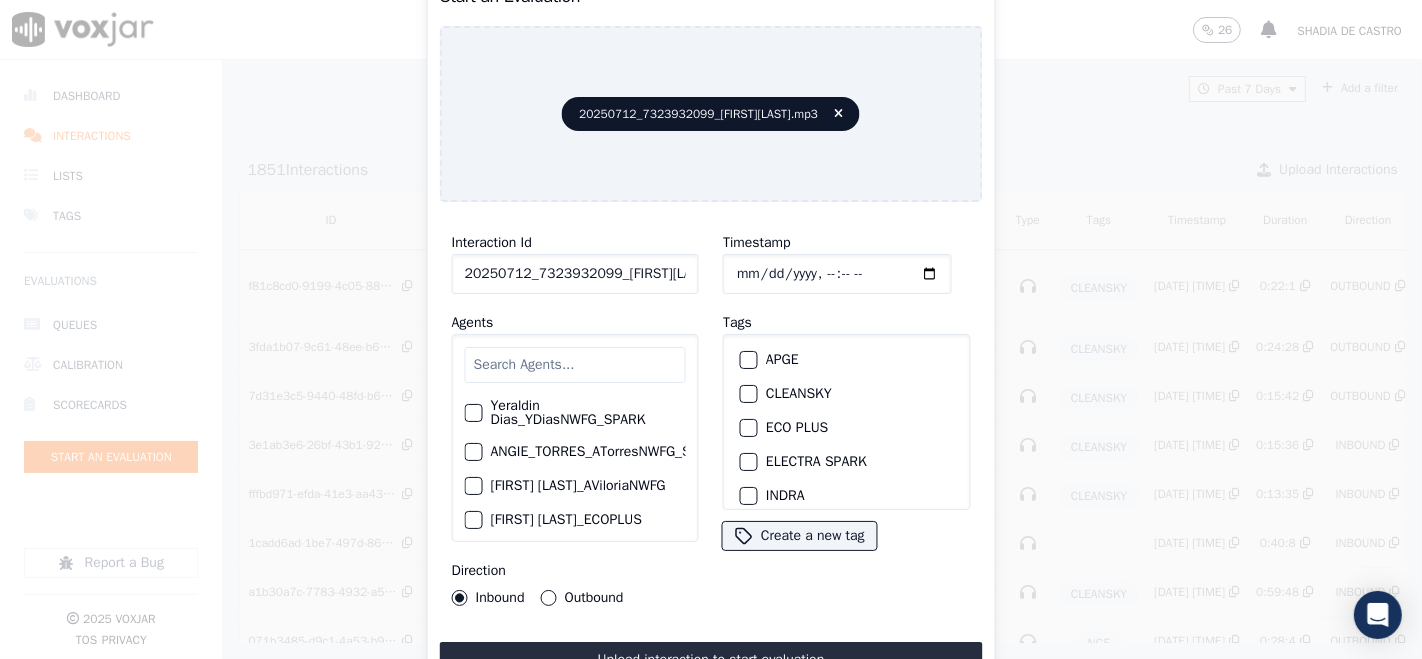 click on "20250712_7323932099_[FIRST][LAST].mp3" 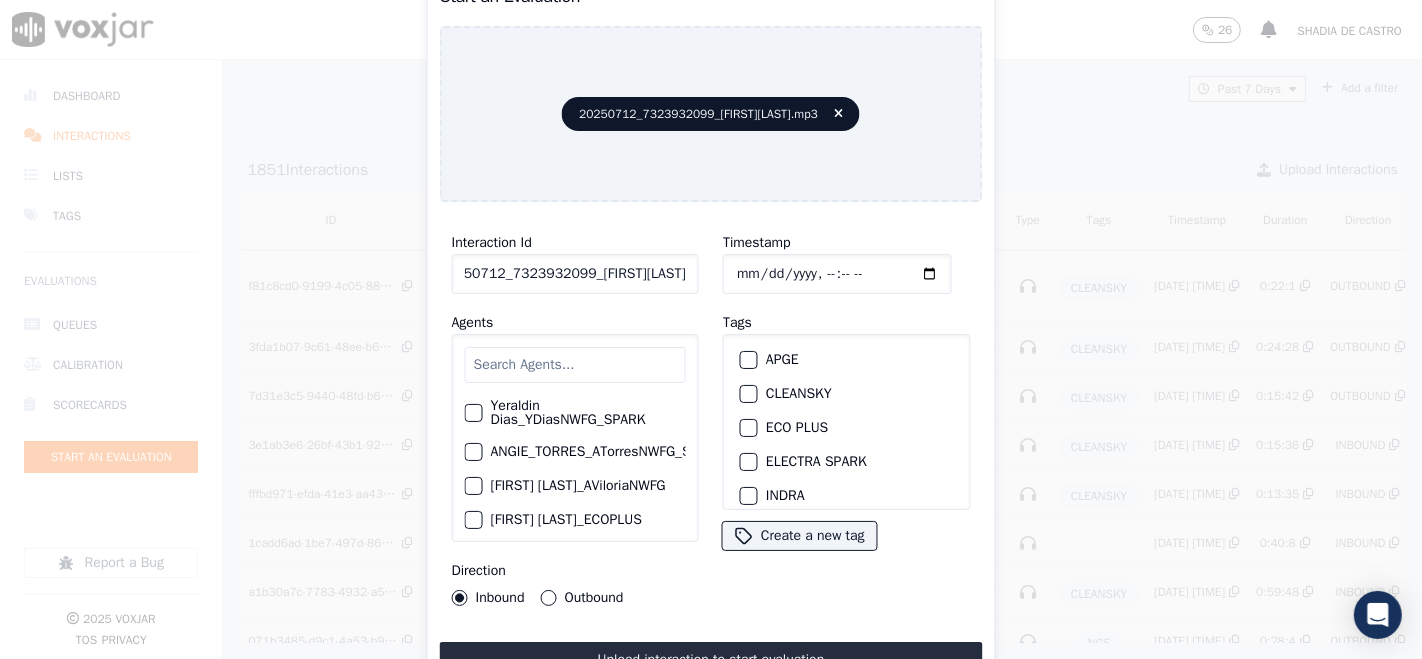 scroll, scrollTop: 0, scrollLeft: 57, axis: horizontal 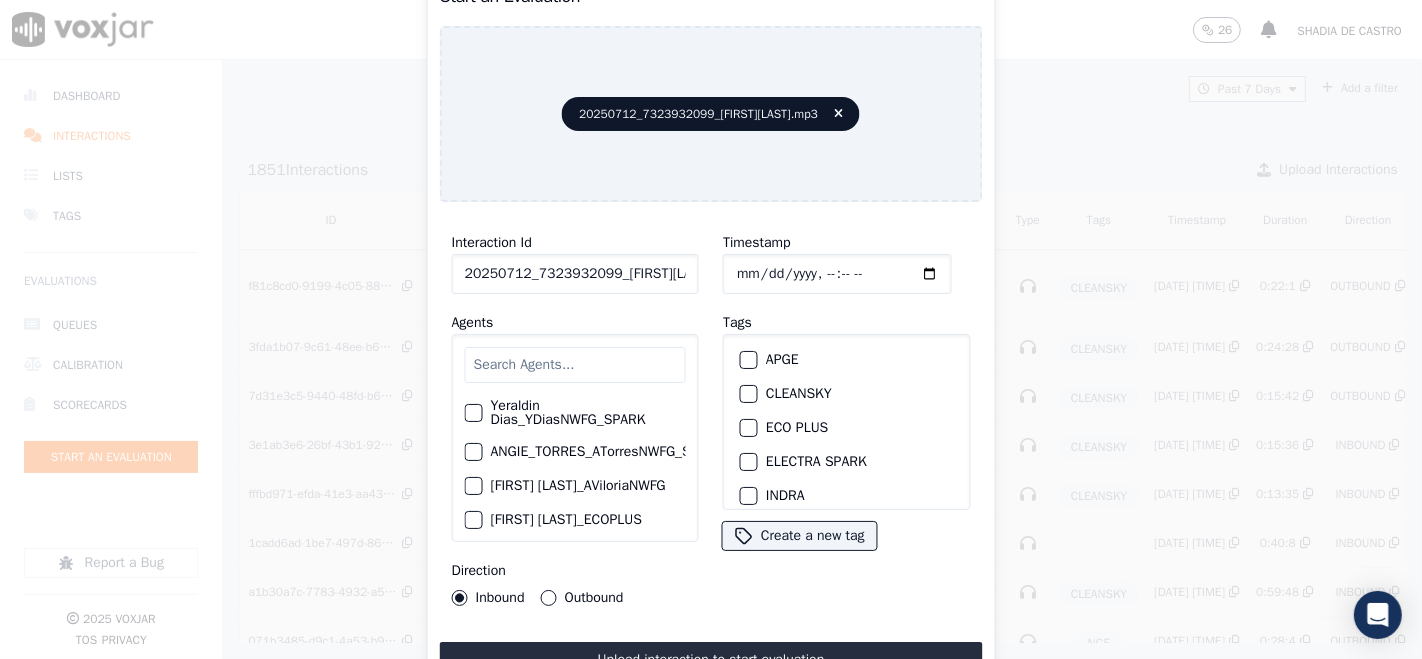 click at bounding box center (748, 394) 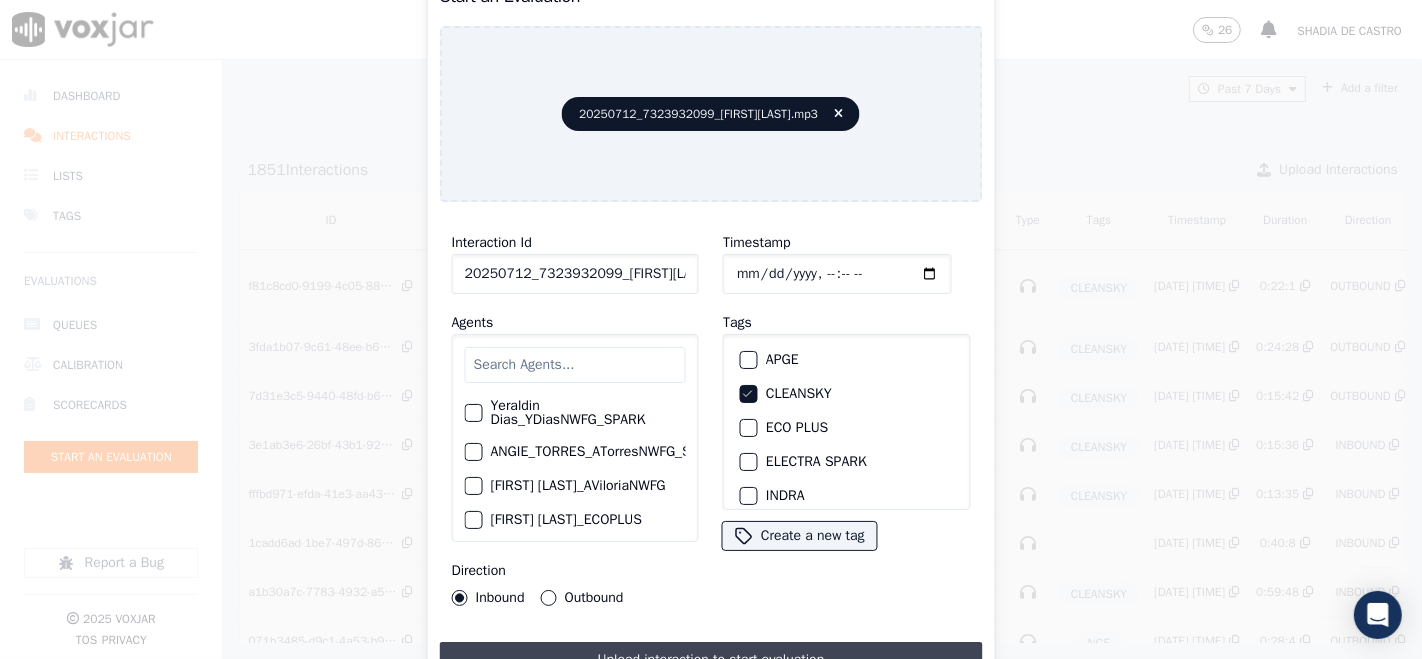 click on "Upload interaction to start evaluation" at bounding box center (711, 660) 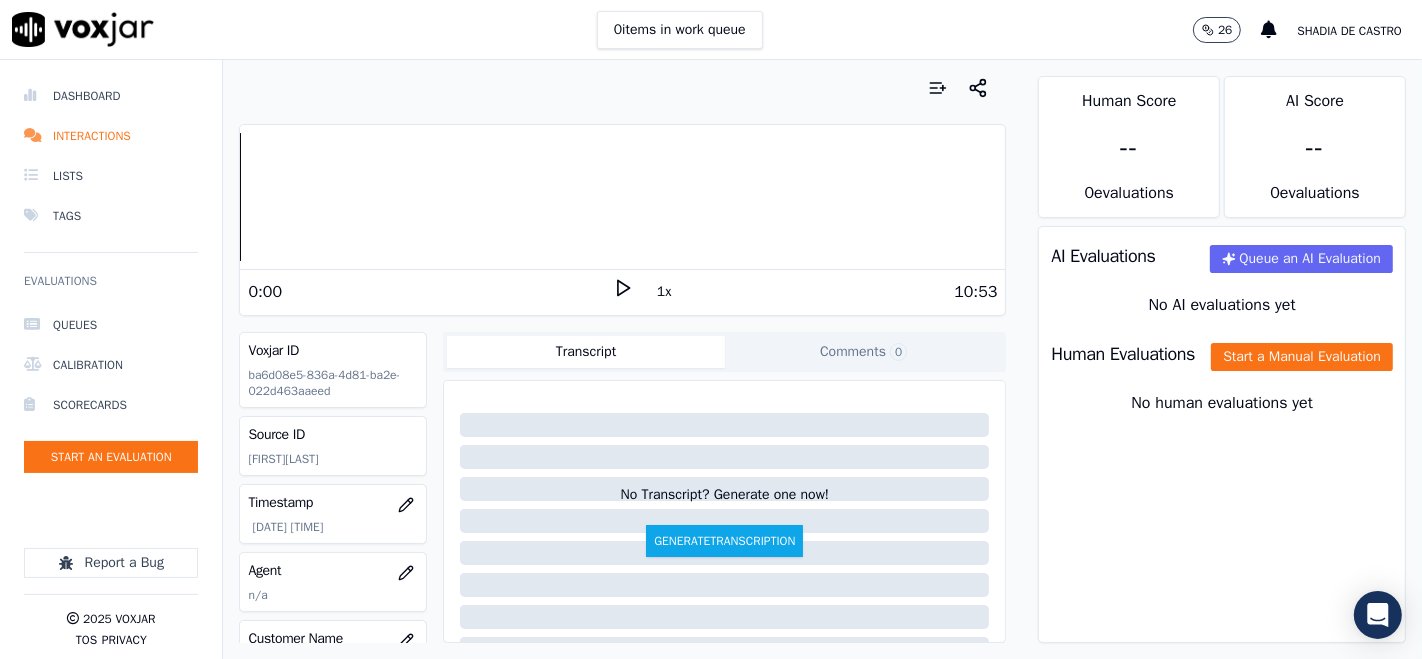 click 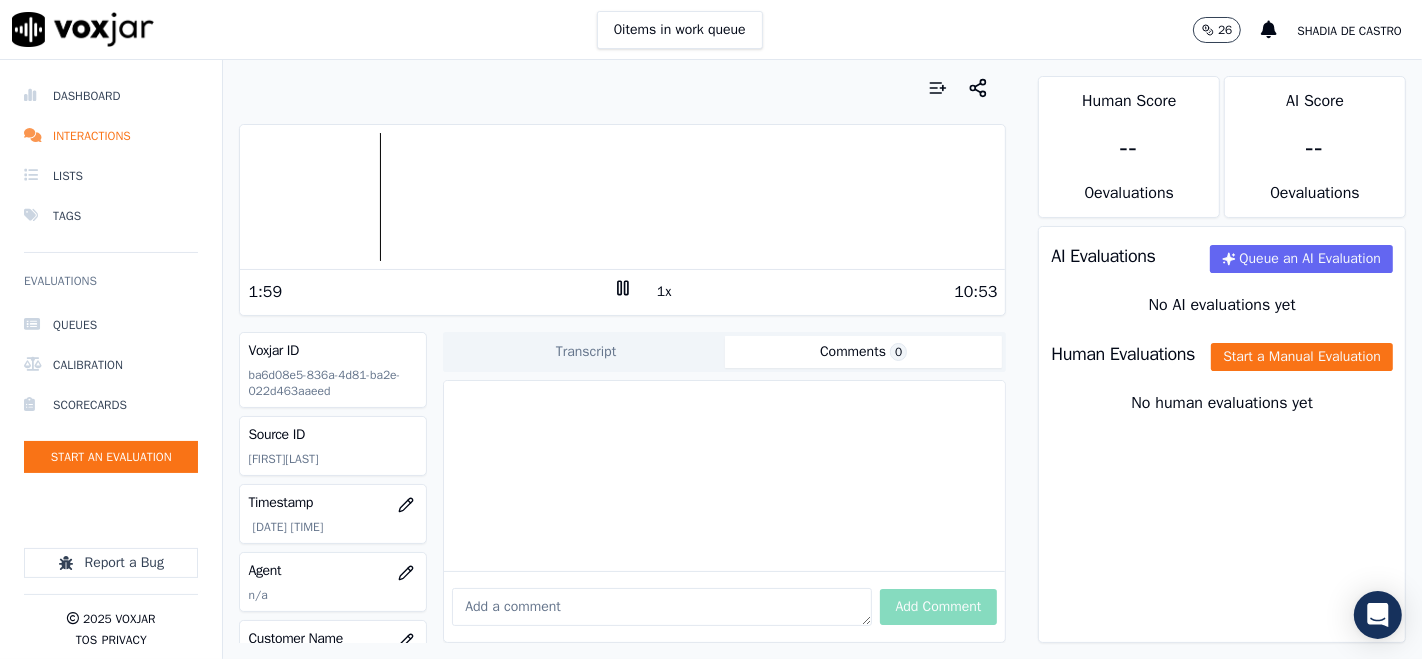 click on "Comments  0" 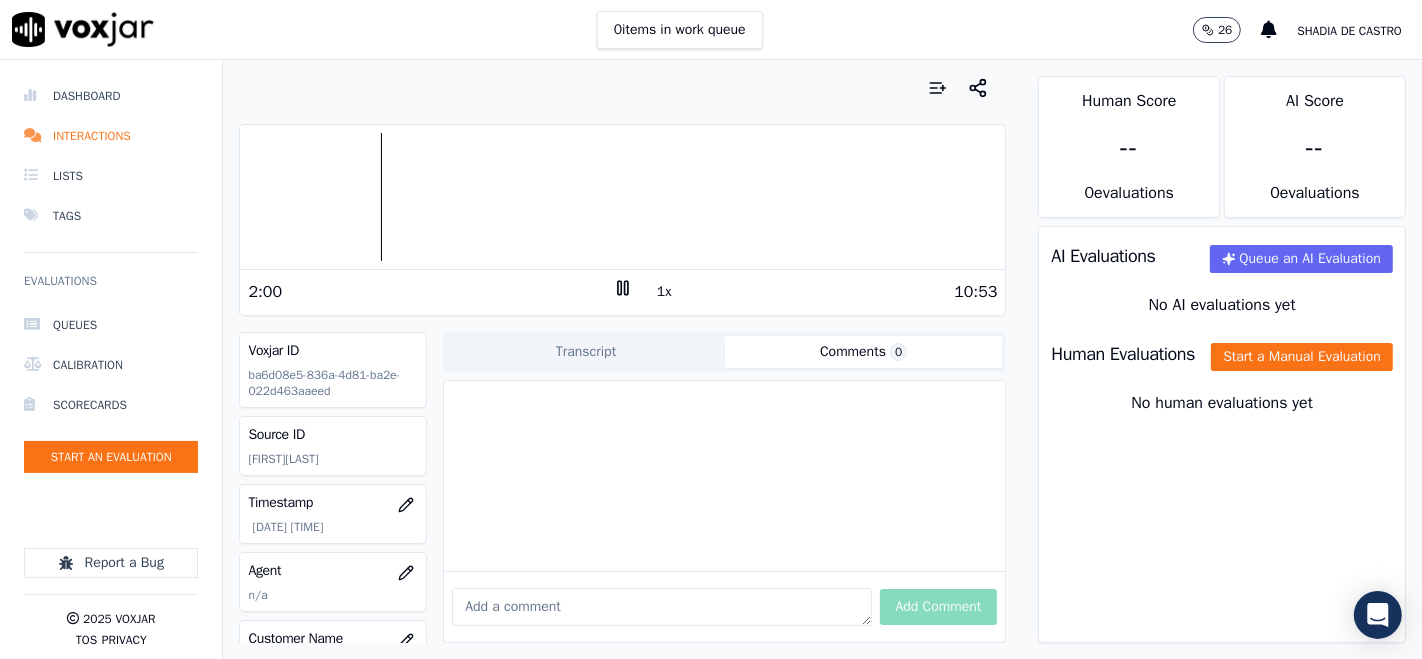 click at bounding box center [661, 607] 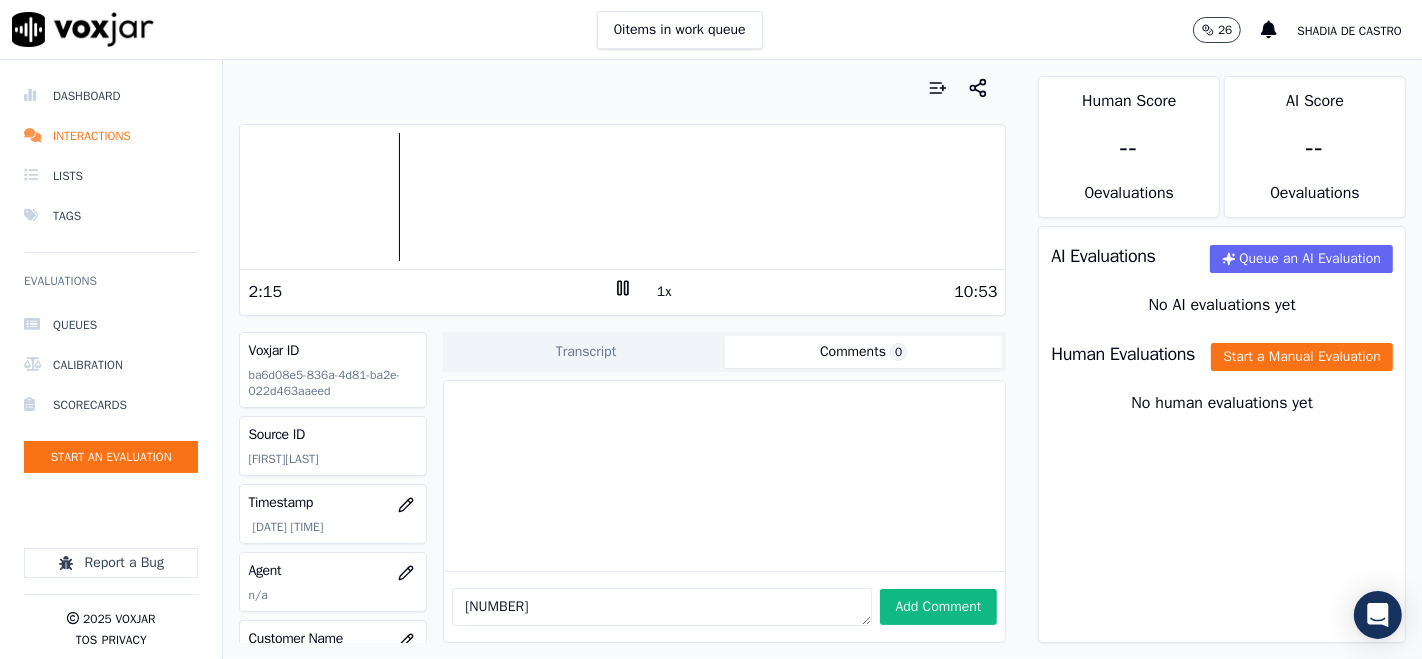 click at bounding box center (622, 197) 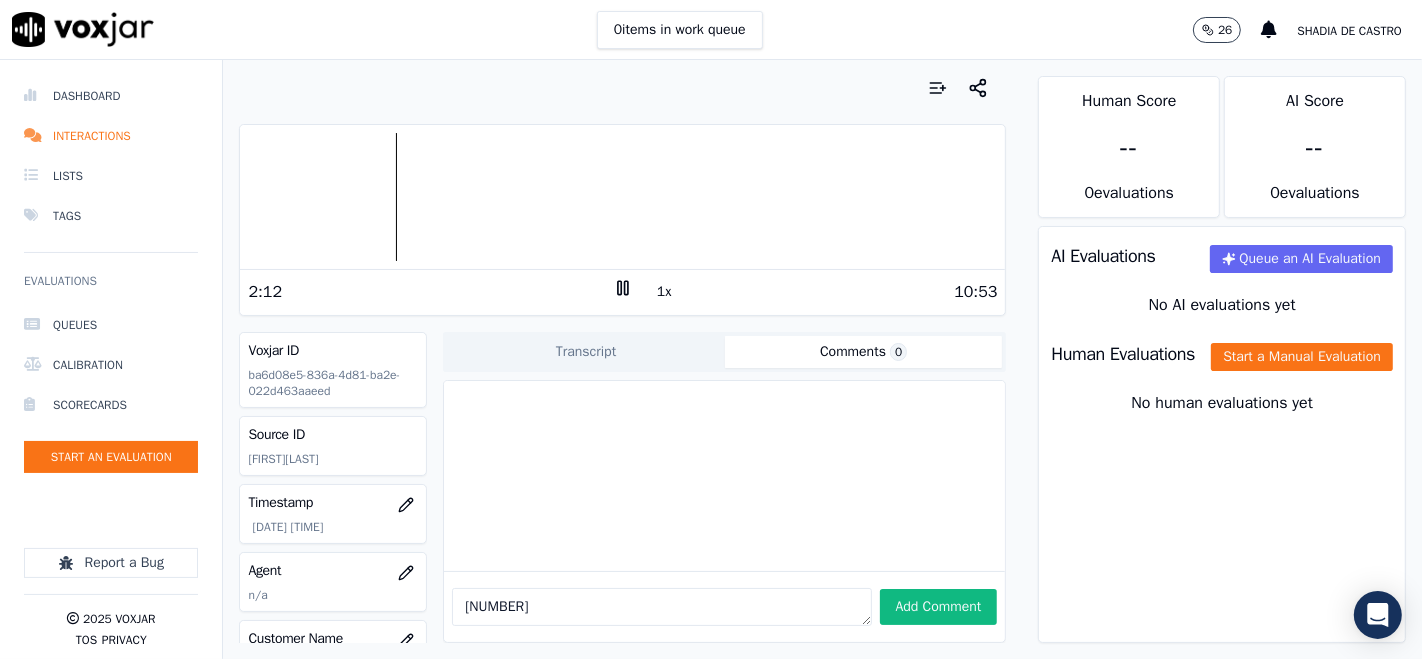 click at bounding box center [622, 197] 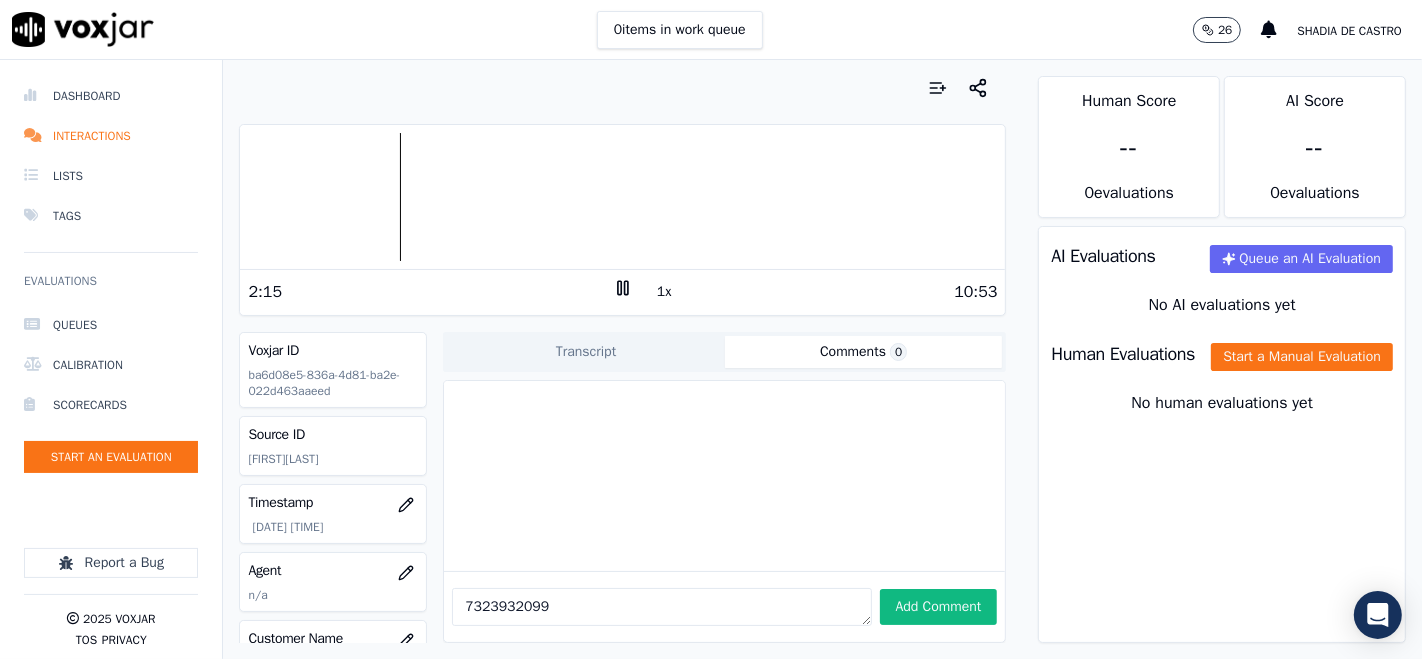 click on "7323932099" at bounding box center (661, 607) 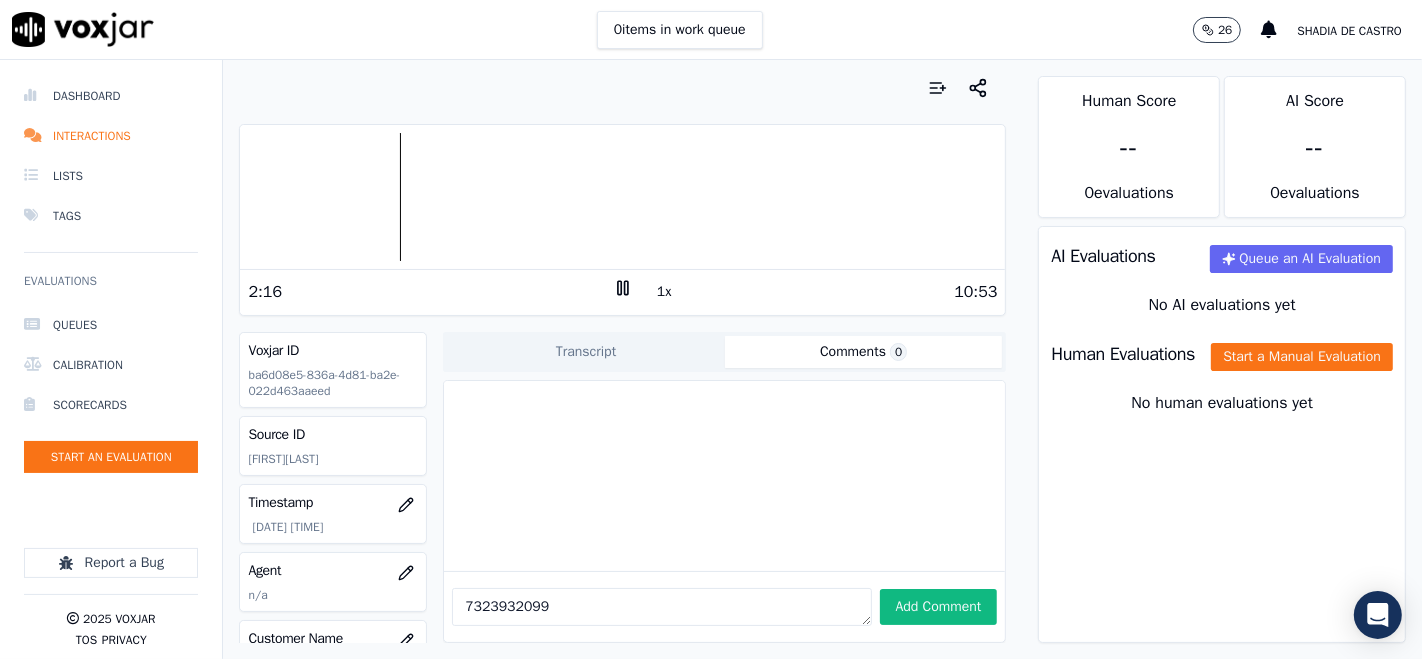 click on "7323932099" at bounding box center (661, 607) 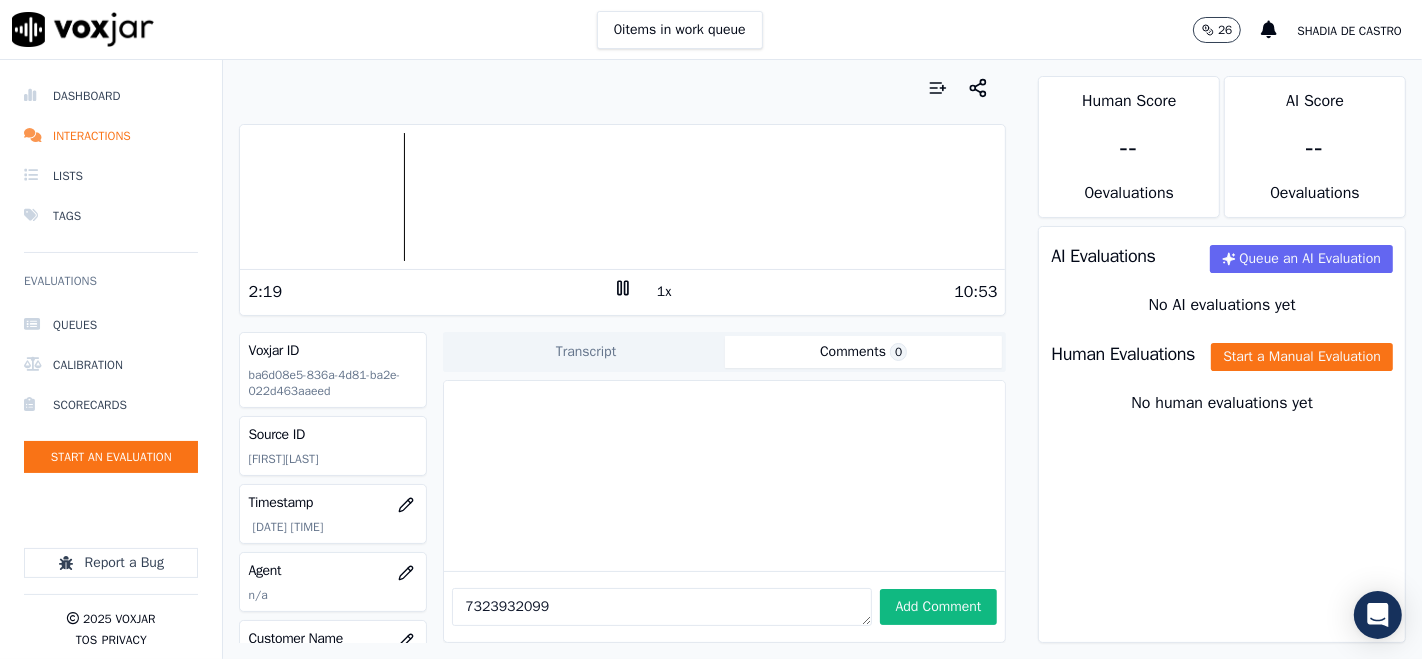 type on "7323932099" 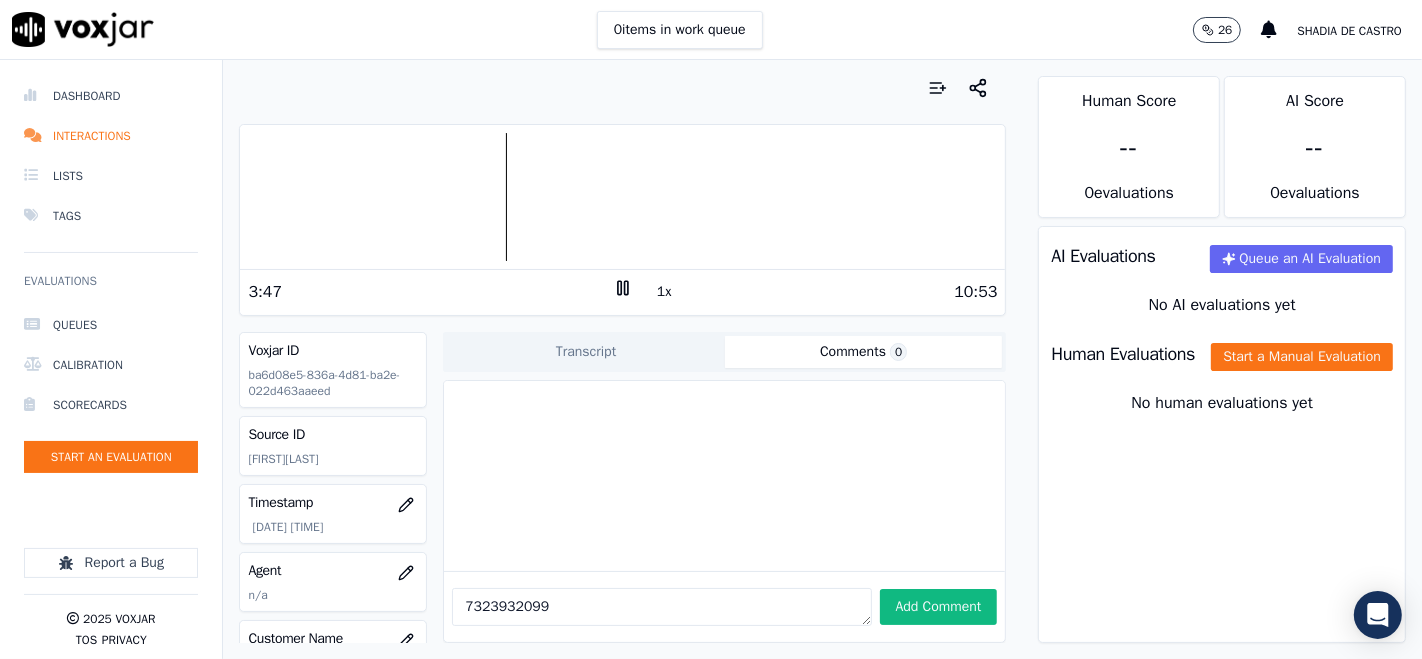 click at bounding box center [622, 197] 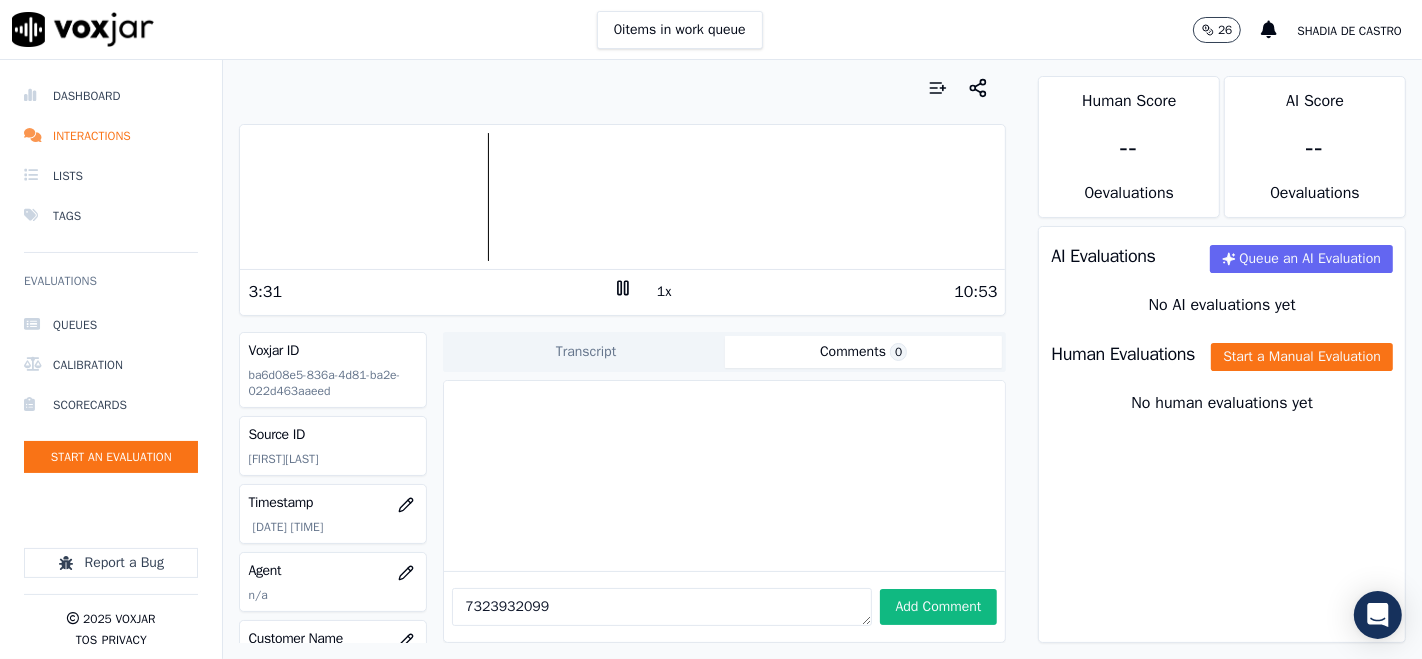 click at bounding box center [622, 197] 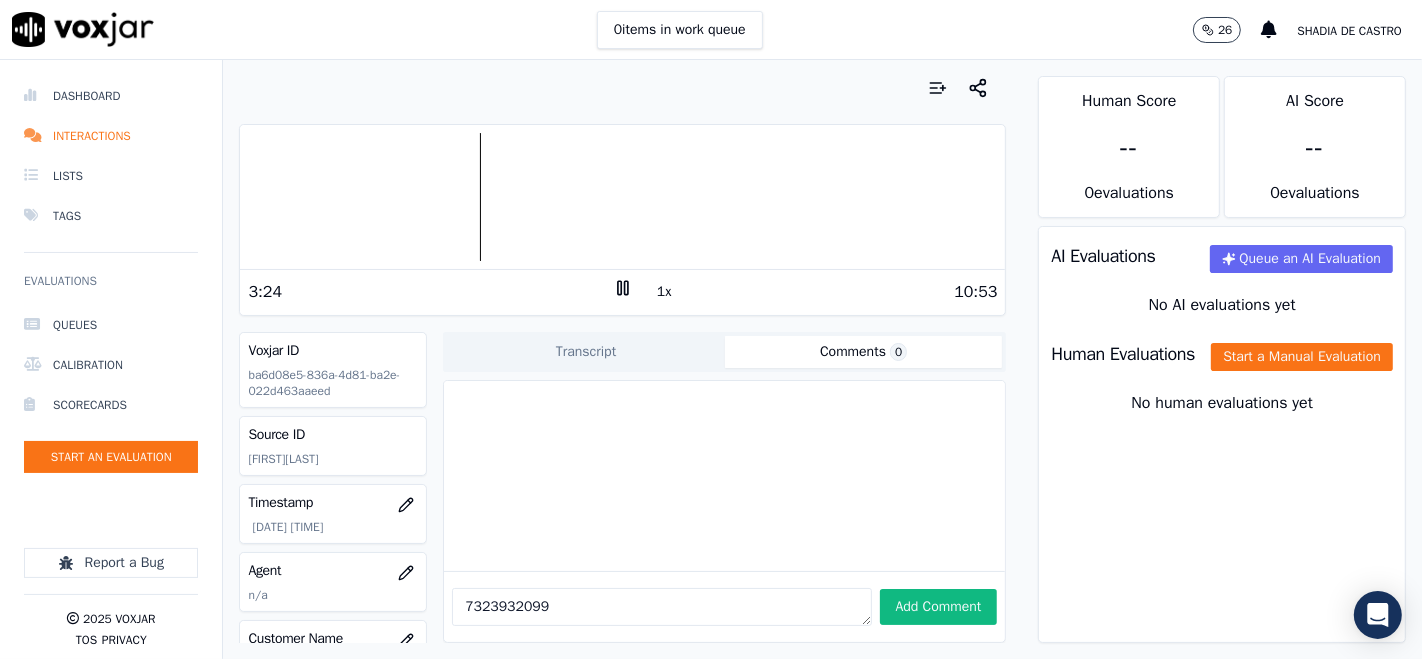 click at bounding box center [622, 197] 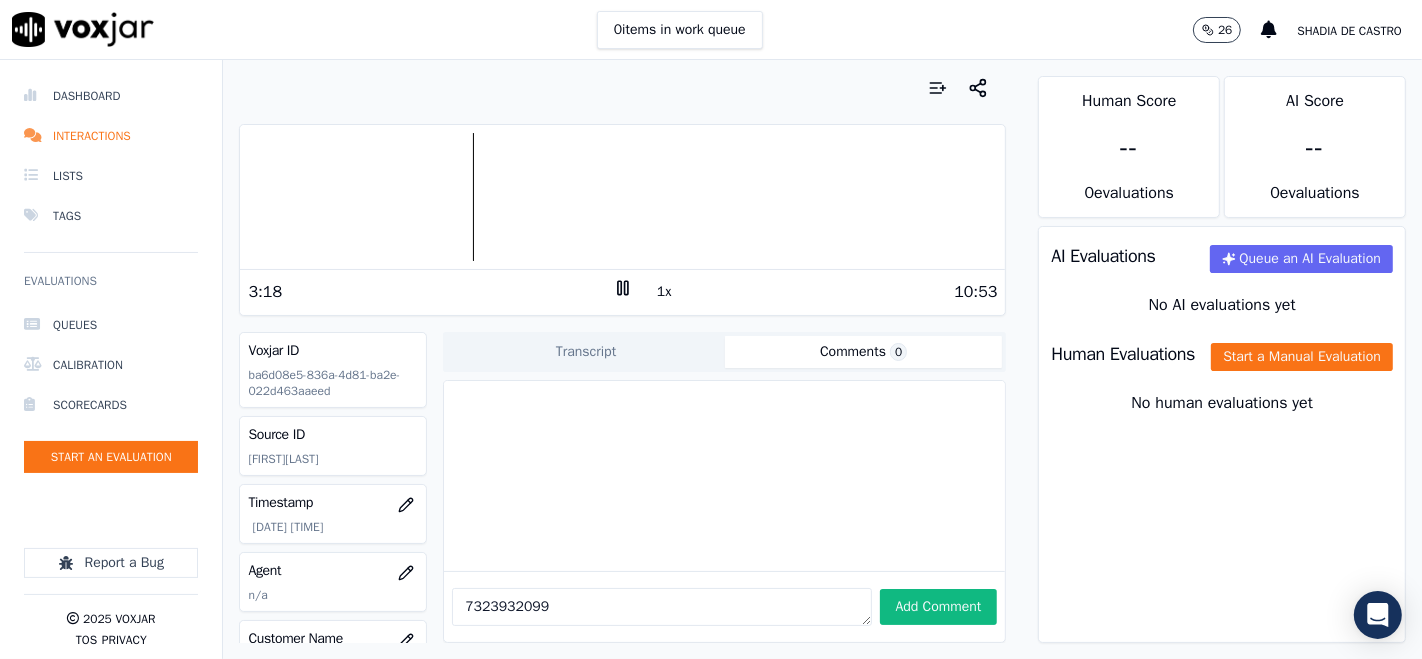 click at bounding box center (622, 197) 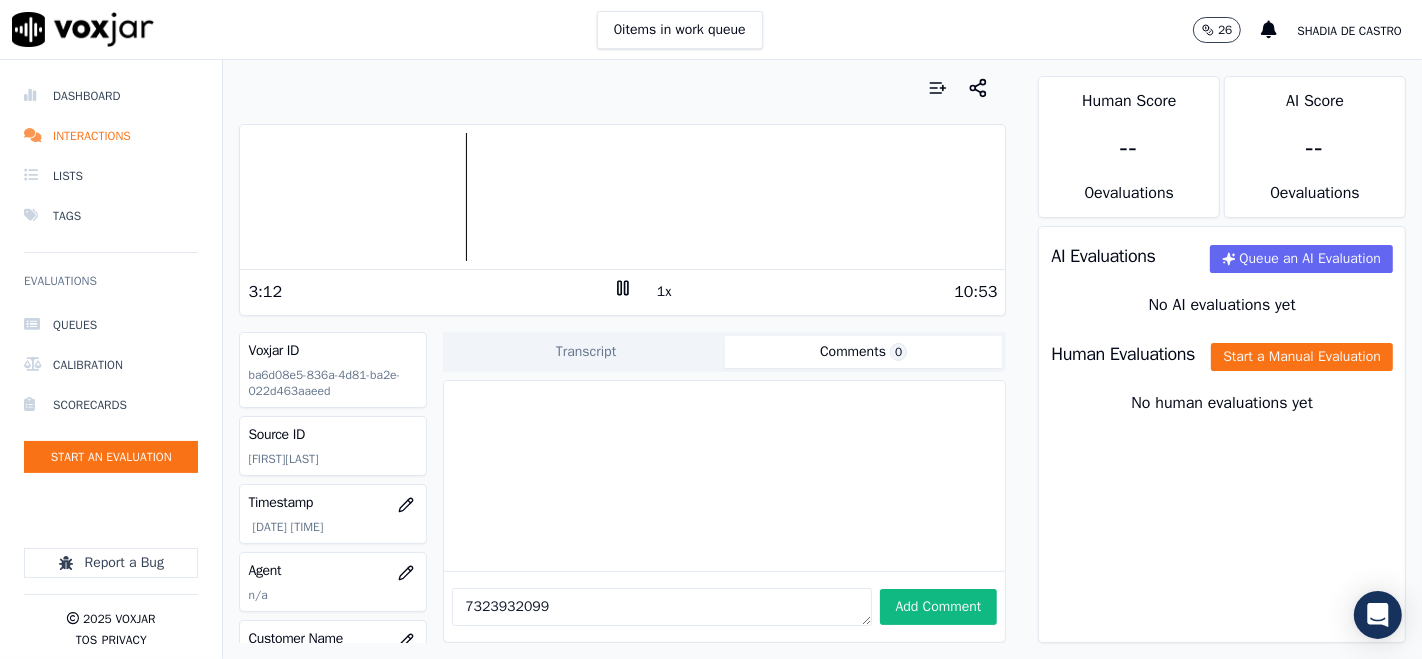 click at bounding box center (622, 197) 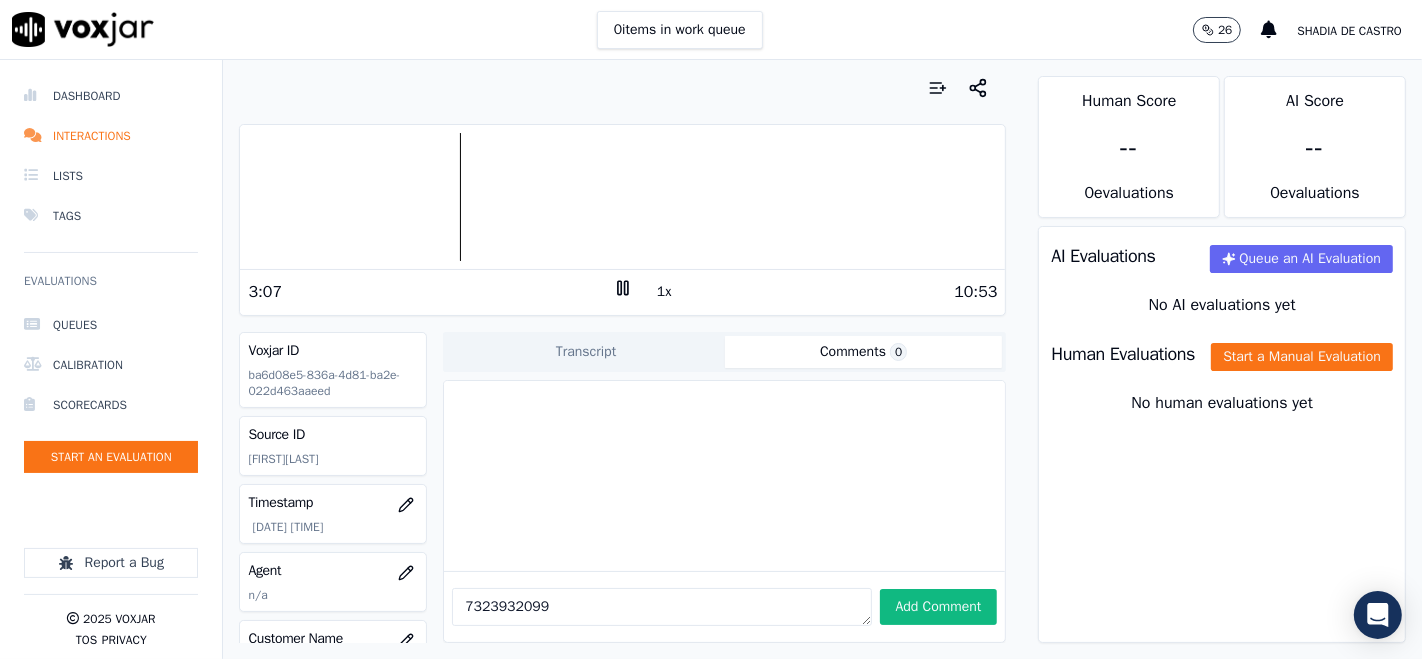 click at bounding box center (622, 197) 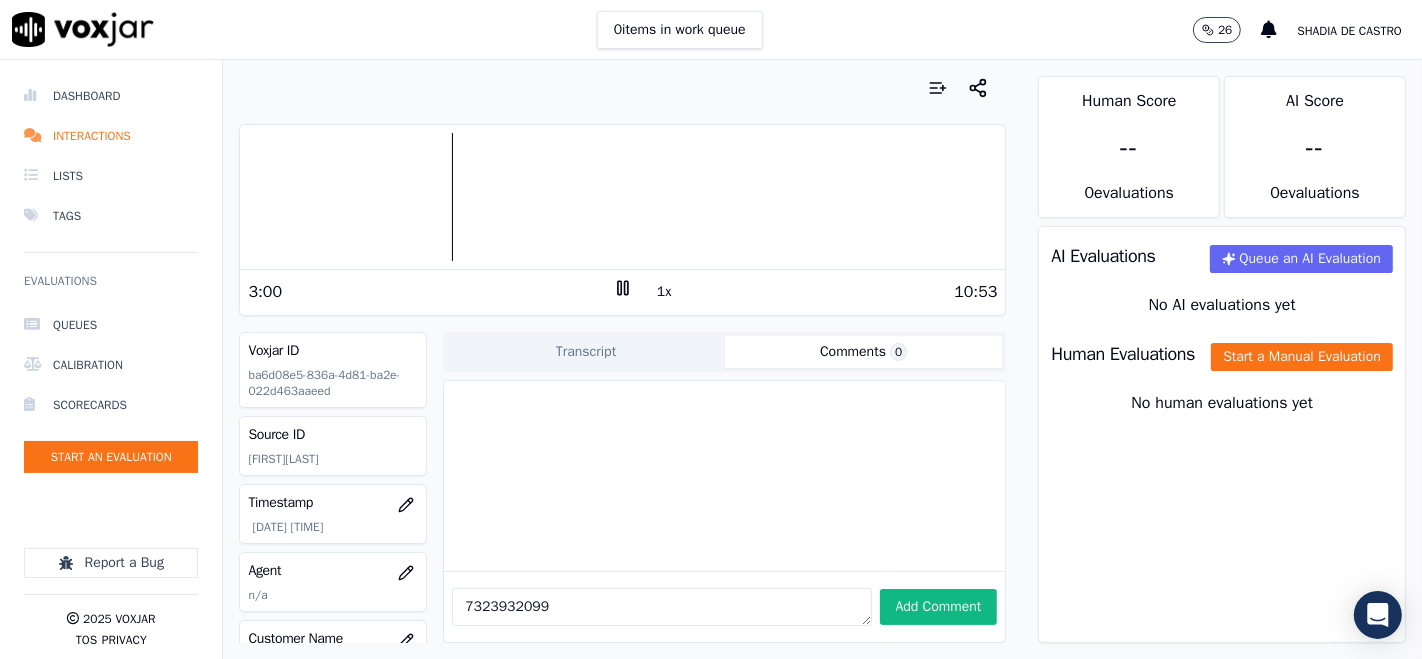 click at bounding box center [622, 197] 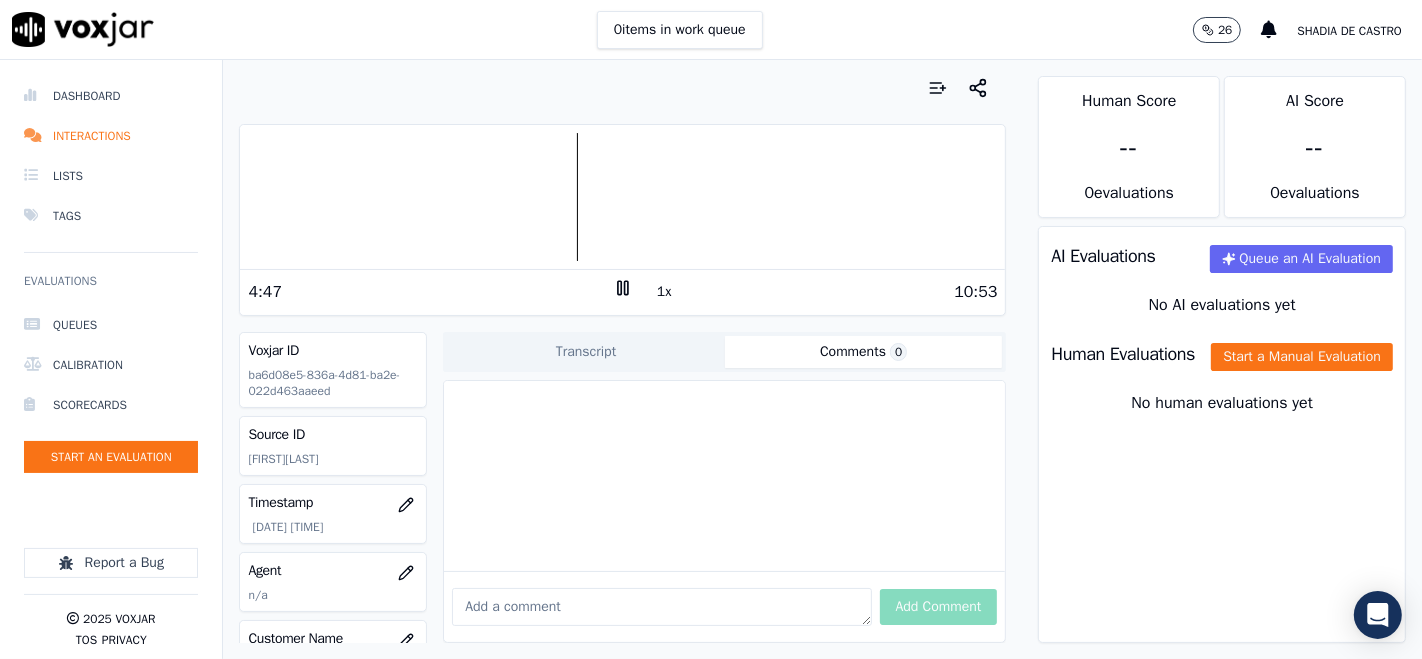 type 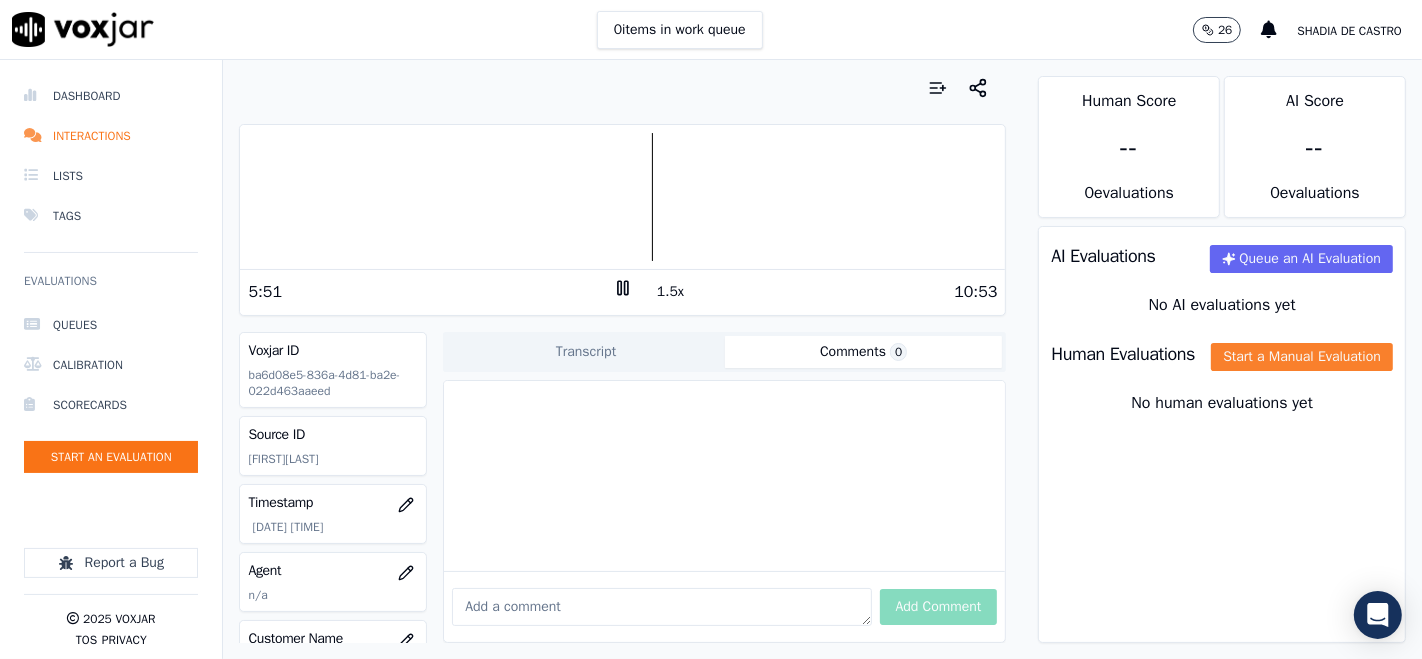 click on "Start a Manual Evaluation" 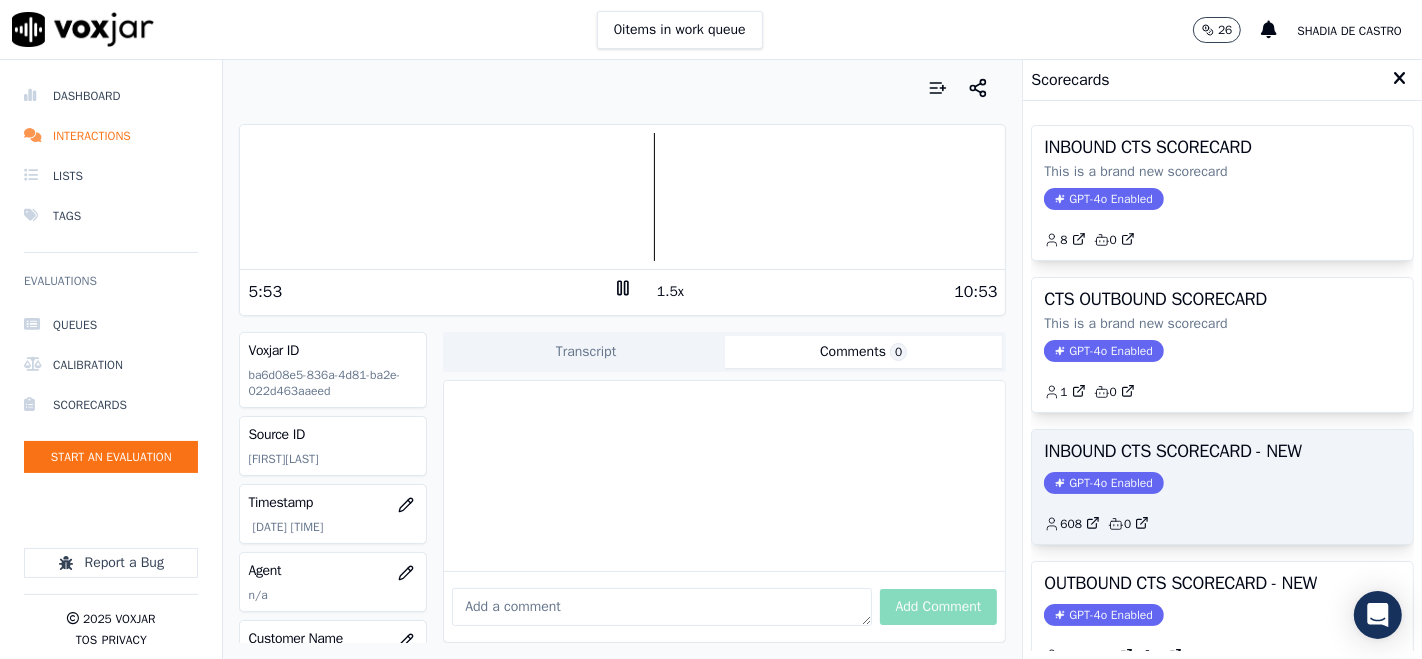 click on "INBOUND CTS SCORECARD - NEW" at bounding box center (1222, 451) 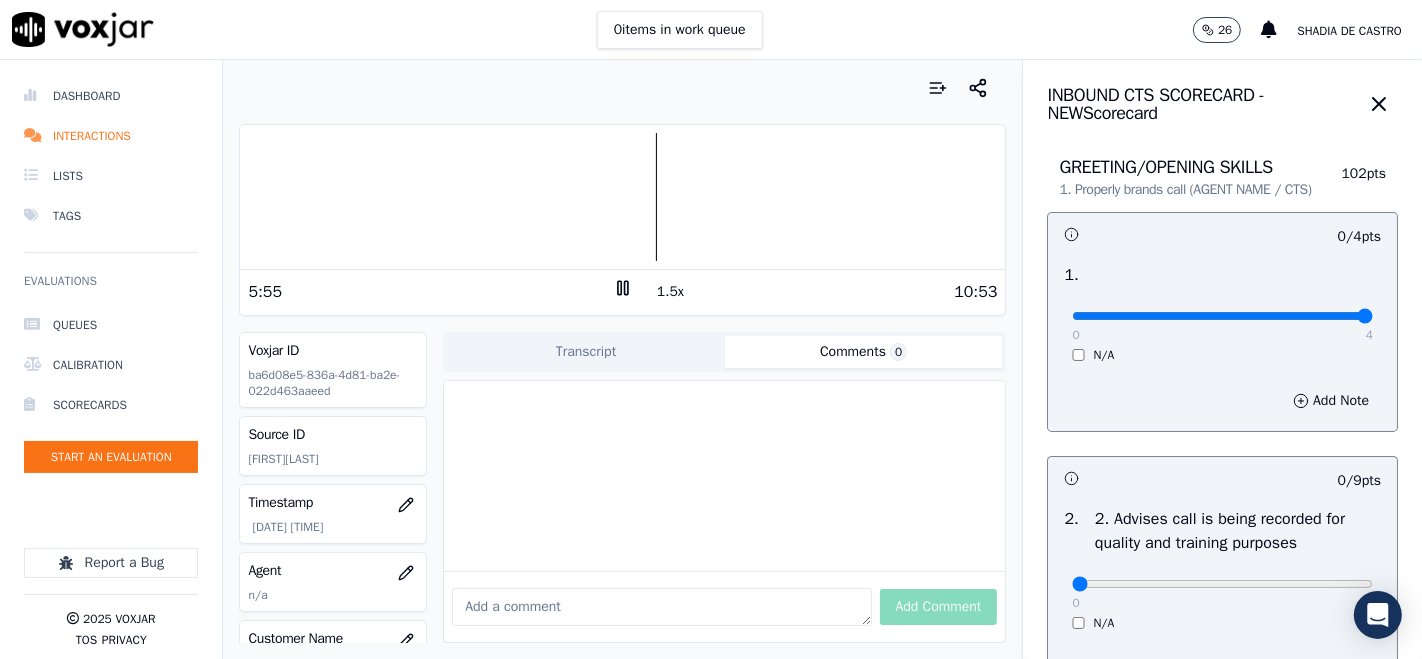 type on "4" 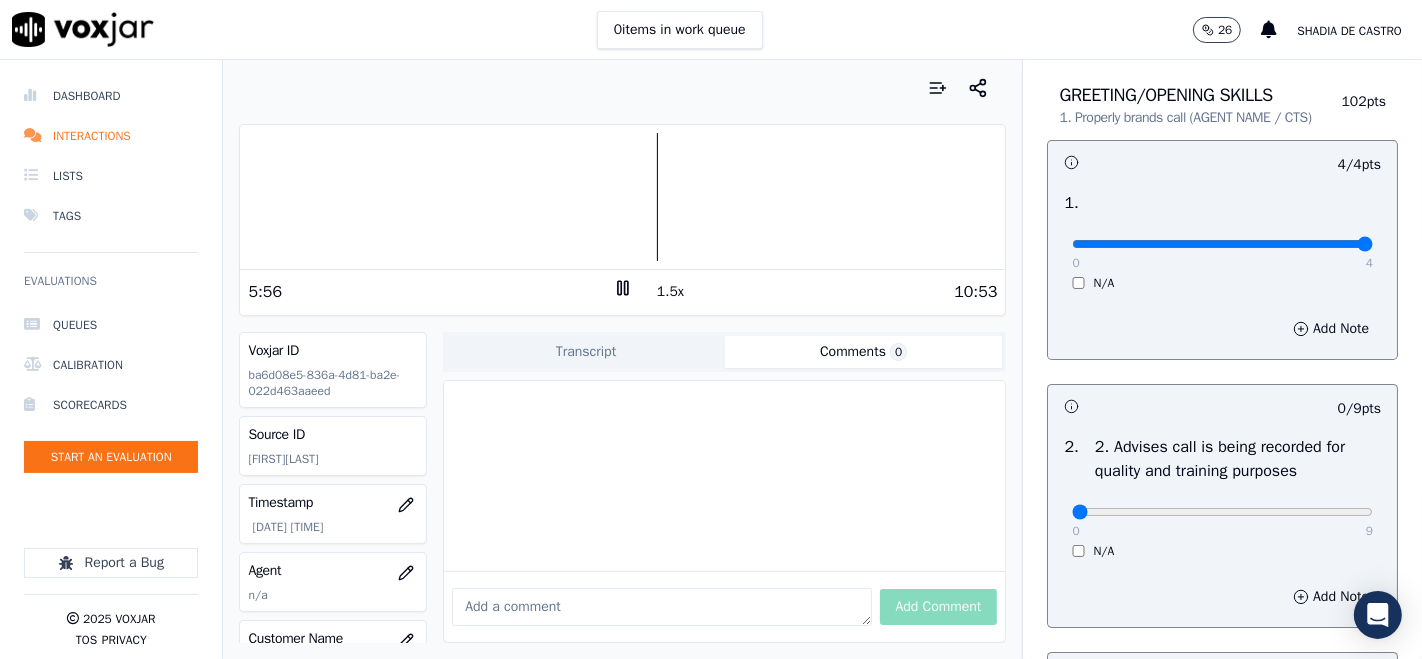 scroll, scrollTop: 222, scrollLeft: 0, axis: vertical 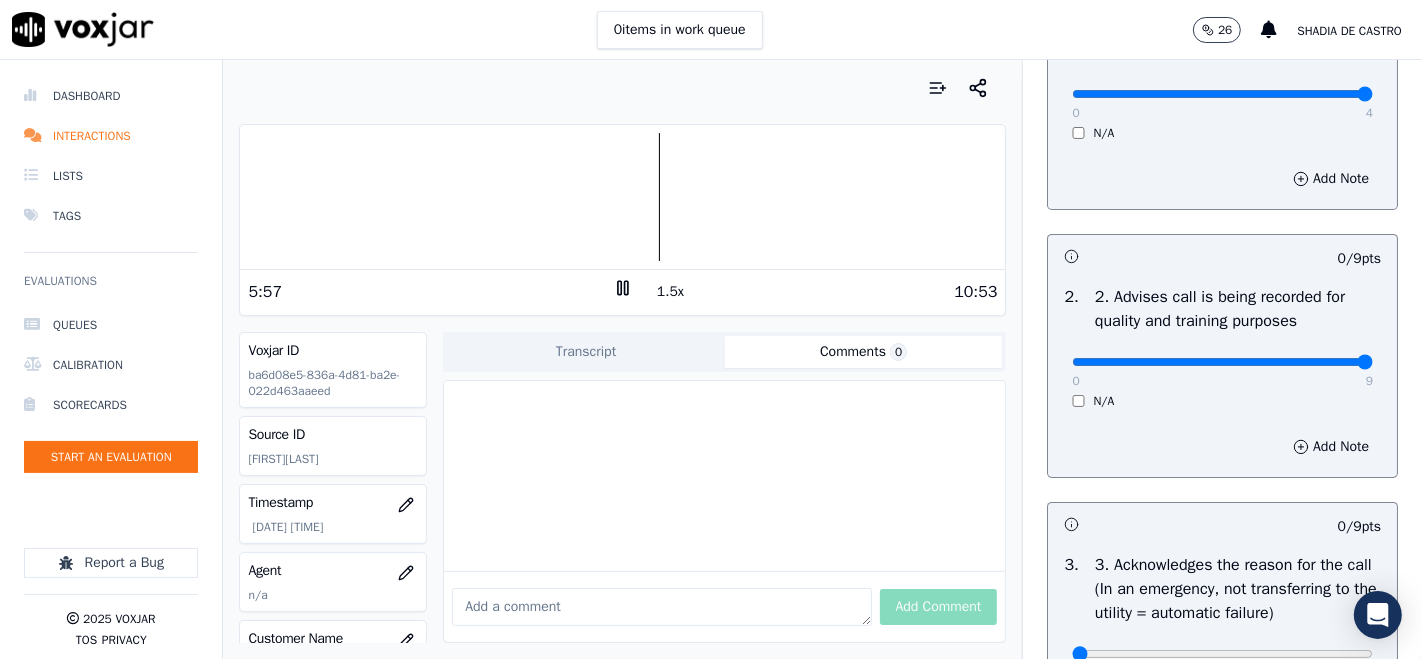 type on "9" 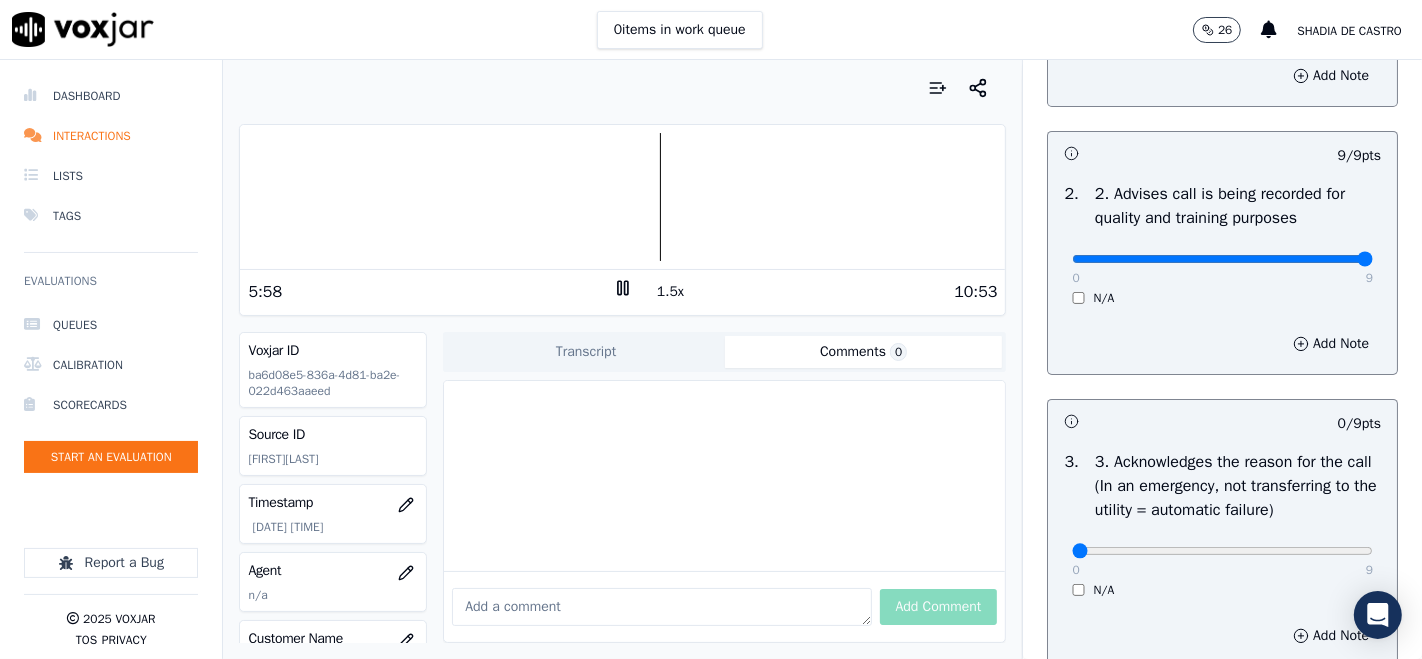 scroll, scrollTop: 444, scrollLeft: 0, axis: vertical 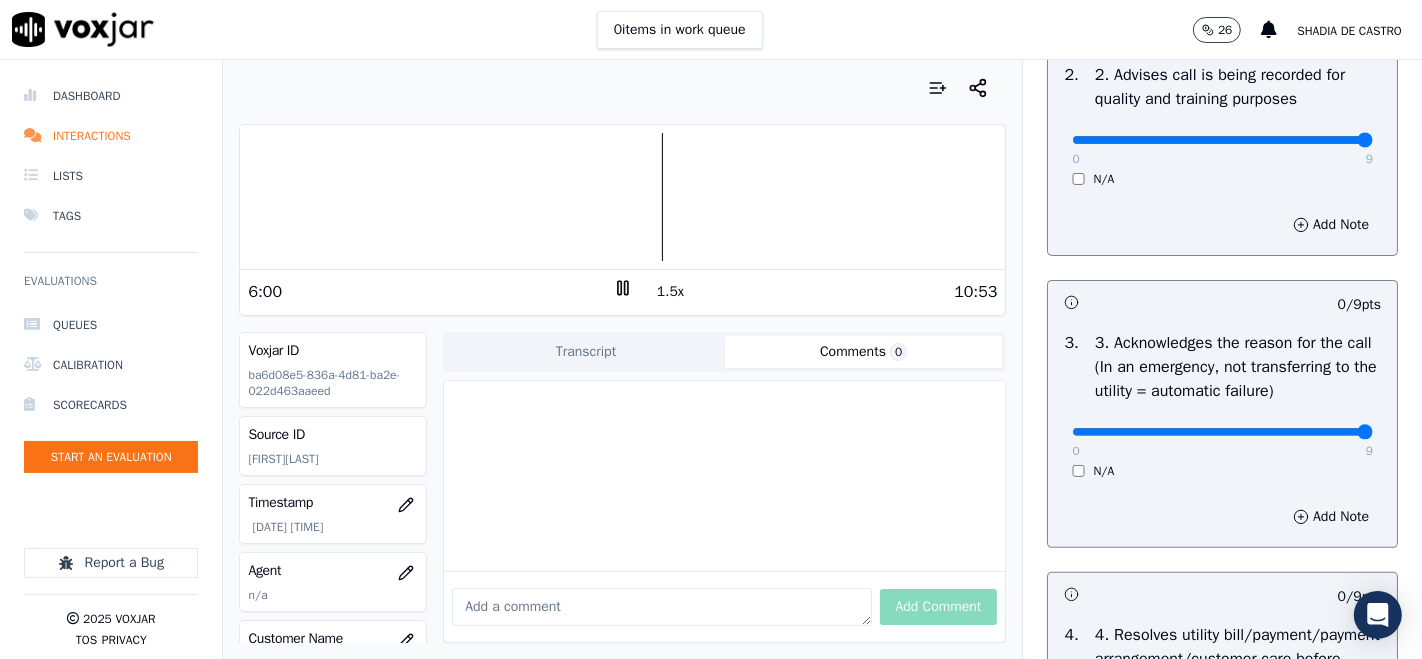 type on "9" 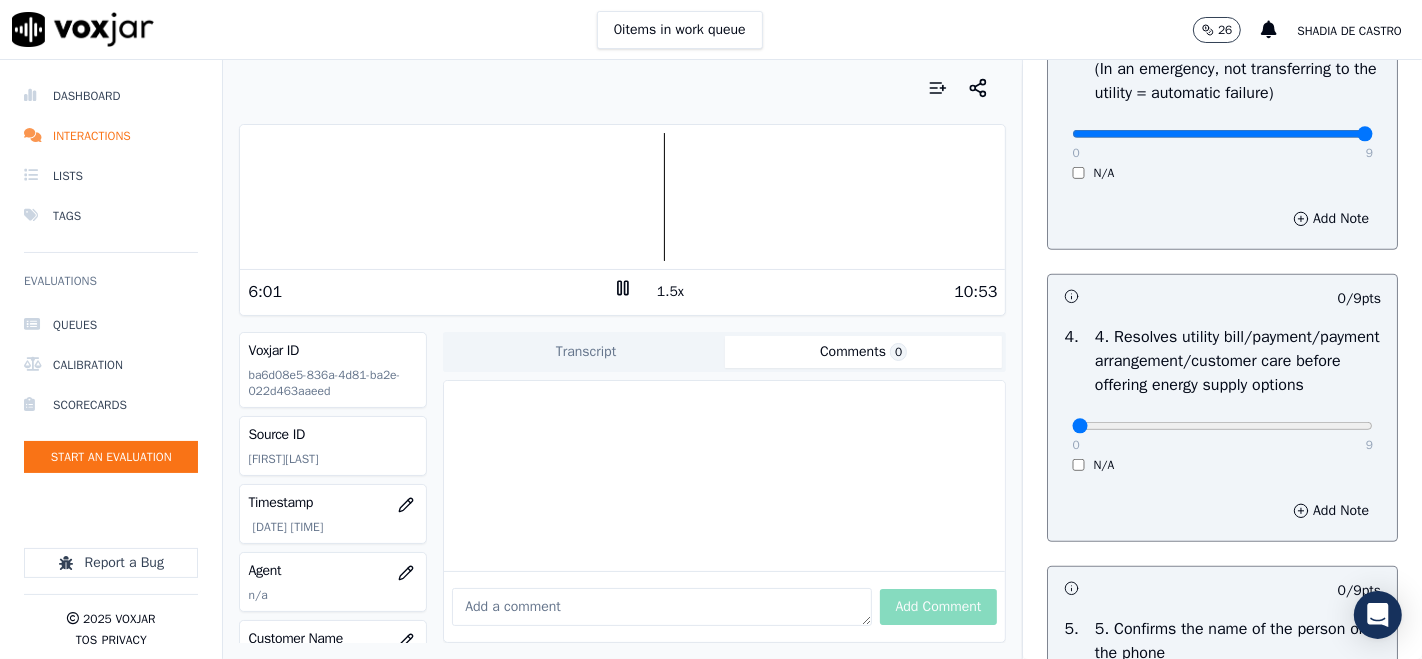 scroll, scrollTop: 777, scrollLeft: 0, axis: vertical 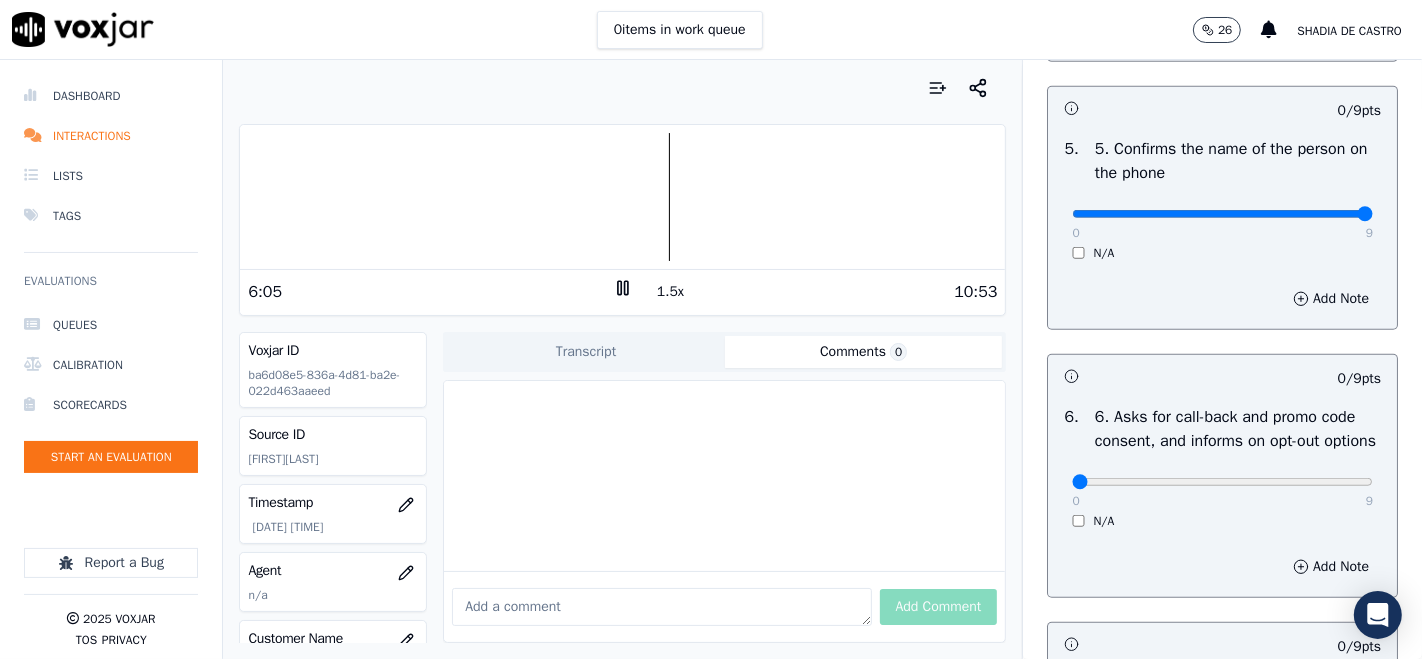 drag, startPoint x: 1312, startPoint y: 284, endPoint x: 1301, endPoint y: 298, distance: 17.804493 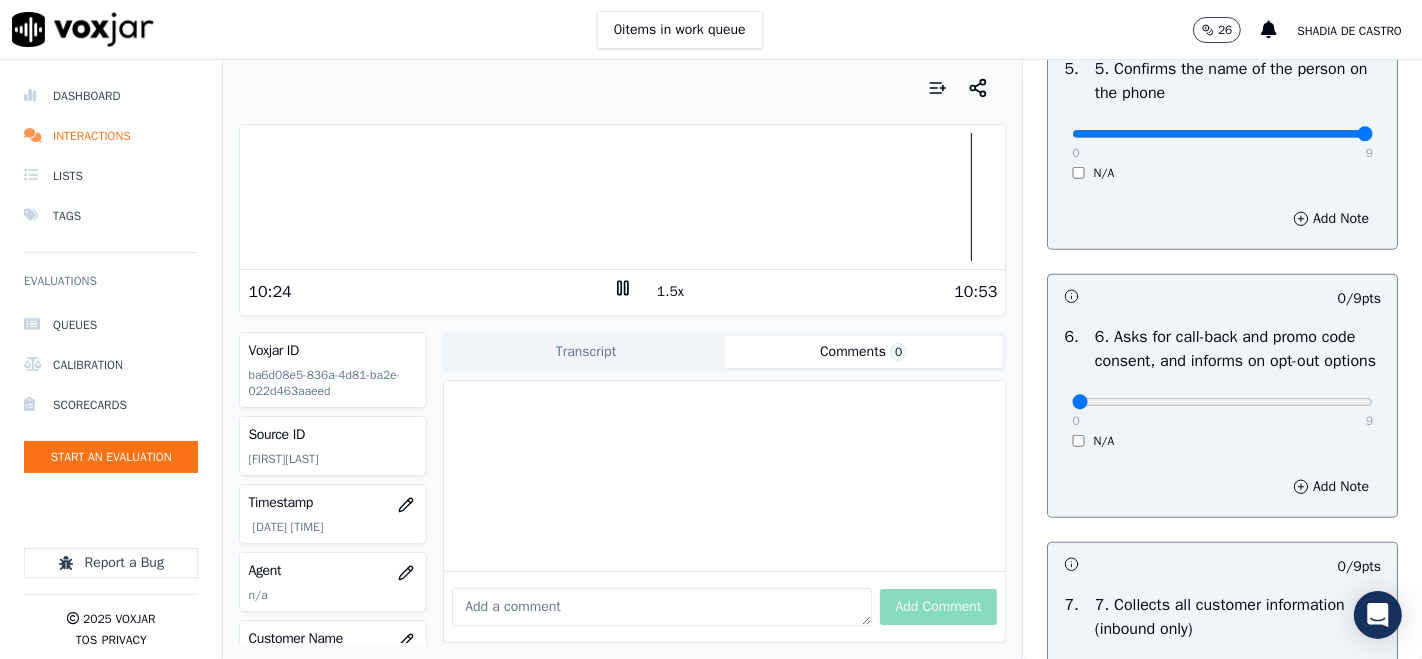 scroll, scrollTop: 1333, scrollLeft: 0, axis: vertical 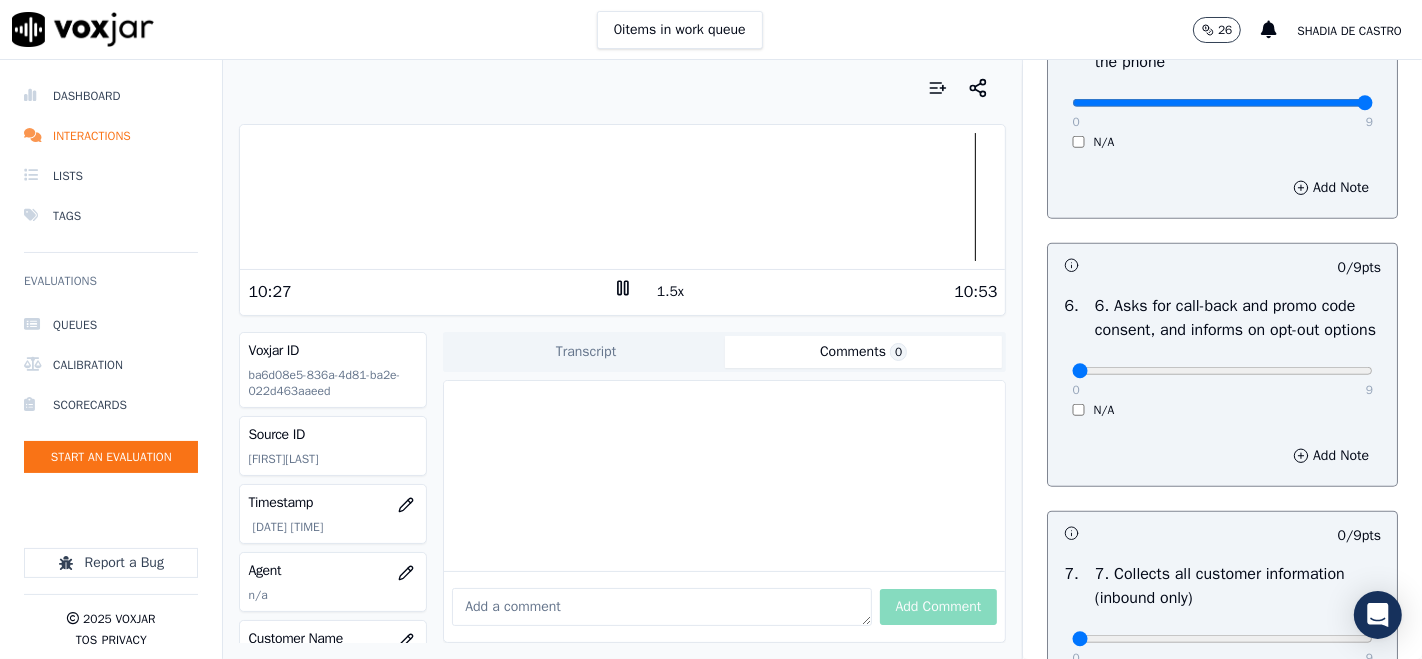 click on "10:53" at bounding box center (815, 292) 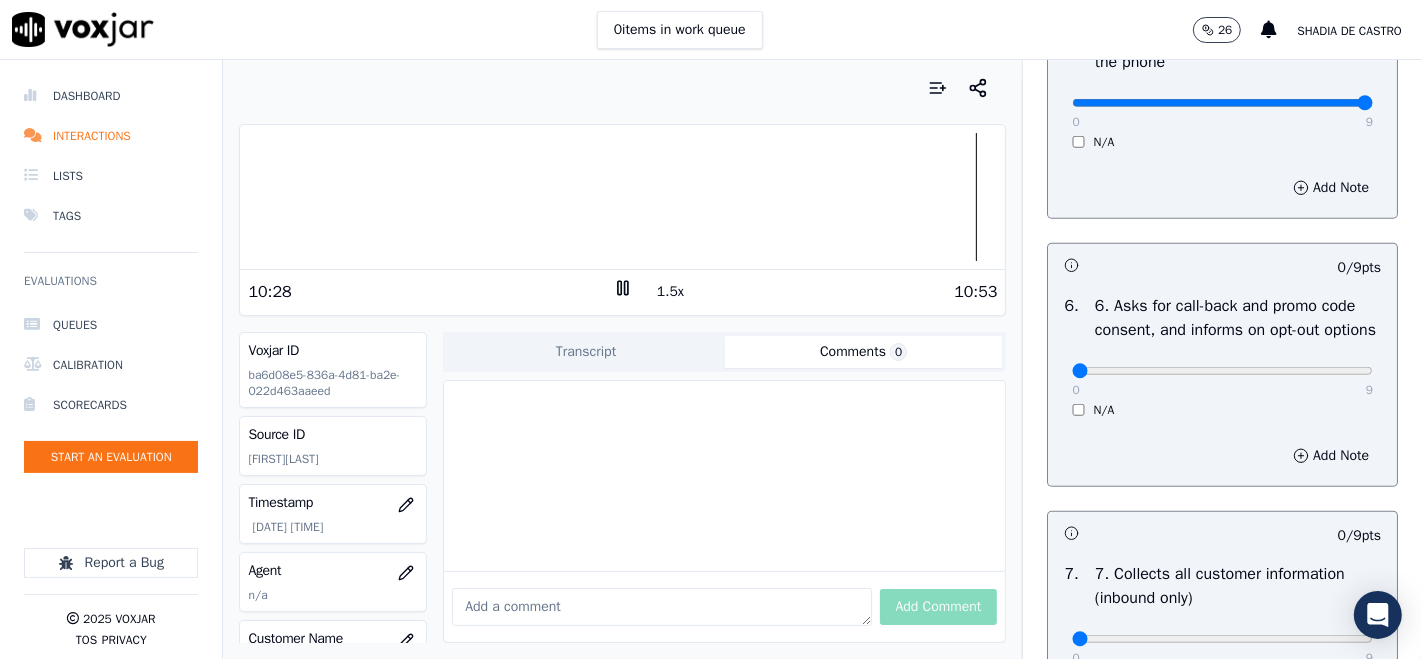 click on "1.5x" at bounding box center [670, 292] 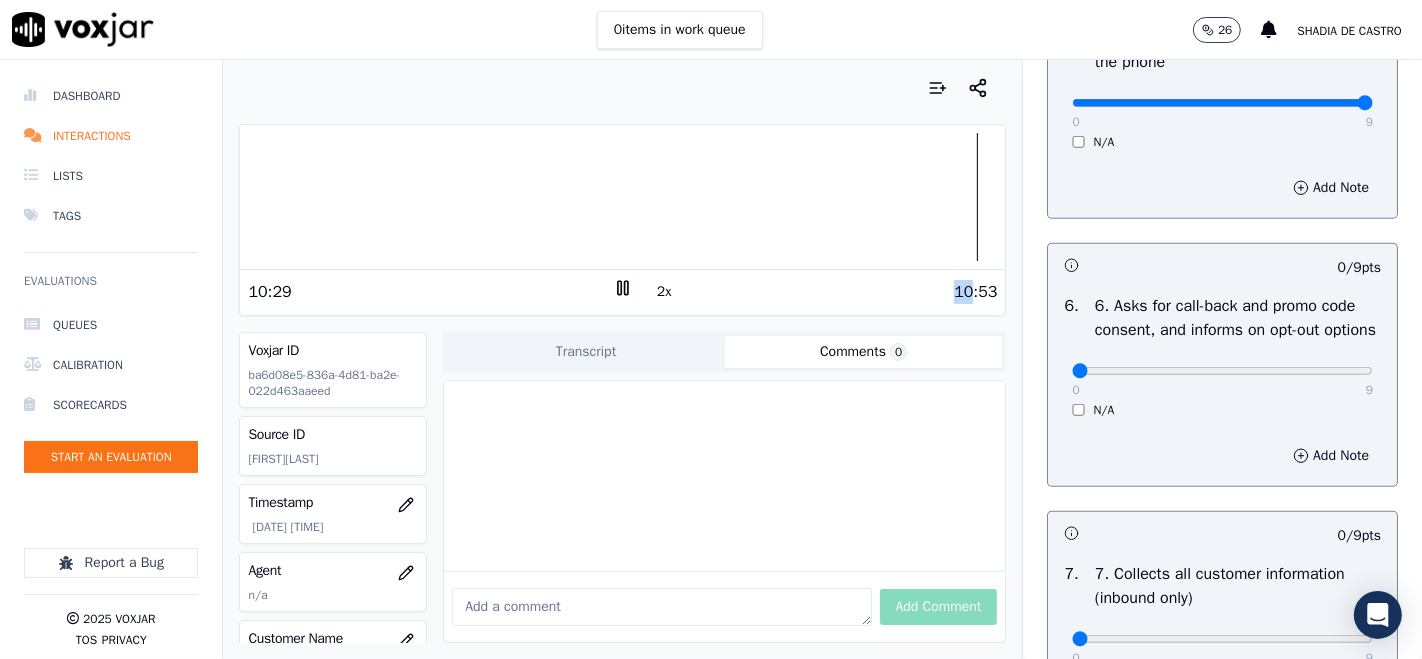 click on "10:53" at bounding box center (815, 292) 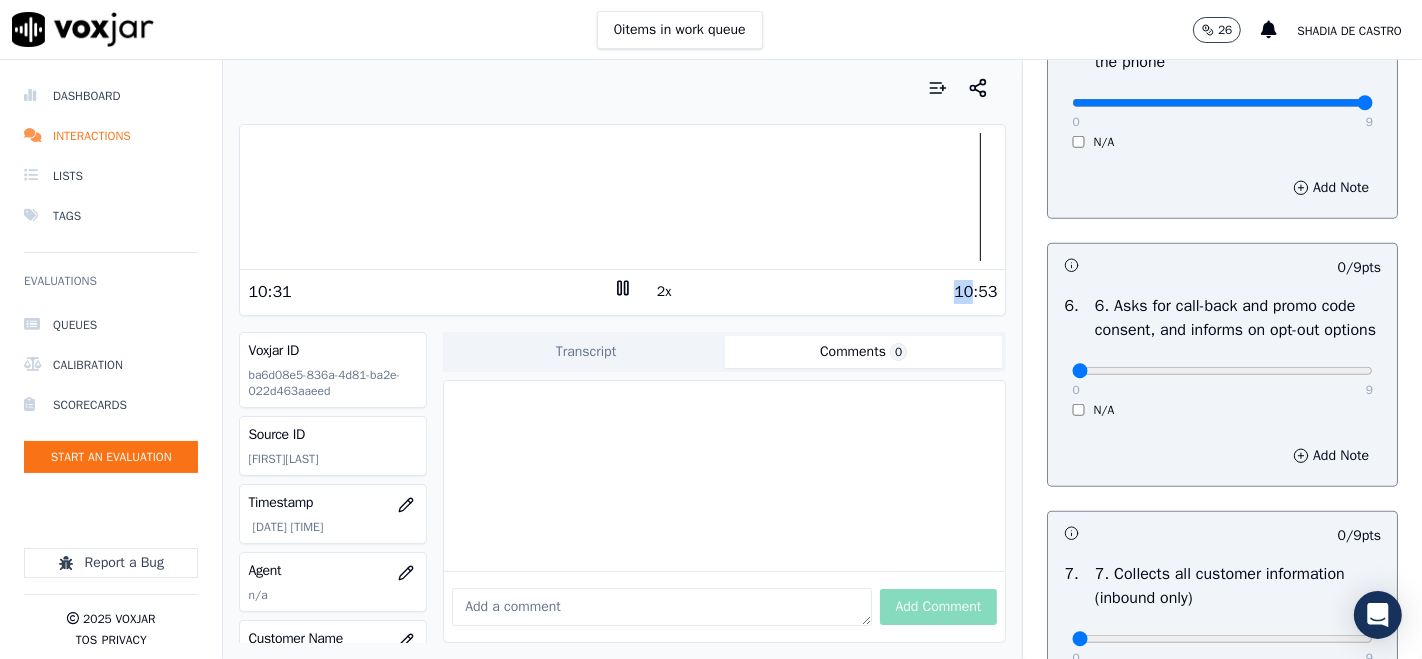 click on "2x" at bounding box center (664, 292) 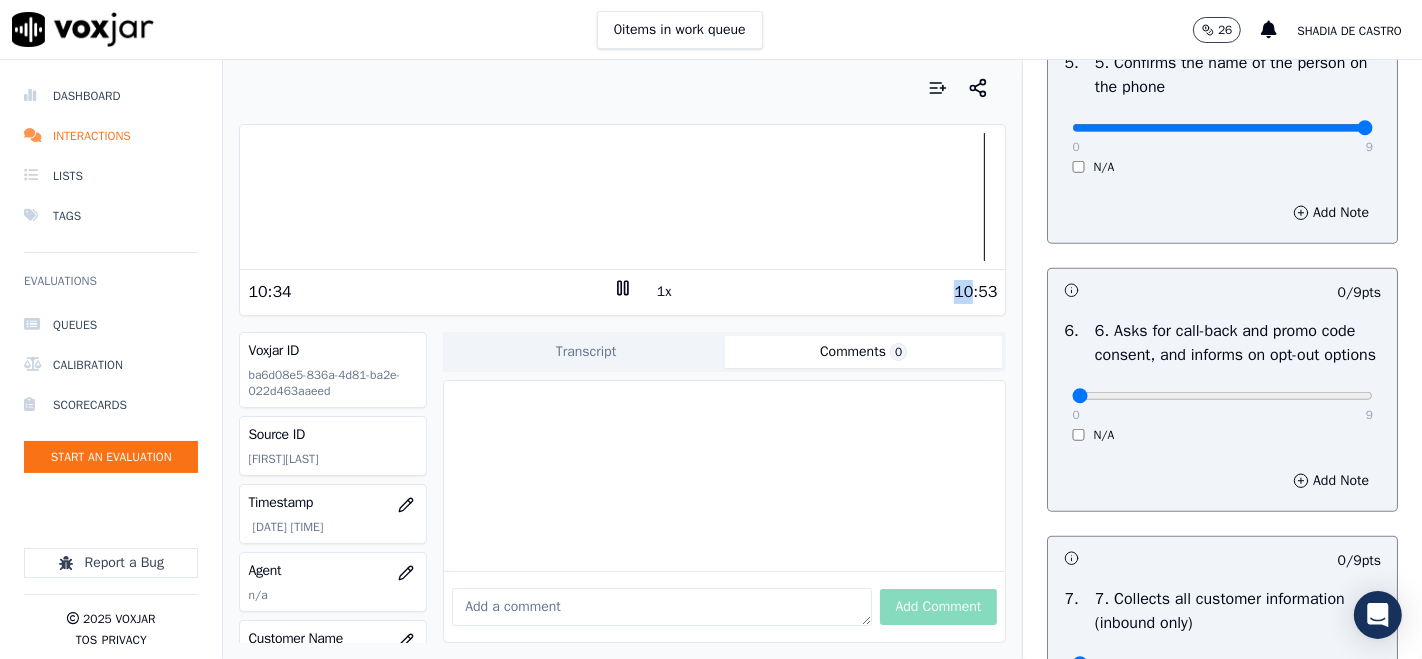 scroll, scrollTop: 1444, scrollLeft: 0, axis: vertical 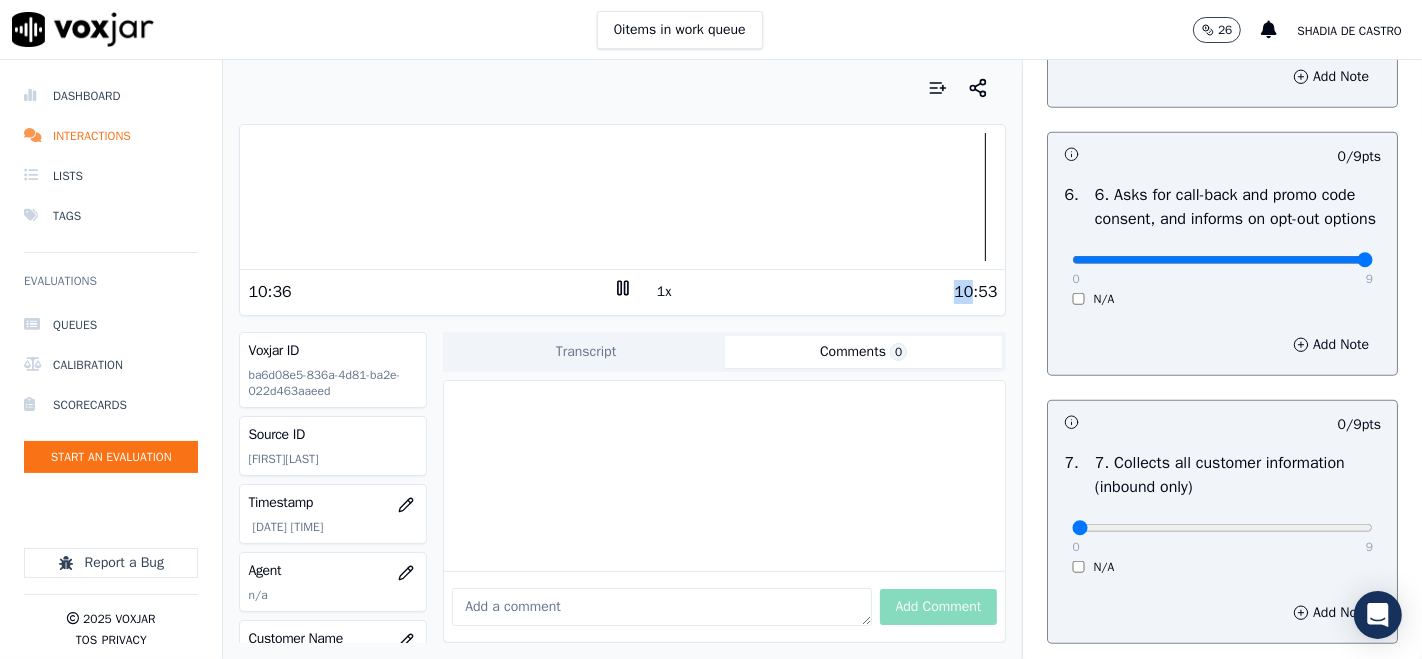 type on "9" 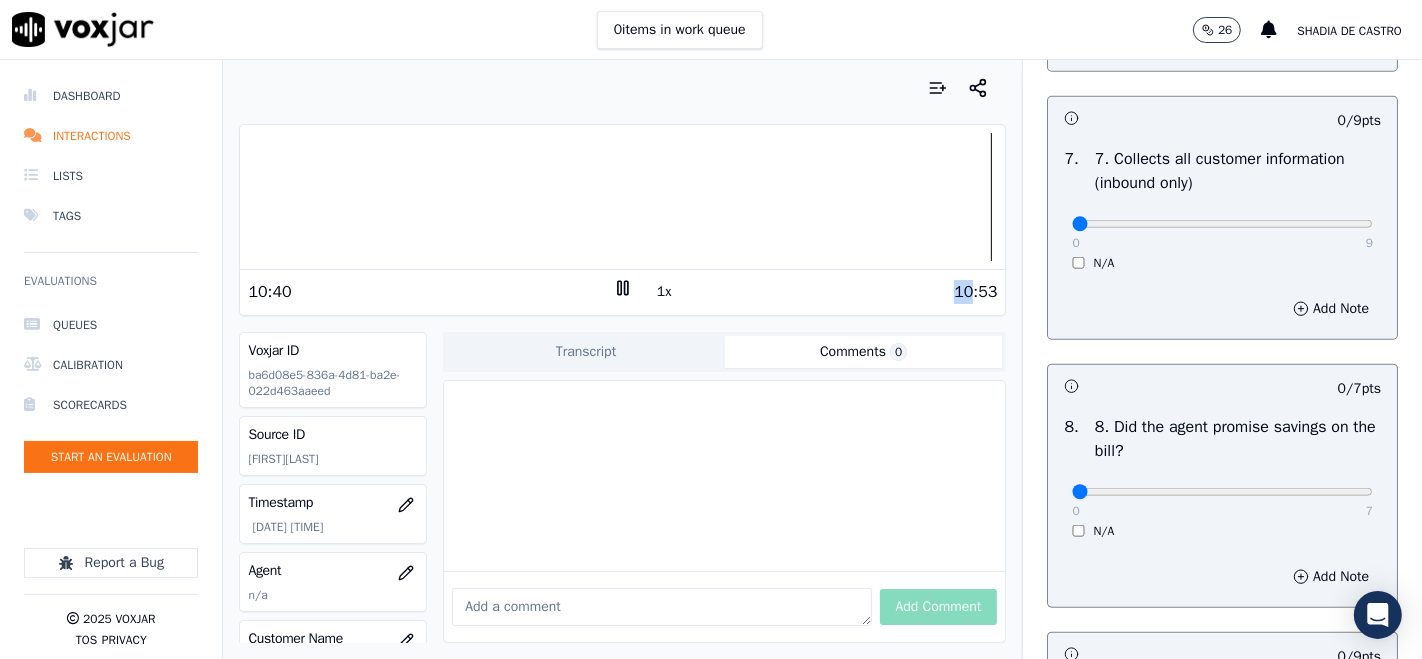 scroll, scrollTop: 1777, scrollLeft: 0, axis: vertical 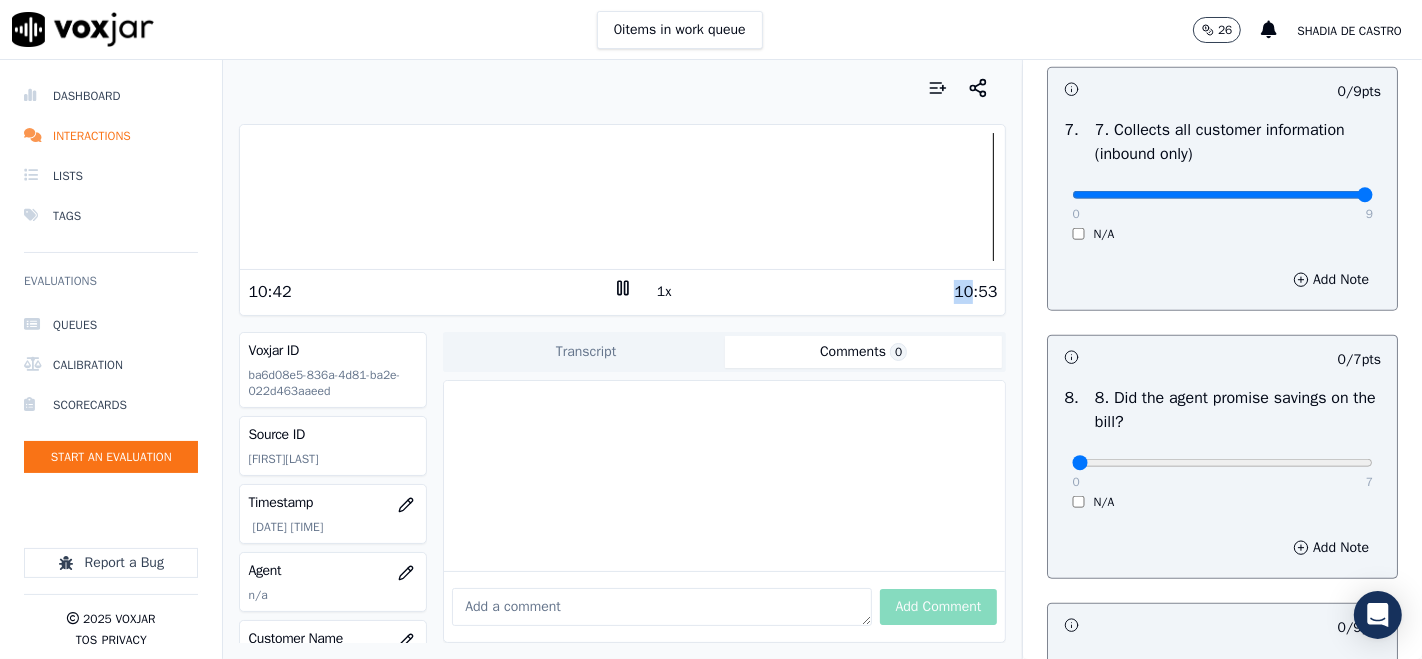 type on "9" 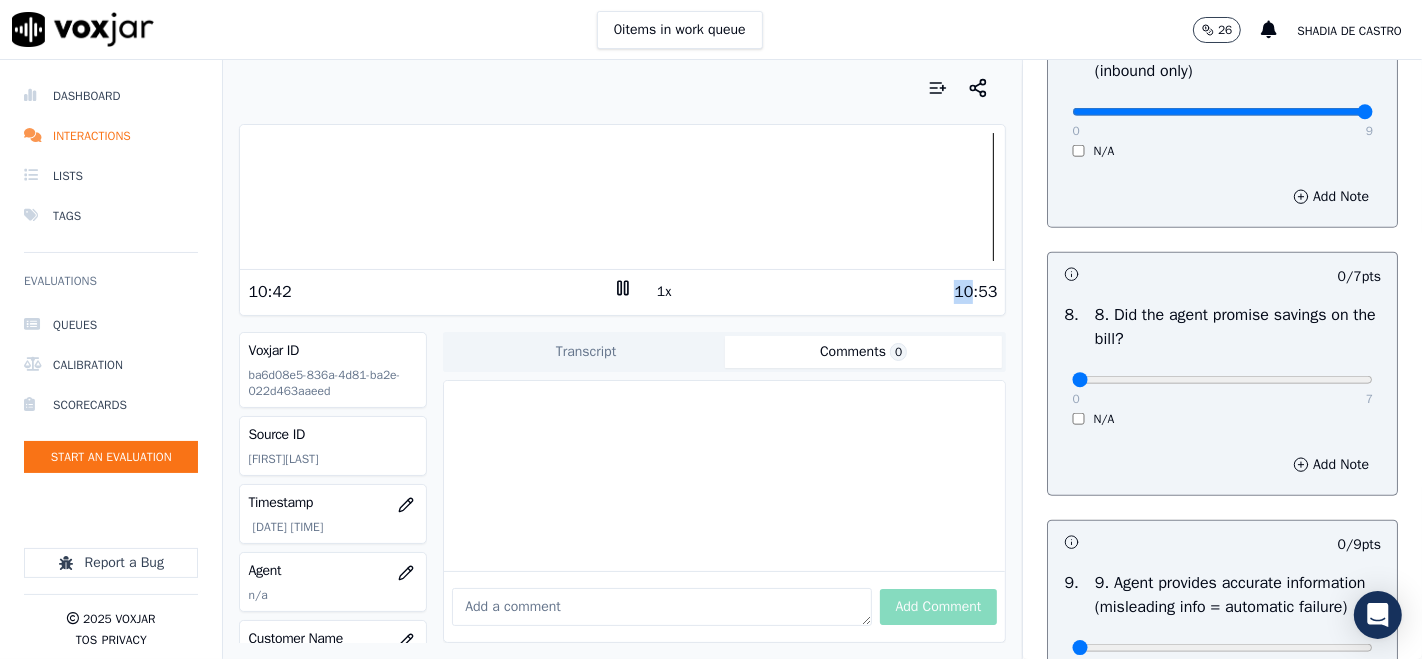 scroll, scrollTop: 2000, scrollLeft: 0, axis: vertical 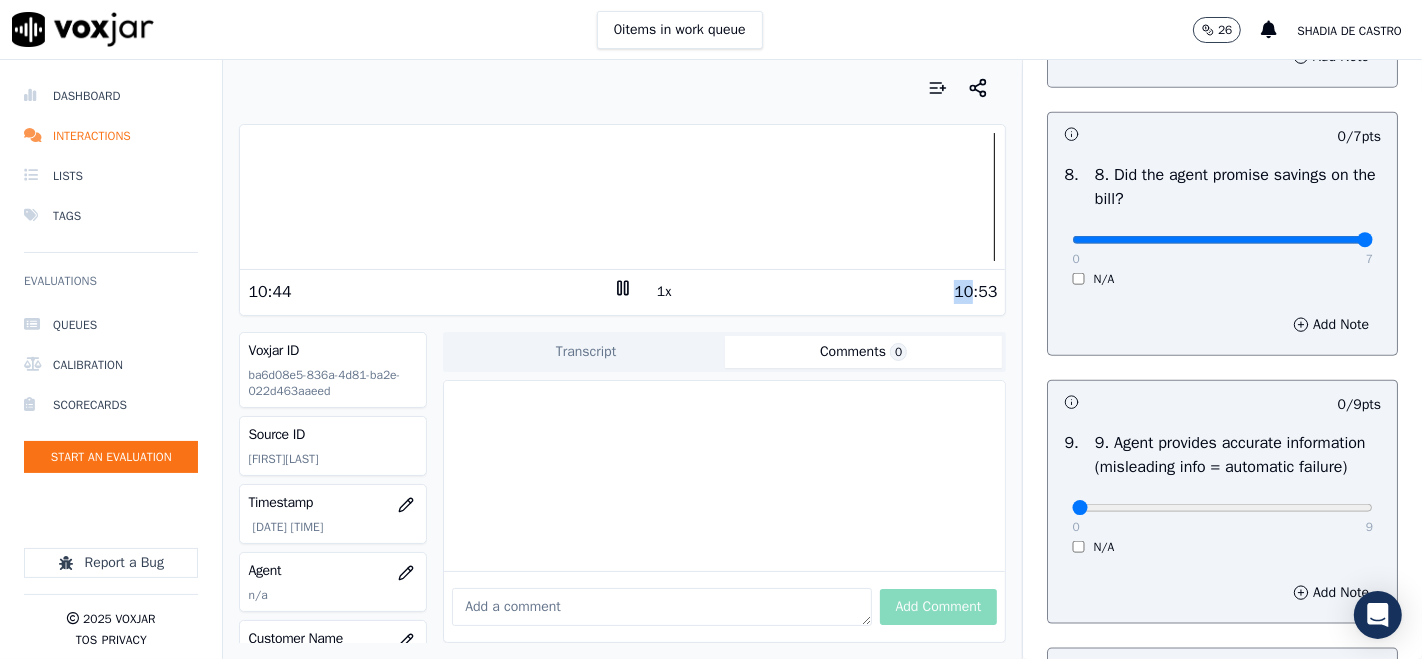 type on "7" 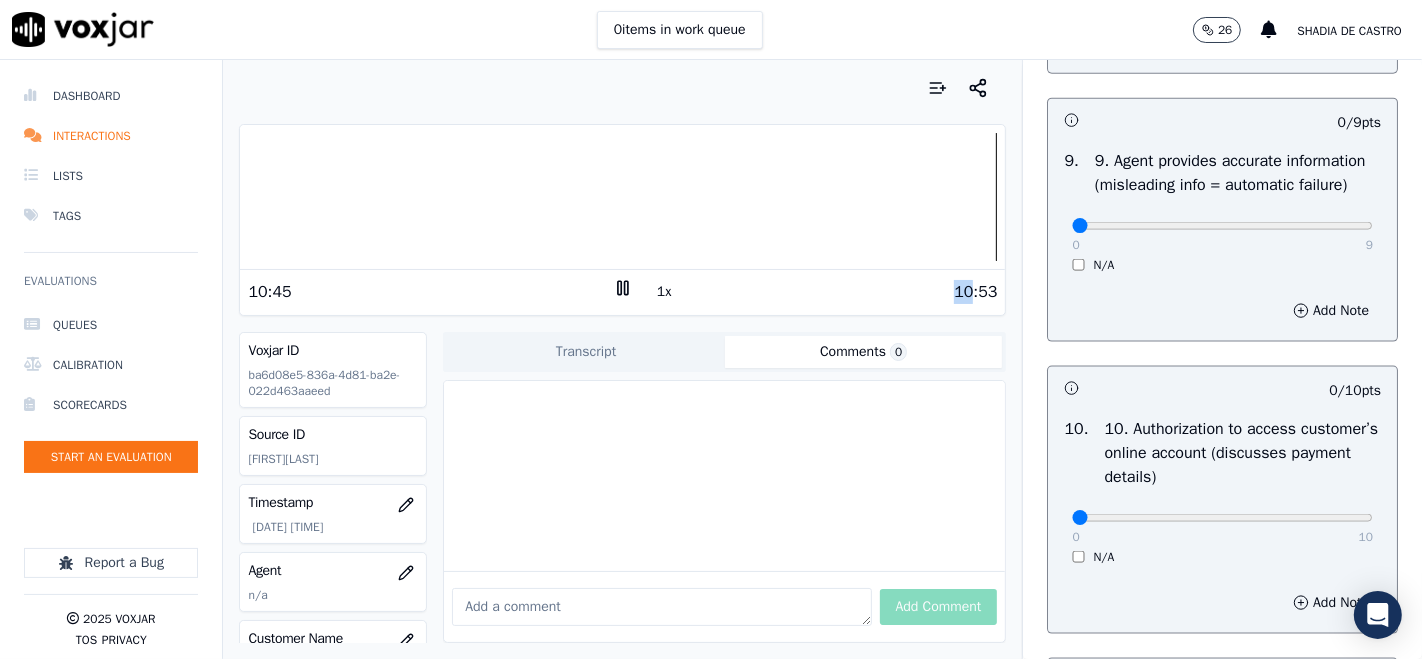 scroll, scrollTop: 2333, scrollLeft: 0, axis: vertical 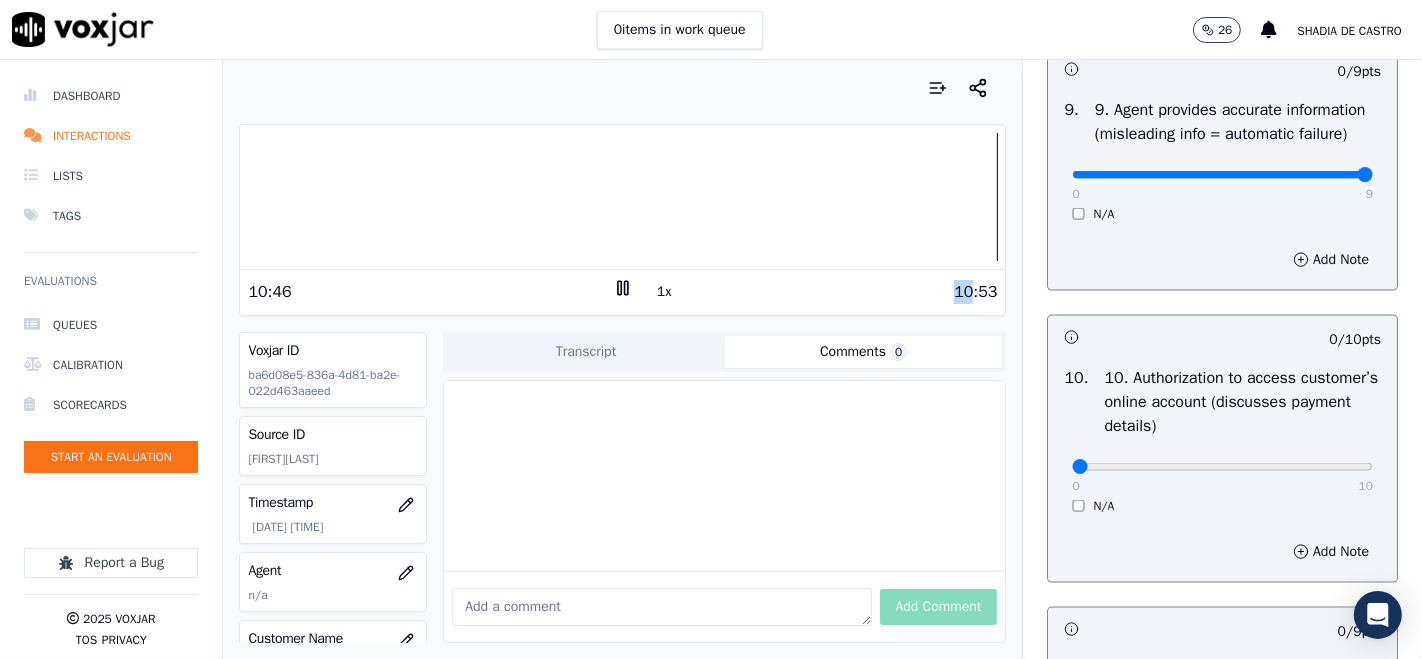 type on "9" 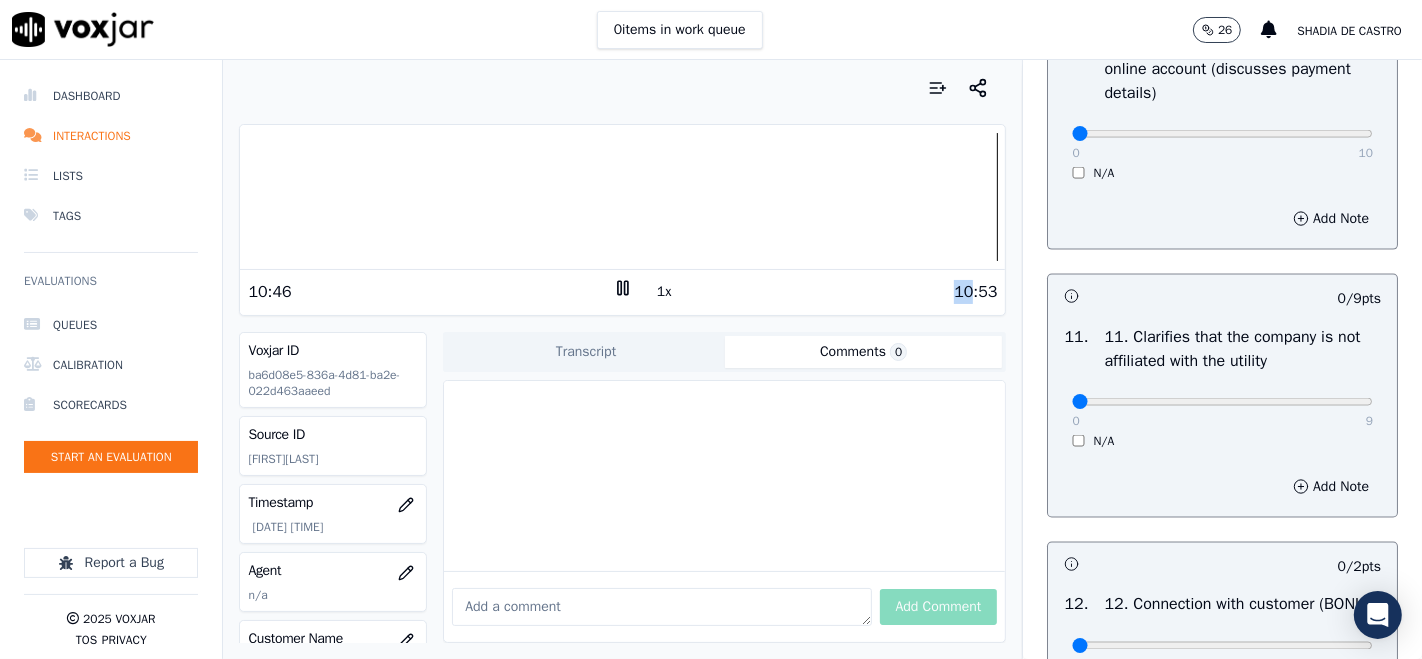 scroll, scrollTop: 2555, scrollLeft: 0, axis: vertical 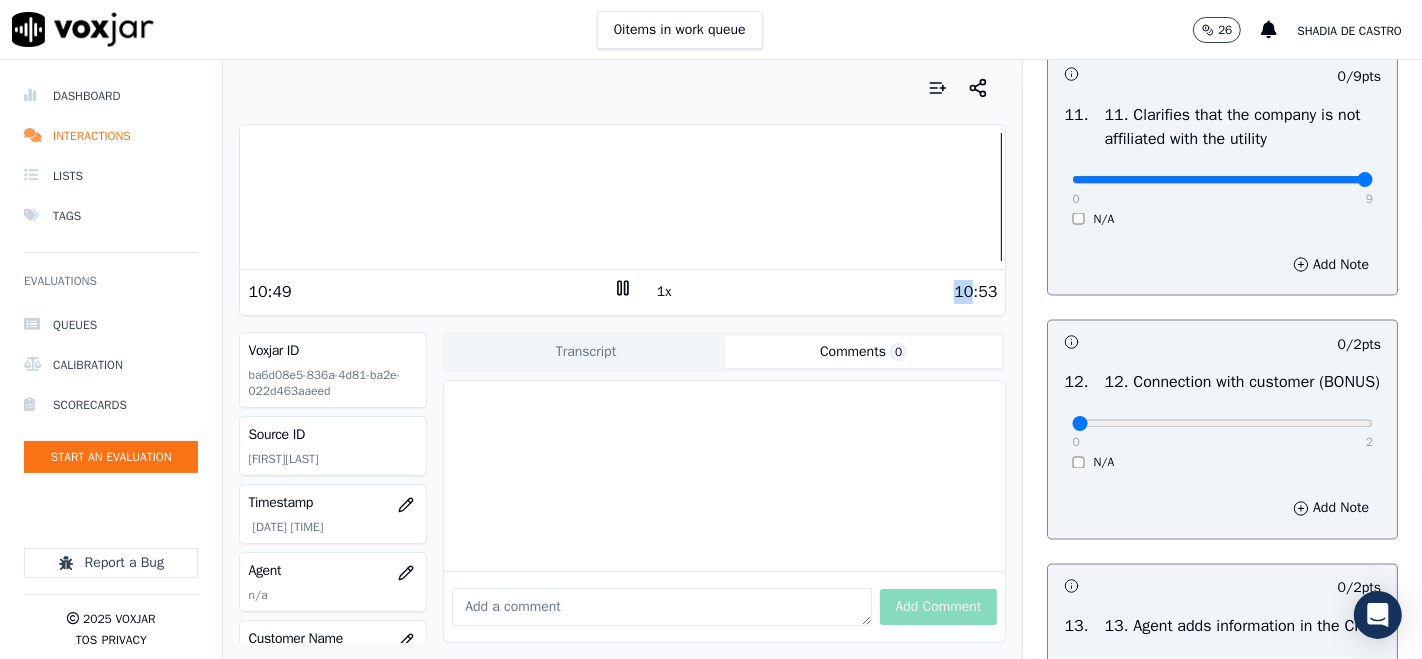 type on "9" 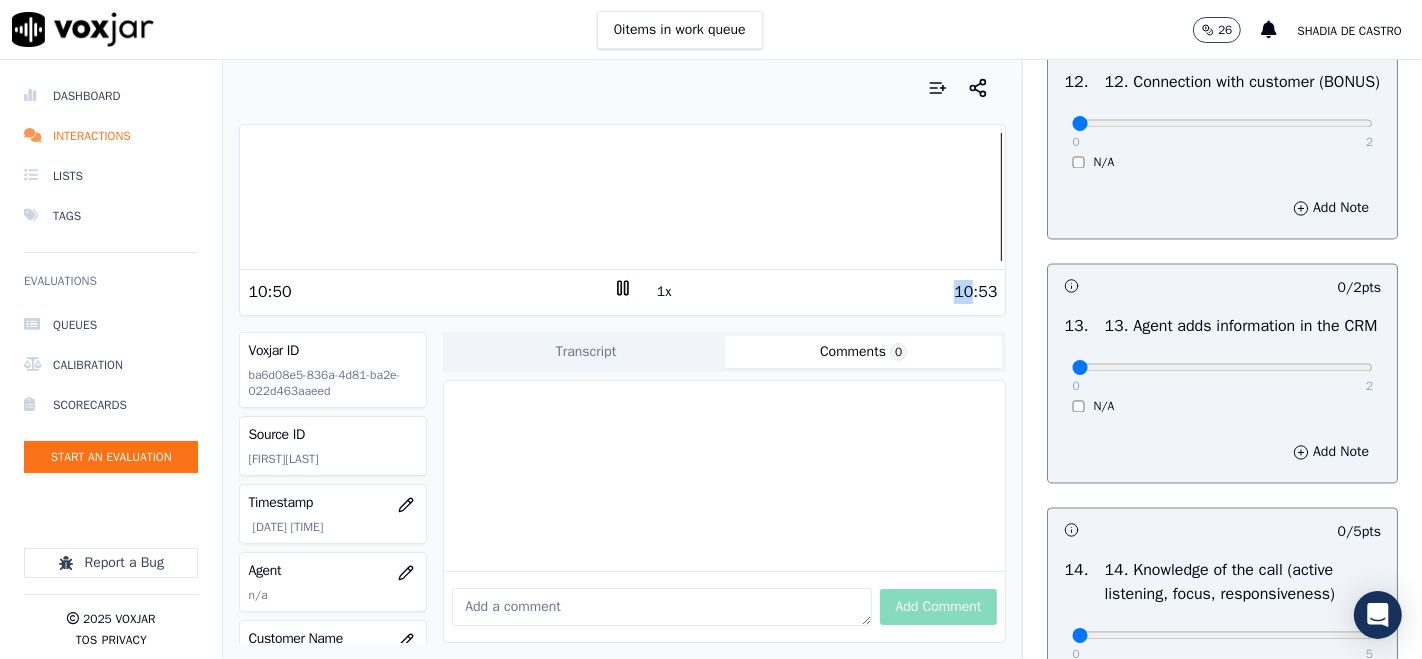 scroll, scrollTop: 3222, scrollLeft: 0, axis: vertical 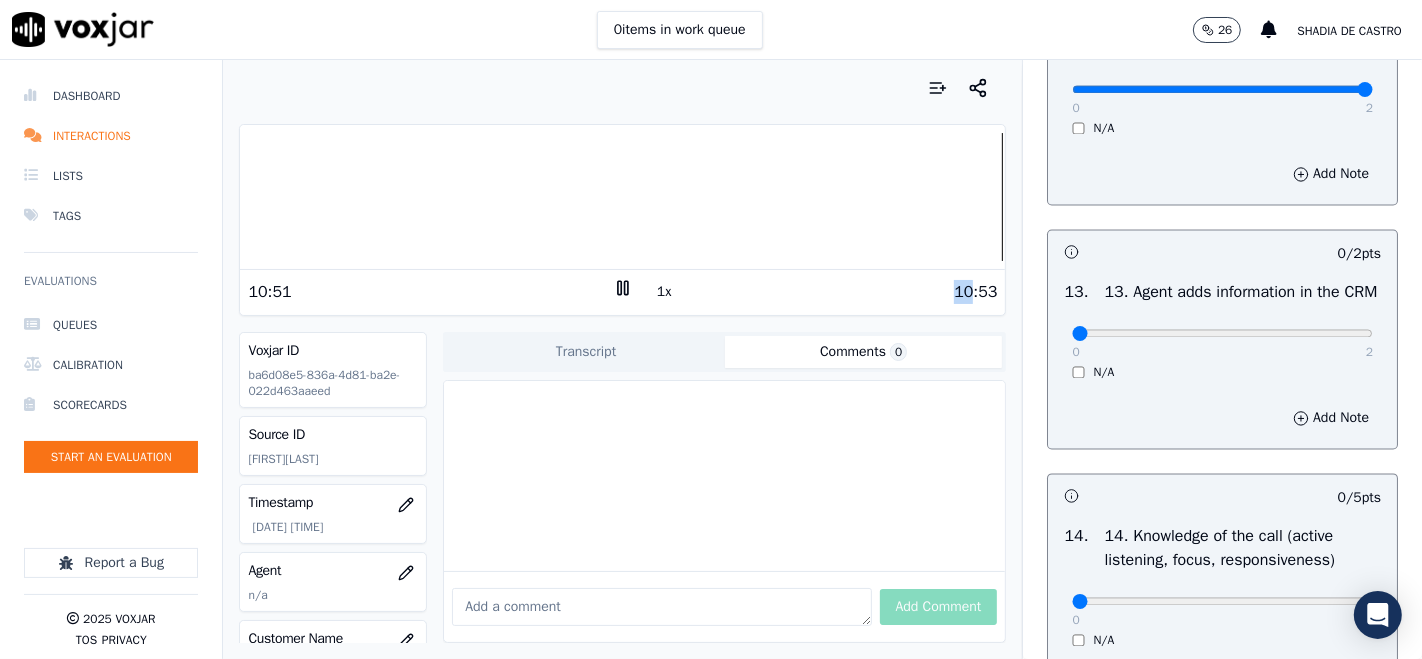type on "2" 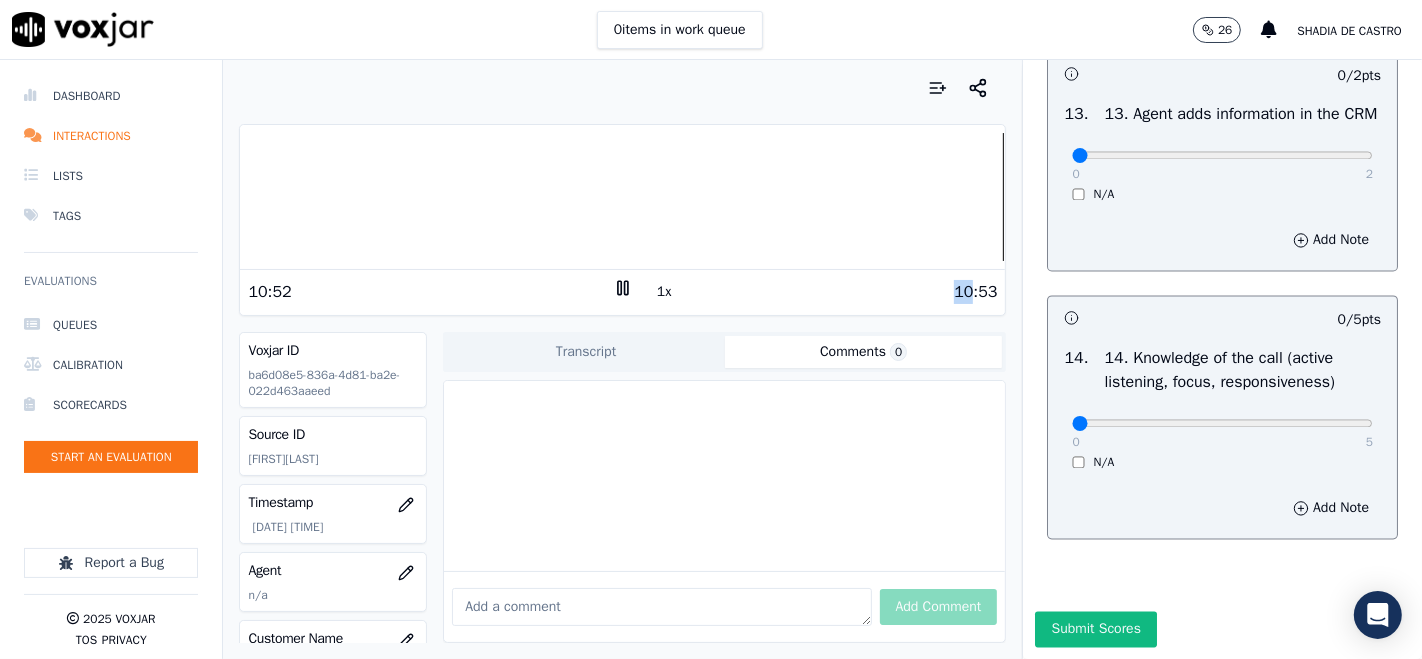 scroll, scrollTop: 3444, scrollLeft: 0, axis: vertical 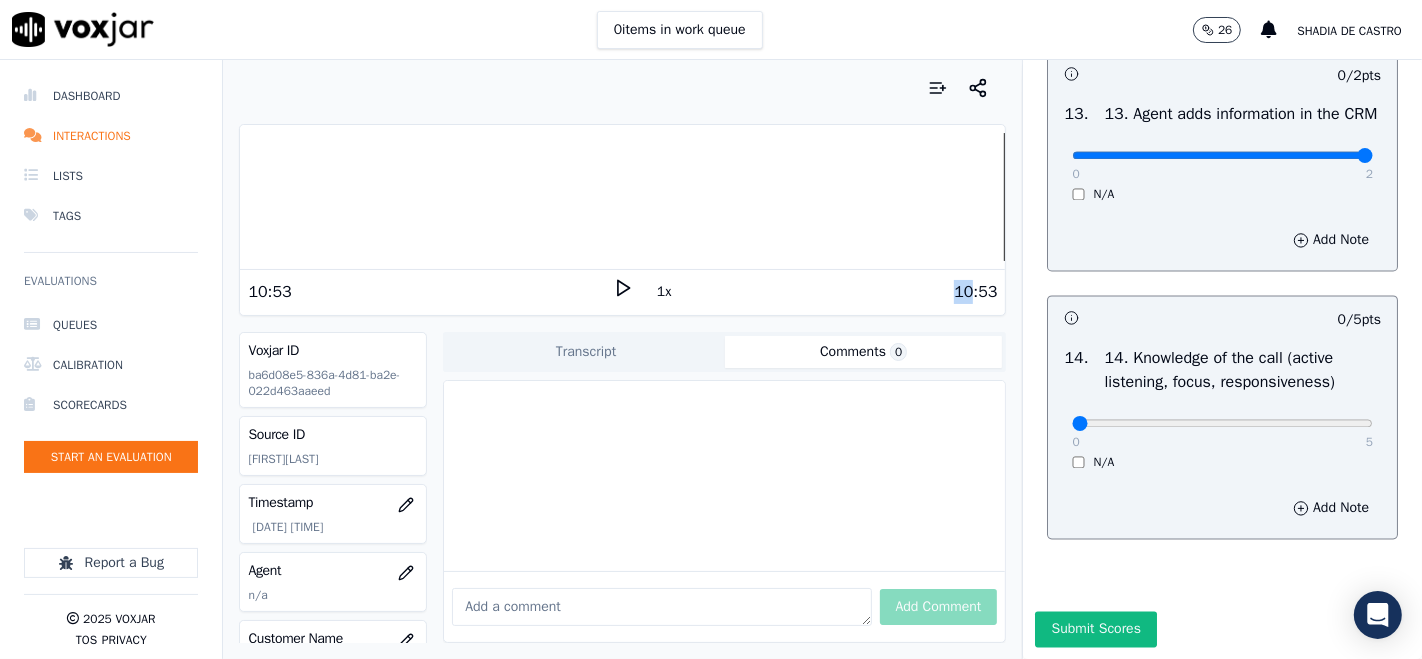 type on "2" 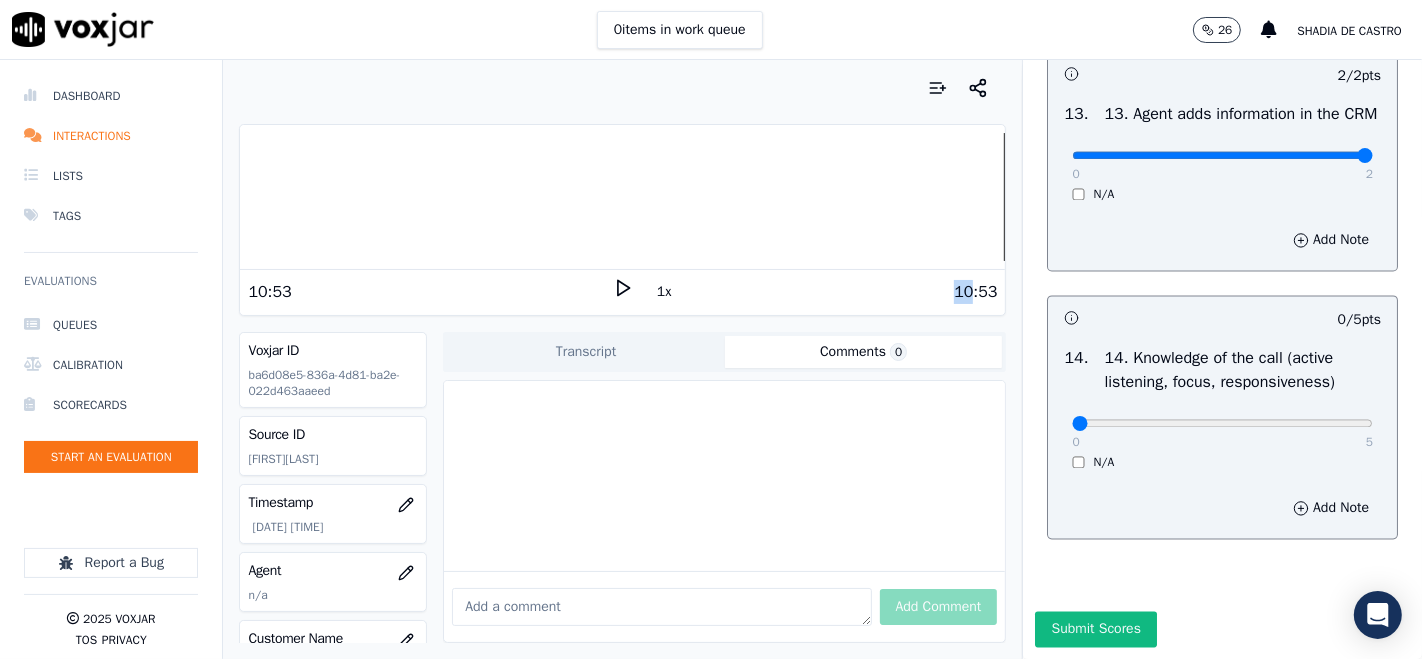 scroll, scrollTop: 3606, scrollLeft: 0, axis: vertical 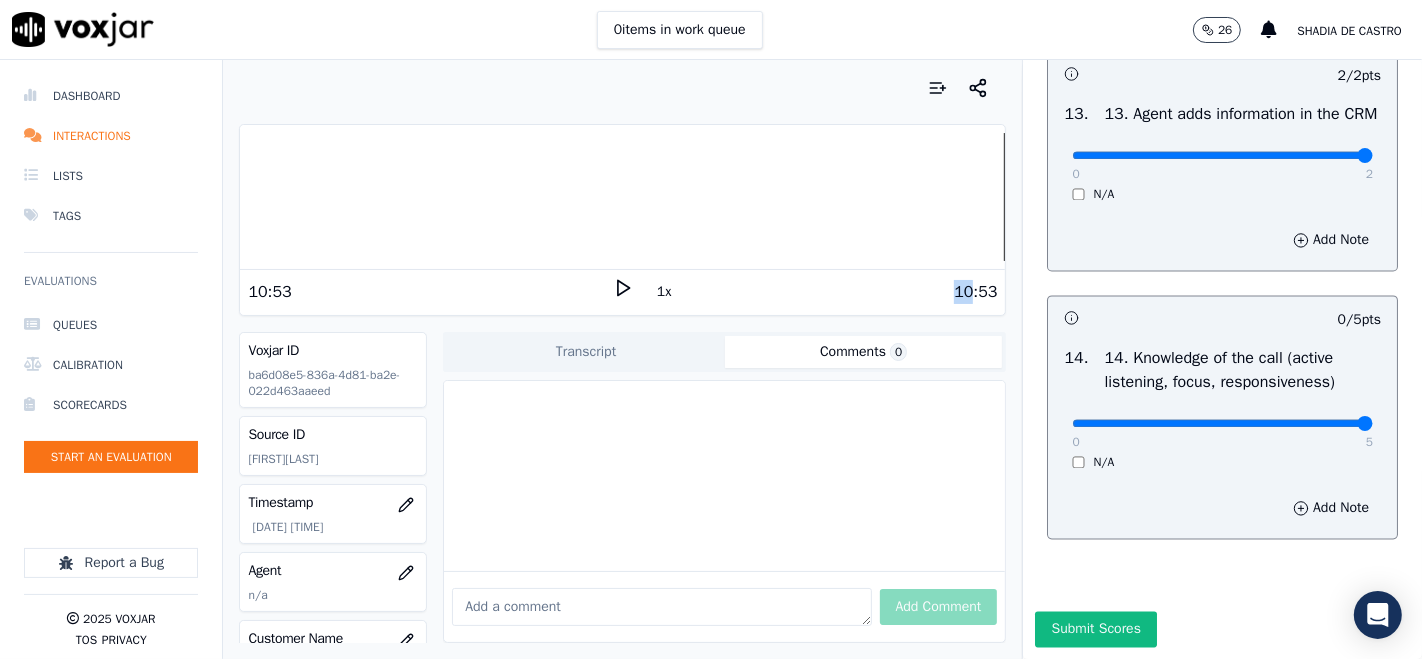 type on "5" 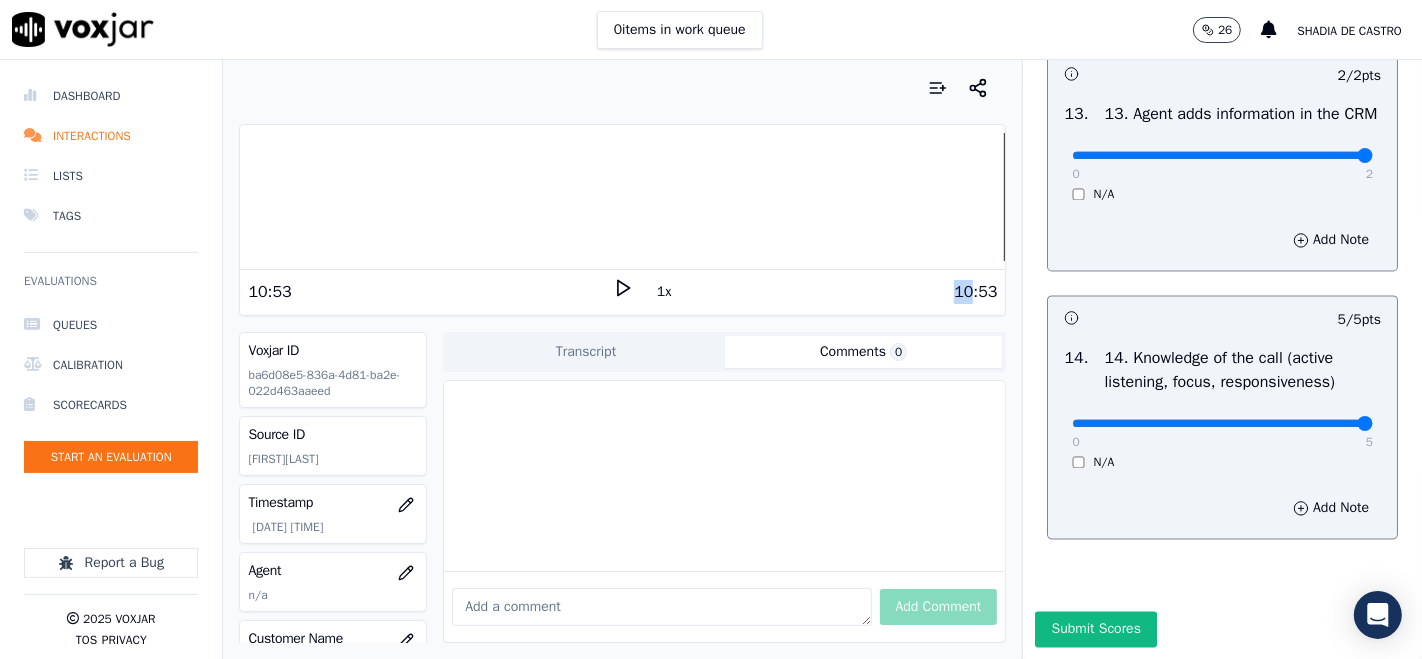 click on "Submit Scores" at bounding box center [1095, 629] 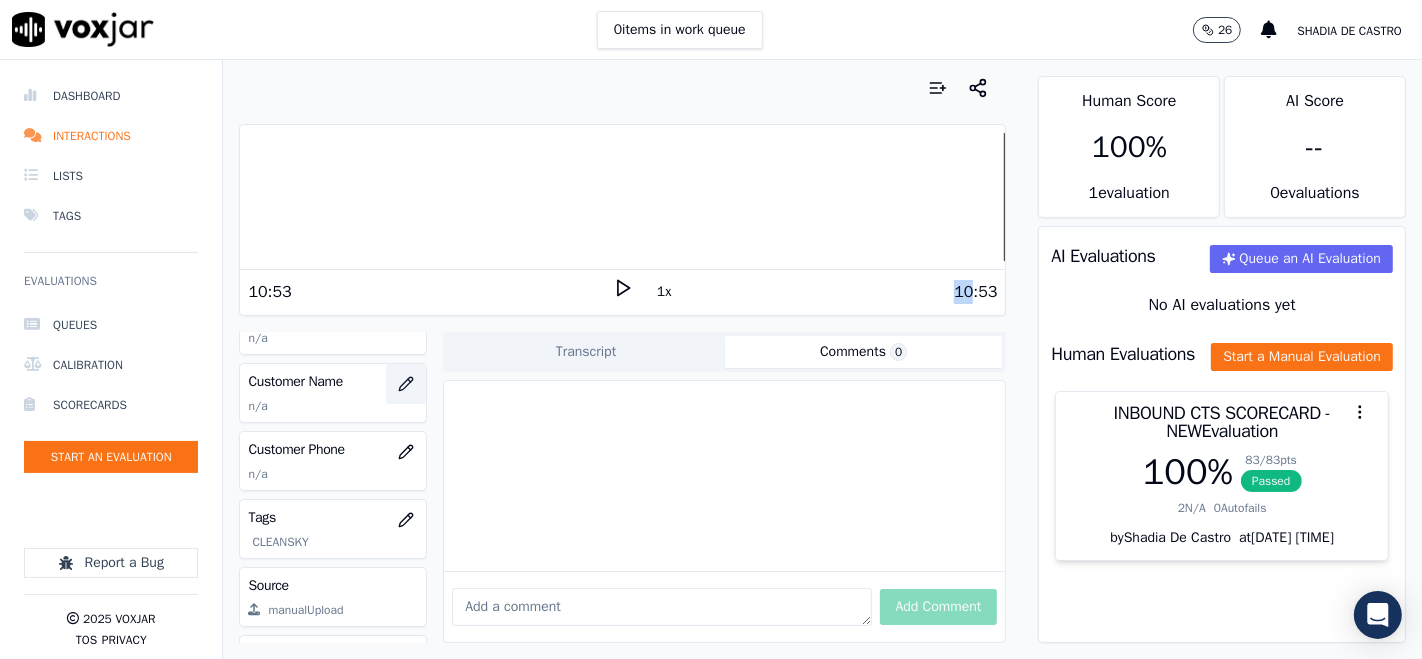 scroll, scrollTop: 222, scrollLeft: 0, axis: vertical 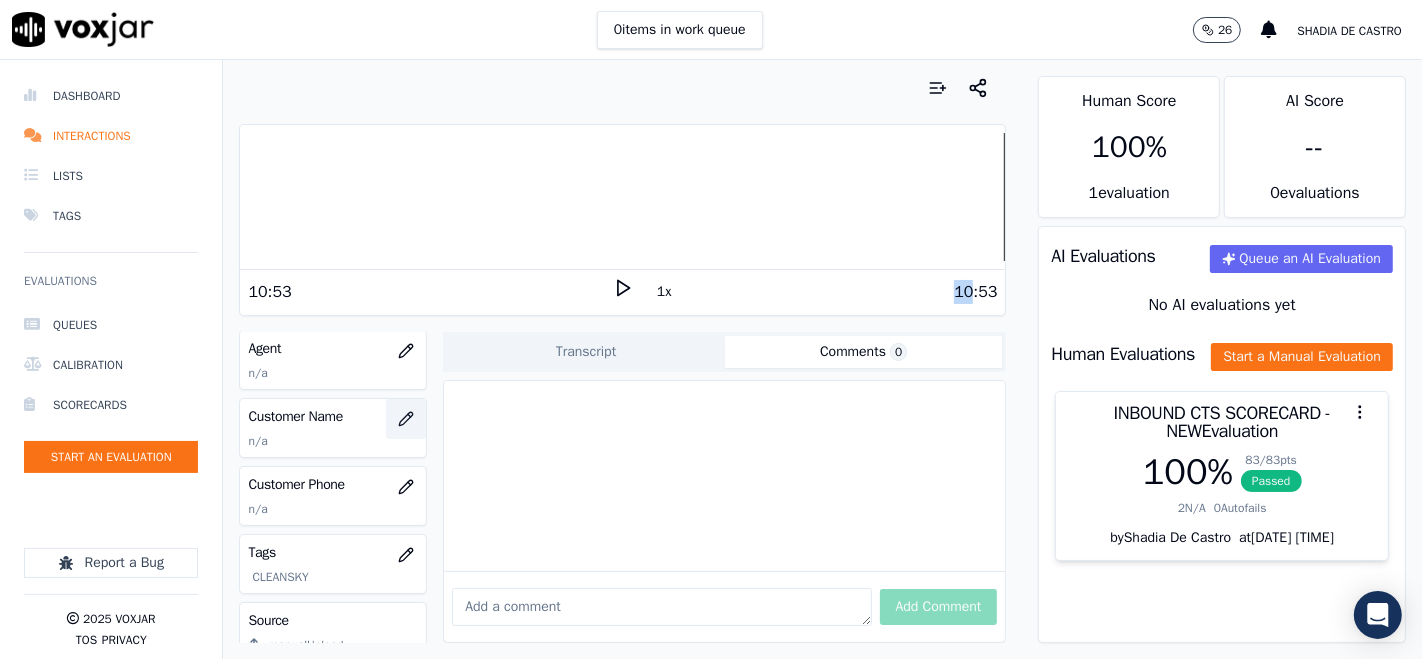 click 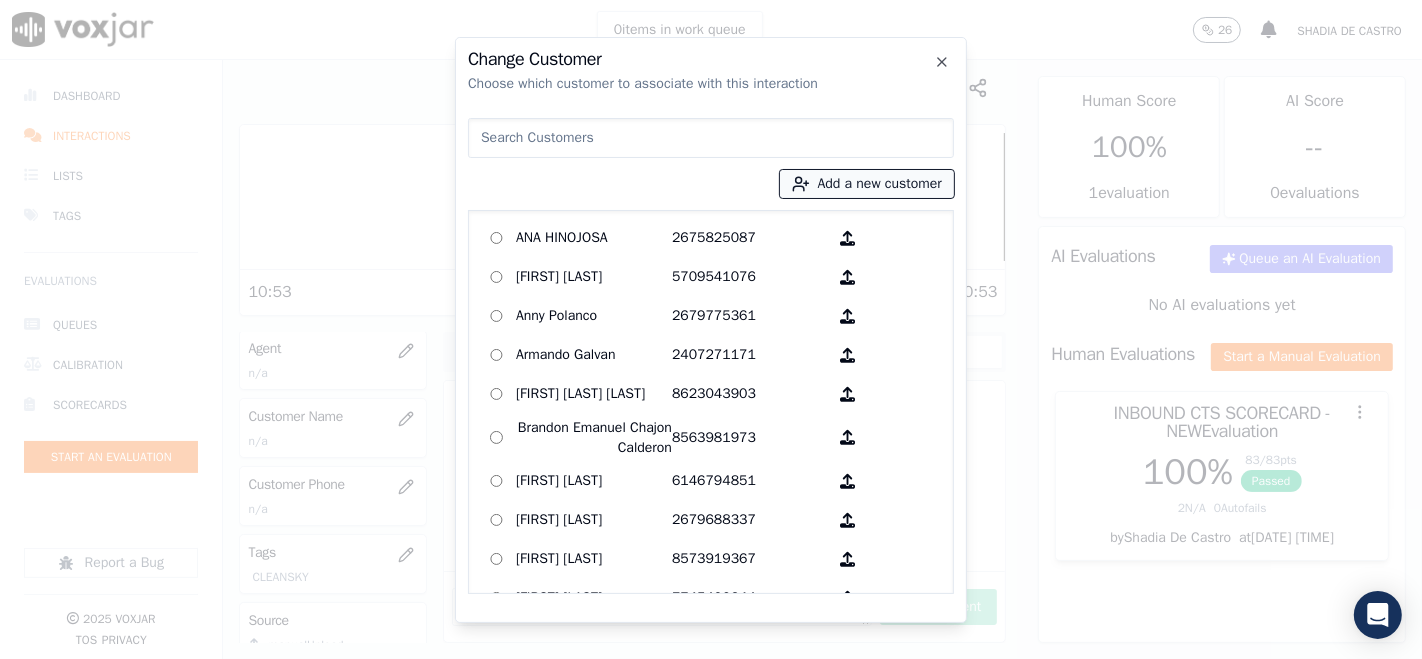 click on "Add a new customer" at bounding box center [867, 184] 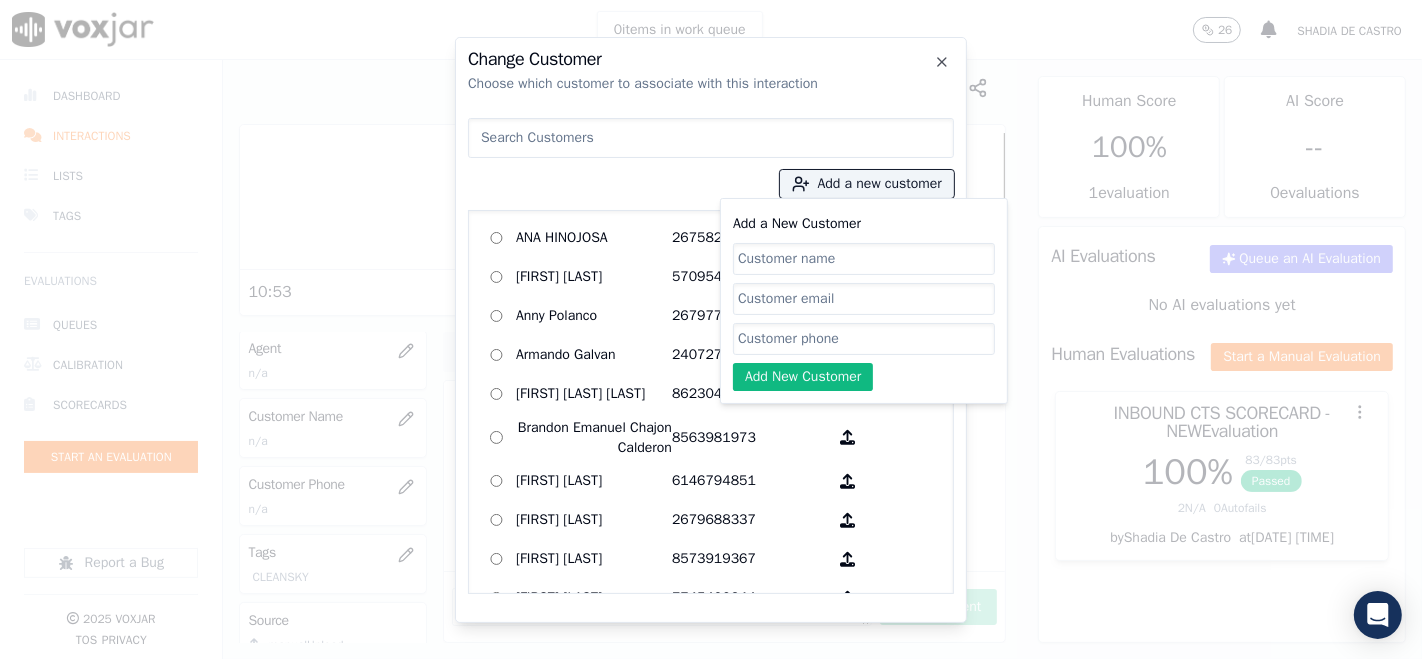 paste on "BYRON CHORLANGO" 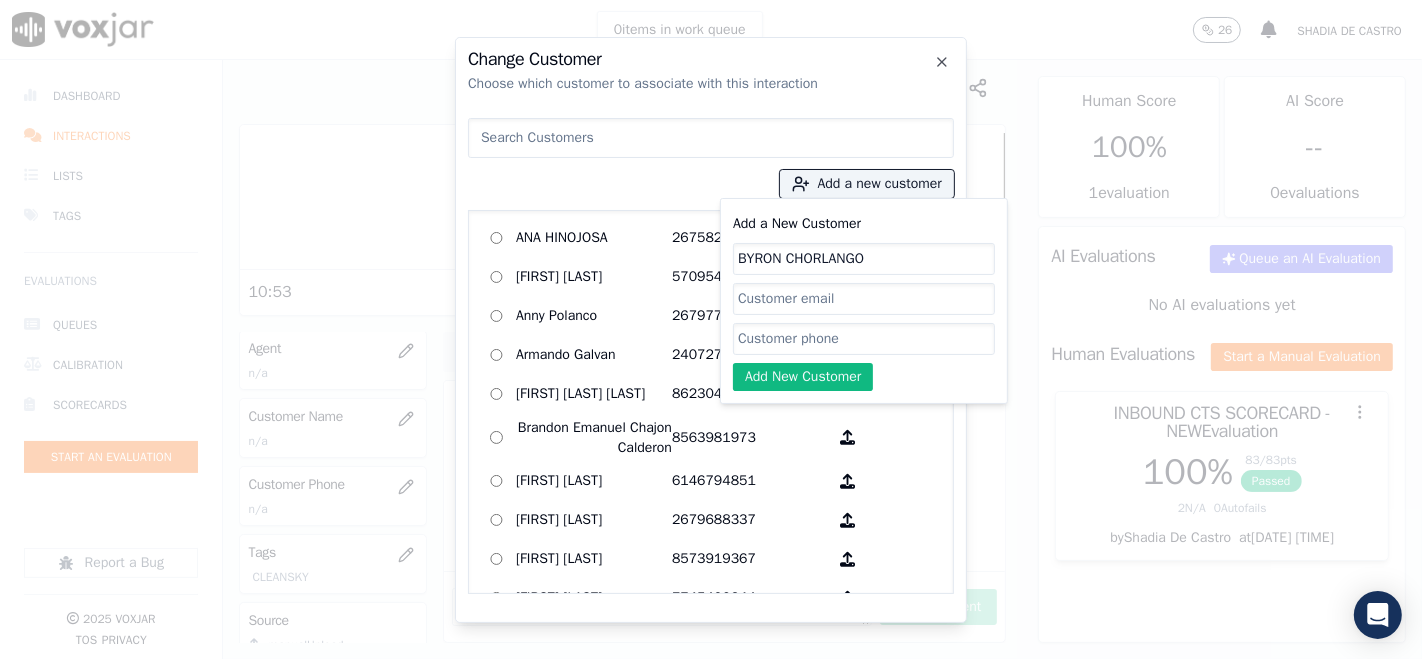 type on "BYRON CHORLANGO" 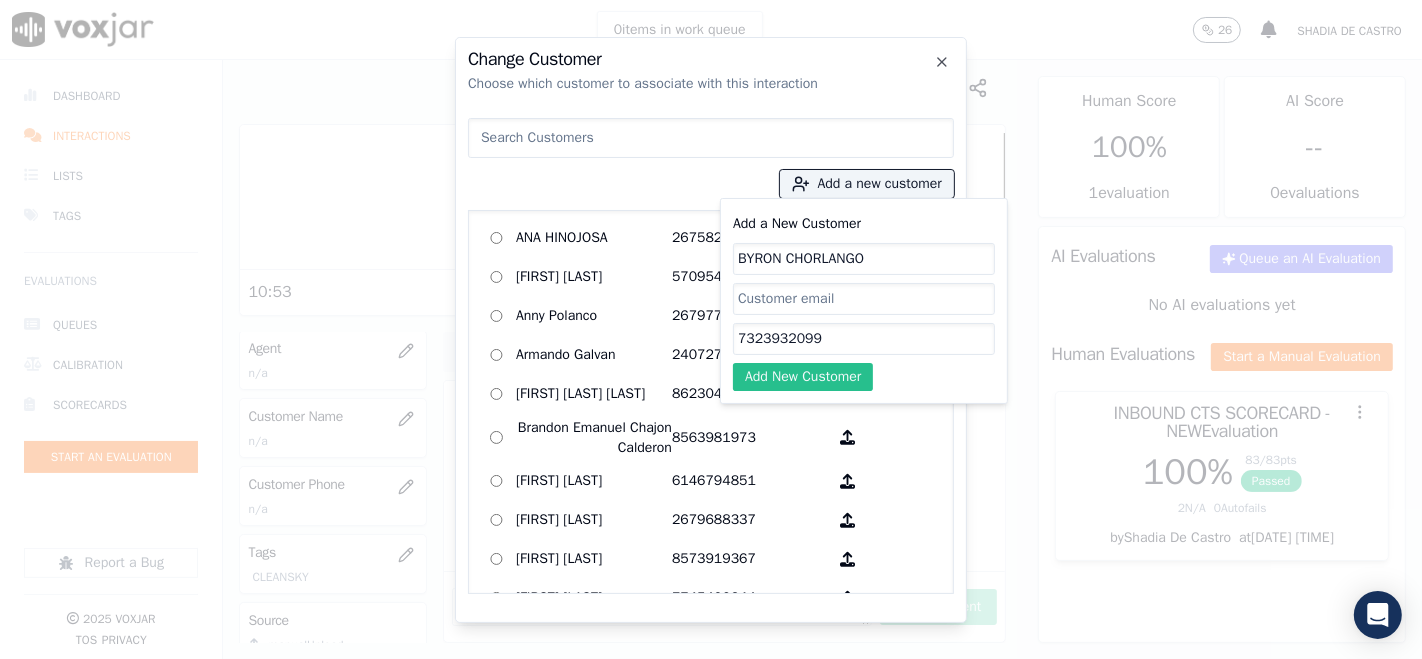 type on "7323932099" 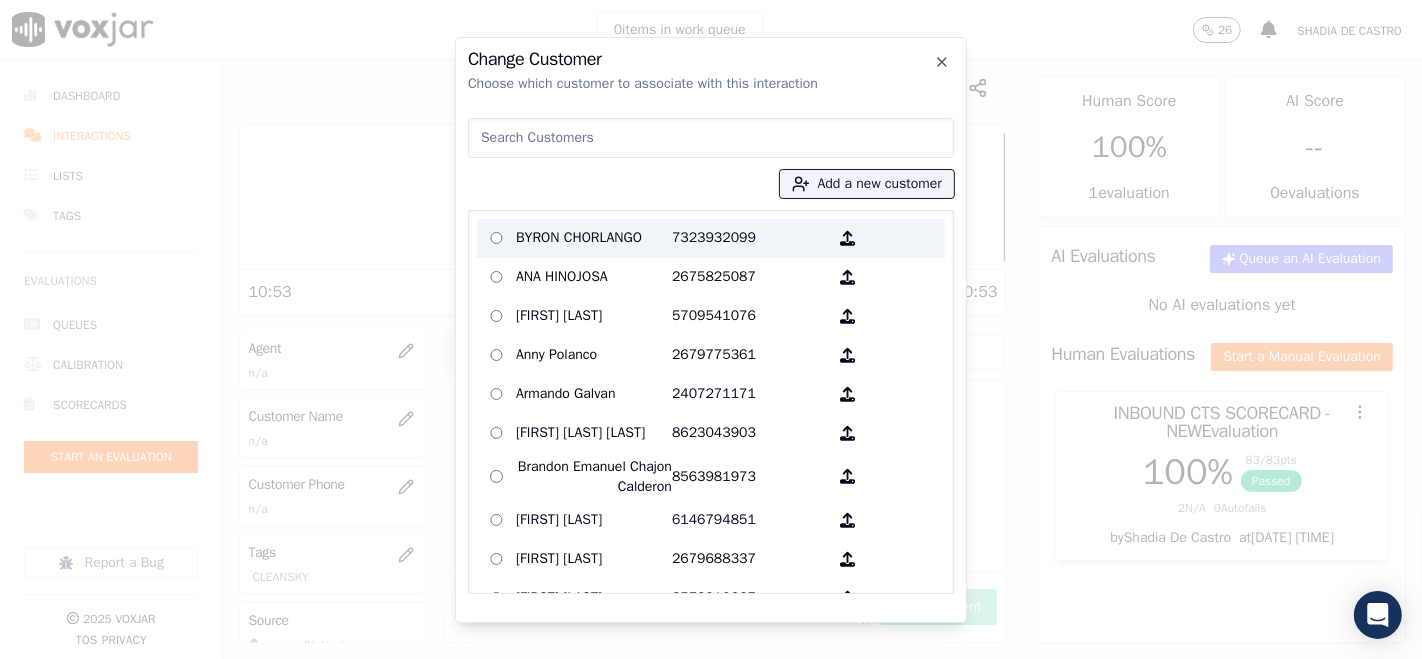 click at bounding box center [496, 238] 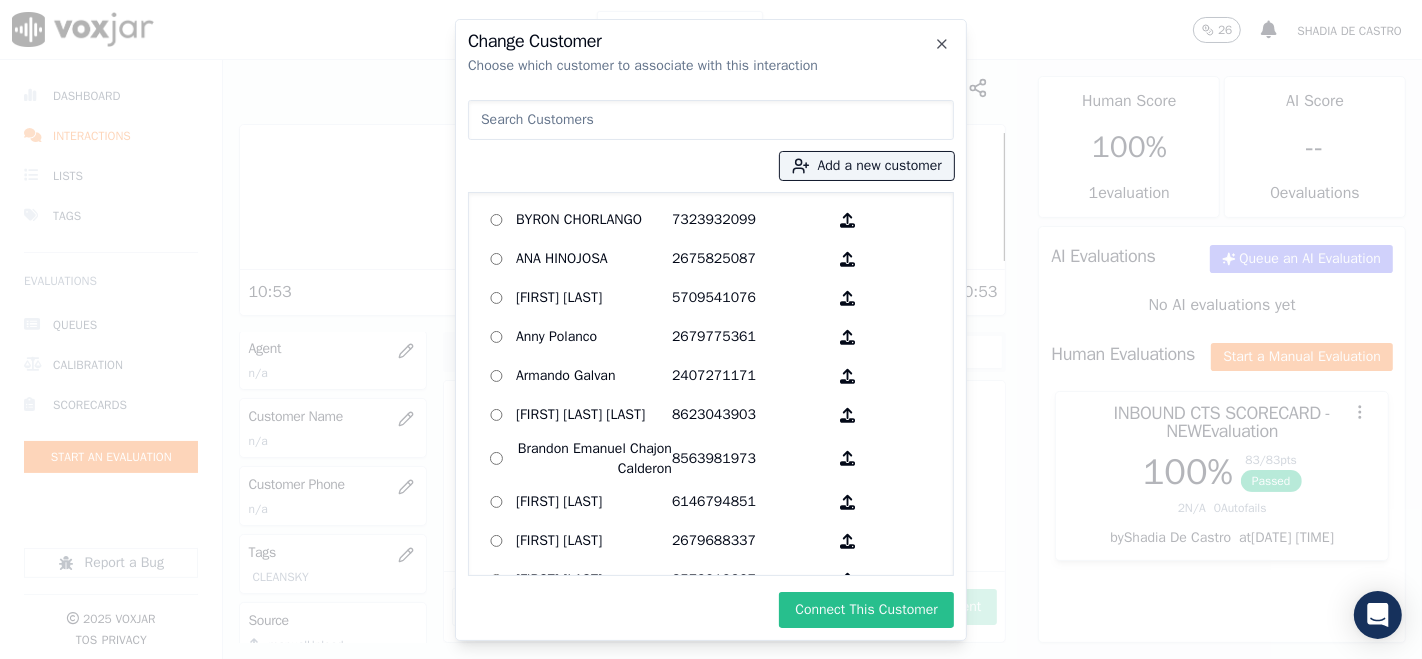 click on "Connect This Customer" at bounding box center [866, 610] 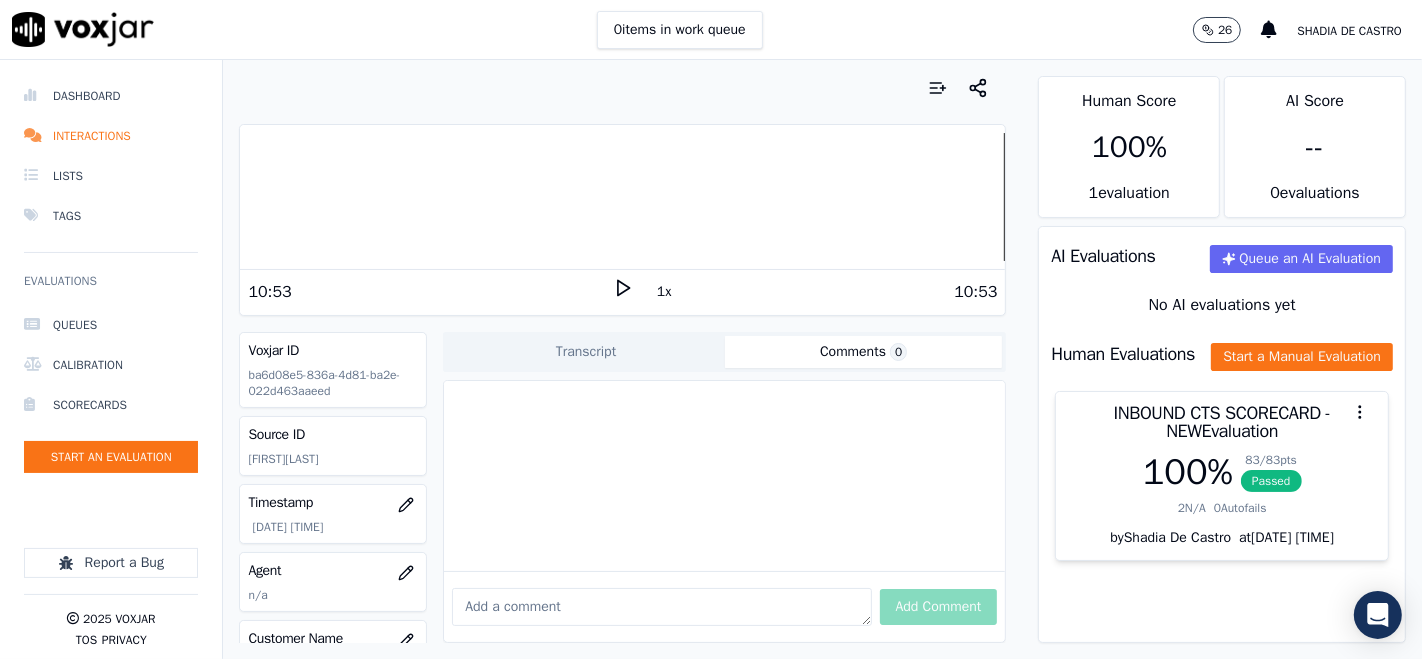 scroll, scrollTop: 111, scrollLeft: 0, axis: vertical 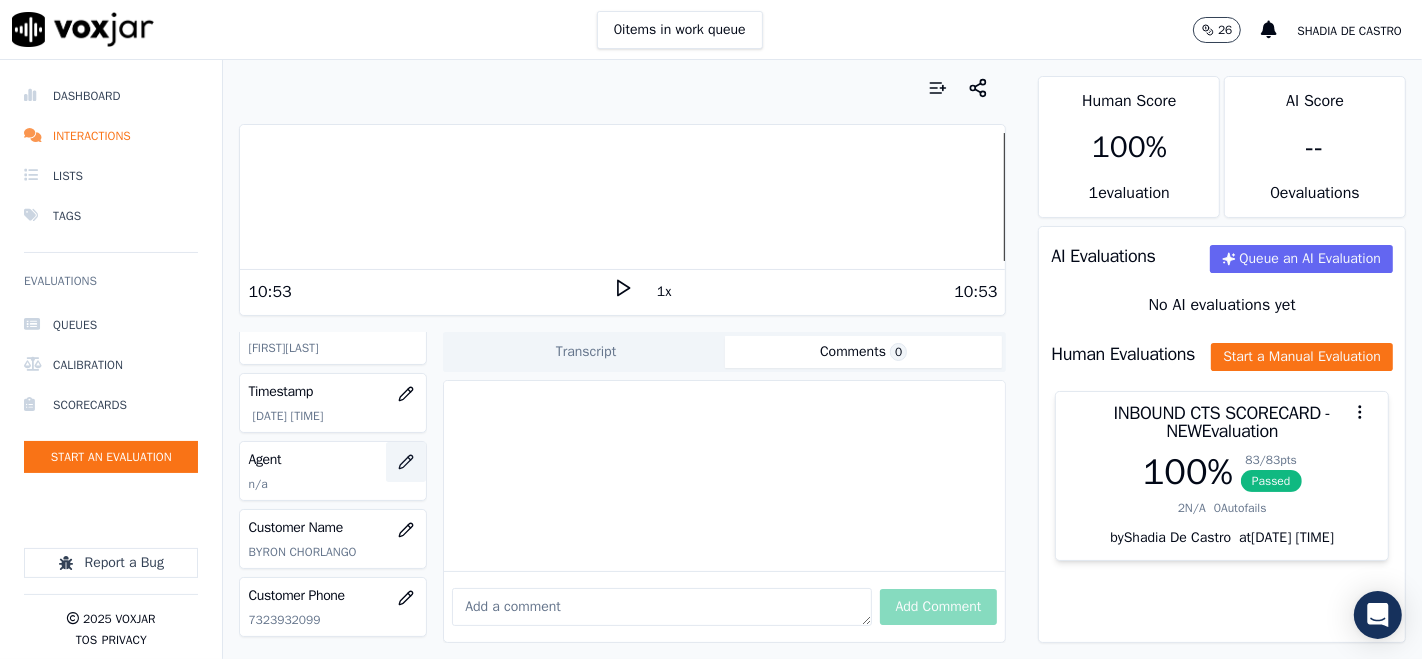 click at bounding box center [406, 462] 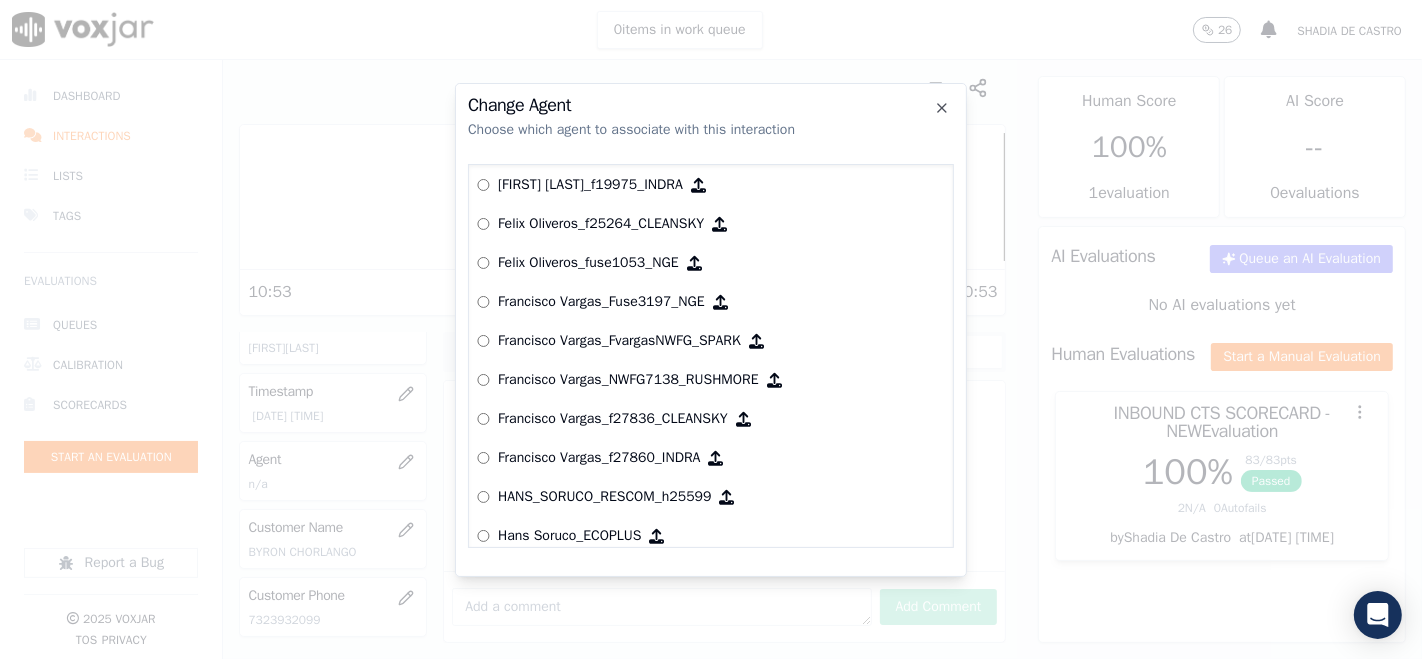 scroll, scrollTop: 3240, scrollLeft: 0, axis: vertical 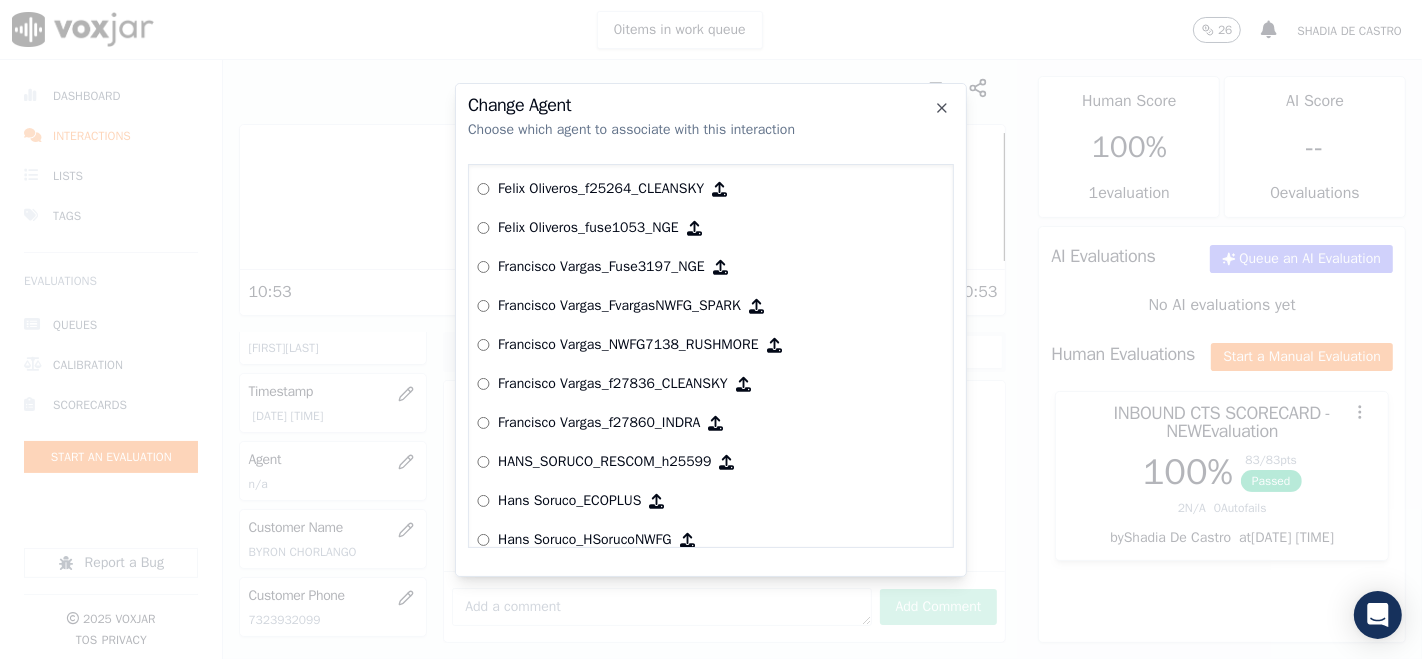 click on "Francisco Vargas_f27836_CLEANSKY" at bounding box center [711, 384] 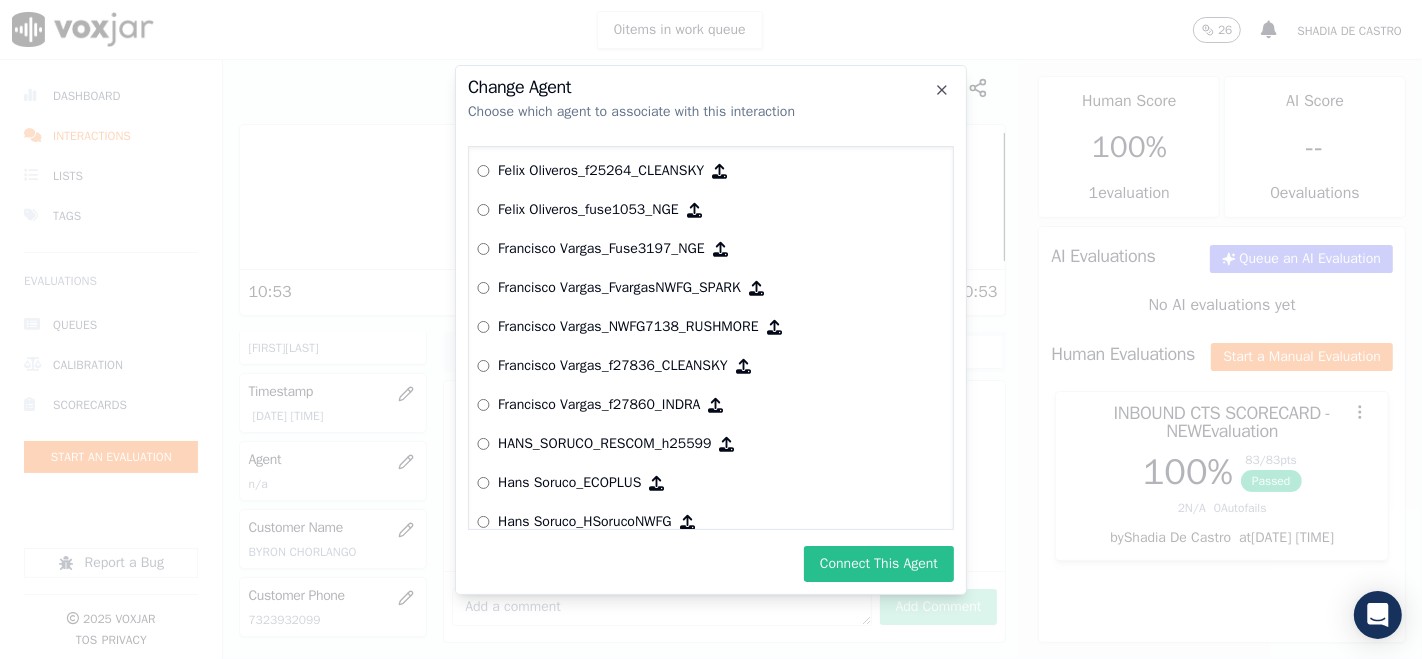 click on "Connect This Agent" at bounding box center [879, 564] 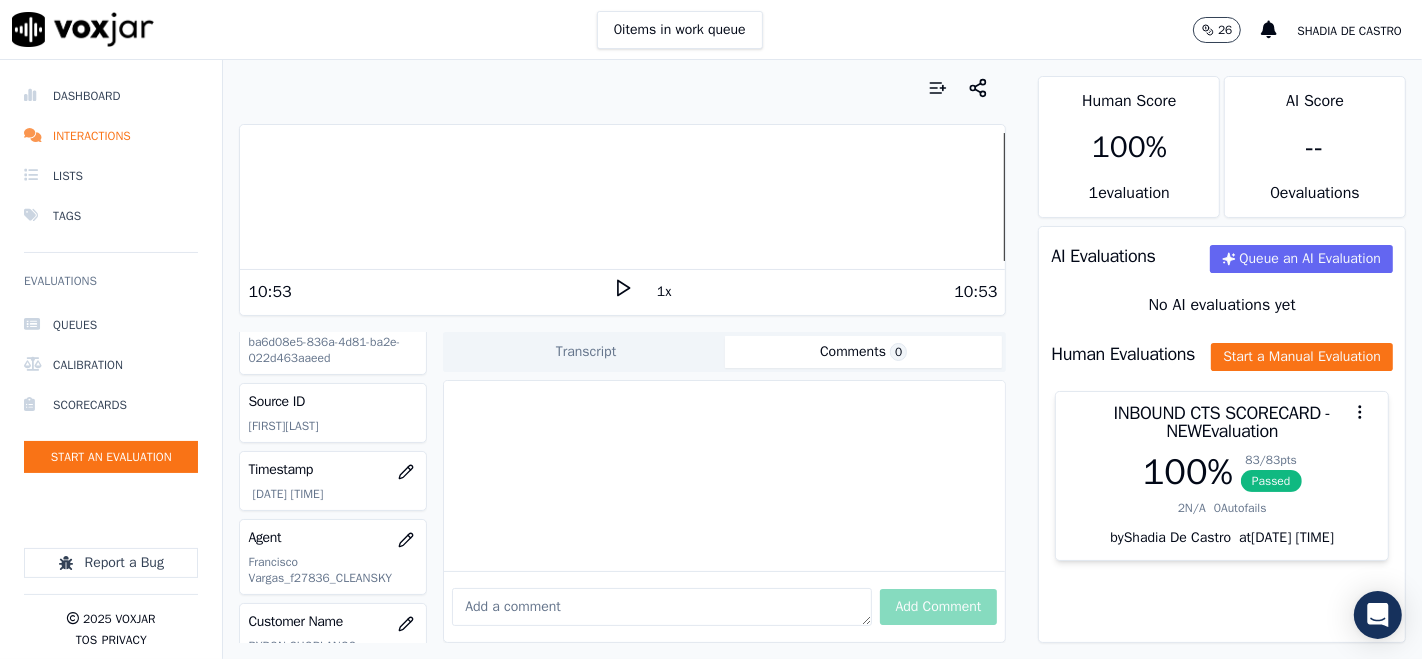 scroll, scrollTop: 0, scrollLeft: 0, axis: both 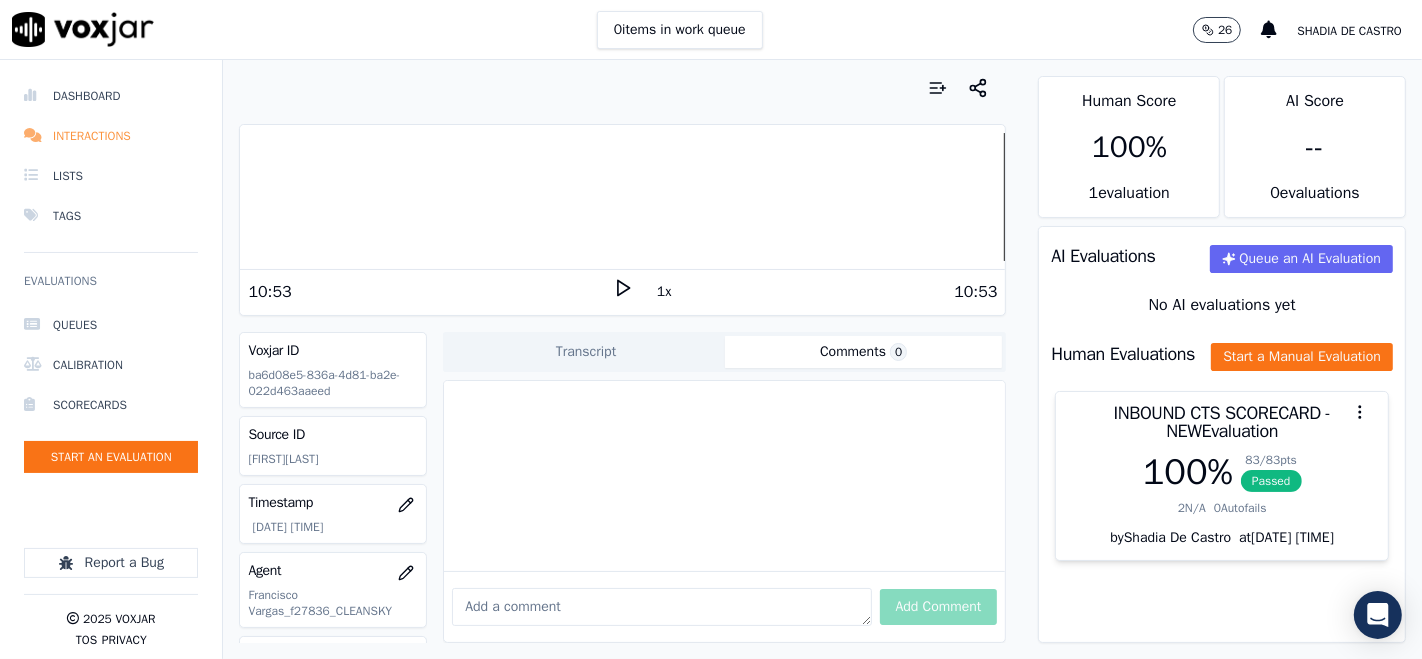 click on "Interactions" at bounding box center [111, 136] 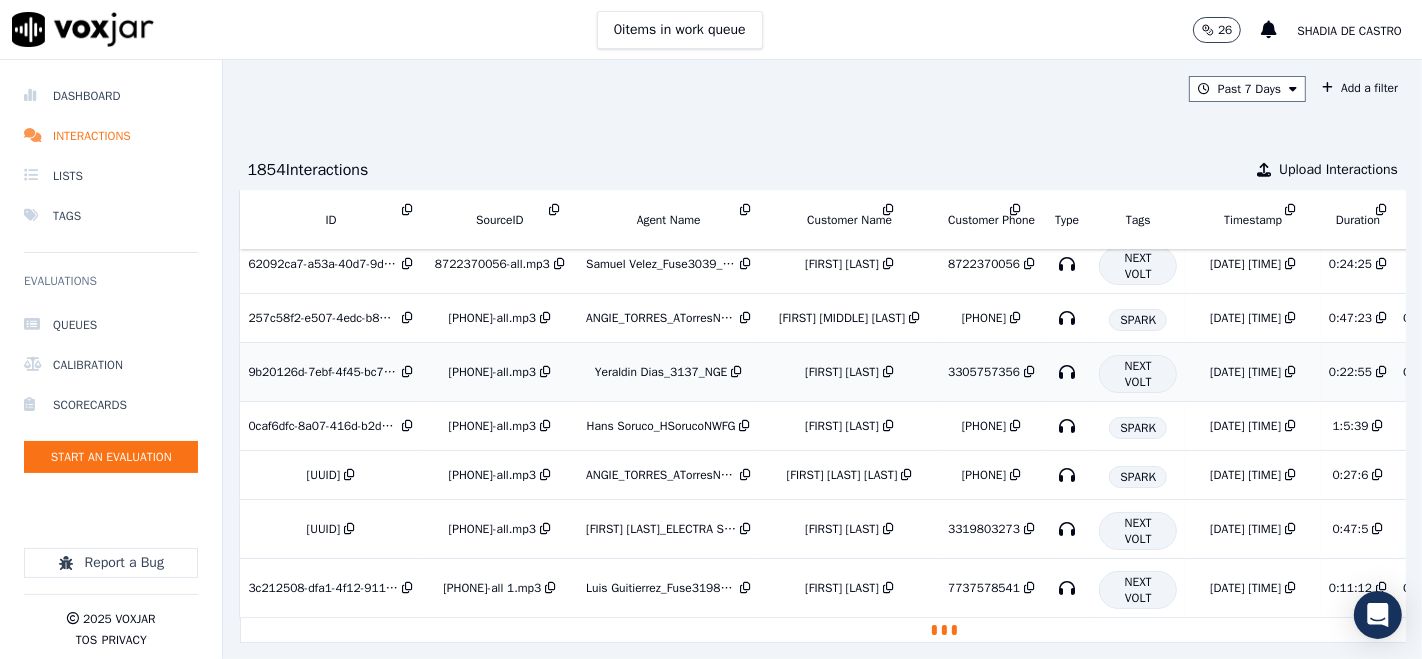 scroll, scrollTop: 2217, scrollLeft: 0, axis: vertical 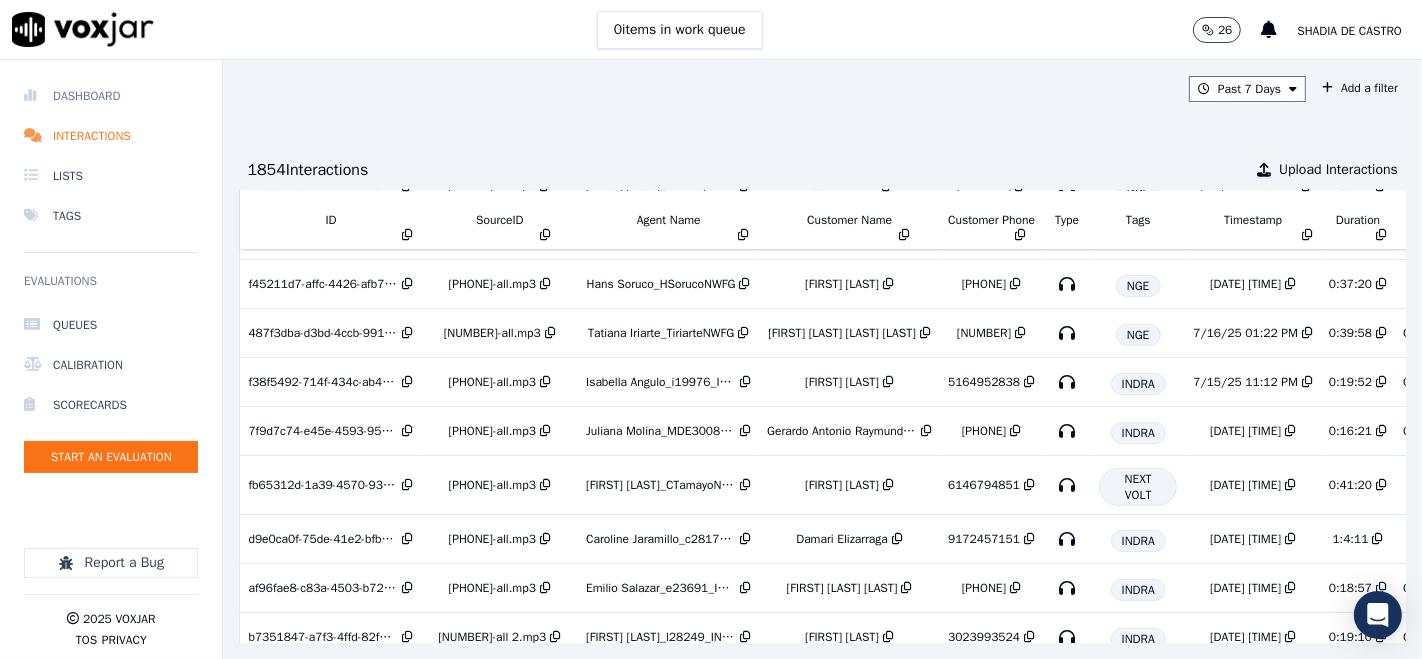 click on "Dashboard" at bounding box center [111, 96] 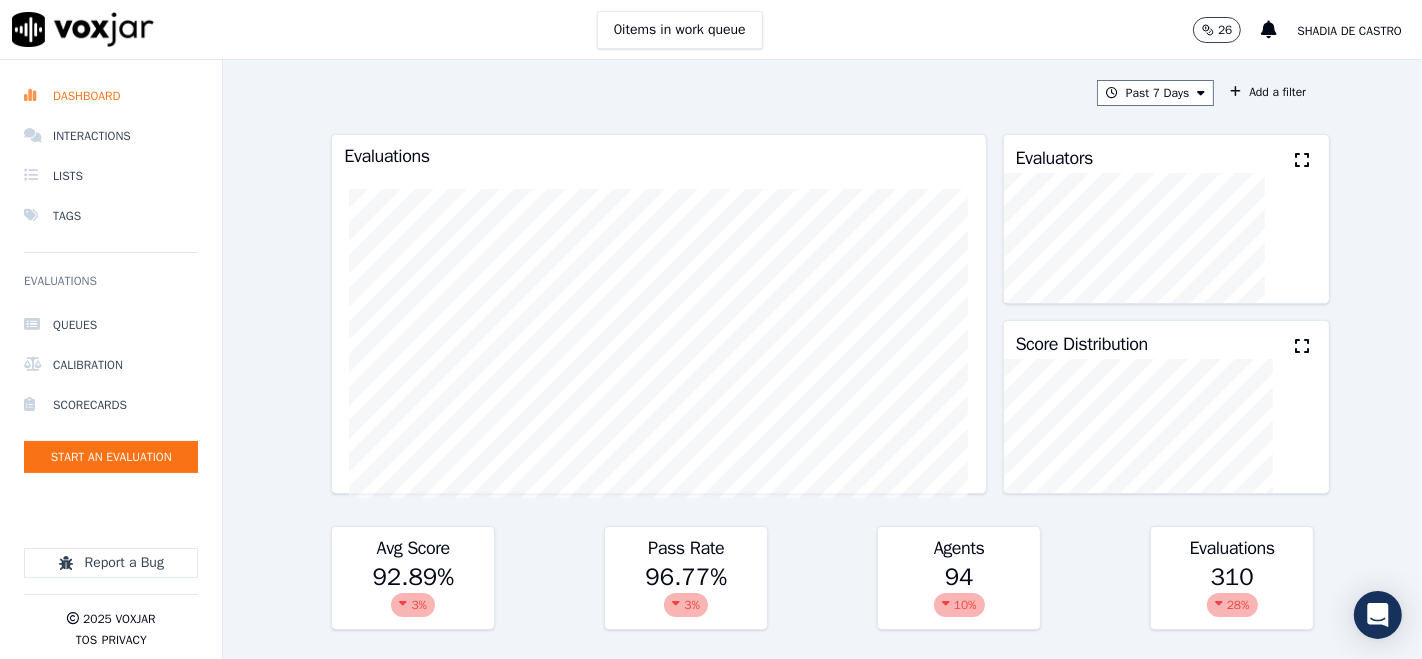 click at bounding box center [1302, 160] 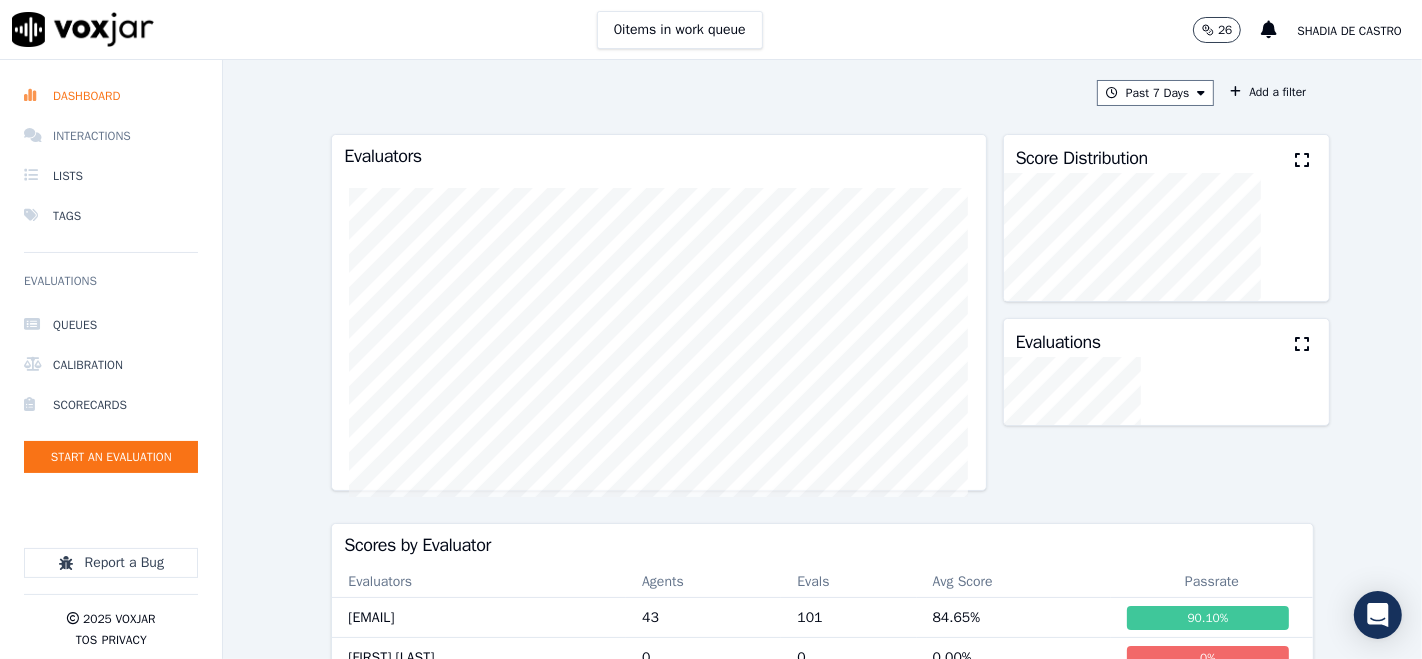 click on "Interactions" at bounding box center [111, 136] 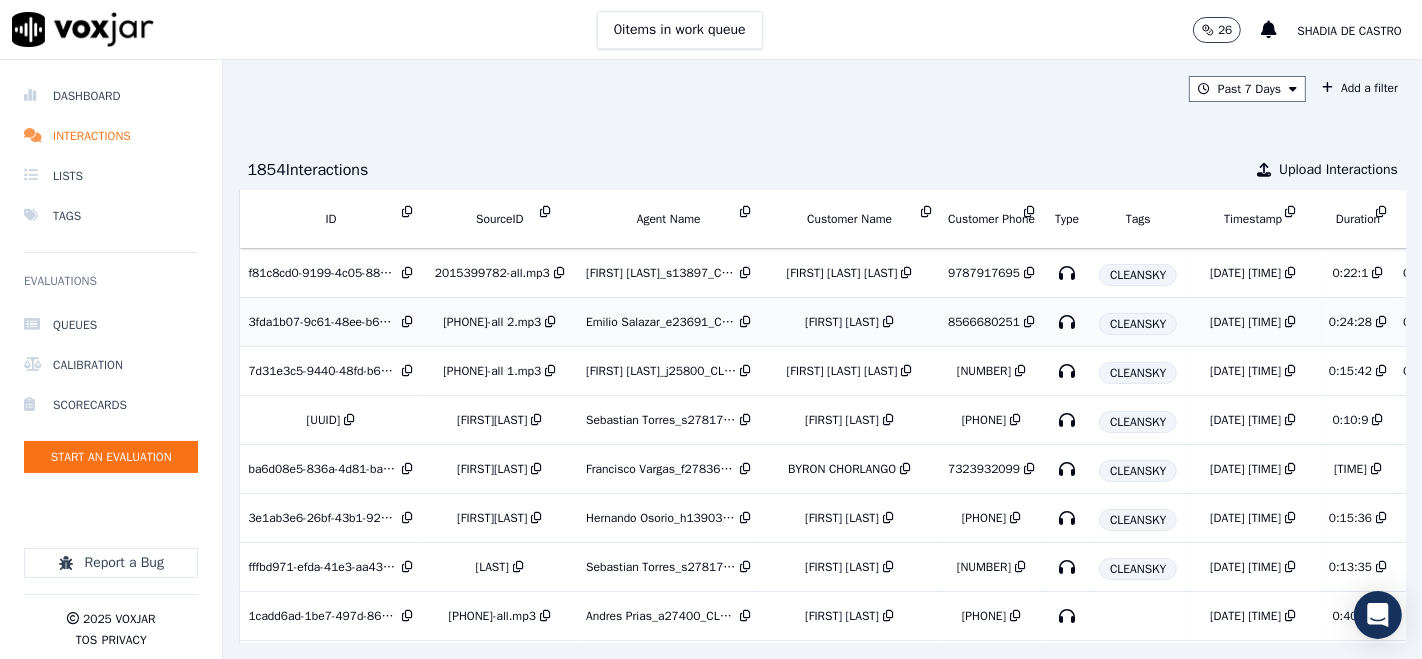 scroll, scrollTop: 0, scrollLeft: 0, axis: both 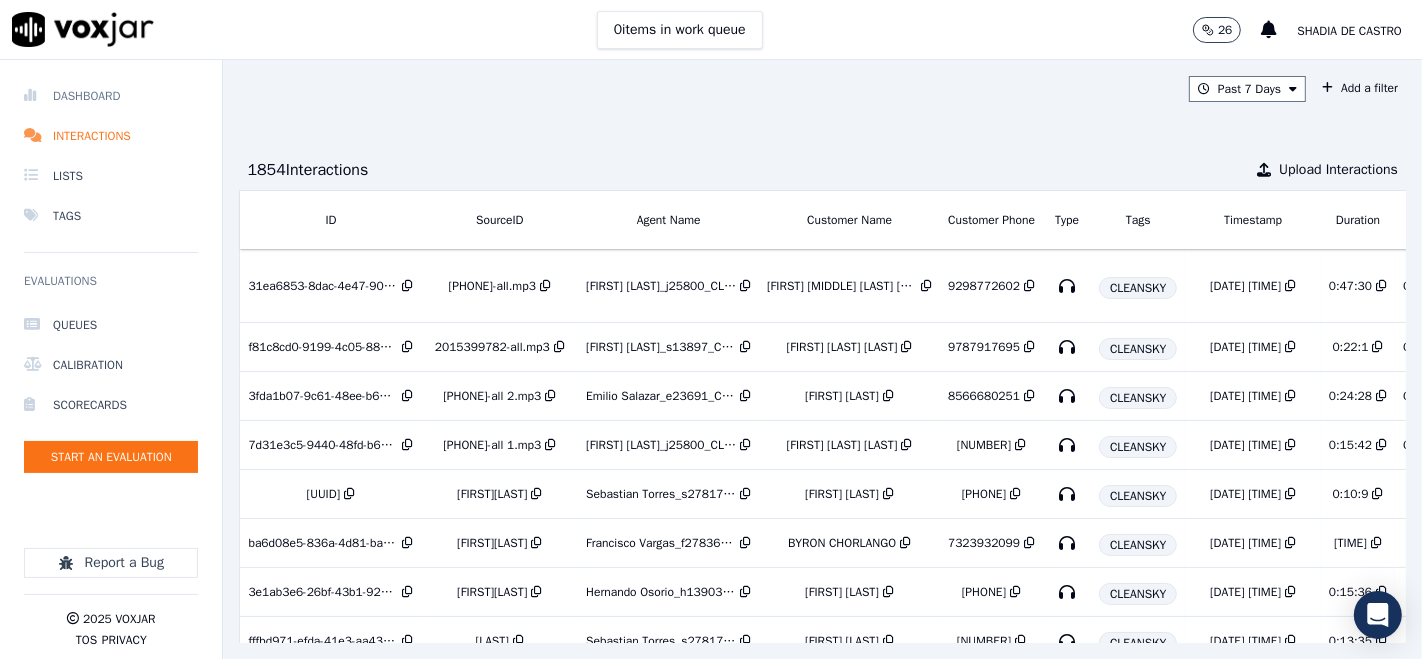 click on "Dashboard" at bounding box center [111, 96] 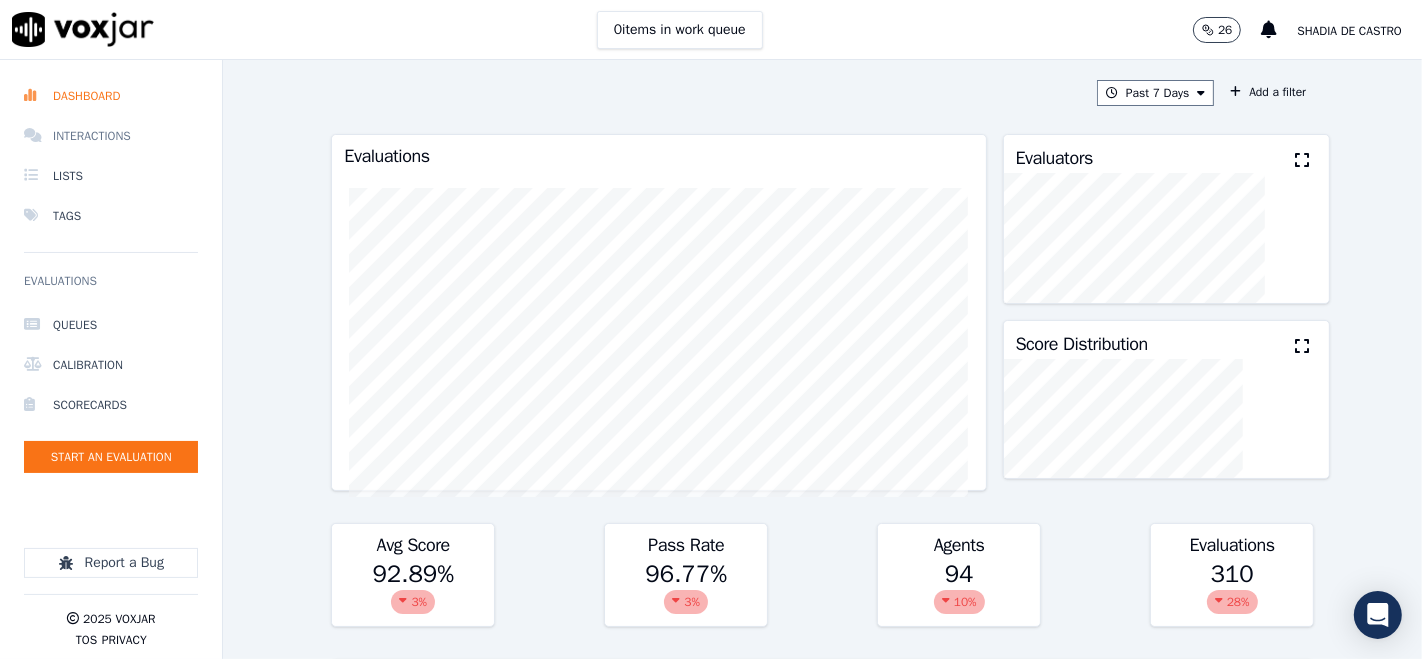 click on "Interactions" at bounding box center (111, 136) 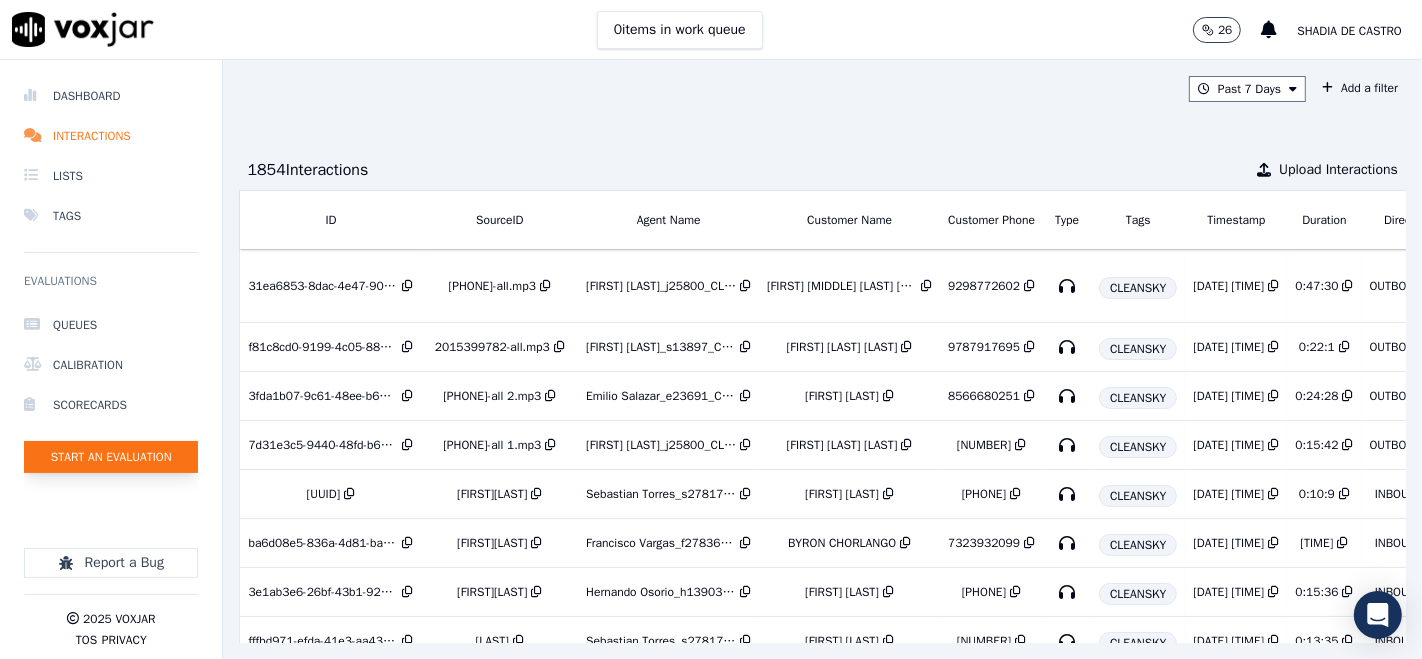 click on "Start an Evaluation" 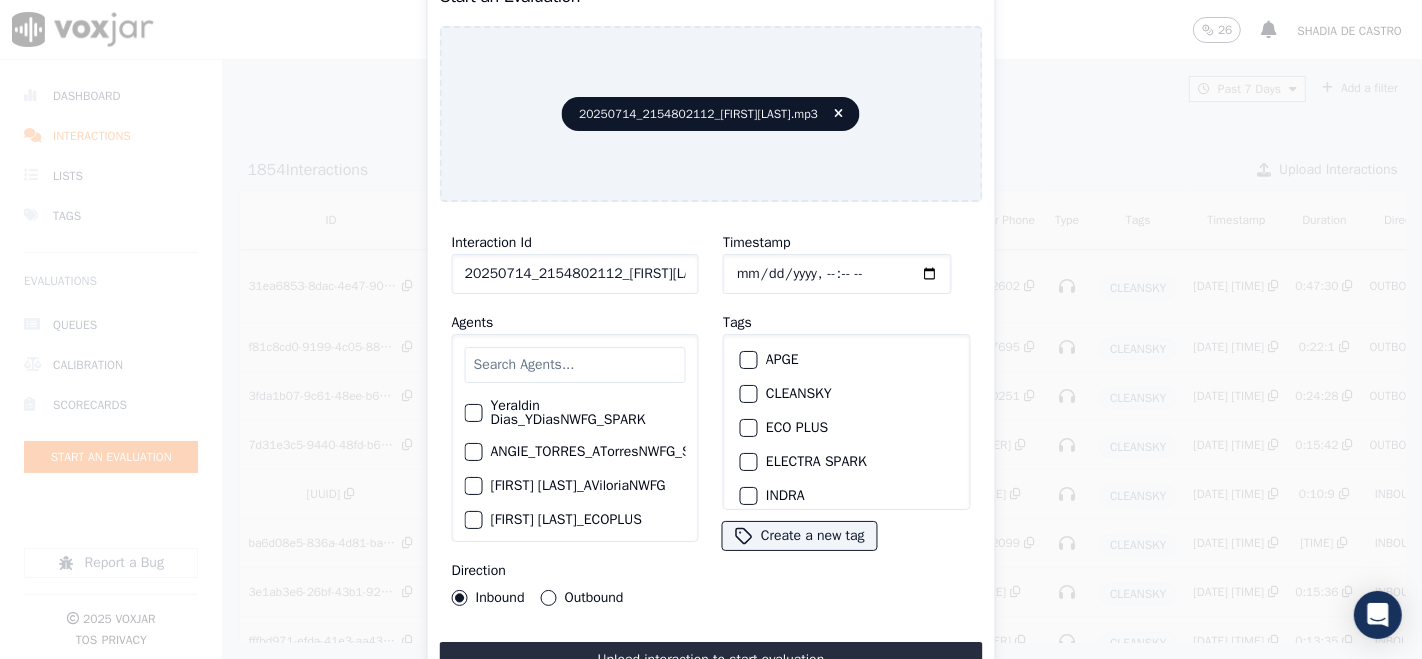 click on "20250714_2154802112_JuanSoto.mp3" 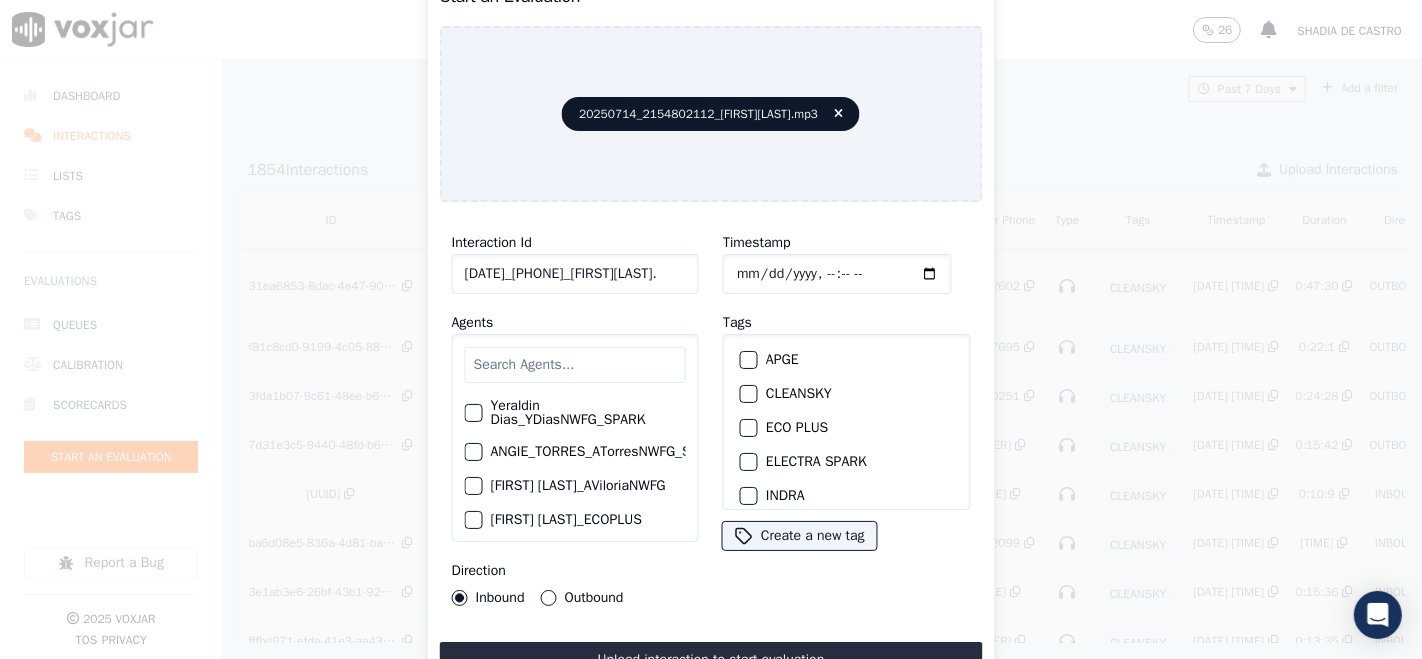 scroll, scrollTop: 0, scrollLeft: 0, axis: both 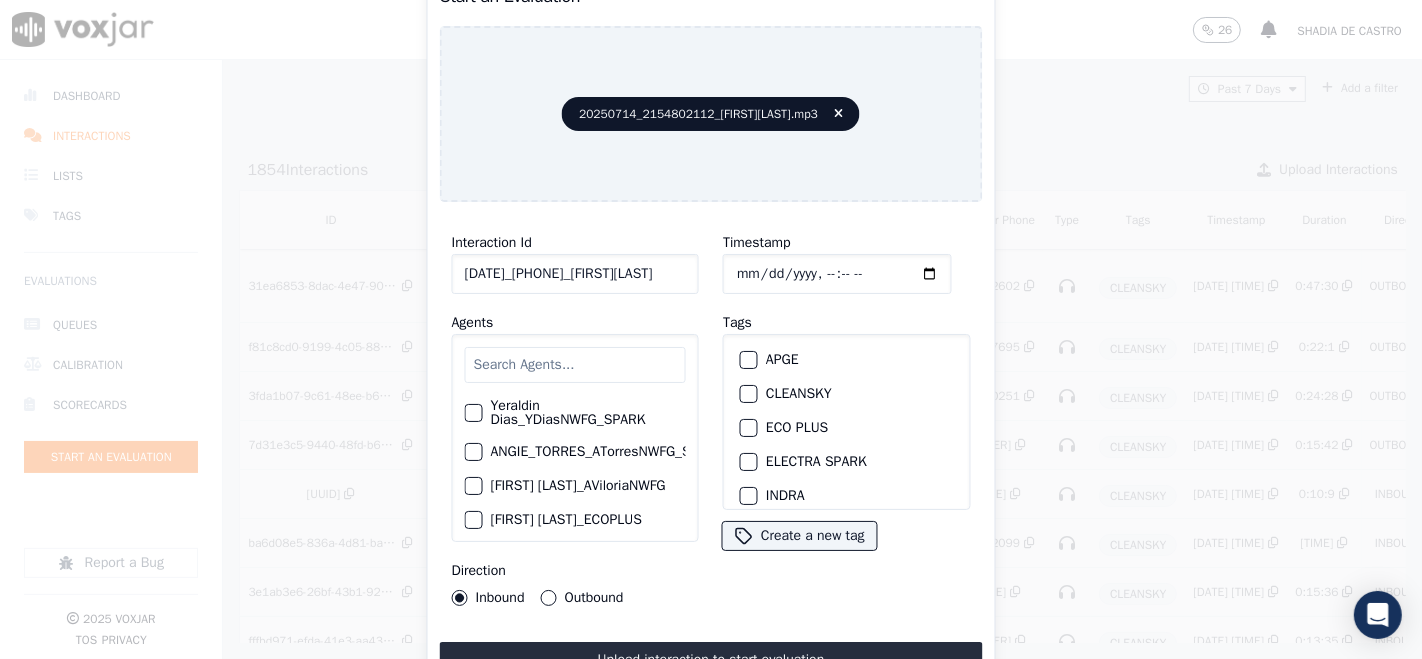 type on "20250714_2154802112_JuanSoto" 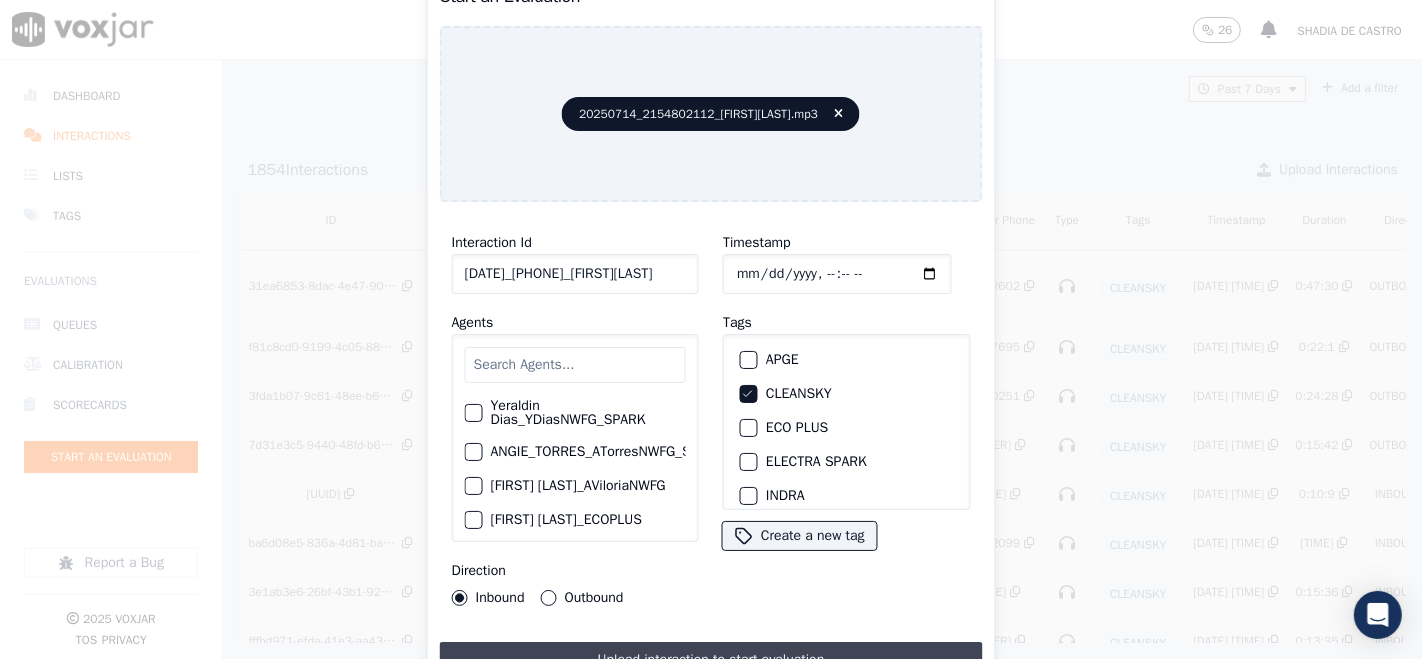 click on "Upload interaction to start evaluation" at bounding box center [711, 660] 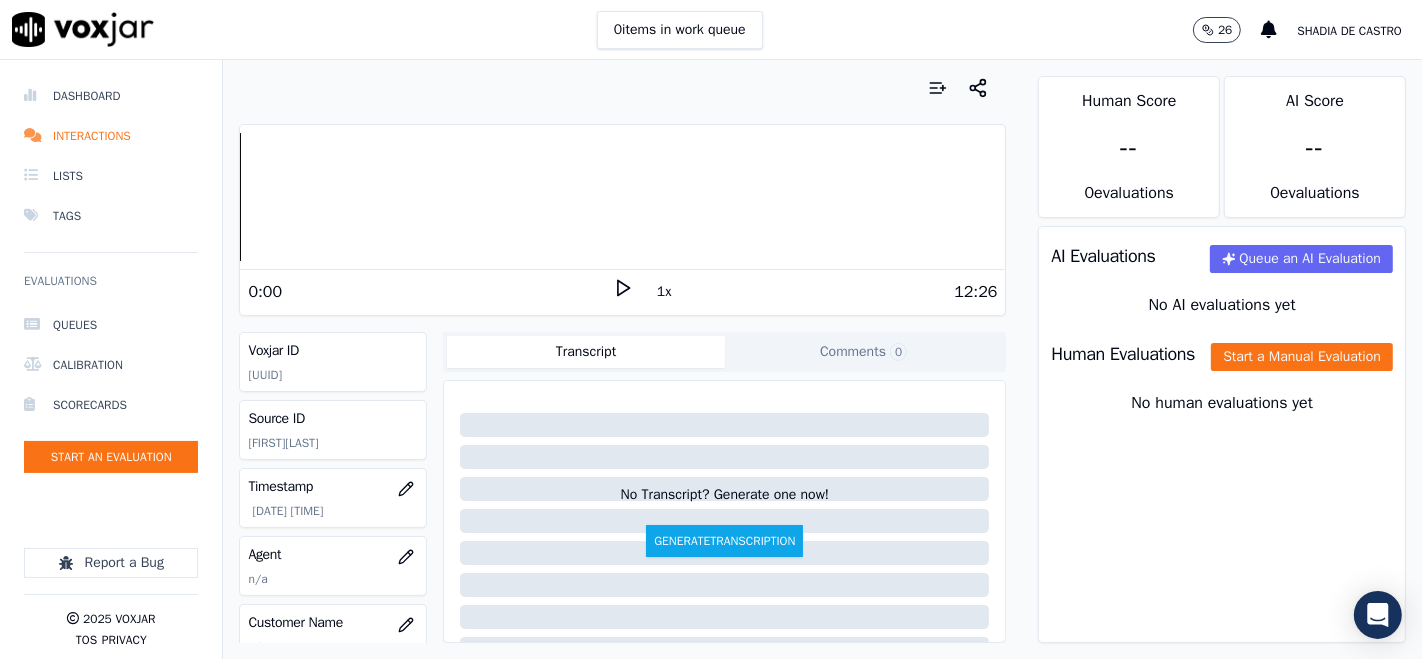 click on "0:00     1x   12:26" at bounding box center [622, 291] 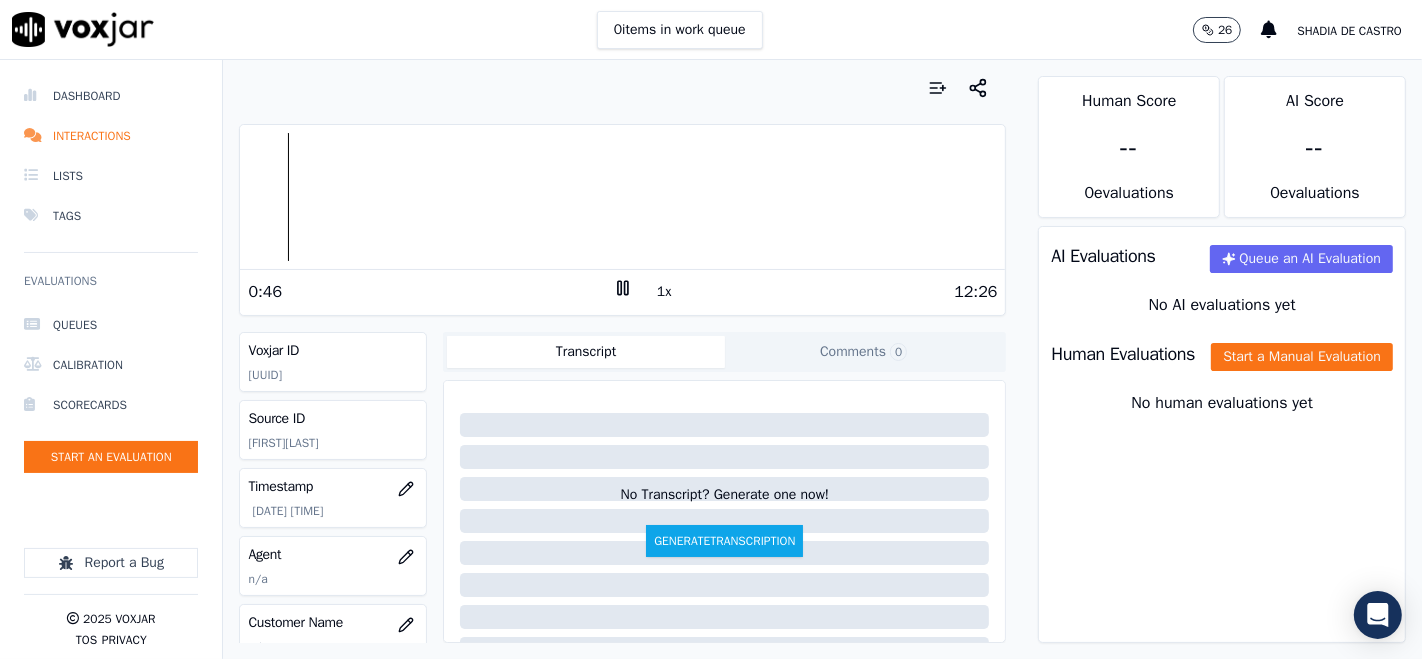 click on "Comments  0" 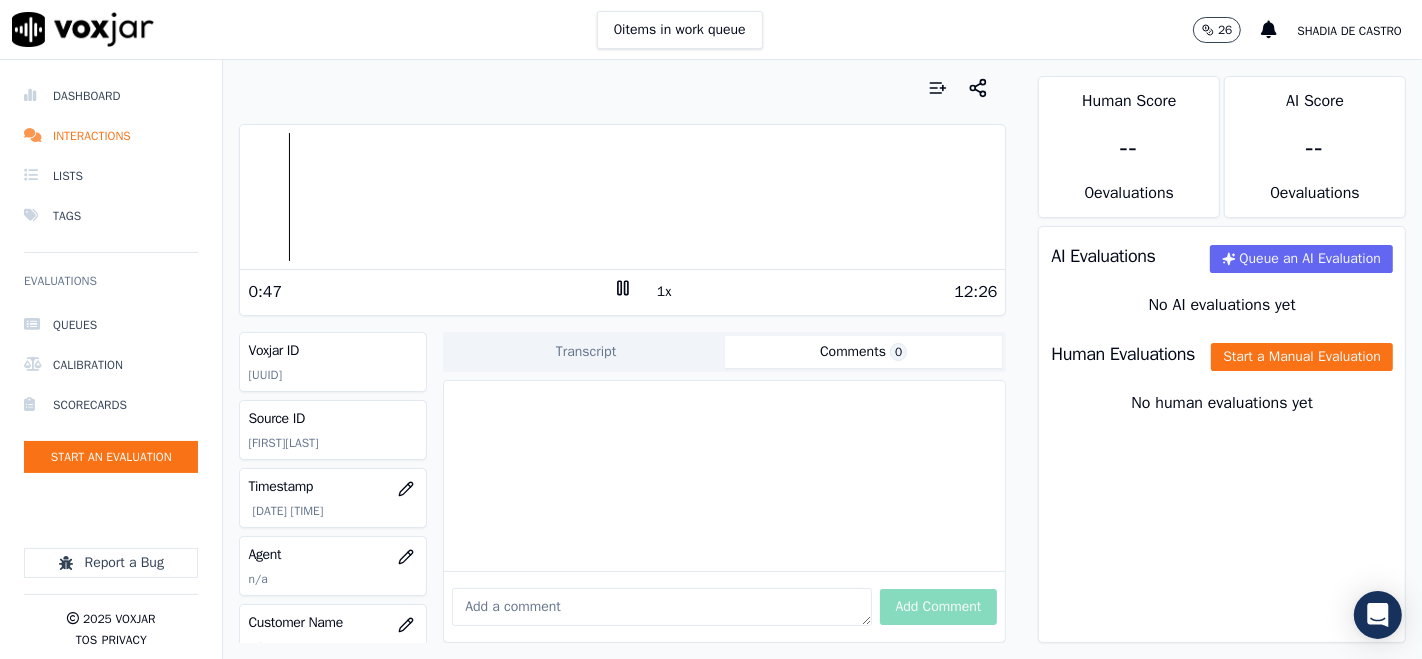 click at bounding box center [661, 607] 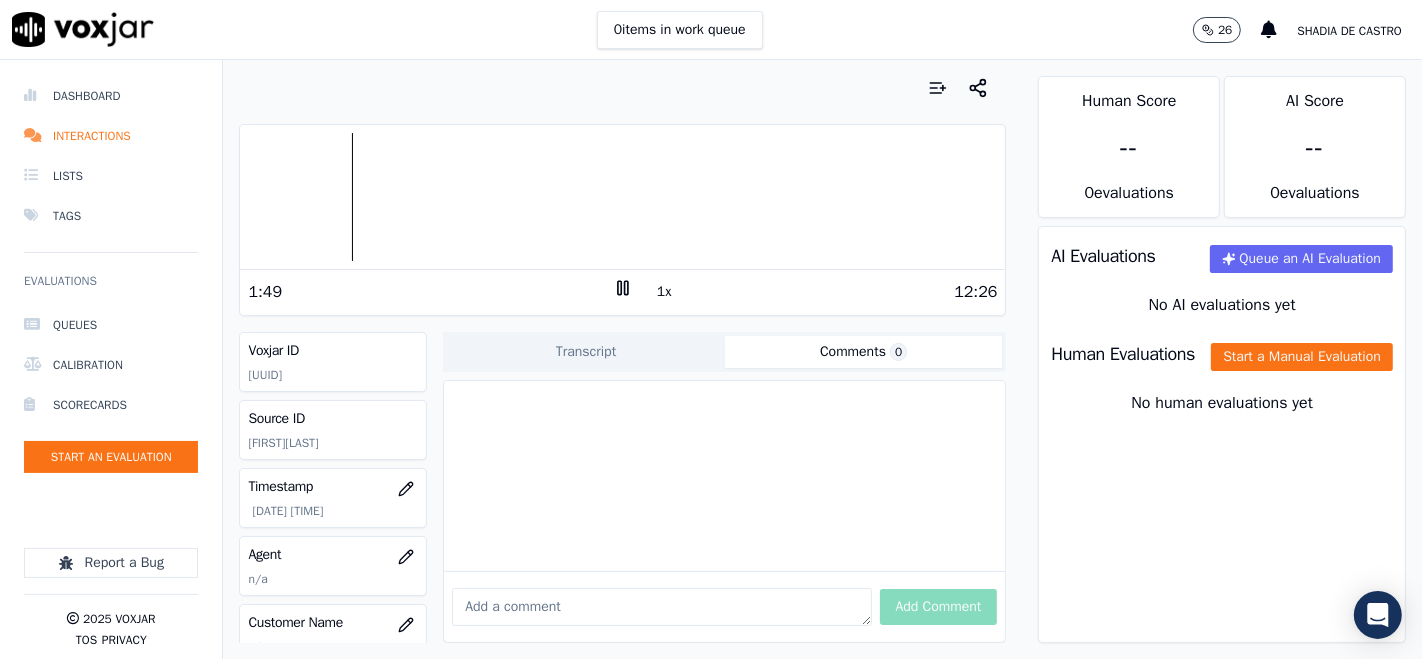 click at bounding box center (622, 197) 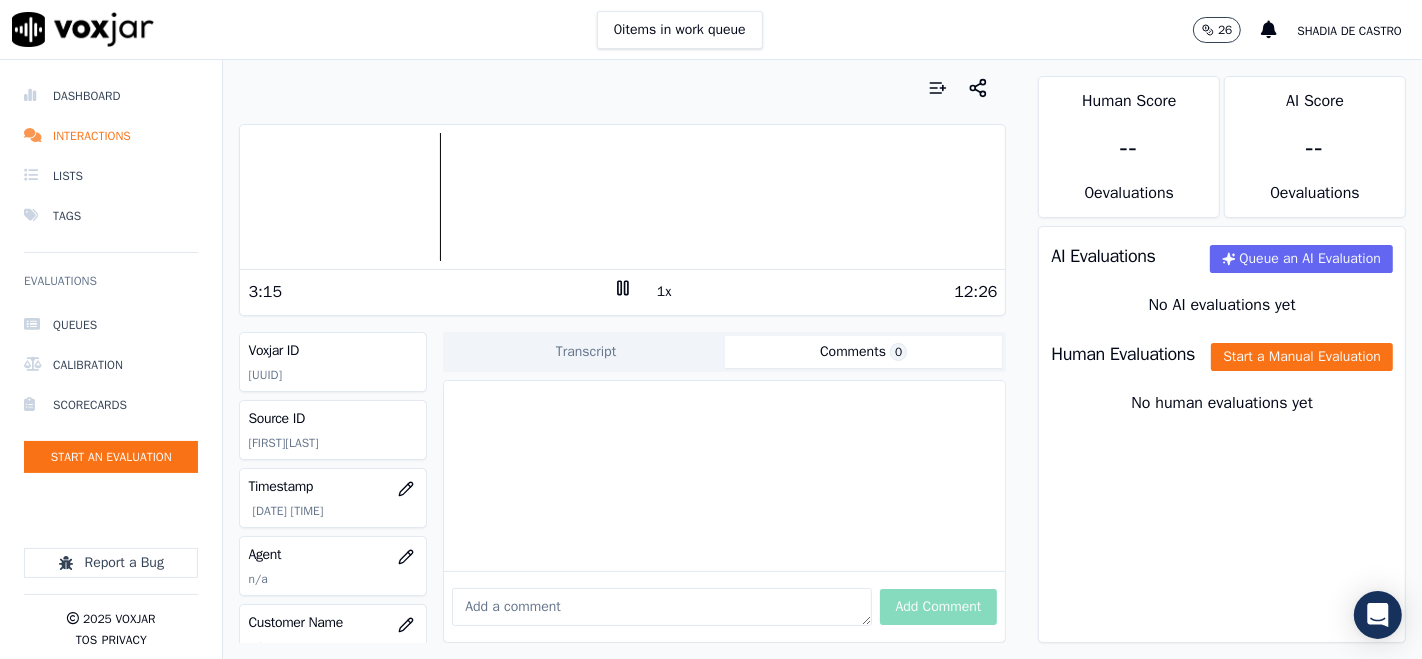 click at bounding box center (622, 197) 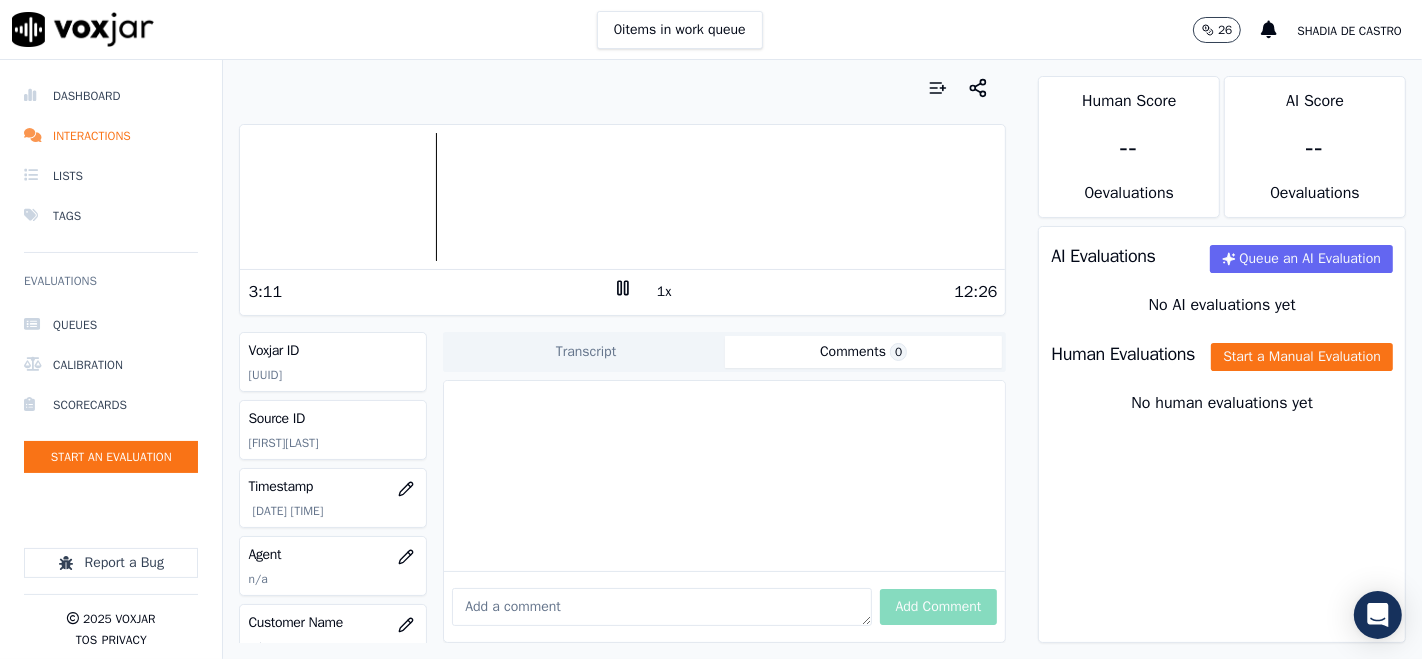 click at bounding box center (622, 197) 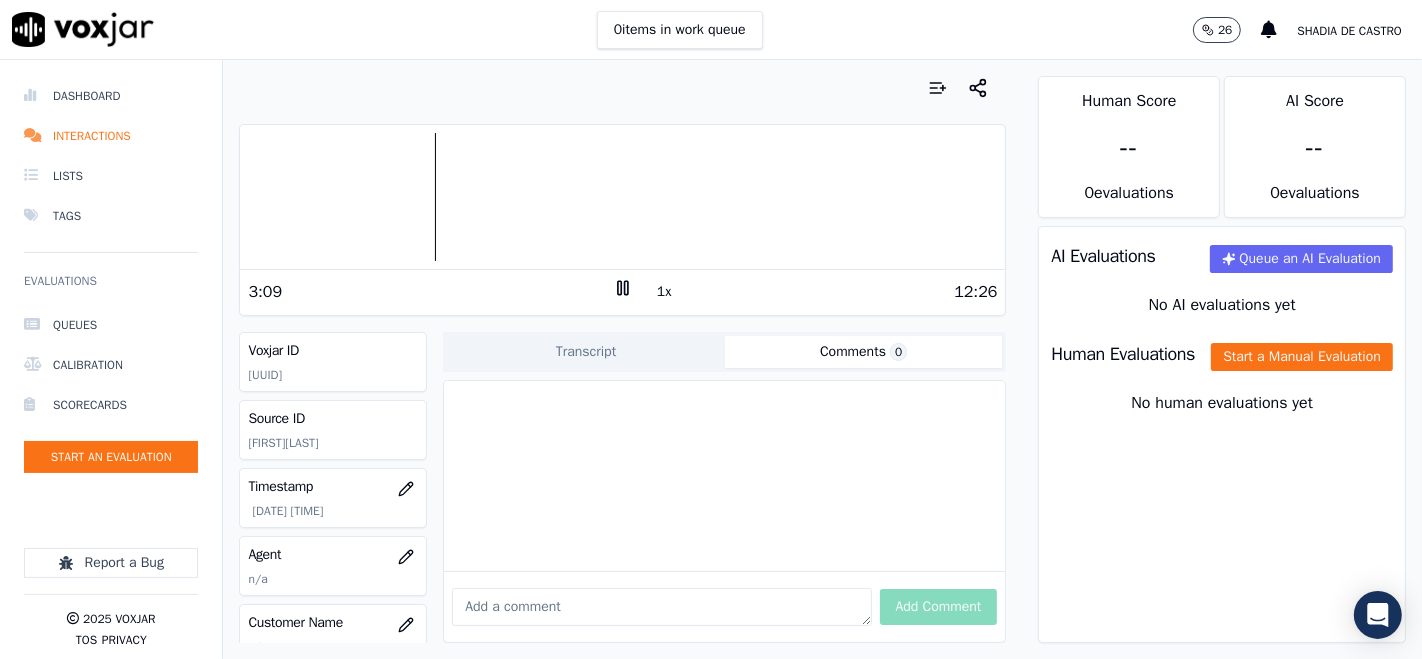 click at bounding box center (622, 197) 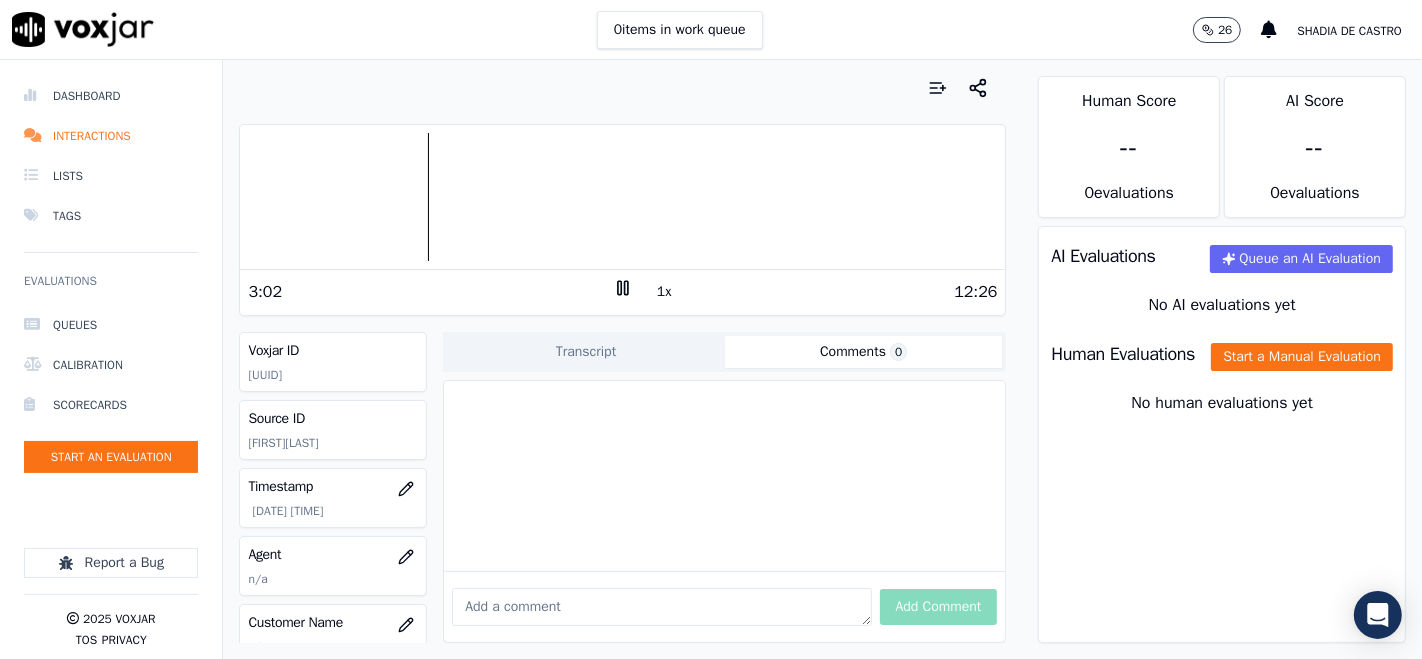click at bounding box center [622, 197] 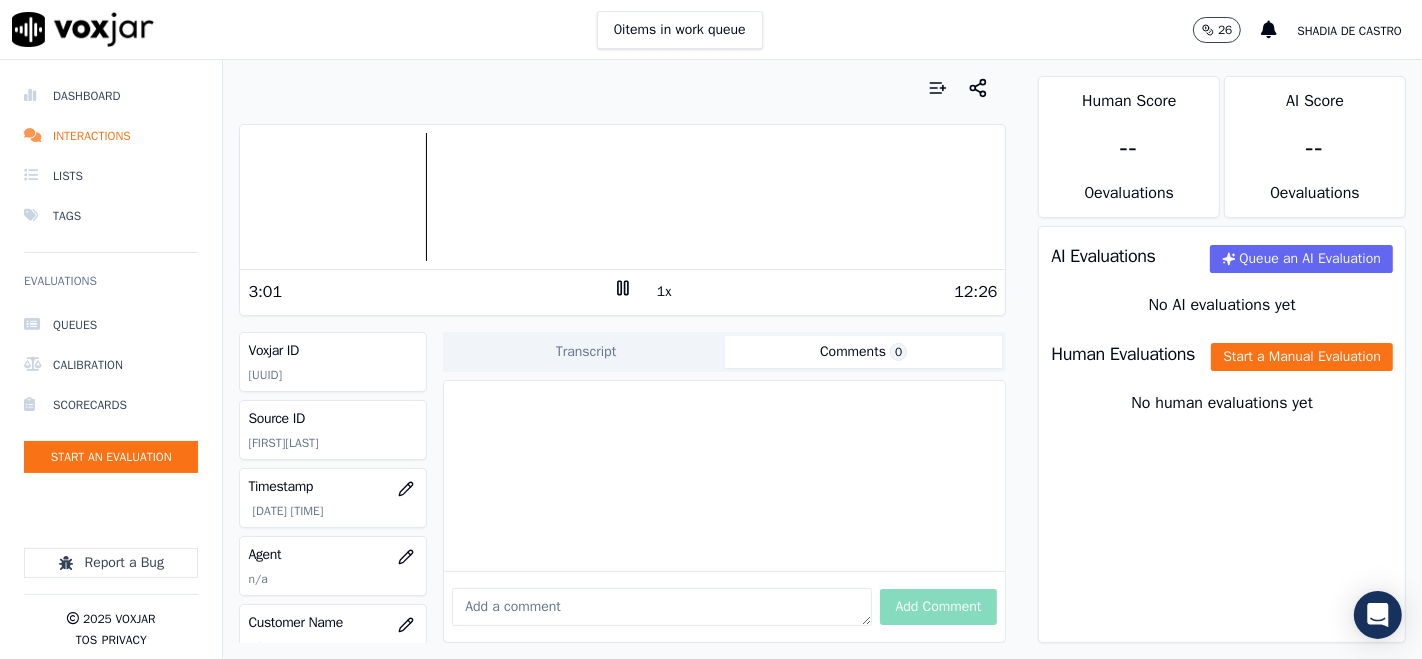 click at bounding box center (622, 197) 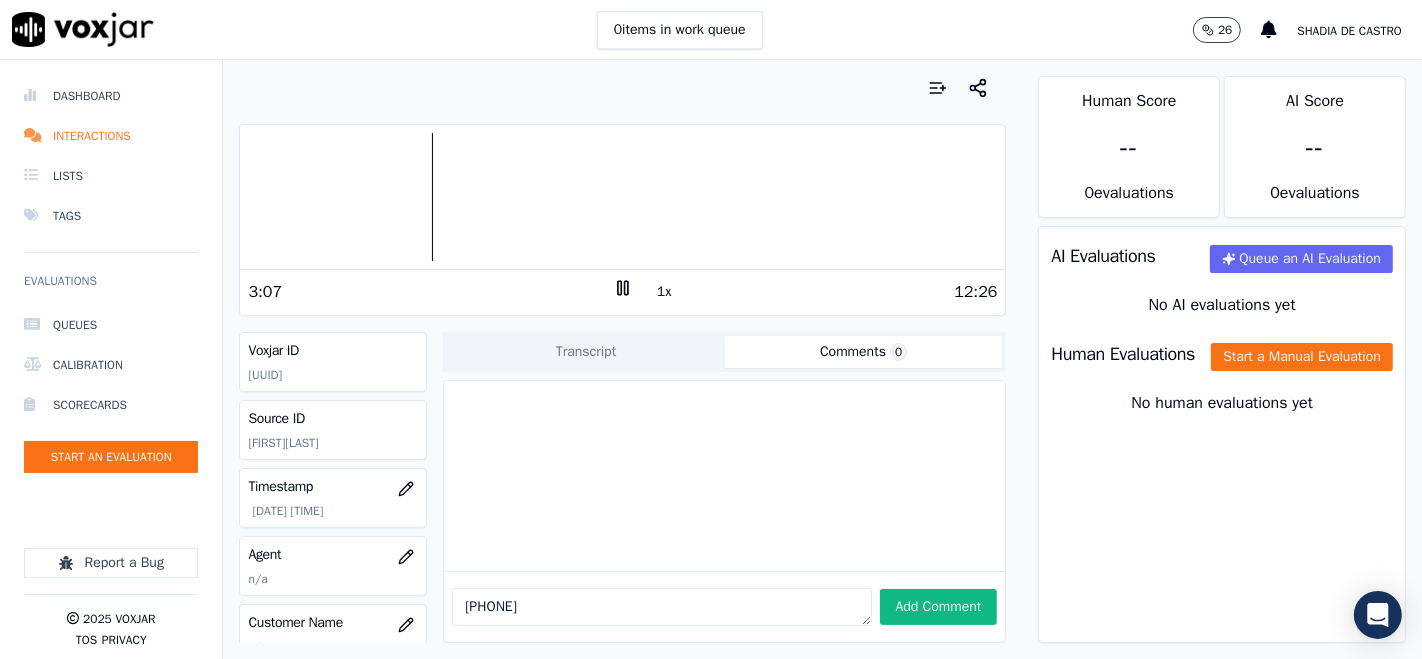click on "2154802112" at bounding box center (661, 607) 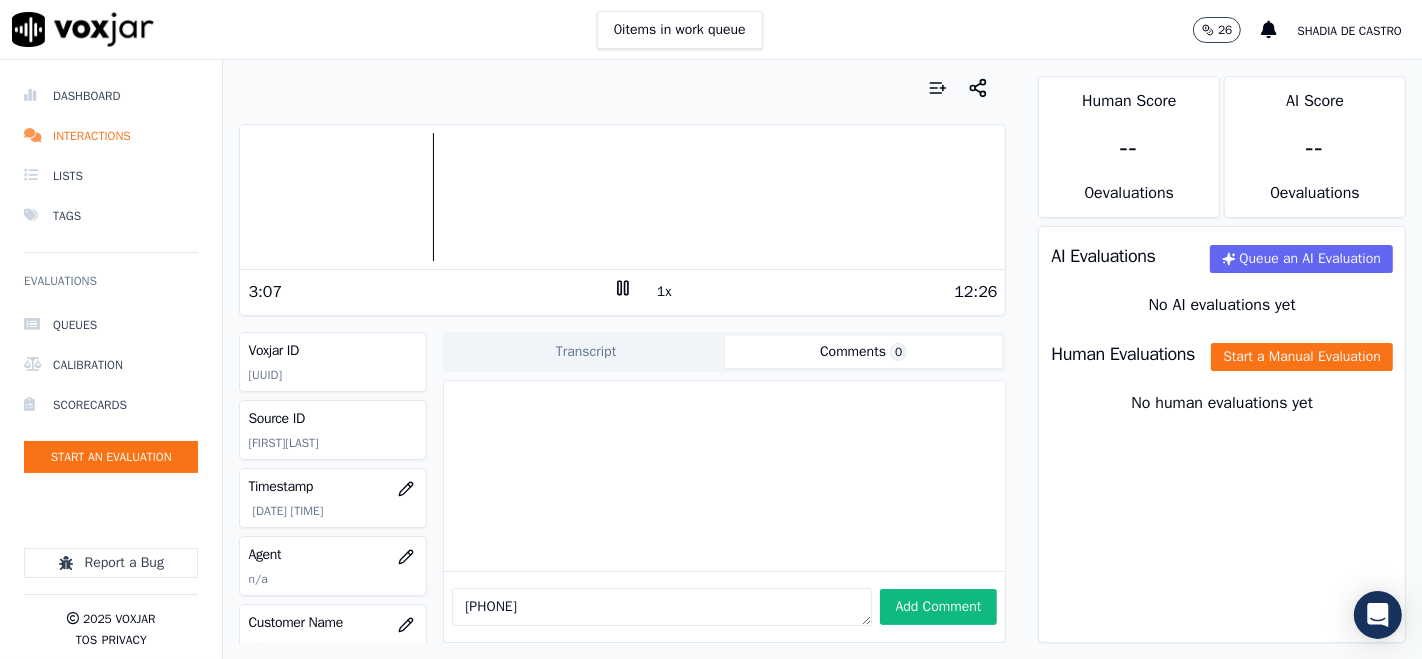 click on "2154802112" at bounding box center [661, 607] 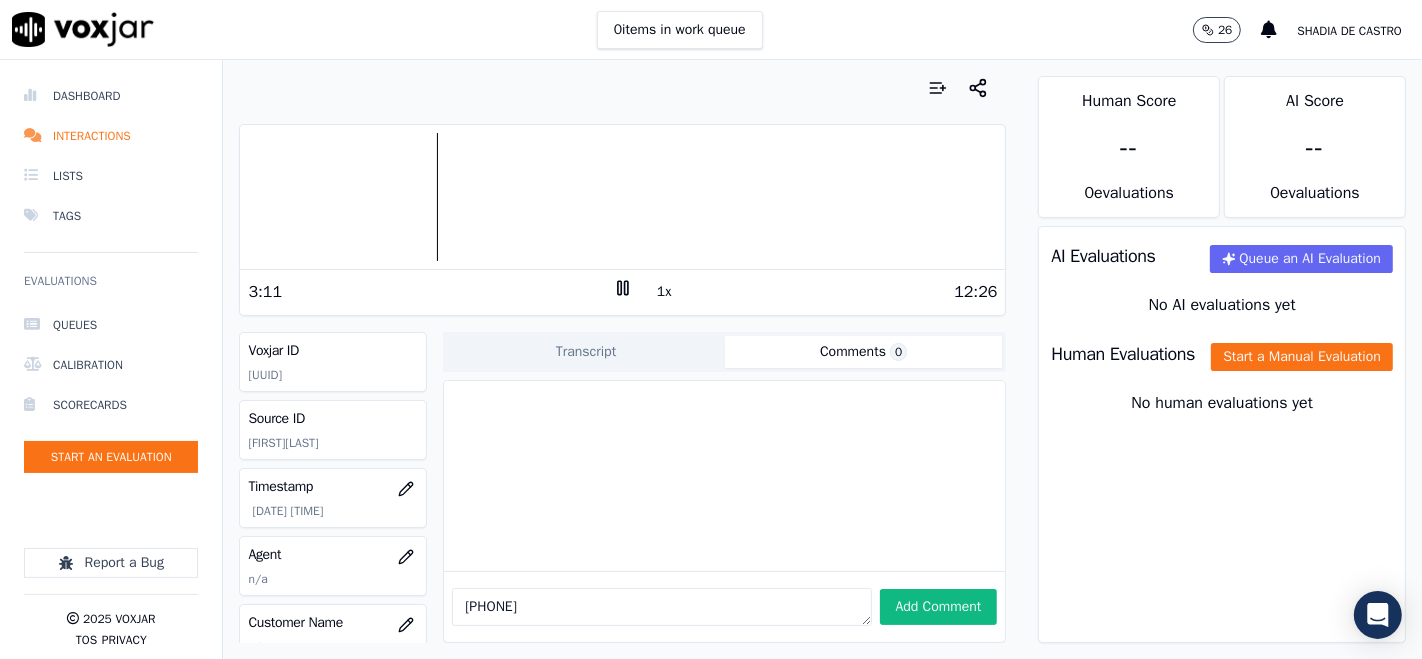 type on "2154802112" 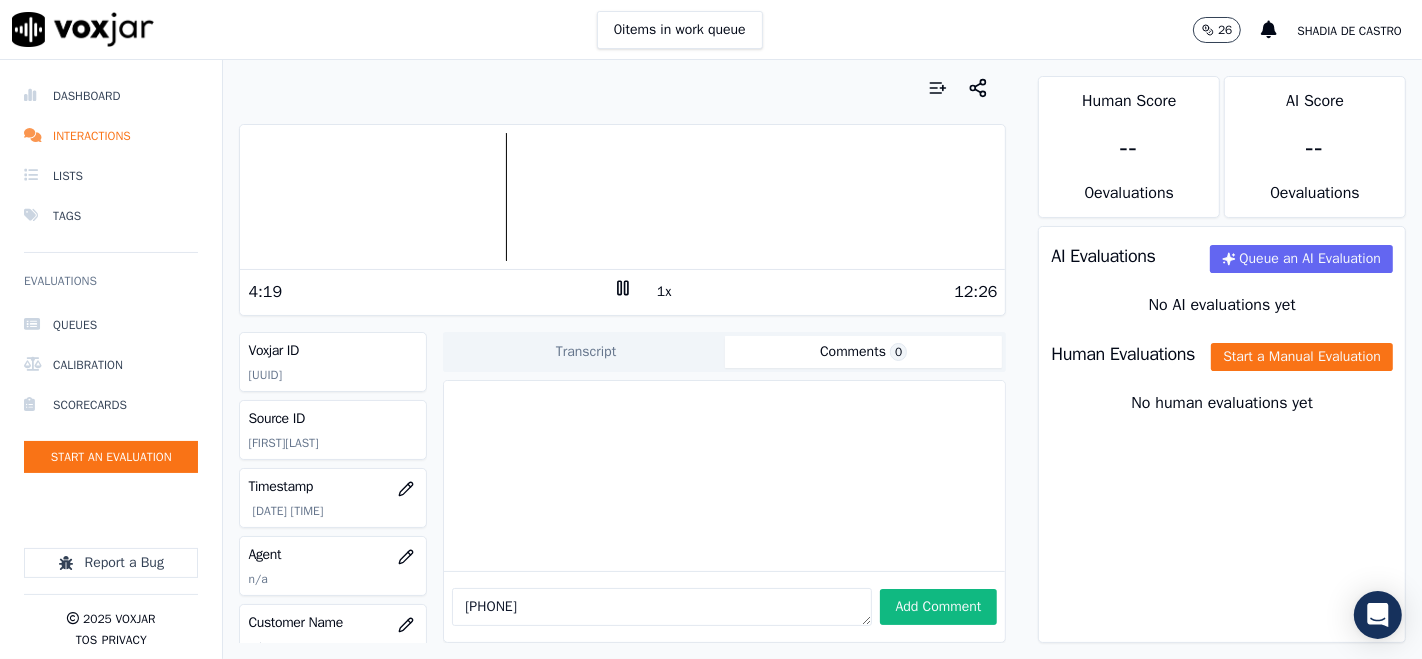 click at bounding box center (622, 197) 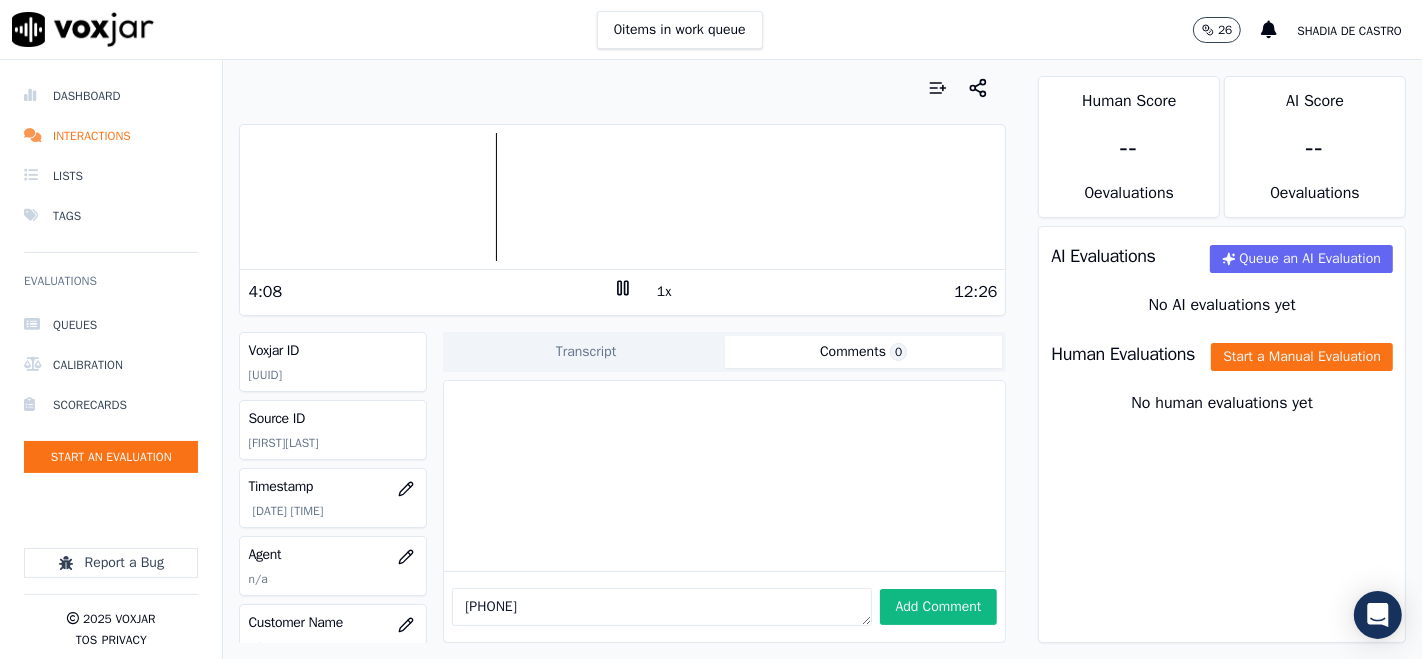 click at bounding box center [622, 197] 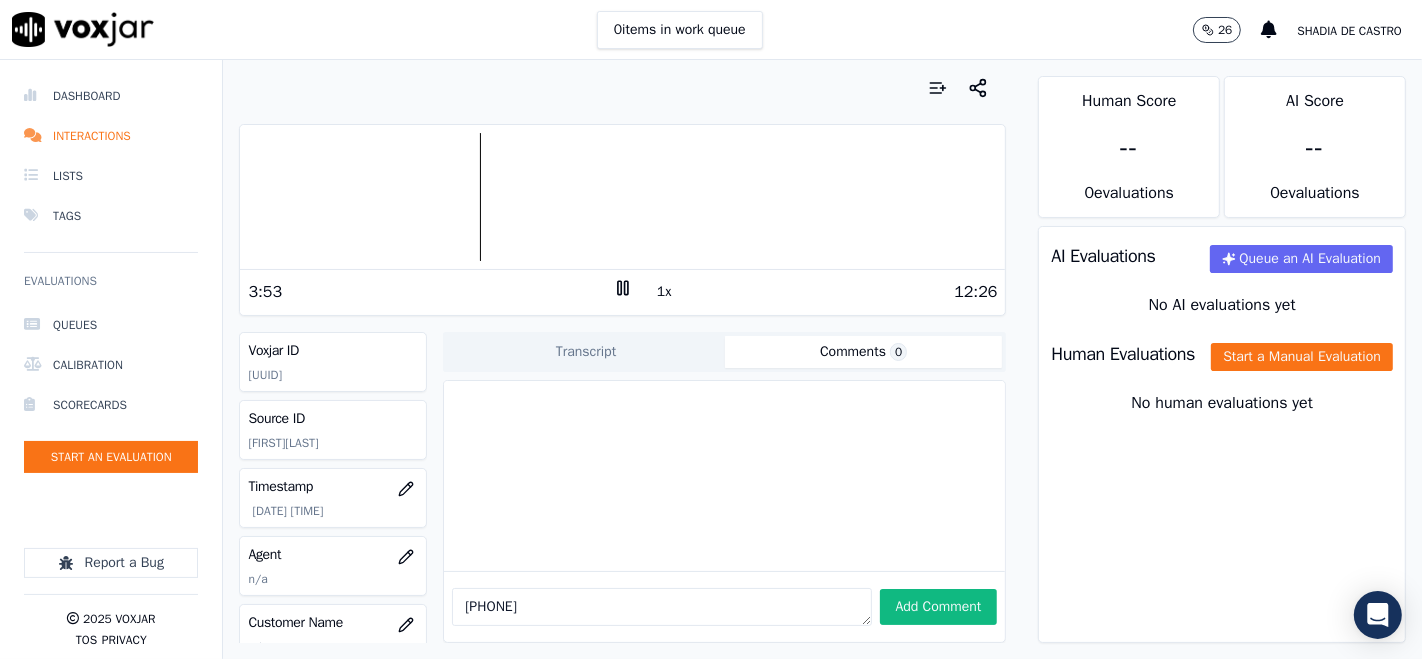 click 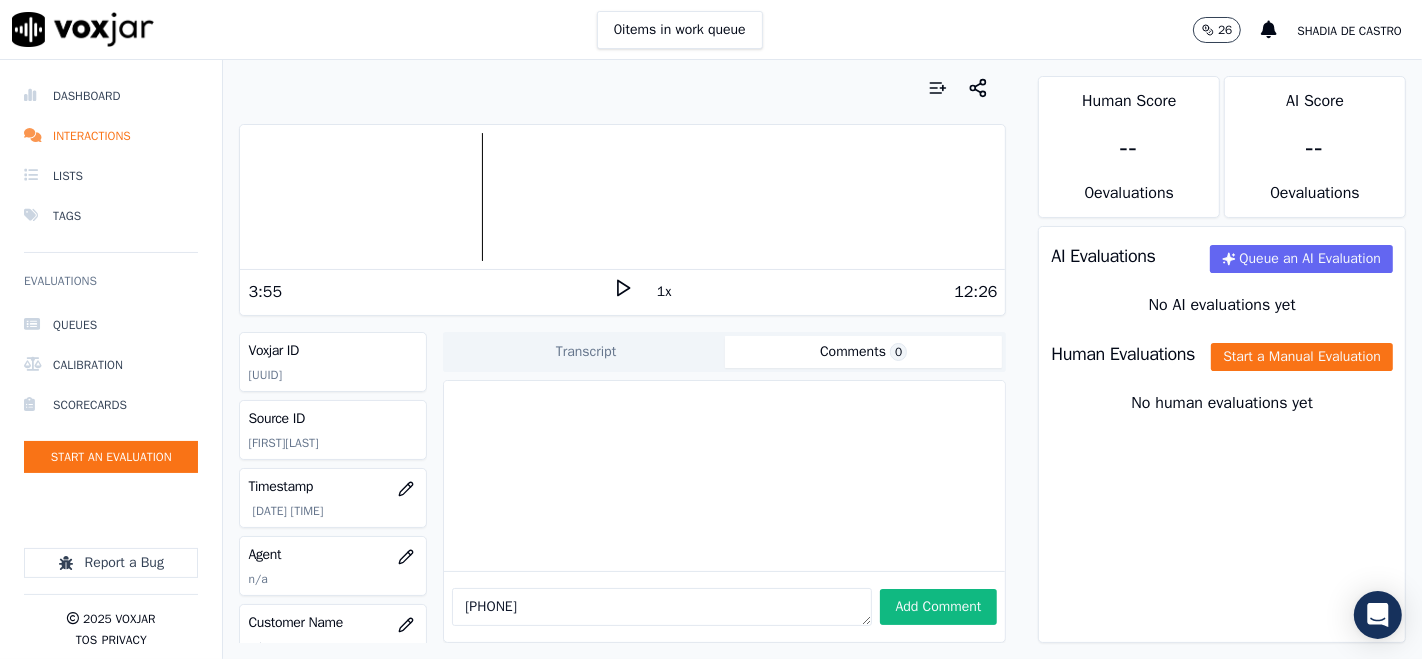 click 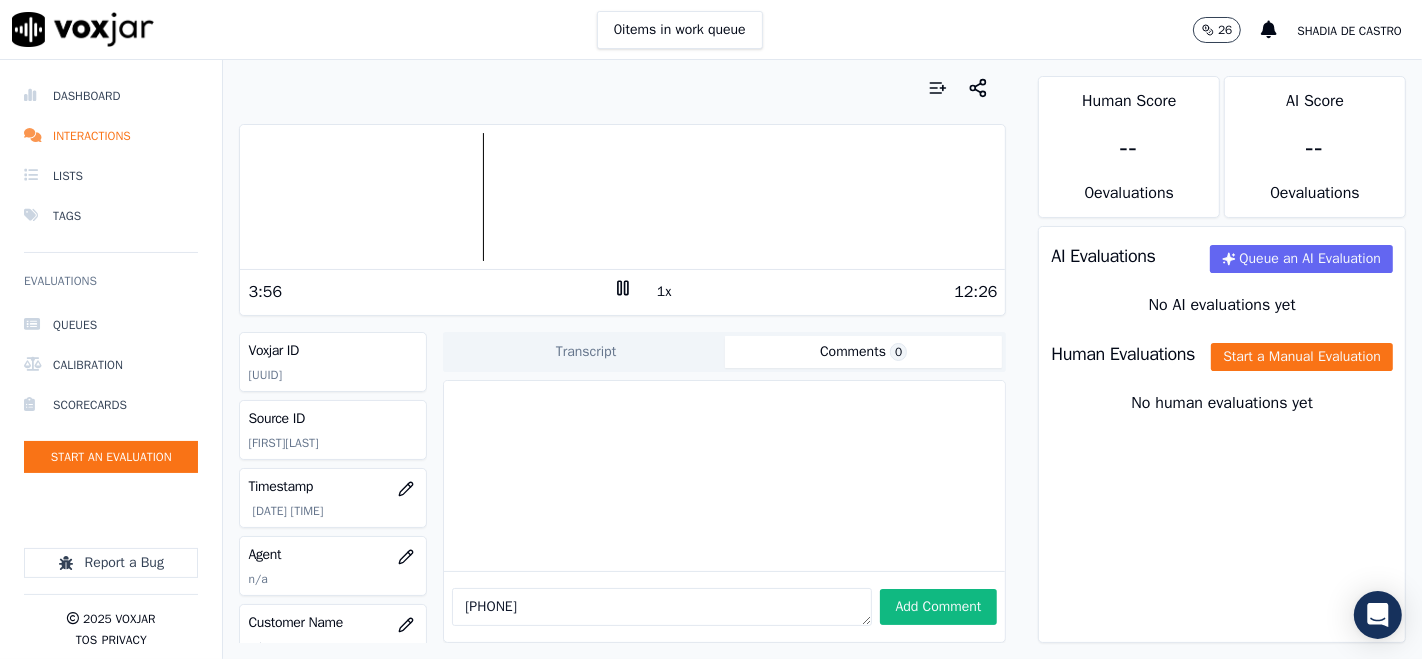 click at bounding box center (622, 197) 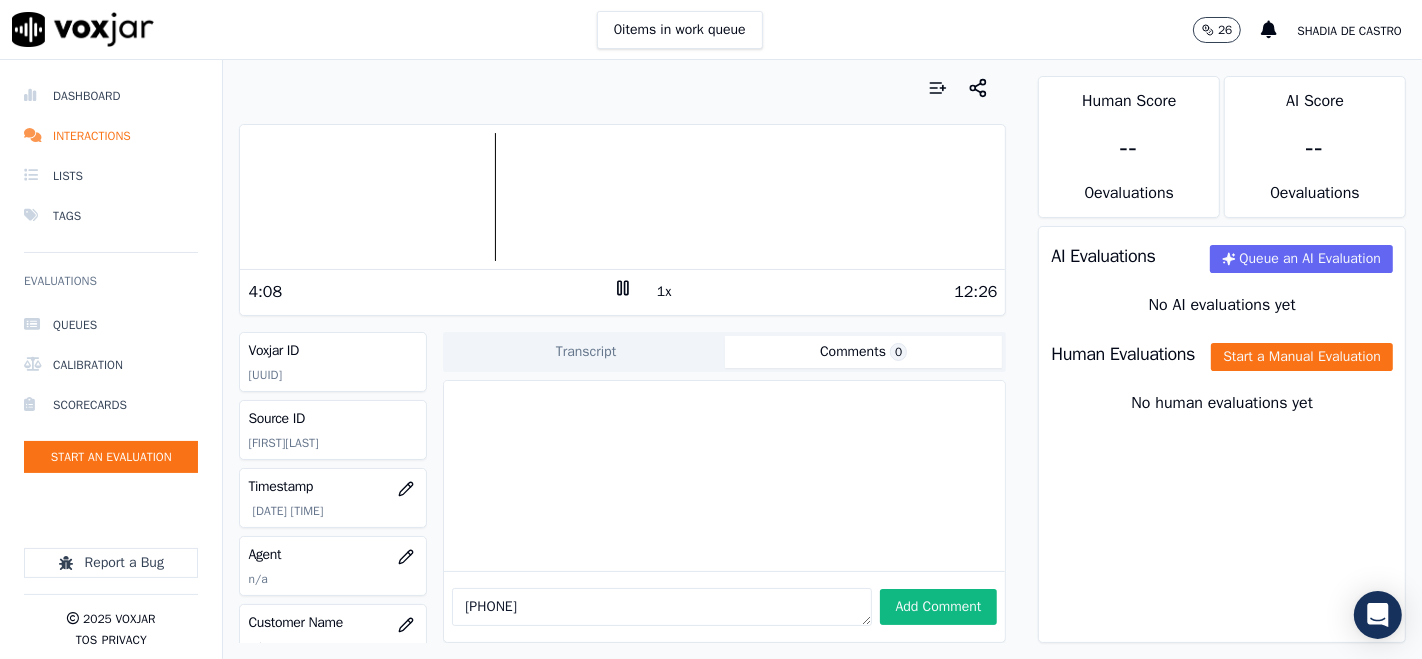 click 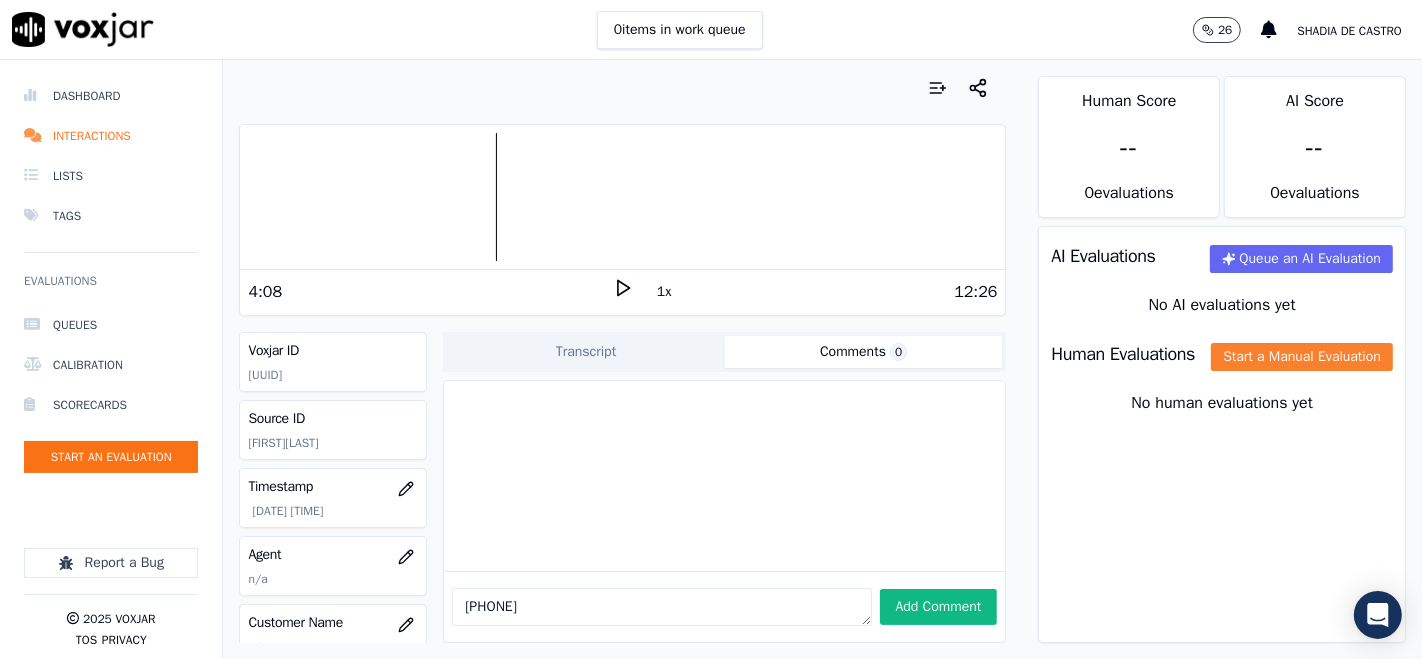 click on "Start a Manual Evaluation" 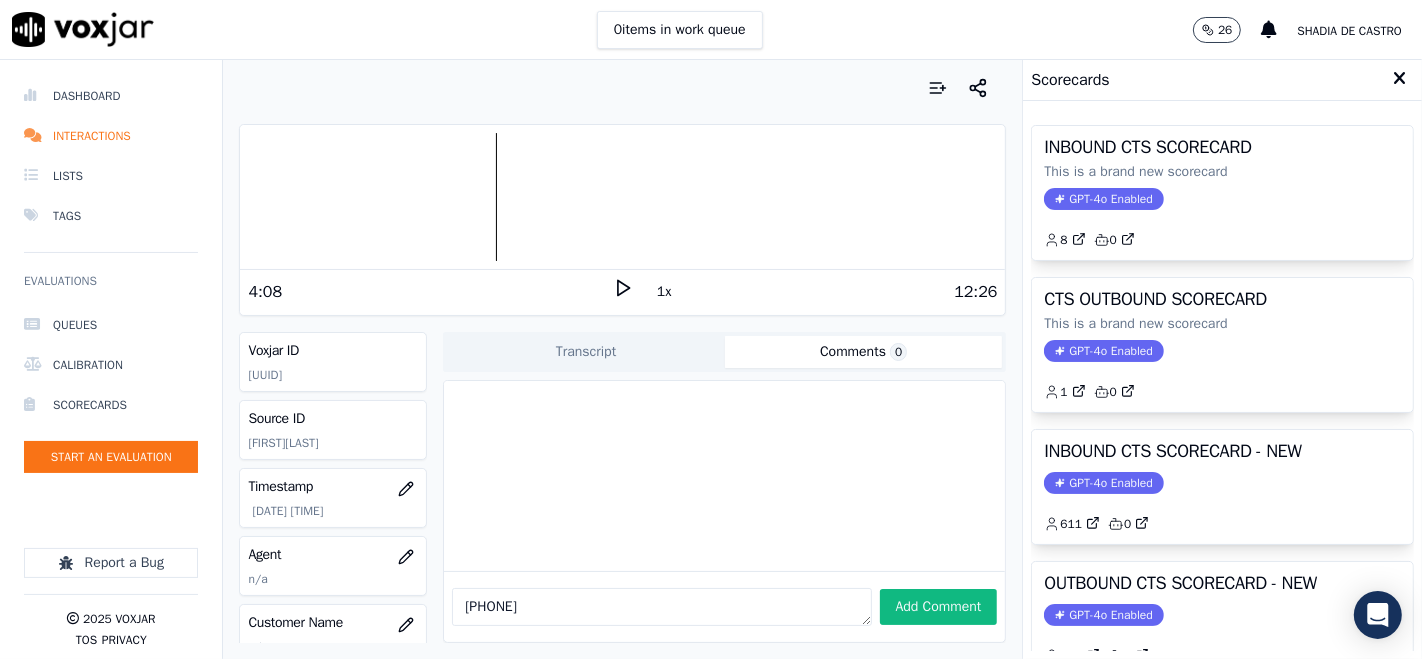 click on "GPT-4o Enabled" 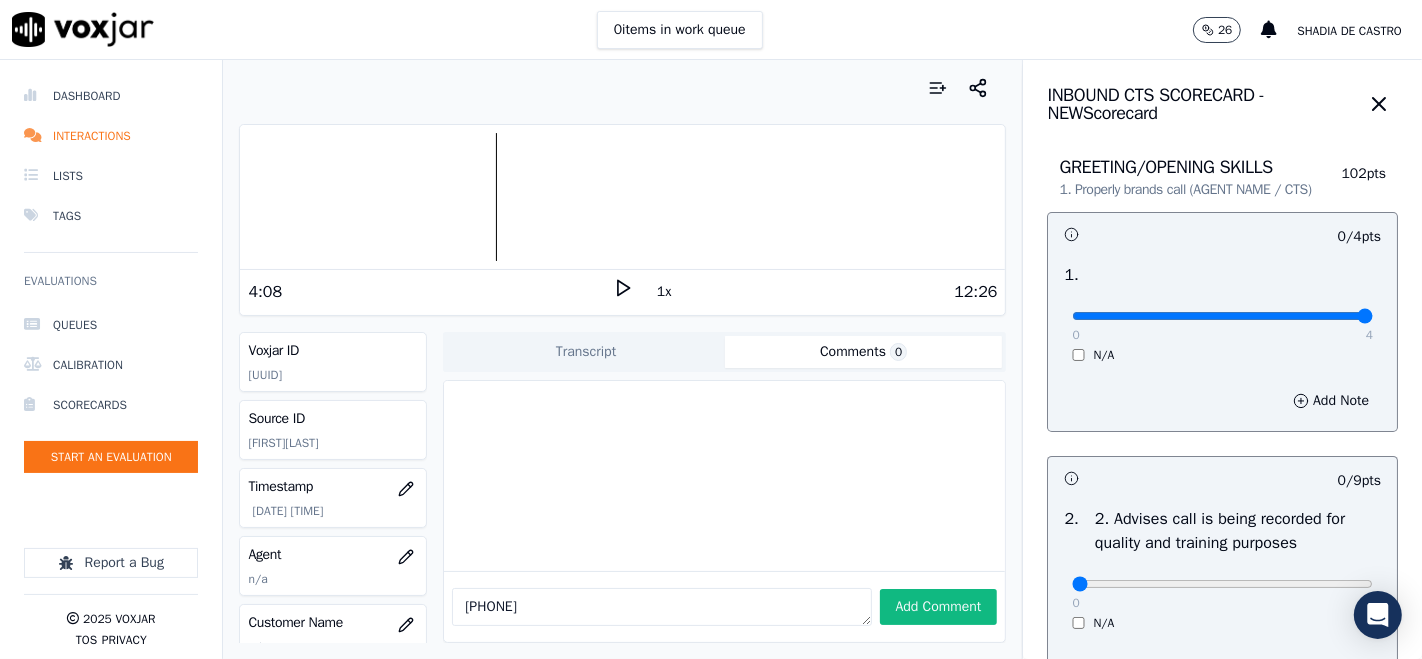 type on "4" 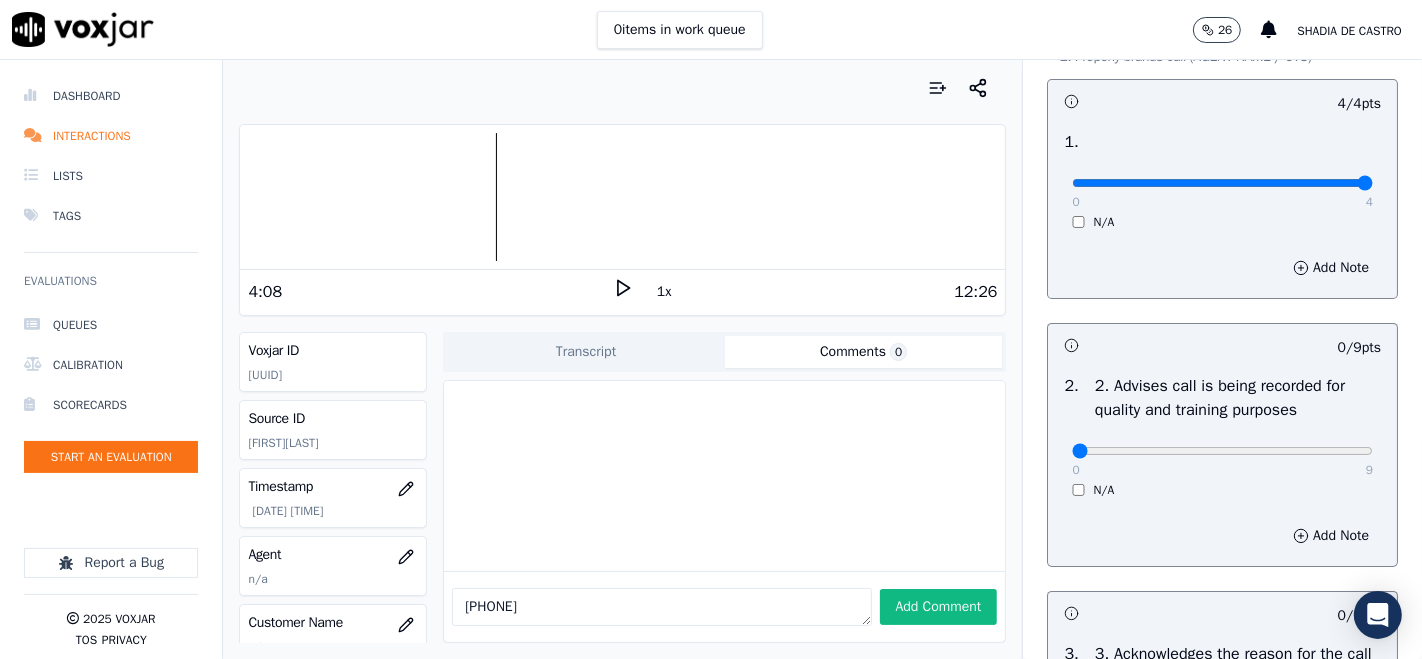 scroll, scrollTop: 222, scrollLeft: 0, axis: vertical 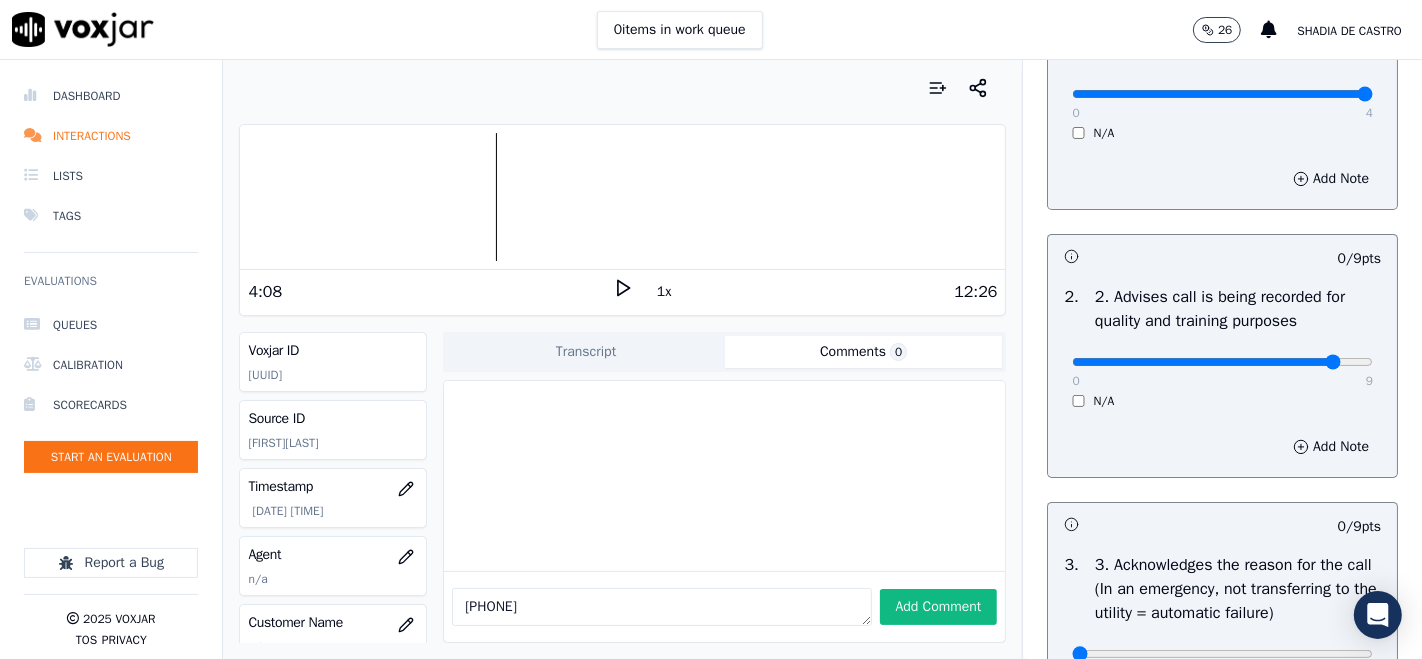 click at bounding box center (1222, 94) 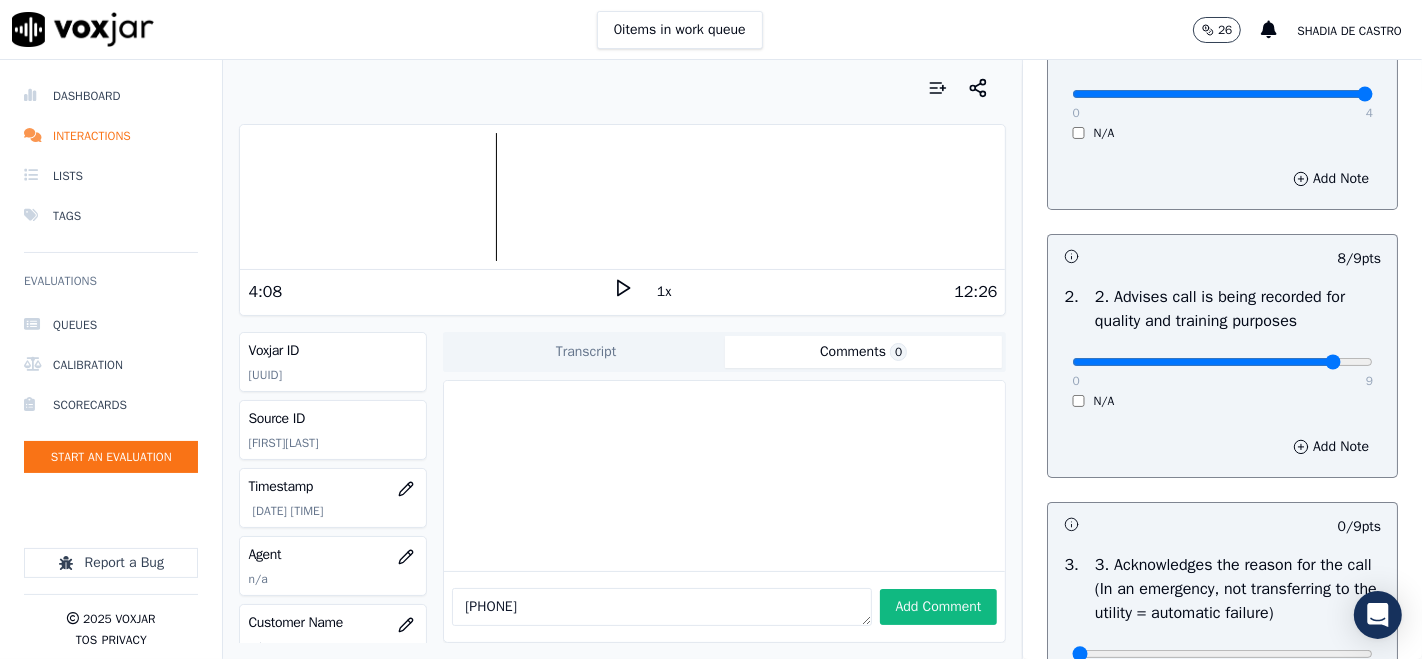 scroll, scrollTop: 444, scrollLeft: 0, axis: vertical 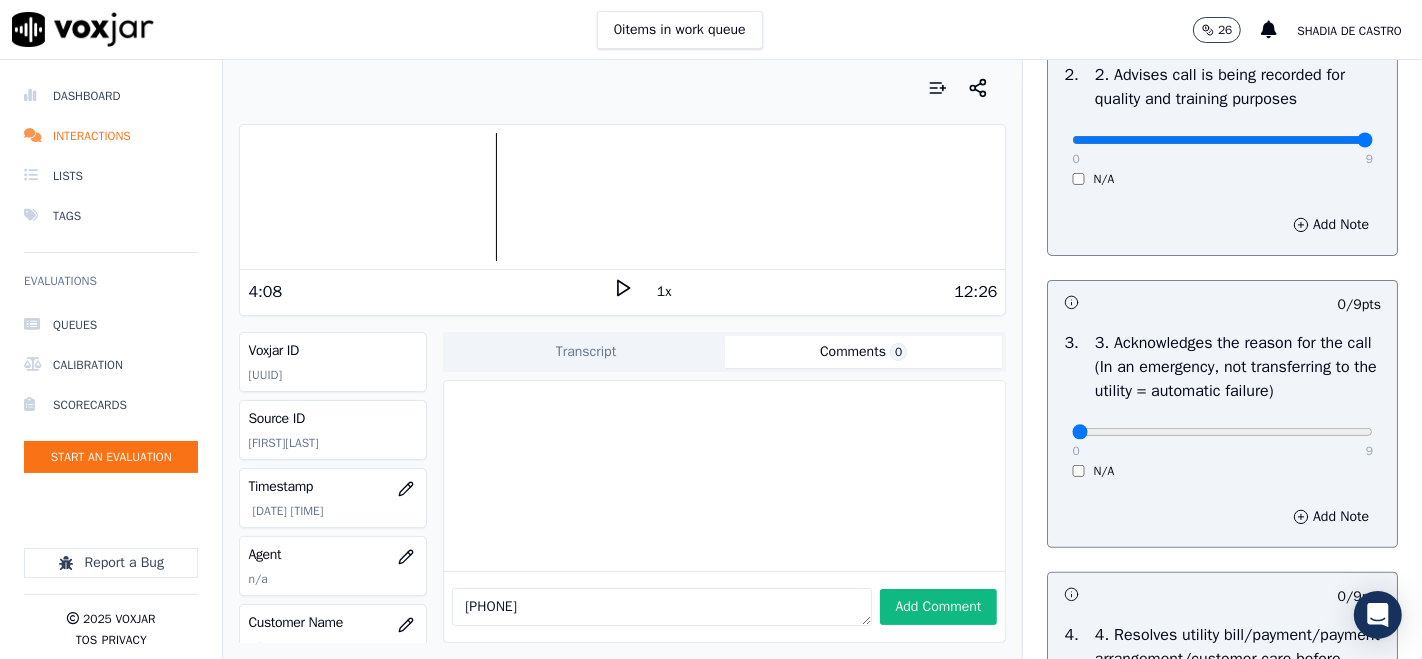 type on "9" 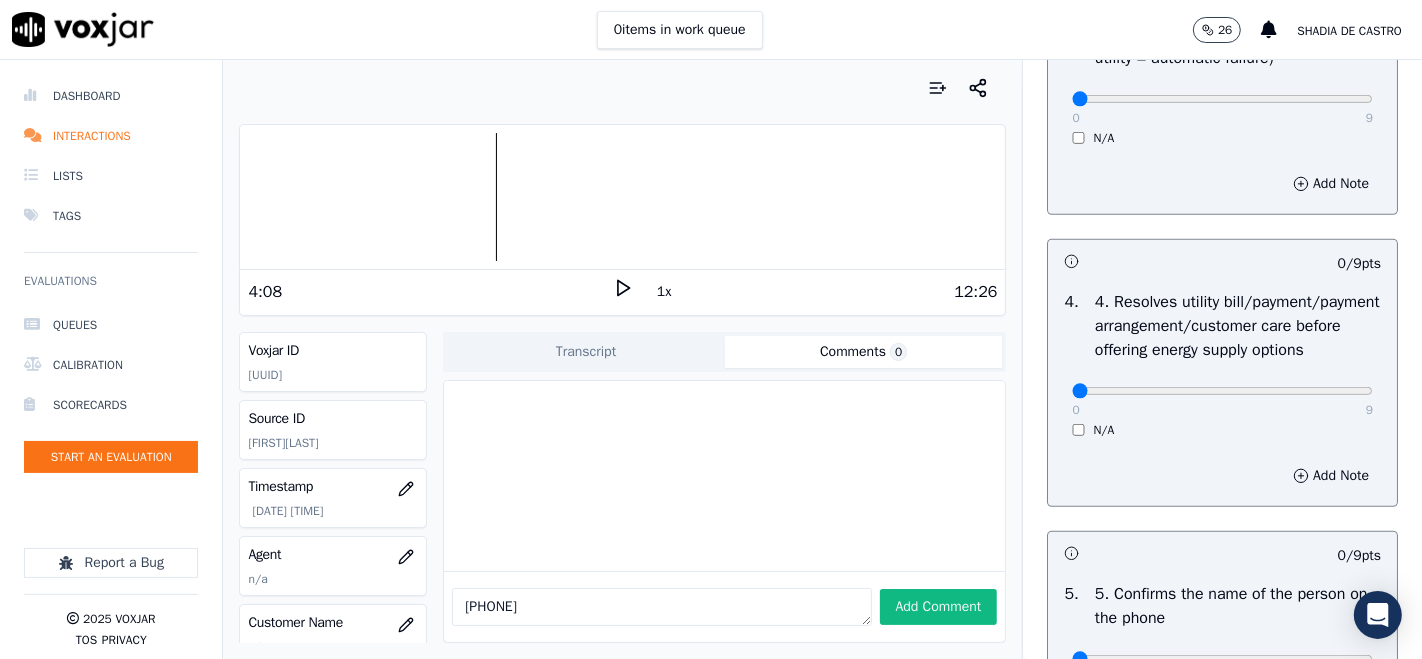 scroll, scrollTop: 777, scrollLeft: 0, axis: vertical 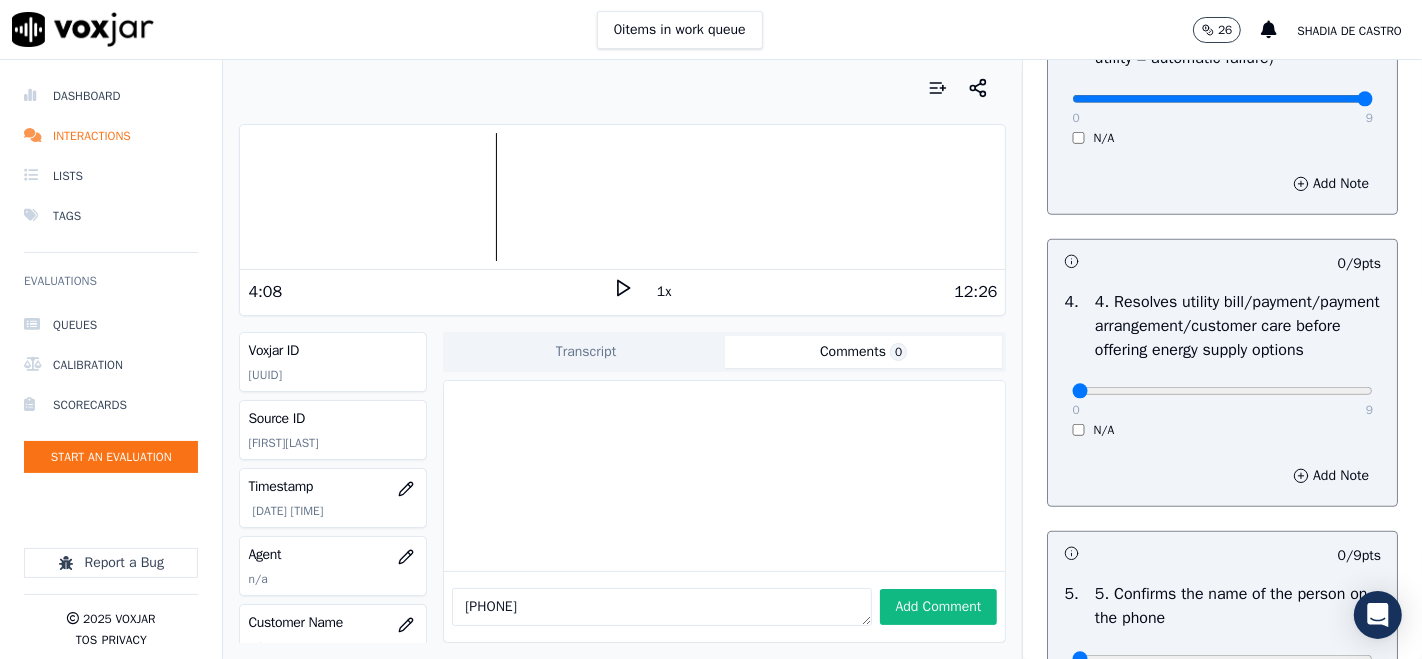 type on "9" 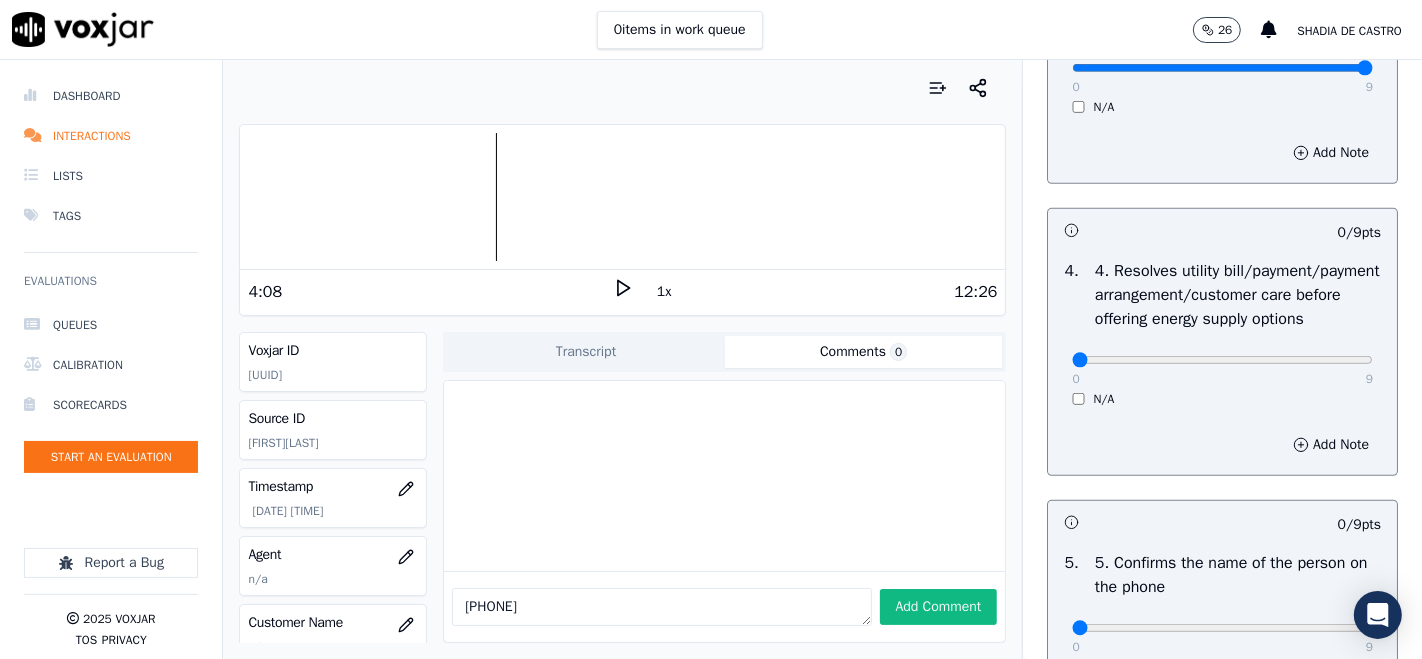 scroll, scrollTop: 888, scrollLeft: 0, axis: vertical 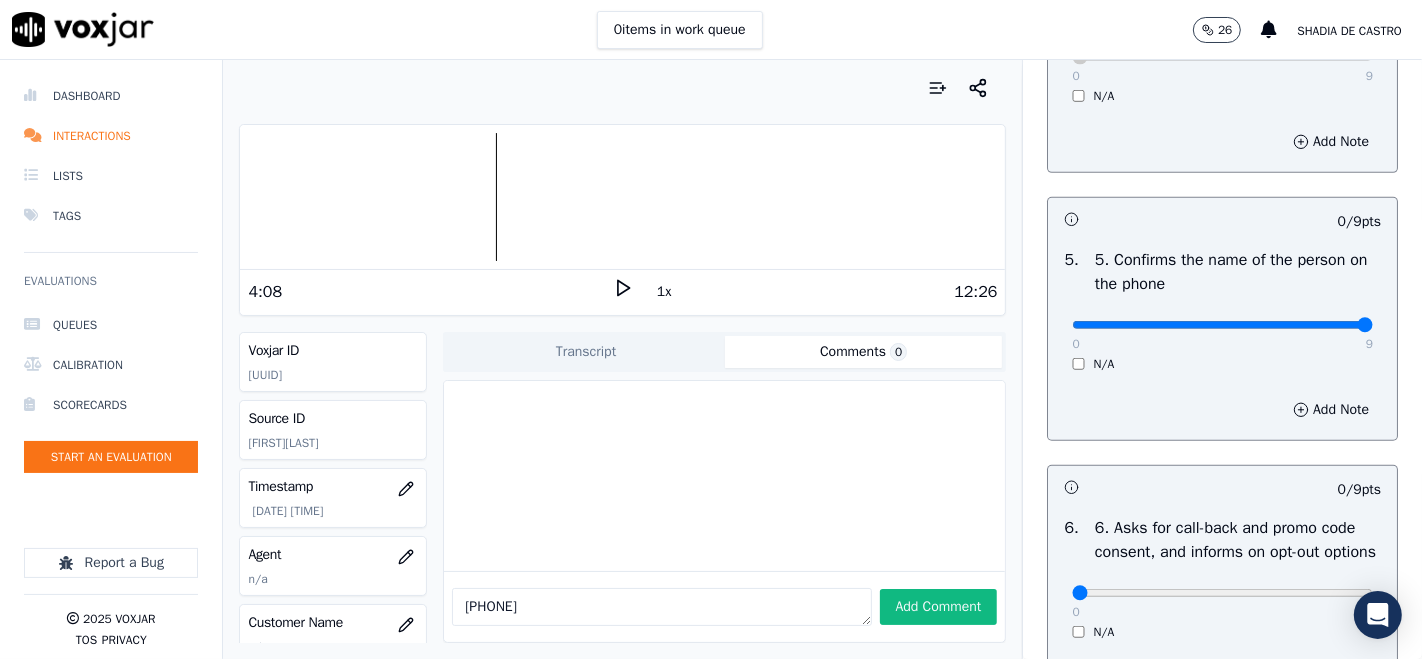 type on "9" 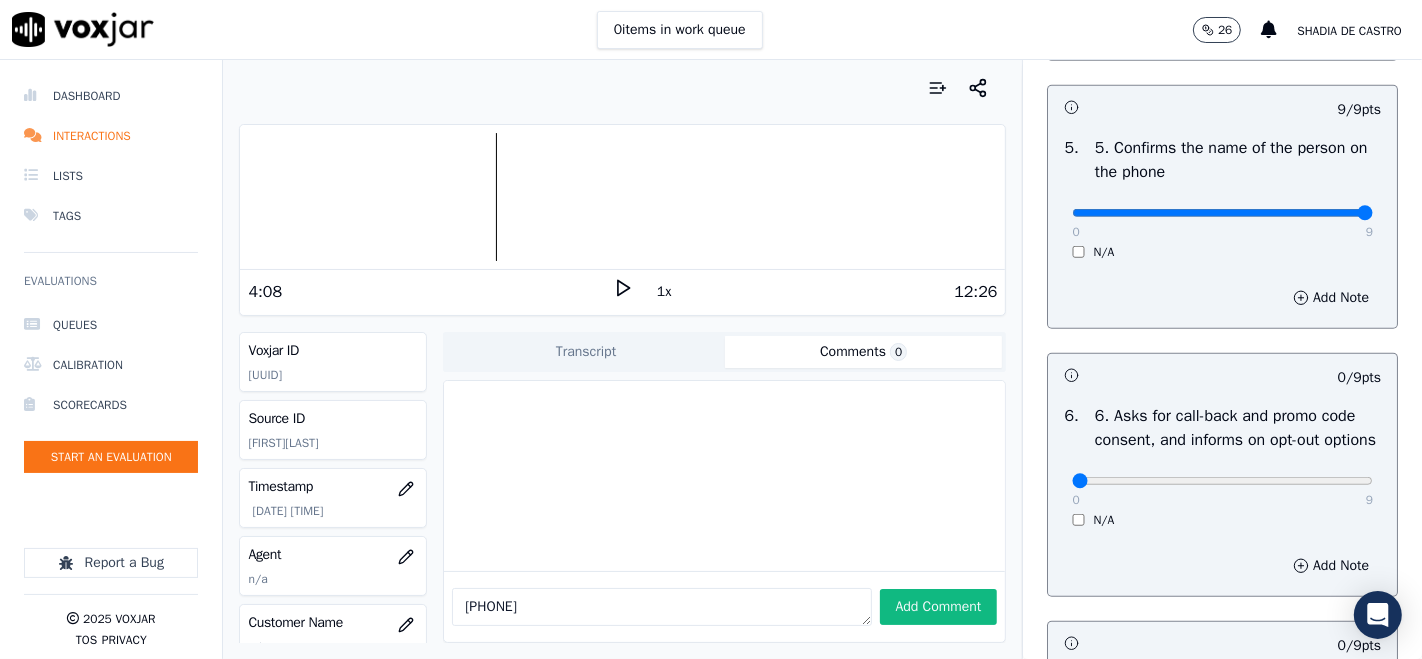 scroll, scrollTop: 1333, scrollLeft: 0, axis: vertical 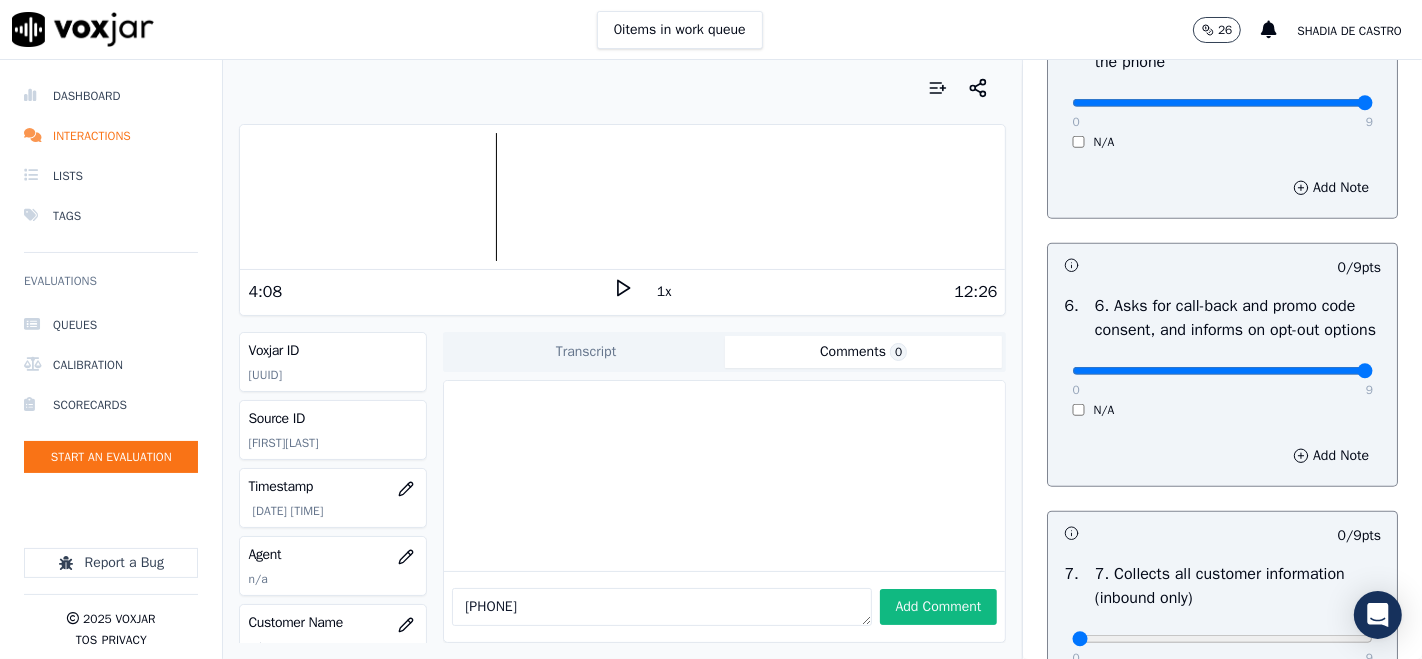 type on "9" 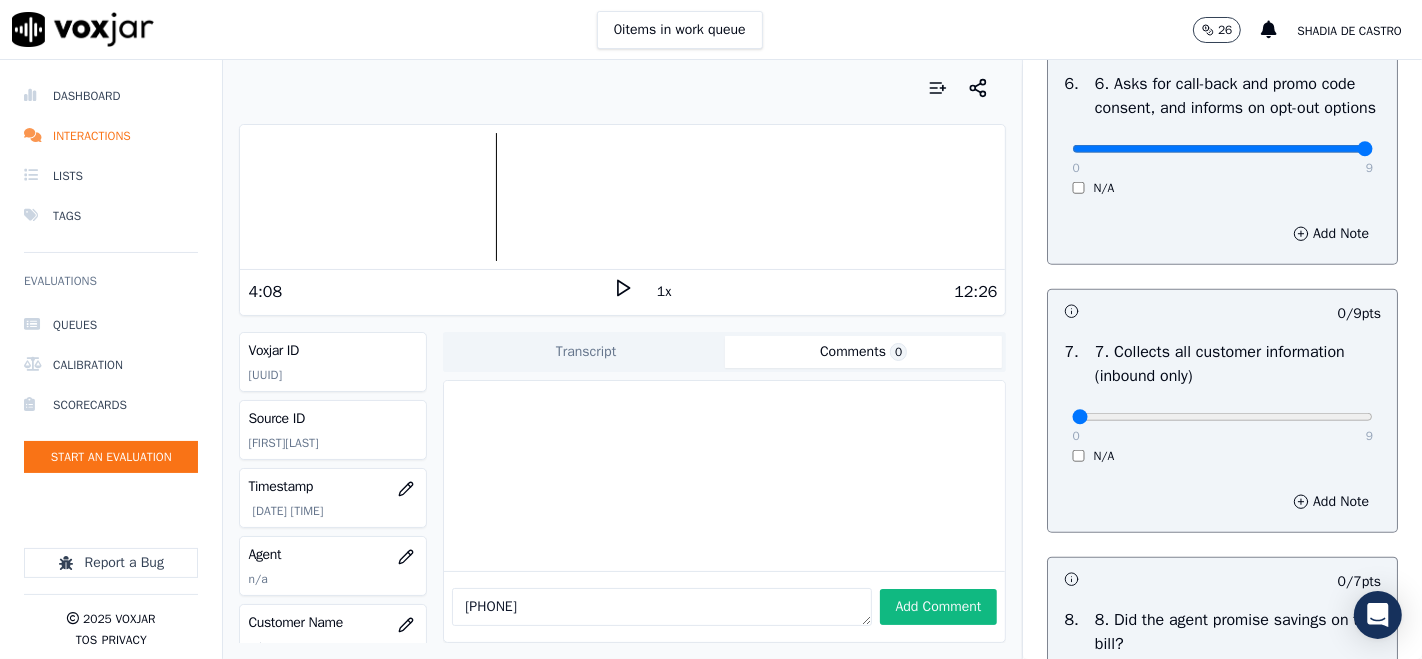 scroll, scrollTop: 1666, scrollLeft: 0, axis: vertical 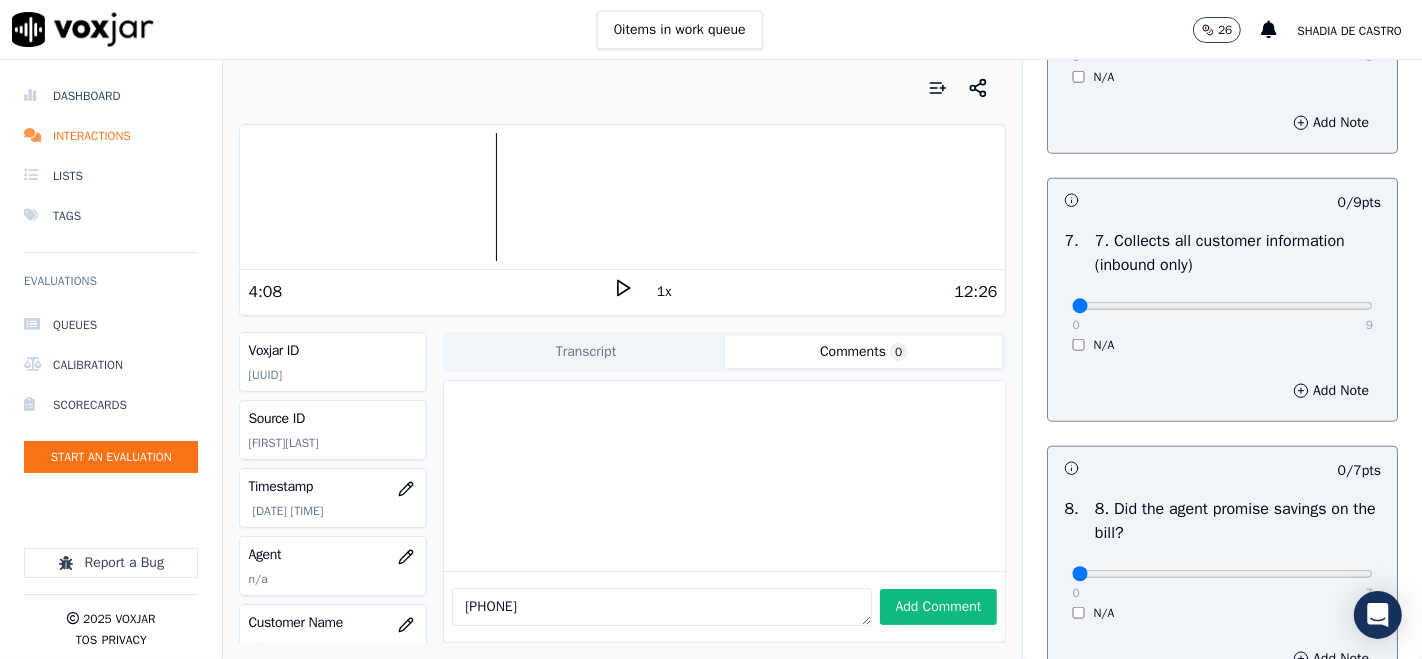 click on "0   9     N/A" at bounding box center [1222, 315] 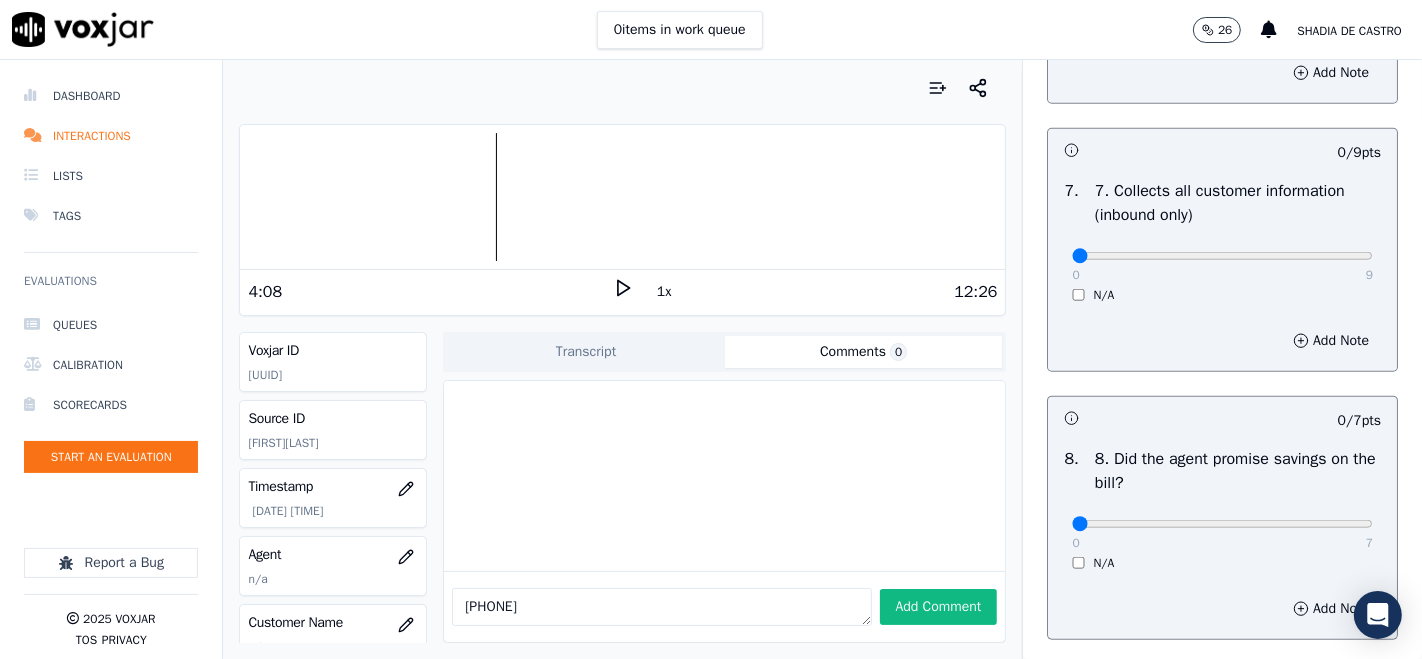 scroll, scrollTop: 1666, scrollLeft: 0, axis: vertical 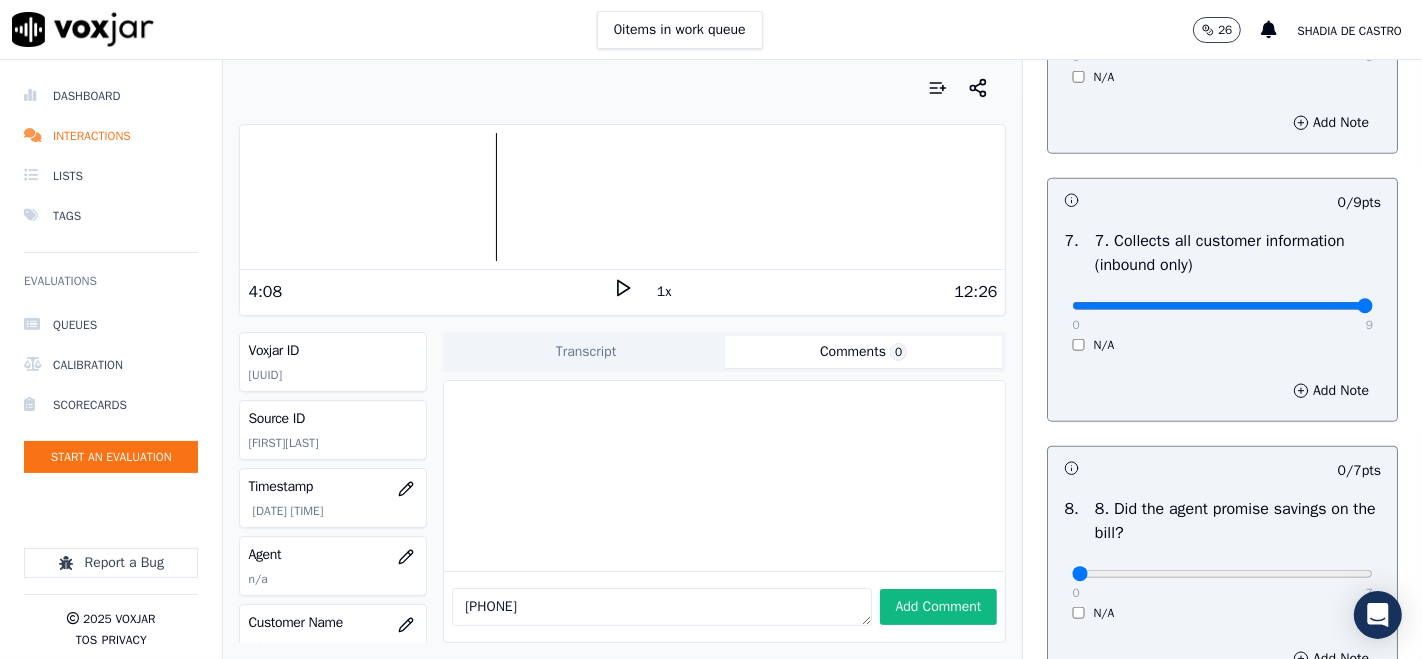 type on "9" 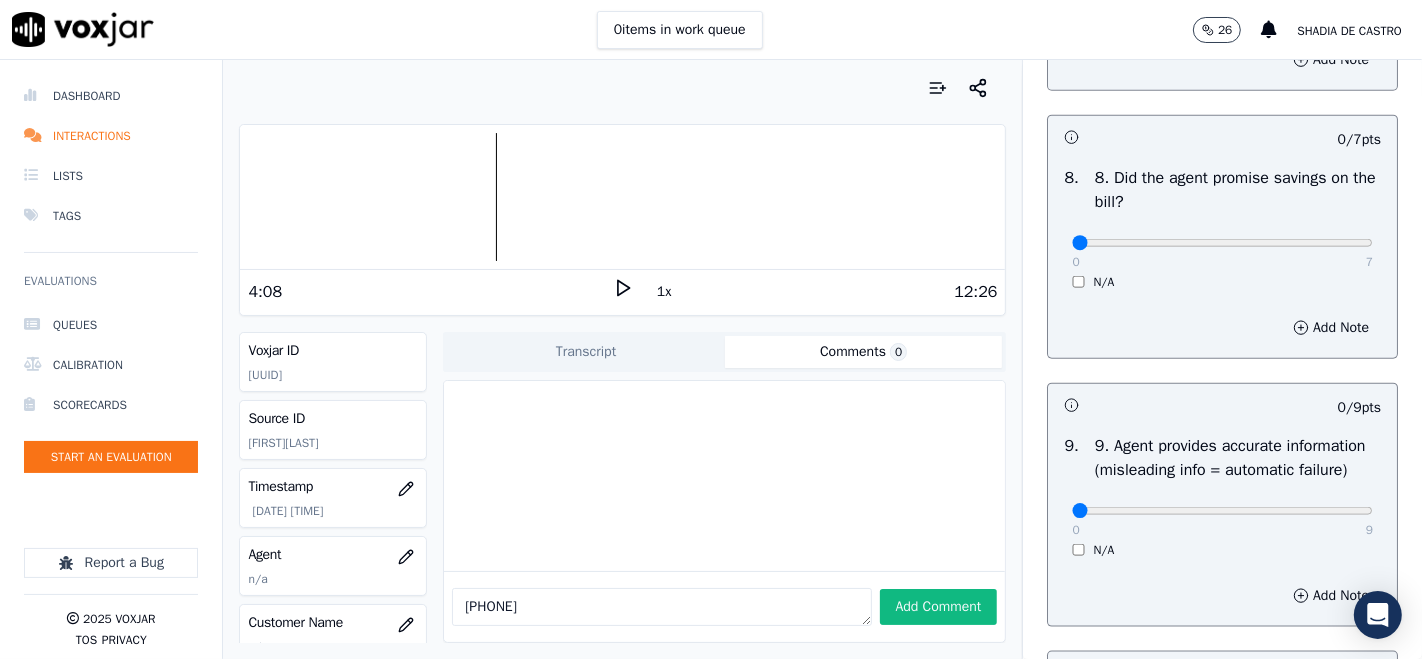 scroll, scrollTop: 2000, scrollLeft: 0, axis: vertical 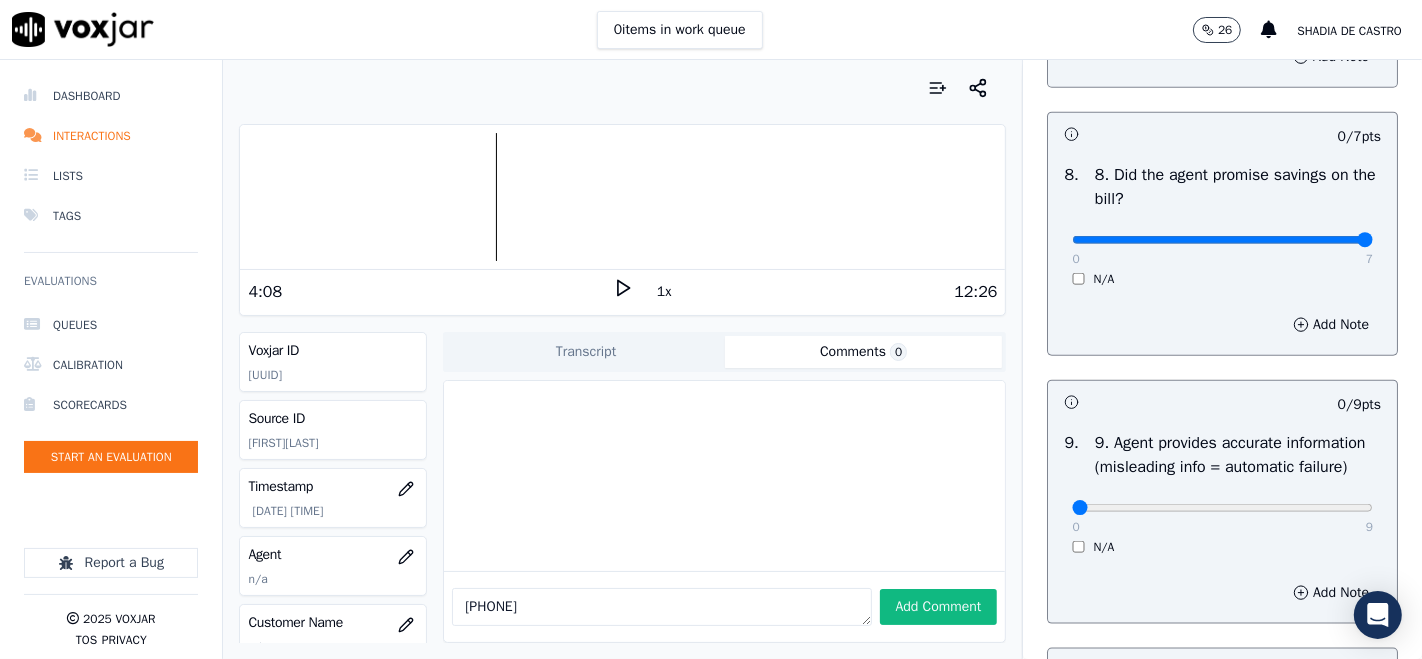 type on "7" 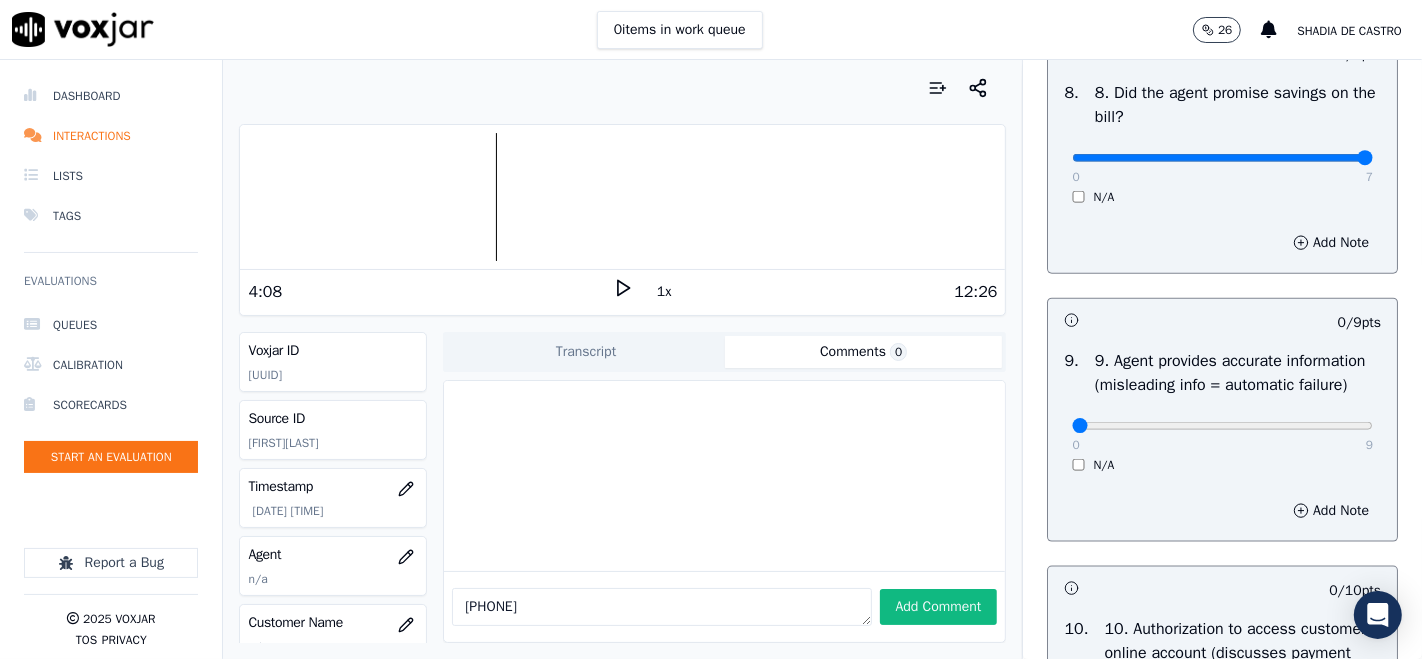 scroll, scrollTop: 2222, scrollLeft: 0, axis: vertical 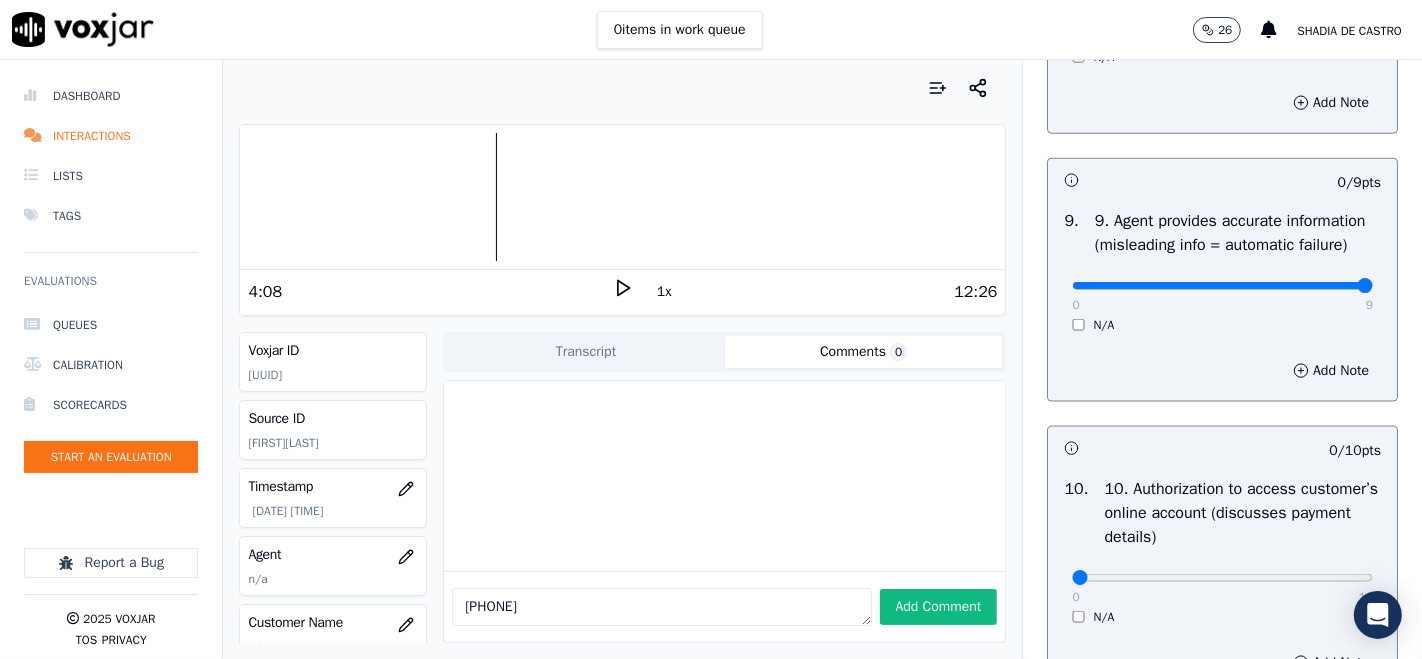 type on "9" 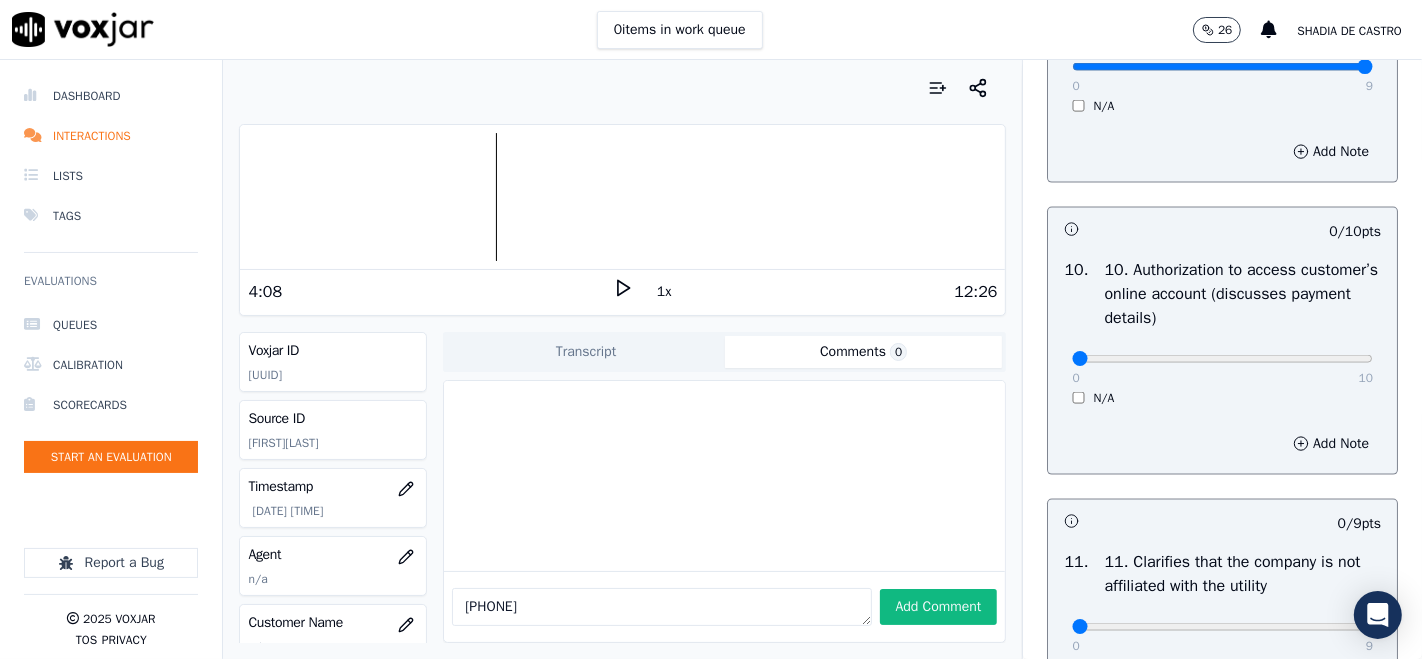 scroll, scrollTop: 2444, scrollLeft: 0, axis: vertical 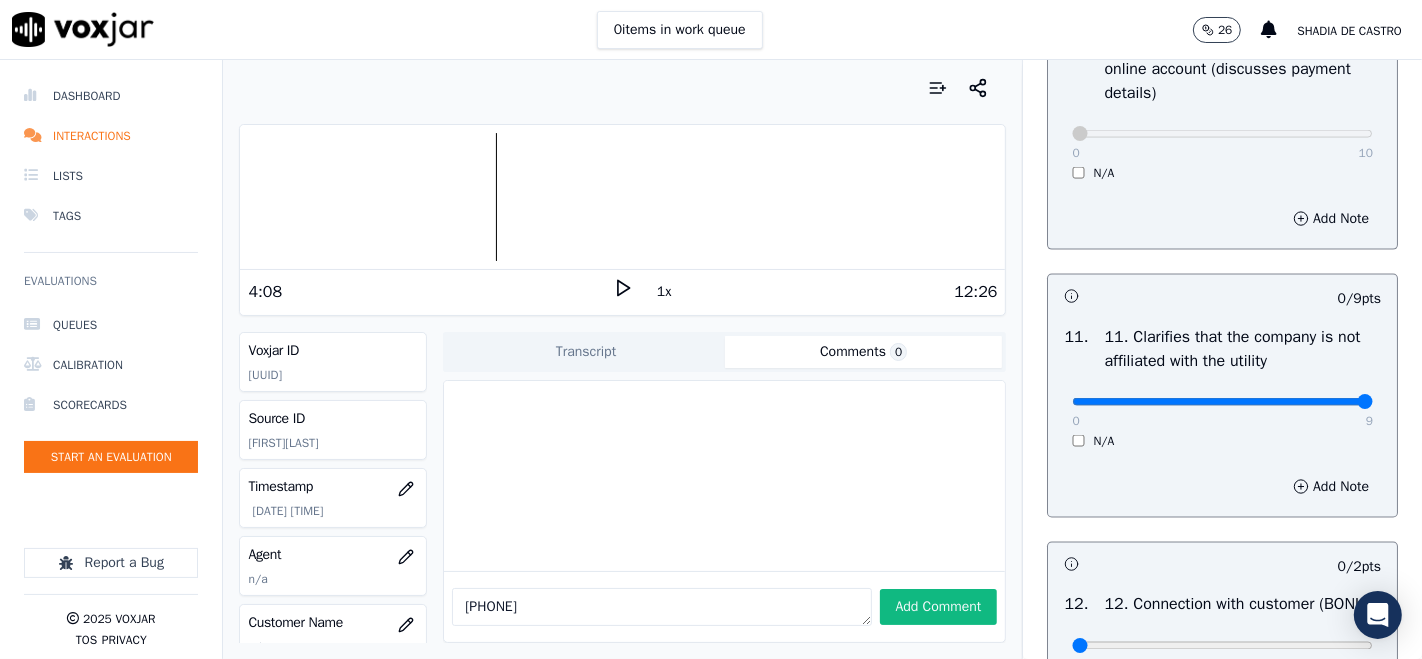 type on "9" 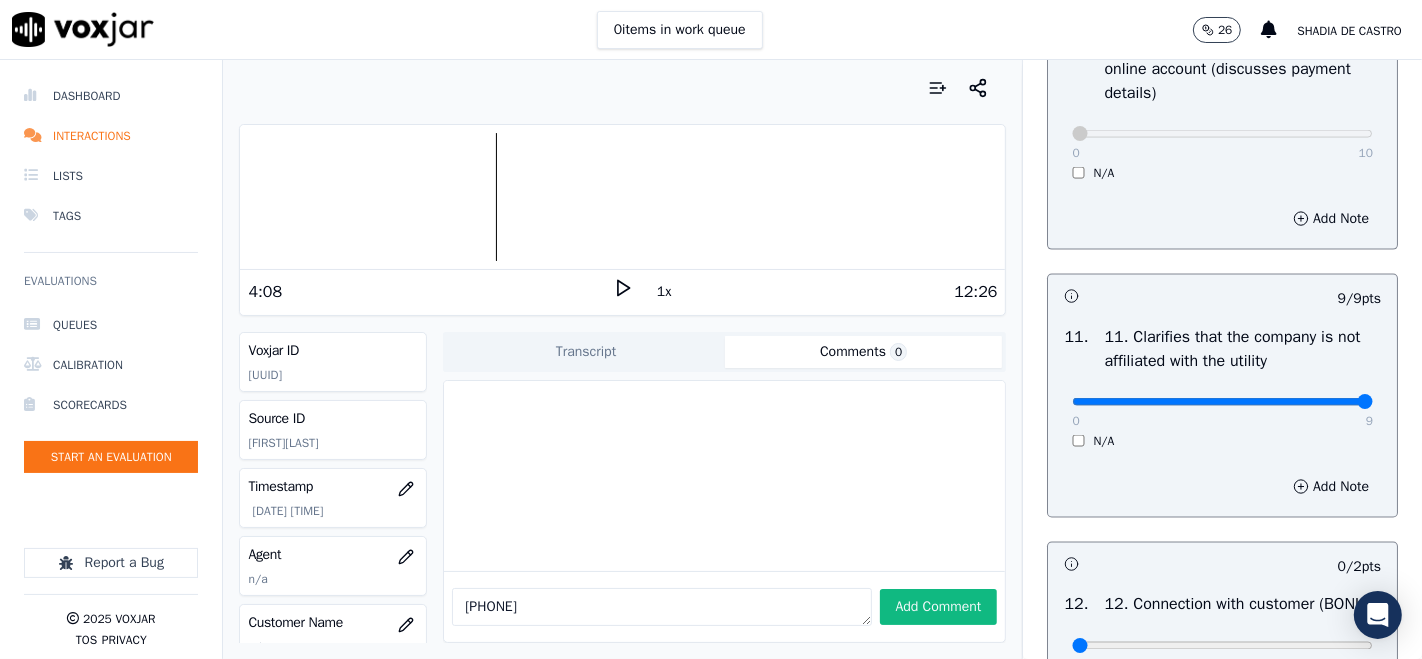 scroll, scrollTop: 3000, scrollLeft: 0, axis: vertical 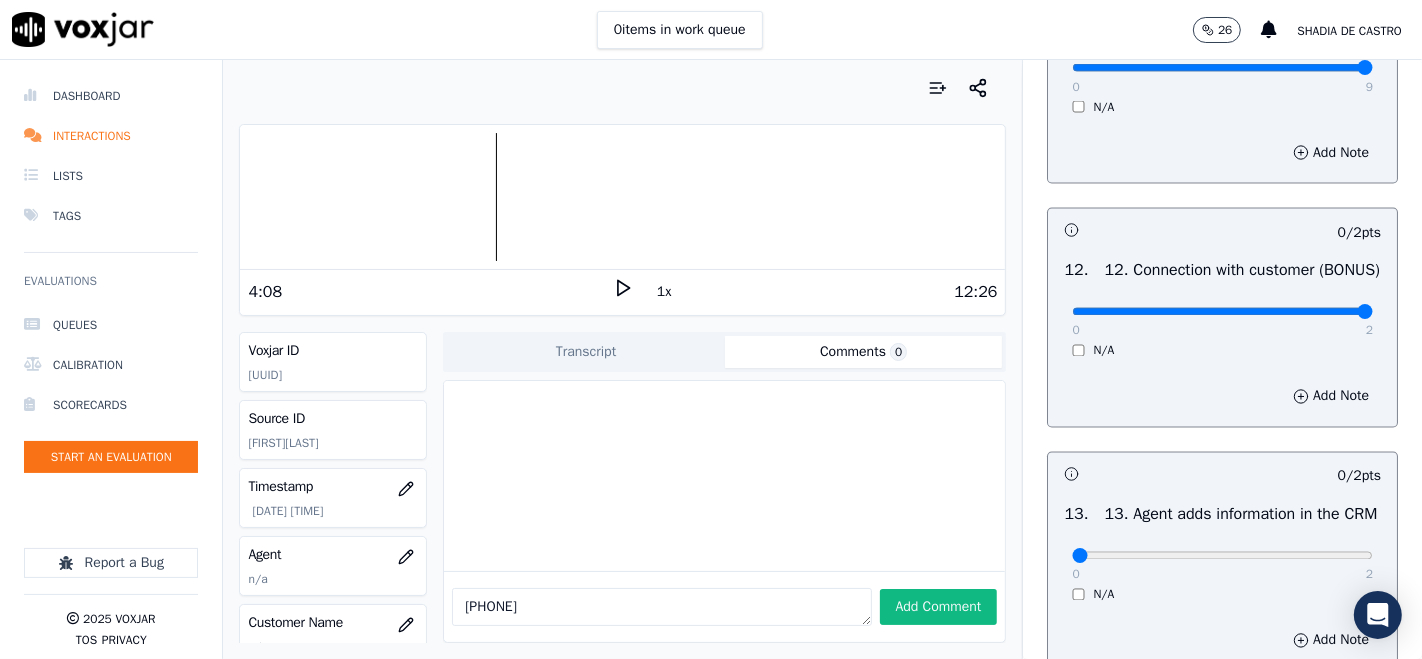 type on "2" 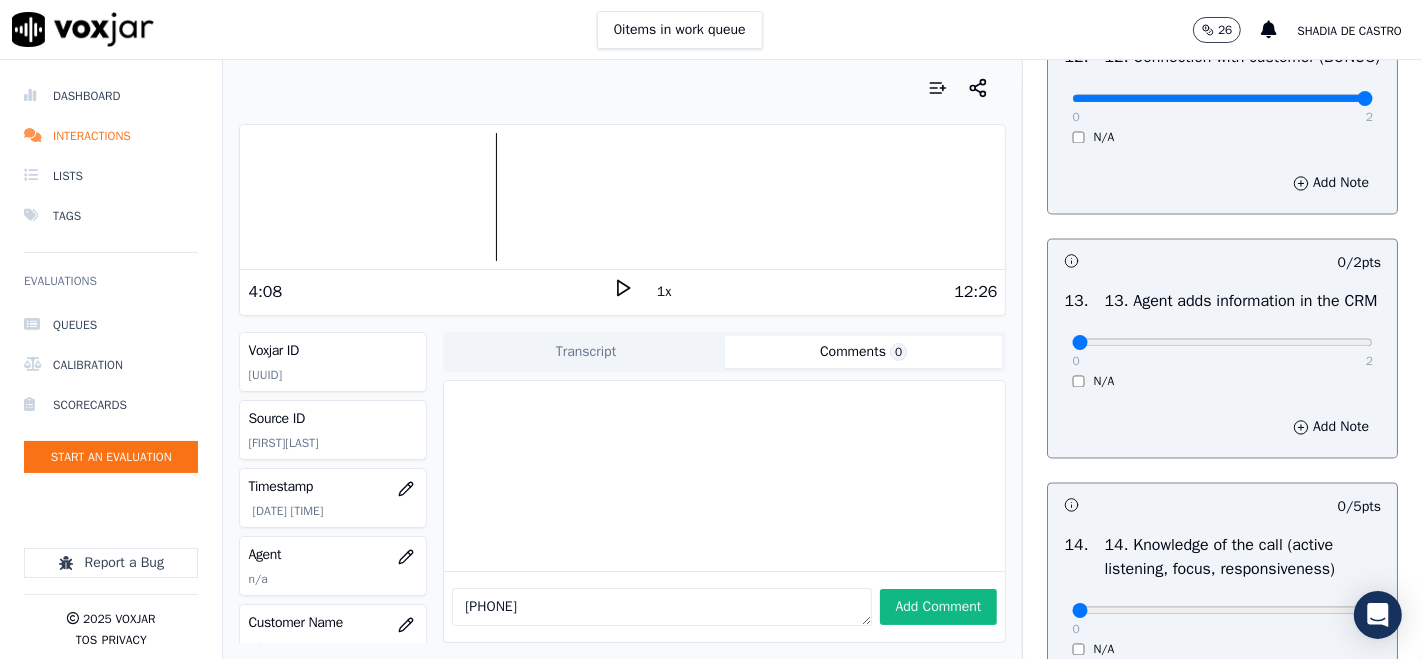 scroll, scrollTop: 3222, scrollLeft: 0, axis: vertical 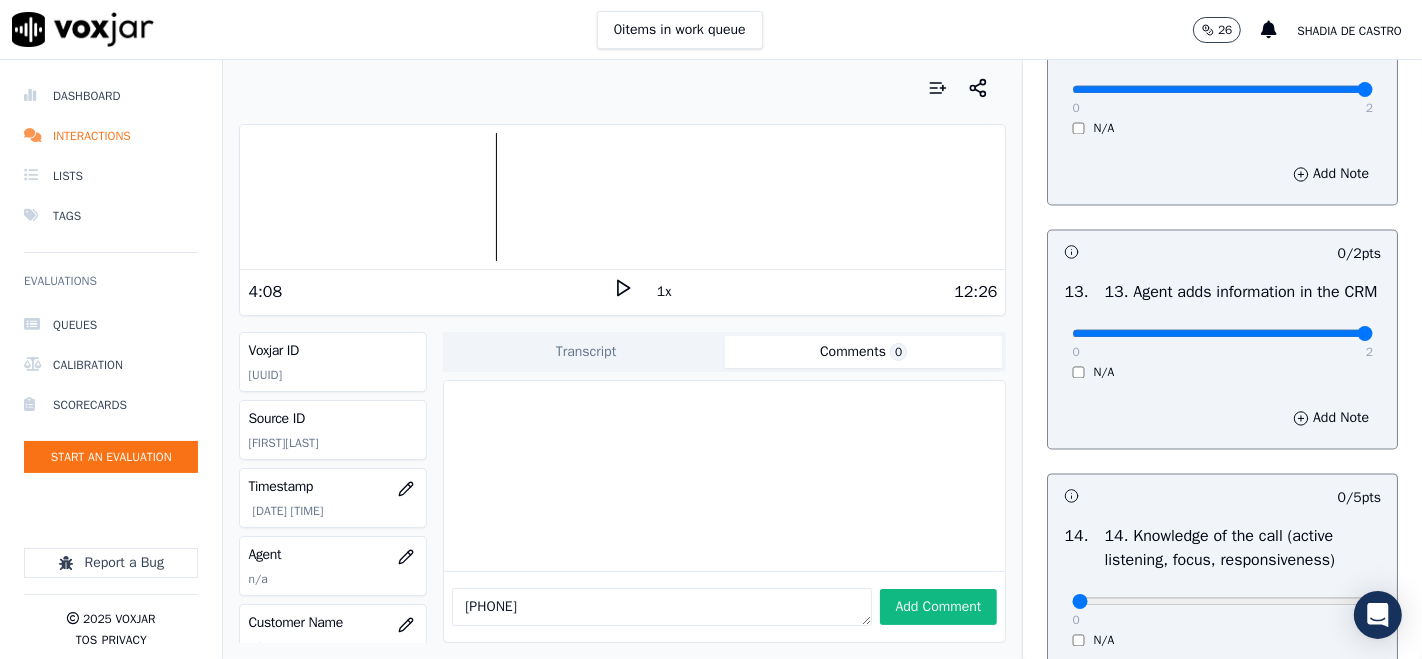 type on "2" 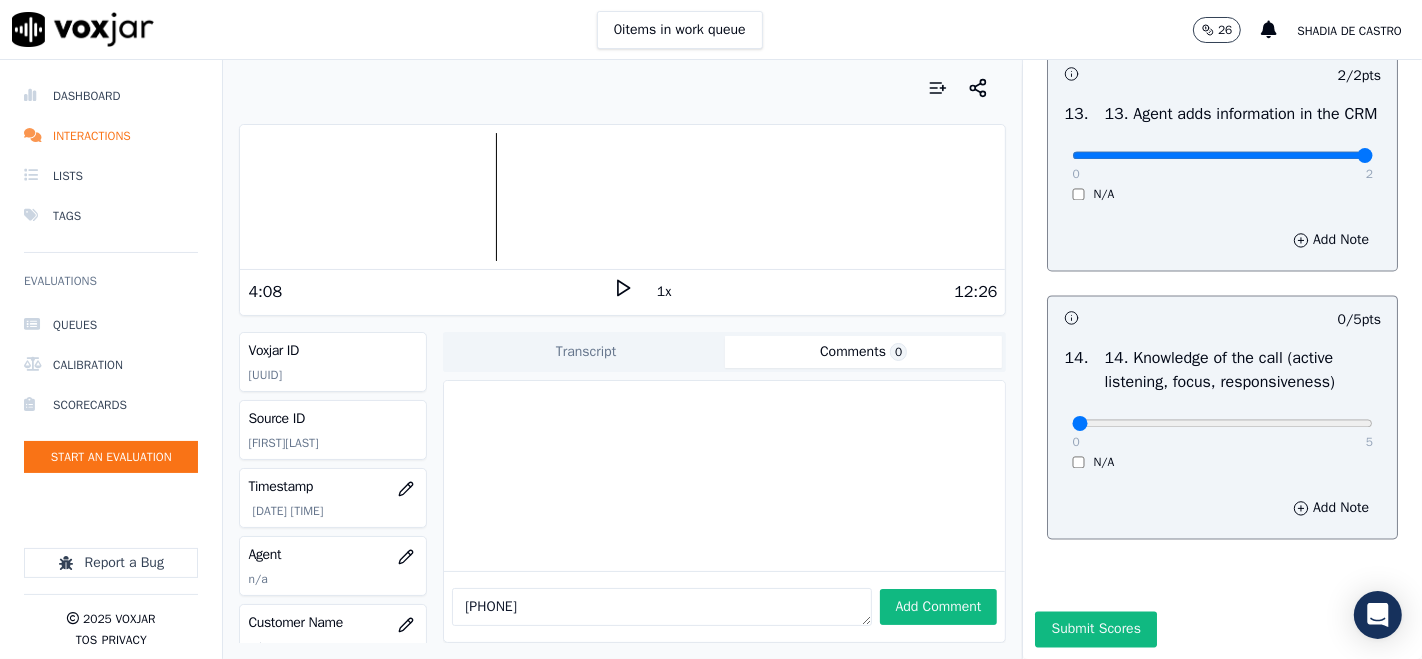 scroll, scrollTop: 3555, scrollLeft: 0, axis: vertical 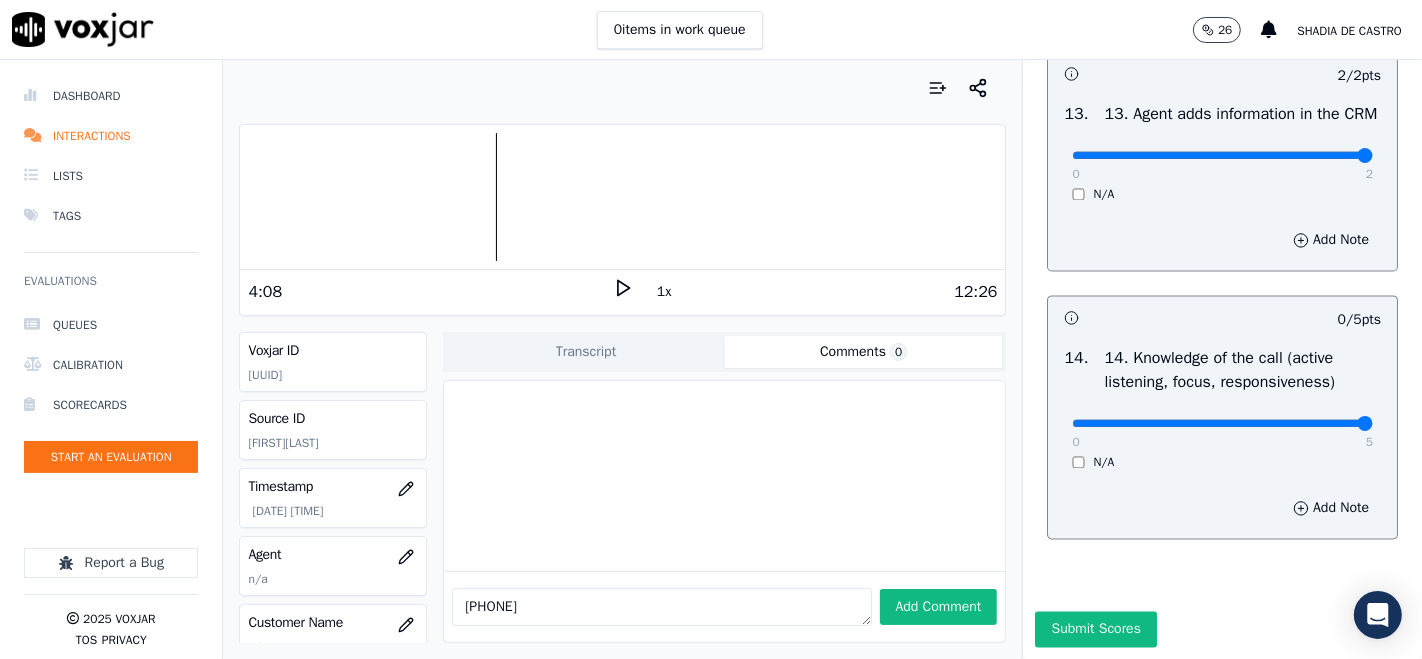 type on "5" 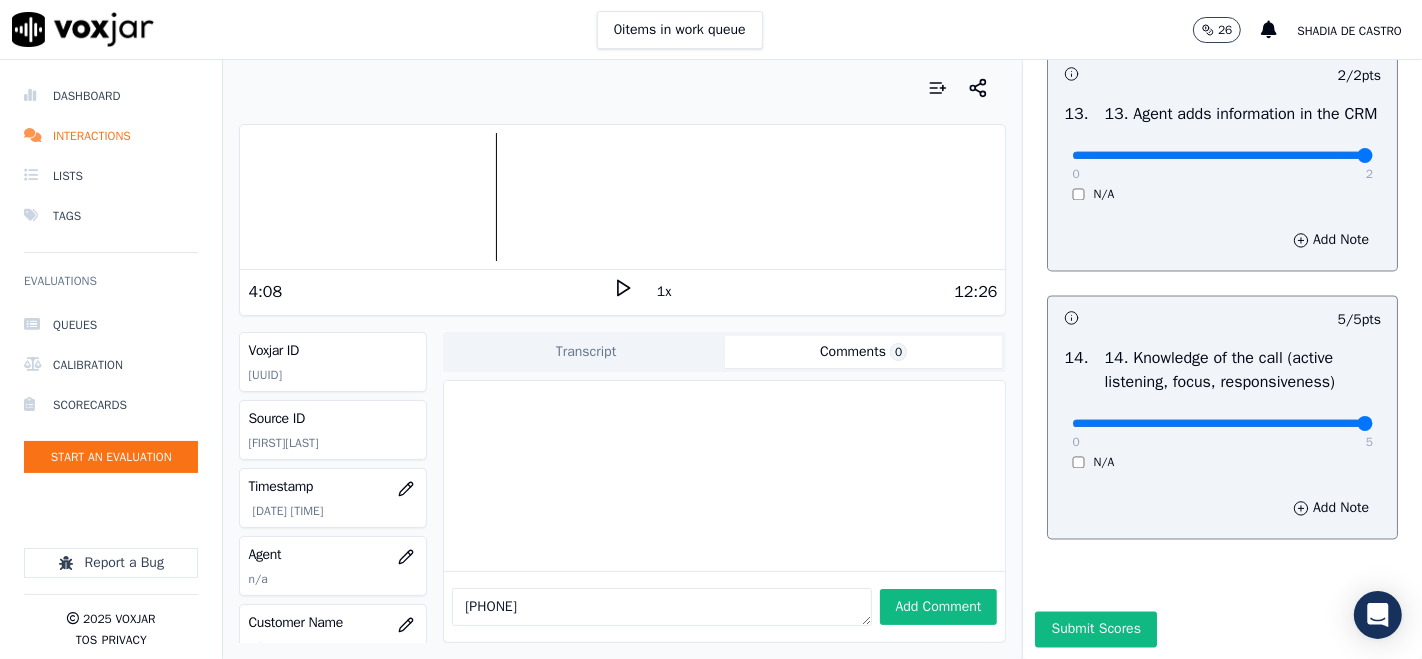 scroll, scrollTop: 3606, scrollLeft: 0, axis: vertical 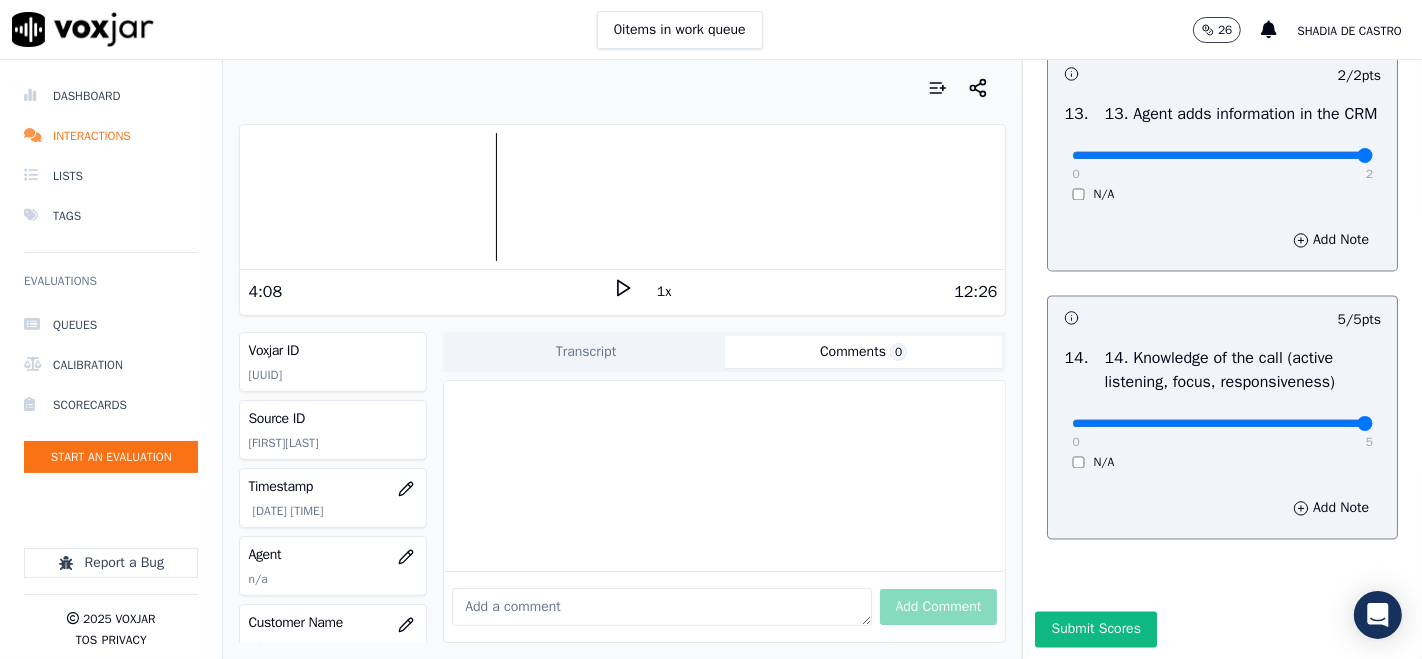 type on "T" 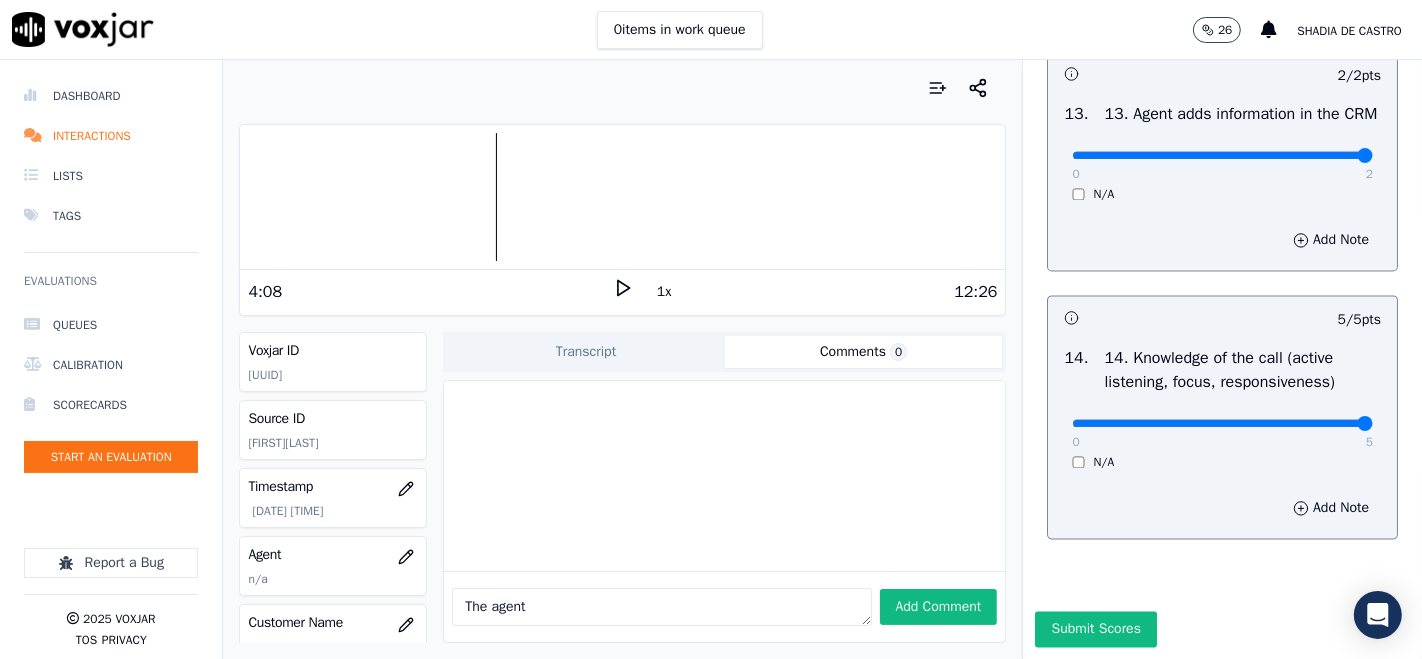 click on "The agent" at bounding box center (661, 607) 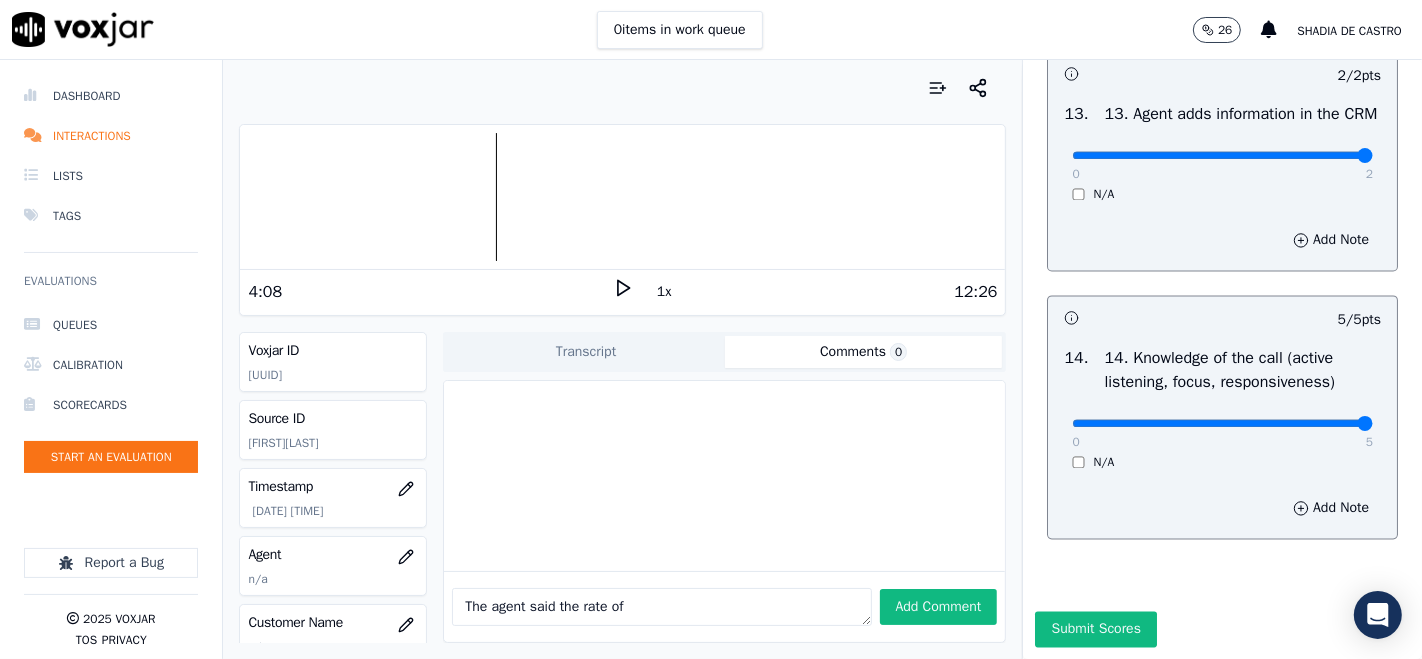 drag, startPoint x: 593, startPoint y: 282, endPoint x: 602, endPoint y: 290, distance: 12.0415945 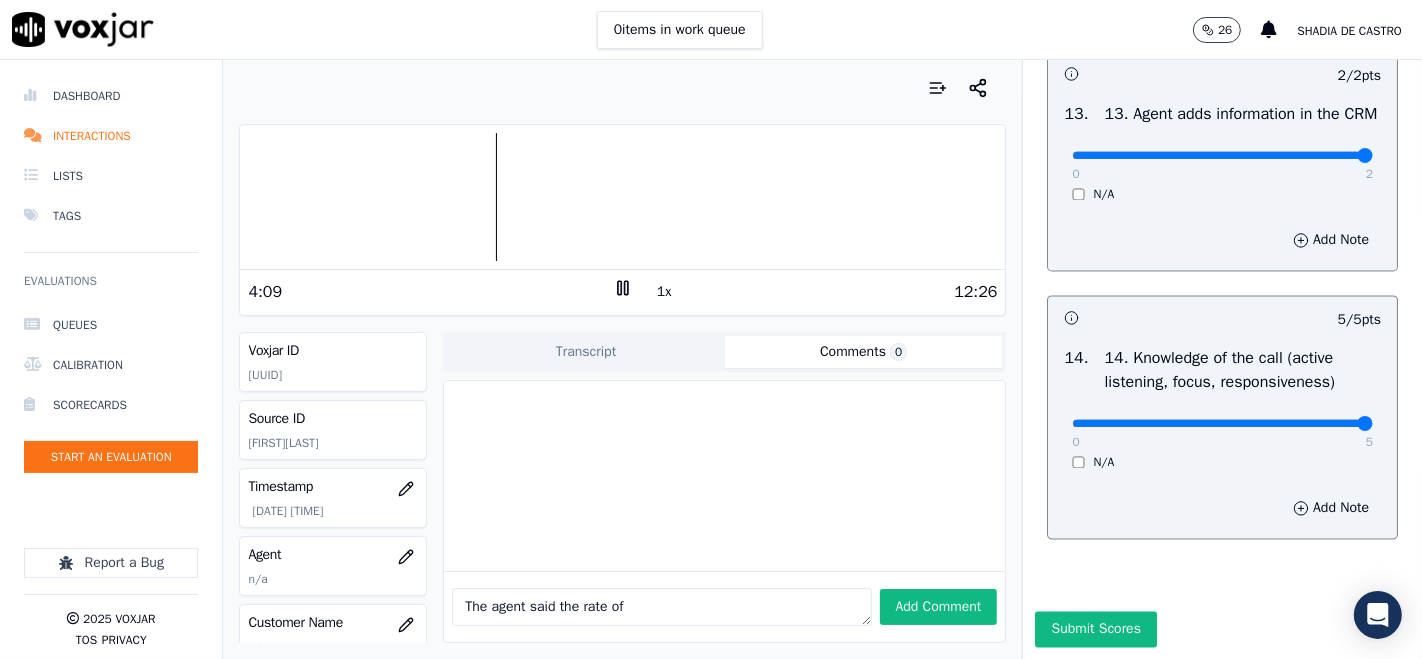 click at bounding box center (622, 197) 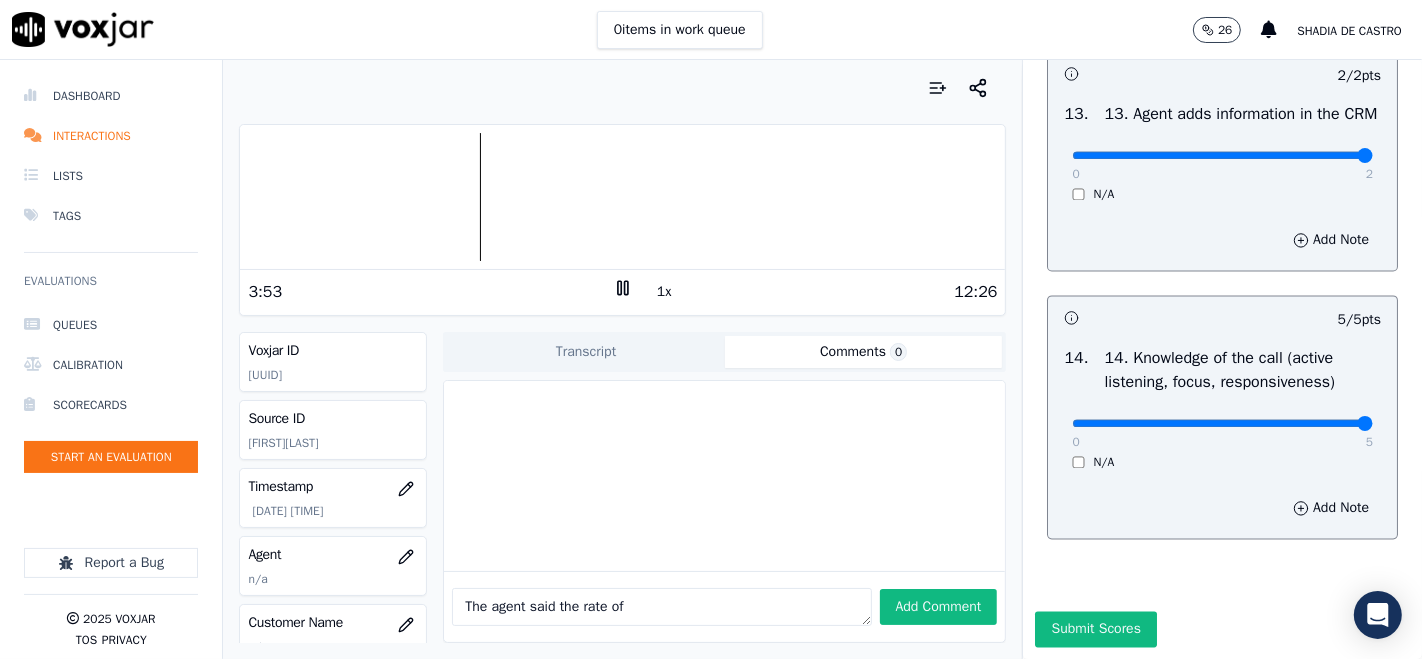 click at bounding box center [622, 197] 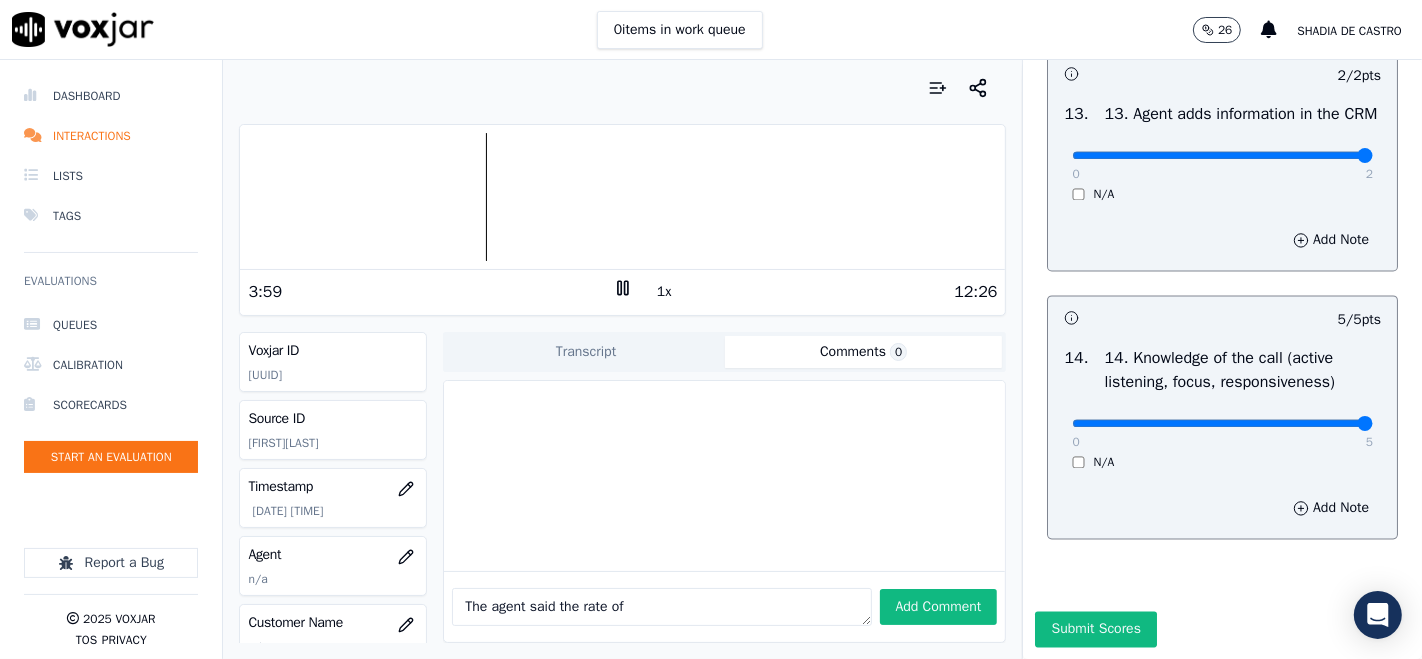 click on "The agent said the rate of" at bounding box center [661, 607] 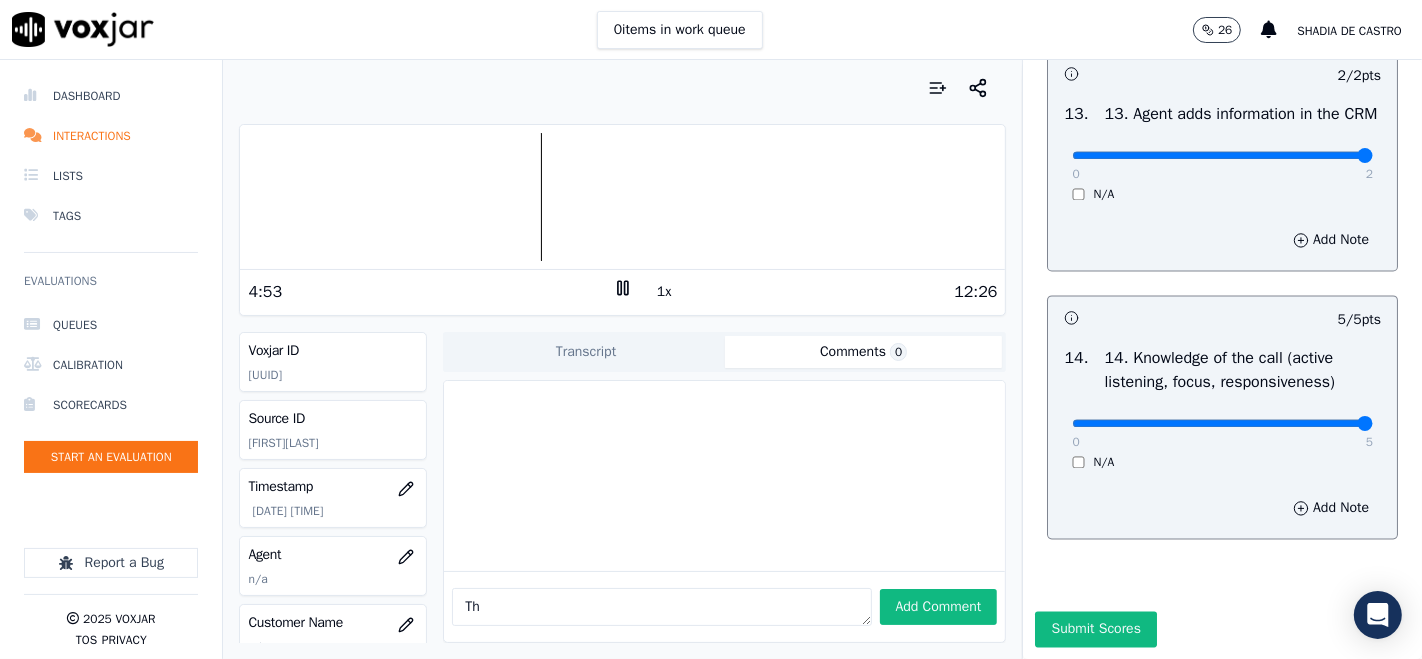 type on "T" 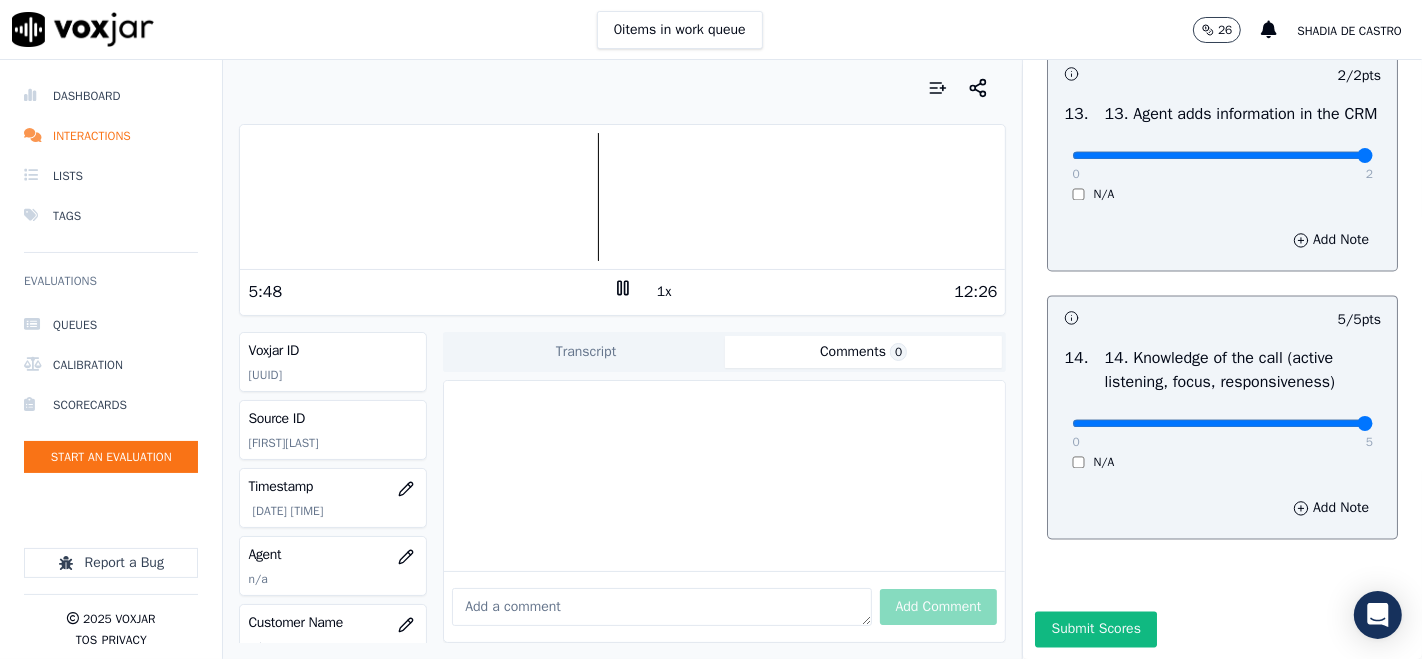 type 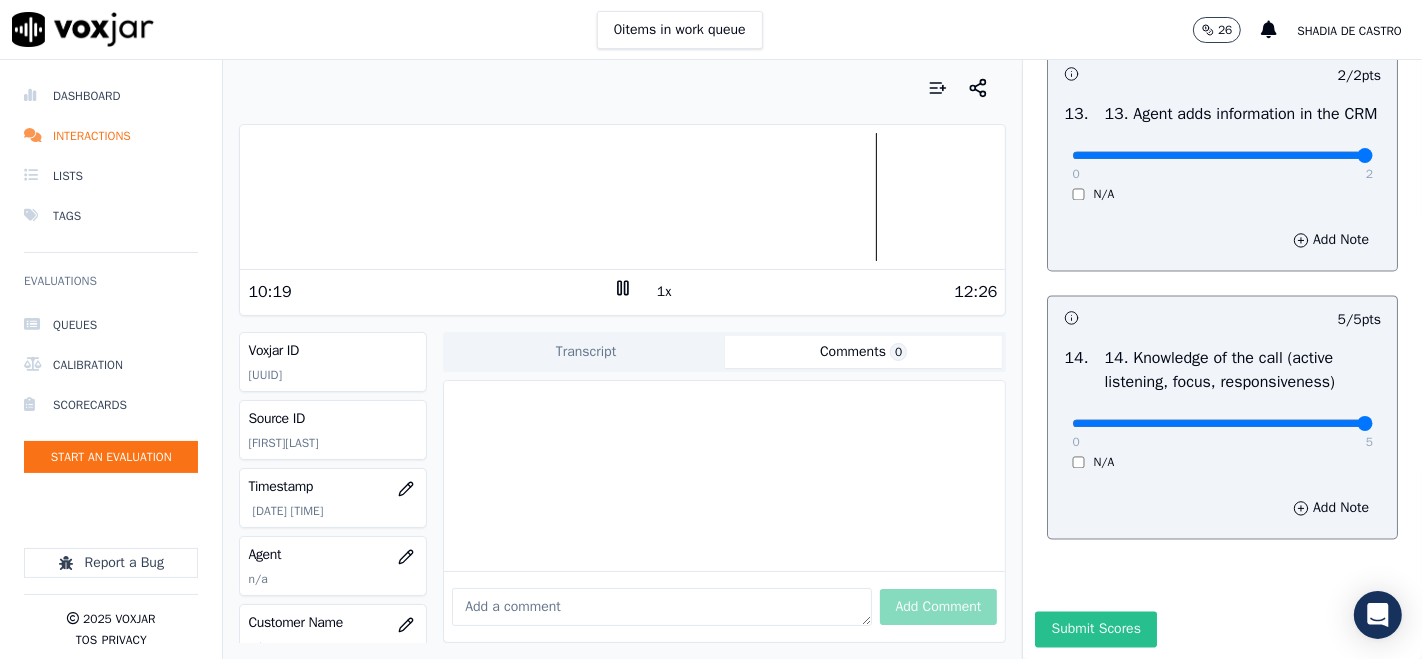 click on "Submit Scores" at bounding box center (1095, 629) 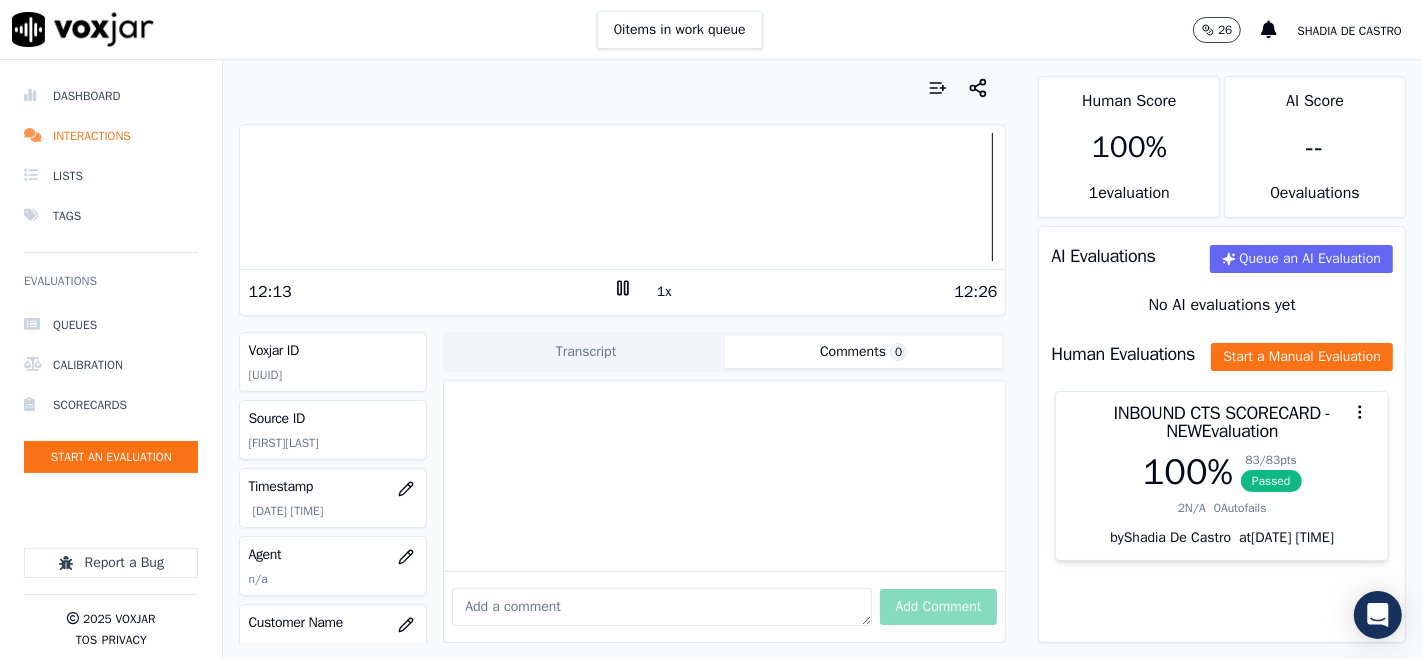 click 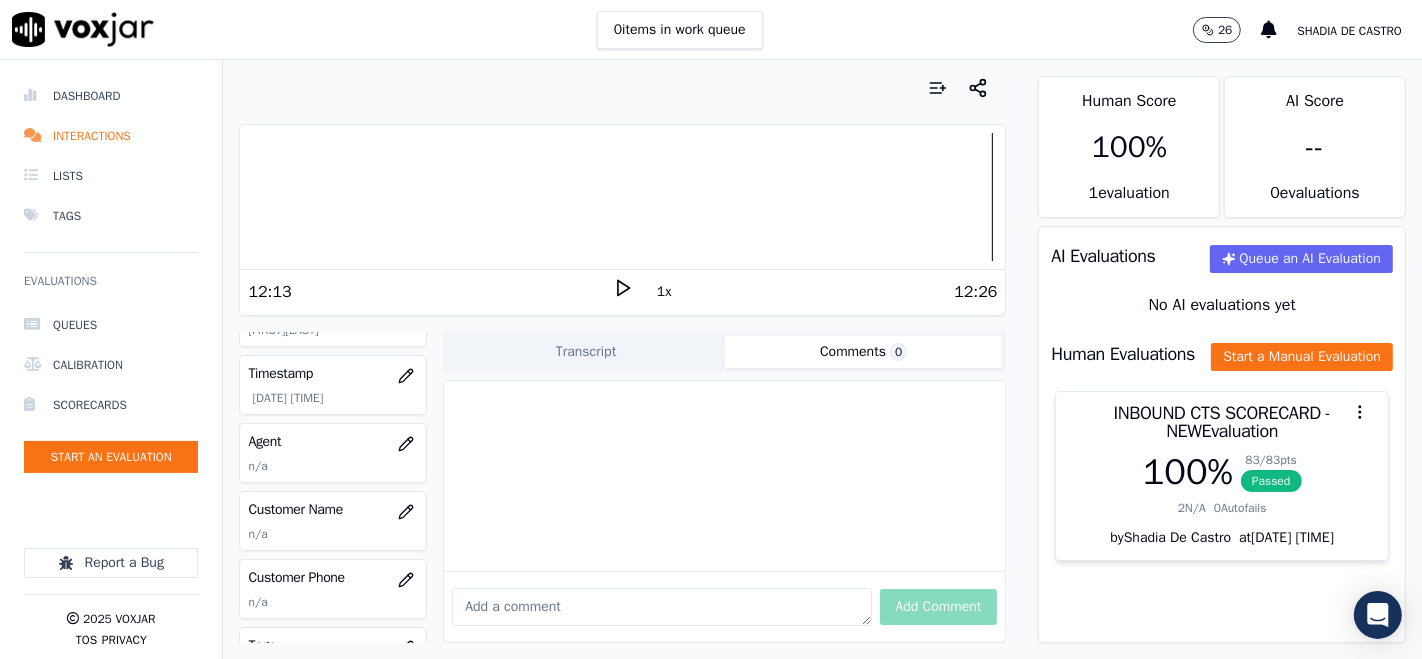 scroll, scrollTop: 222, scrollLeft: 0, axis: vertical 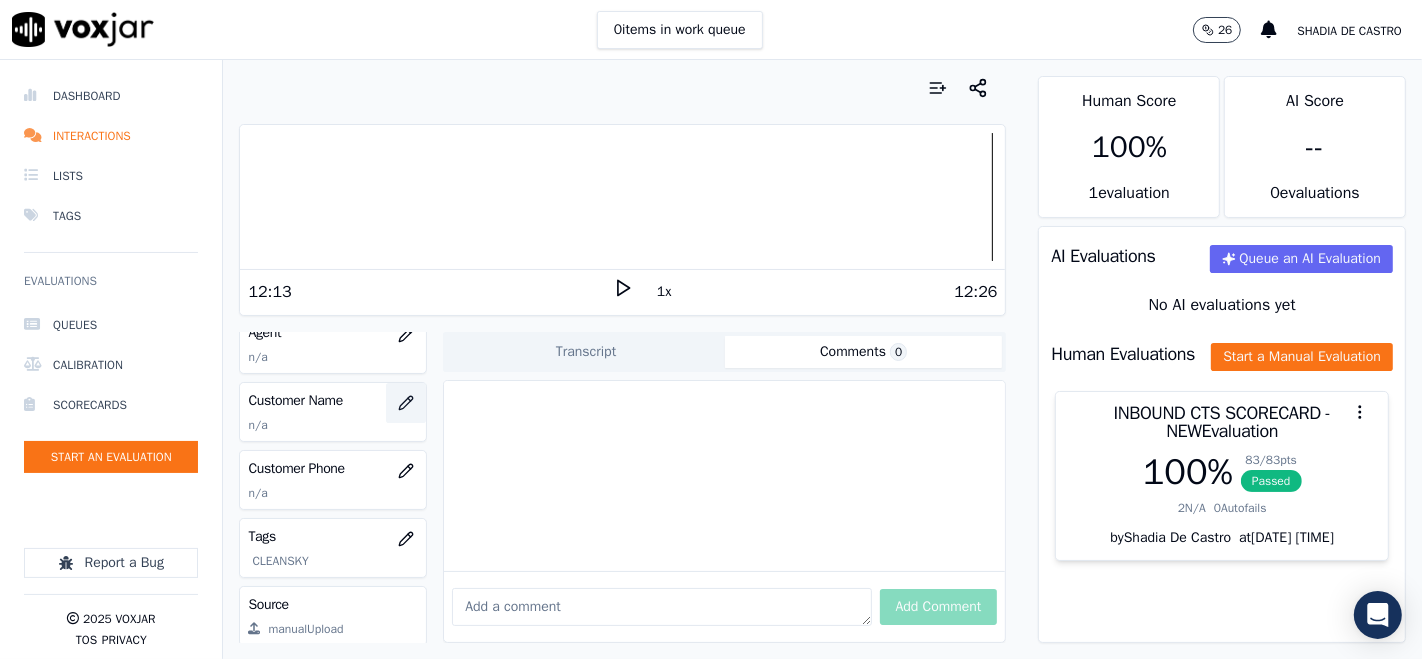 click 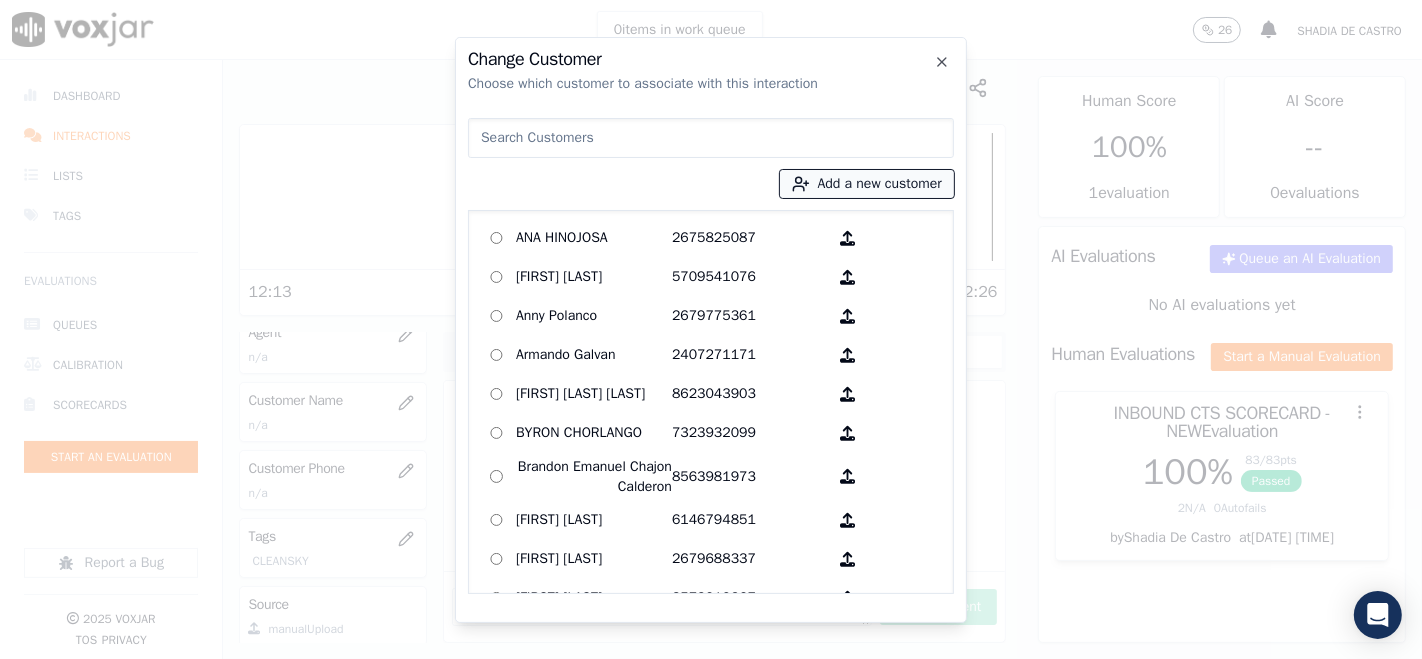 click on "Add a new customer" at bounding box center (867, 184) 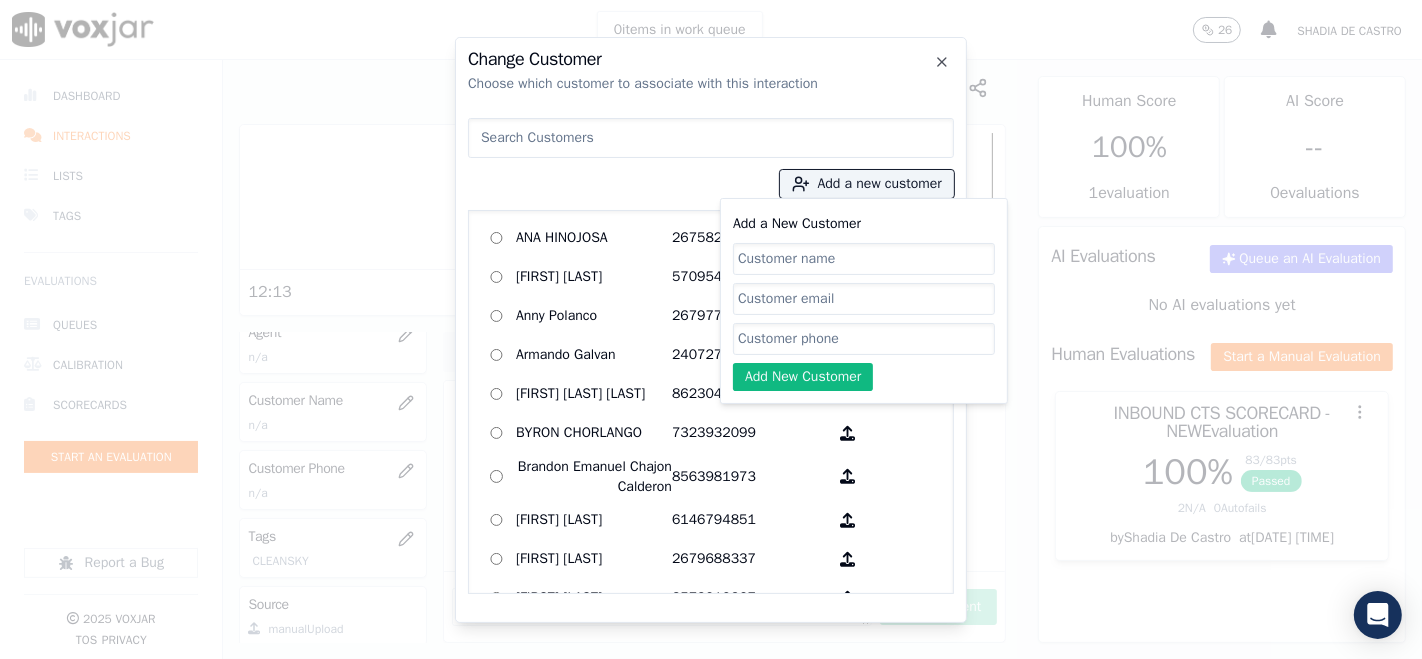 paste on "Rafael Fiul Caal" 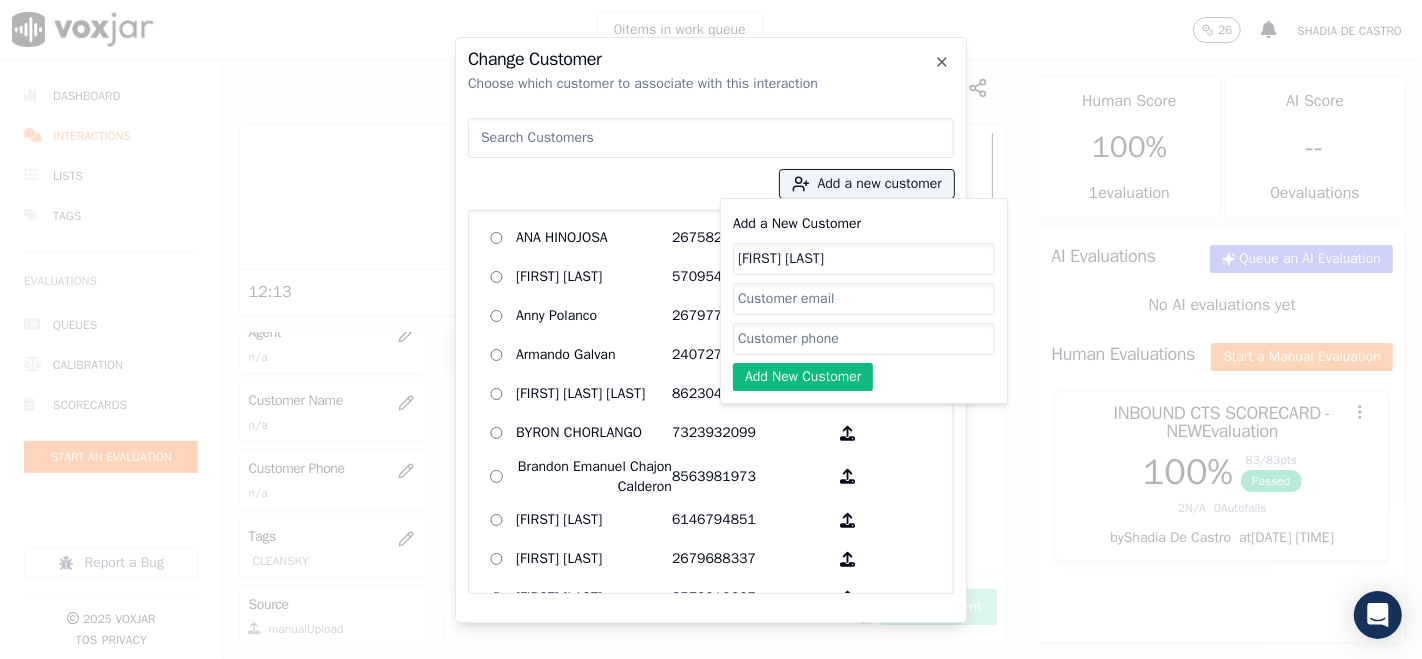 type on "Rafael Fiul Caal" 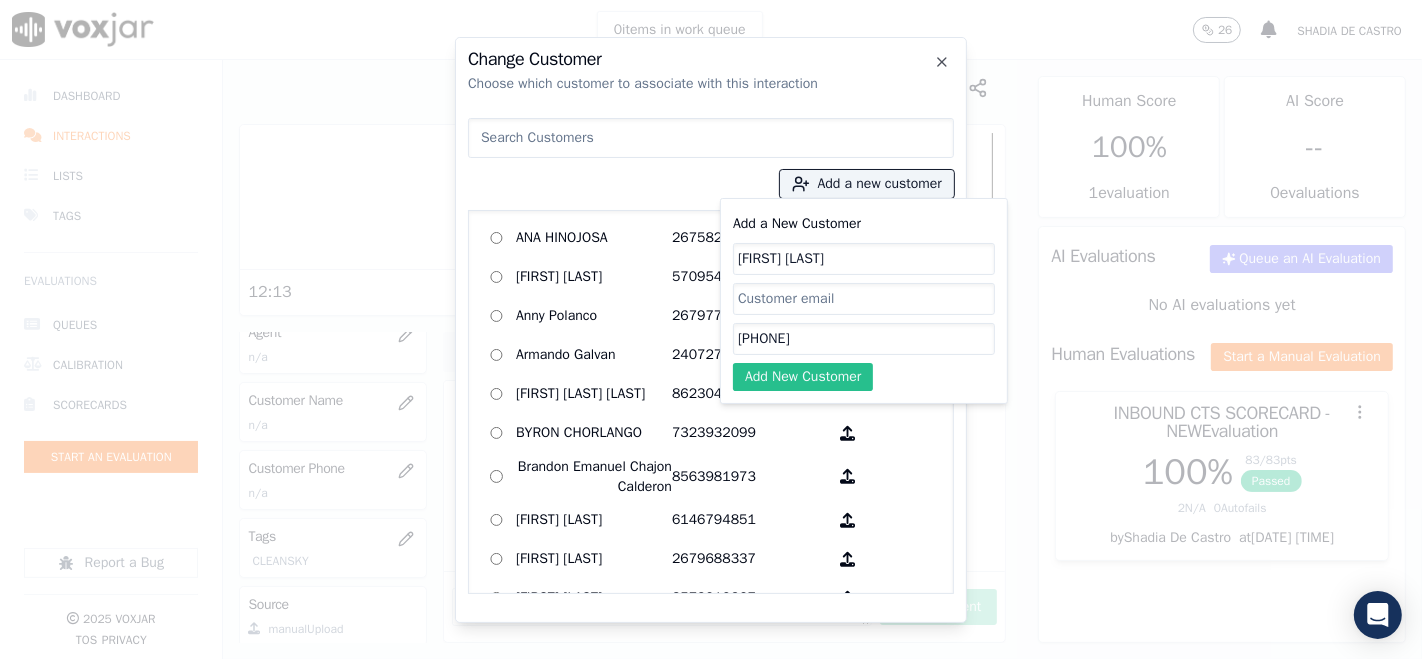 type on "2154802112" 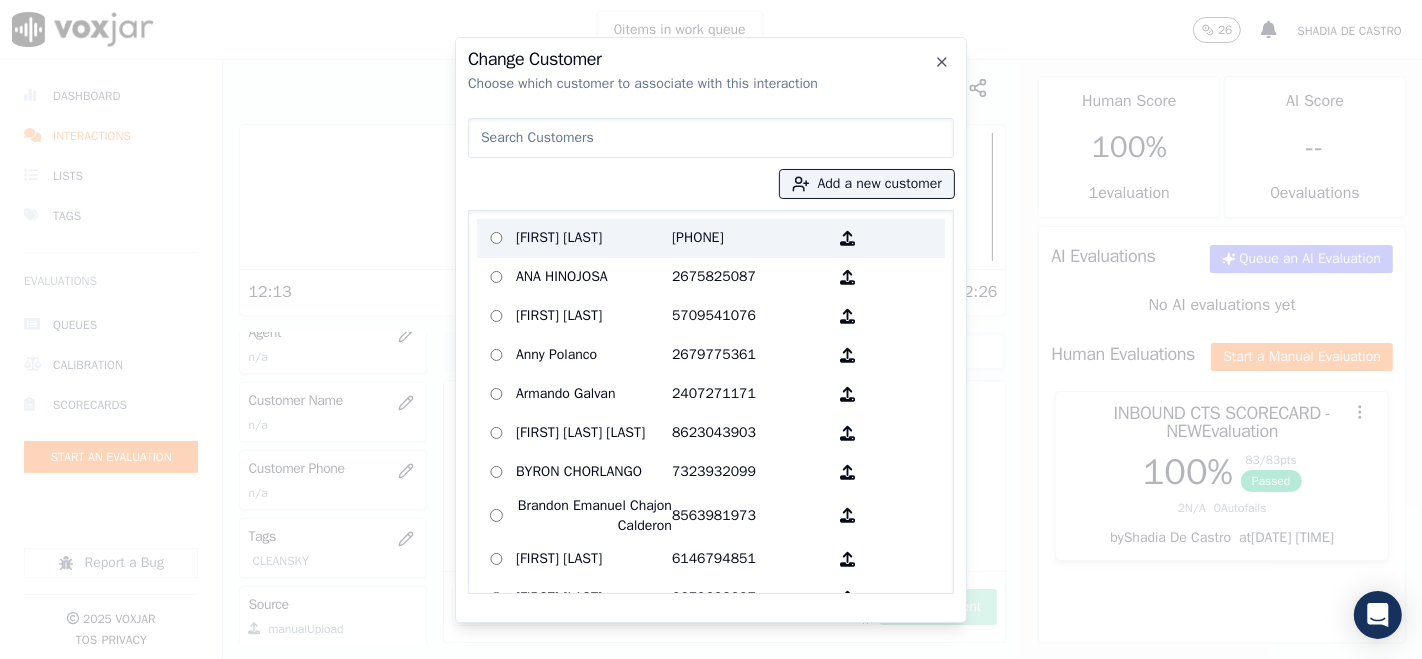 click on "Rafael Fiul Caal" at bounding box center (594, 238) 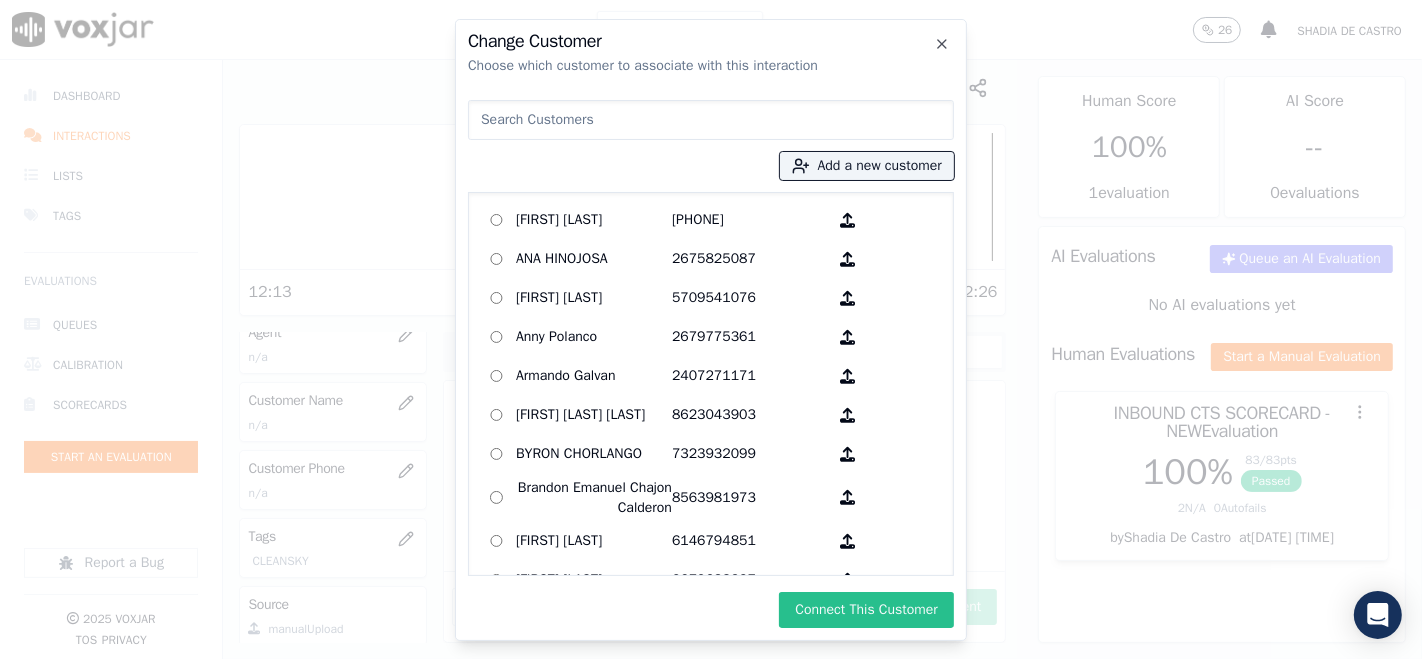 click on "Connect This Customer" at bounding box center (866, 610) 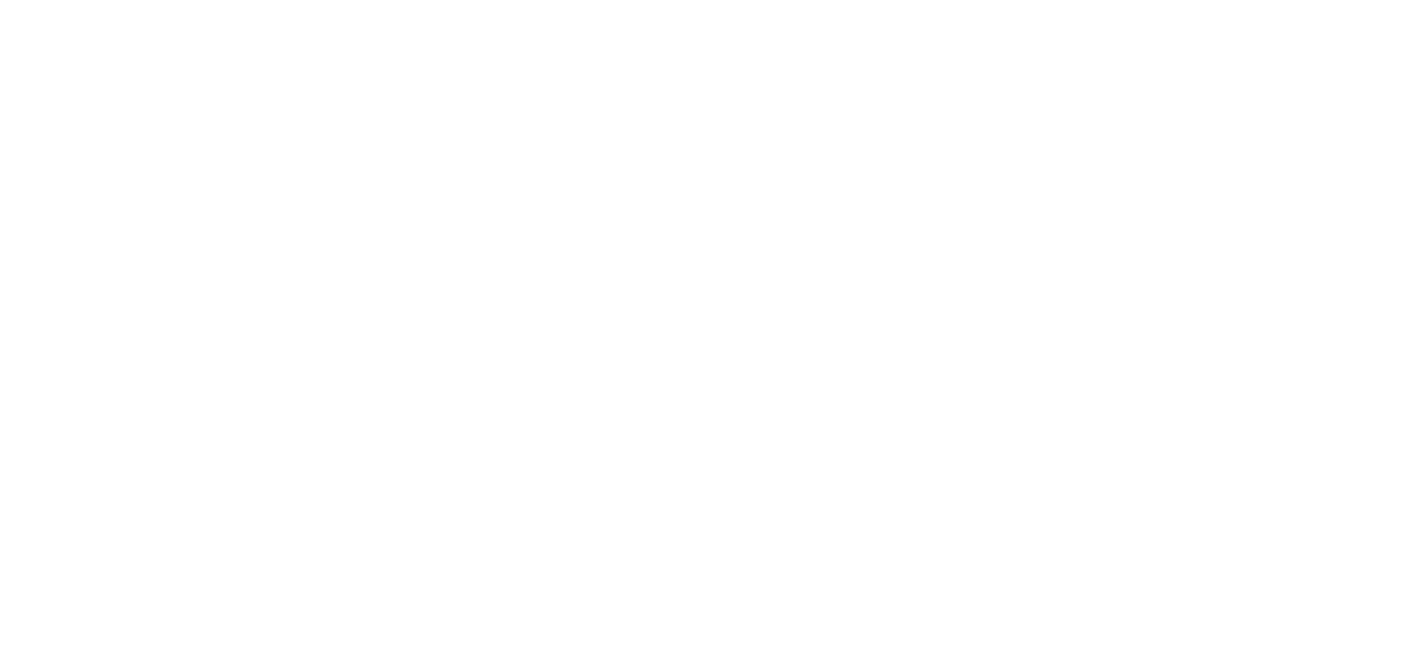 scroll, scrollTop: 0, scrollLeft: 0, axis: both 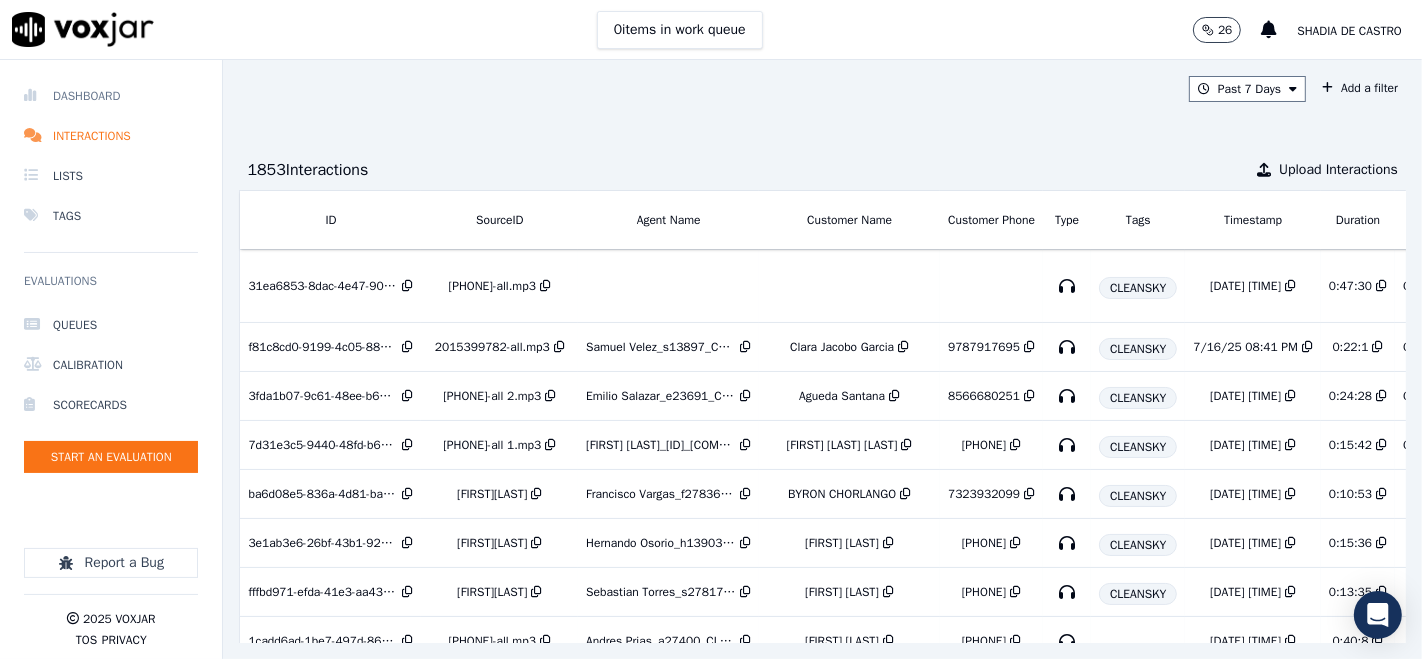click on "Dashboard" at bounding box center [111, 96] 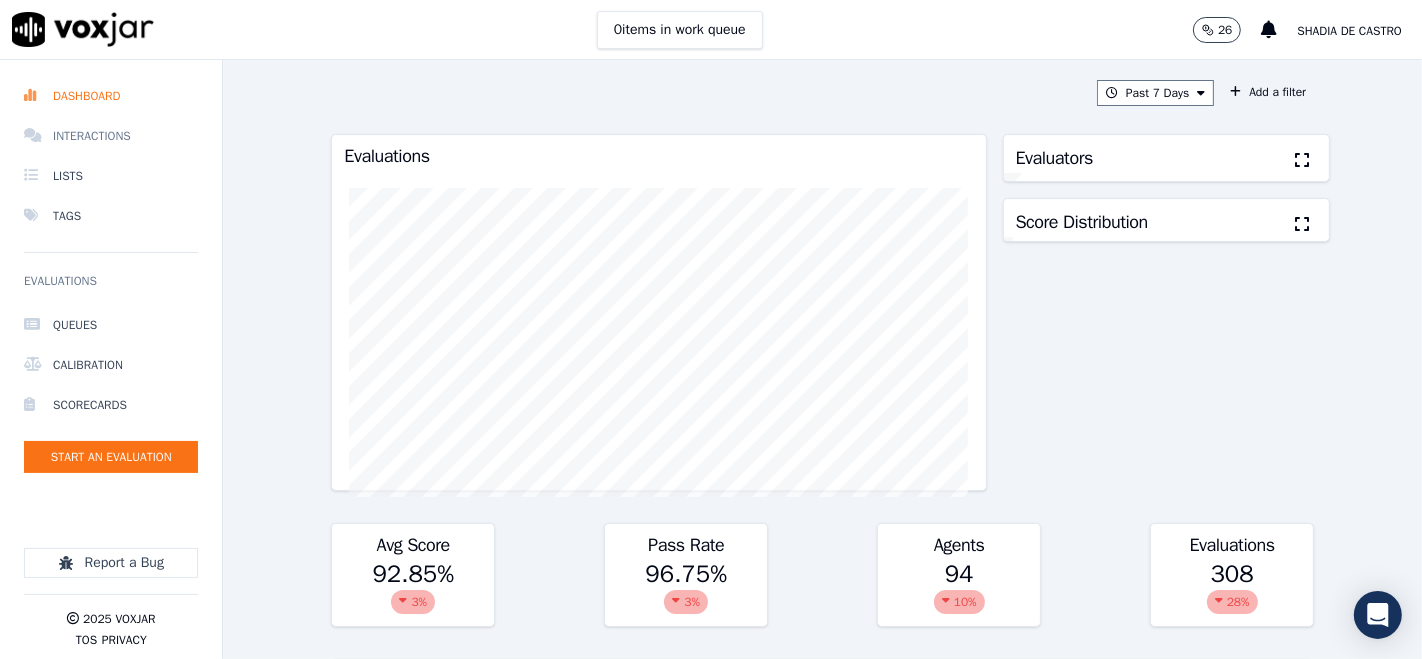 click on "Interactions" at bounding box center [111, 136] 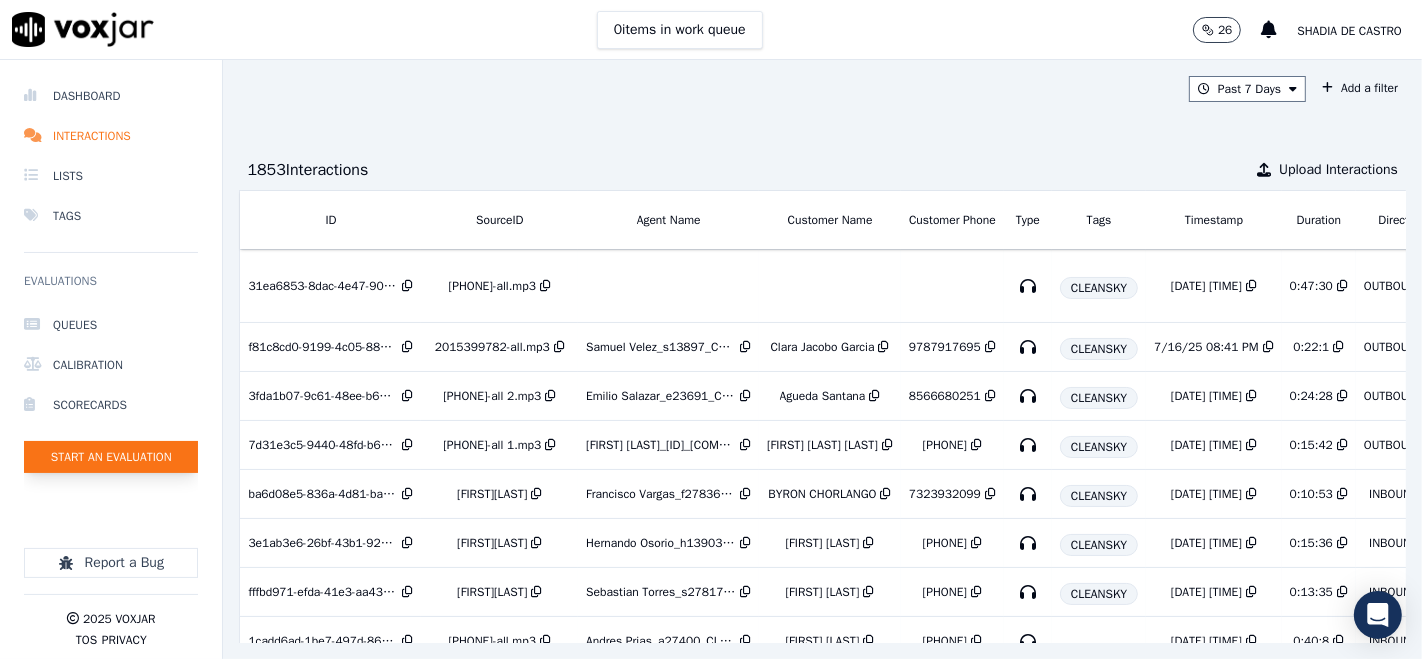 click on "Start an Evaluation" 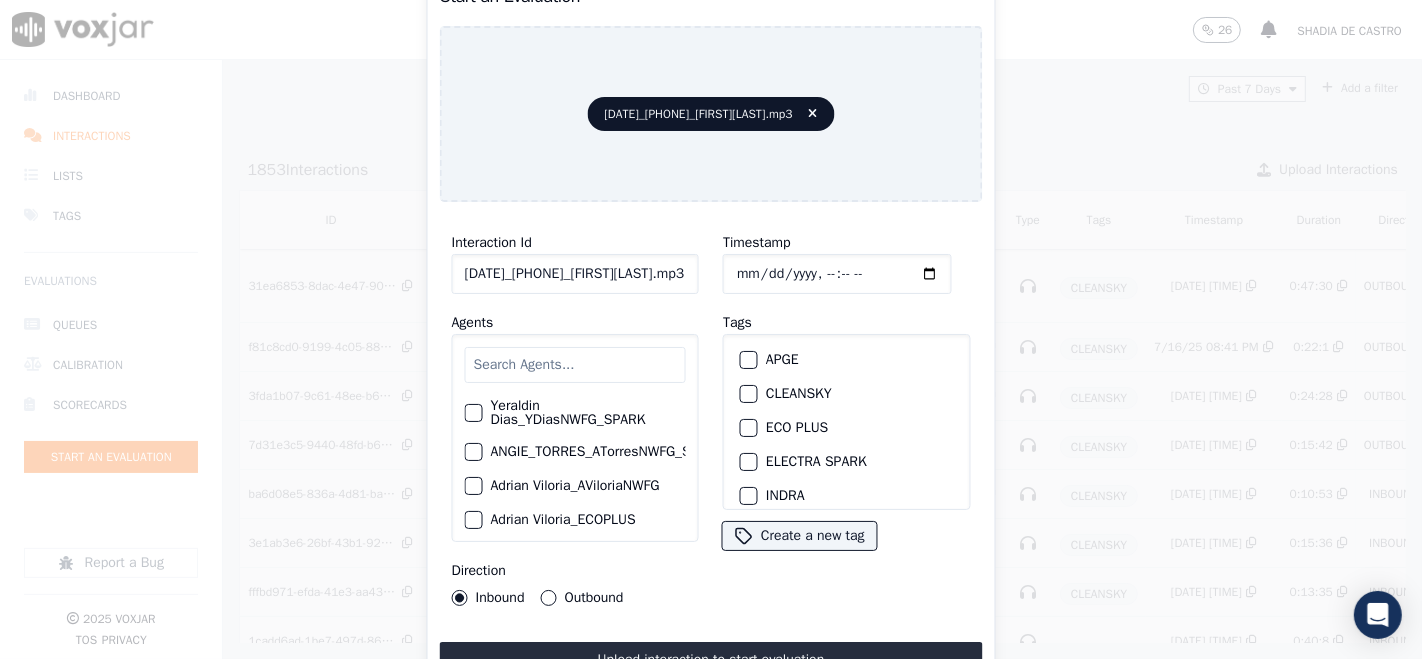 click on "[DATE]_[PHONE]_[FIRST][LAST].mp3" 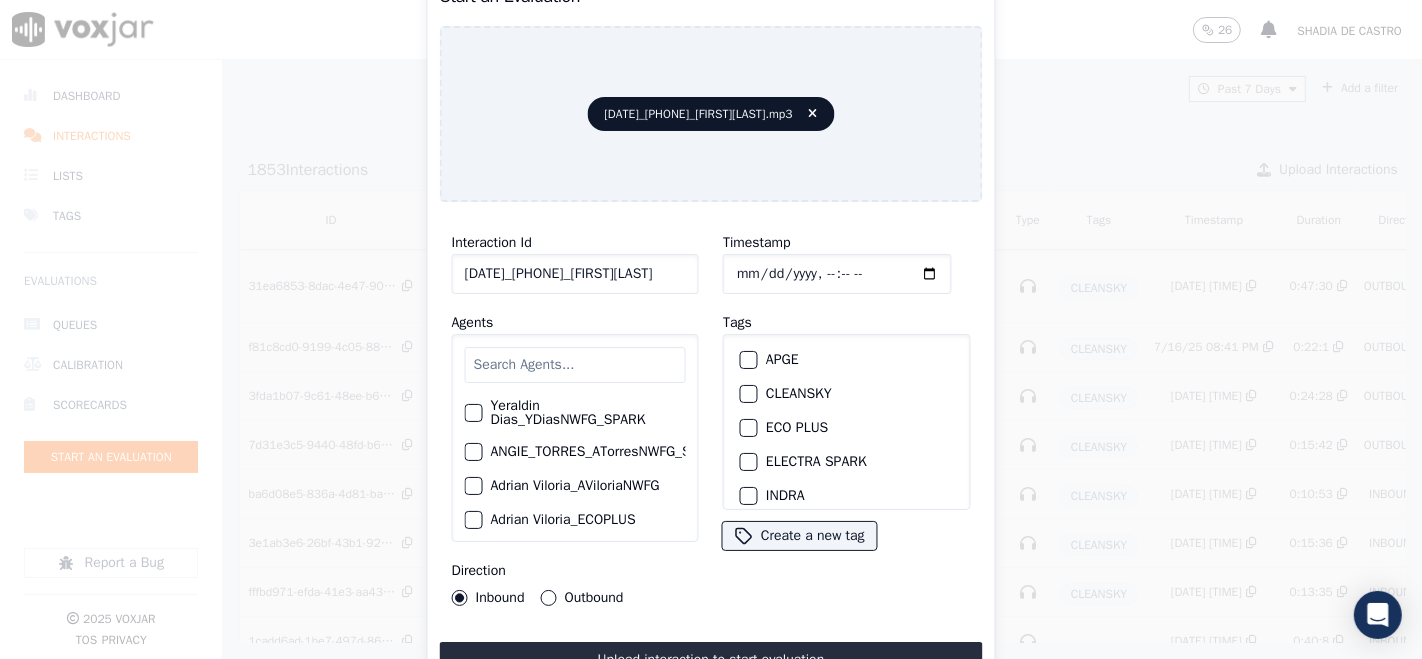 scroll, scrollTop: 0, scrollLeft: 51, axis: horizontal 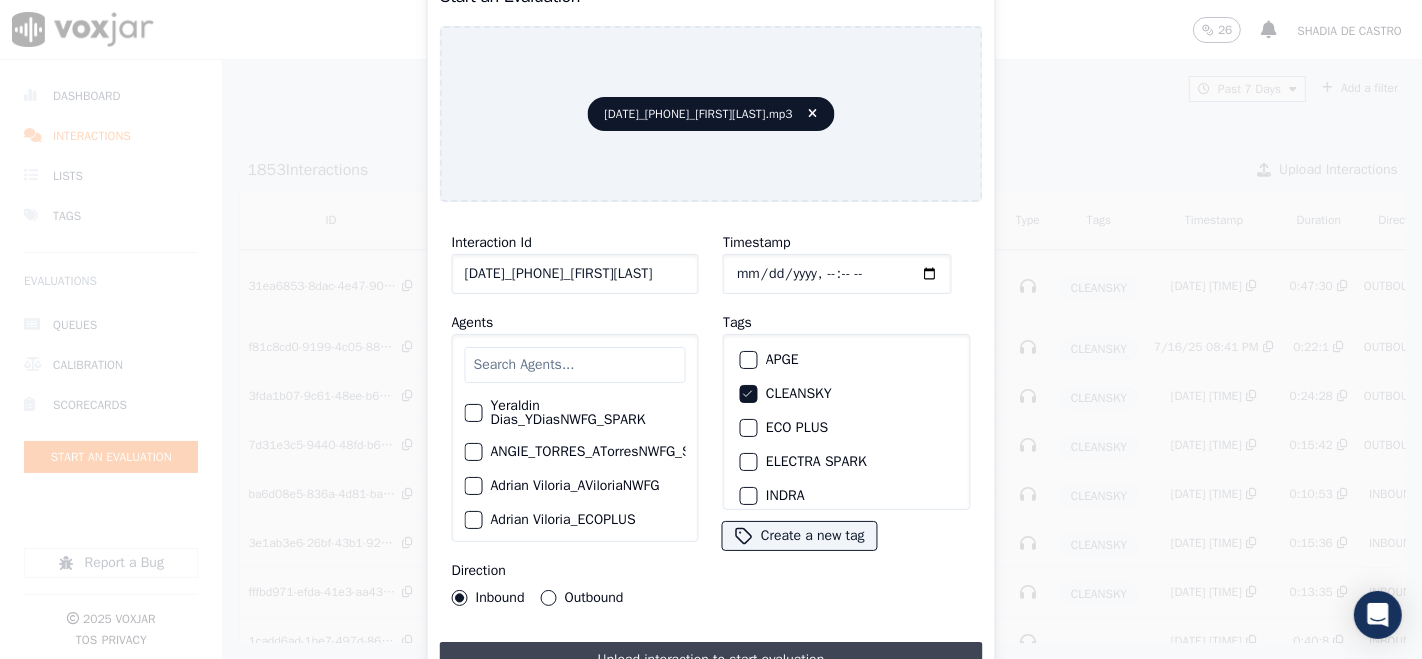 click on "Upload interaction to start evaluation" at bounding box center (711, 660) 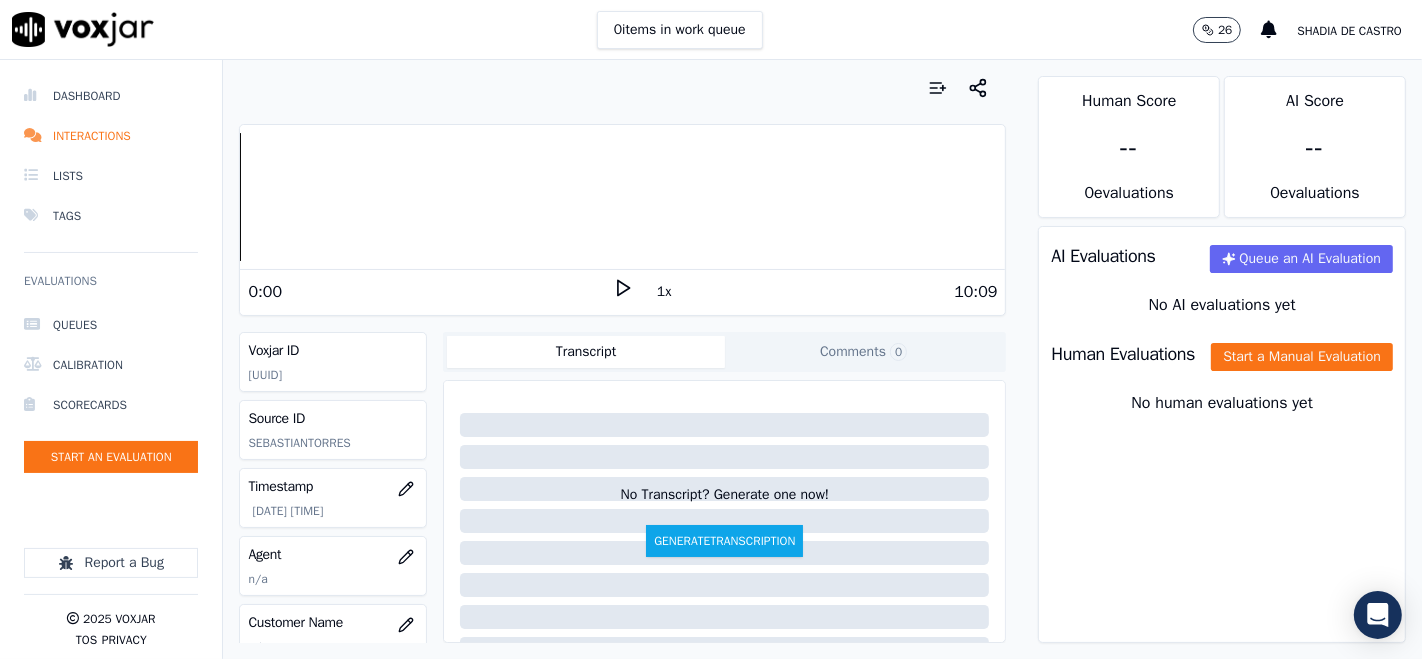 click 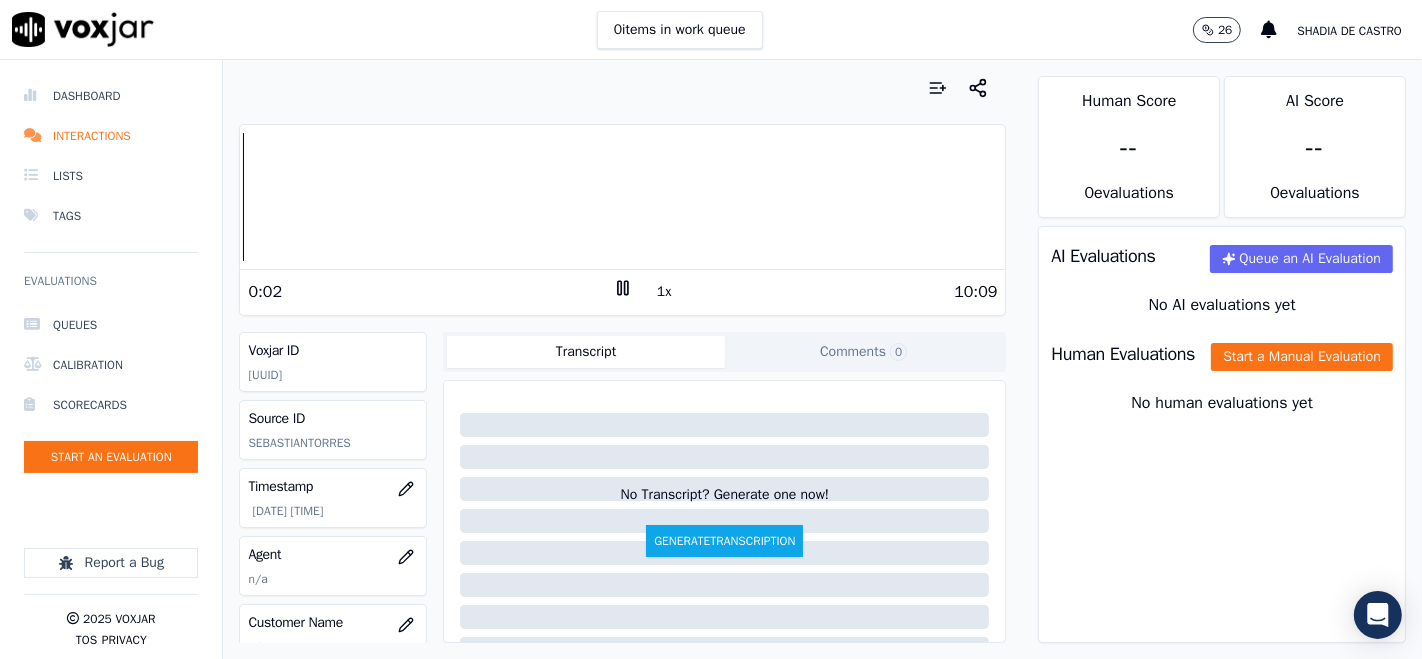 click on "Comments  0" 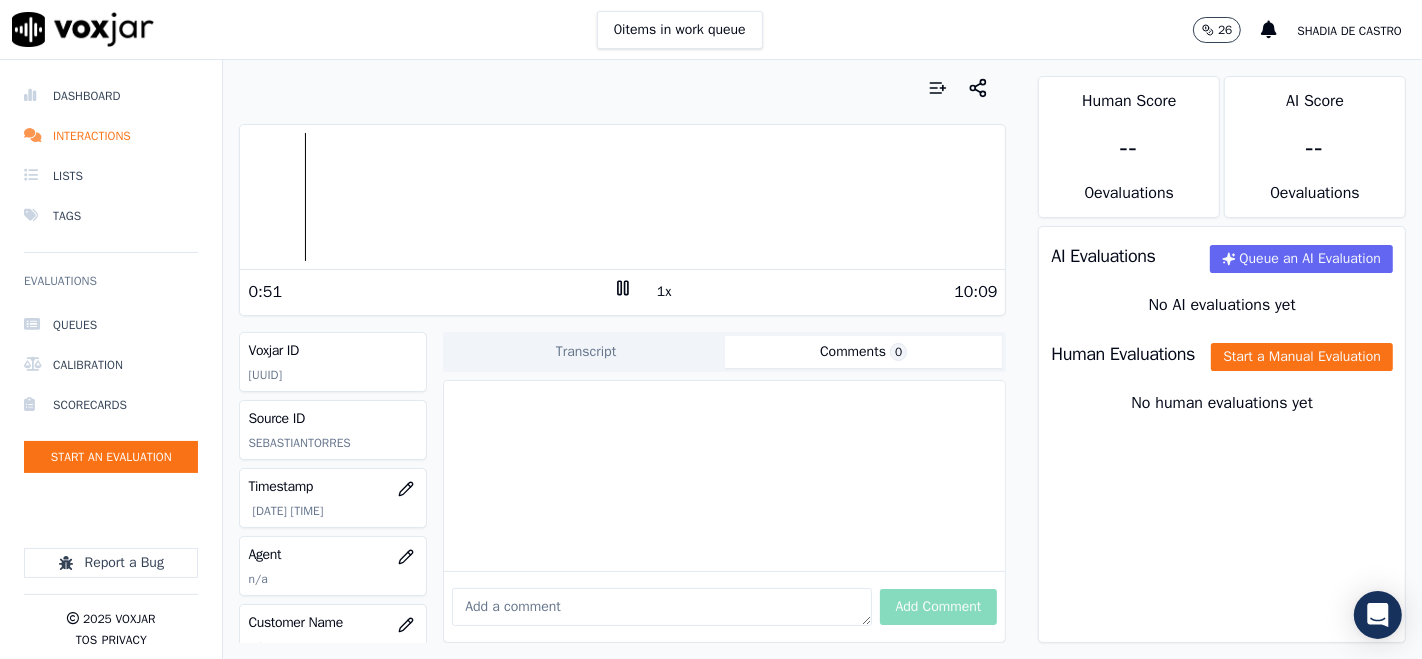click at bounding box center [661, 607] 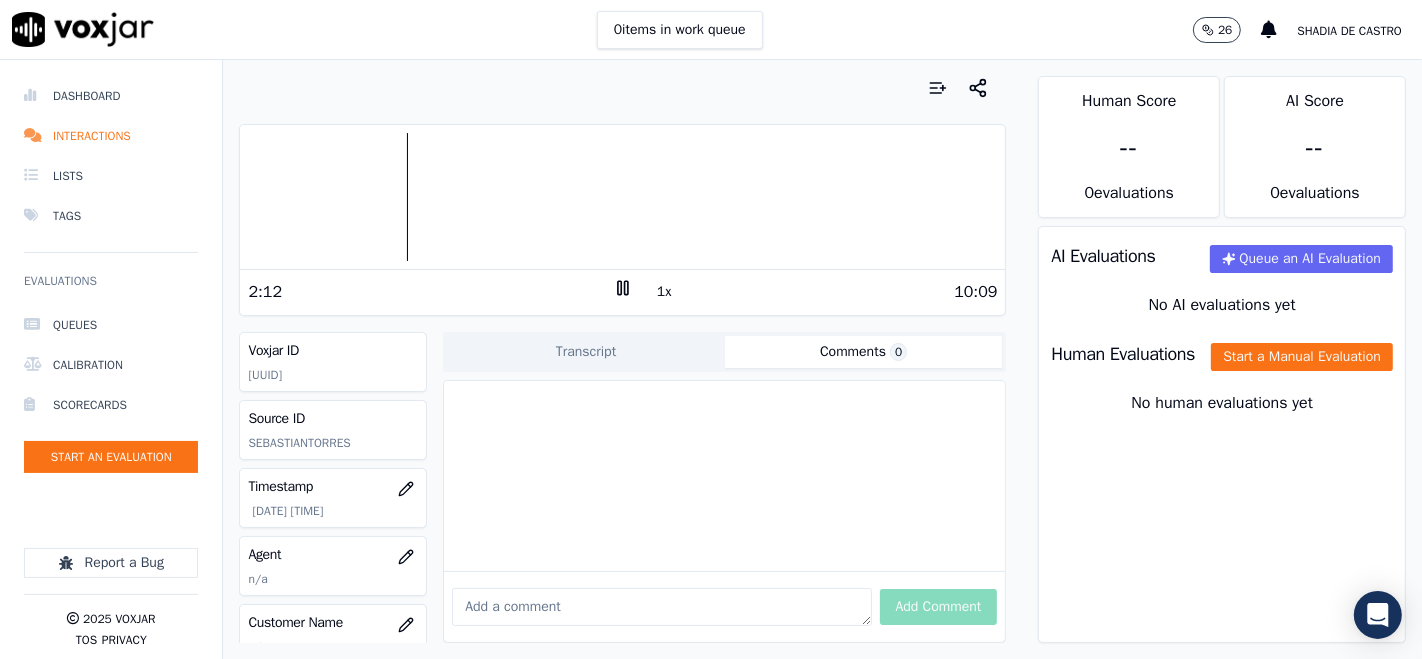click at bounding box center (622, 197) 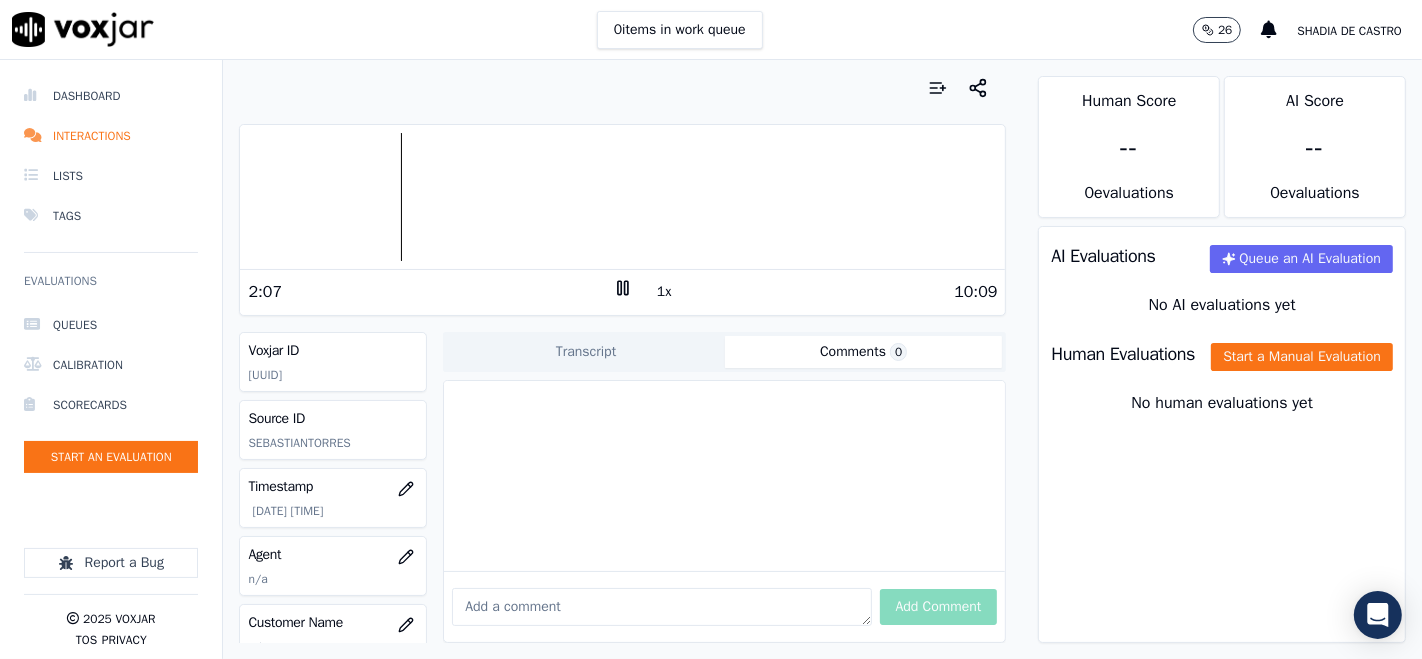 click at bounding box center [622, 197] 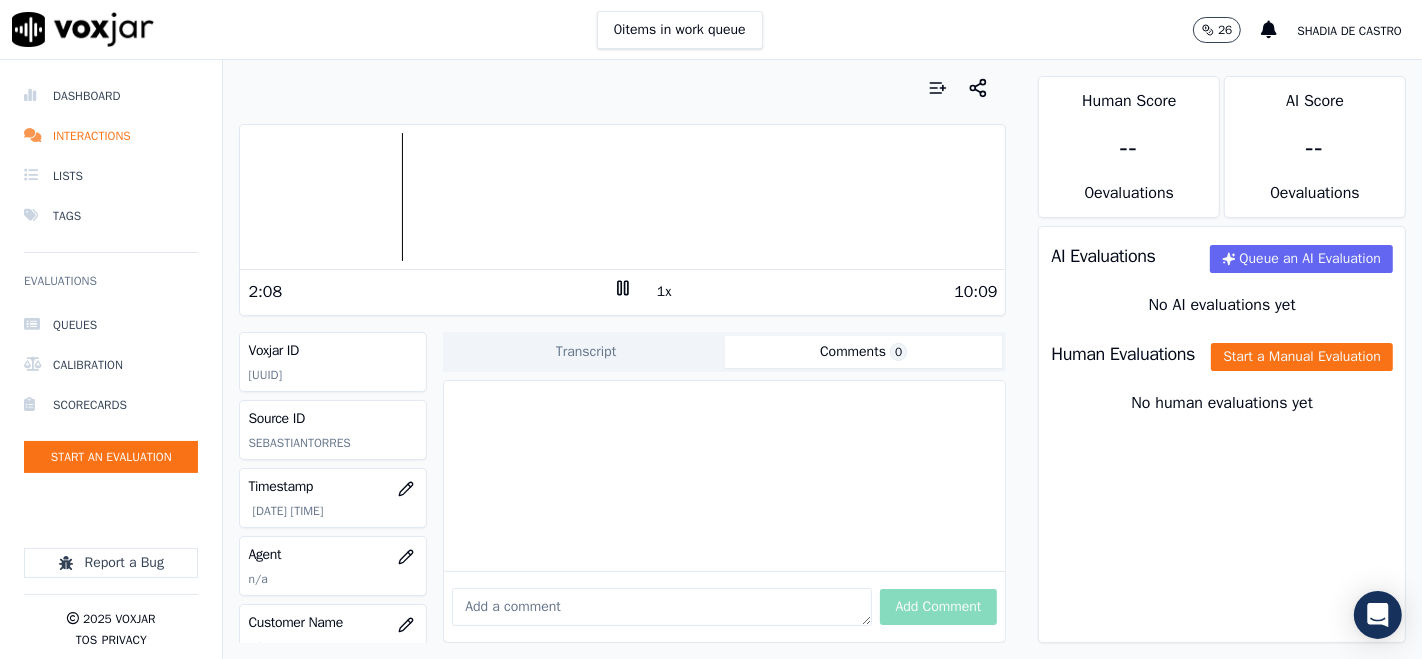 click at bounding box center (622, 197) 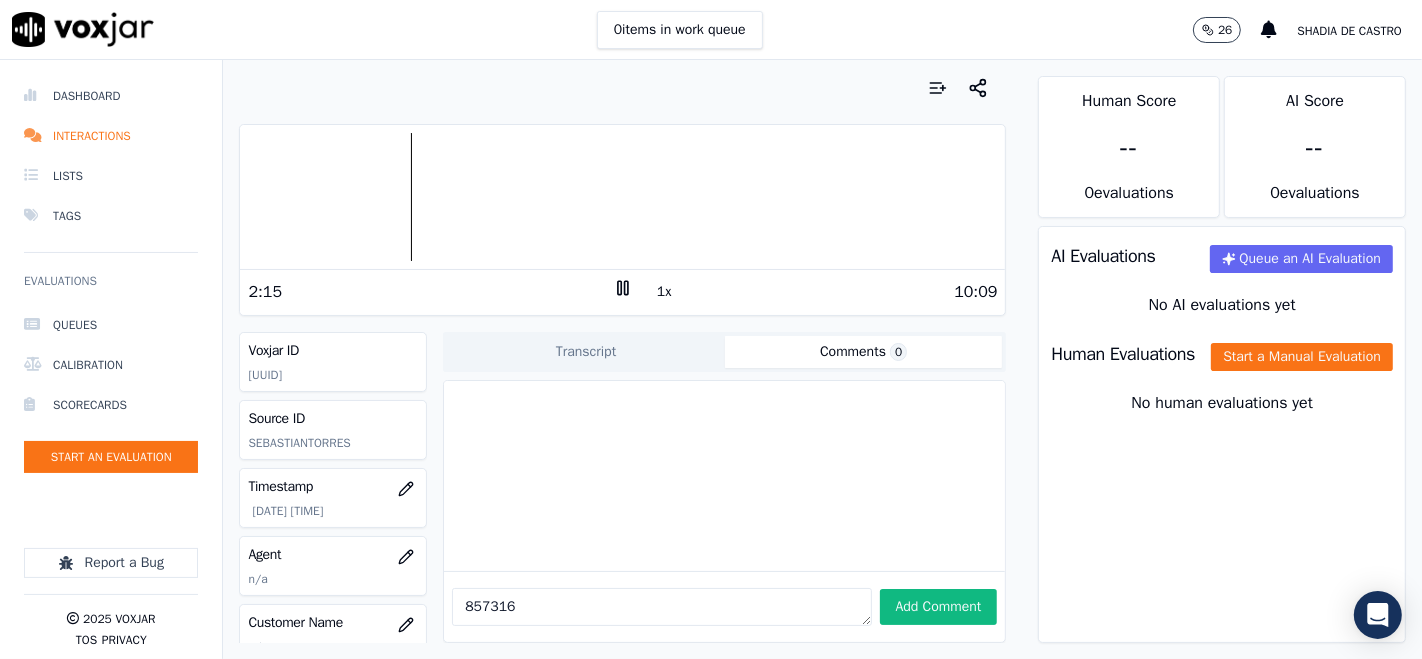 click at bounding box center (622, 197) 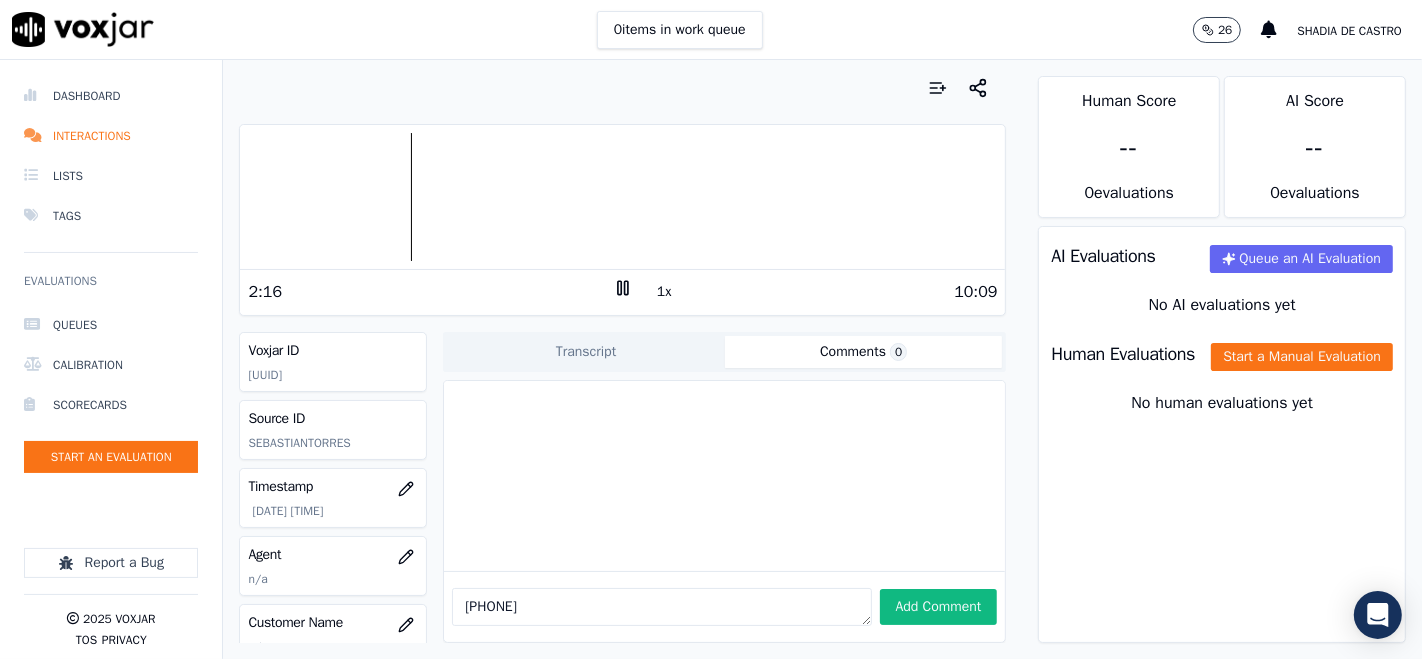 click on "[PHONE]" at bounding box center [661, 607] 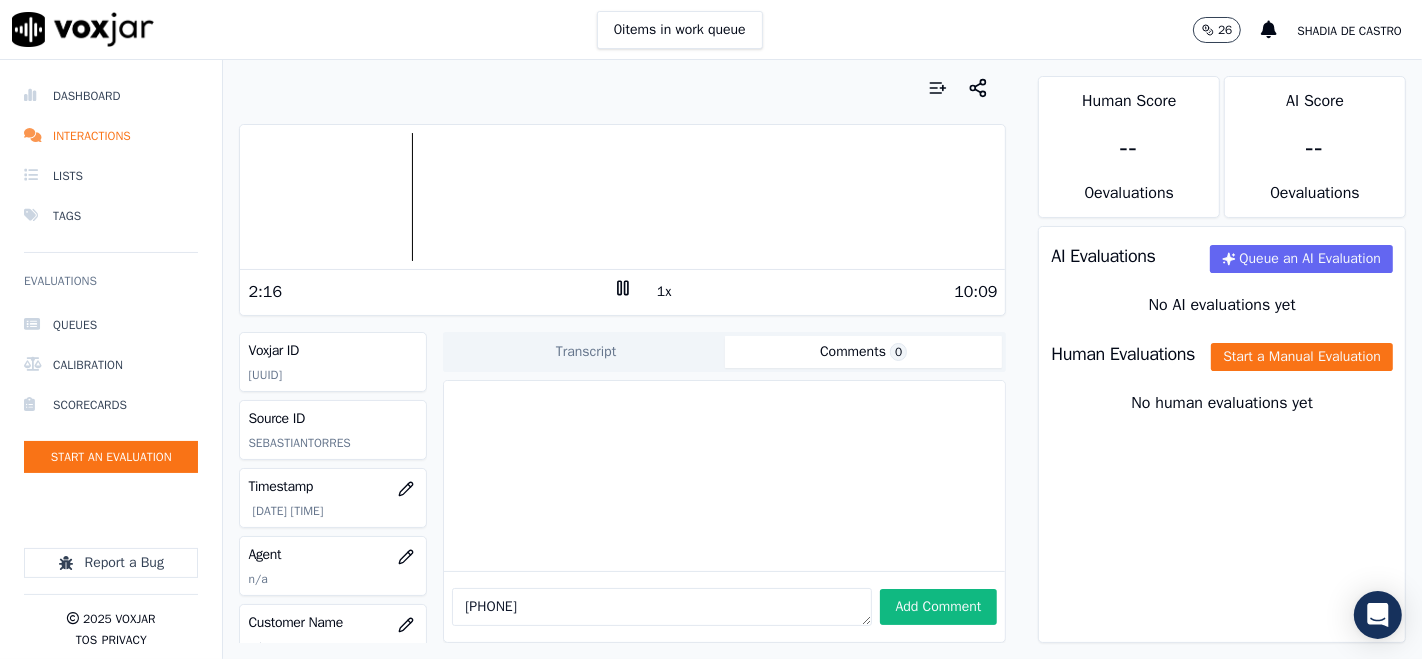 click on "[PHONE]" at bounding box center (661, 607) 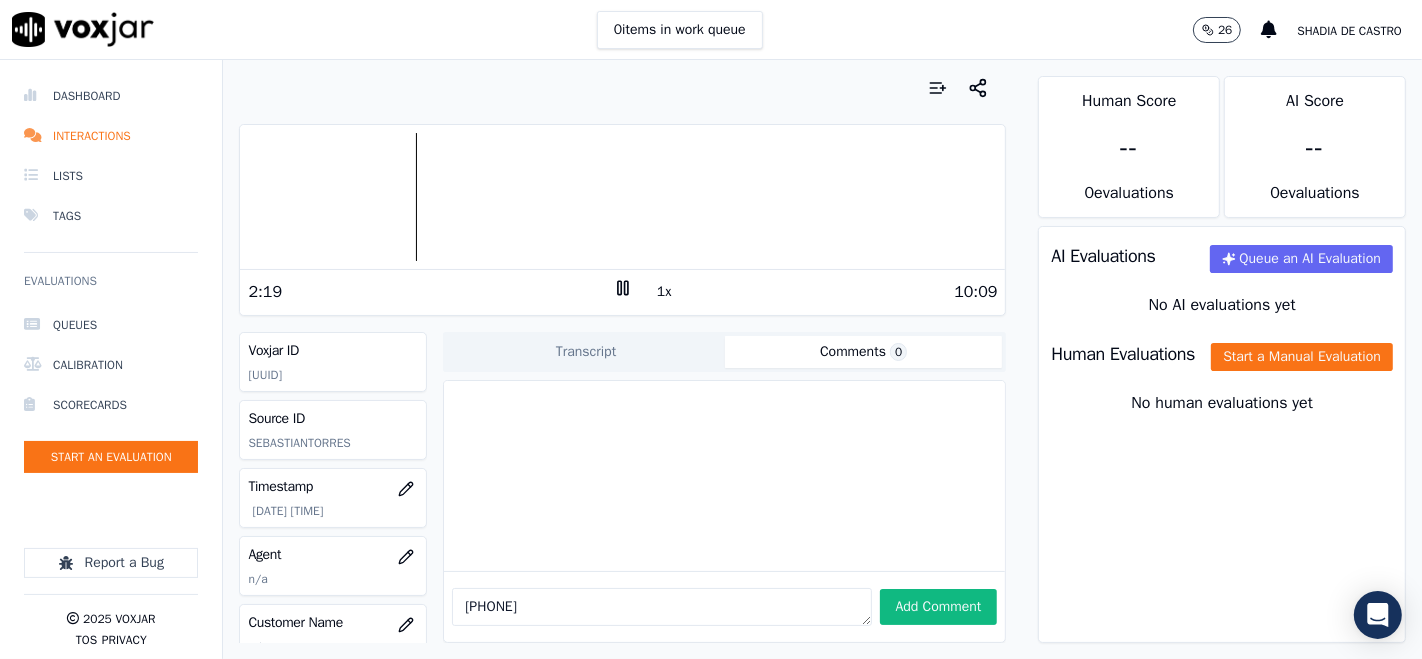type on "[PHONE]" 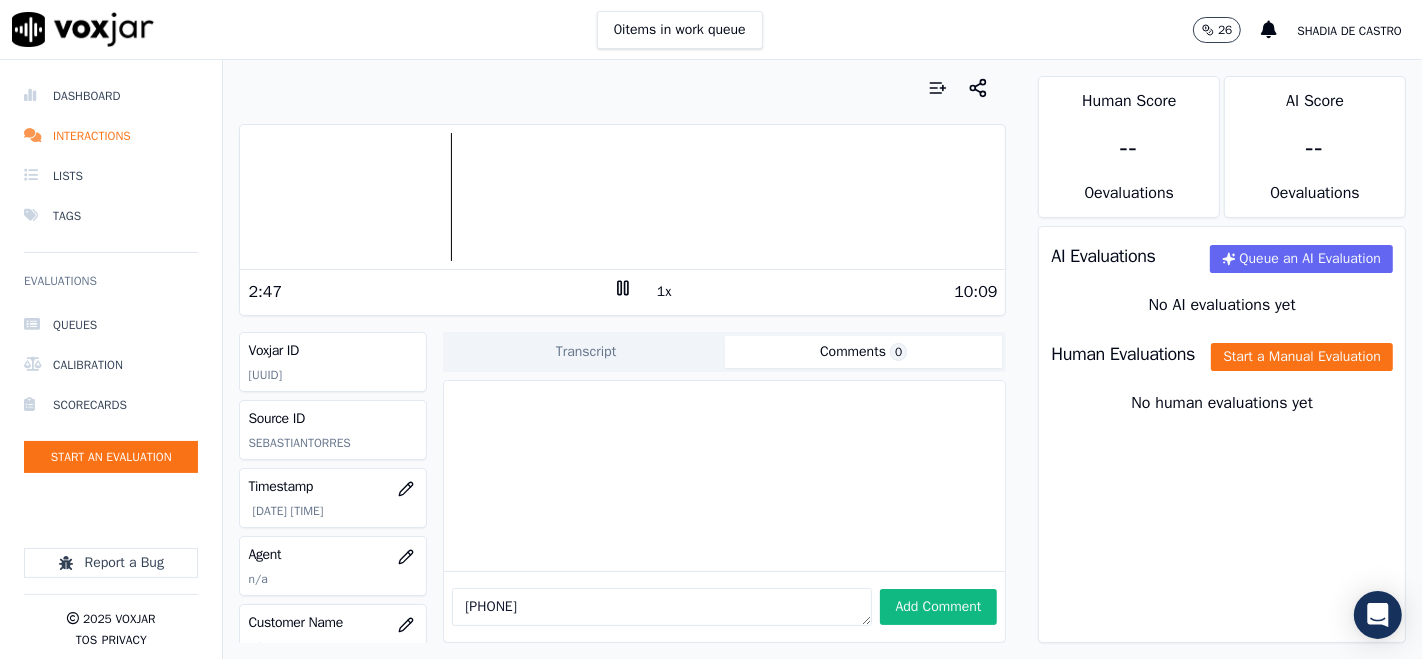 click at bounding box center (622, 197) 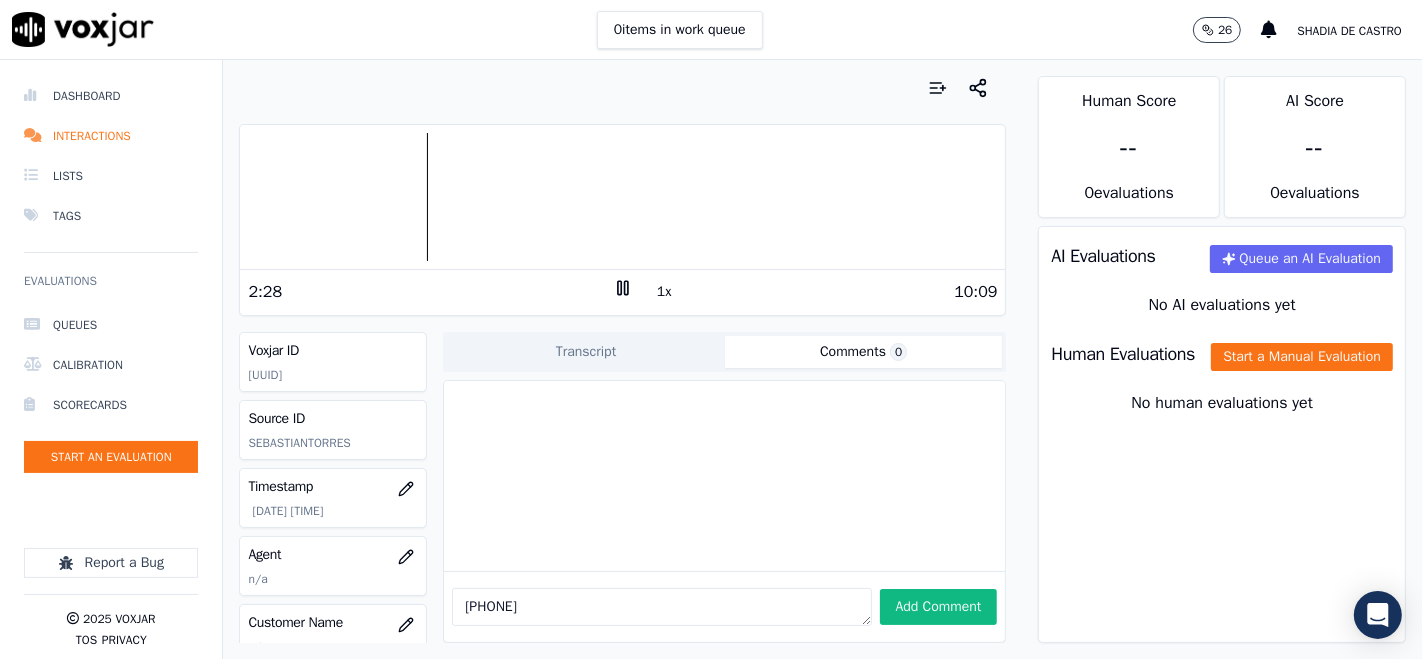 click at bounding box center [622, 197] 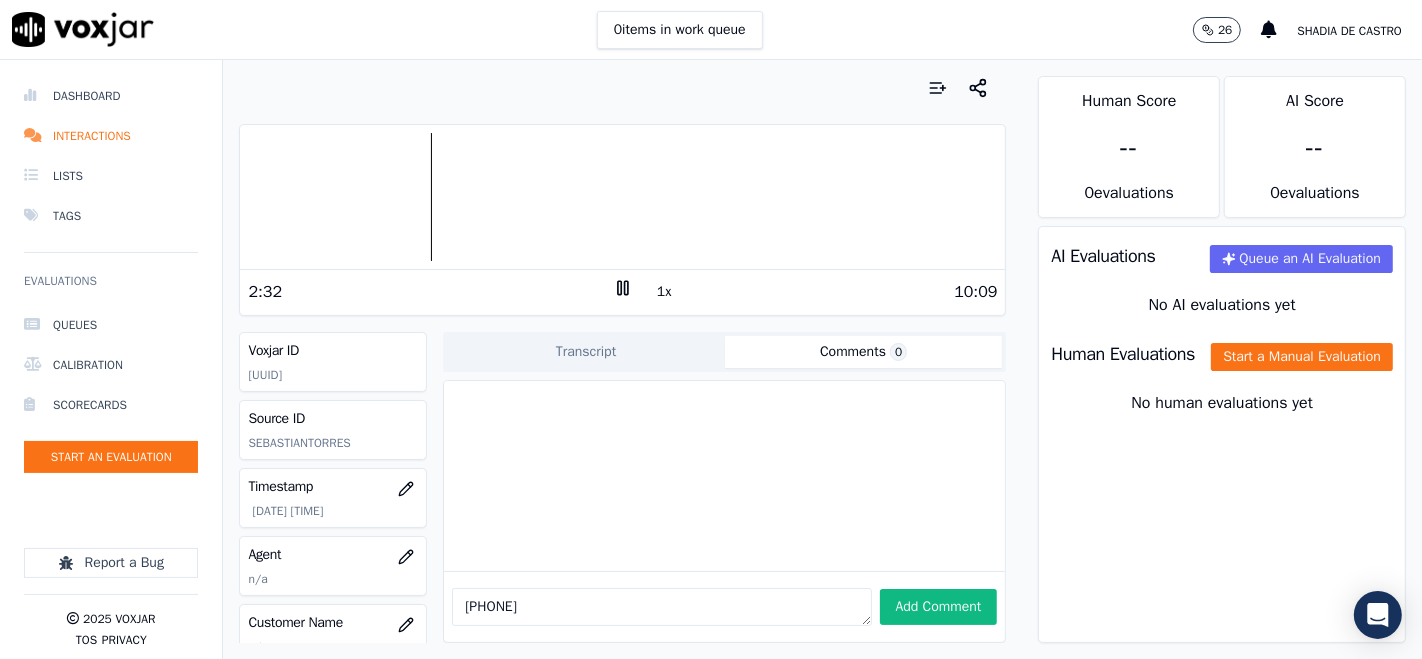 click at bounding box center [622, 197] 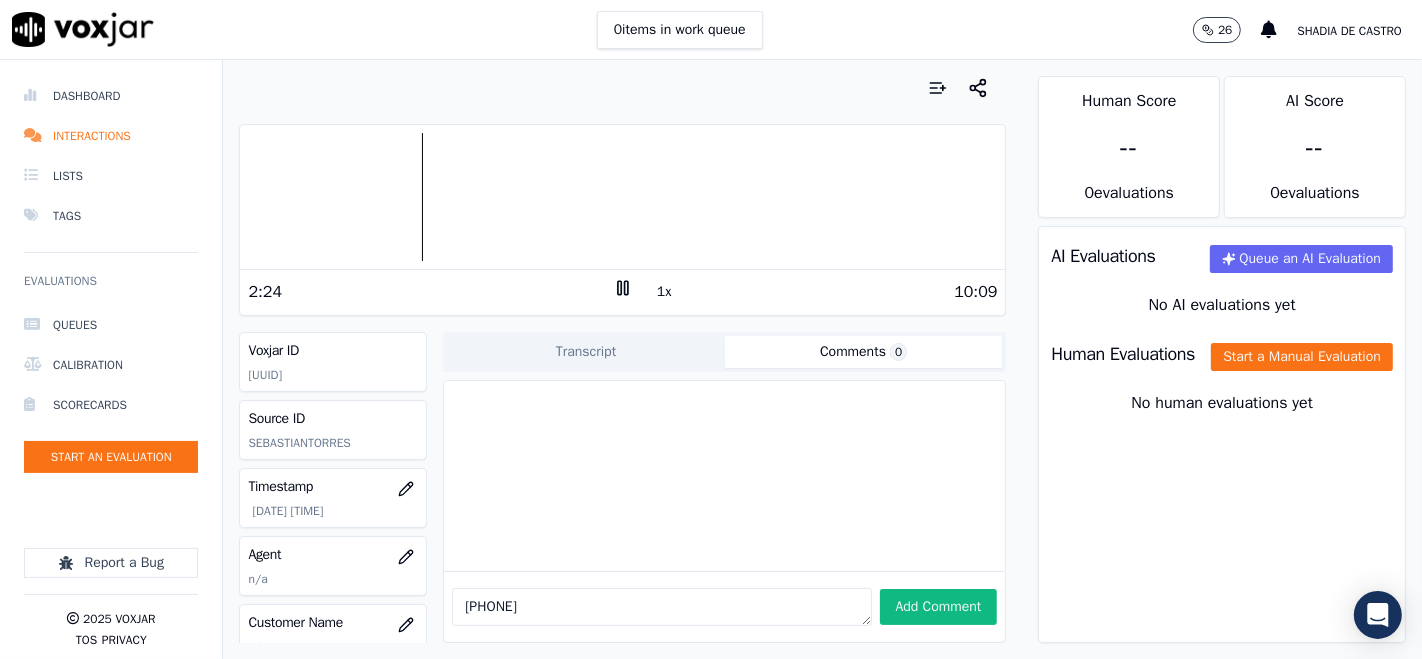 click at bounding box center (622, 197) 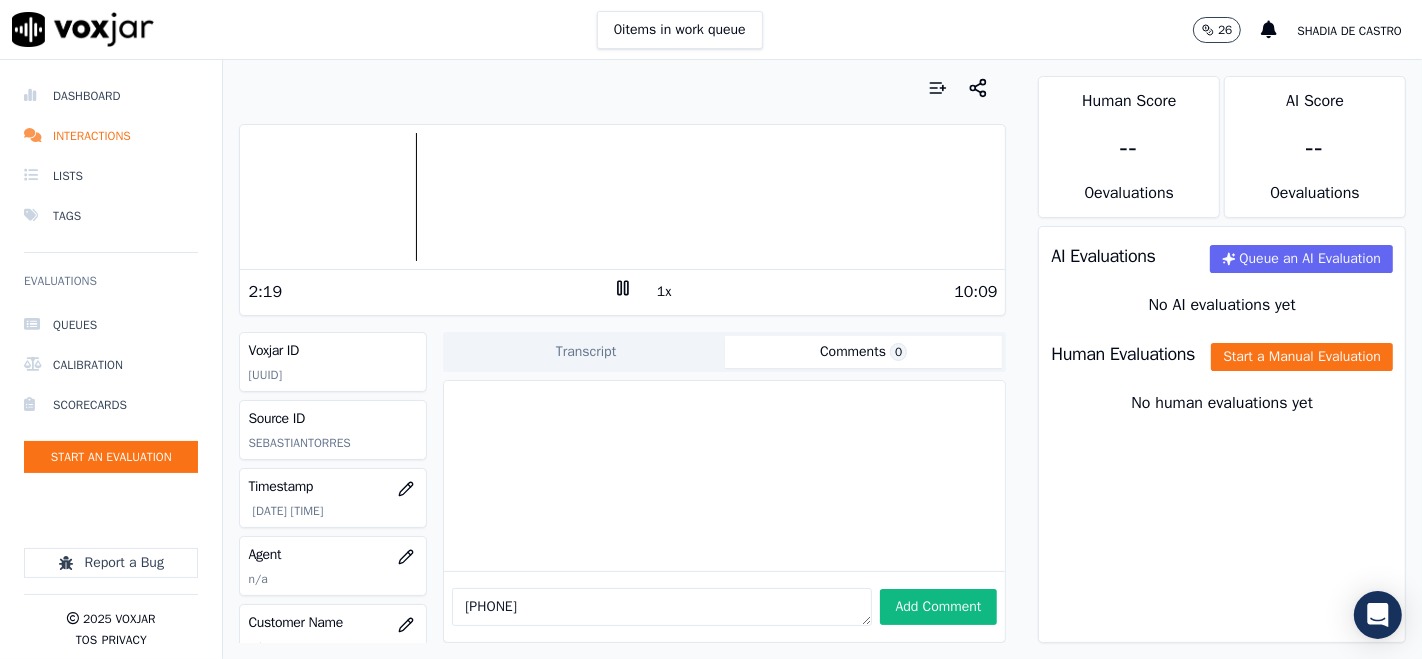 click at bounding box center (622, 197) 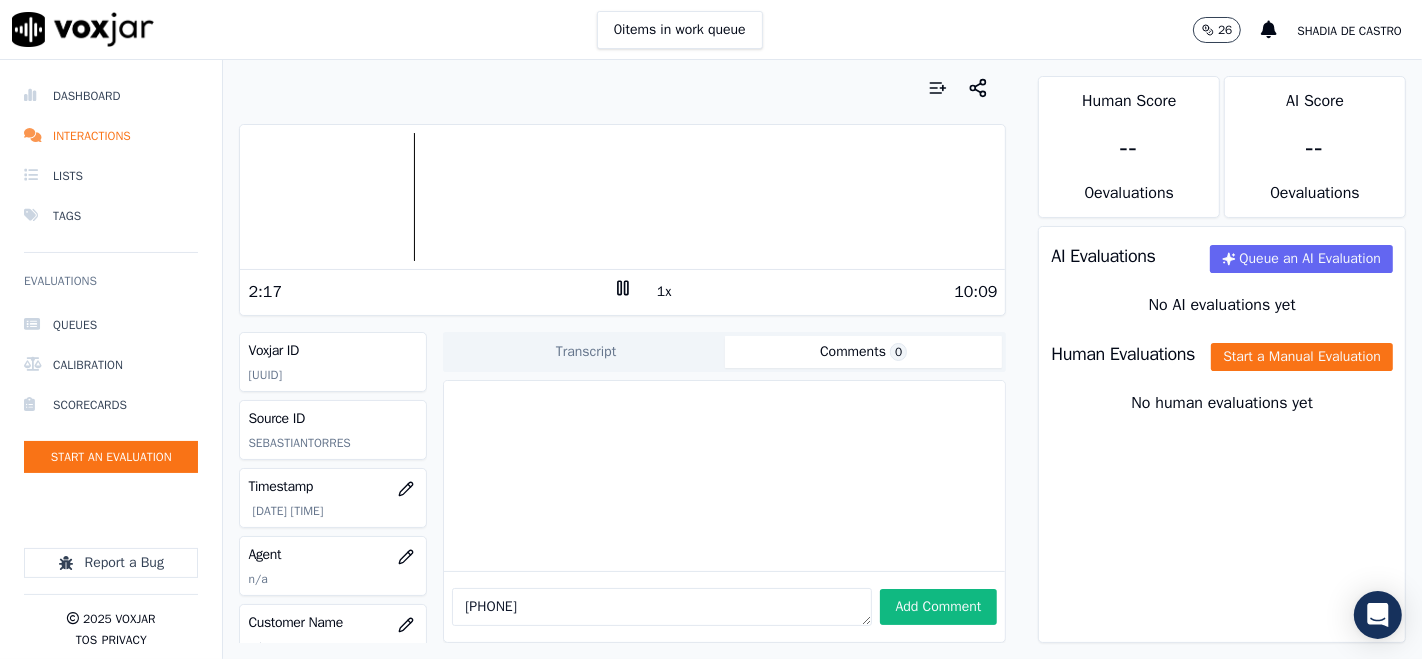 click 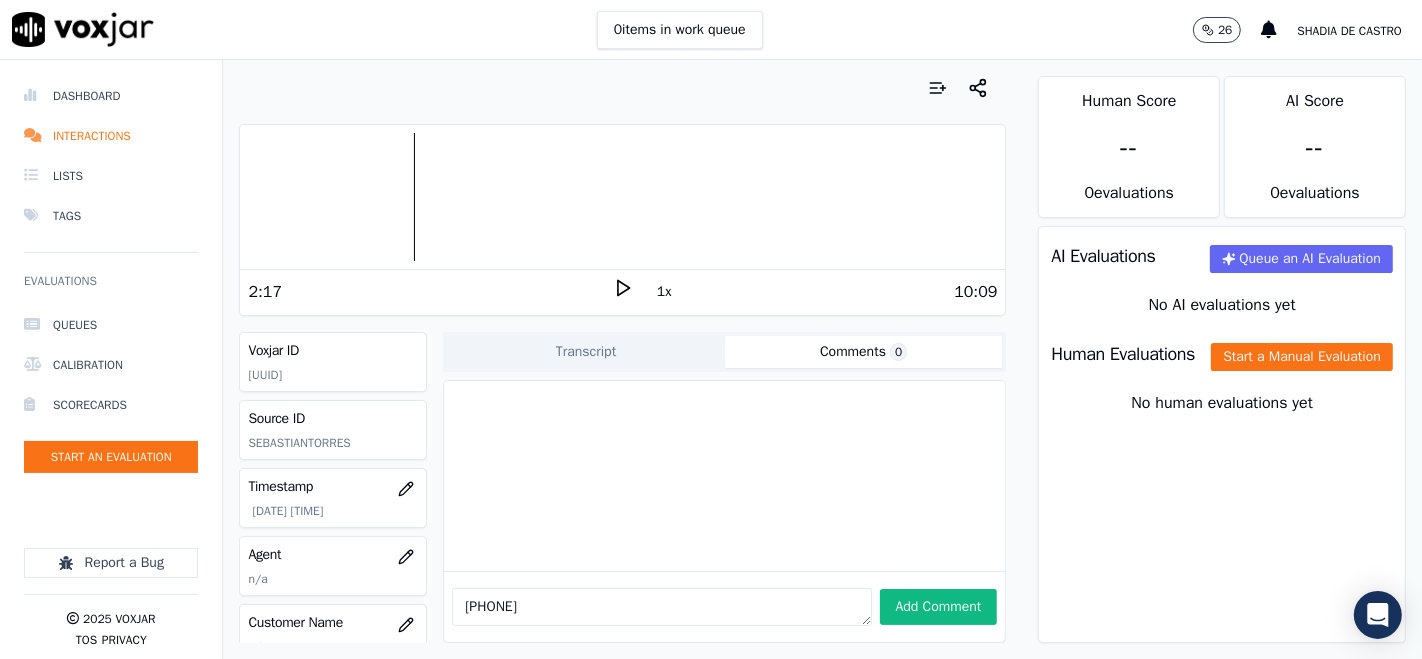 click 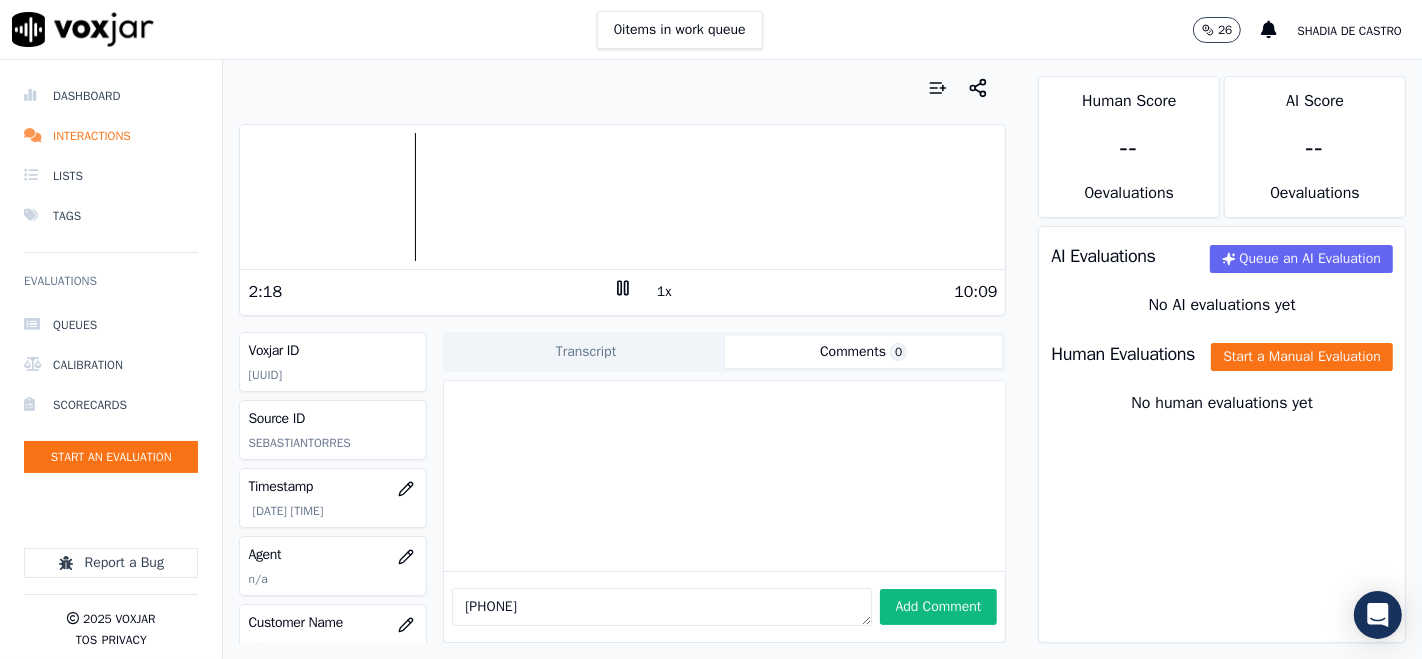 click 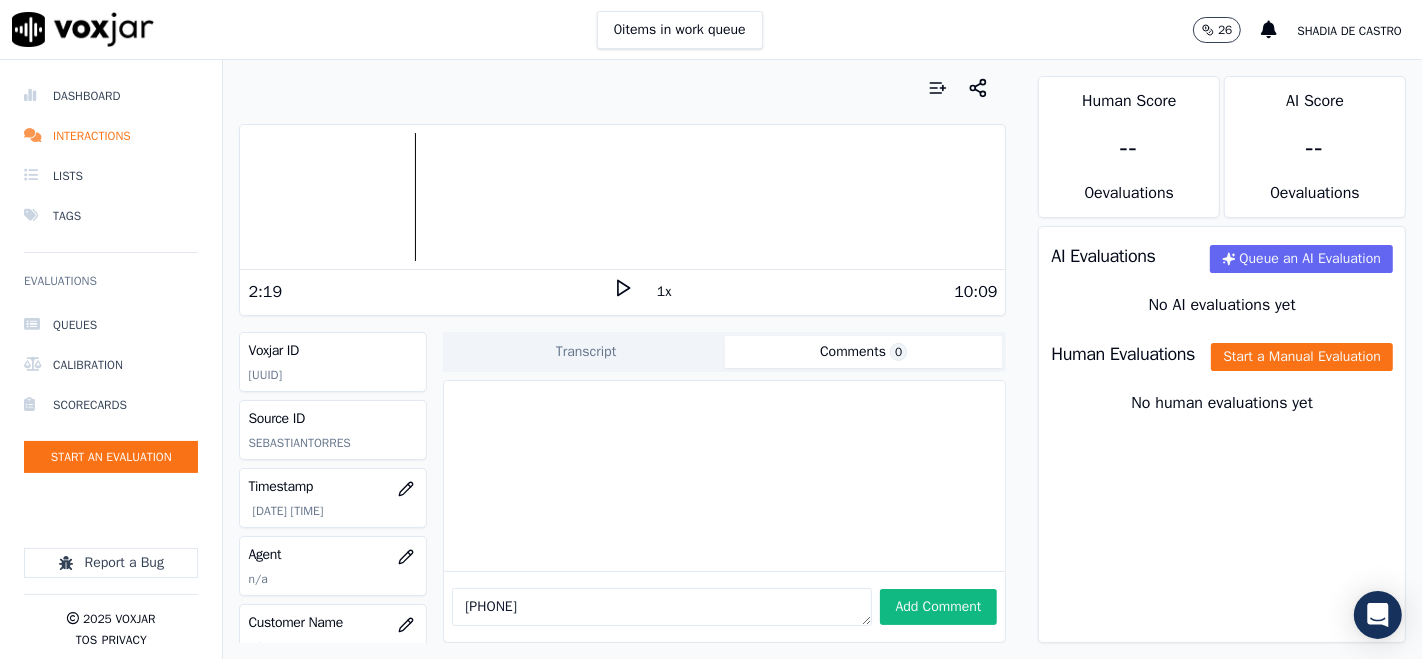 click 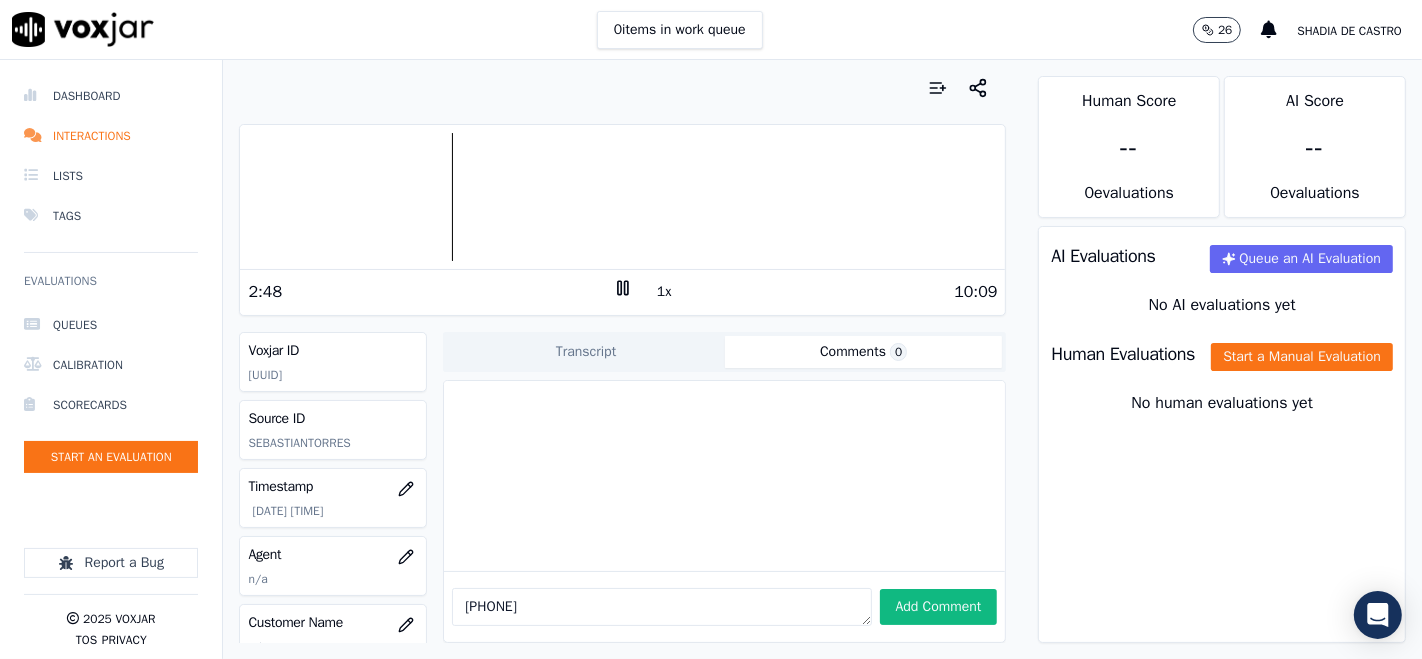 click at bounding box center (622, 197) 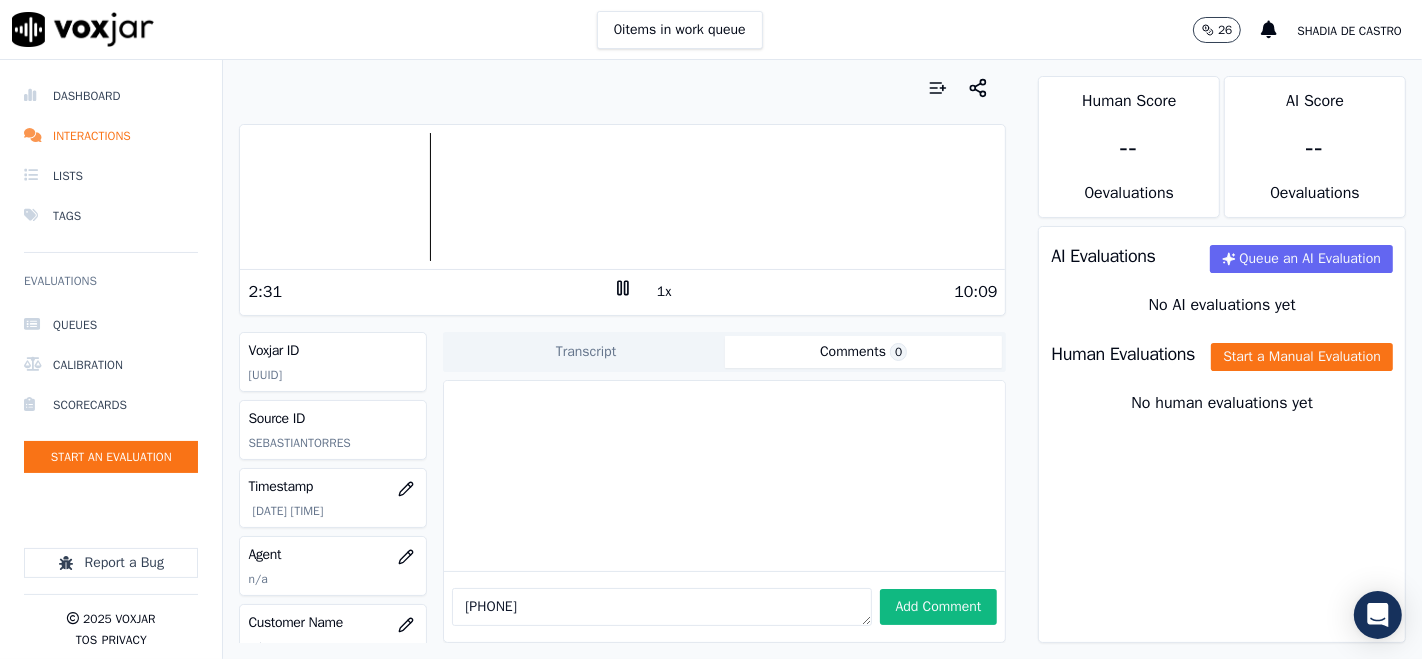 click at bounding box center (622, 197) 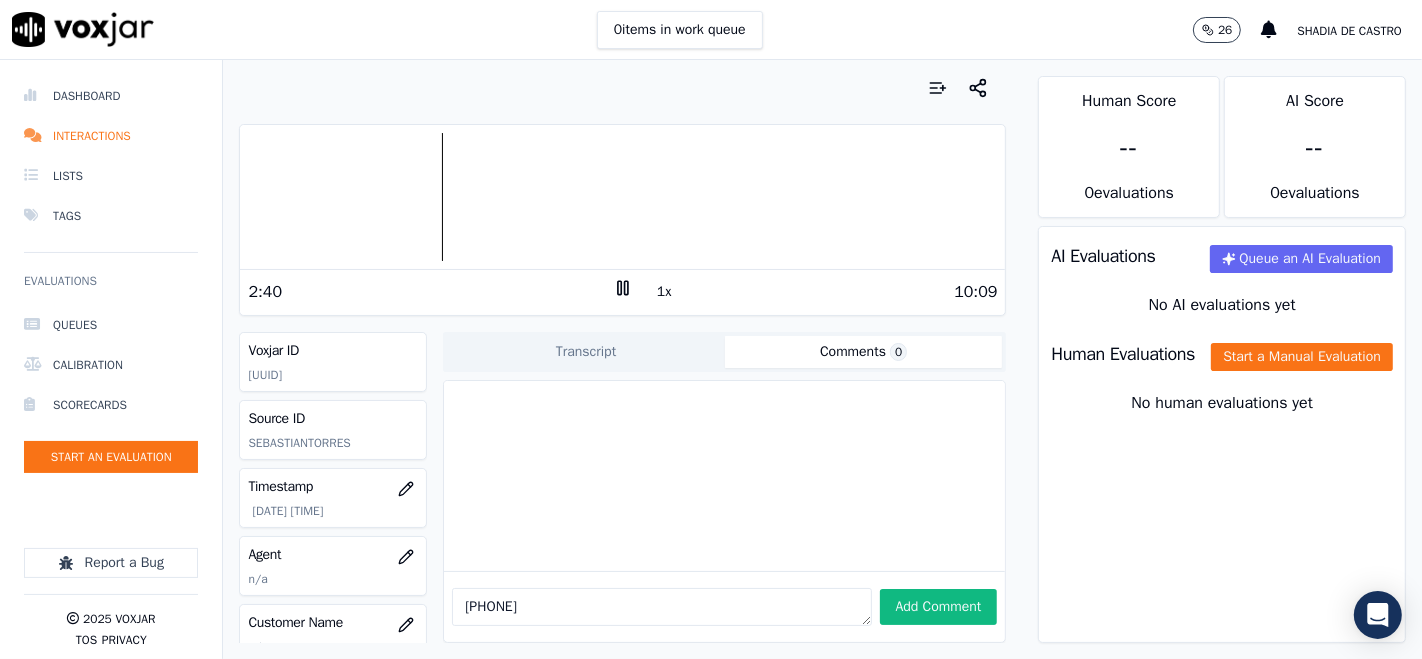click 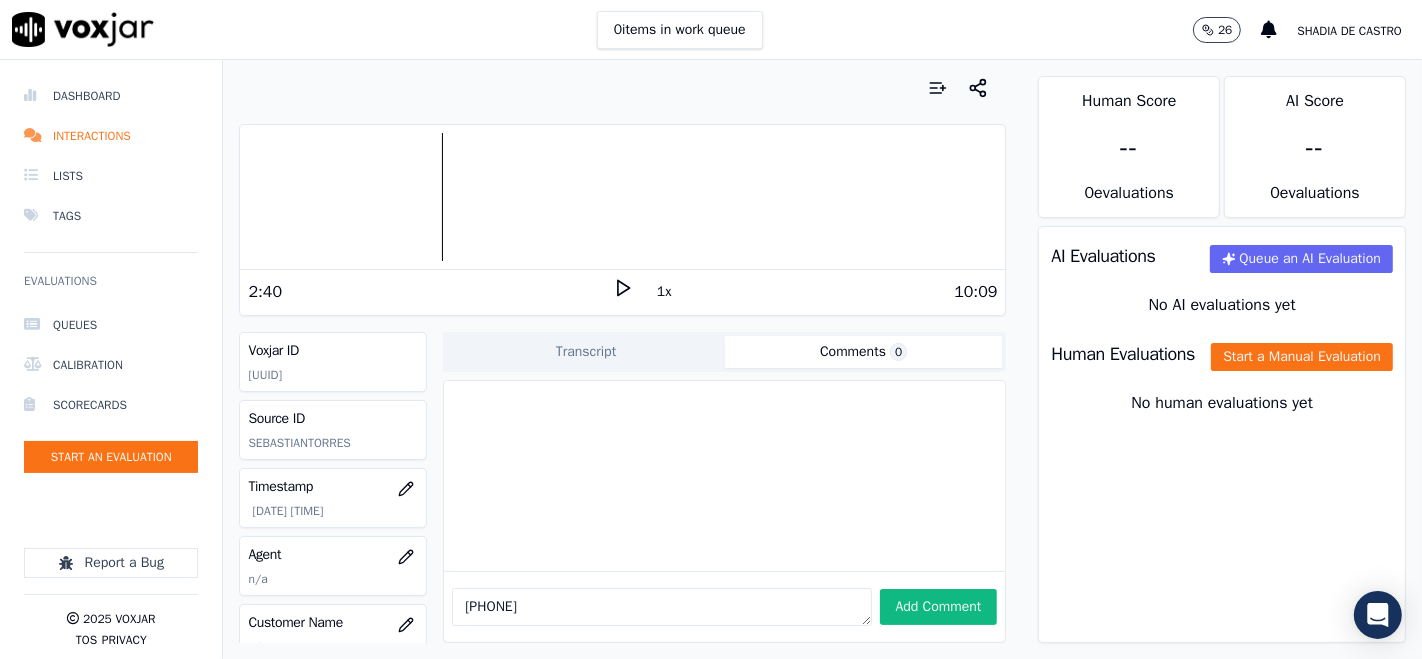 click 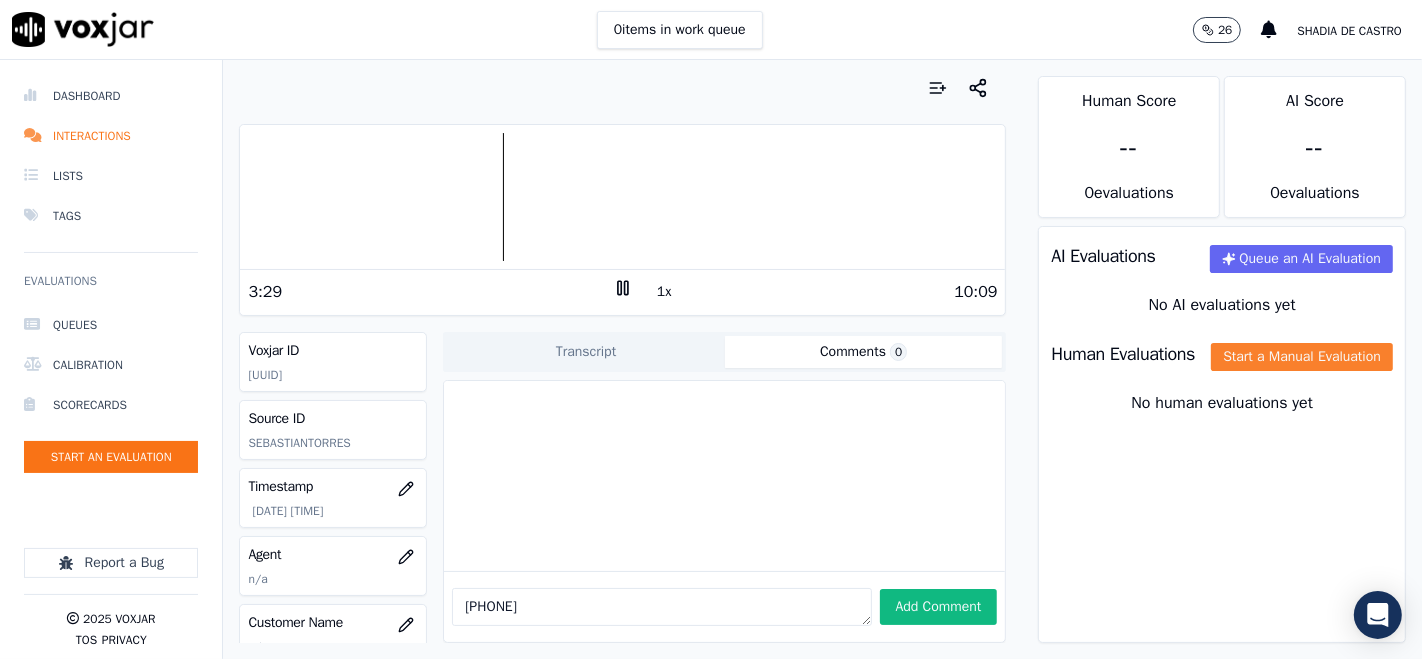 click on "Start a Manual Evaluation" 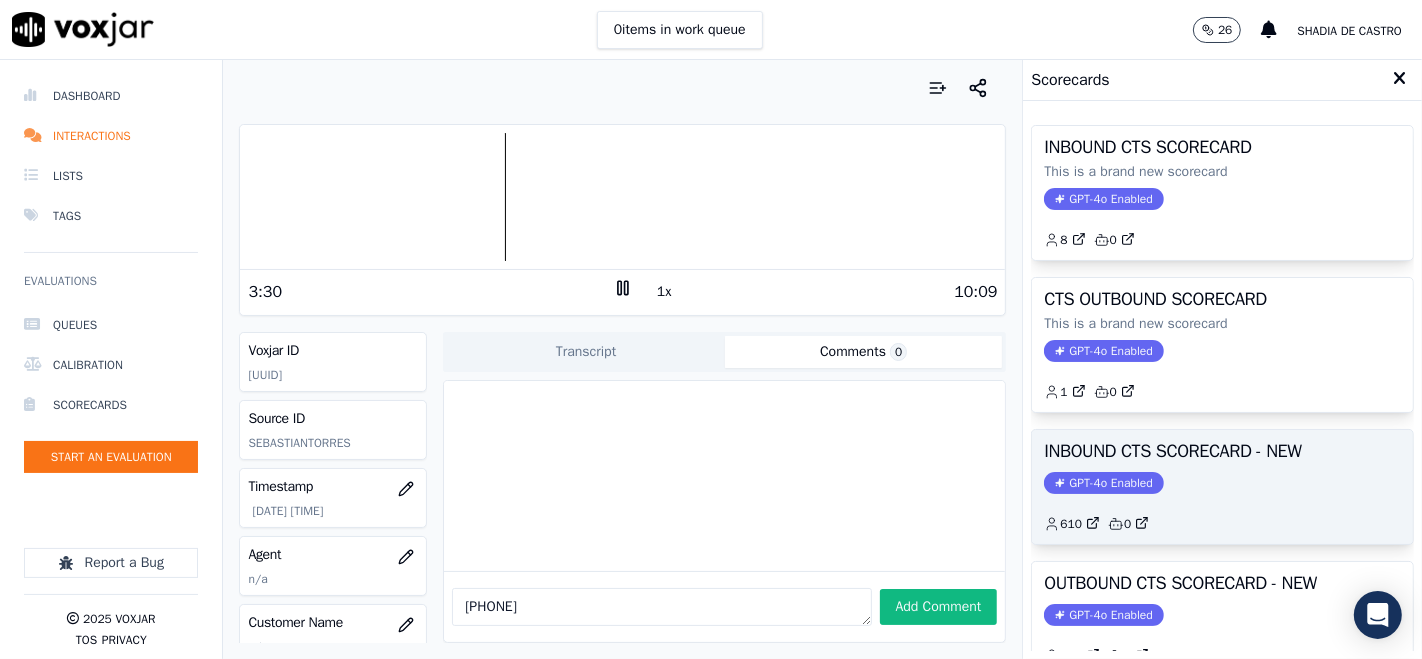 click on "GPT-4o Enabled" 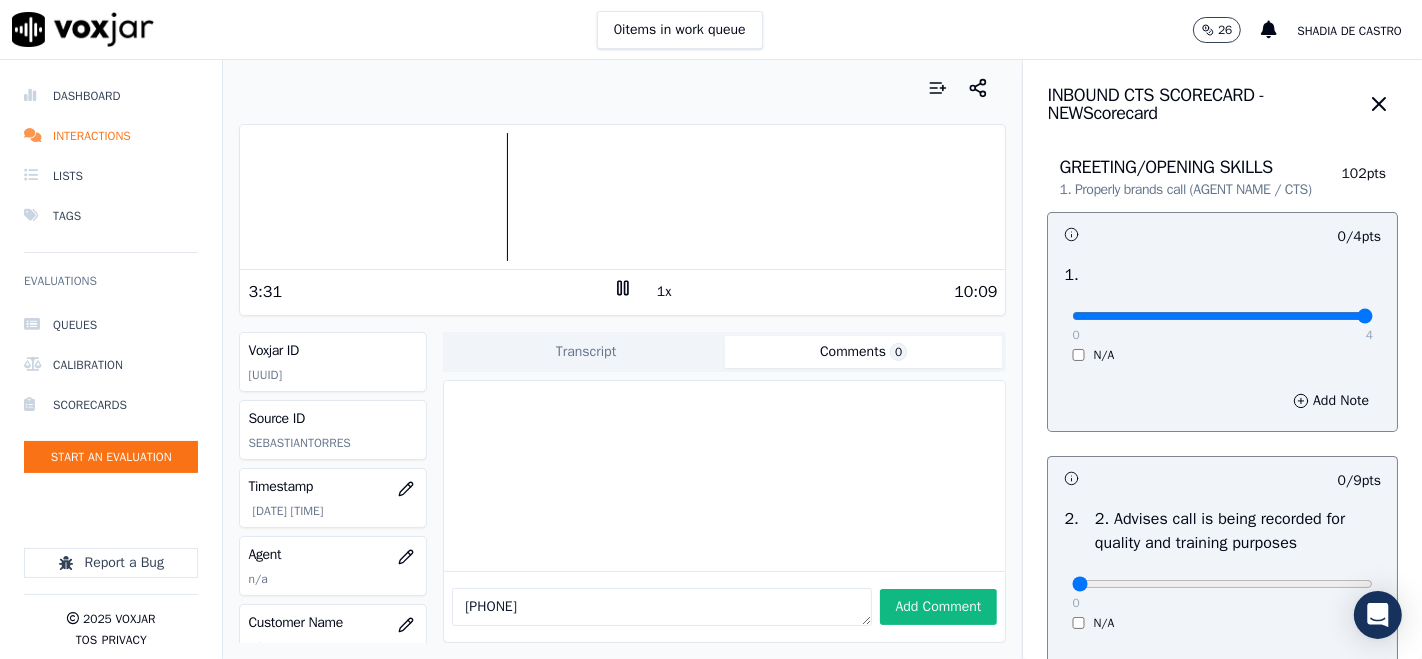 type on "4" 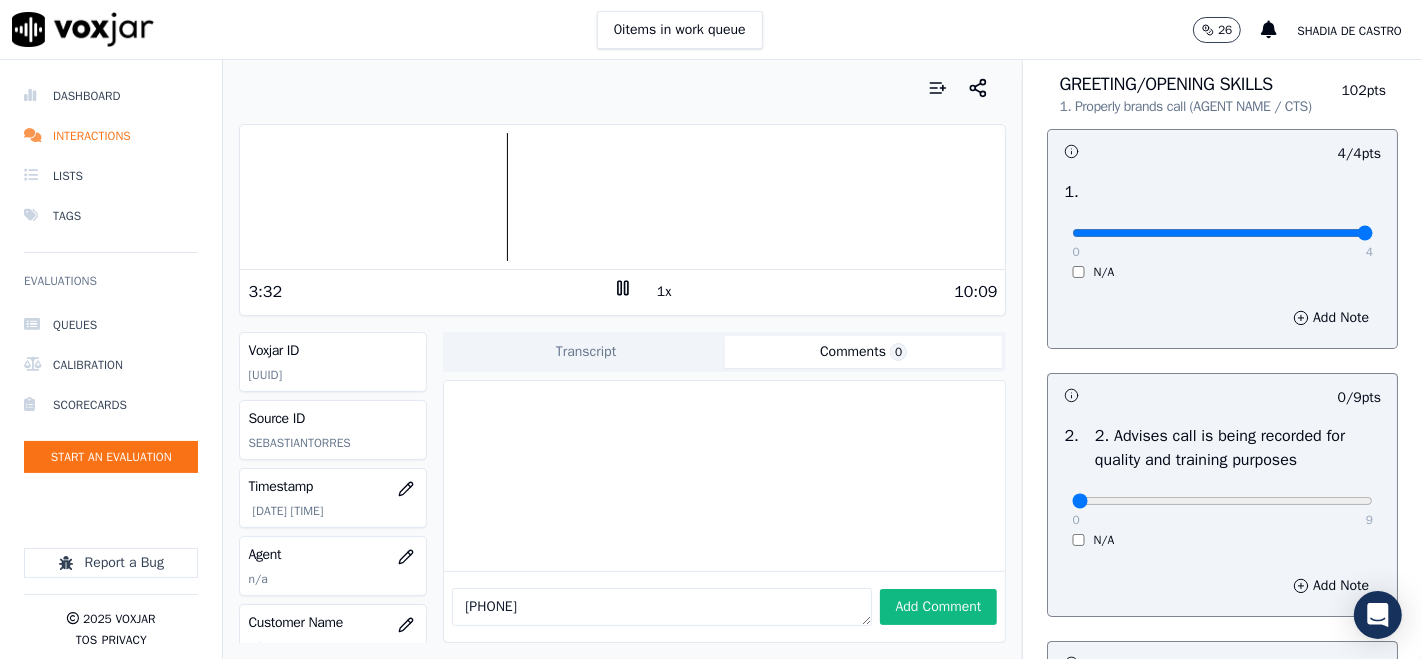 scroll, scrollTop: 222, scrollLeft: 0, axis: vertical 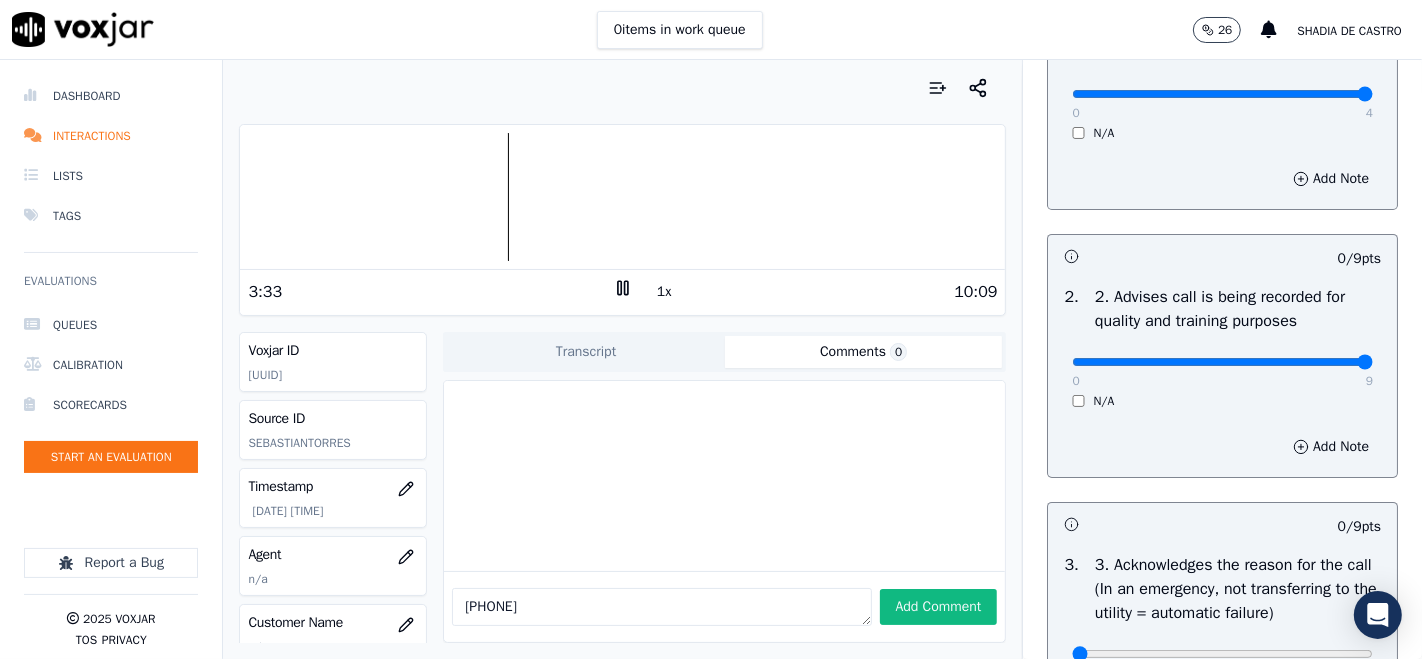 type on "9" 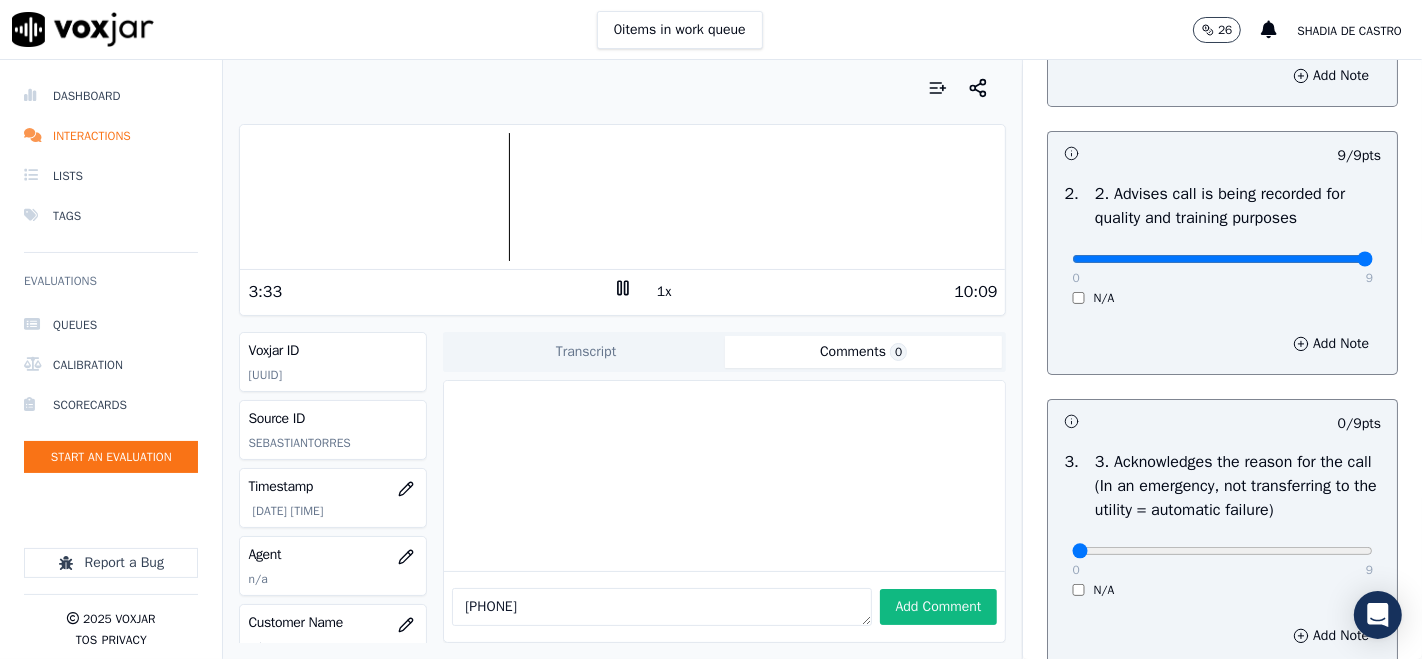 scroll, scrollTop: 444, scrollLeft: 0, axis: vertical 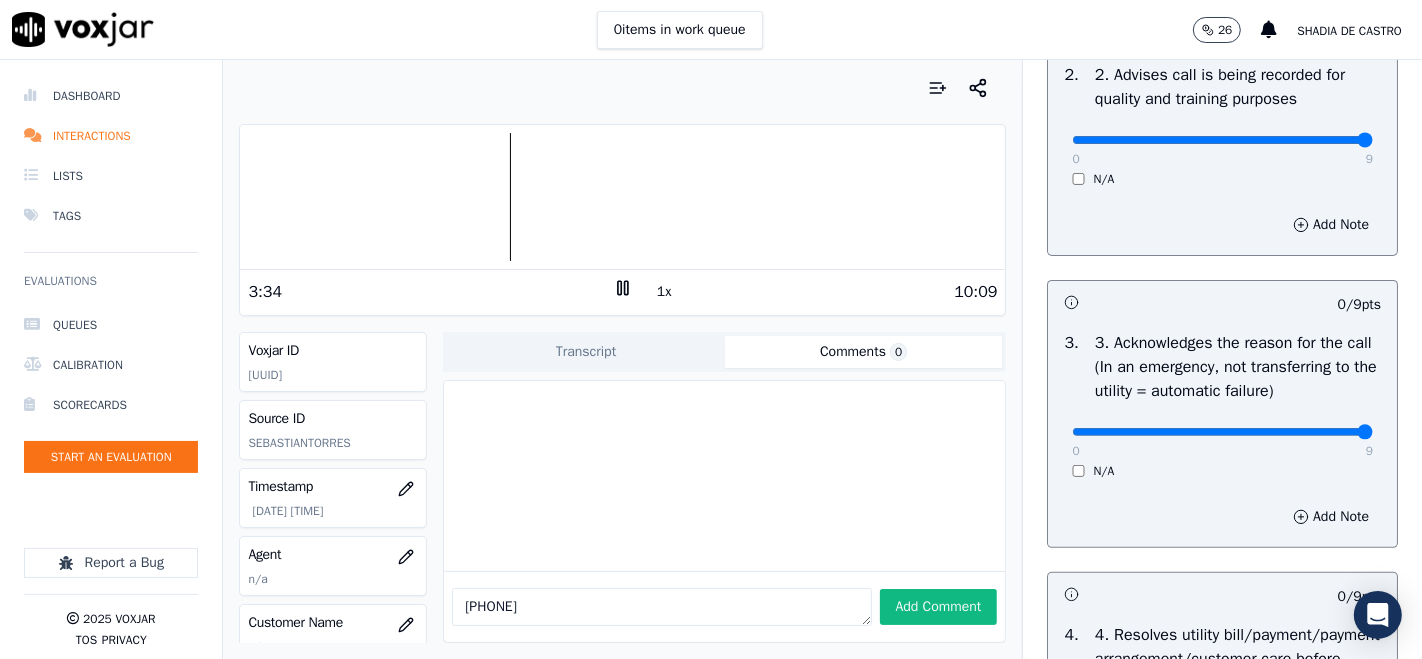 type on "9" 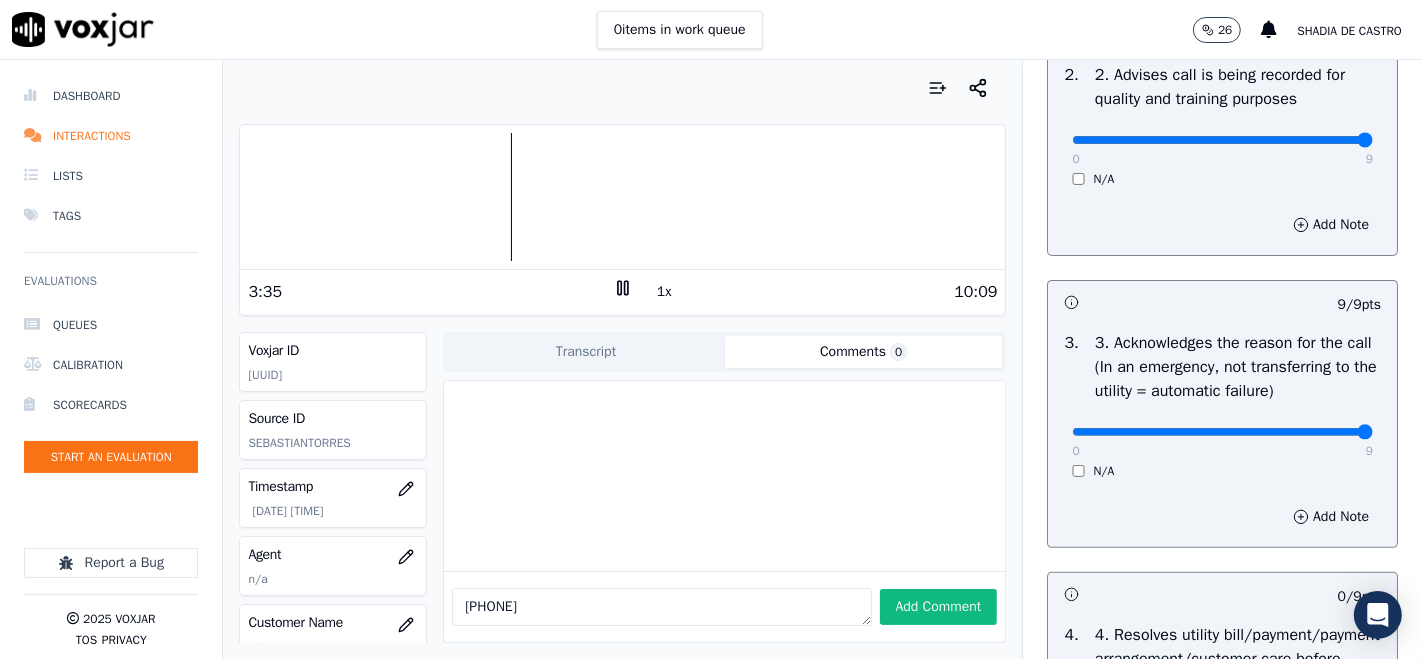 scroll, scrollTop: 666, scrollLeft: 0, axis: vertical 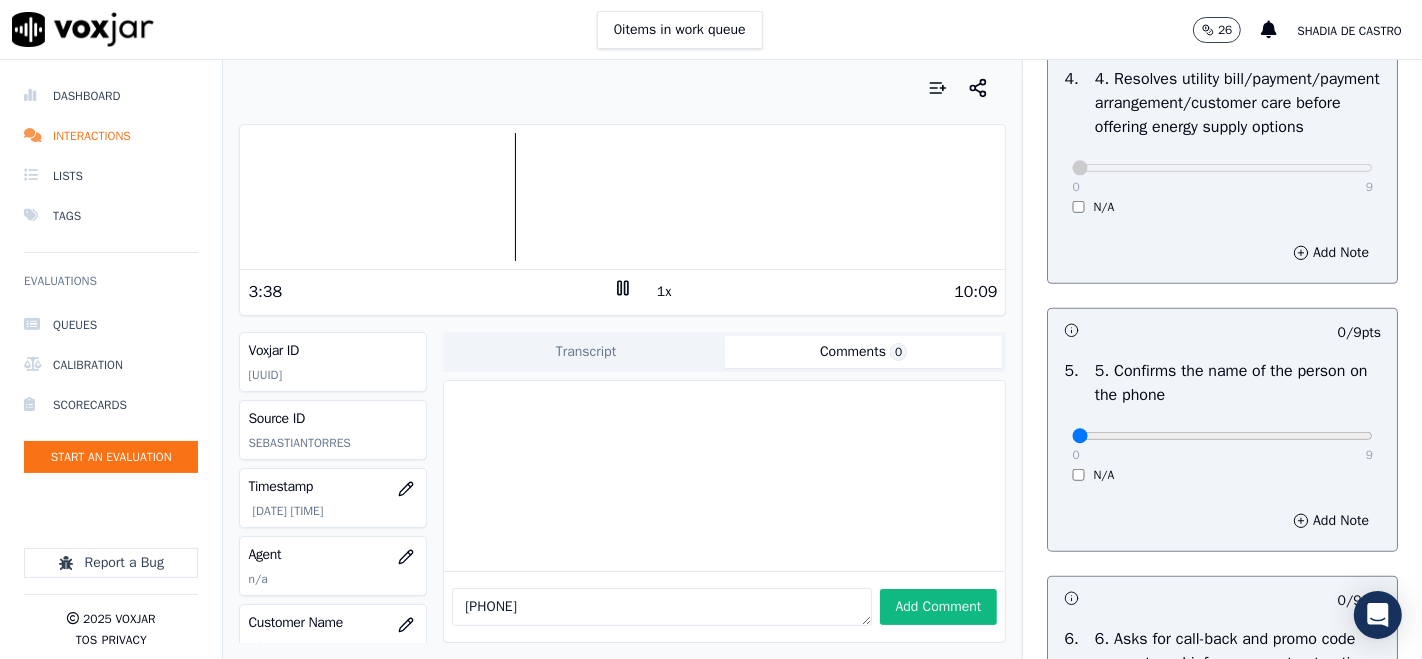 click on "0   9" at bounding box center [1222, 435] 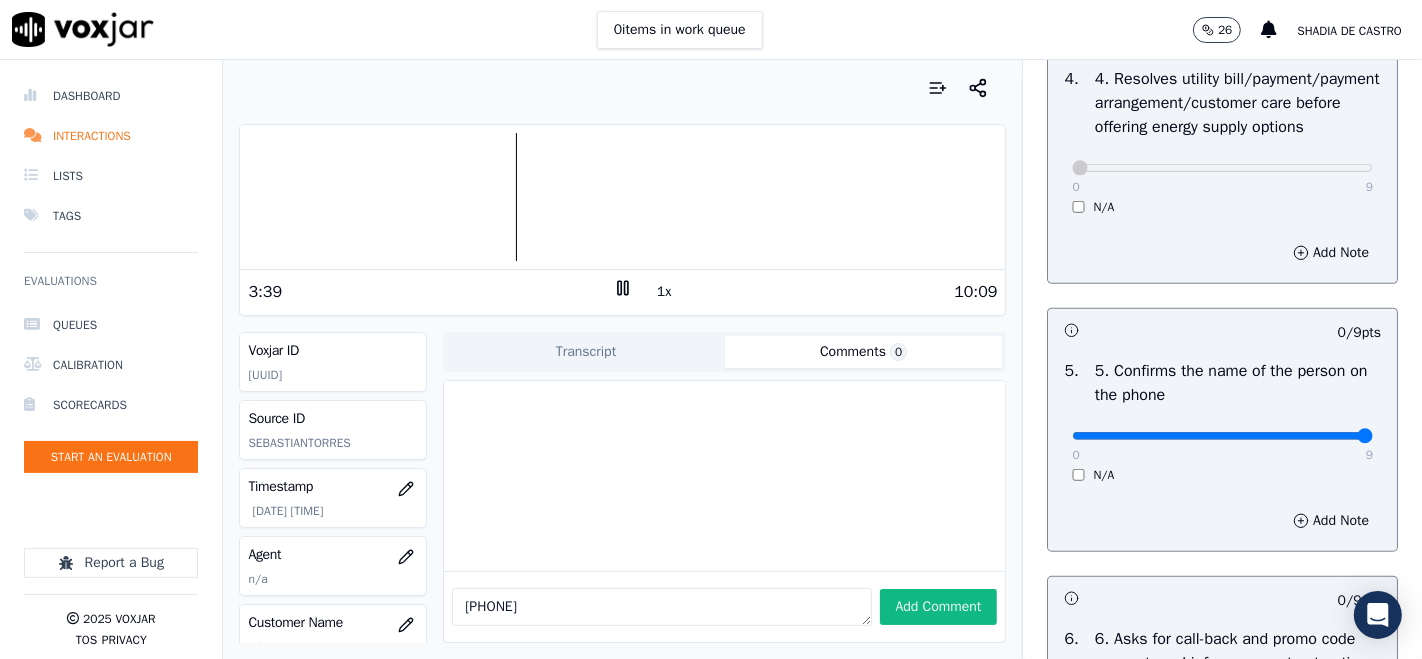 type on "9" 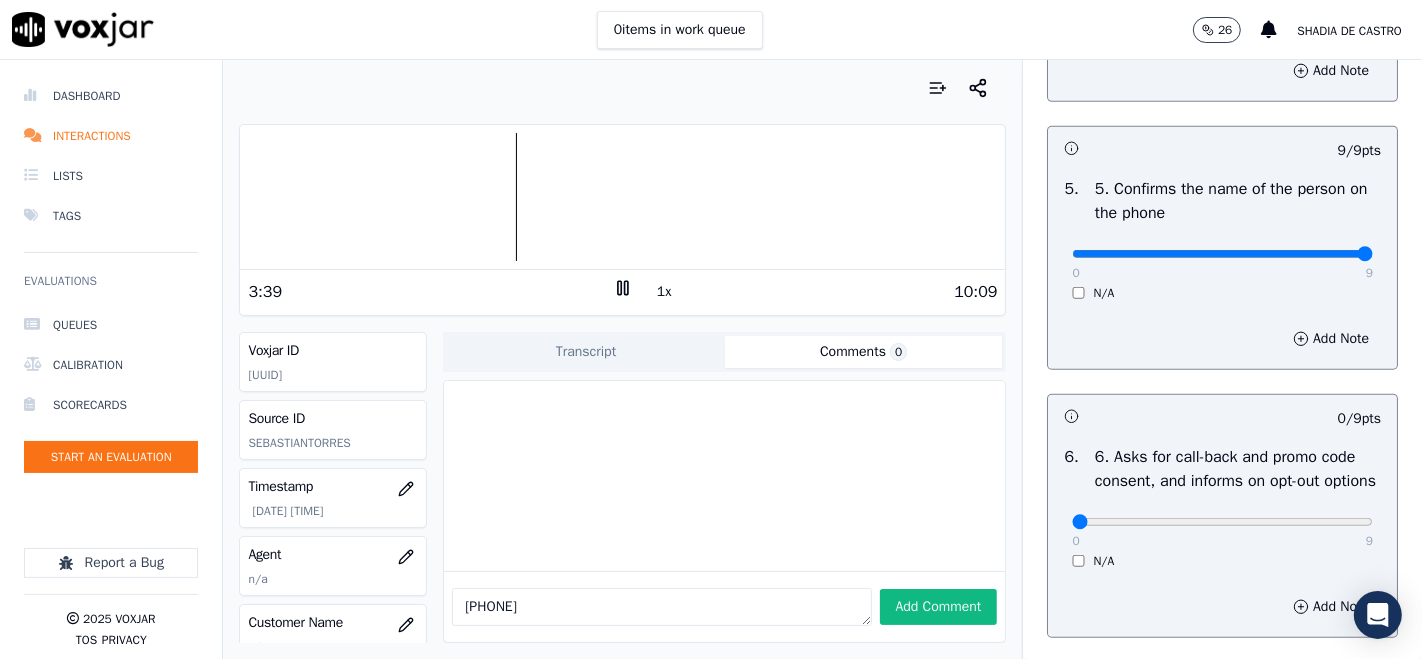 scroll, scrollTop: 1333, scrollLeft: 0, axis: vertical 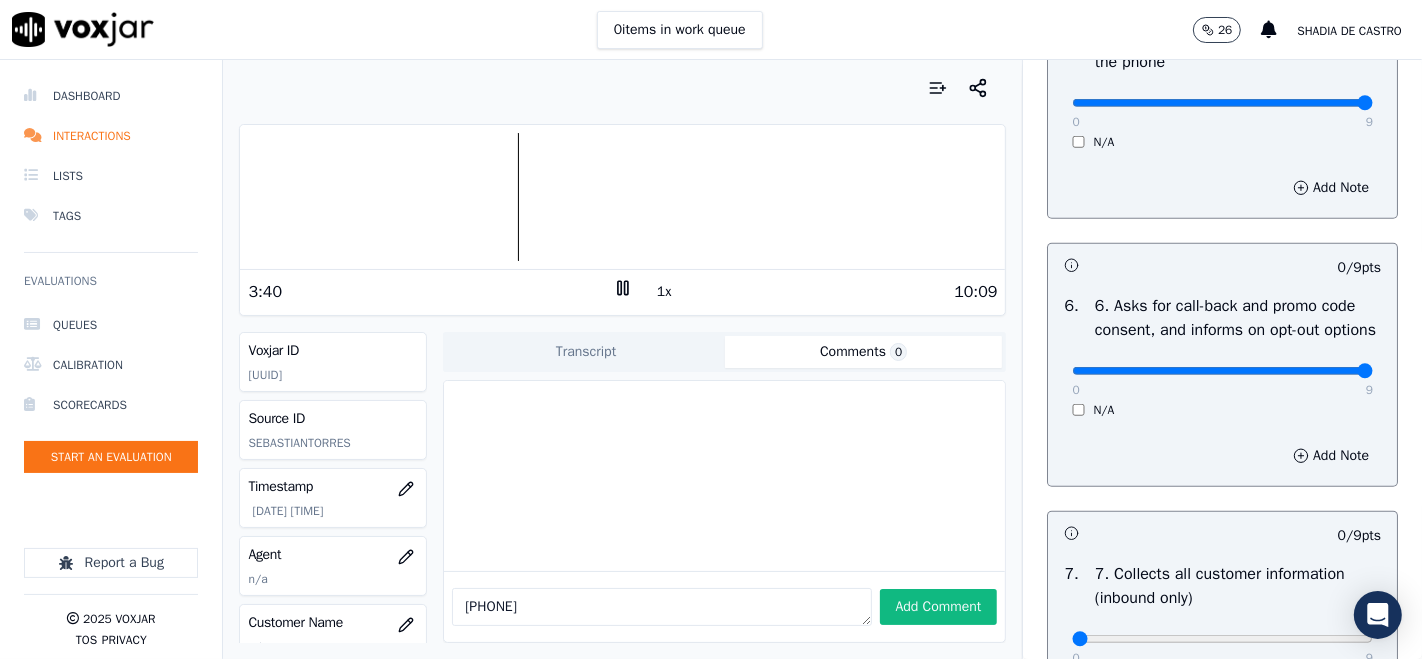 type on "9" 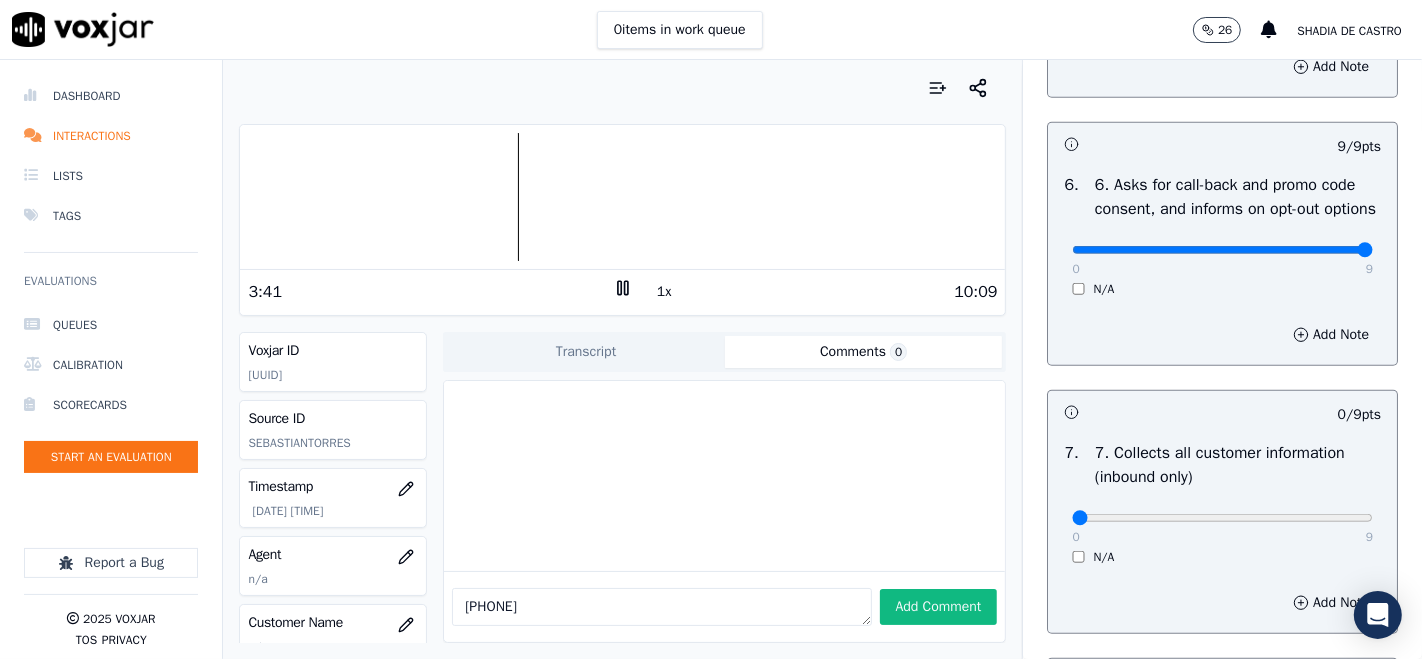 scroll, scrollTop: 1666, scrollLeft: 0, axis: vertical 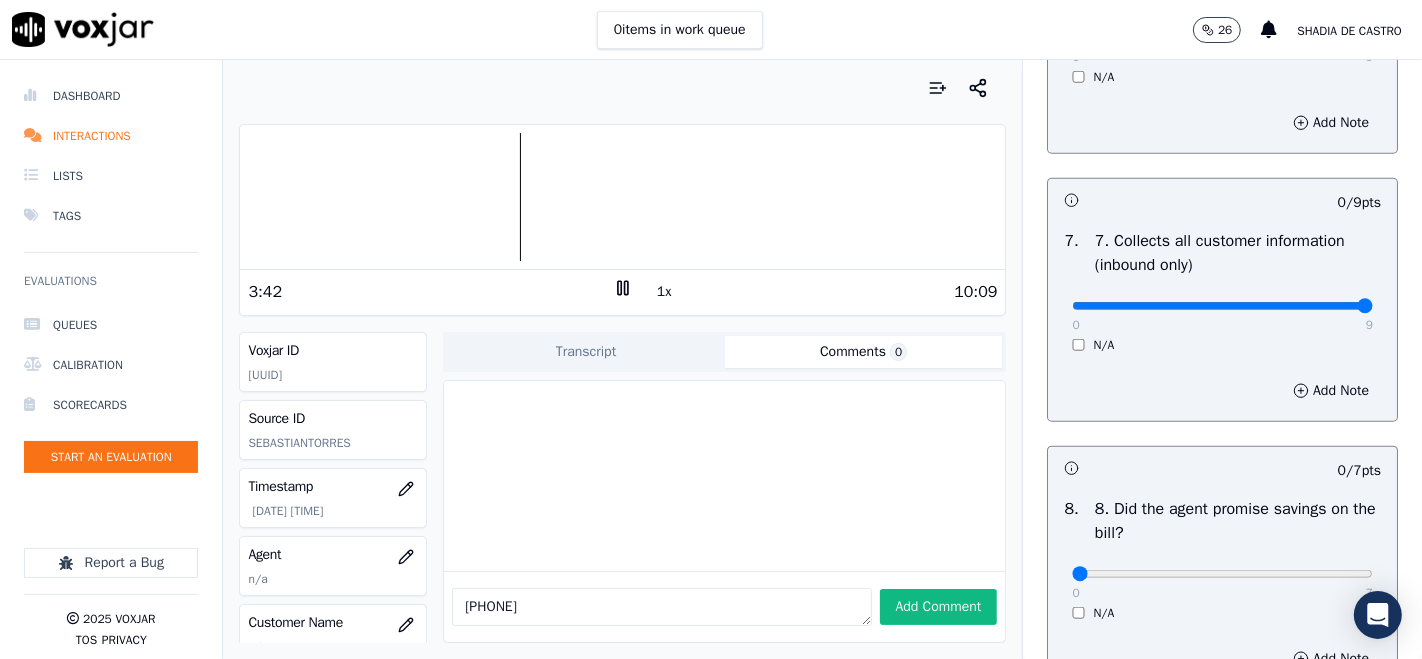 type on "9" 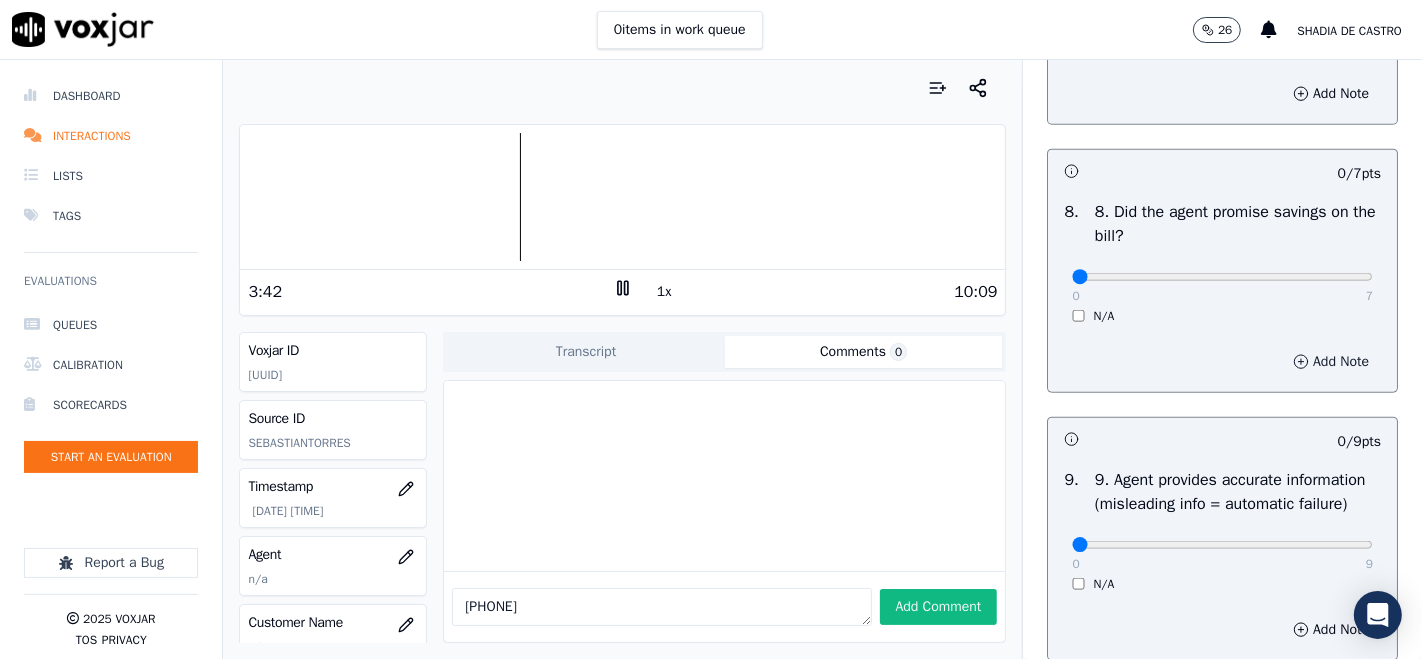 scroll, scrollTop: 2000, scrollLeft: 0, axis: vertical 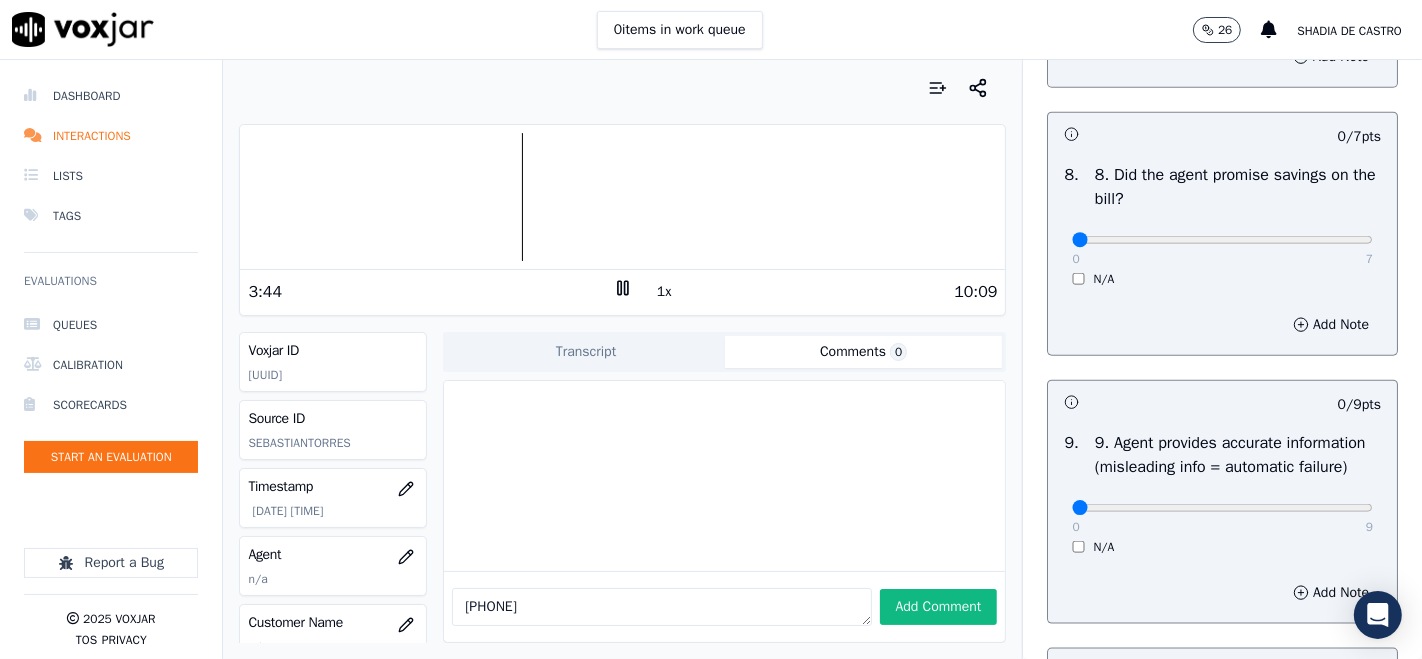 click on "0   7" at bounding box center (1222, 239) 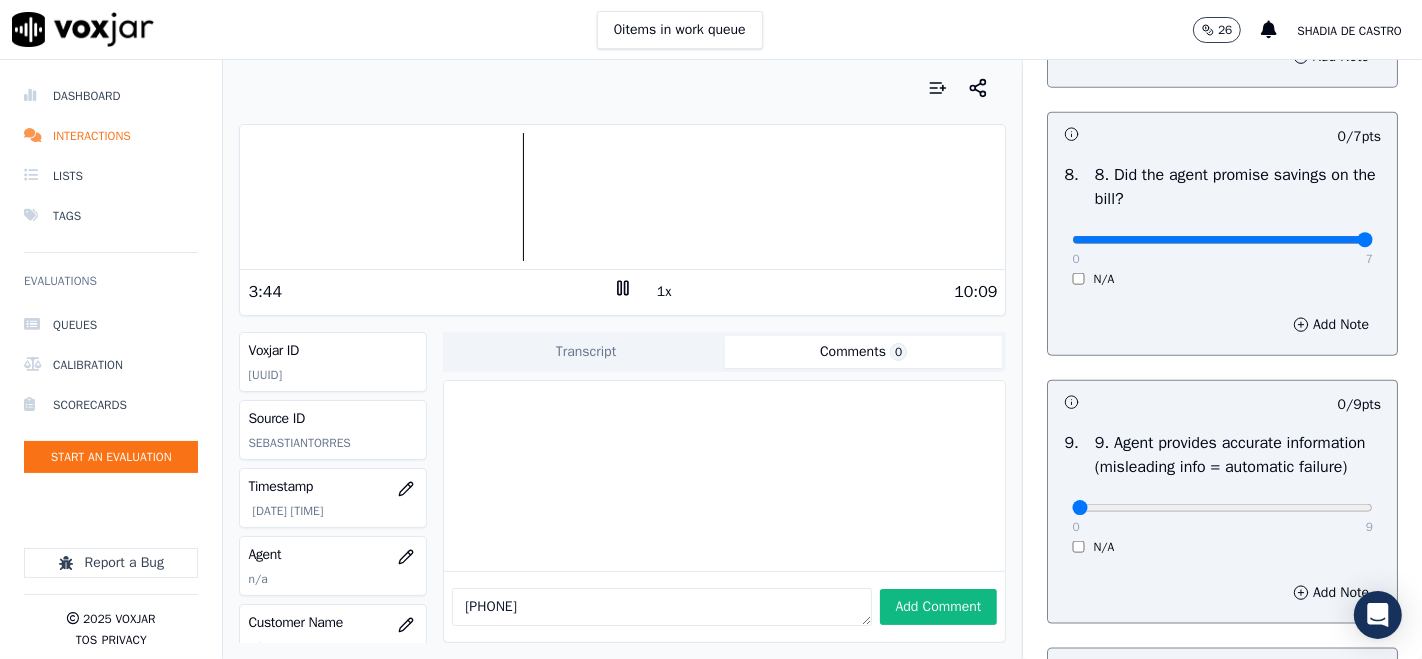 type on "7" 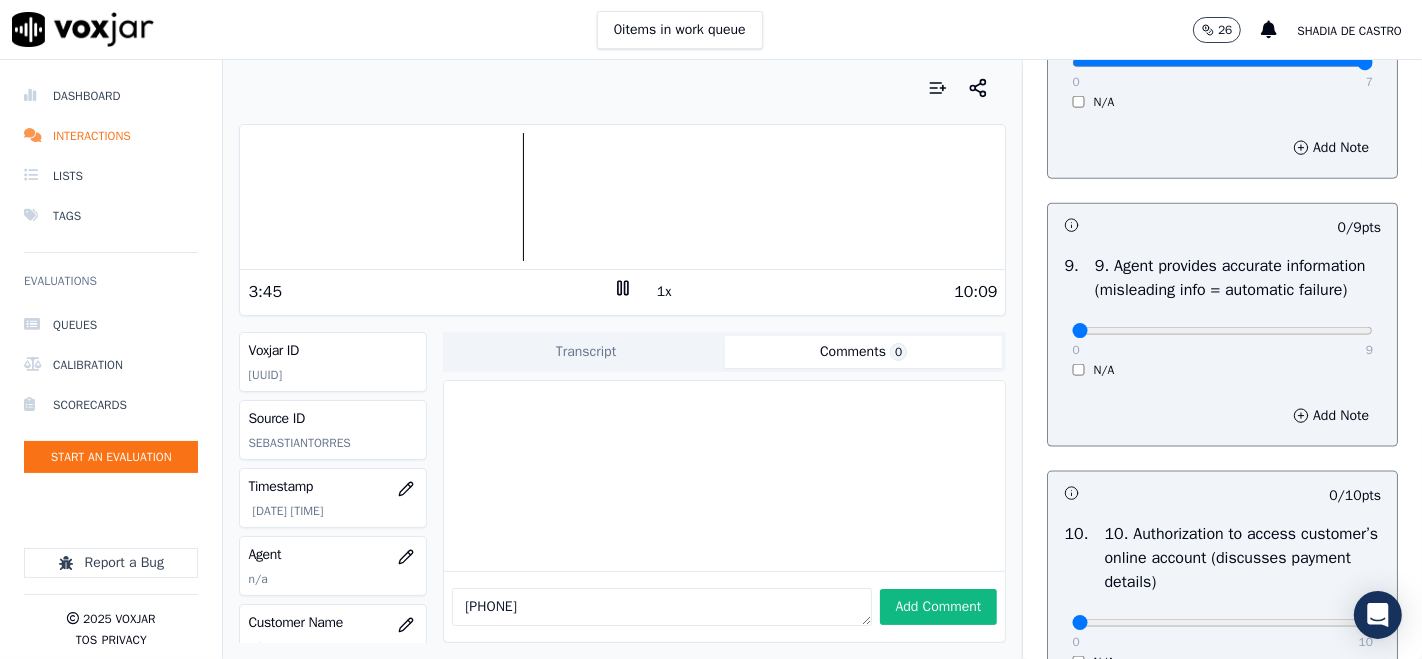 scroll, scrollTop: 2333, scrollLeft: 0, axis: vertical 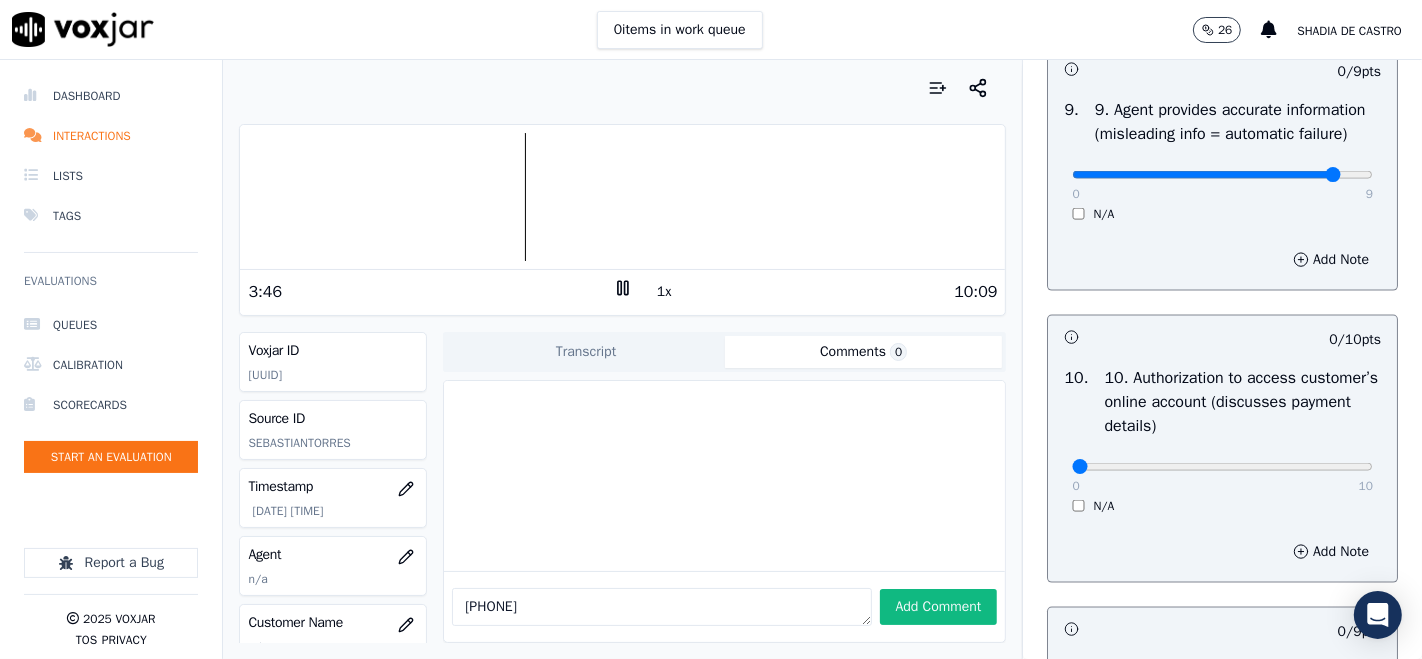 type on "8" 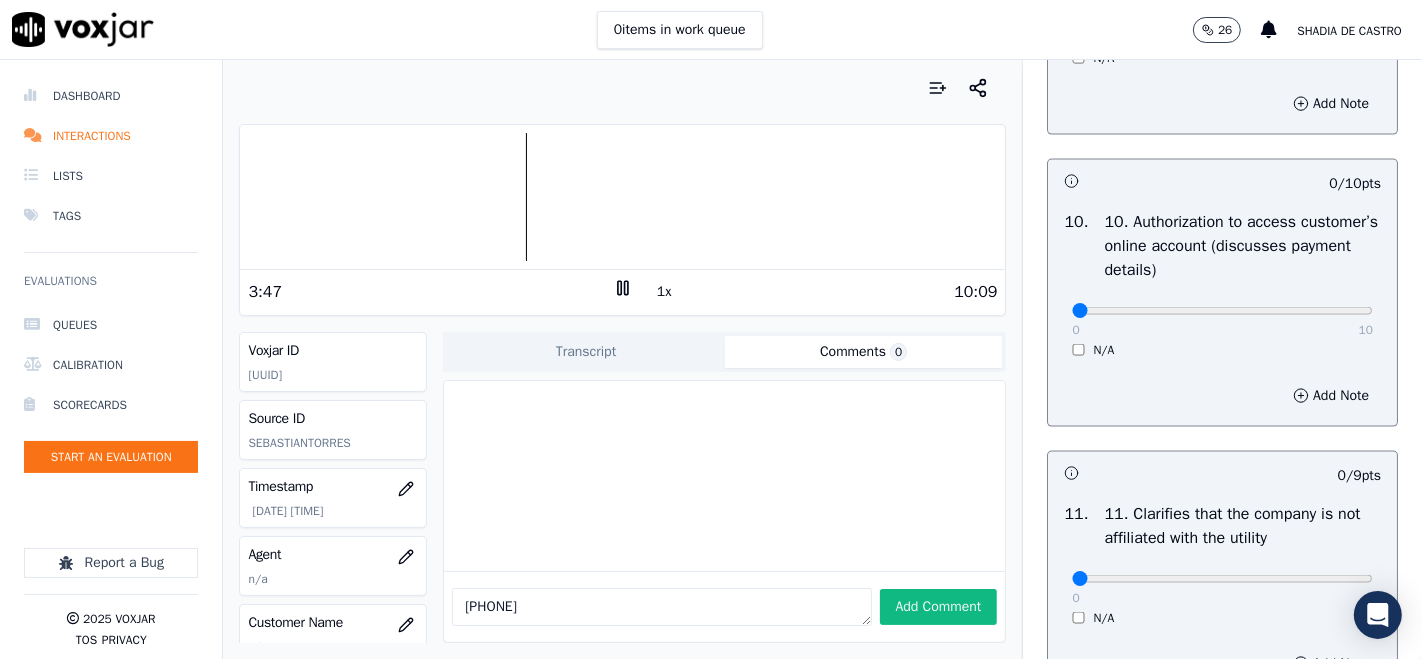 scroll, scrollTop: 2444, scrollLeft: 0, axis: vertical 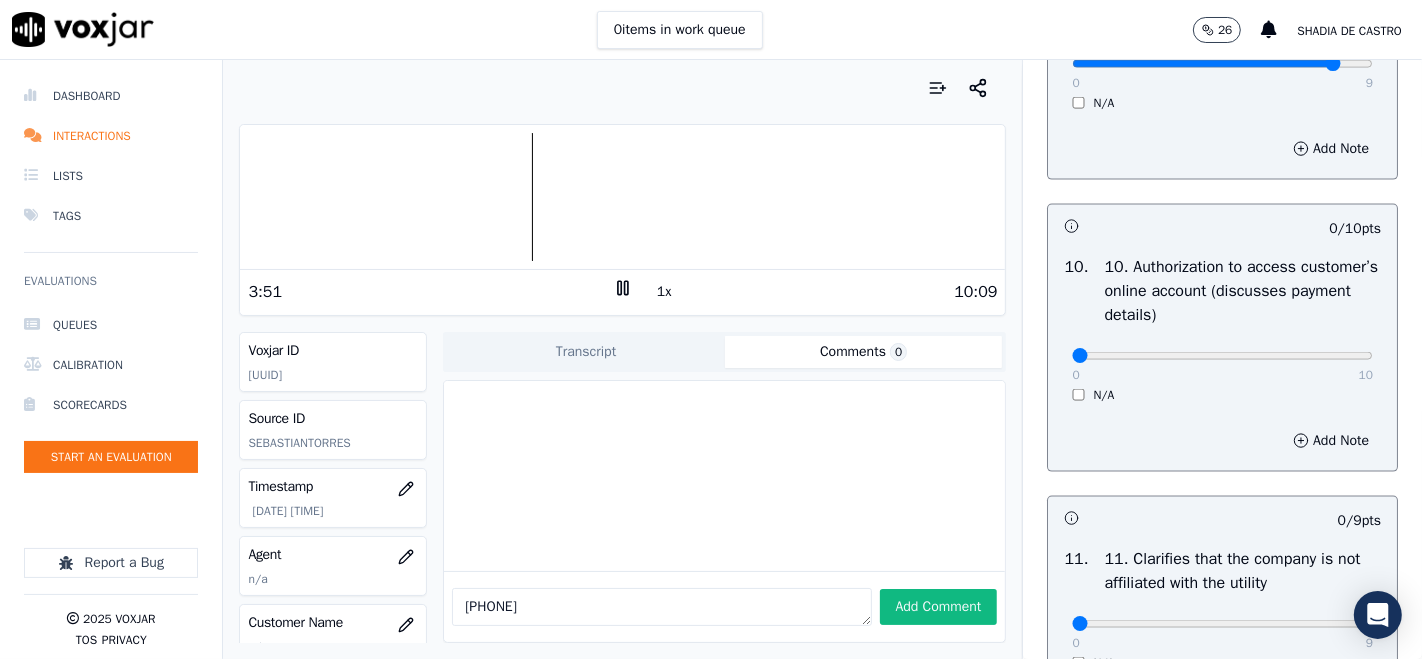 click on "0   10     N/A" at bounding box center [1222, 365] 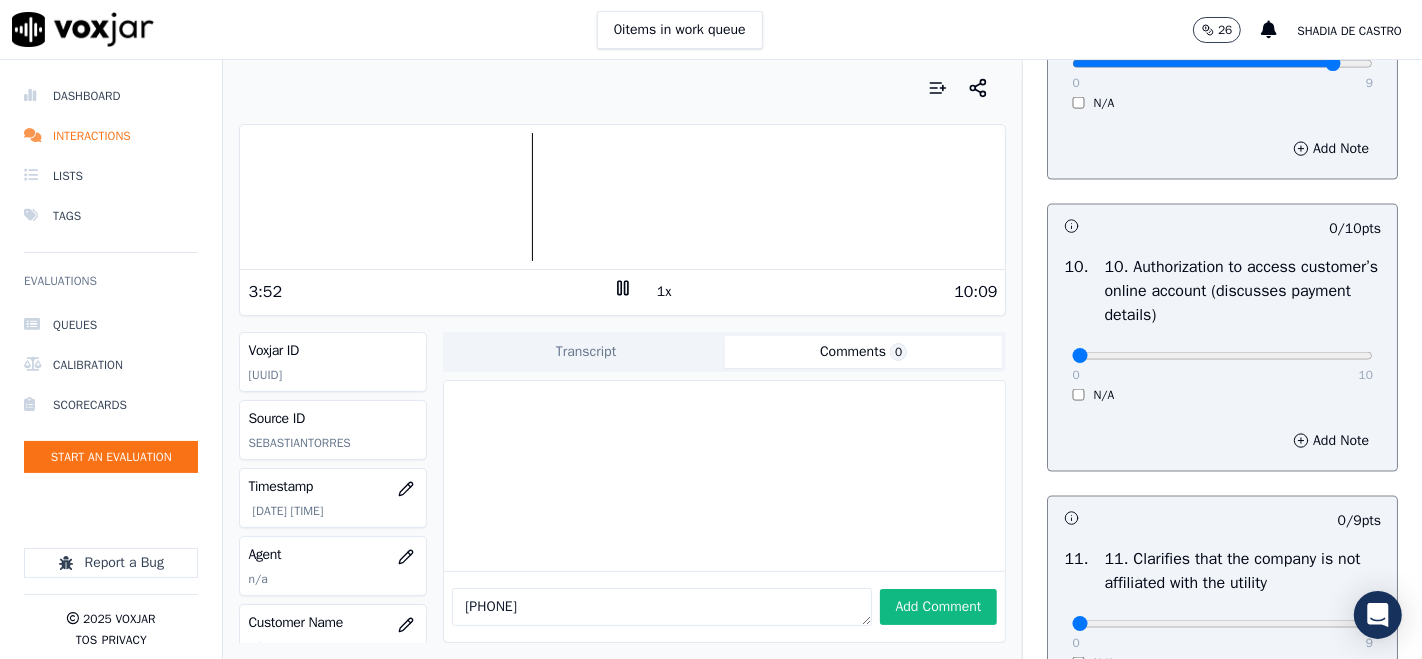 click on "0   10     N/A" at bounding box center [1222, 365] 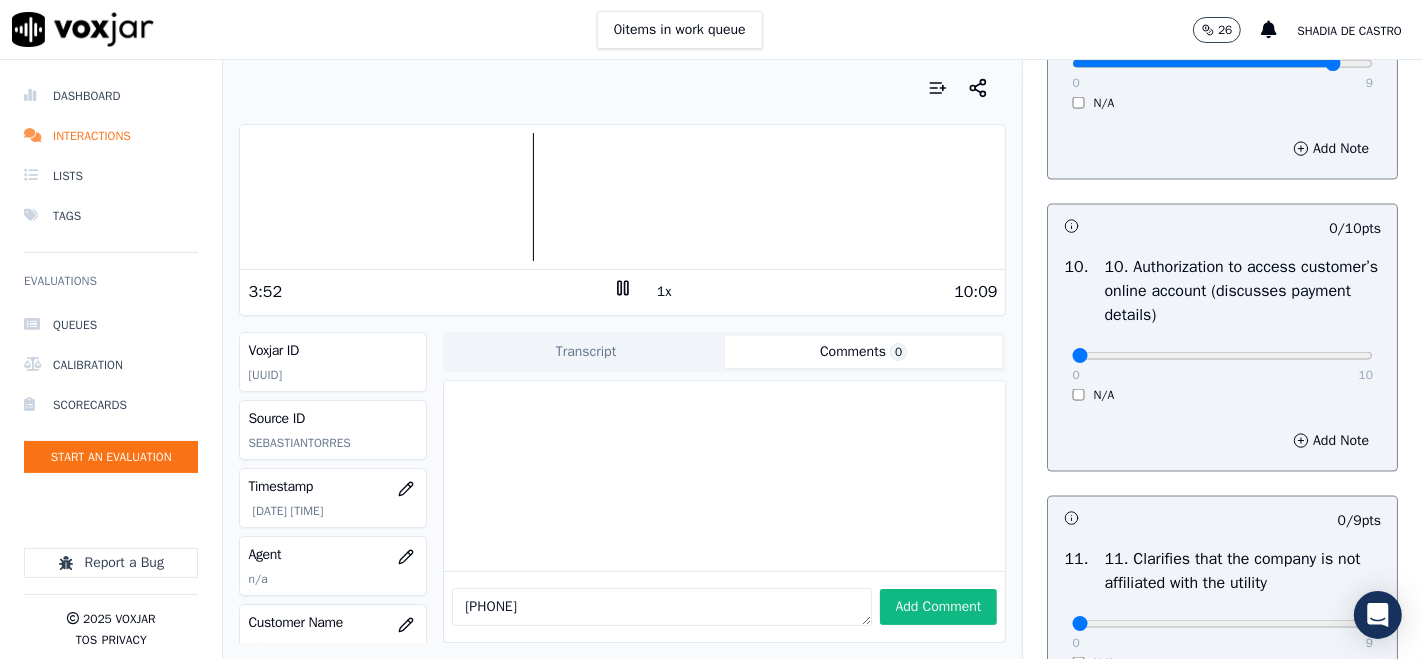 click on "0   10" at bounding box center (1222, 355) 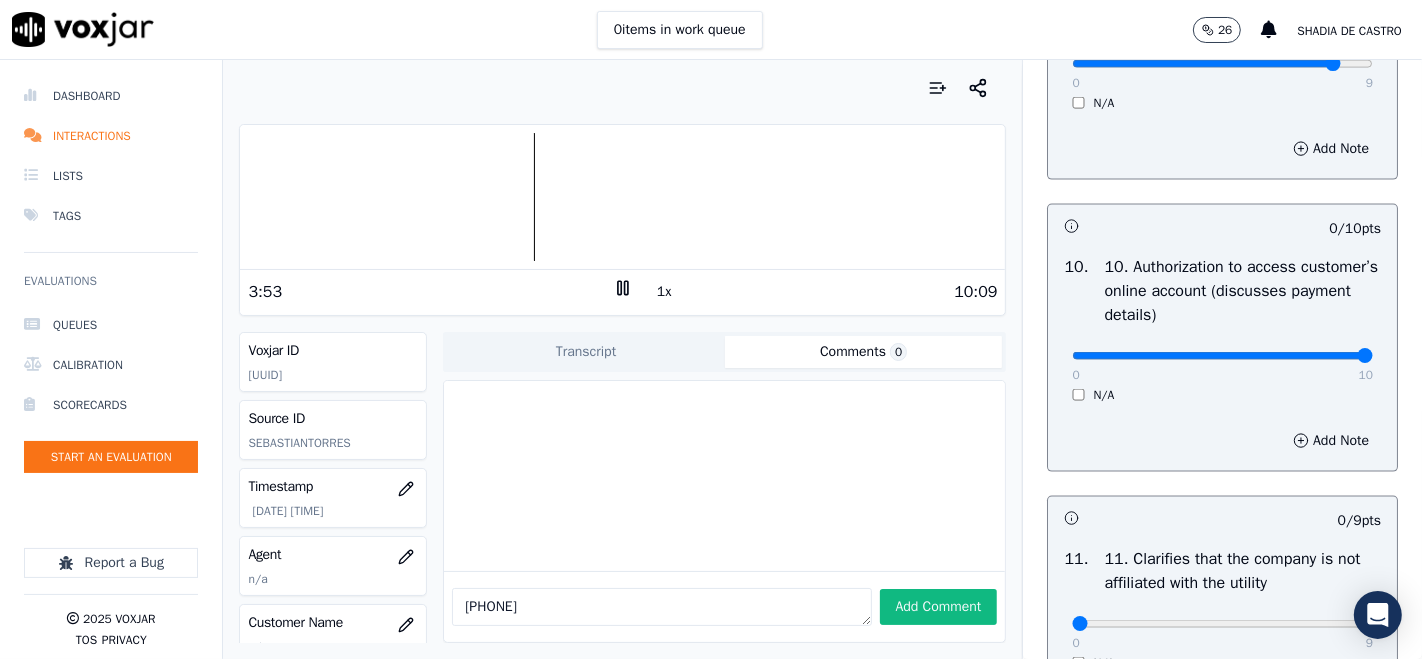click at bounding box center (1222, -2128) 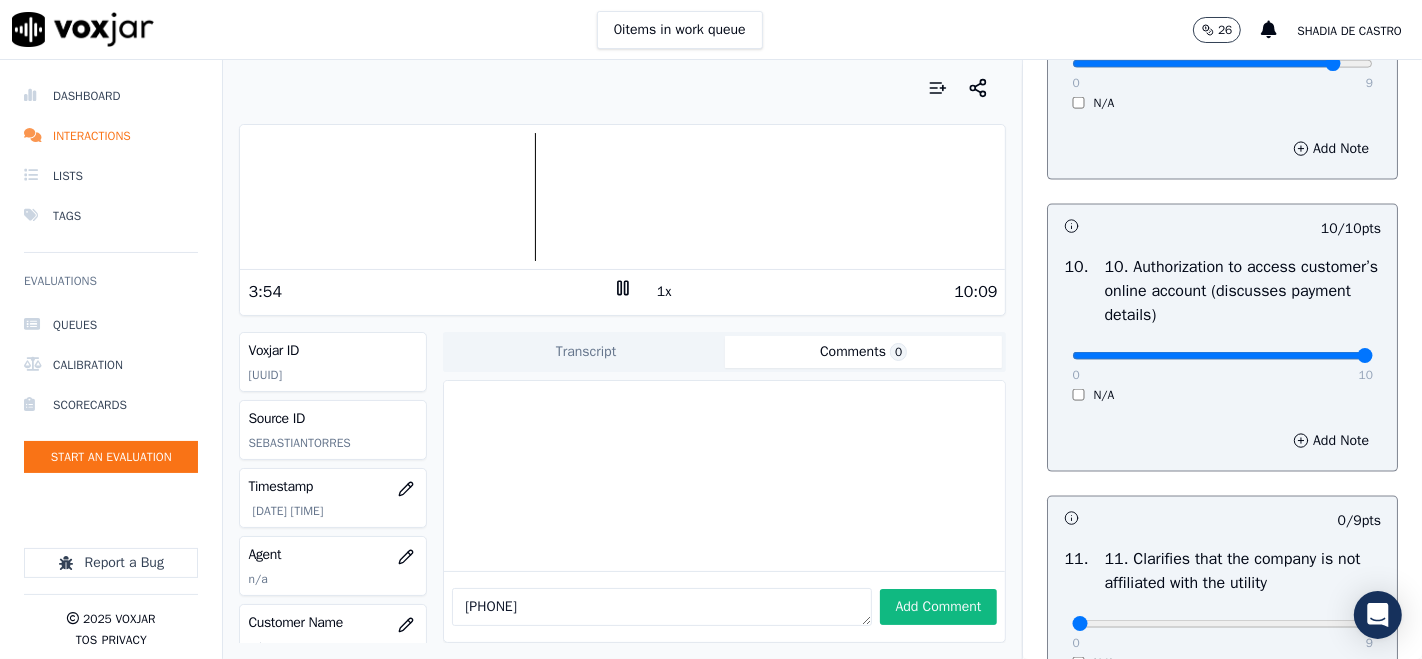 scroll, scrollTop: 2666, scrollLeft: 0, axis: vertical 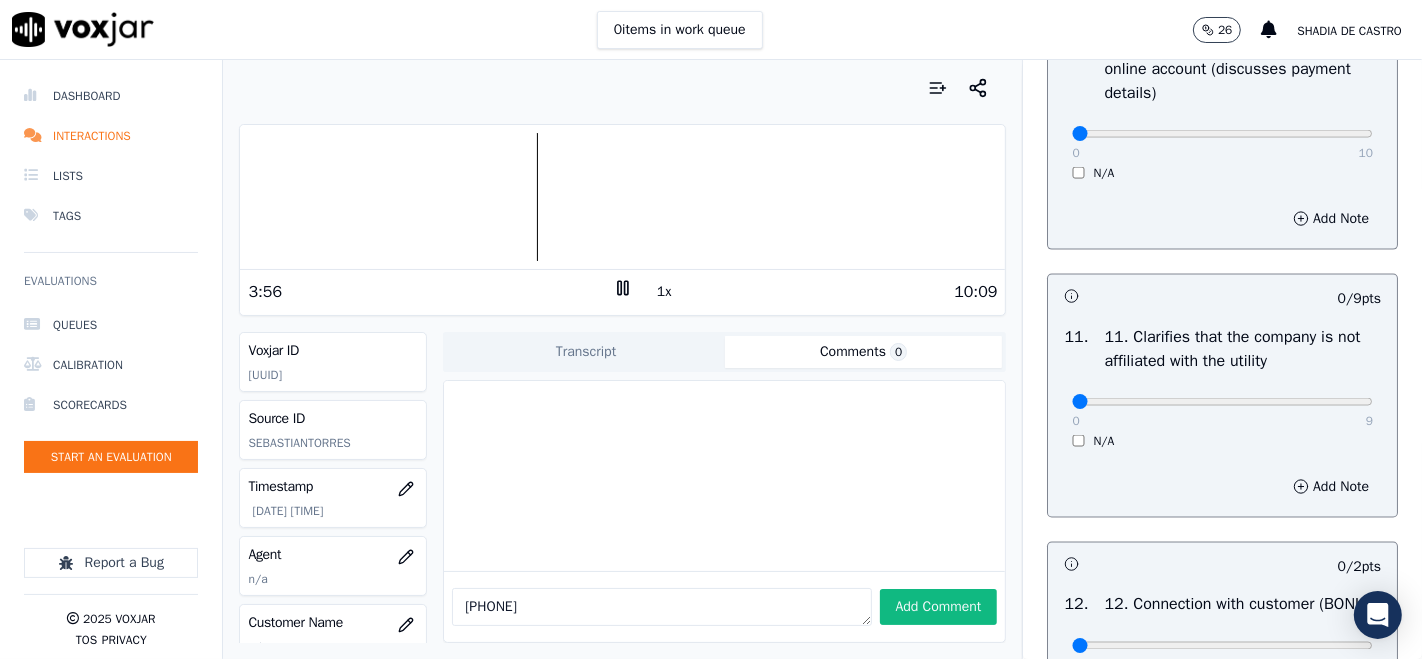 type on "0" 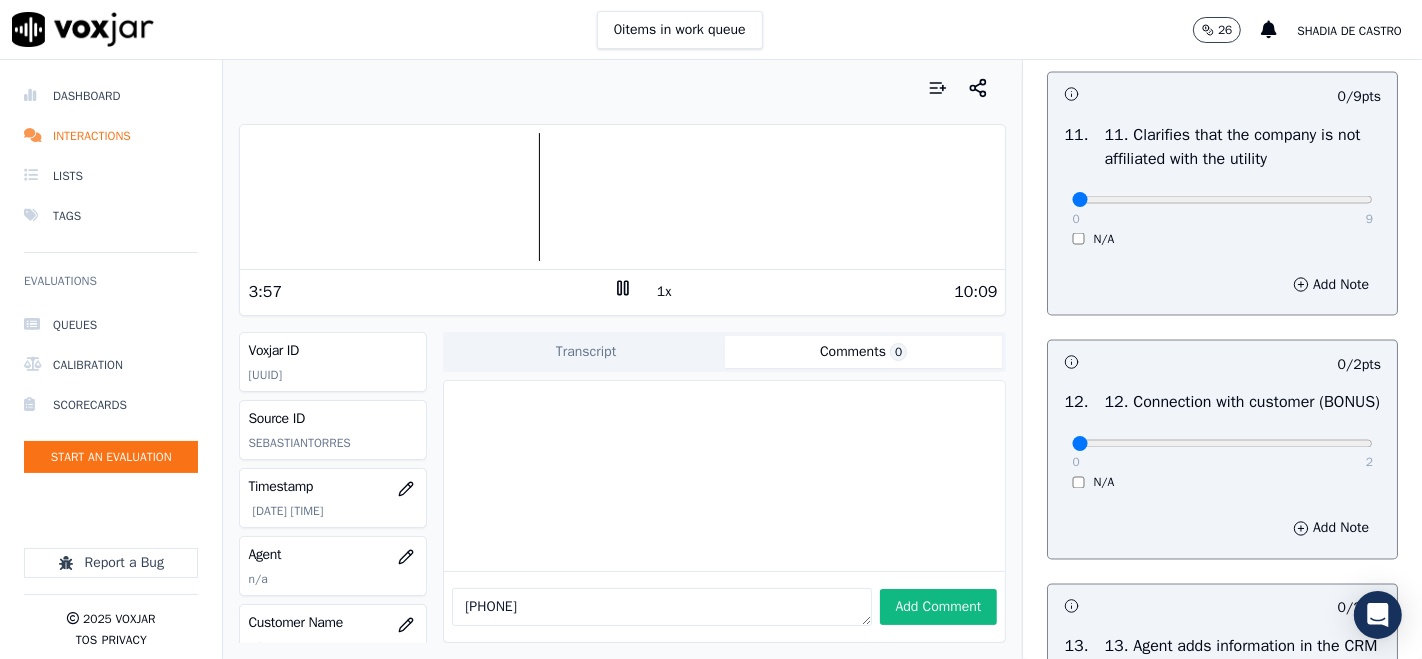 scroll, scrollTop: 2888, scrollLeft: 0, axis: vertical 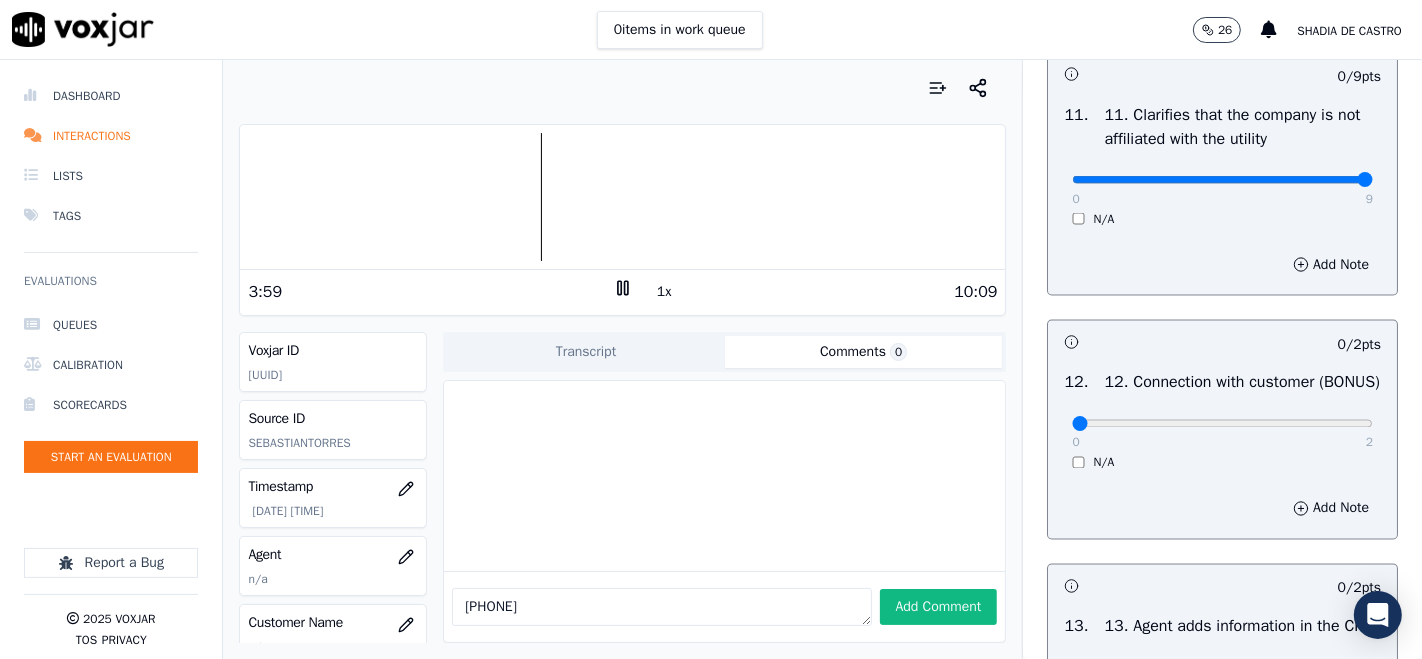 type on "9" 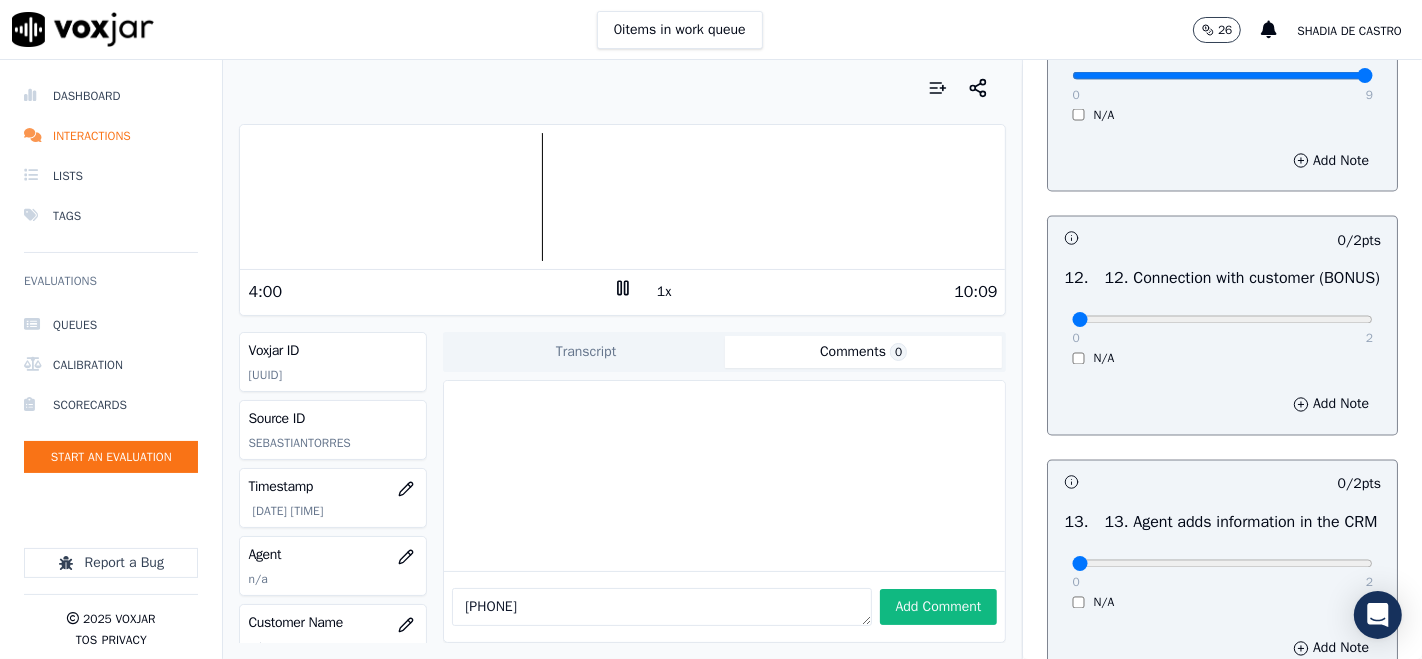 scroll, scrollTop: 3111, scrollLeft: 0, axis: vertical 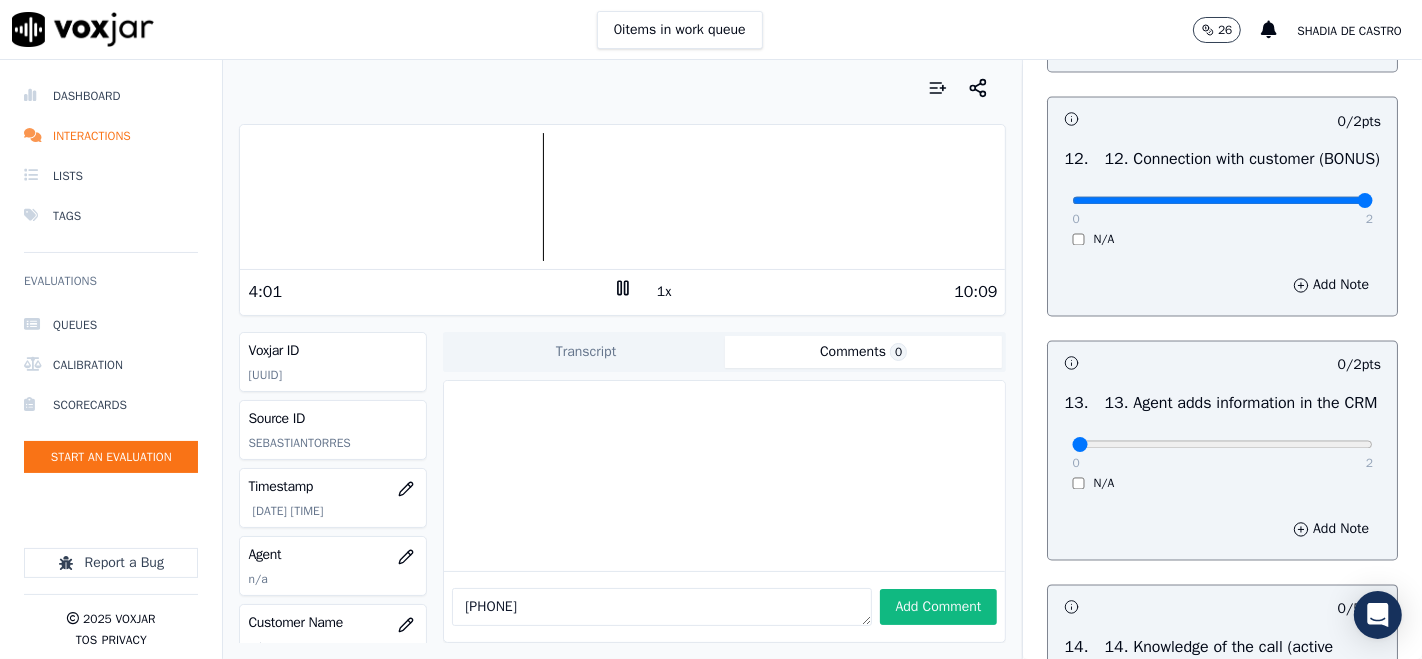 type on "2" 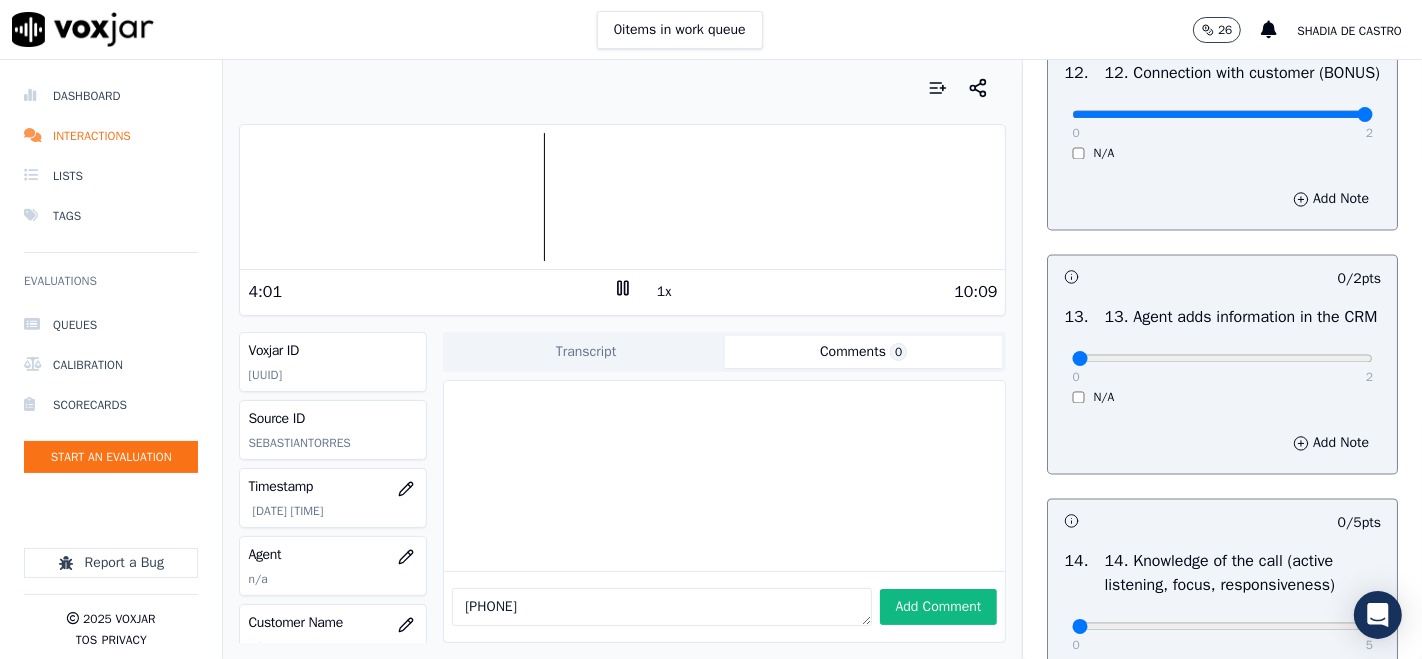 scroll, scrollTop: 3333, scrollLeft: 0, axis: vertical 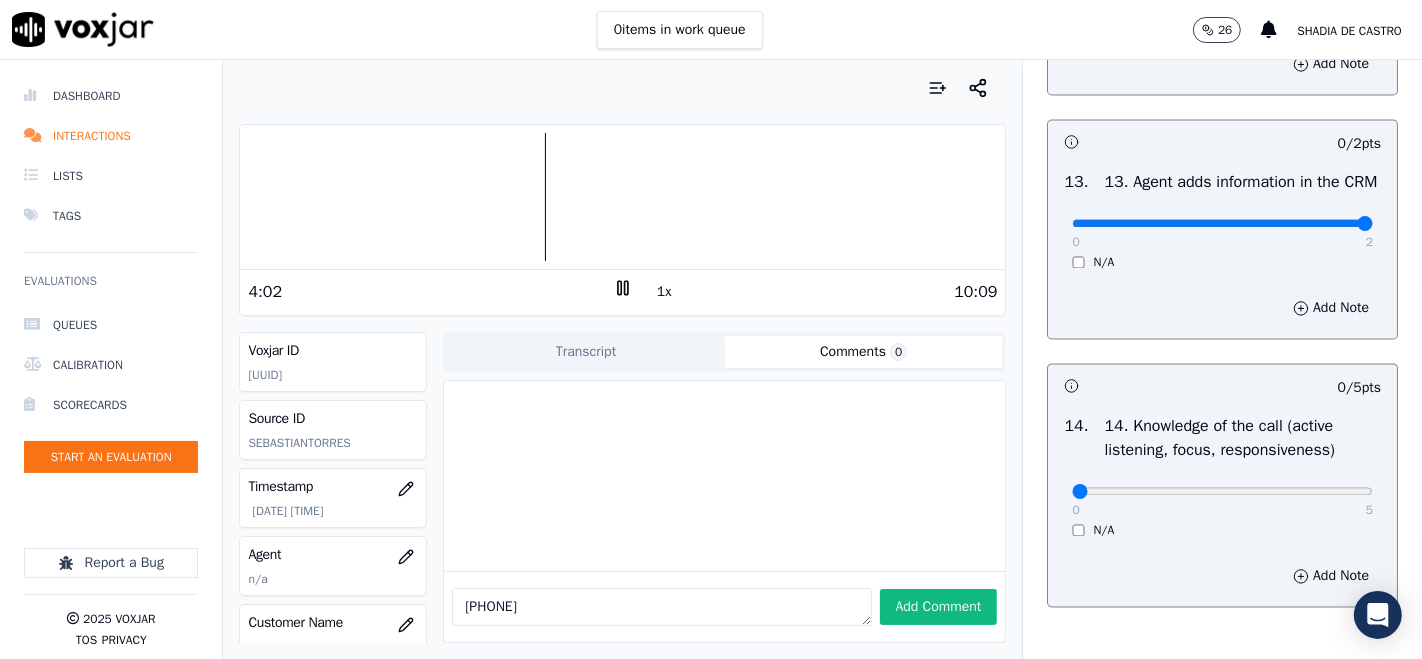 type on "2" 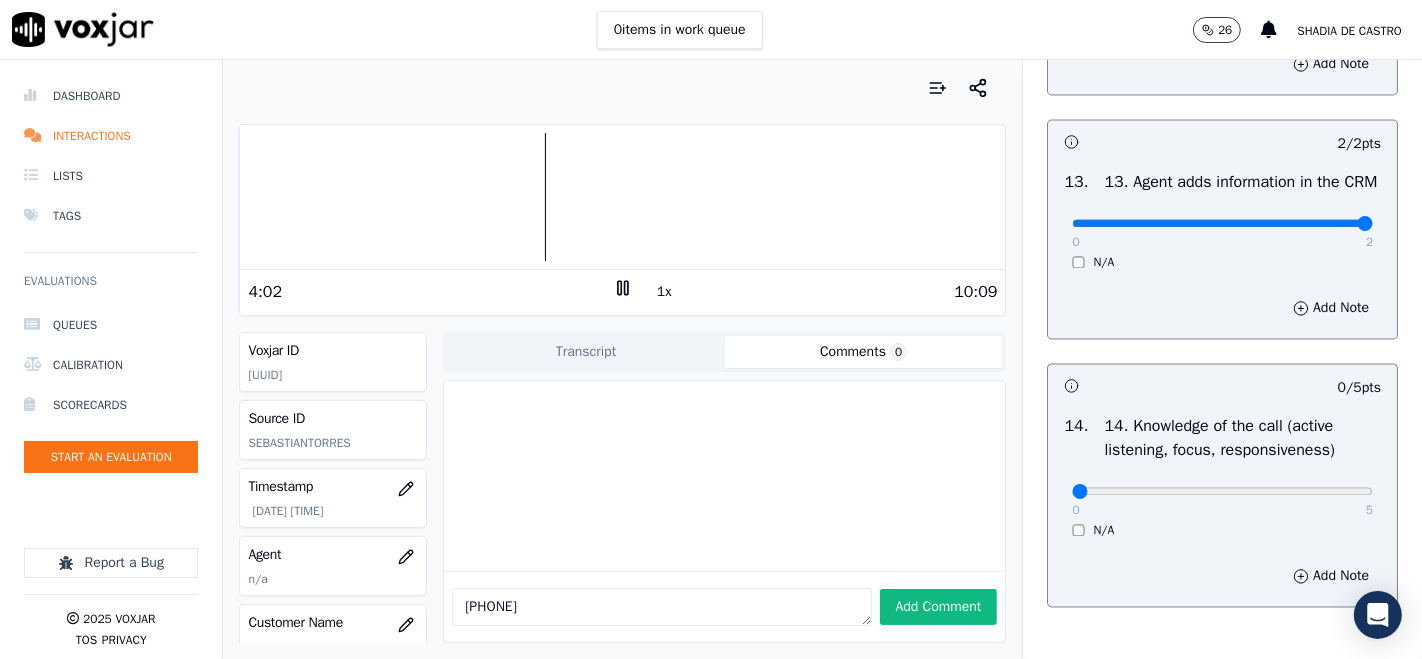 scroll, scrollTop: 3555, scrollLeft: 0, axis: vertical 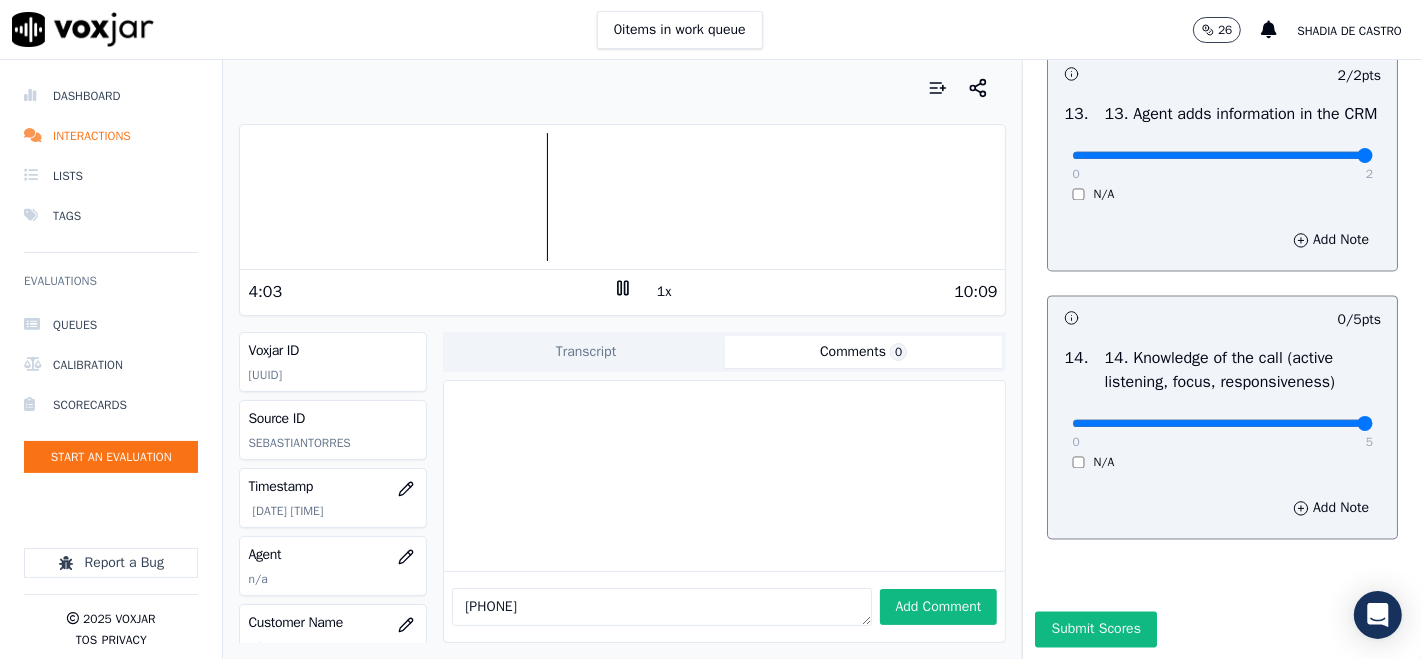 type on "5" 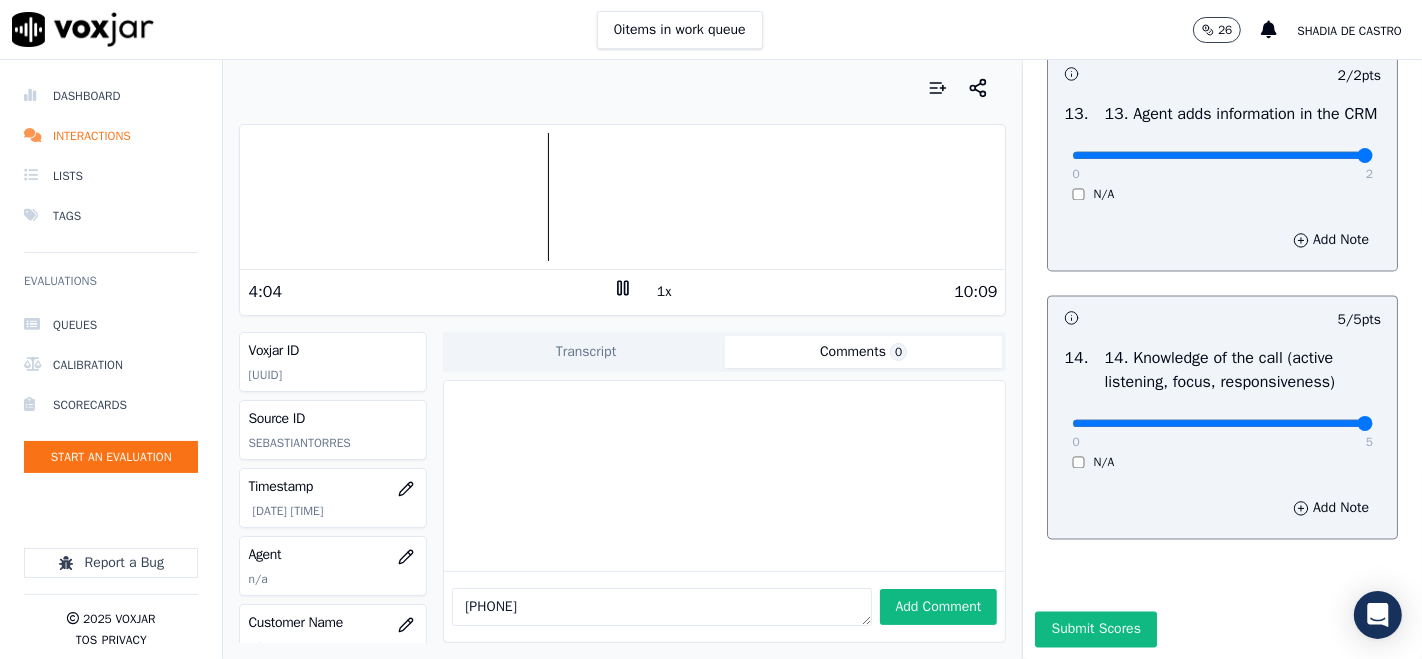 scroll, scrollTop: 3606, scrollLeft: 0, axis: vertical 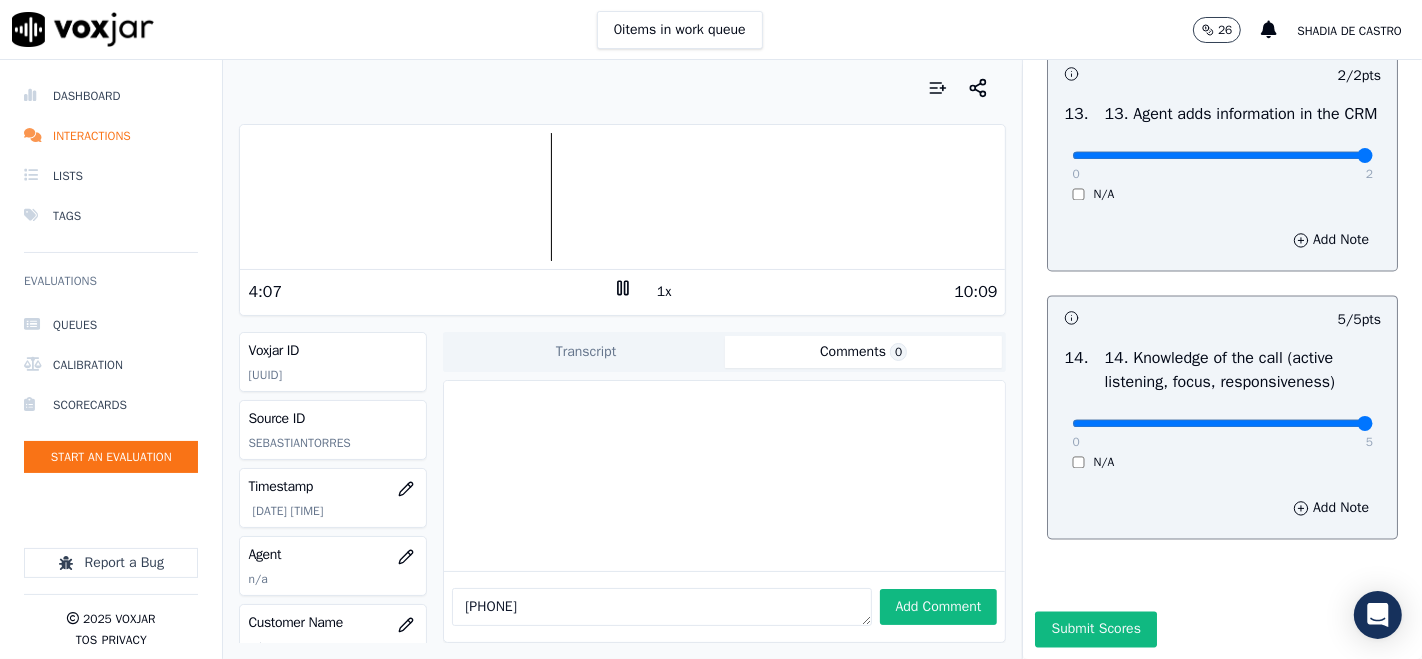 drag, startPoint x: 532, startPoint y: 582, endPoint x: 311, endPoint y: 607, distance: 222.40953 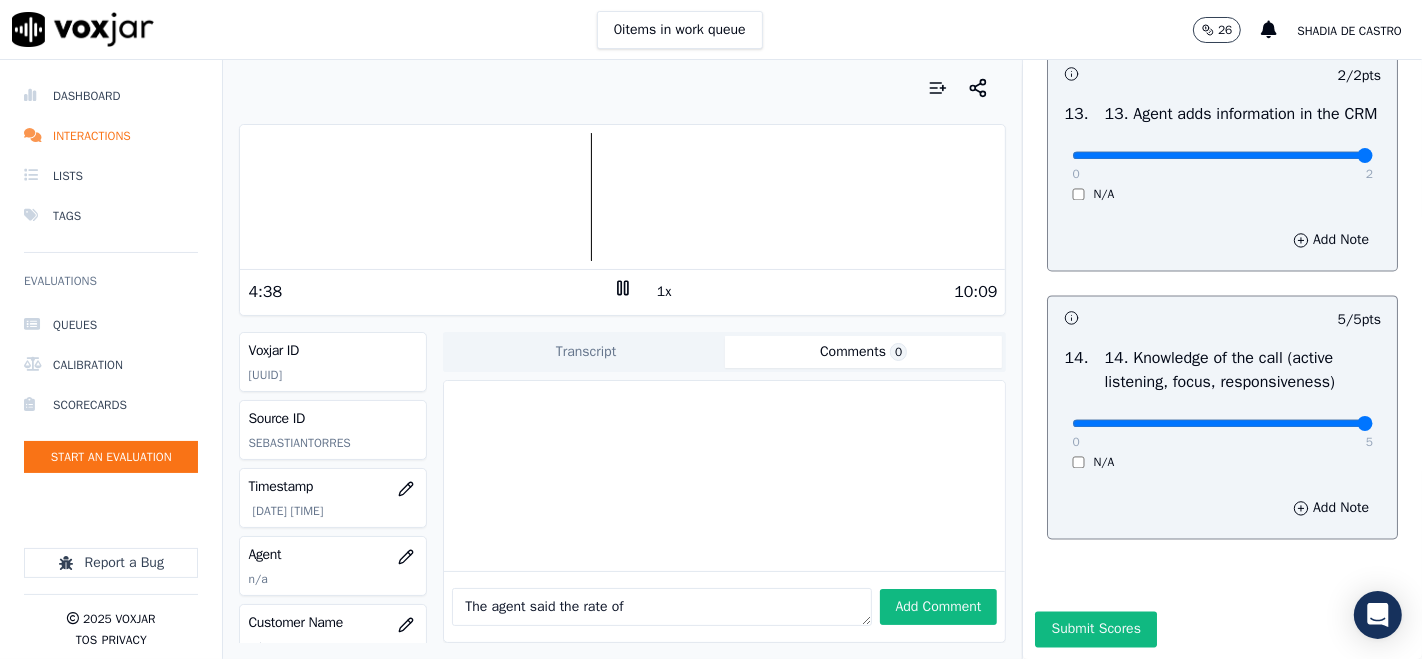 click 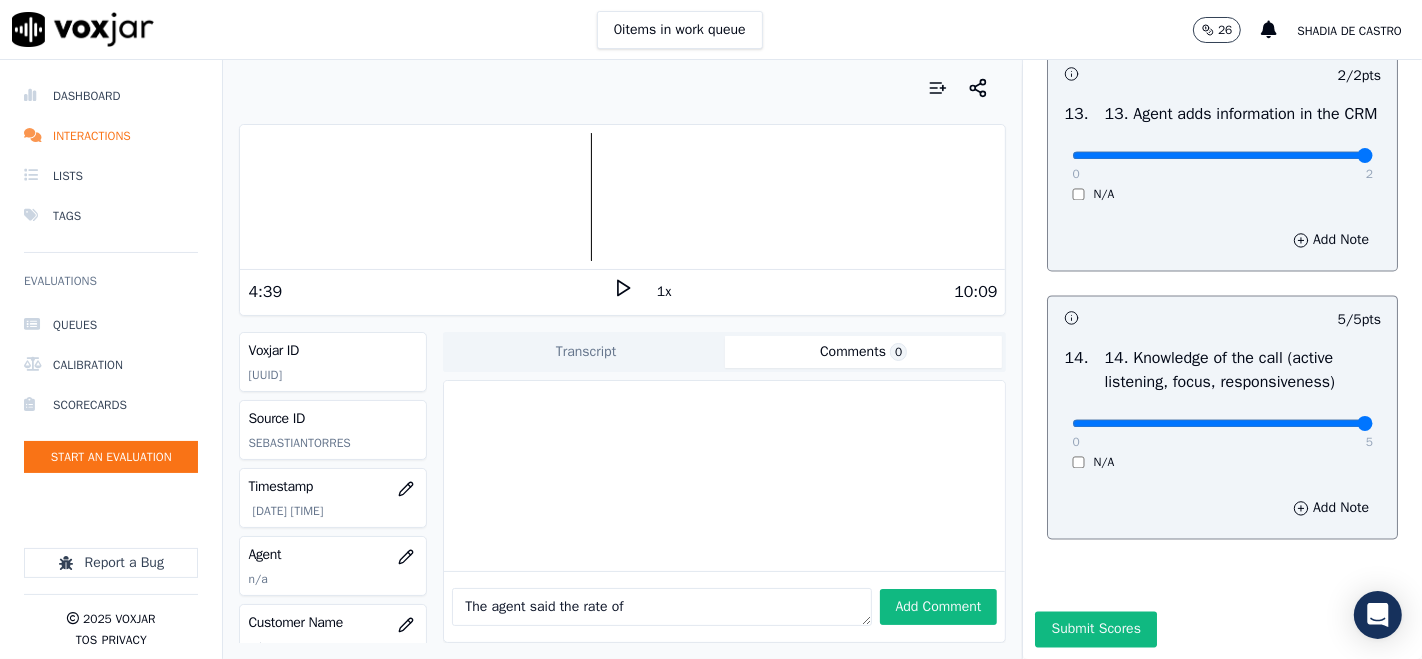 click on "The agent said the rate of" at bounding box center [661, 607] 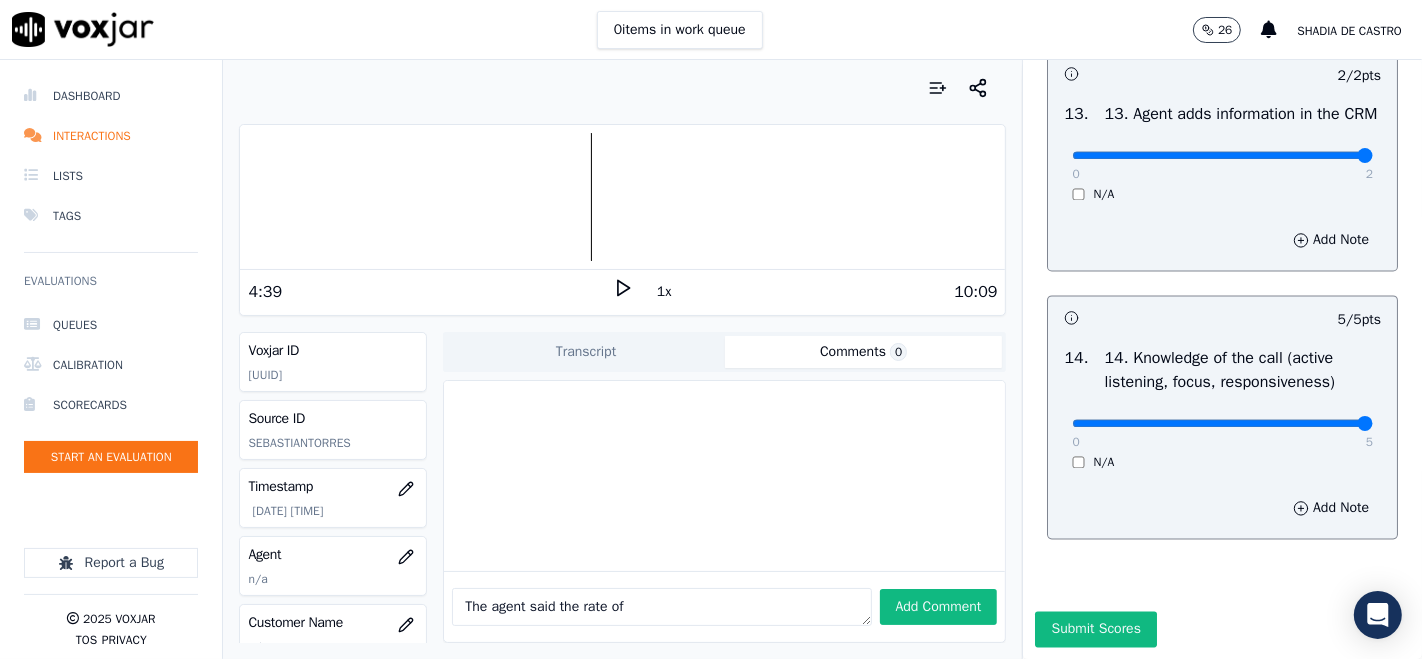 click at bounding box center (622, 197) 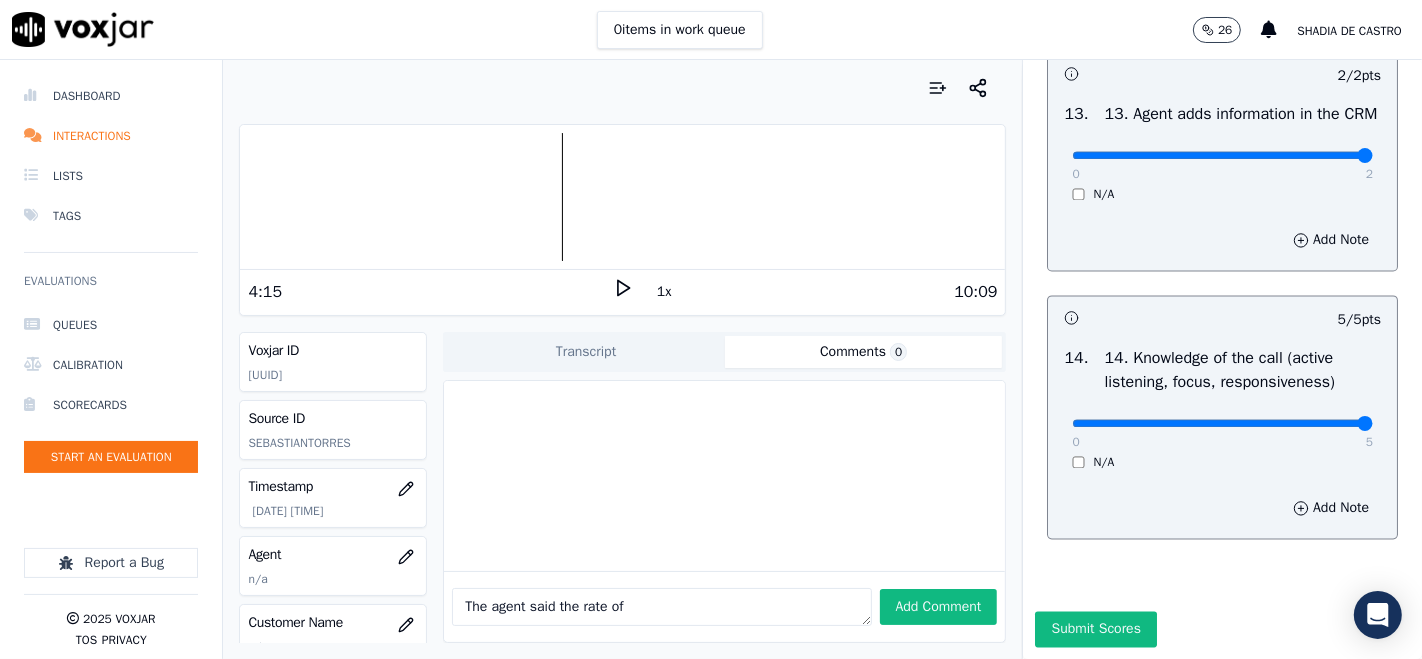 click at bounding box center [622, 197] 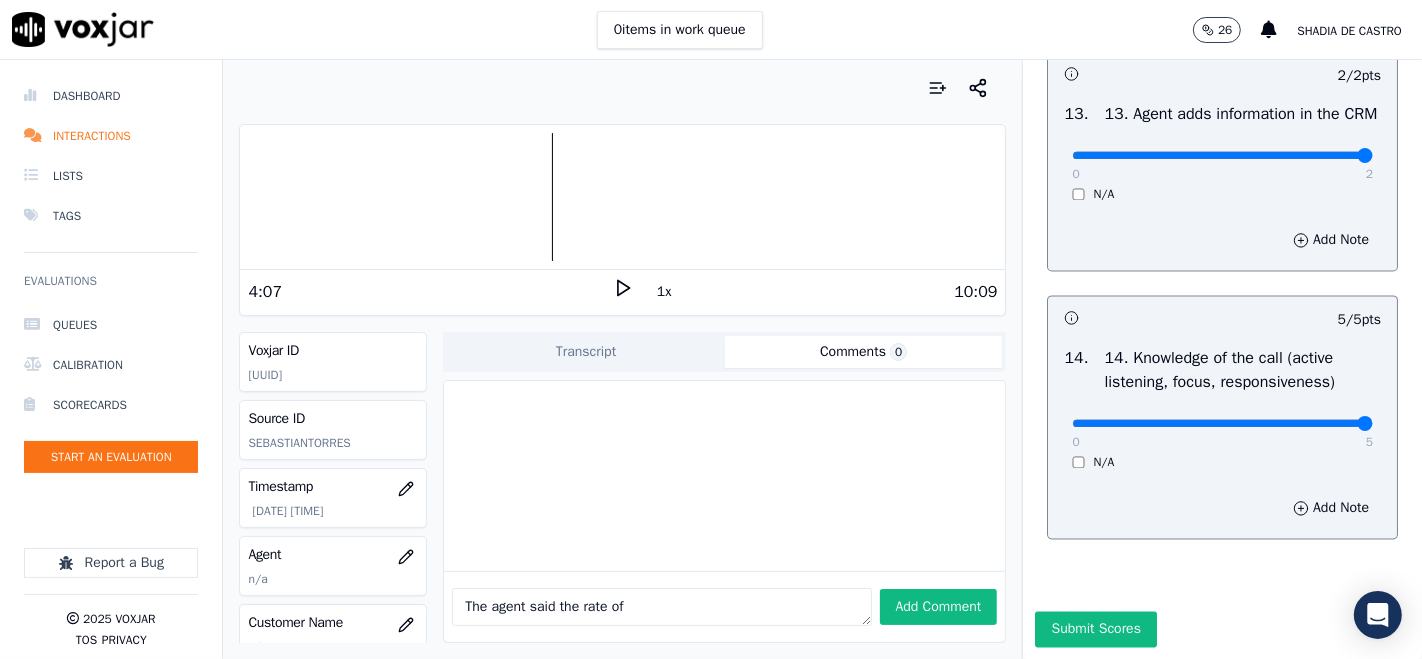 click 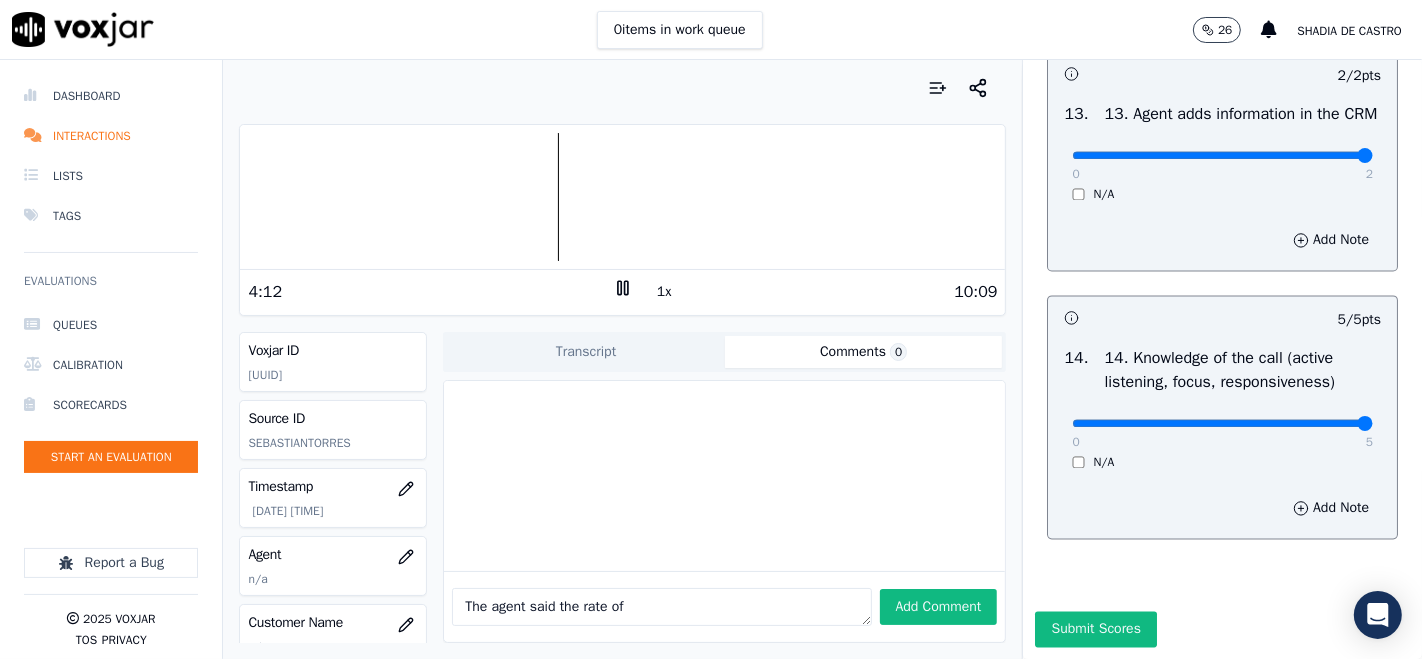 click on "Your browser does not support the audio element.   4:12     1x   10:09" at bounding box center (622, 220) 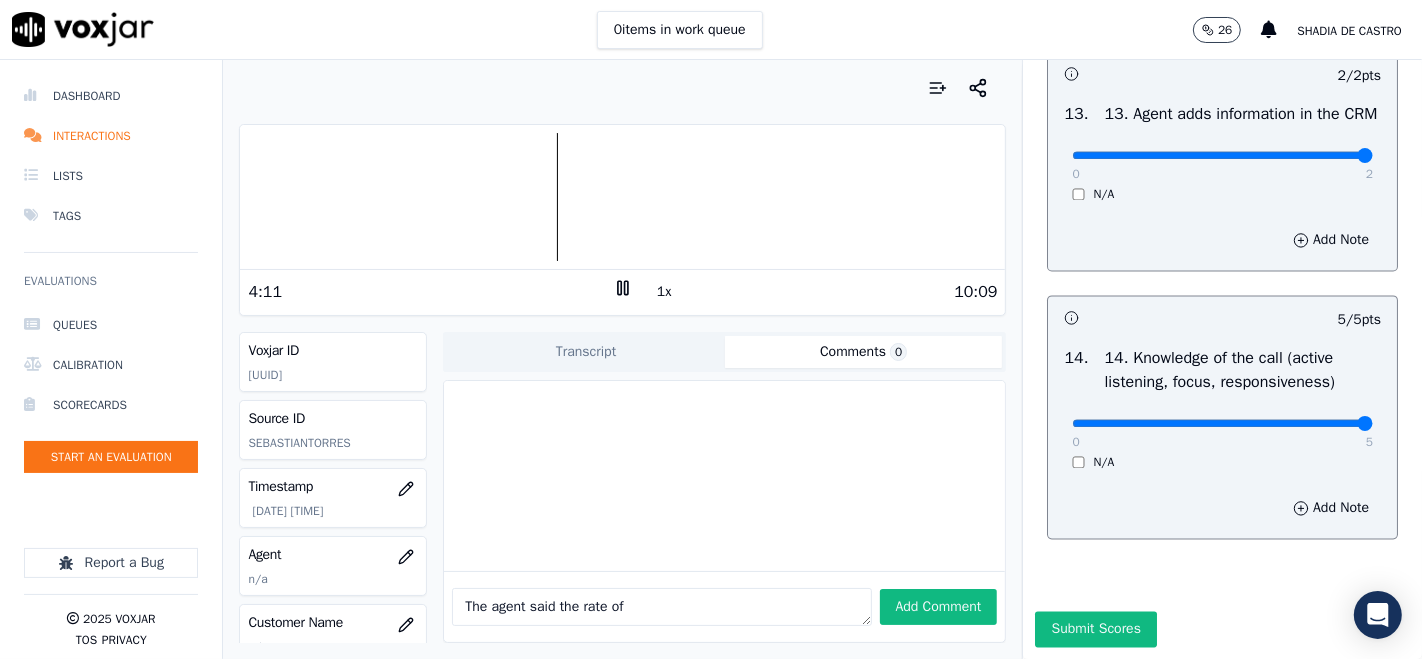 click at bounding box center [622, 197] 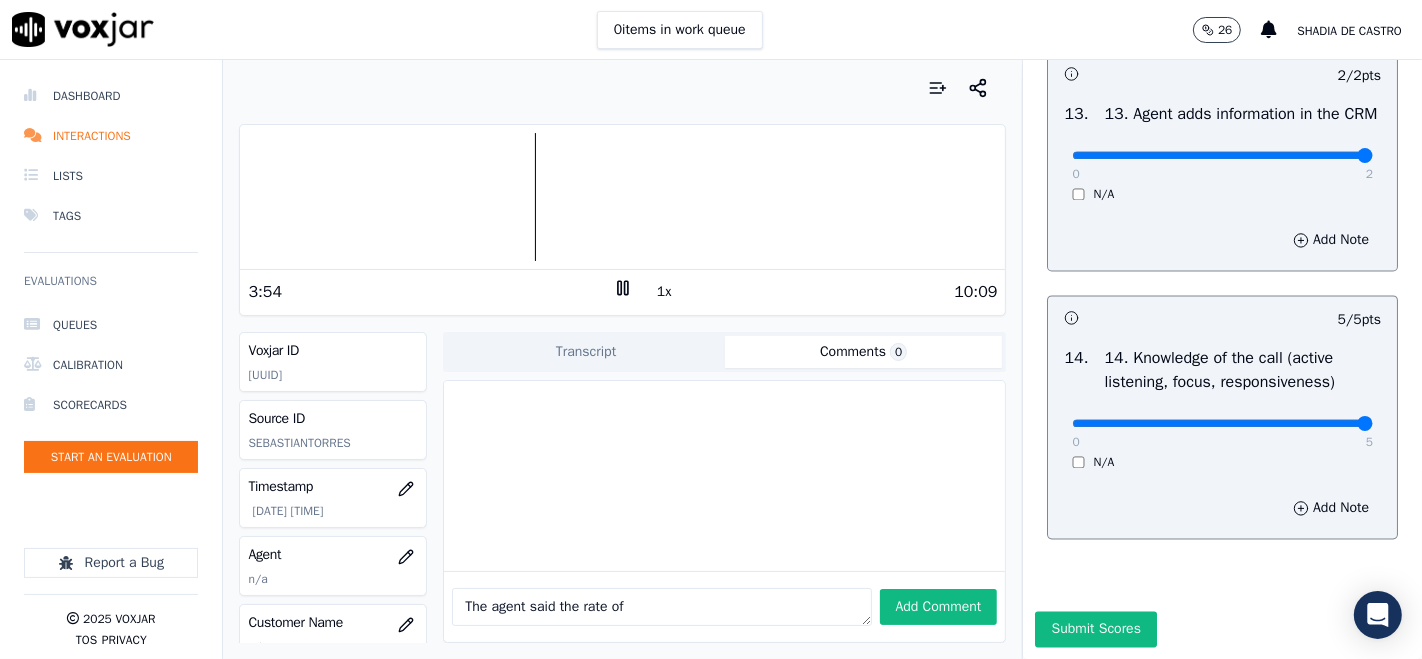 click at bounding box center (622, 197) 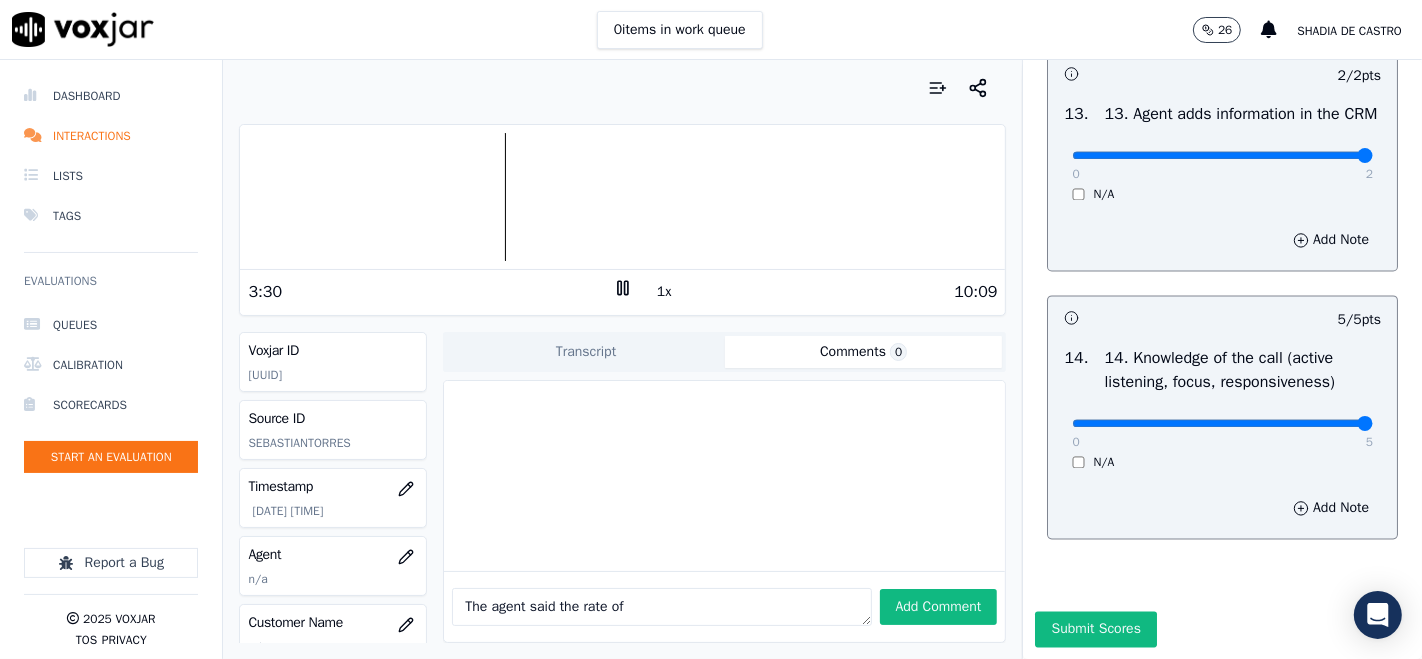 click at bounding box center (622, 197) 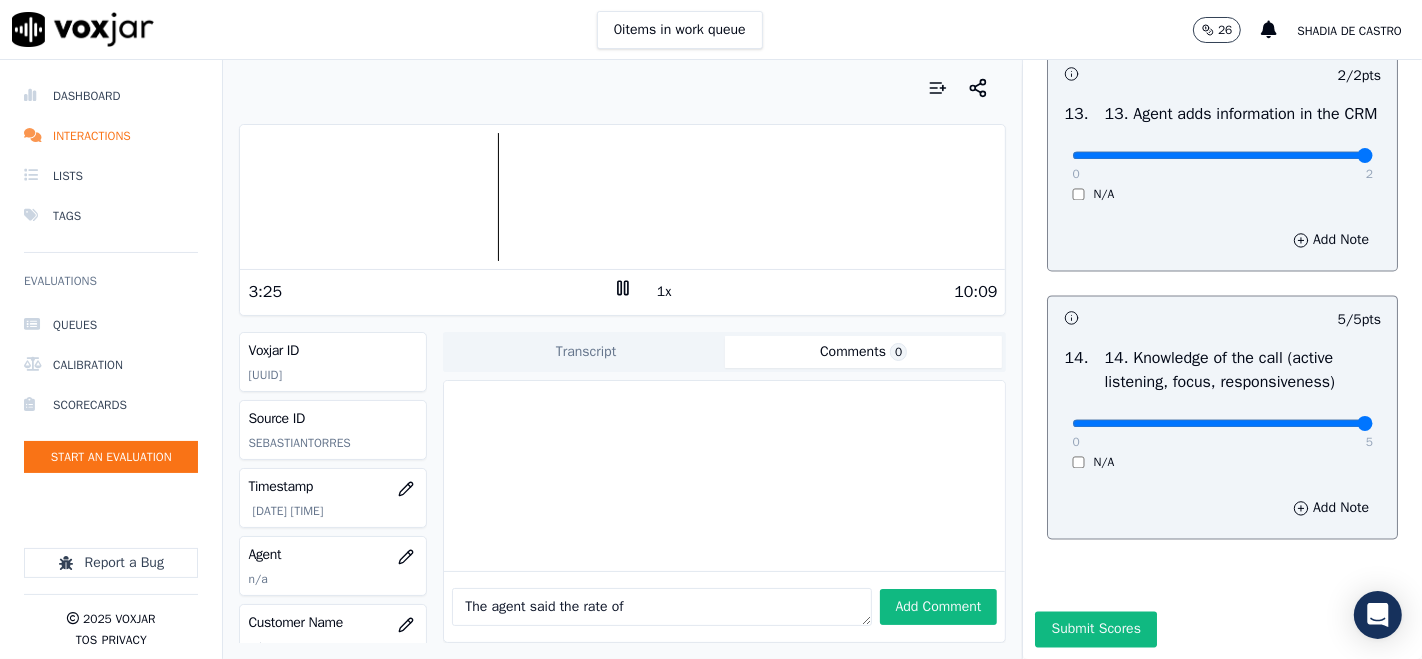 click at bounding box center (622, 197) 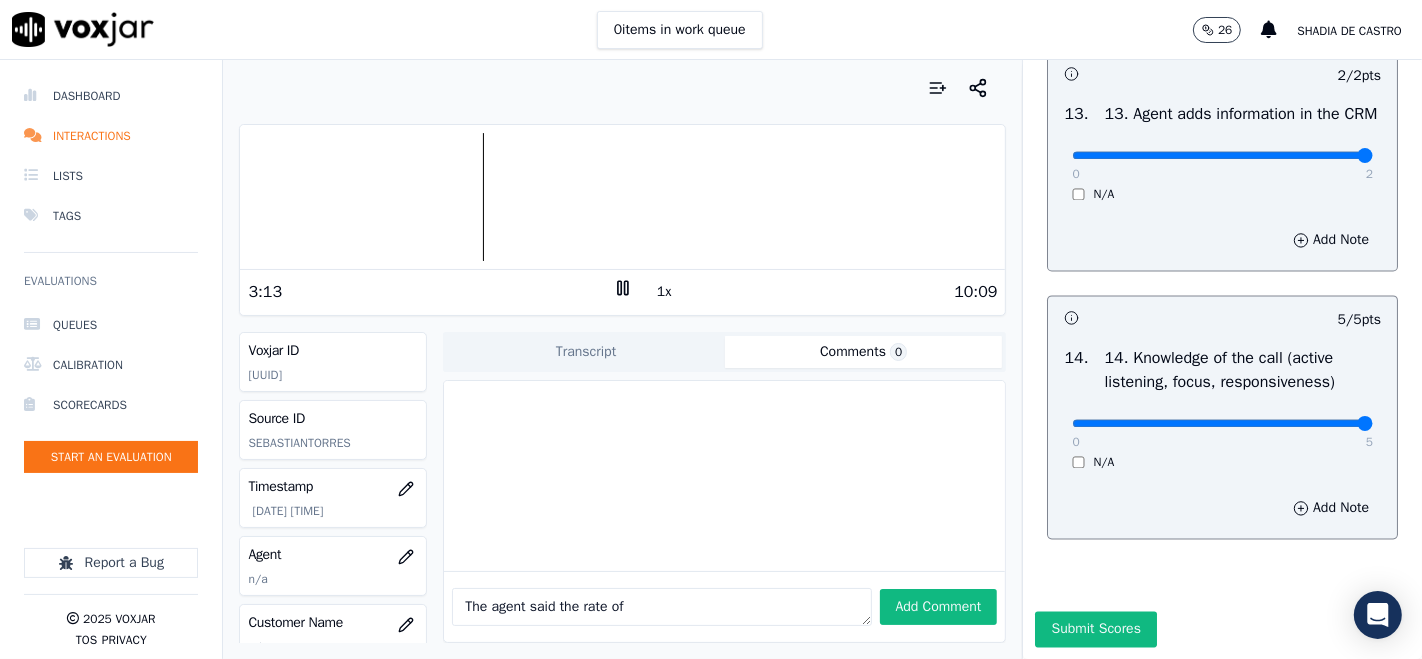 click at bounding box center (622, 197) 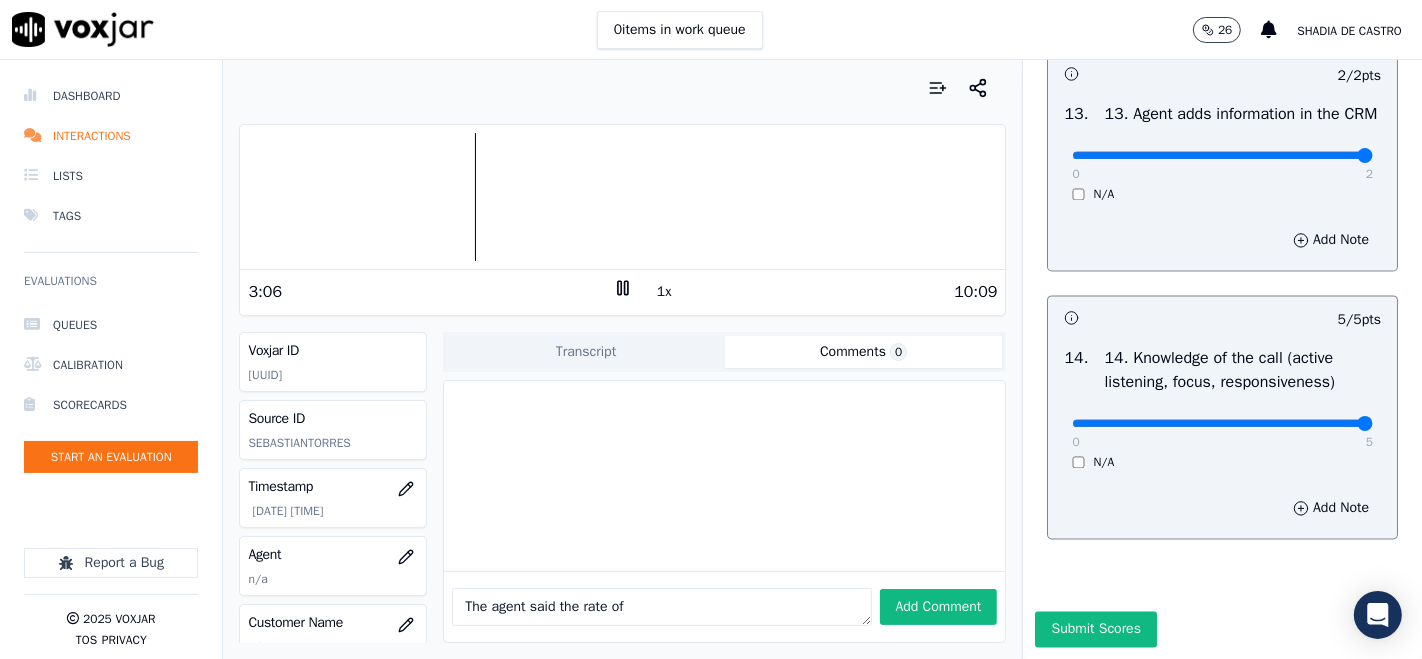 click at bounding box center (622, 197) 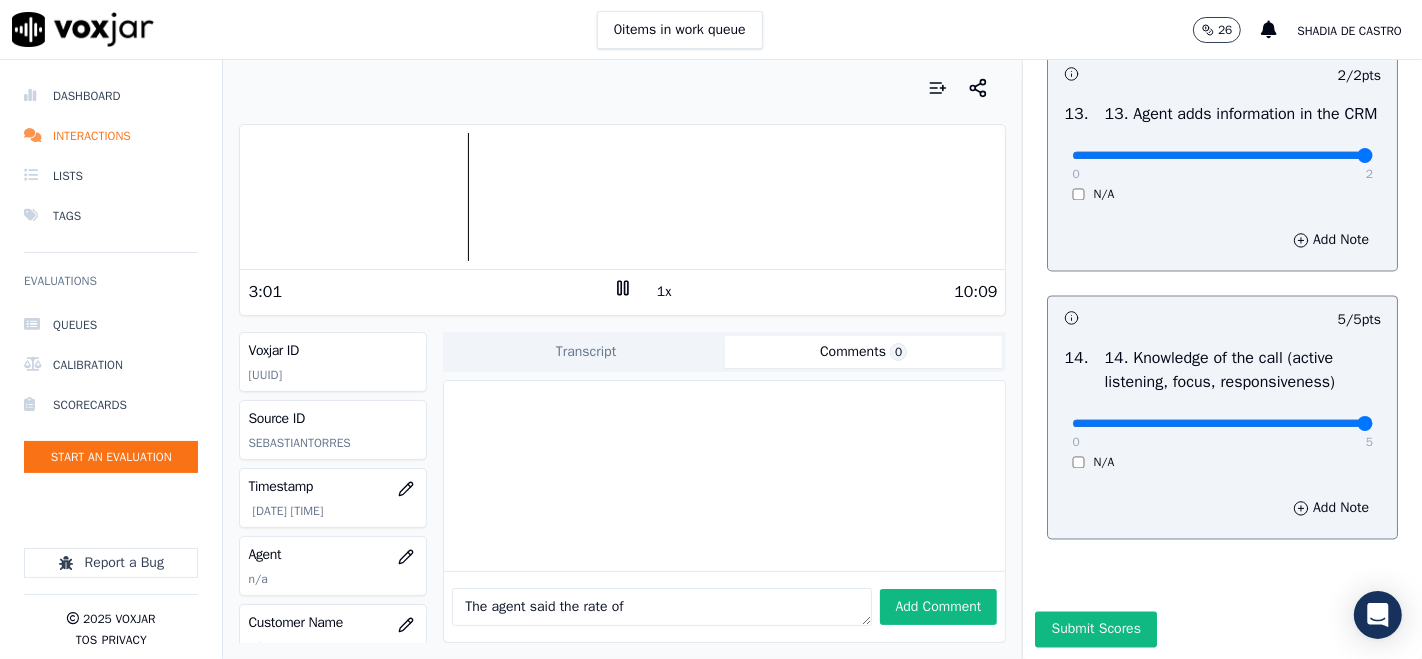 click at bounding box center [622, 197] 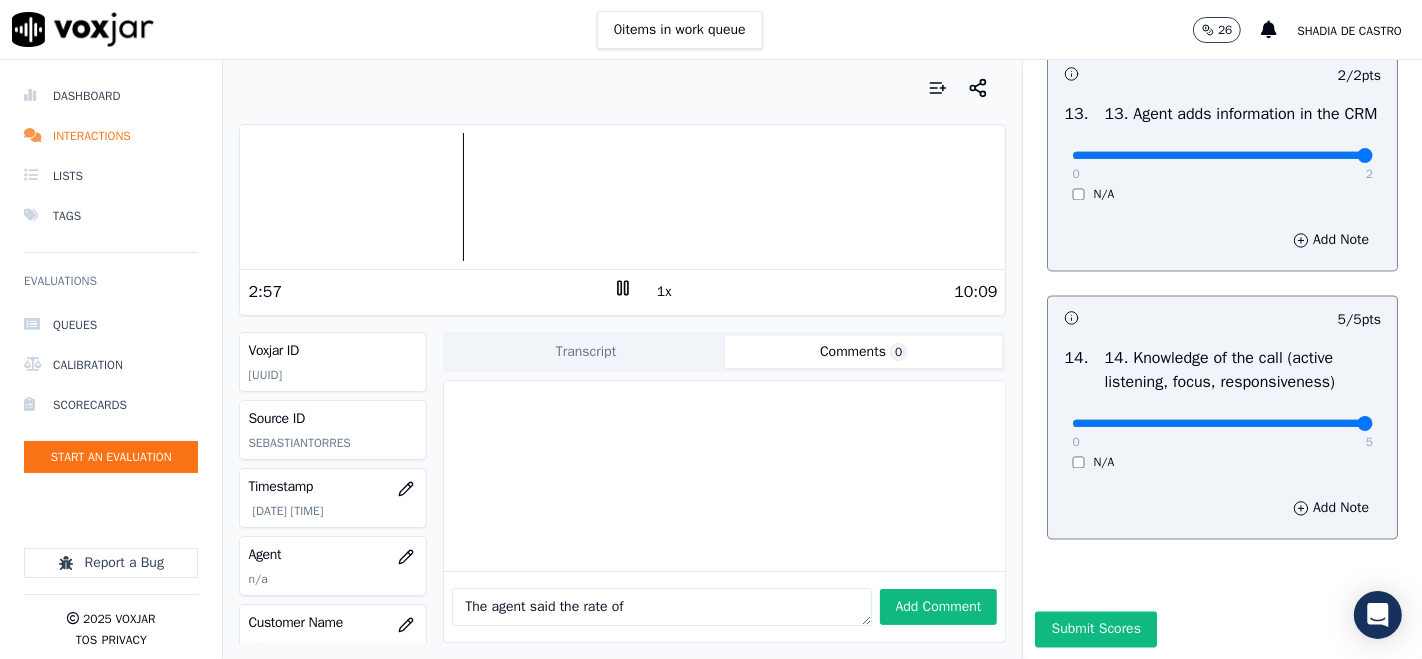 click at bounding box center (622, 197) 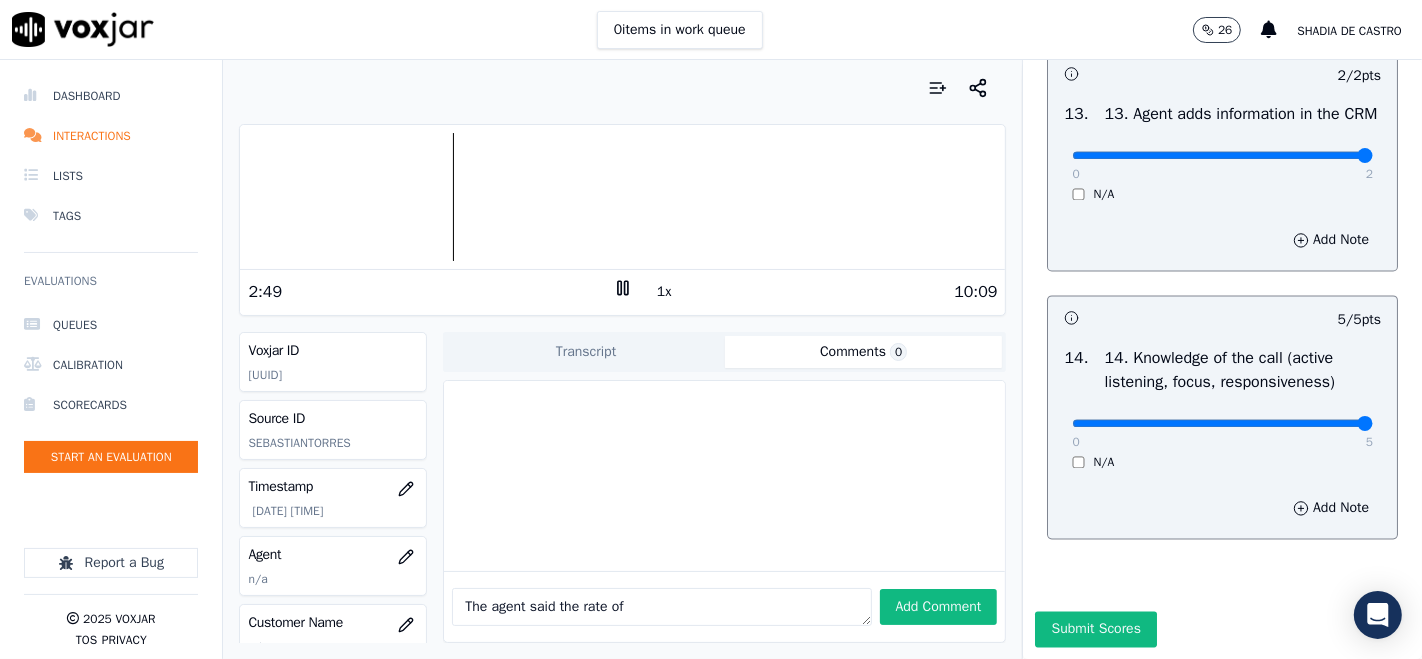 click at bounding box center (622, 197) 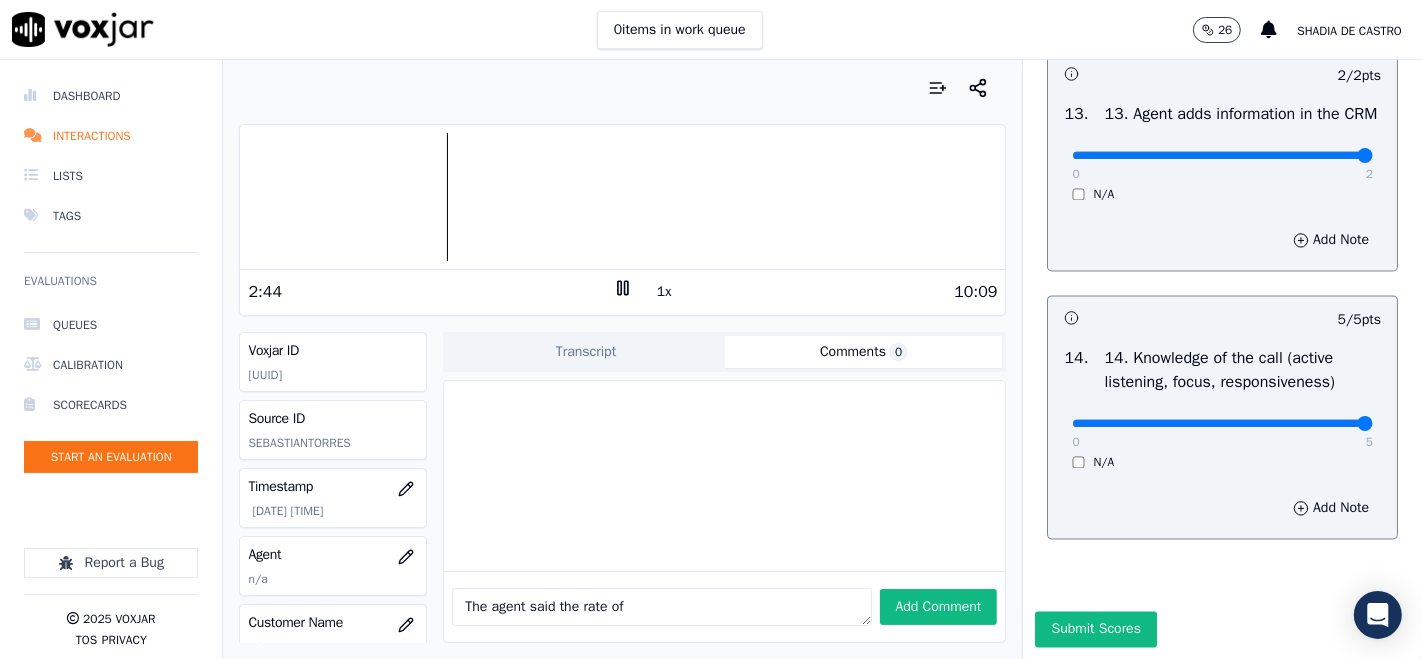 click at bounding box center (622, 197) 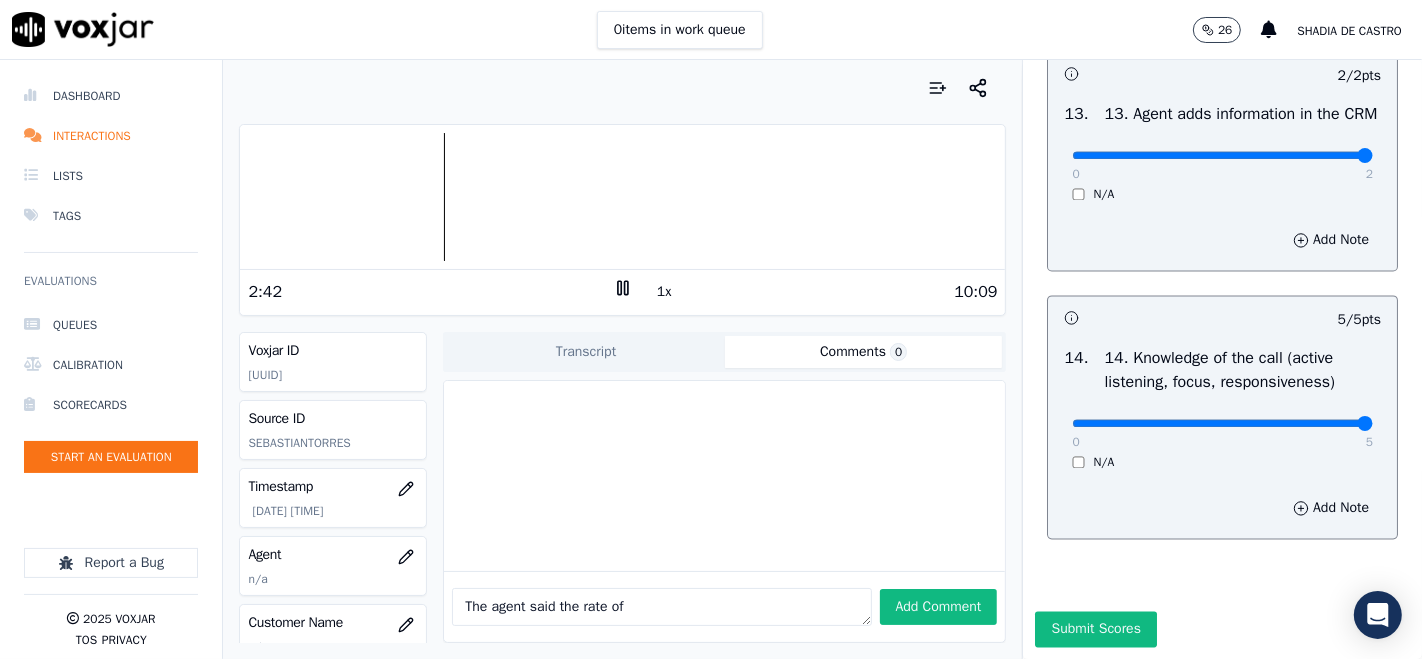 click at bounding box center (622, 197) 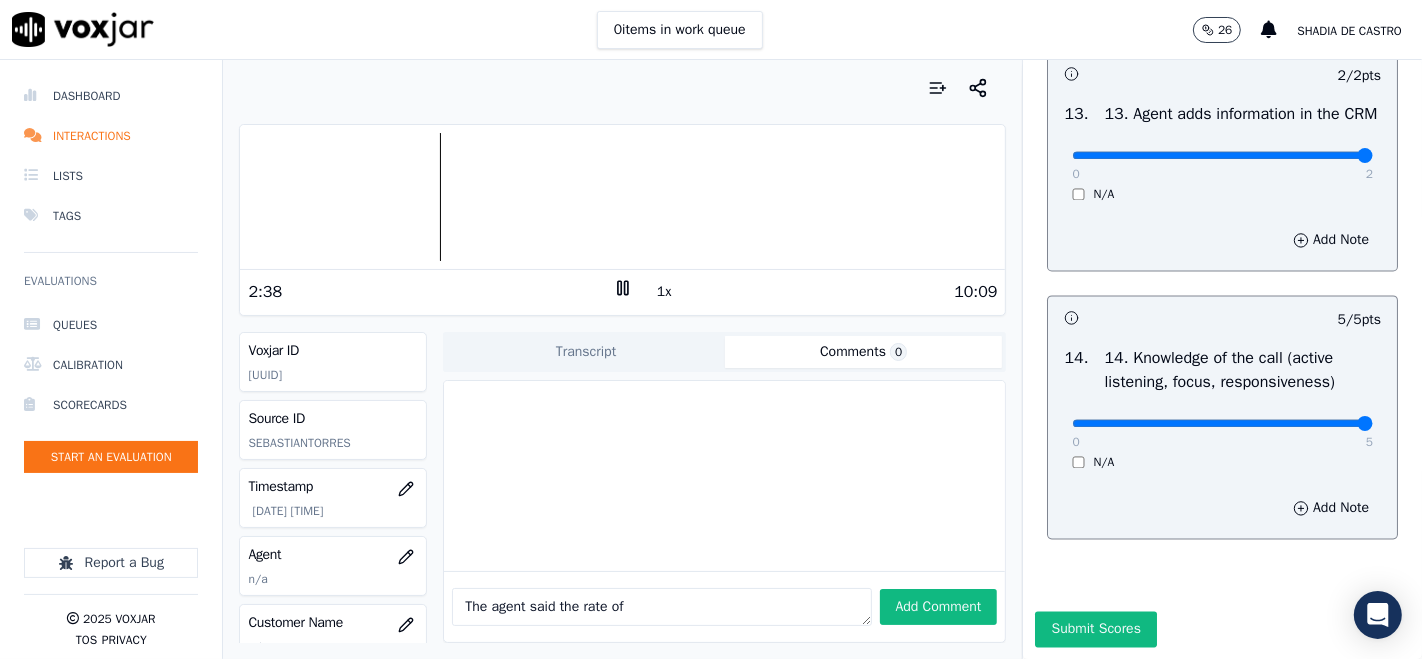 click at bounding box center (622, 197) 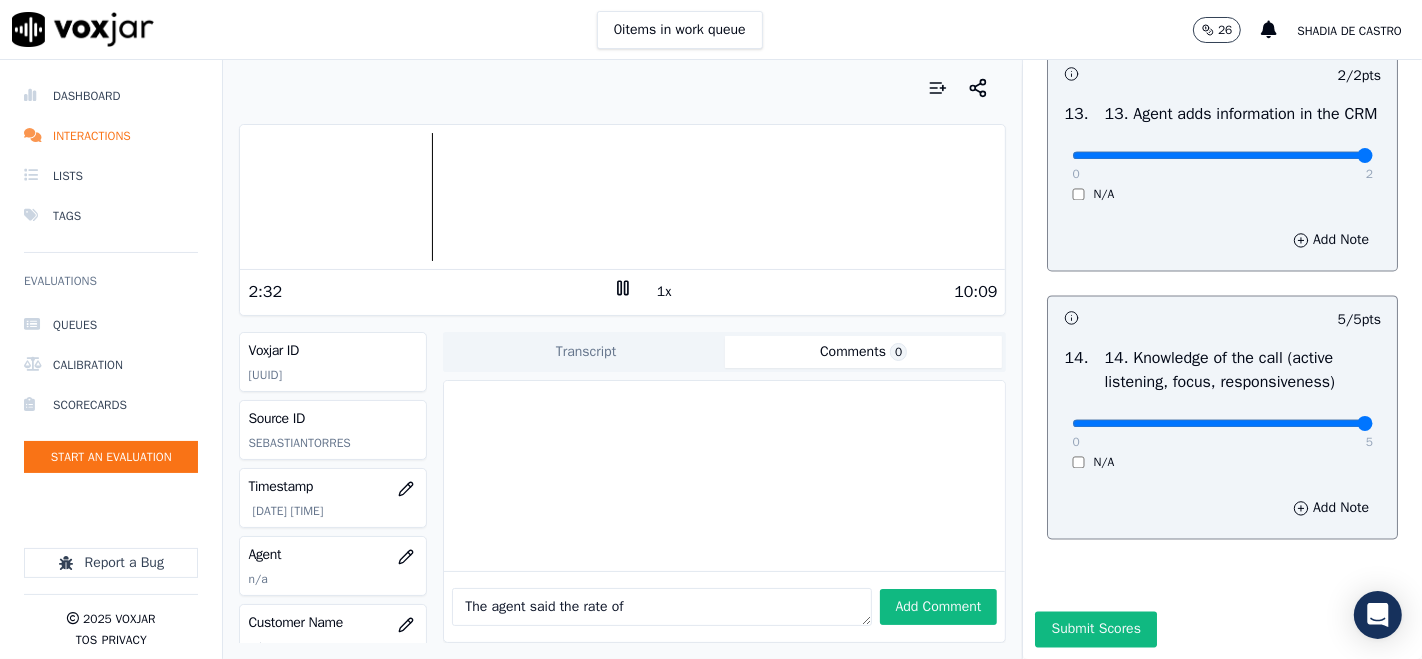 click at bounding box center [622, 197] 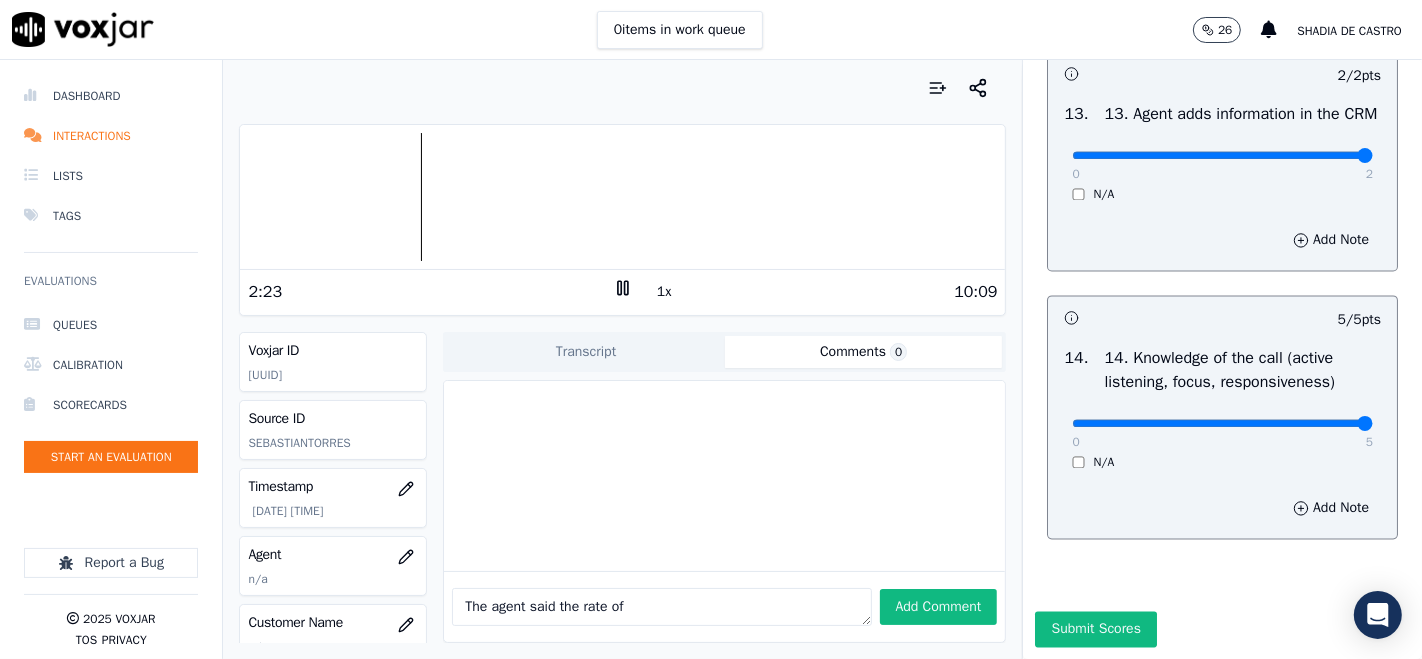 click at bounding box center (622, 197) 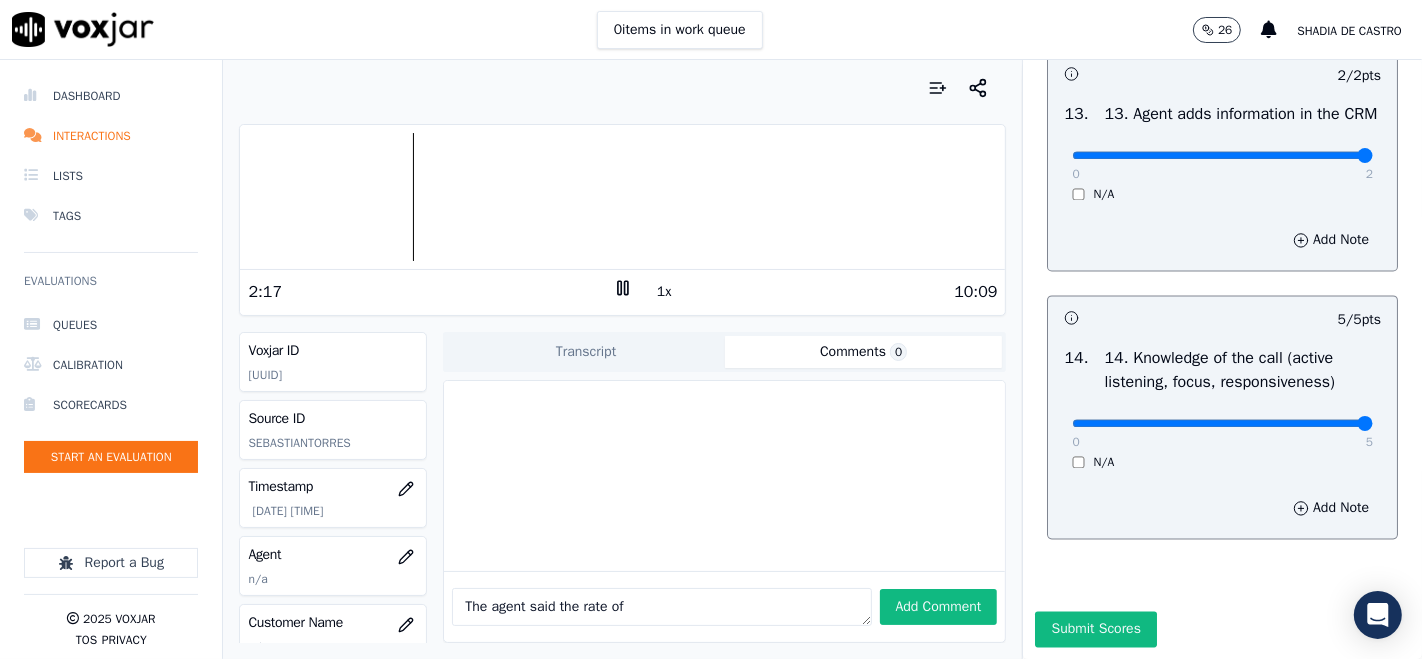 click at bounding box center [622, 197] 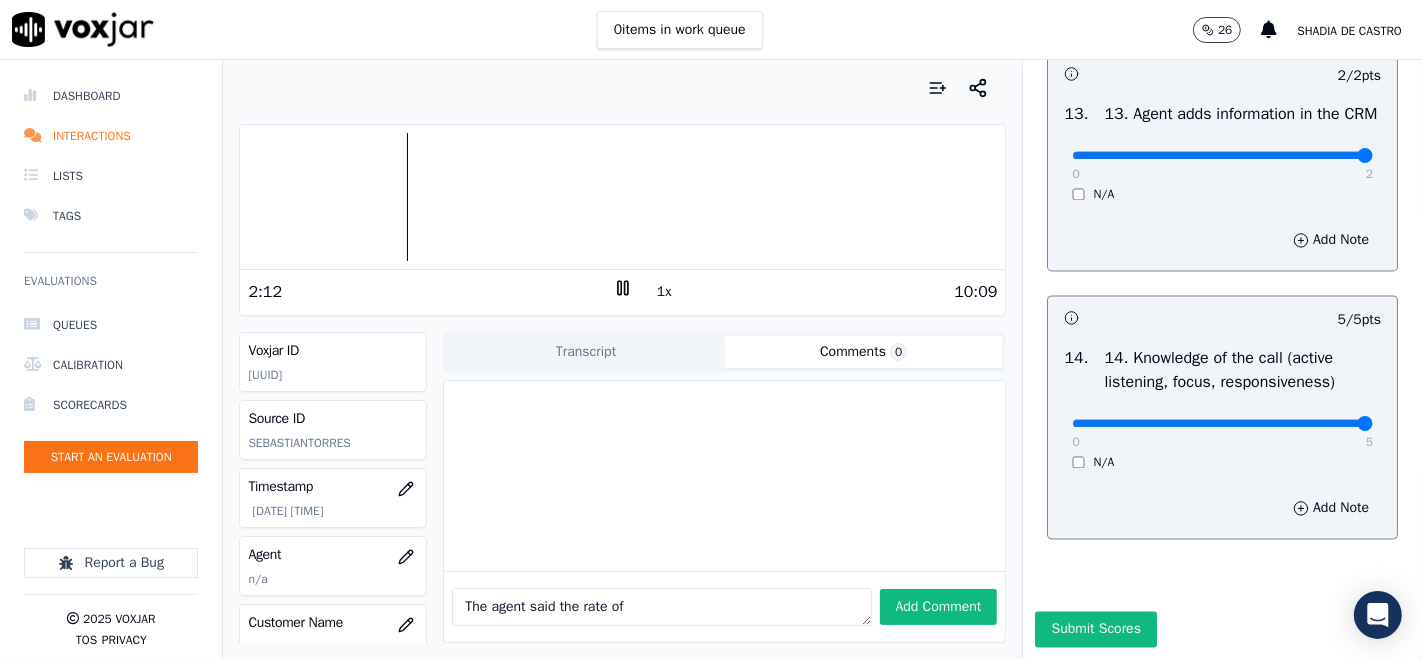 click on "The agent said the rate of" at bounding box center [661, 607] 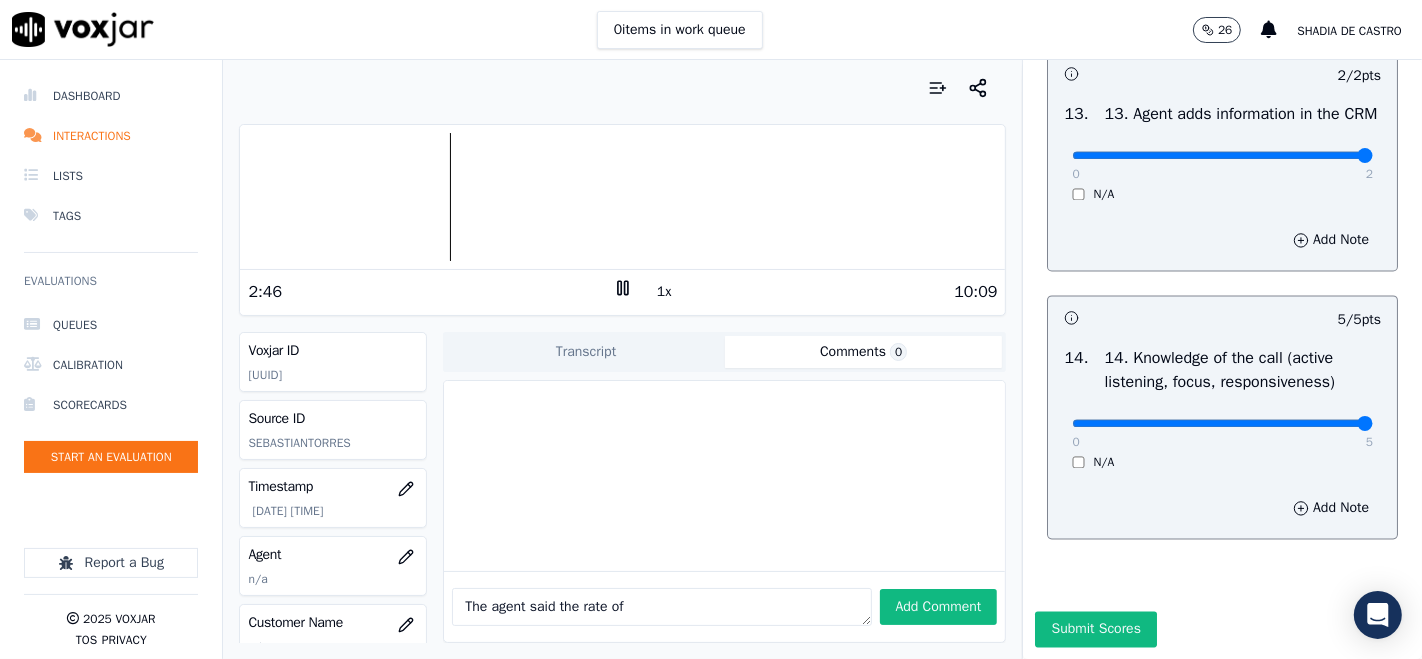 click 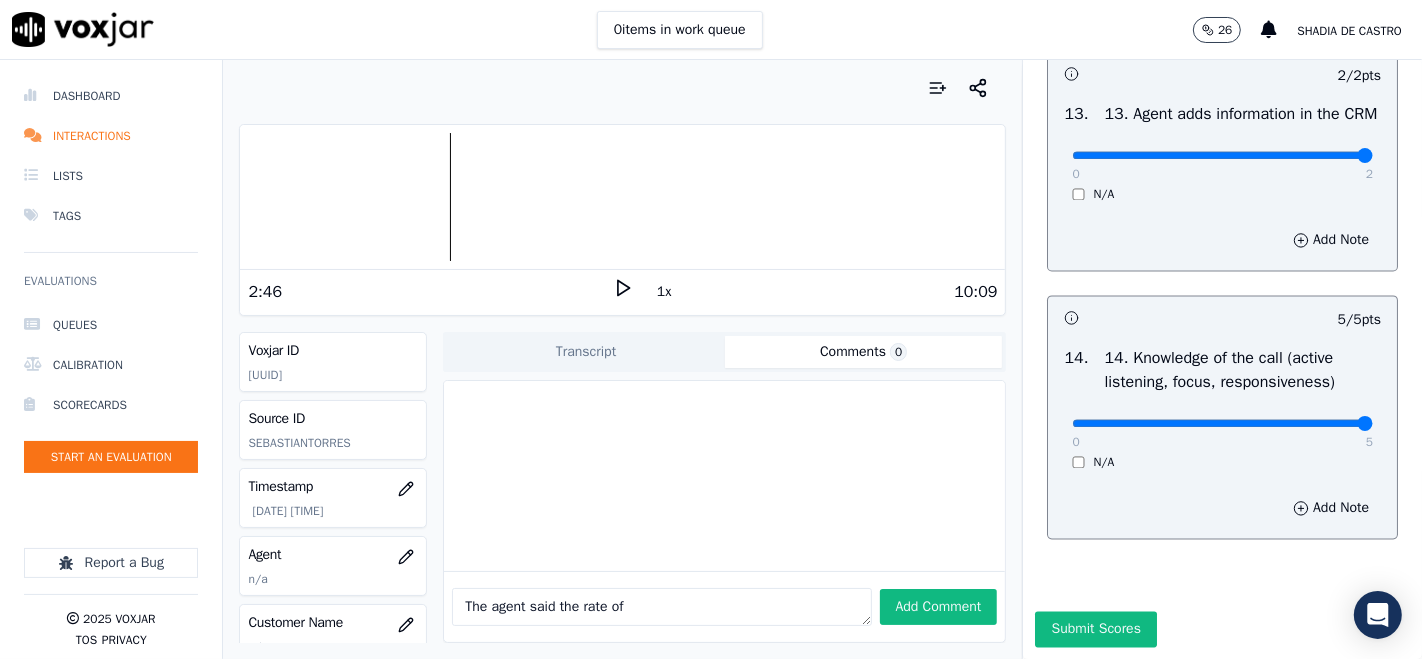 click on "The agent said the rate of" at bounding box center [661, 607] 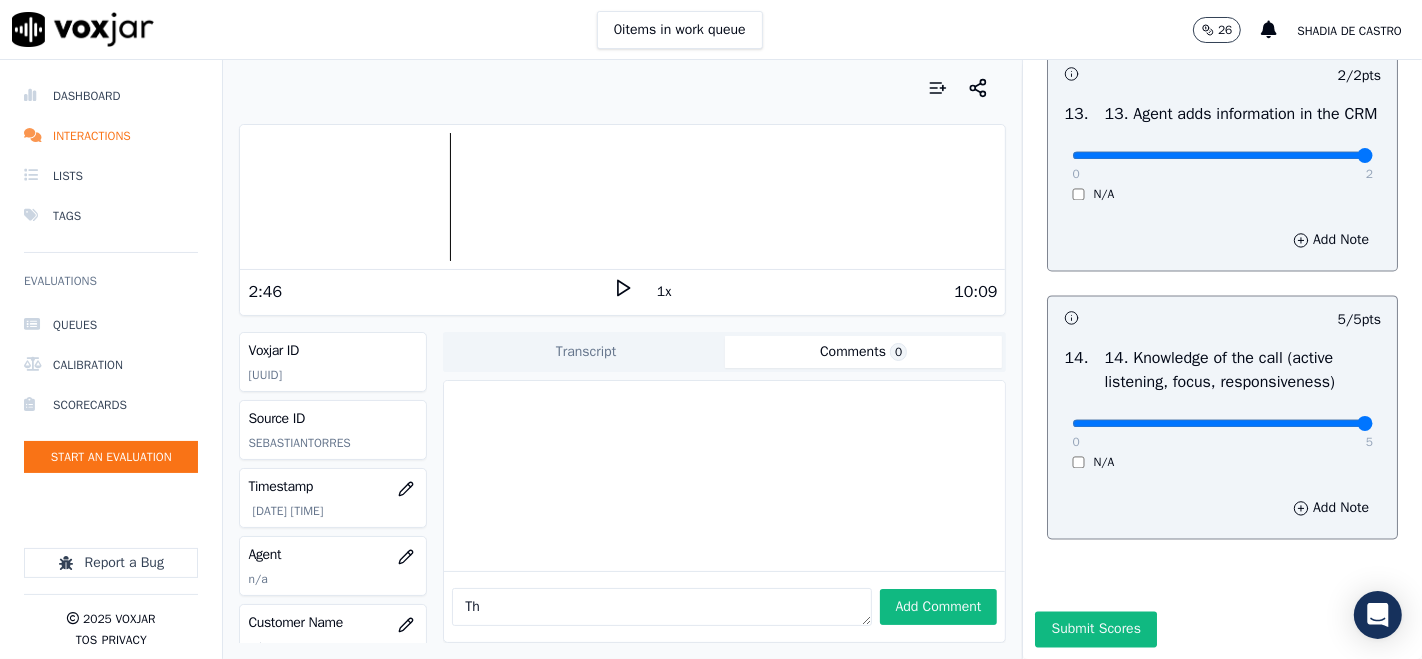 type on "T" 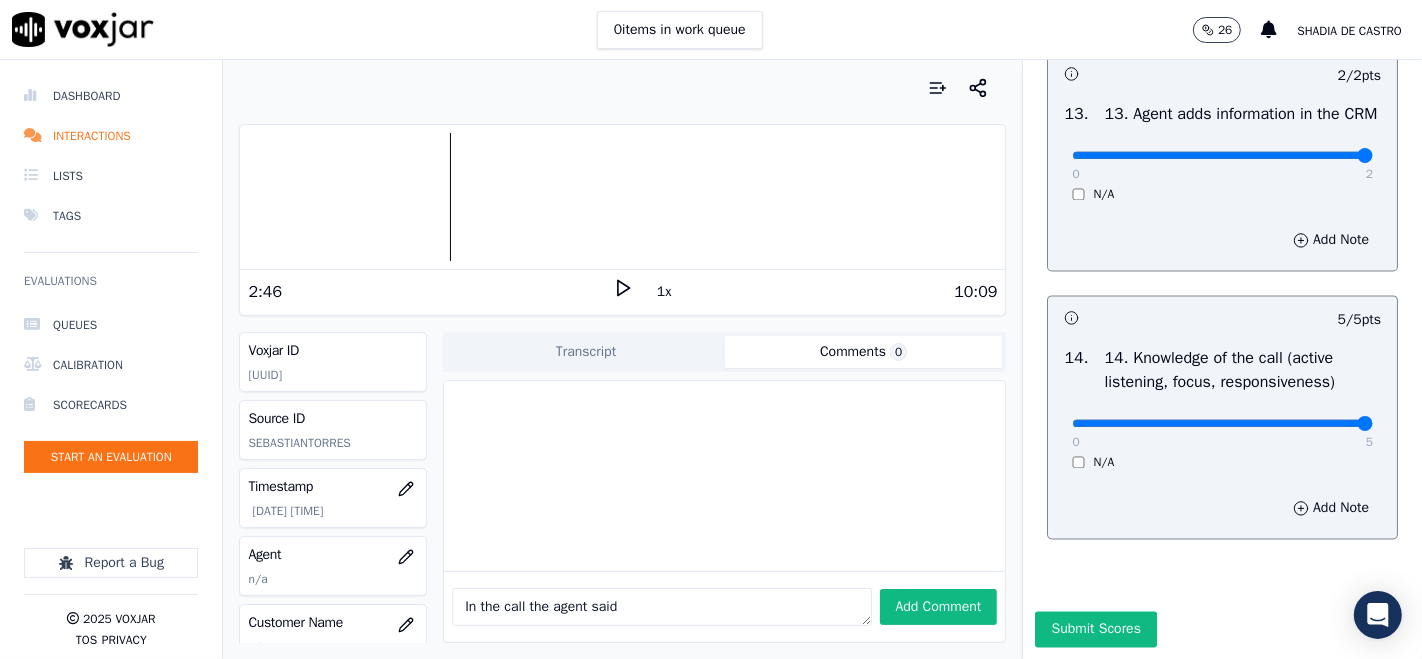 click at bounding box center [622, 197] 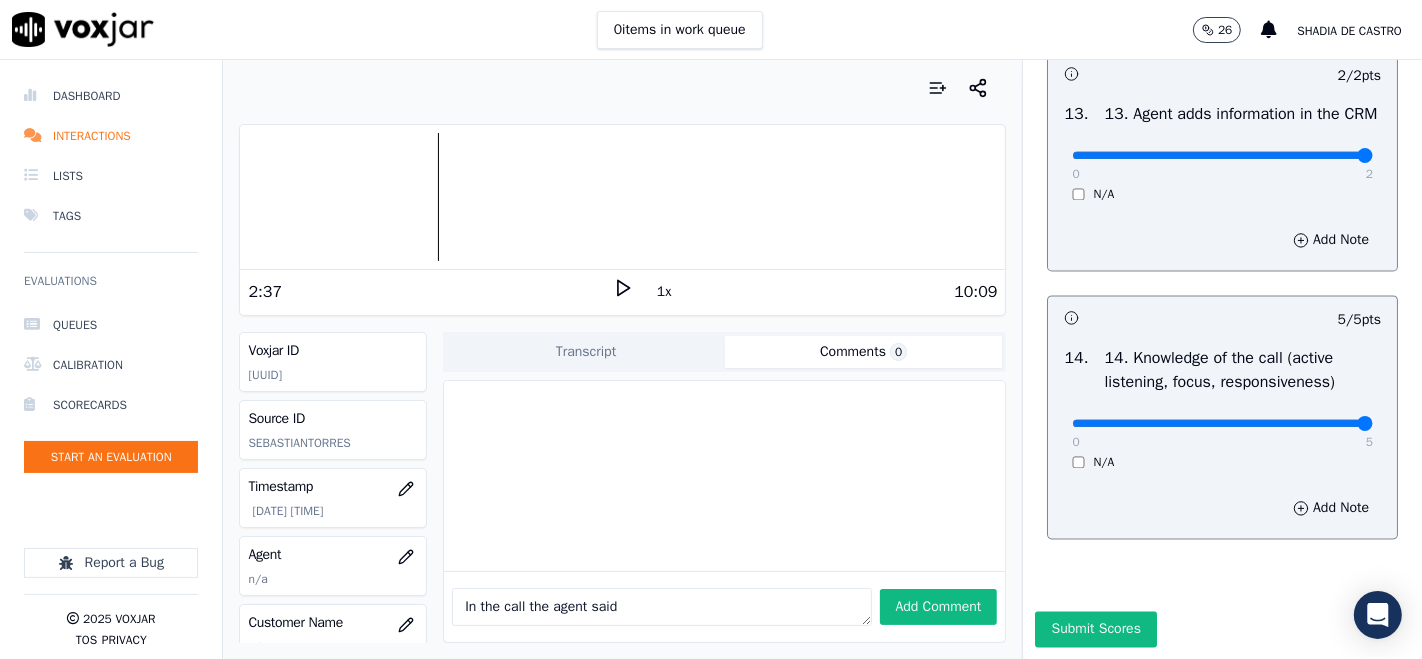 click at bounding box center [622, 197] 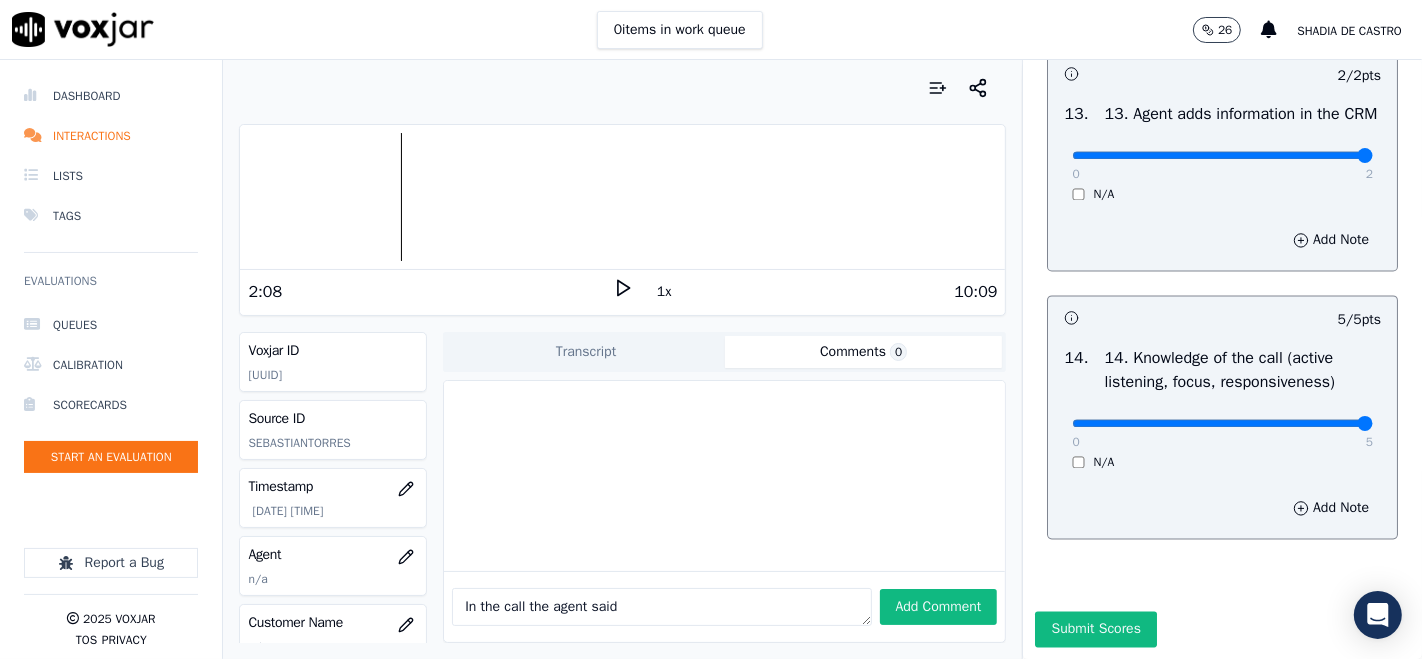 click 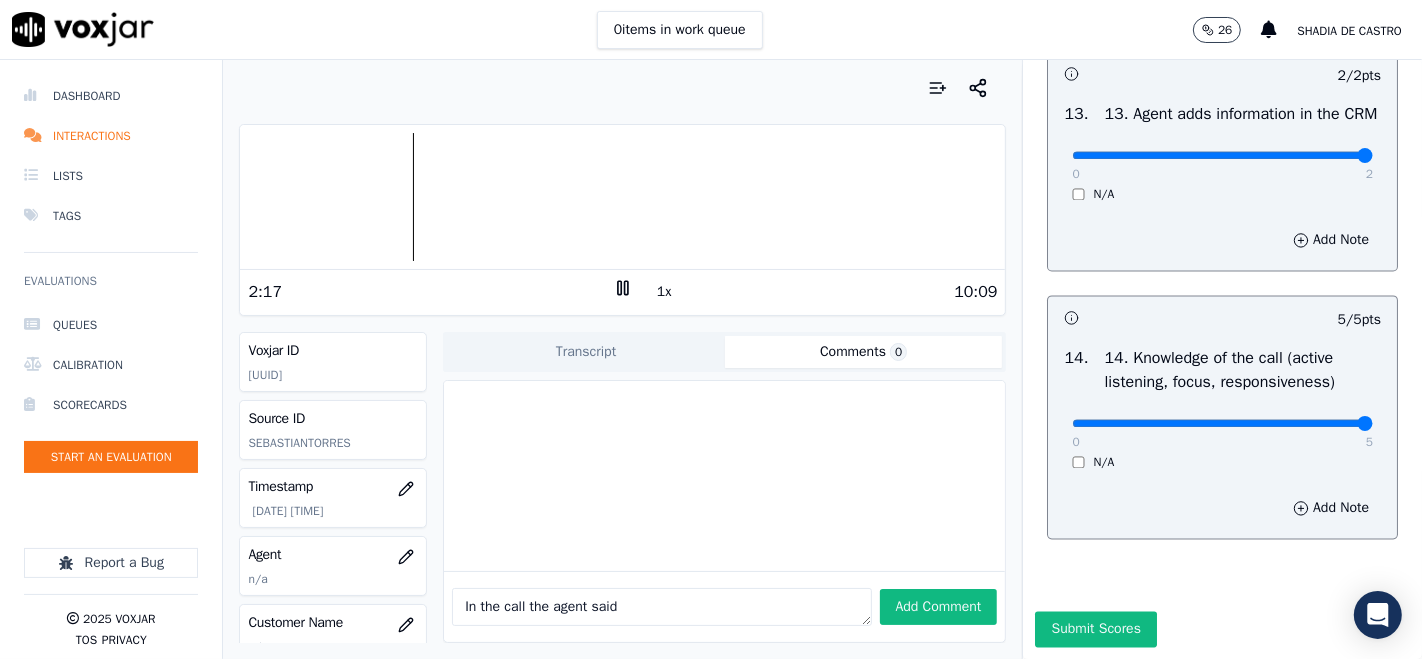 click at bounding box center [622, 197] 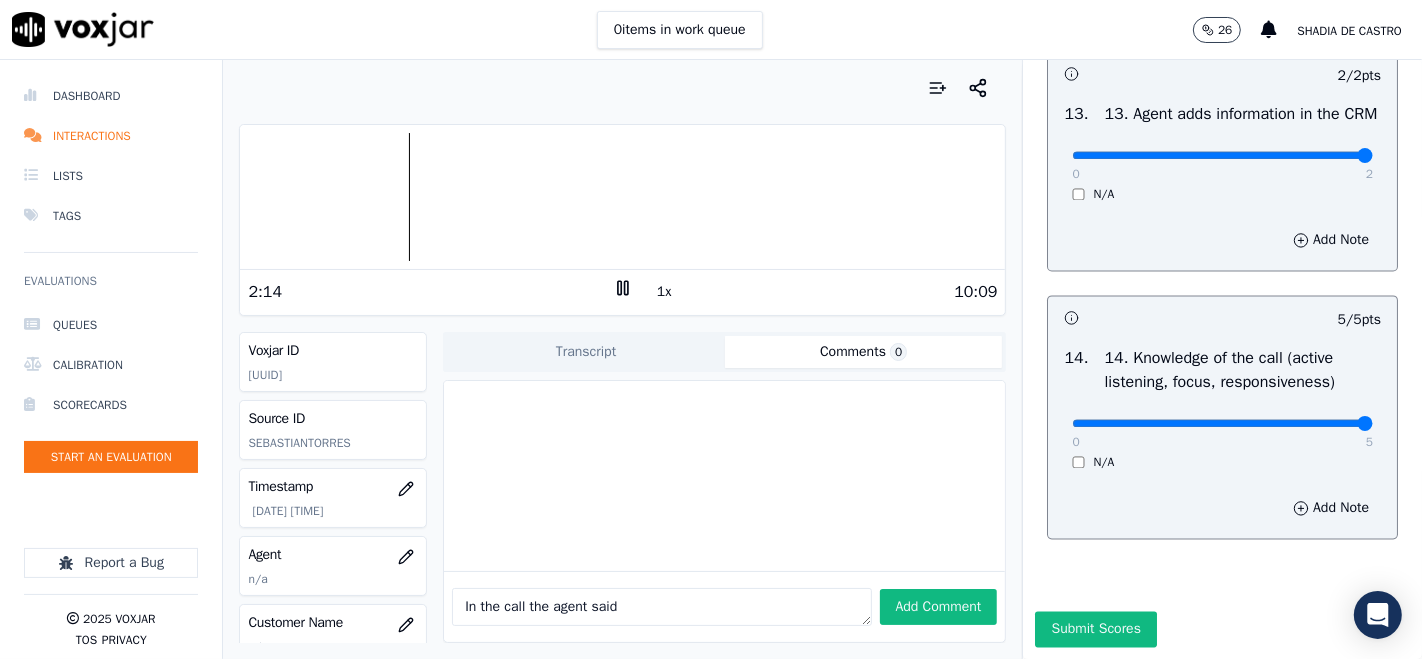 click 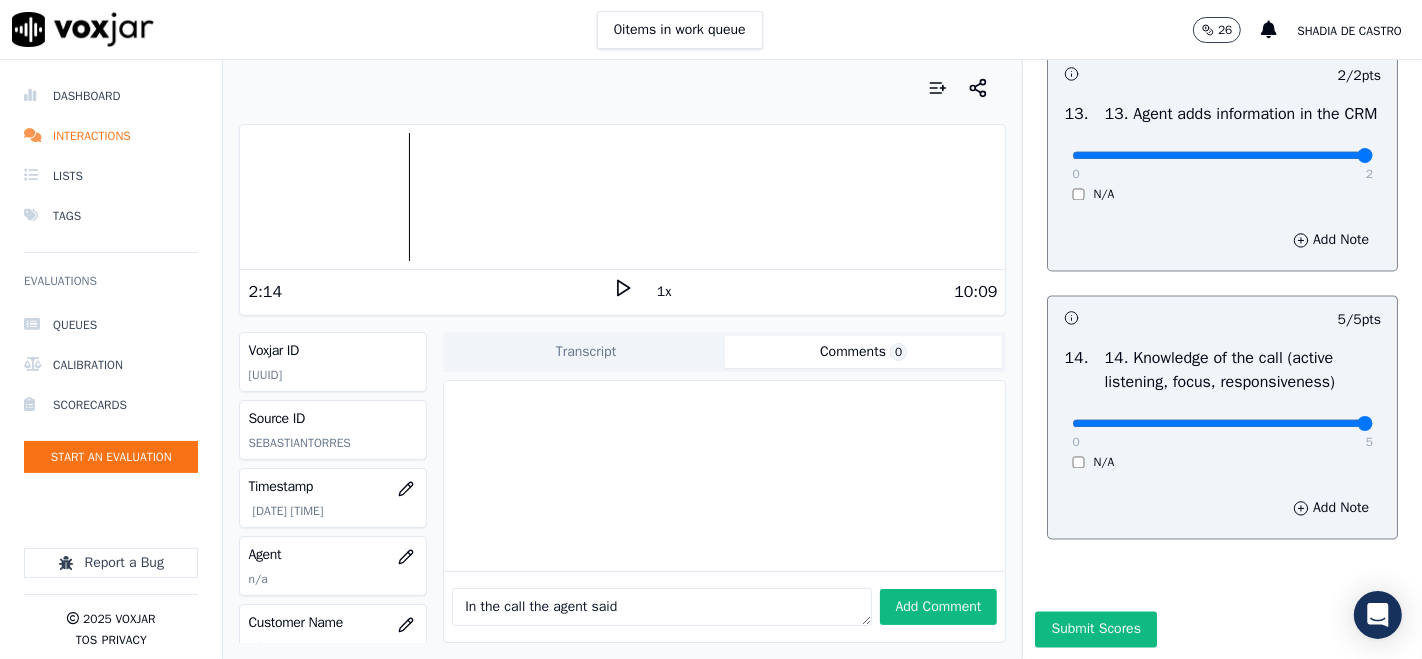 click on "In the call the agent said" at bounding box center [661, 607] 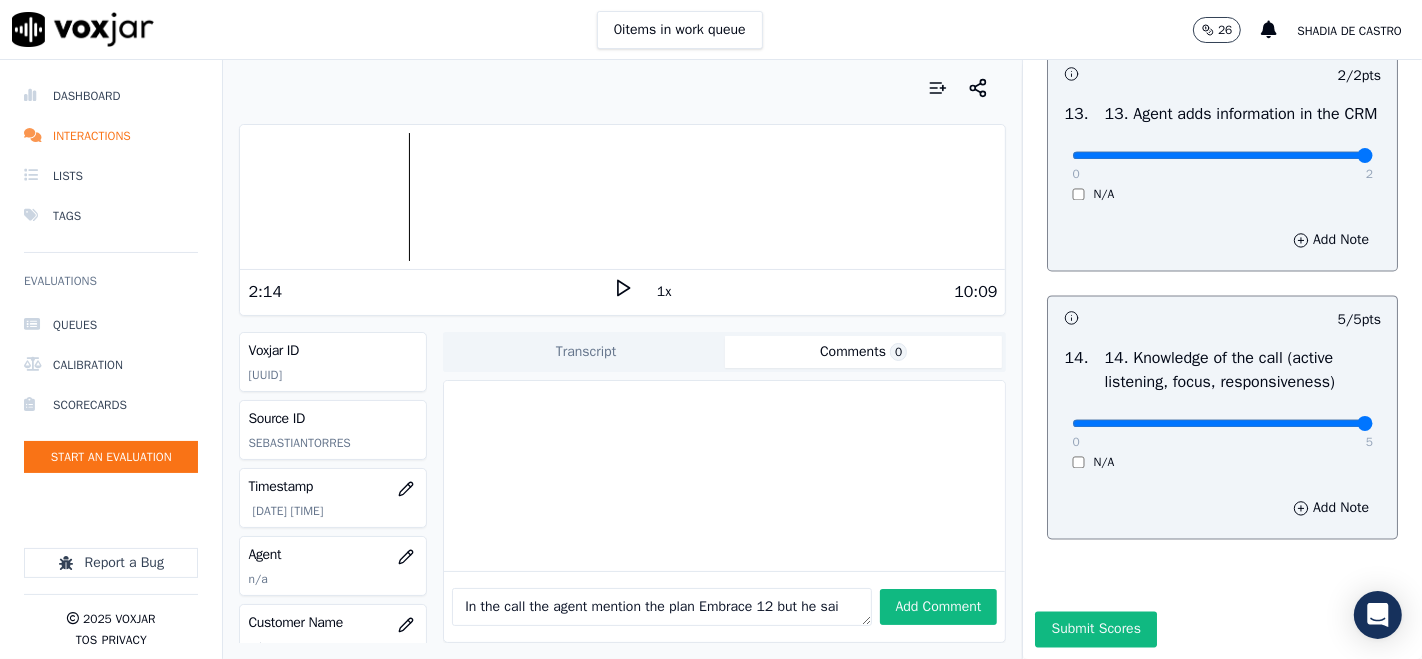scroll, scrollTop: 11, scrollLeft: 0, axis: vertical 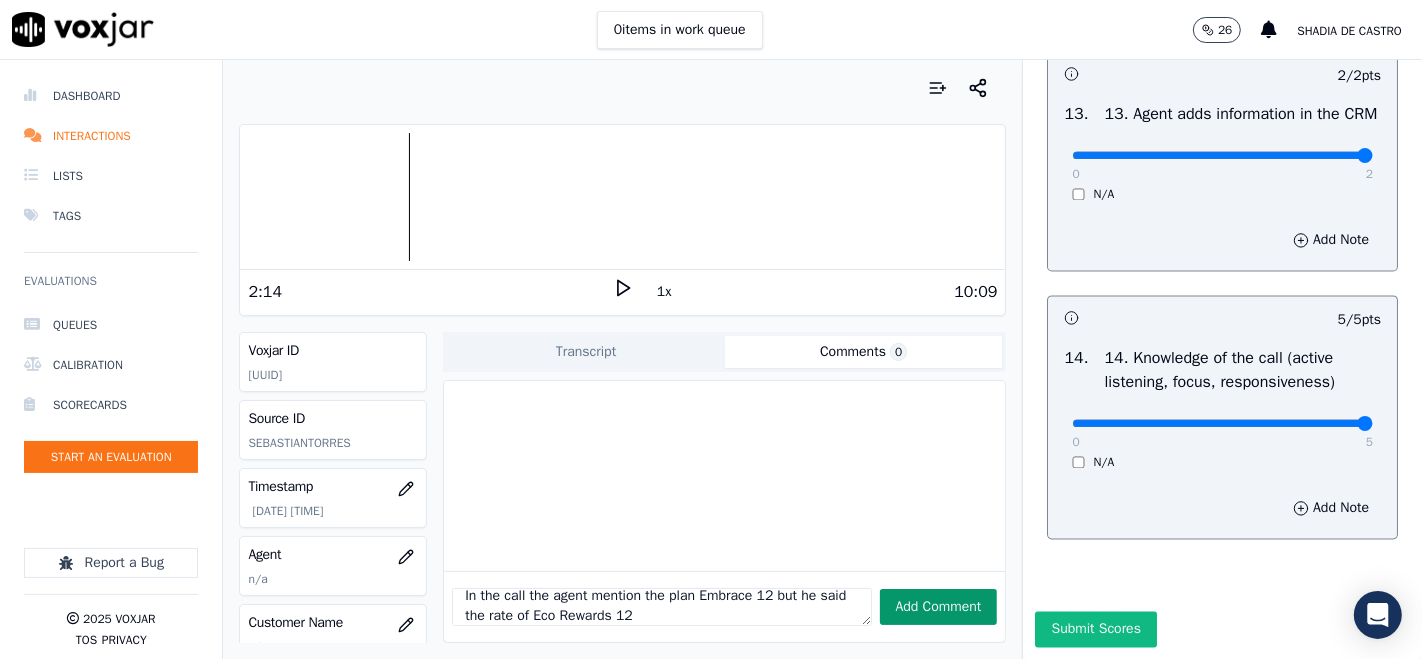 type on "In the call the agent mention the plan Embrace 12 but he said the rate of Eco Rewards 12" 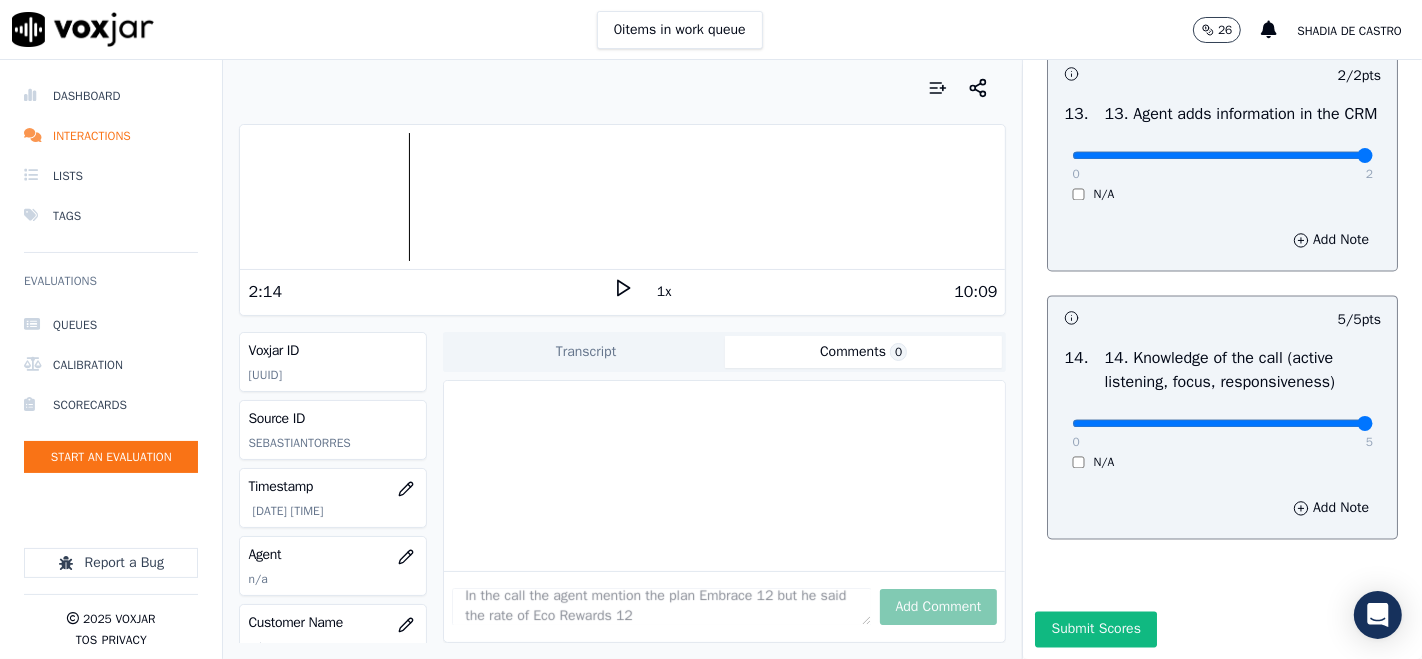 type 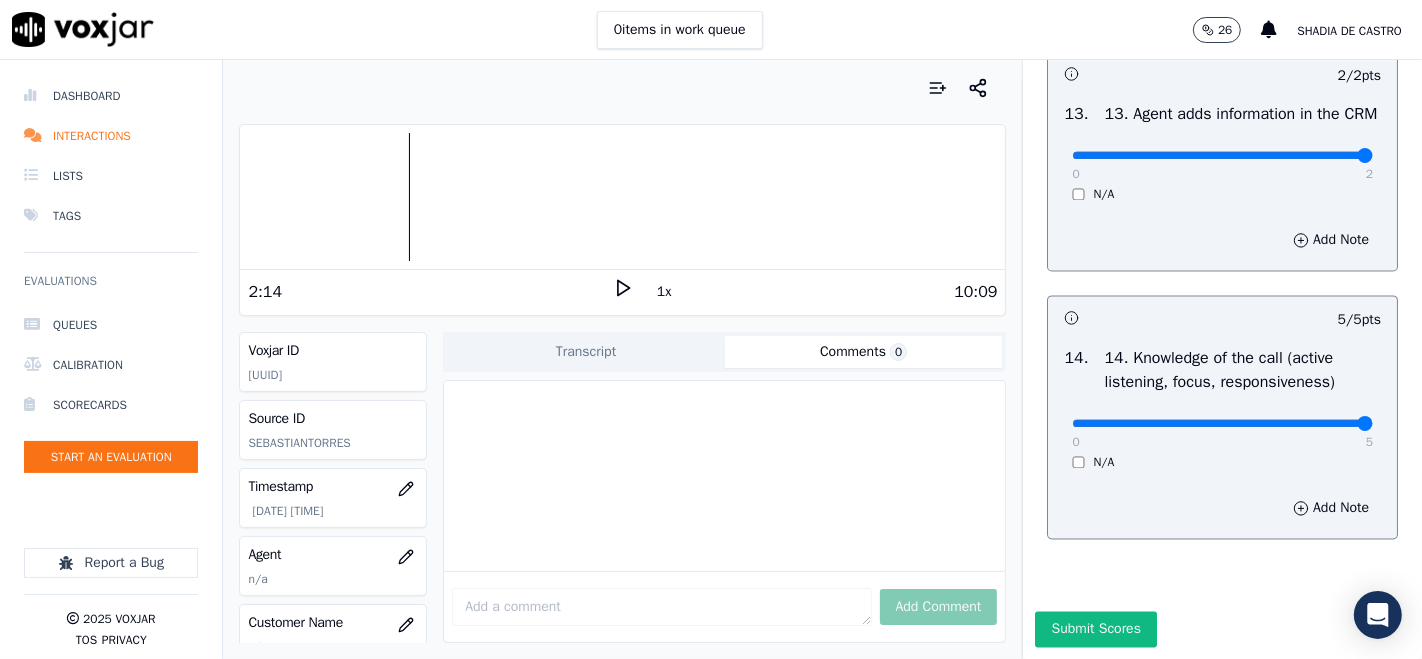 scroll, scrollTop: 0, scrollLeft: 0, axis: both 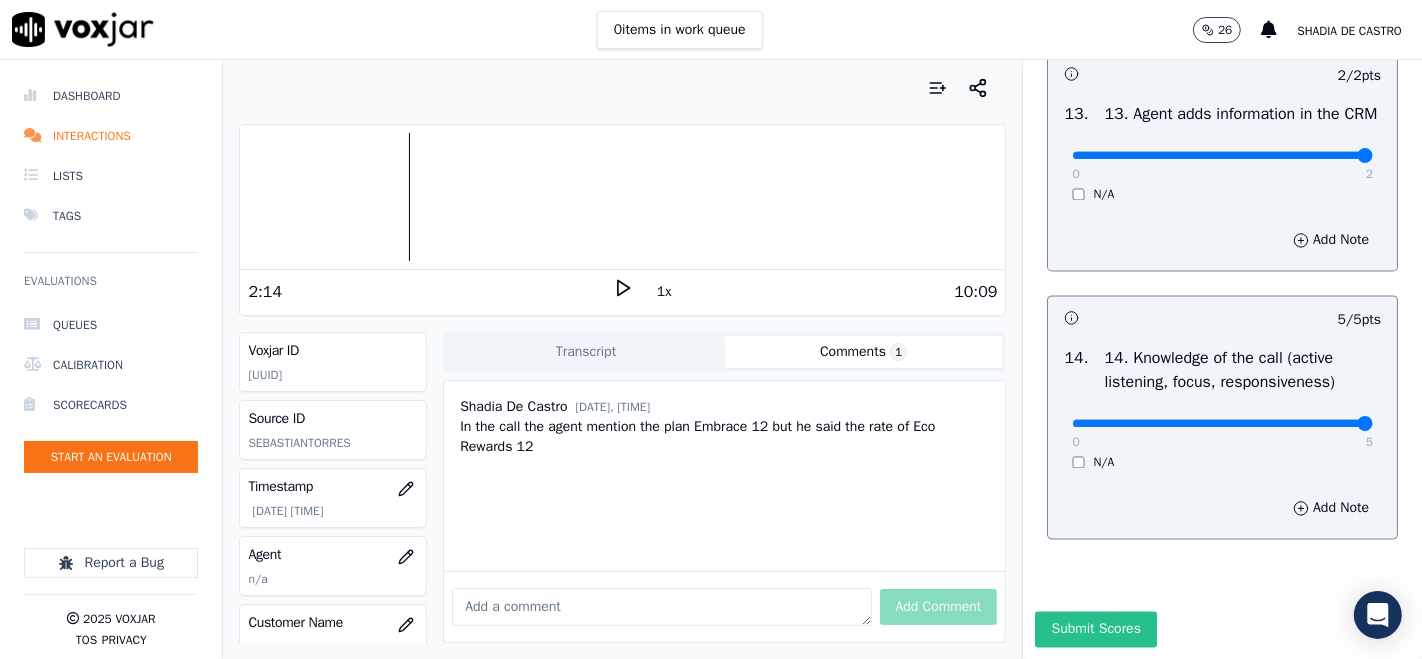 click on "Submit Scores" at bounding box center [1095, 629] 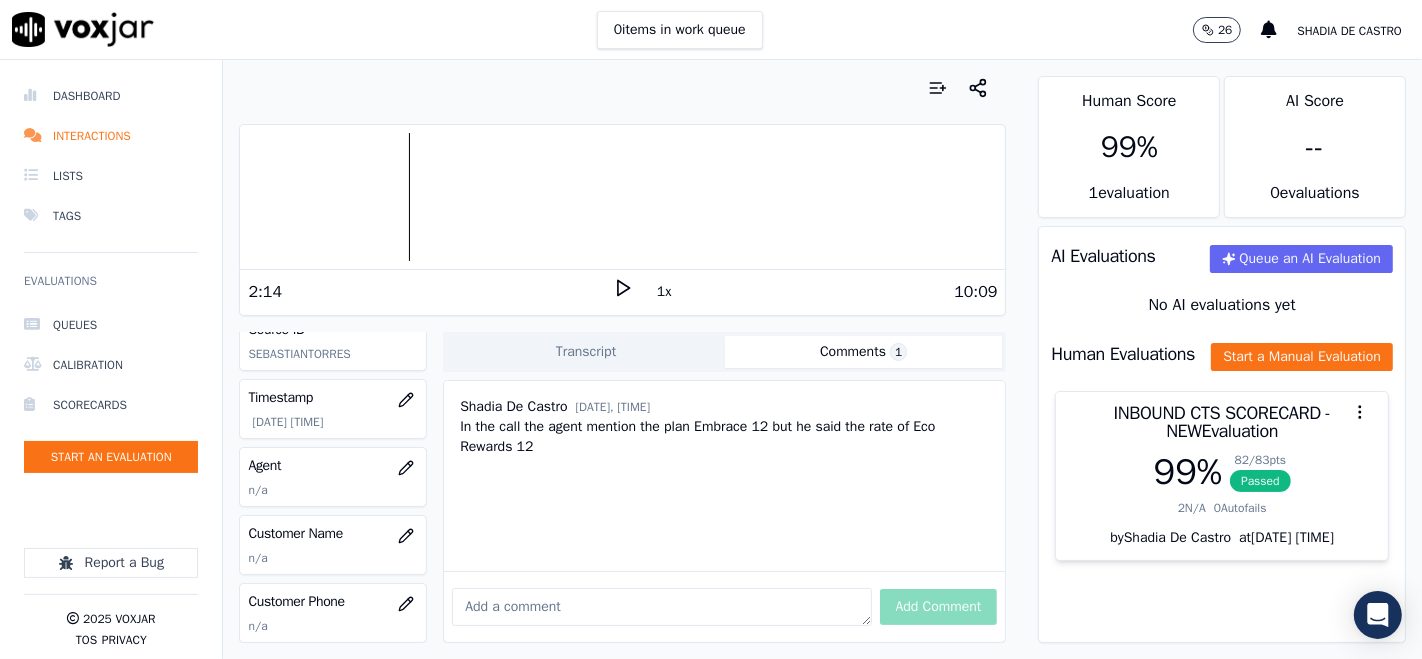 scroll, scrollTop: 111, scrollLeft: 0, axis: vertical 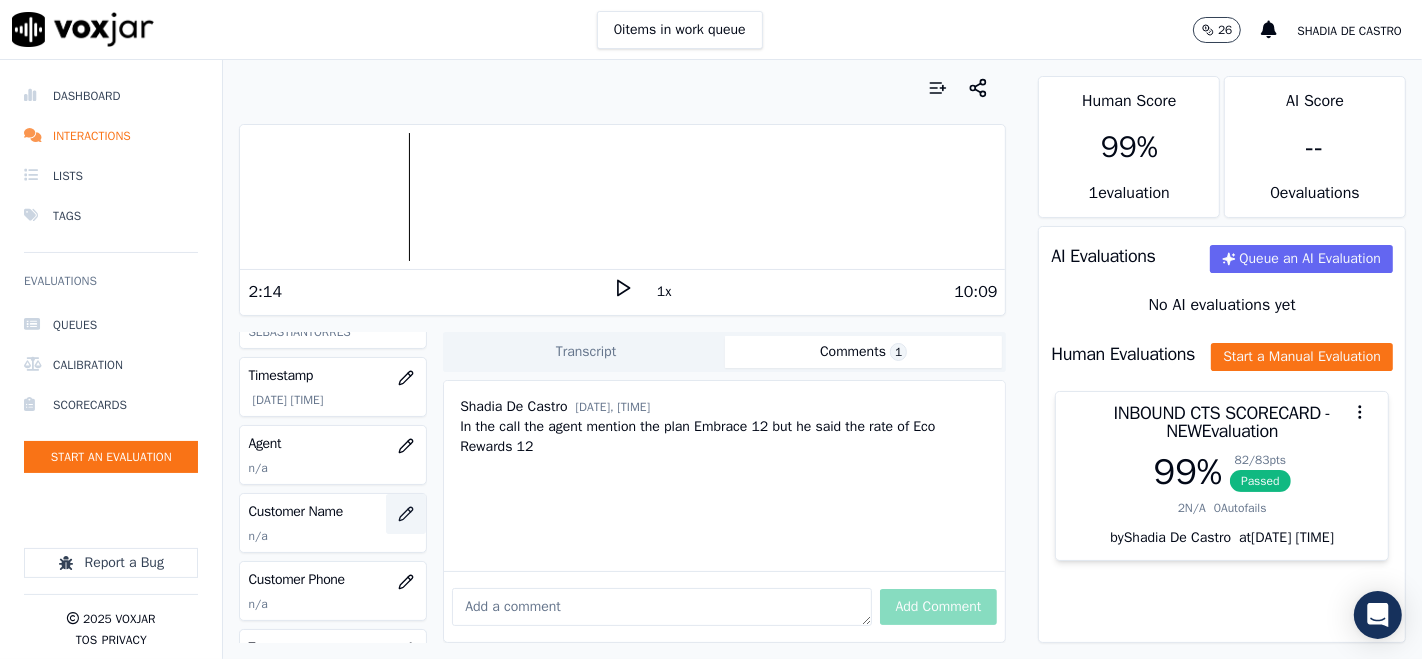 click 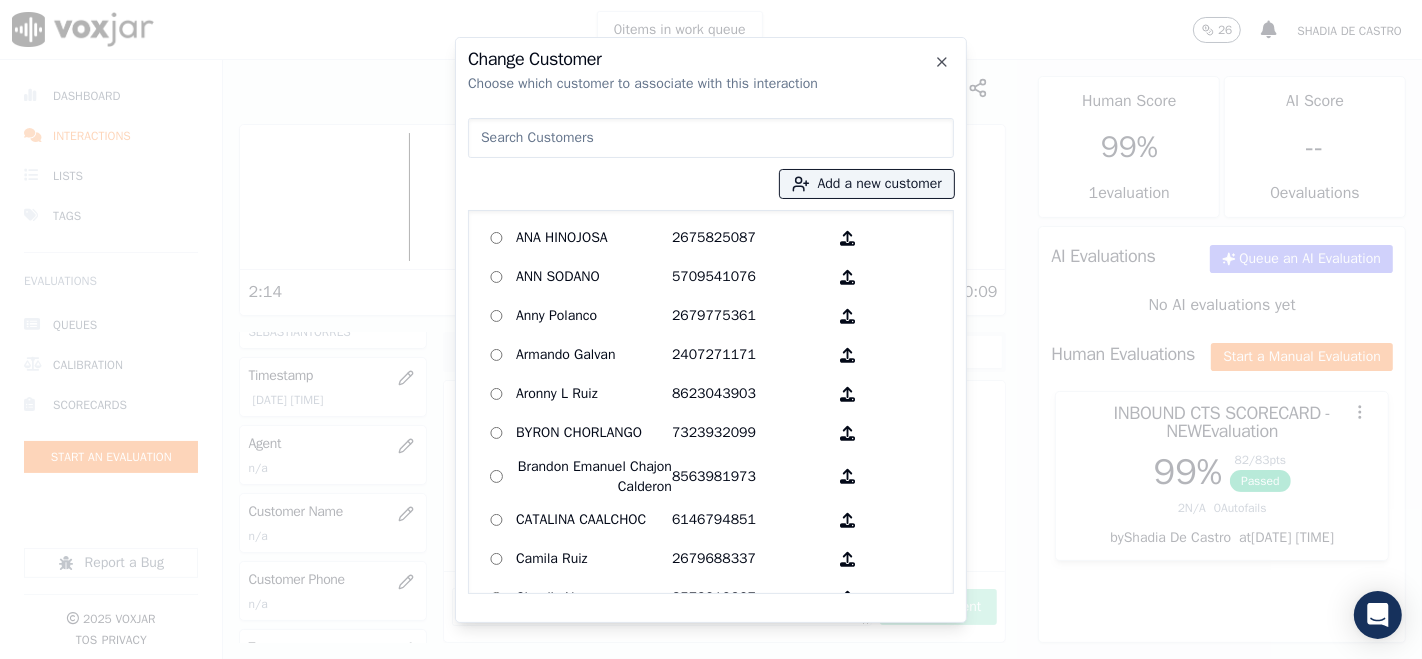click on "Add a new customer            ANA HINOJOSA   2675825087        ANN SODANO   5709541076        Anny Polanco   2679775361        Armando Galvan   2407271171        Aronny L Ruiz    8623043903        BYRON CHORLANGO   7323932099        Brandon Emanuel Chajon Calderon   8563981973        CATALINA CAALCHOC   6146794851        Camila Ruiz   2679688337        Claudia Yepes   8573919367        Edilson Lavarda   7745400244        Elder Flores Vasquez   8573129063        Francisca Gomez    5717581840        GONZALEZ F PLAZA   4847698999        GWENDOLYN TOMLIN   2676489227        Gladis Rosalina Saucedo   3055408691        Gwendolyn Belser   2672126643        IRIS BOYSAW   2167276507        IVONETE RIBEIRO-ALMEIDA   8578884971        JESSI PONCE RAUDALES   9085405378        JUAN DURAN   9787157853        JUAN RAMON COLLADO RODRIGUEZ   7329845956        JULIETH SANTOS   7819138857        Juan J Garcia Sabino   9298671095        Juan Montano   6177356339" at bounding box center [711, 352] 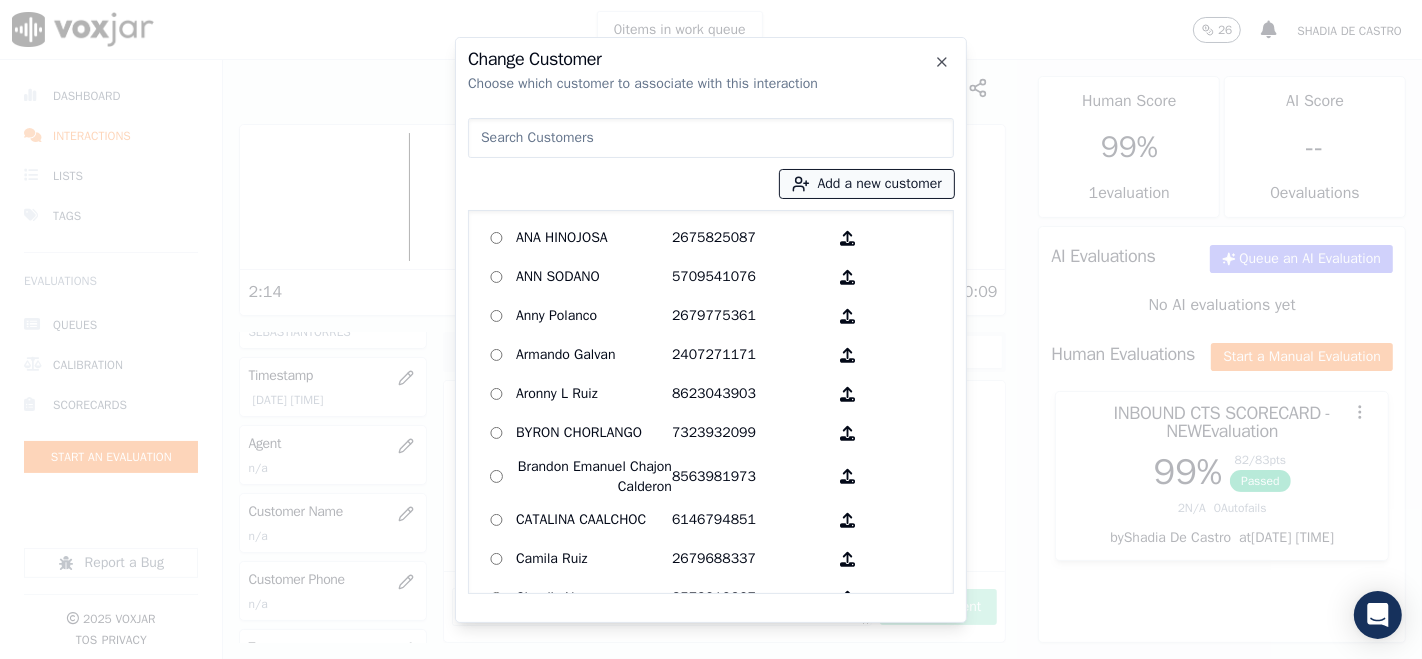 click on "Add a new customer" at bounding box center (867, 184) 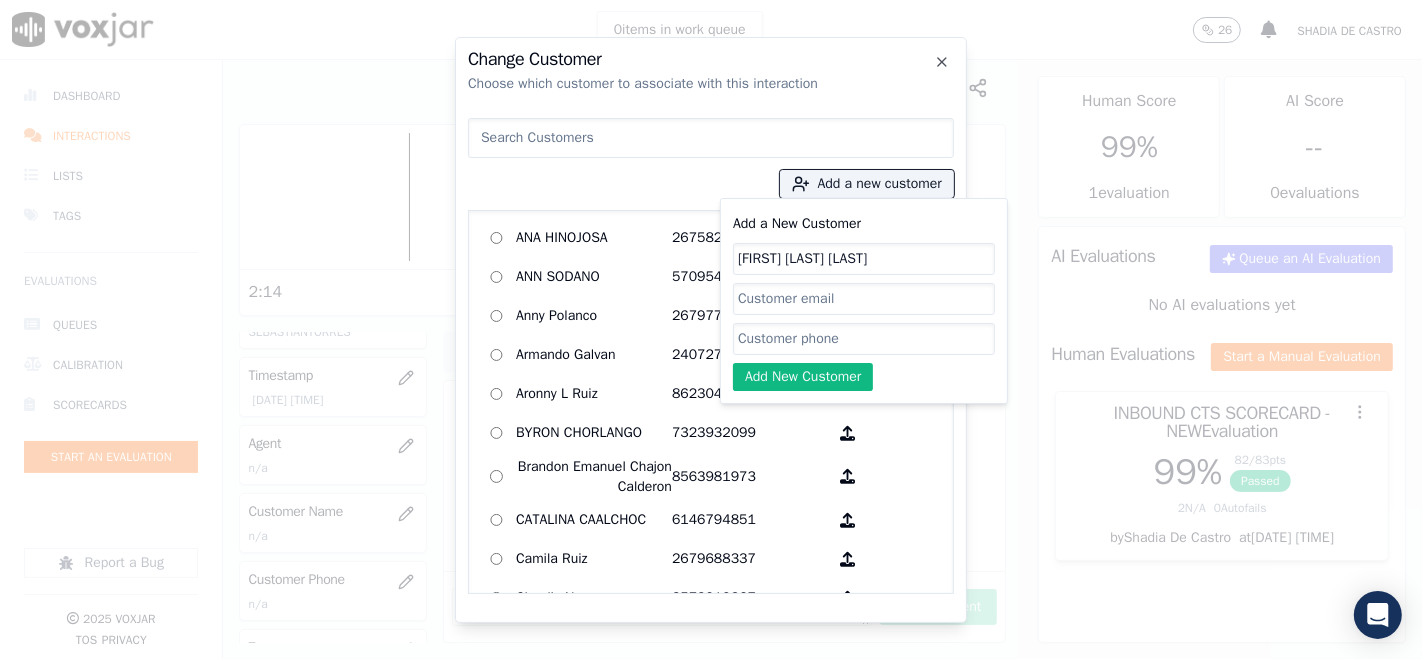 type on "Benjamin Medina Carpio" 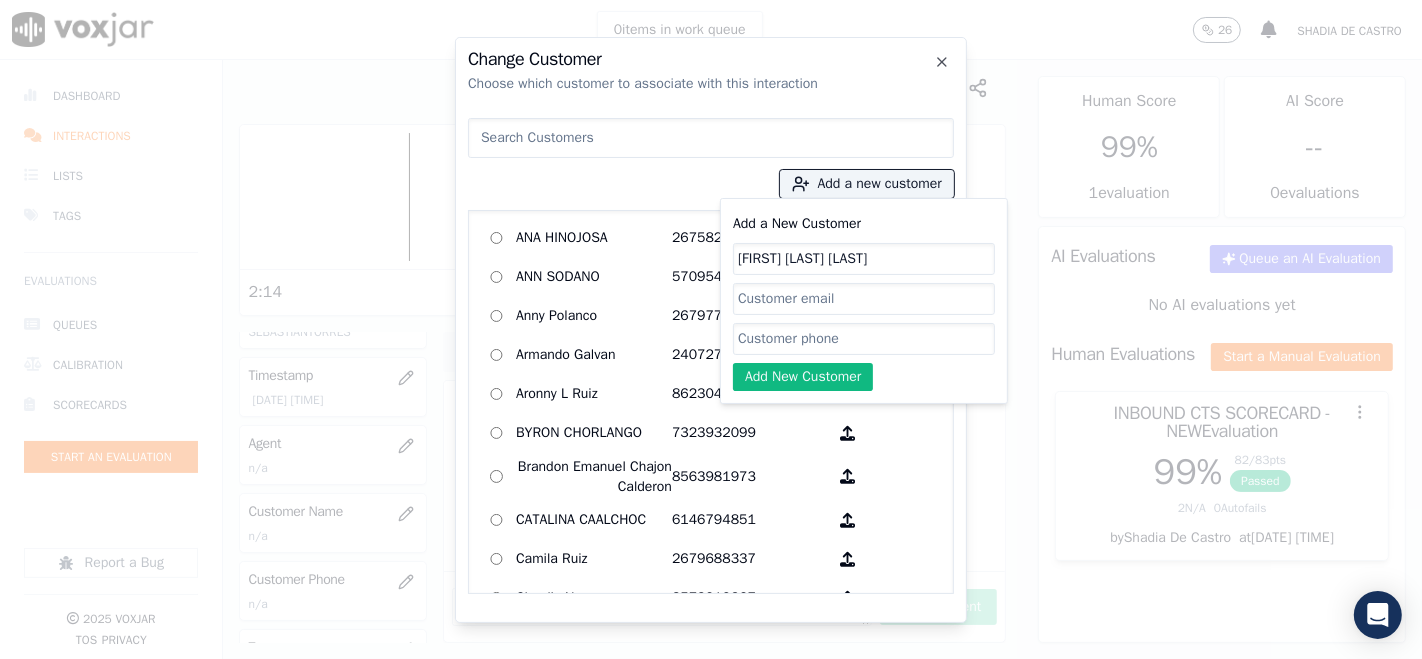 click on "Add a New Customer" 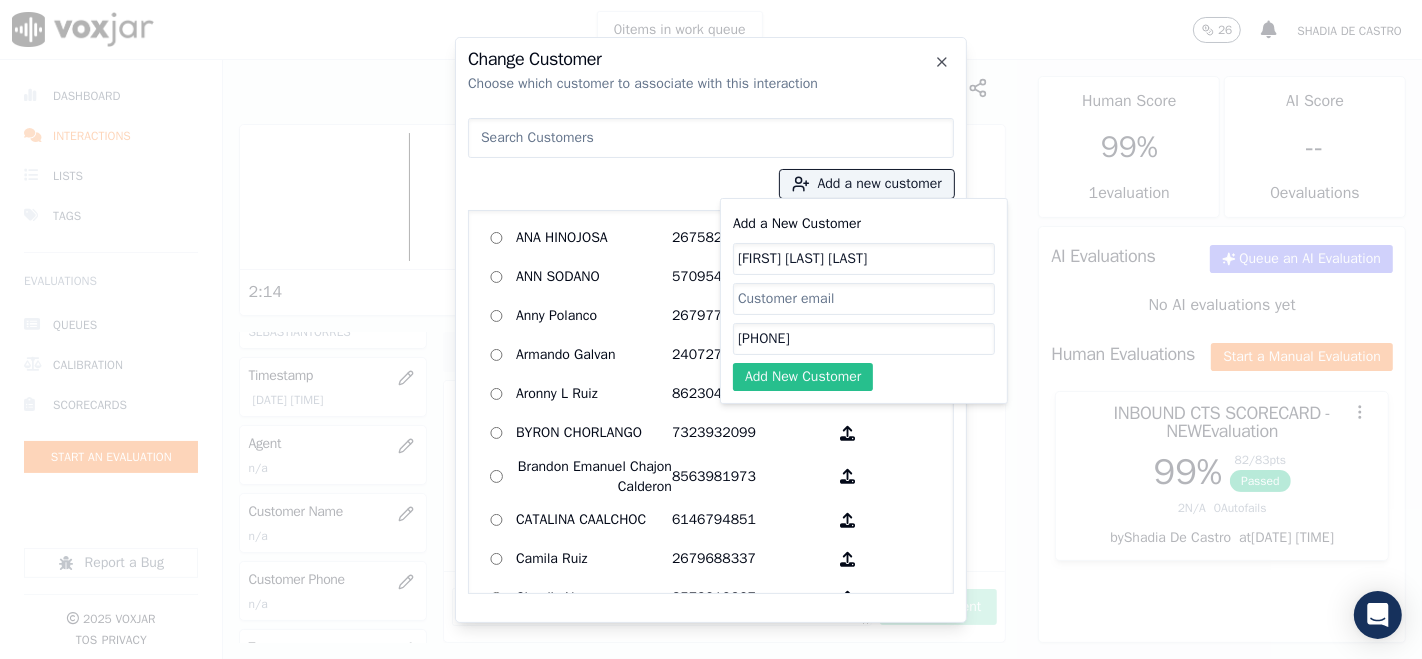 type on "8573168779" 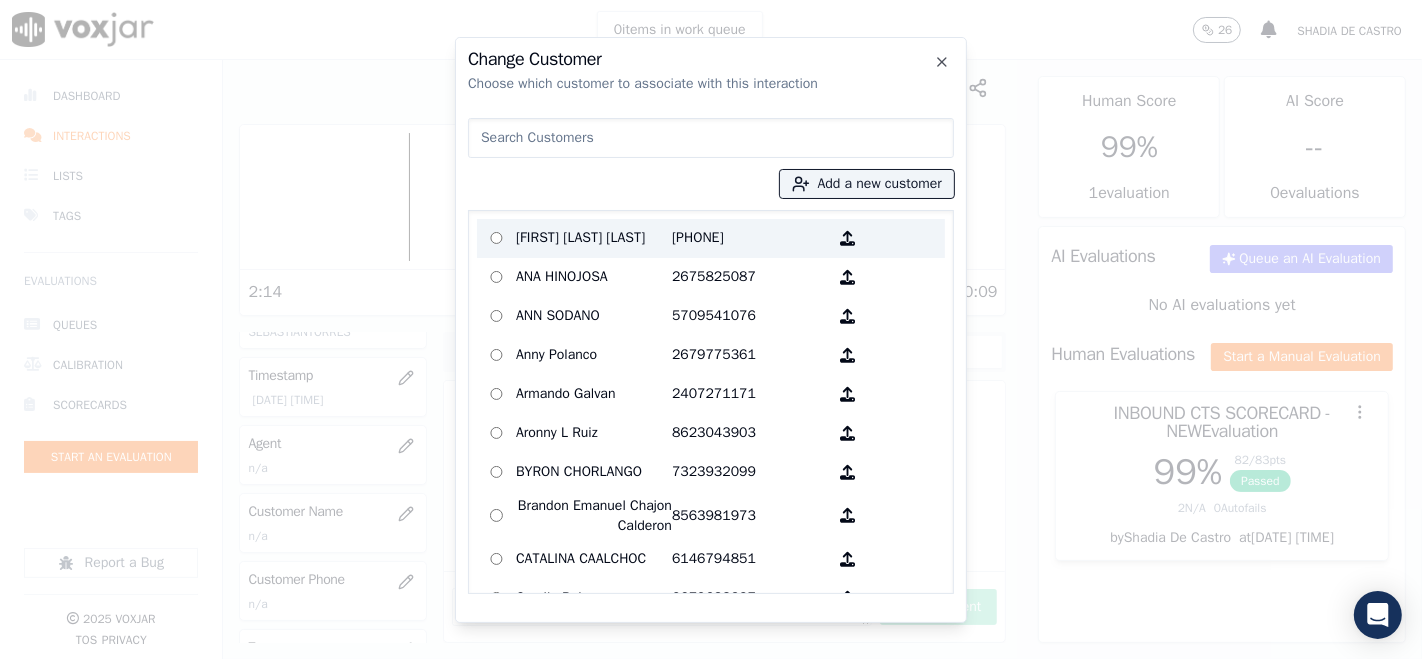 click on "[PHONE]" at bounding box center [750, 238] 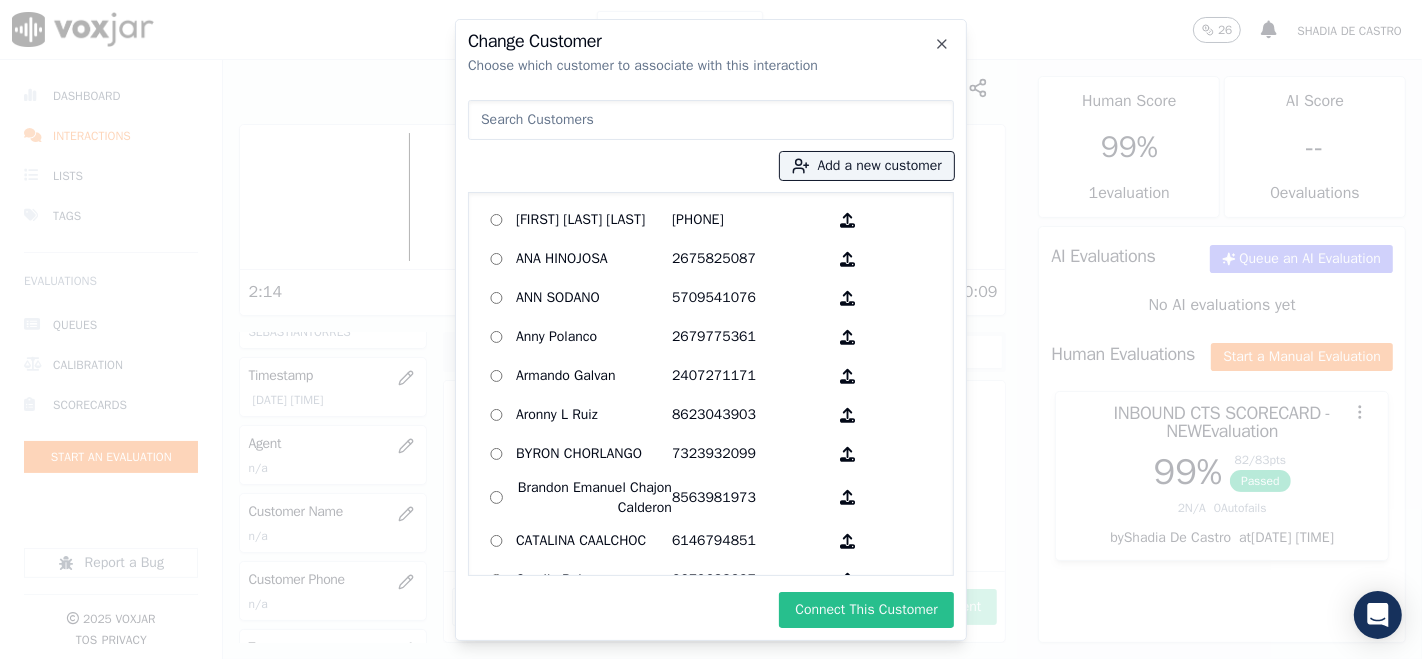 click on "Connect This Customer" at bounding box center [866, 610] 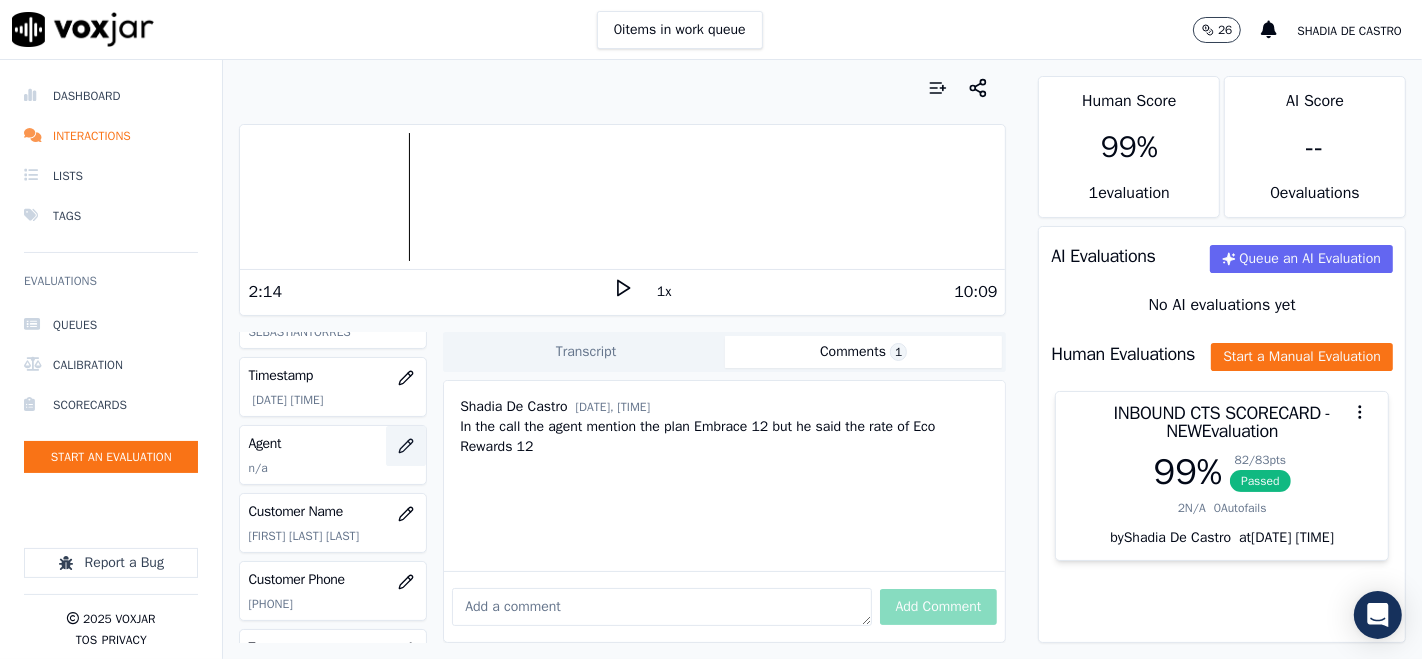 click at bounding box center [406, 446] 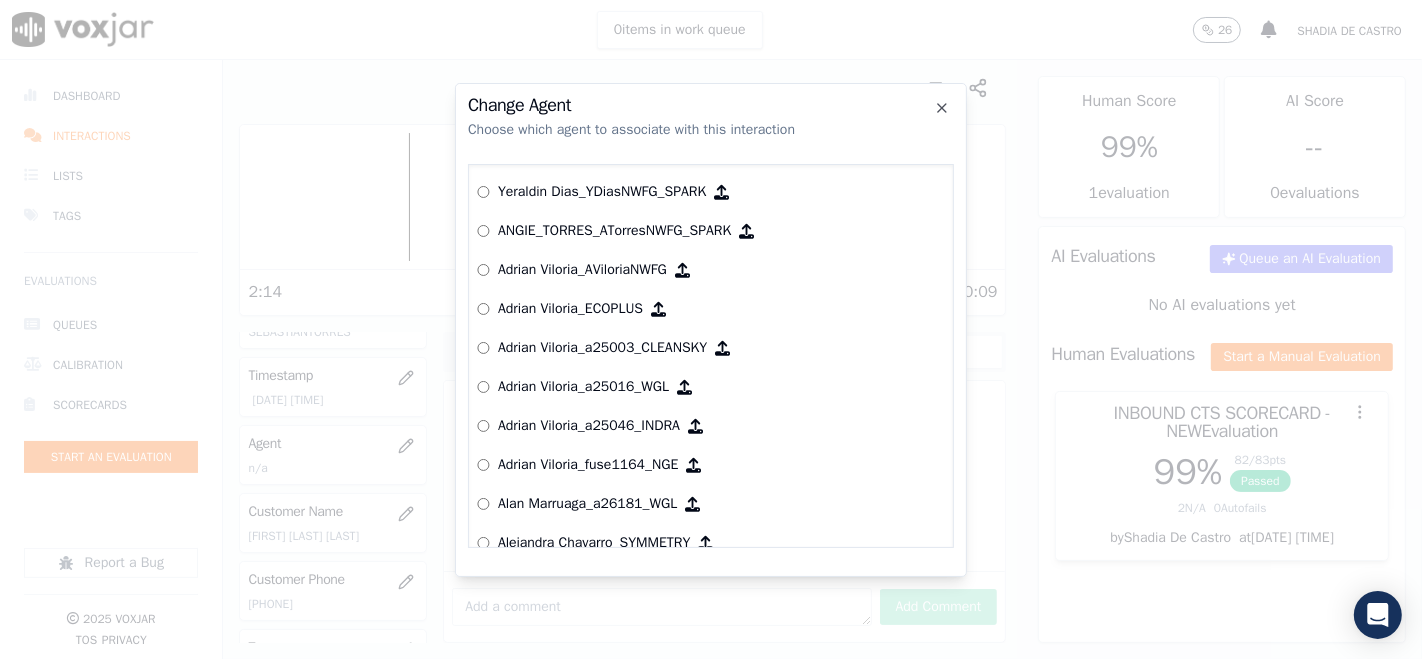 click on "Change Agent" at bounding box center [711, 105] 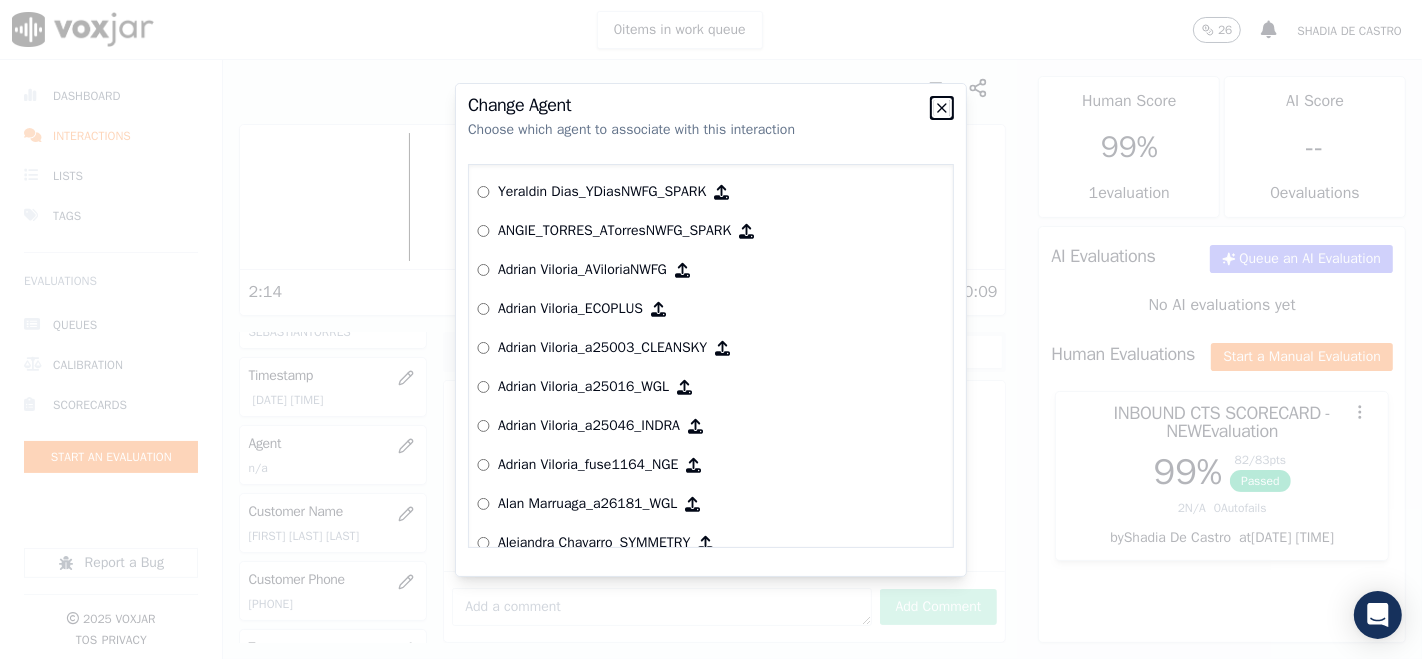 click 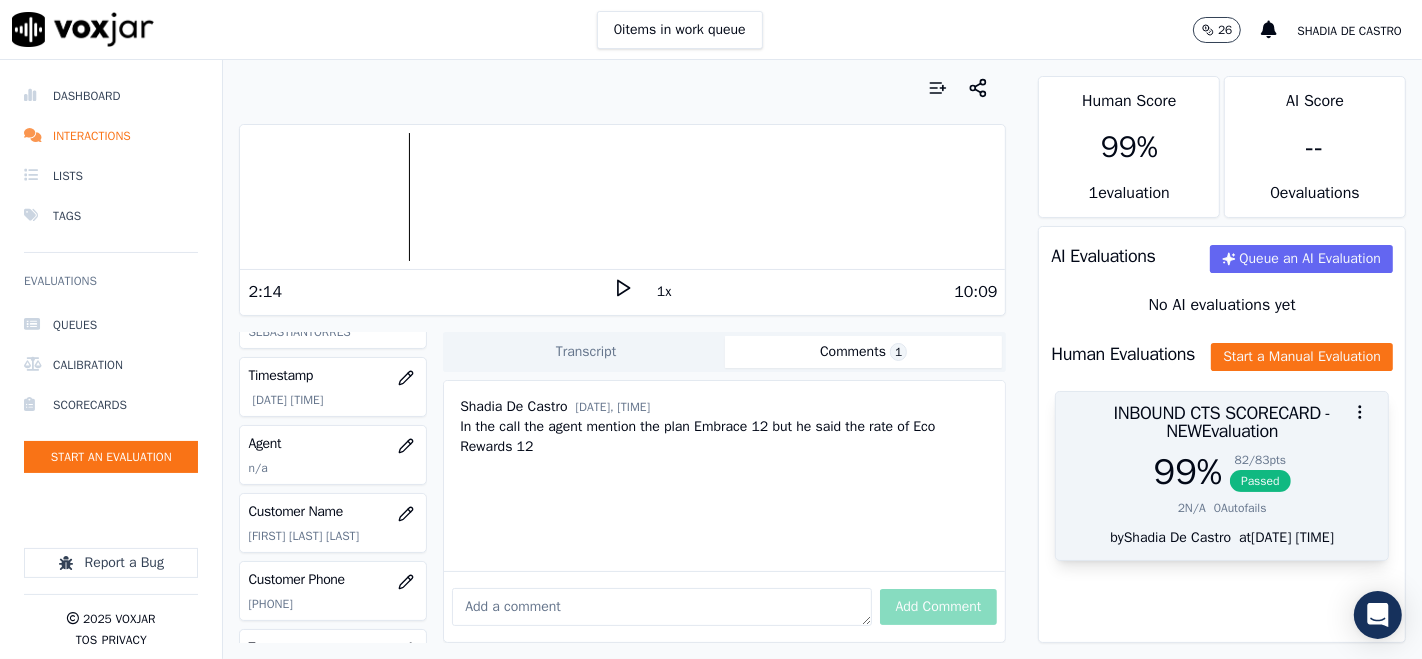 click on "Passed" at bounding box center (1260, 481) 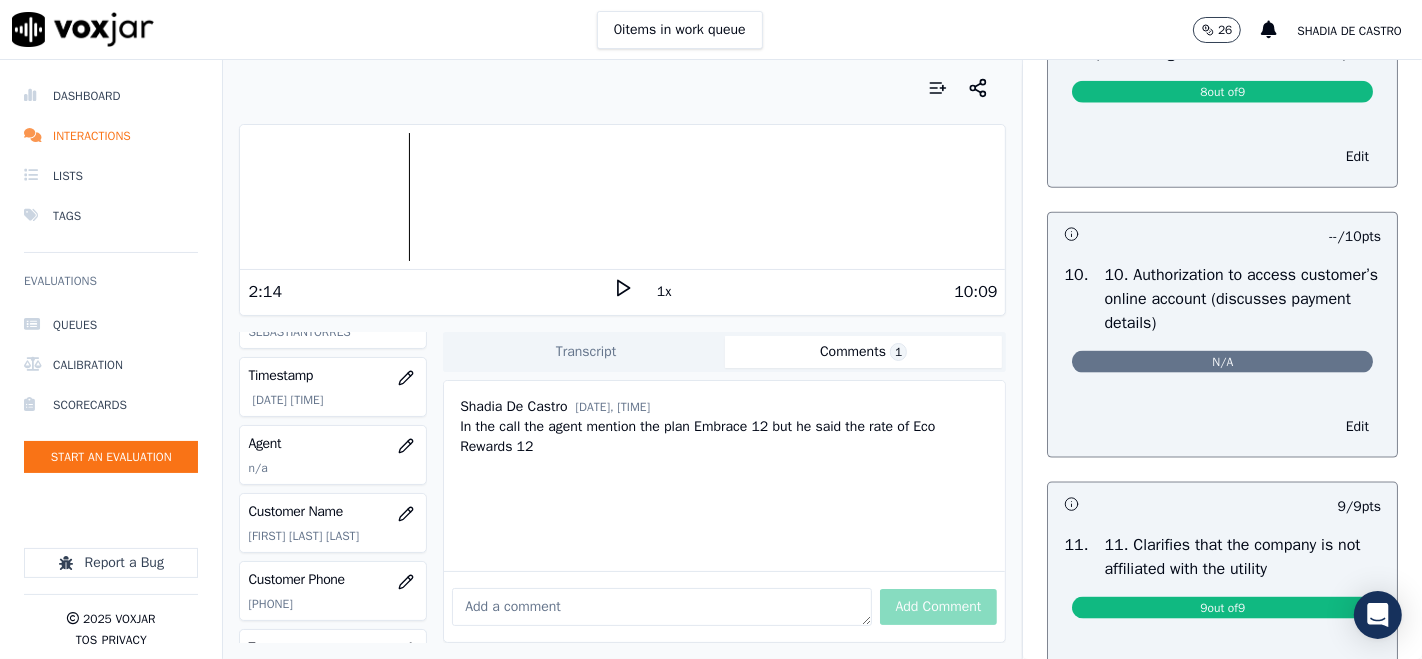 scroll, scrollTop: 2111, scrollLeft: 0, axis: vertical 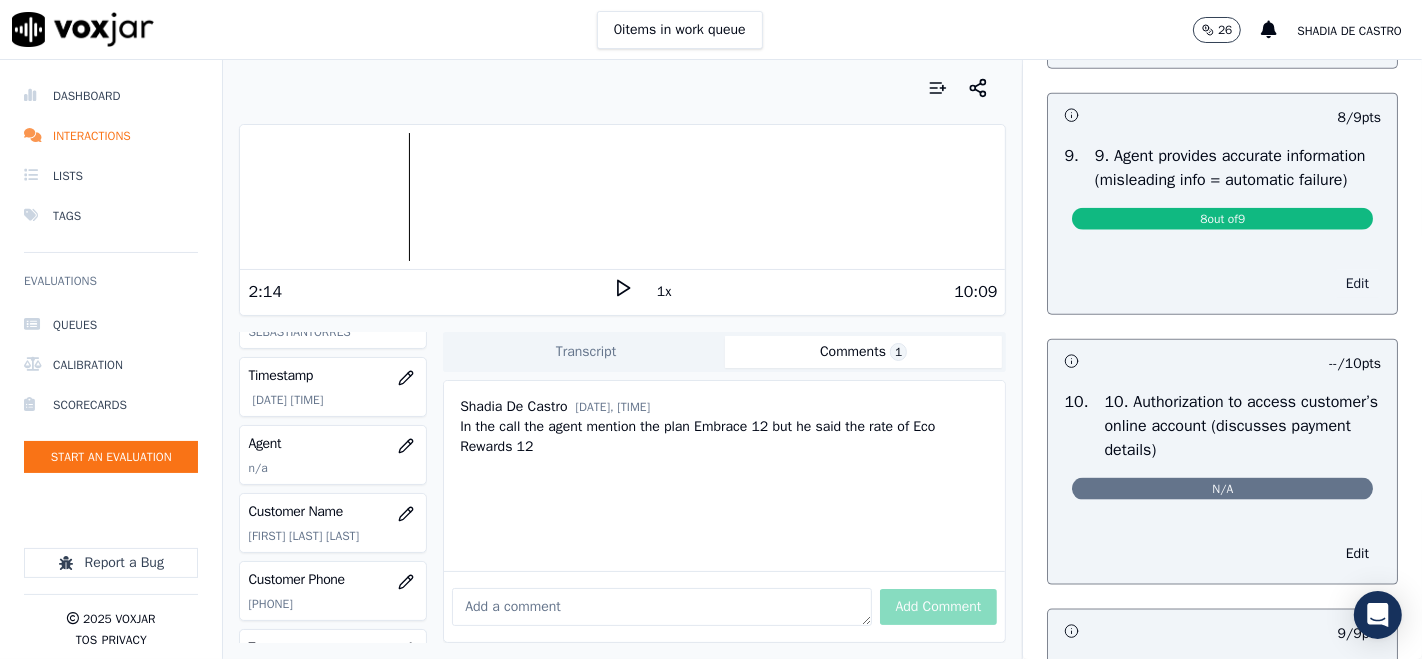 click on "Edit" at bounding box center (1357, 284) 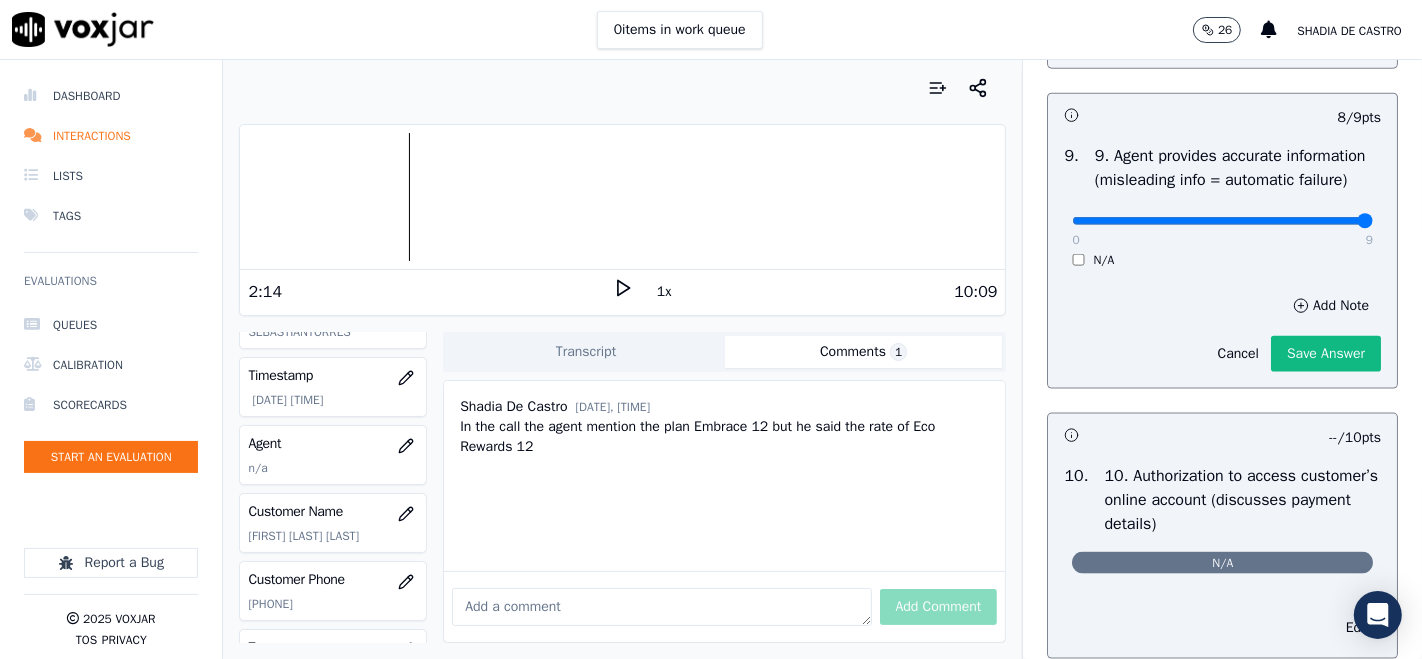 type on "9" 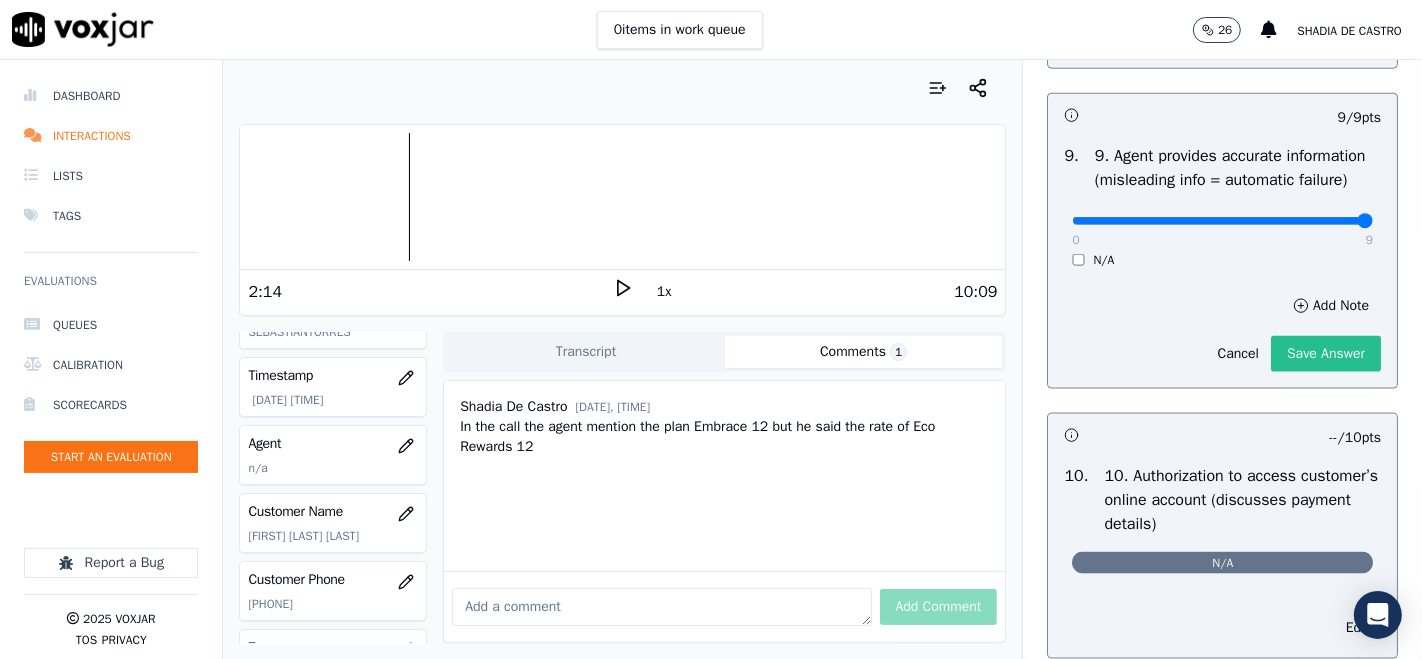 click on "Save Answer" 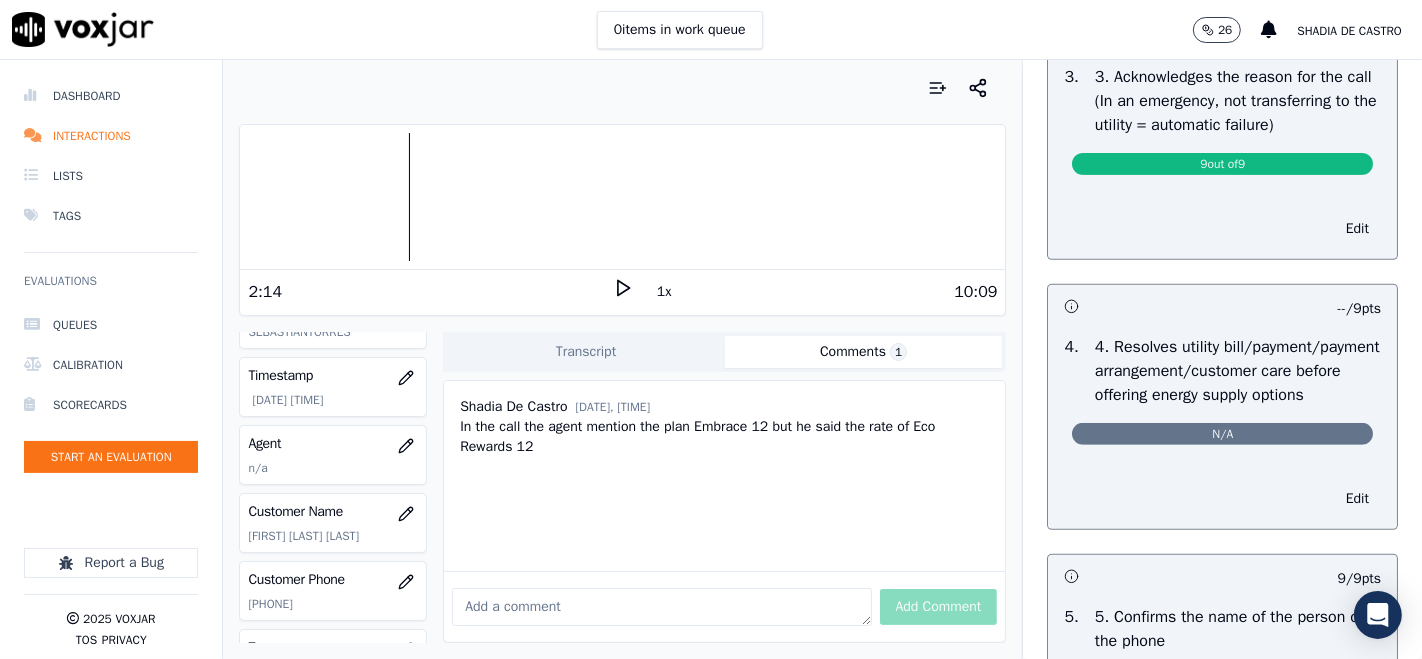 scroll, scrollTop: 0, scrollLeft: 0, axis: both 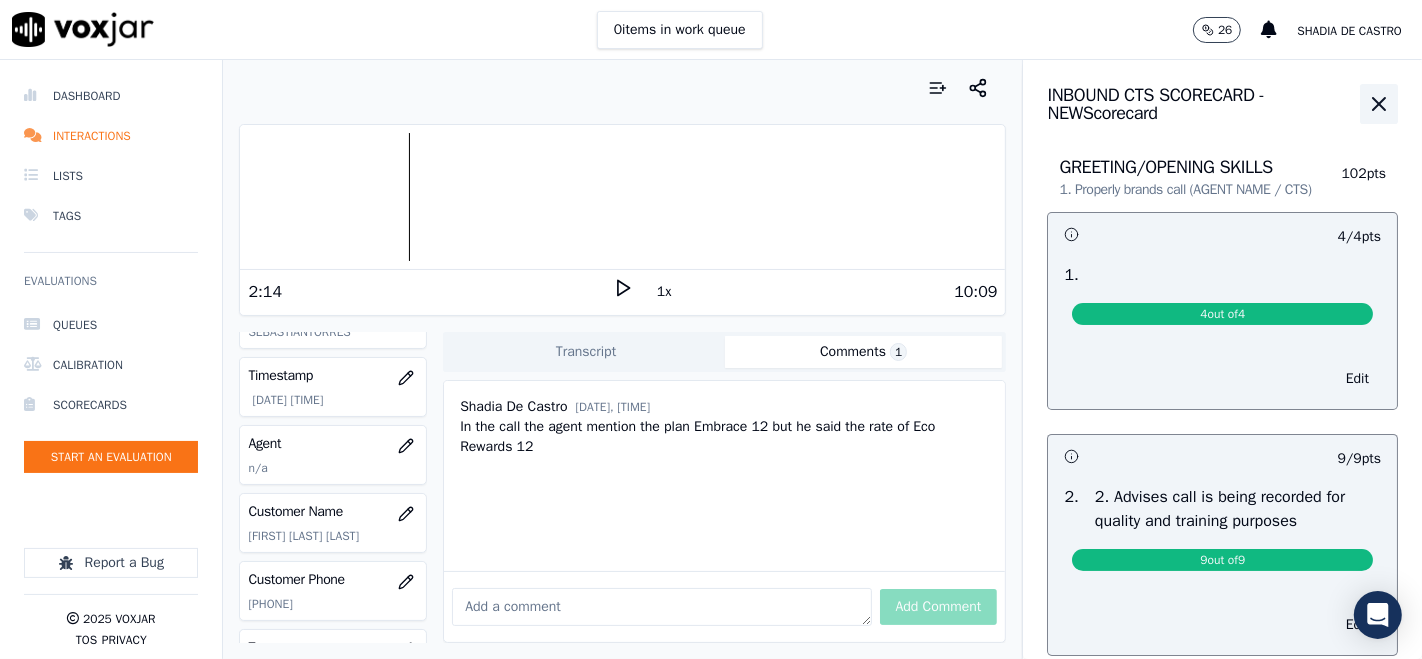 click 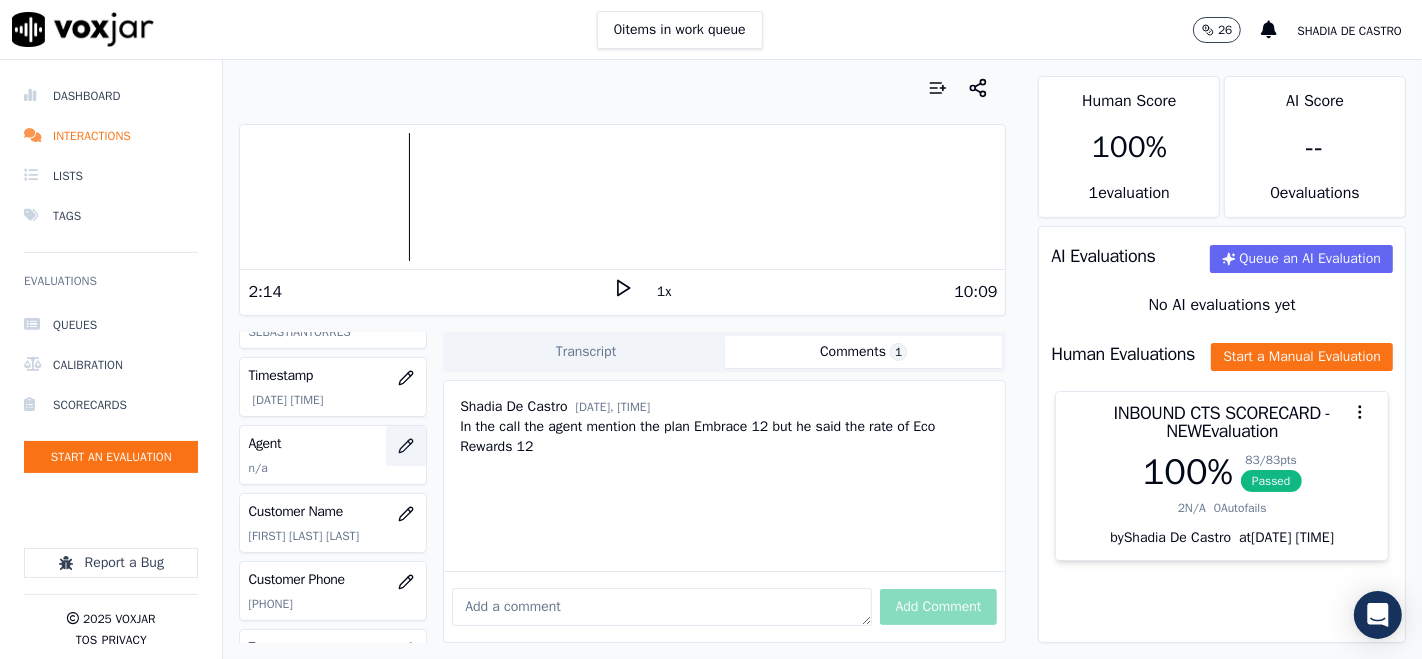 click 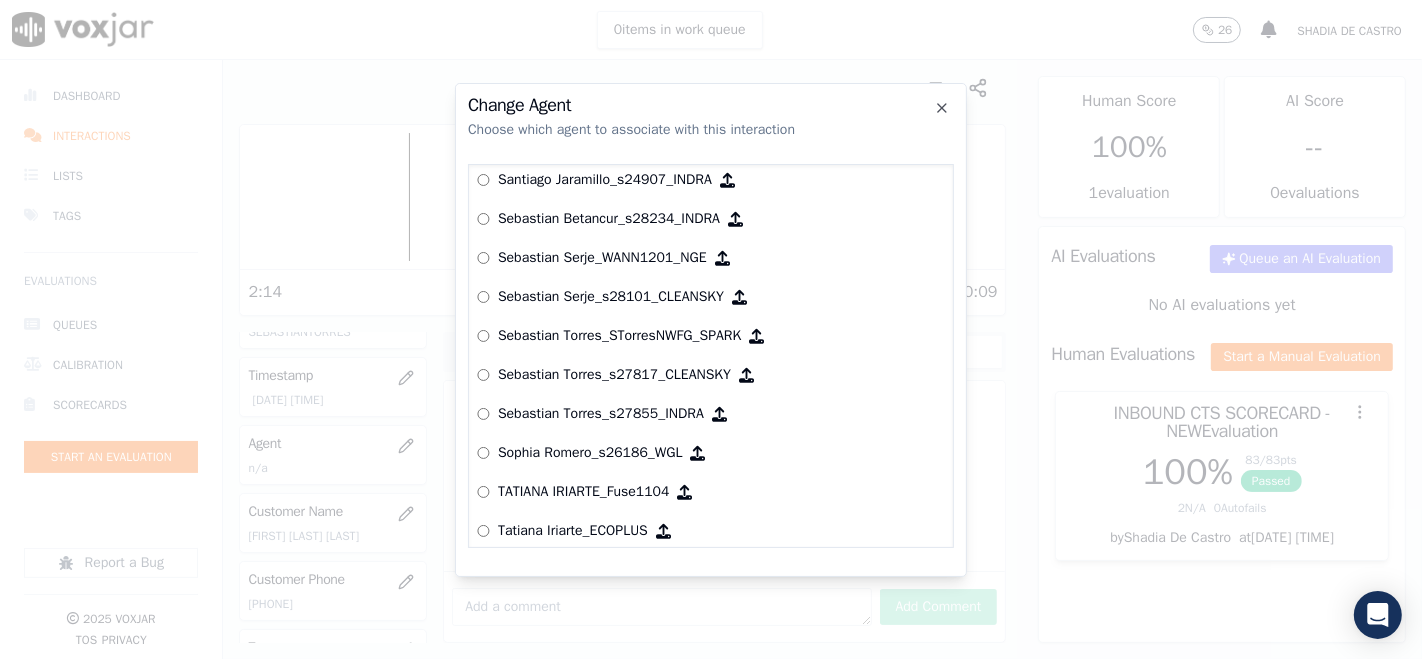 scroll, scrollTop: 8002, scrollLeft: 0, axis: vertical 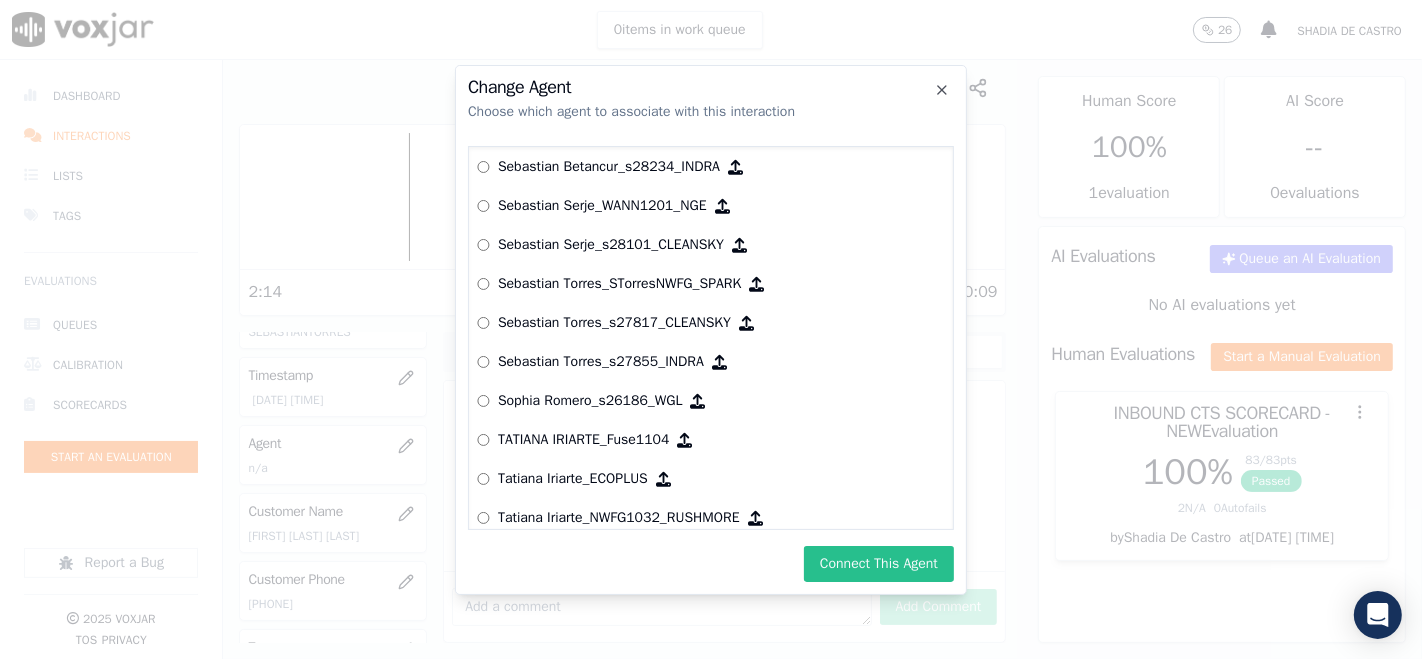 click on "Connect This Agent" at bounding box center (879, 564) 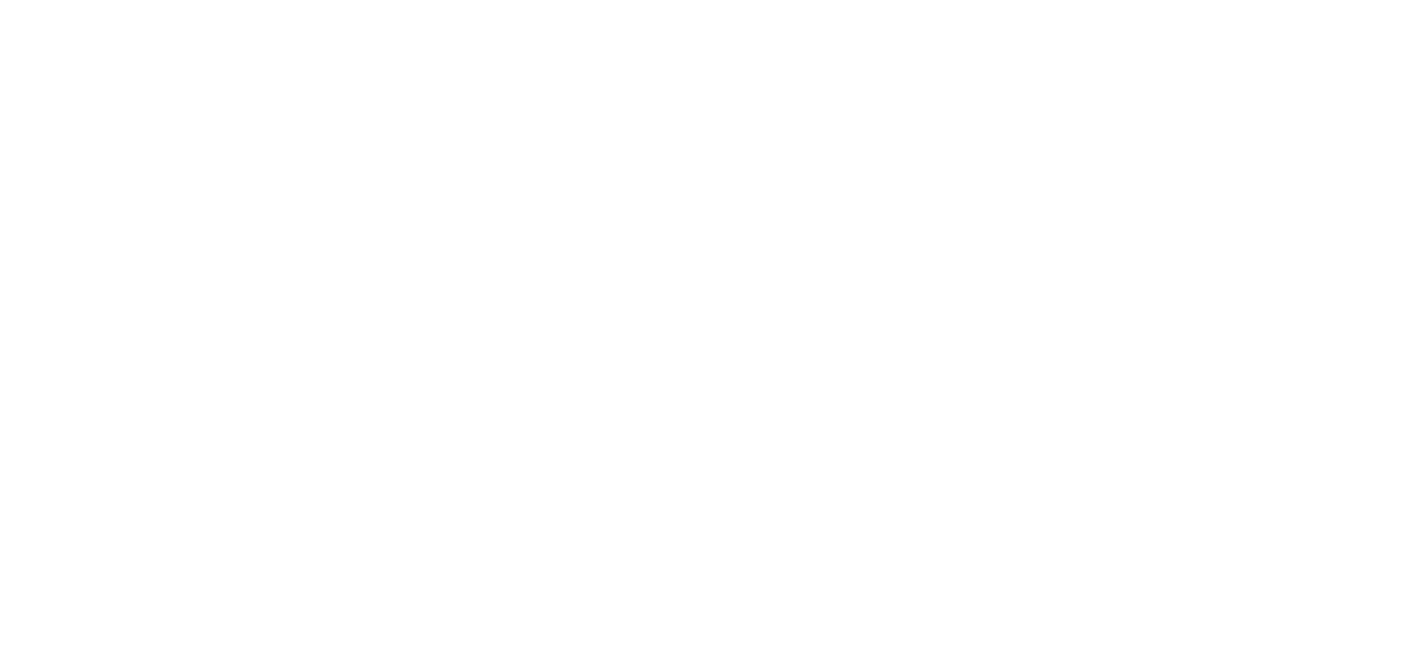 scroll, scrollTop: 0, scrollLeft: 0, axis: both 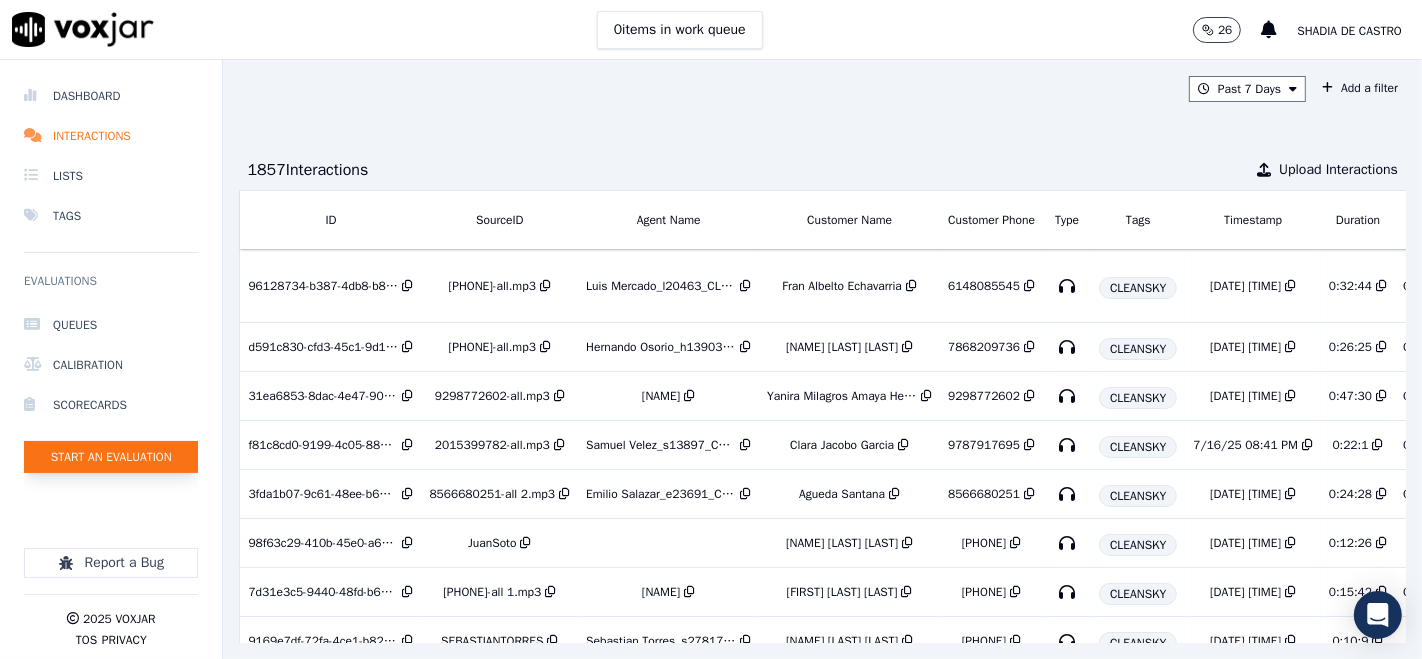 click on "Start an Evaluation" 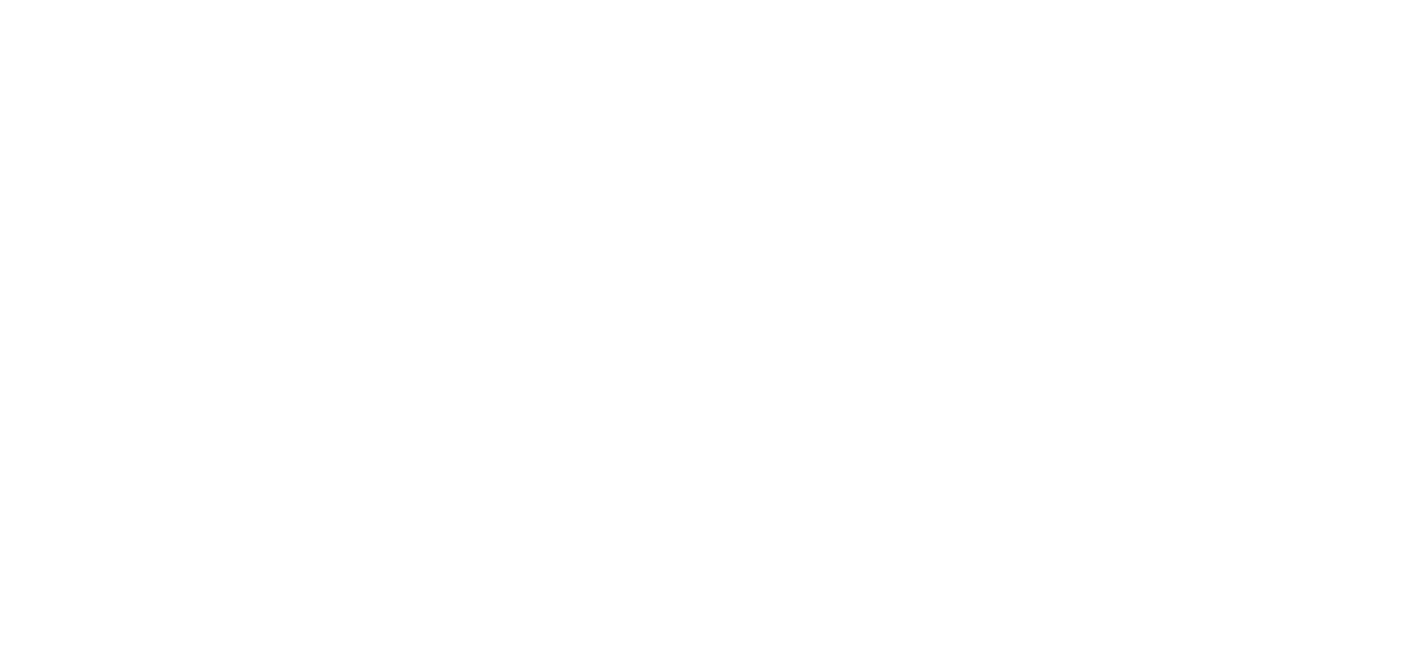 scroll, scrollTop: 0, scrollLeft: 0, axis: both 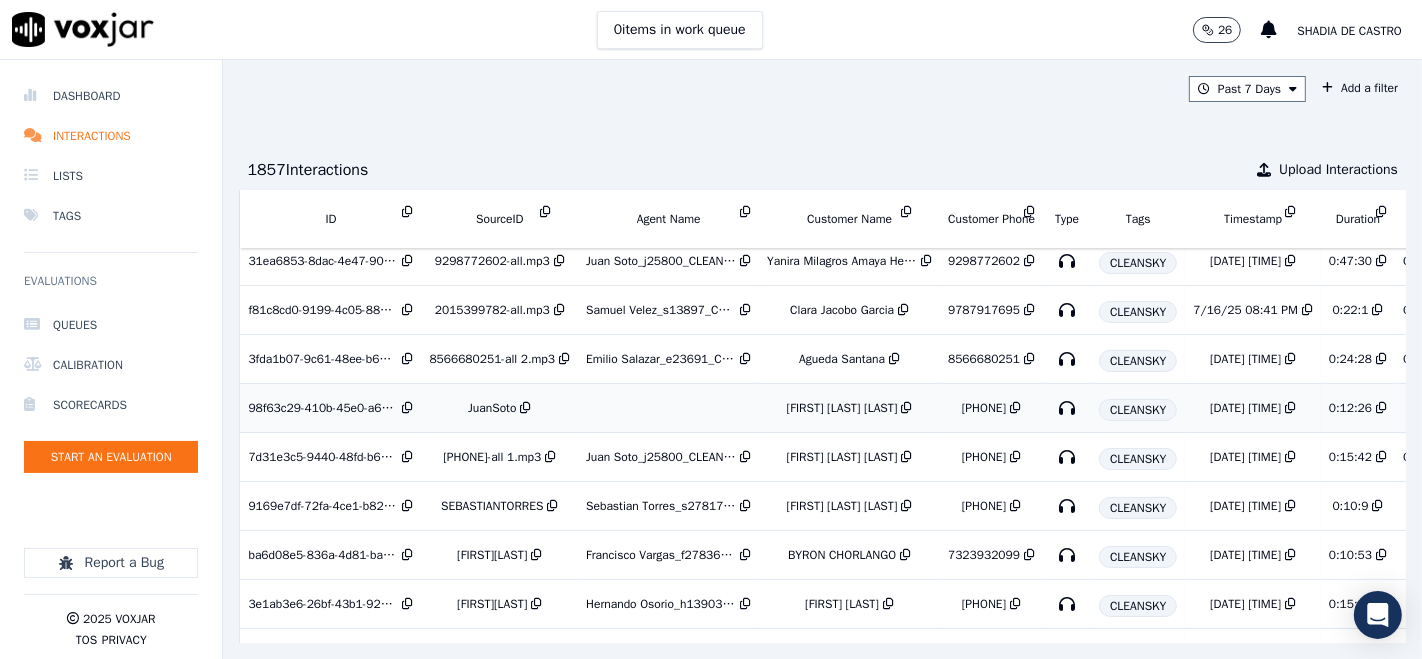 click on "98f63c29-410b-45e0-a691-0b1ef9e38e80" at bounding box center [323, 408] 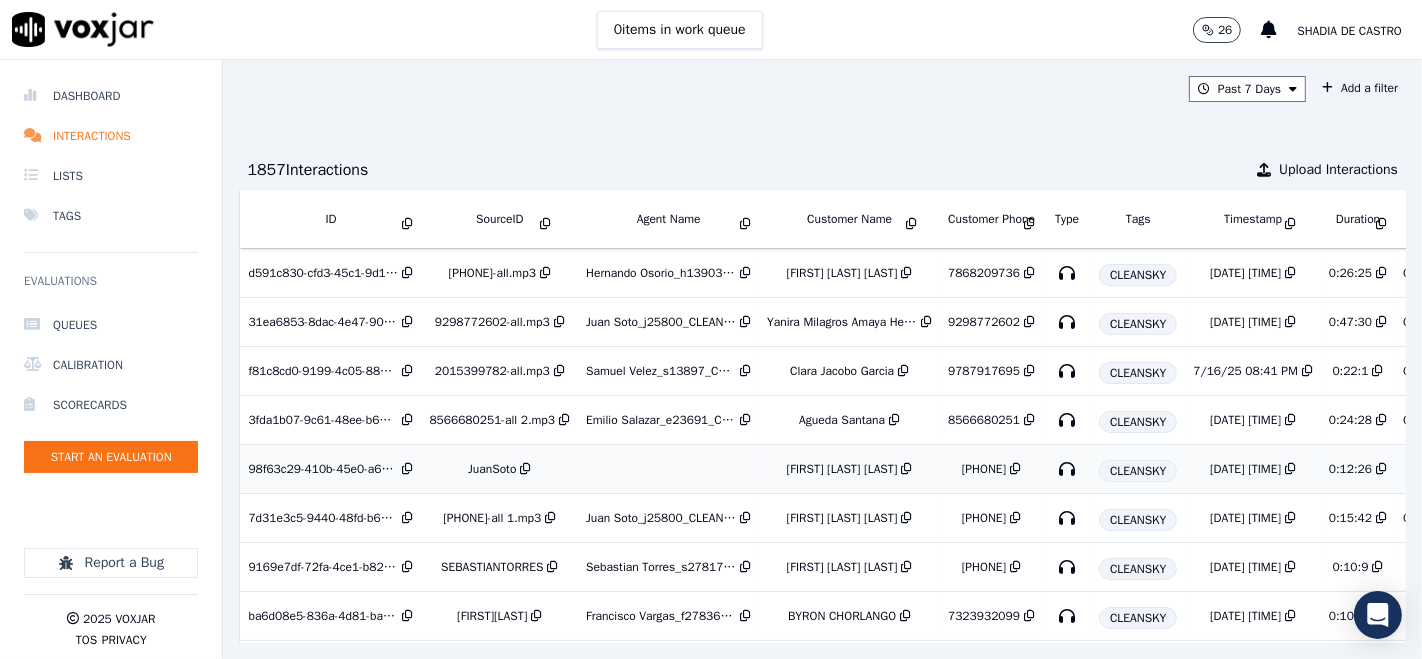 scroll, scrollTop: 0, scrollLeft: 0, axis: both 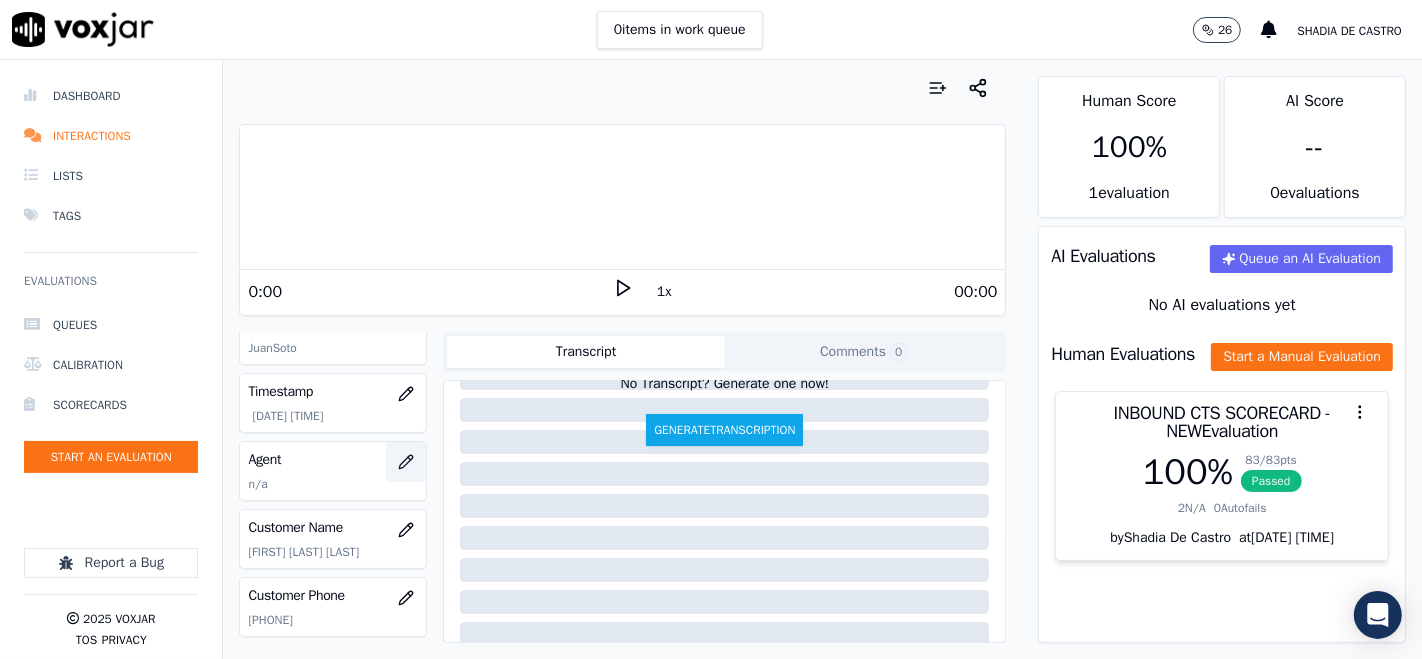 click at bounding box center (406, 462) 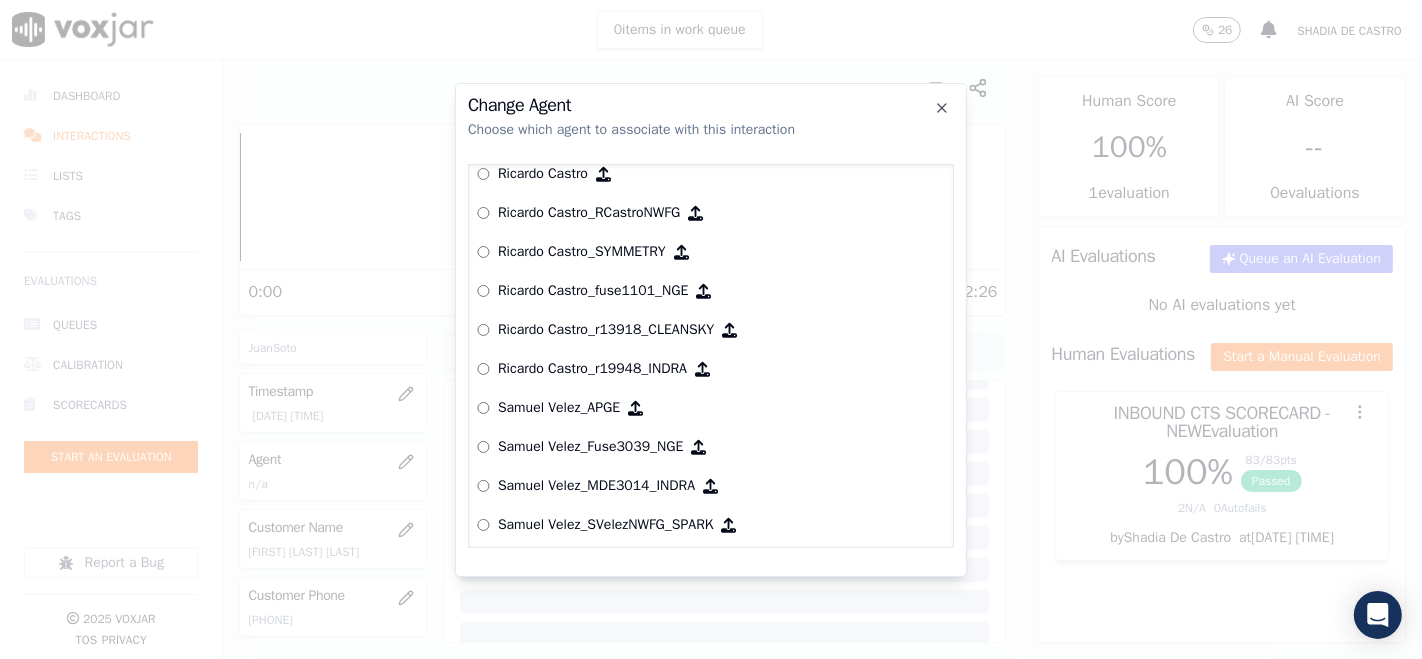 scroll, scrollTop: 7383, scrollLeft: 0, axis: vertical 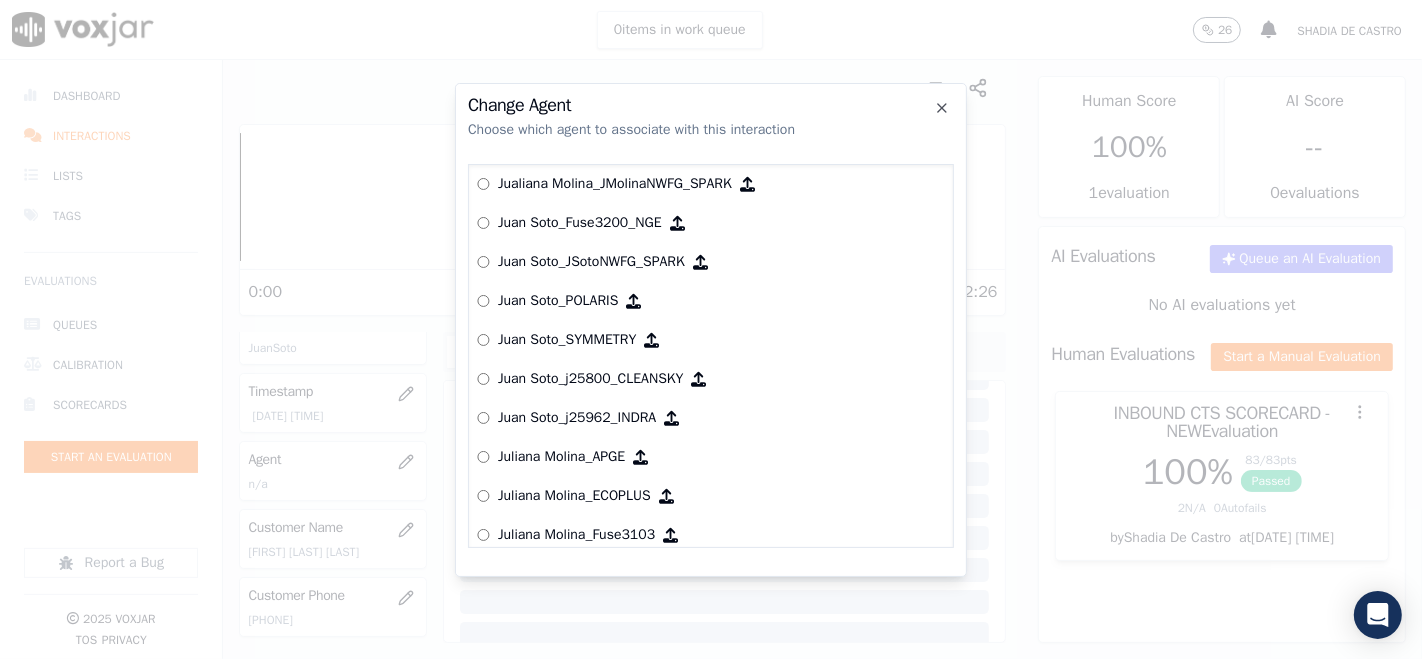 click on "Juan Soto_j25800_CLEANSKY" at bounding box center (590, 379) 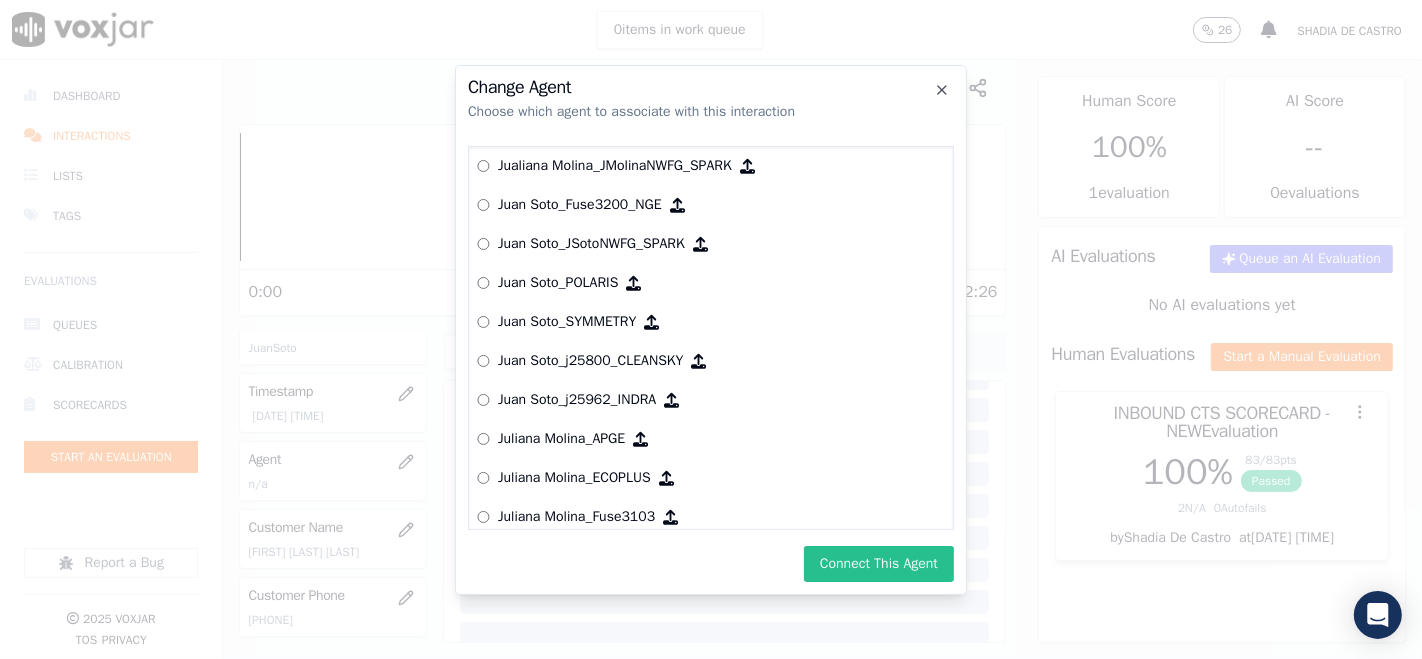 click on "Connect This Agent" at bounding box center (879, 564) 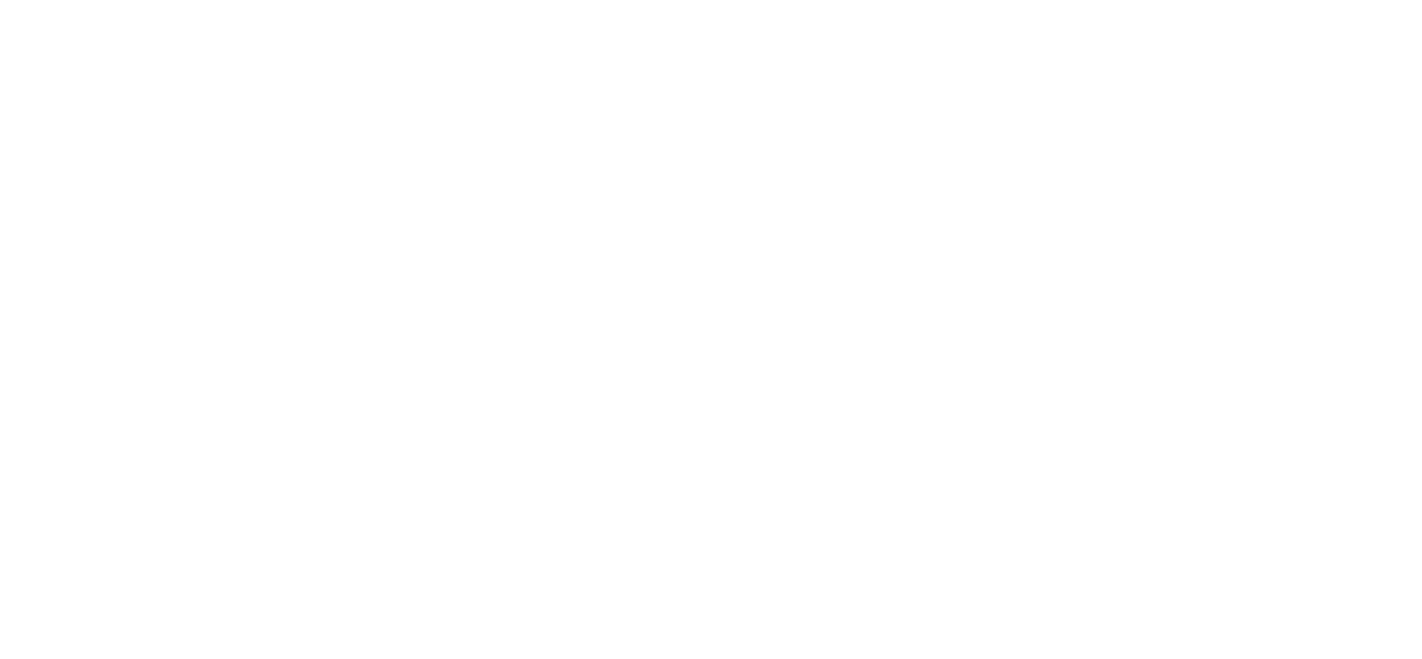 scroll, scrollTop: 0, scrollLeft: 0, axis: both 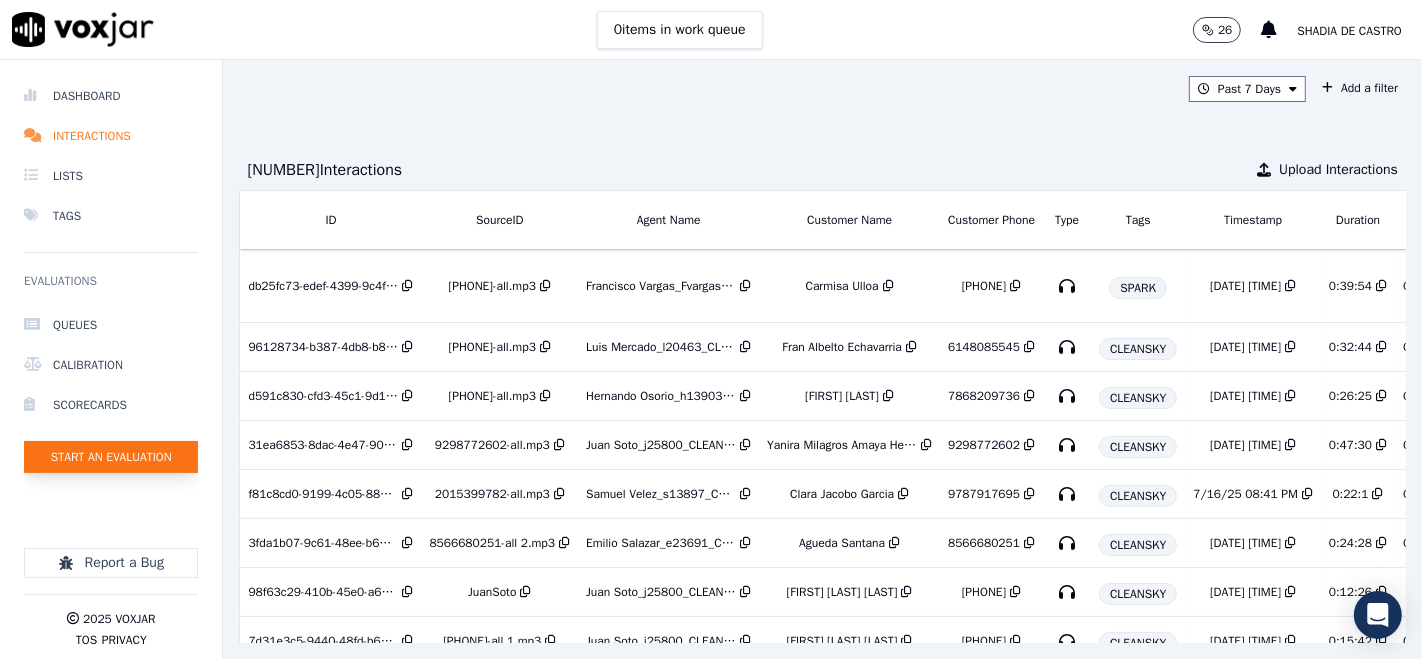 click on "Start an Evaluation" 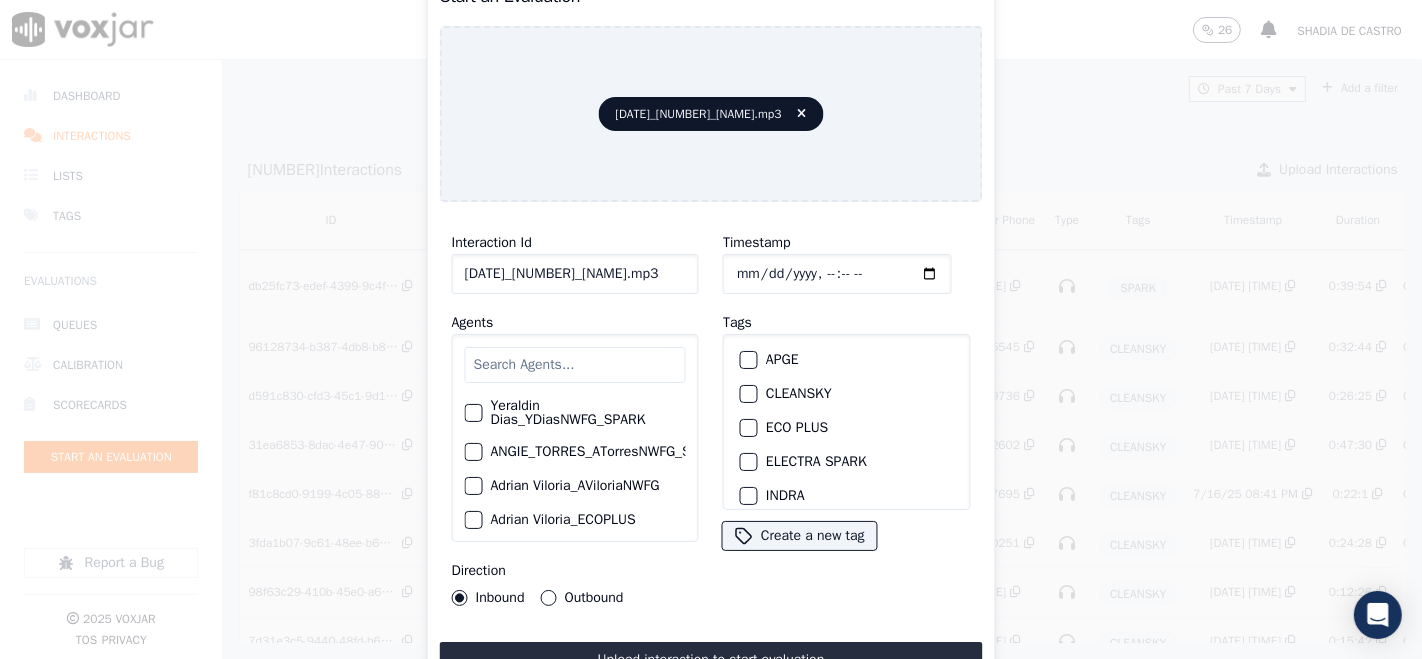 click on "[DATE]_[NUMBER]_[NAME].mp3" 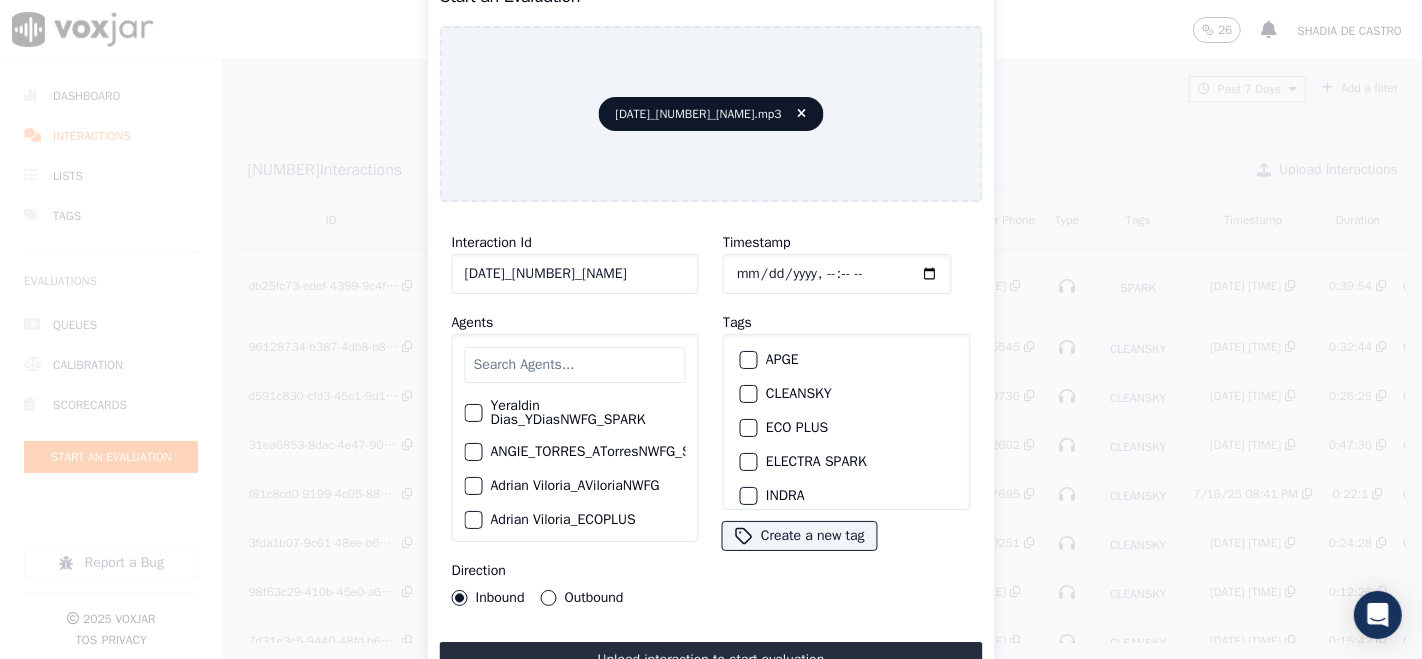 scroll, scrollTop: 0, scrollLeft: 22, axis: horizontal 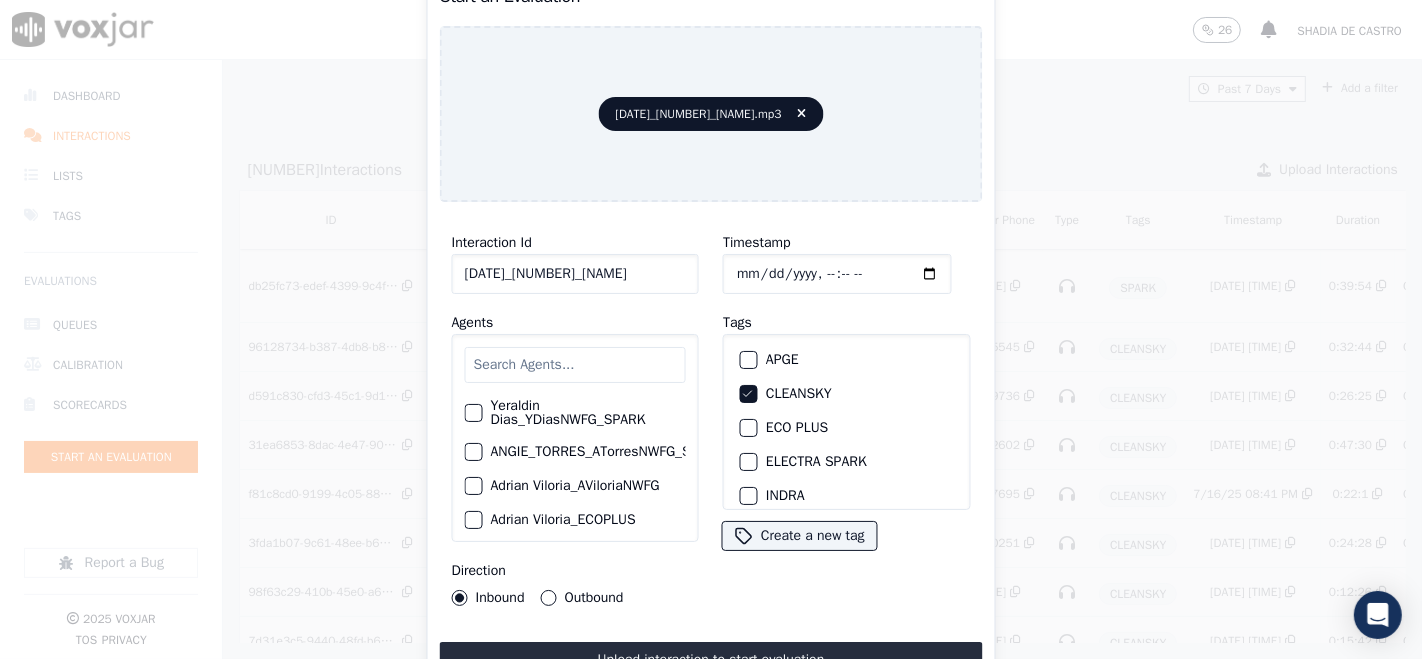 click on "Upload interaction to start evaluation" at bounding box center [711, 660] 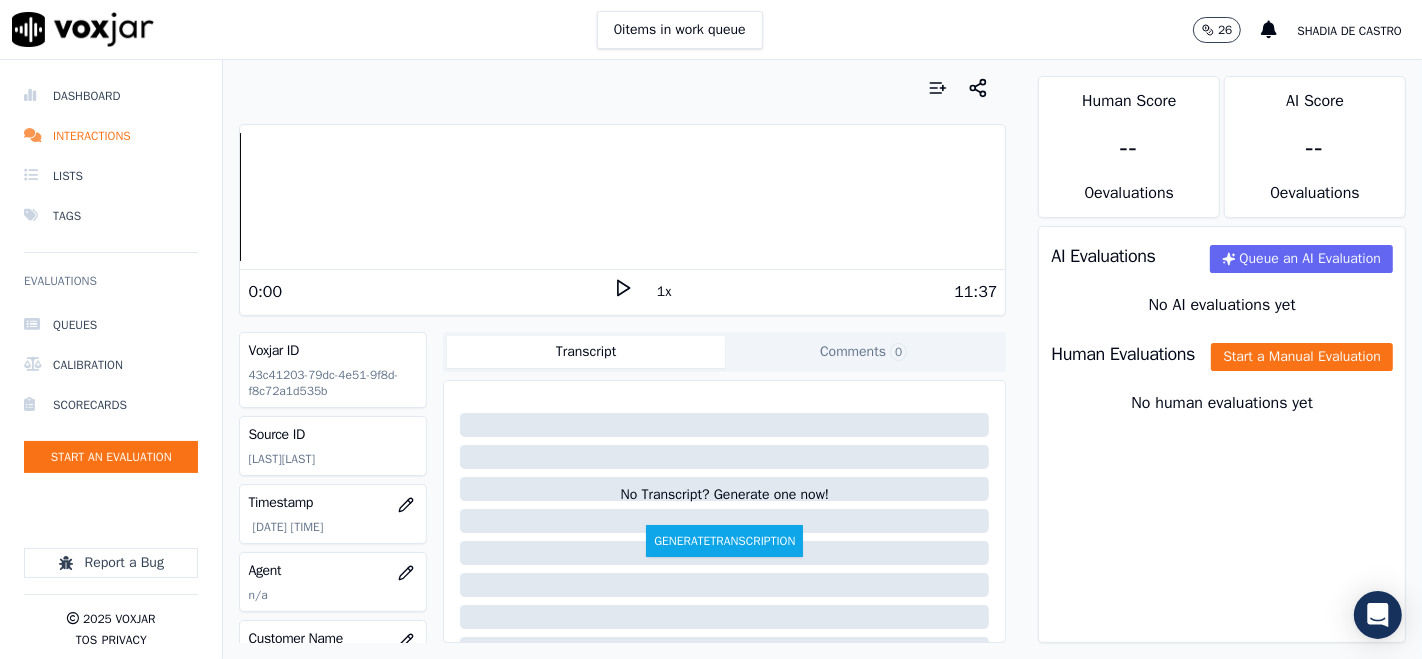 click 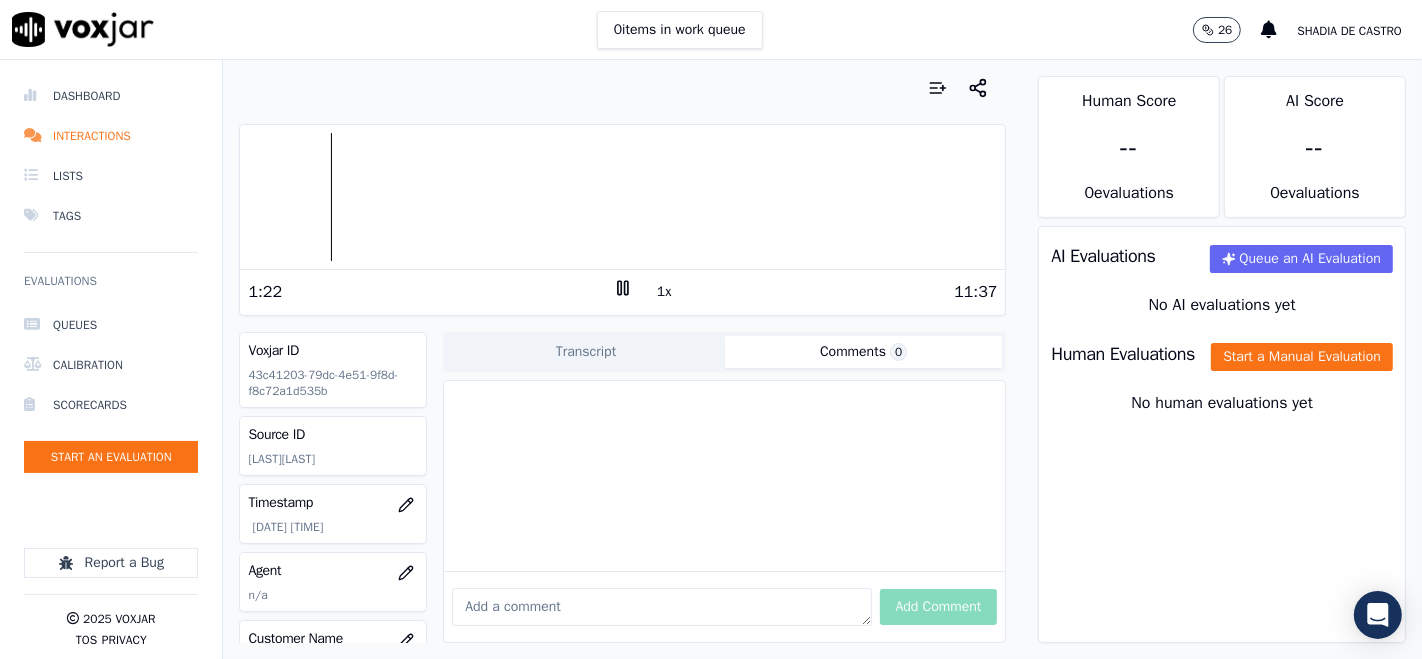 click on "Comments  0" 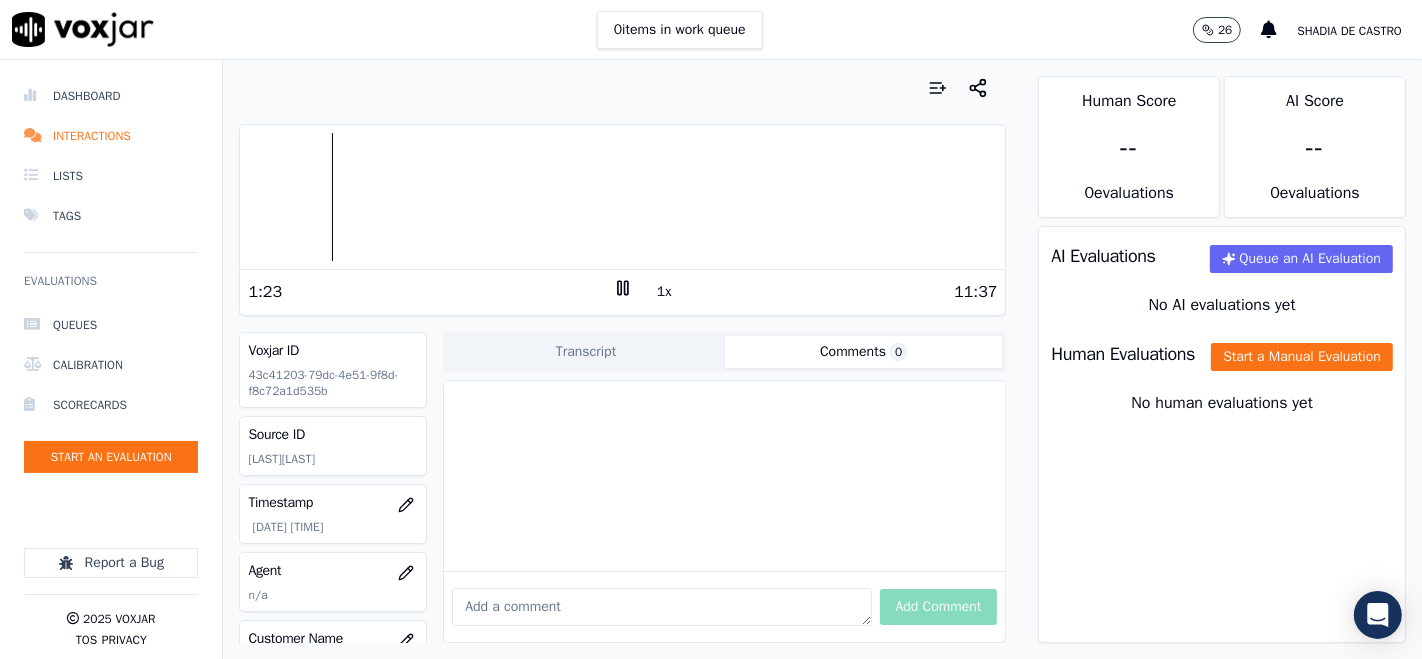 click at bounding box center [661, 607] 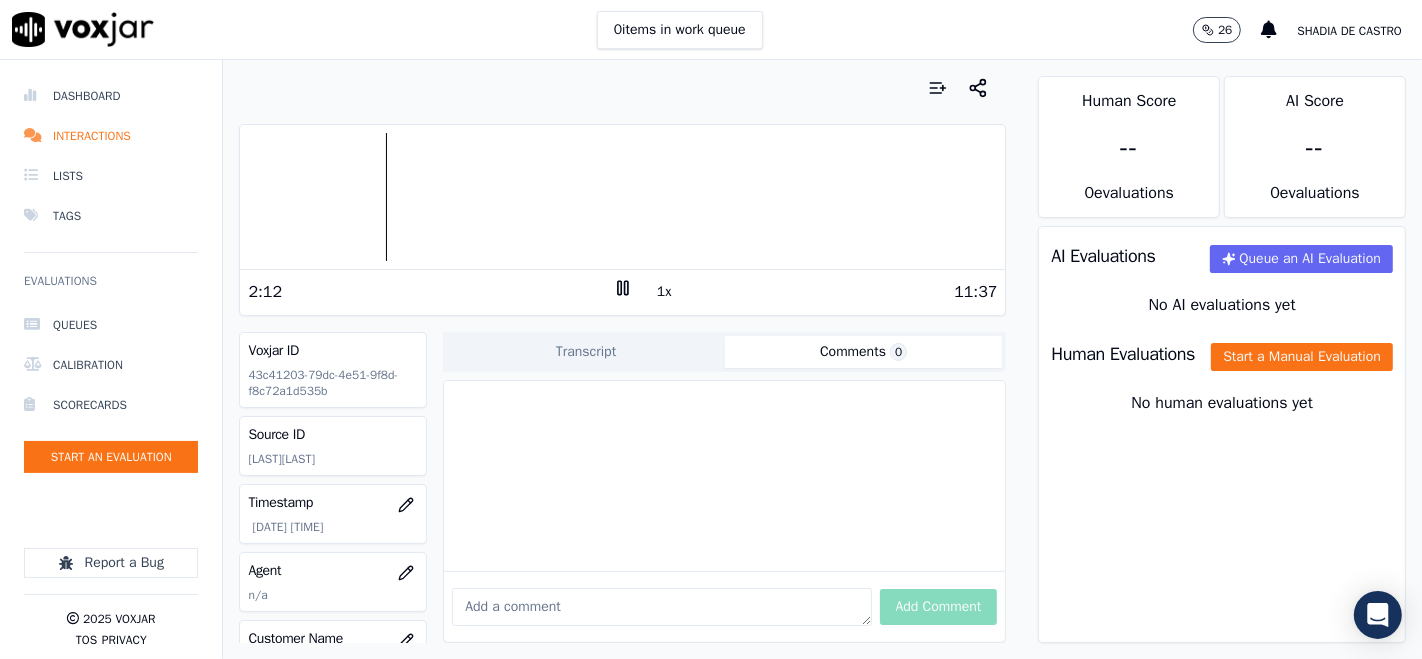 click at bounding box center [622, 197] 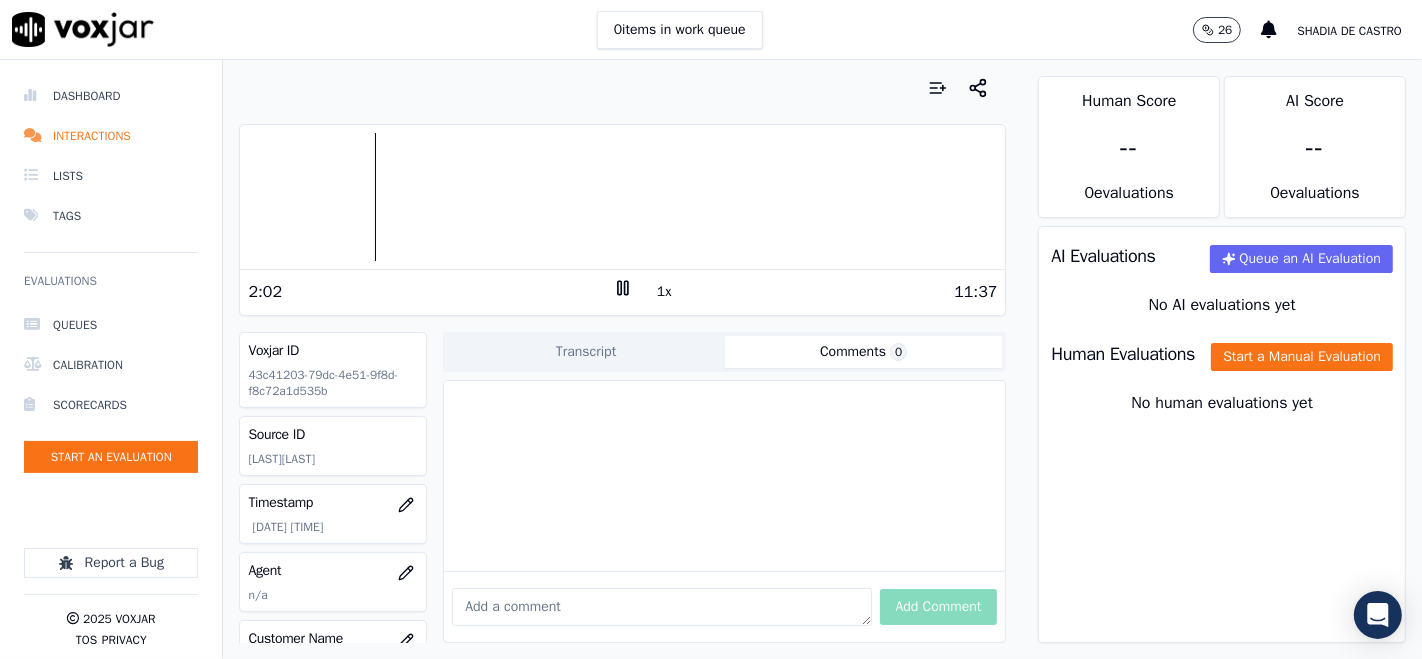 click at bounding box center [622, 197] 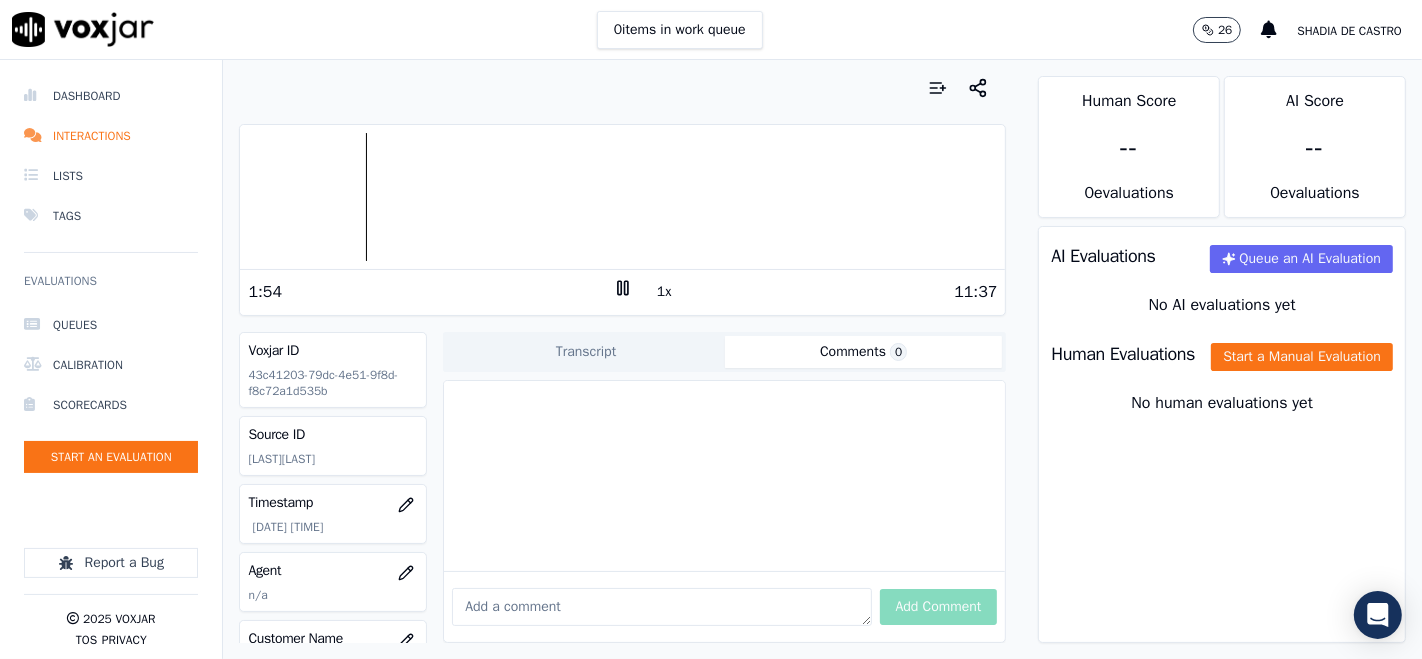 click at bounding box center [622, 197] 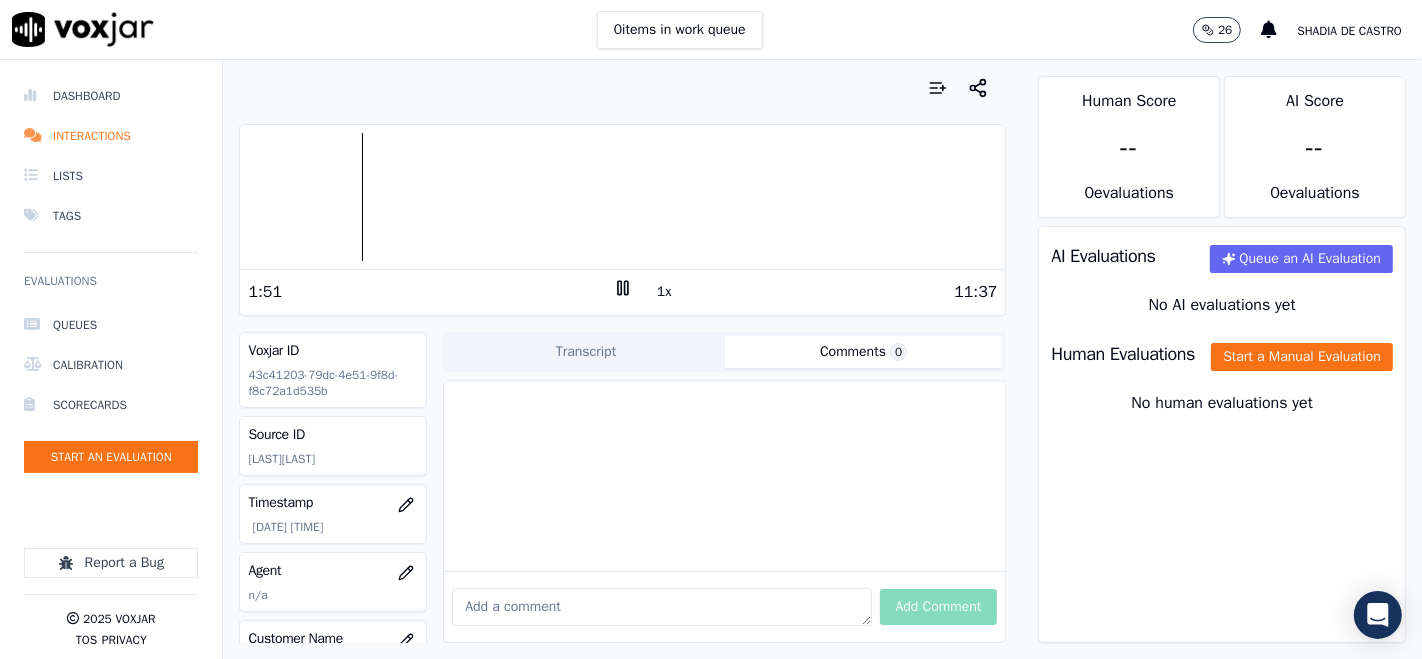 click at bounding box center [622, 197] 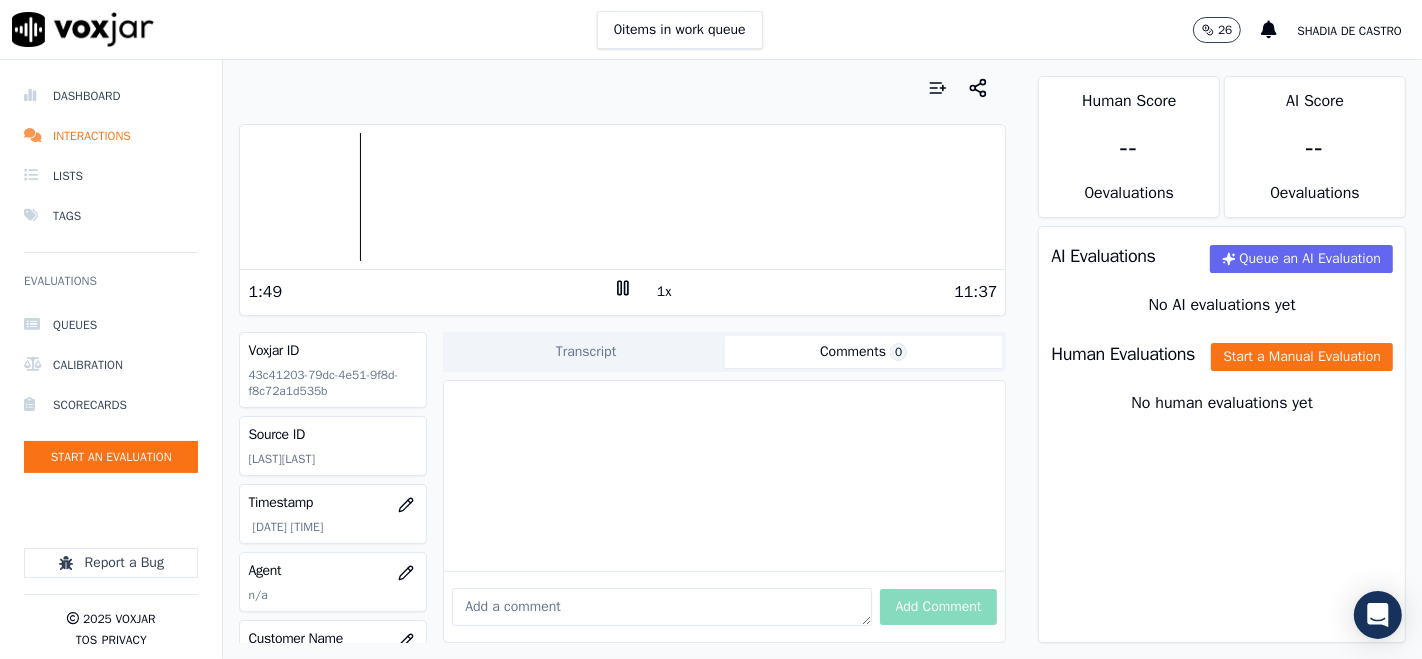 click at bounding box center [622, 197] 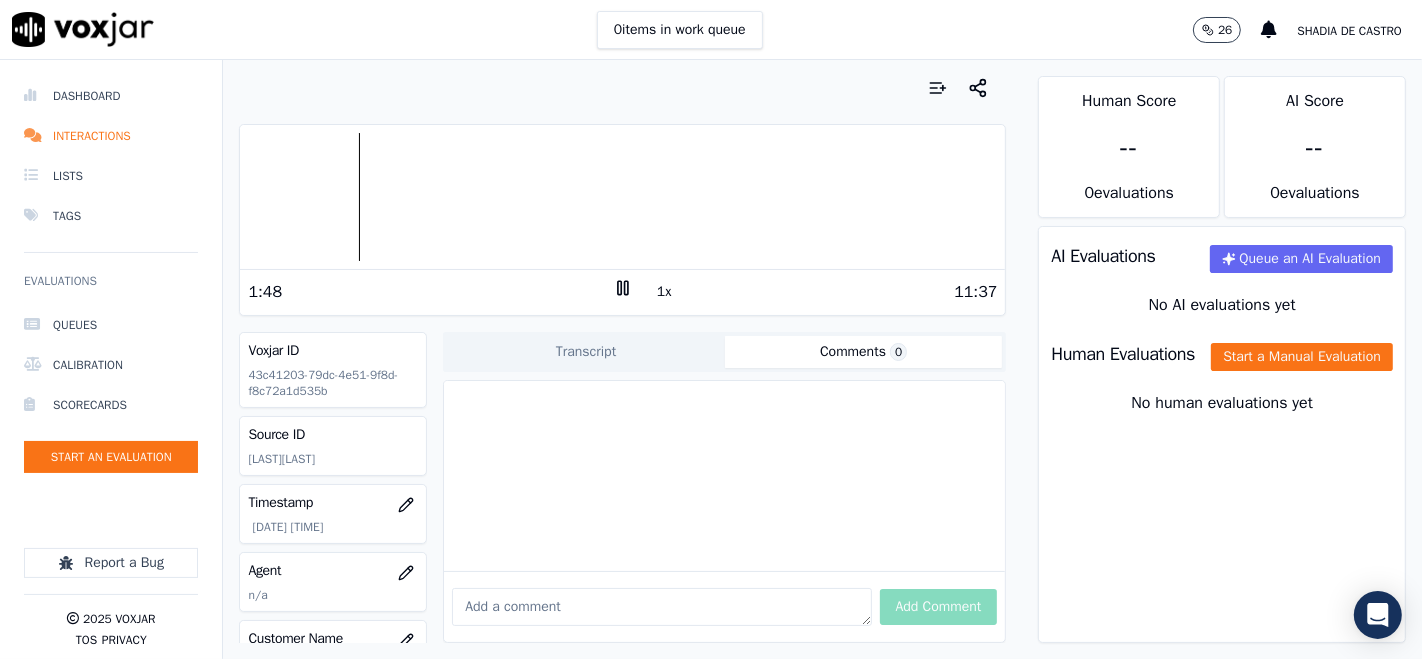click at bounding box center [622, 197] 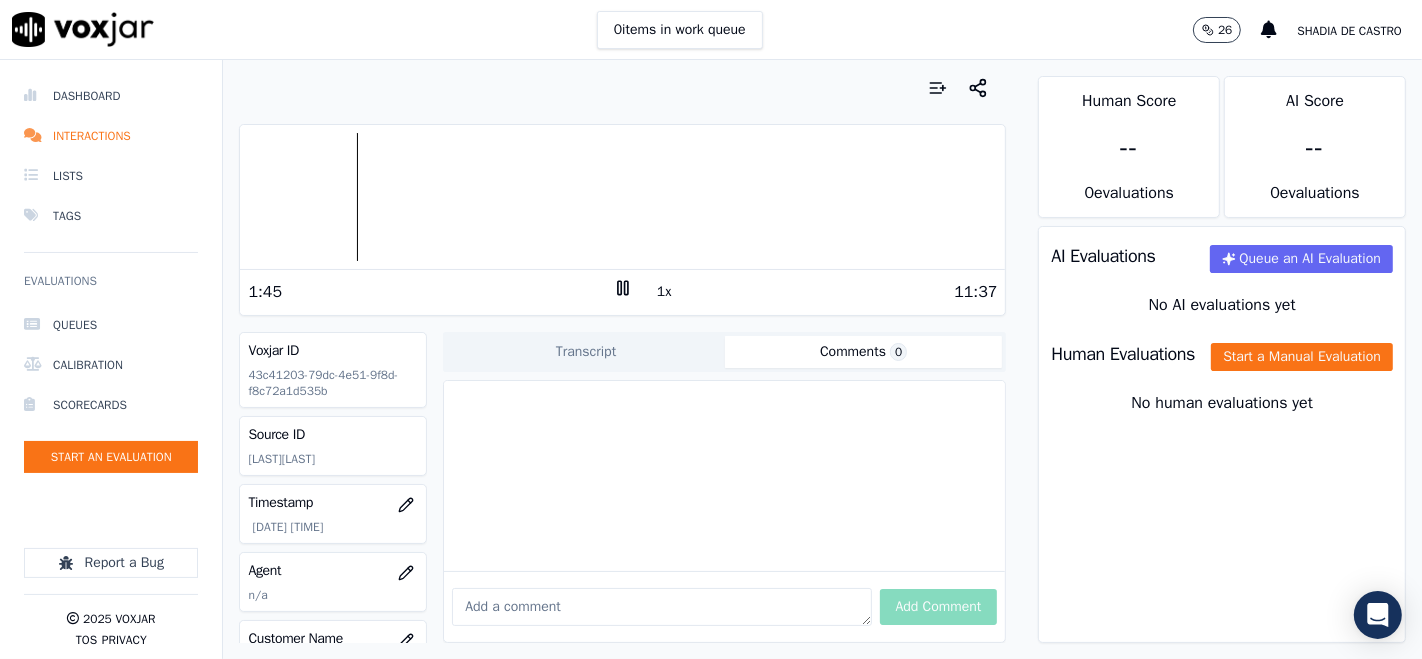 click at bounding box center (622, 197) 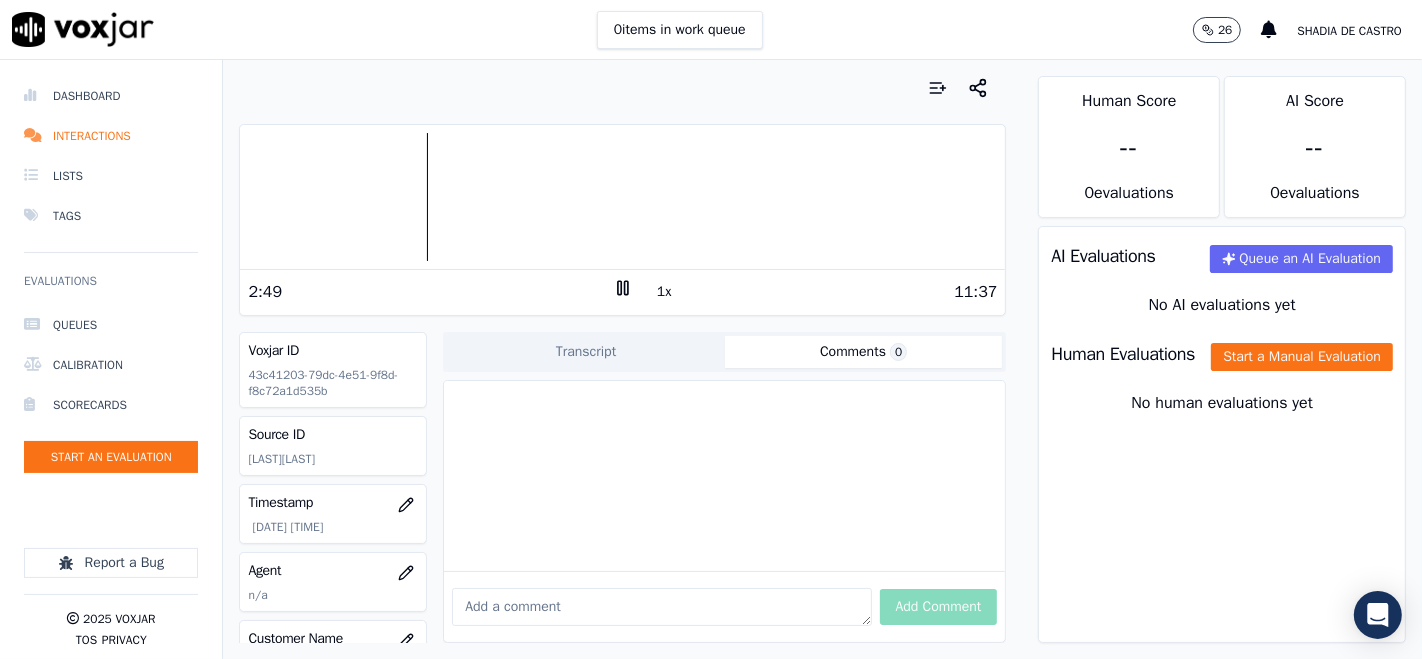 click at bounding box center (622, 197) 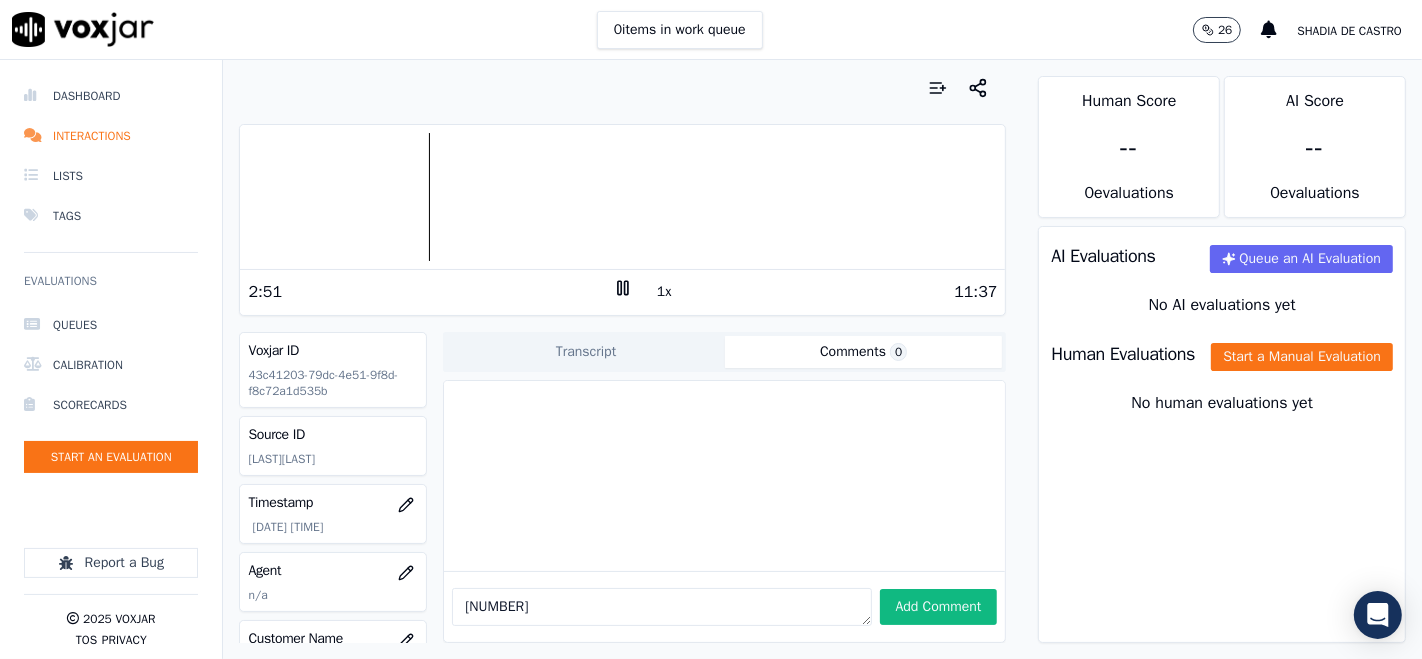 click on "2674570013" at bounding box center (661, 607) 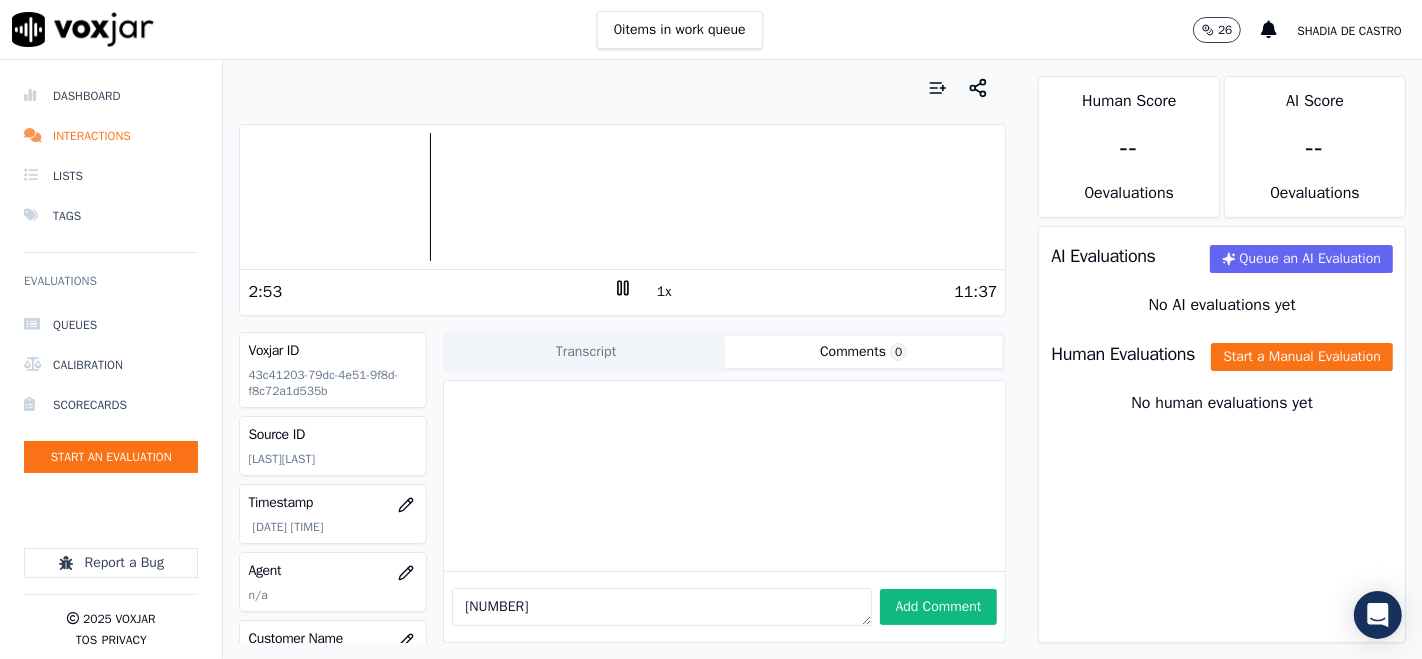 click on "2674570013" at bounding box center (661, 607) 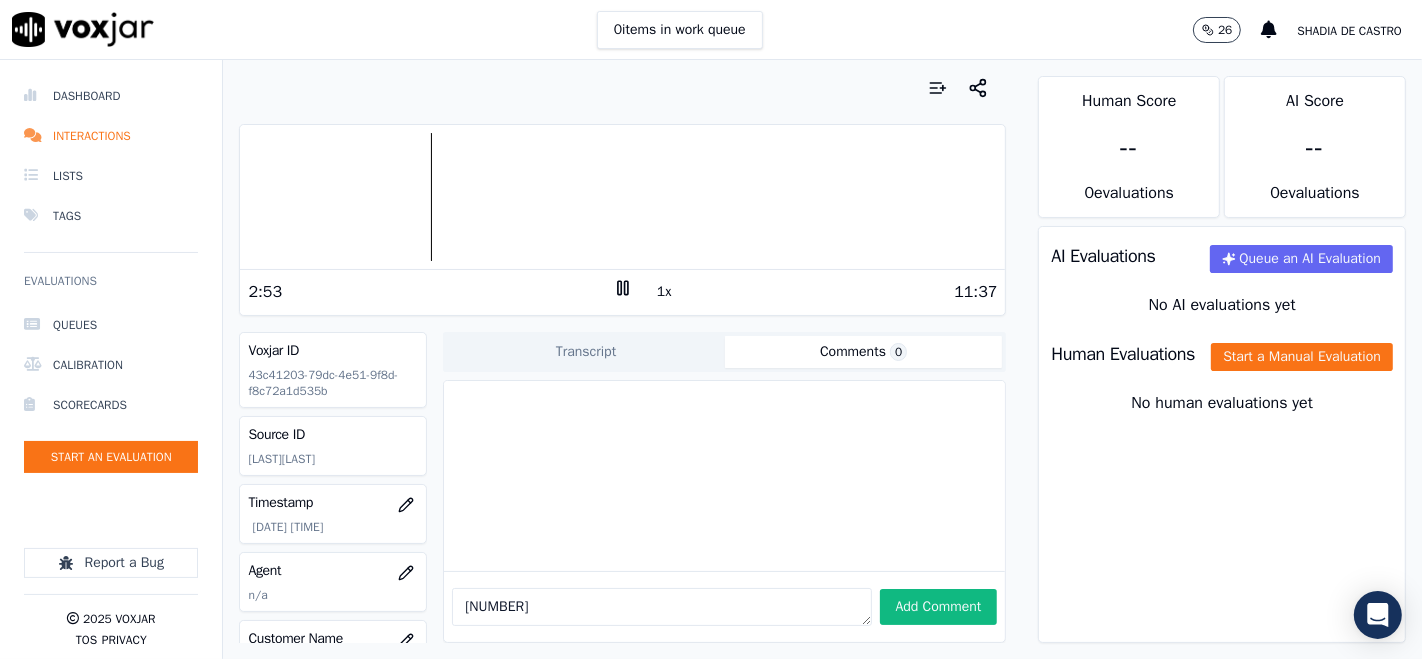 click on "[PHONE]" at bounding box center (661, 607) 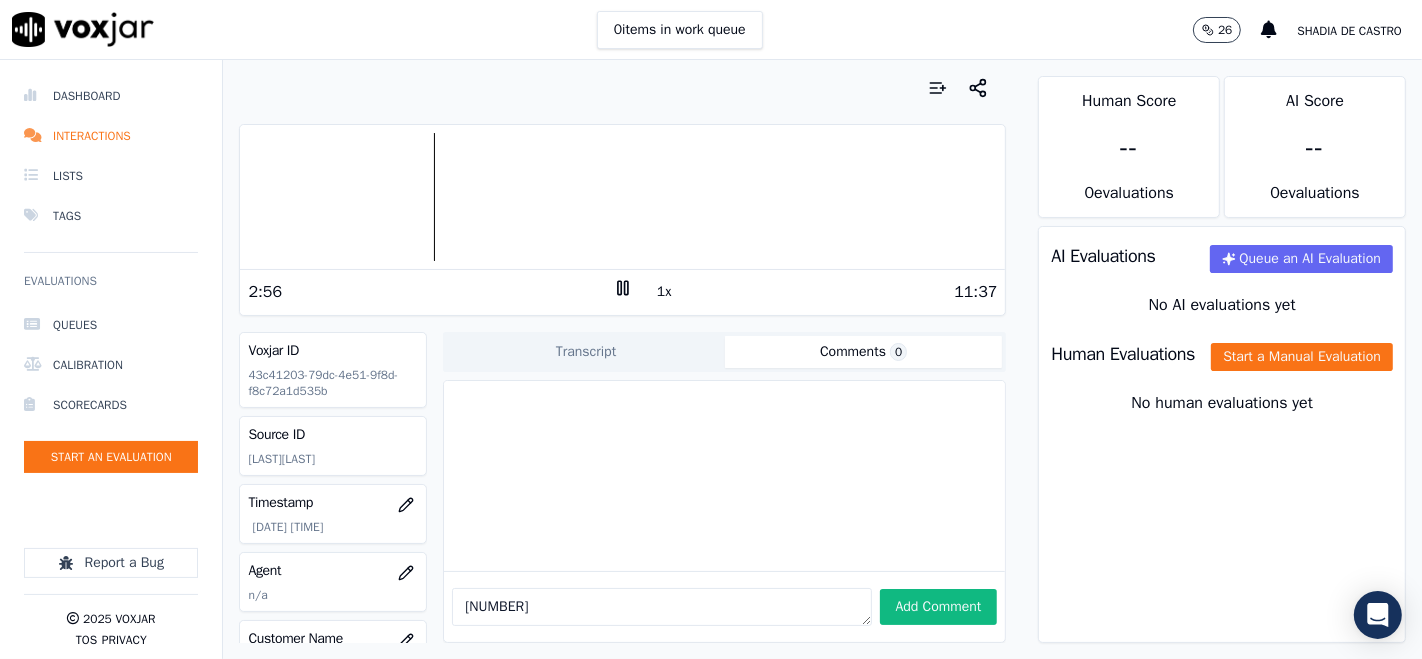 type on "[PHONE]" 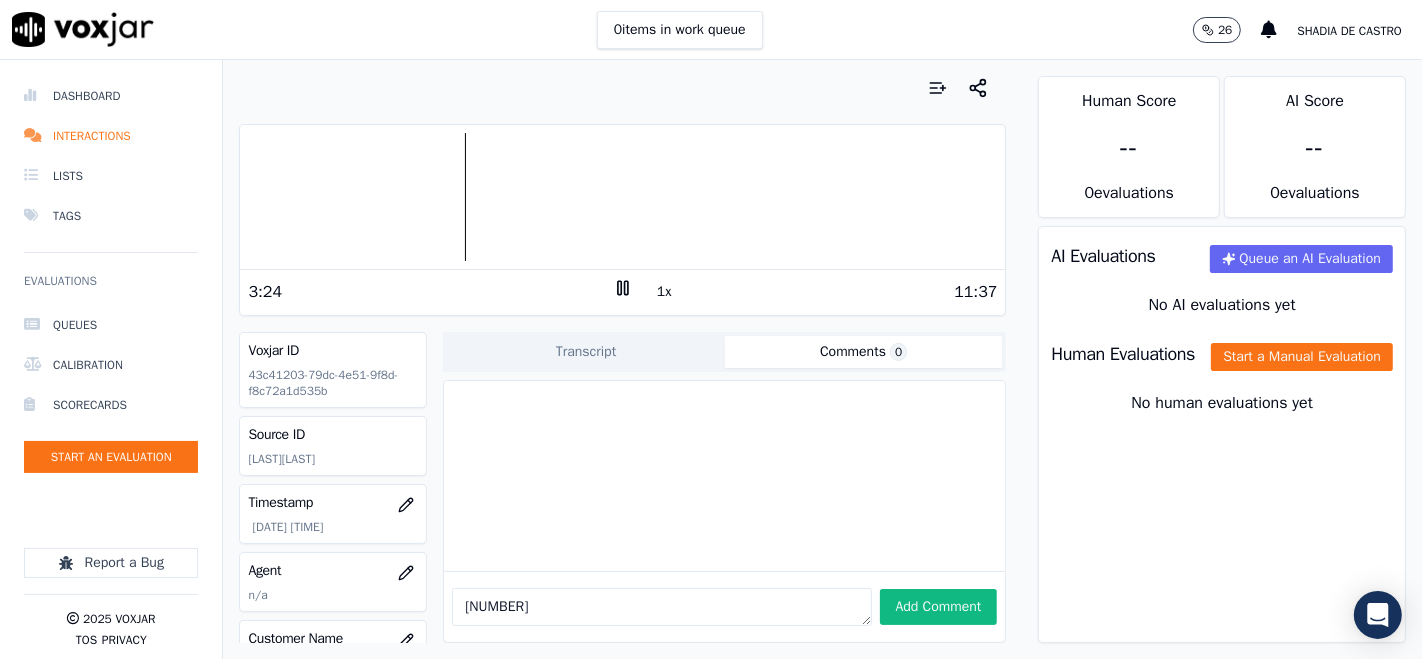 click 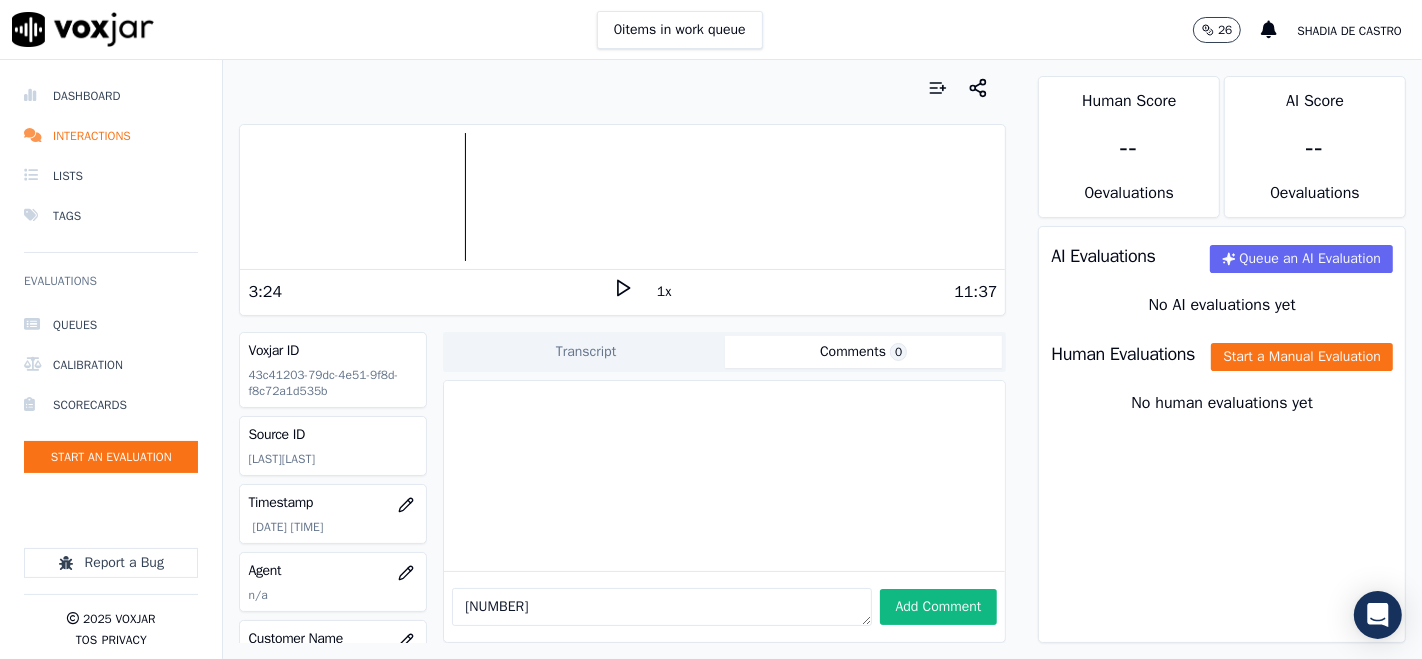 click 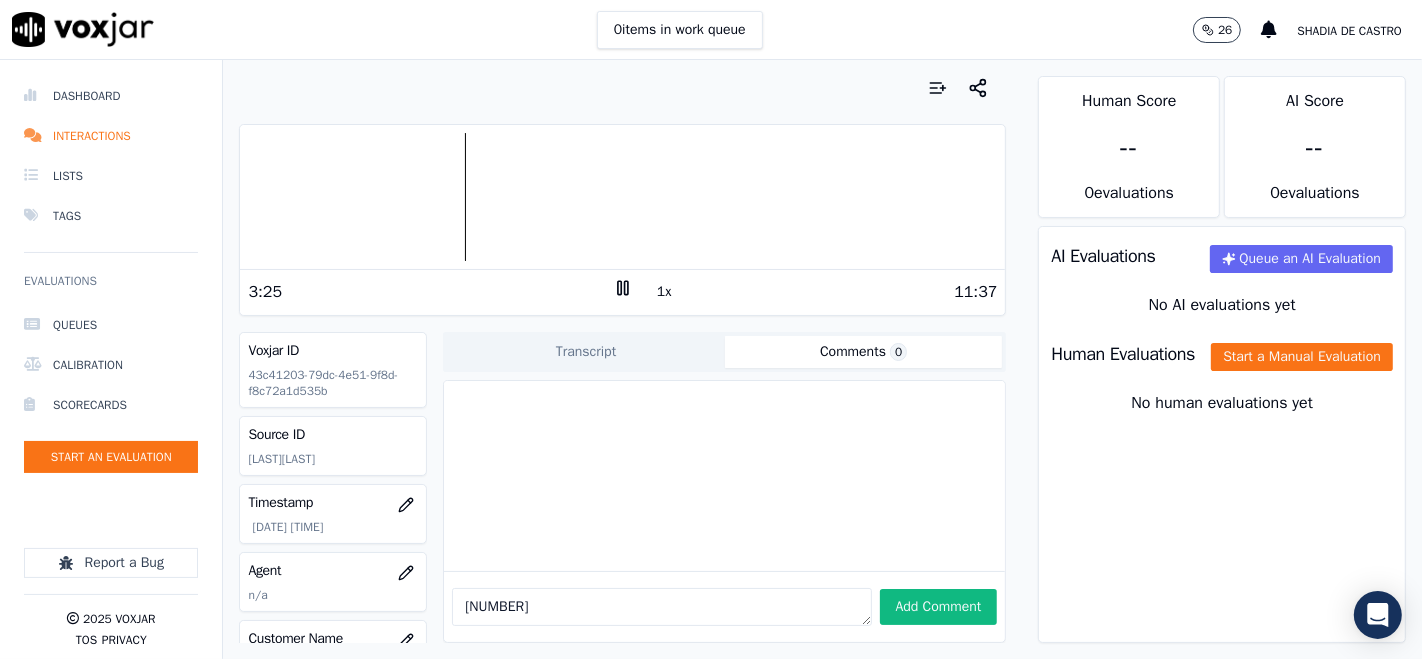 click 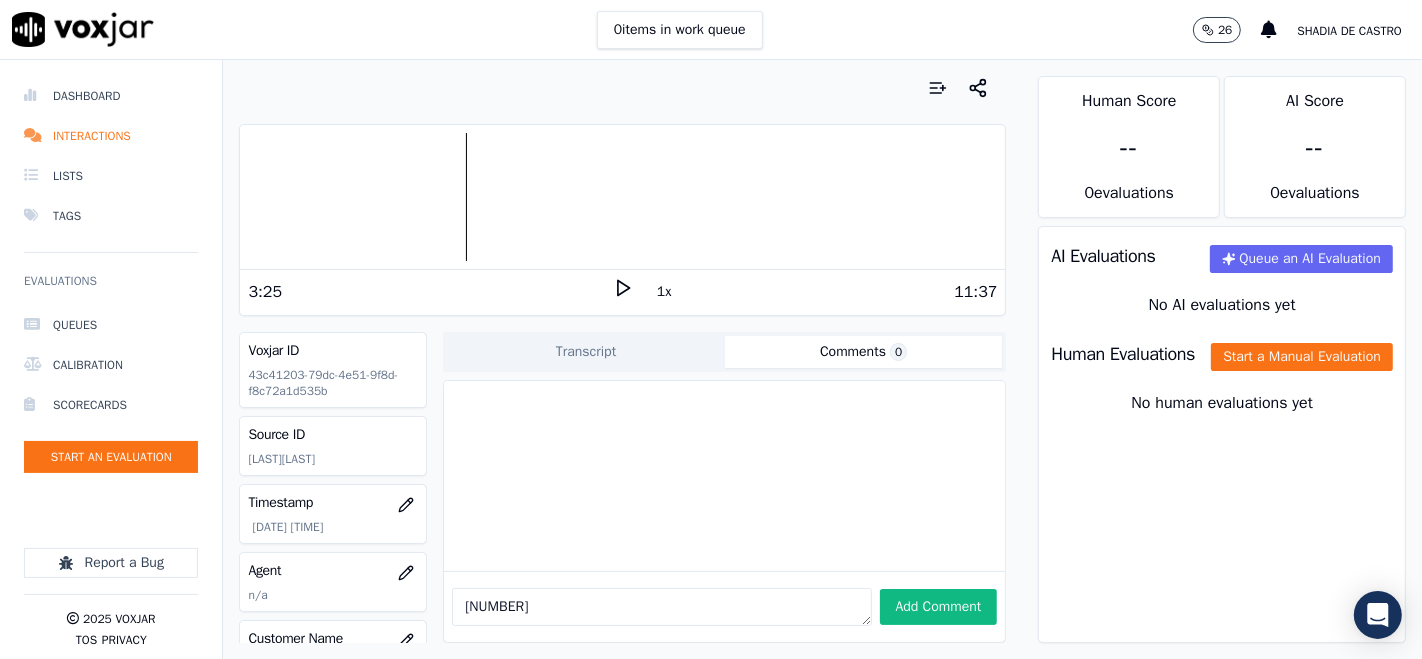 click 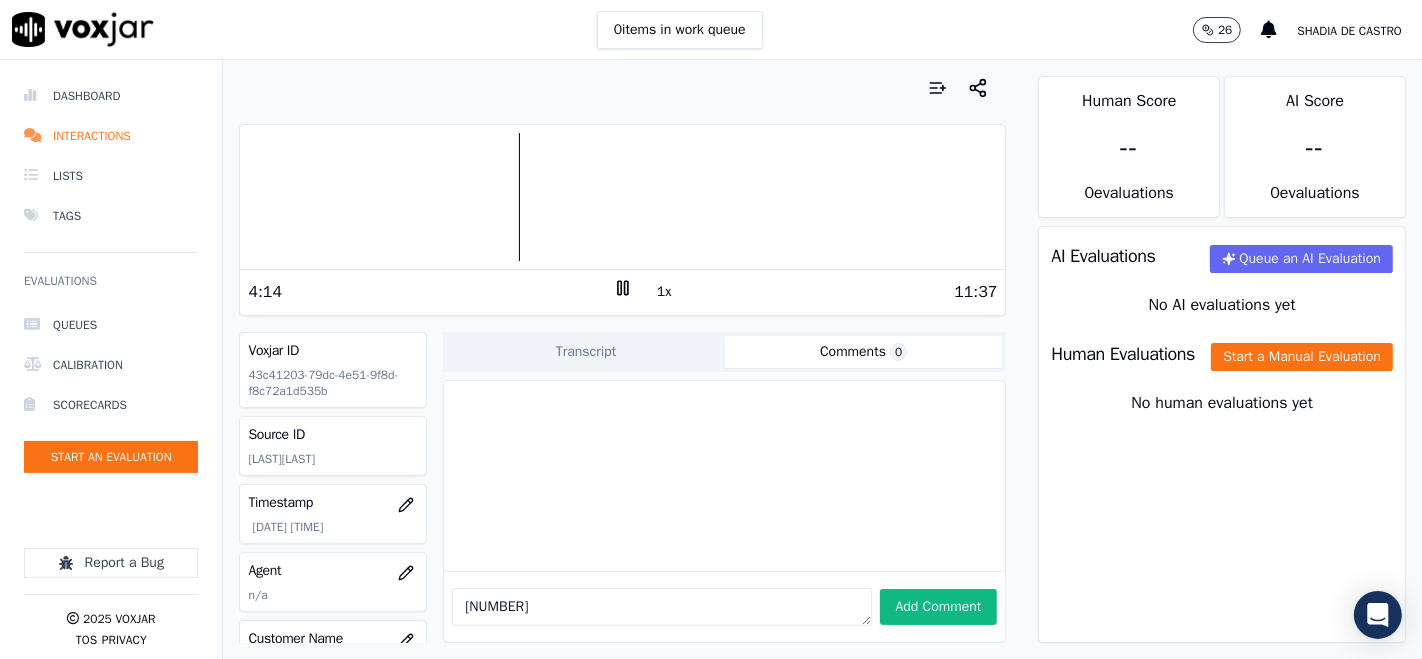 click at bounding box center (622, 197) 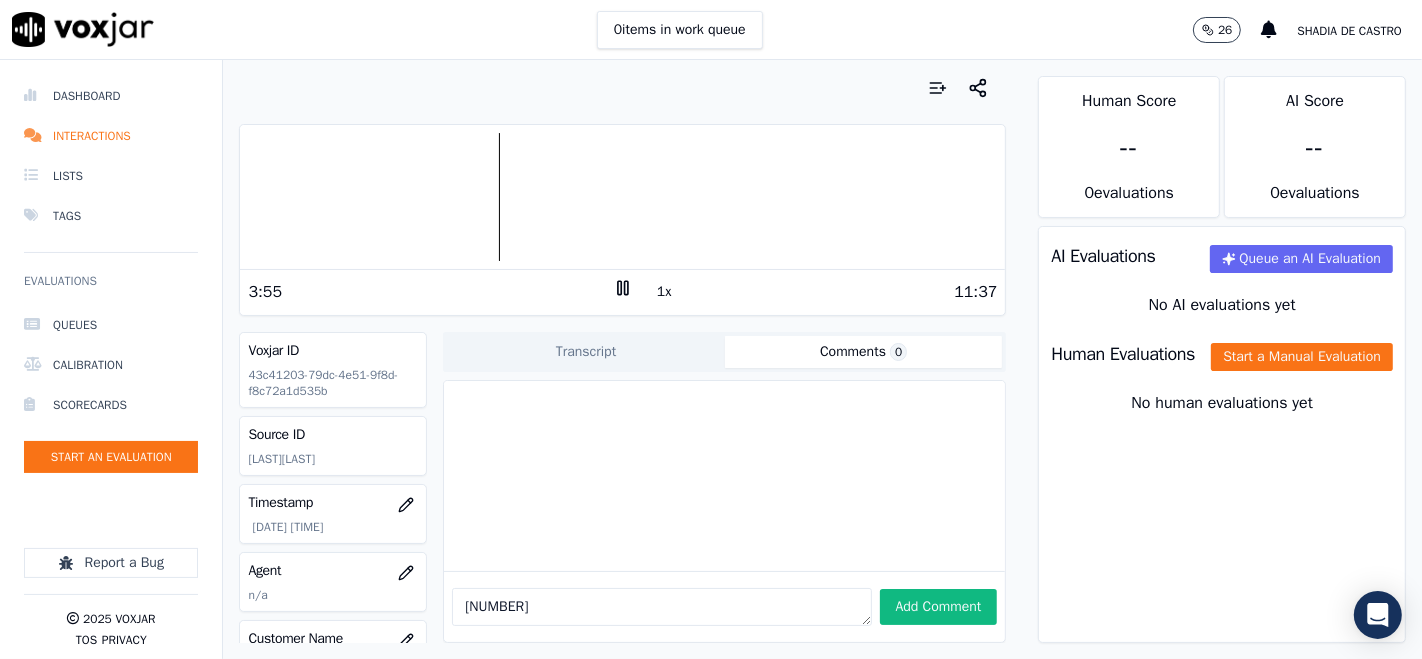click at bounding box center (622, 197) 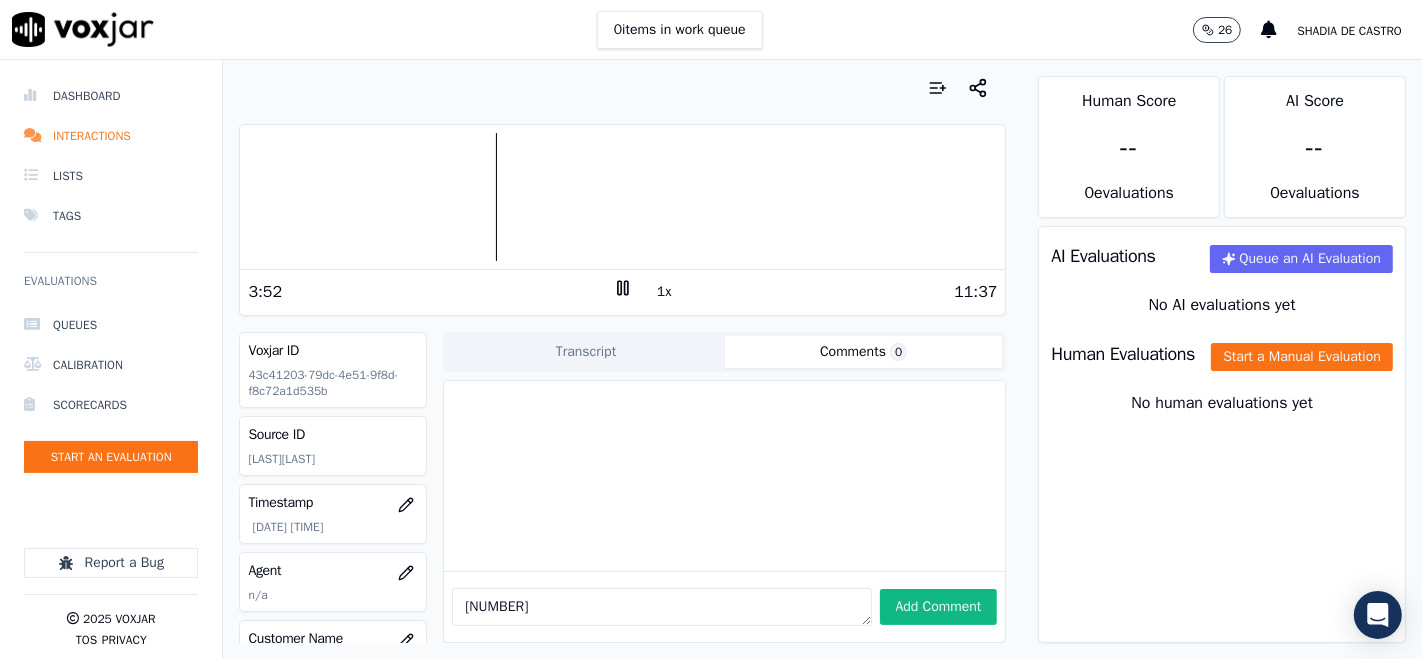 click at bounding box center (622, 197) 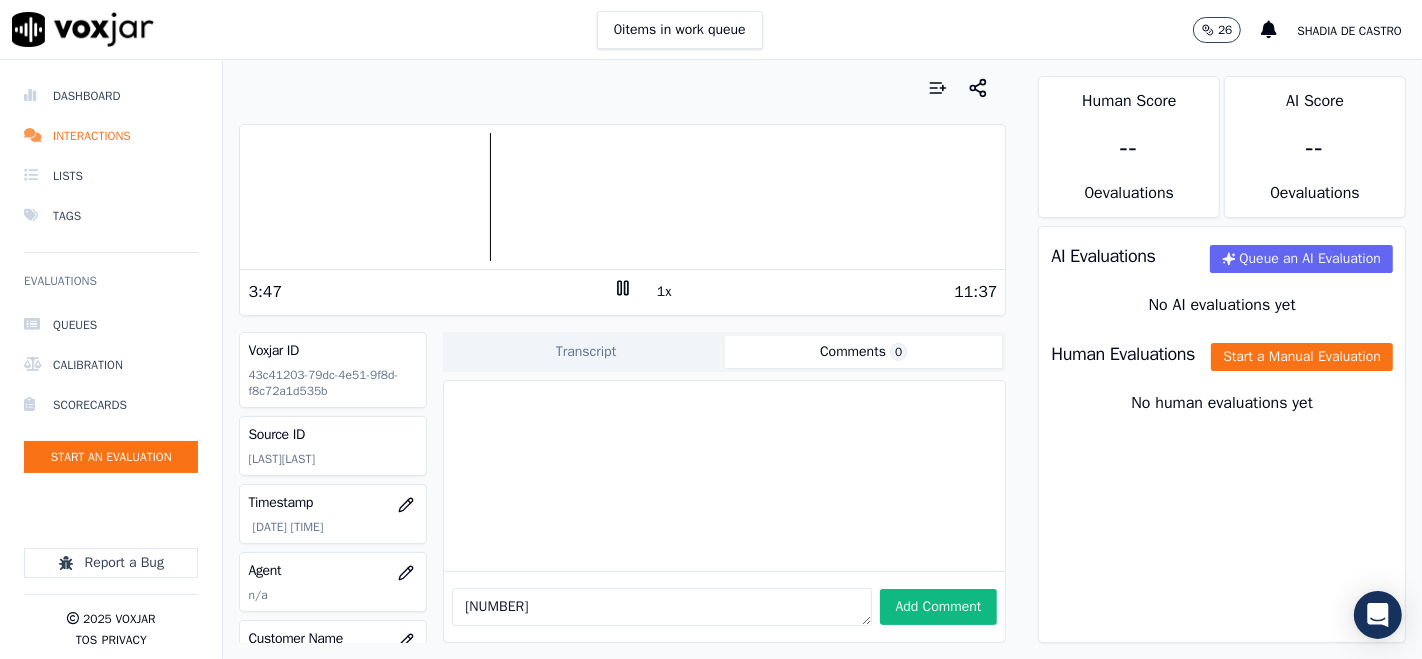 click on "1x" at bounding box center [664, 292] 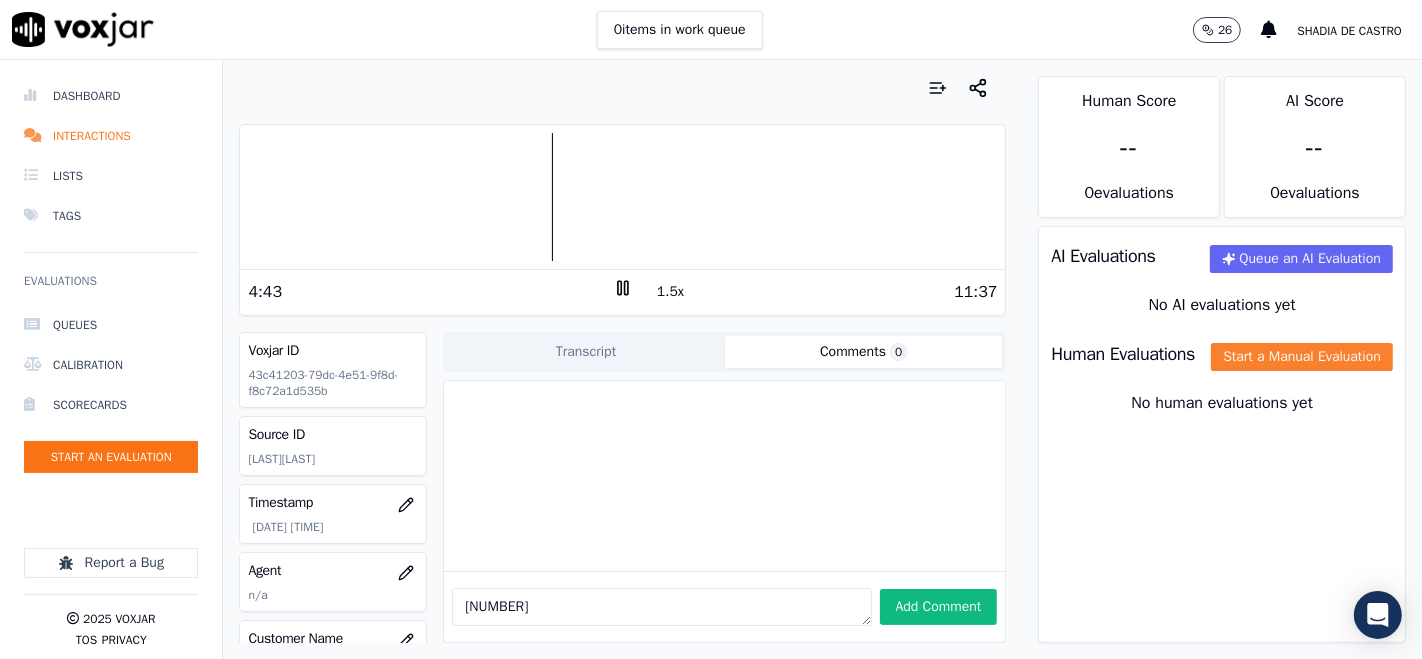 click on "Start a Manual Evaluation" 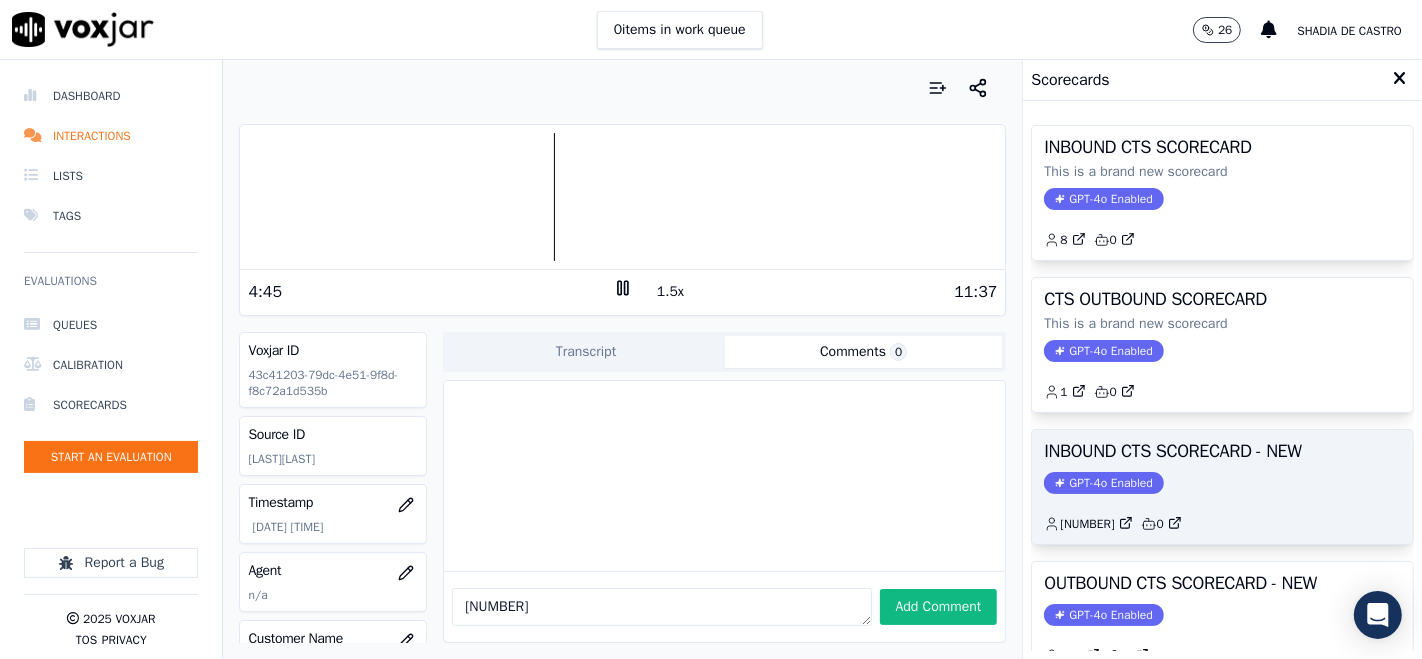 click on "INBOUND CTS SCORECARD - NEW" at bounding box center [1222, 451] 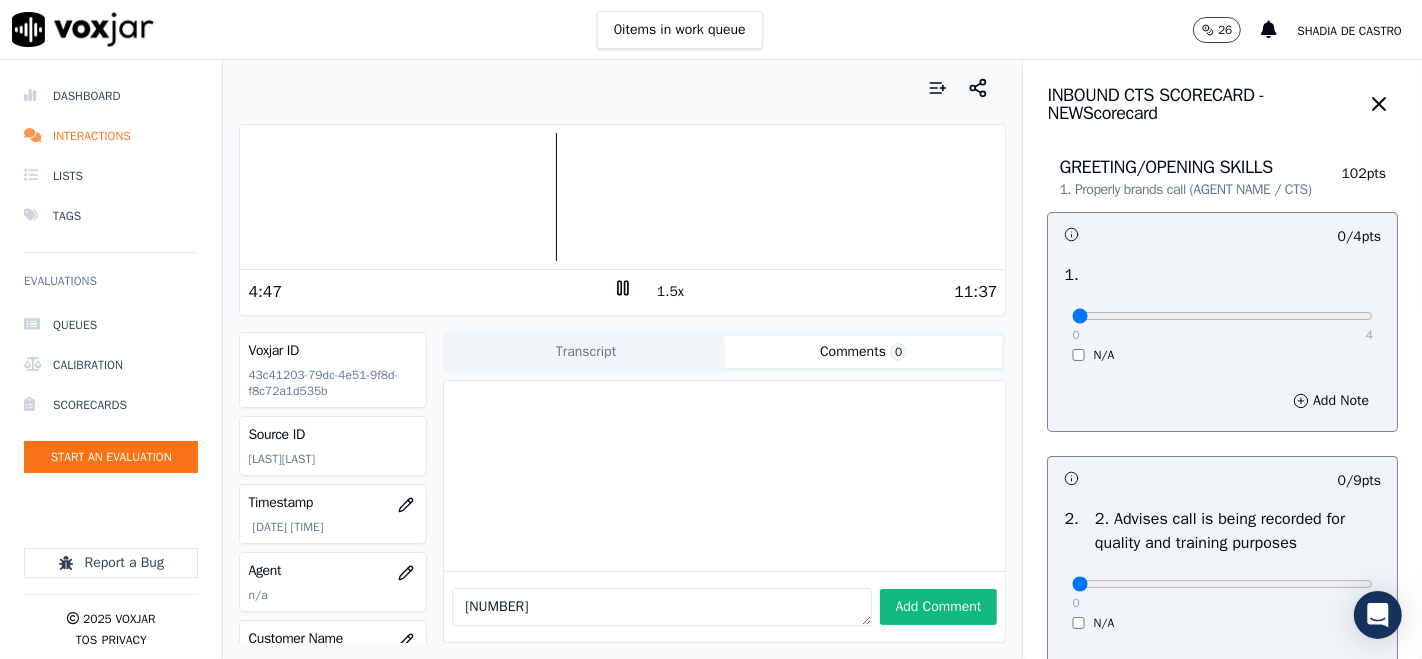 click on "0   4" at bounding box center [1222, 315] 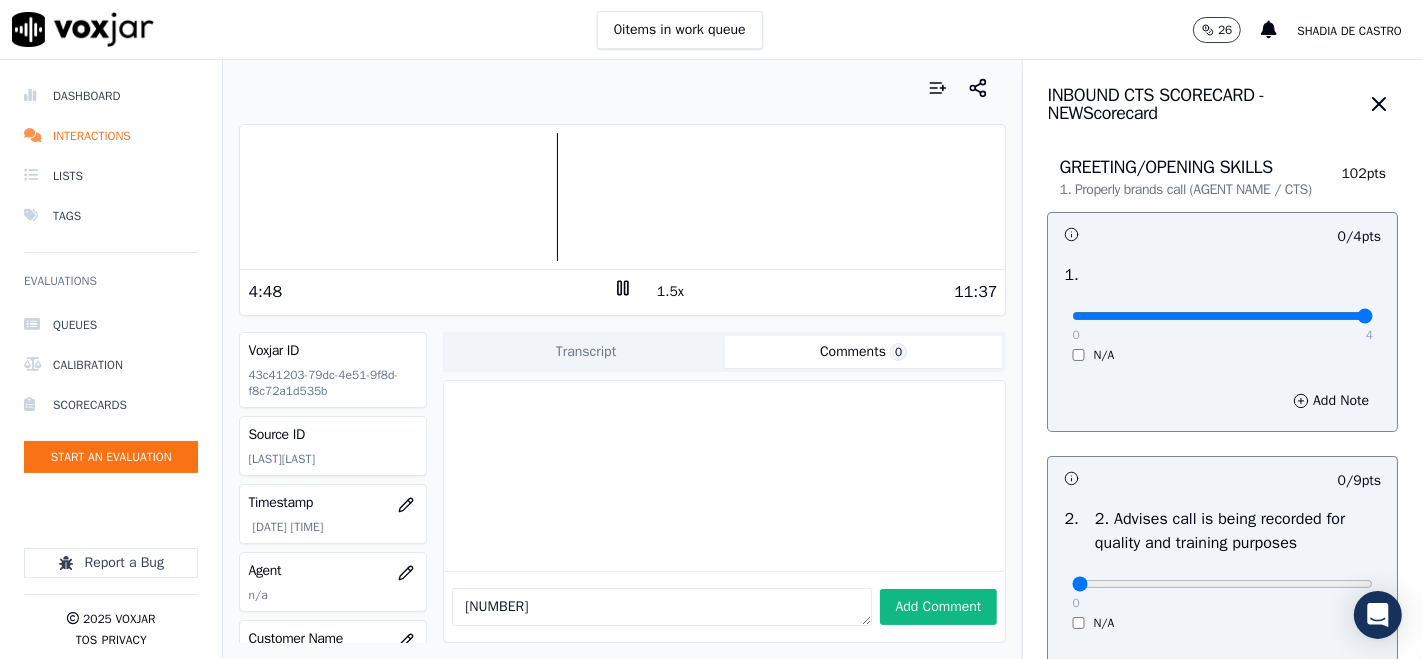 type on "4" 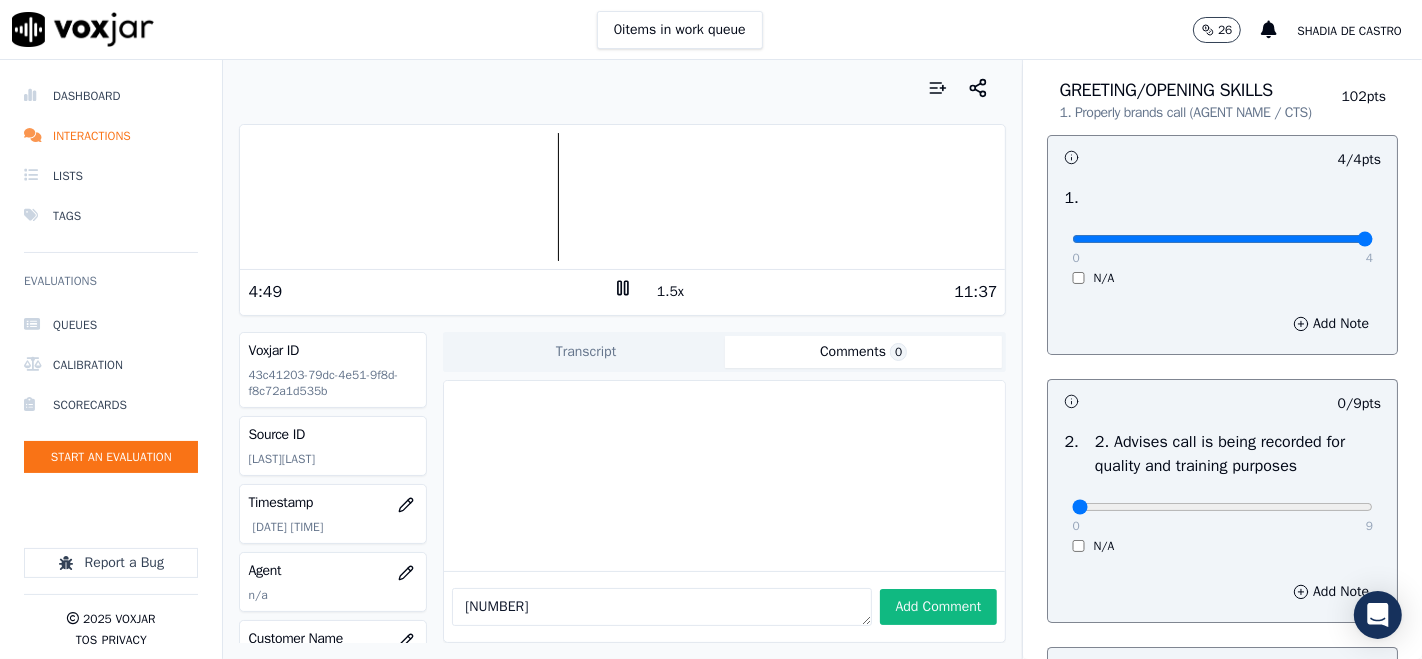scroll, scrollTop: 222, scrollLeft: 0, axis: vertical 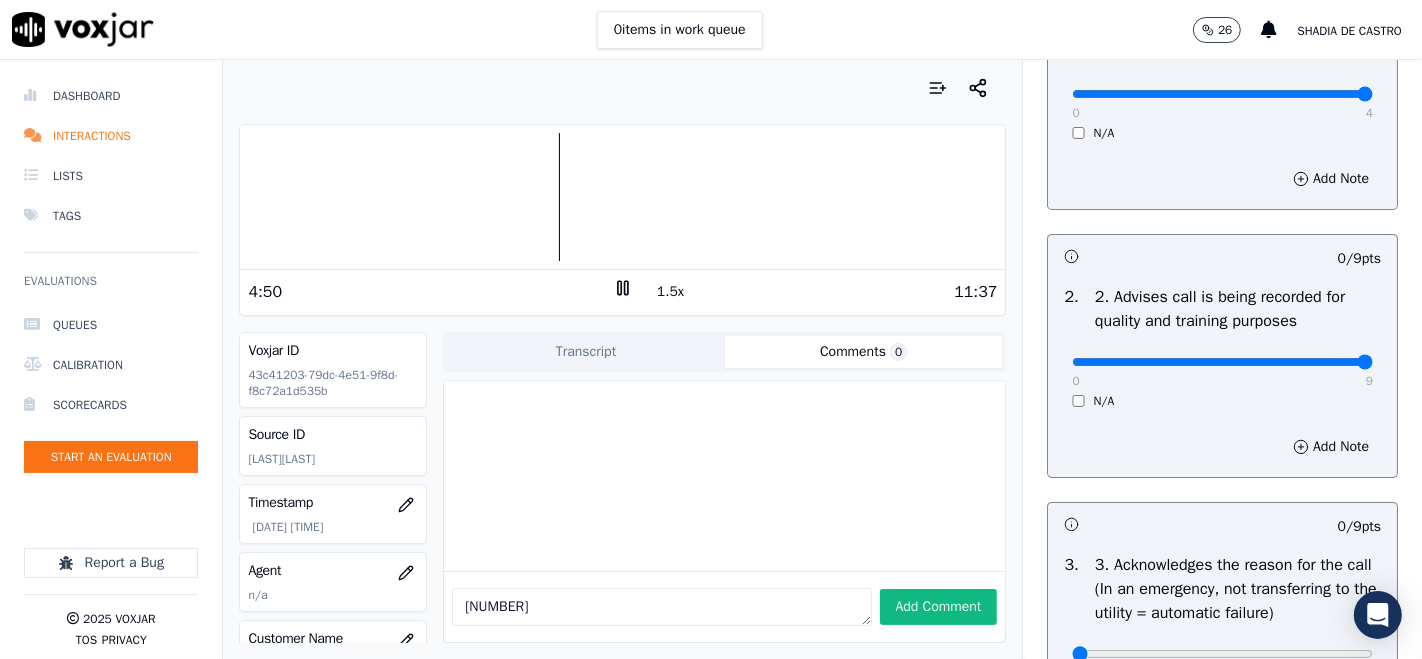 type on "9" 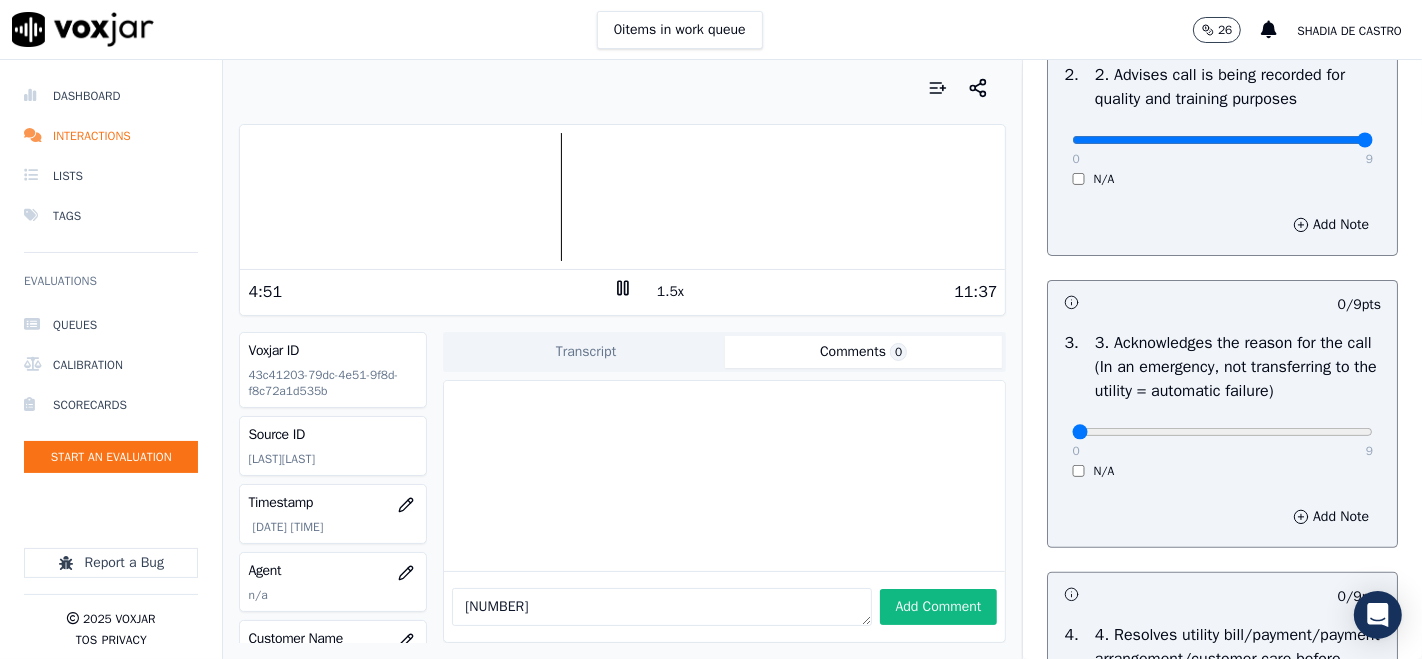 scroll, scrollTop: 555, scrollLeft: 0, axis: vertical 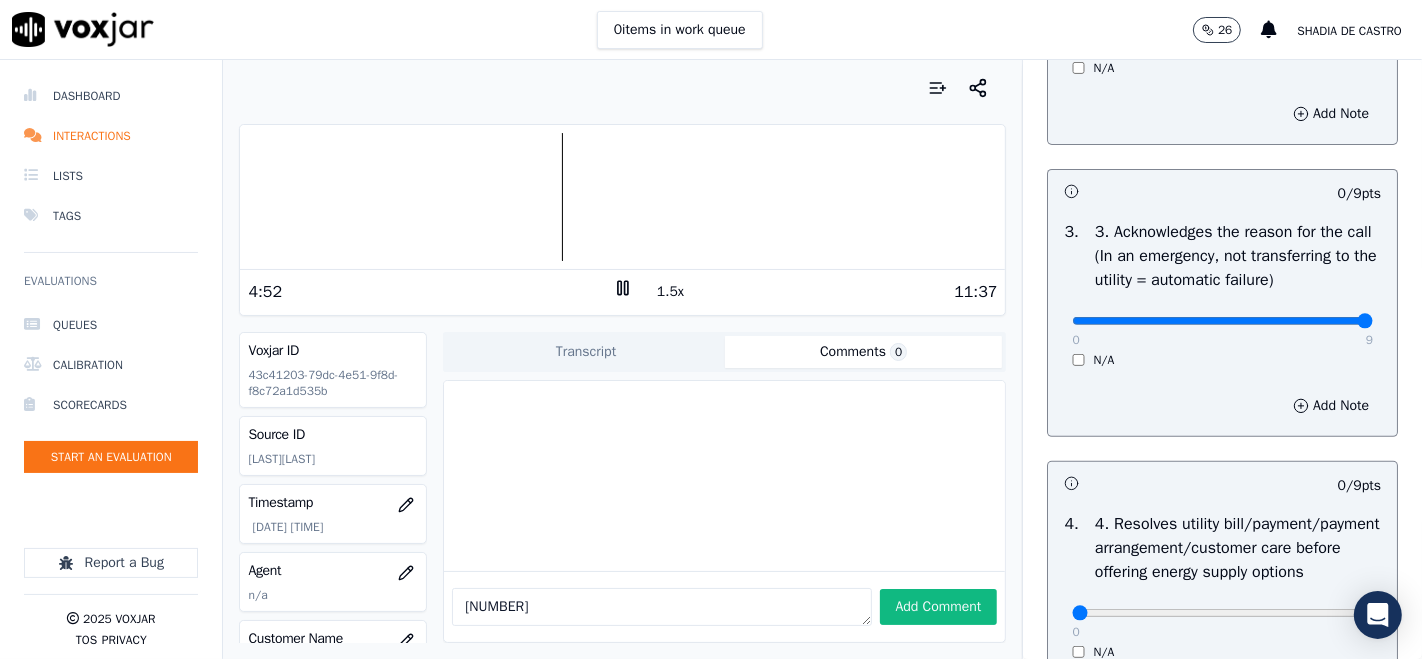 type on "9" 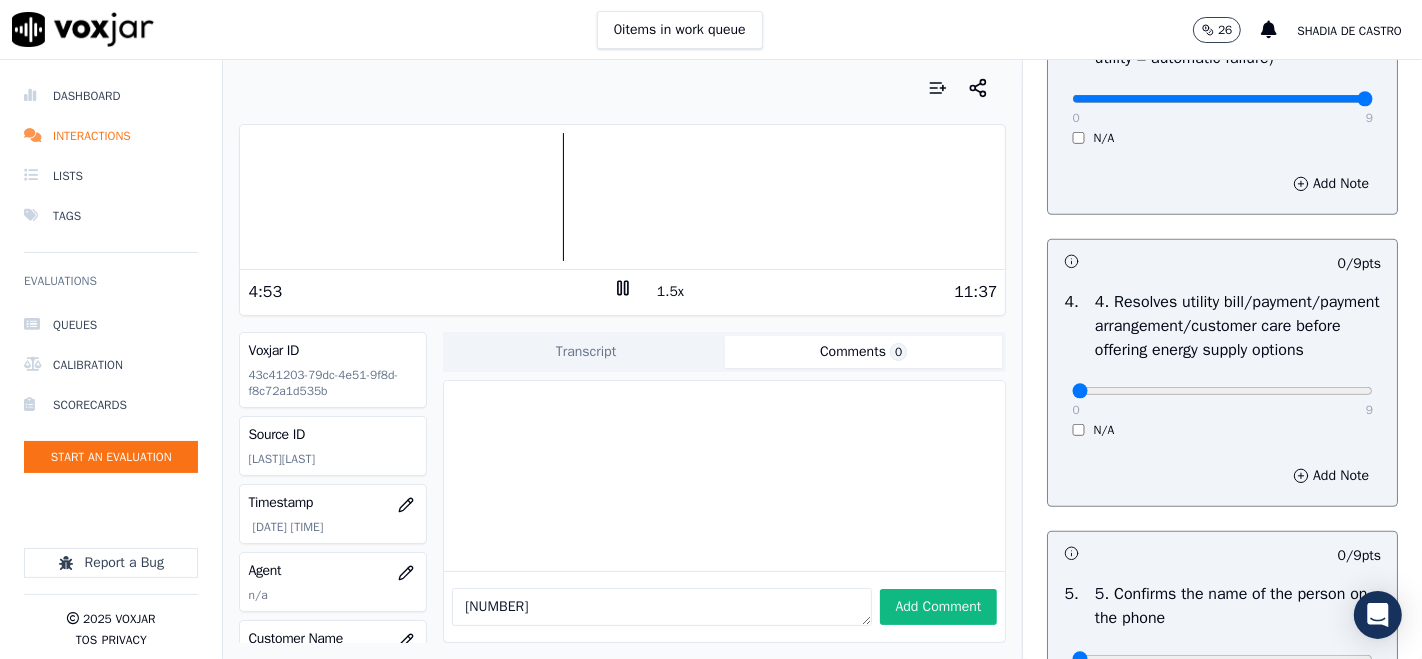 scroll, scrollTop: 888, scrollLeft: 0, axis: vertical 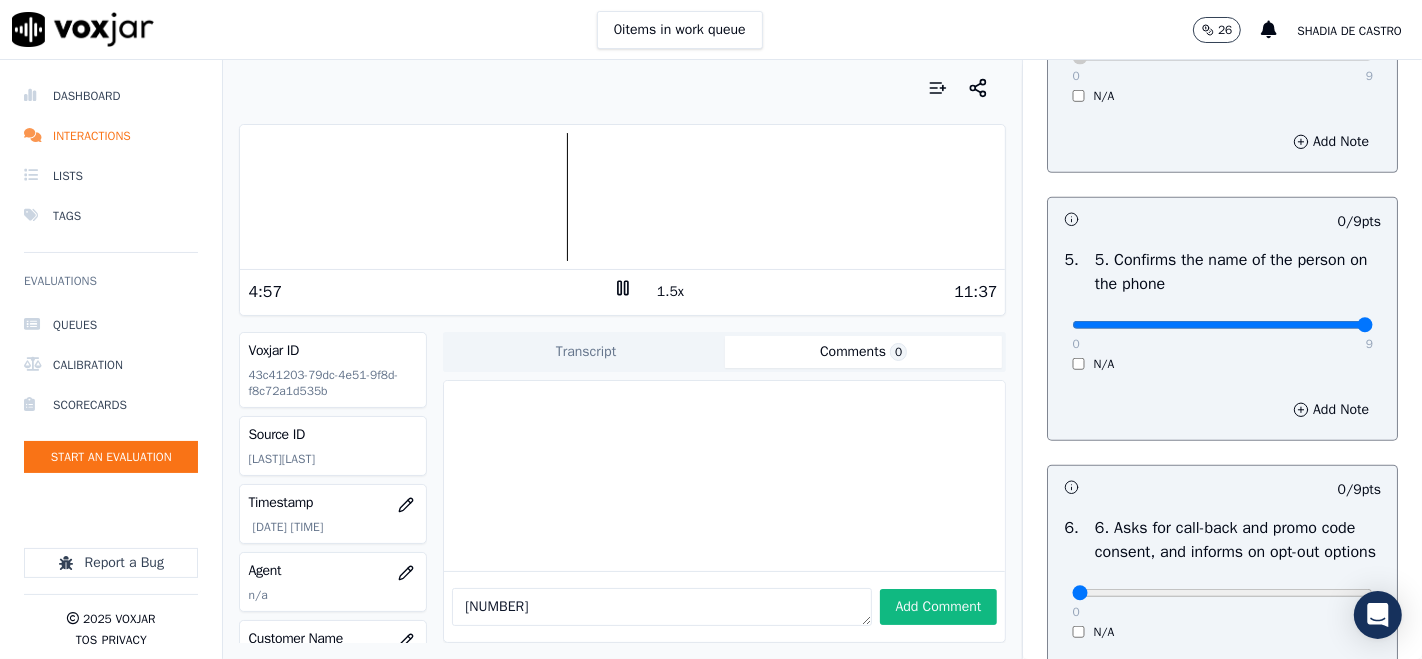 type on "9" 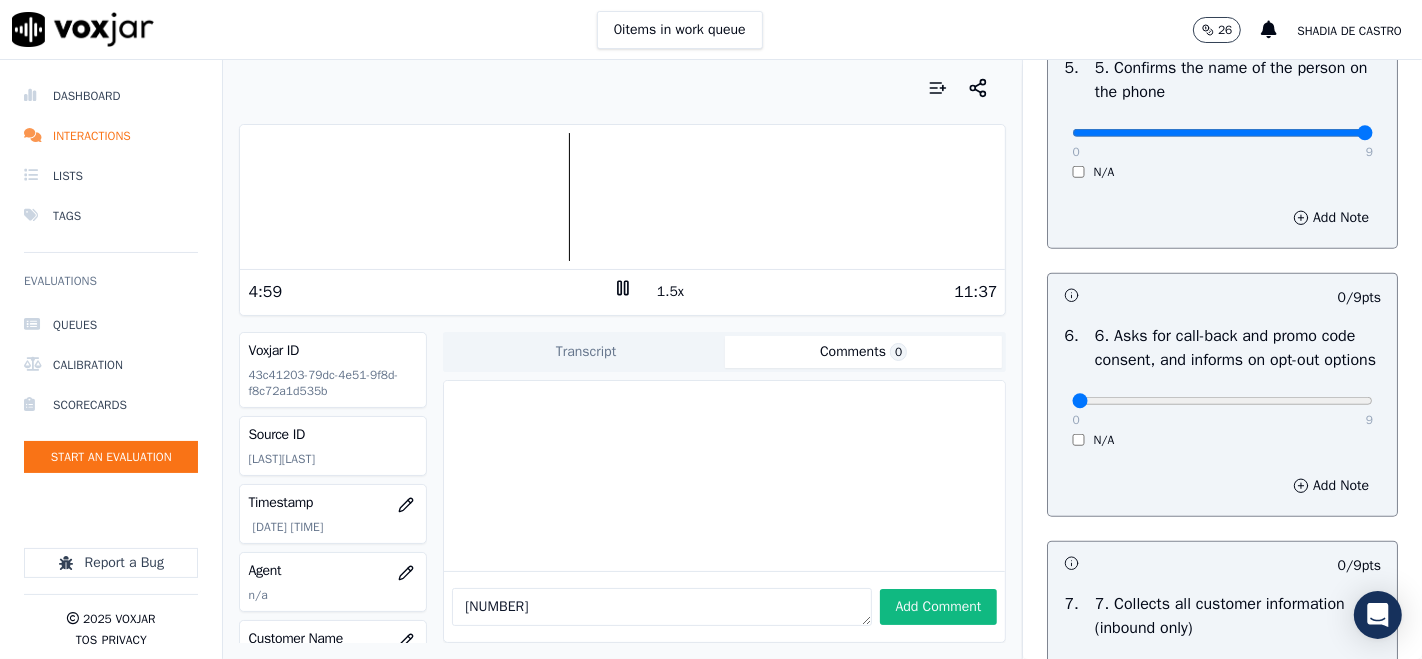 scroll, scrollTop: 1333, scrollLeft: 0, axis: vertical 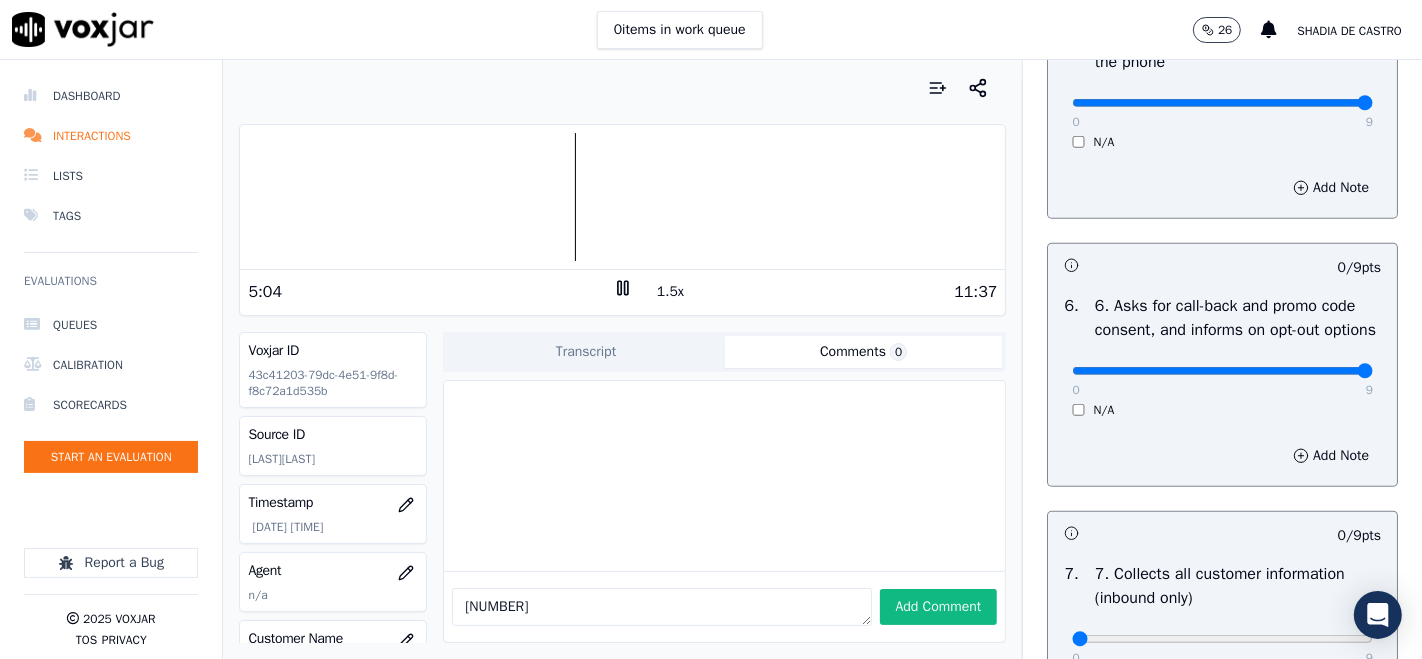 type on "9" 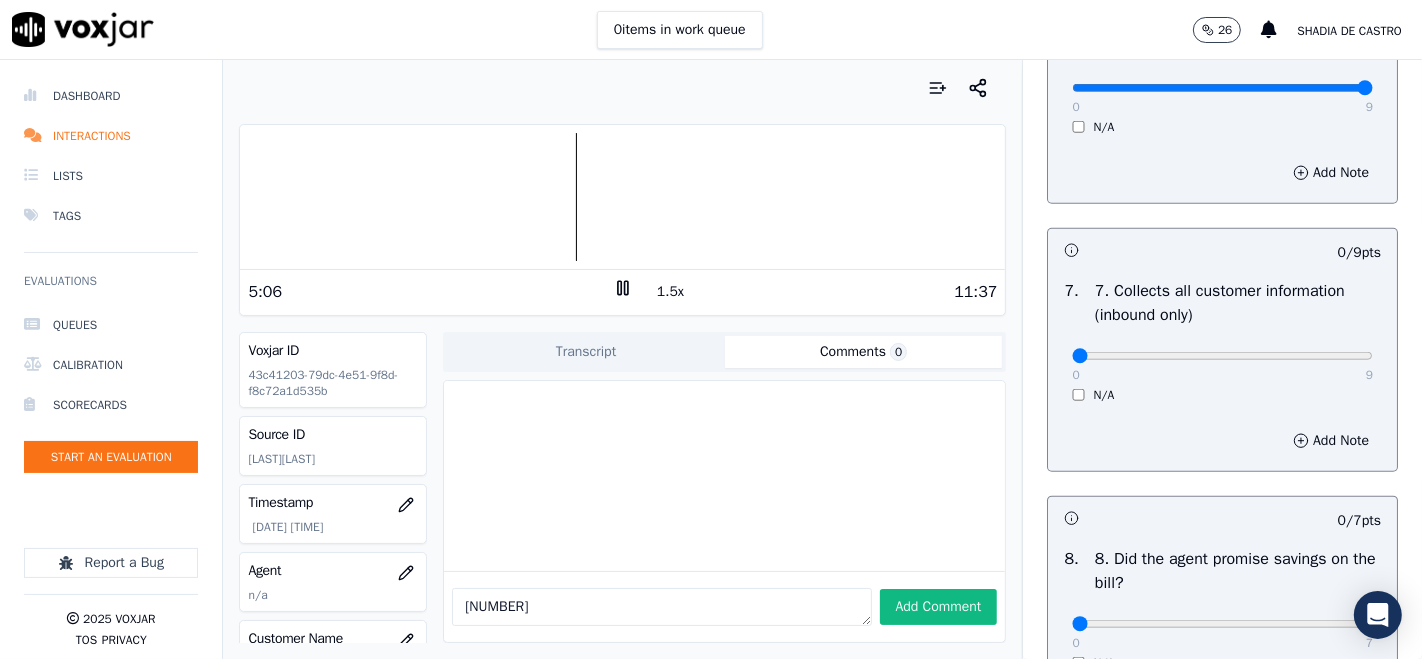 scroll, scrollTop: 1666, scrollLeft: 0, axis: vertical 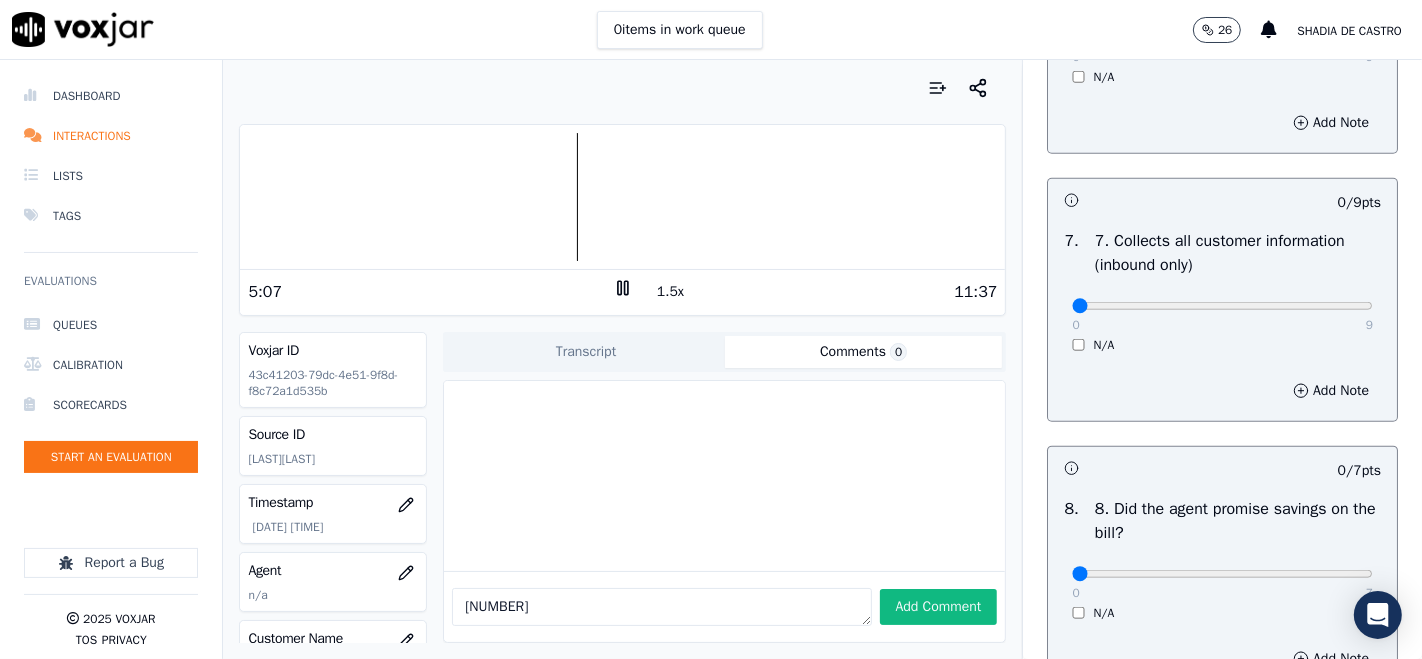 click on "0   9" at bounding box center [1222, 305] 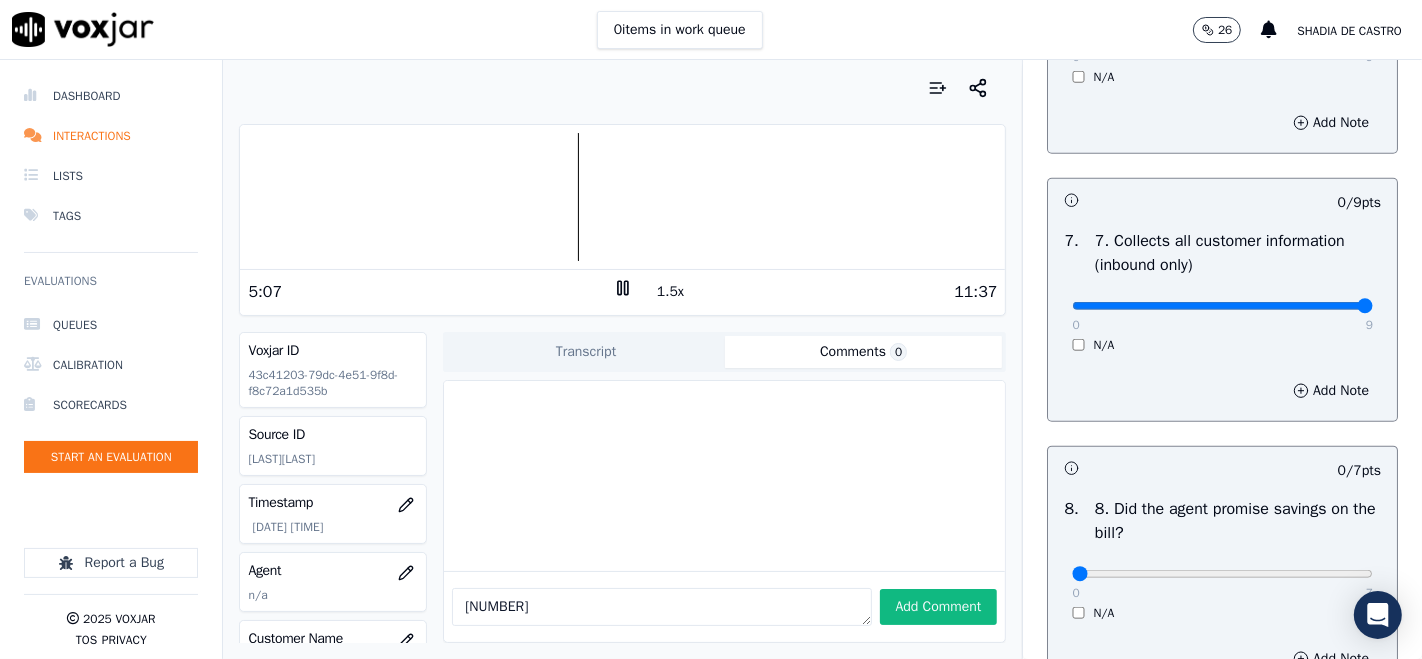 type on "9" 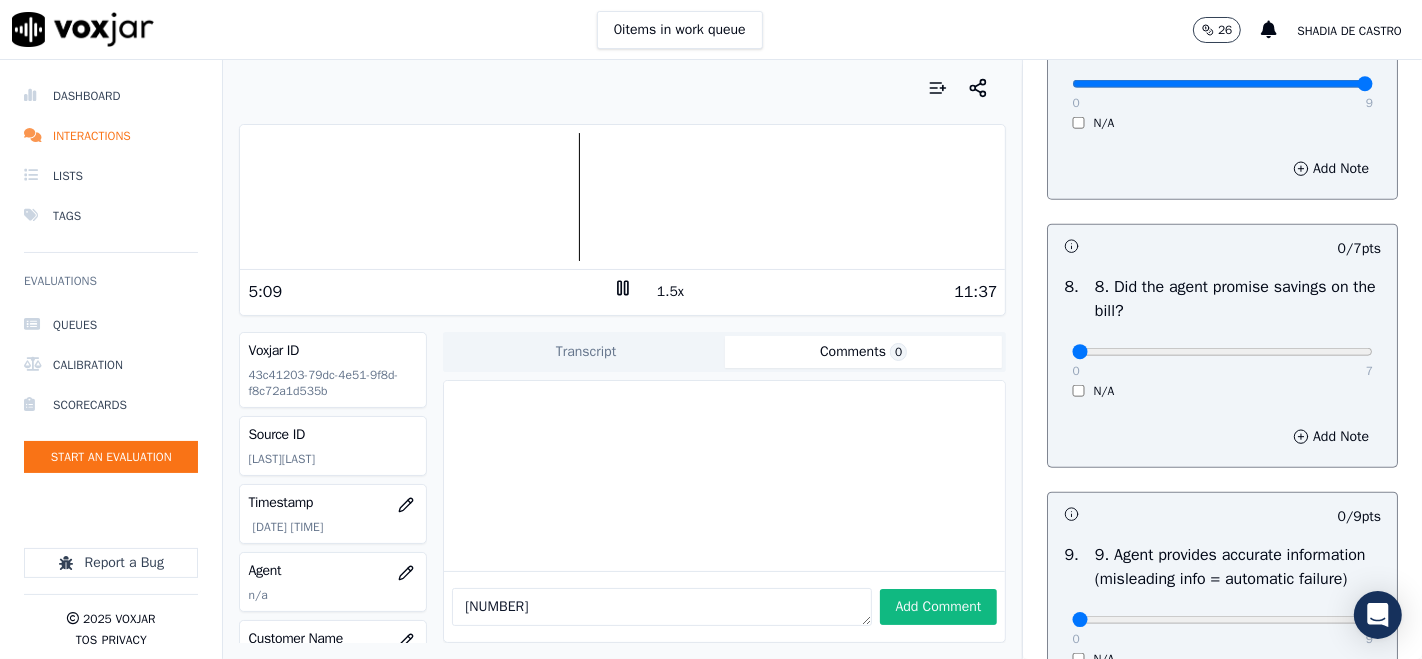 scroll, scrollTop: 1888, scrollLeft: 0, axis: vertical 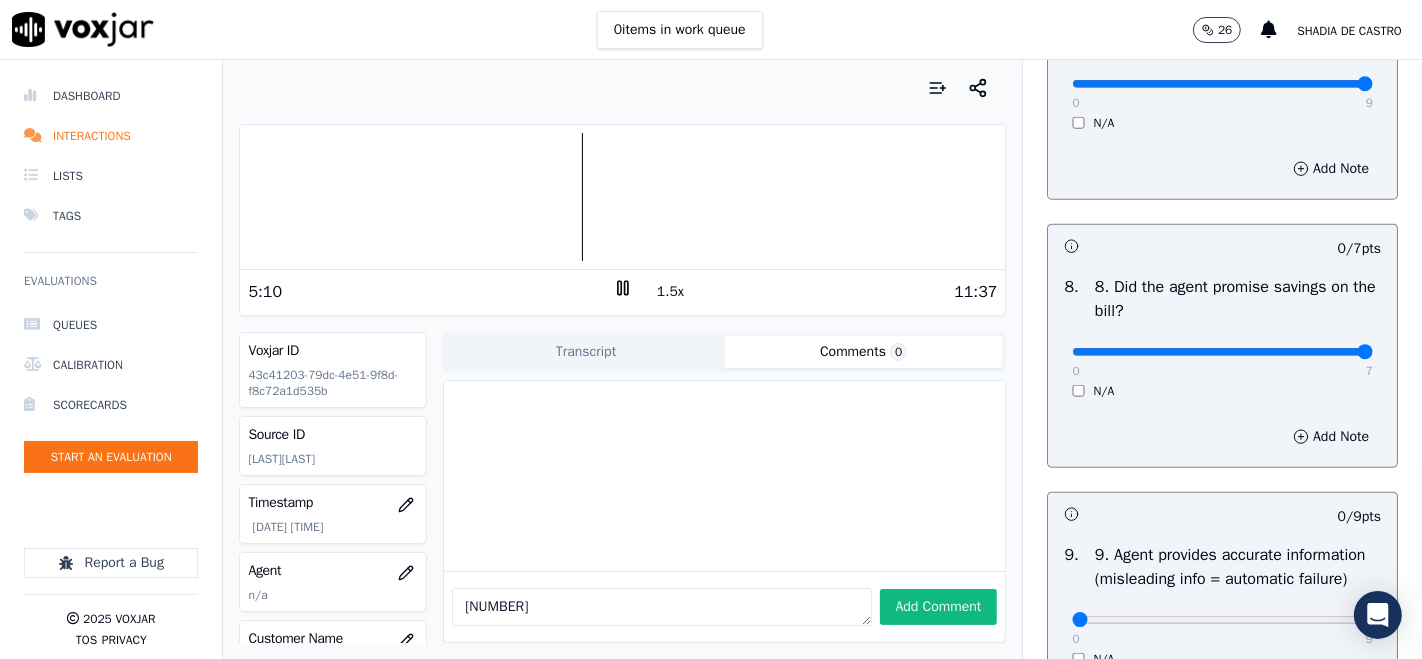 type on "7" 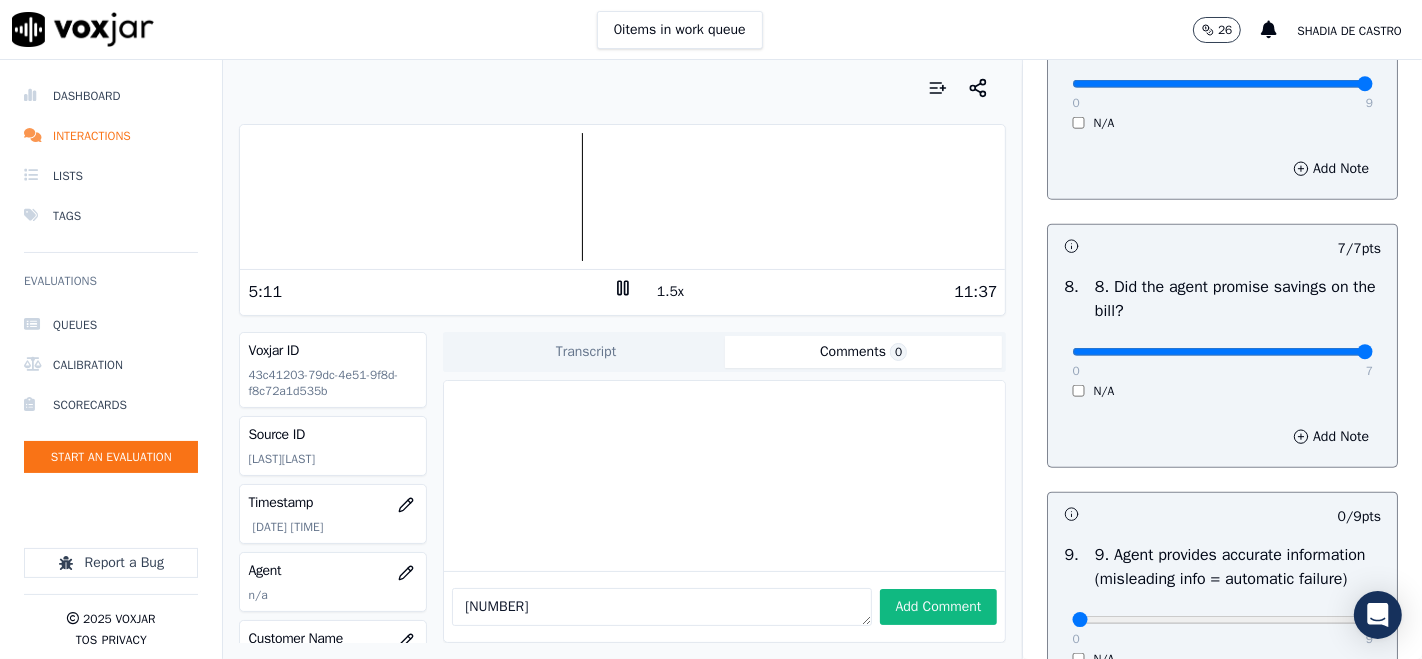 scroll, scrollTop: 2111, scrollLeft: 0, axis: vertical 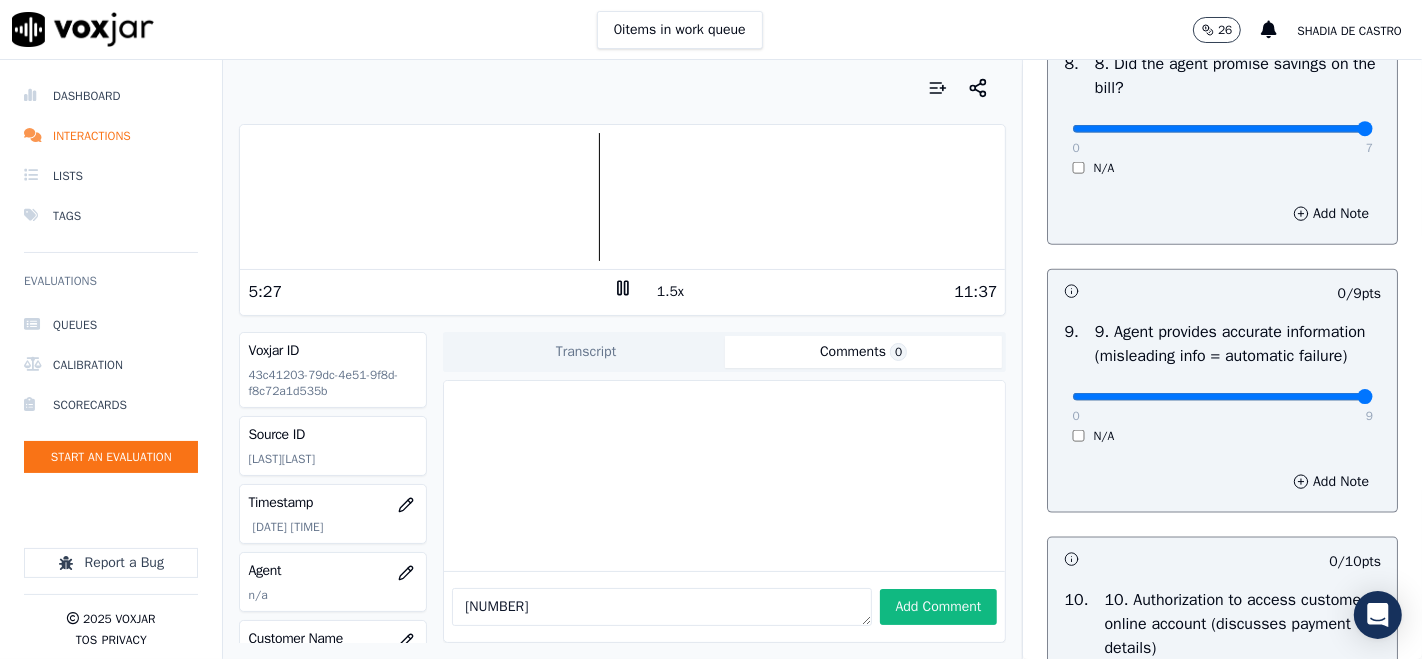 type on "9" 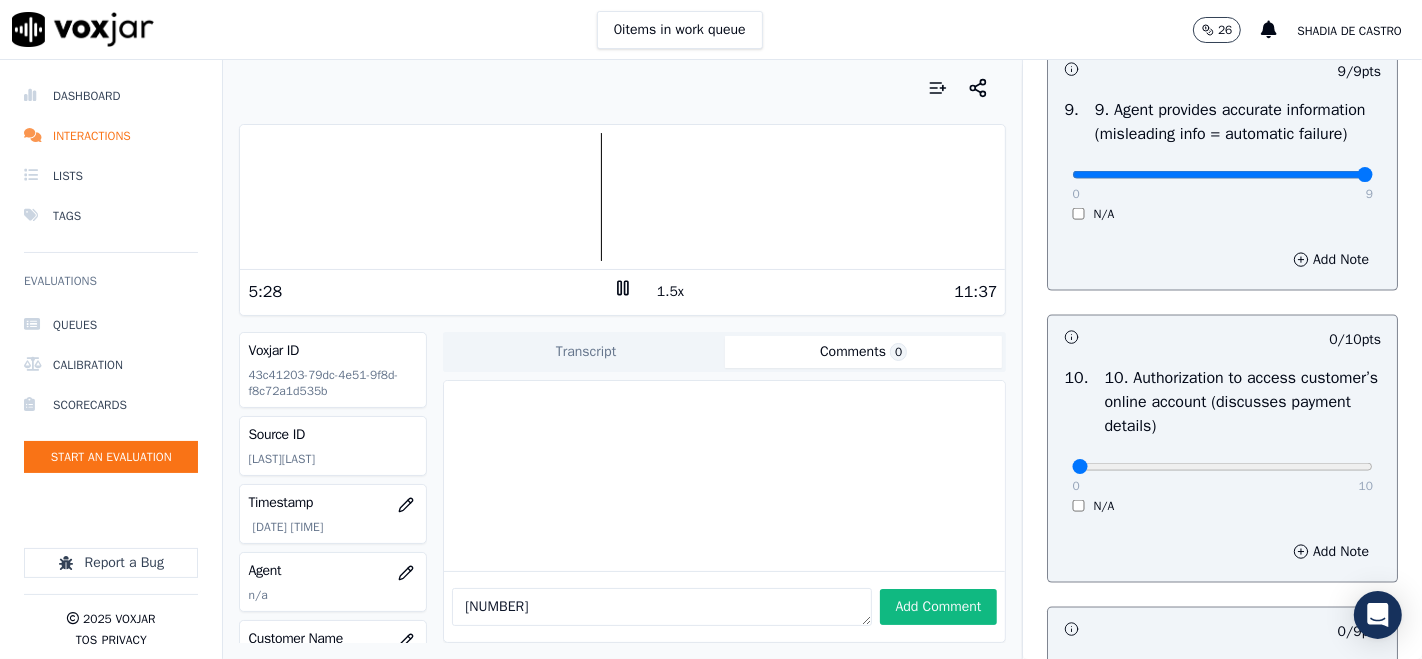 scroll, scrollTop: 2444, scrollLeft: 0, axis: vertical 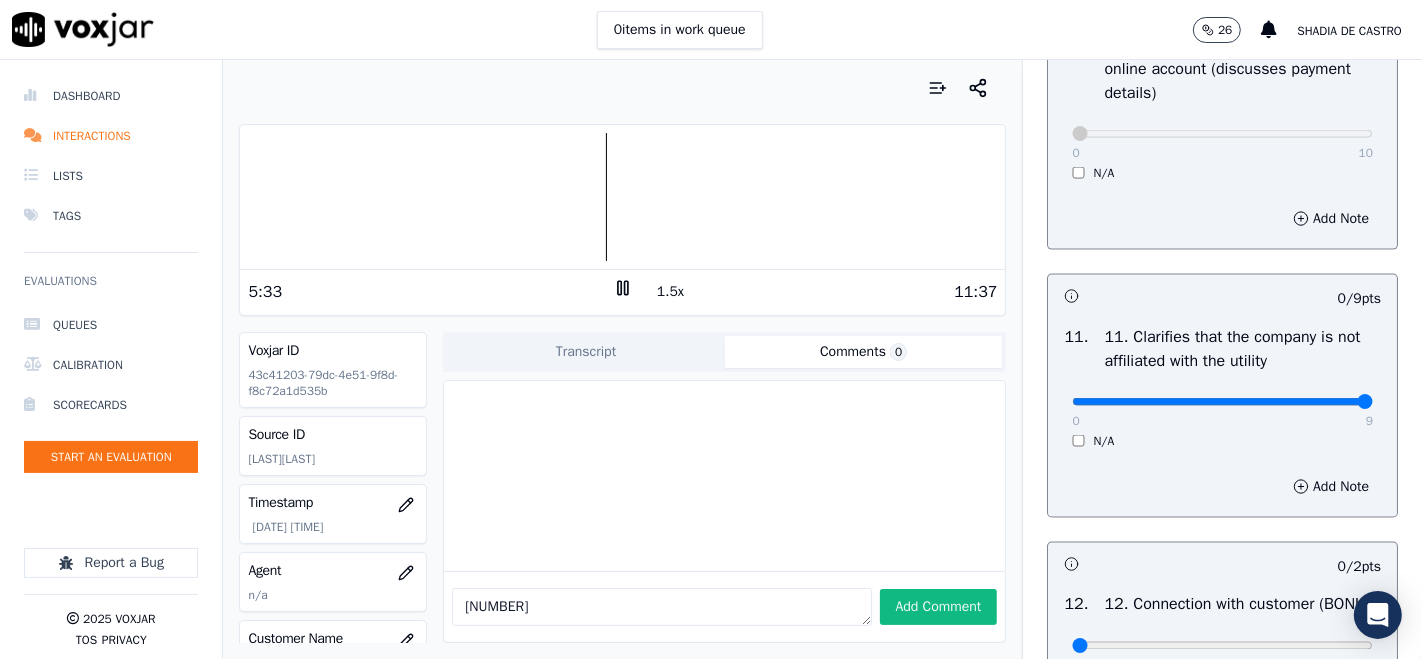type on "9" 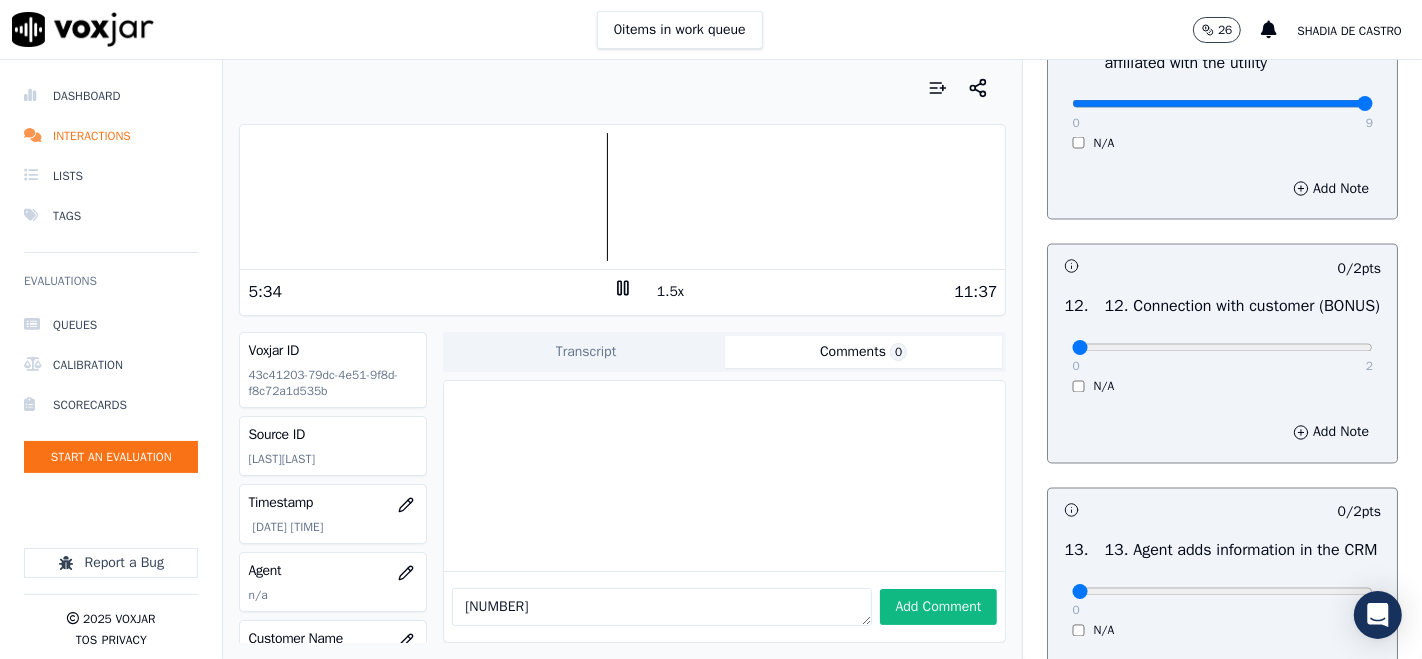 scroll, scrollTop: 3000, scrollLeft: 0, axis: vertical 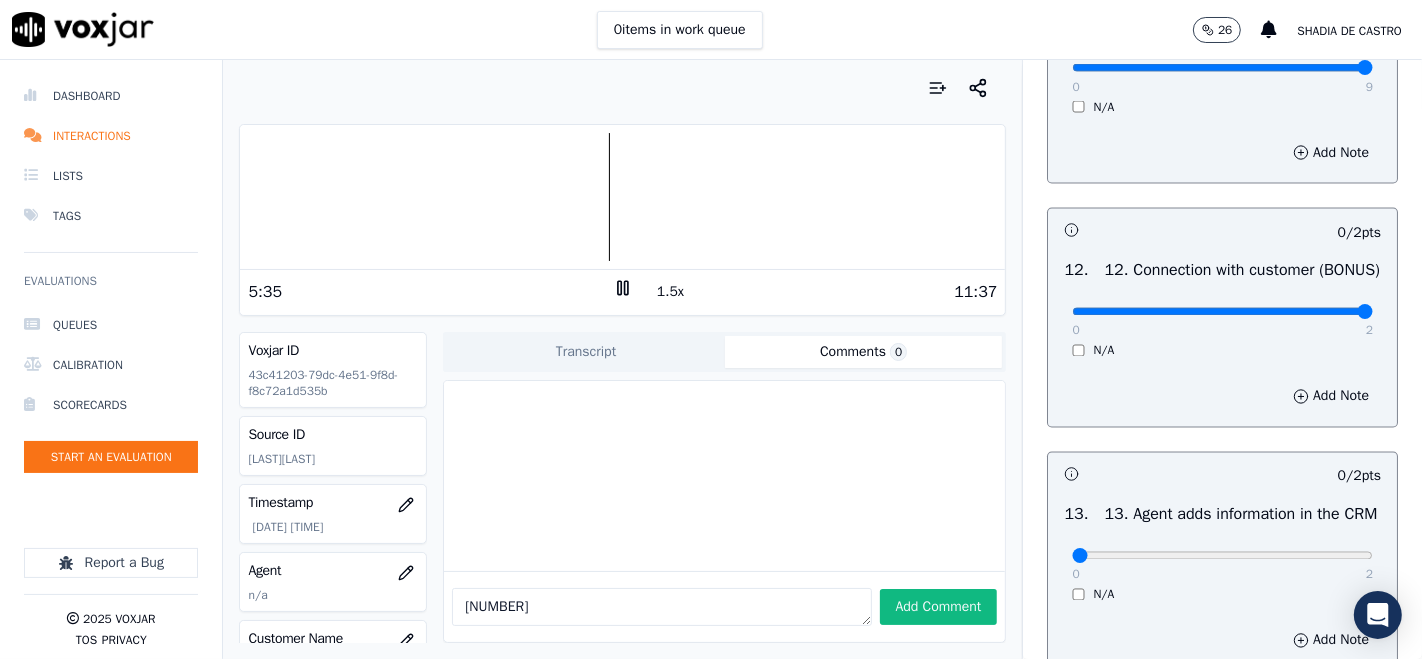 type on "2" 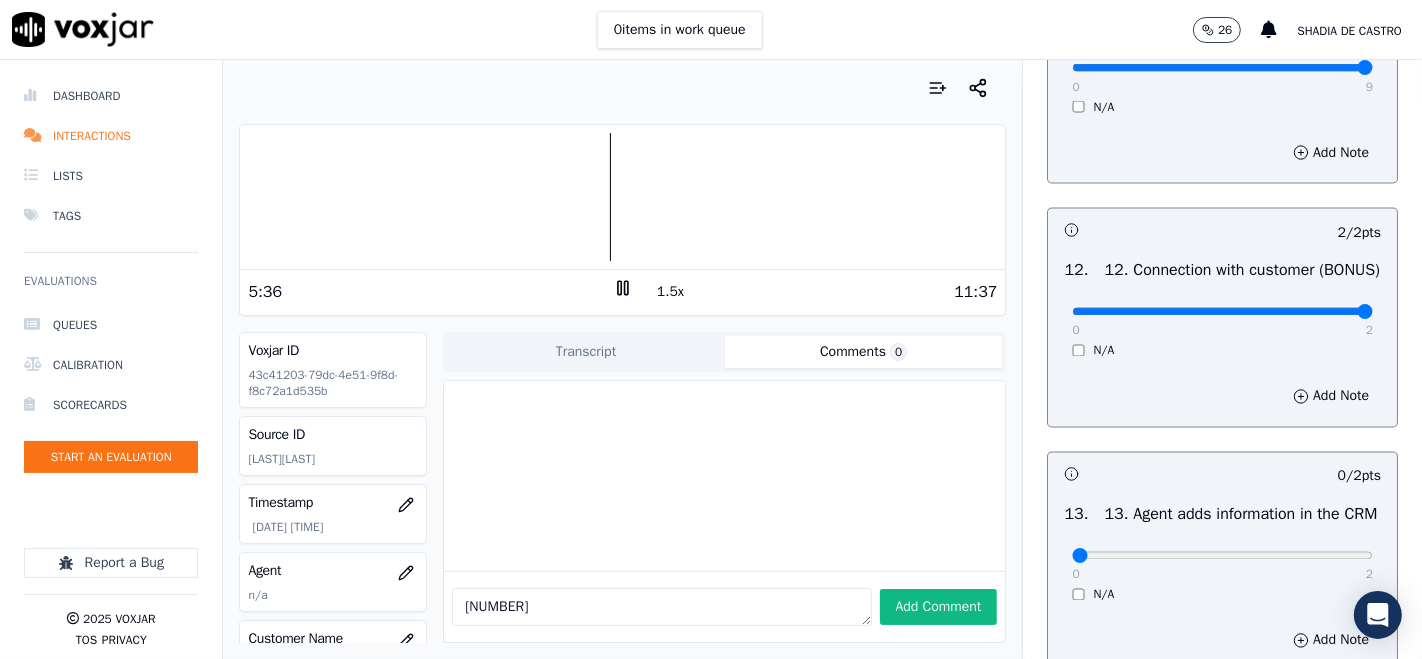 scroll, scrollTop: 3222, scrollLeft: 0, axis: vertical 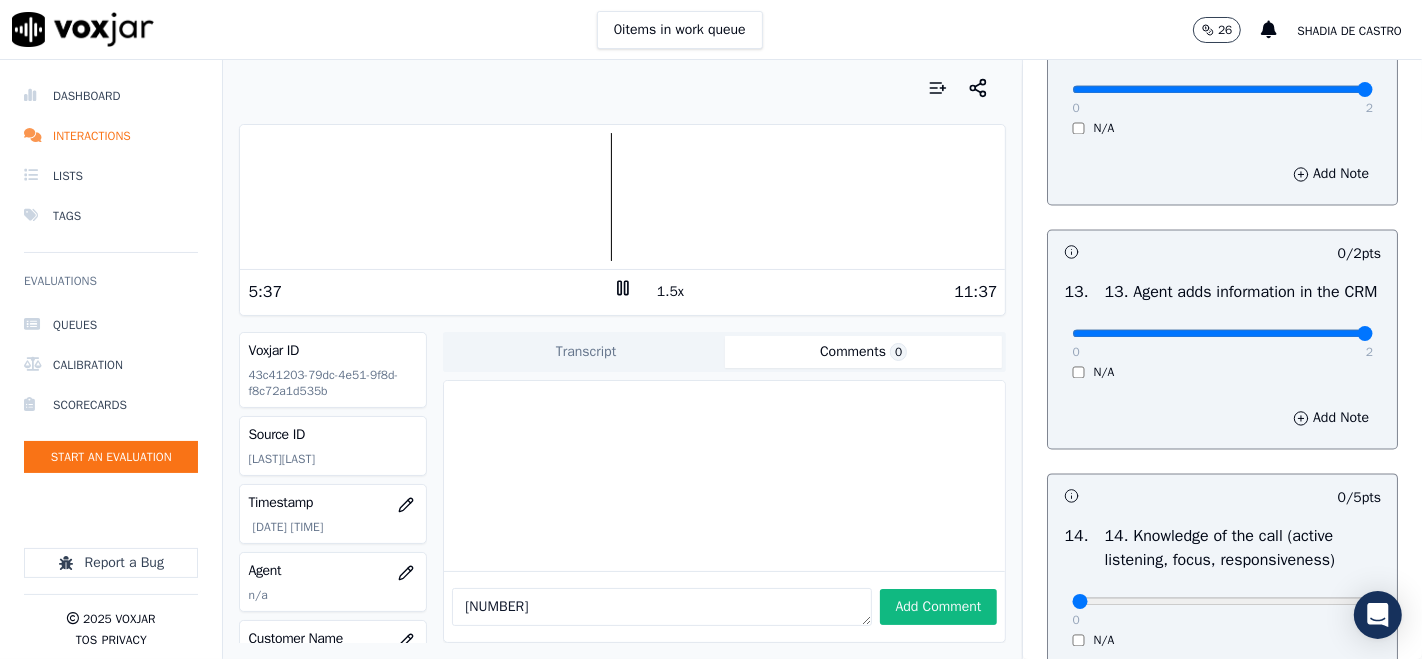 type on "2" 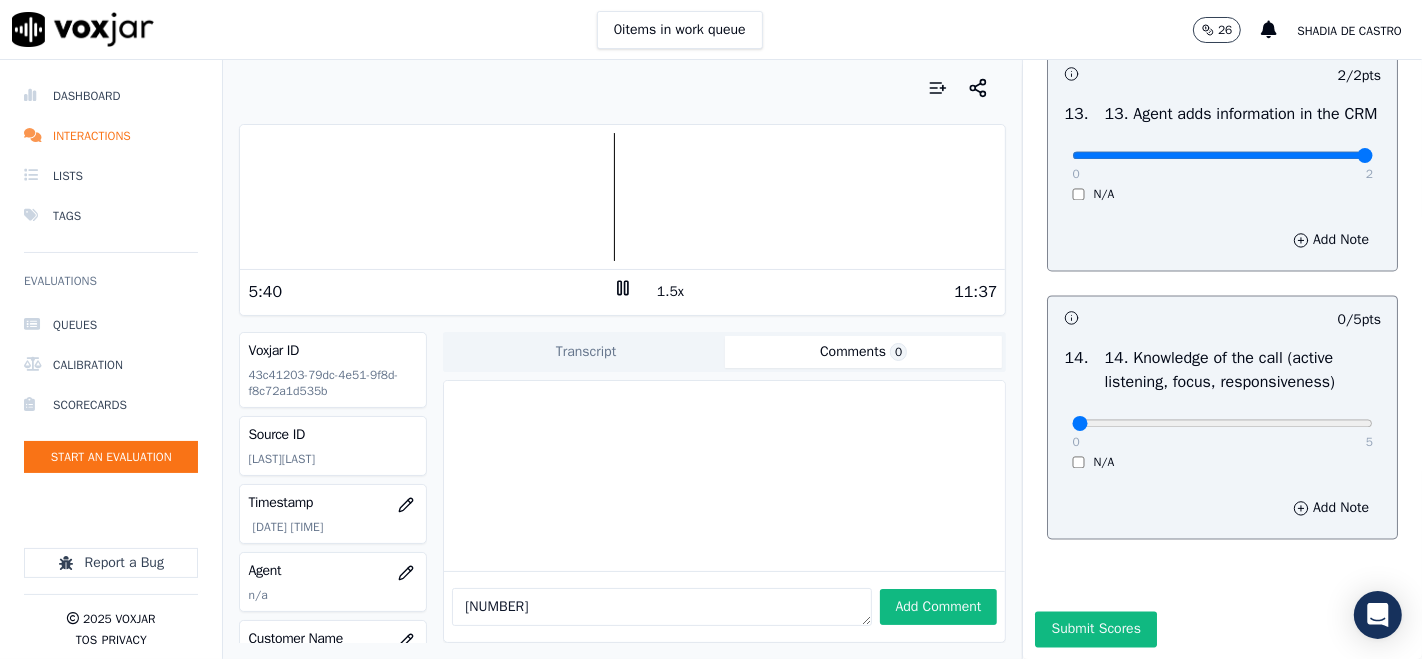 scroll, scrollTop: 3555, scrollLeft: 0, axis: vertical 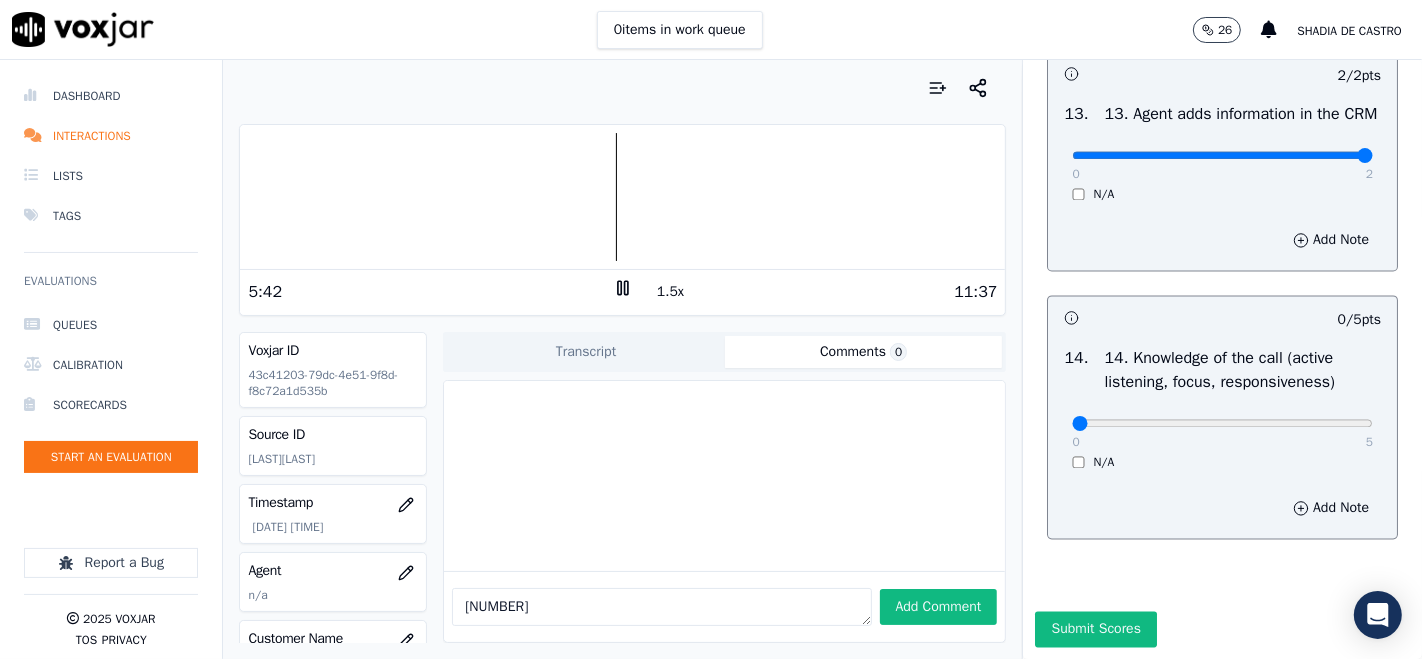 click on "0   5     N/A" at bounding box center (1222, 432) 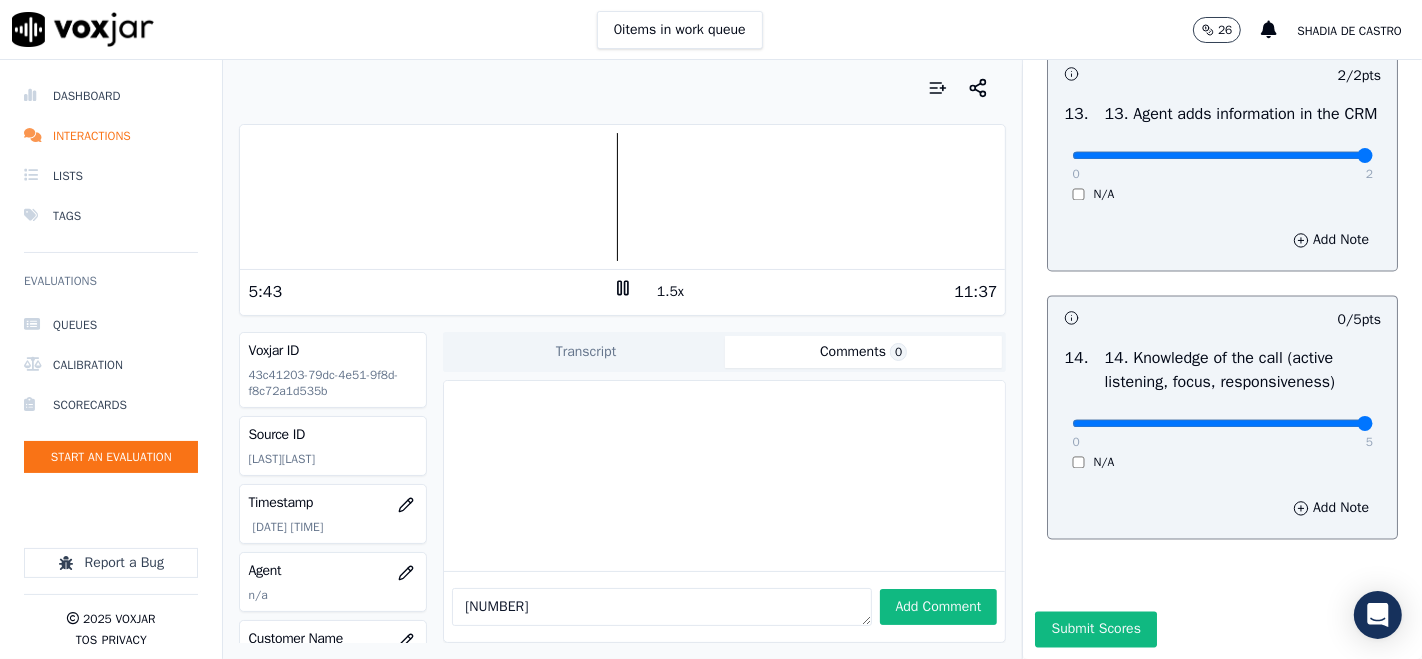 type on "5" 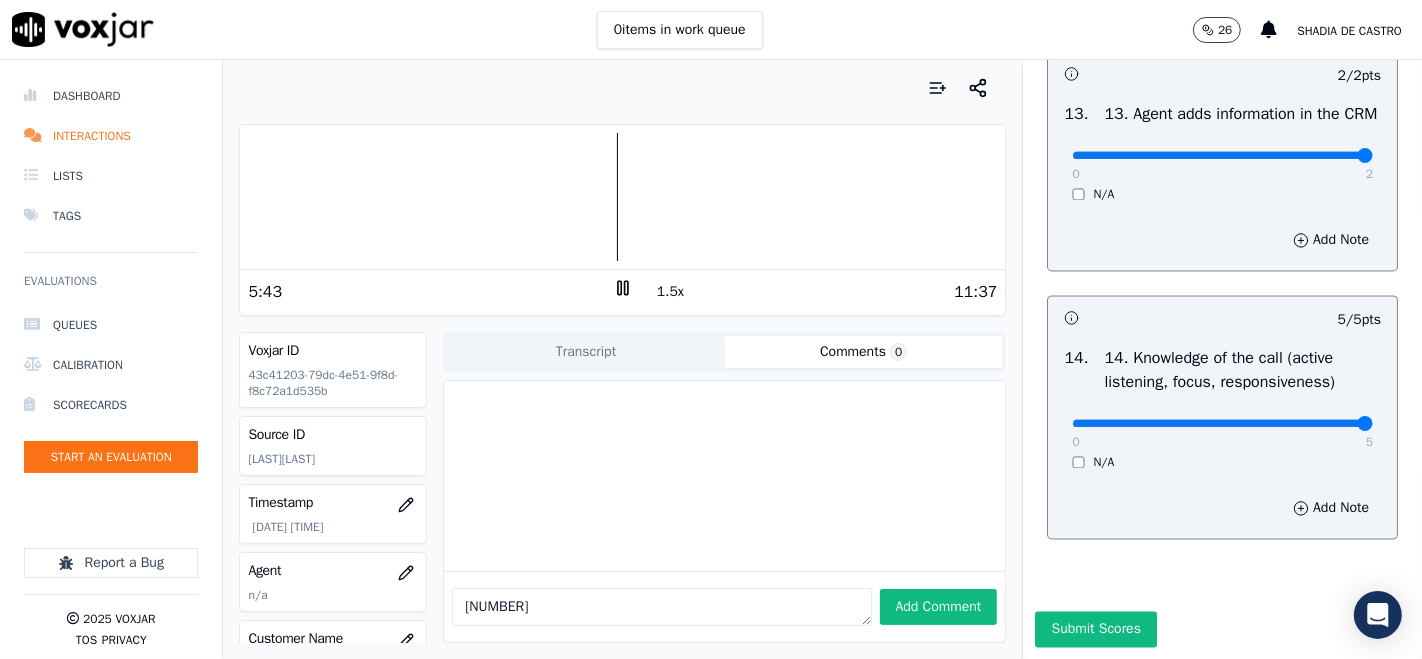 scroll, scrollTop: 3606, scrollLeft: 0, axis: vertical 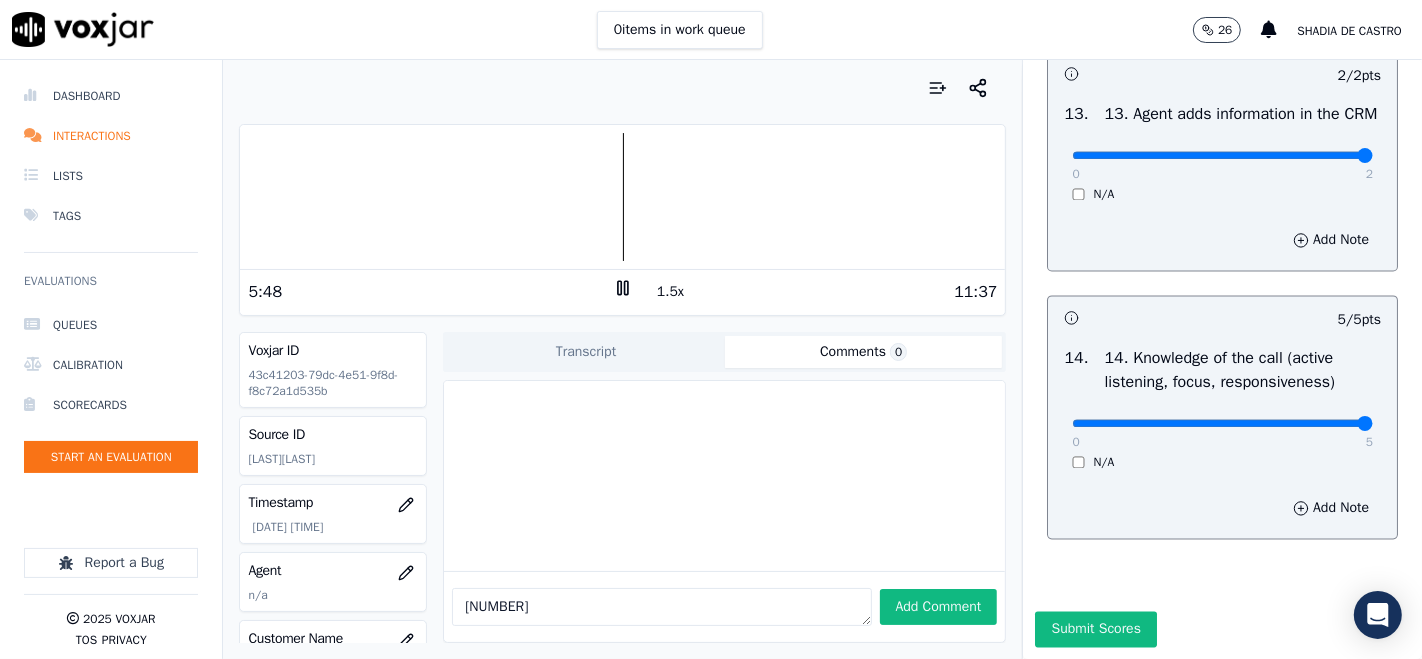 click 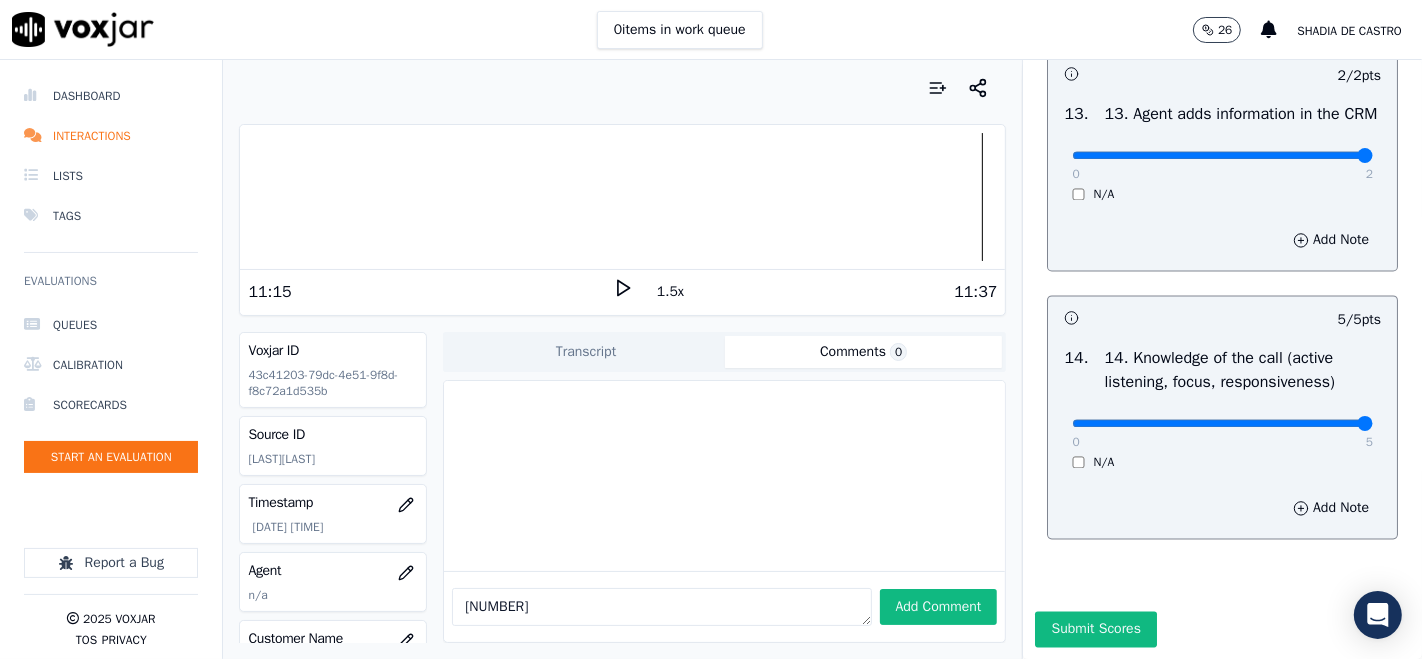 click 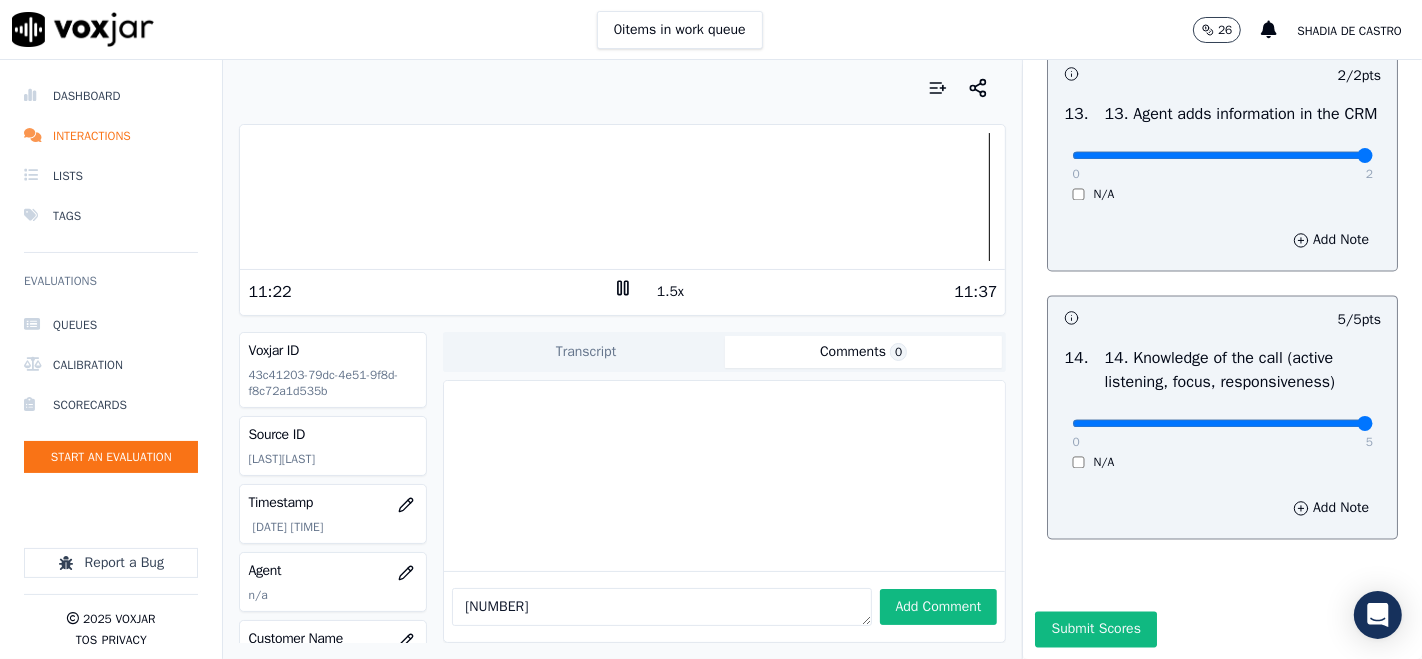 click on "Submit Scores" at bounding box center (1095, 629) 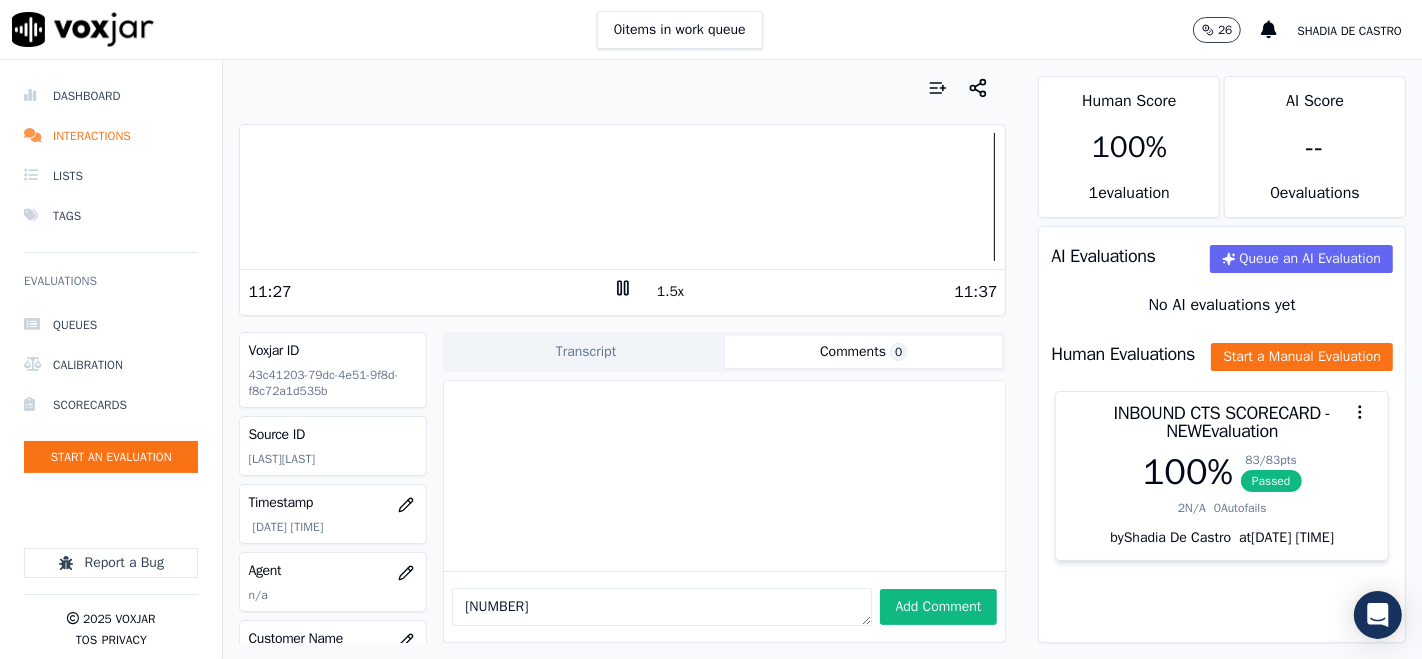 drag, startPoint x: 560, startPoint y: 570, endPoint x: 368, endPoint y: 528, distance: 196.54007 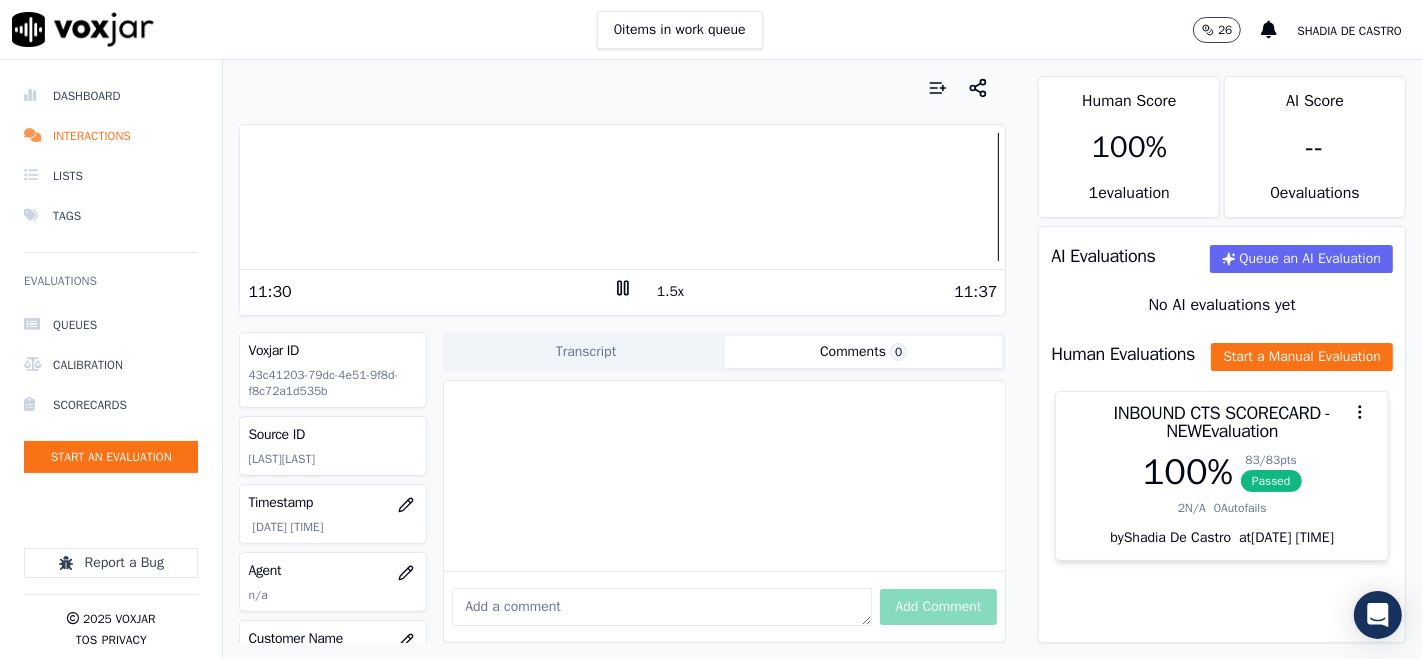 scroll, scrollTop: 111, scrollLeft: 0, axis: vertical 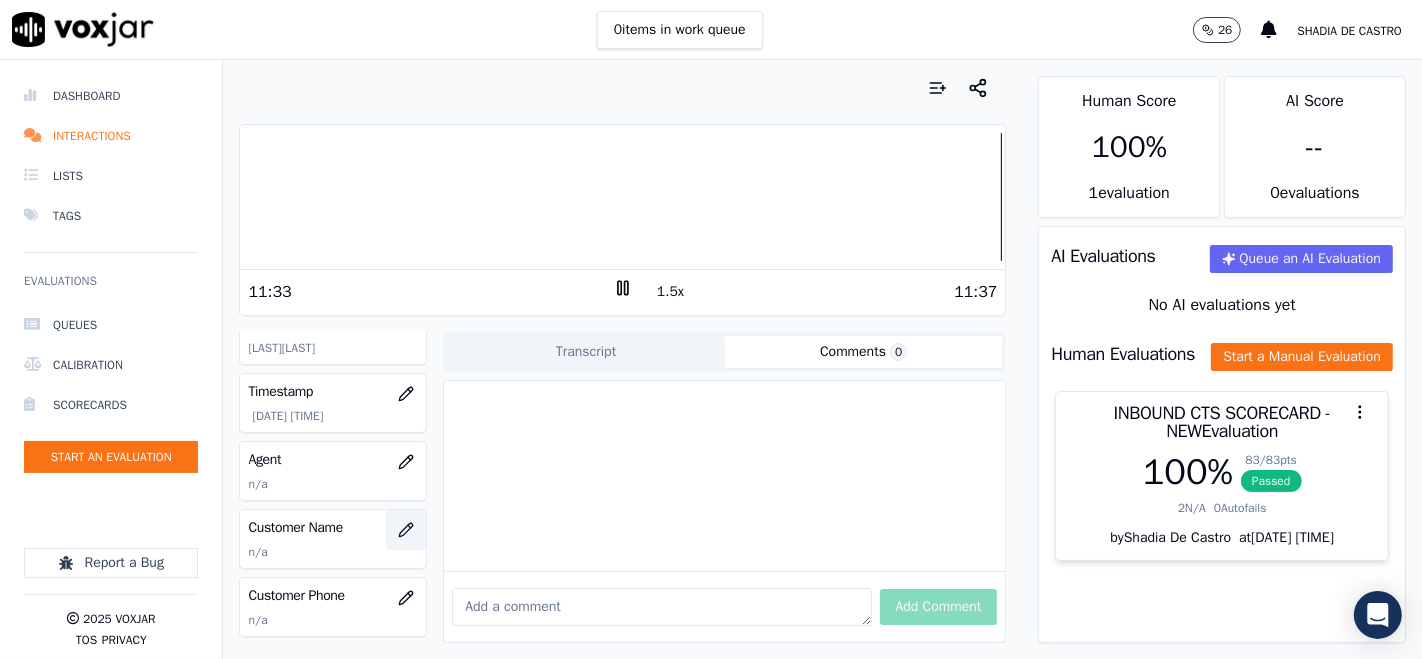 type 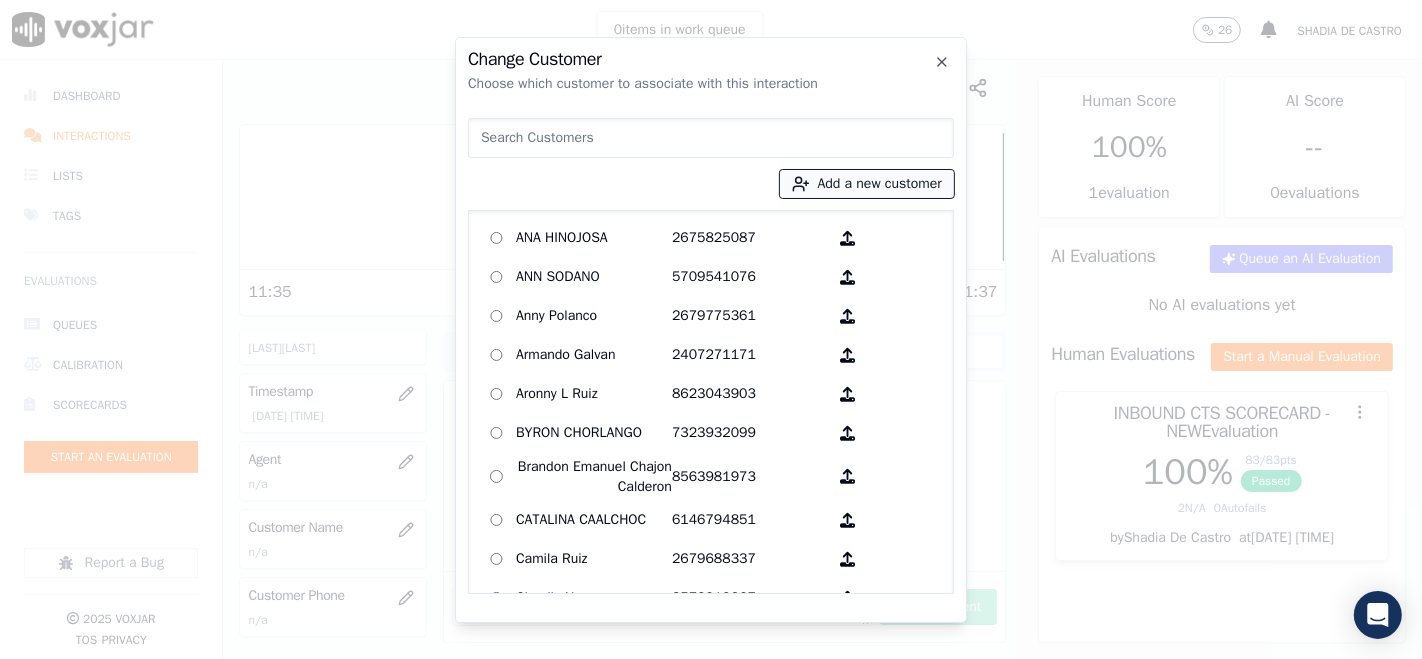 click 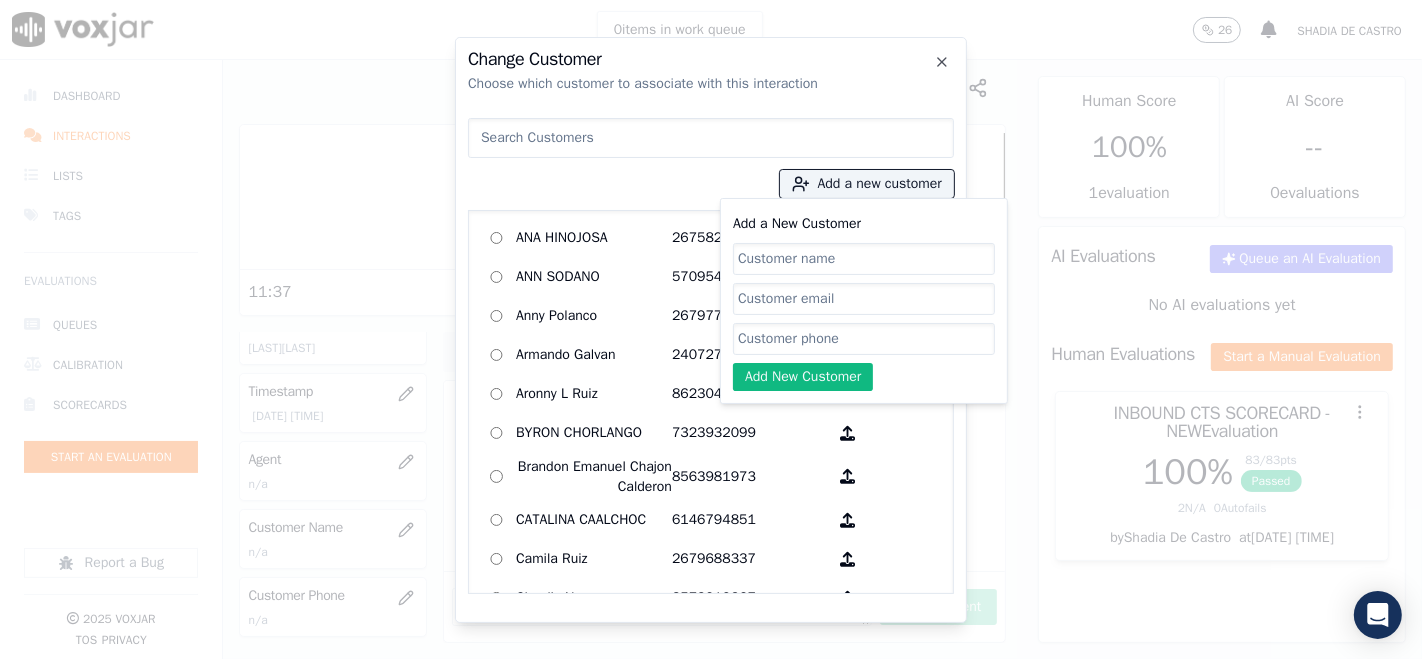 paste on "[FIRST] [LAST]" 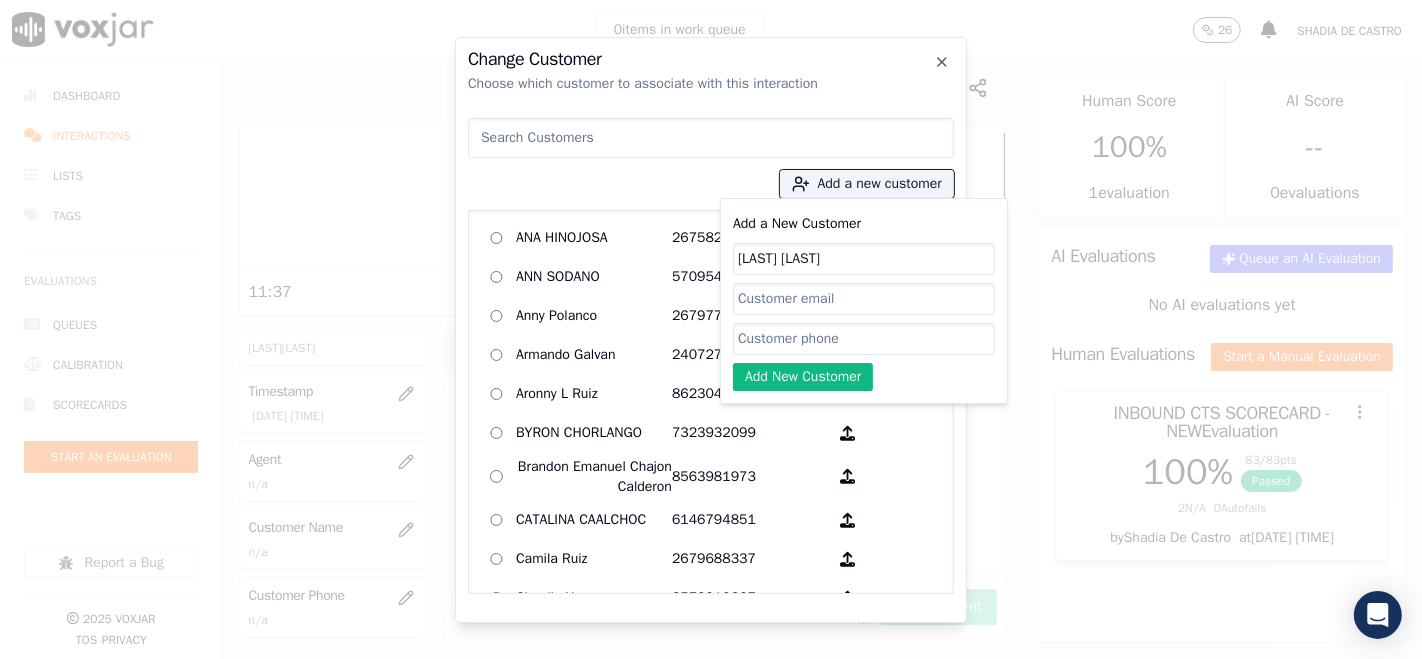 type on "[FIRST] [LAST]" 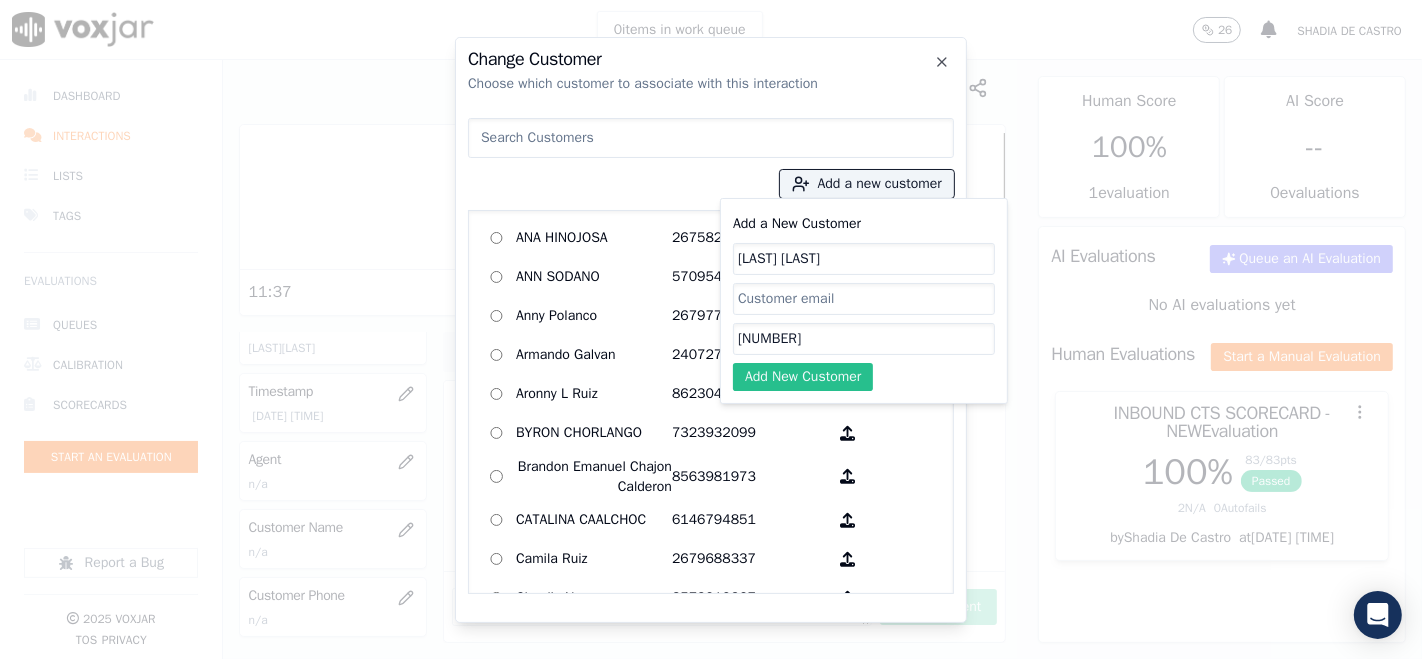 type on "[PHONE]" 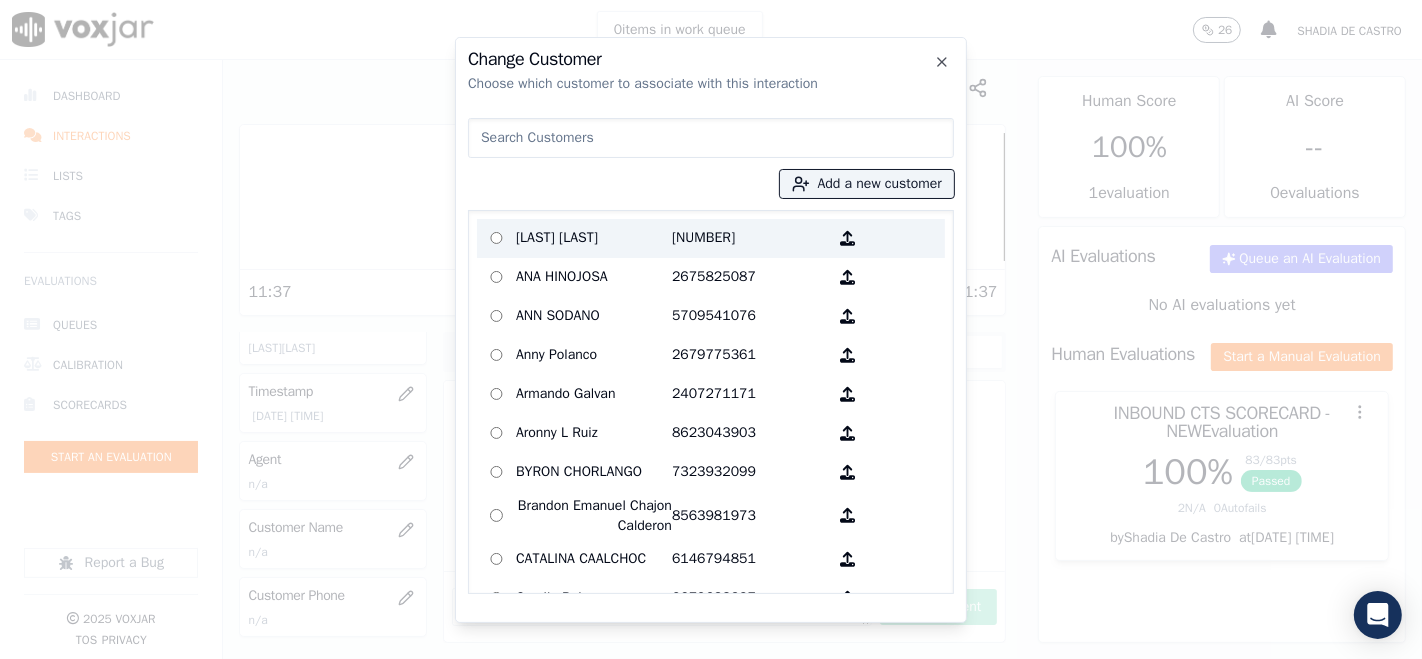 click on "[FIRST] [LAST]" at bounding box center (594, 238) 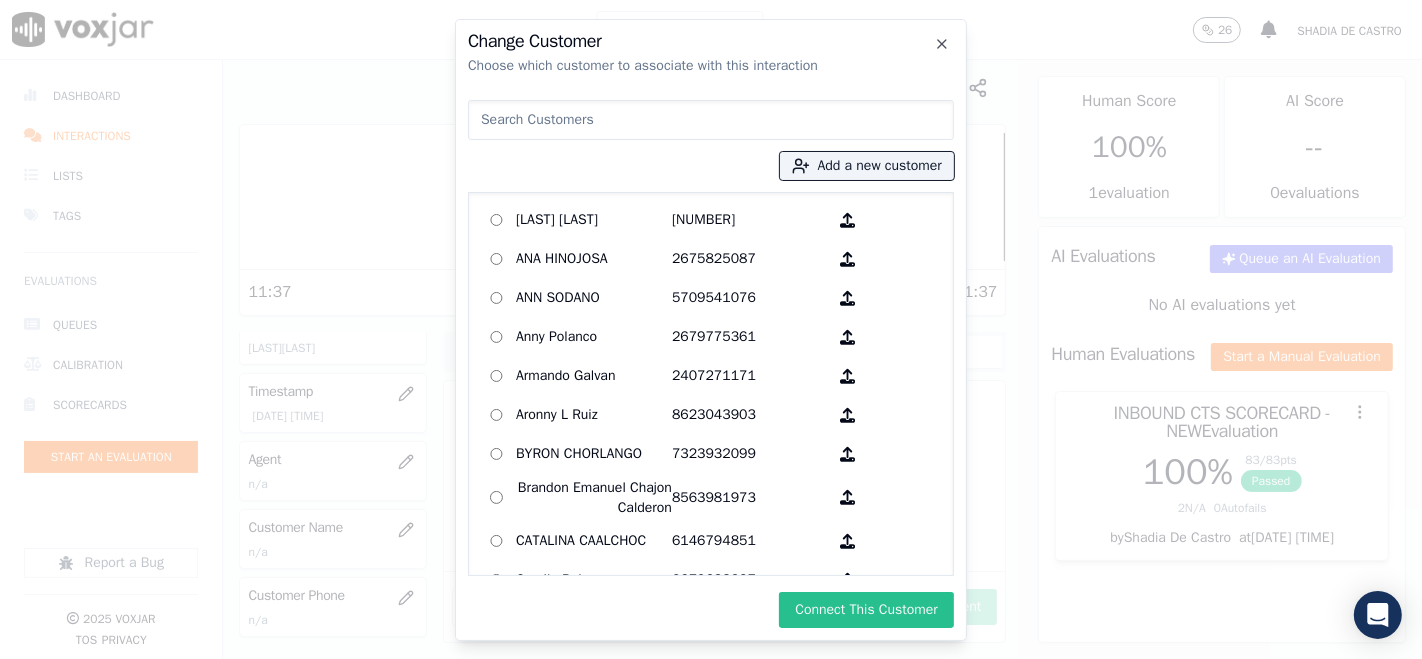 click on "Connect This Customer" at bounding box center (866, 610) 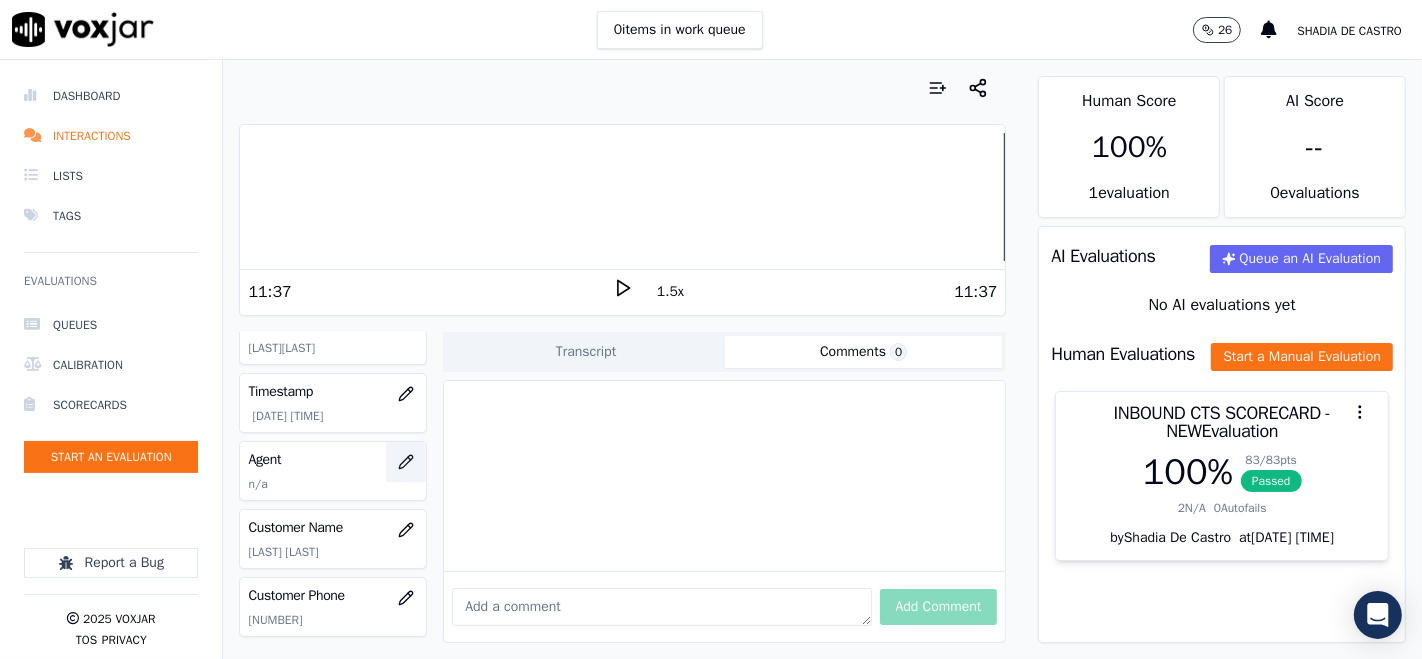 click at bounding box center [406, 462] 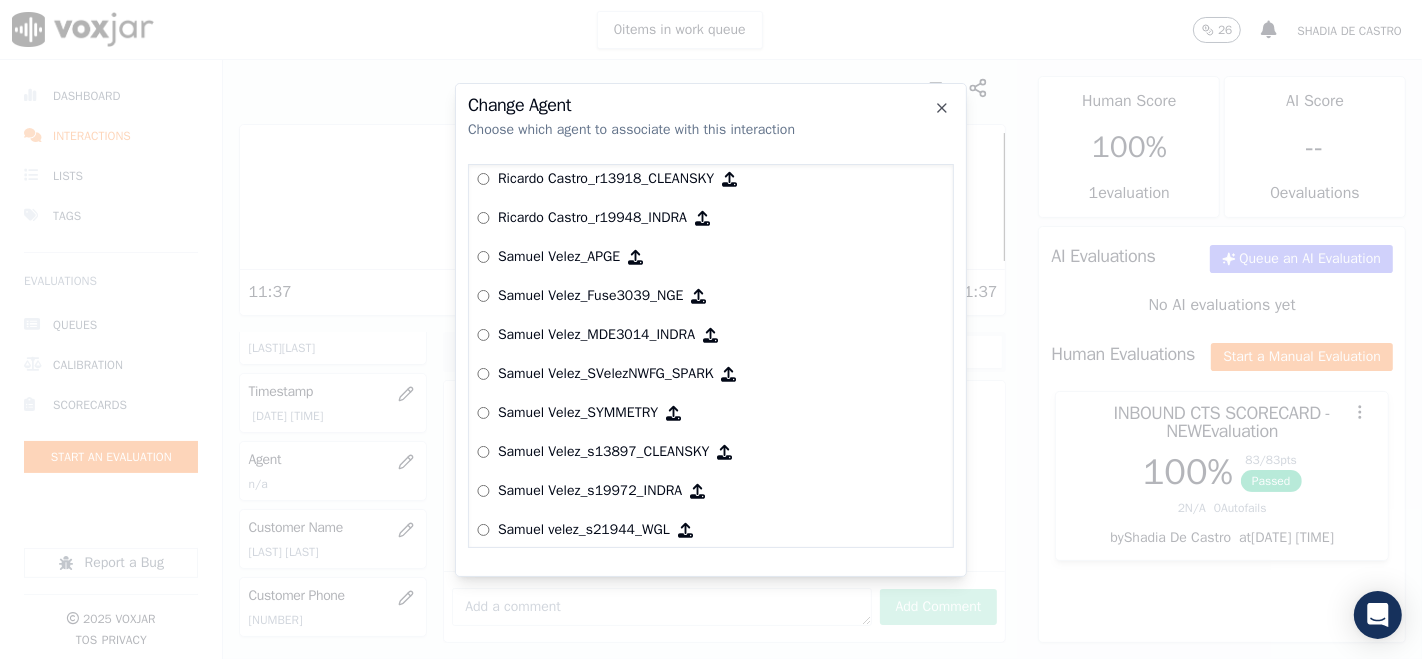 scroll, scrollTop: 7447, scrollLeft: 0, axis: vertical 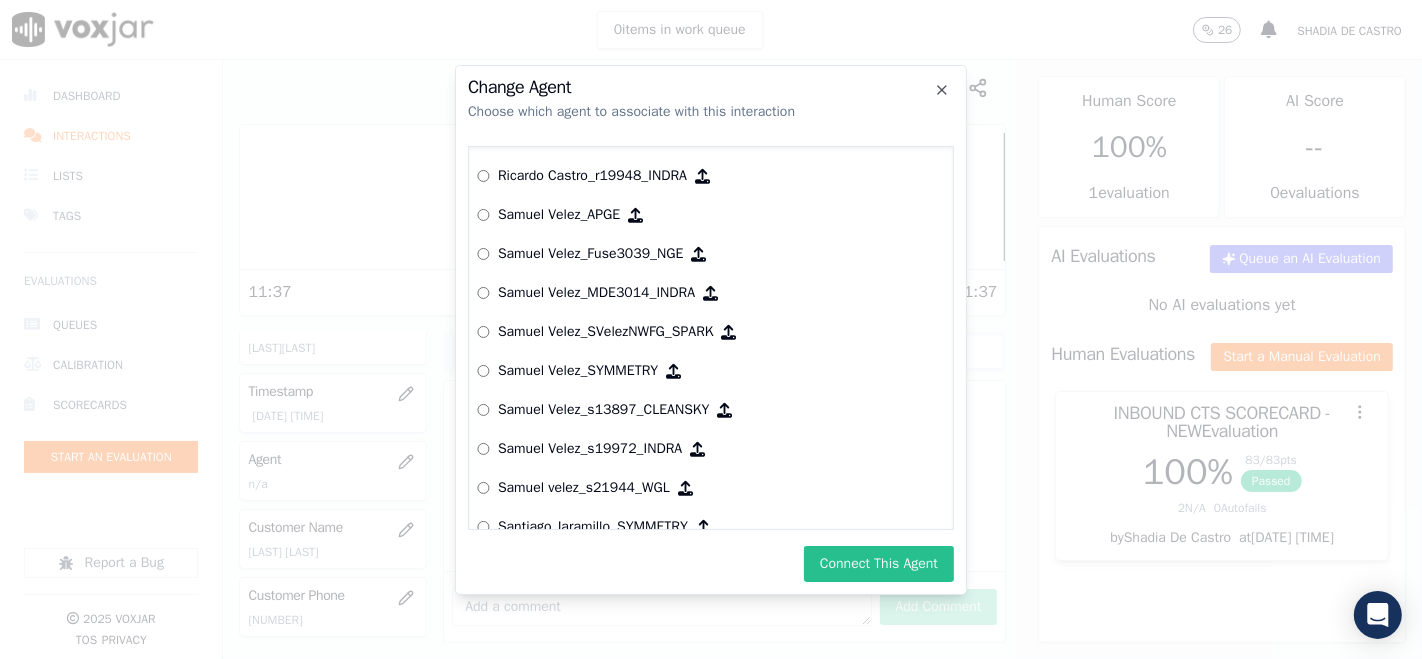 click on "Connect This Agent" at bounding box center [879, 564] 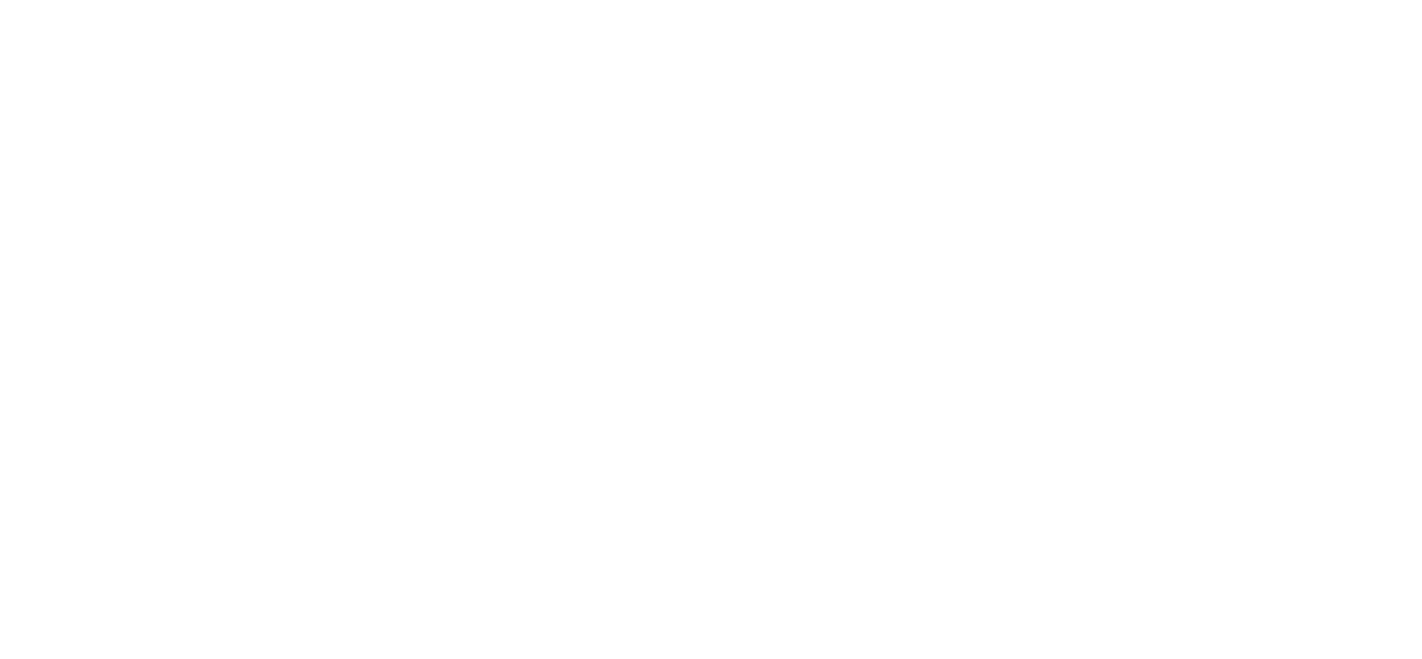 scroll, scrollTop: 0, scrollLeft: 0, axis: both 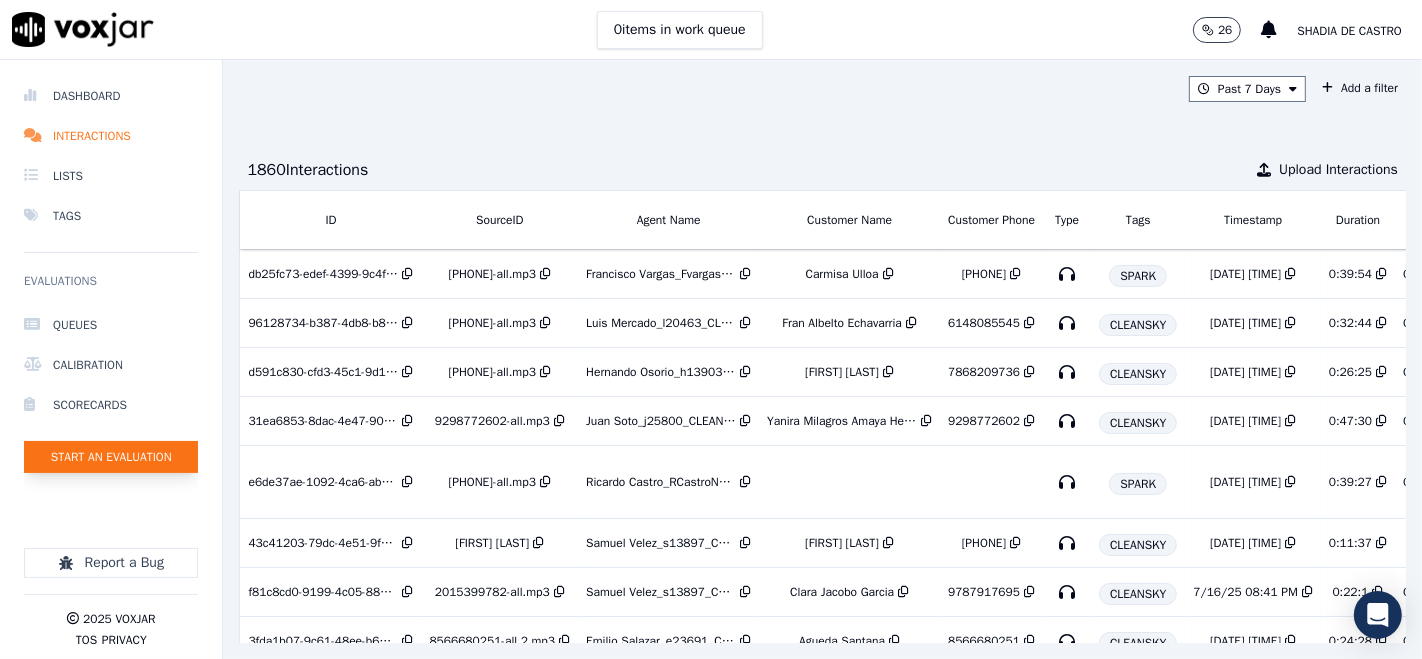 click on "Start an Evaluation" 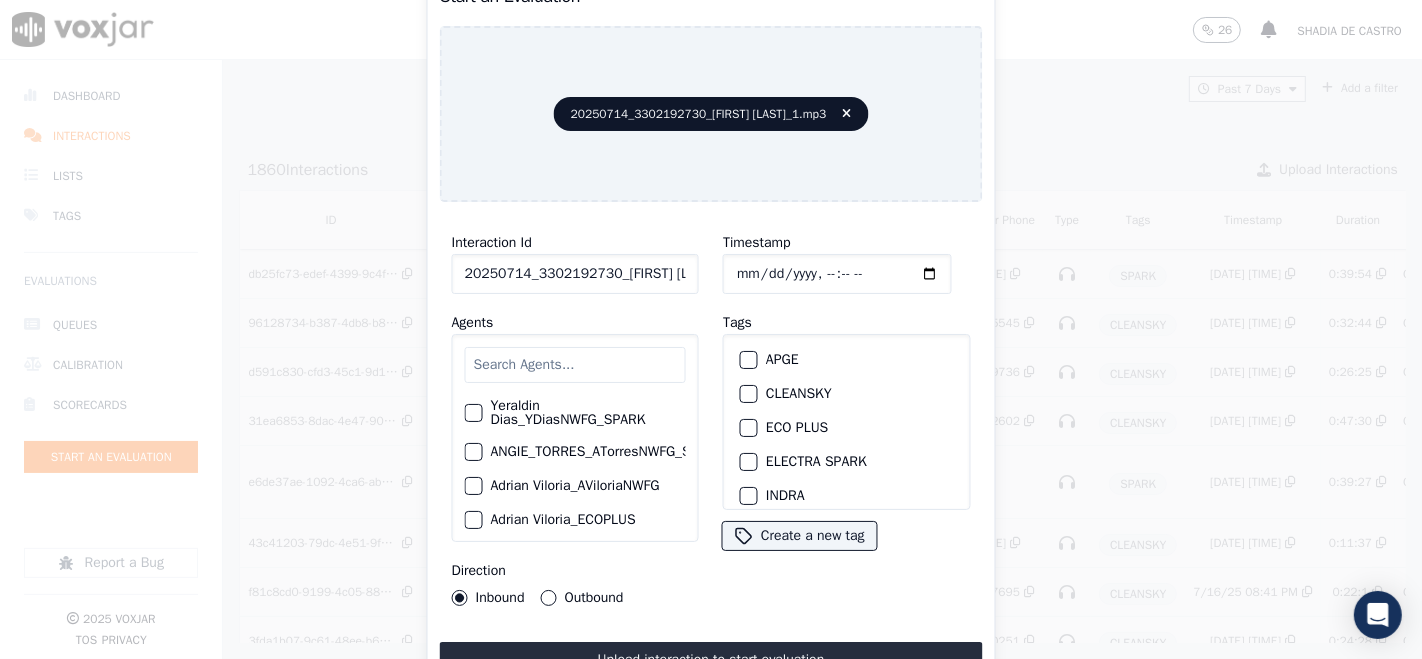 drag, startPoint x: 668, startPoint y: 270, endPoint x: 596, endPoint y: 282, distance: 72.99315 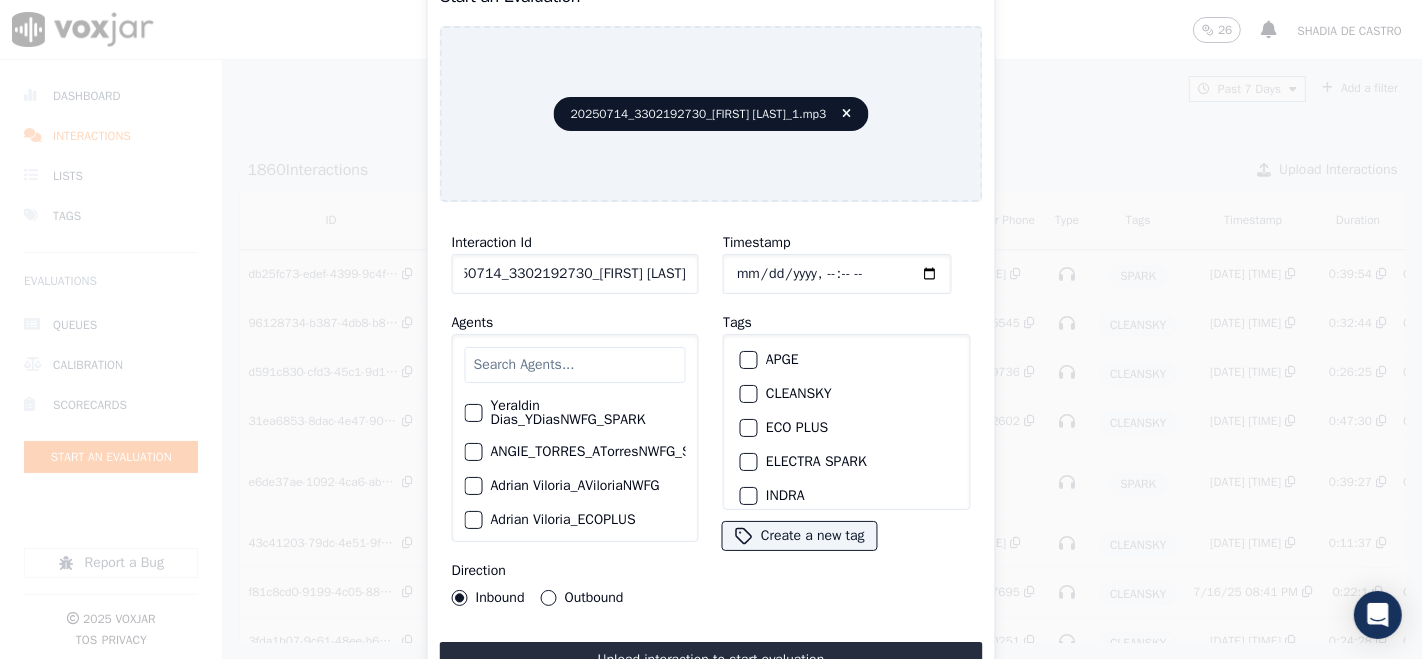 scroll, scrollTop: 0, scrollLeft: 27, axis: horizontal 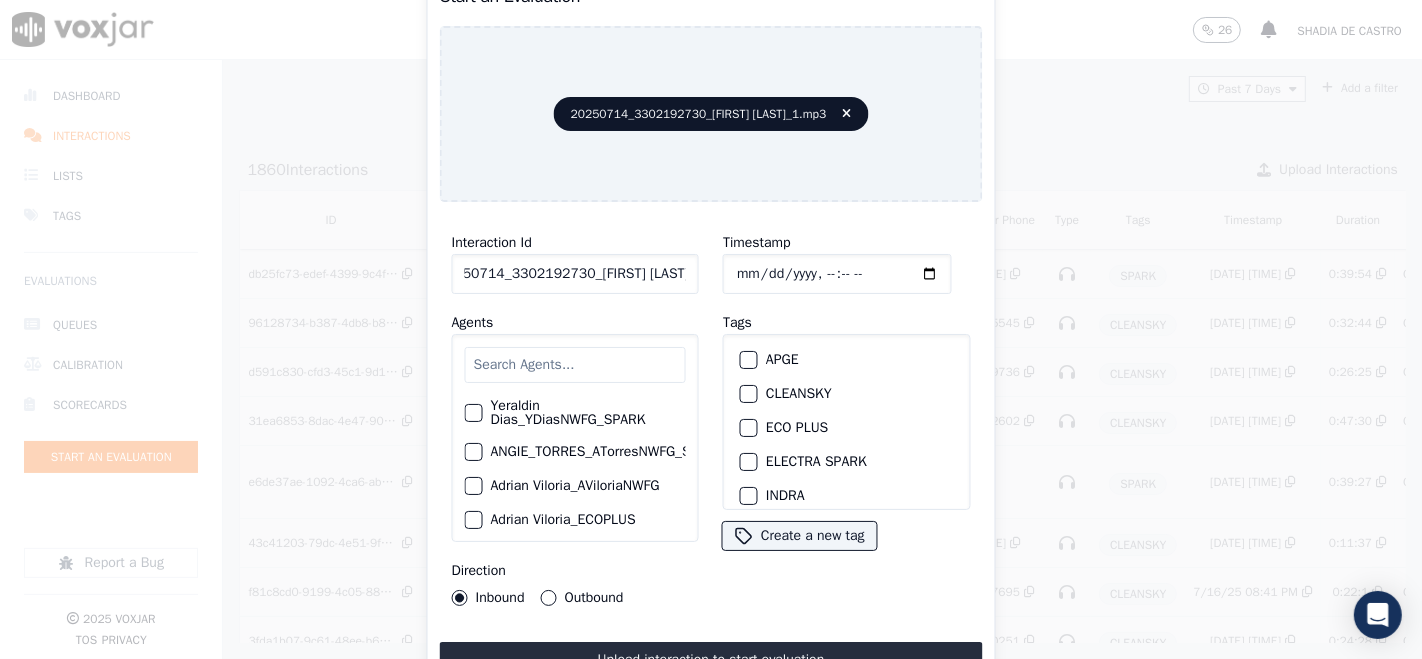 type on "20250714_3302192730_[FIRST] [LAST]_1" 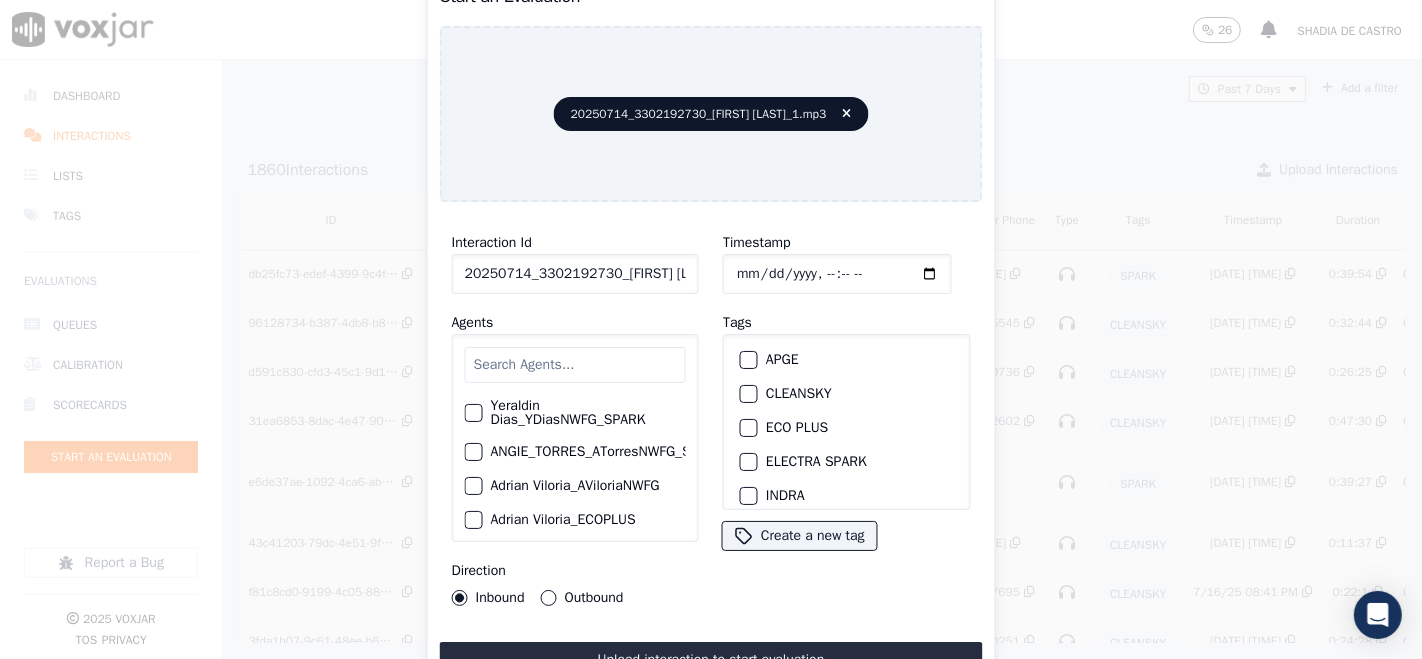 click at bounding box center (748, 394) 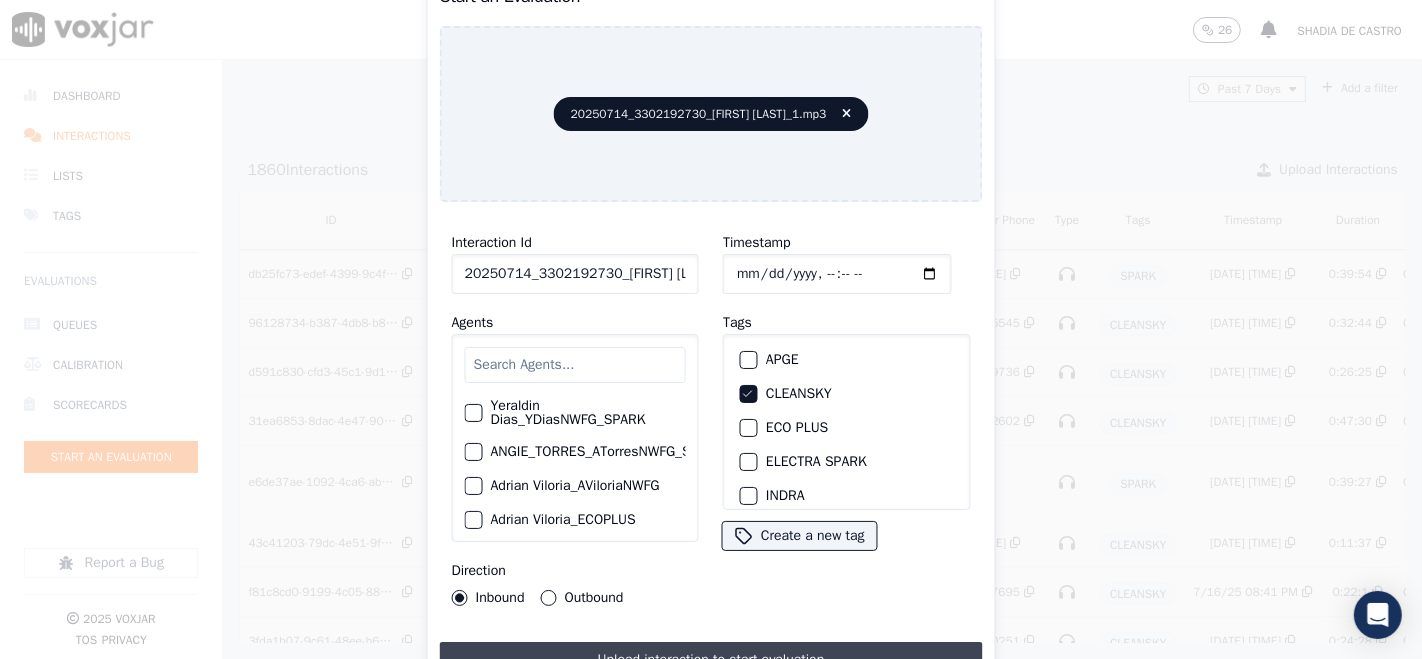 click on "Upload interaction to start evaluation" at bounding box center (711, 660) 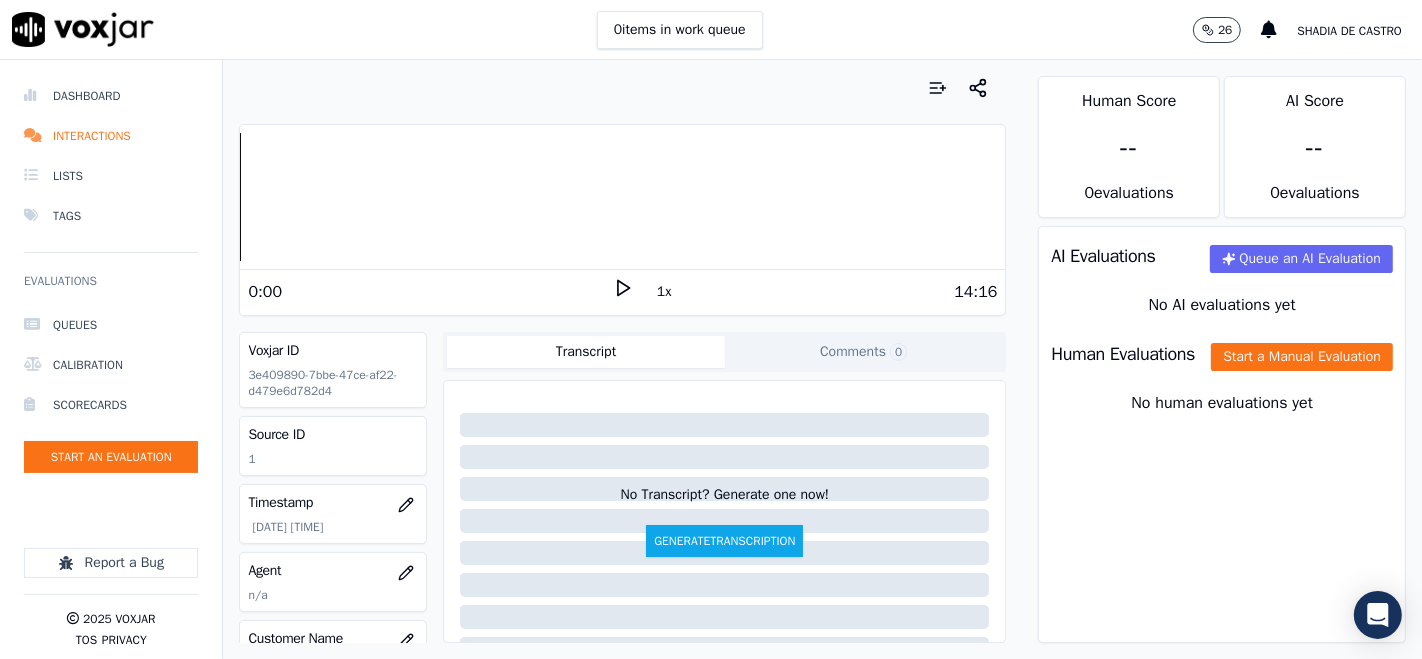 drag, startPoint x: 616, startPoint y: 290, endPoint x: 608, endPoint y: 302, distance: 14.422205 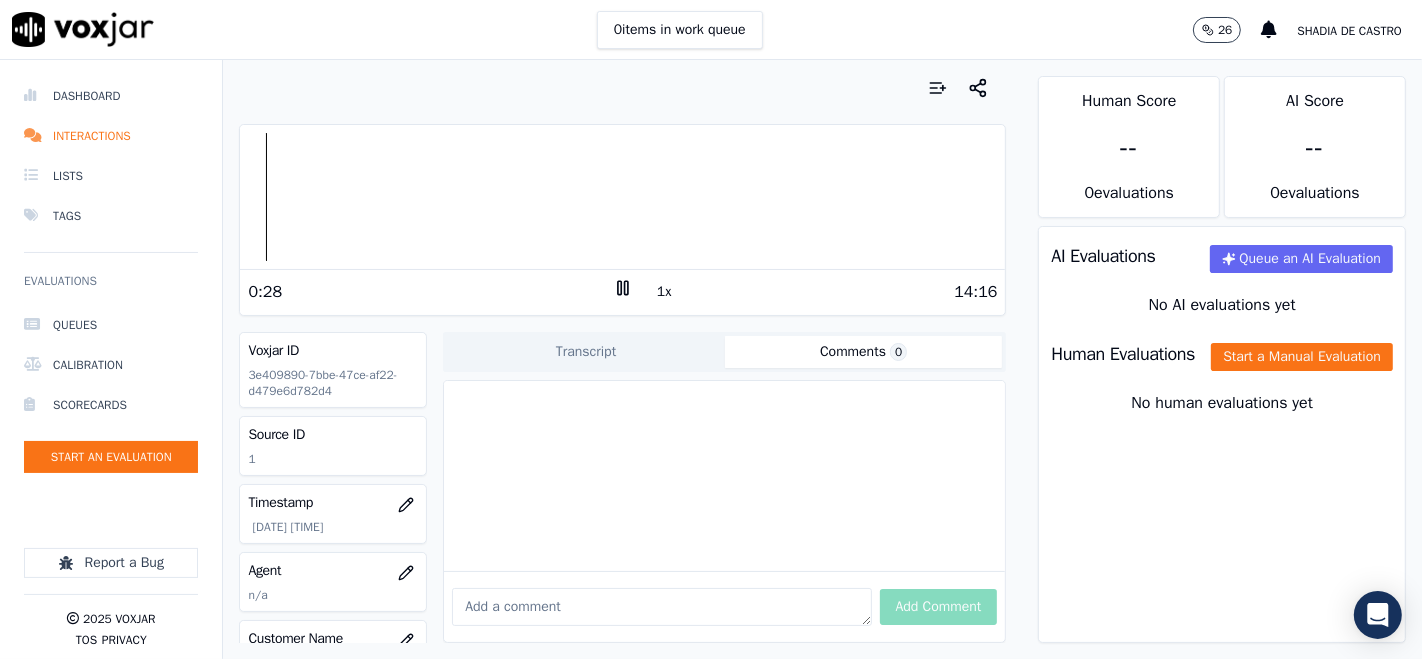 click on "Comments  0" 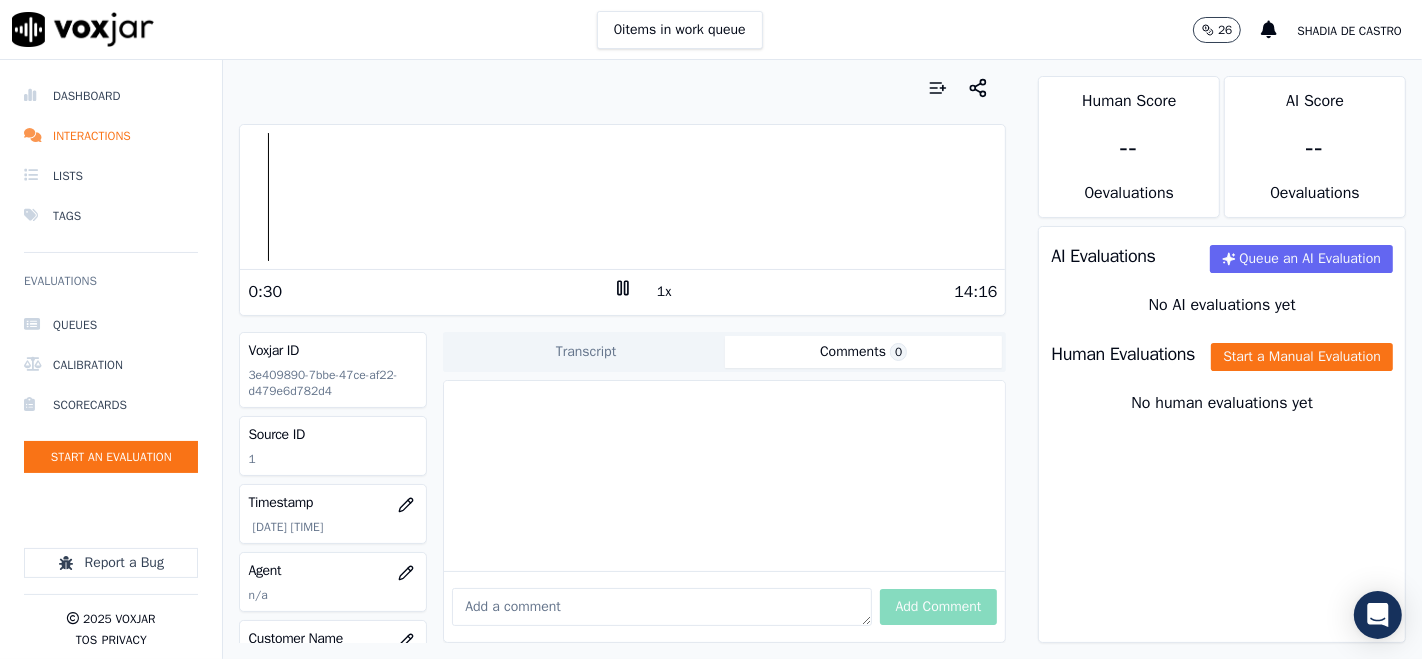 drag, startPoint x: 467, startPoint y: 575, endPoint x: 494, endPoint y: 563, distance: 29.546574 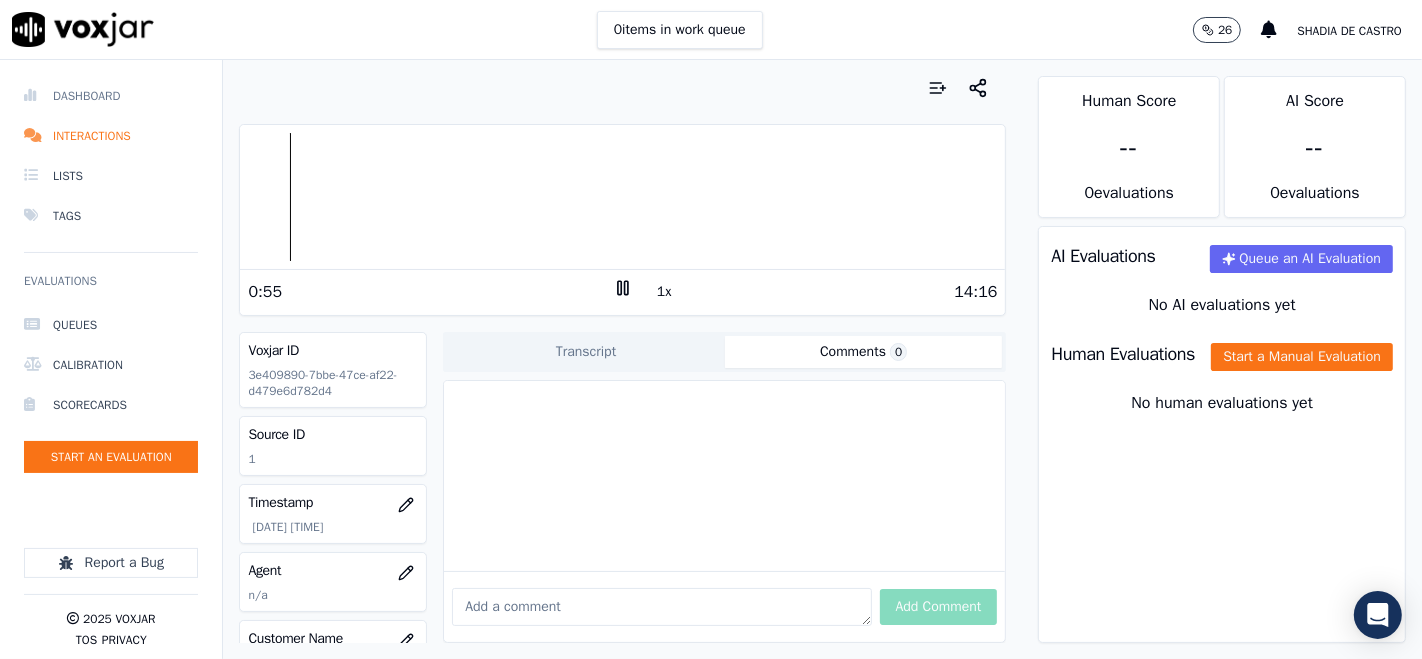click on "Dashboard" at bounding box center (111, 96) 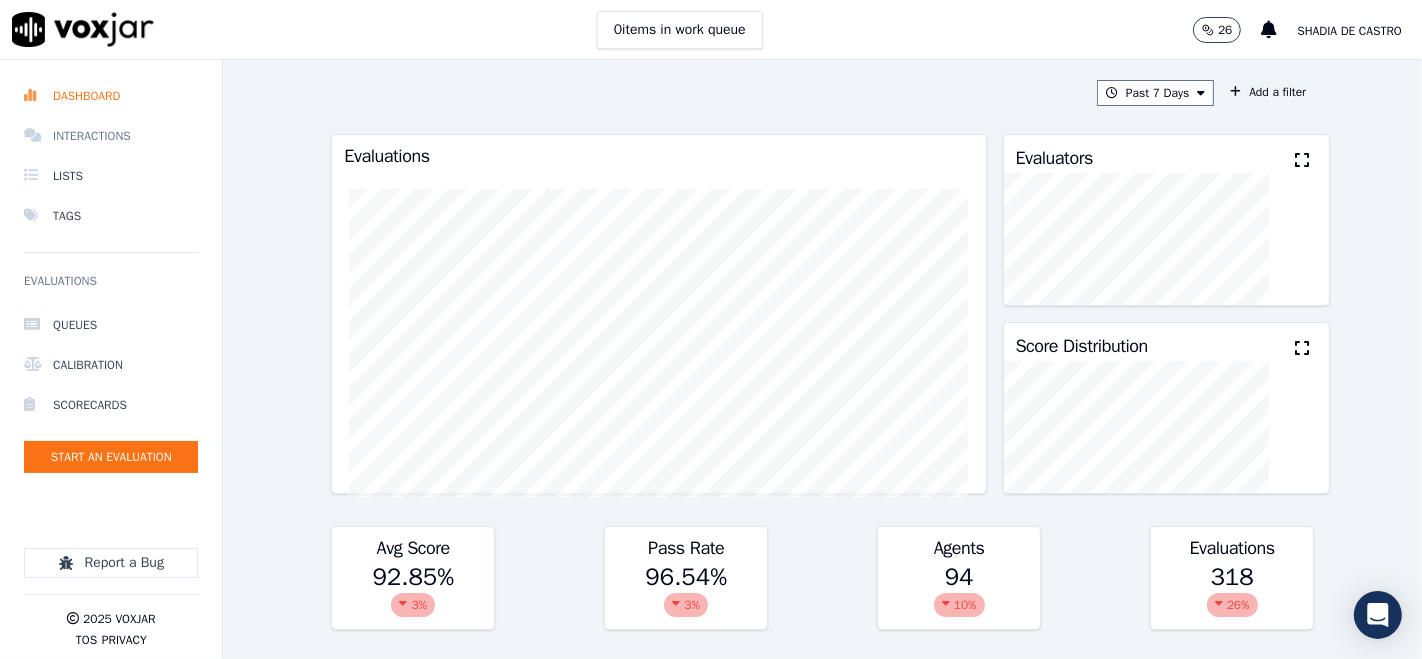click on "Interactions" at bounding box center [111, 136] 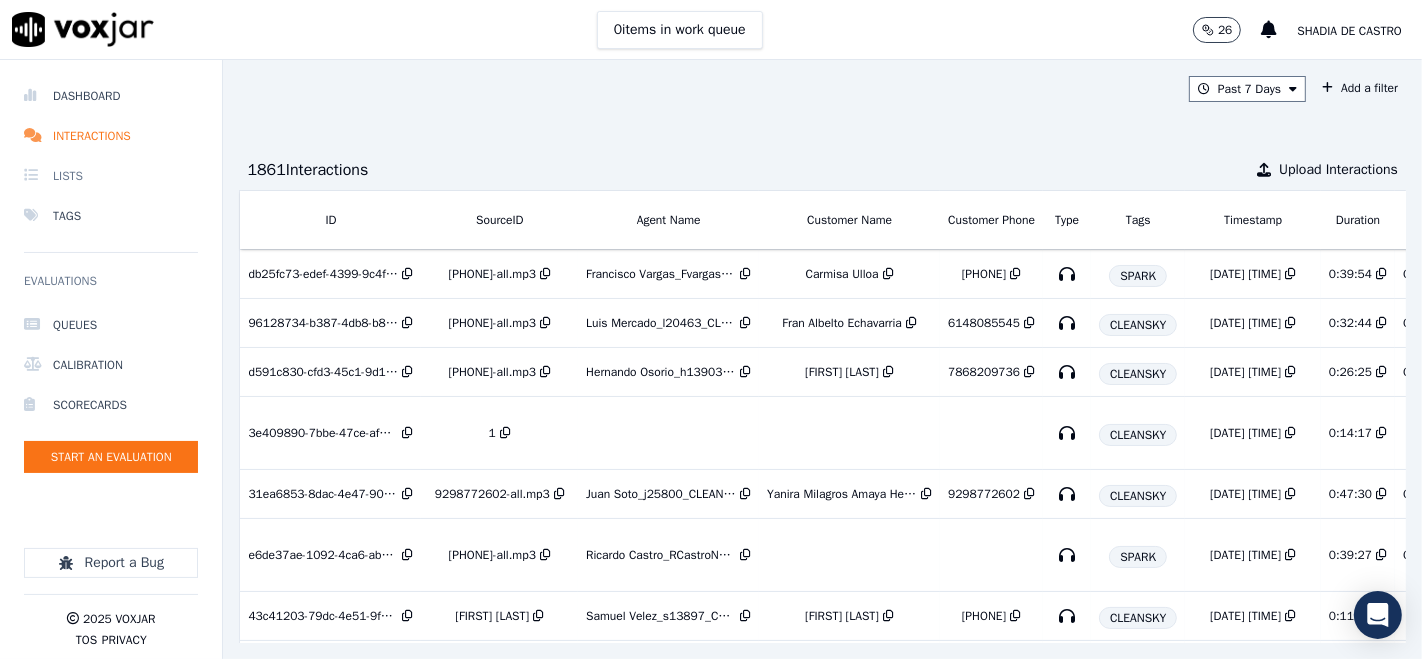 click on "Lists" at bounding box center (111, 176) 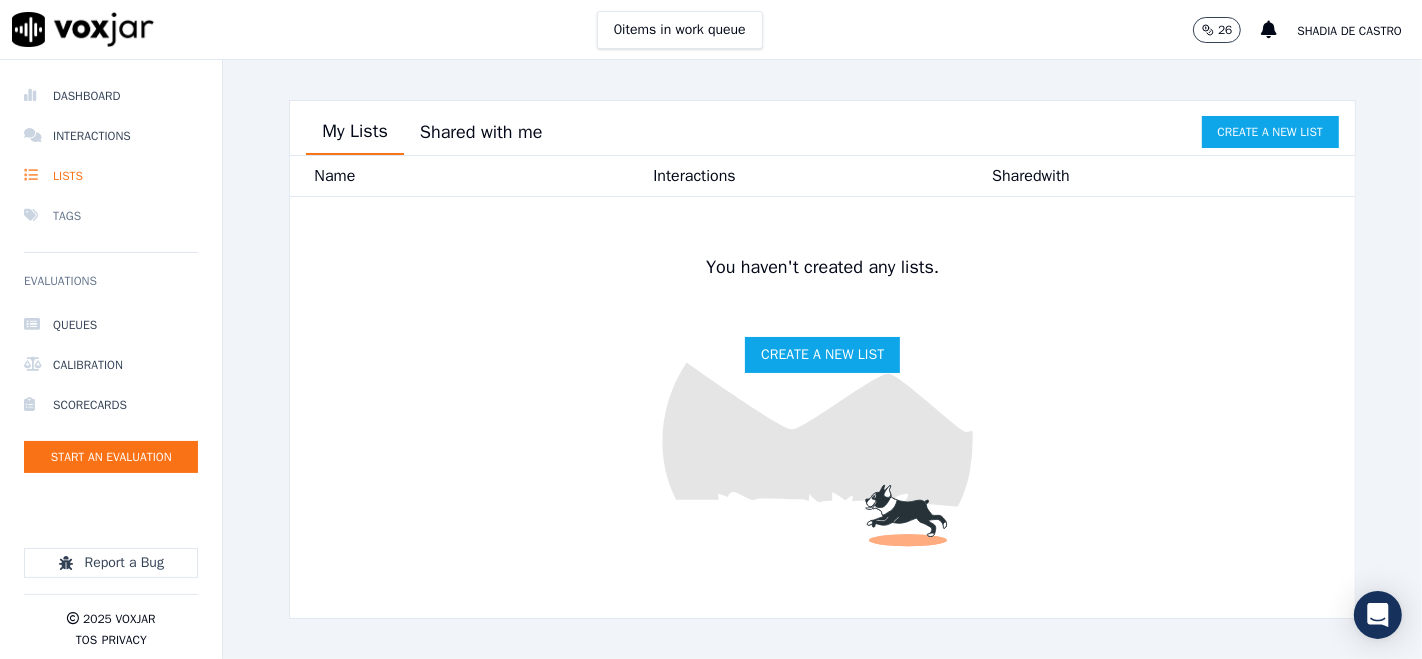 click on "Tags" at bounding box center (111, 216) 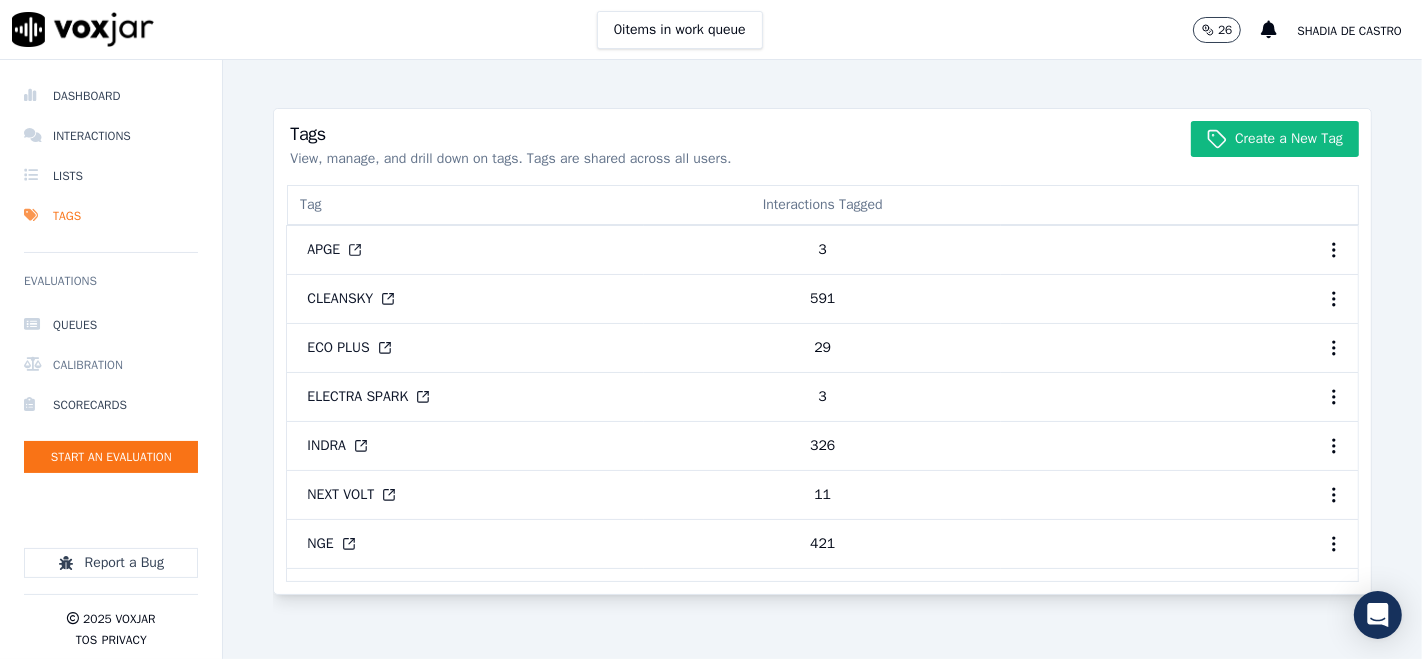 click on "Calibration" at bounding box center [111, 365] 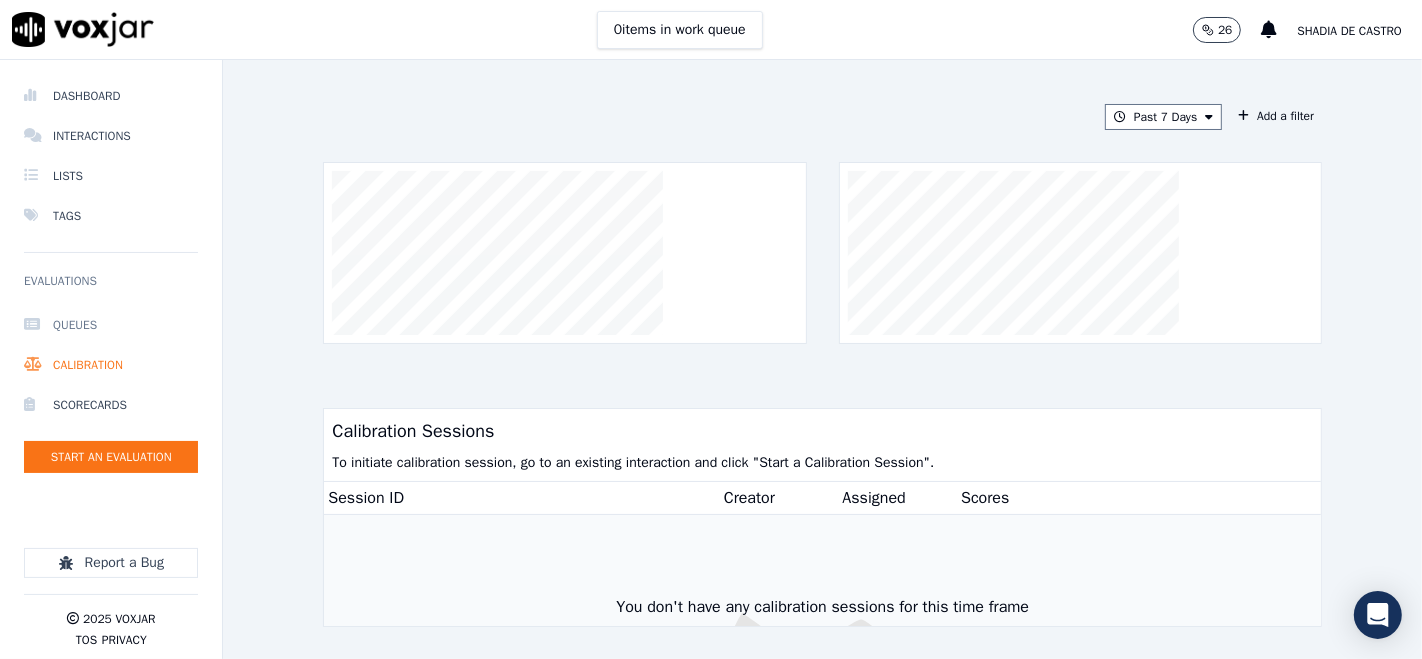 click on "Queues" at bounding box center [111, 325] 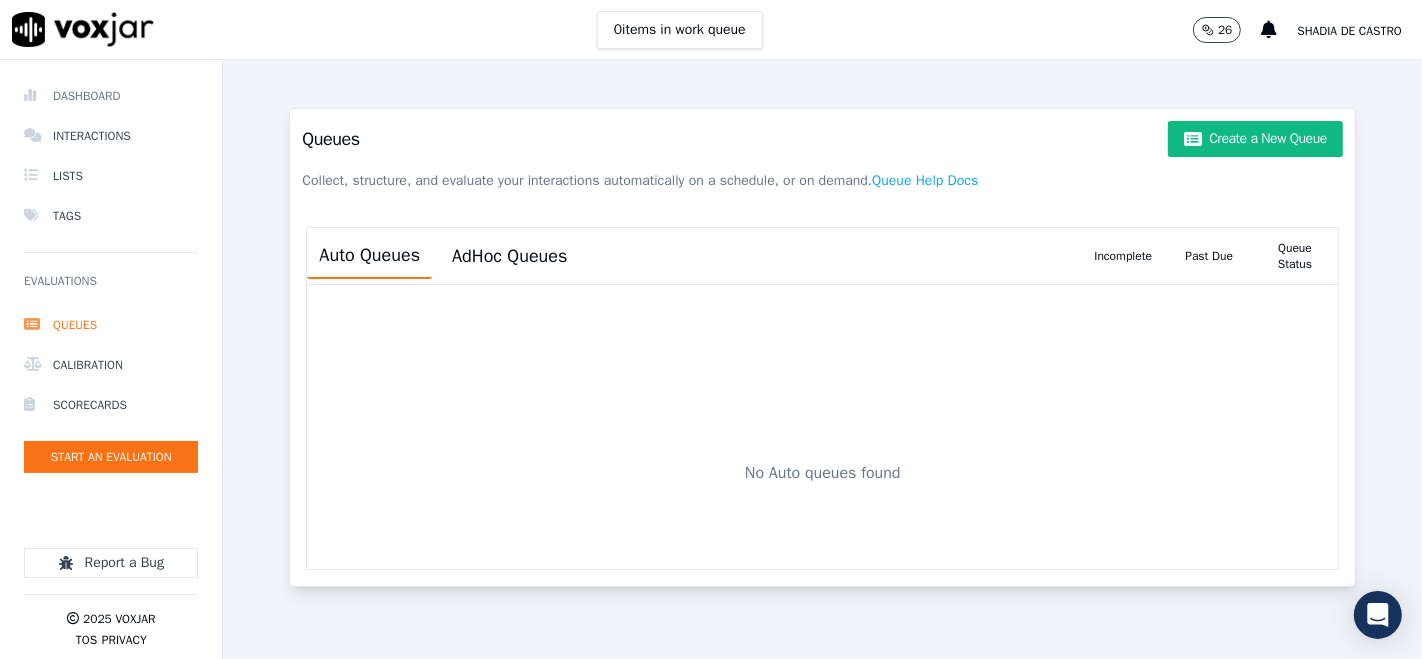 click on "Dashboard" at bounding box center (111, 96) 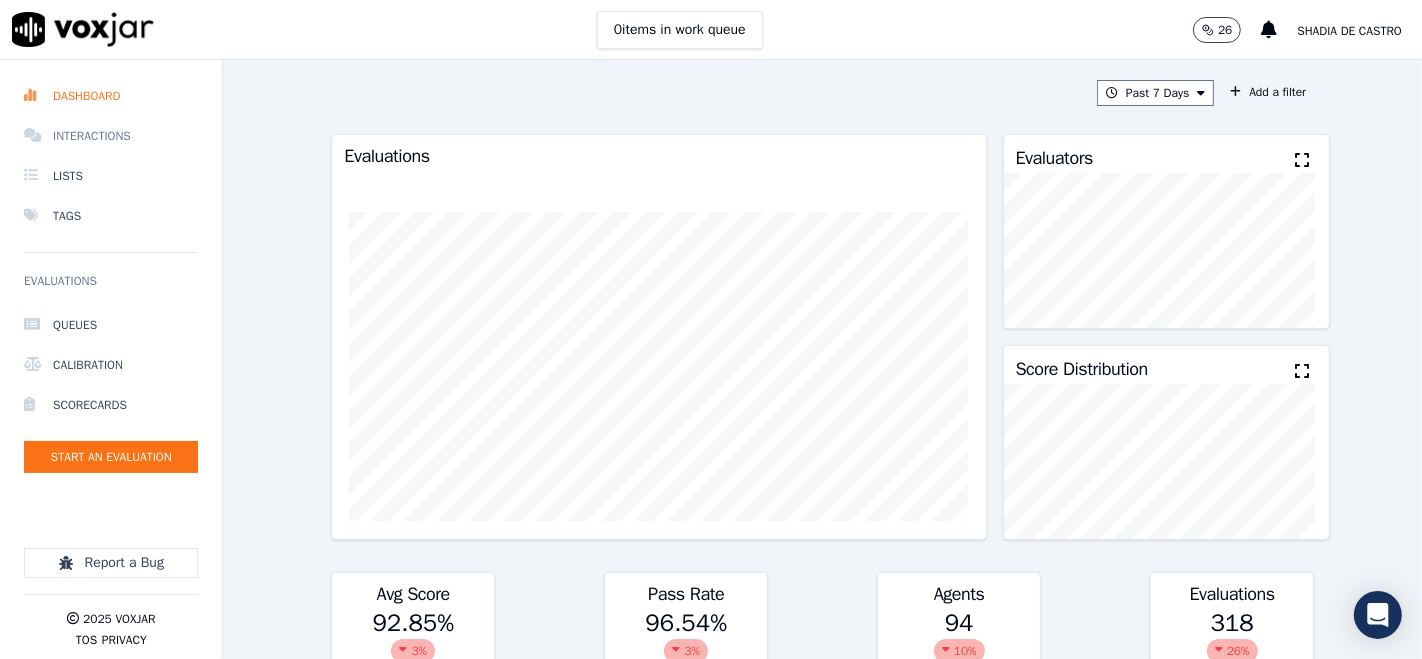 click on "Interactions" at bounding box center [111, 136] 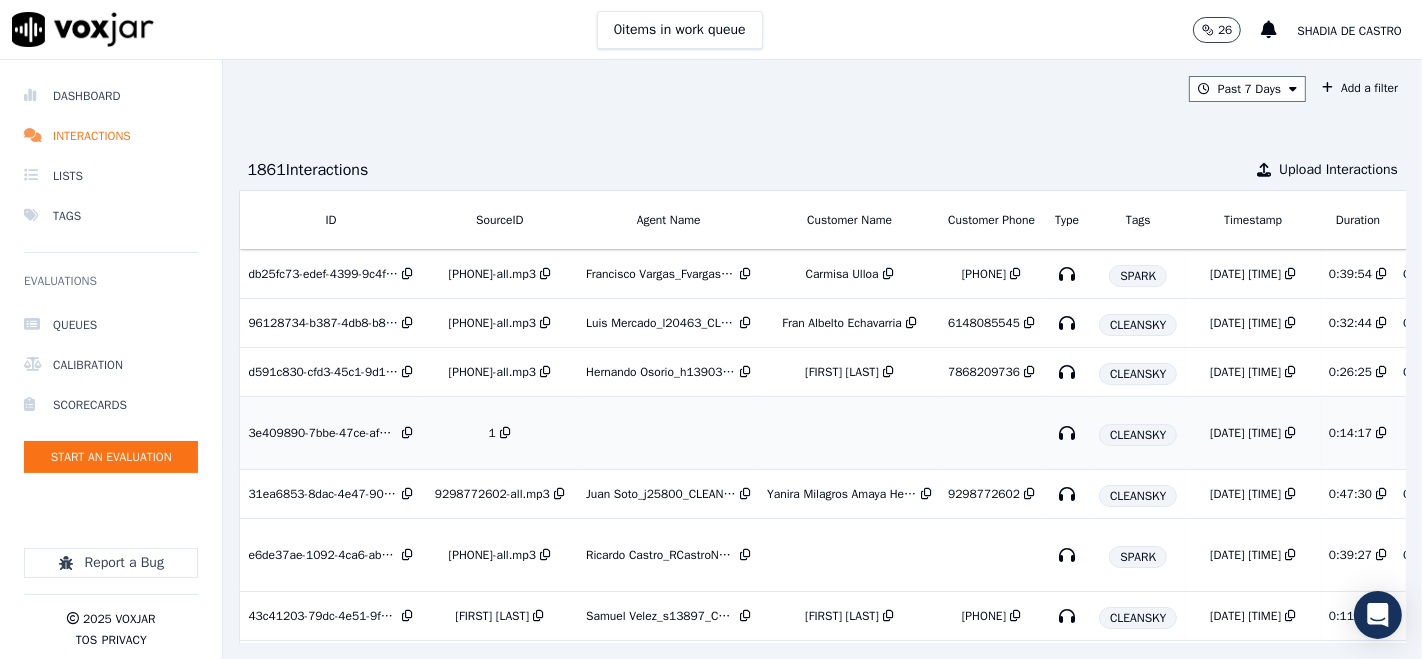 click on "1" at bounding box center [499, 433] 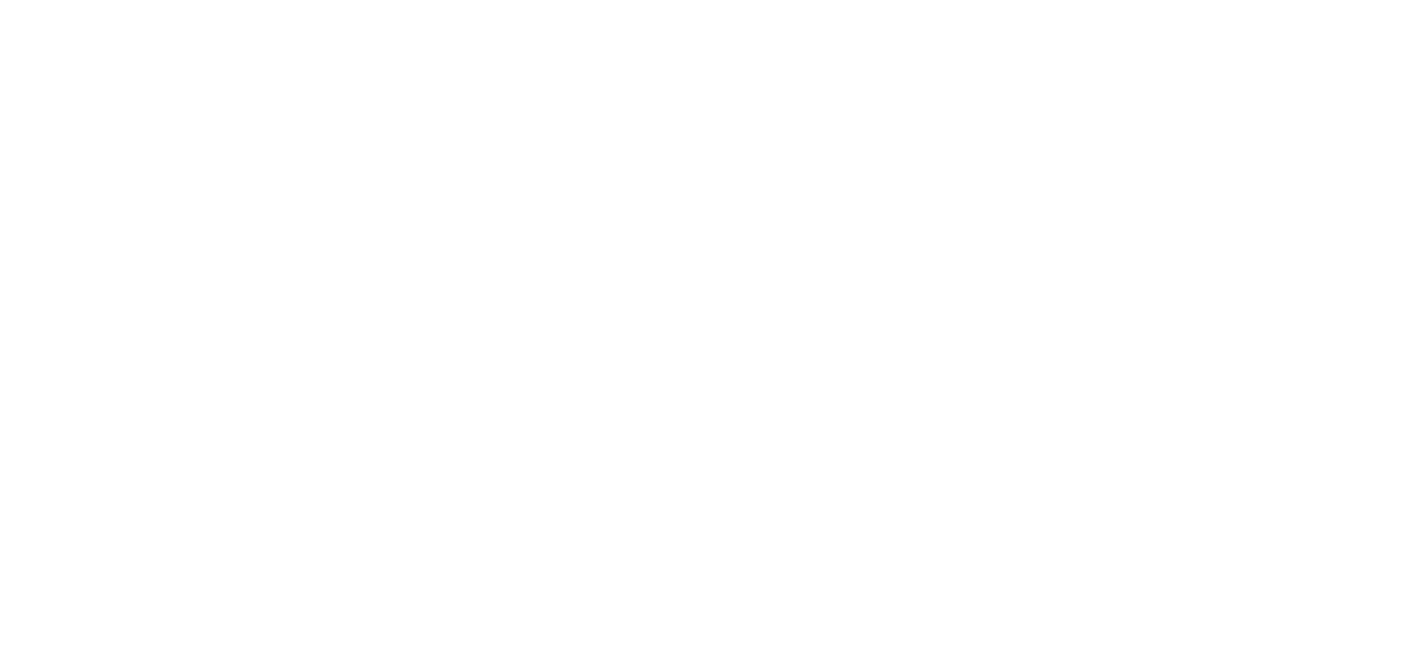 scroll, scrollTop: 0, scrollLeft: 0, axis: both 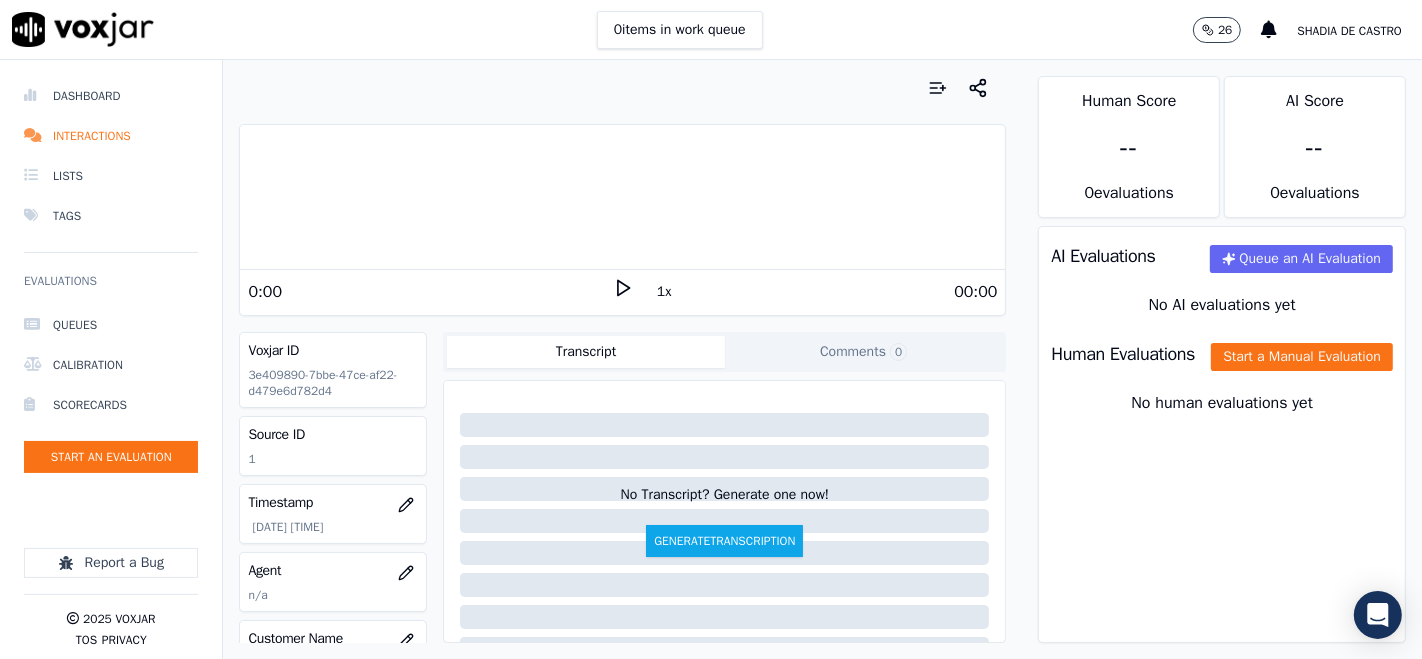 click 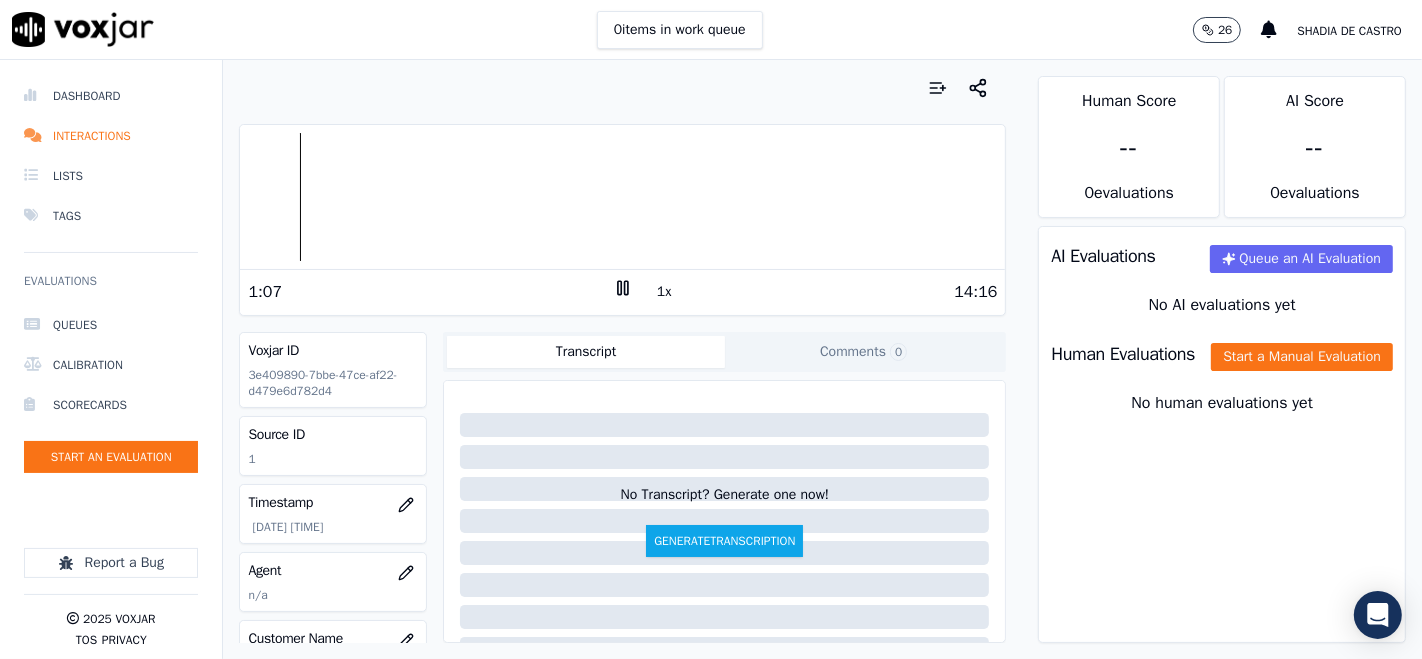 click at bounding box center (622, 197) 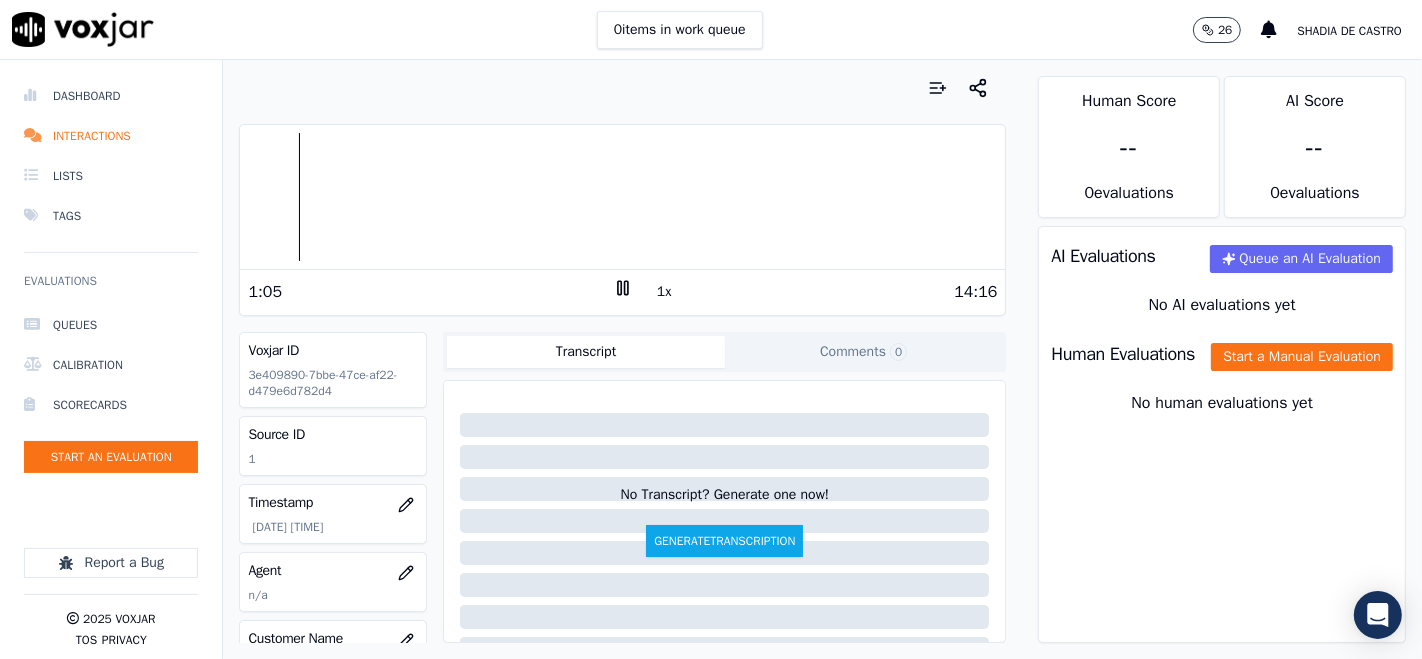 click on "Comments  0" 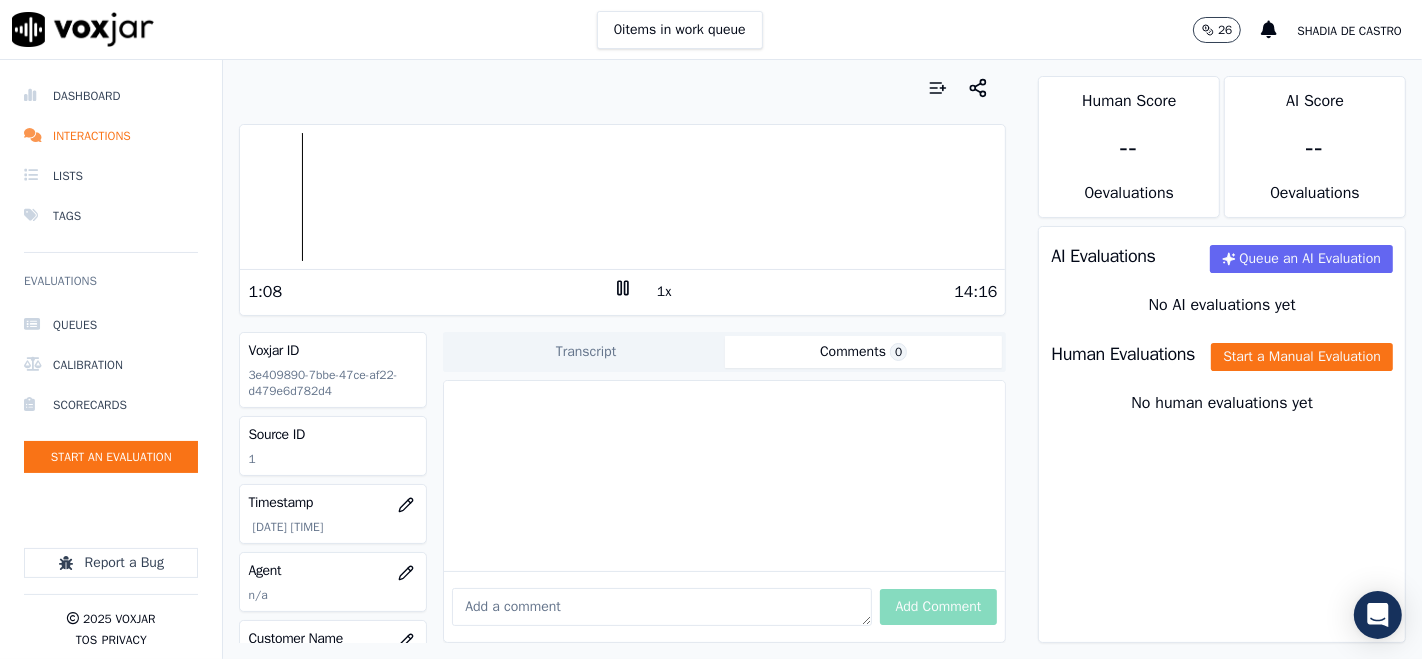 click at bounding box center [622, 197] 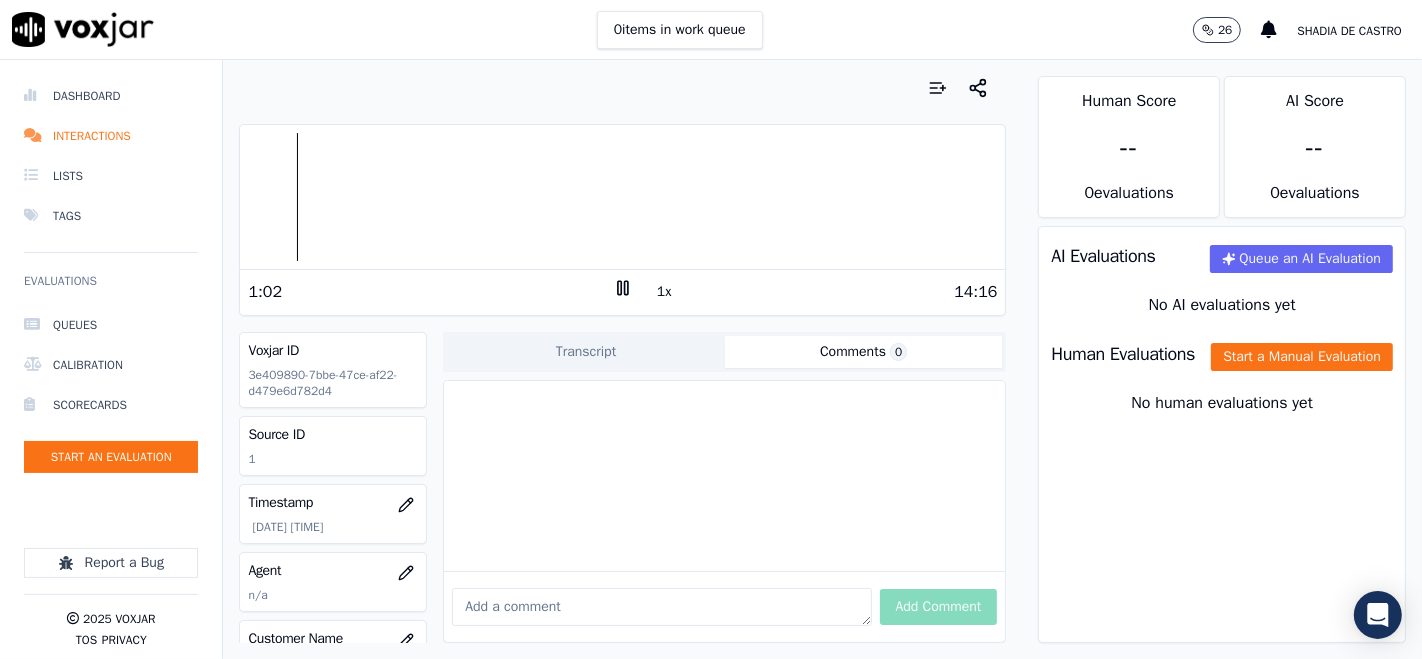 drag, startPoint x: 522, startPoint y: 587, endPoint x: 537, endPoint y: 589, distance: 15.132746 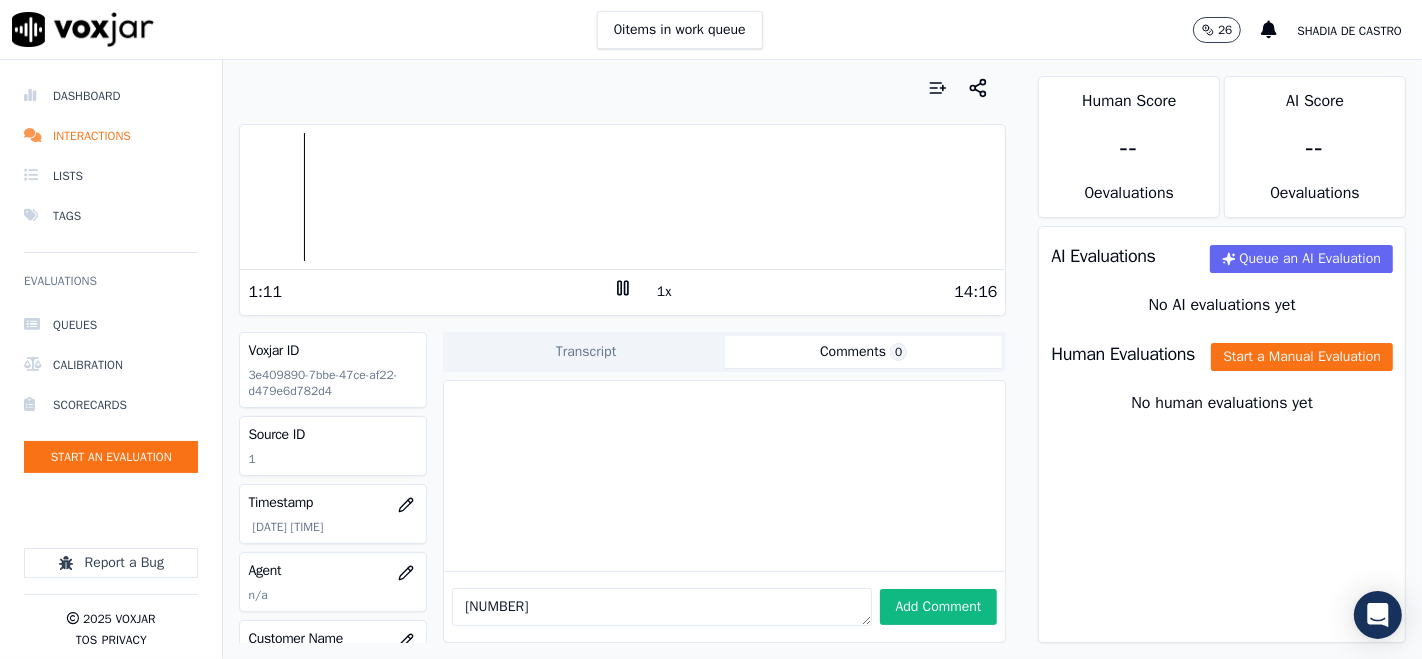 click at bounding box center (622, 197) 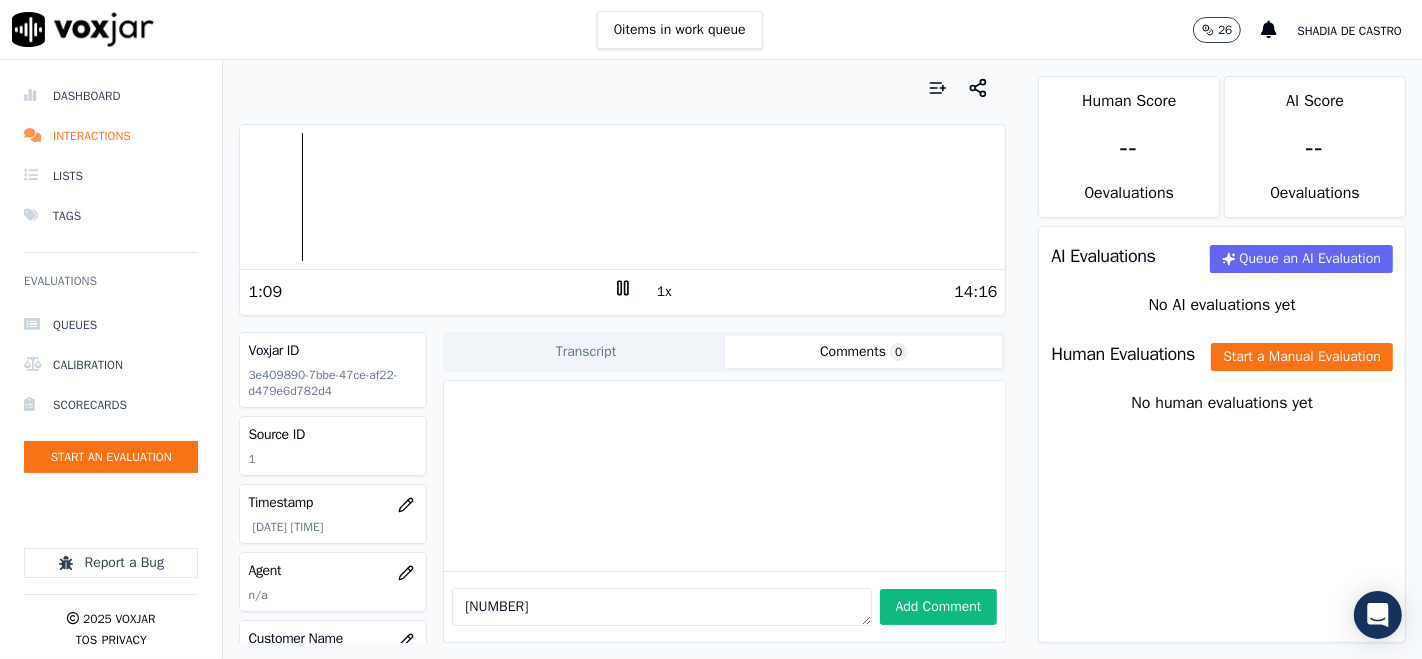 click at bounding box center [622, 197] 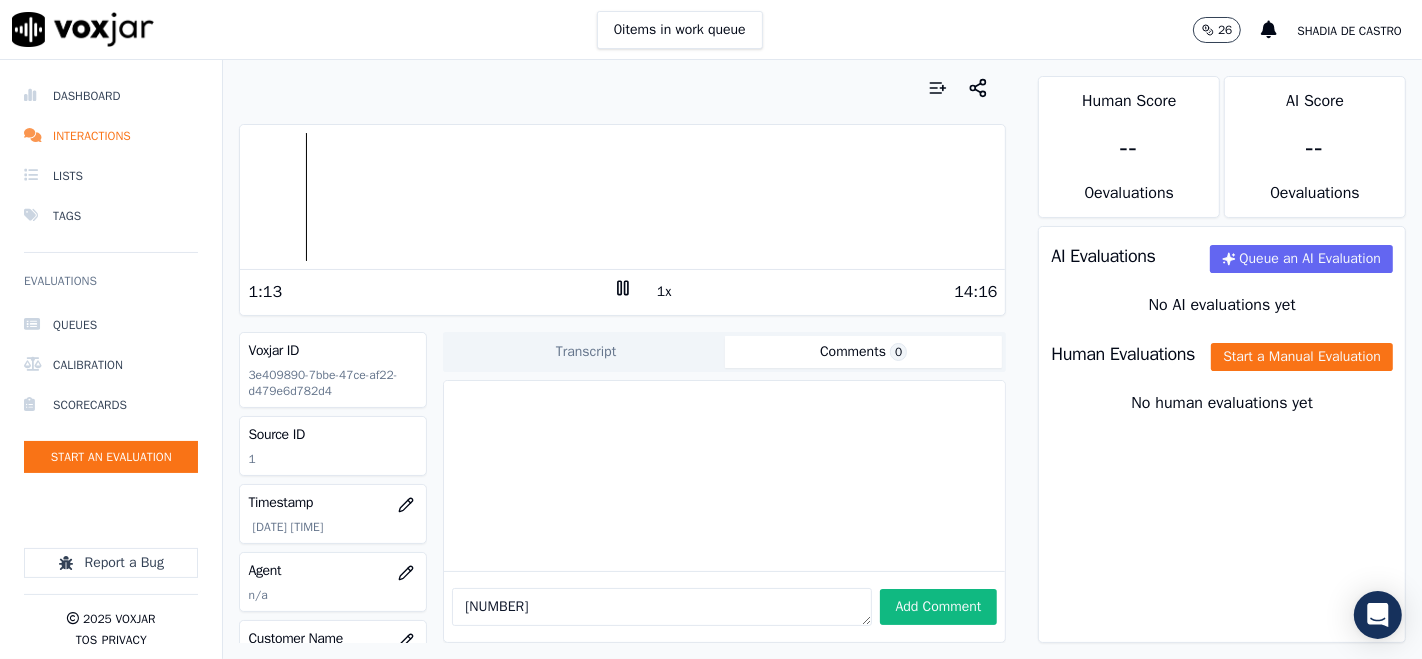 click on "[NUMBER]" at bounding box center (661, 607) 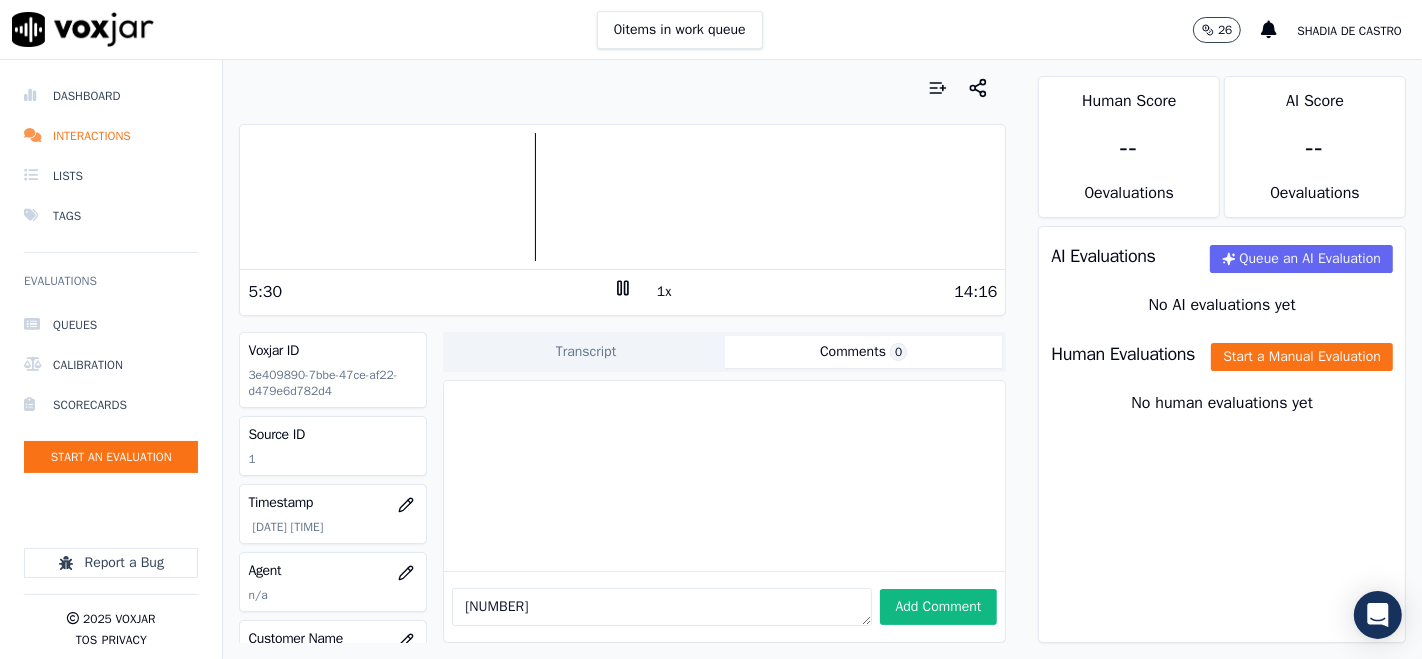 click on "[NUMBER]" at bounding box center (661, 607) 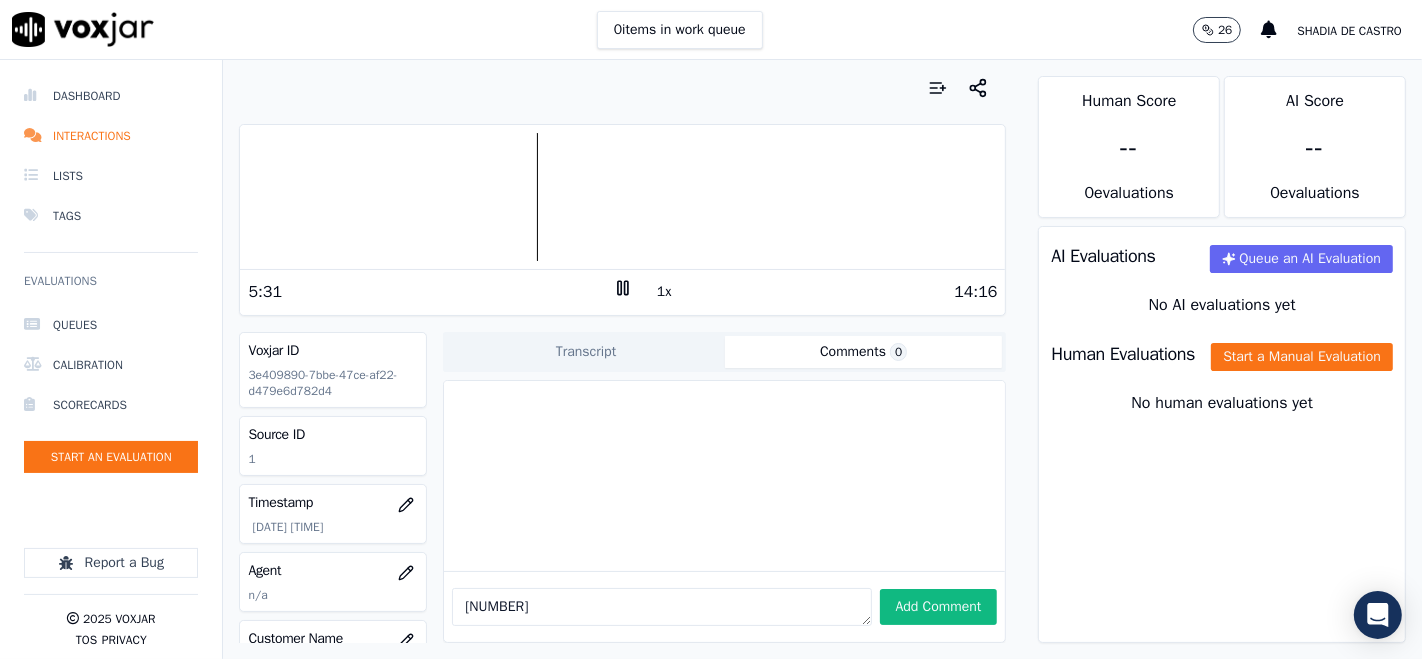 type on "730" 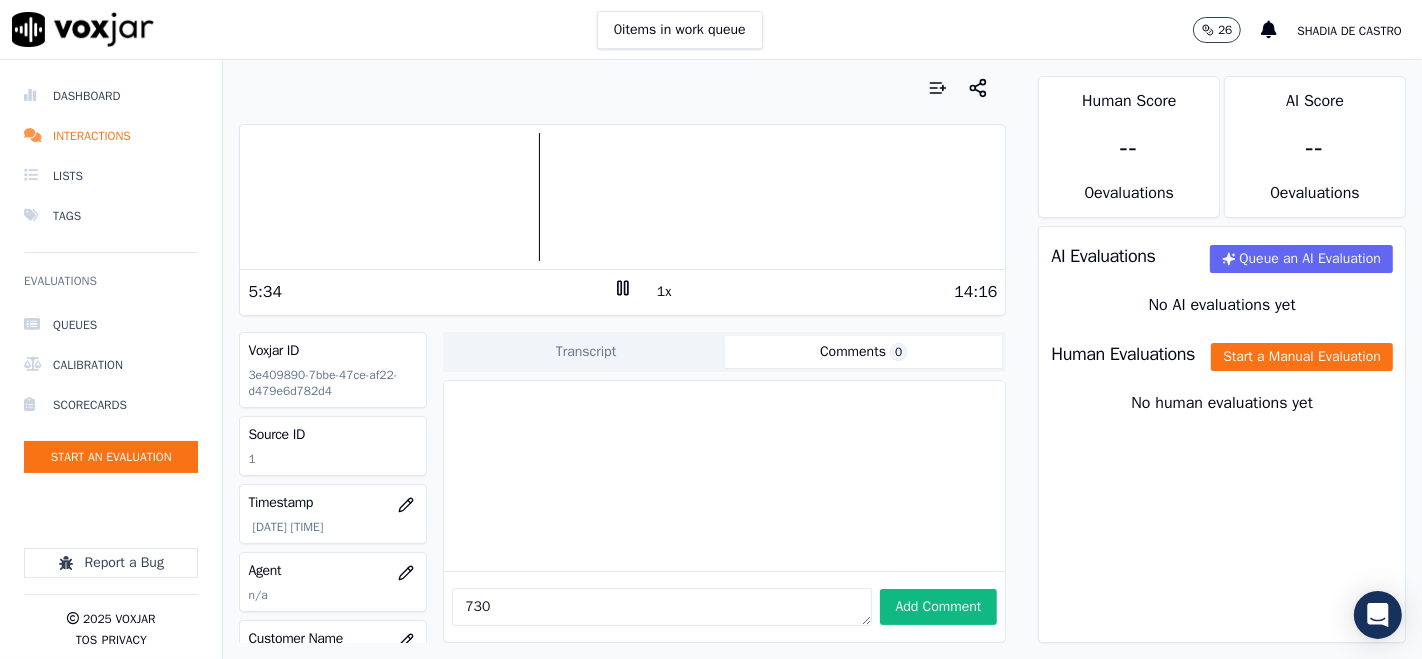 drag, startPoint x: 577, startPoint y: 564, endPoint x: 433, endPoint y: 578, distance: 144.67896 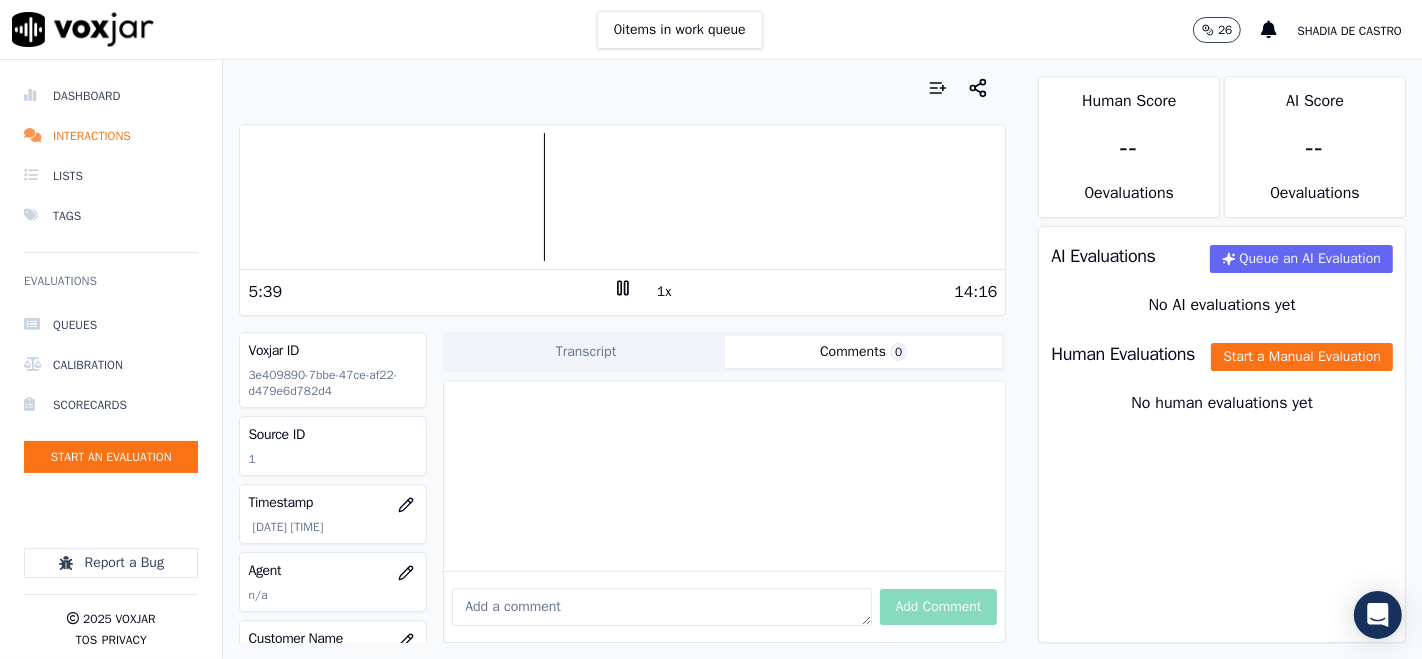 type 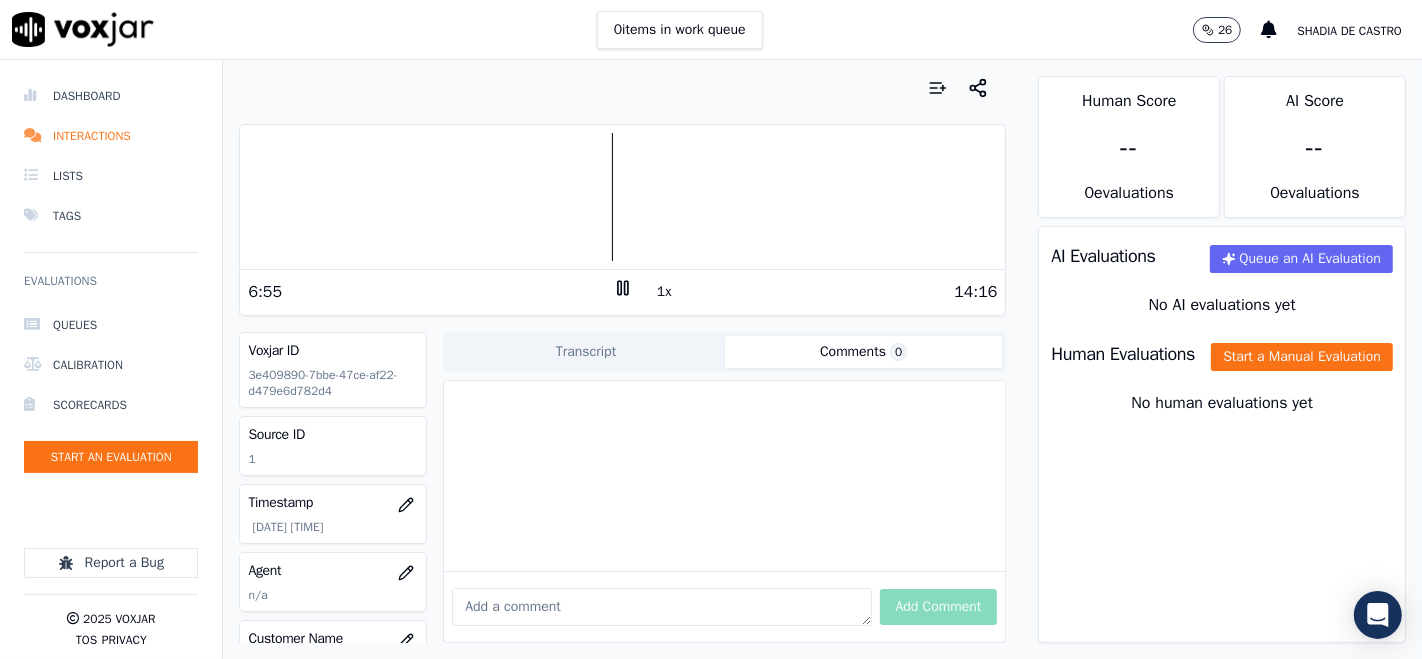 click at bounding box center (622, 197) 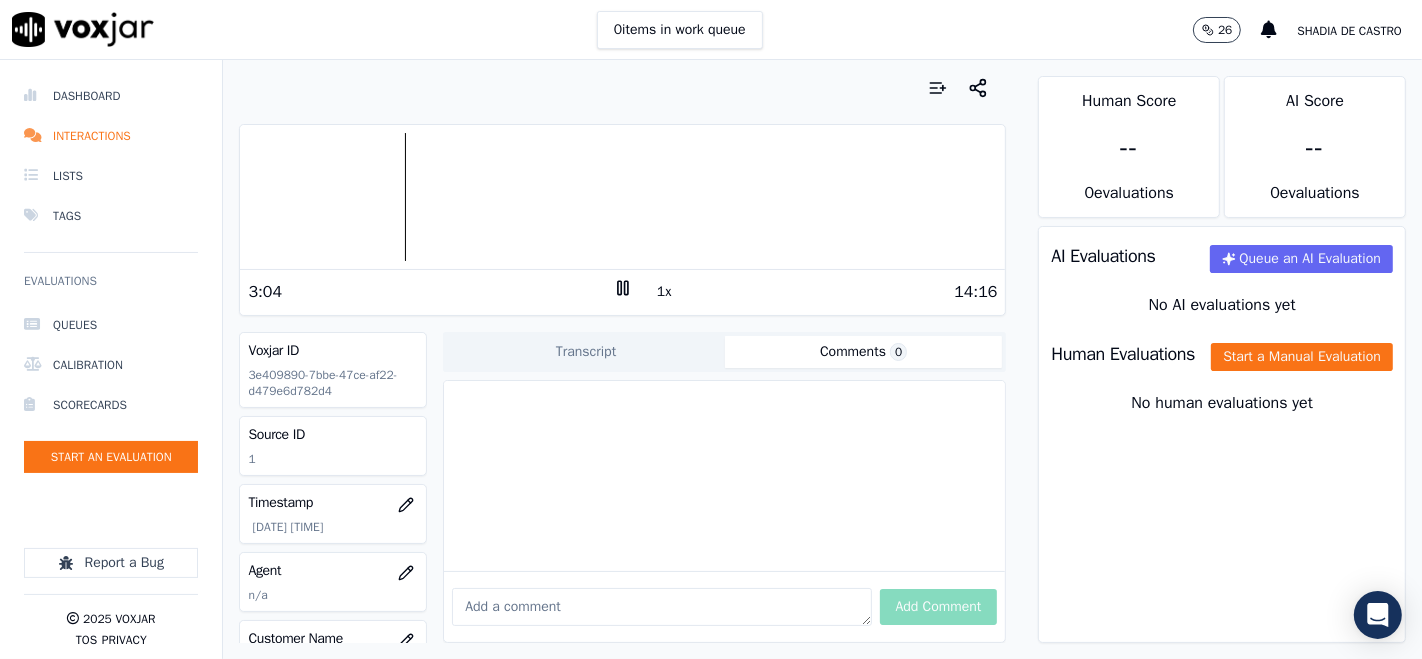 click 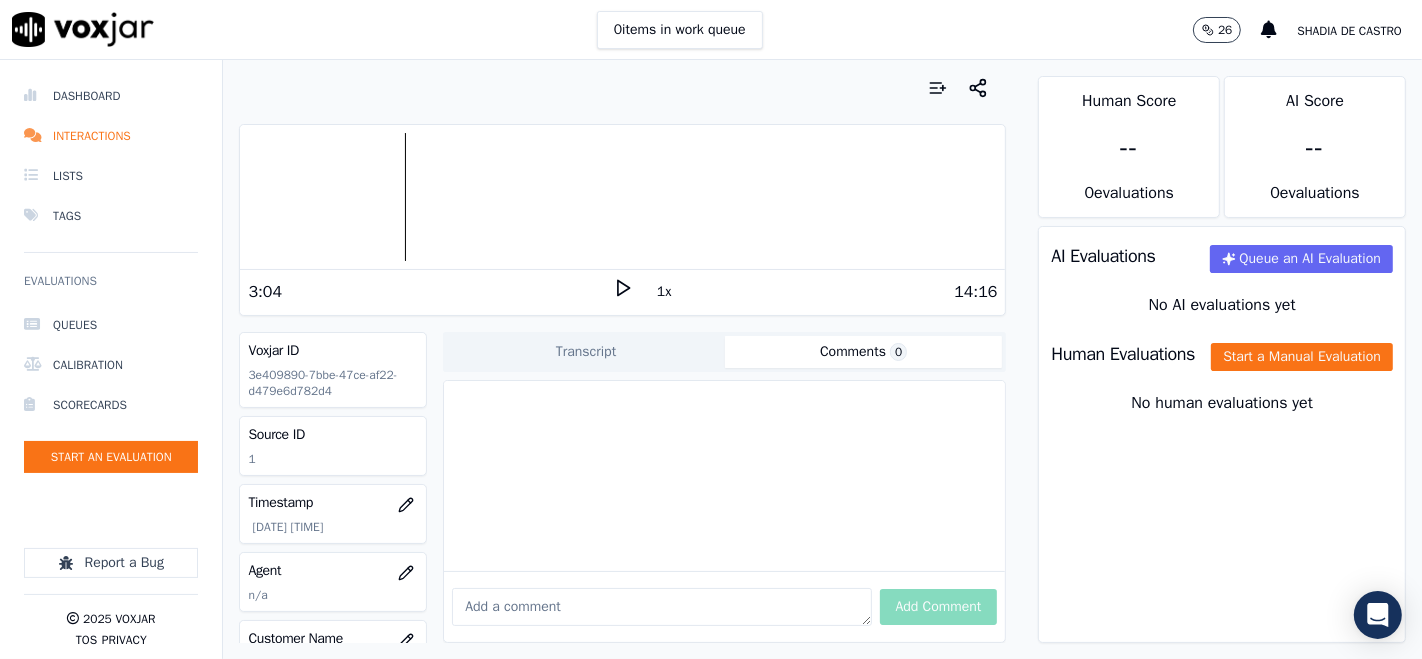 click 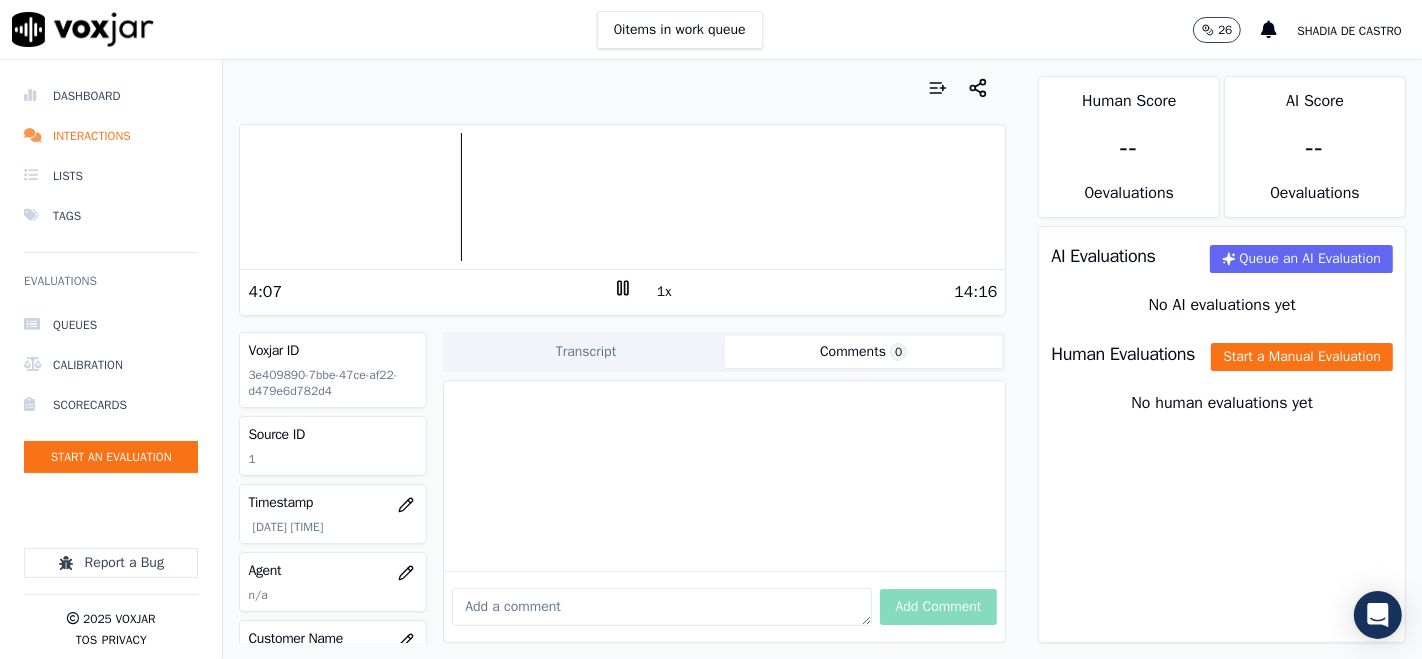 click at bounding box center [622, 197] 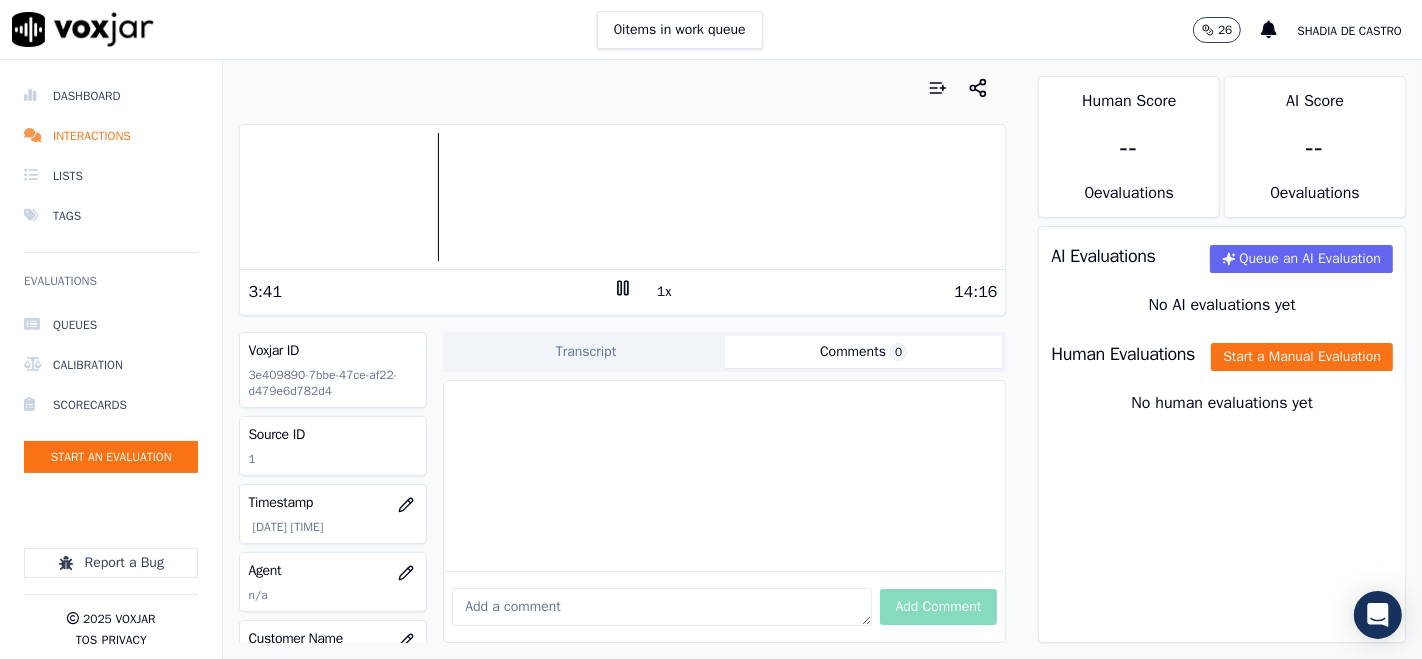 click at bounding box center (622, 197) 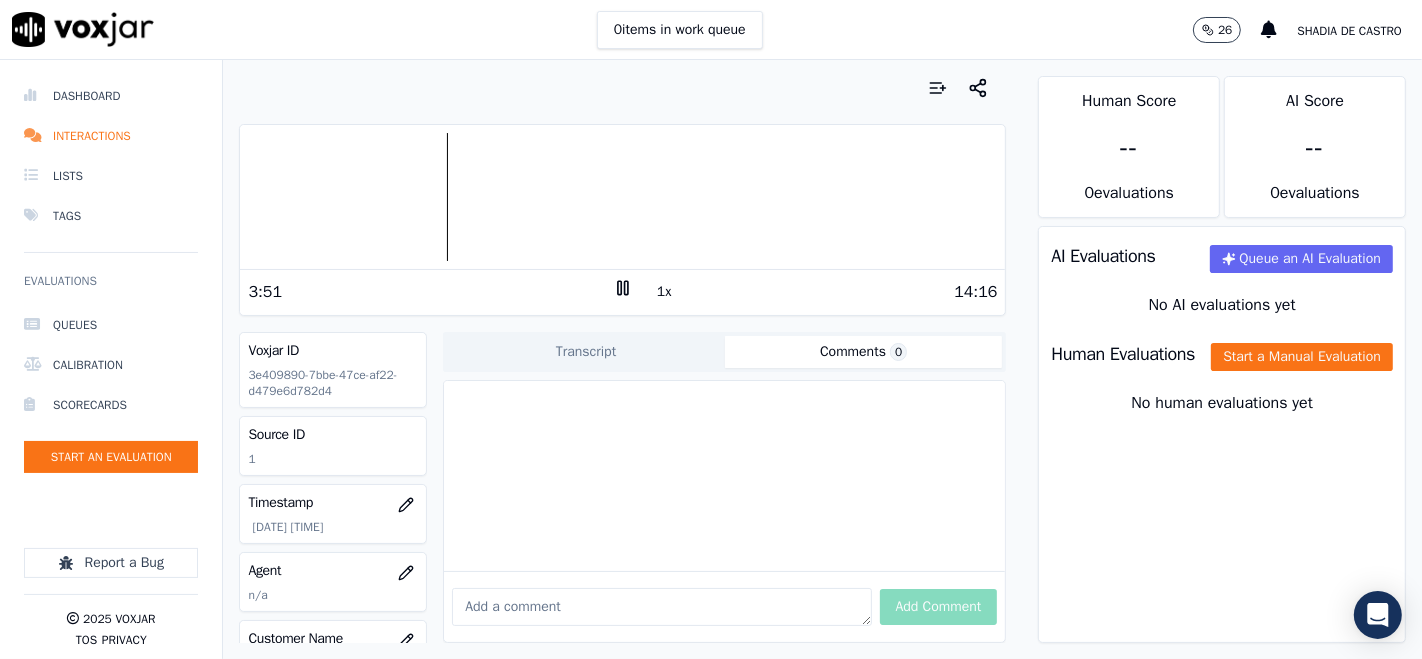 click 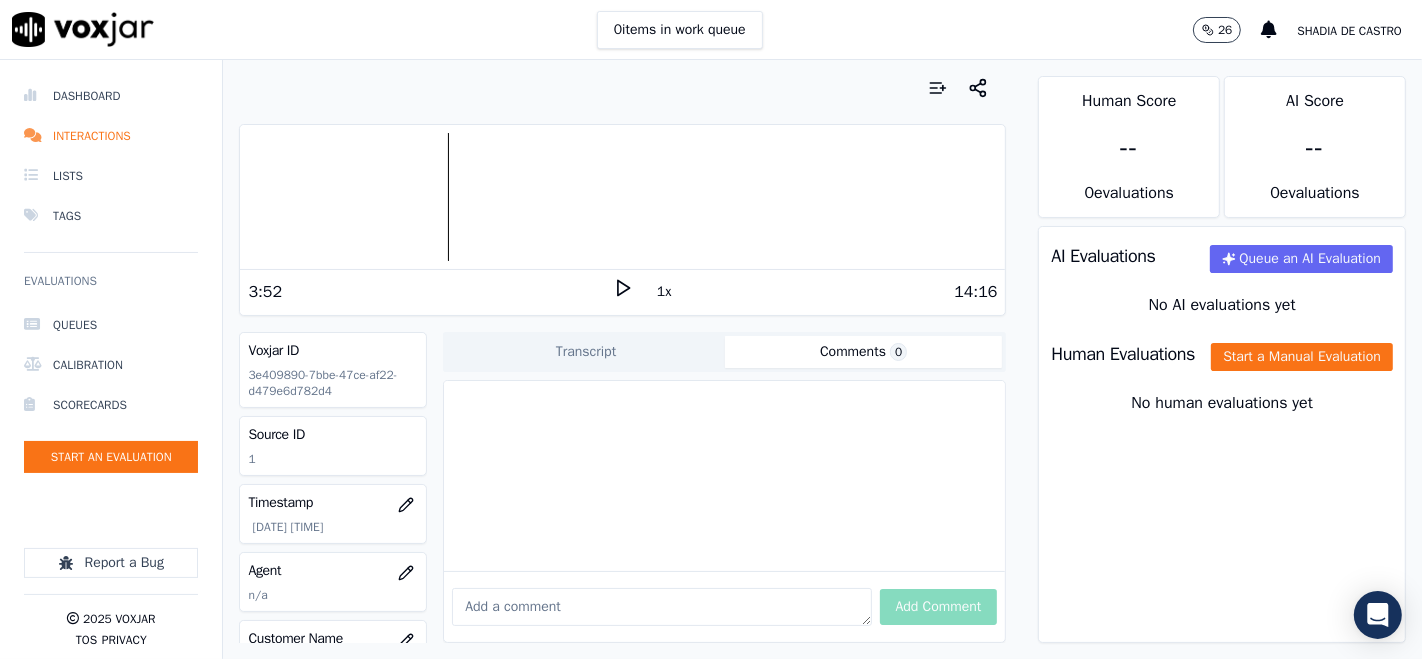 click 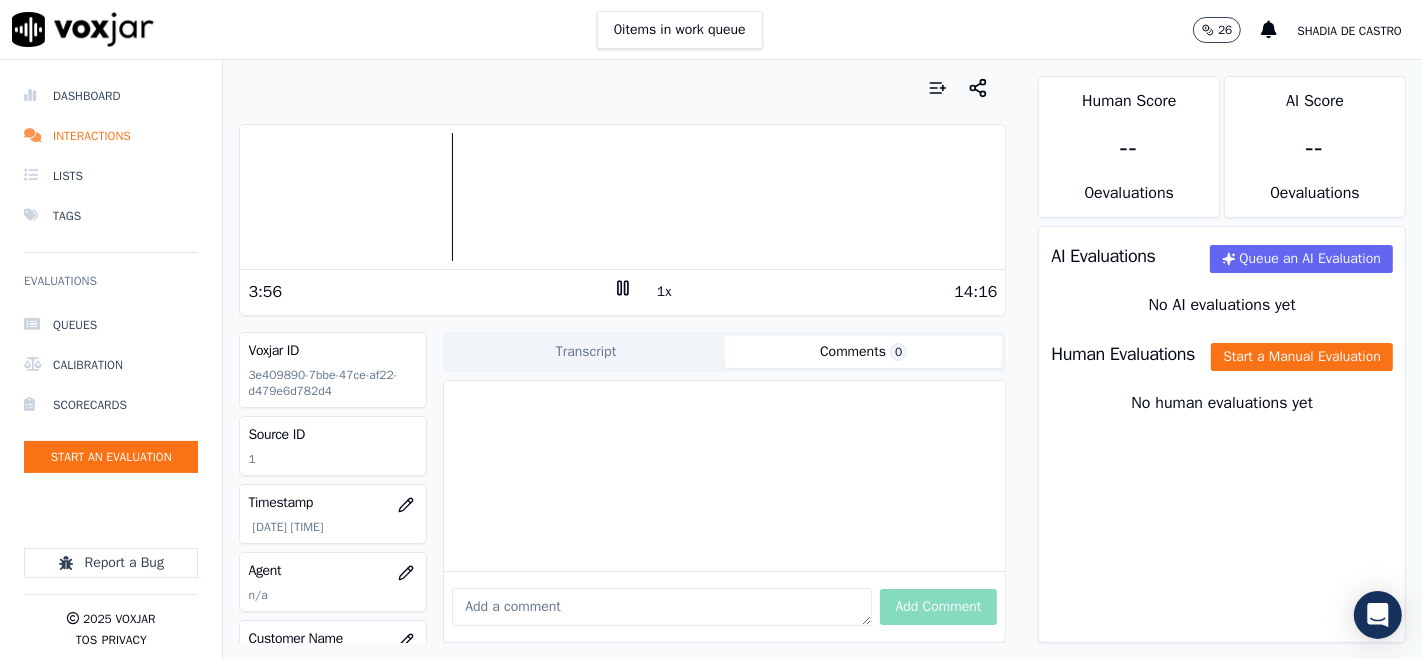 click 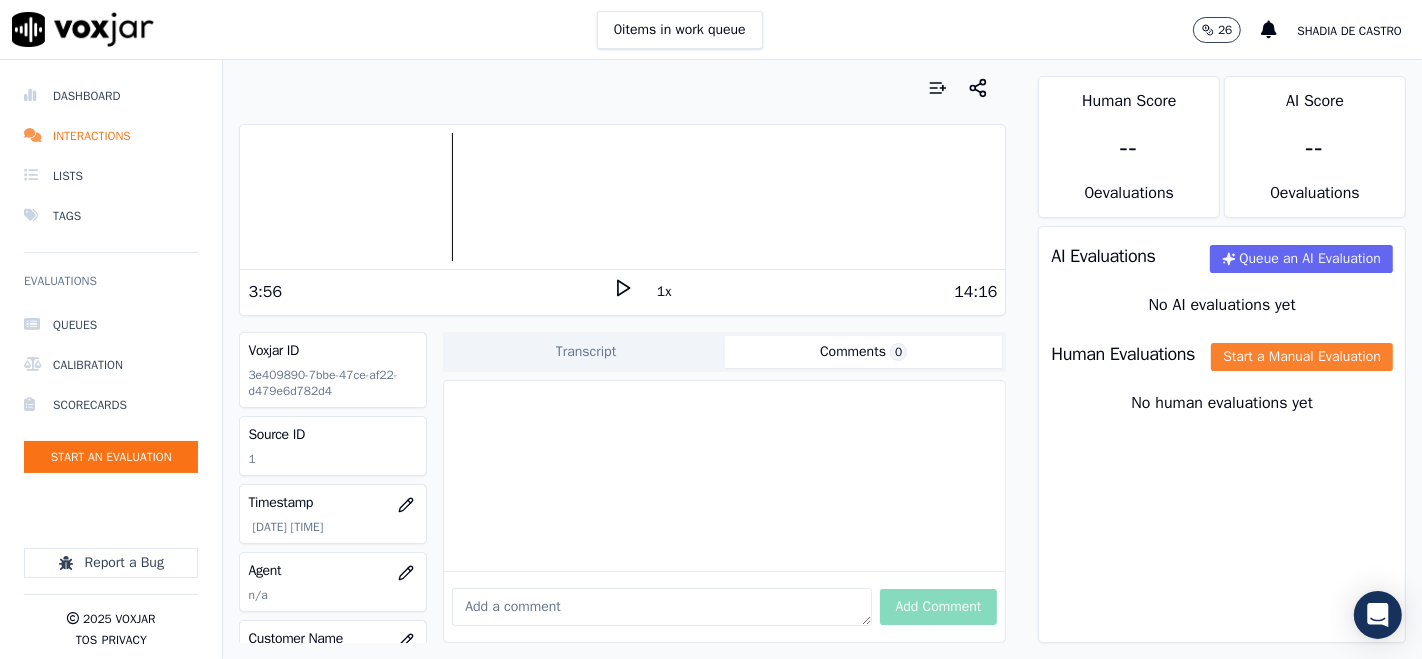 click on "Start a Manual Evaluation" 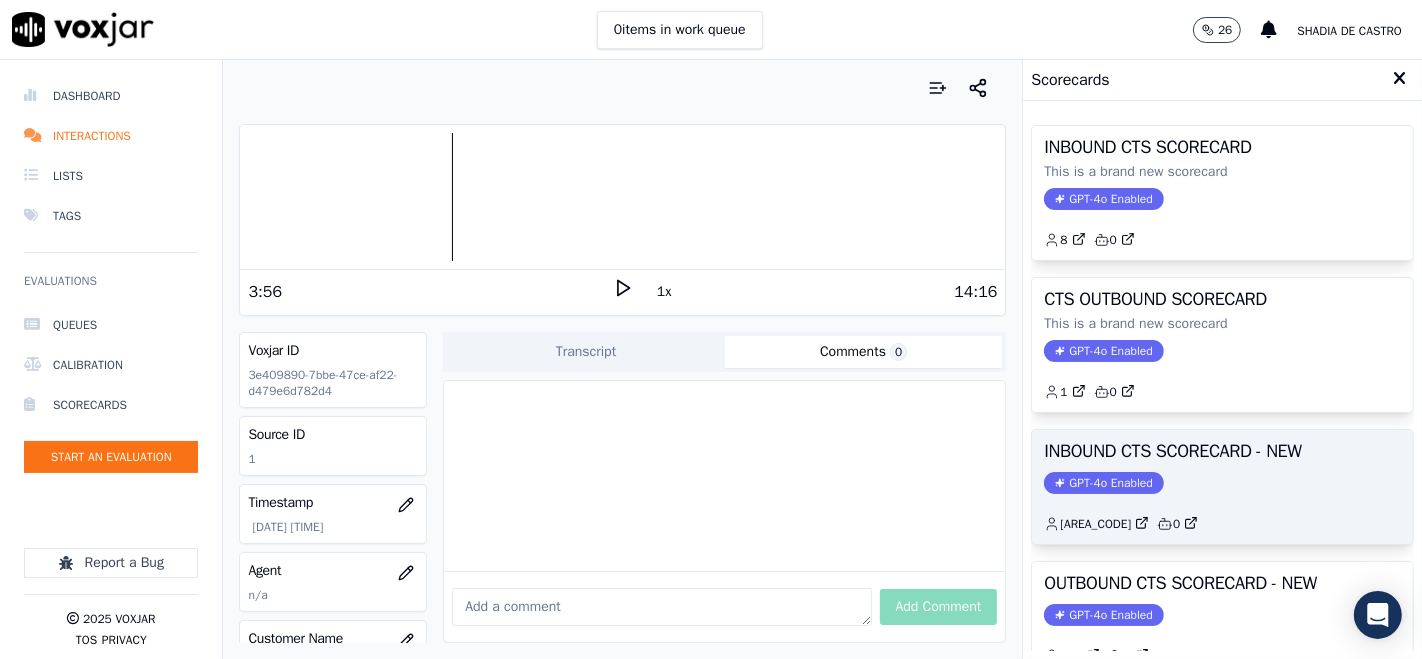 click on "INBOUND CTS SCORECARD - NEW        GPT-4o Enabled       614         0" at bounding box center (1222, 487) 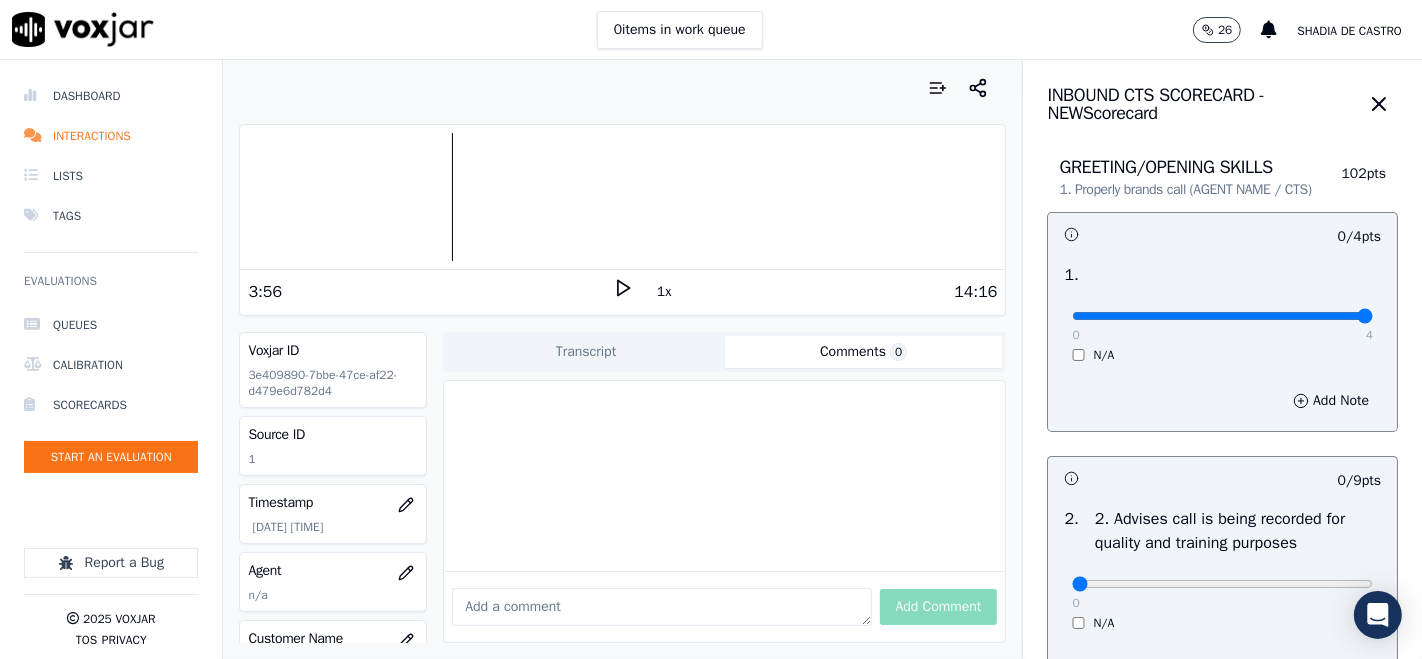 type on "4" 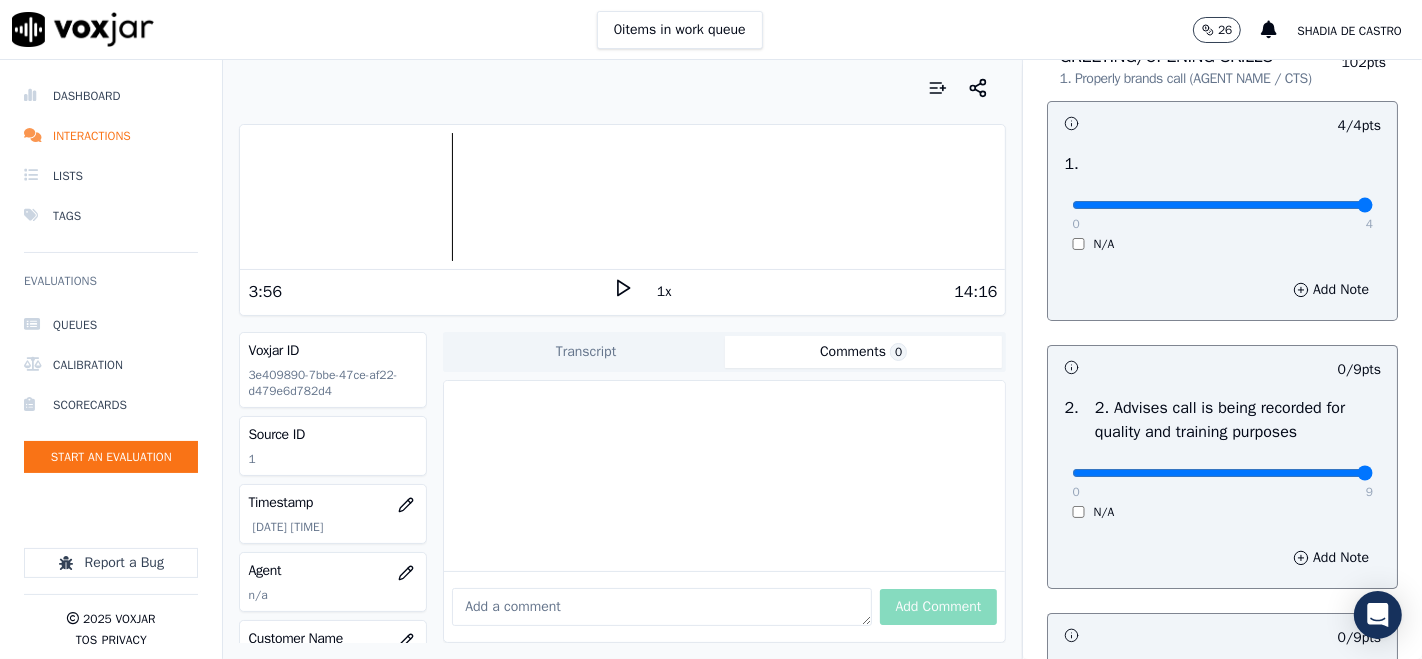 type on "9" 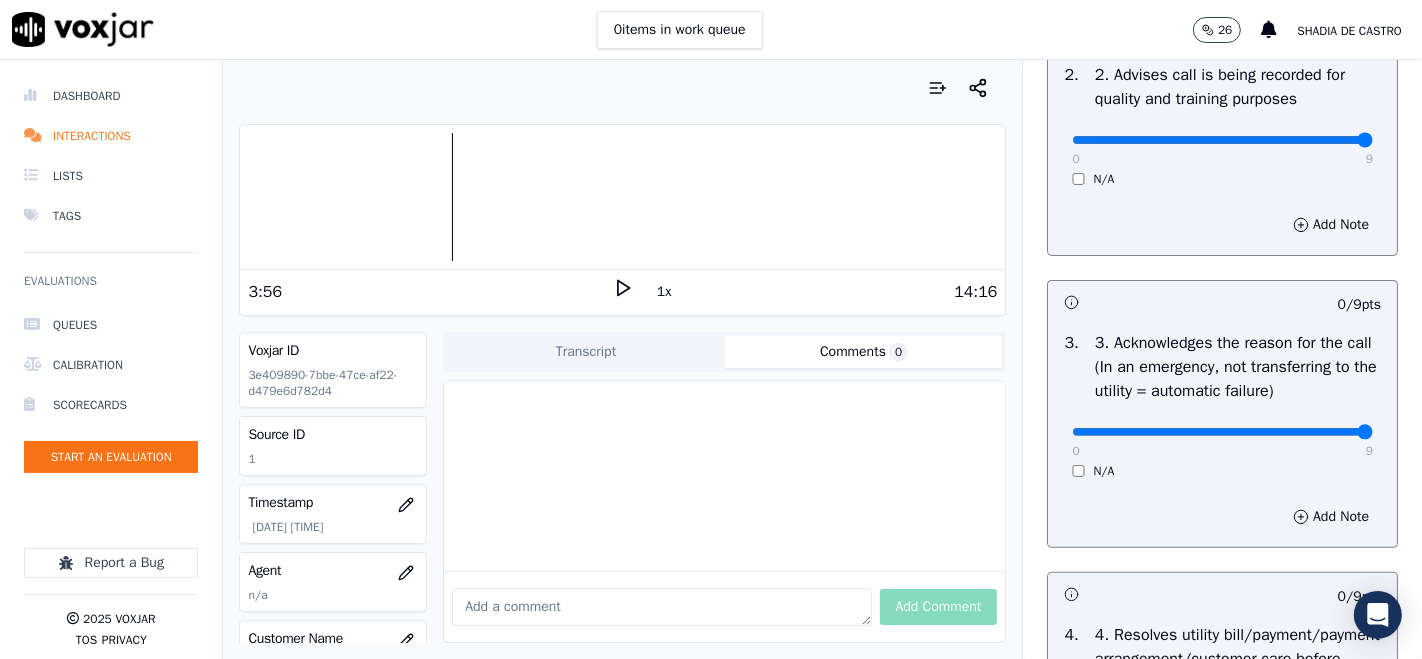 type on "9" 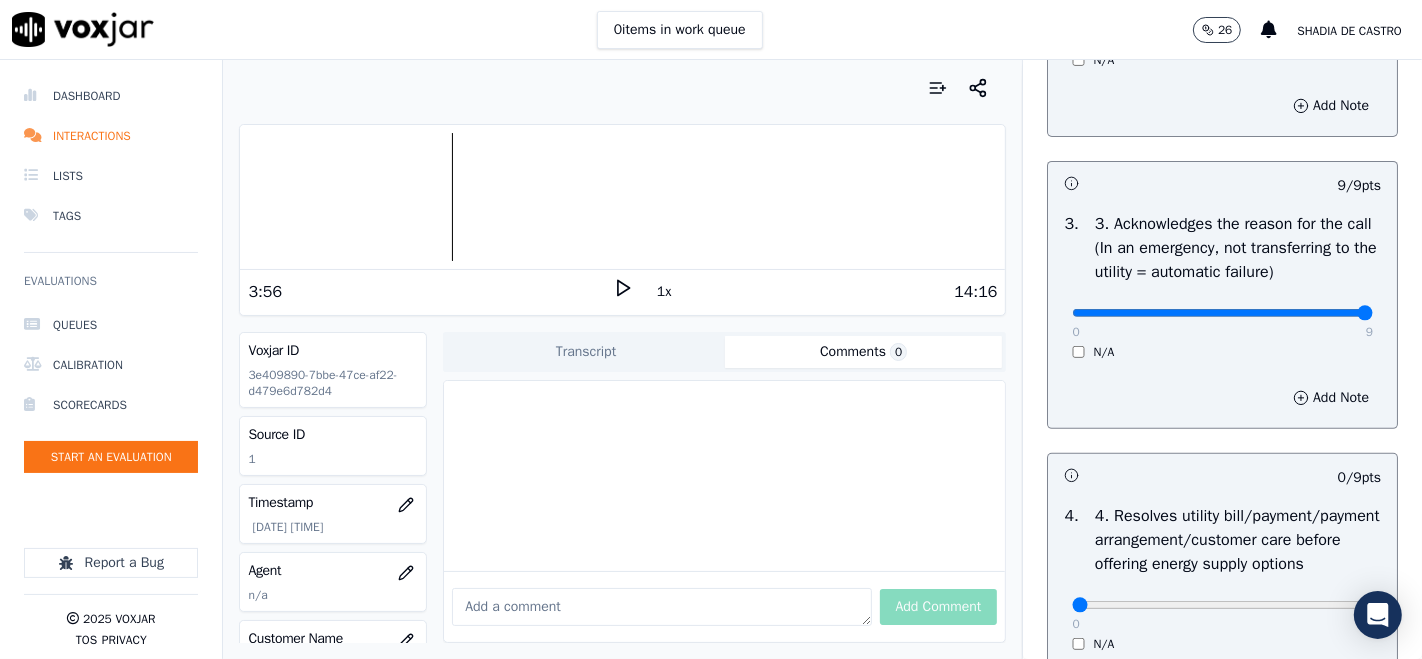 scroll, scrollTop: 777, scrollLeft: 0, axis: vertical 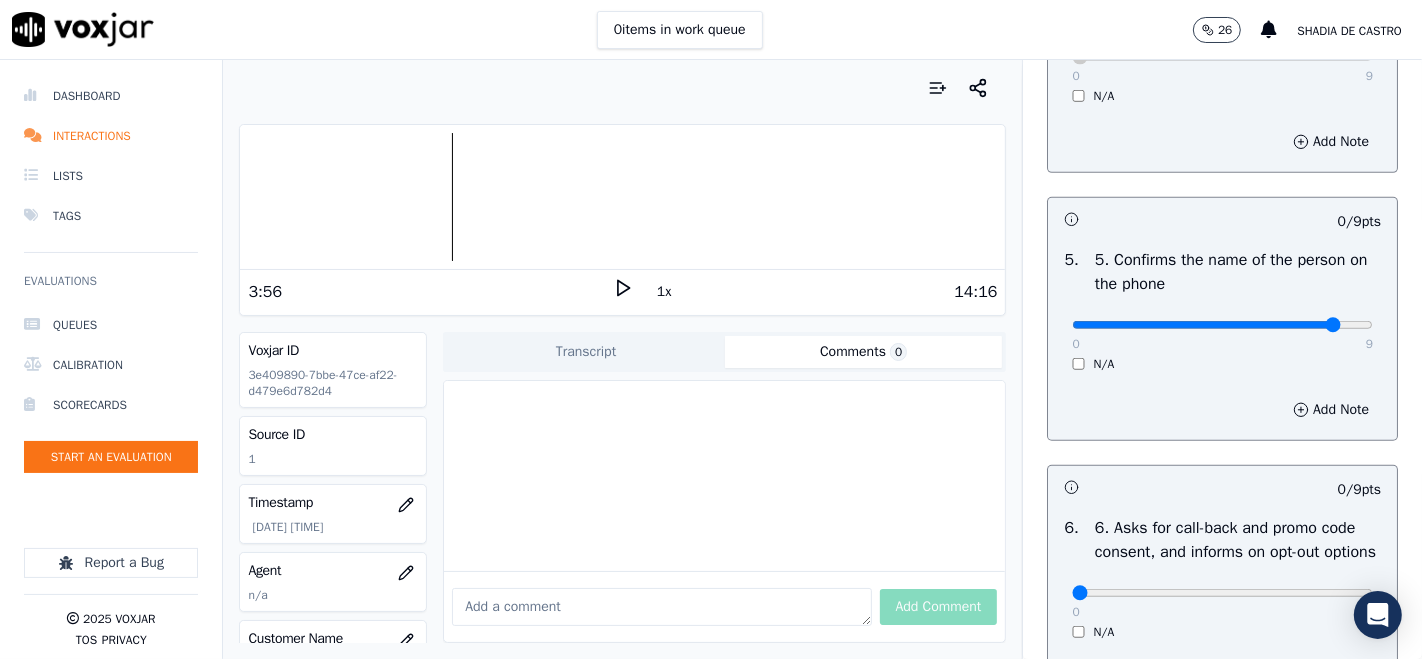 click at bounding box center (1222, -795) 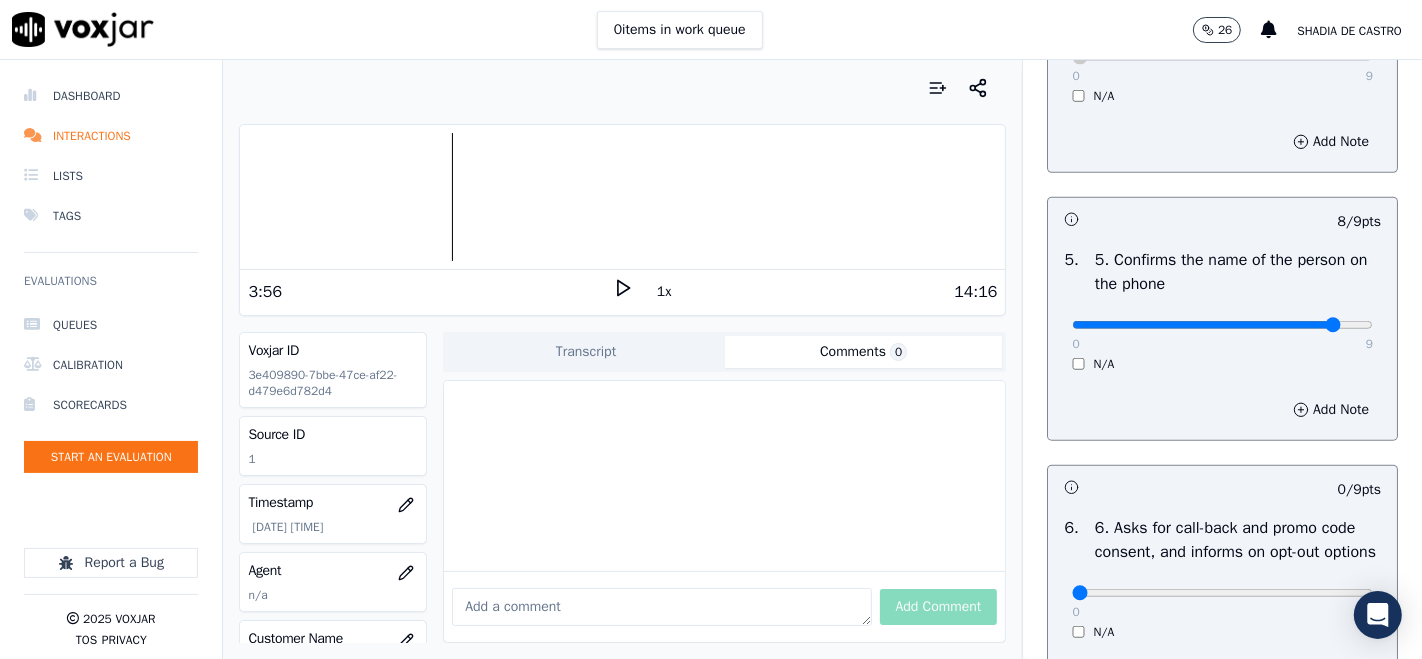 click on "0   9     N/A" at bounding box center [1222, 334] 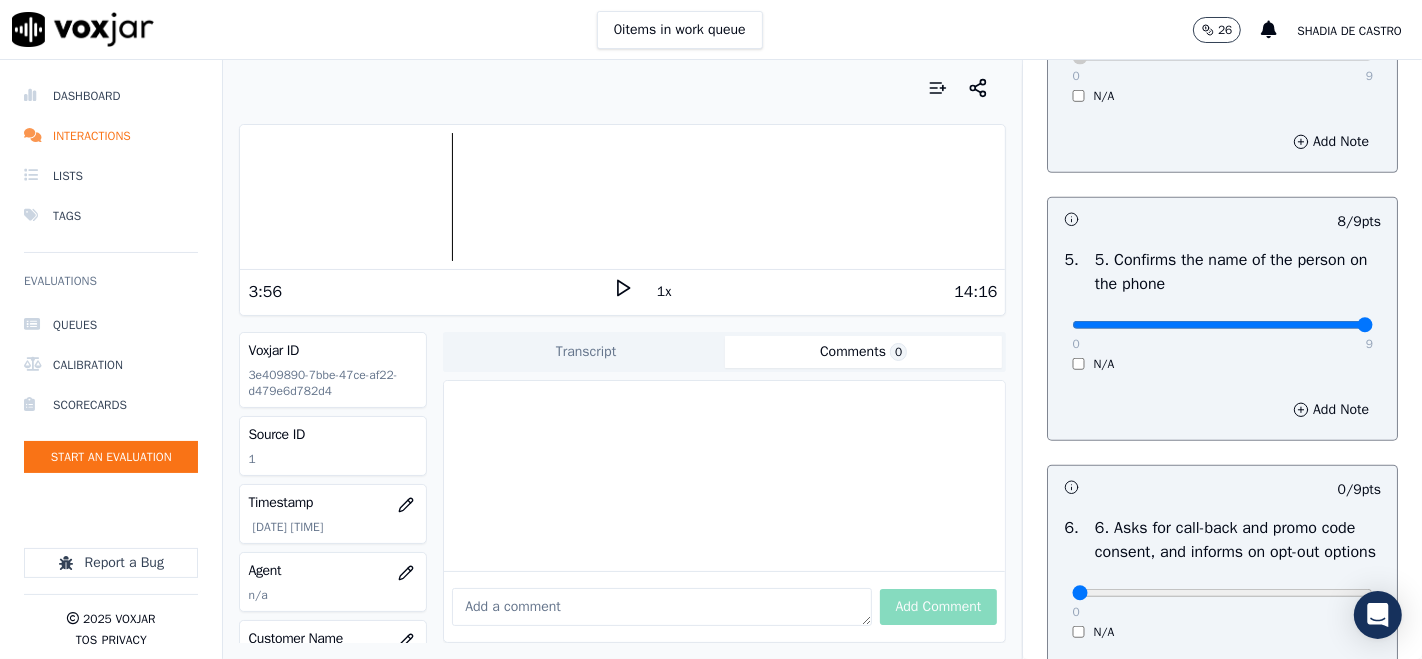 type on "9" 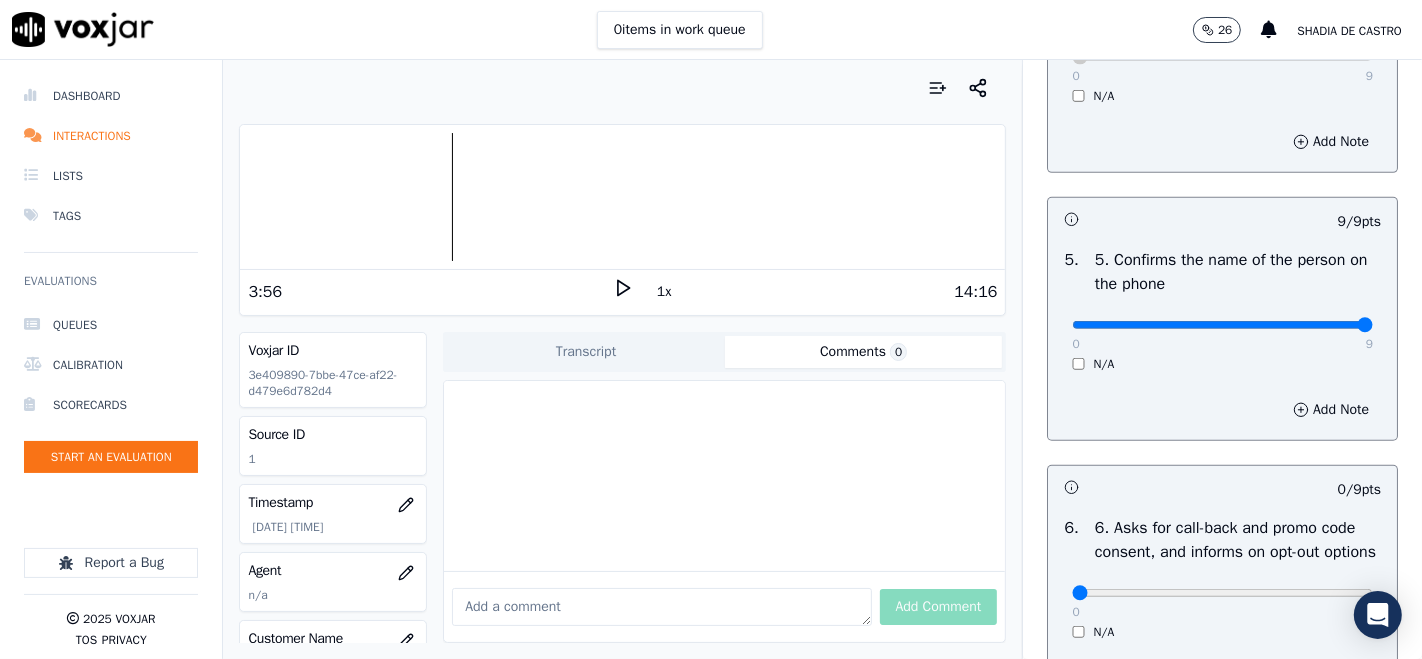 scroll, scrollTop: 1333, scrollLeft: 0, axis: vertical 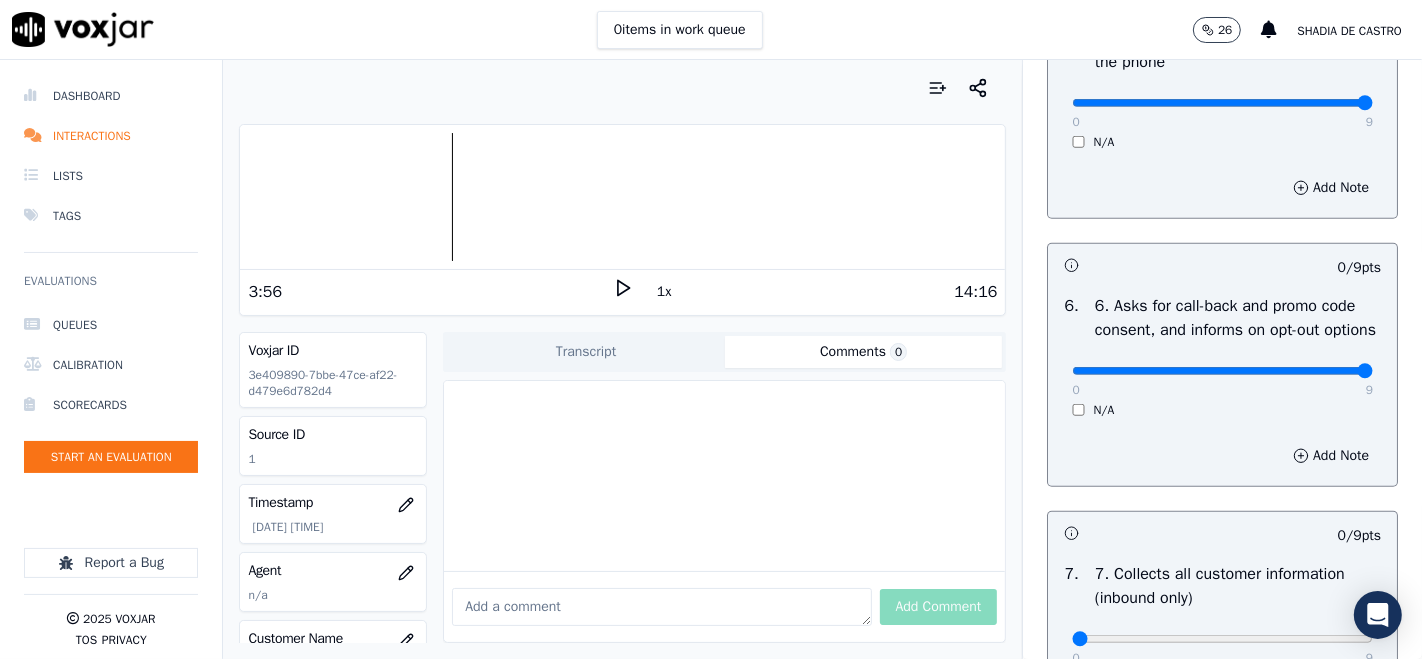 type on "9" 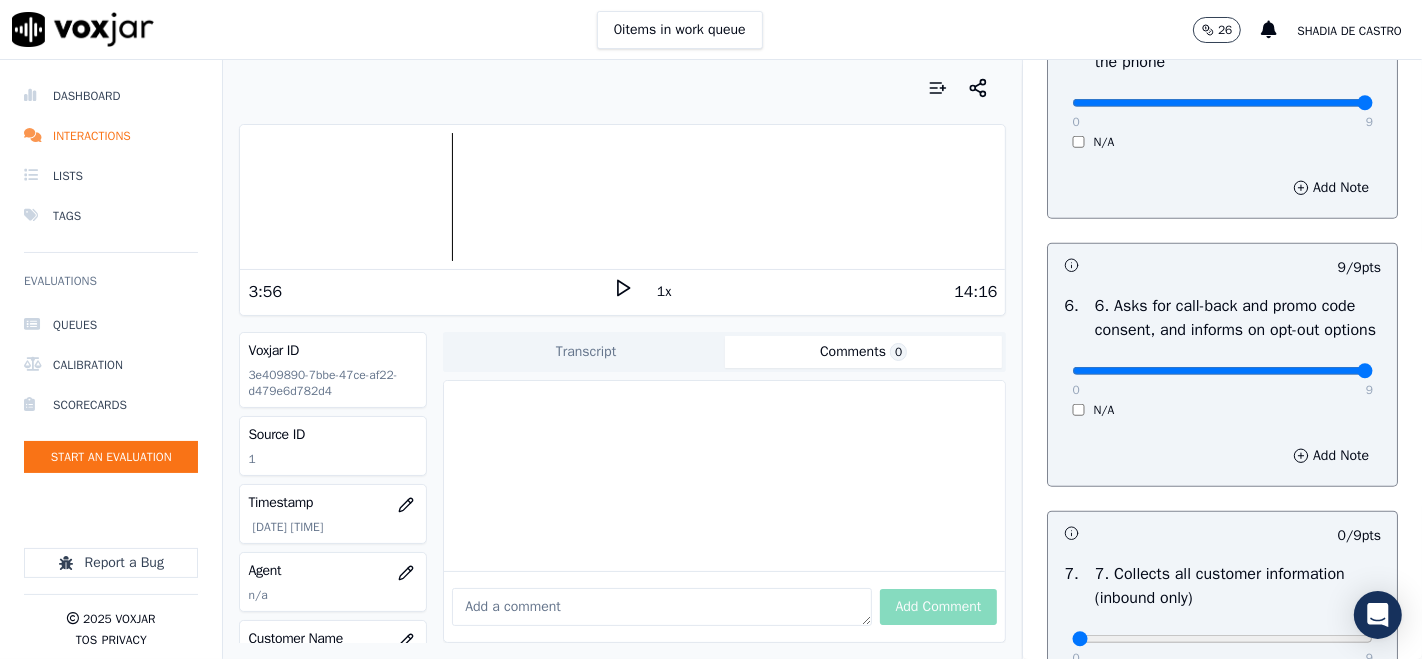 scroll, scrollTop: 1666, scrollLeft: 0, axis: vertical 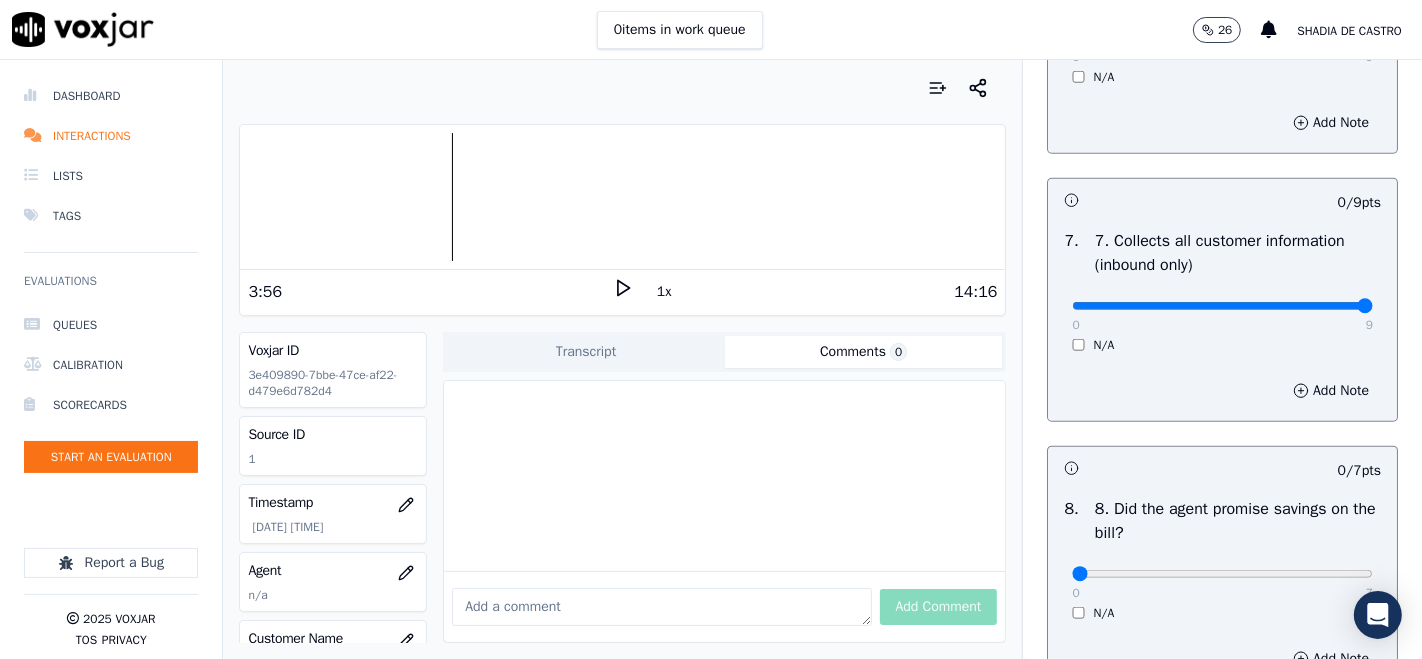 type on "9" 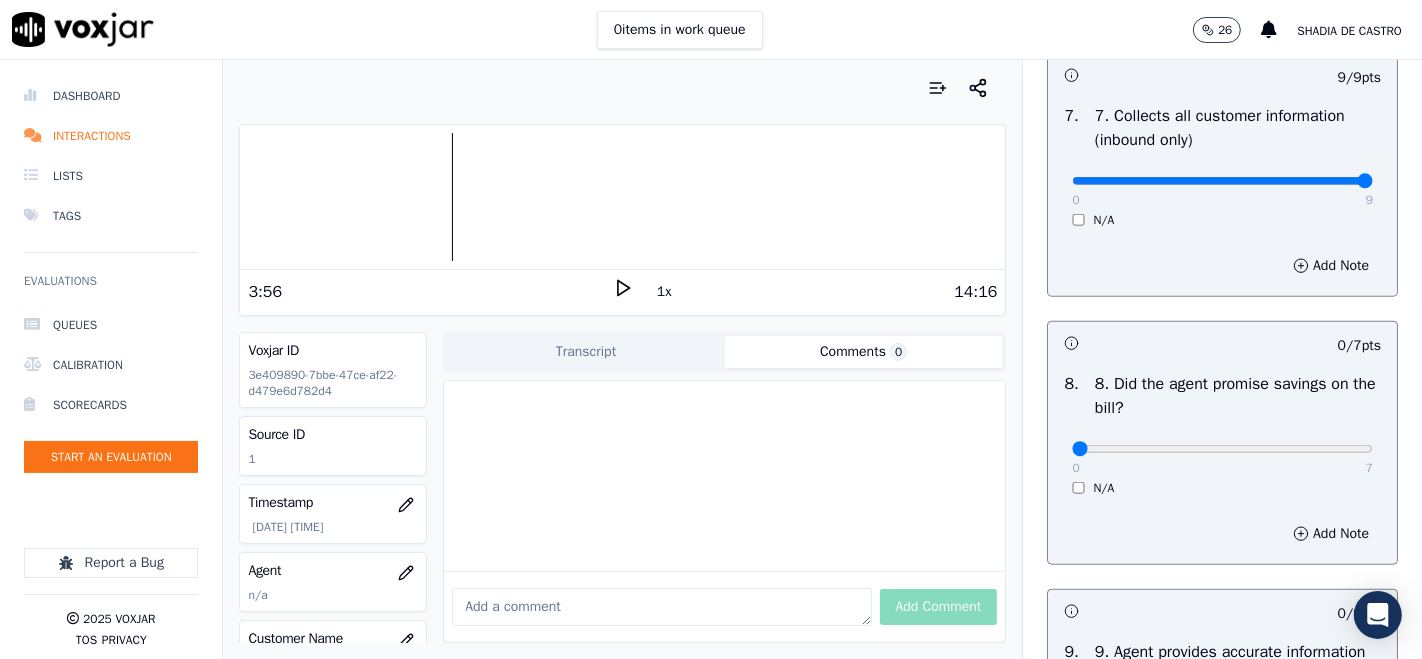 scroll, scrollTop: 2000, scrollLeft: 0, axis: vertical 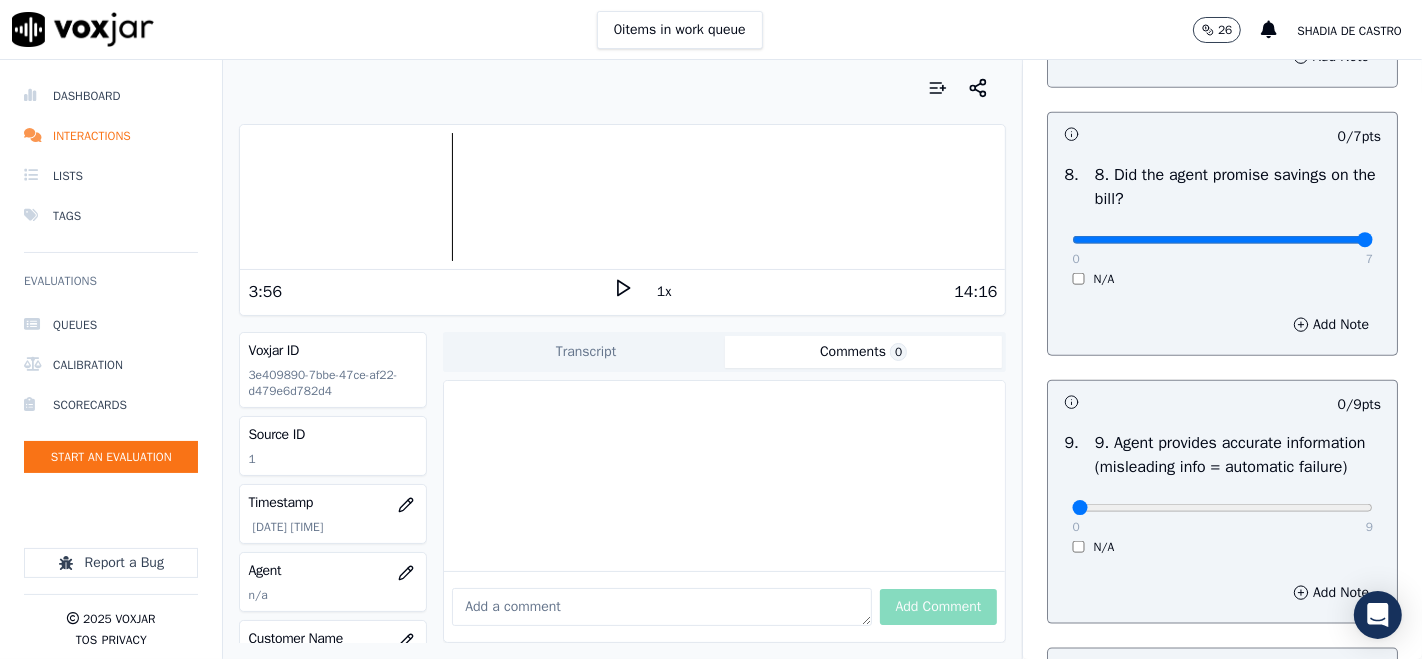 type on "7" 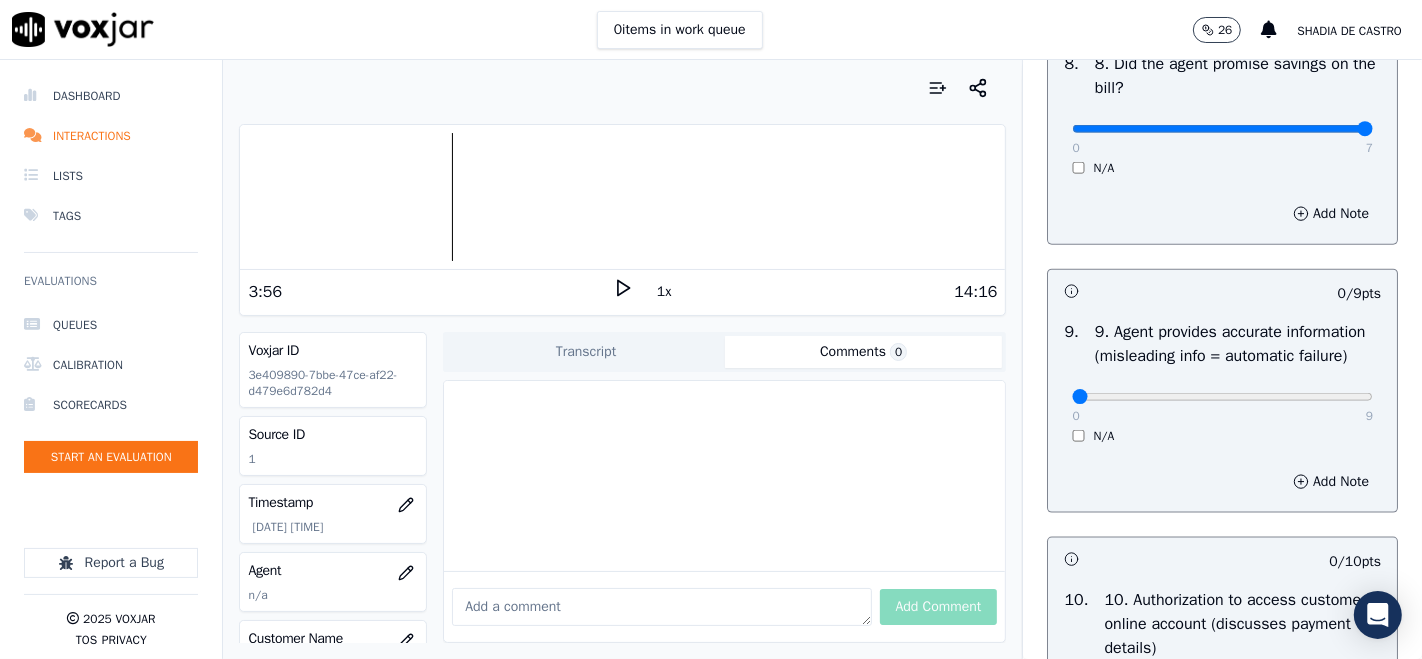 scroll, scrollTop: 2222, scrollLeft: 0, axis: vertical 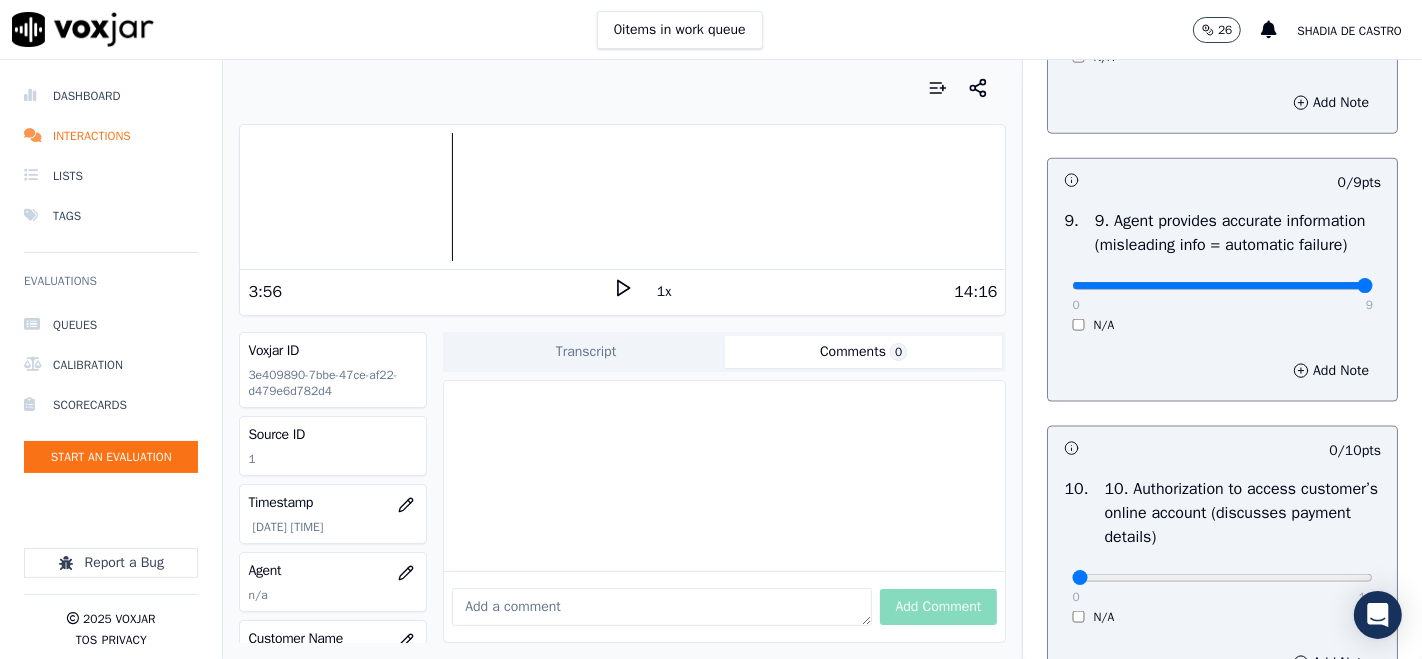 type on "9" 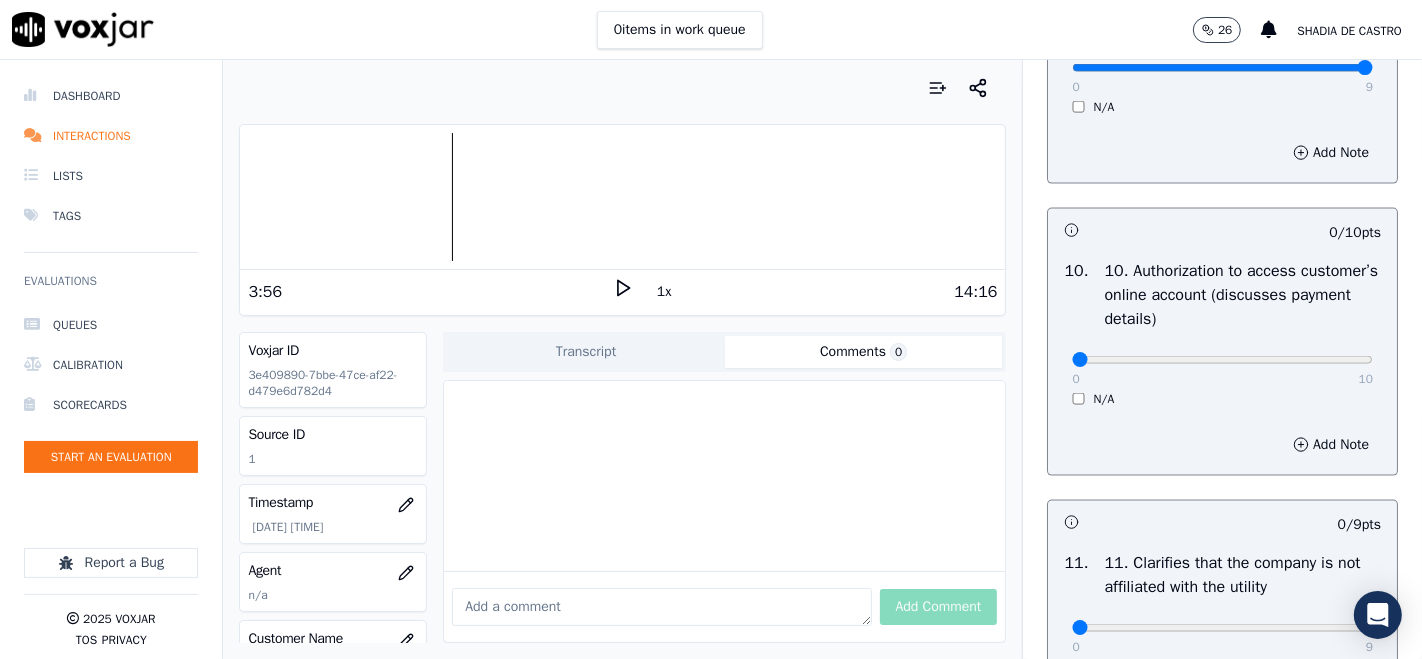 scroll, scrollTop: 2555, scrollLeft: 0, axis: vertical 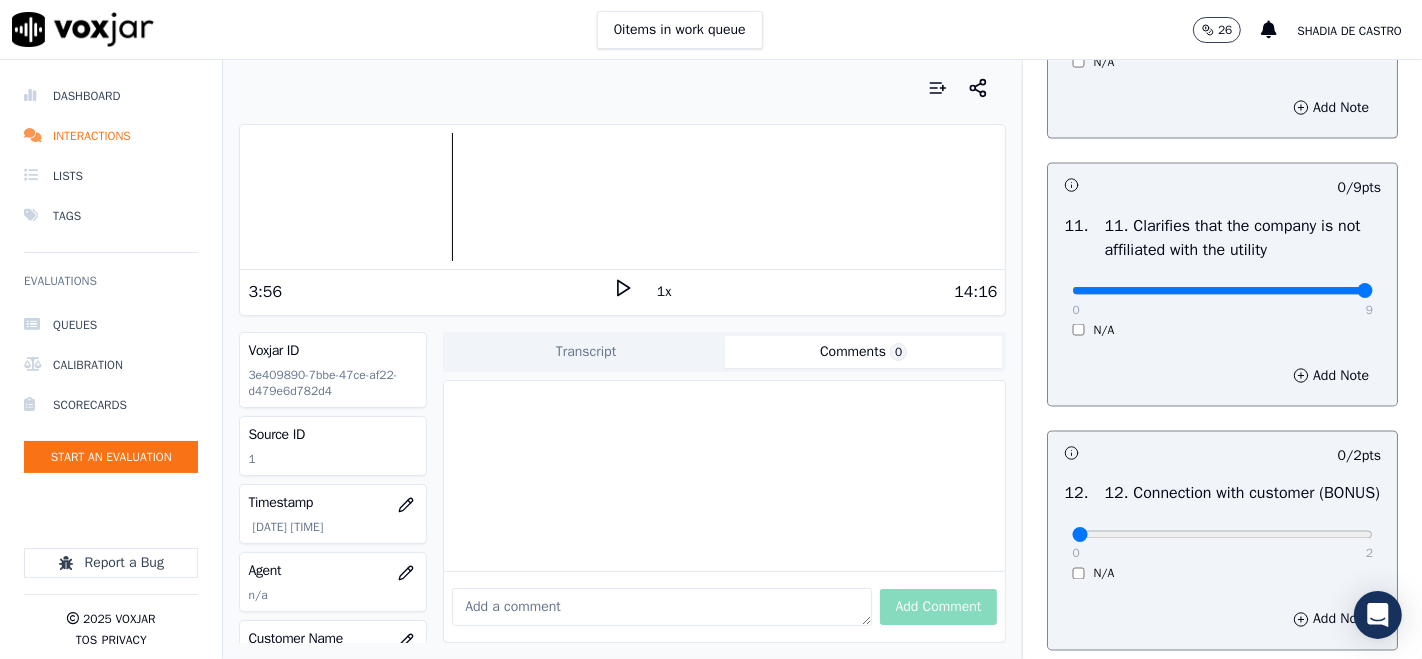 type on "9" 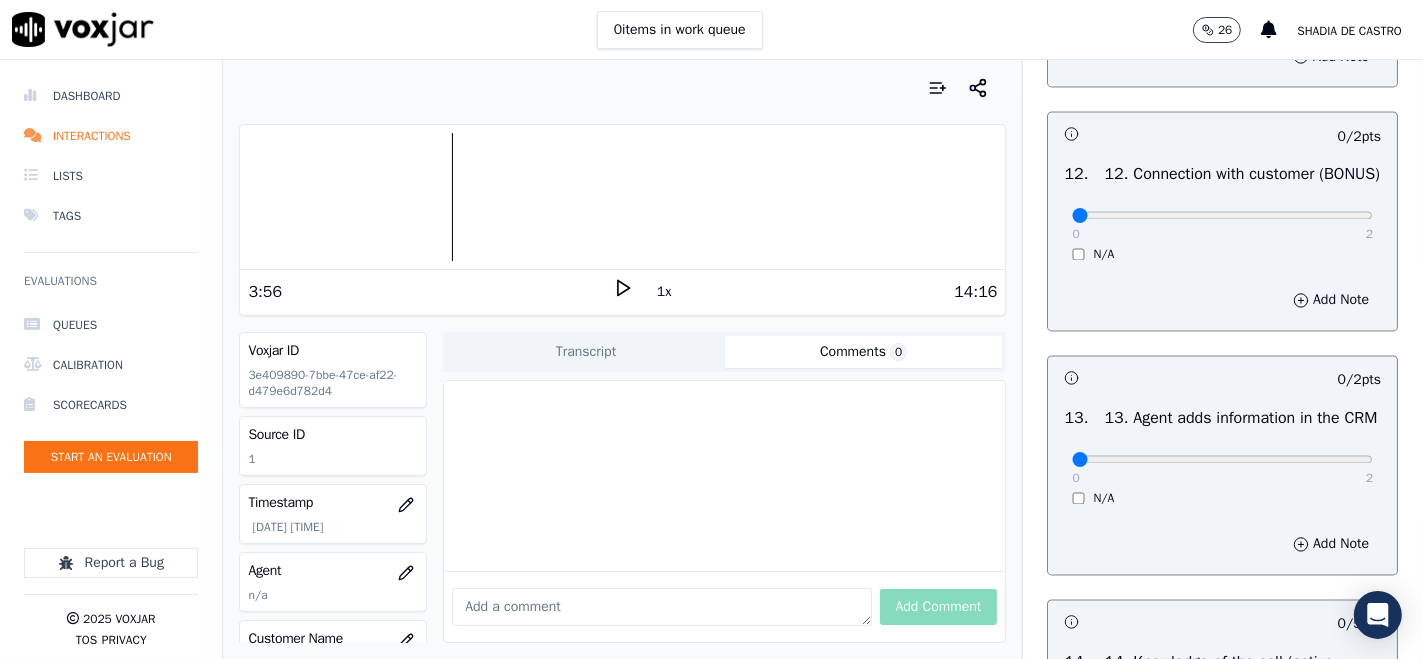 scroll, scrollTop: 3111, scrollLeft: 0, axis: vertical 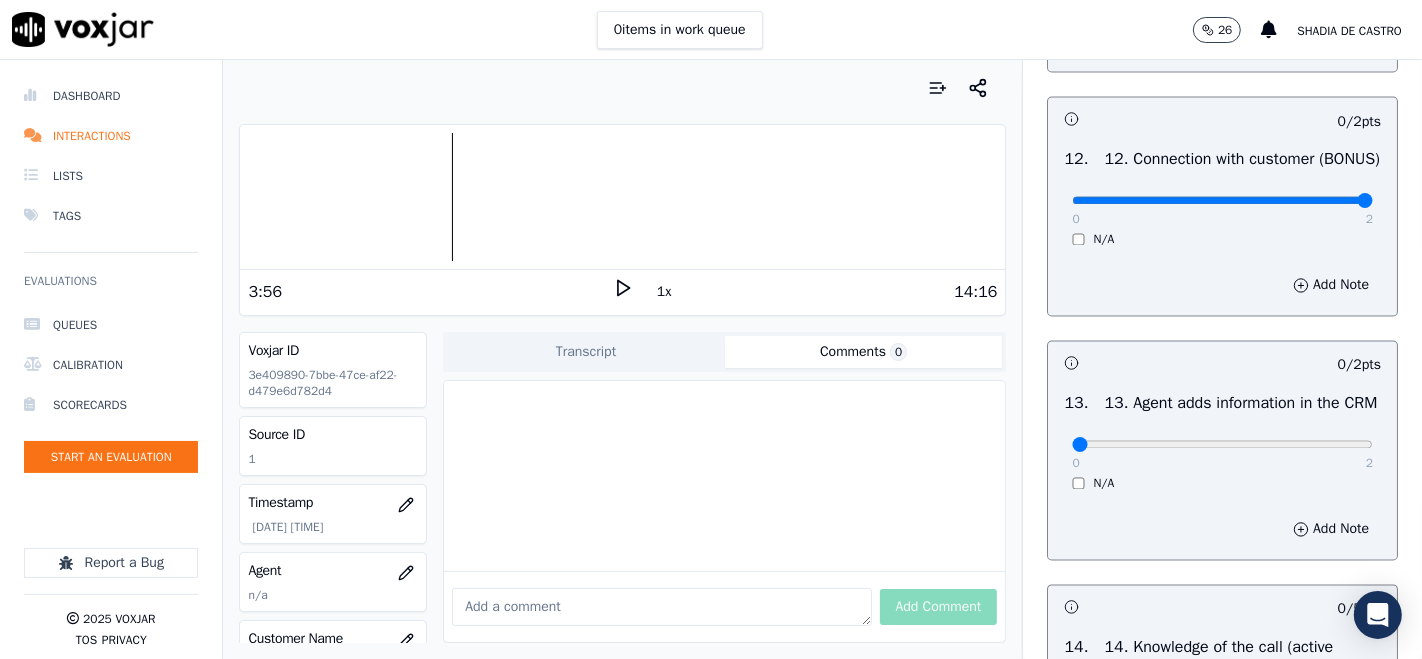 type on "2" 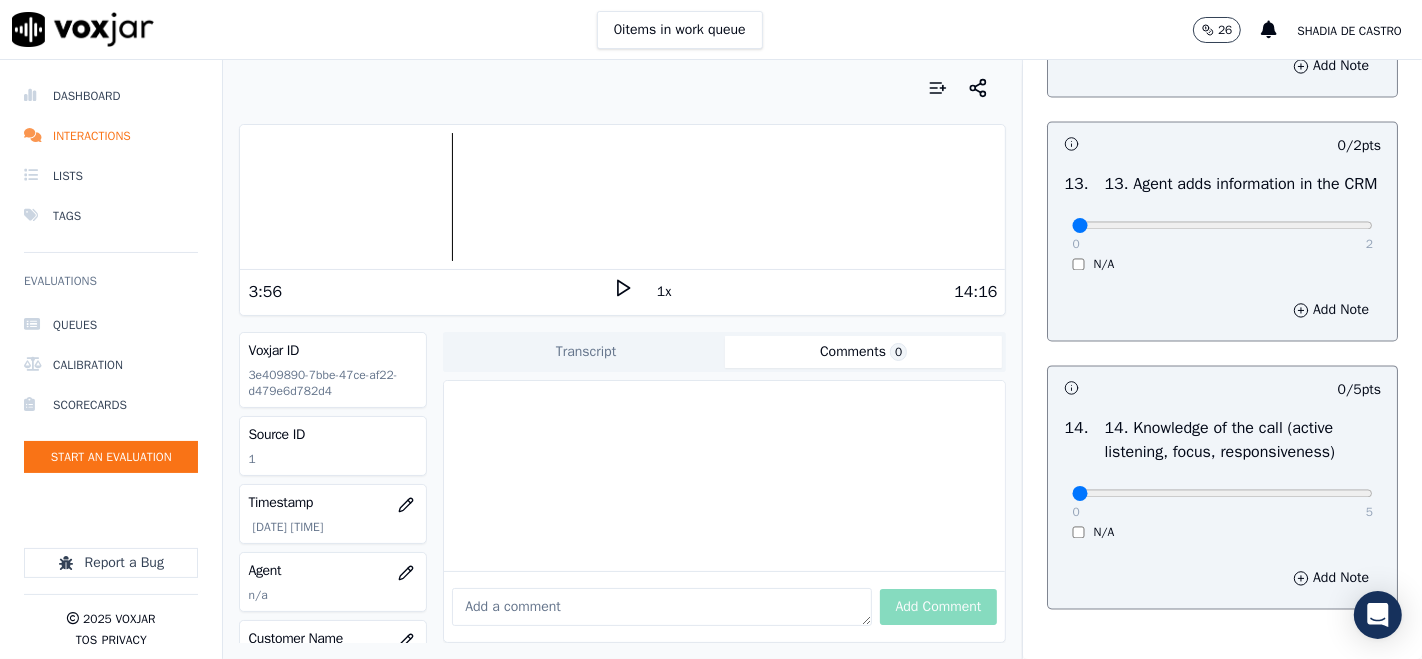 scroll, scrollTop: 3333, scrollLeft: 0, axis: vertical 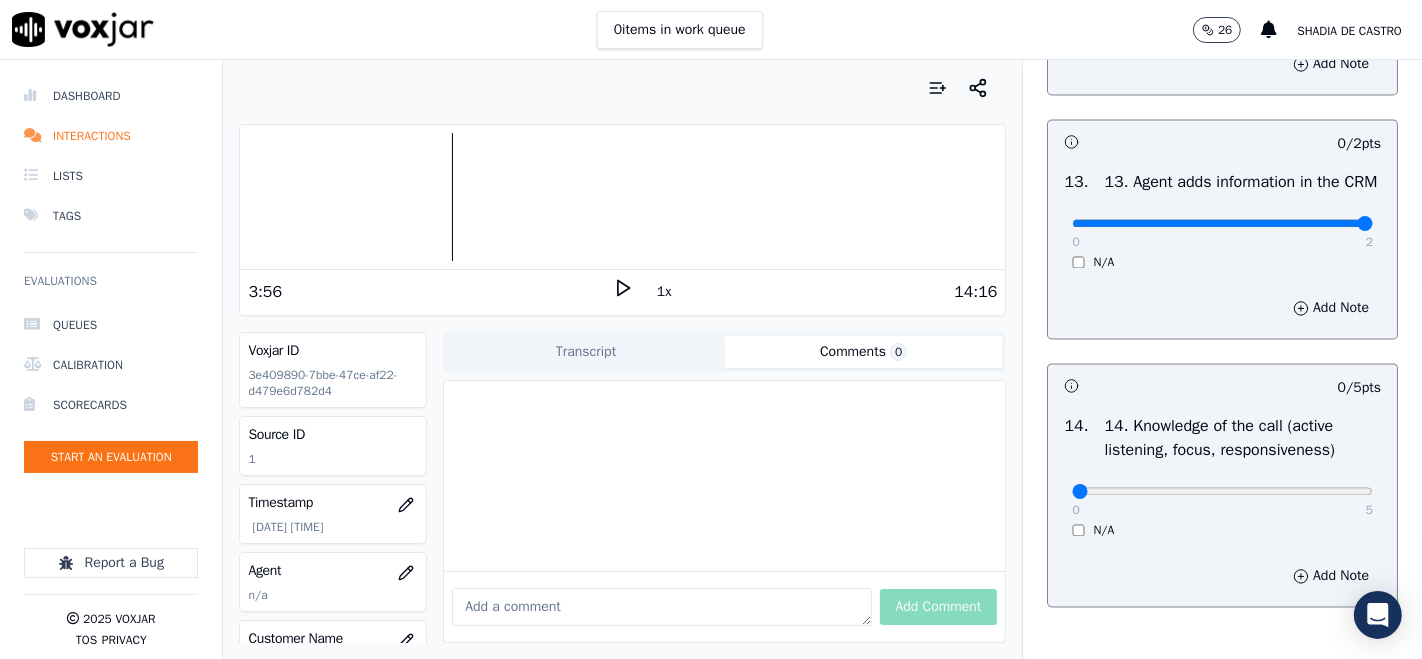 type on "2" 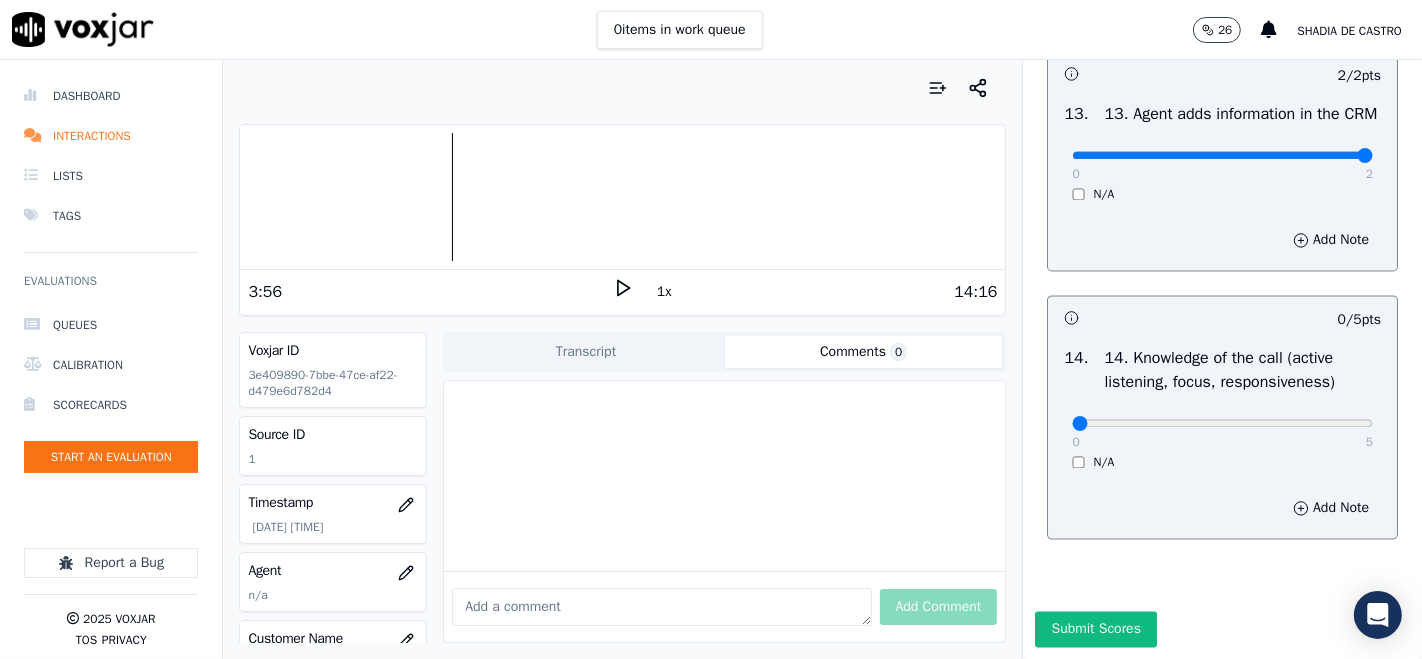 scroll, scrollTop: 3555, scrollLeft: 0, axis: vertical 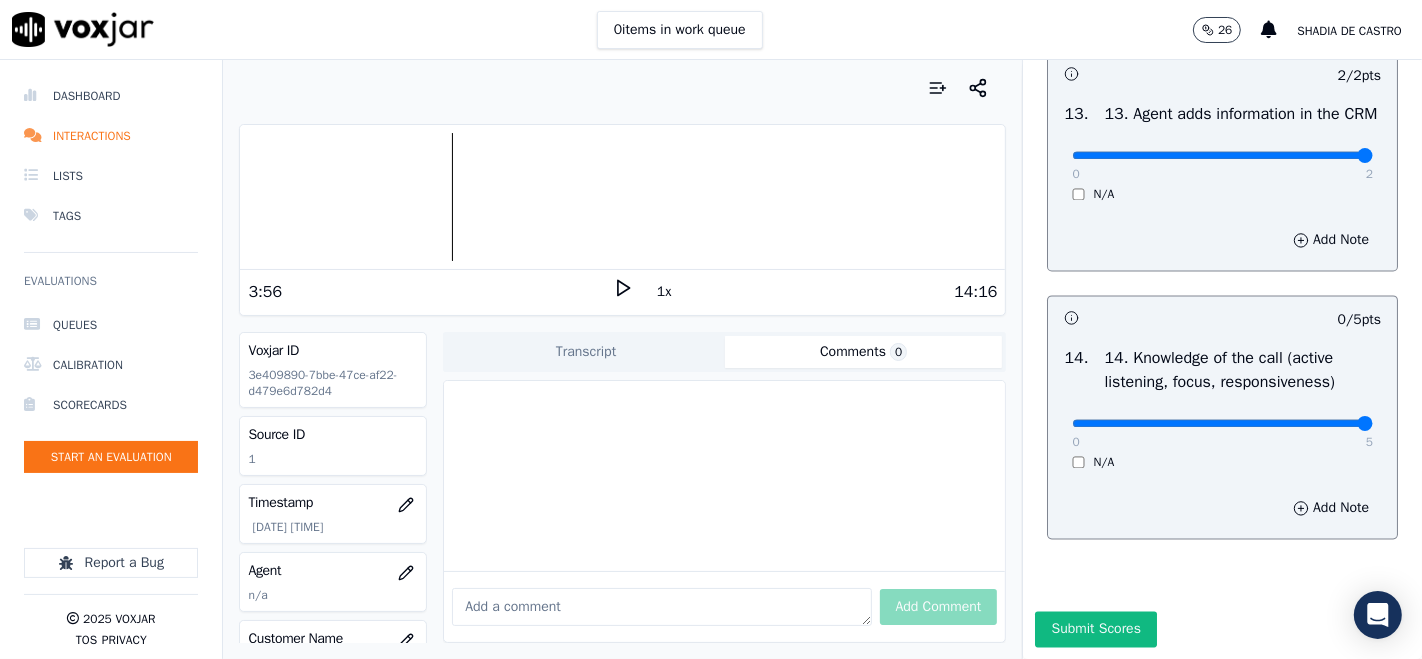 type on "5" 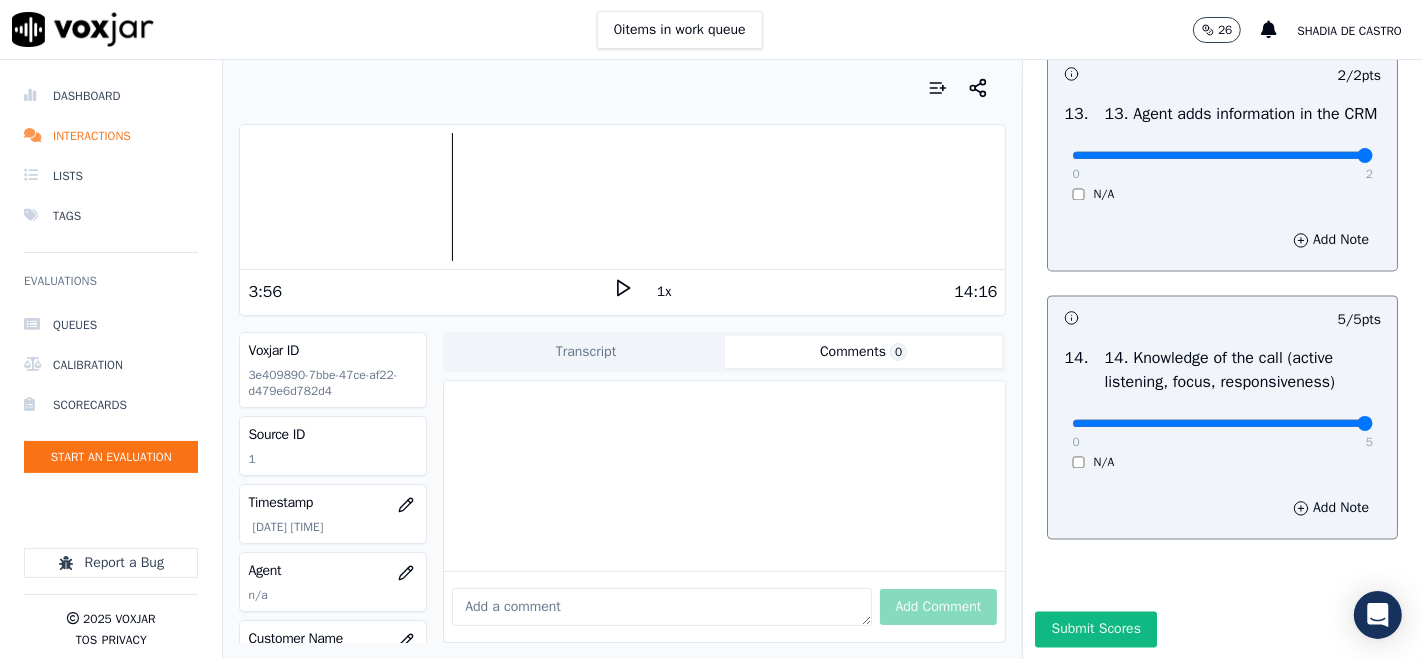 scroll, scrollTop: 3606, scrollLeft: 0, axis: vertical 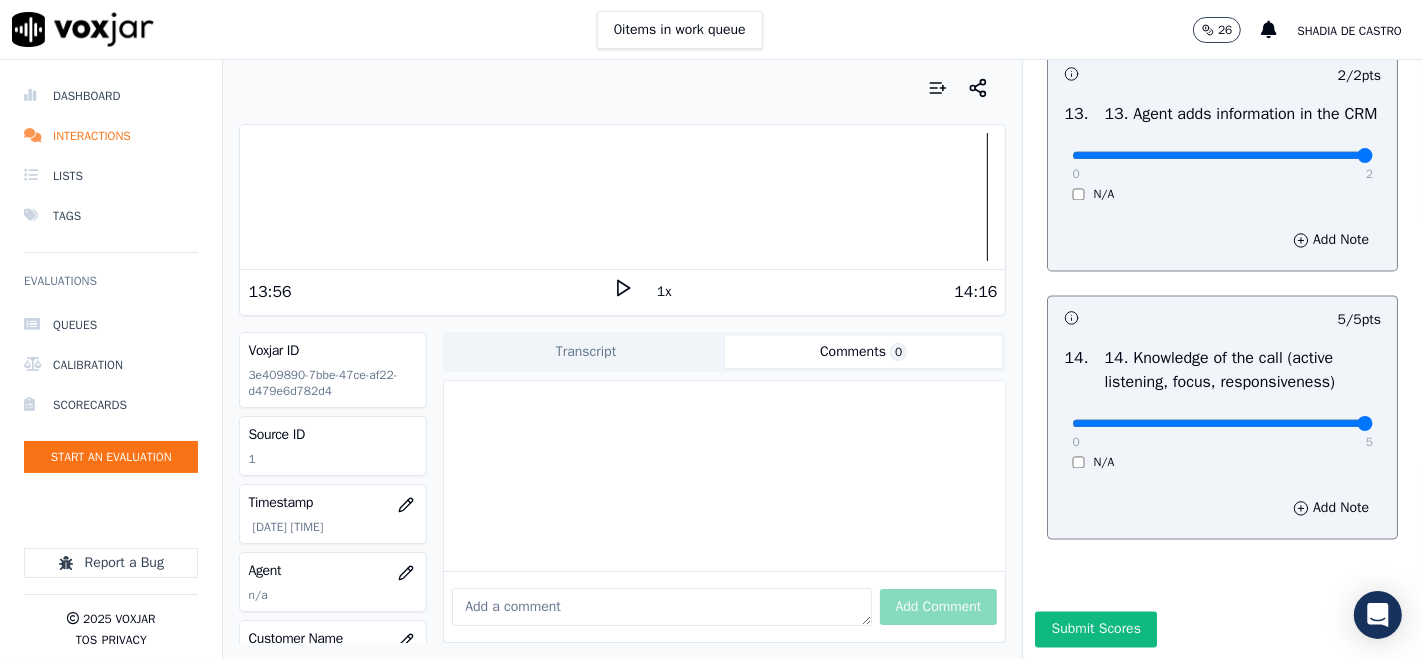 click 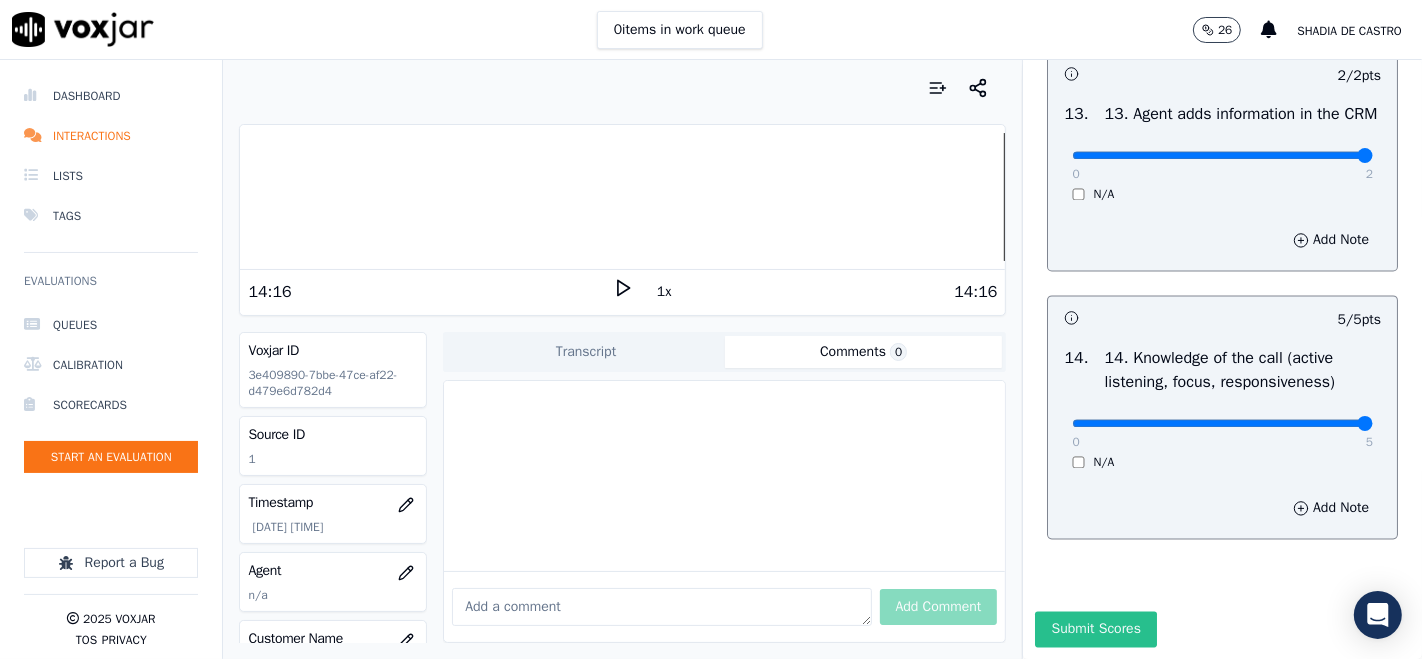 click on "Submit Scores" at bounding box center [1095, 629] 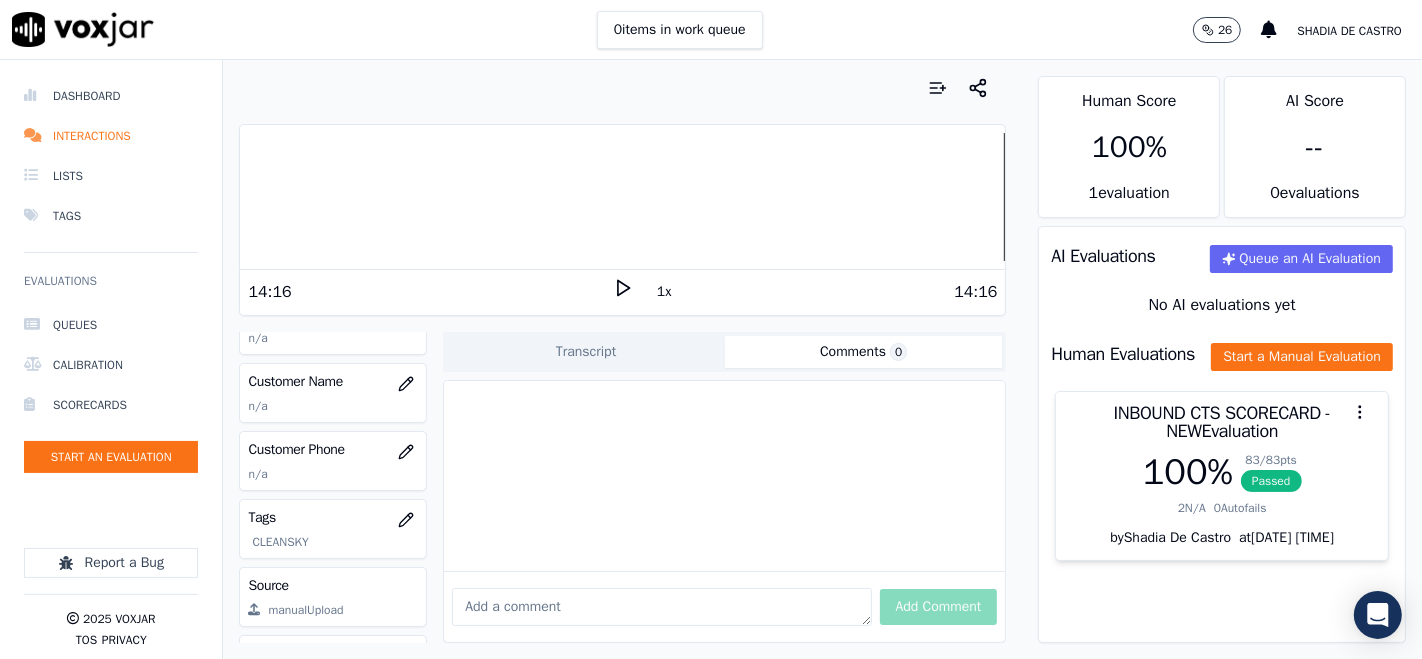 scroll, scrollTop: 222, scrollLeft: 0, axis: vertical 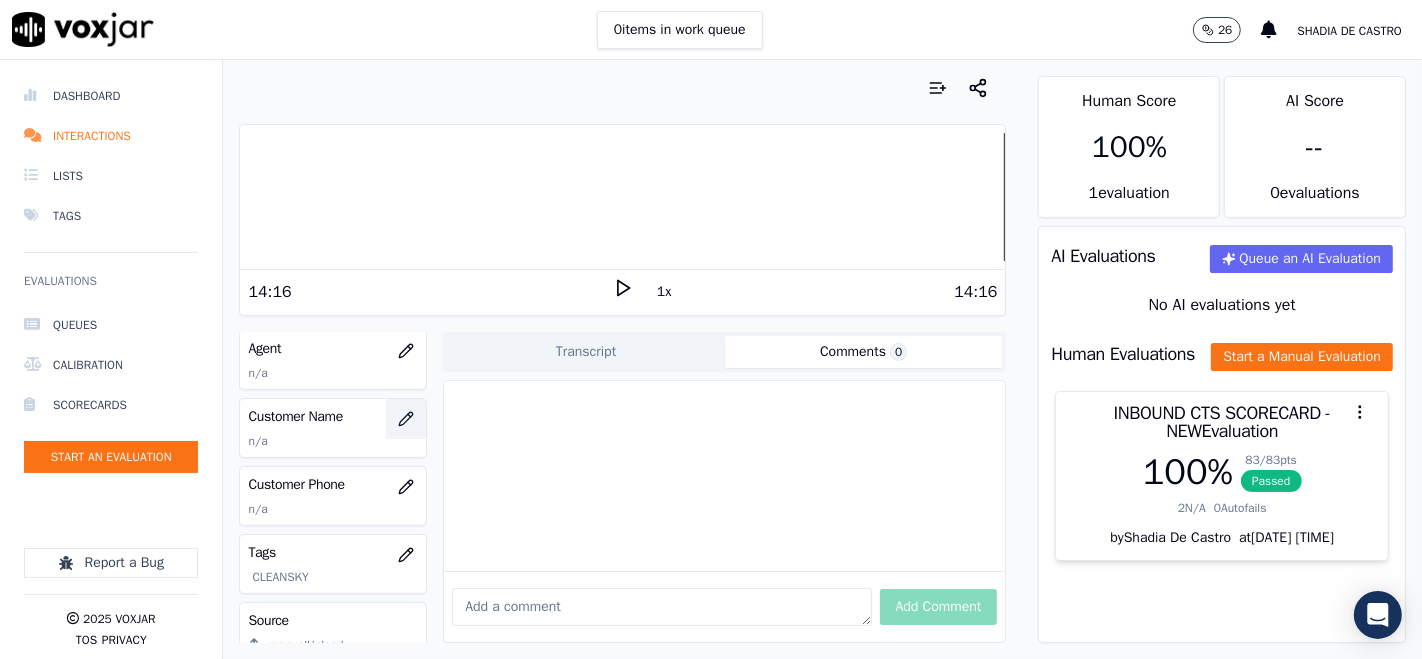 click 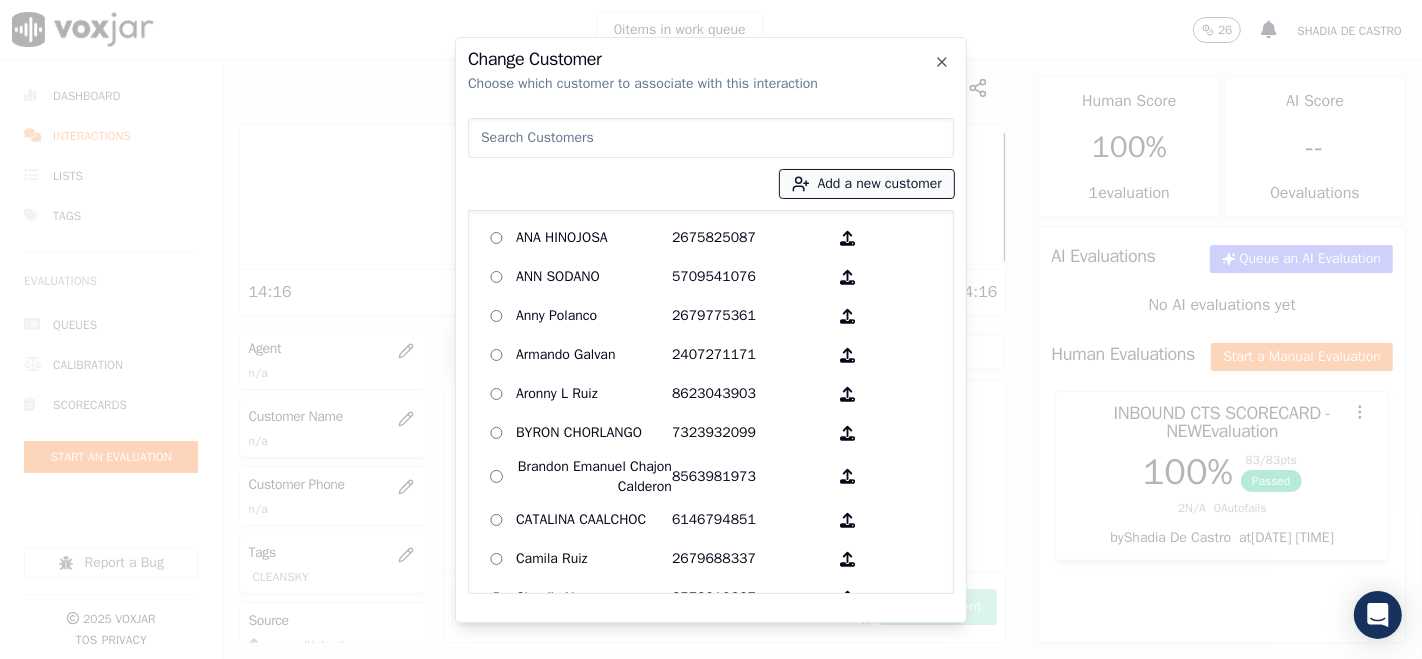 click 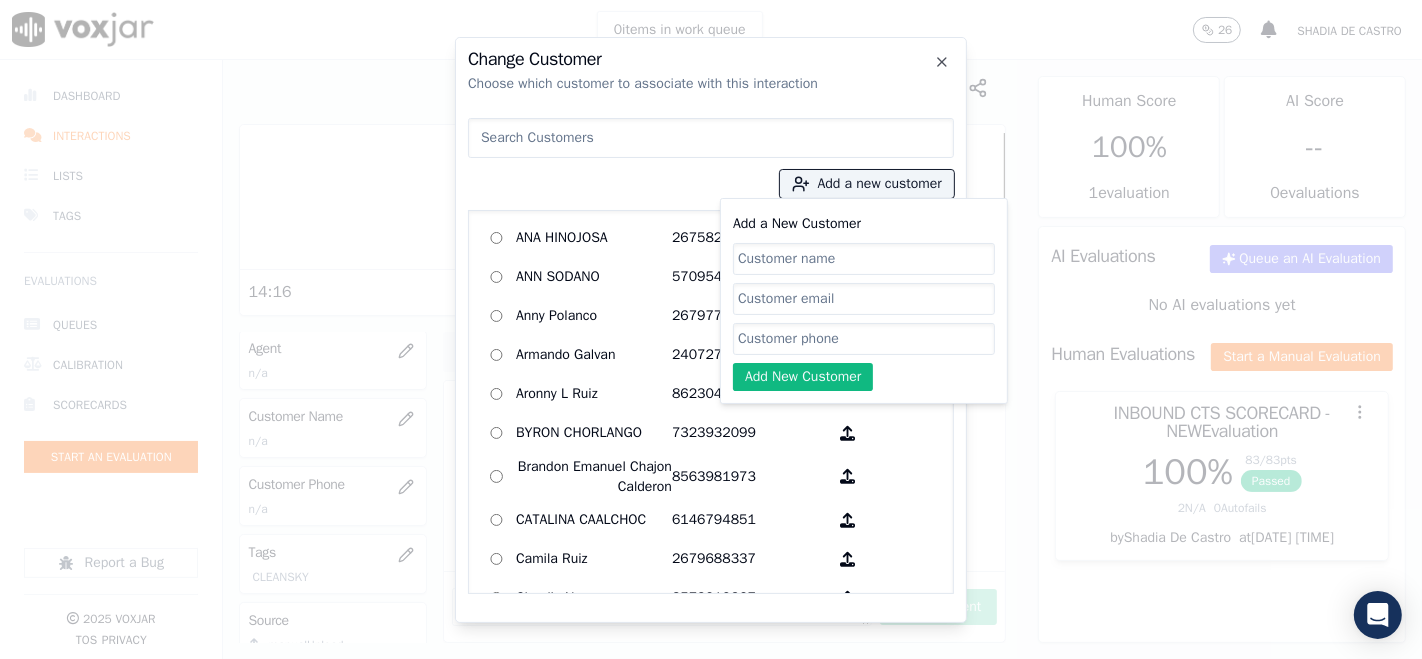 paste on "[FIRST] [LAST]" 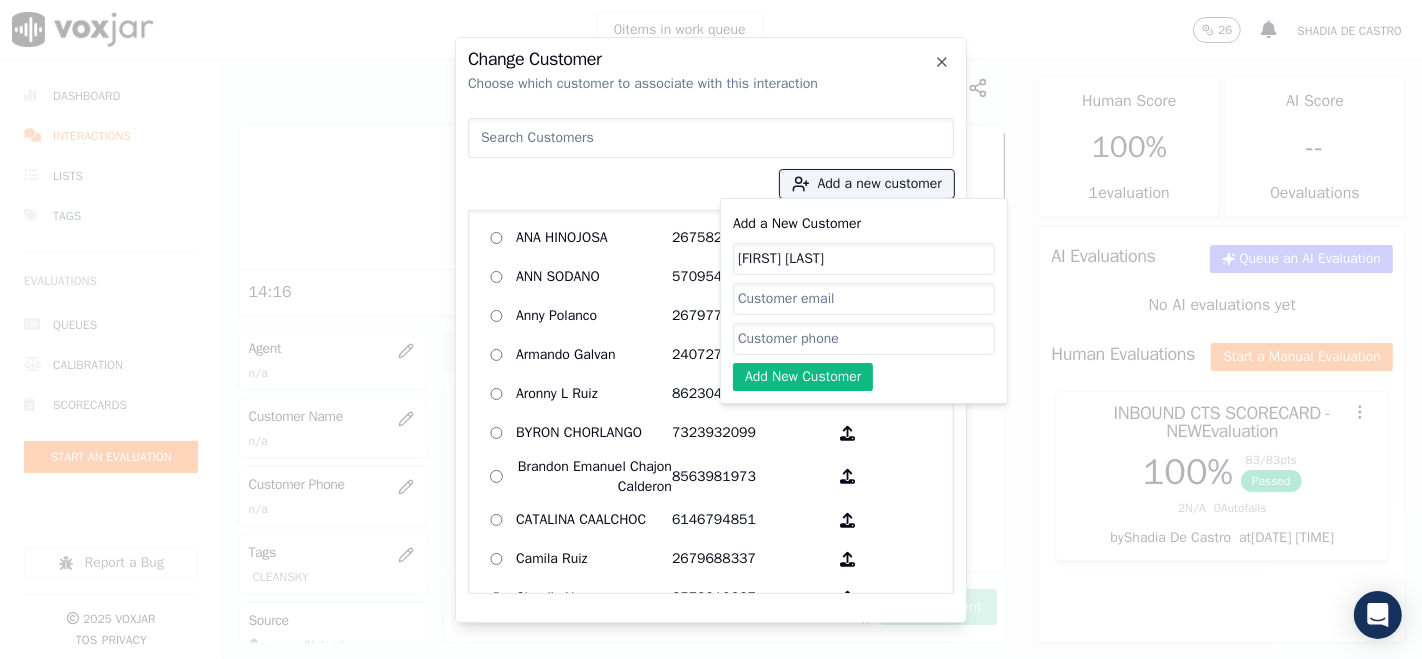 type on "[FIRST] [LAST]" 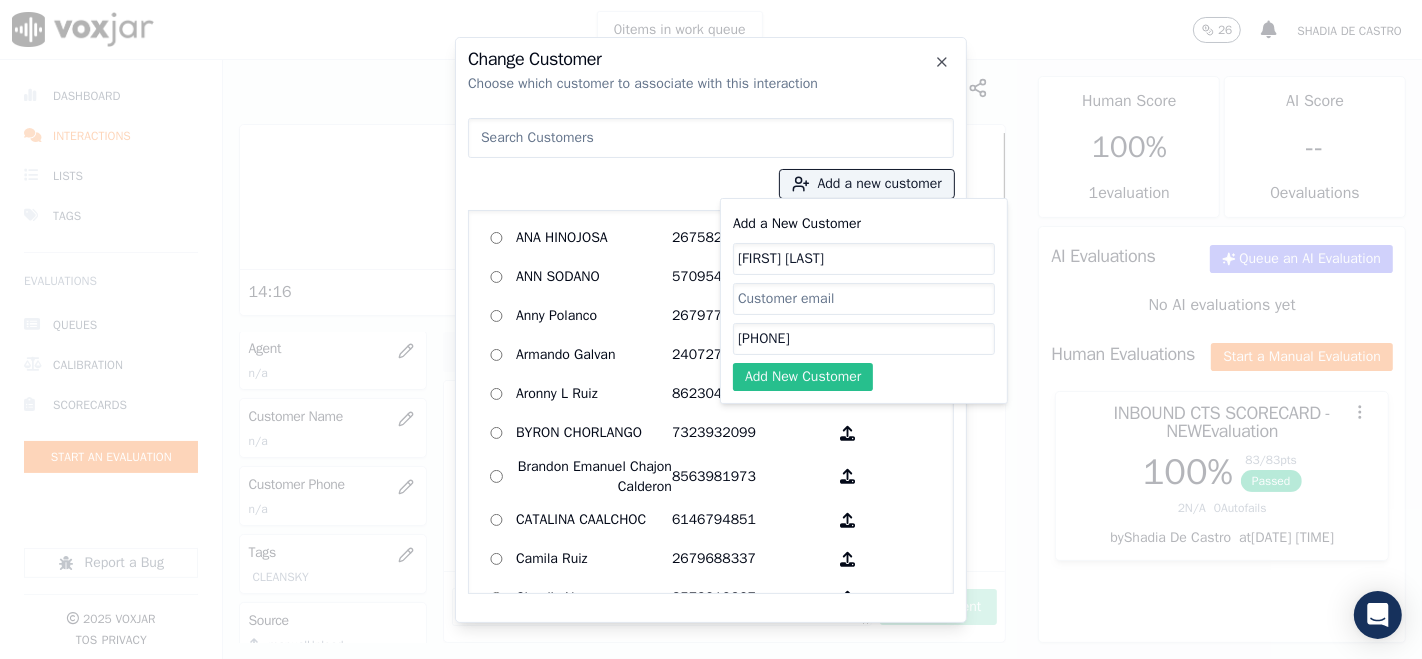 type on "[PHONE]" 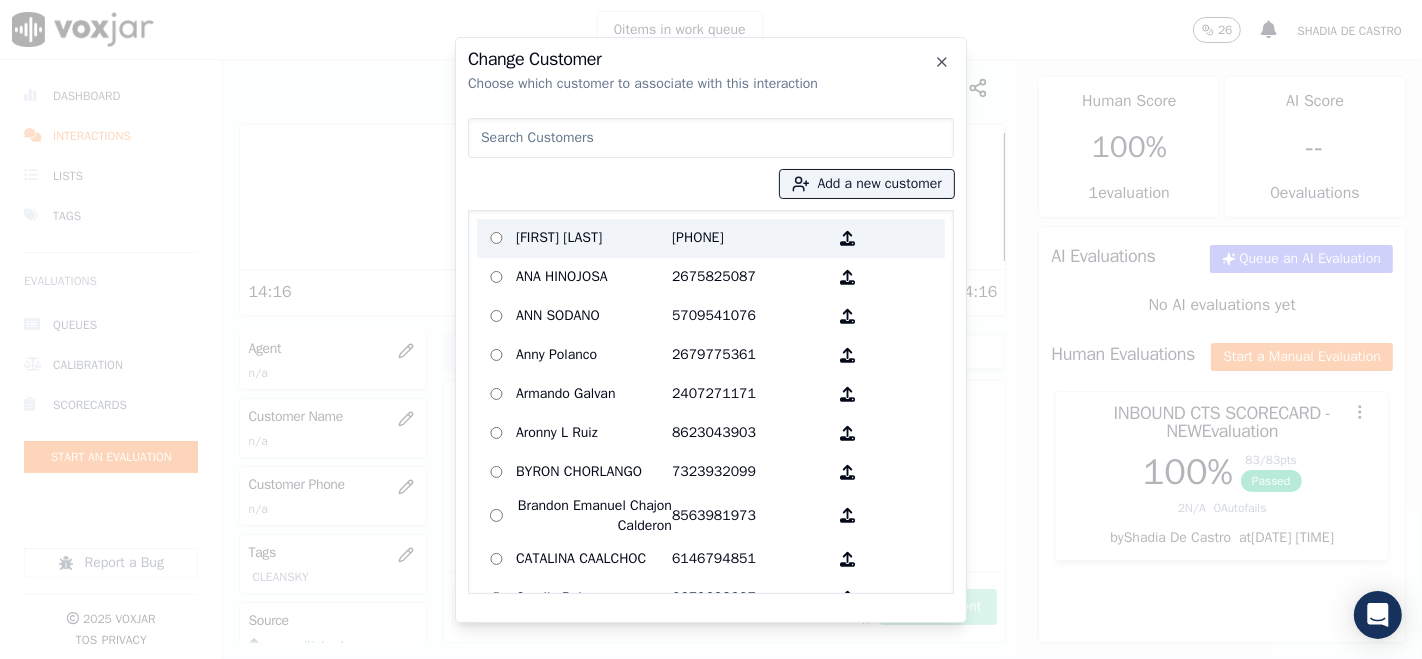 click on "[FIRST] [LAST]" at bounding box center (594, 238) 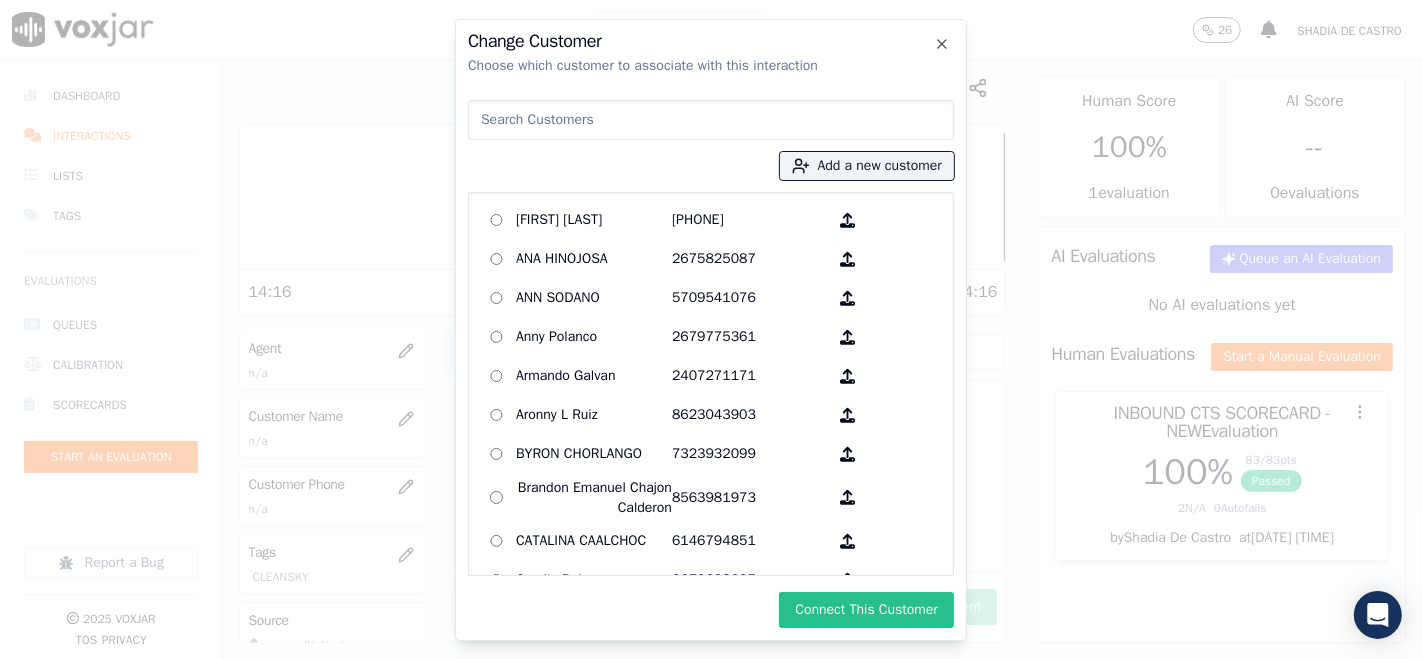 click on "Connect This Customer" at bounding box center (866, 610) 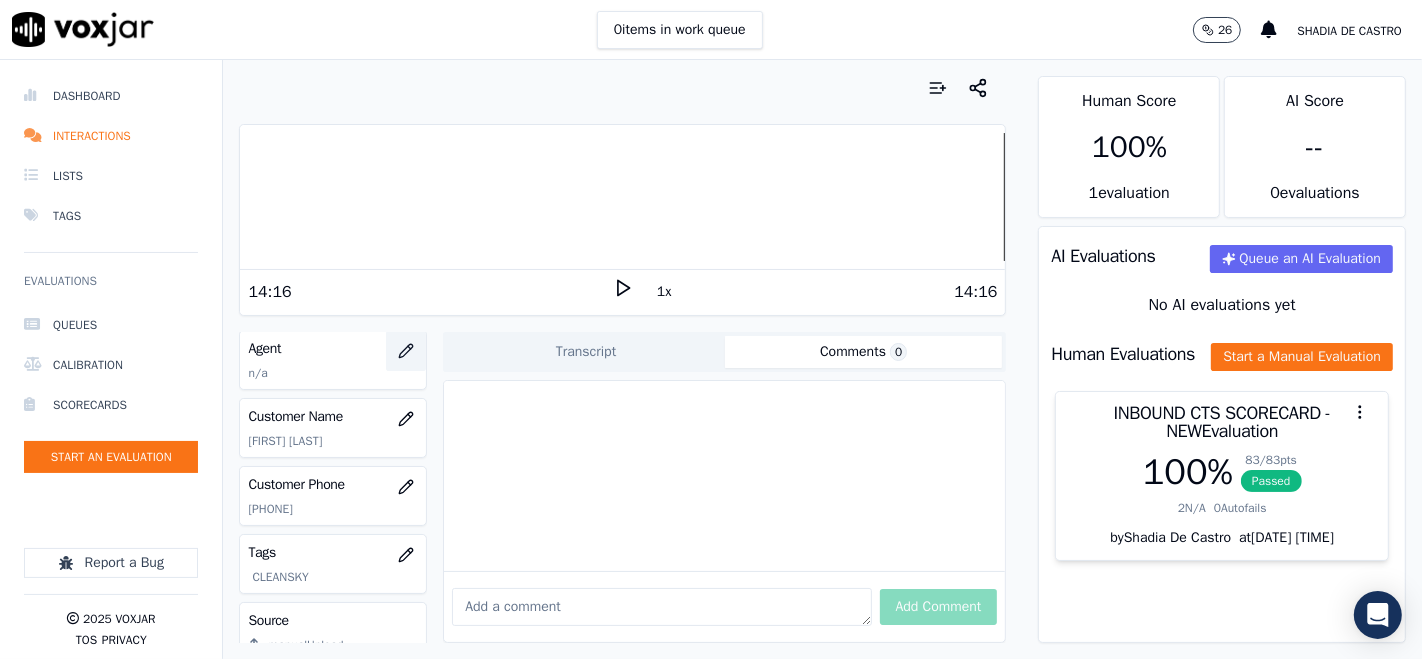 click 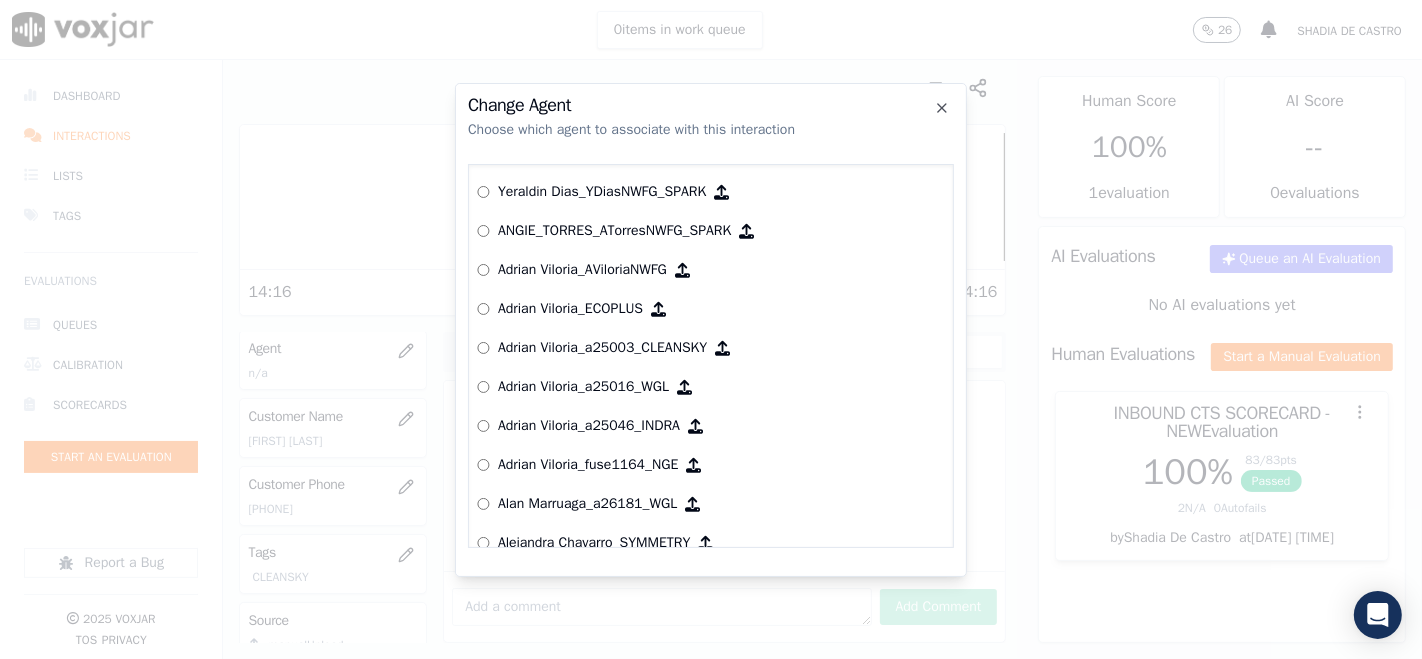 click 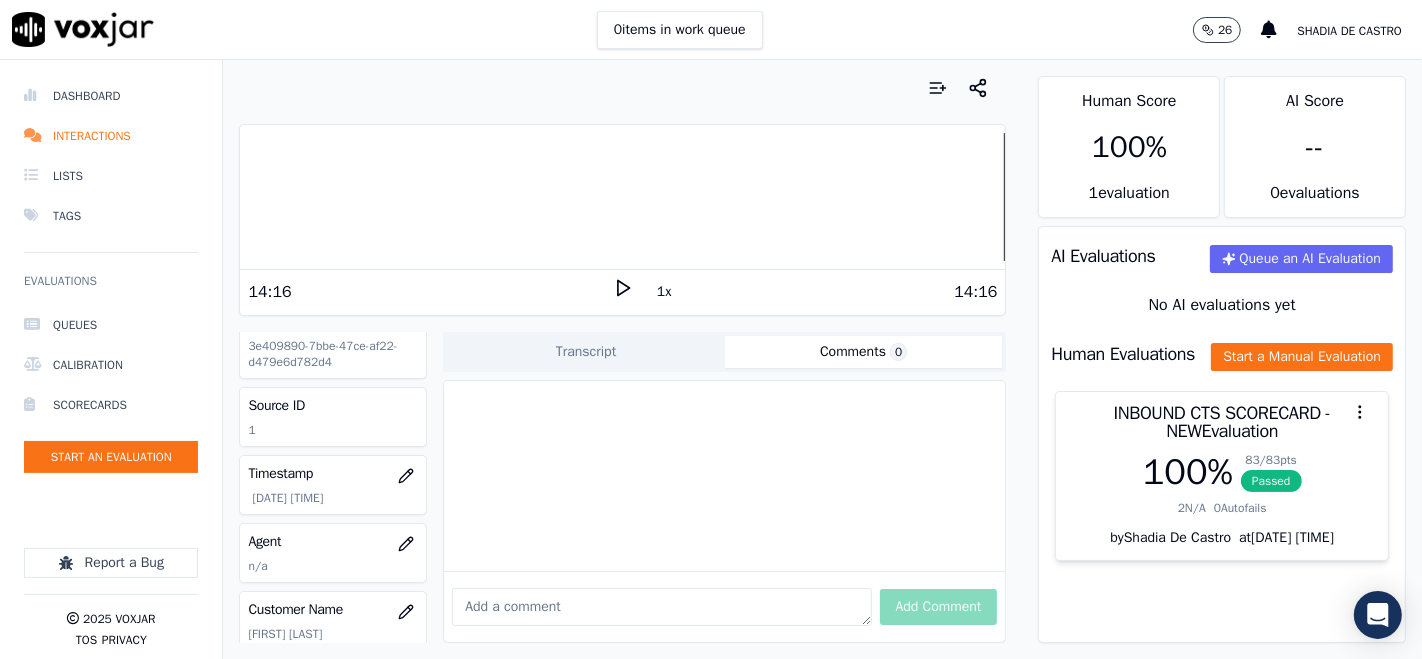 scroll, scrollTop: 0, scrollLeft: 0, axis: both 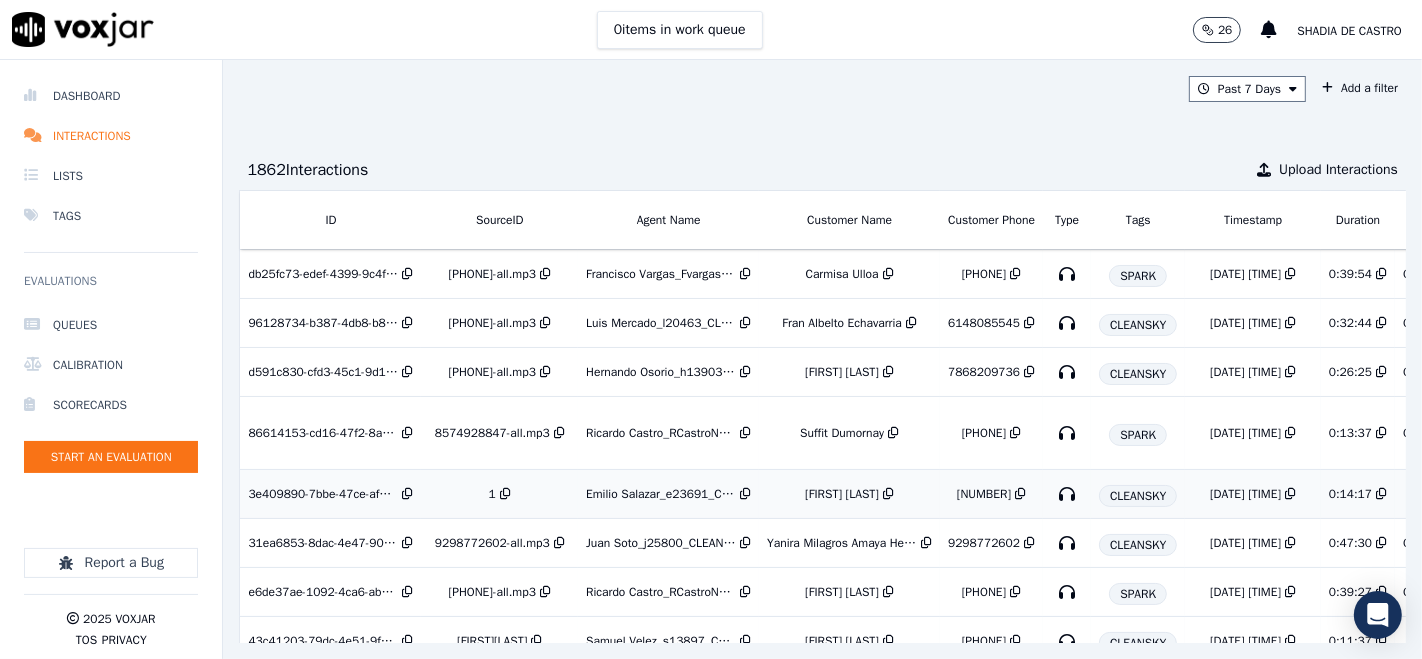 click at bounding box center (503, 494) 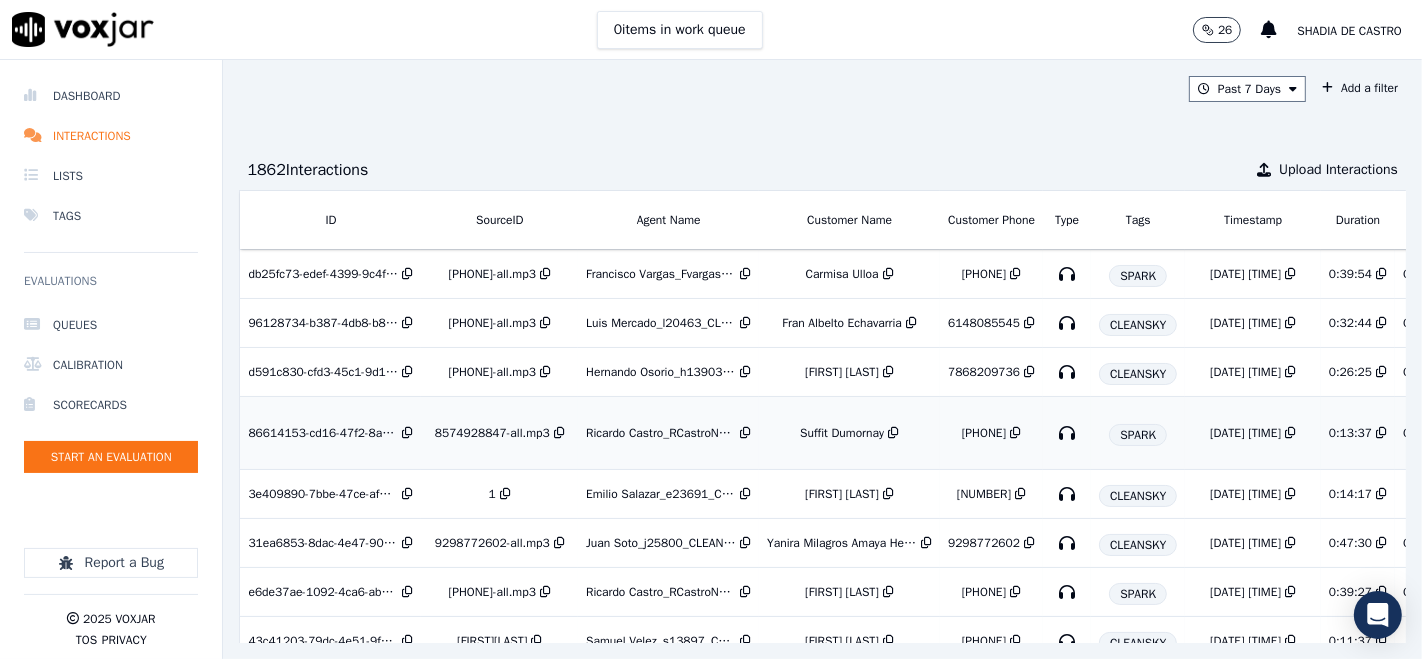 click on "8574928847-all.mp3" at bounding box center [499, 433] 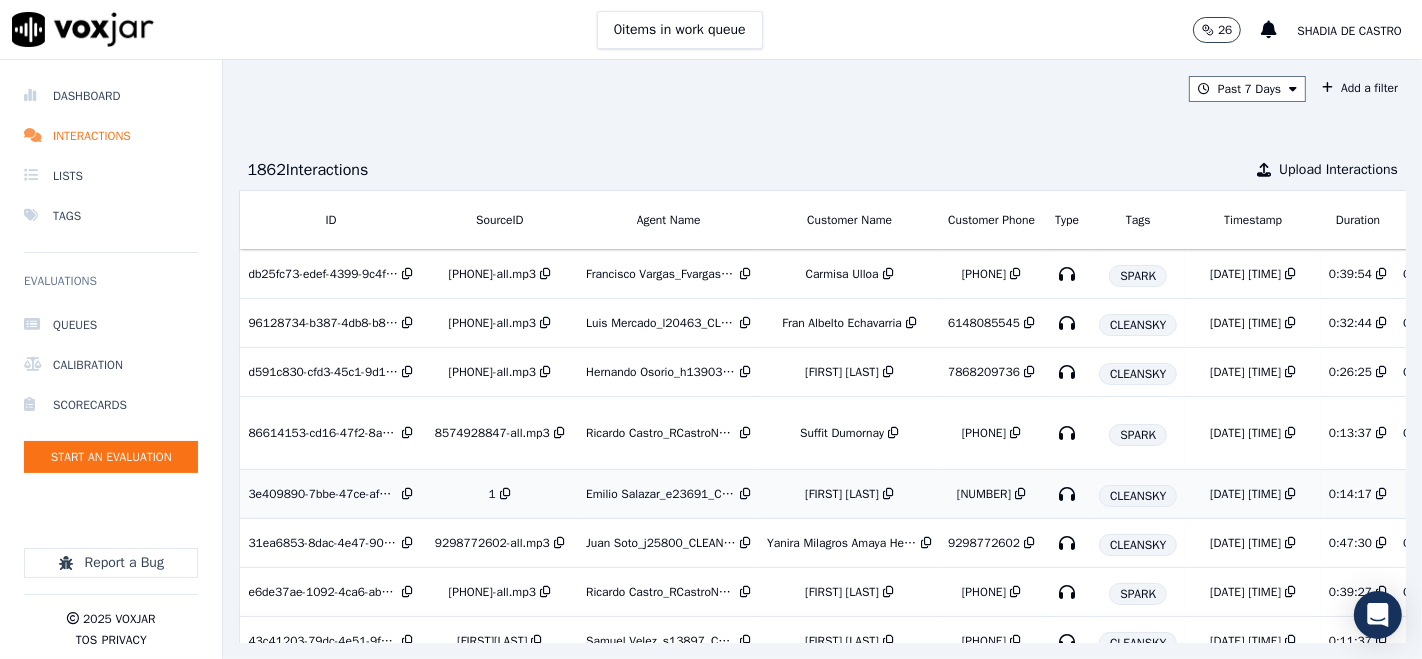 click at bounding box center [505, 494] 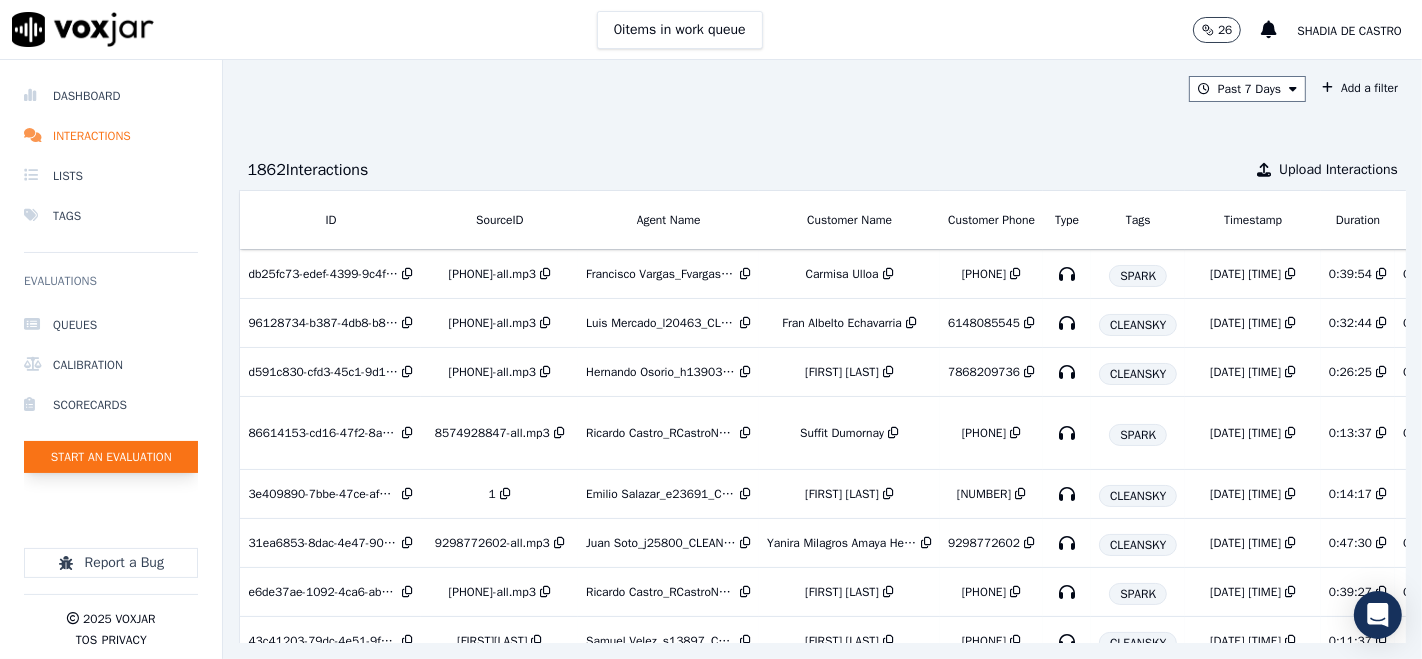 click on "Start an Evaluation" 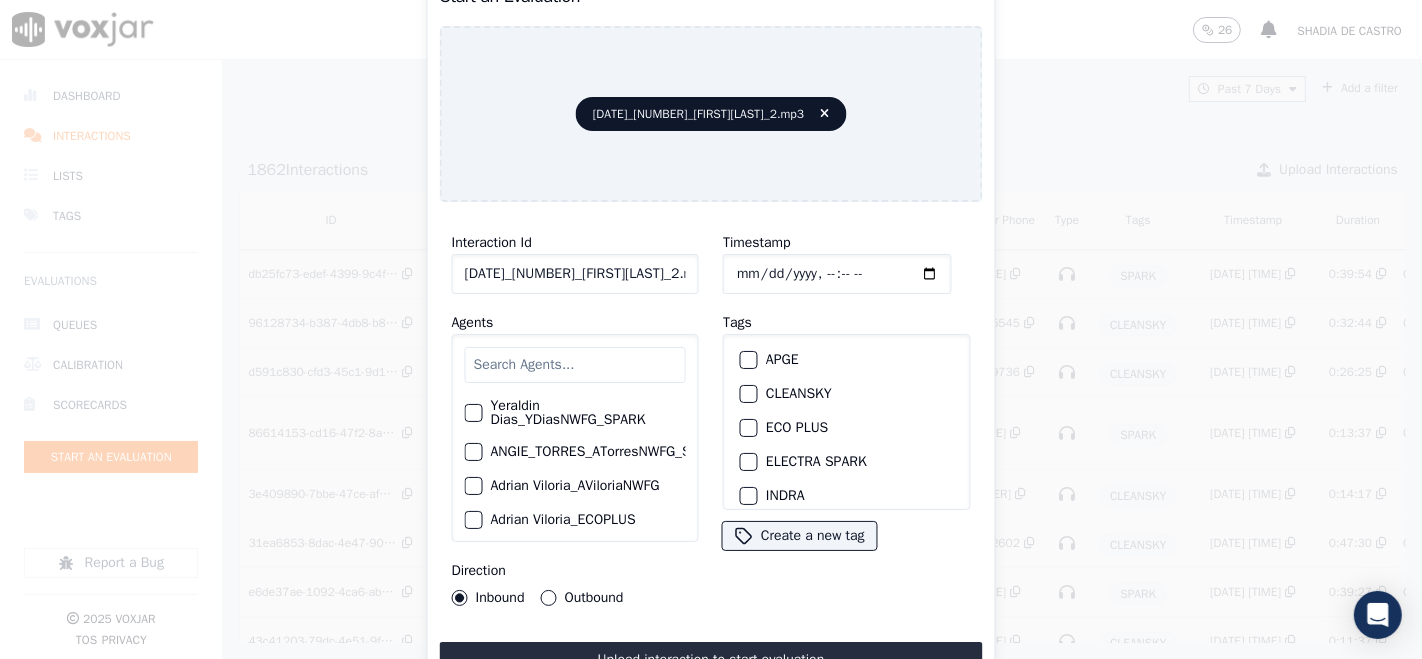 click on "[DATE]_[NUMBER]_[FIRST][LAST]_2.mp3" 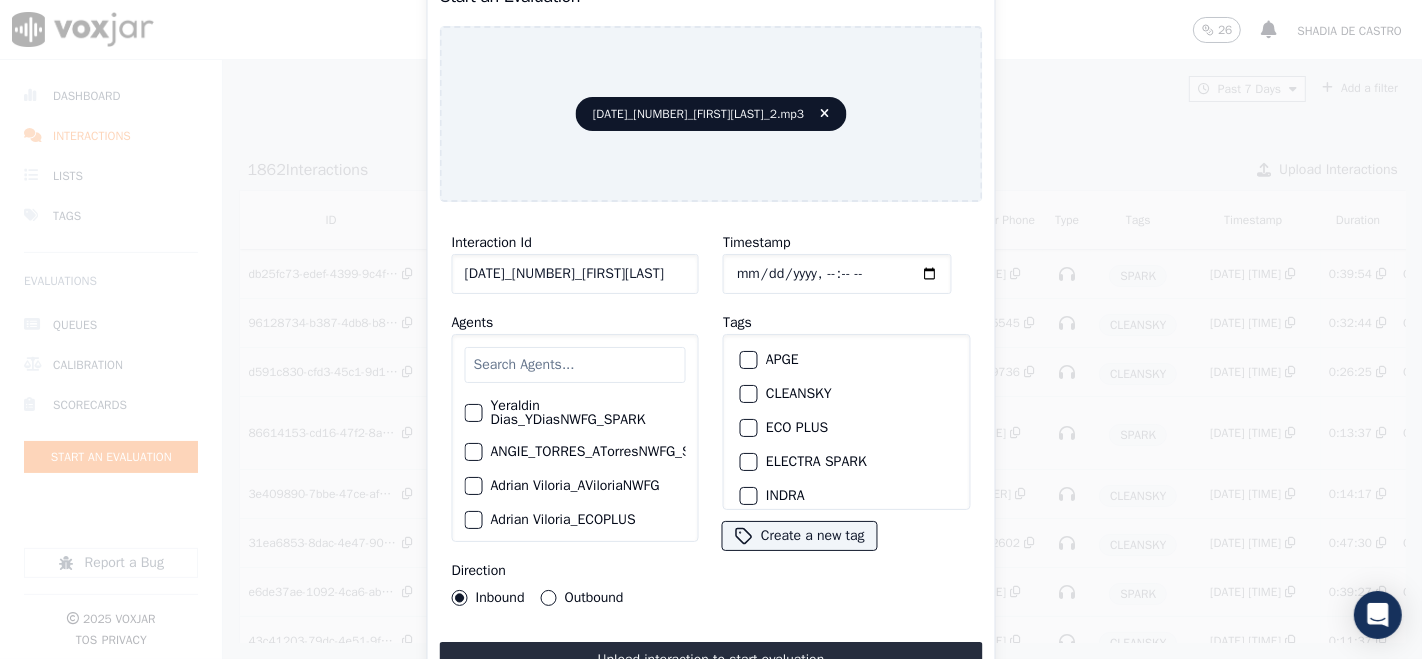 scroll, scrollTop: 0, scrollLeft: 27, axis: horizontal 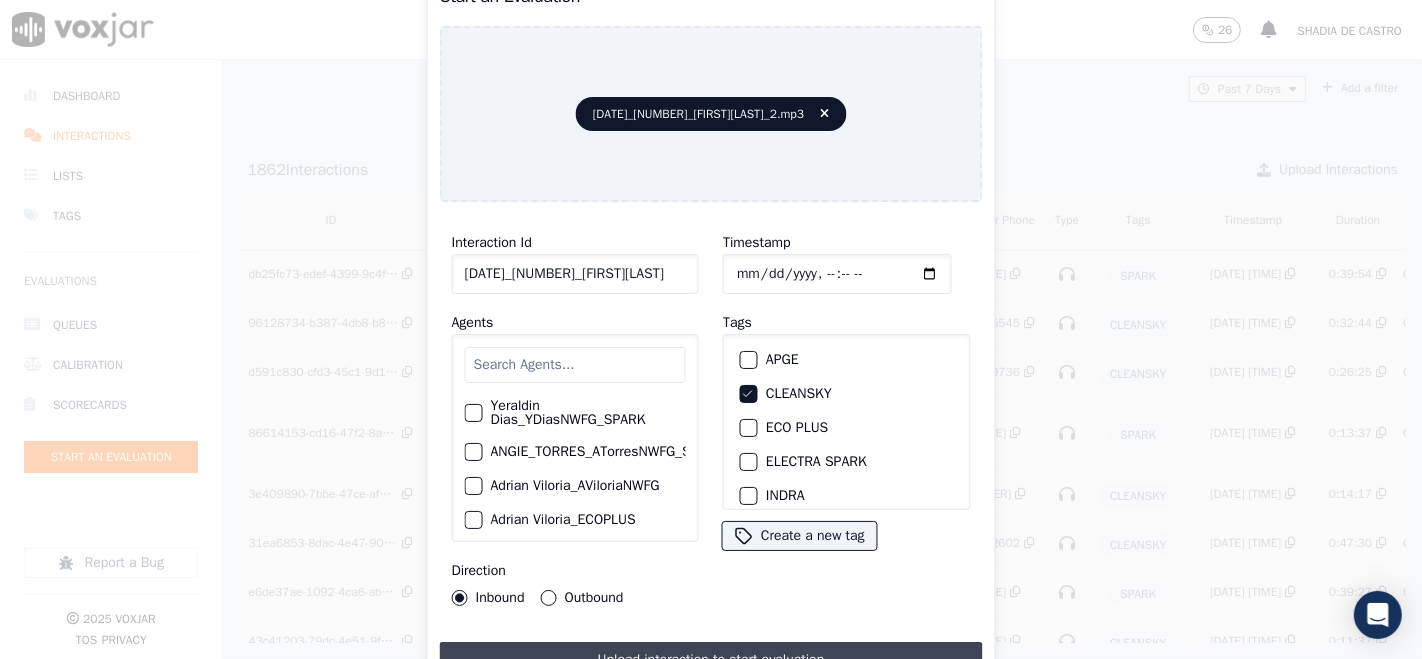 click on "Upload interaction to start evaluation" at bounding box center [711, 660] 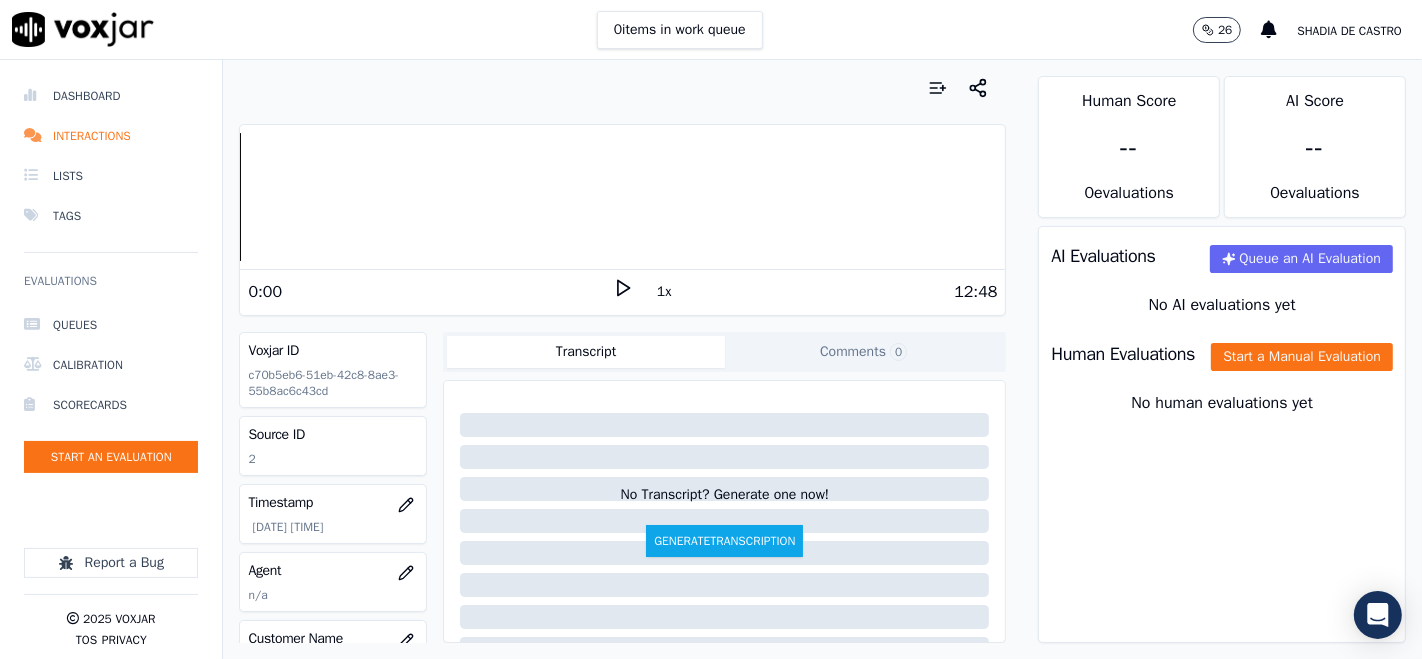 click 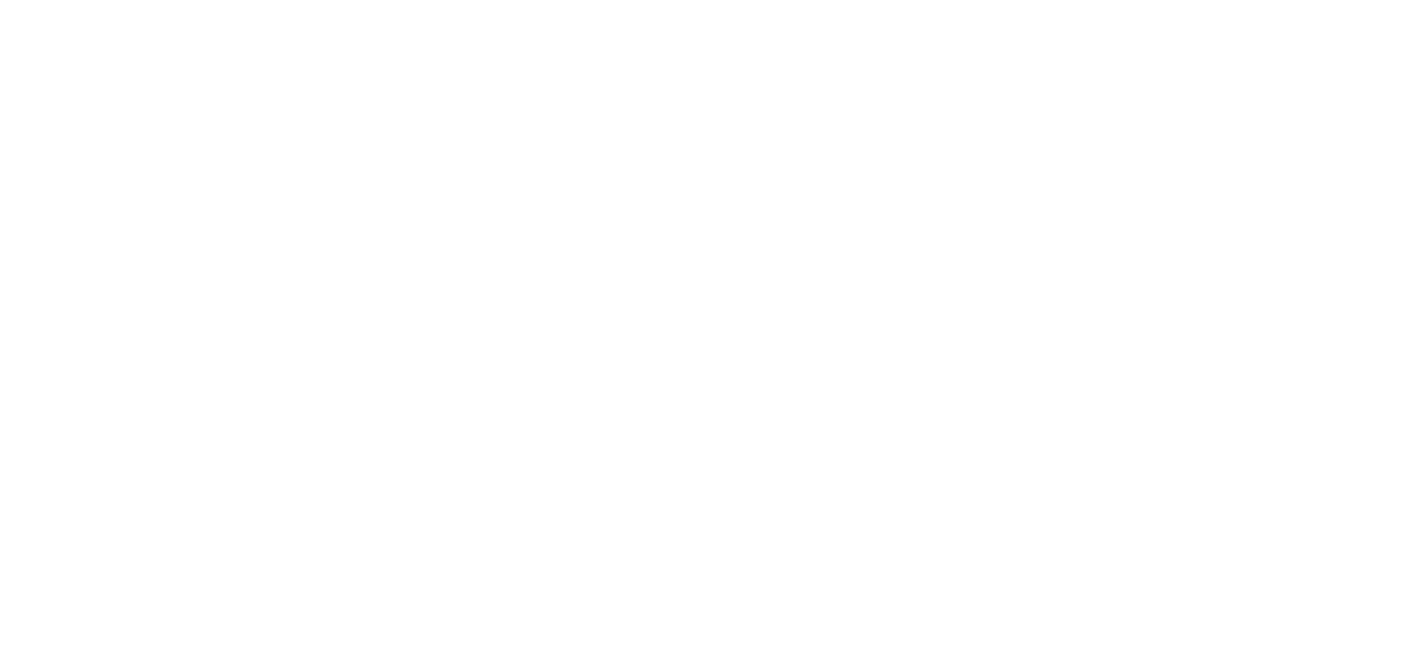 scroll, scrollTop: 0, scrollLeft: 0, axis: both 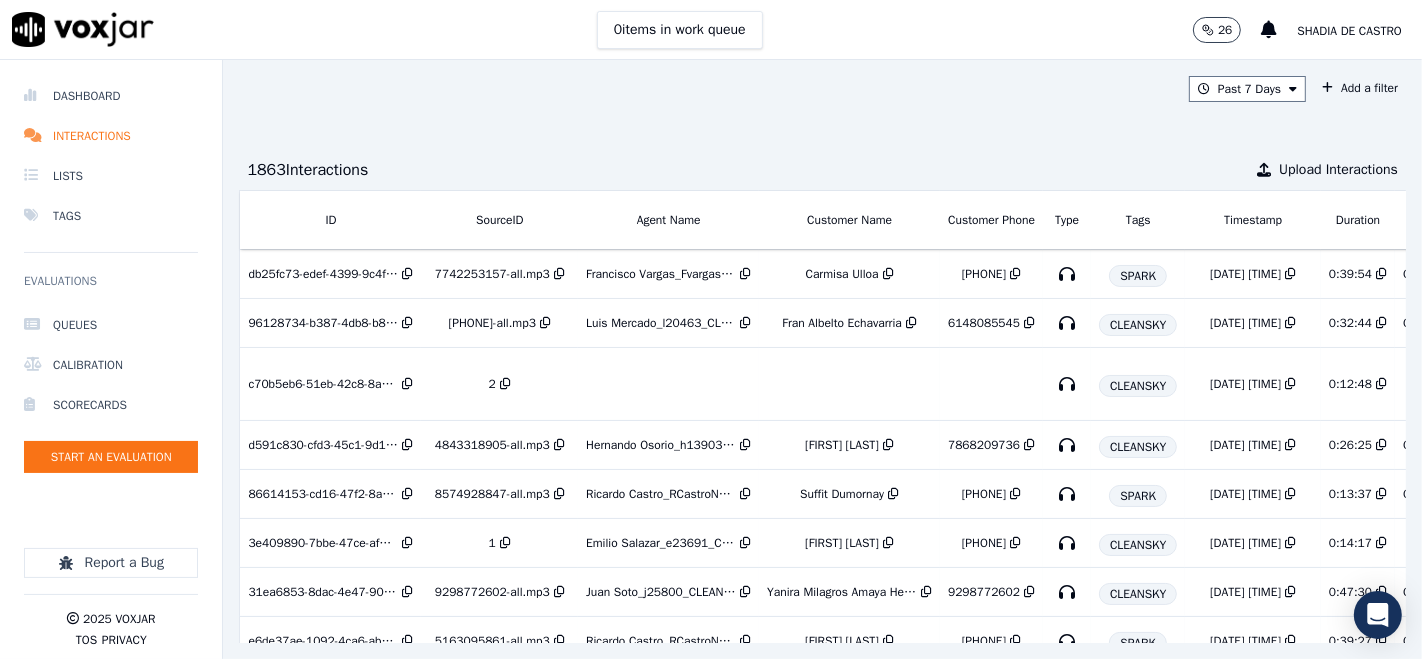 drag, startPoint x: 480, startPoint y: 394, endPoint x: 437, endPoint y: 133, distance: 264.51843 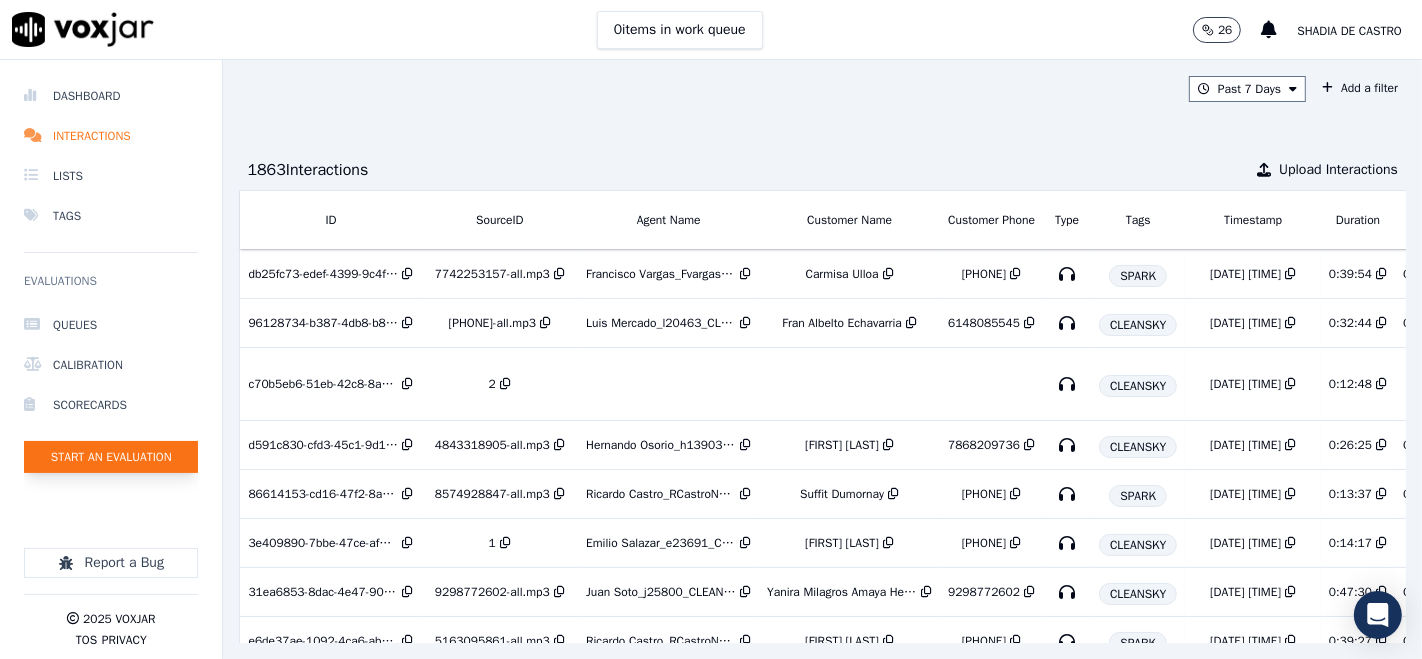 click on "Start an Evaluation" 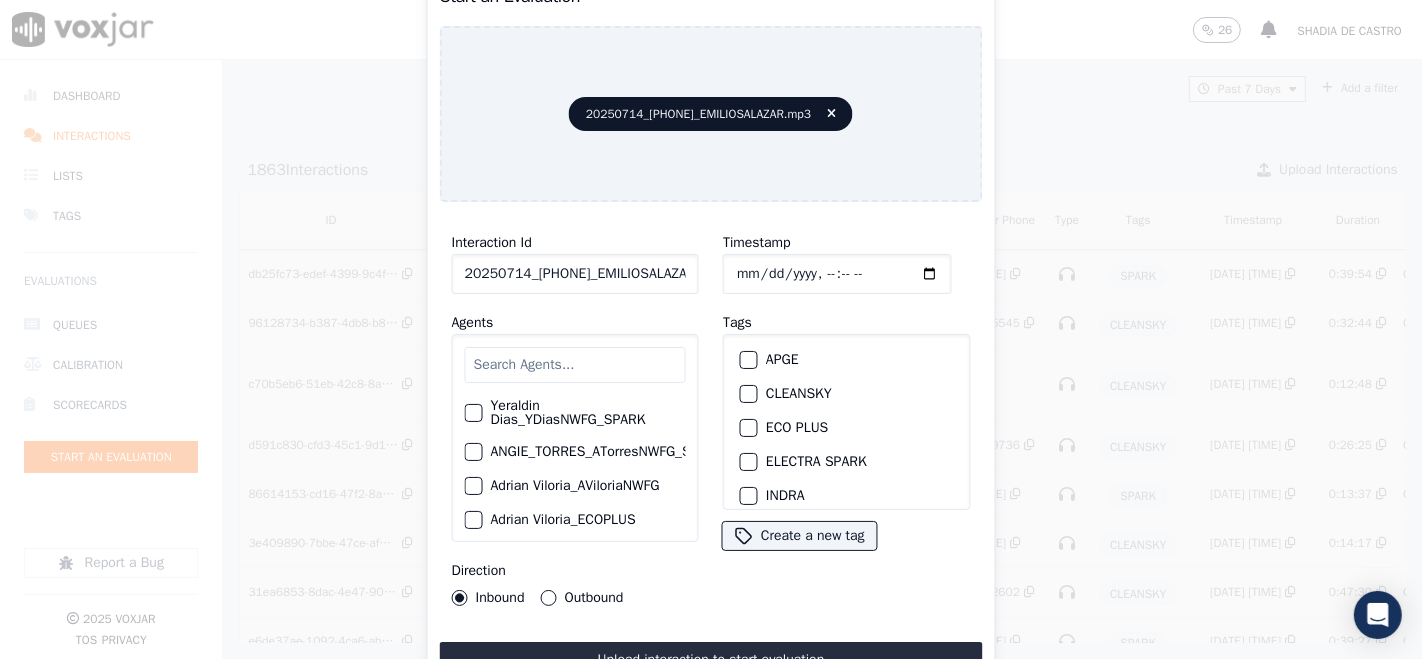 drag, startPoint x: 645, startPoint y: 267, endPoint x: 634, endPoint y: 275, distance: 13.601471 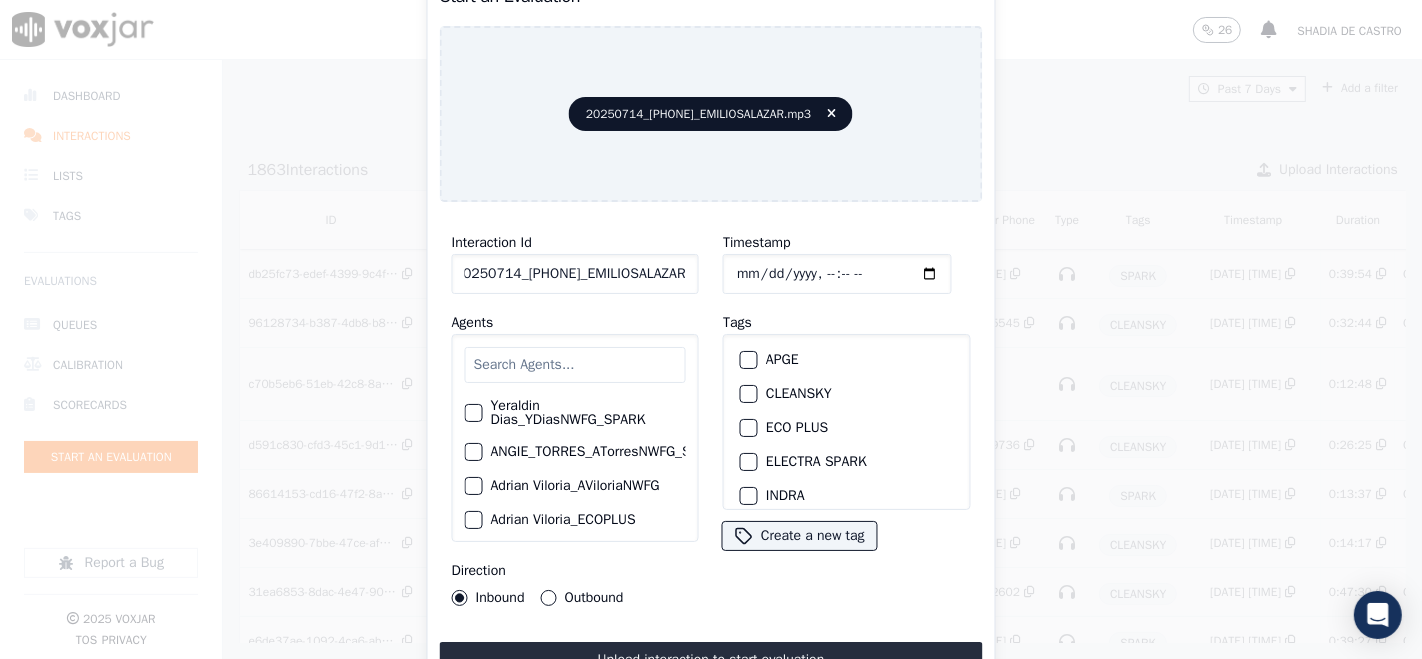 scroll, scrollTop: 0, scrollLeft: 35, axis: horizontal 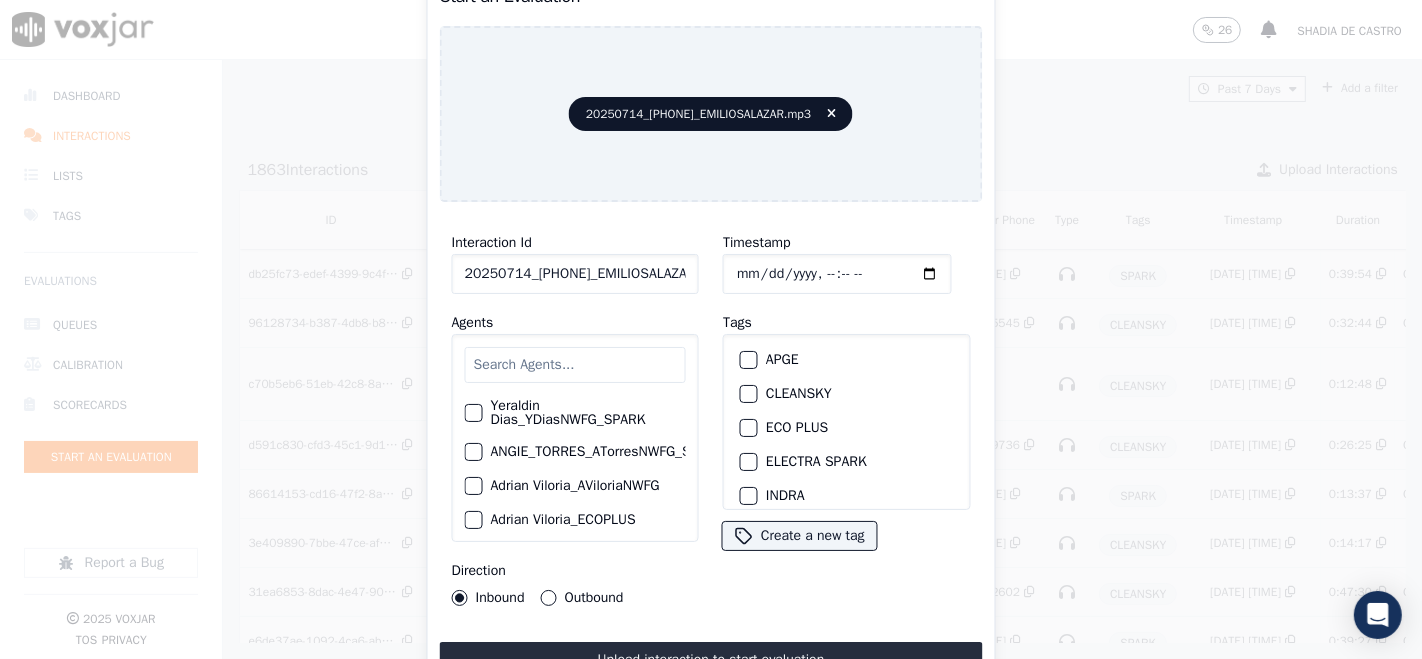 click at bounding box center [748, 394] 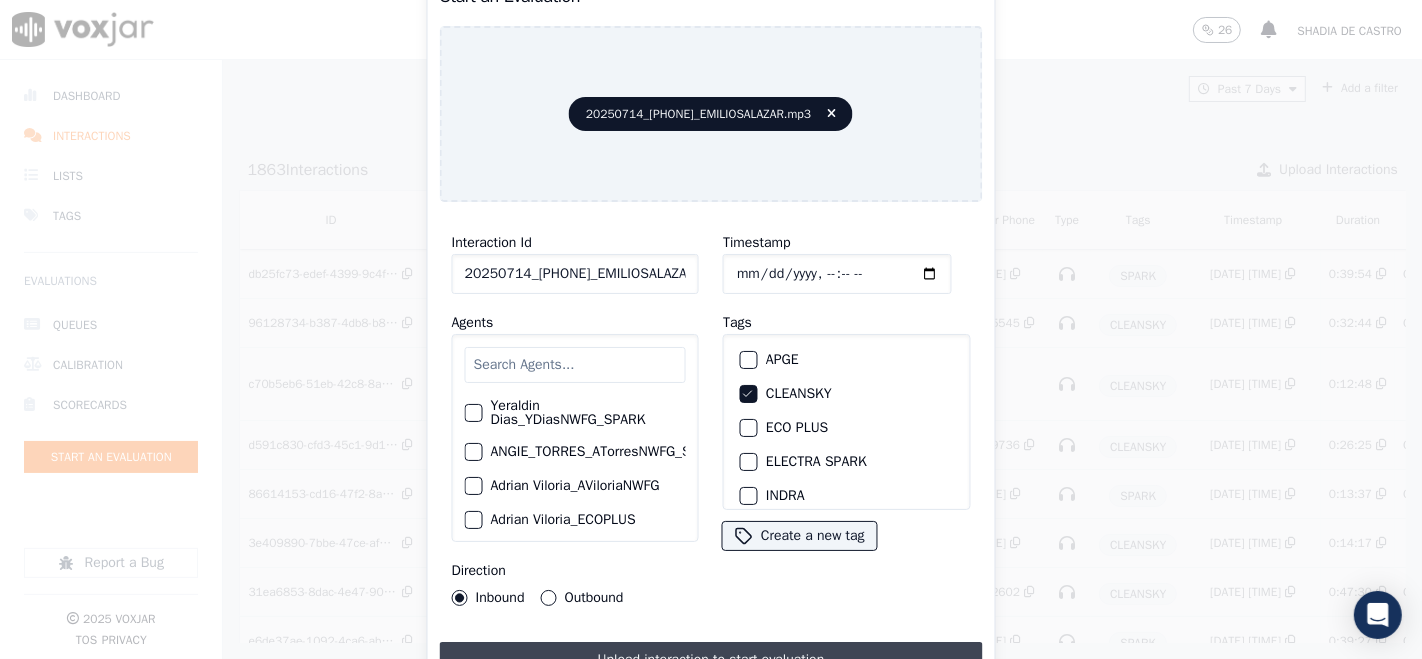 click on "Upload interaction to start evaluation" at bounding box center [711, 660] 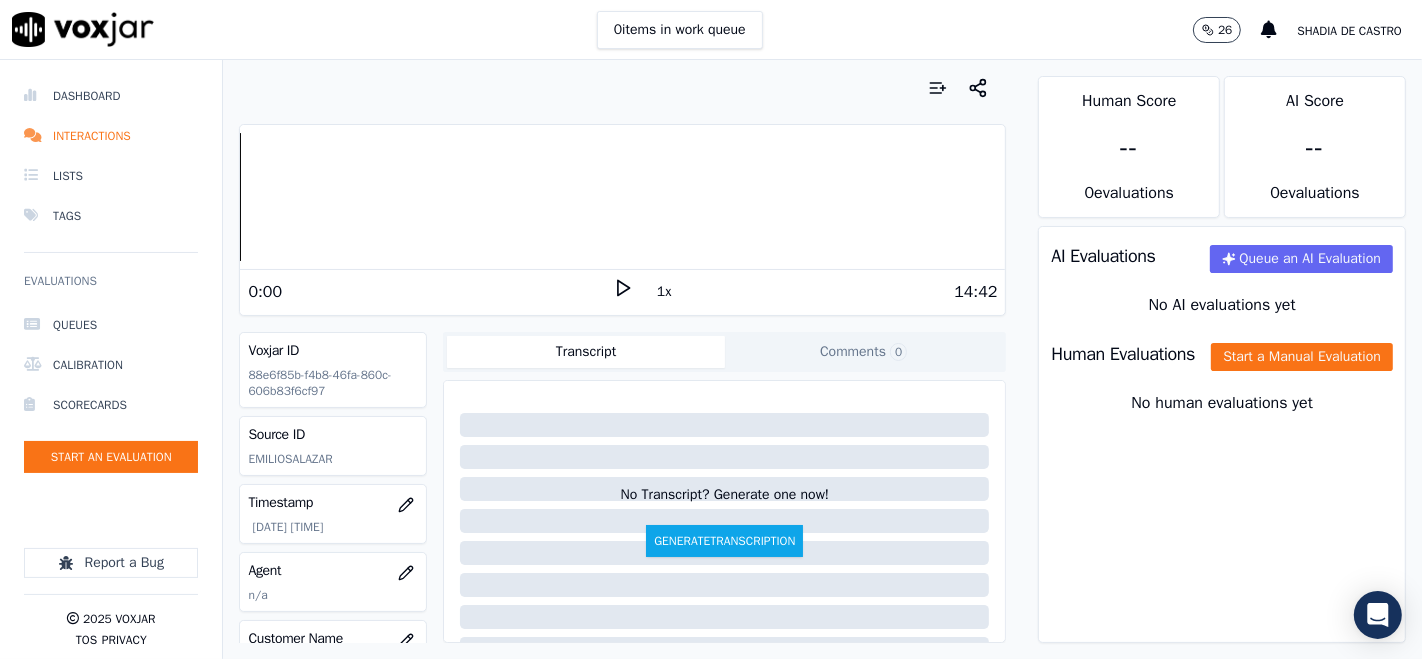 click 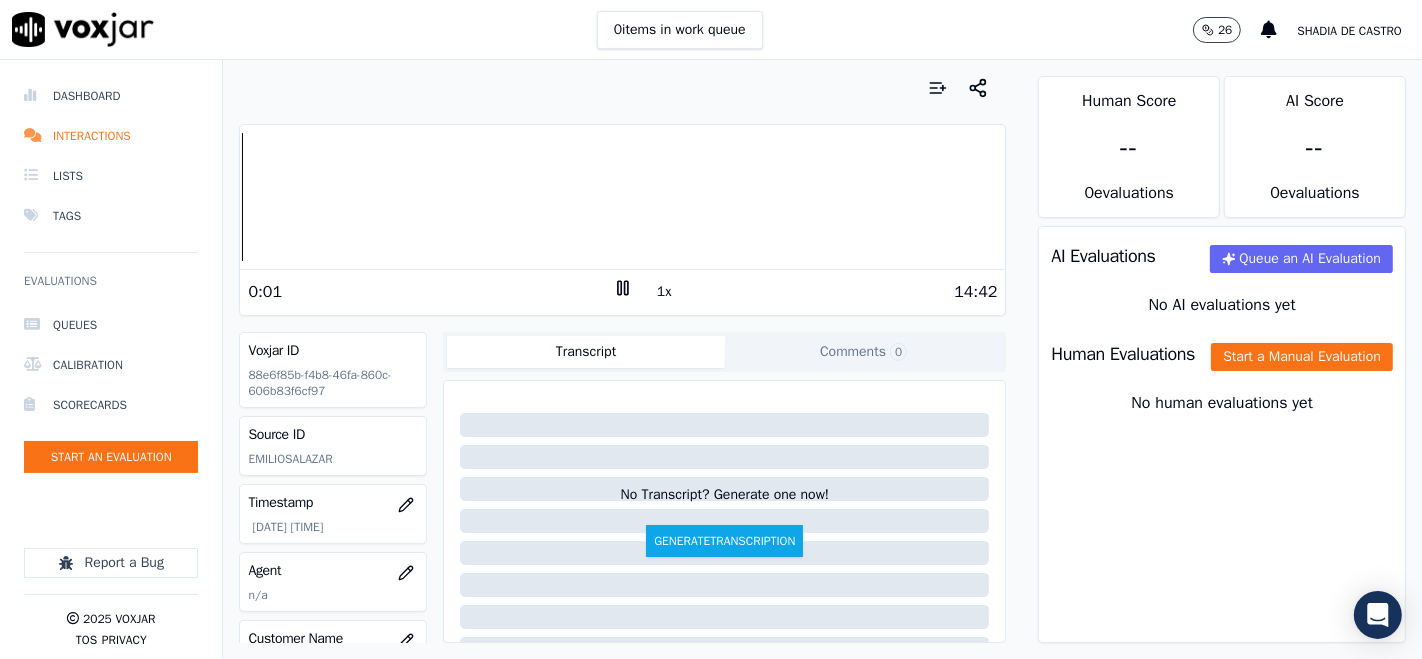 click on "Comments  0" 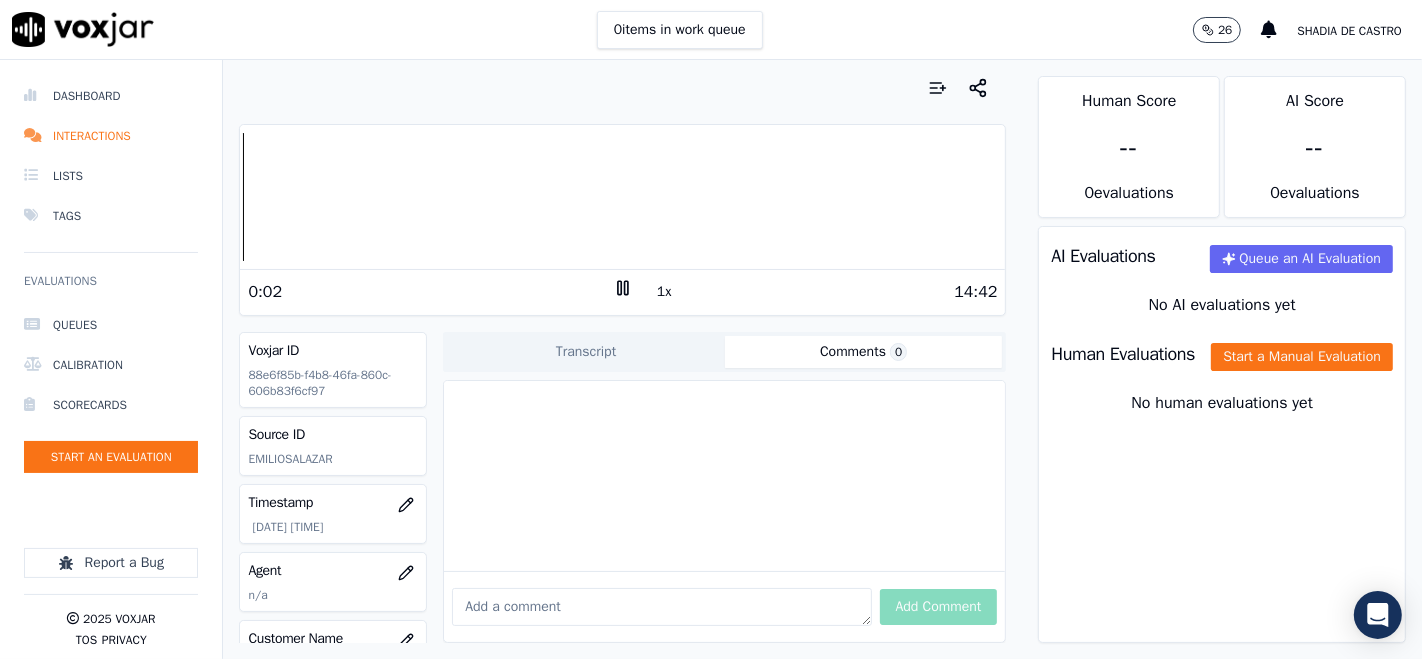 click at bounding box center (661, 607) 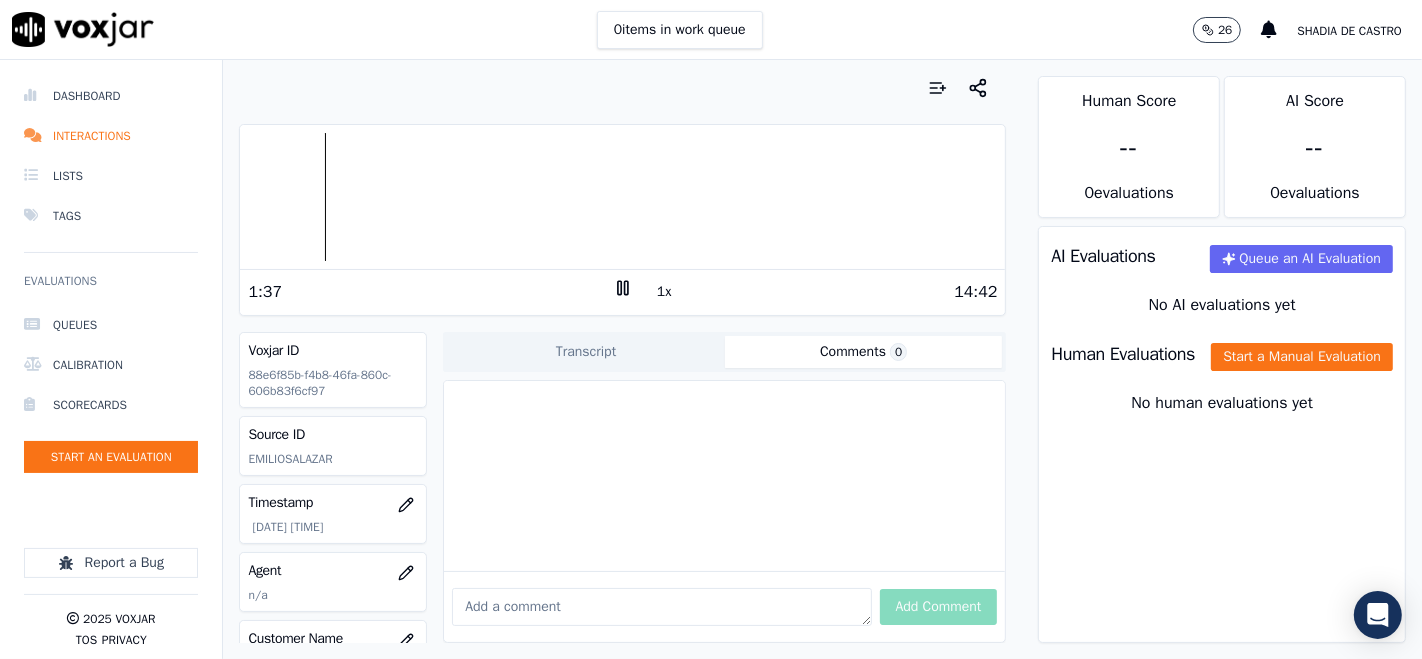 click at bounding box center (622, 197) 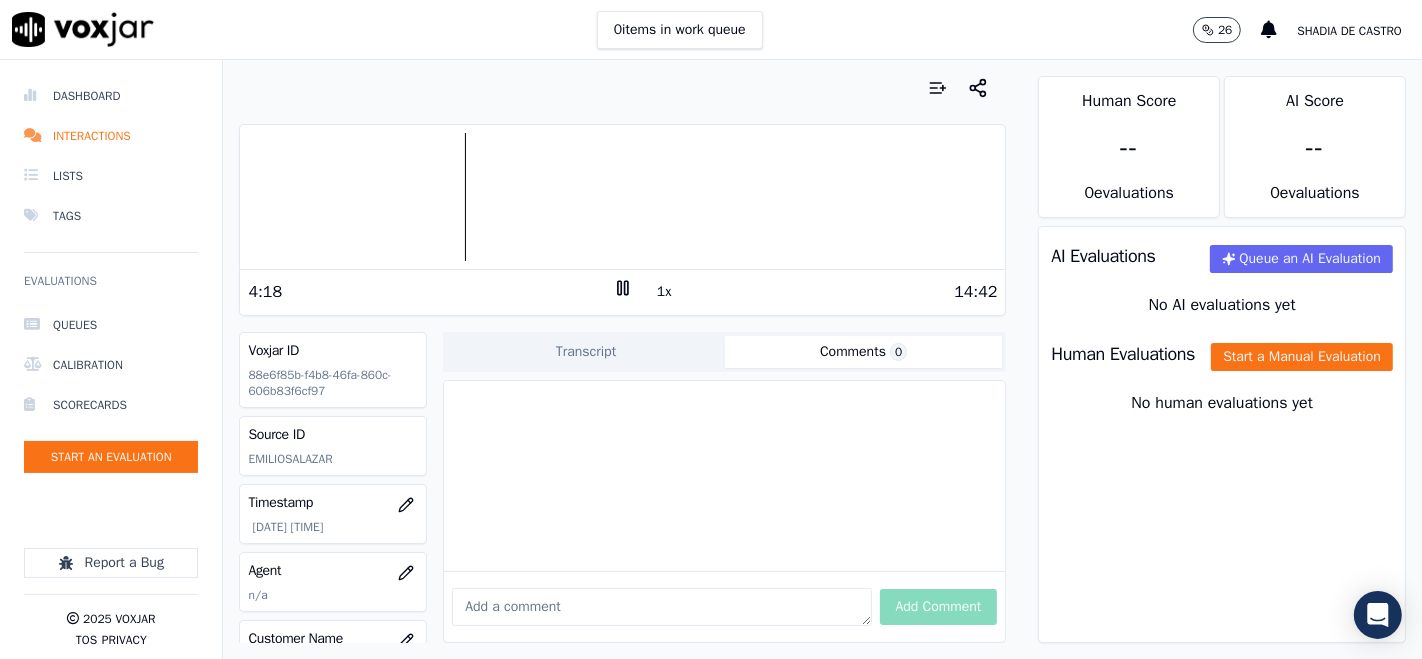 click at bounding box center [622, 197] 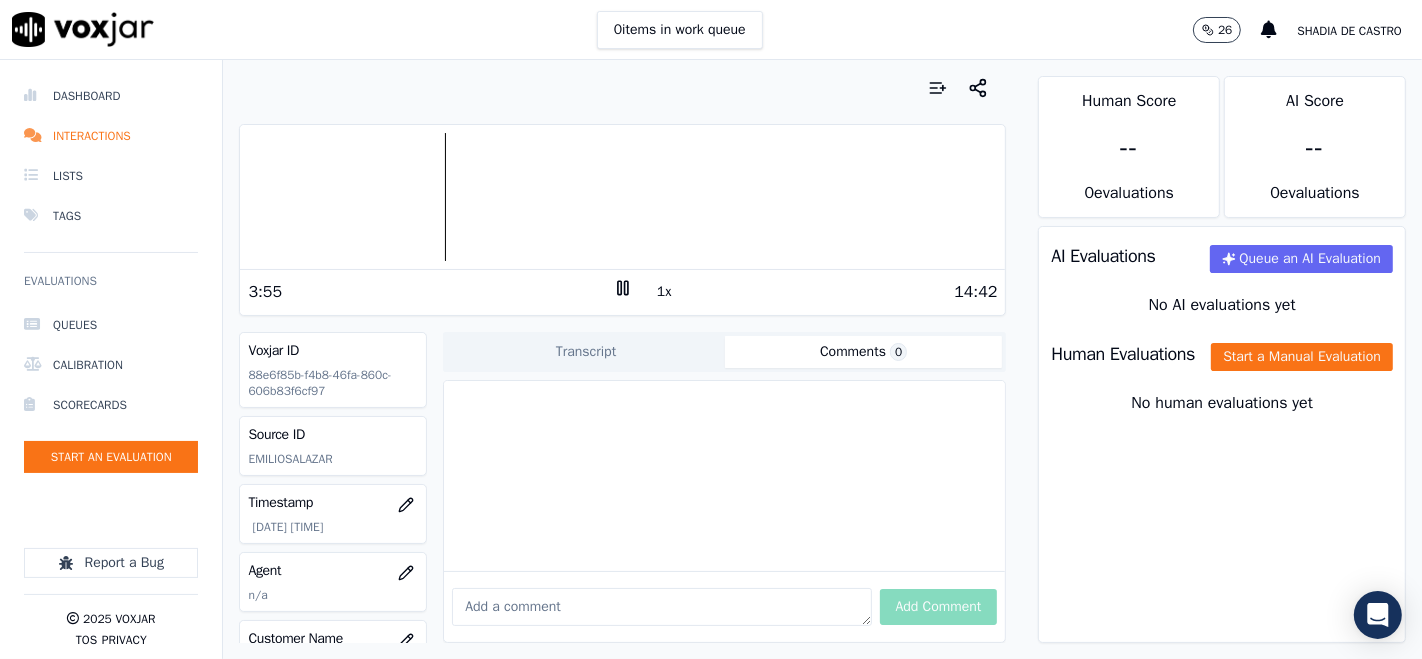 click at bounding box center (622, 197) 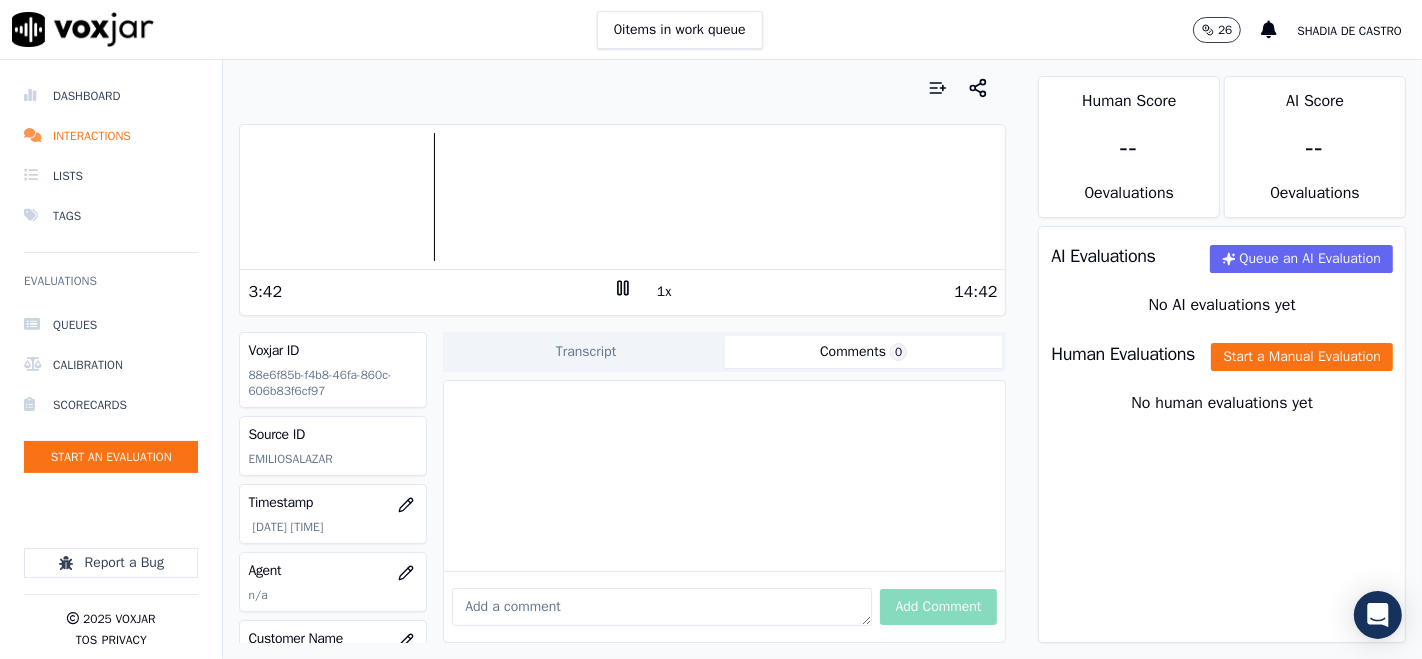 click at bounding box center [622, 197] 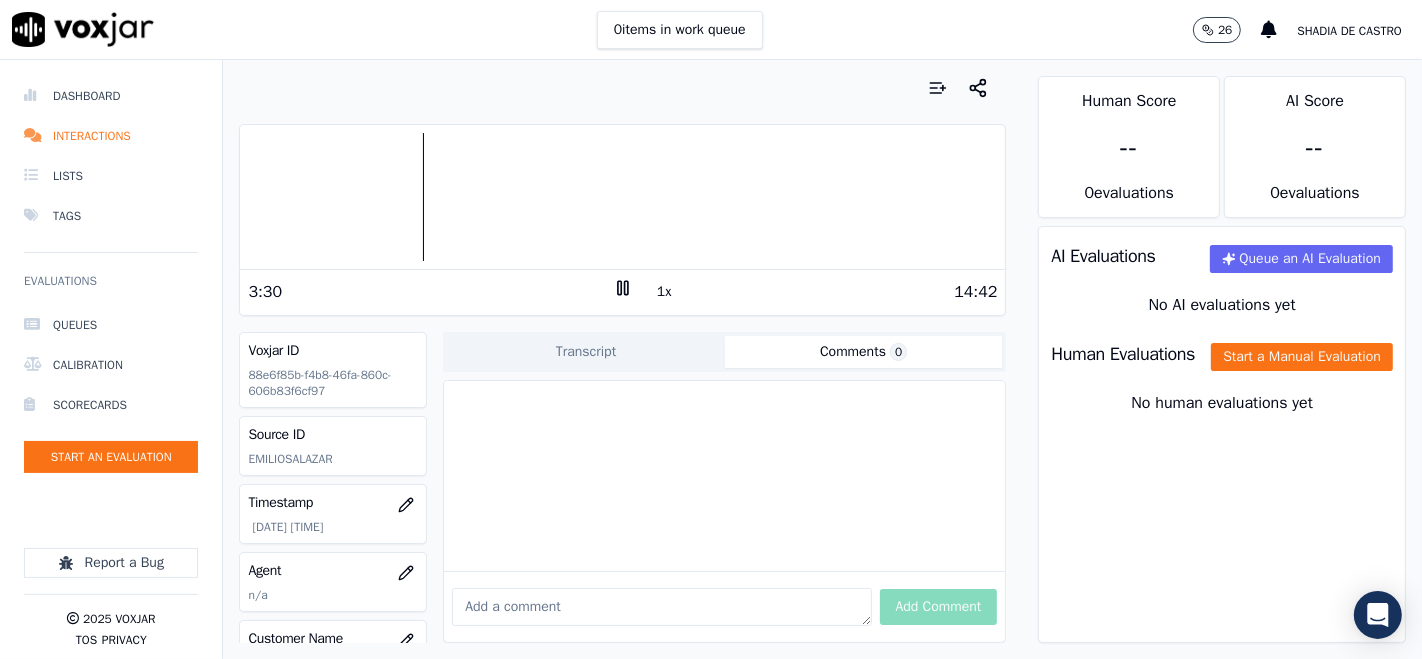 click at bounding box center [622, 197] 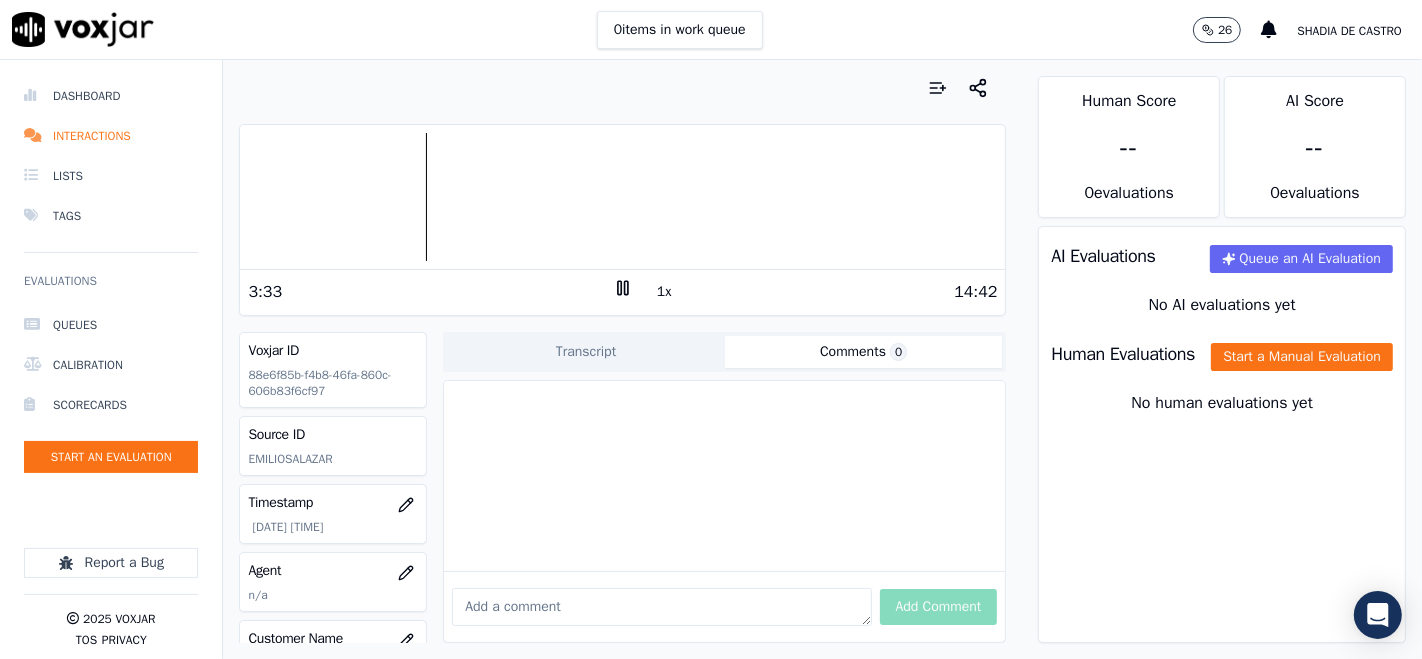 drag, startPoint x: 610, startPoint y: 281, endPoint x: 596, endPoint y: 284, distance: 14.3178215 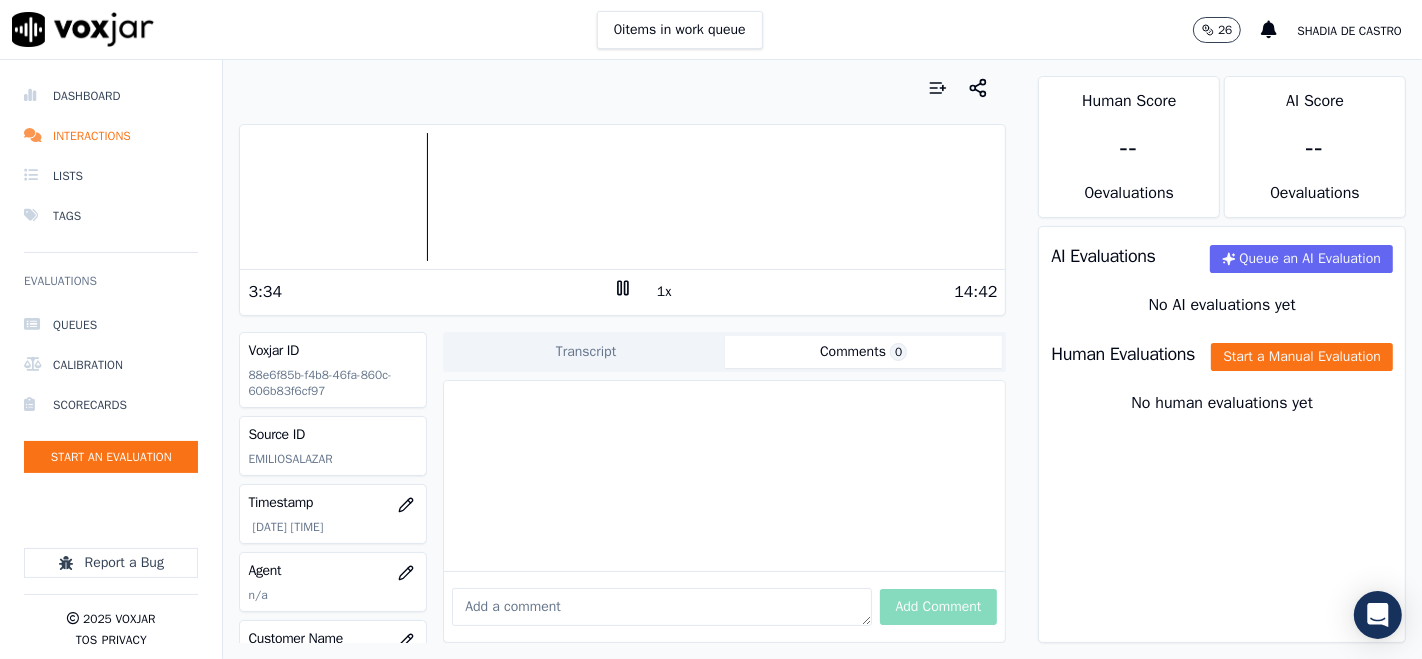 click 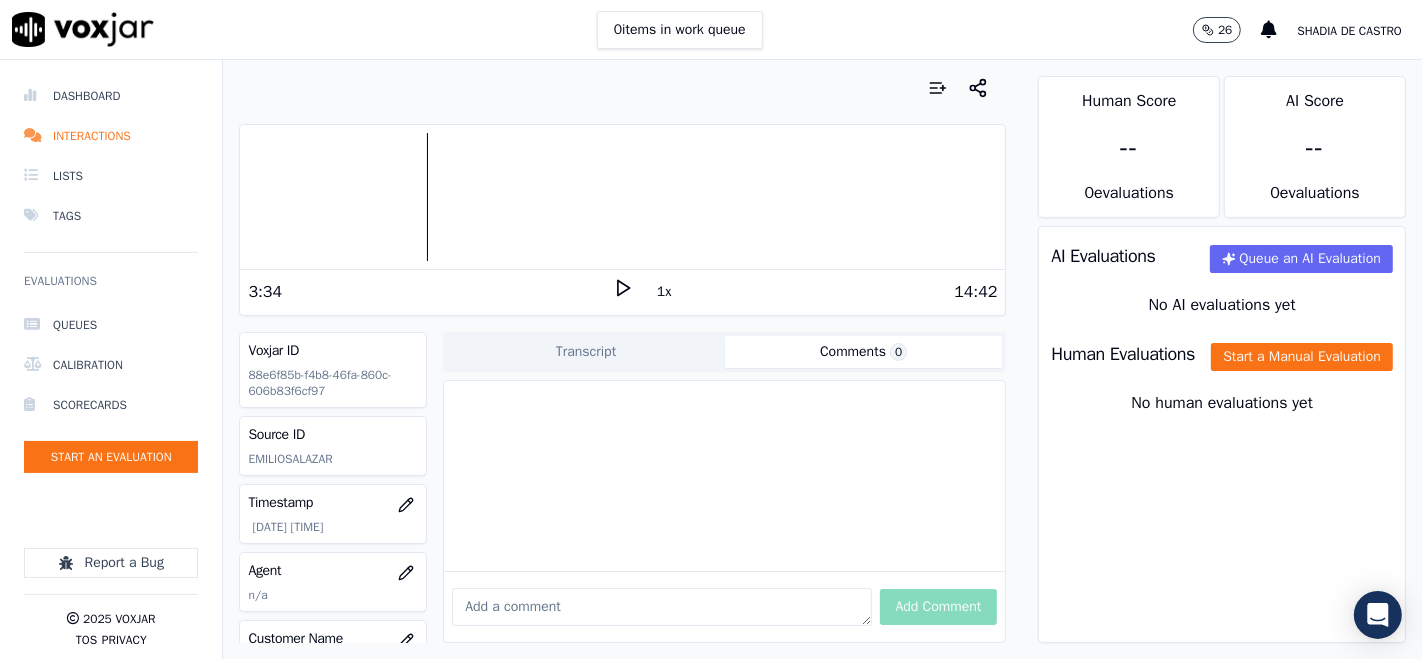 click on "1x" at bounding box center [664, 292] 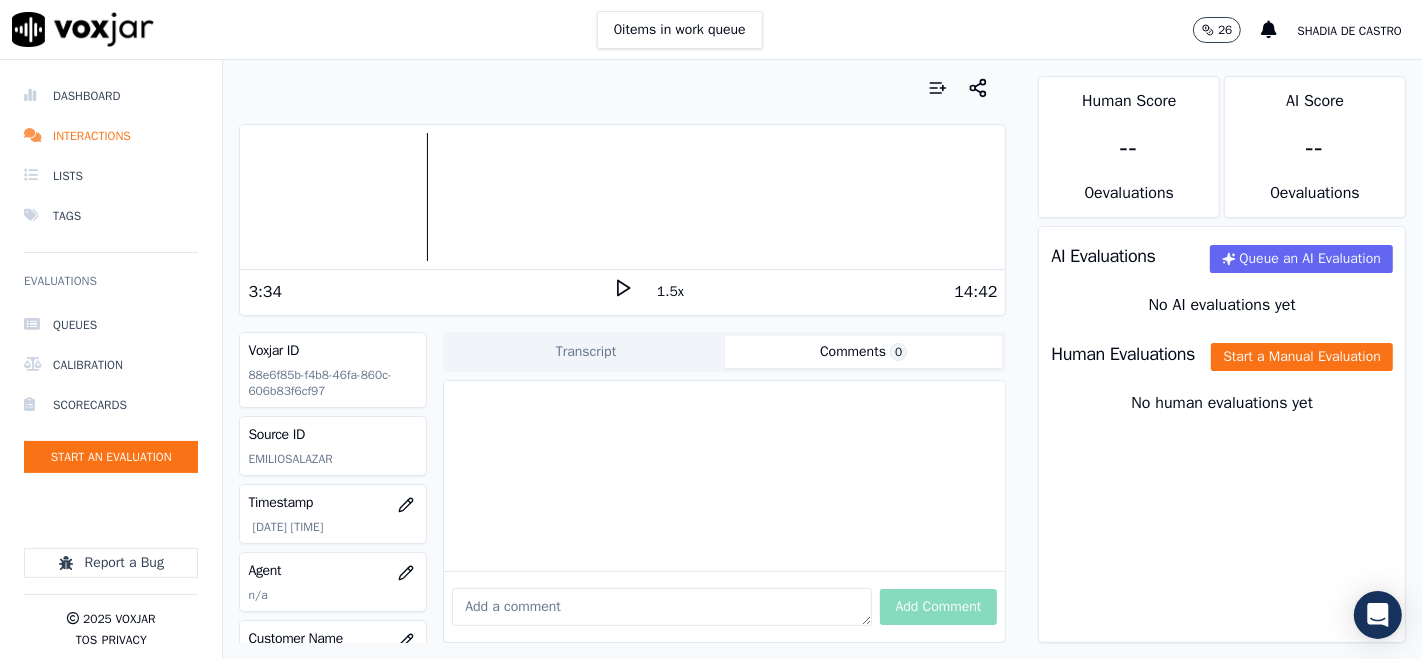 click 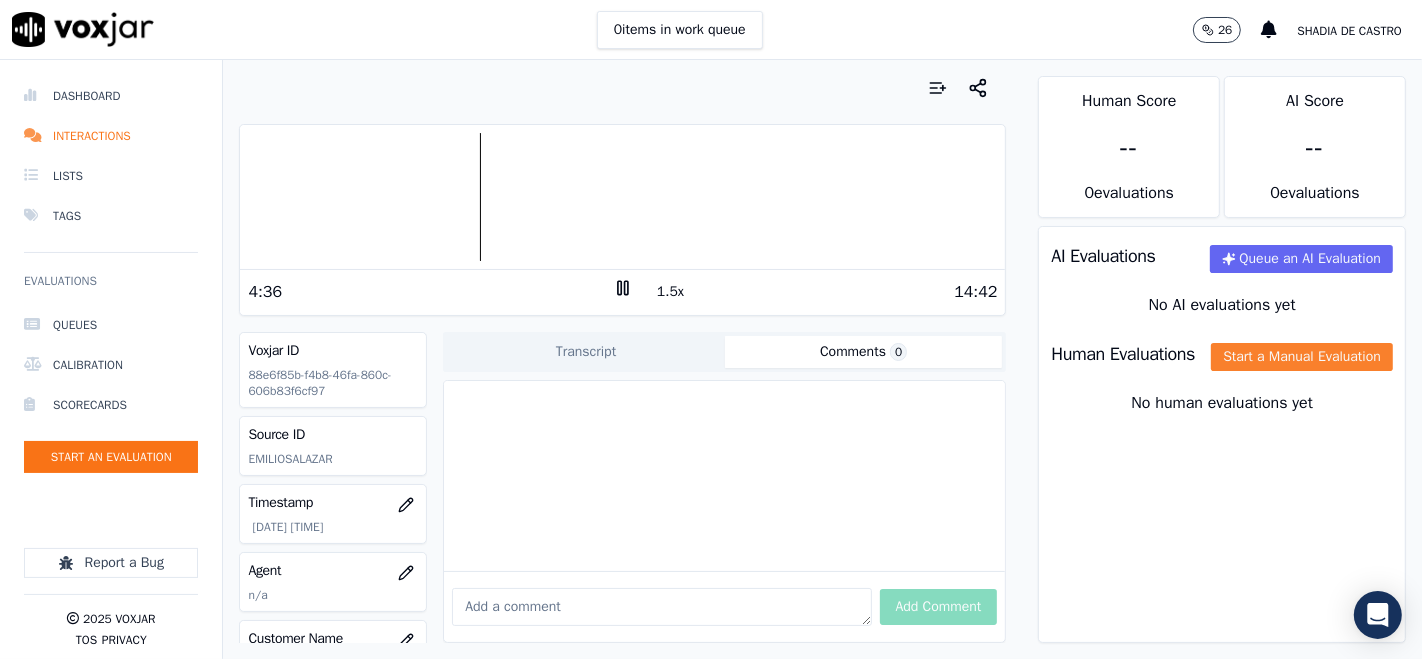 click on "Start a Manual Evaluation" 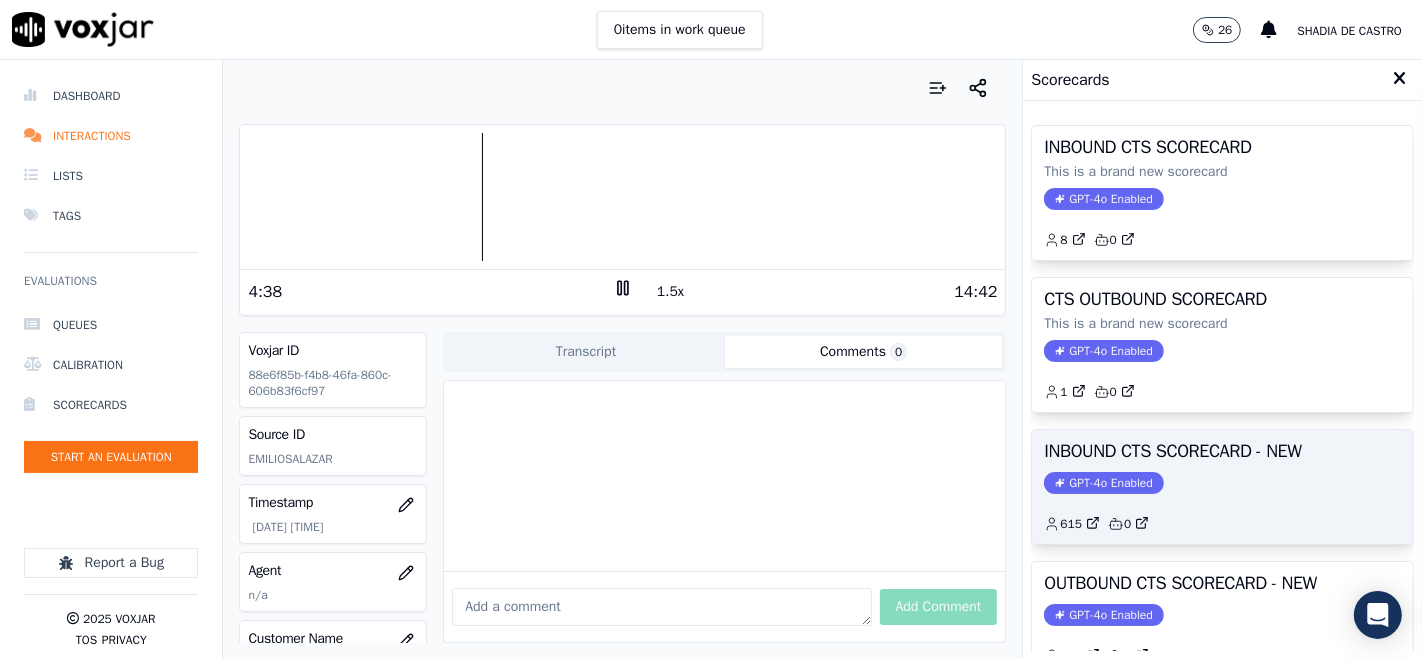 click on "GPT-4o Enabled" 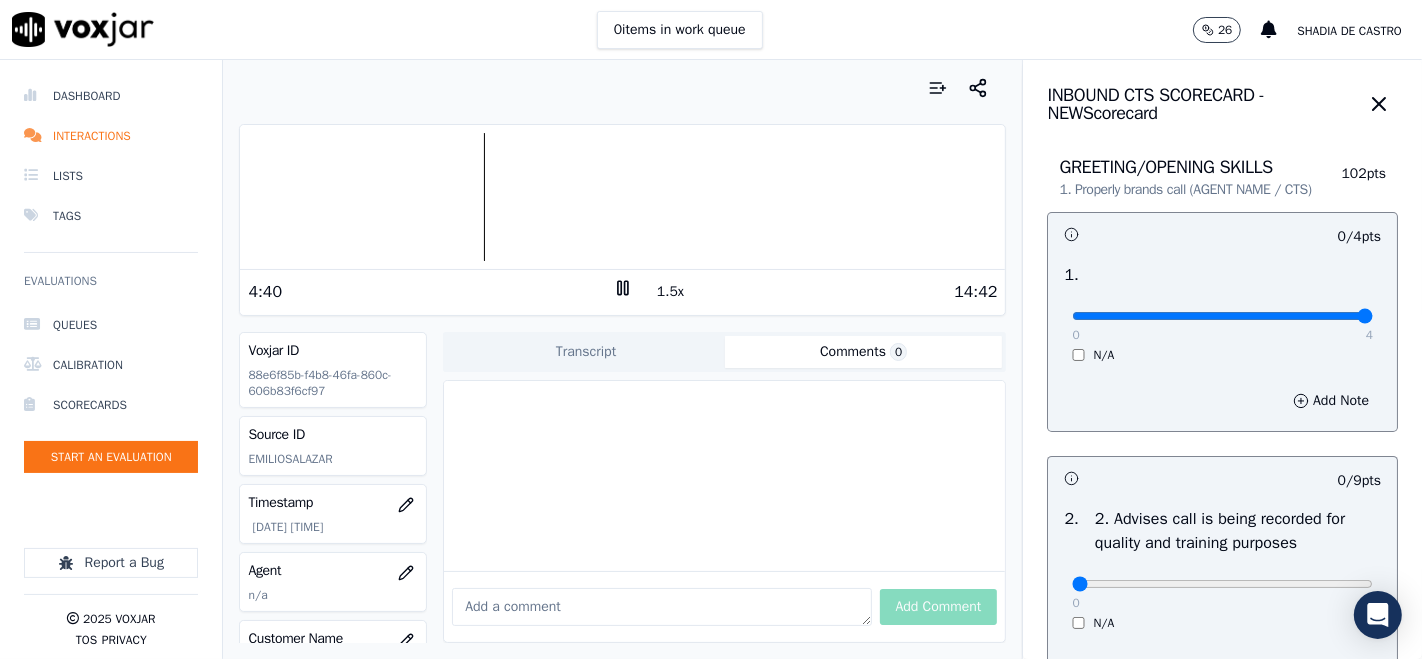 type on "4" 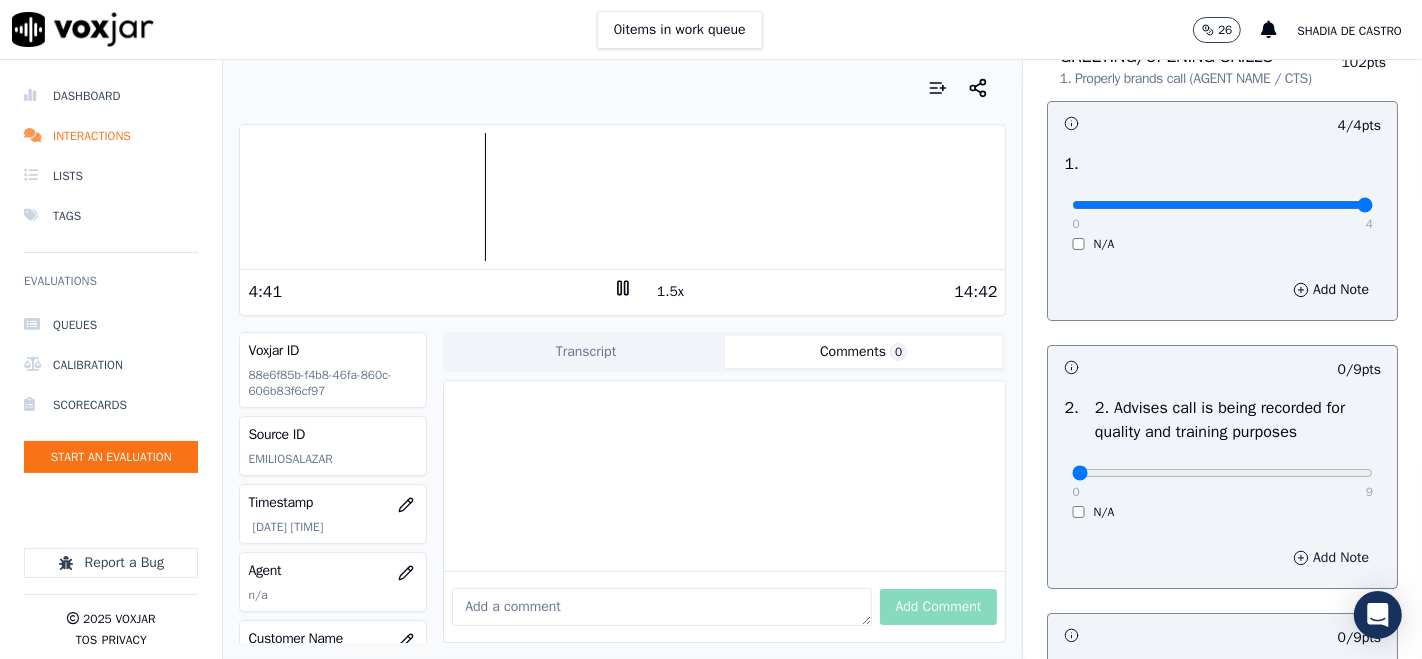 scroll, scrollTop: 222, scrollLeft: 0, axis: vertical 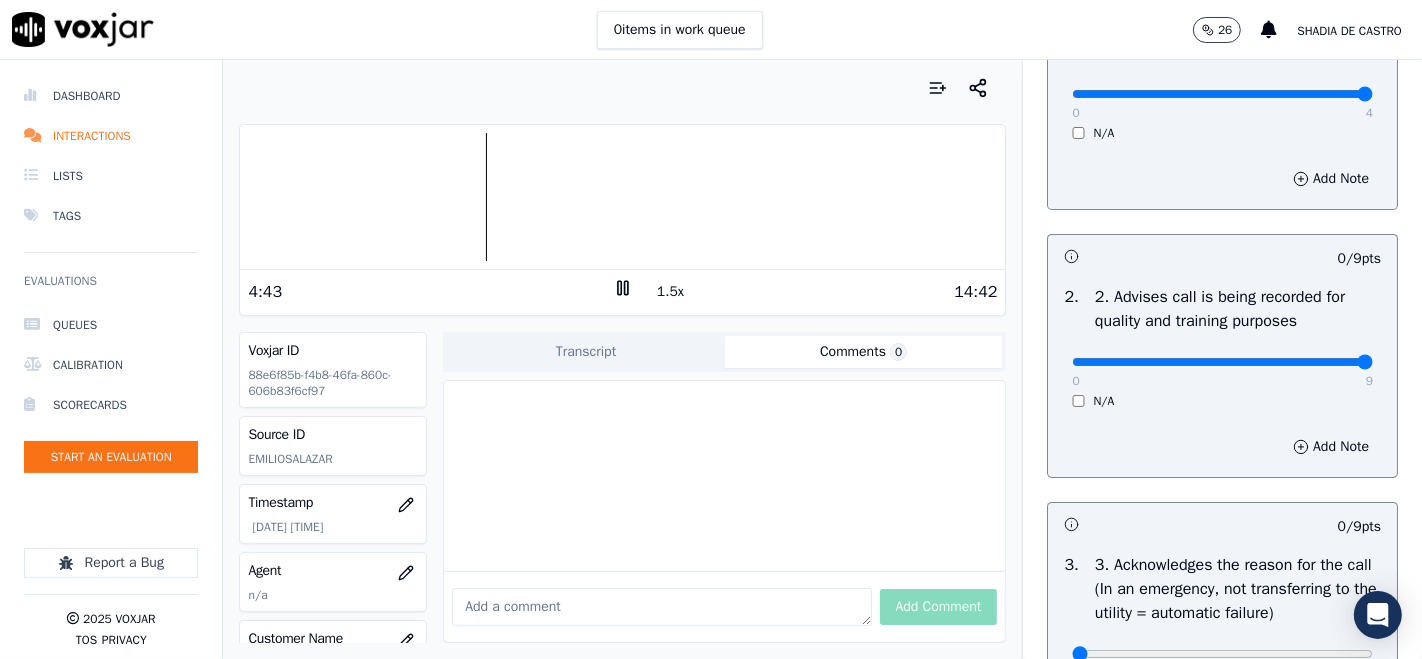 type on "9" 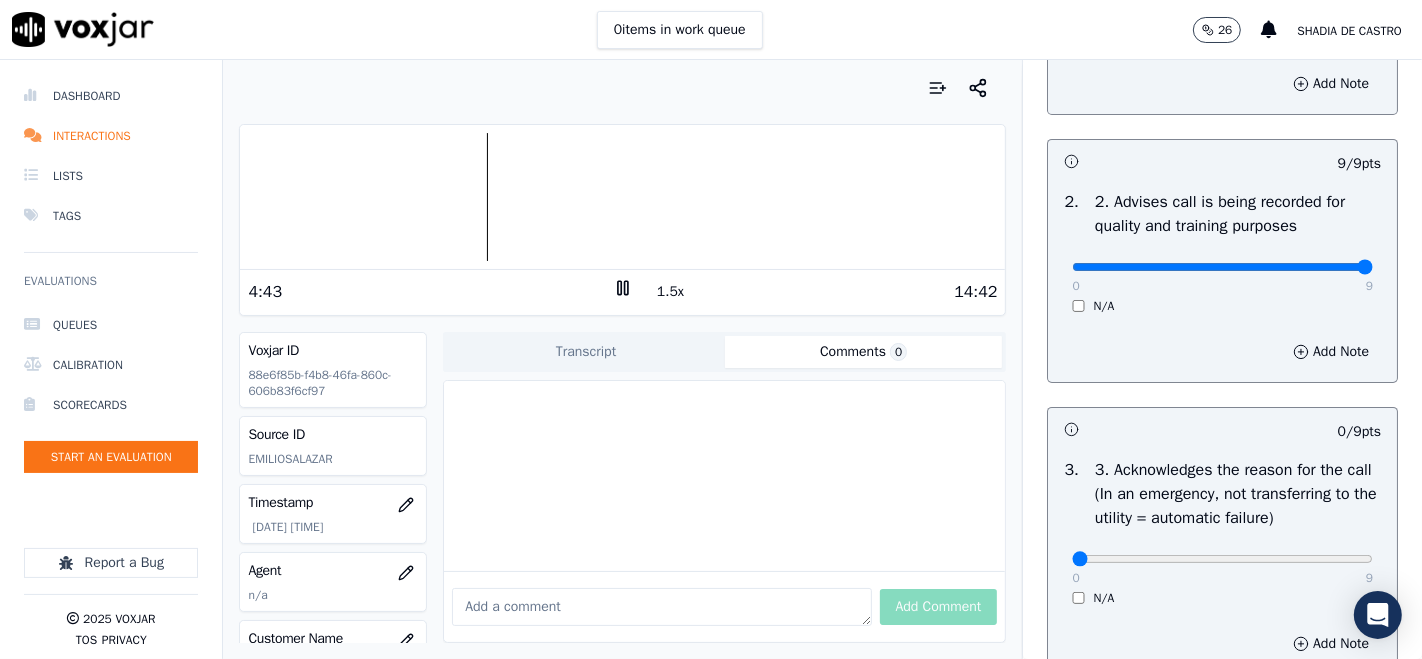 scroll, scrollTop: 444, scrollLeft: 0, axis: vertical 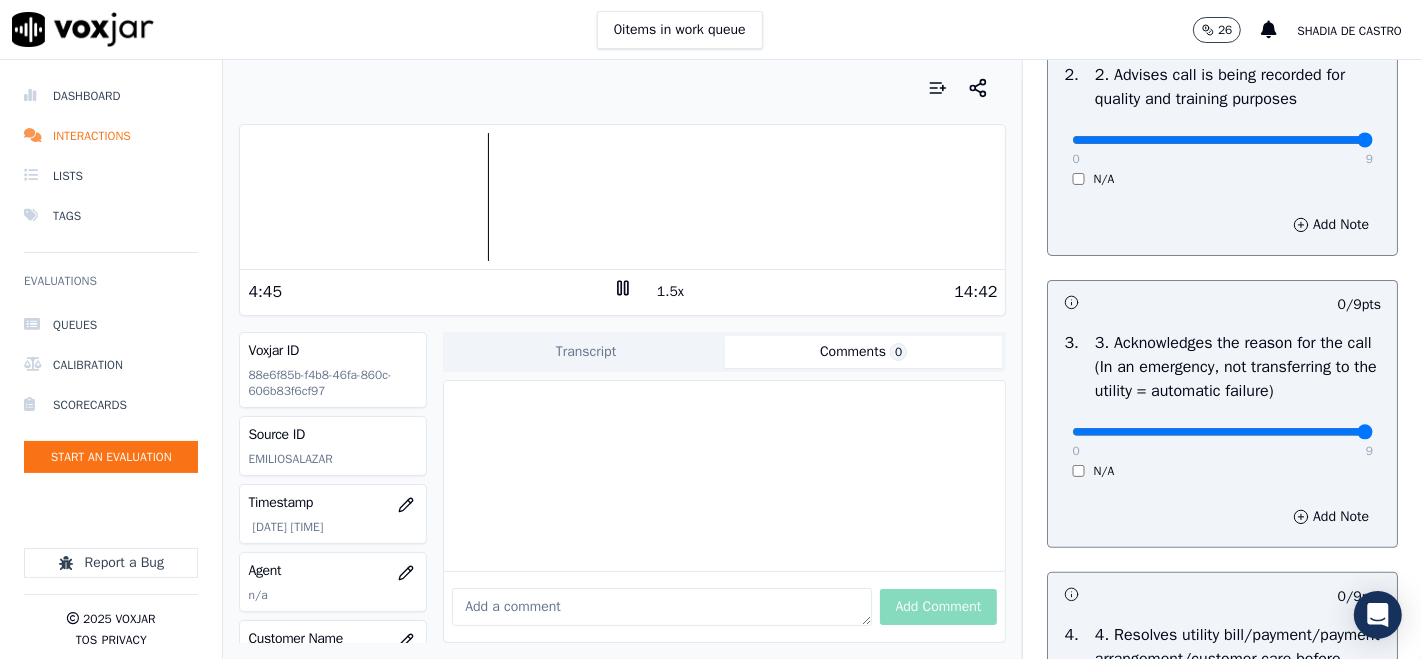 type on "9" 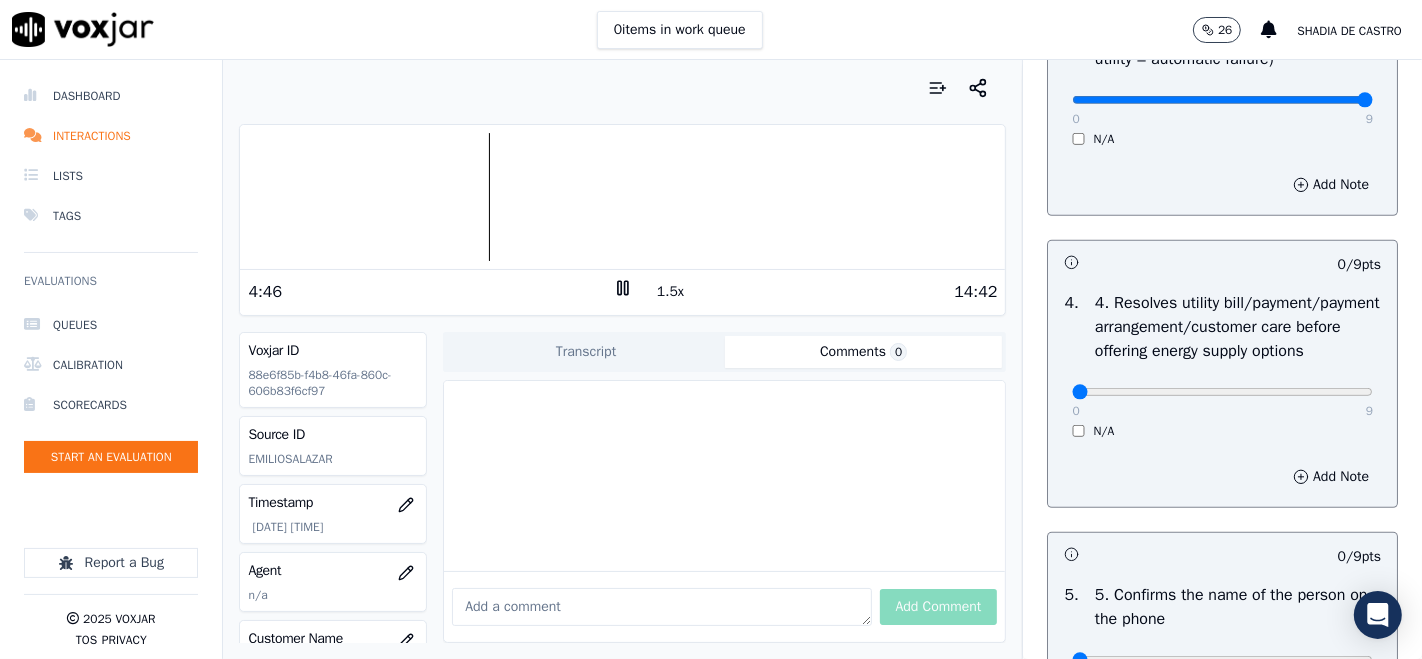 scroll, scrollTop: 777, scrollLeft: 0, axis: vertical 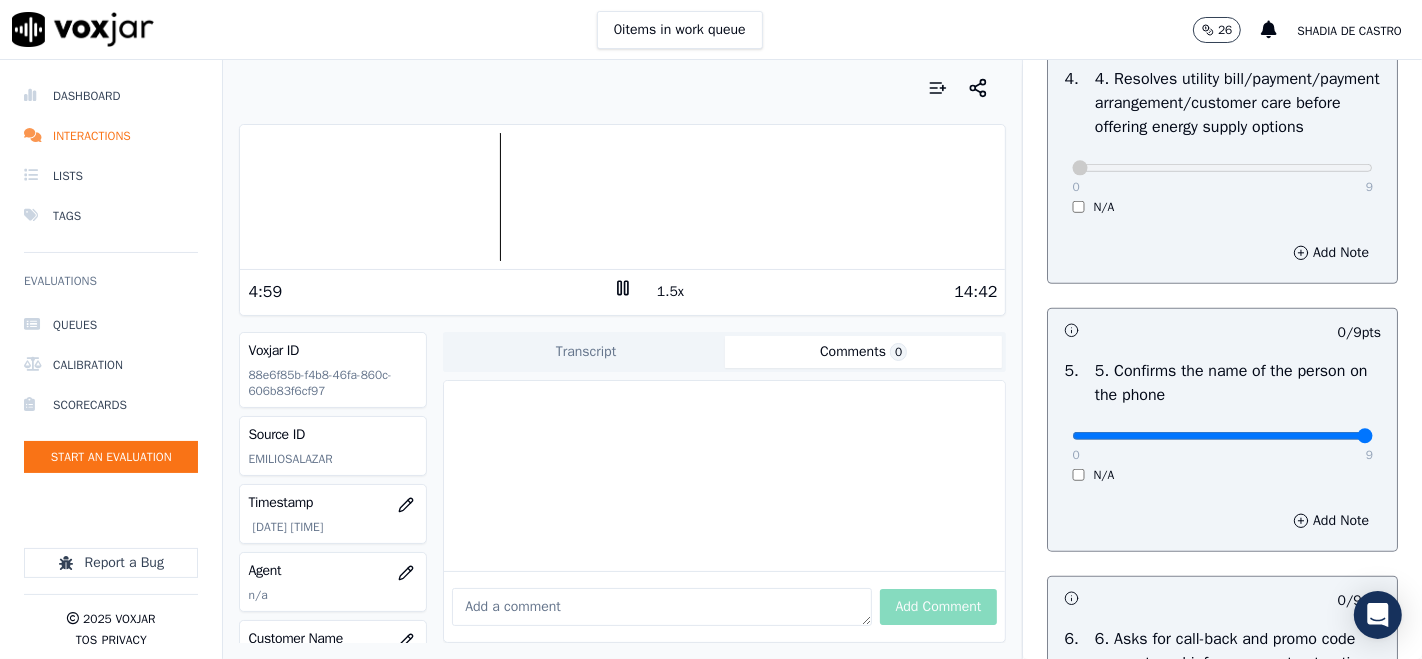 type on "9" 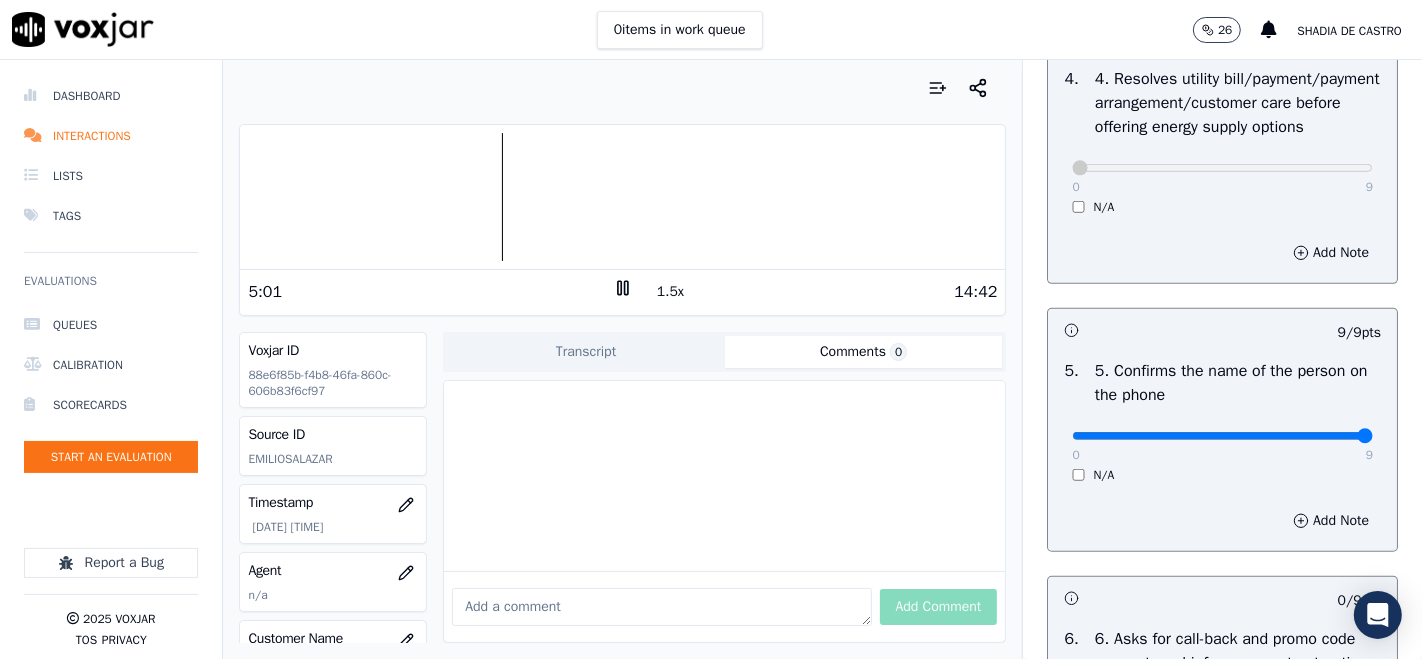 scroll, scrollTop: 1333, scrollLeft: 0, axis: vertical 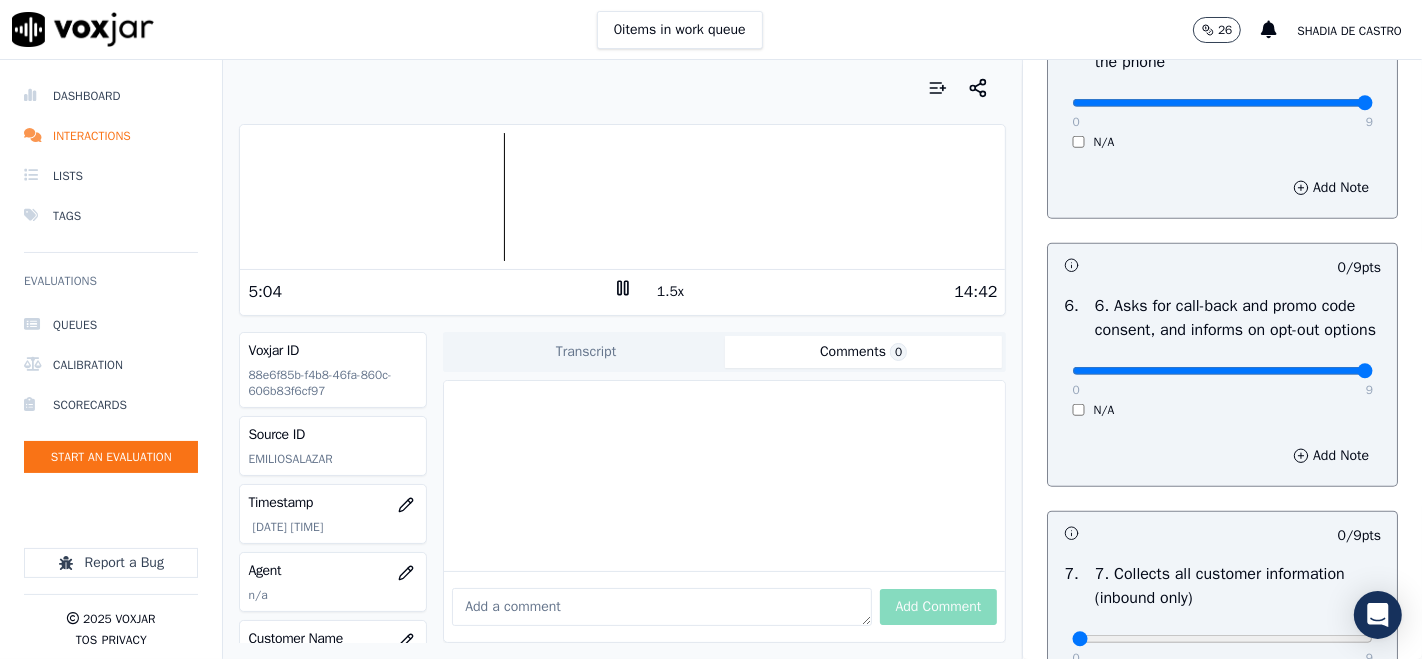 type on "9" 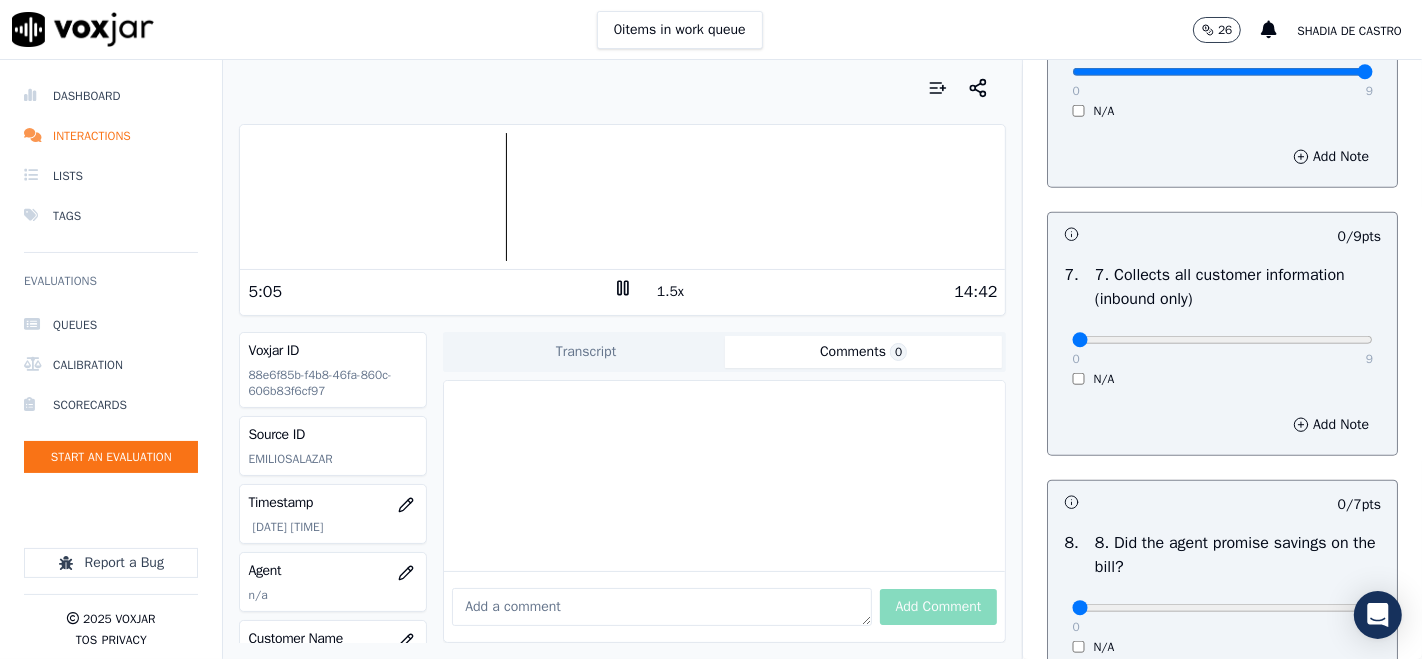 scroll, scrollTop: 1666, scrollLeft: 0, axis: vertical 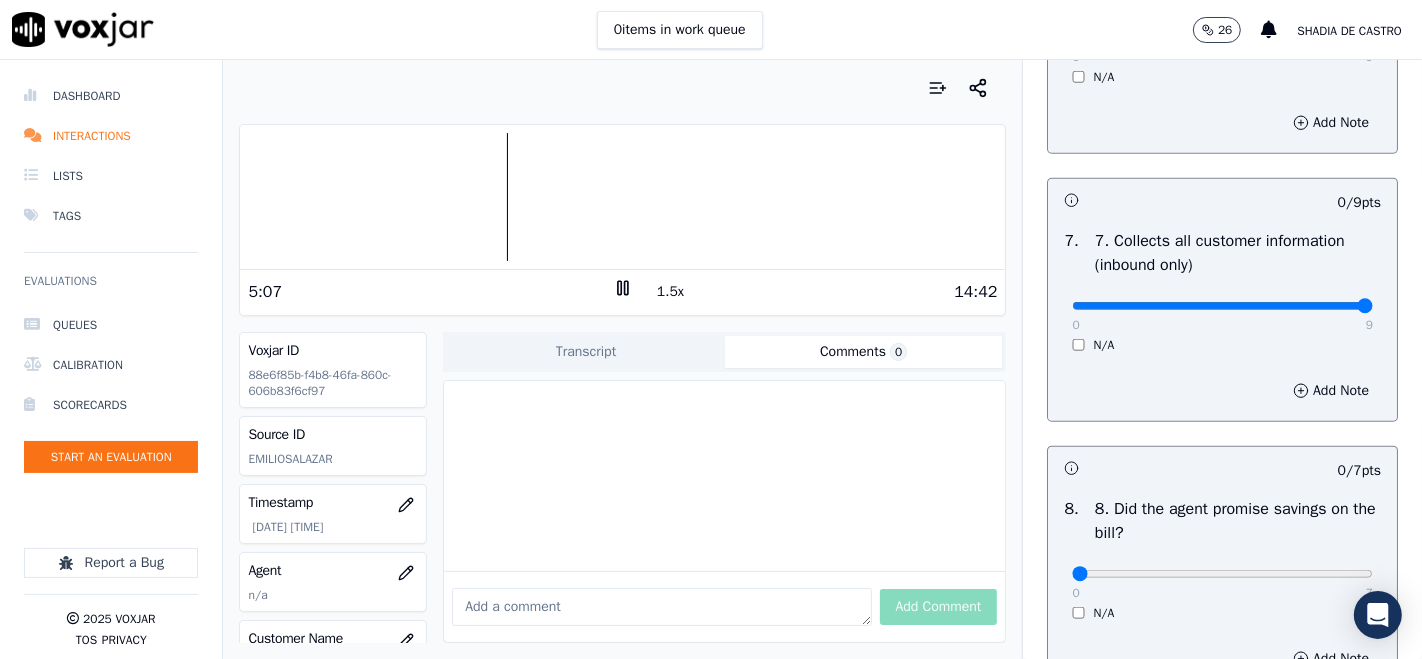 type on "9" 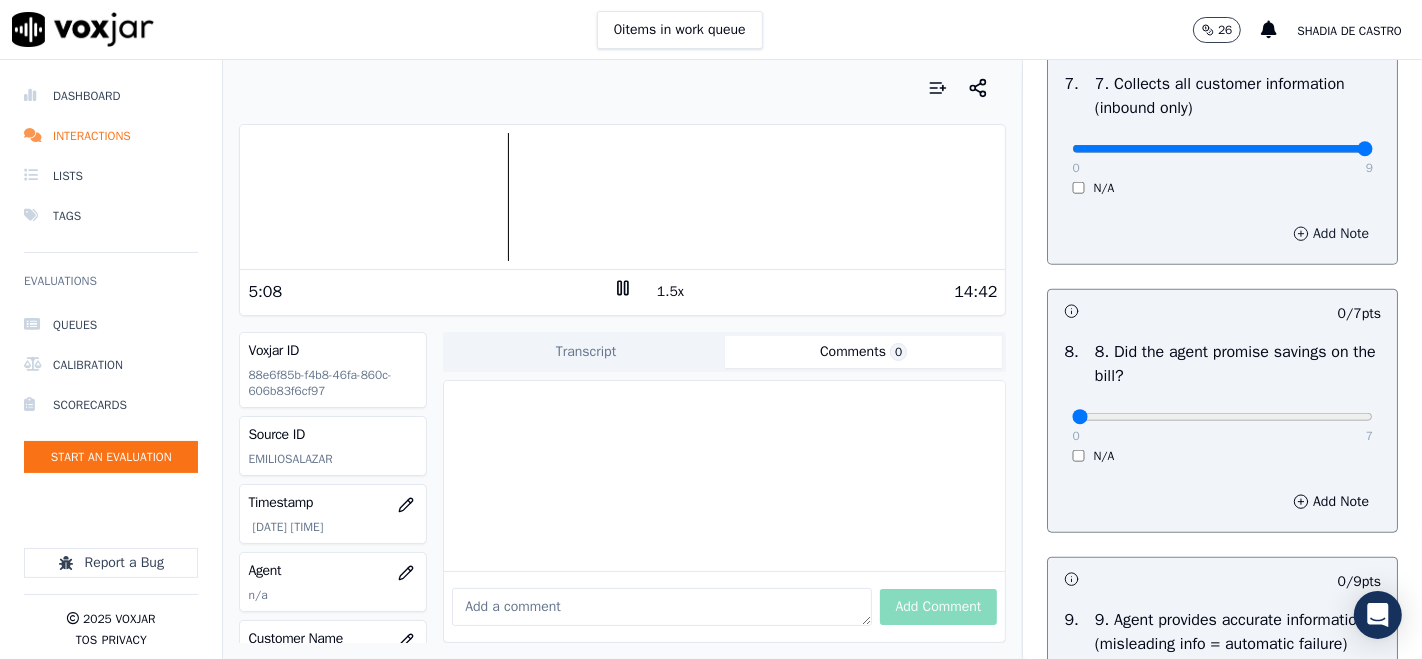 scroll, scrollTop: 1888, scrollLeft: 0, axis: vertical 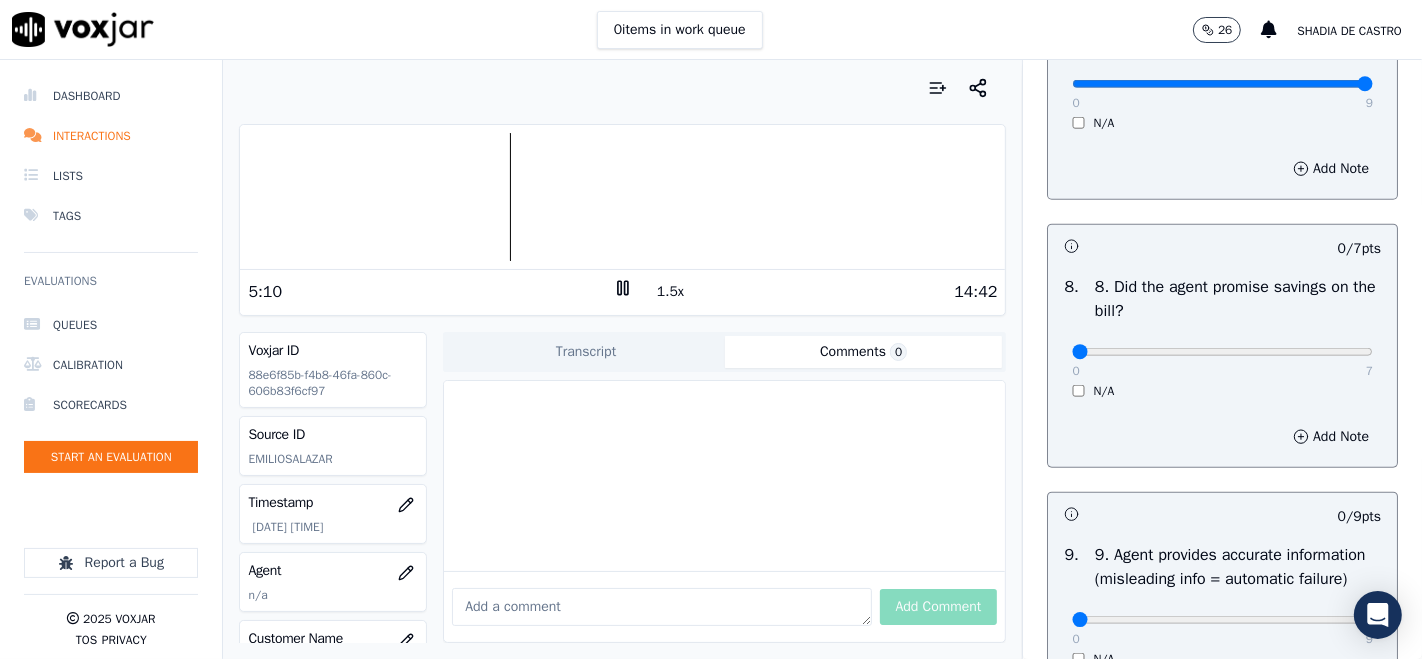 click on "0   7" at bounding box center (1222, 351) 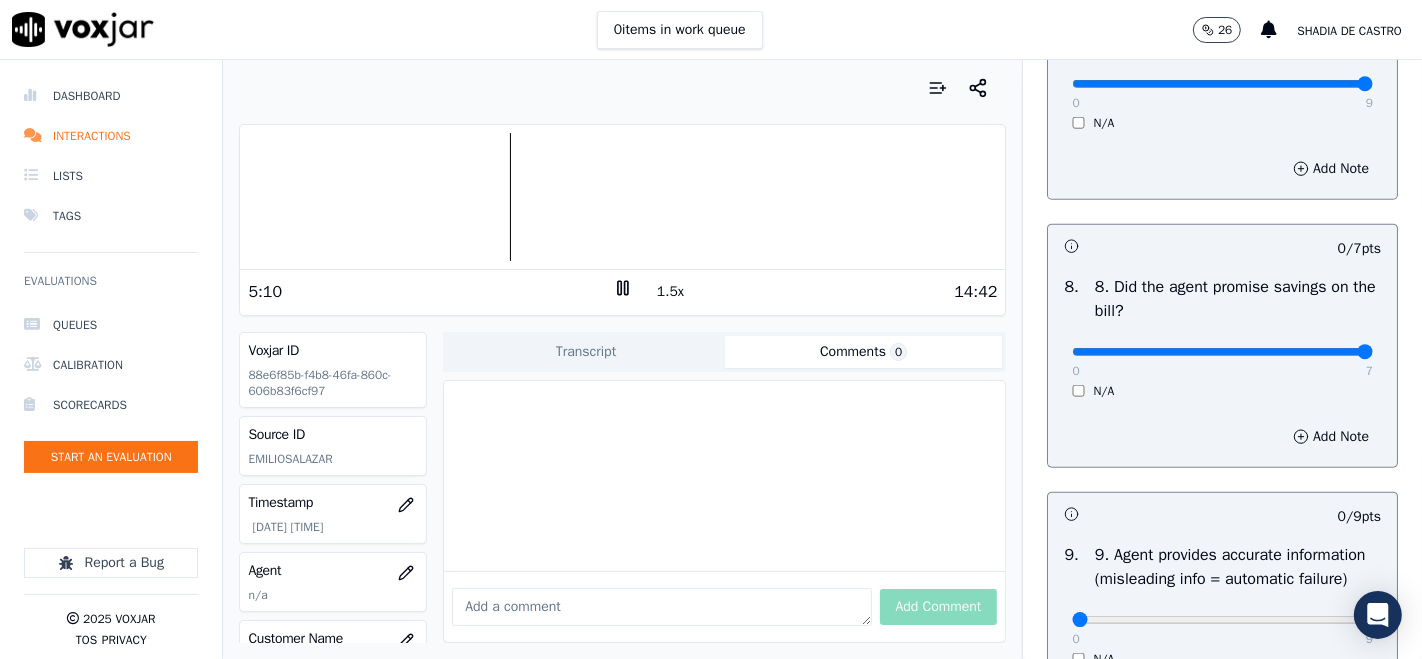 type on "7" 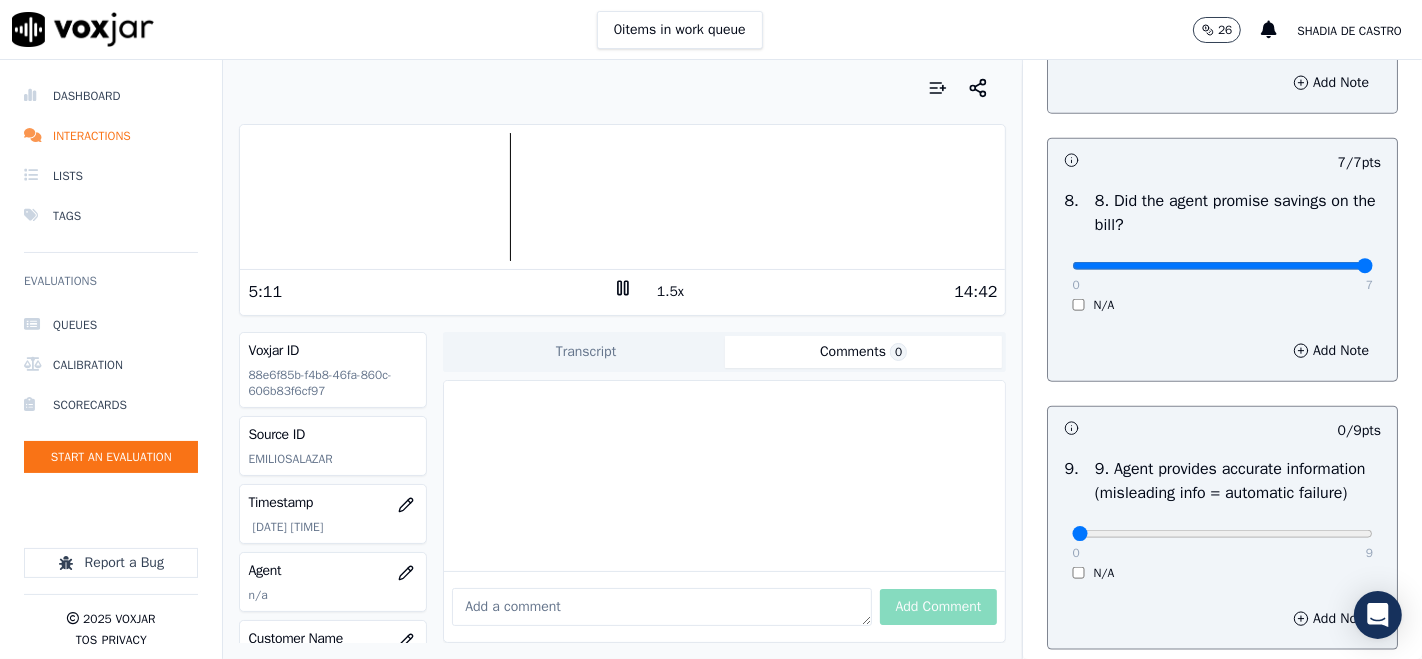 scroll, scrollTop: 2222, scrollLeft: 0, axis: vertical 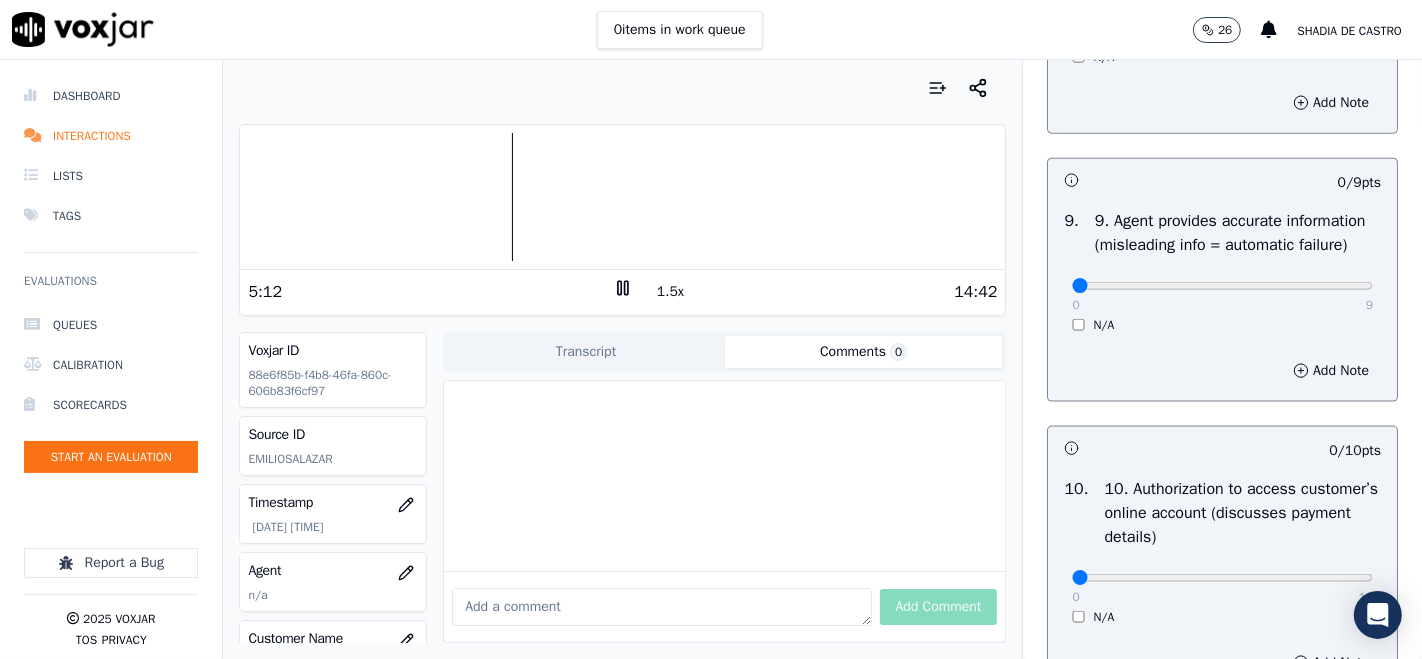 click on "9" at bounding box center [1369, 305] 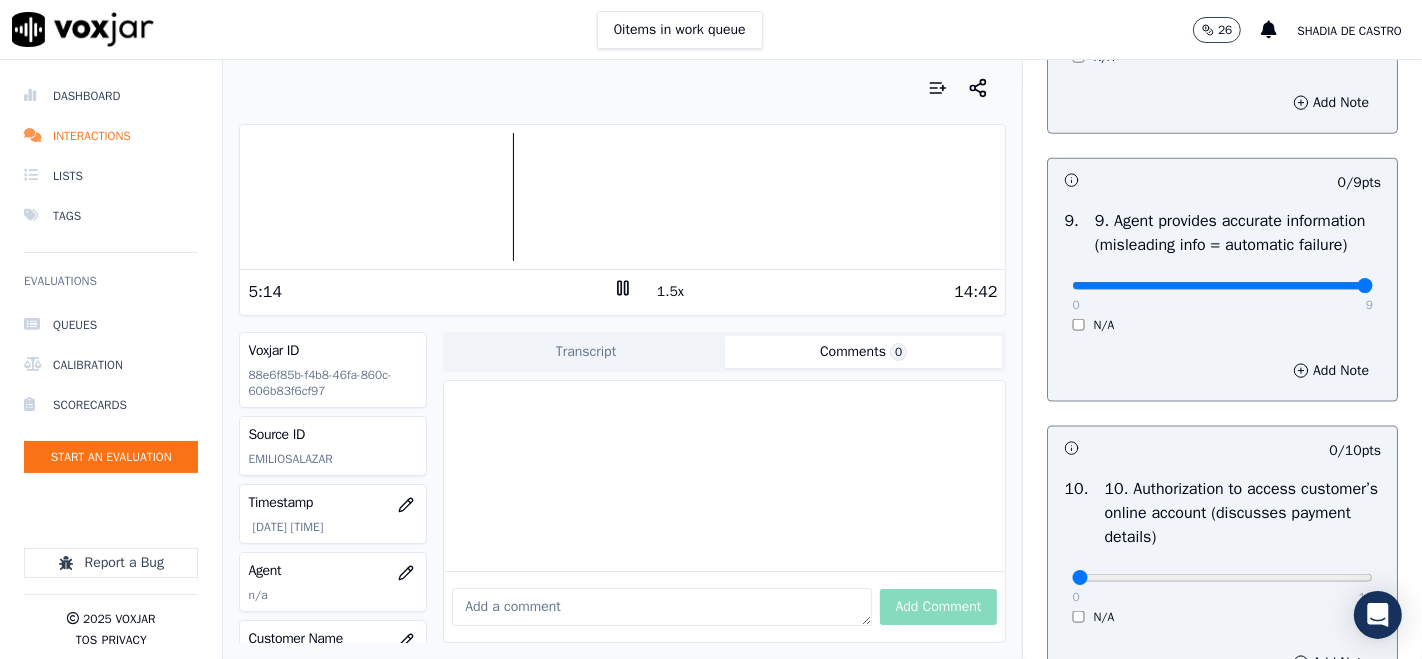 type on "9" 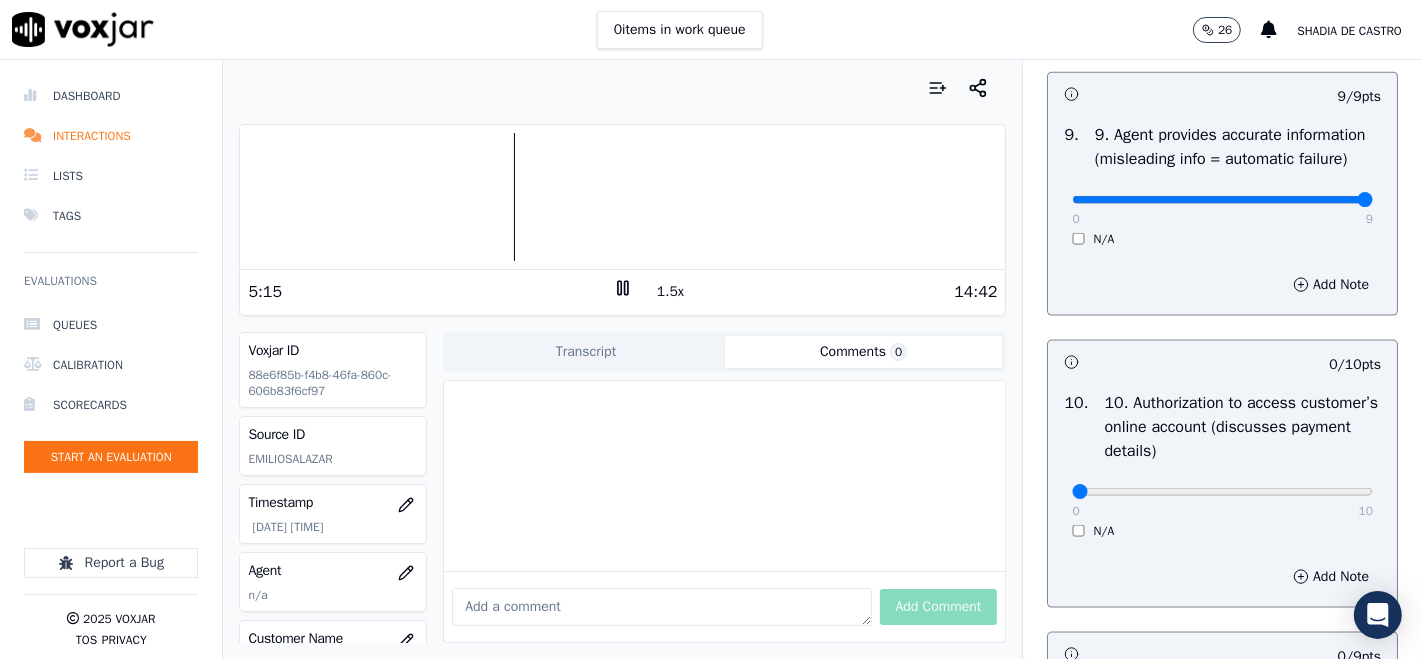 scroll, scrollTop: 2555, scrollLeft: 0, axis: vertical 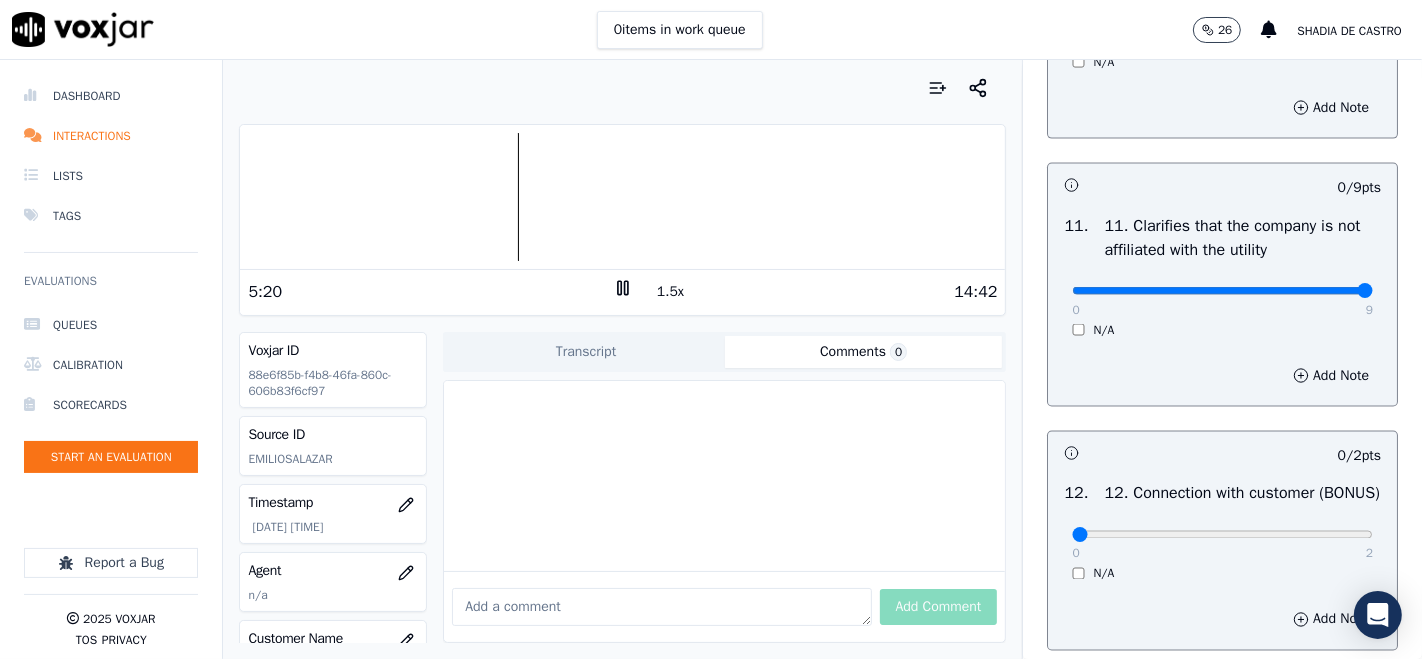 type on "9" 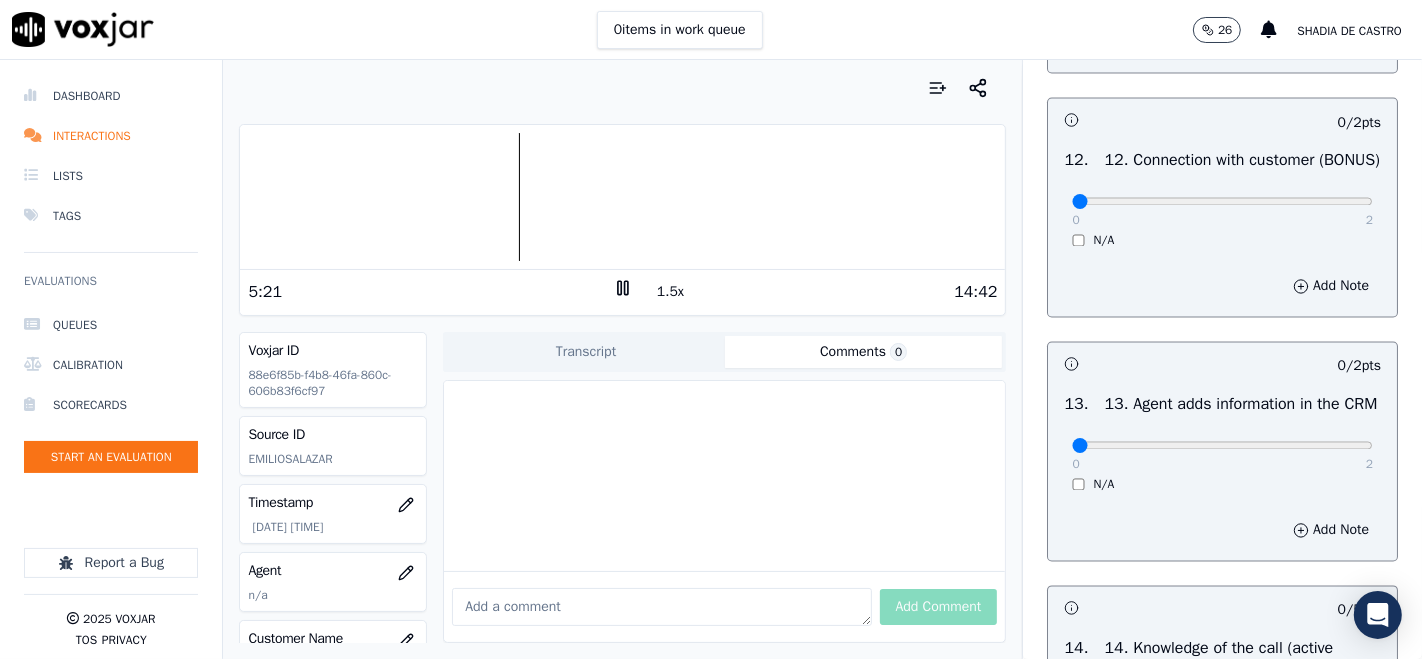 scroll, scrollTop: 3111, scrollLeft: 0, axis: vertical 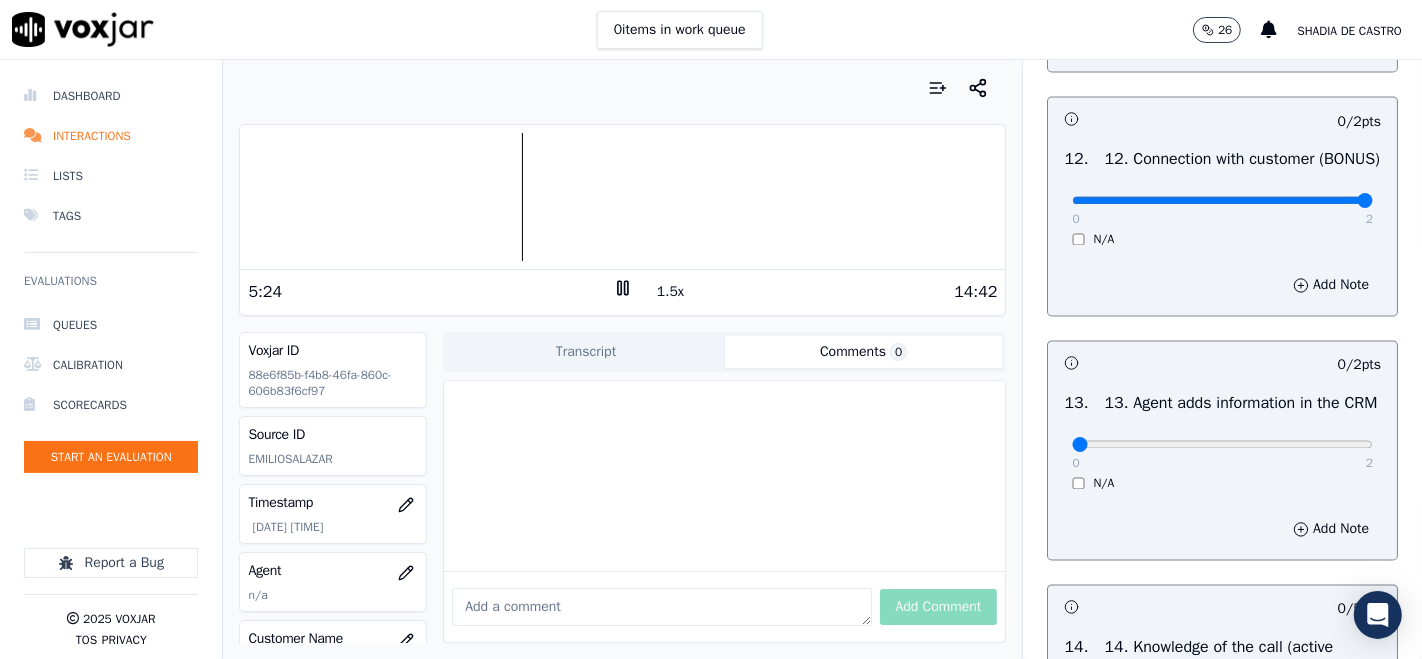 type on "2" 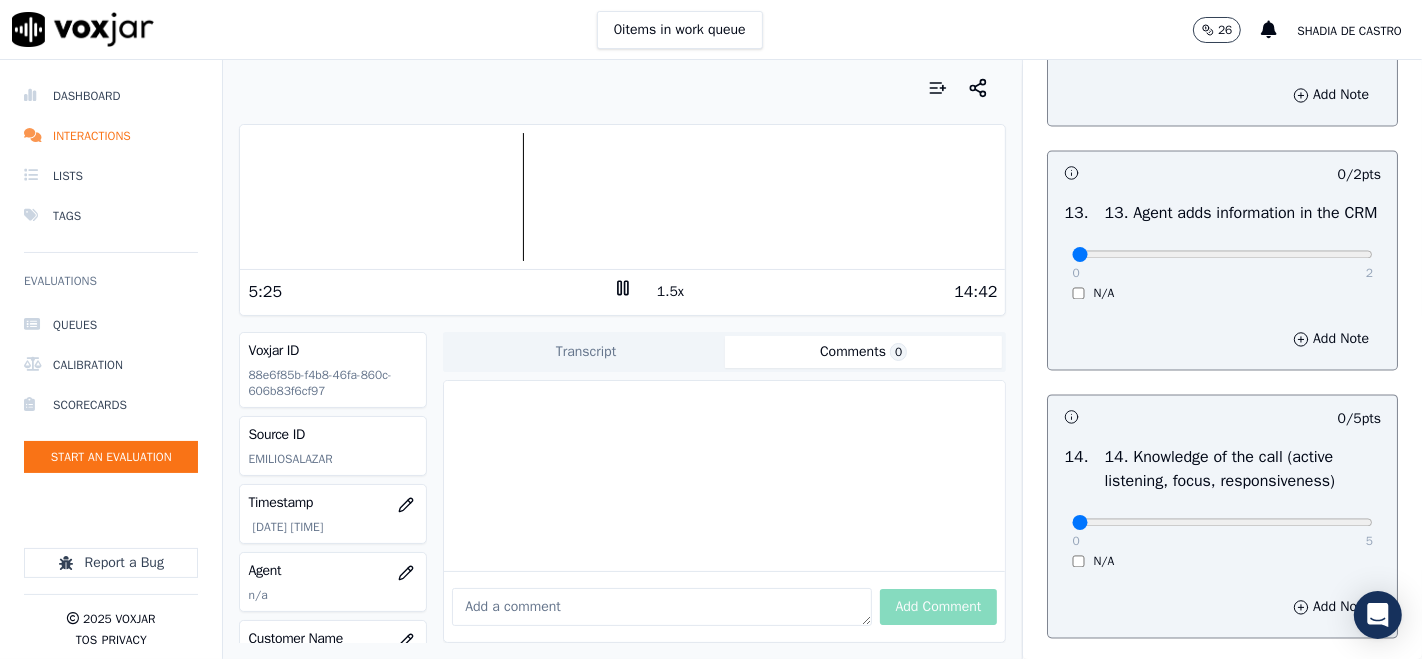 scroll, scrollTop: 3333, scrollLeft: 0, axis: vertical 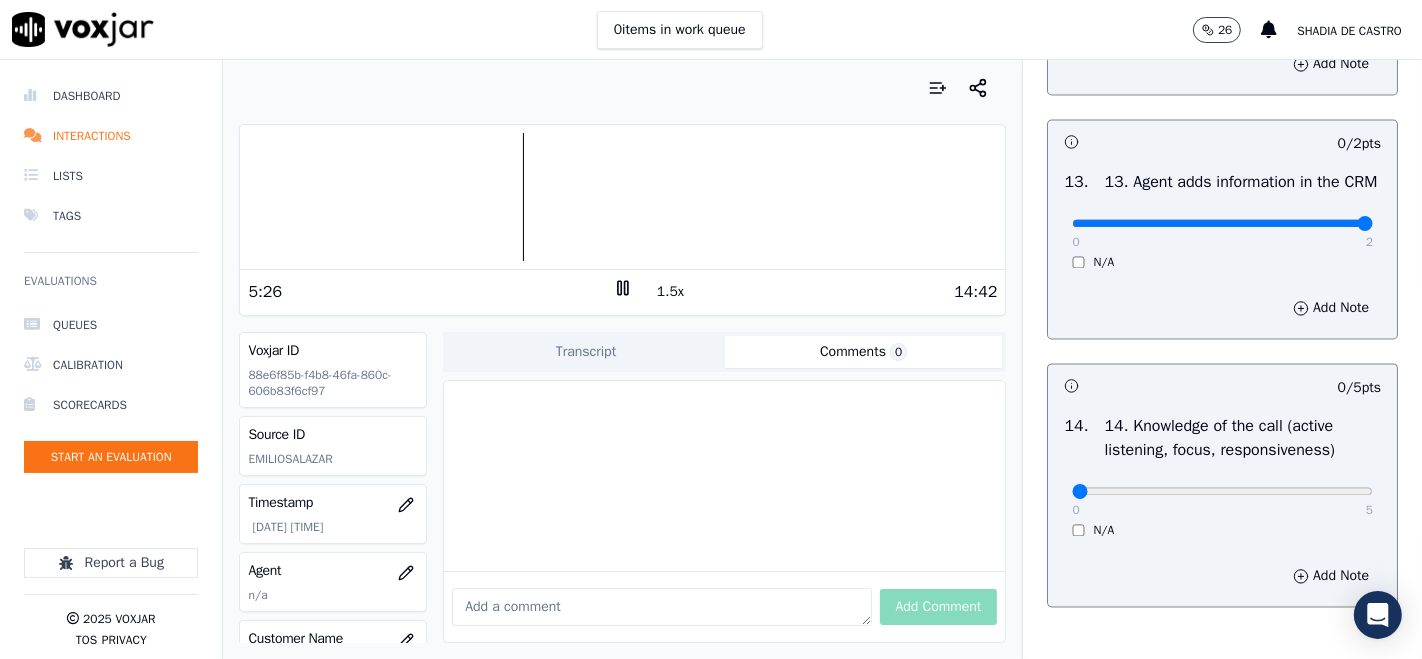 type on "2" 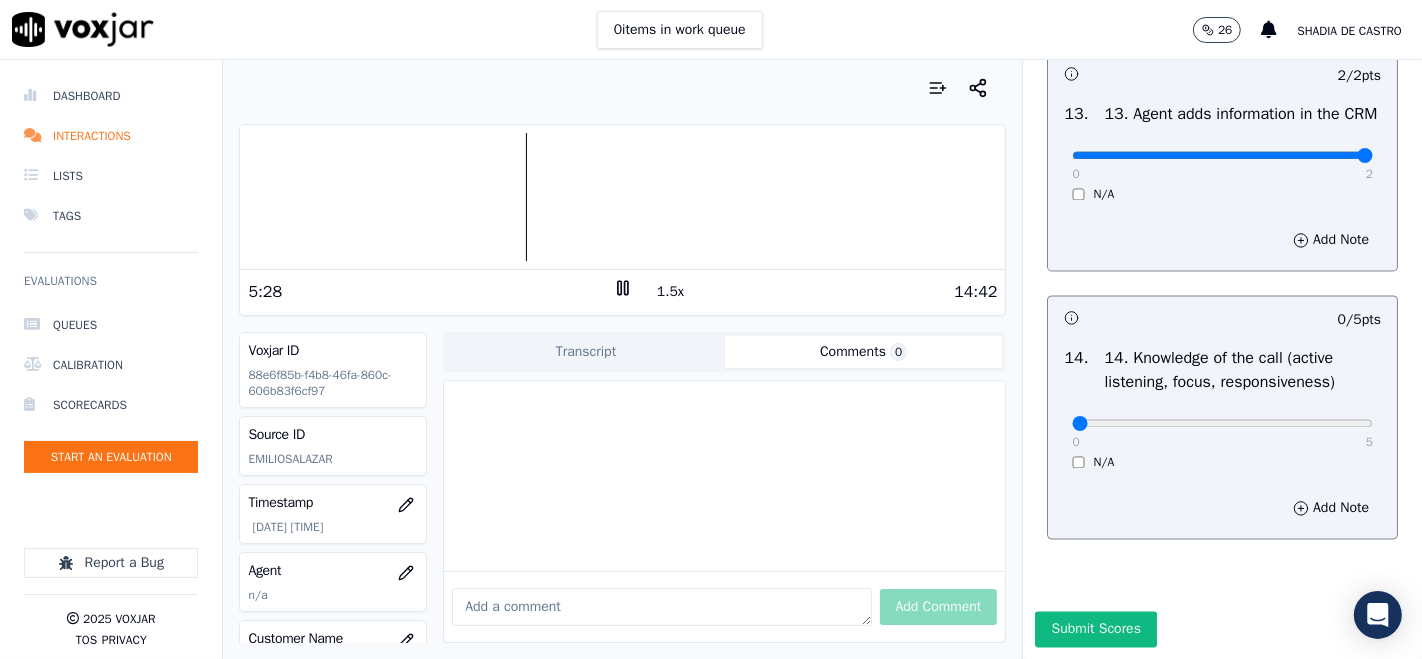 scroll, scrollTop: 3606, scrollLeft: 0, axis: vertical 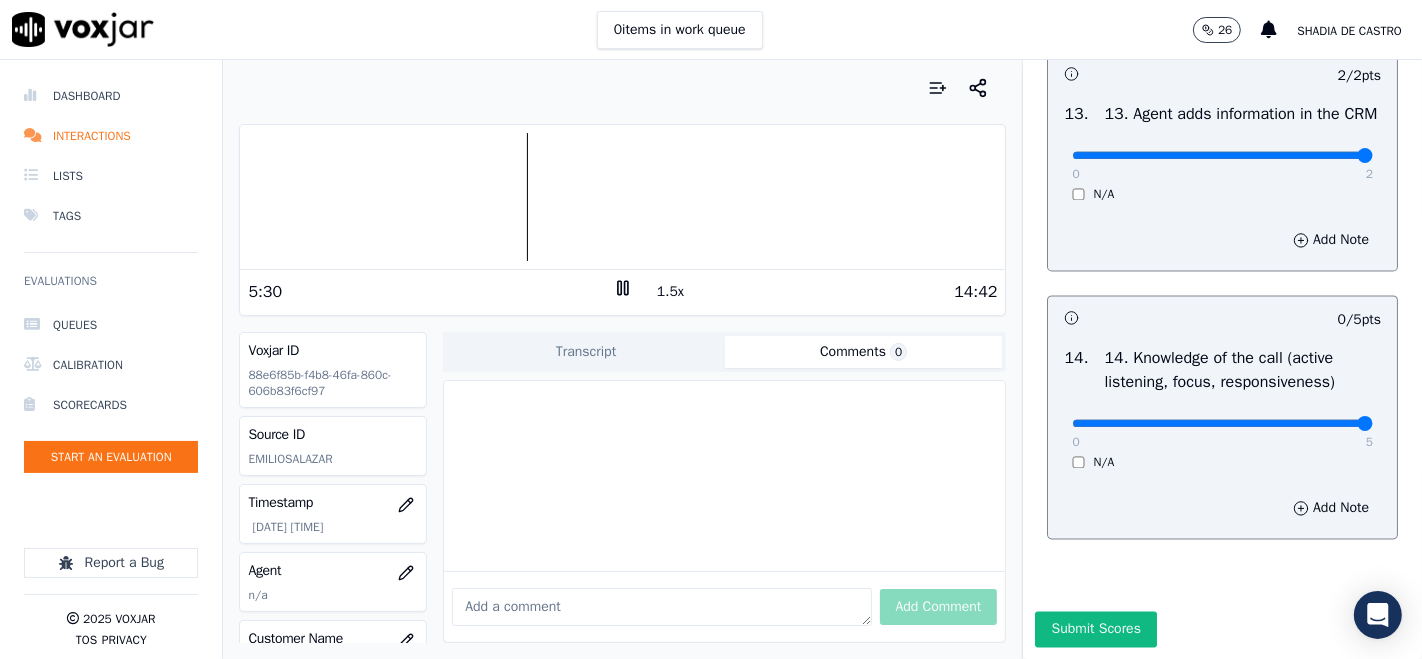 type on "5" 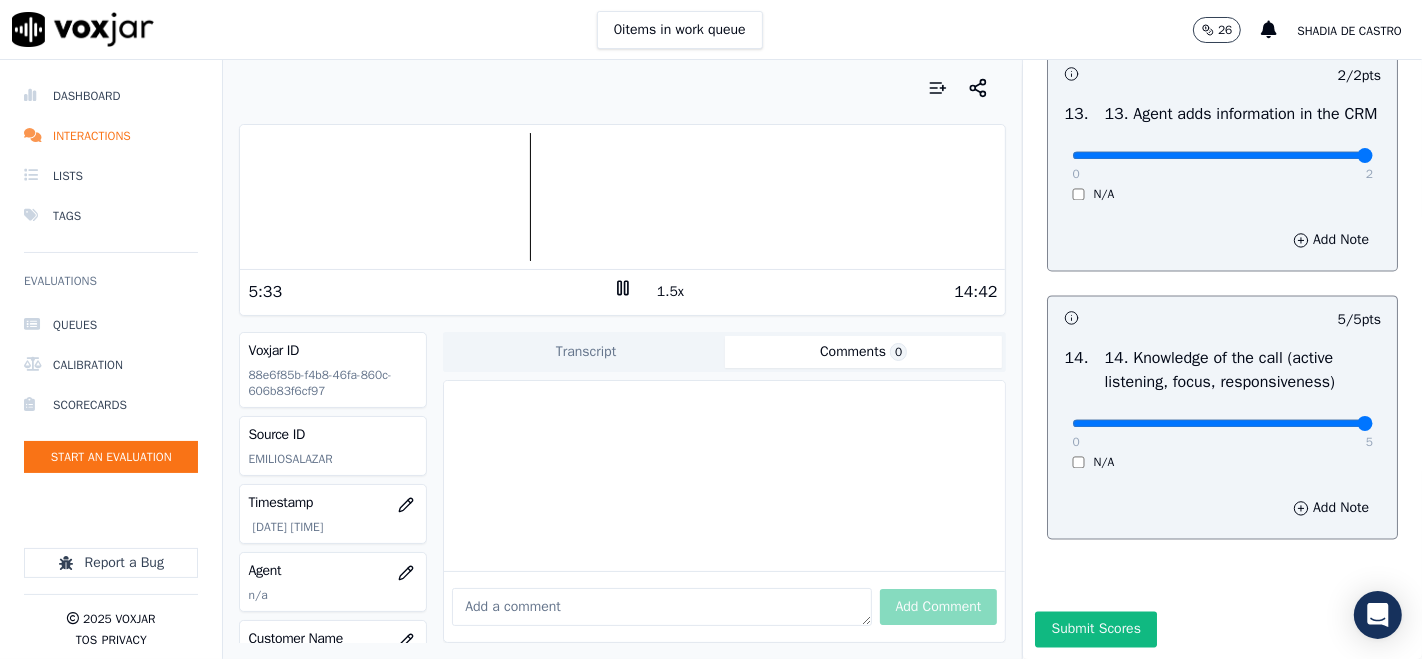 click 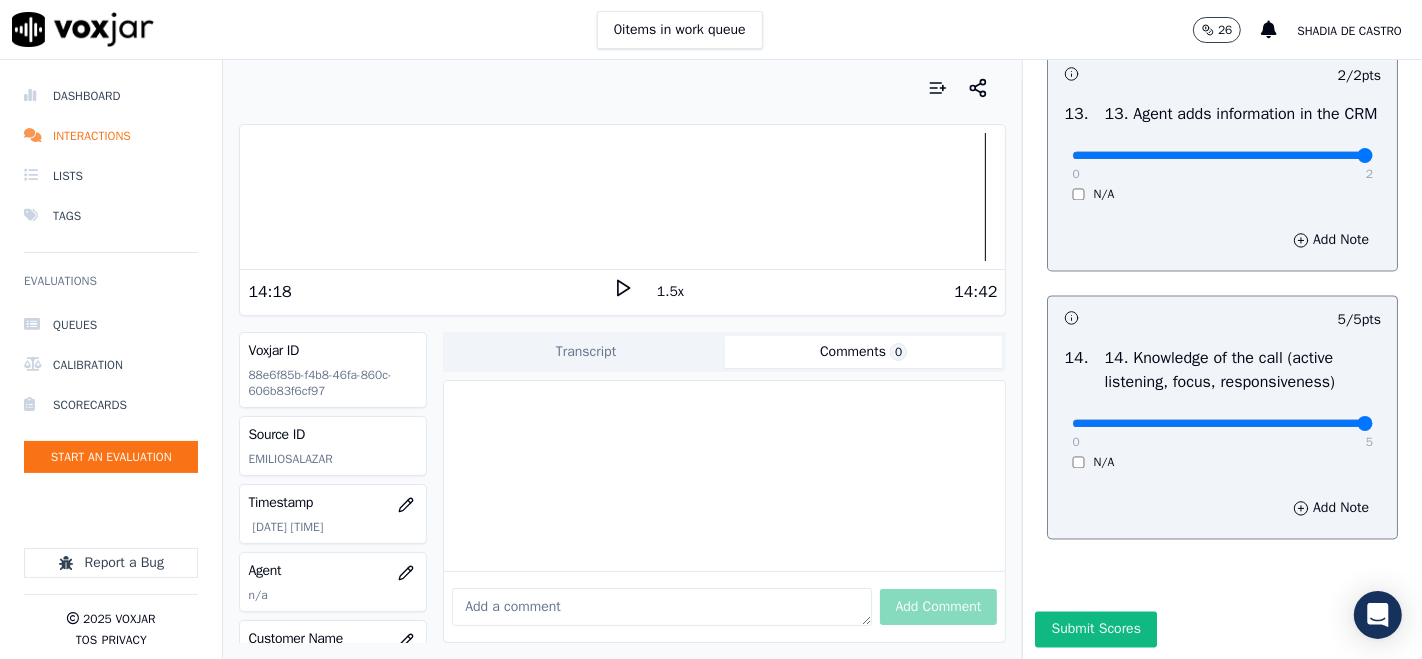 click 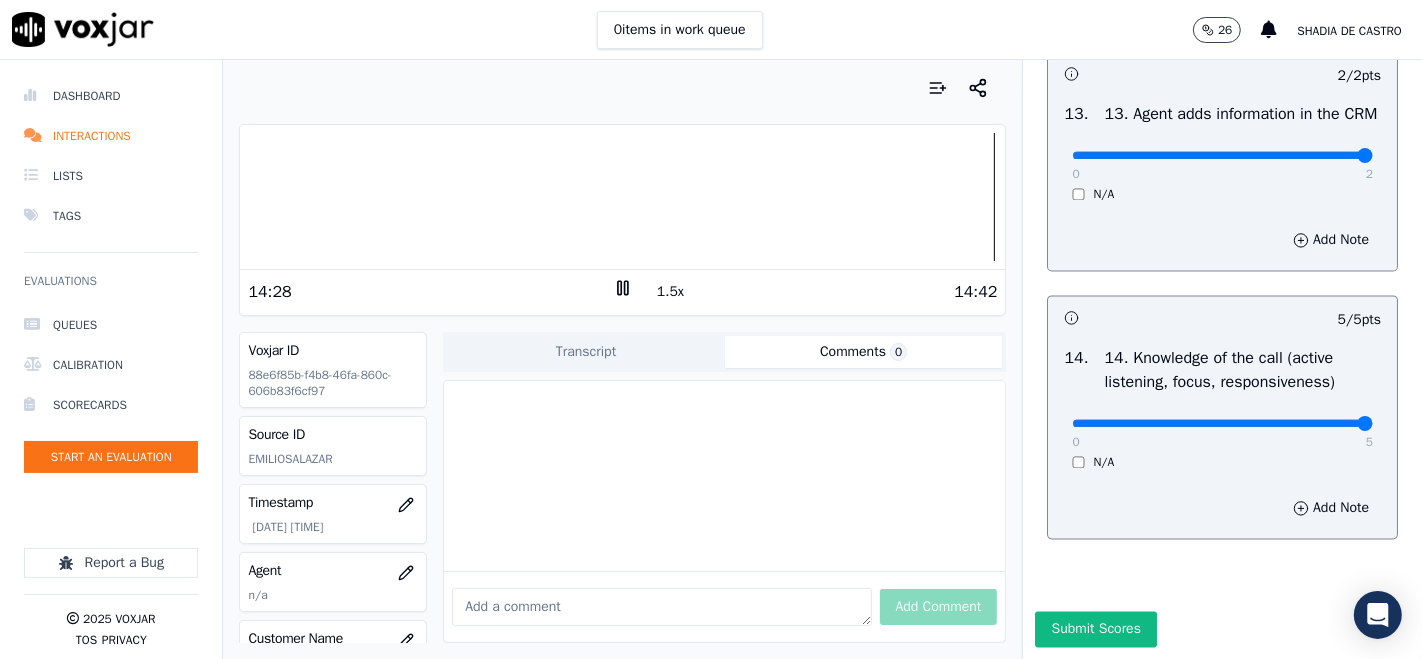 click 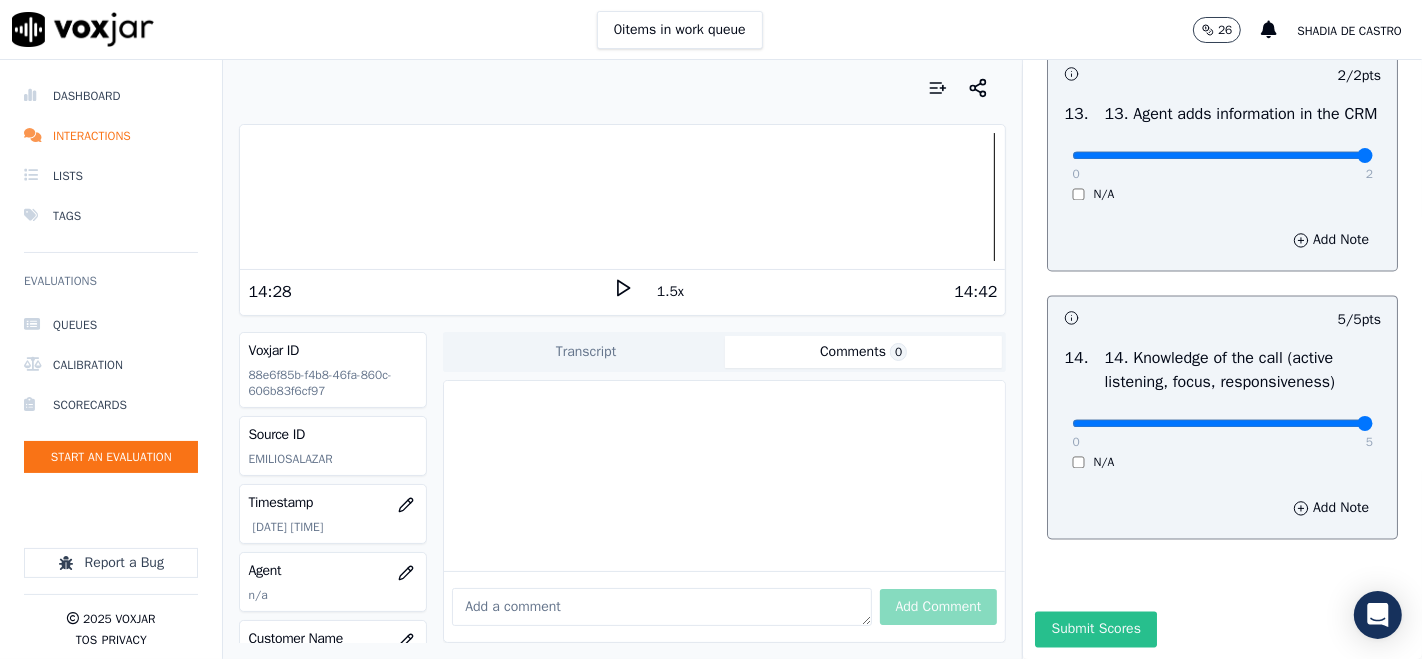 click on "Submit Scores" at bounding box center (1095, 629) 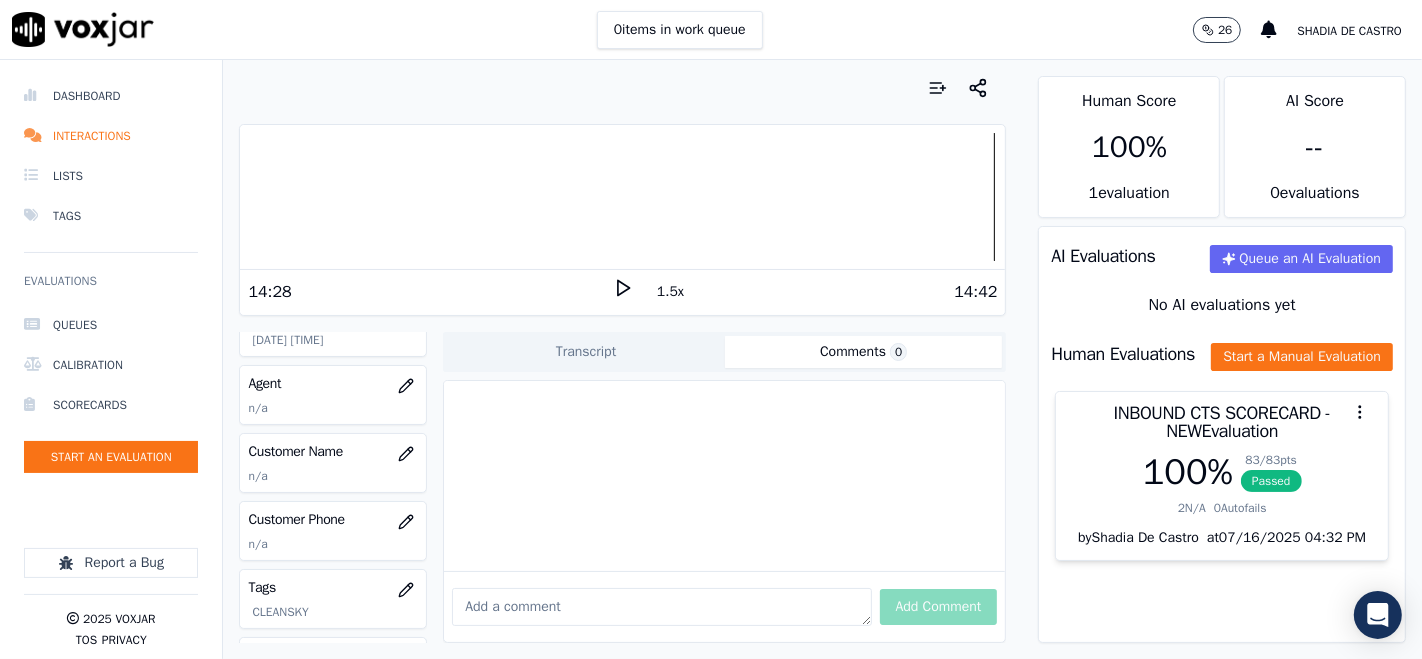 scroll, scrollTop: 222, scrollLeft: 0, axis: vertical 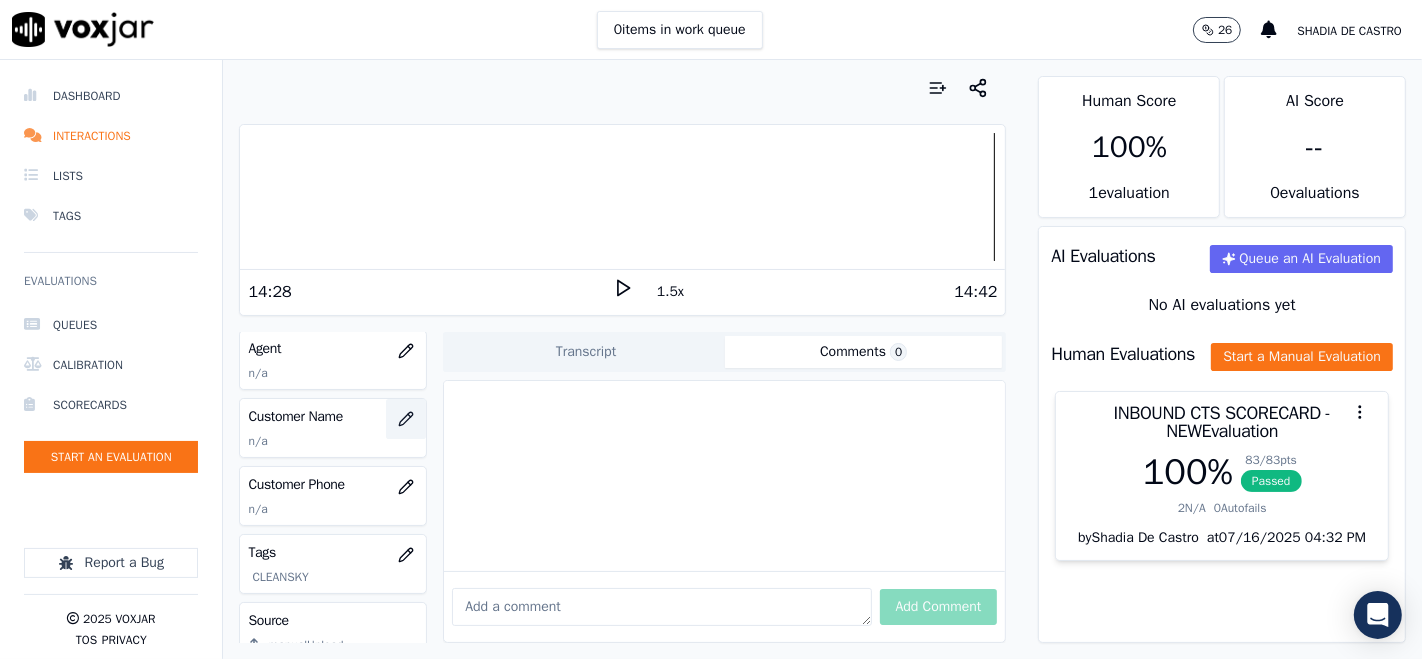 click 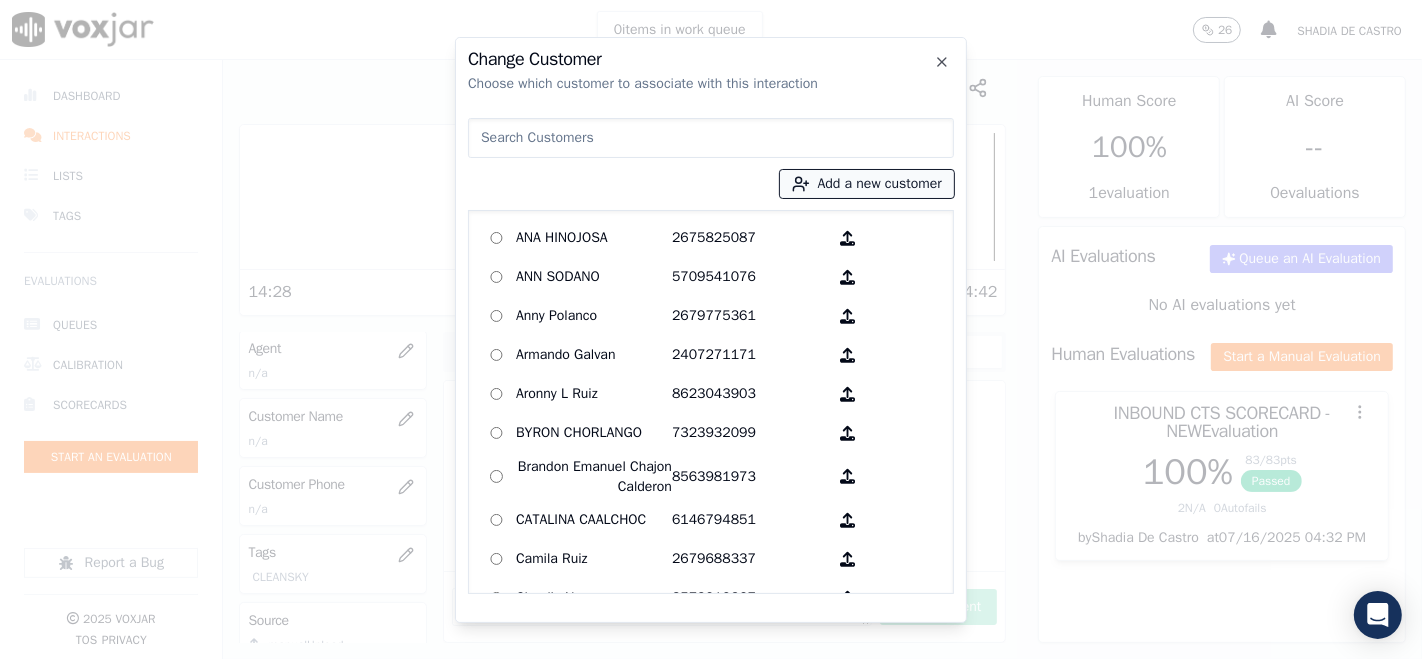 click on "Add a new customer" at bounding box center (867, 184) 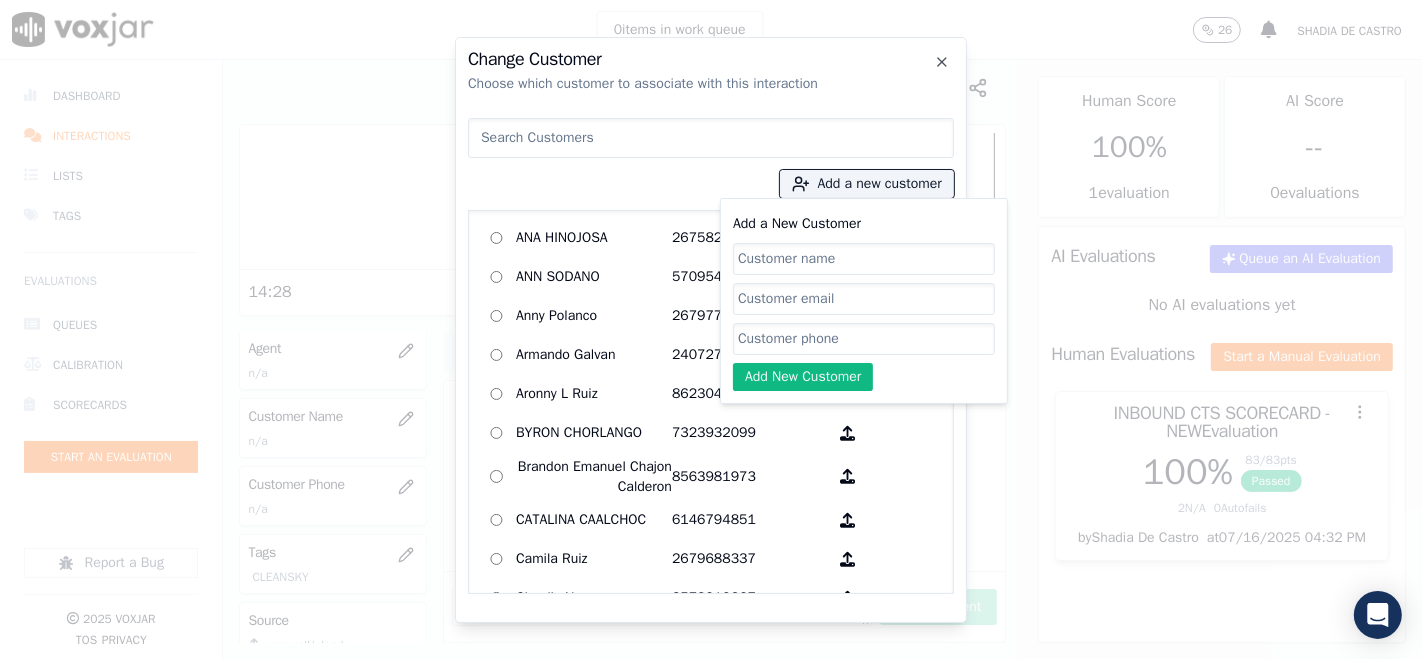 paste on "BEVERLY J COCK" 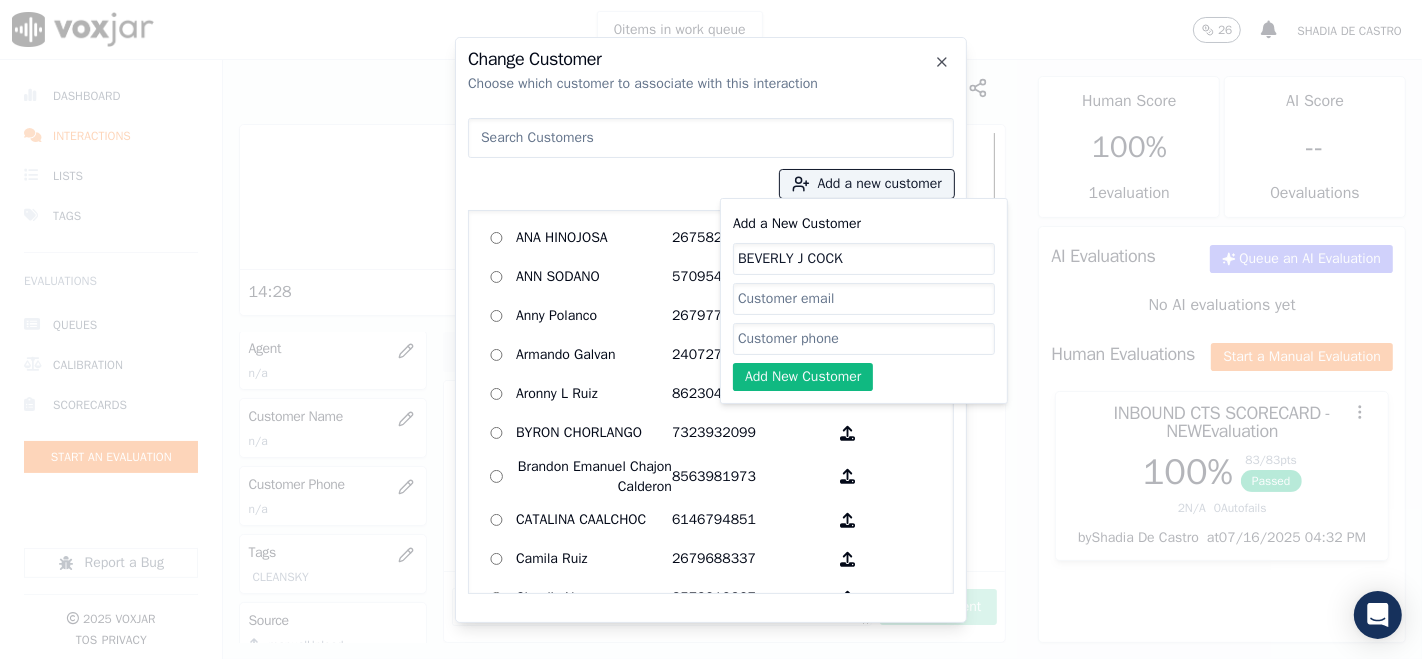 type on "BEVERLY J COCK" 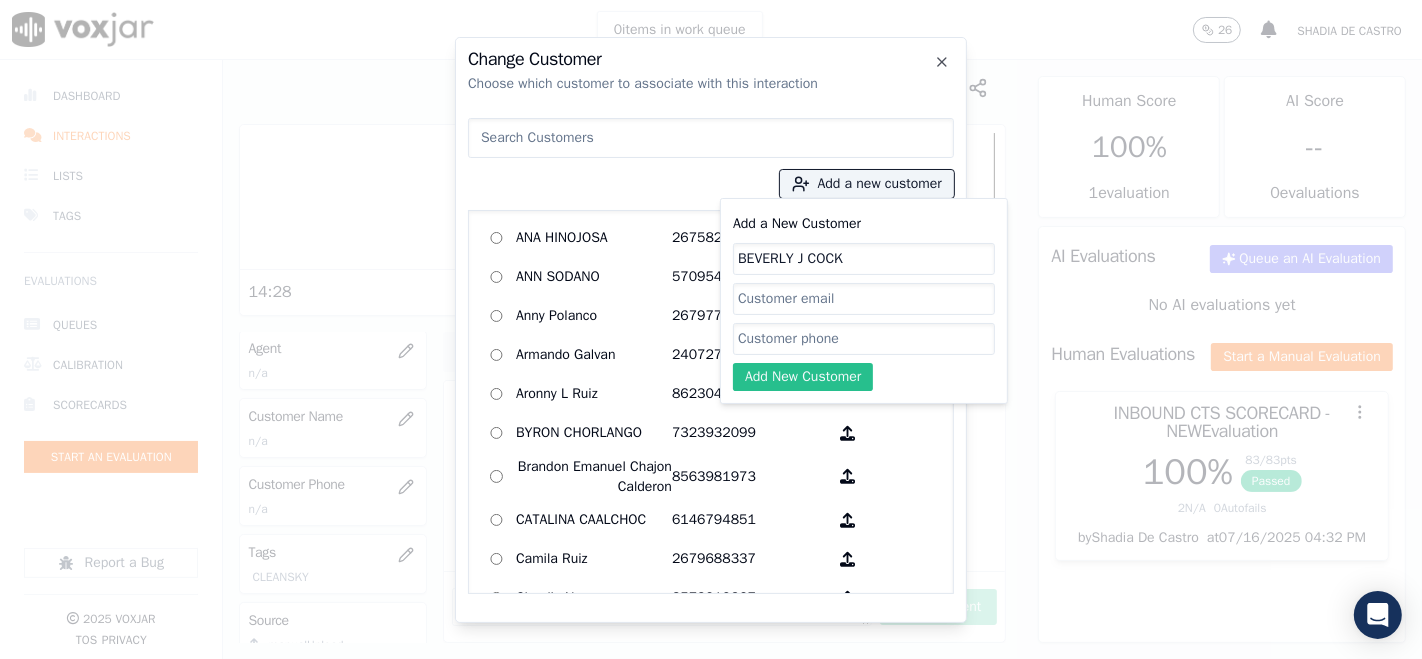 paste on "[PHONE]" 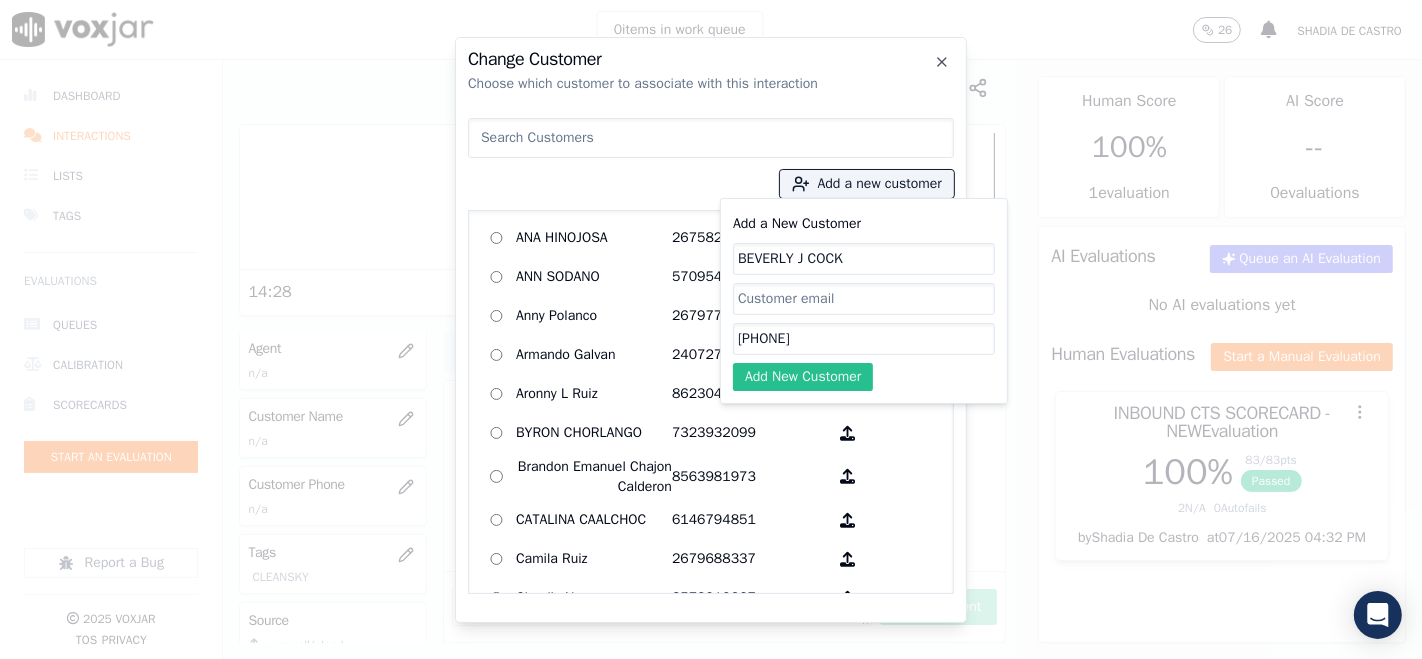 type on "[PHONE]" 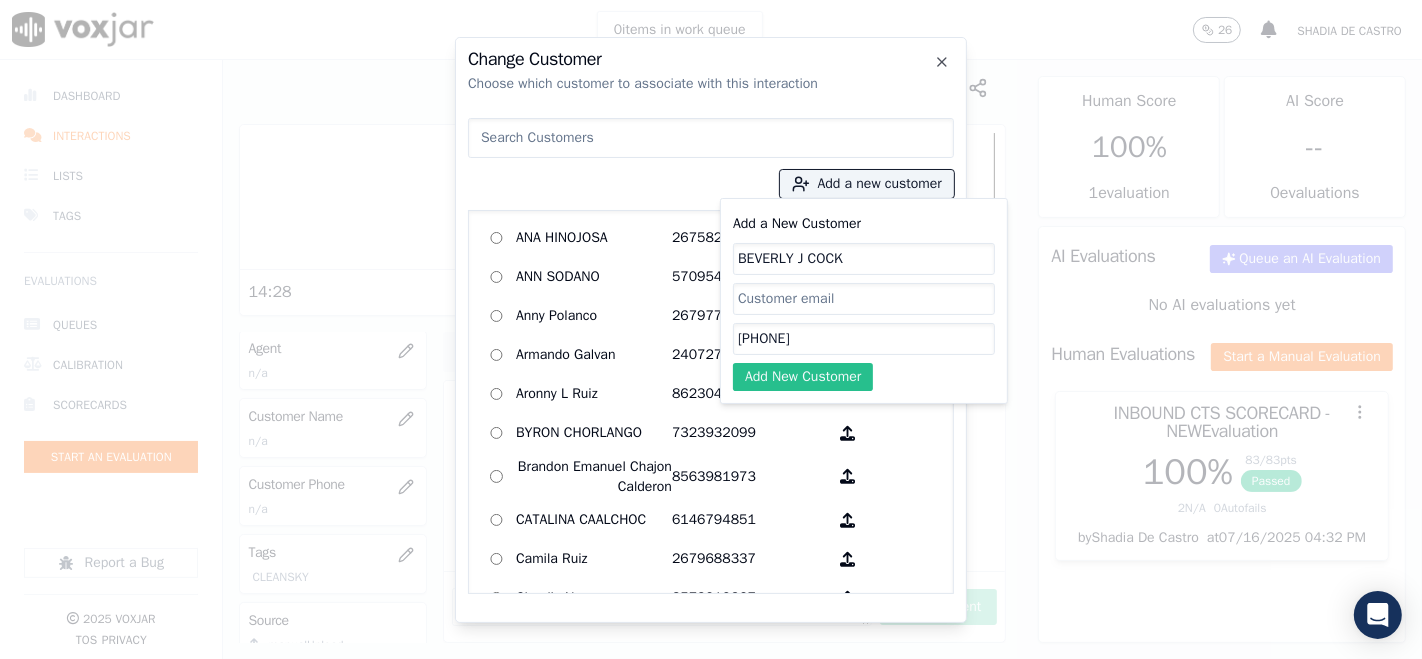 click on "Add New Customer" 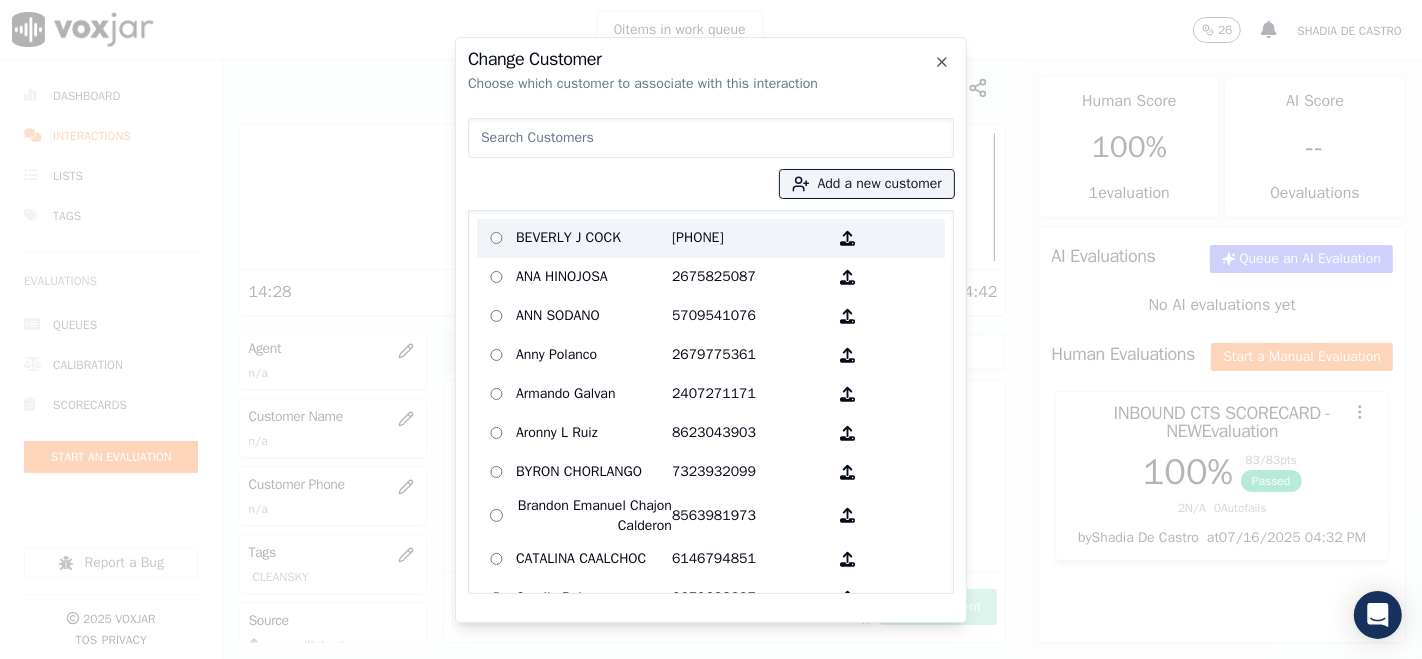 click on "BEVERLY J COCK" at bounding box center [594, 238] 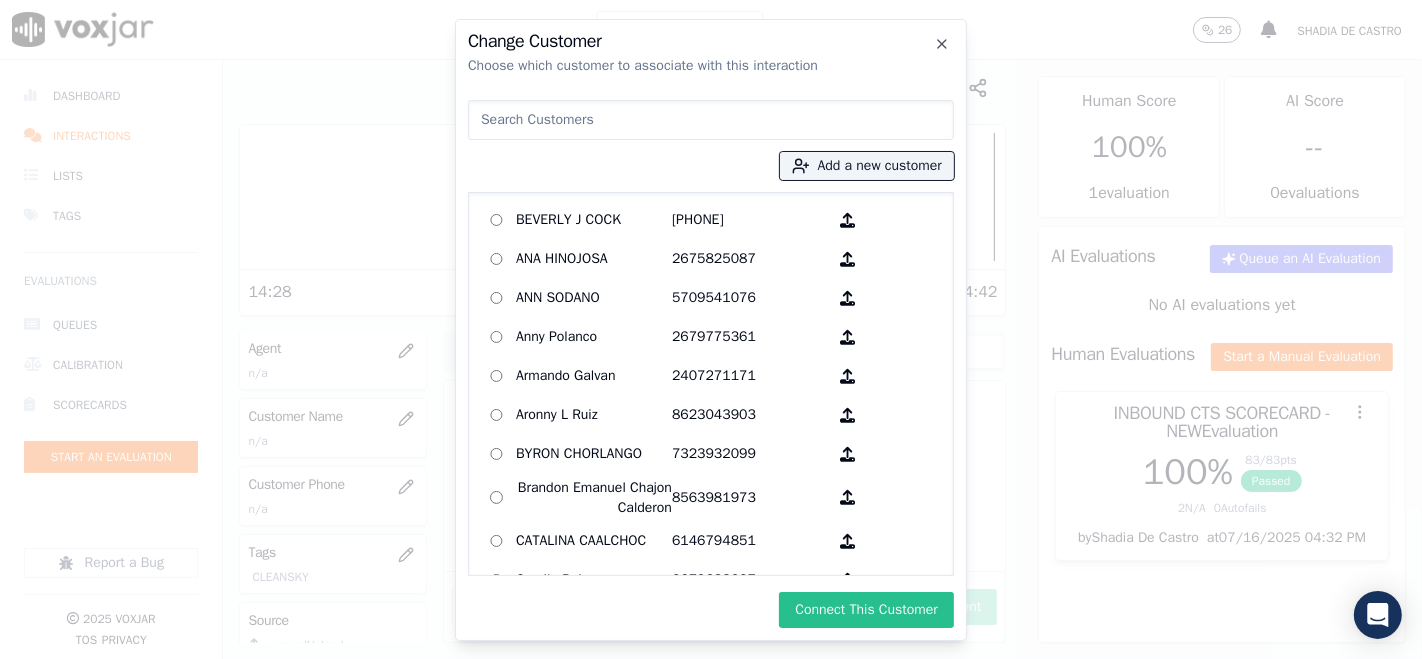 click on "Connect This Customer" at bounding box center [866, 610] 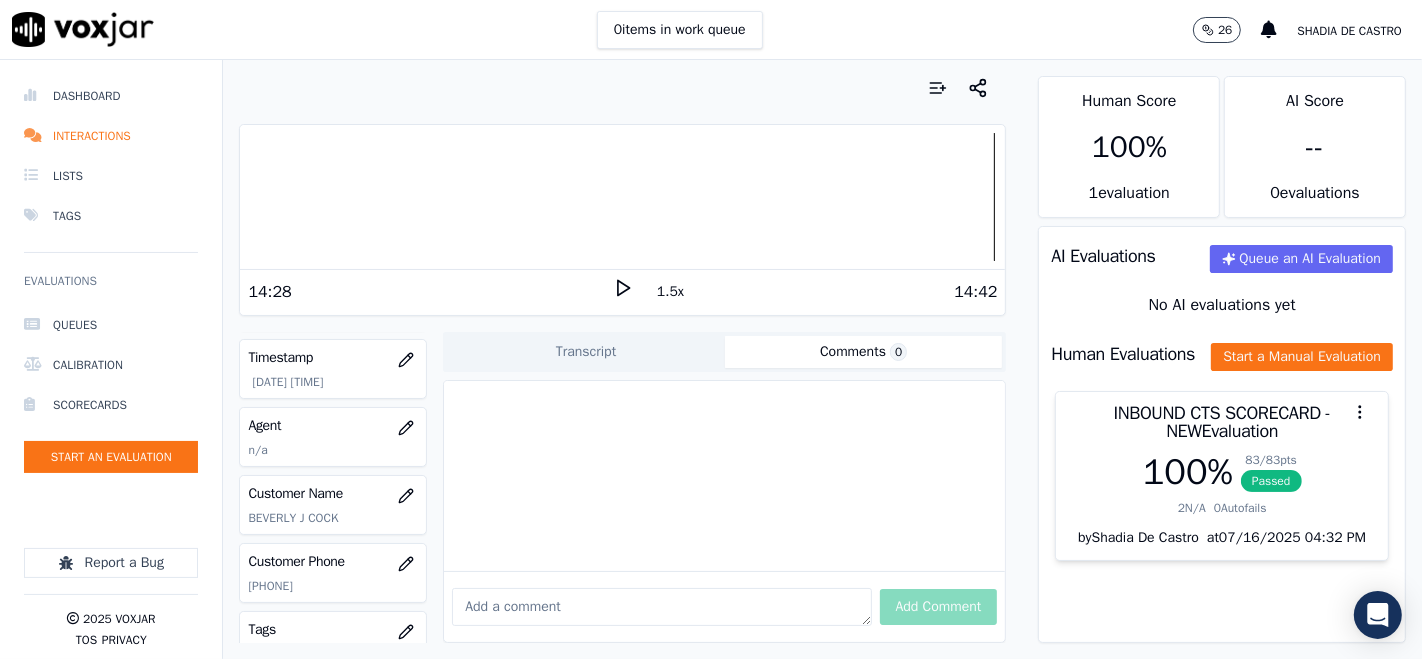 scroll, scrollTop: 111, scrollLeft: 0, axis: vertical 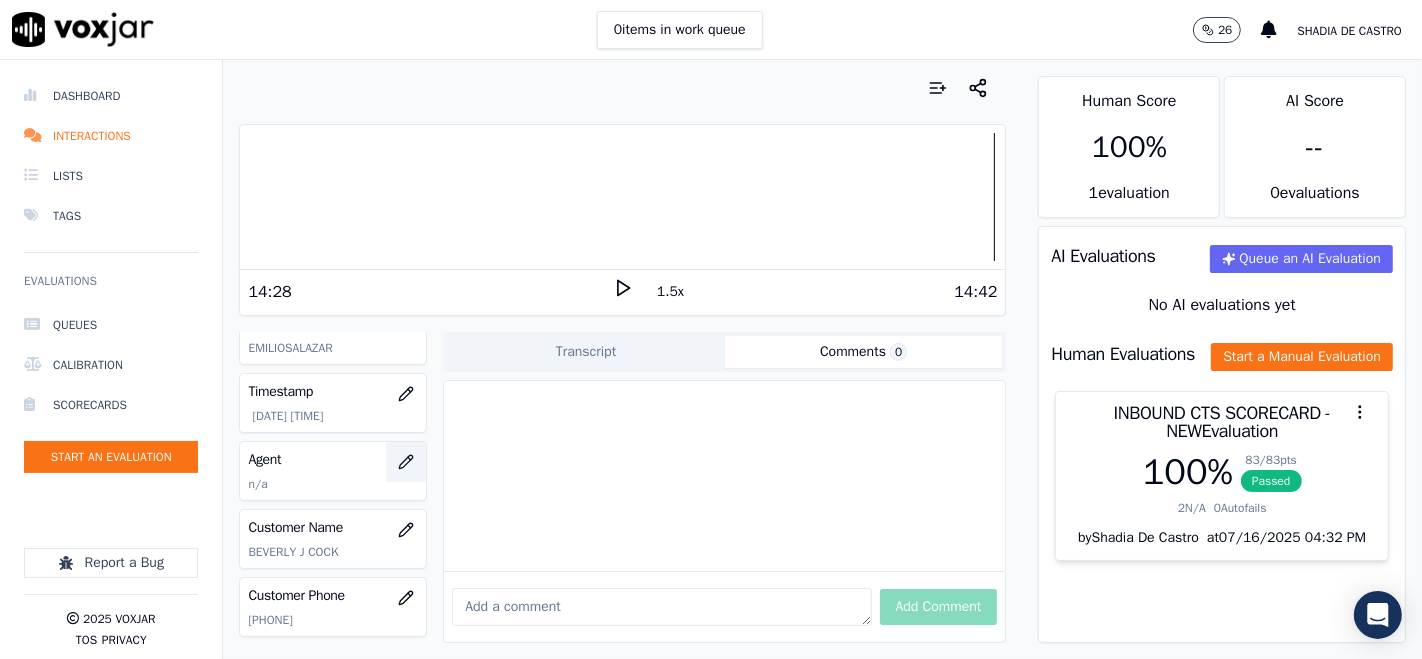 click at bounding box center [406, 462] 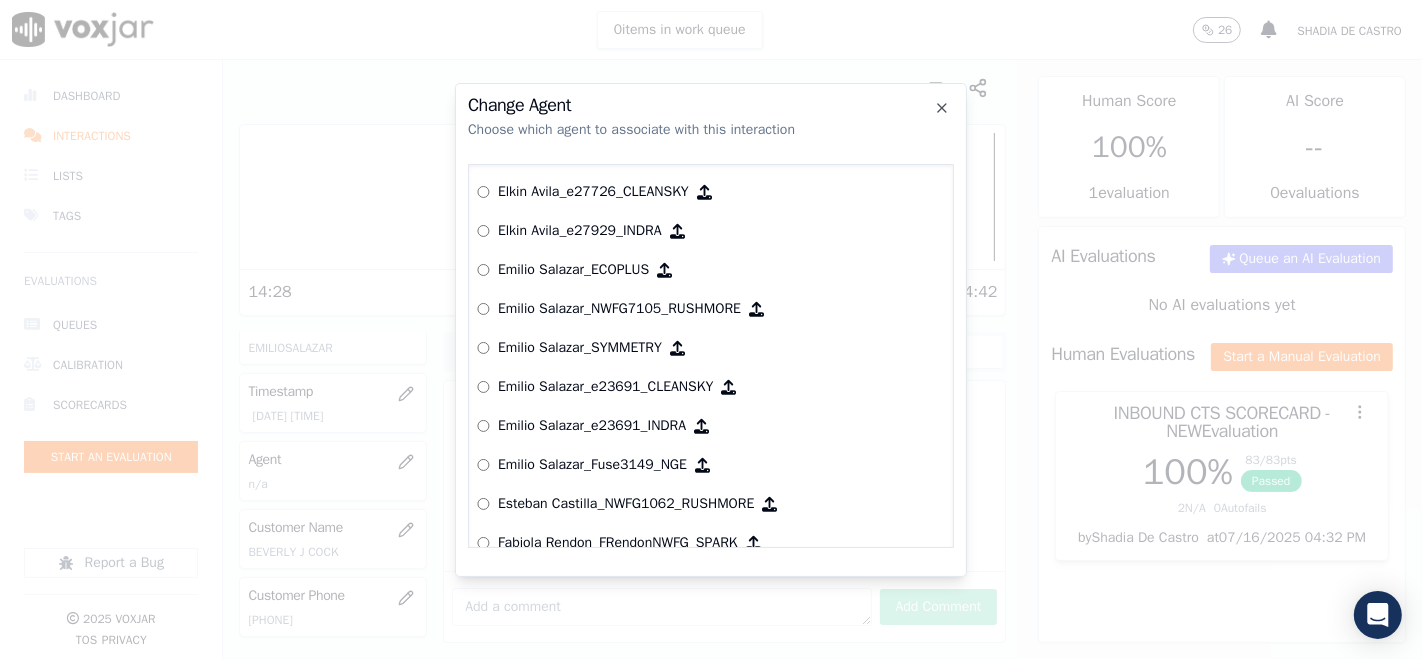 scroll, scrollTop: 2537, scrollLeft: 0, axis: vertical 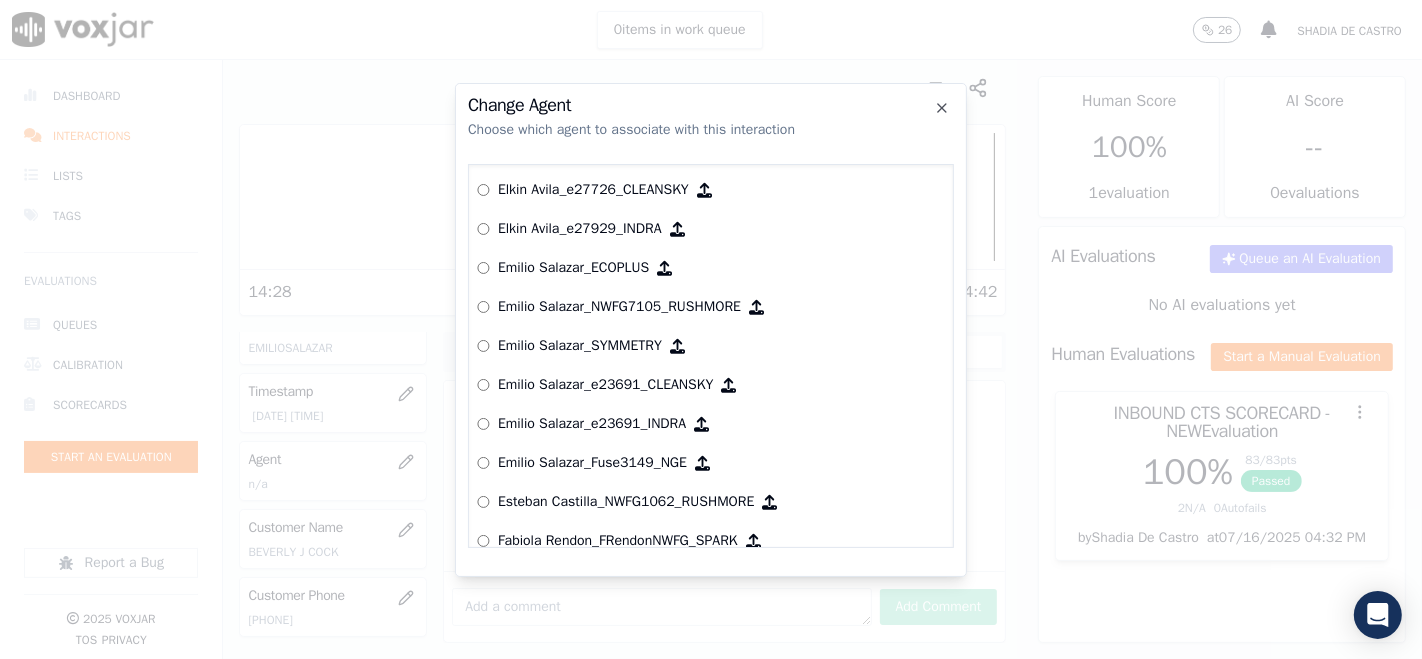 click on "Emilio Salazar_e23691_CLEANSKY" at bounding box center (605, 385) 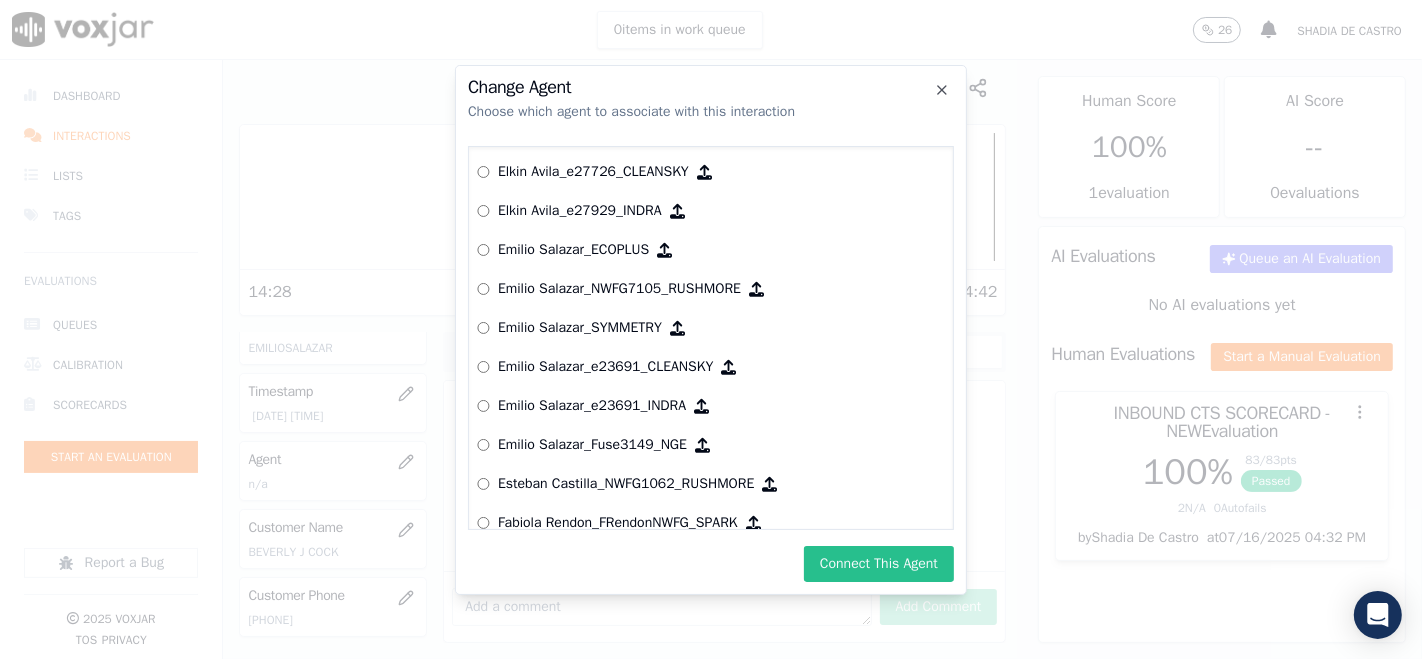 click on "Connect This Agent" at bounding box center [879, 564] 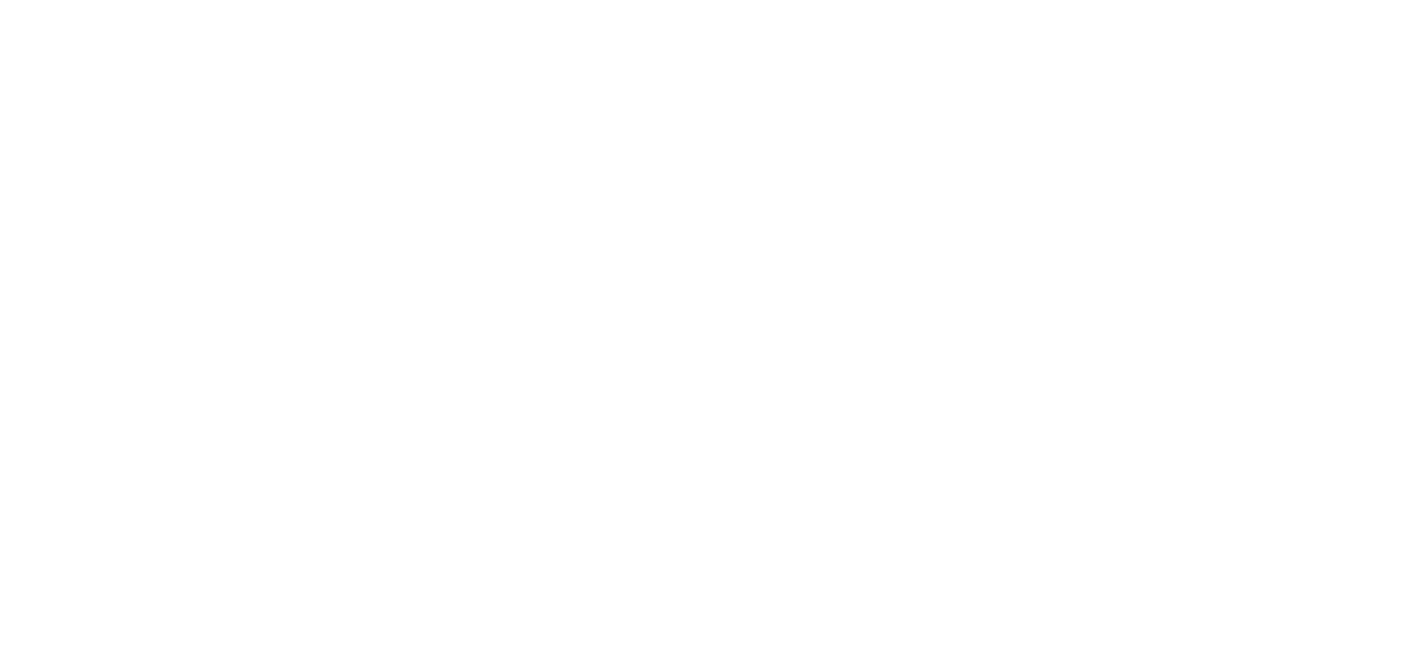 scroll, scrollTop: 0, scrollLeft: 0, axis: both 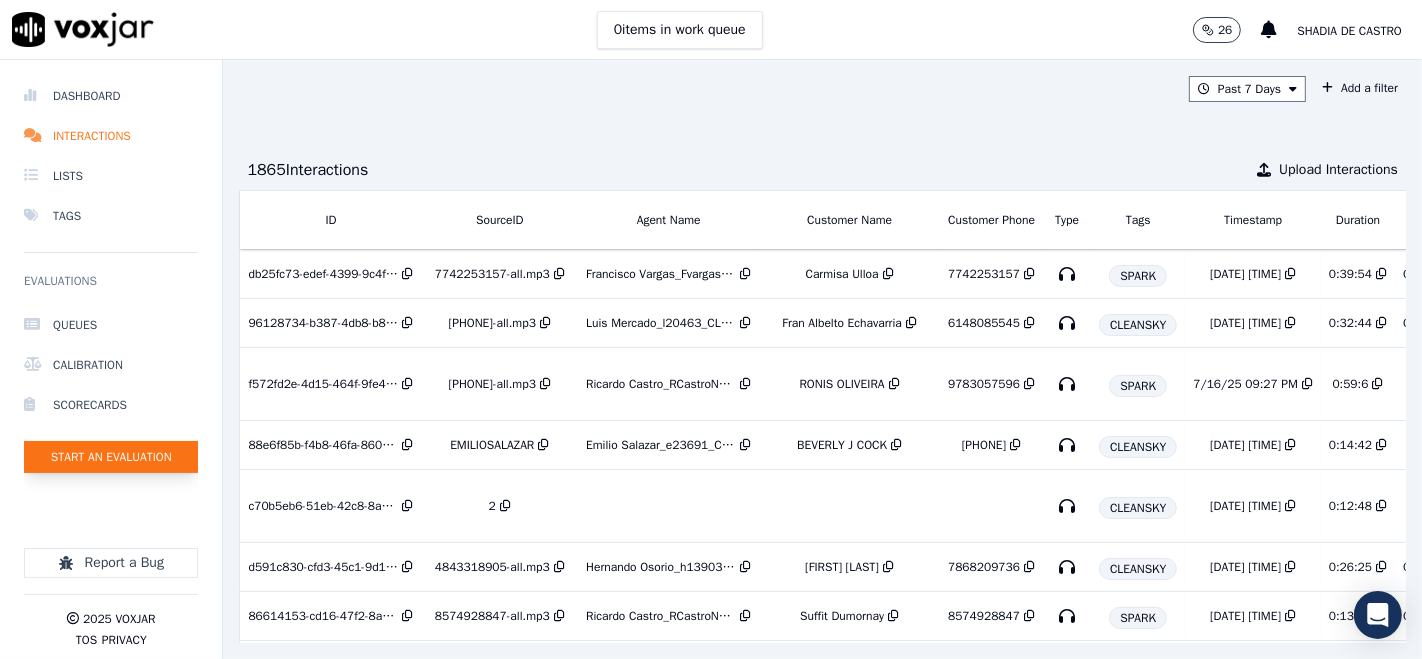 click on "Start an Evaluation" 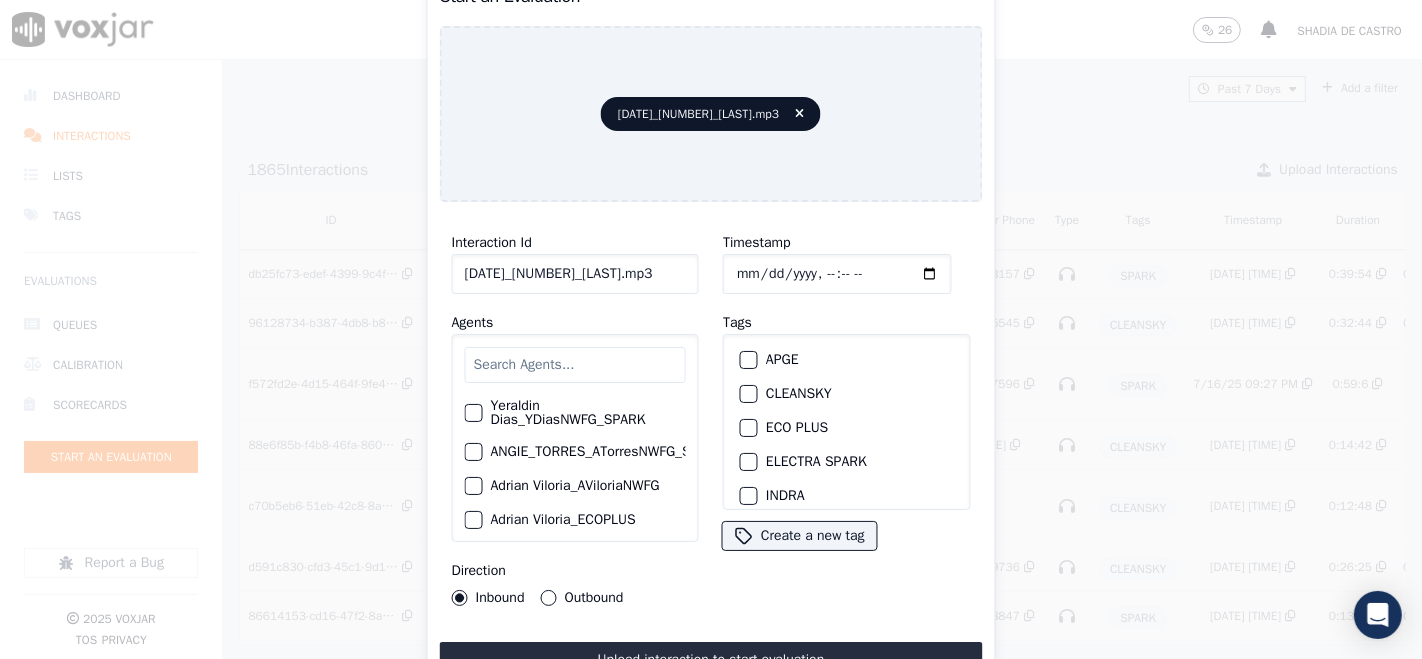 click on "[DATE]_[NUMBER]_[LAST].mp3" 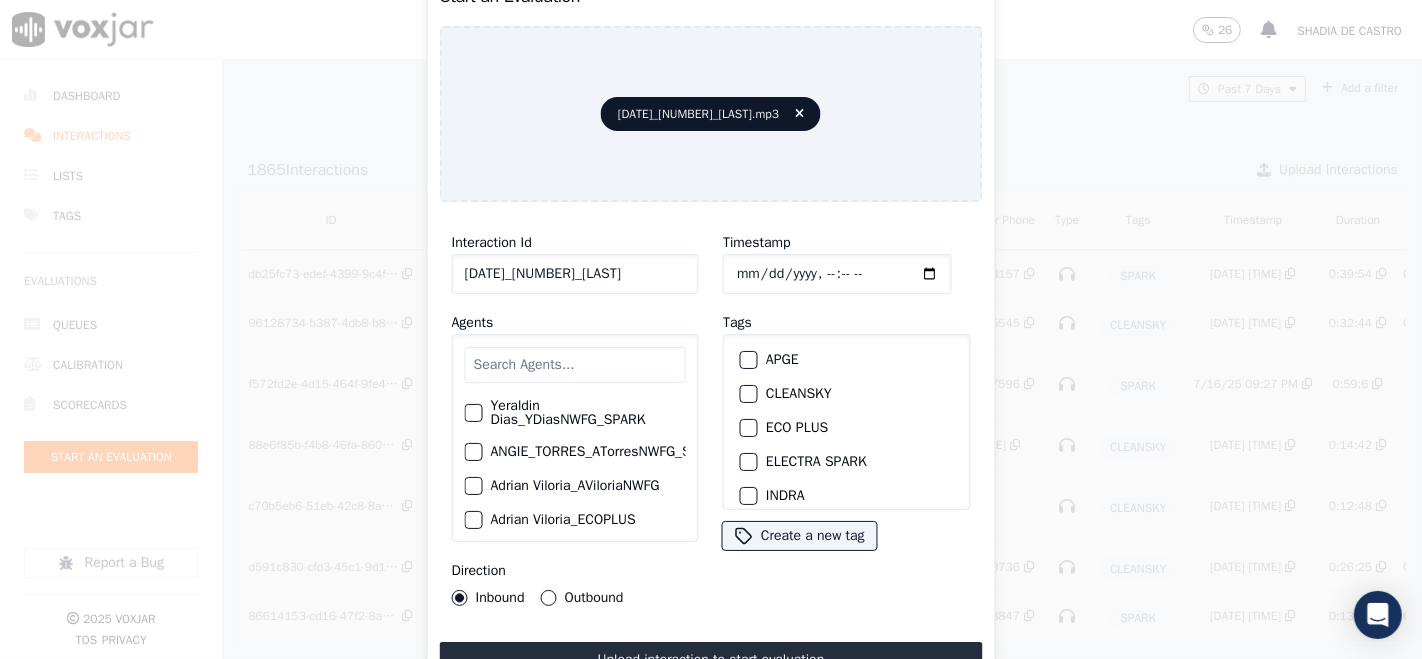 scroll, scrollTop: 0, scrollLeft: 13, axis: horizontal 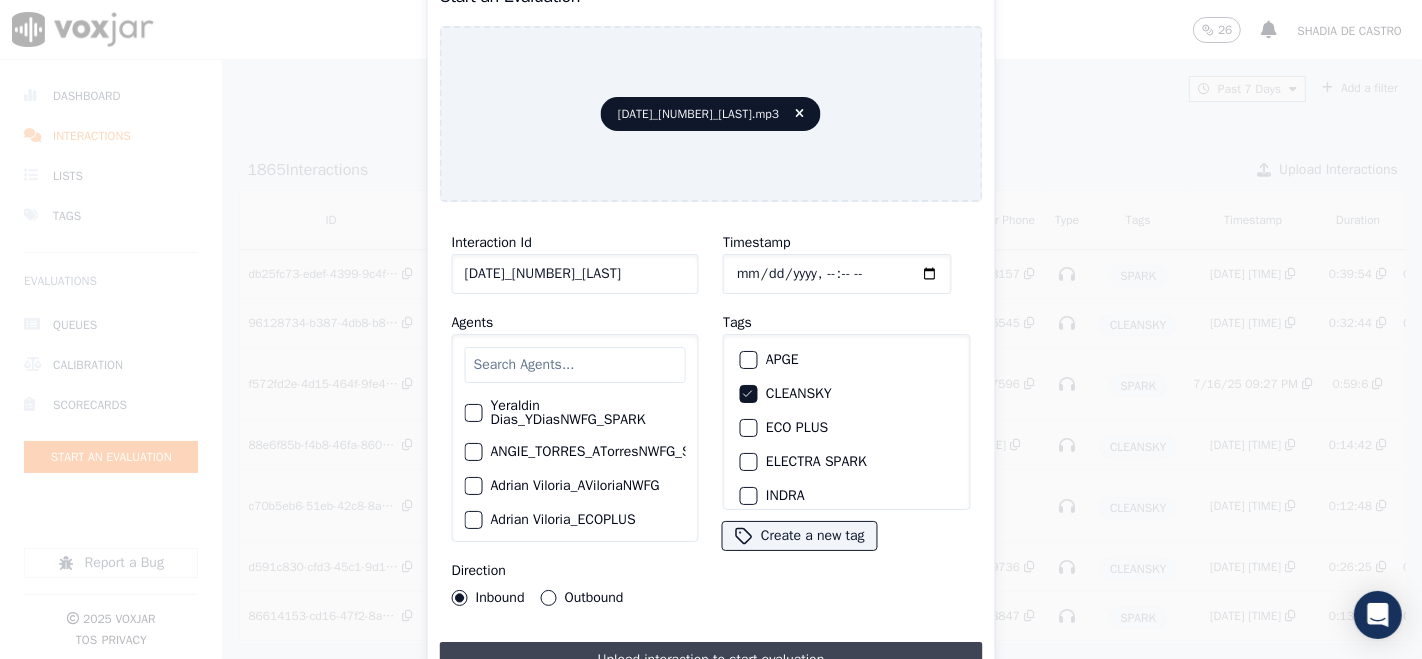 click on "Upload interaction to start evaluation" at bounding box center [711, 660] 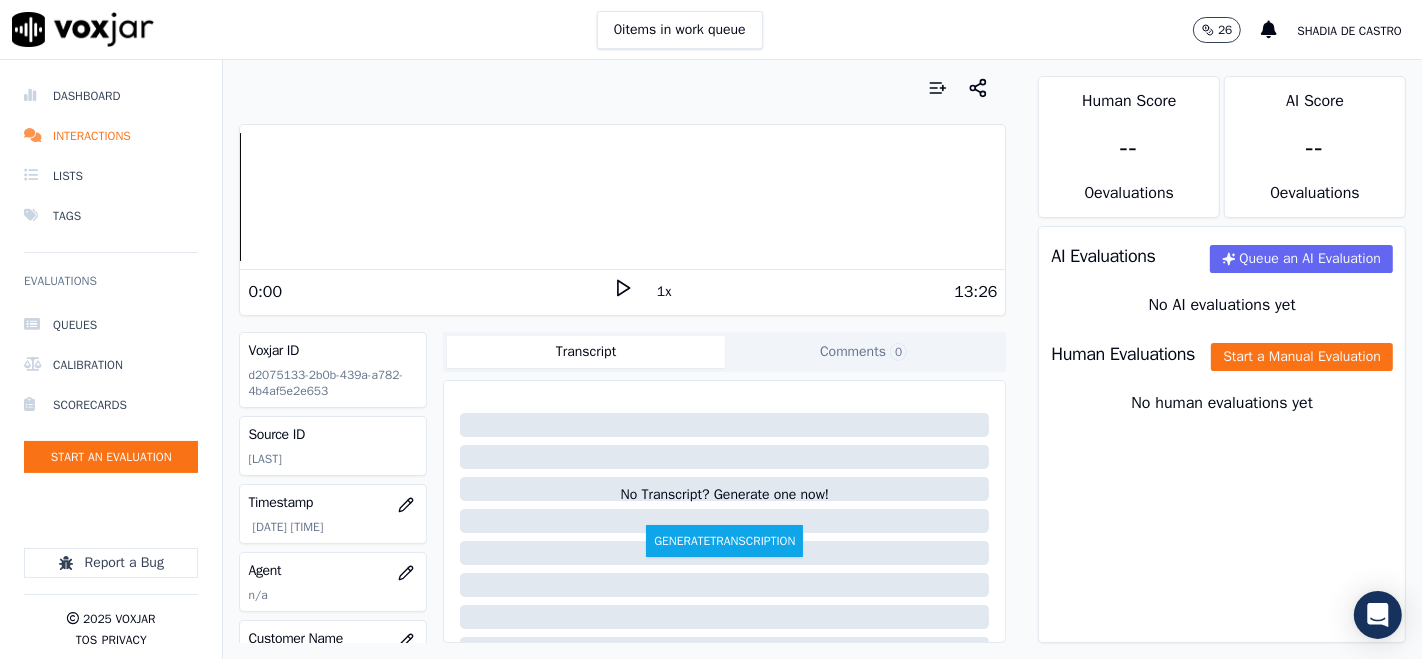 click 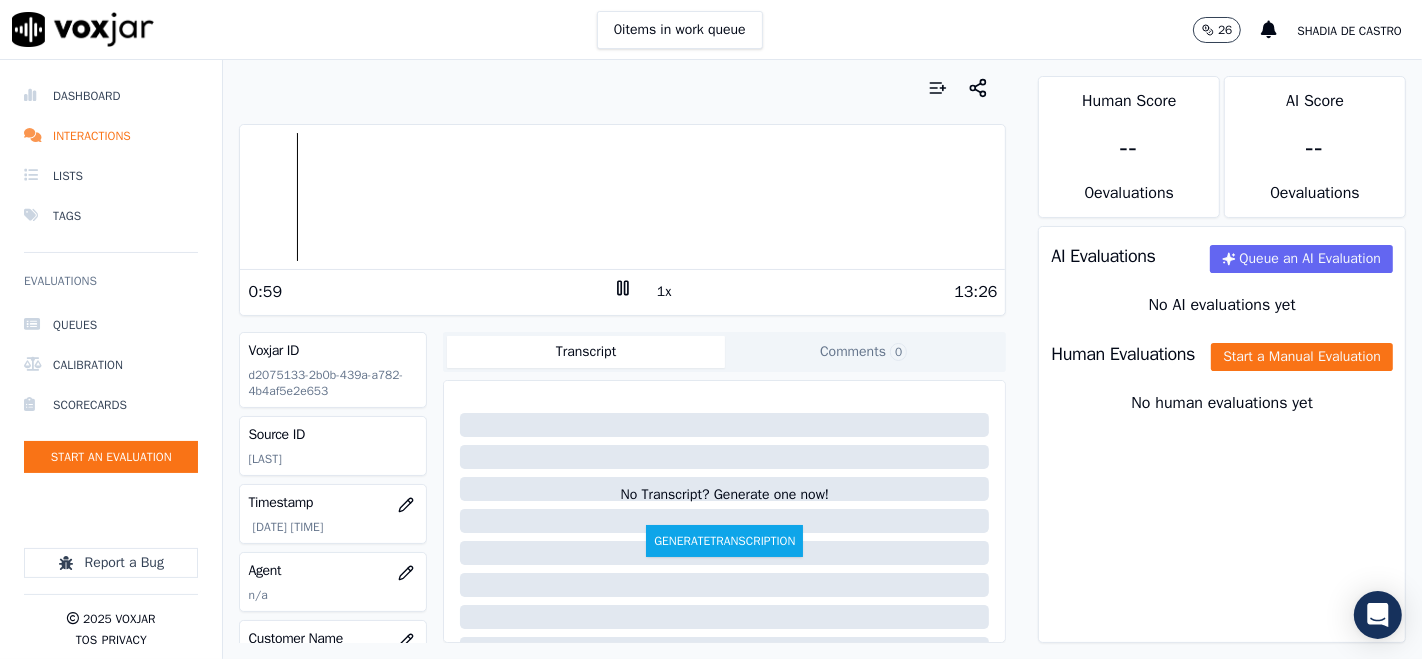 drag, startPoint x: 599, startPoint y: 281, endPoint x: 603, endPoint y: 298, distance: 17.464249 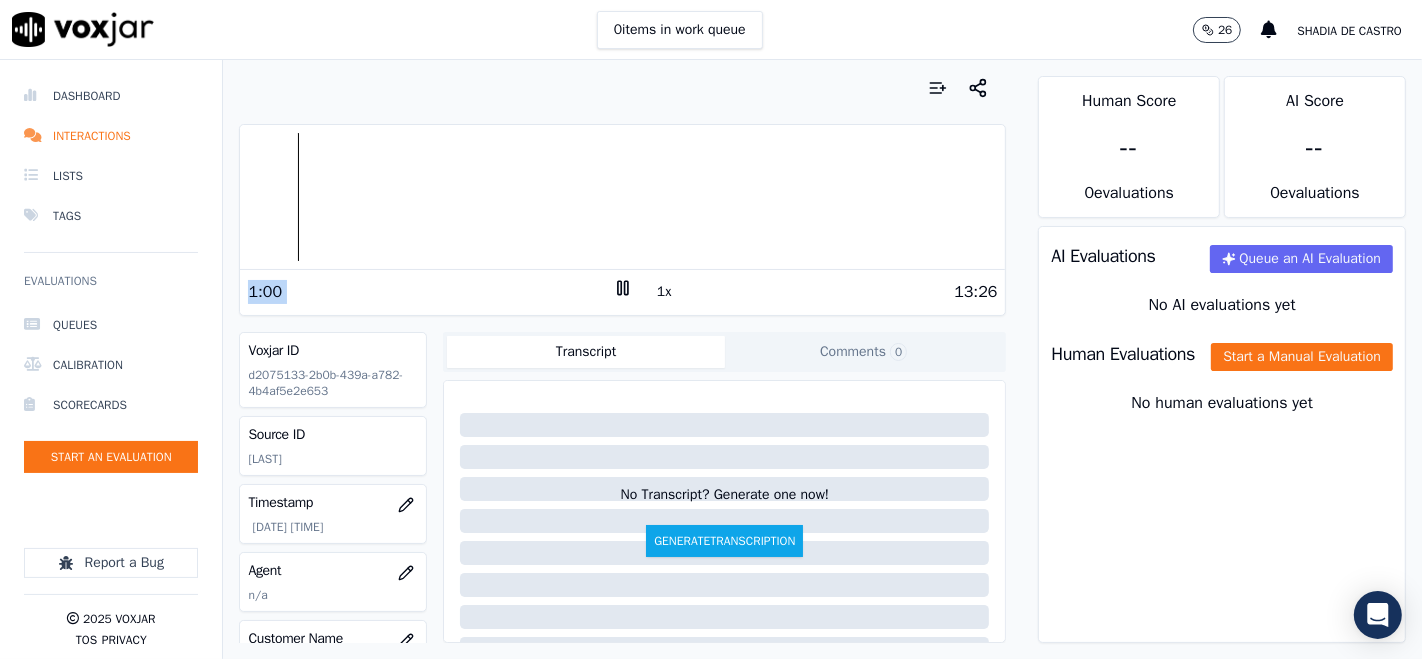 click 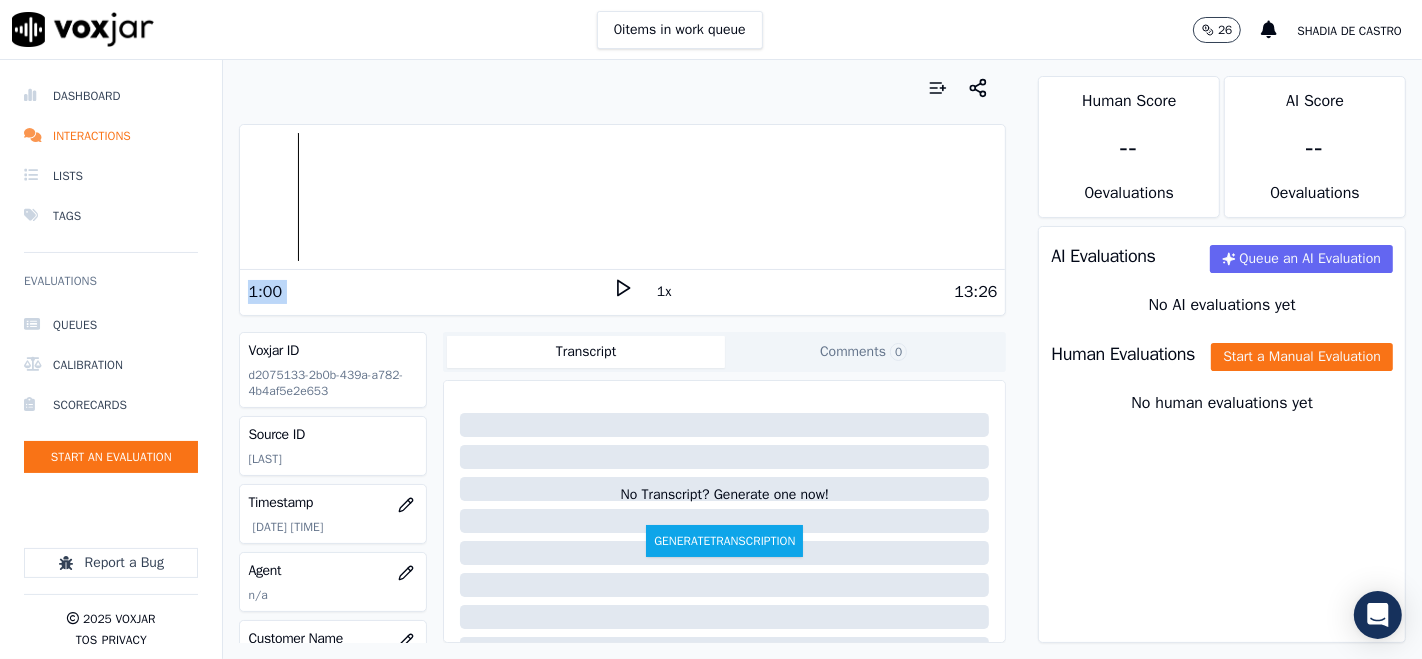 click 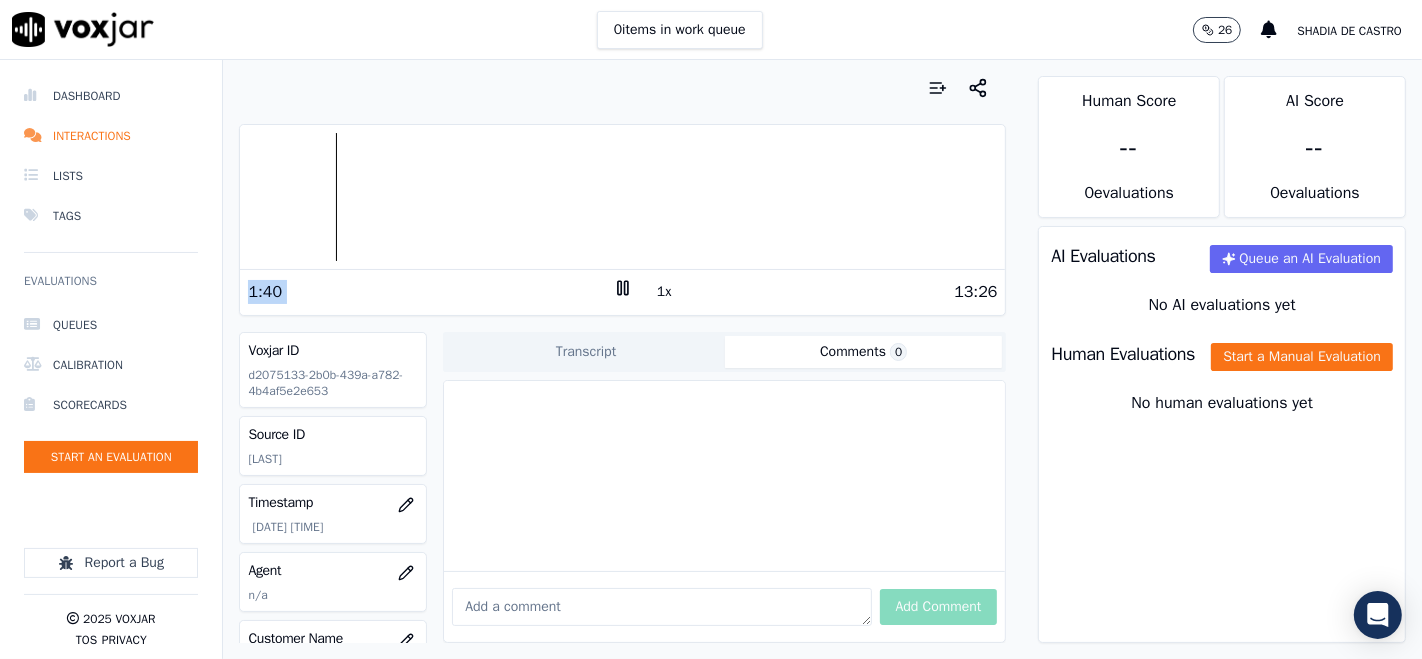 click on "Comments  0" 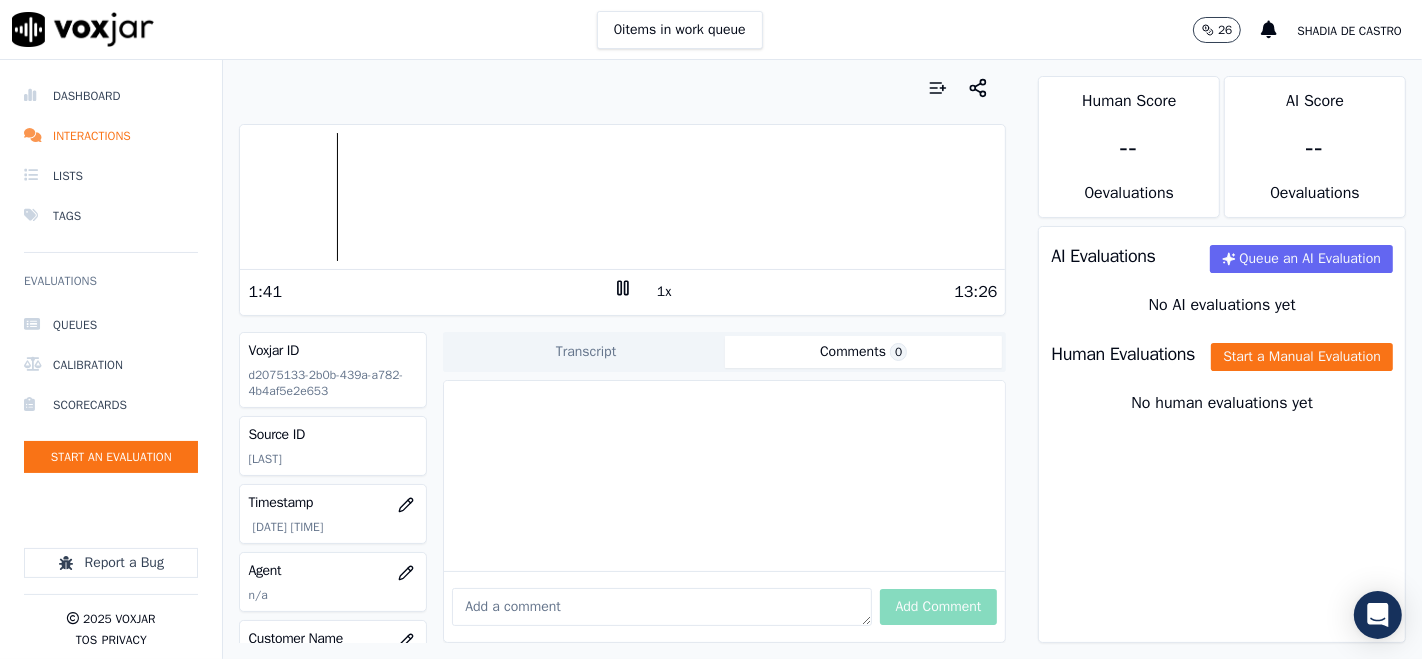 click at bounding box center [661, 607] 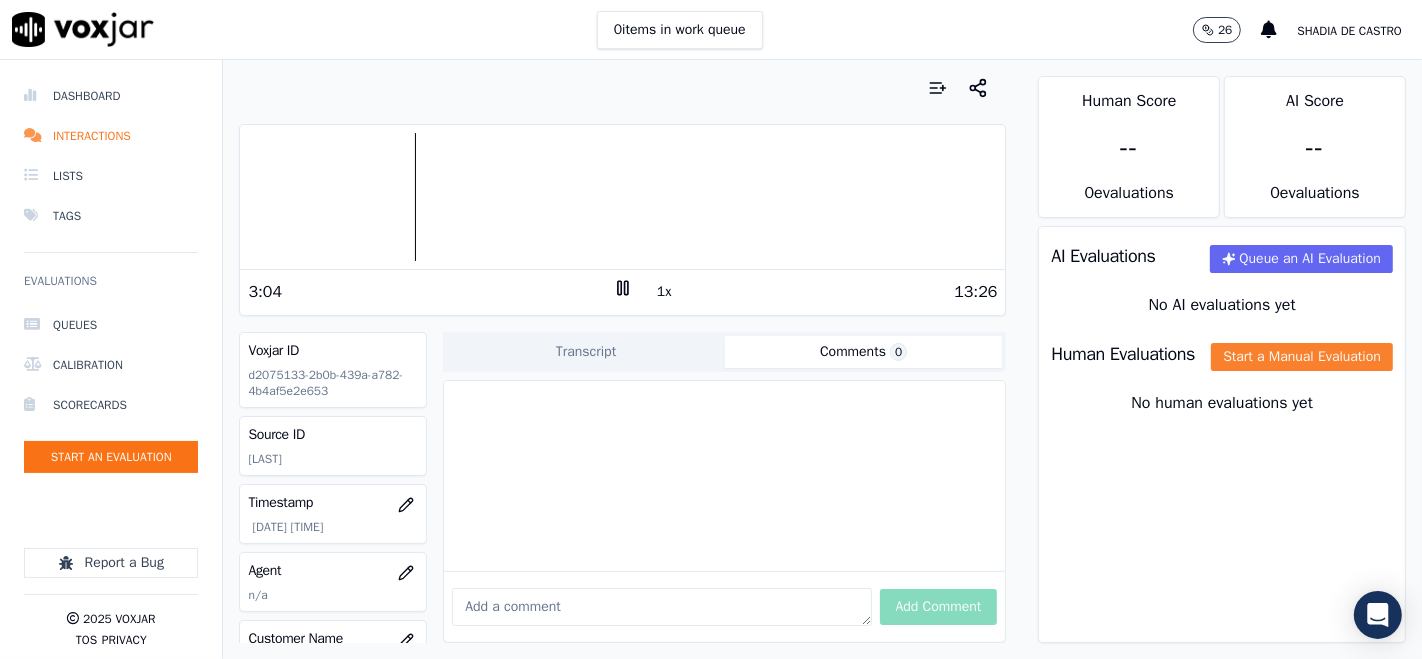 click on "Start a Manual Evaluation" 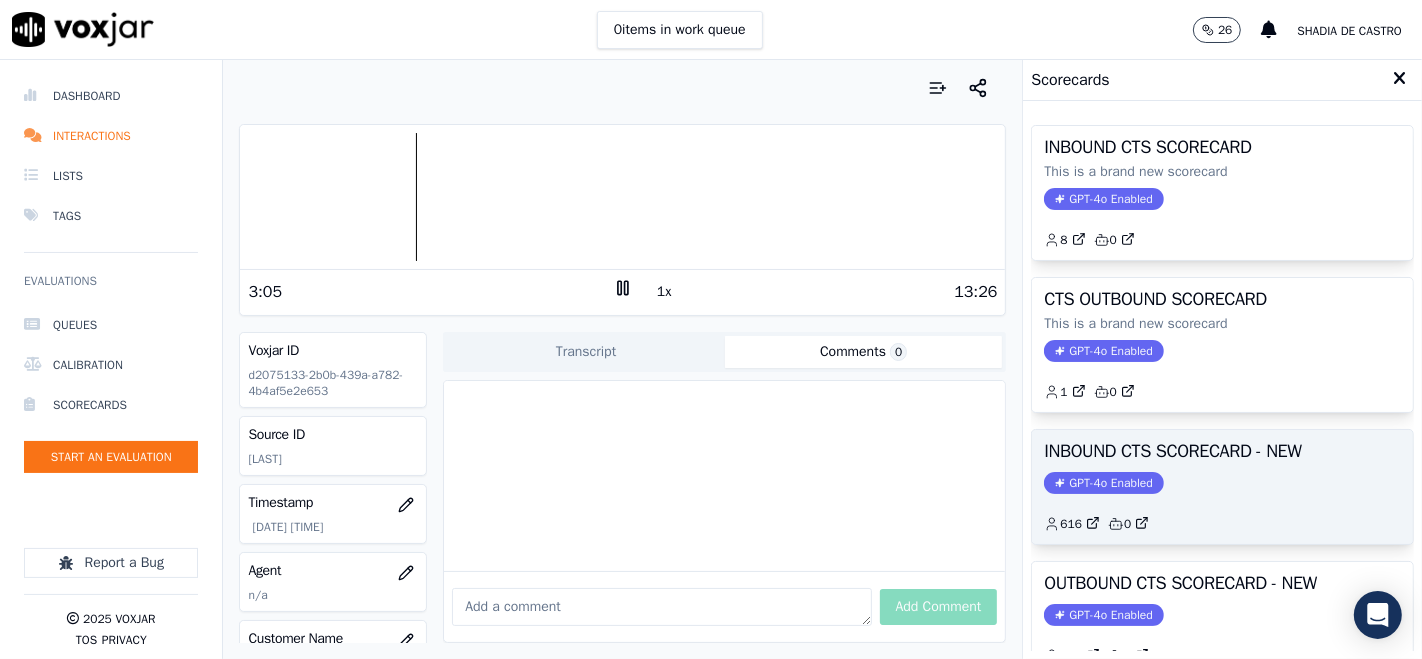 click on "GPT-4o Enabled" 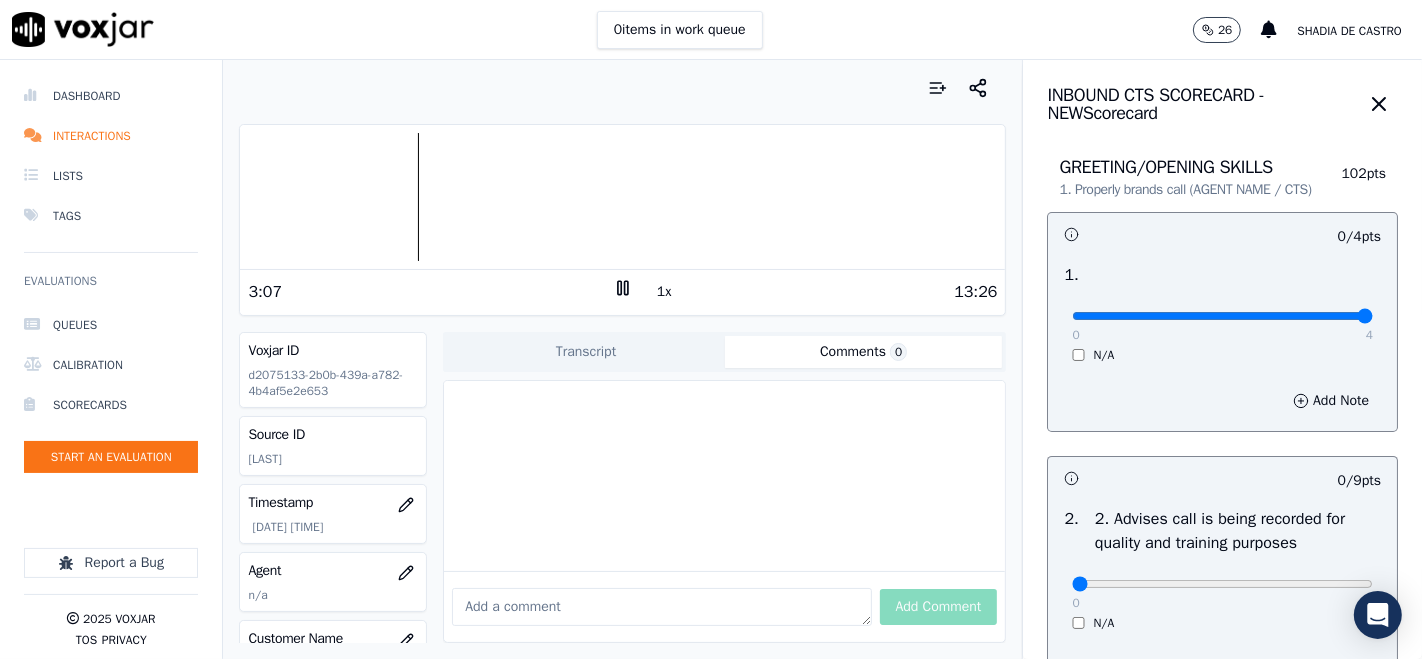 type on "4" 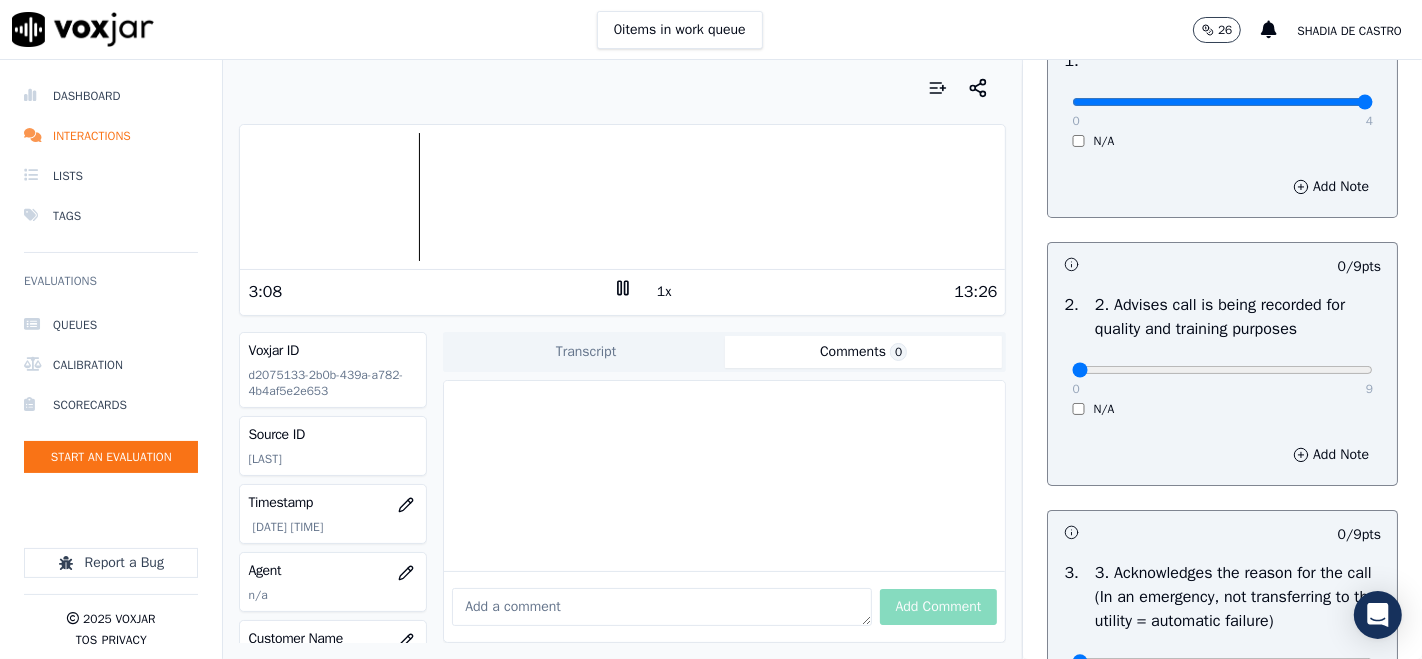 scroll, scrollTop: 222, scrollLeft: 0, axis: vertical 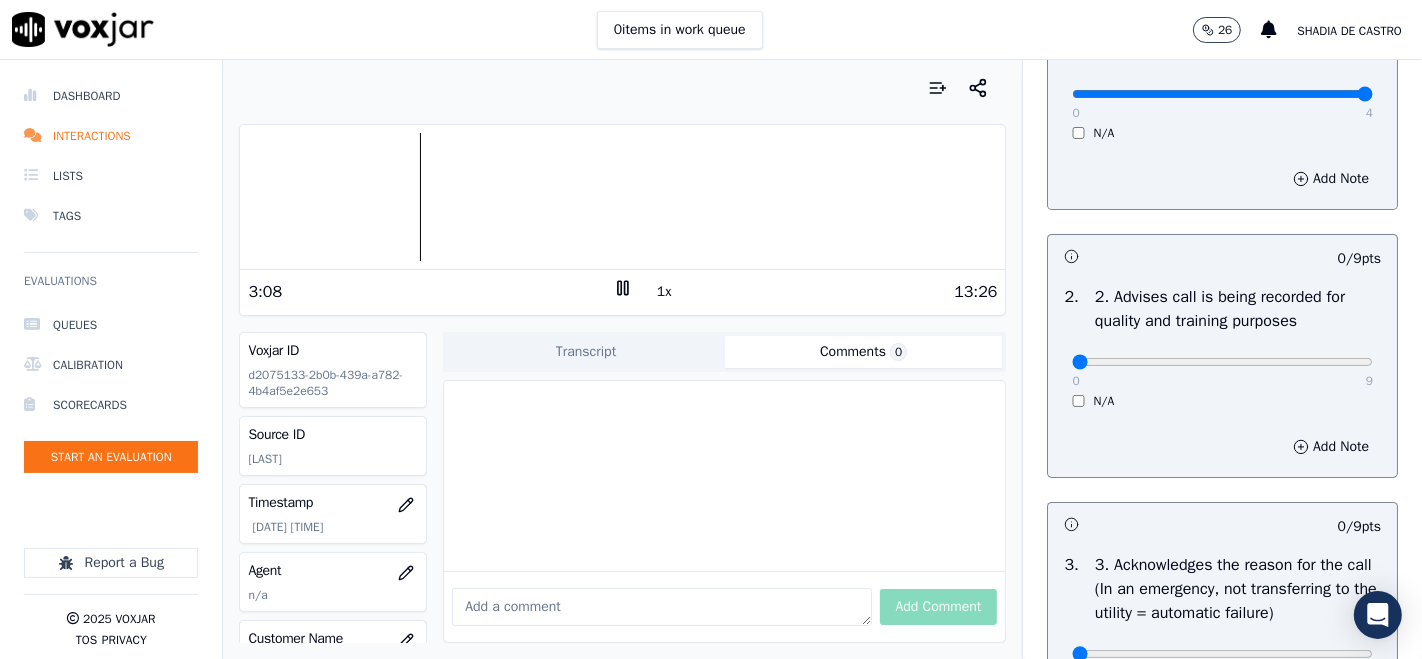 click on "0   9" at bounding box center [1222, 361] 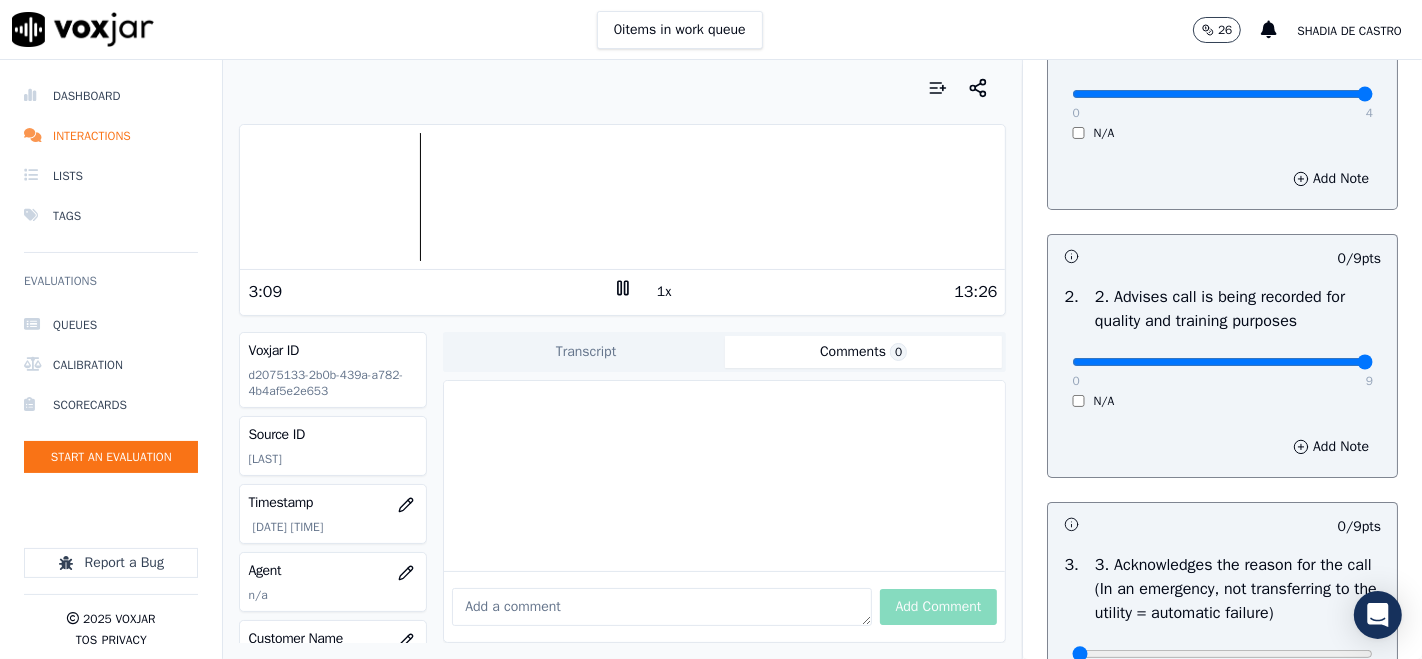 type on "9" 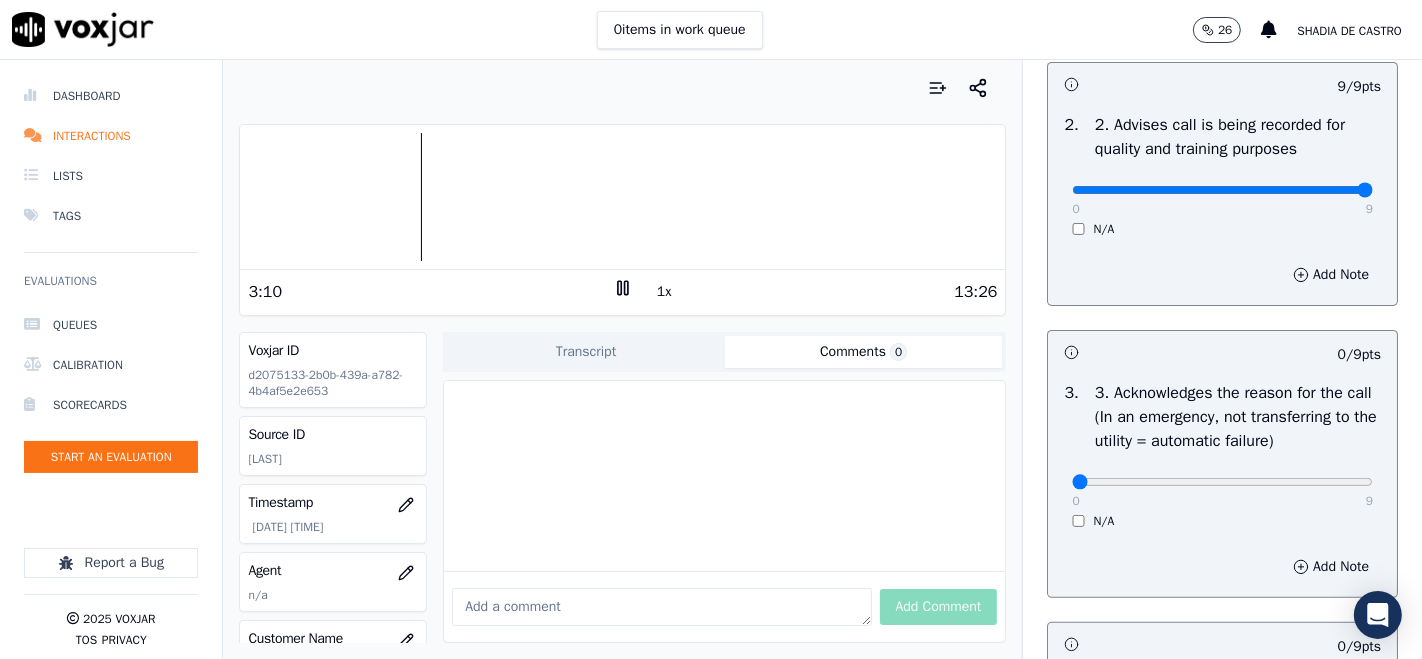 scroll, scrollTop: 555, scrollLeft: 0, axis: vertical 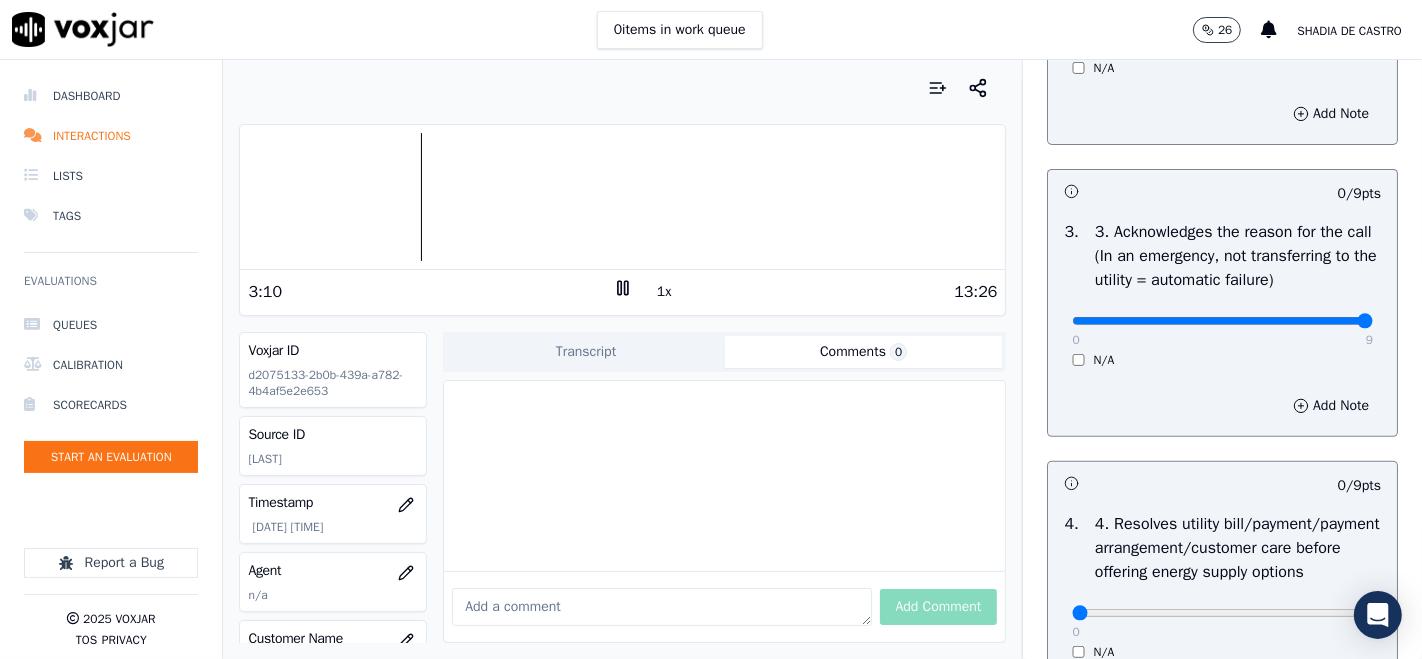 type on "9" 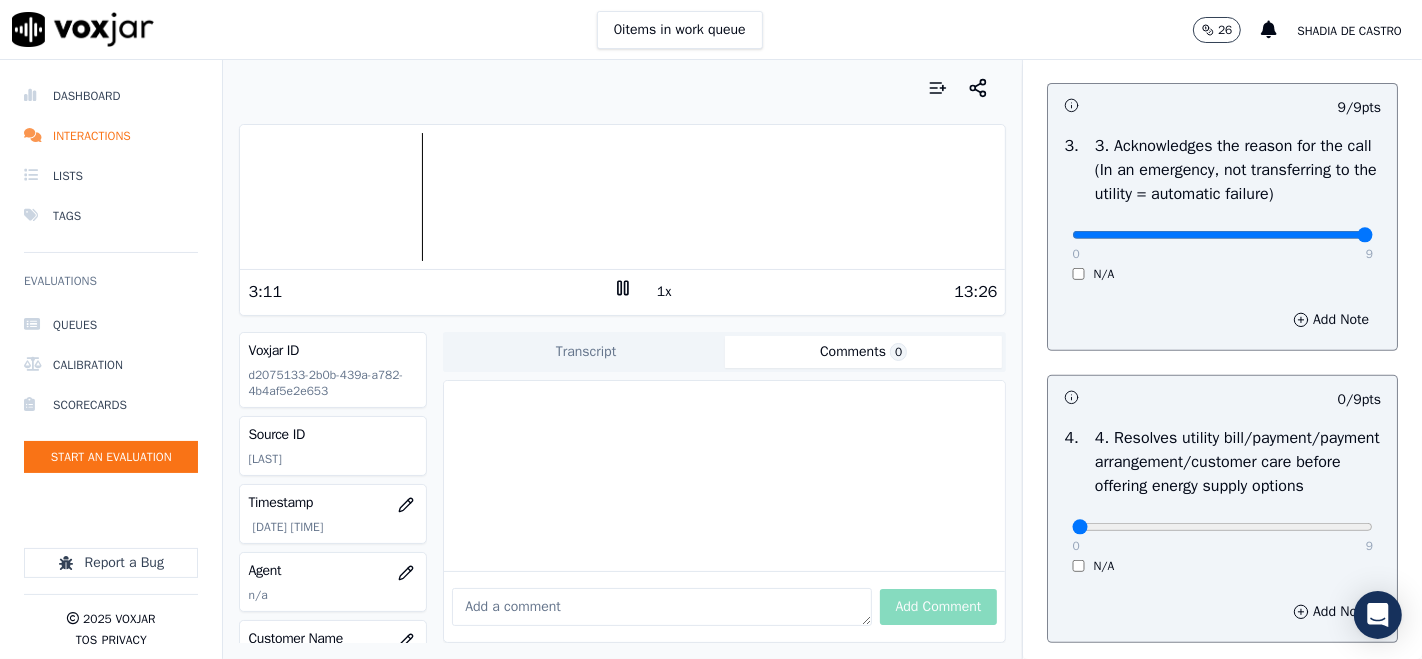 scroll, scrollTop: 777, scrollLeft: 0, axis: vertical 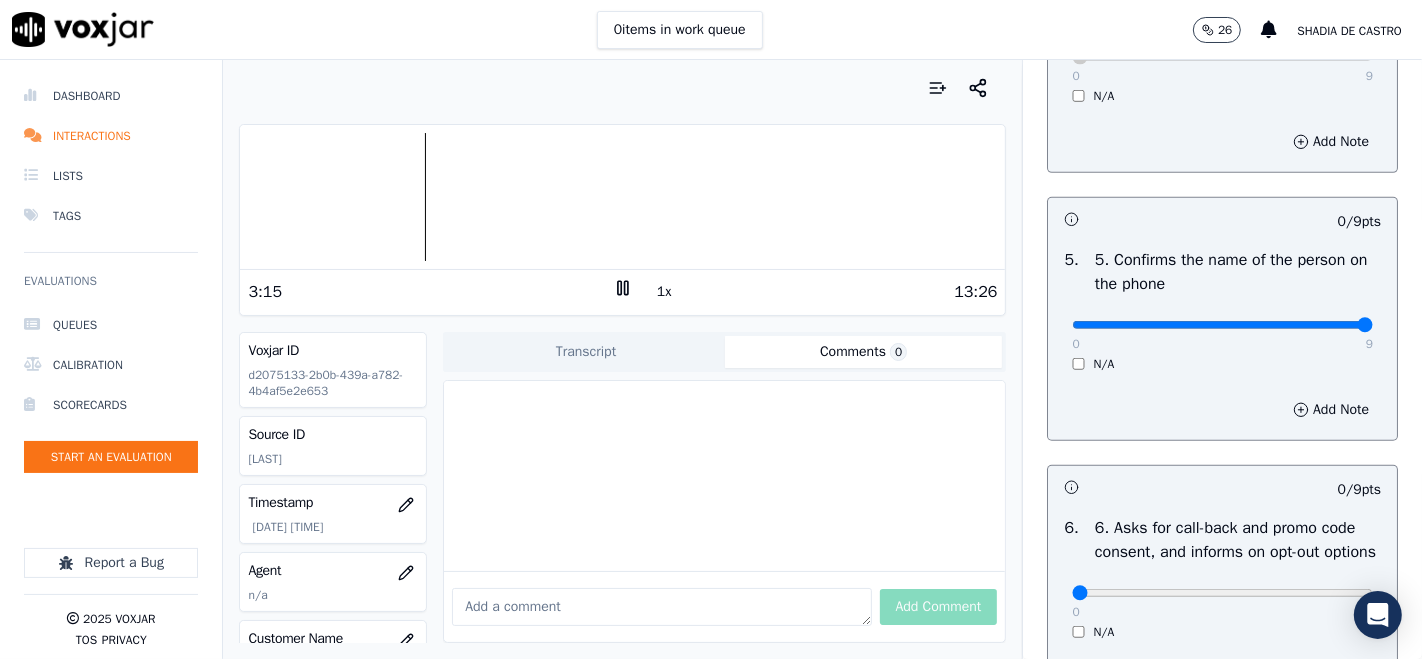 type on "9" 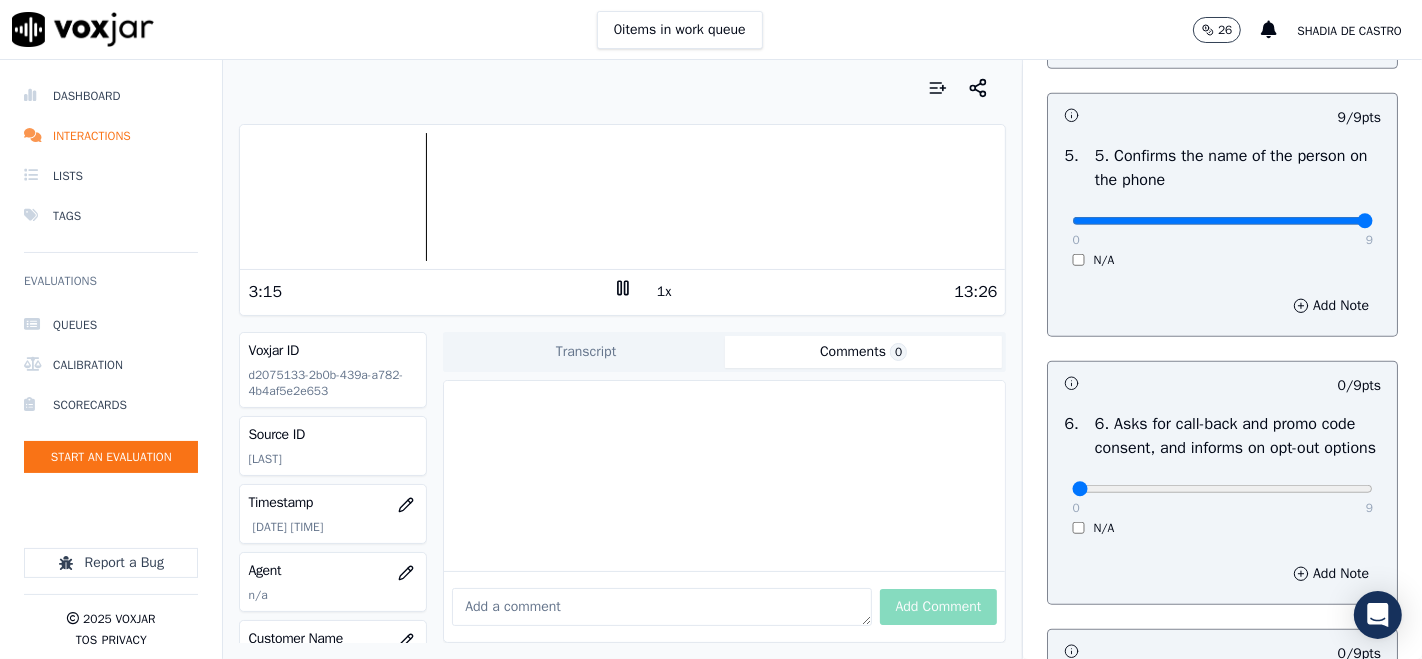 scroll, scrollTop: 1333, scrollLeft: 0, axis: vertical 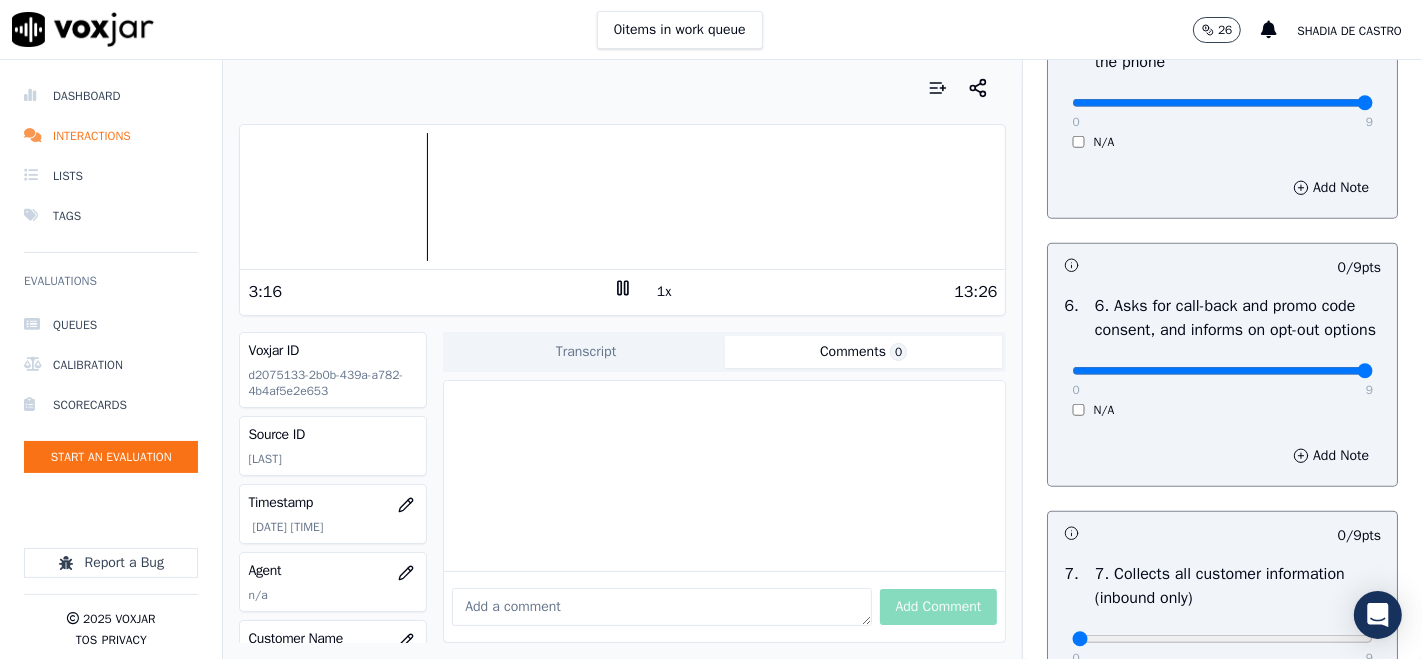 type on "9" 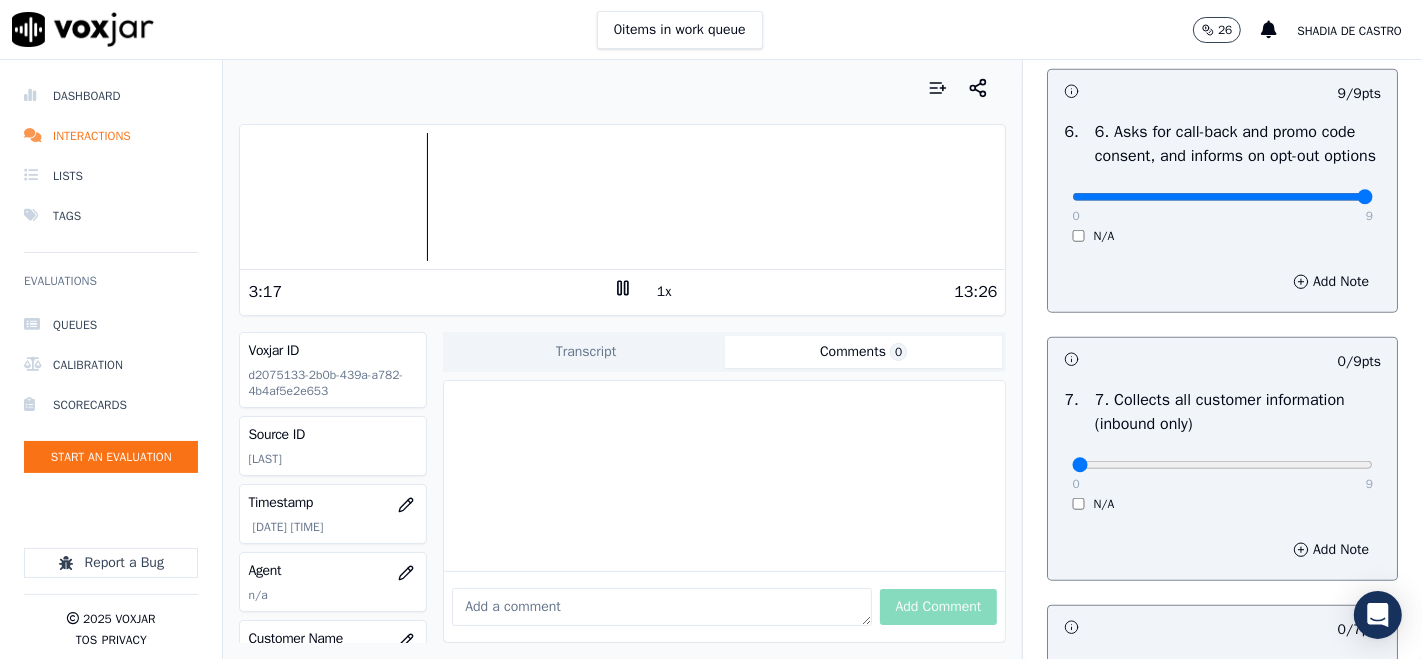 scroll, scrollTop: 1666, scrollLeft: 0, axis: vertical 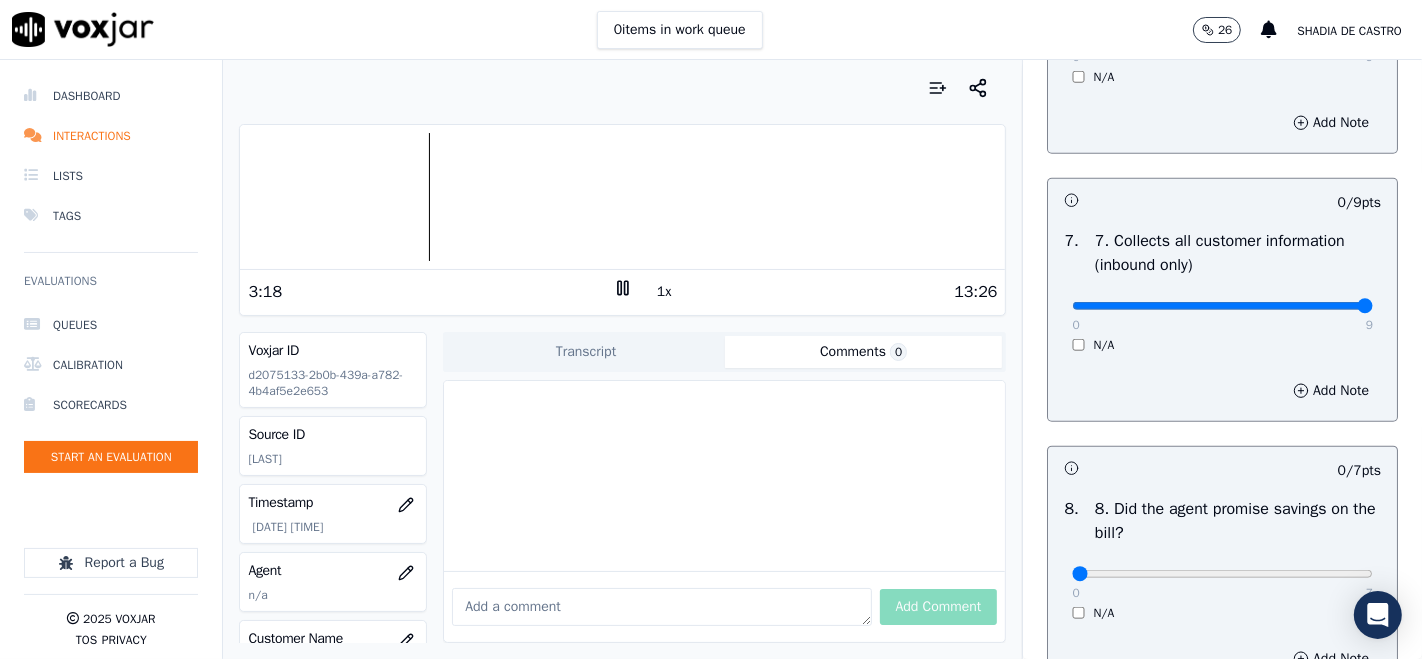 type on "9" 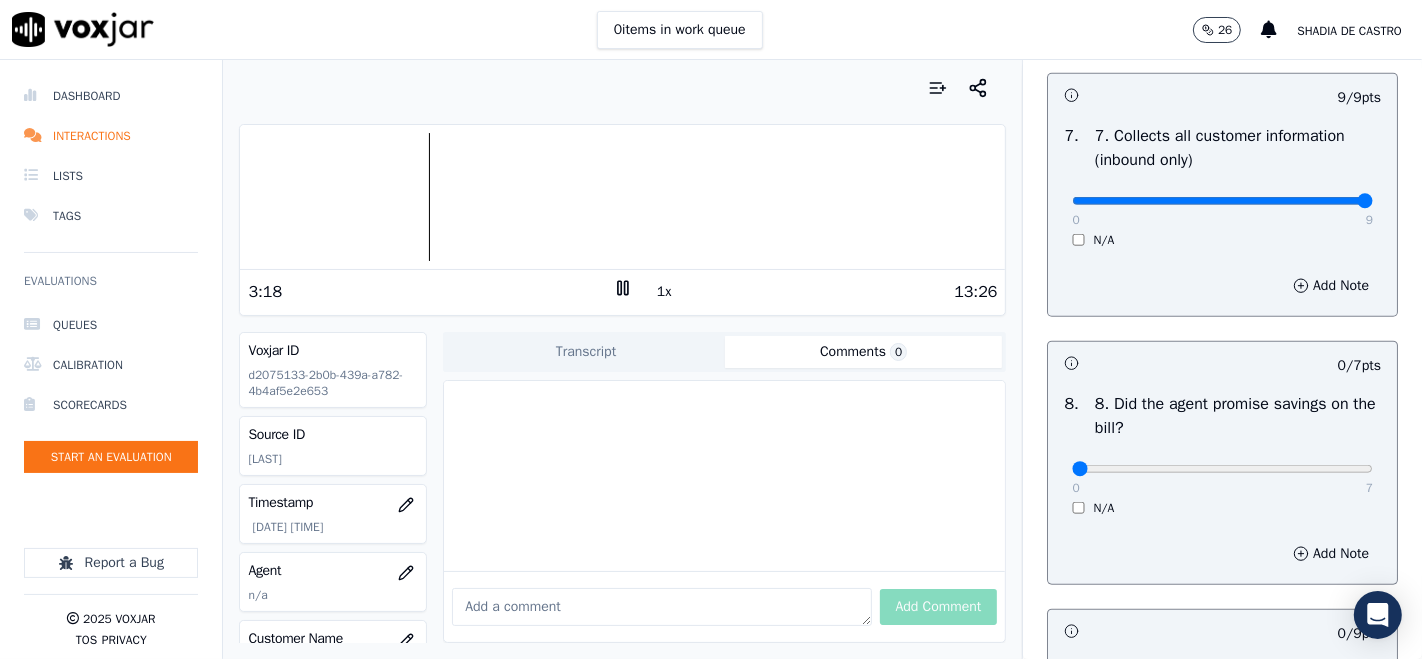 scroll, scrollTop: 1888, scrollLeft: 0, axis: vertical 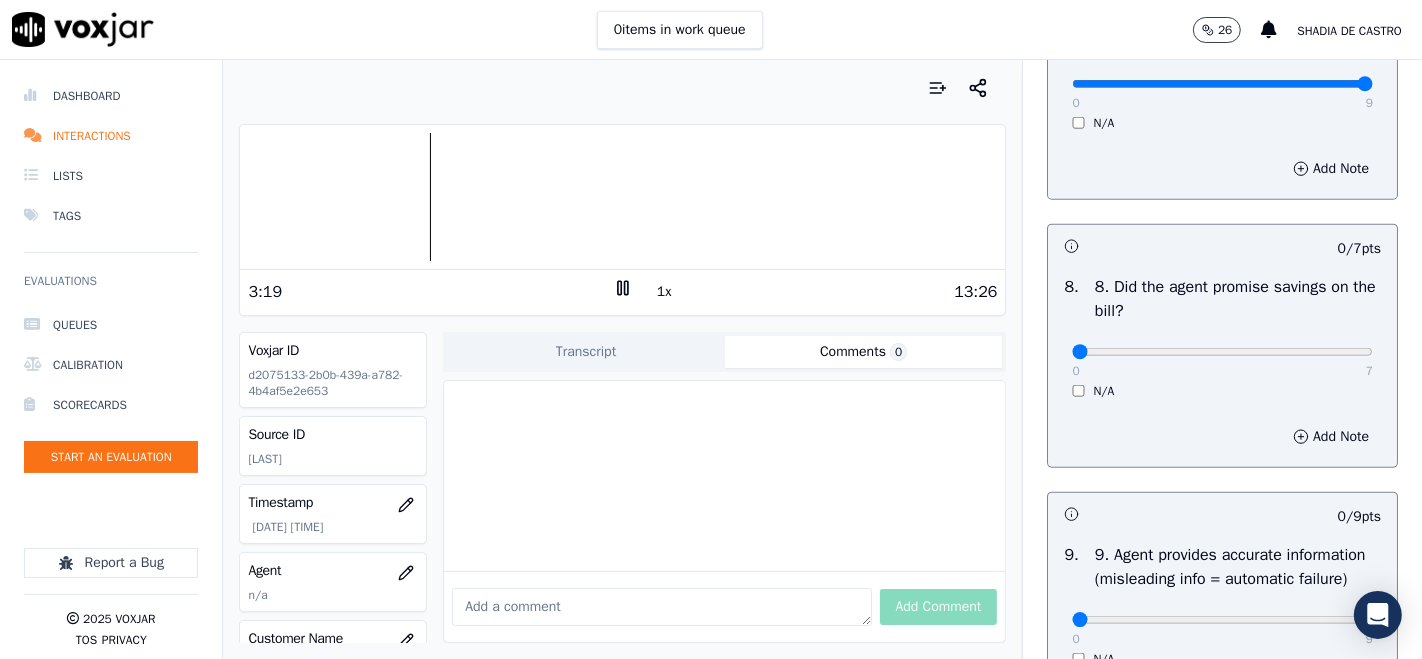 click on "0   7     N/A" at bounding box center [1222, 361] 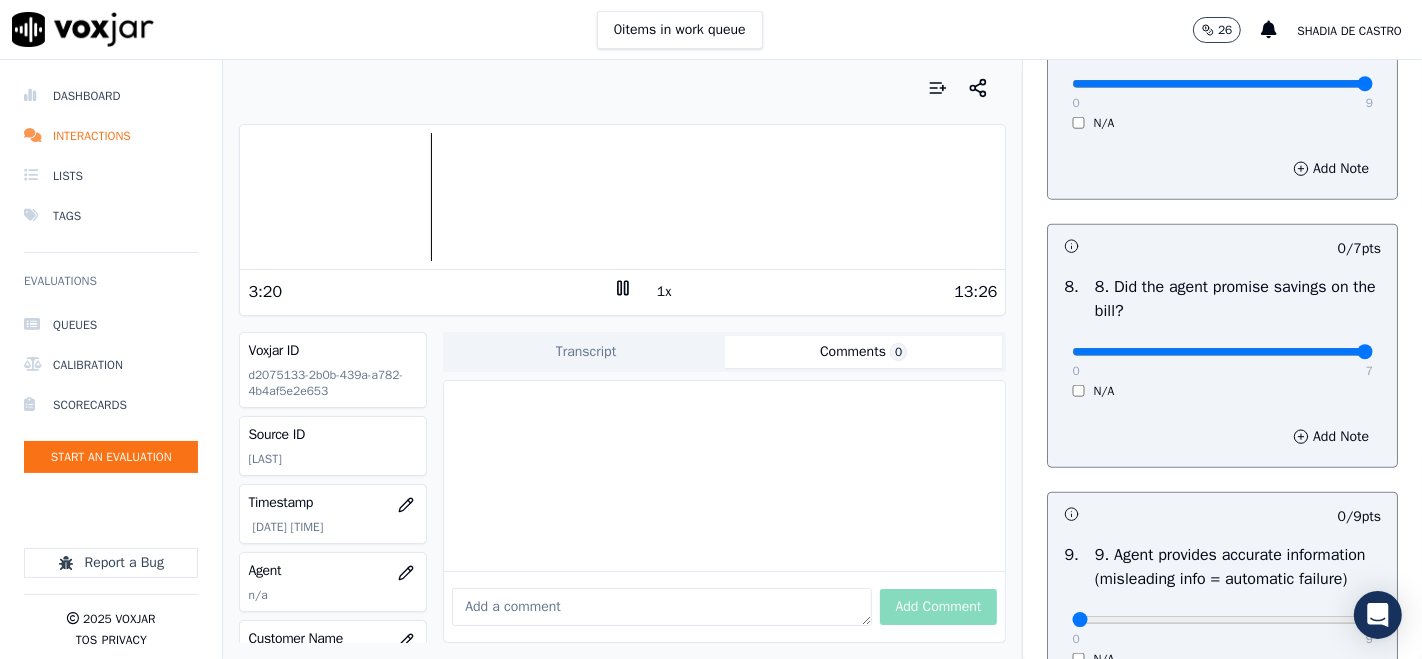 type on "7" 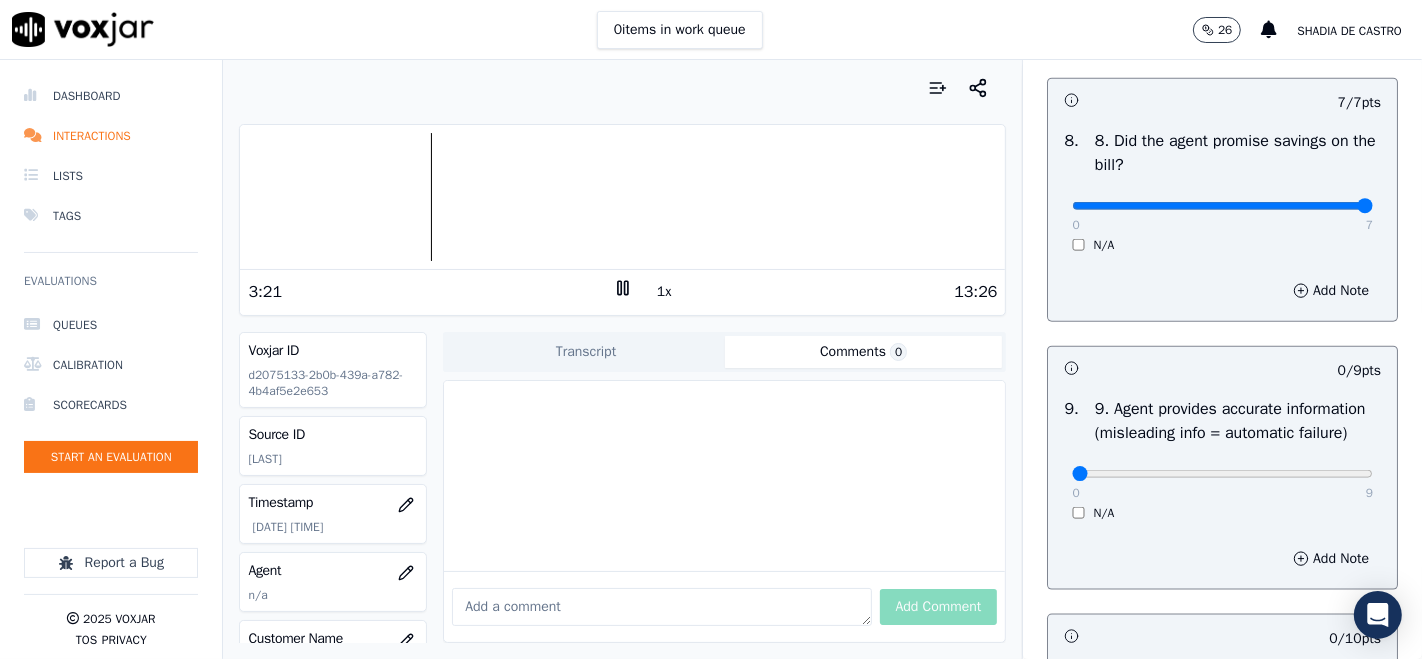 scroll, scrollTop: 2222, scrollLeft: 0, axis: vertical 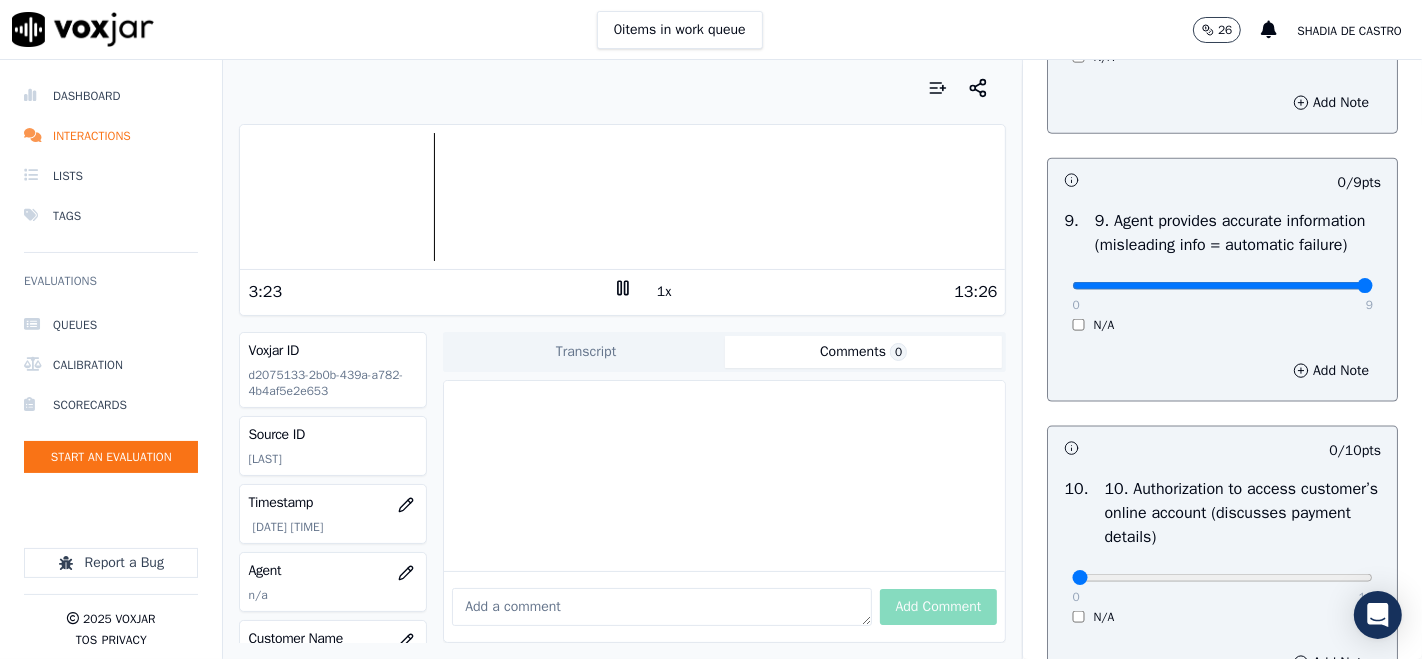 type on "9" 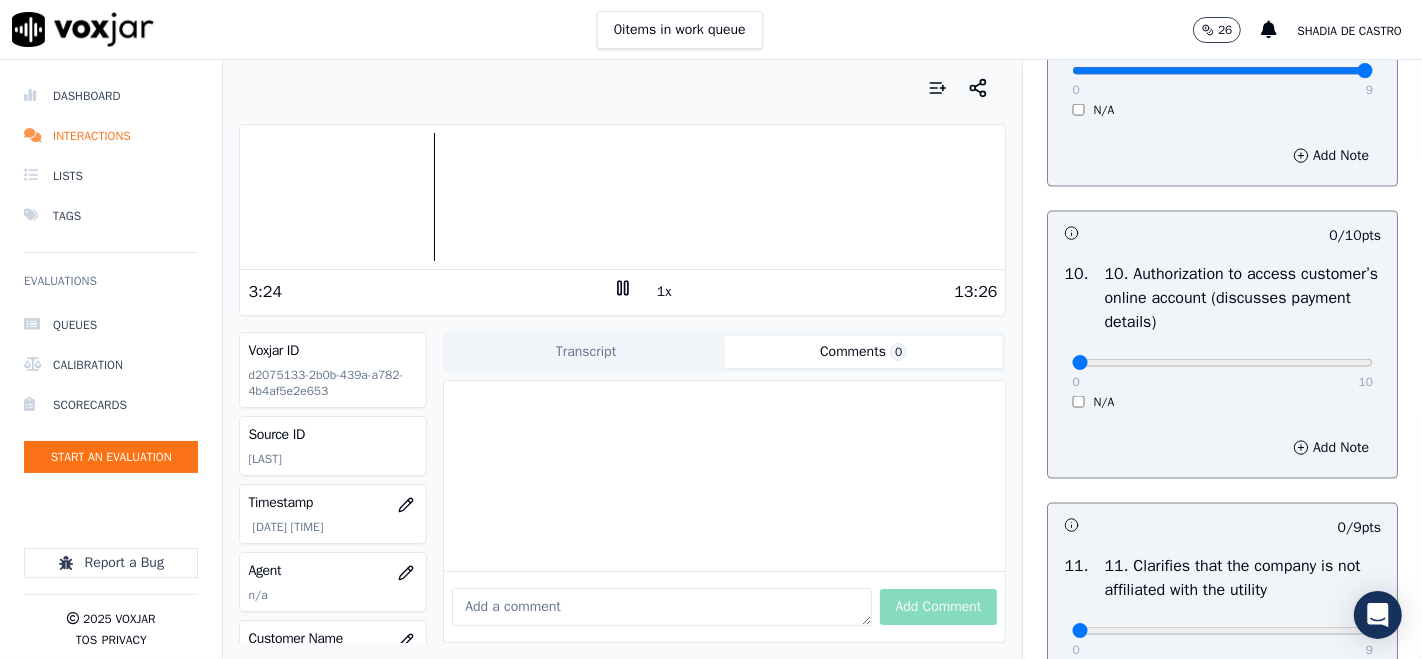 scroll, scrollTop: 2444, scrollLeft: 0, axis: vertical 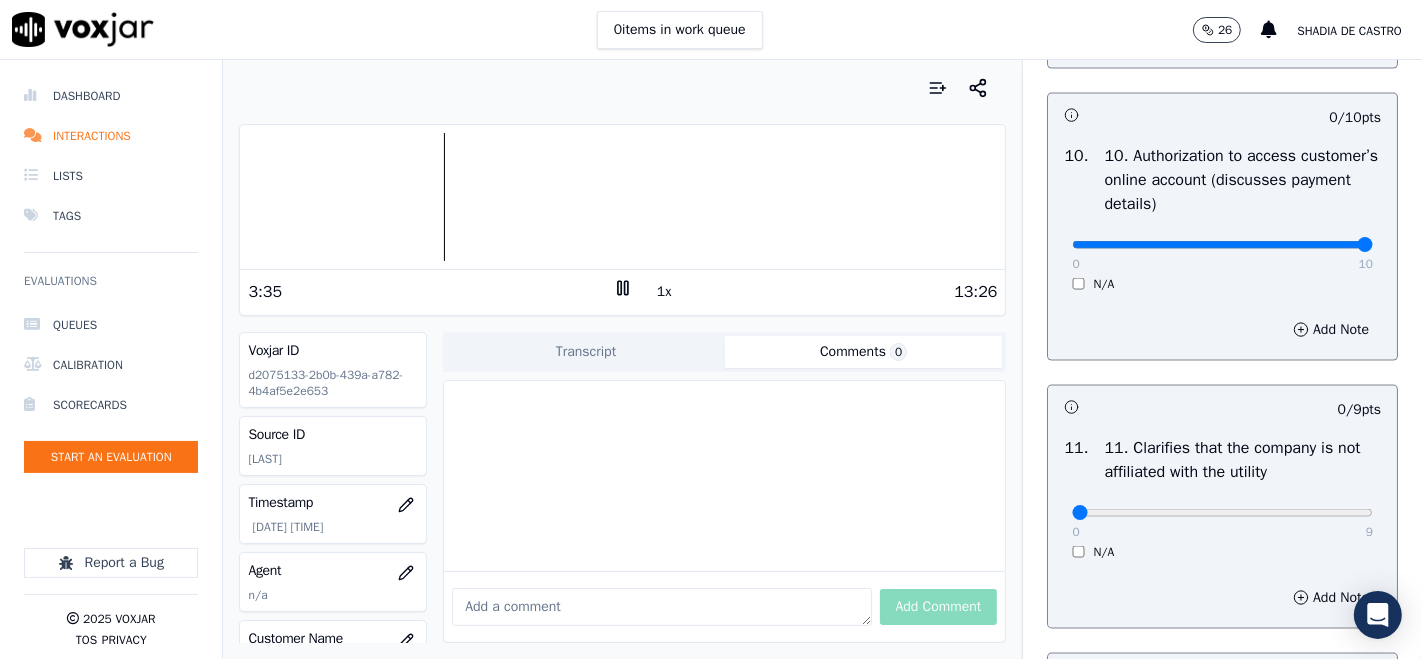 click at bounding box center [1222, -2239] 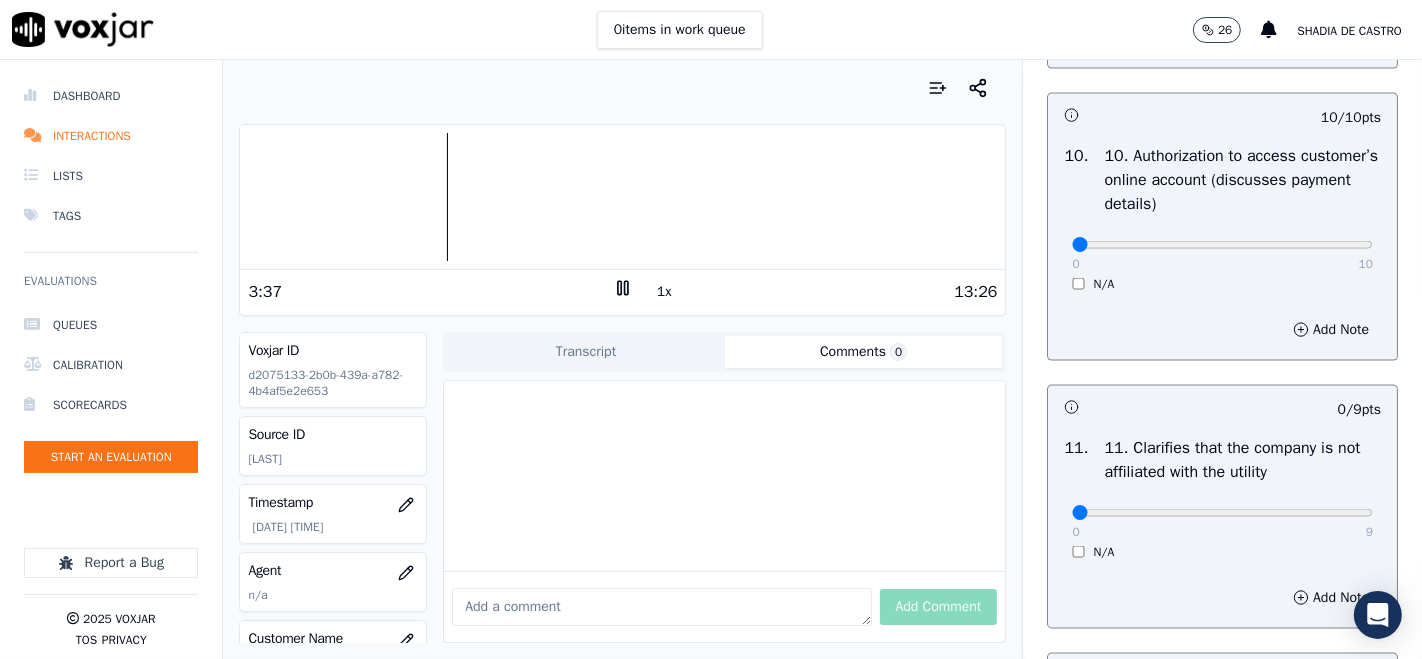 type on "0" 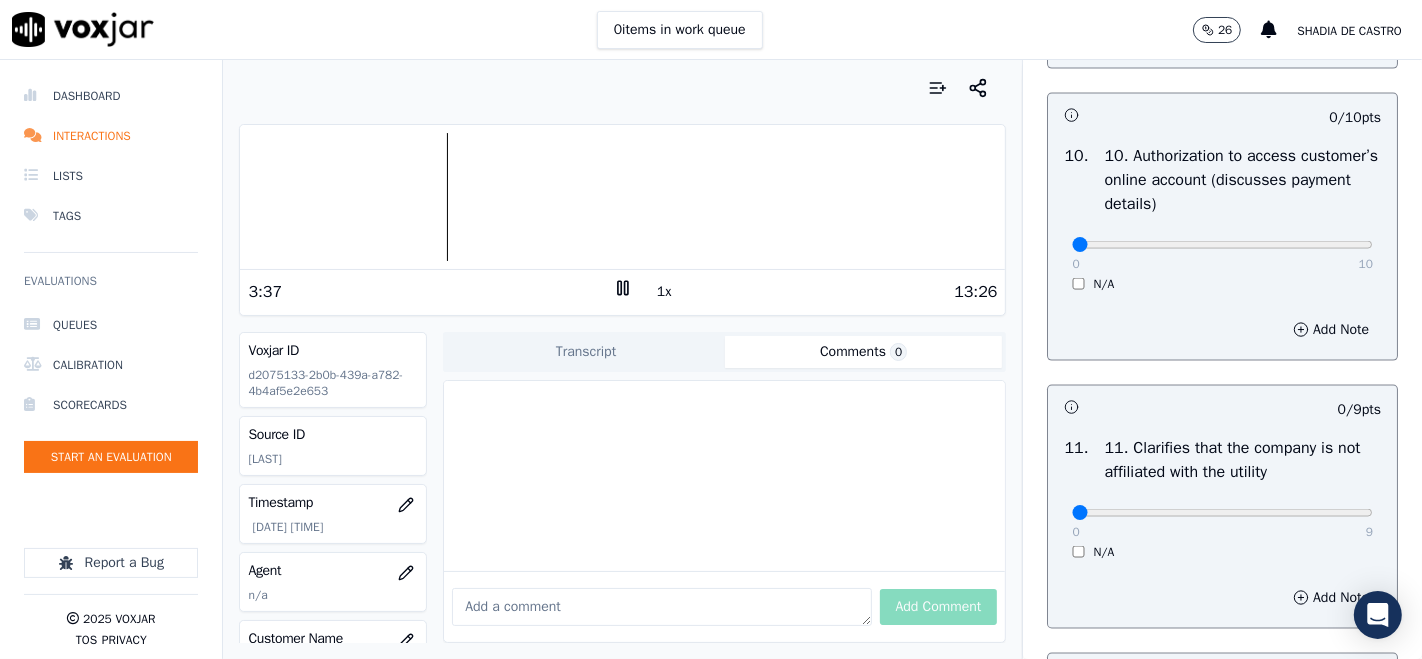 click on "10 .   10. Authorization to access customer’s online account (discusses payment details)     0   10     N/A" at bounding box center [1222, 218] 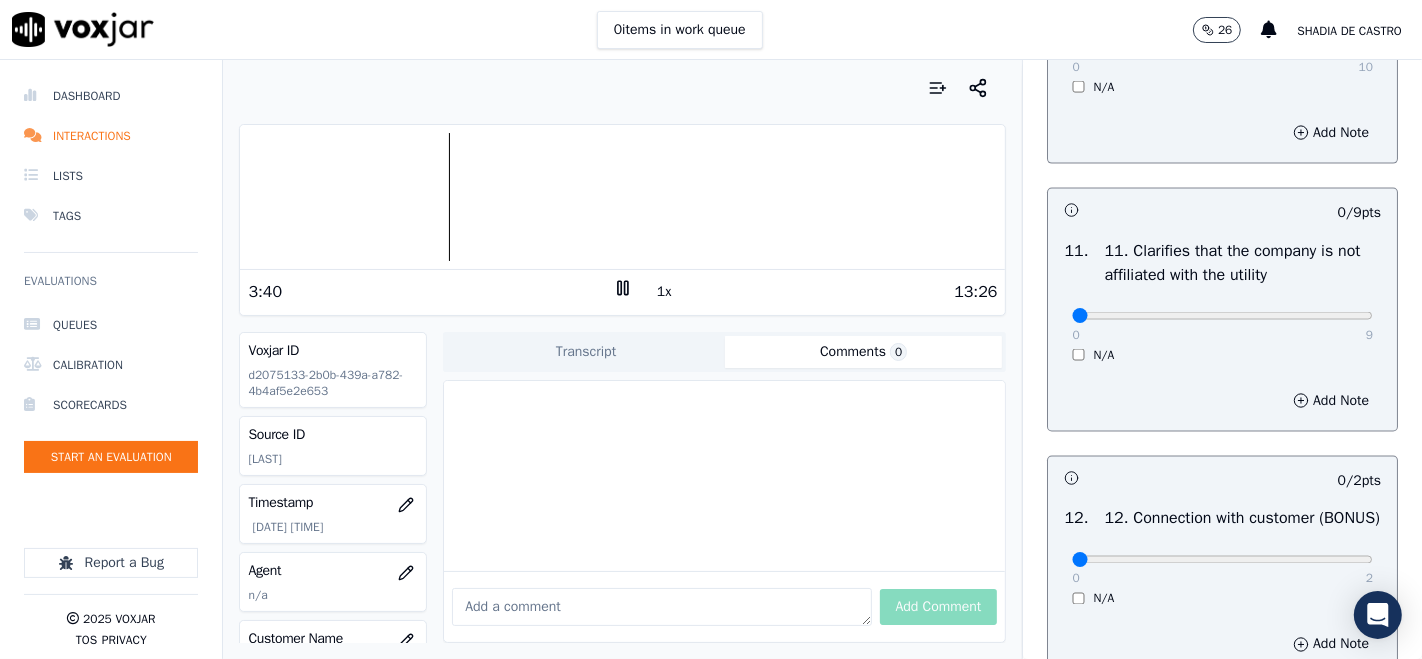 scroll, scrollTop: 2888, scrollLeft: 0, axis: vertical 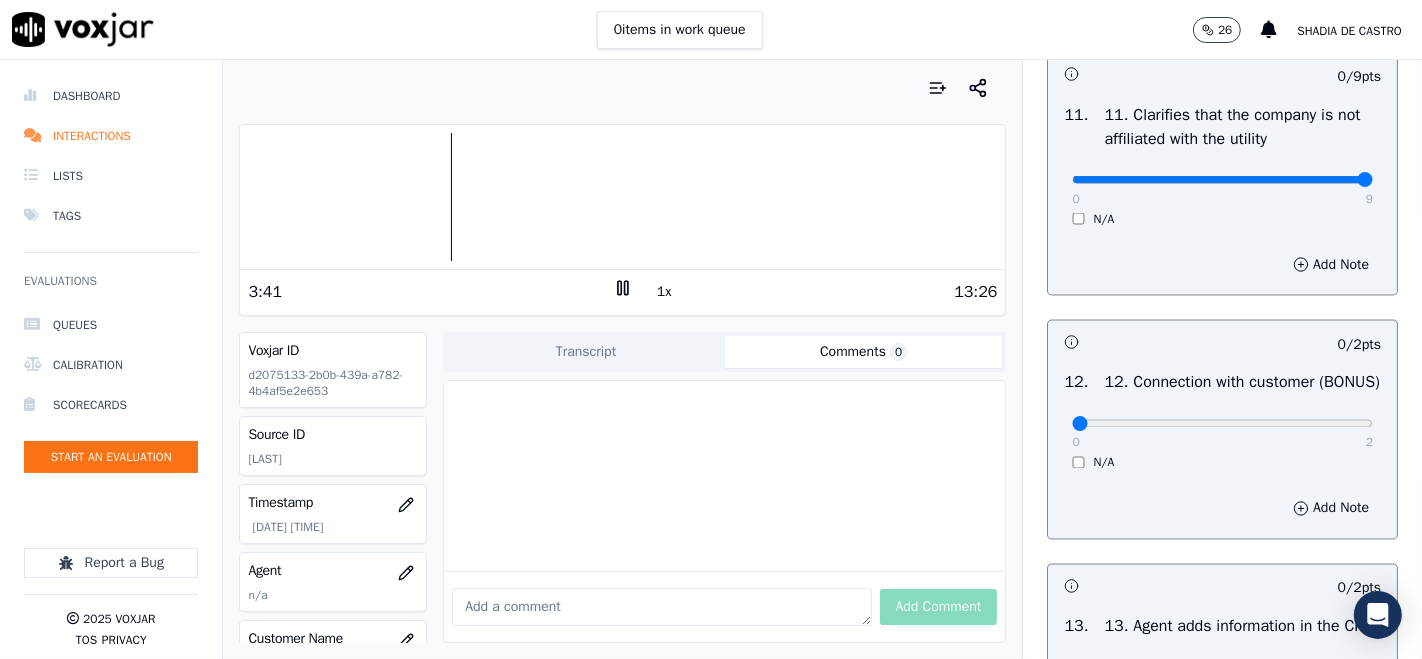 type on "9" 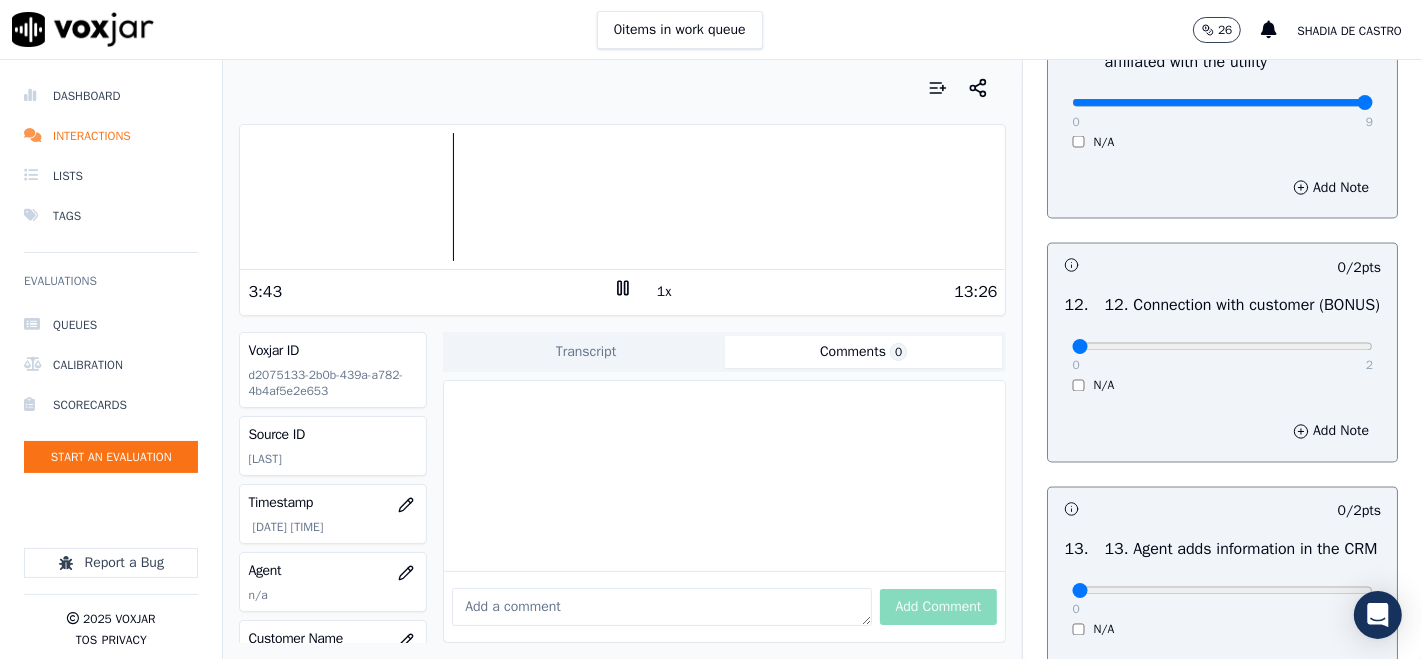 scroll, scrollTop: 3000, scrollLeft: 0, axis: vertical 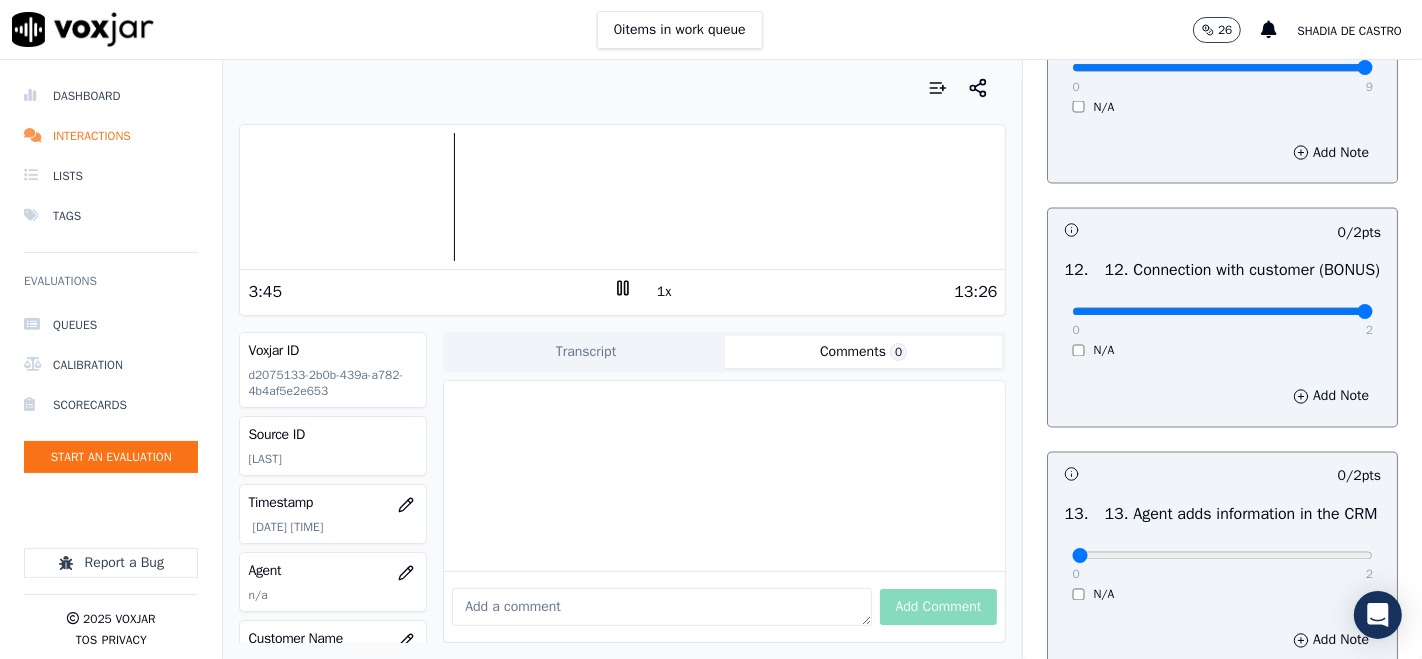 type on "2" 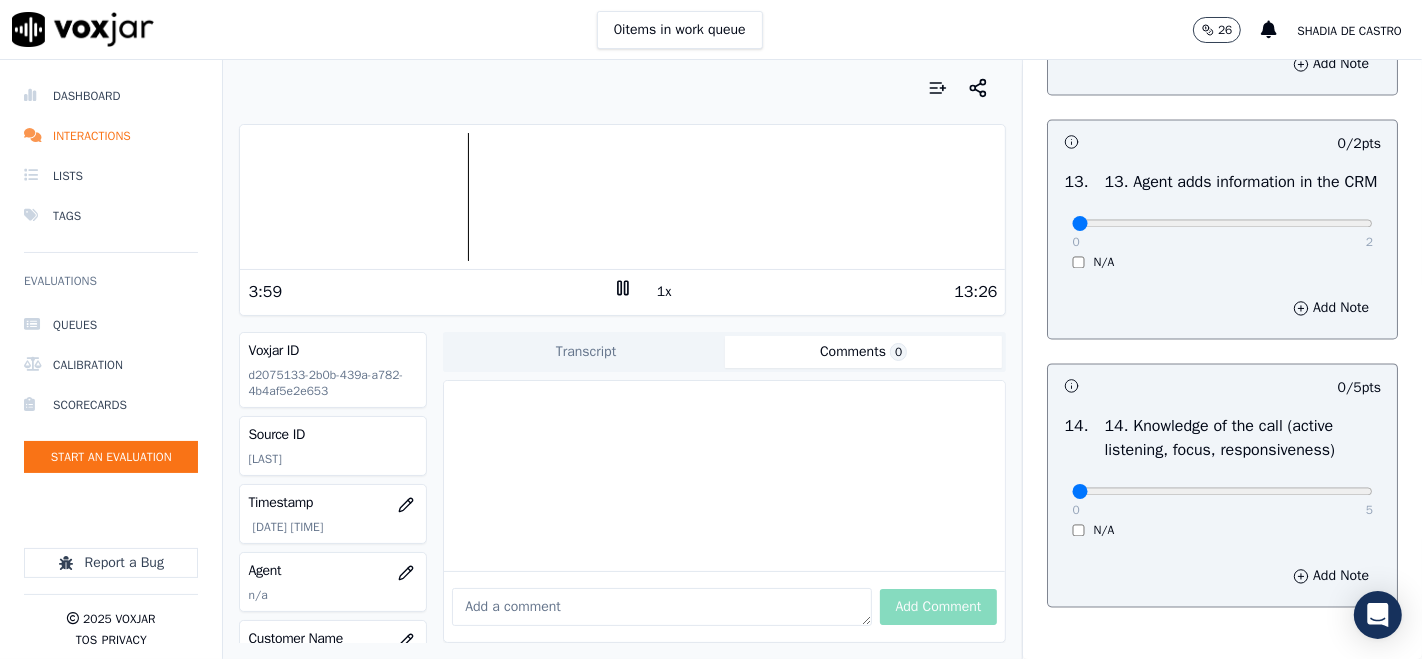 scroll, scrollTop: 3444, scrollLeft: 0, axis: vertical 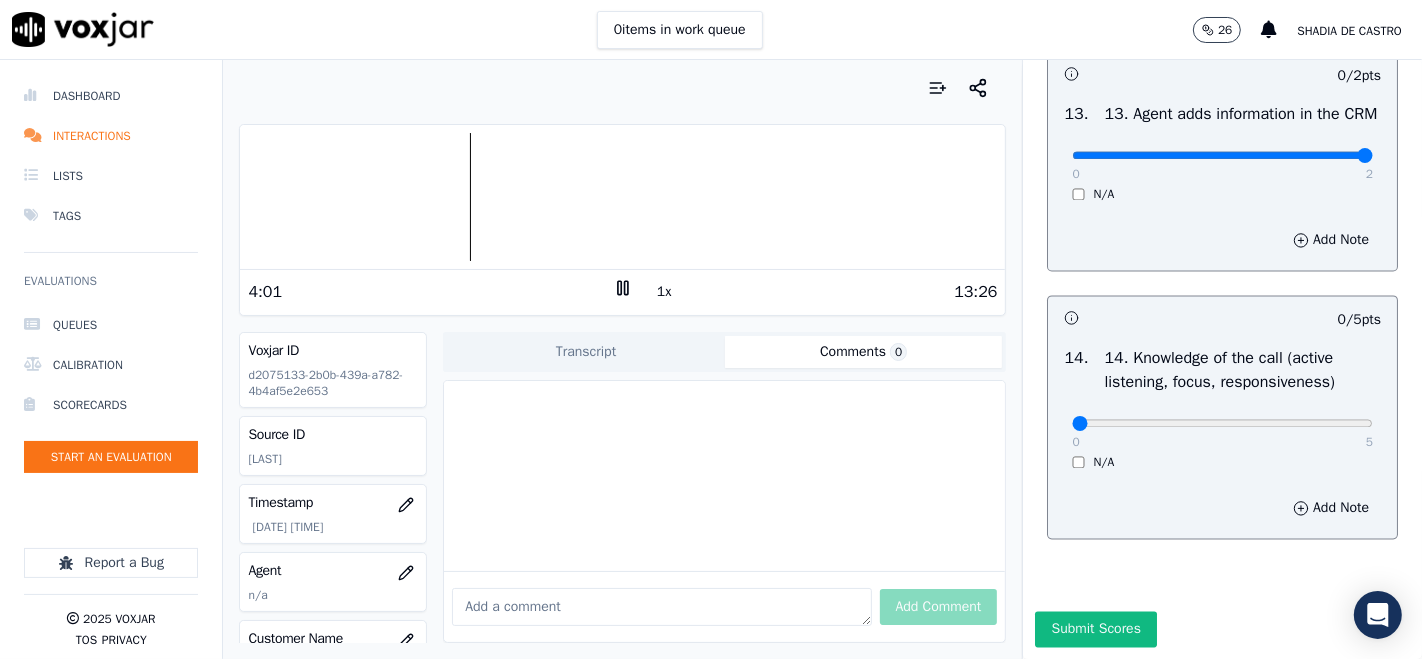 type on "2" 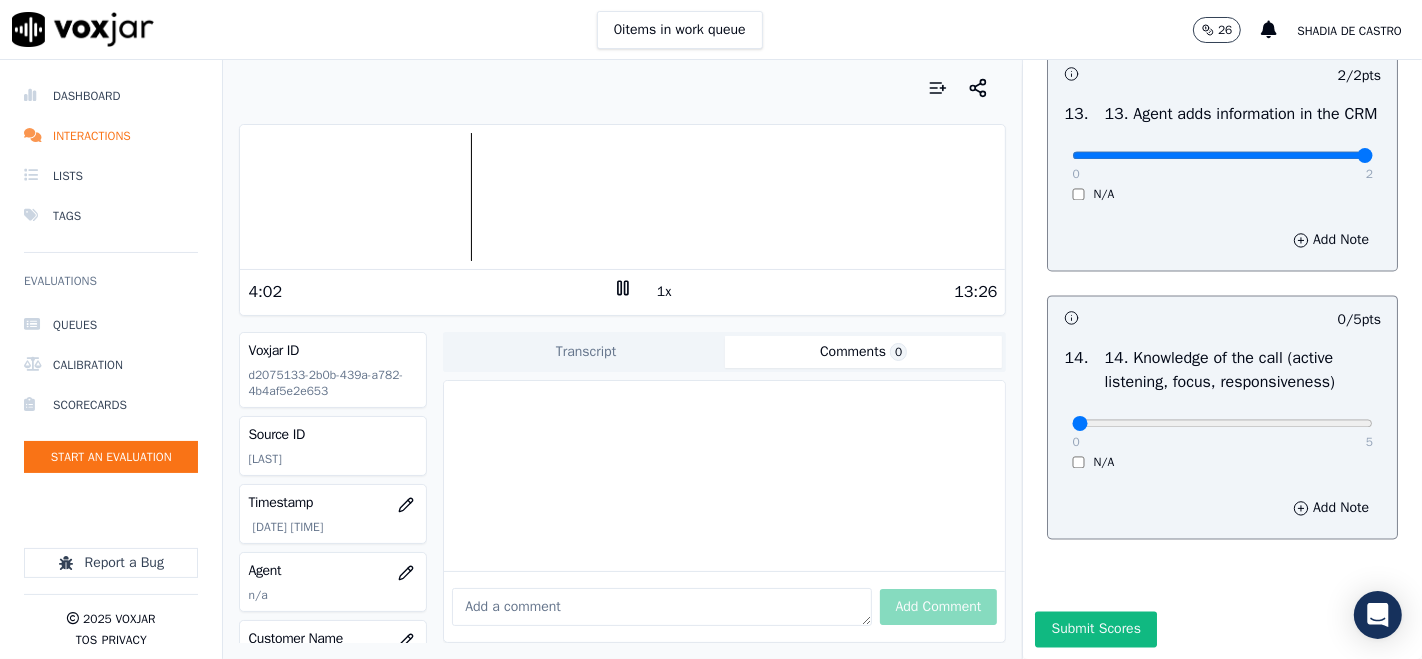 scroll, scrollTop: 3606, scrollLeft: 0, axis: vertical 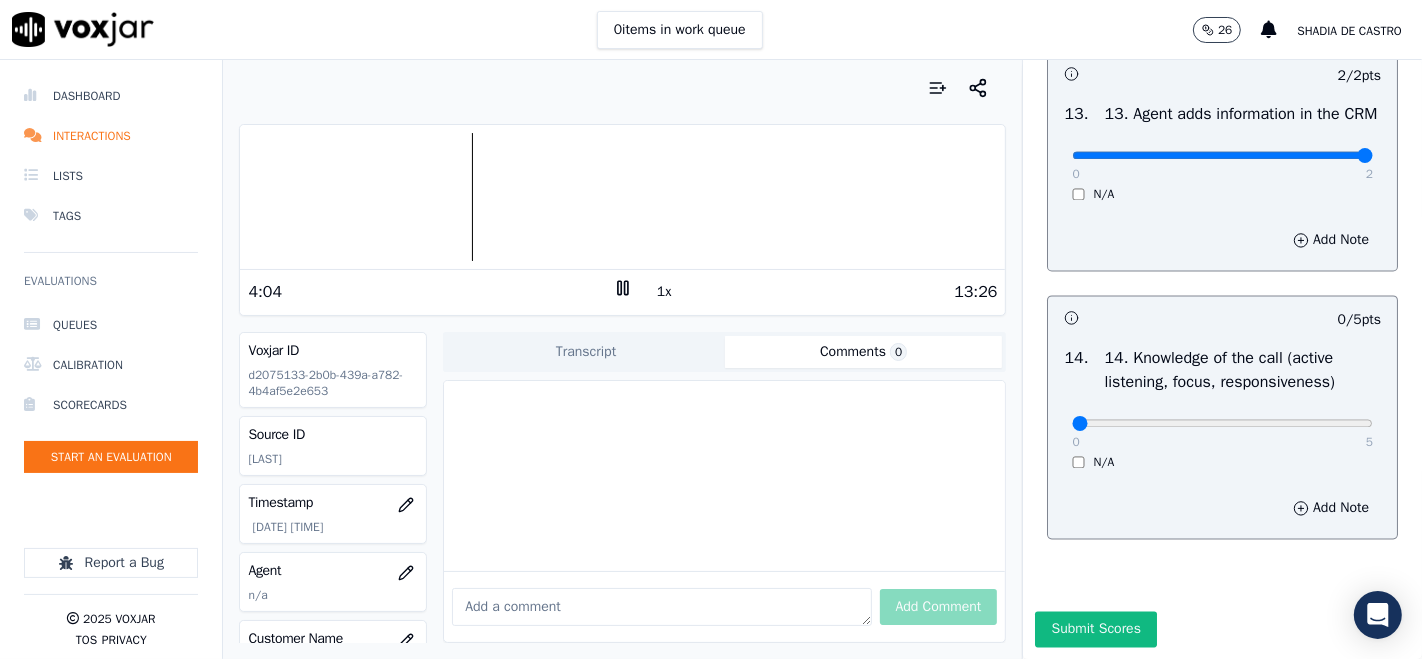 click on "0   5     N/A" at bounding box center [1222, 432] 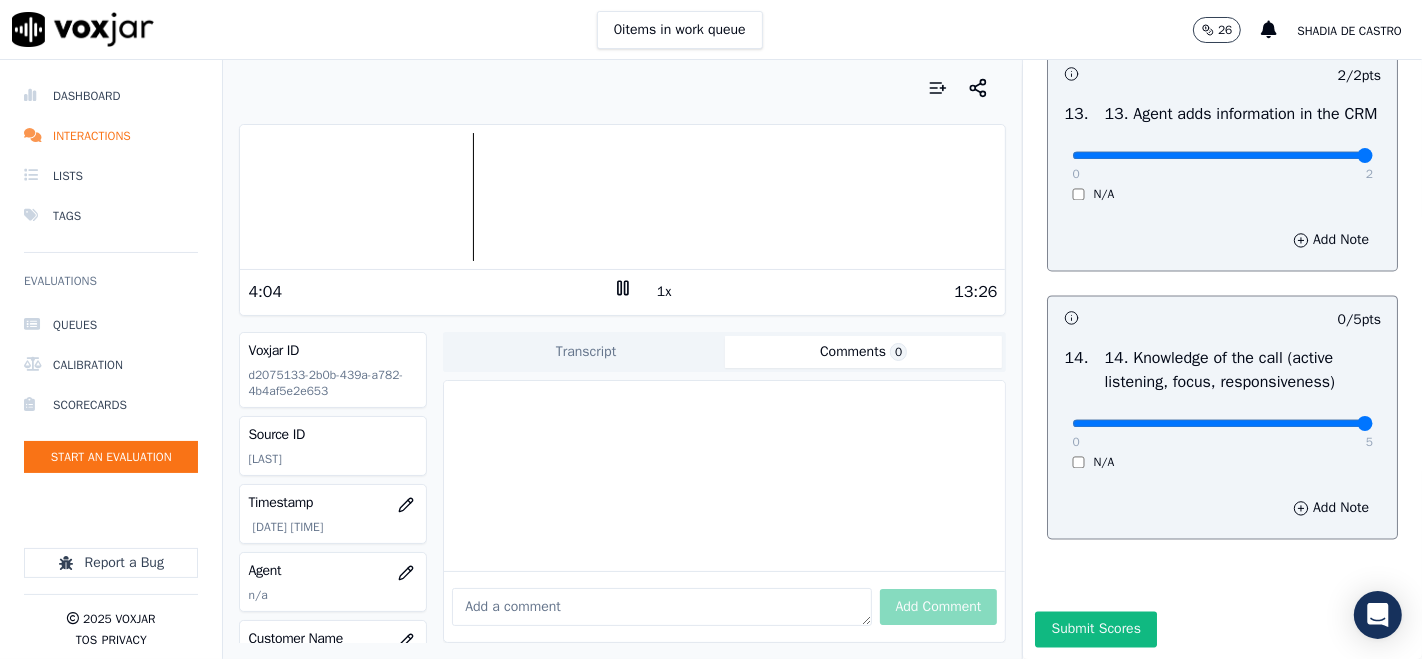 type on "5" 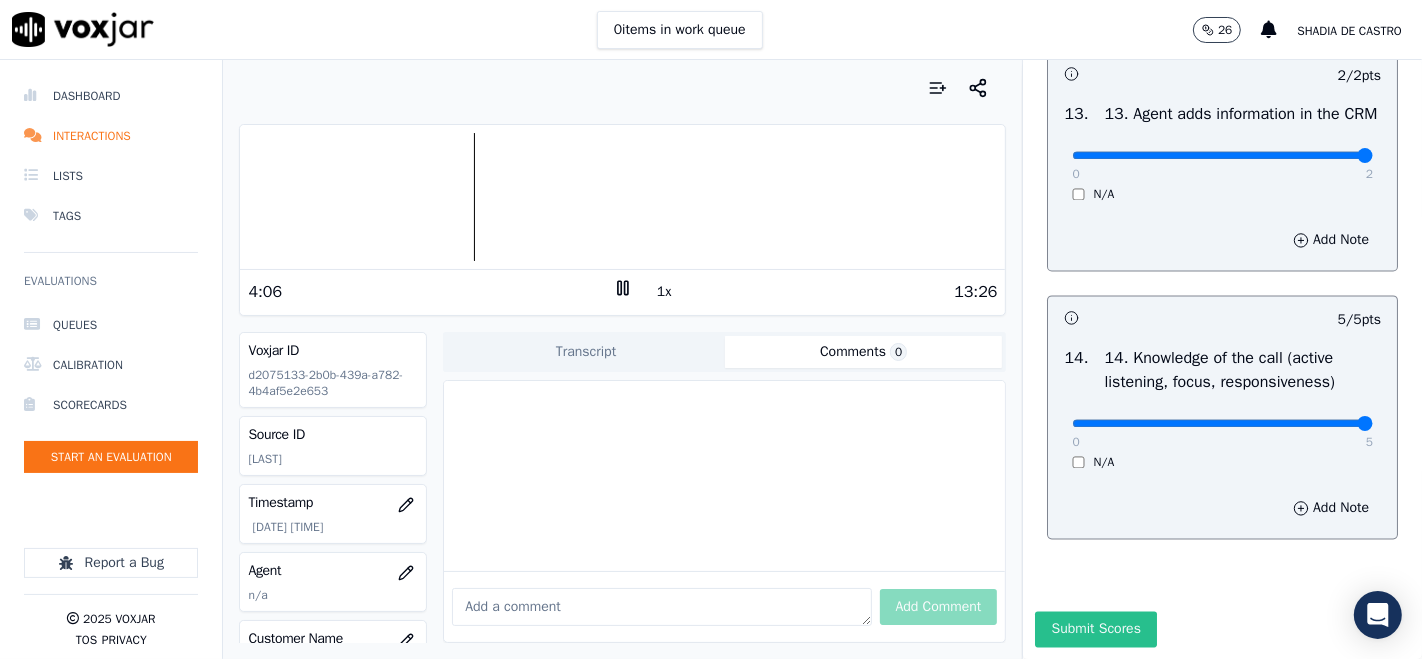 click on "Submit Scores" at bounding box center [1095, 629] 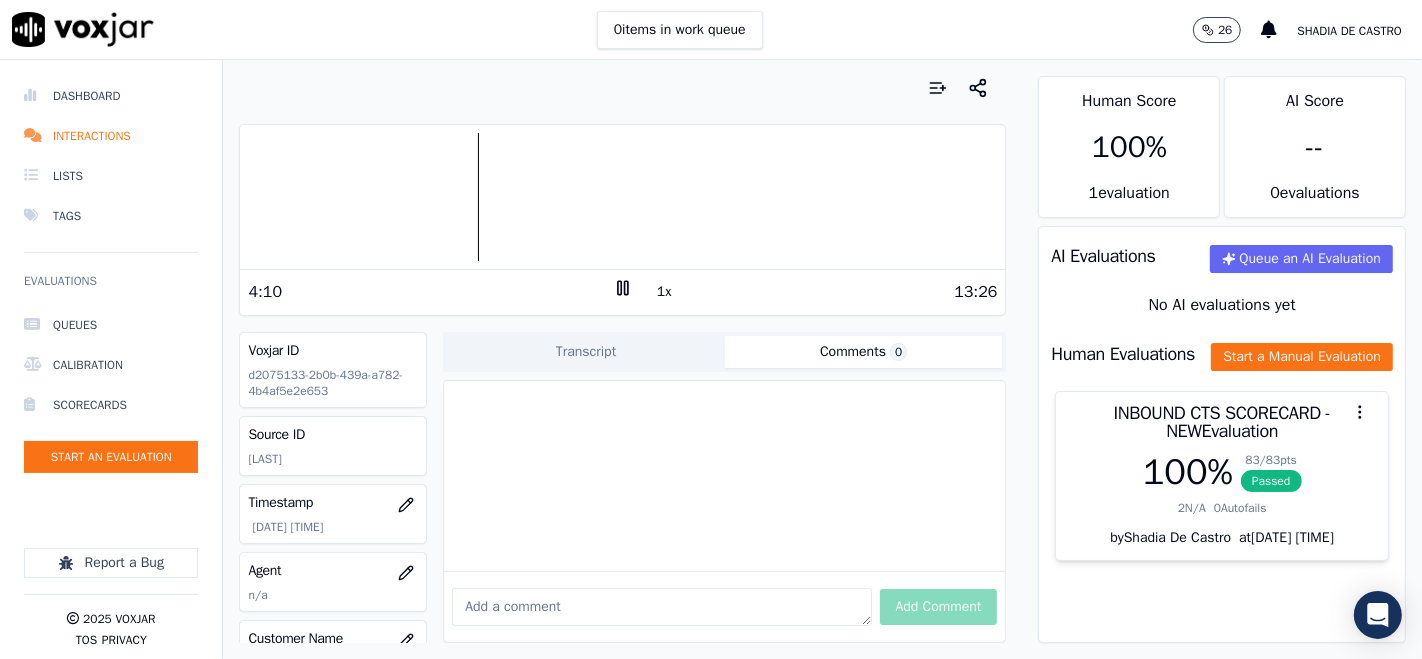 click on "1x" at bounding box center [664, 292] 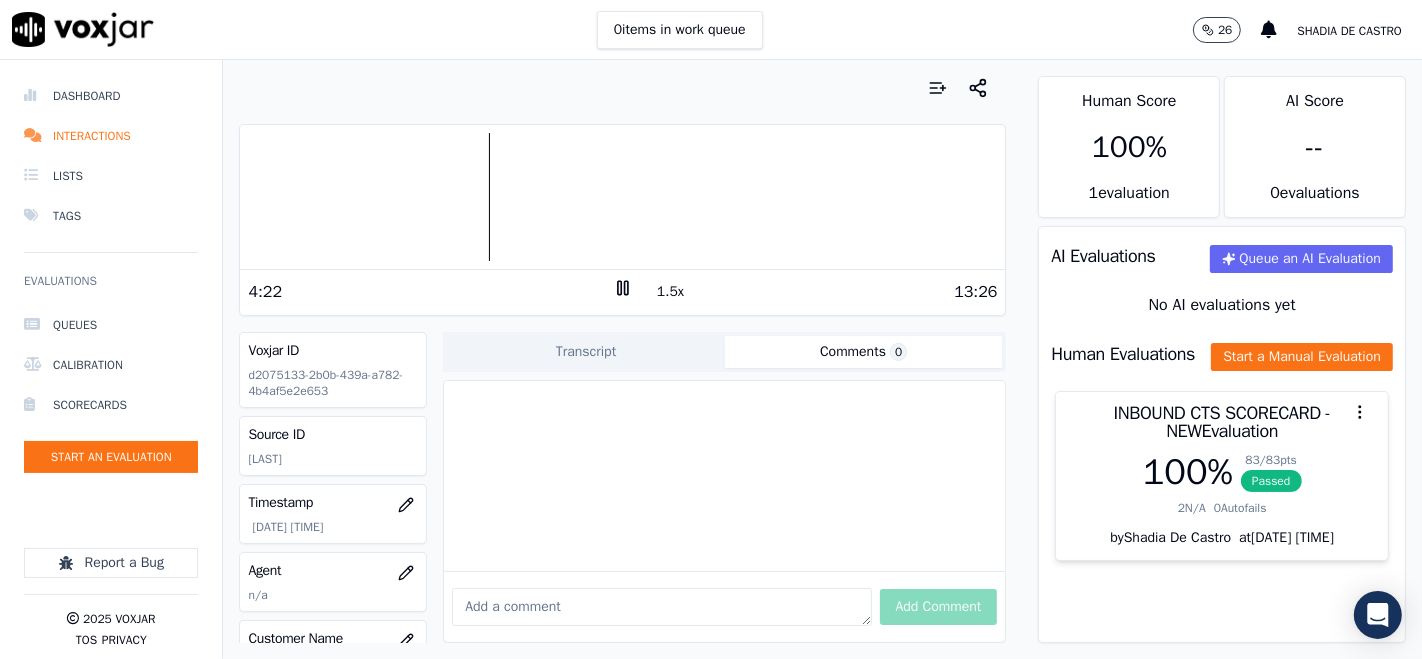 scroll, scrollTop: 111, scrollLeft: 0, axis: vertical 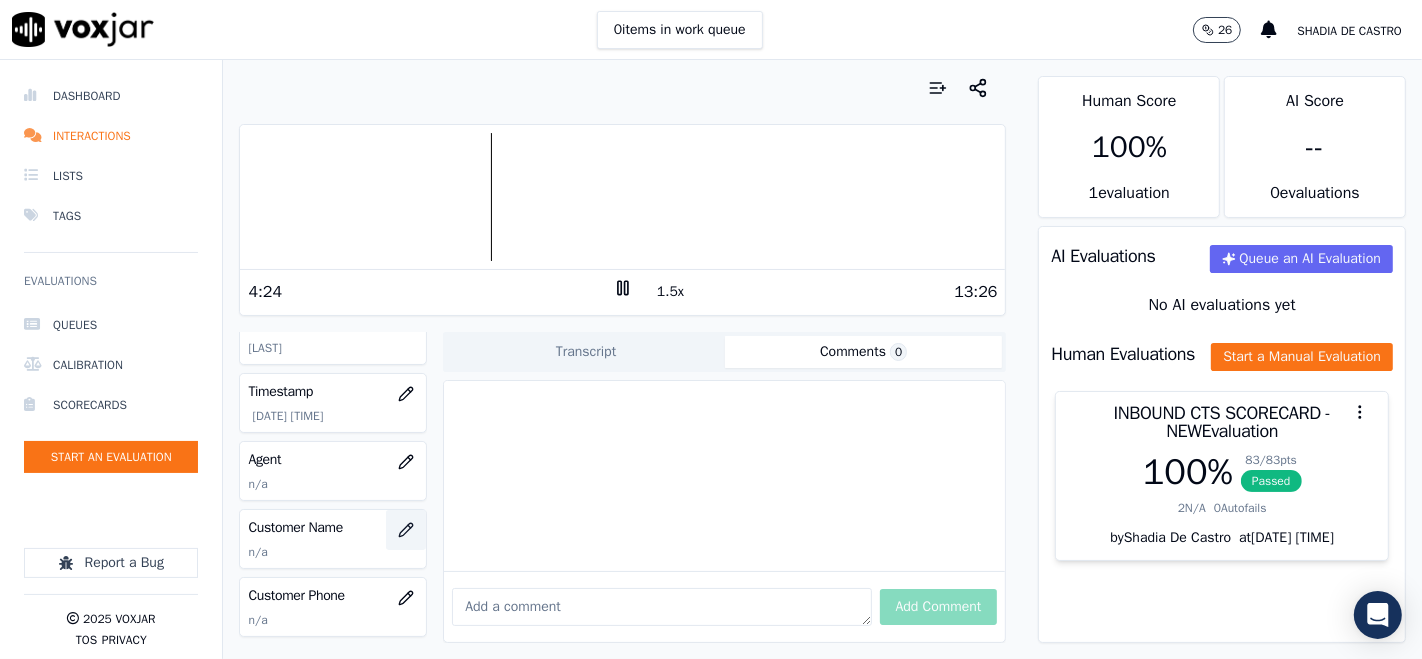 click 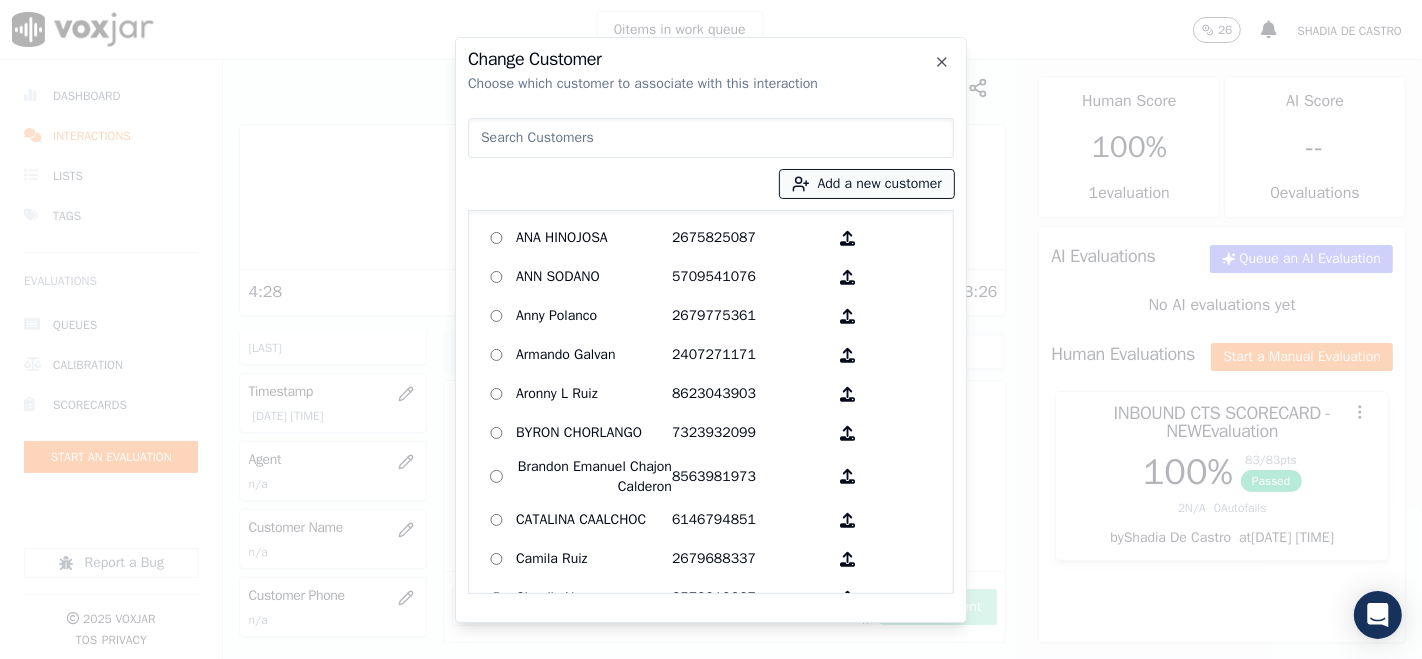 click on "Add a new customer" at bounding box center (867, 184) 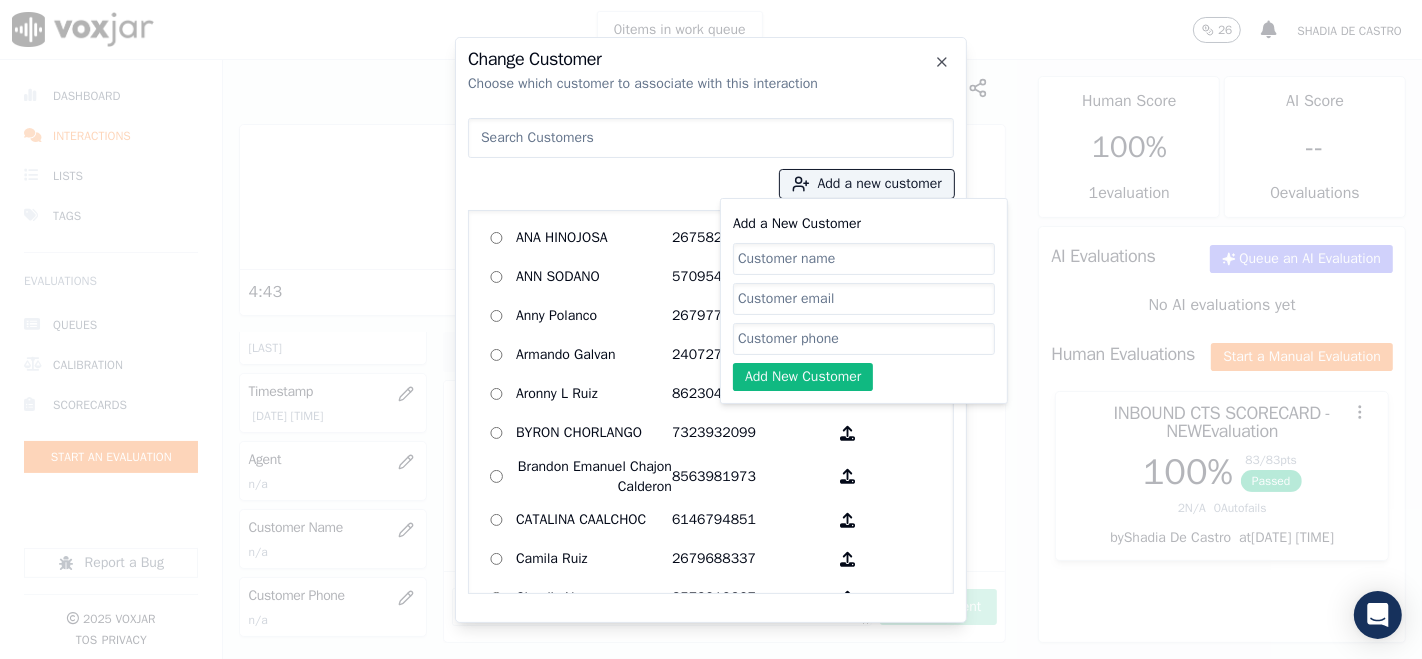 paste on "[FIRST] [LAST]" 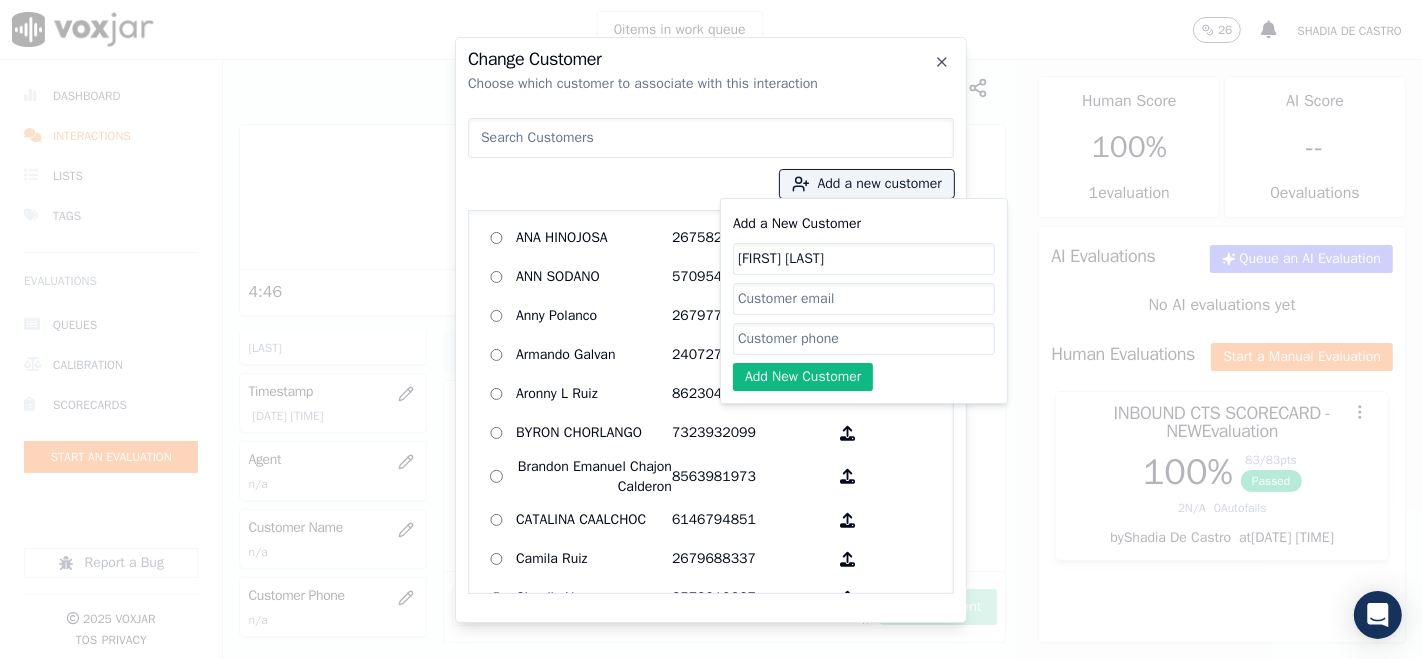 type on "[FIRST] [LAST]" 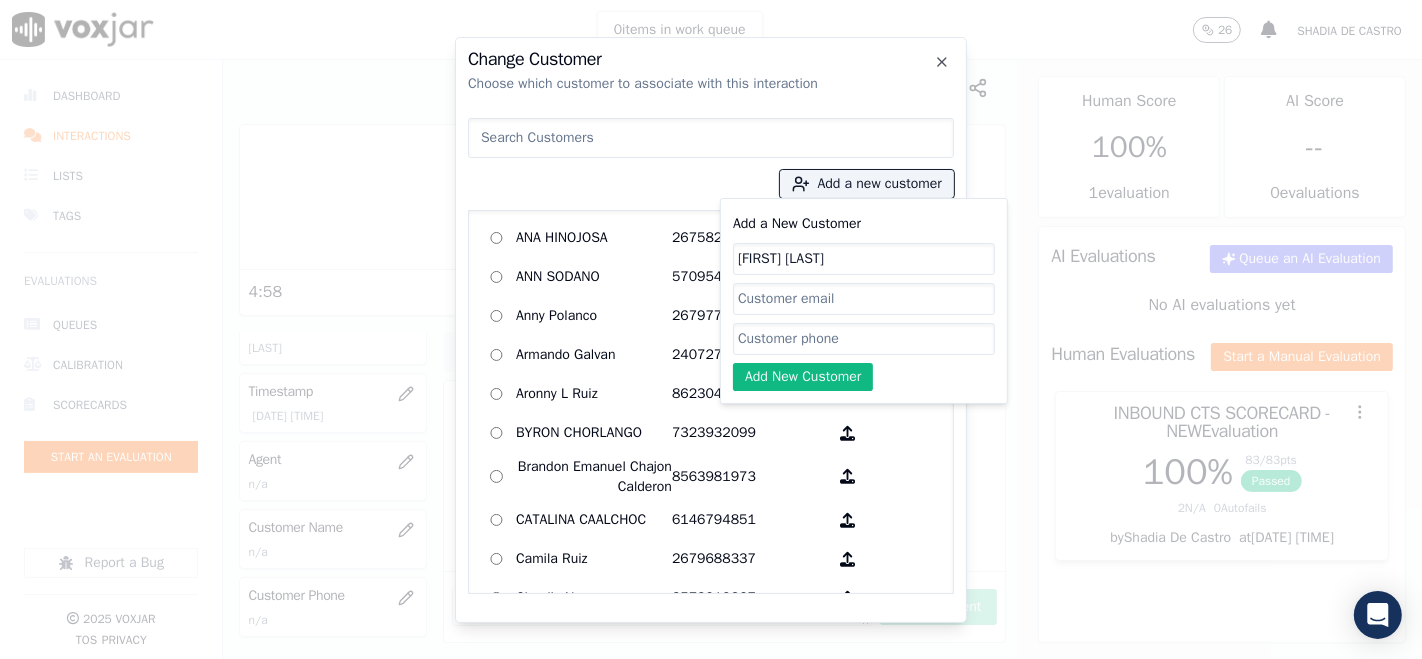 paste on "4407527064" 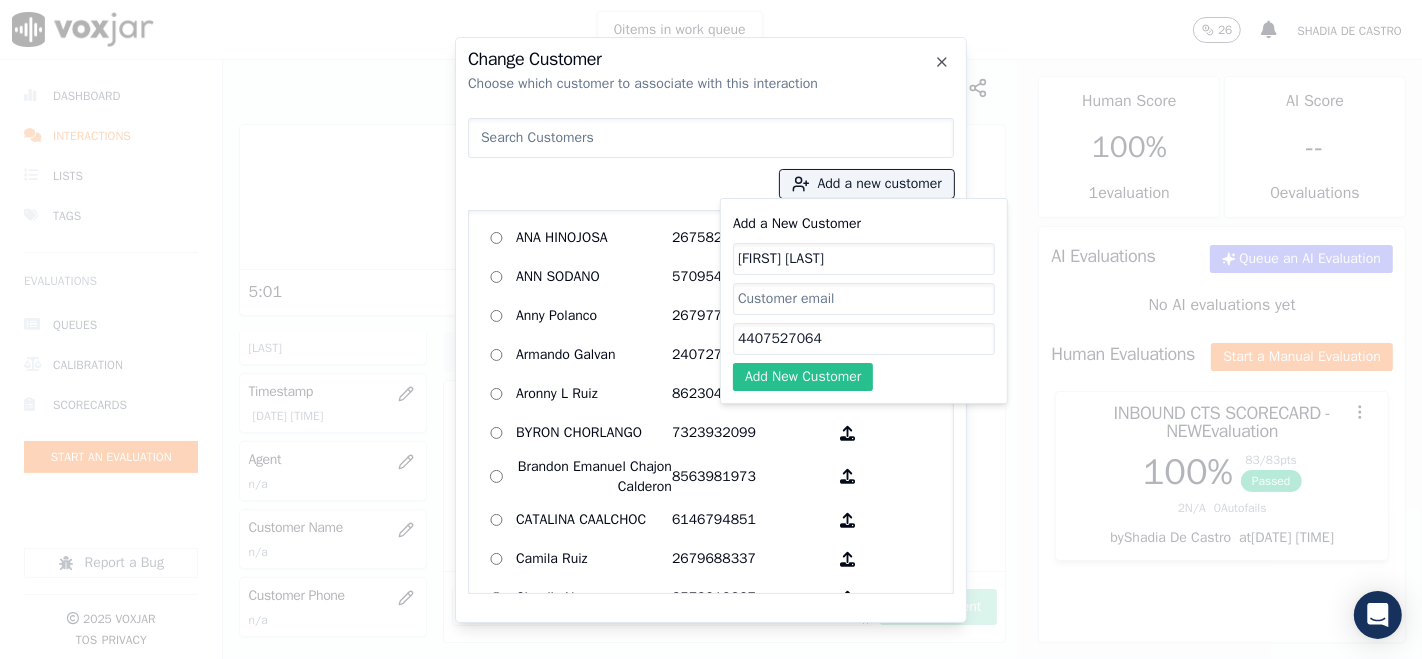type on "4407527064" 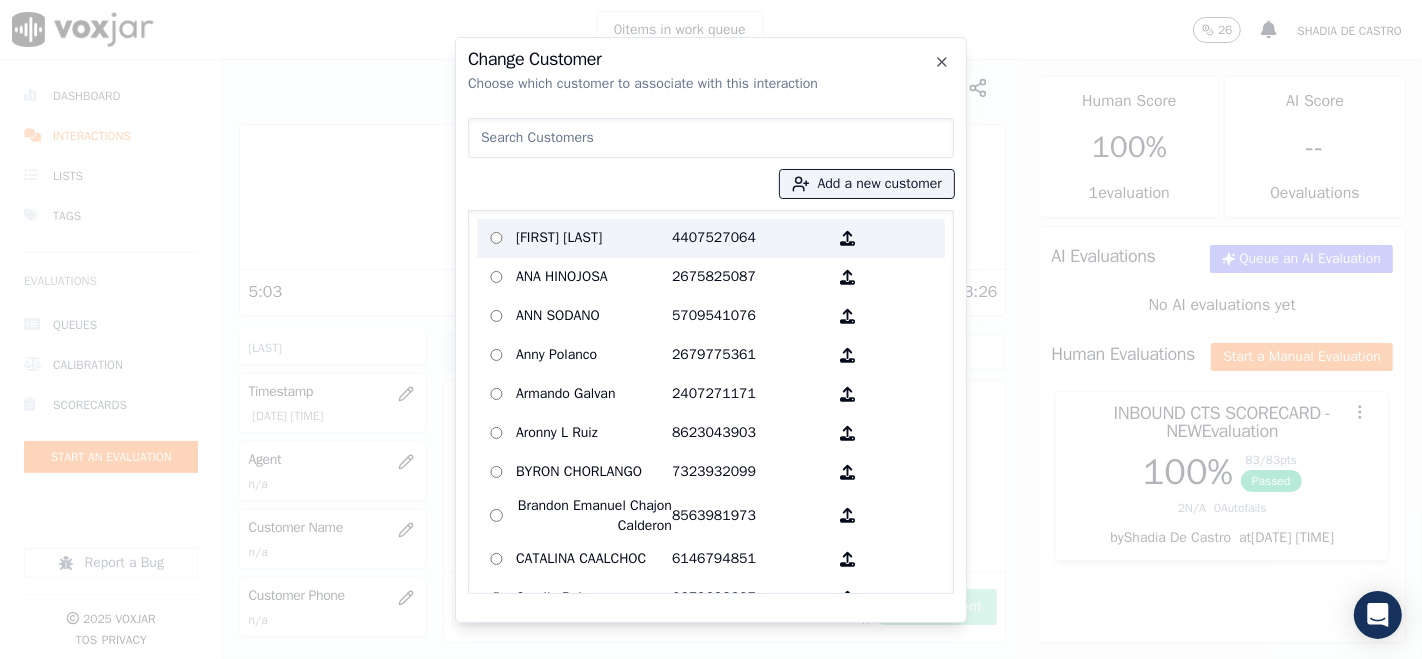 click on "[FIRST] [LAST]" at bounding box center (594, 238) 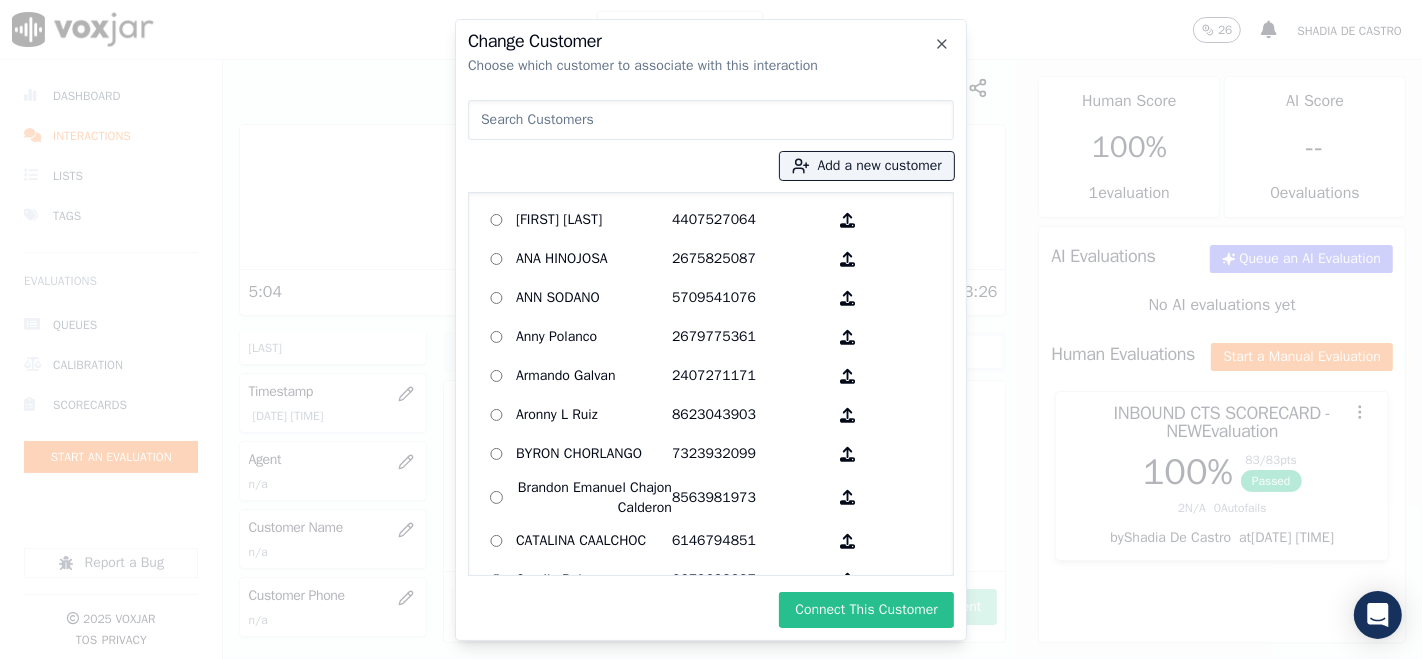 click on "Connect This Customer" at bounding box center [866, 610] 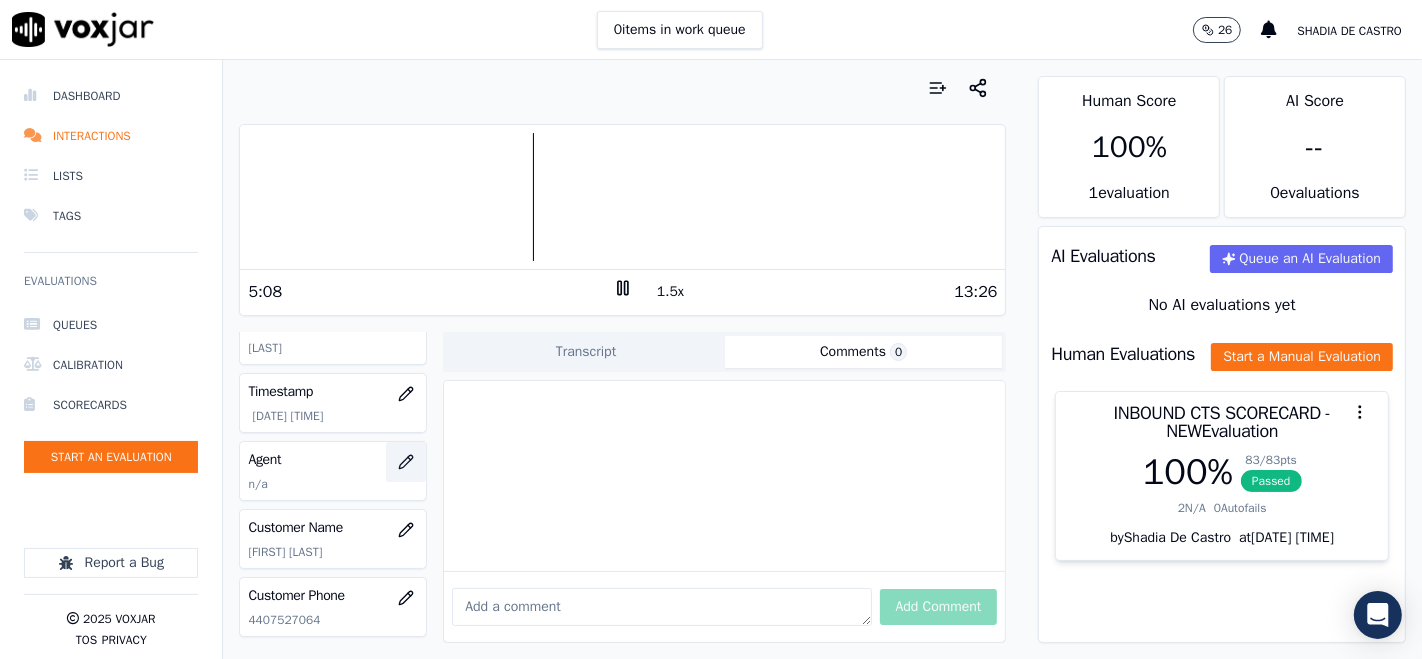 click at bounding box center [406, 462] 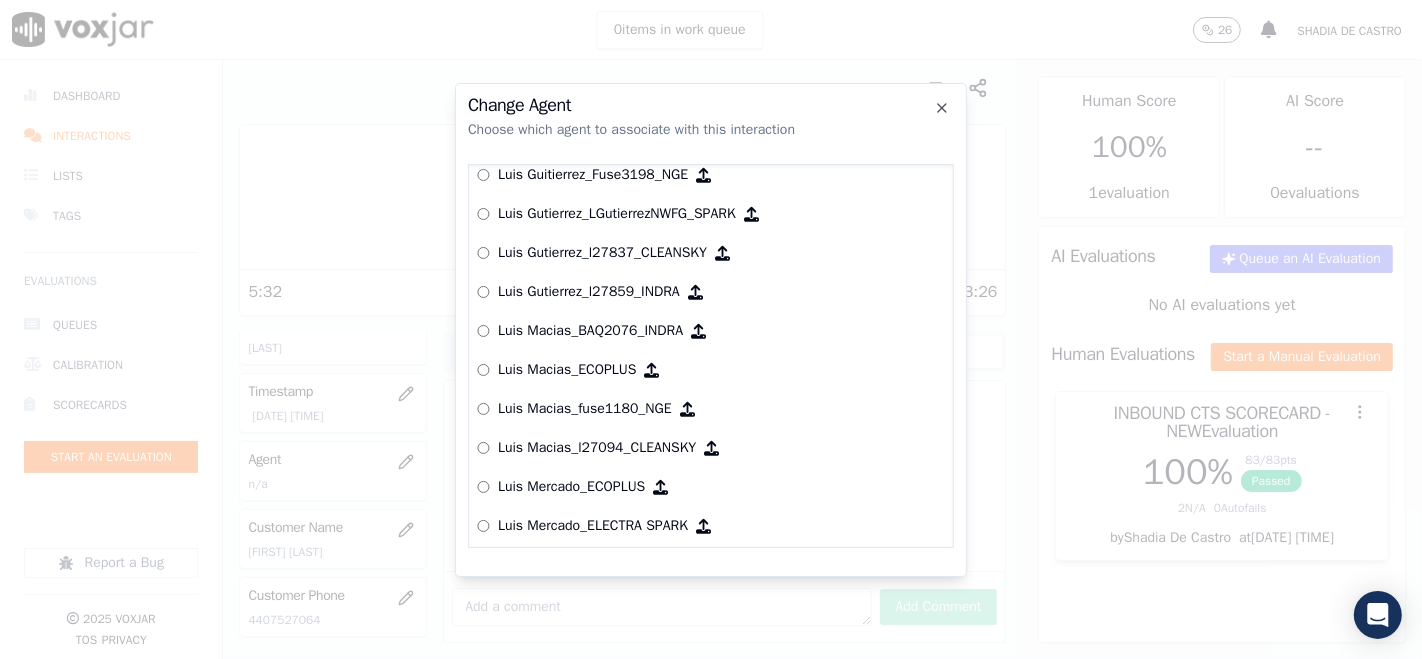 scroll, scrollTop: 6028, scrollLeft: 0, axis: vertical 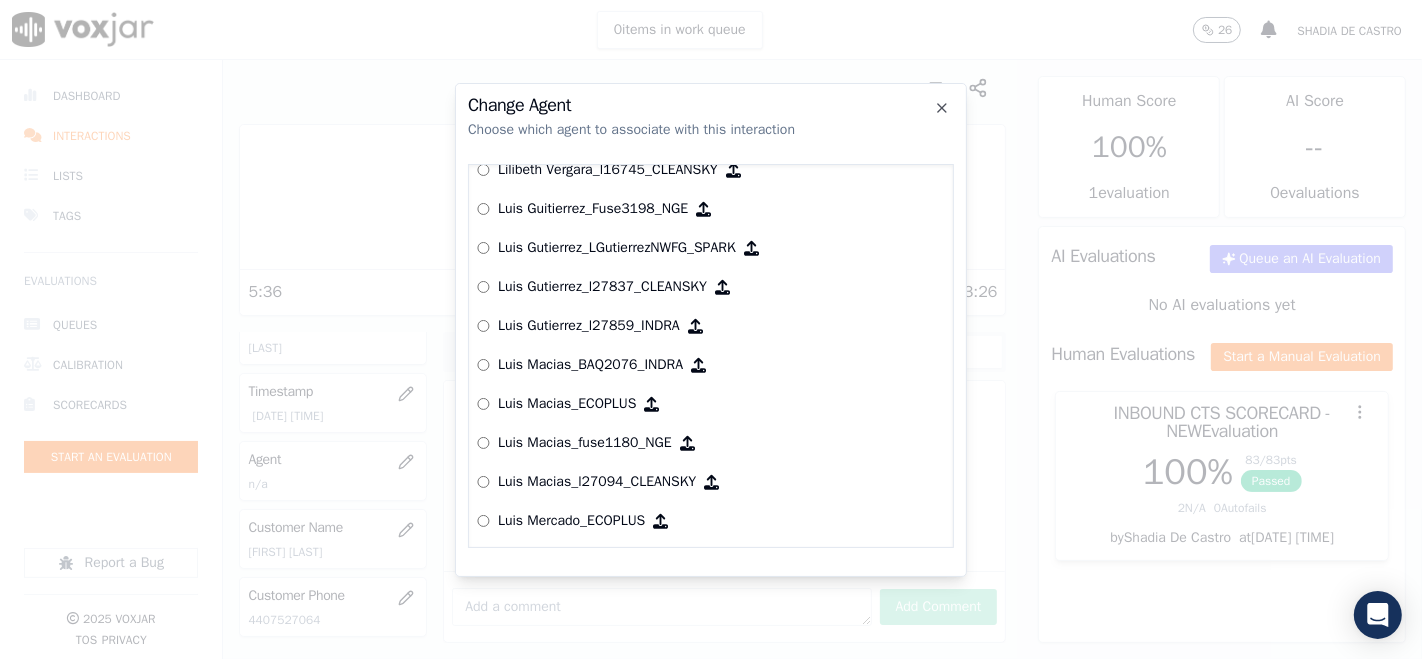 click on "Luis Gutierrez_l27837_CLEANSKY" at bounding box center (711, 287) 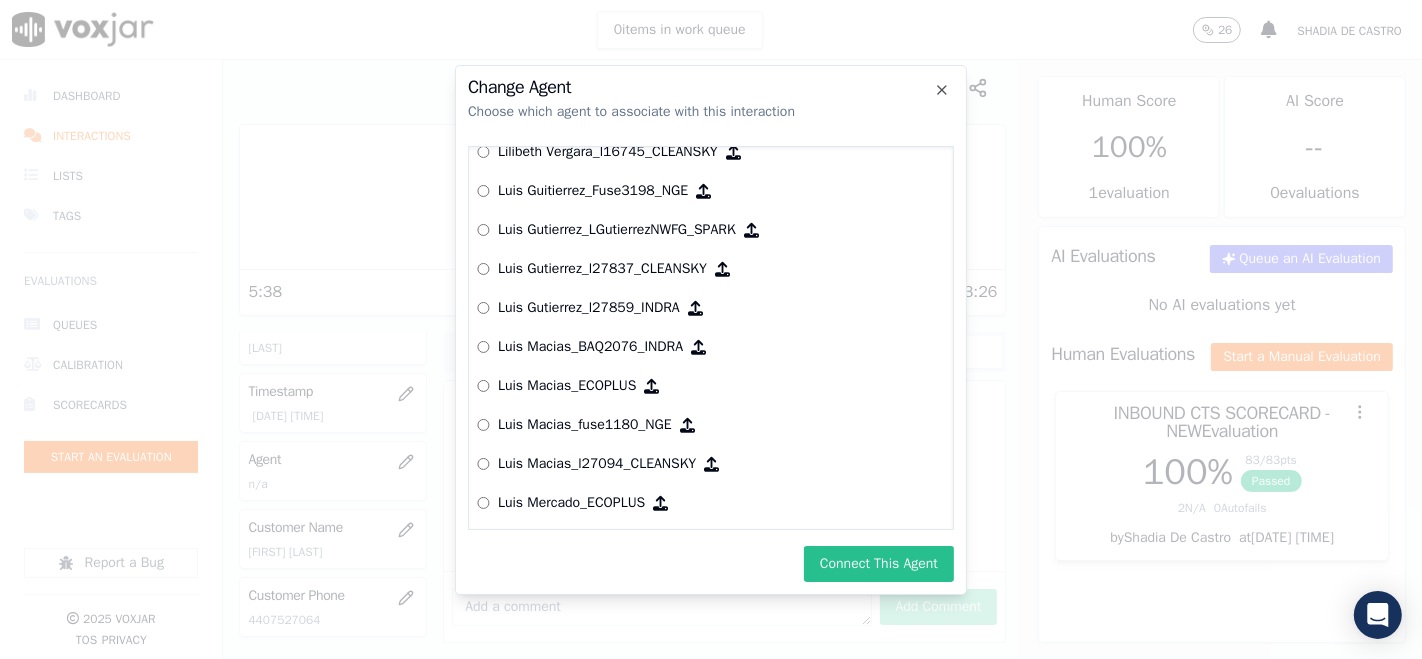 click on "Connect This Agent" at bounding box center (879, 564) 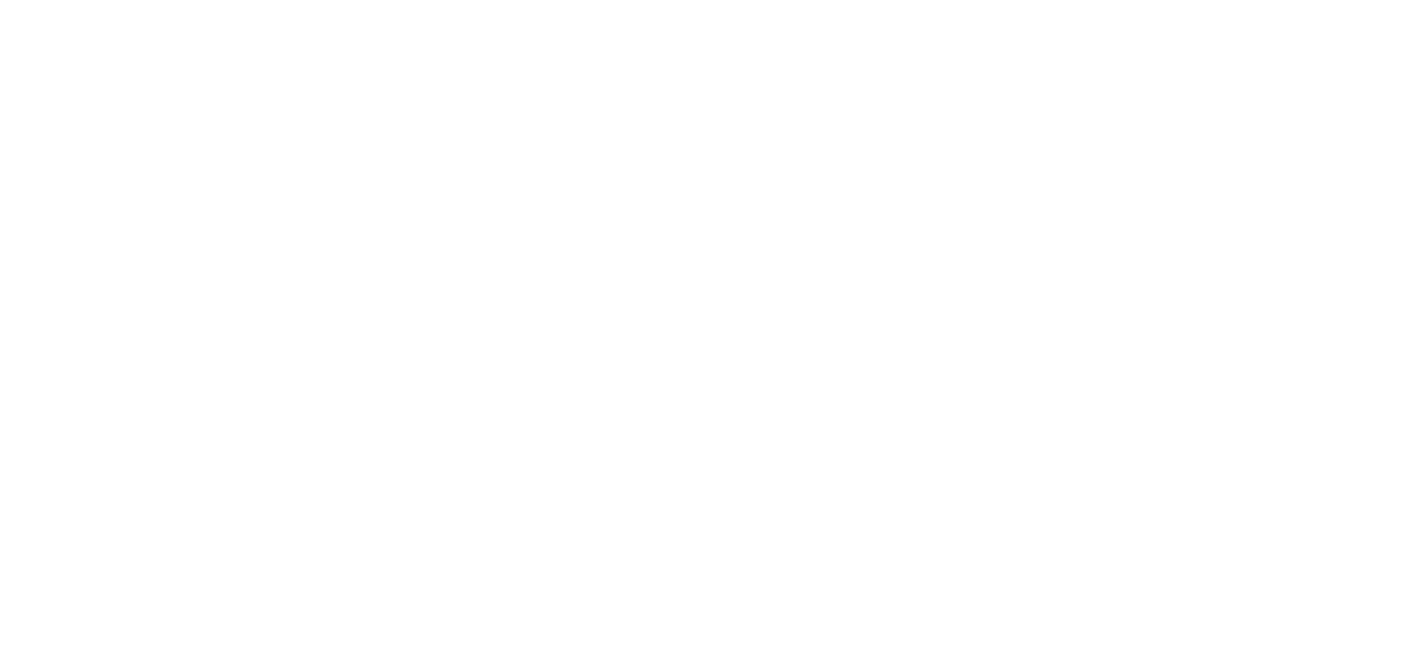 scroll, scrollTop: 0, scrollLeft: 0, axis: both 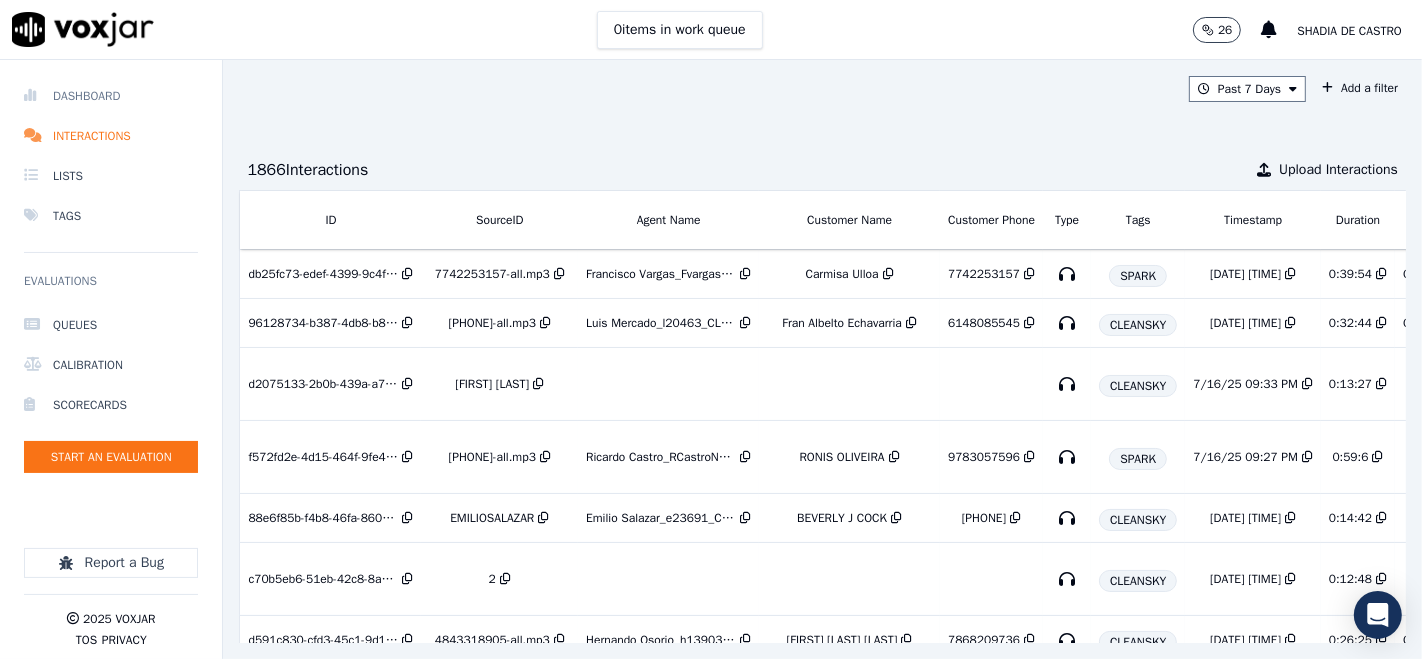 click on "Dashboard" at bounding box center (111, 96) 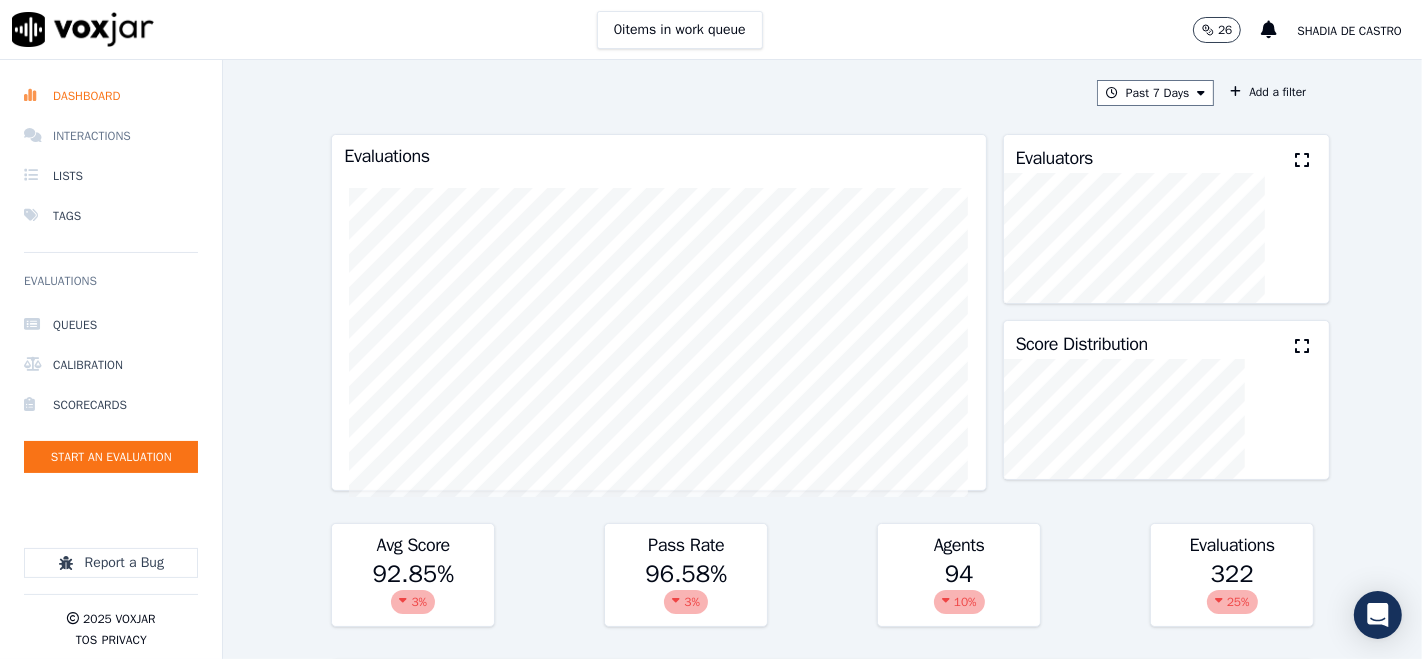click on "Interactions" at bounding box center (111, 136) 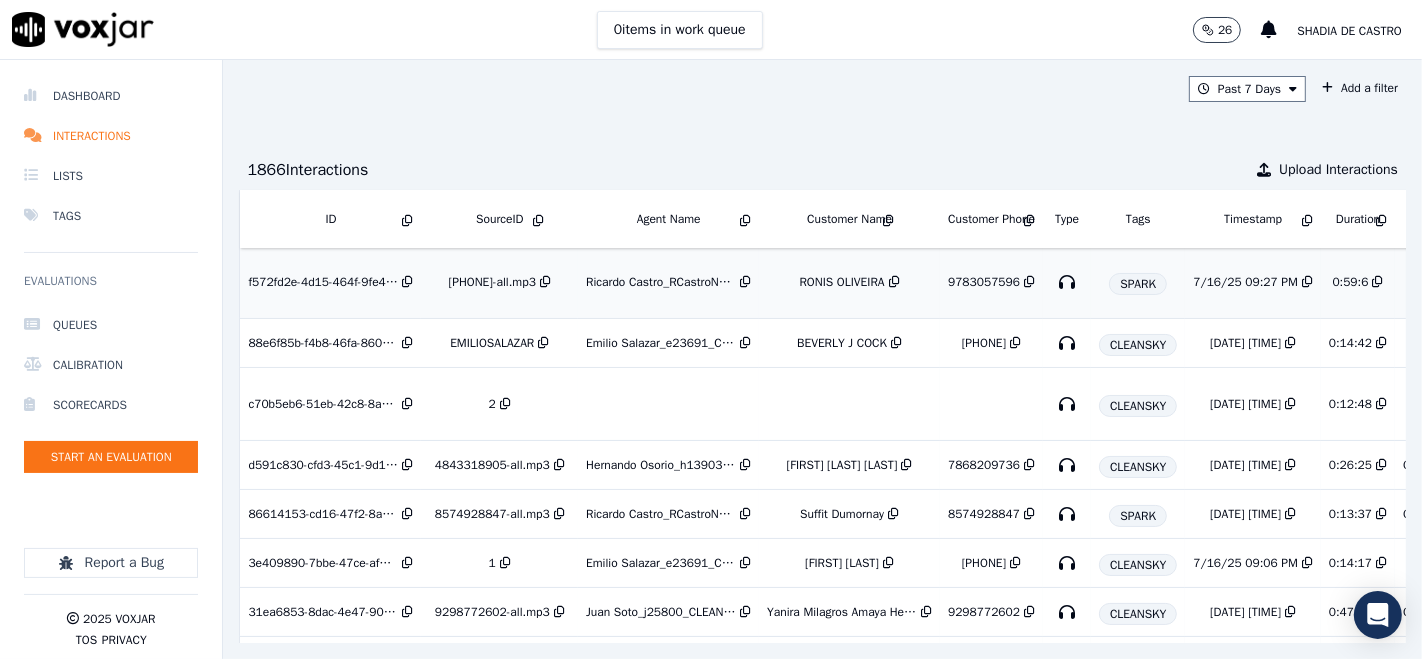 scroll, scrollTop: 0, scrollLeft: 0, axis: both 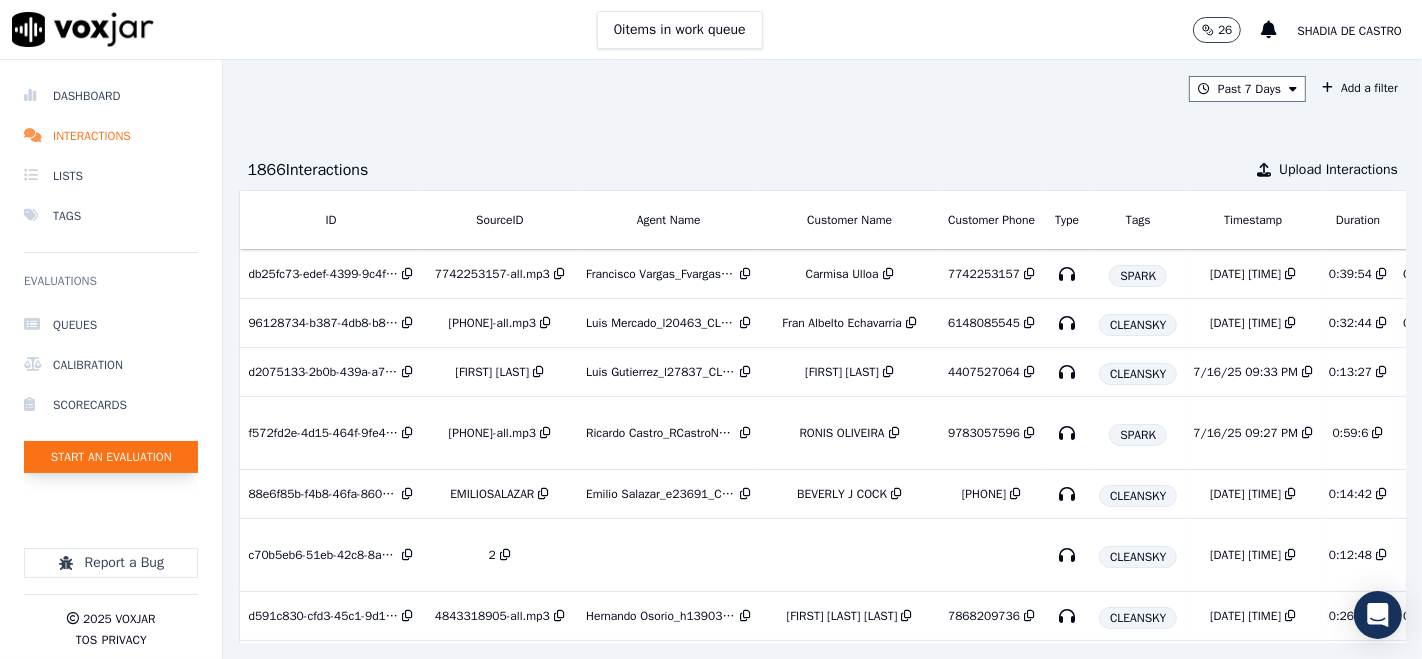 click on "Start an Evaluation" 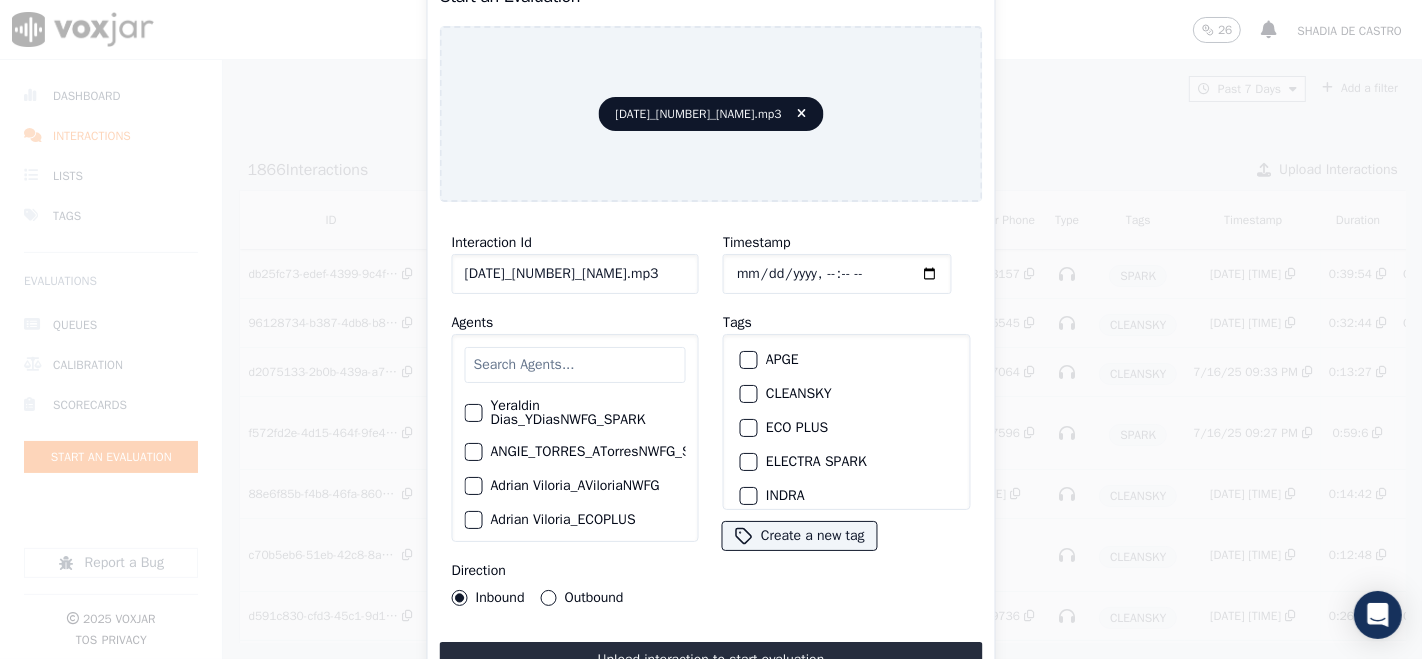 click on "[DATE]_[NUMBER]_[NAME].mp3" 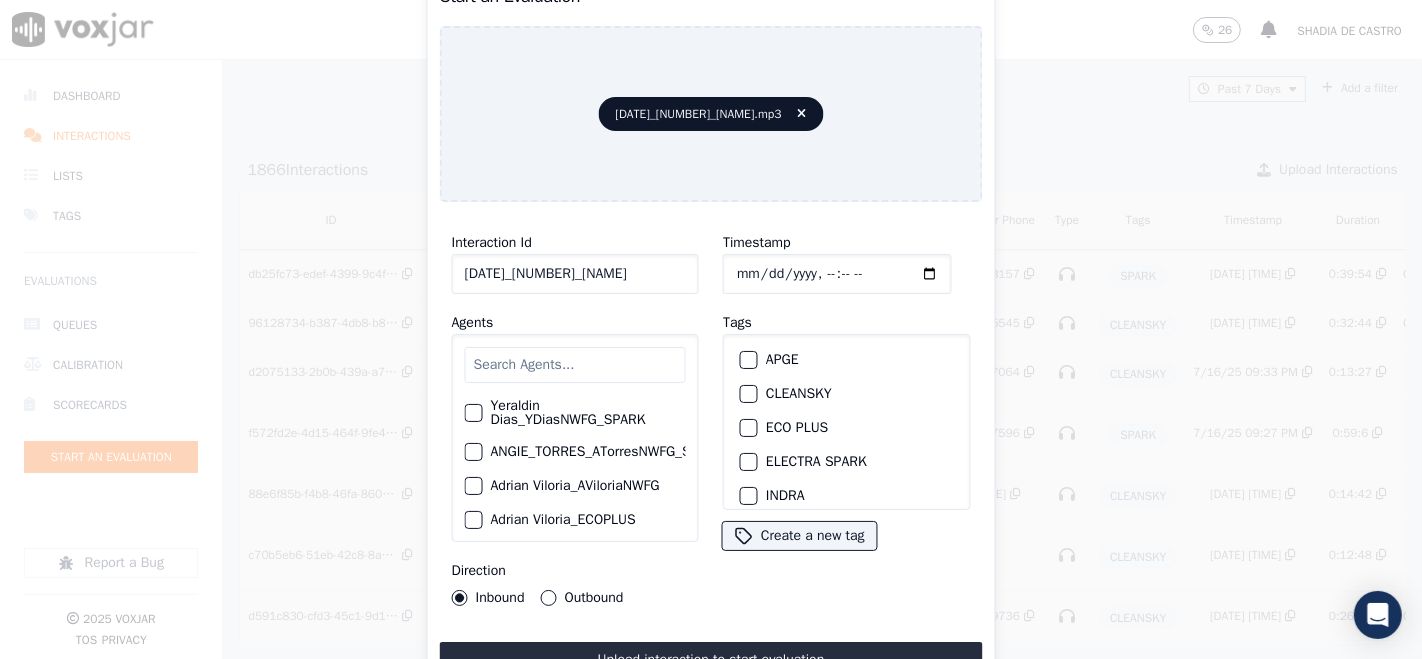 scroll, scrollTop: 0, scrollLeft: 51, axis: horizontal 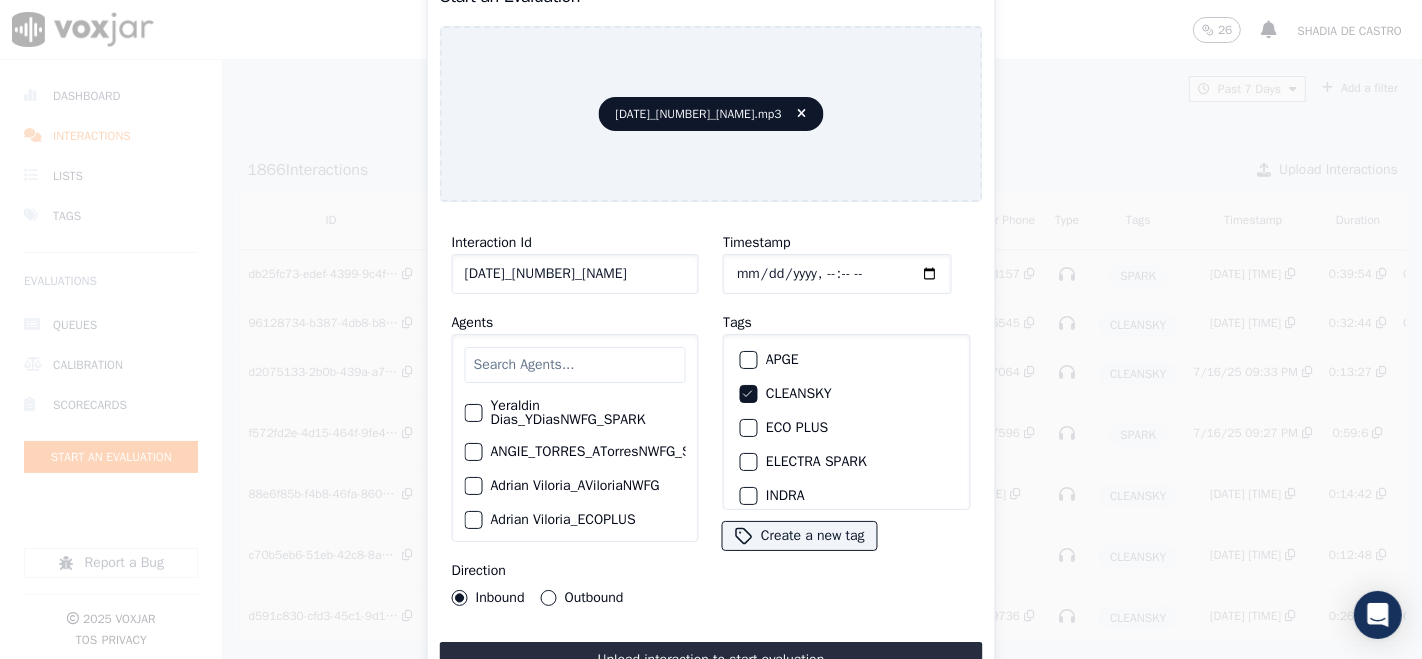 click on "Upload interaction to start evaluation" at bounding box center [711, 660] 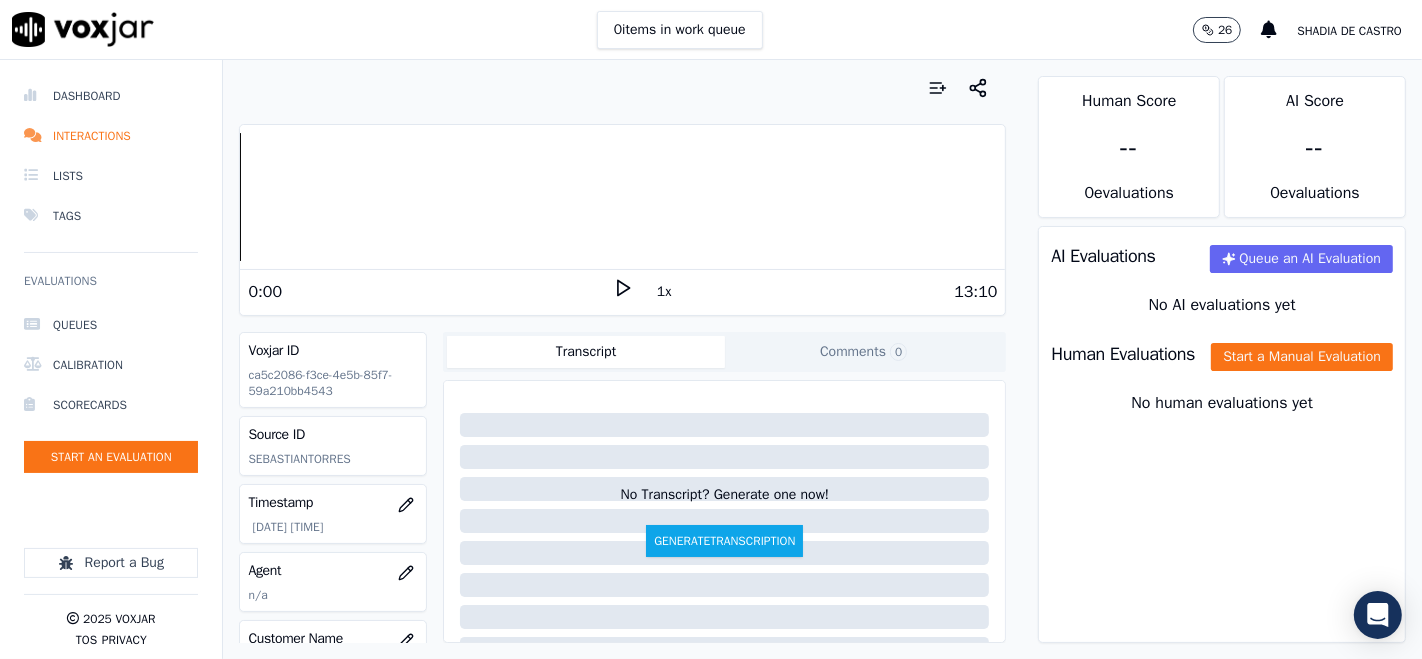 click 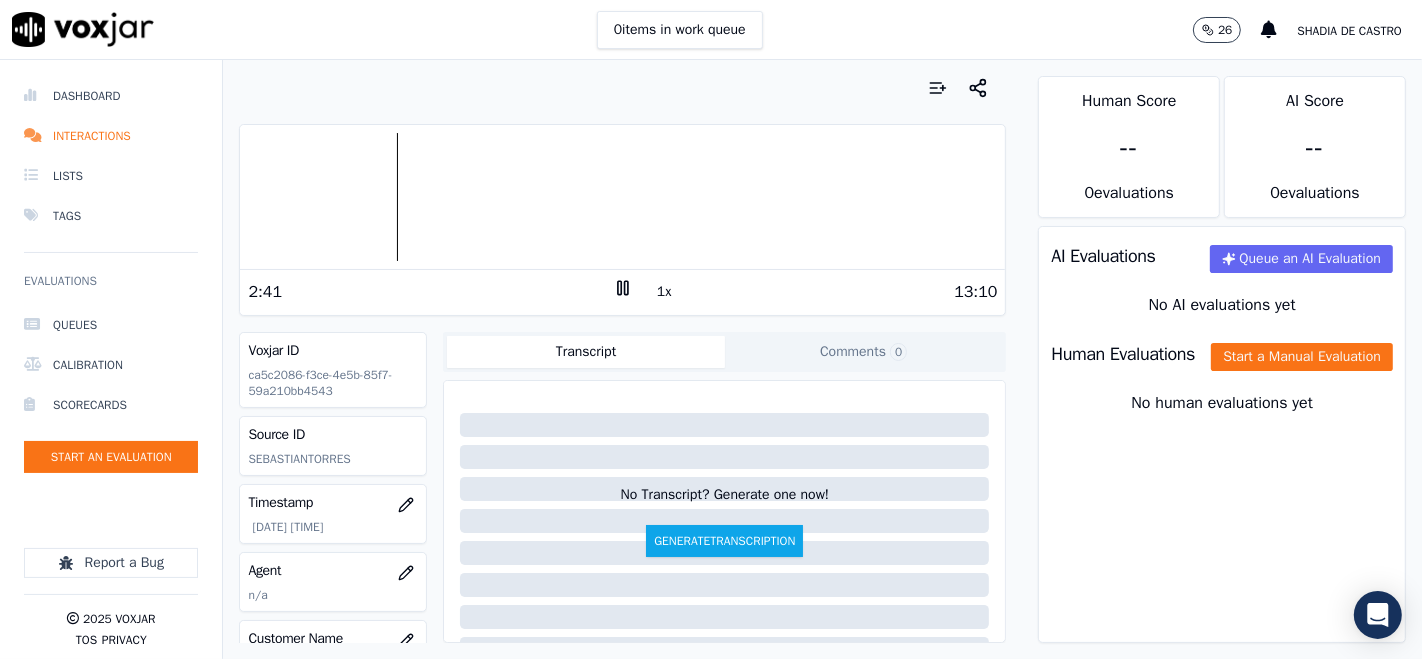 click at bounding box center (622, 197) 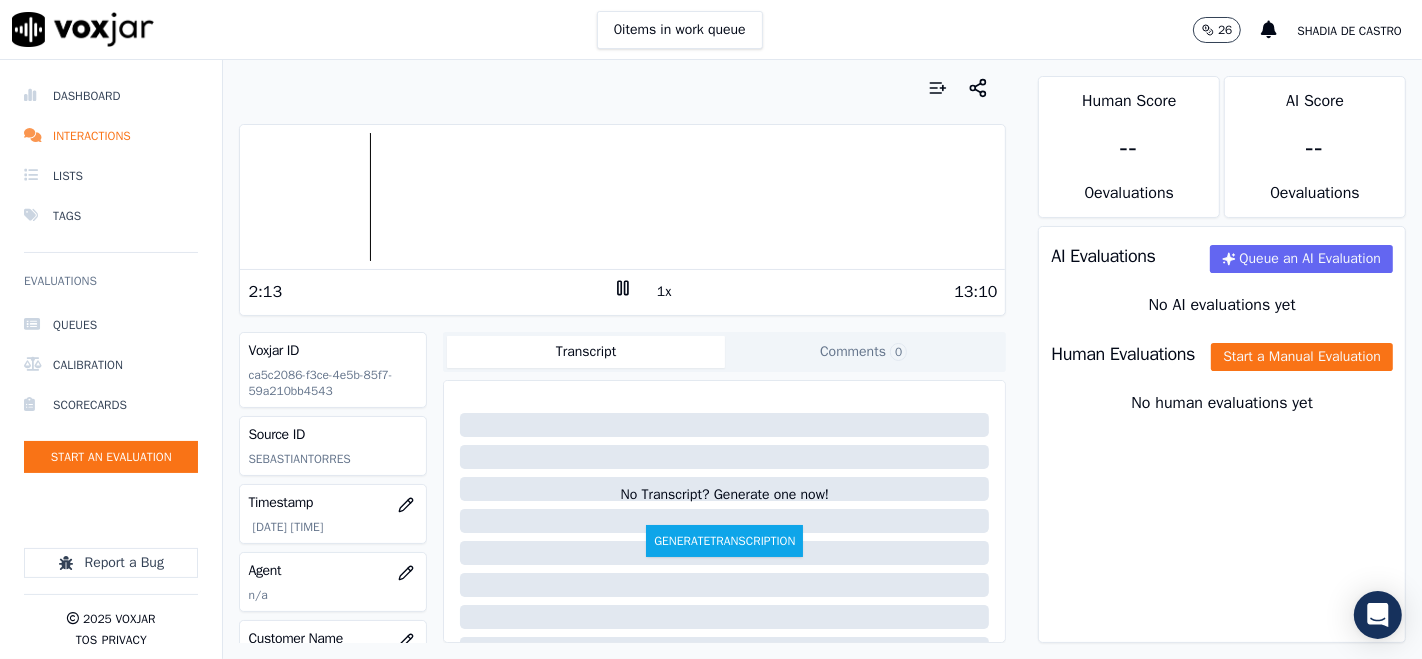 click at bounding box center [622, 197] 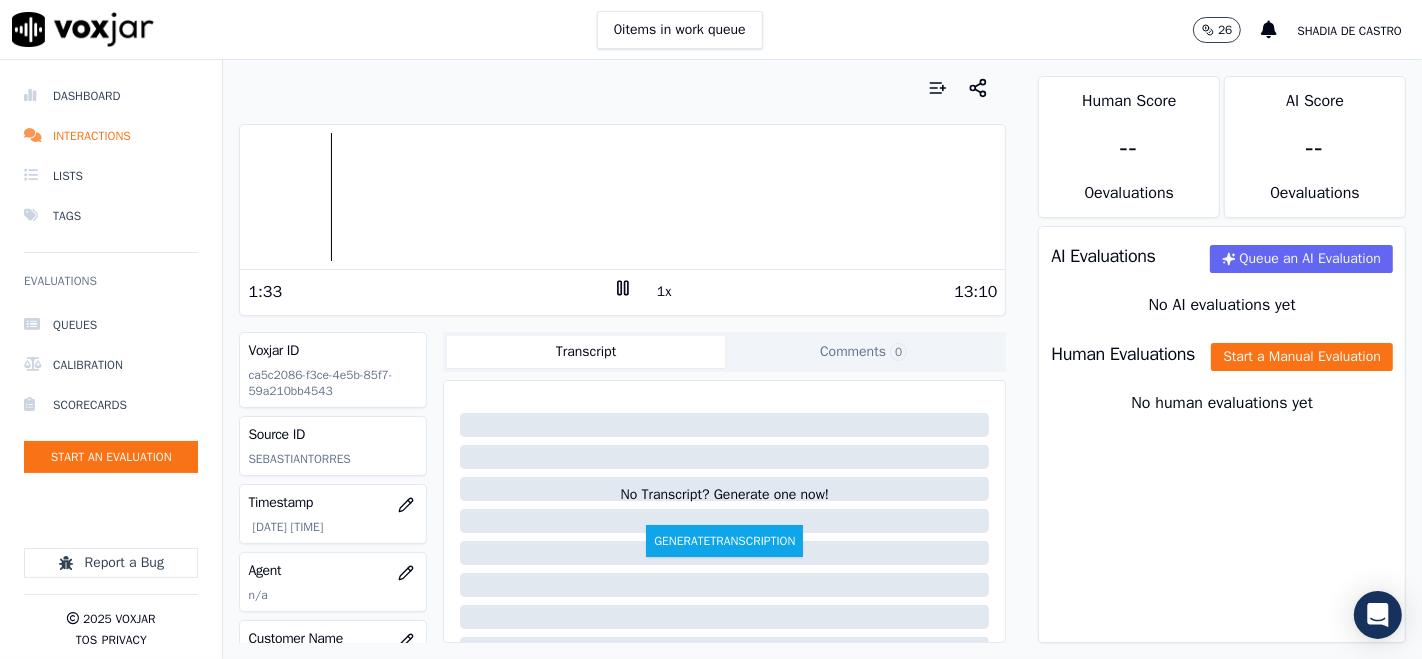 click at bounding box center (622, 197) 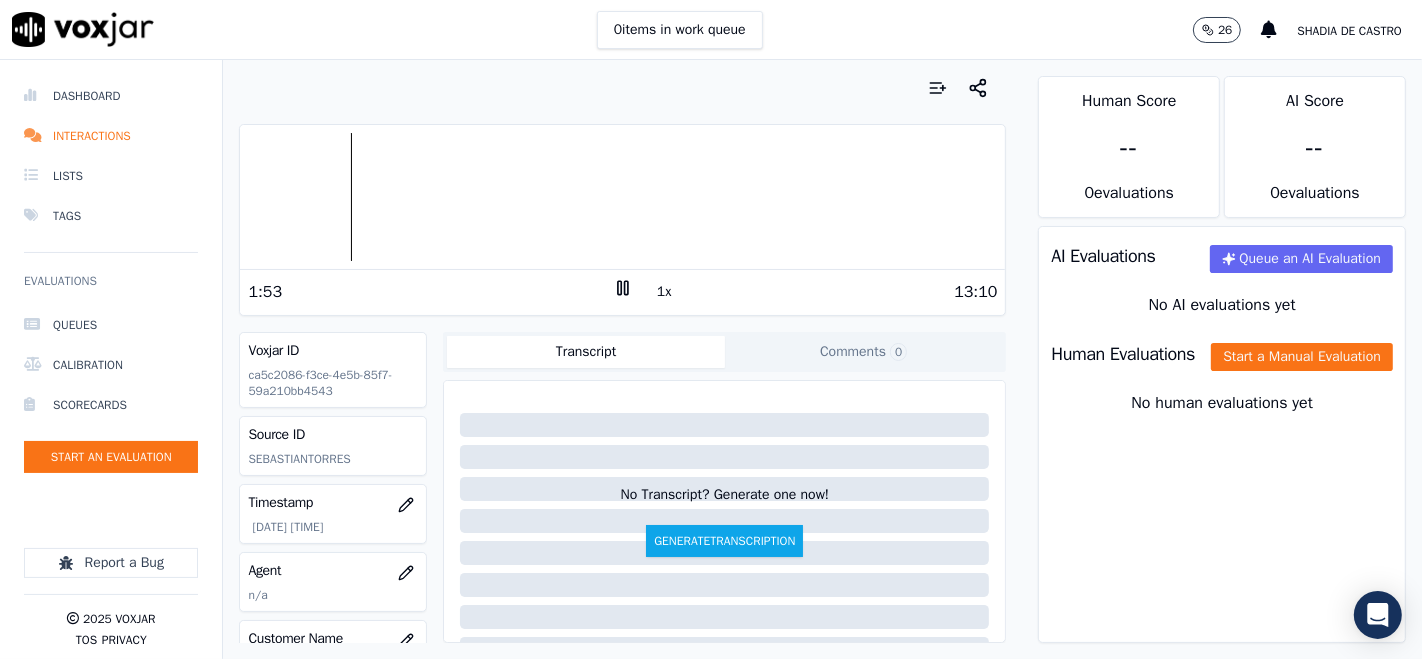 click at bounding box center [622, 197] 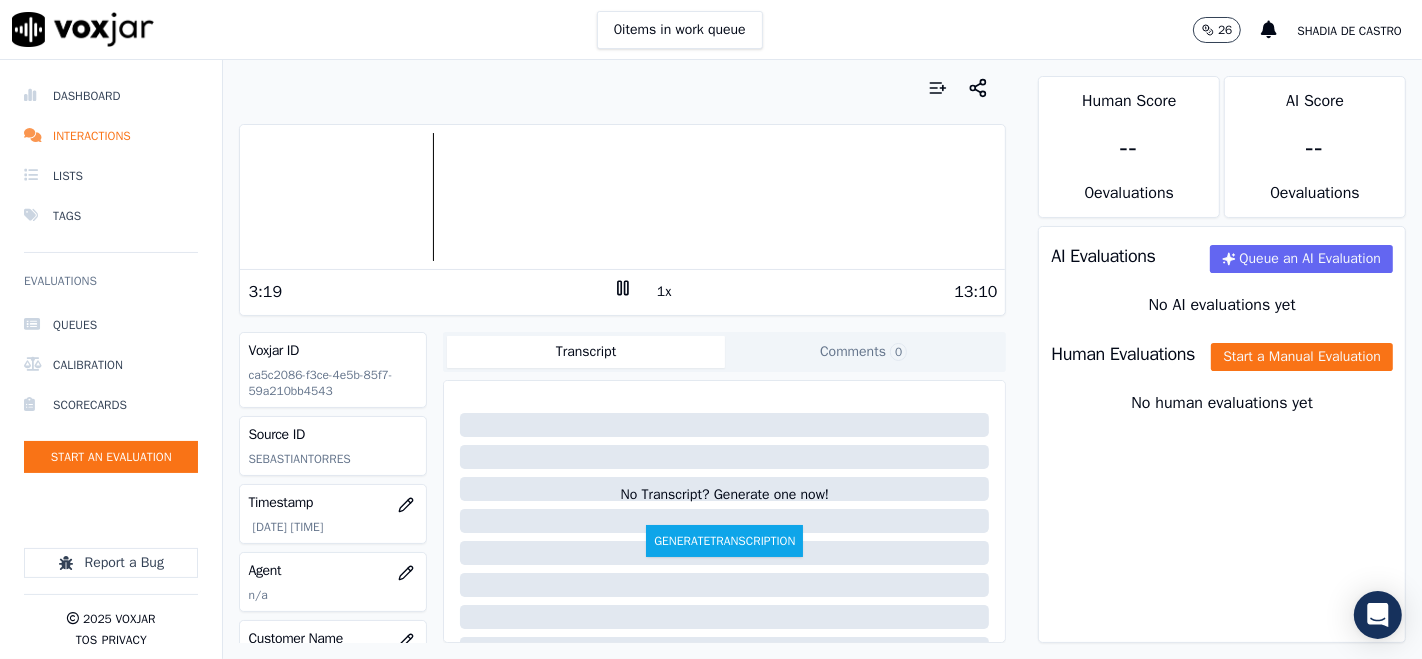 click at bounding box center (622, 197) 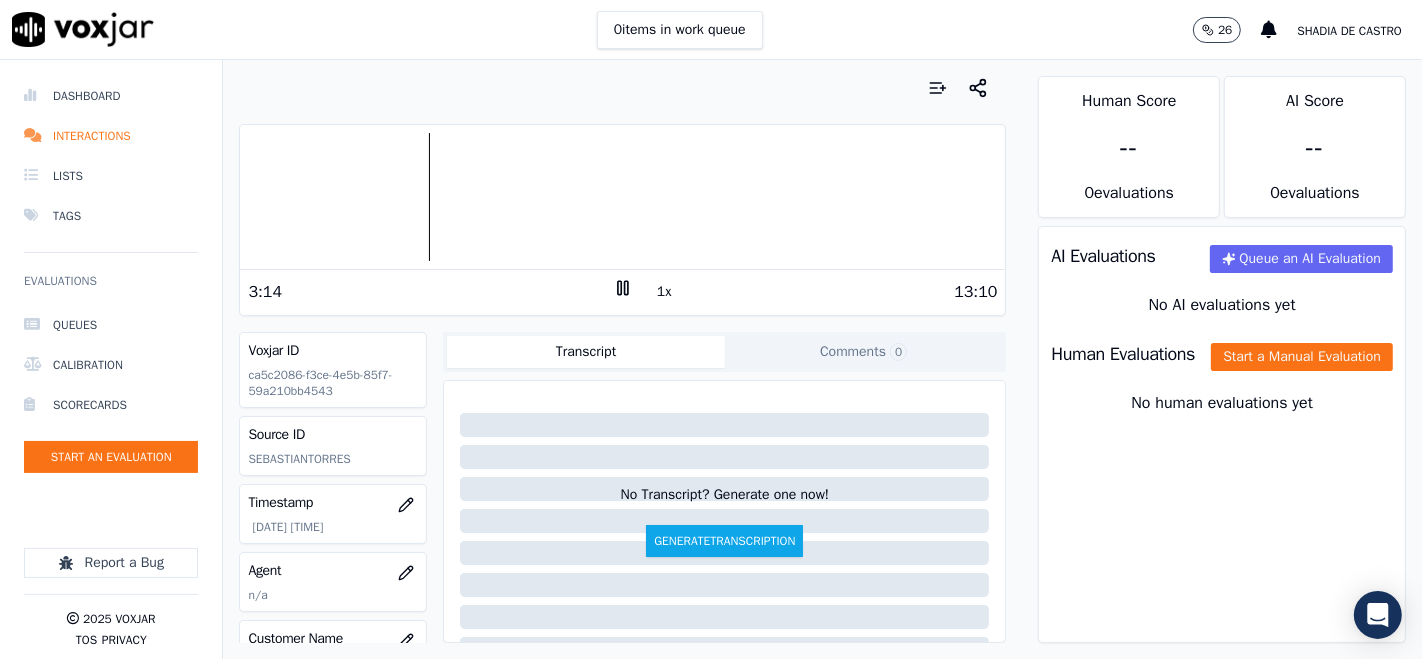 click at bounding box center (622, 197) 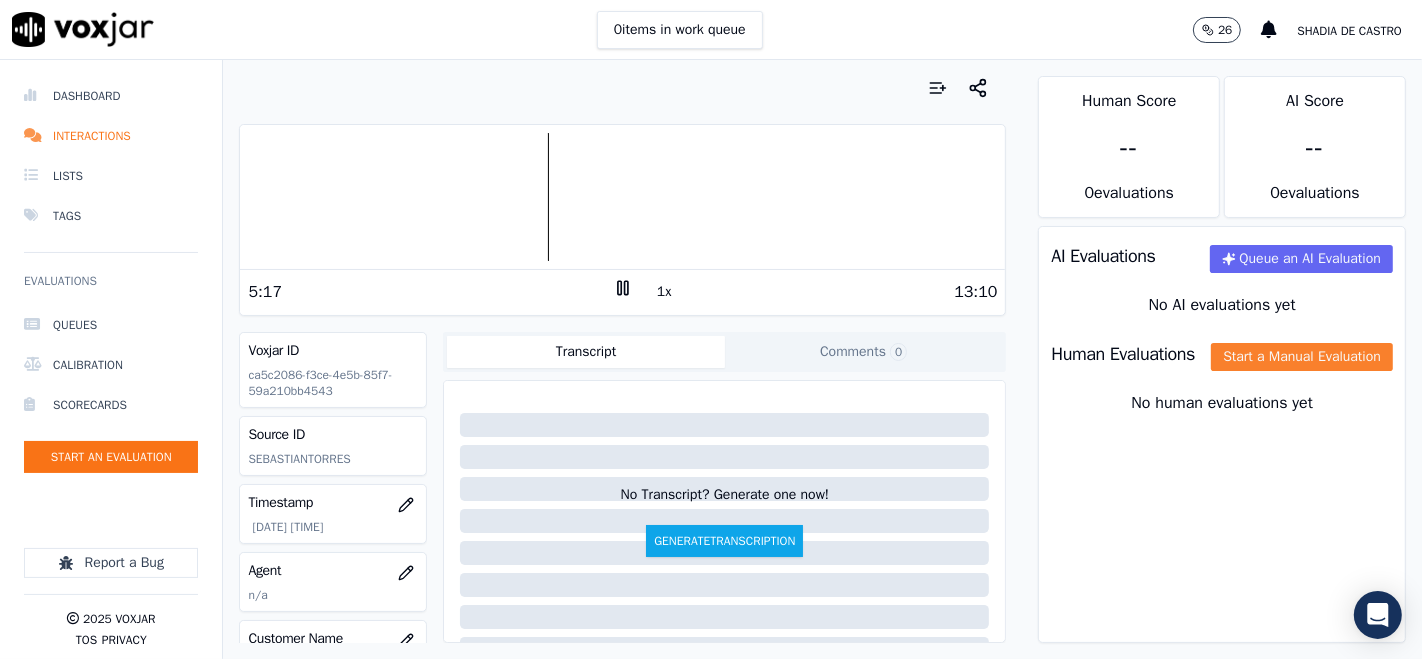 click on "Start a Manual Evaluation" 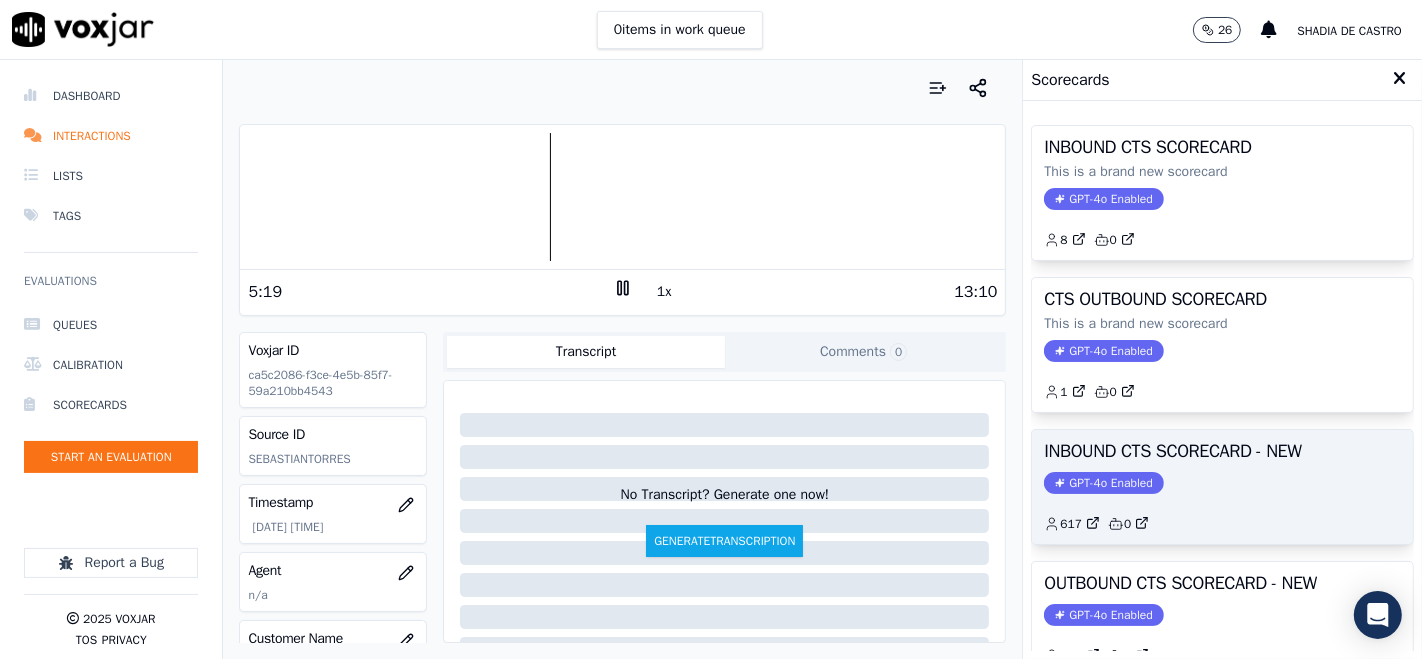 click on "INBOUND CTS SCORECARD - NEW        GPT-4o Enabled       617         0" at bounding box center [1222, 487] 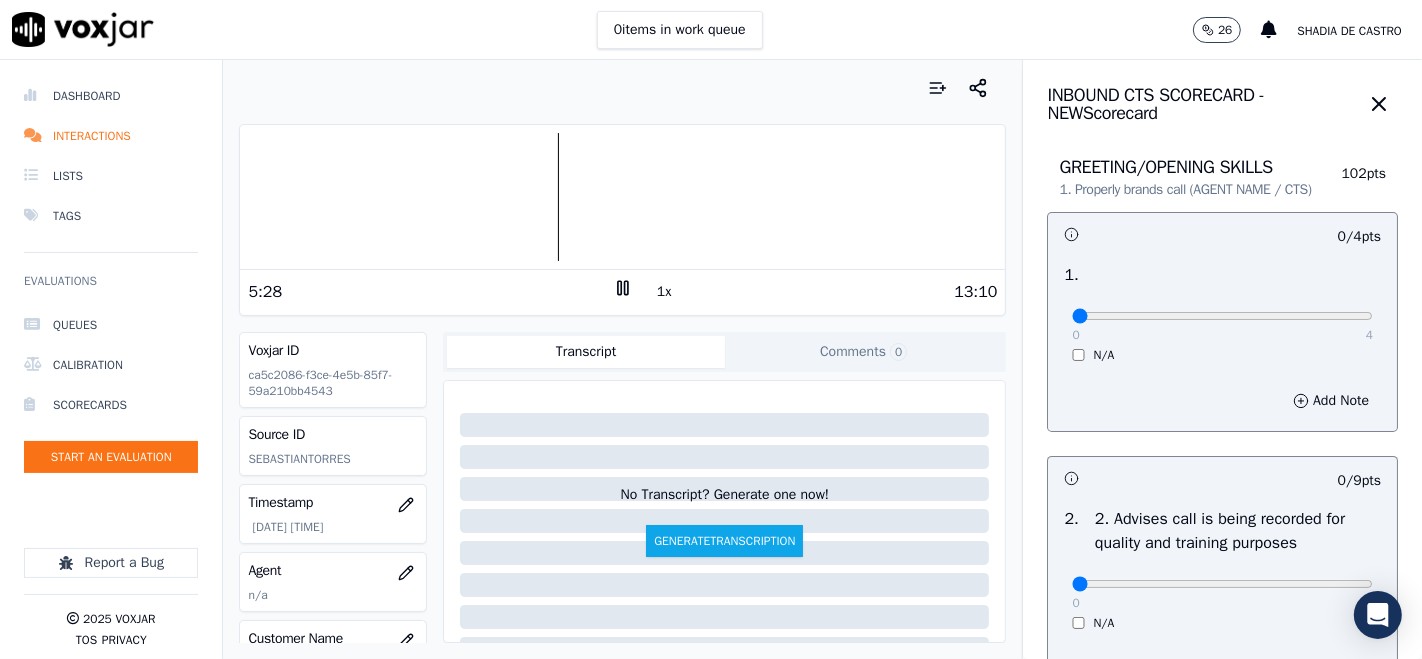 click at bounding box center [622, 197] 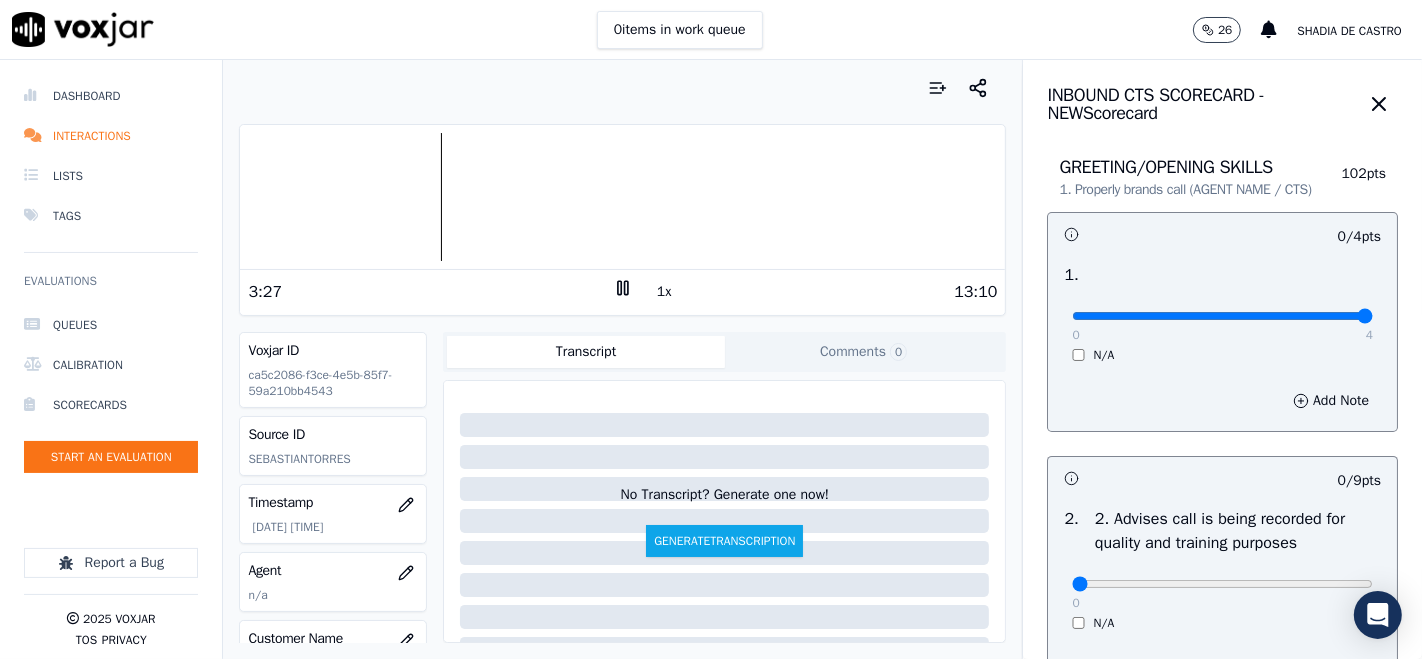 type on "4" 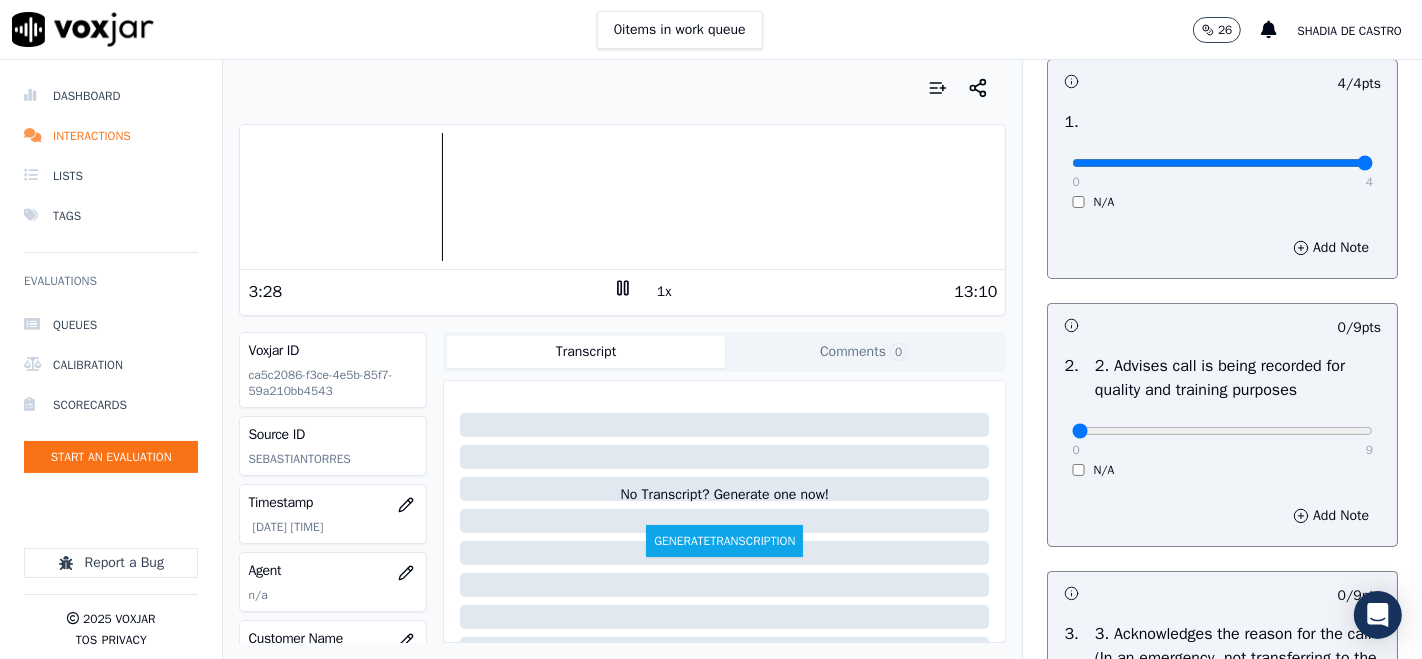 scroll, scrollTop: 222, scrollLeft: 0, axis: vertical 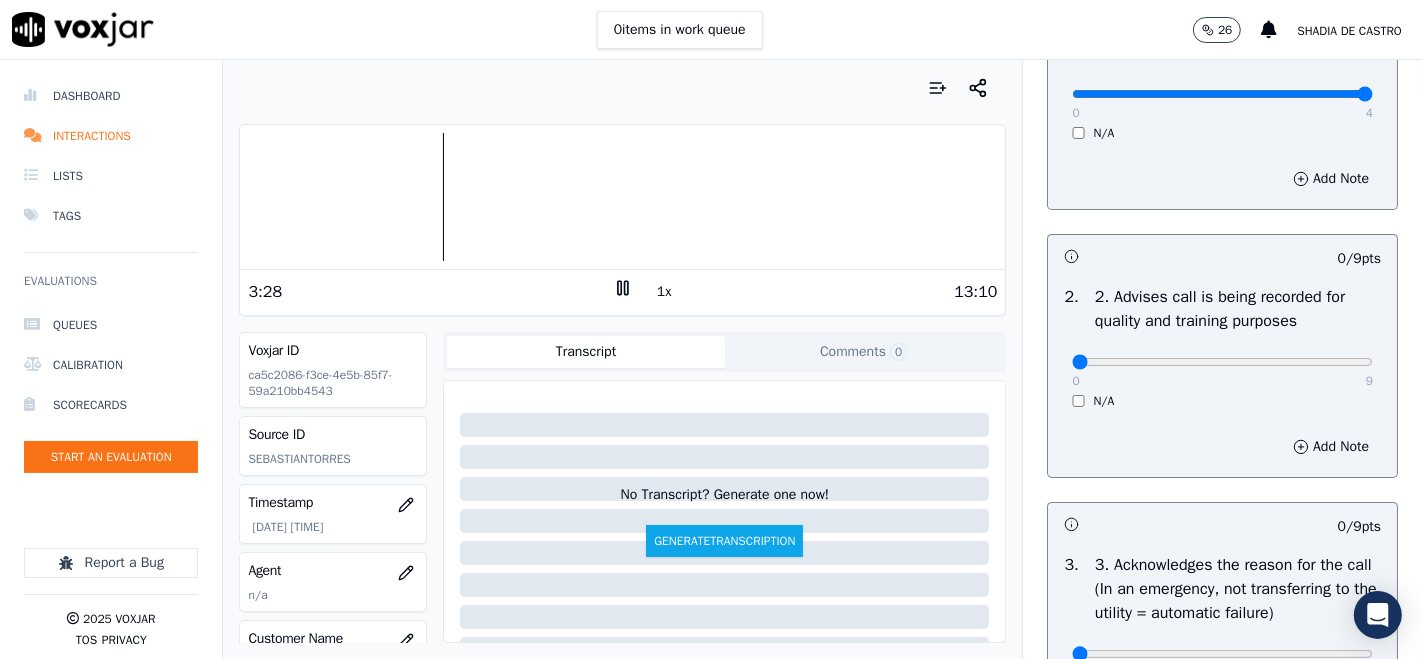 click on "0   9     N/A" at bounding box center (1222, 371) 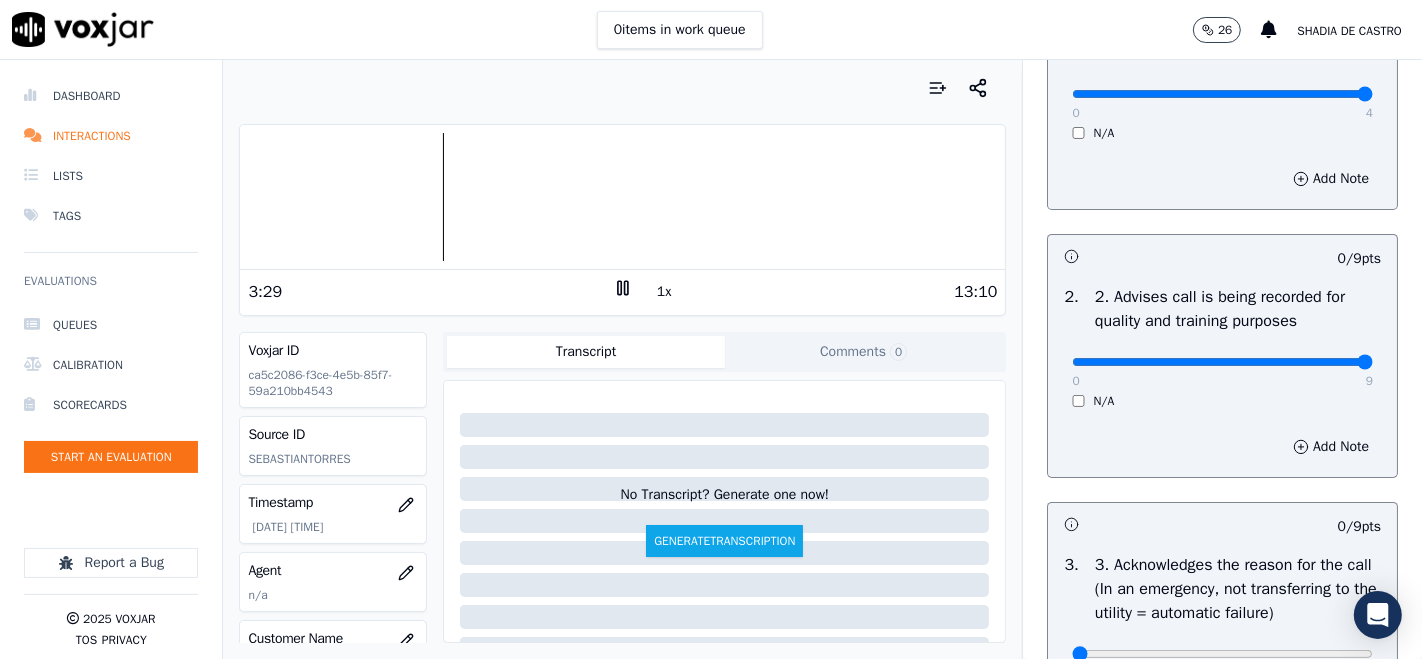 type on "9" 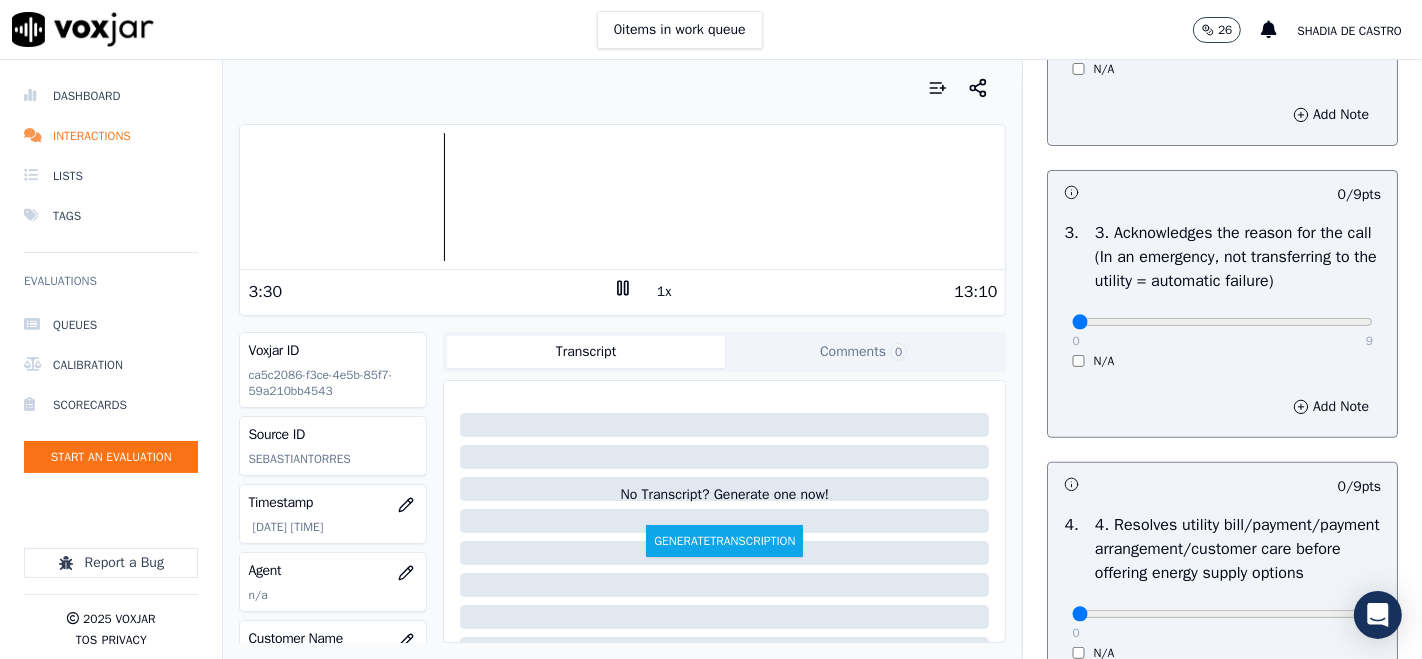 scroll, scrollTop: 555, scrollLeft: 0, axis: vertical 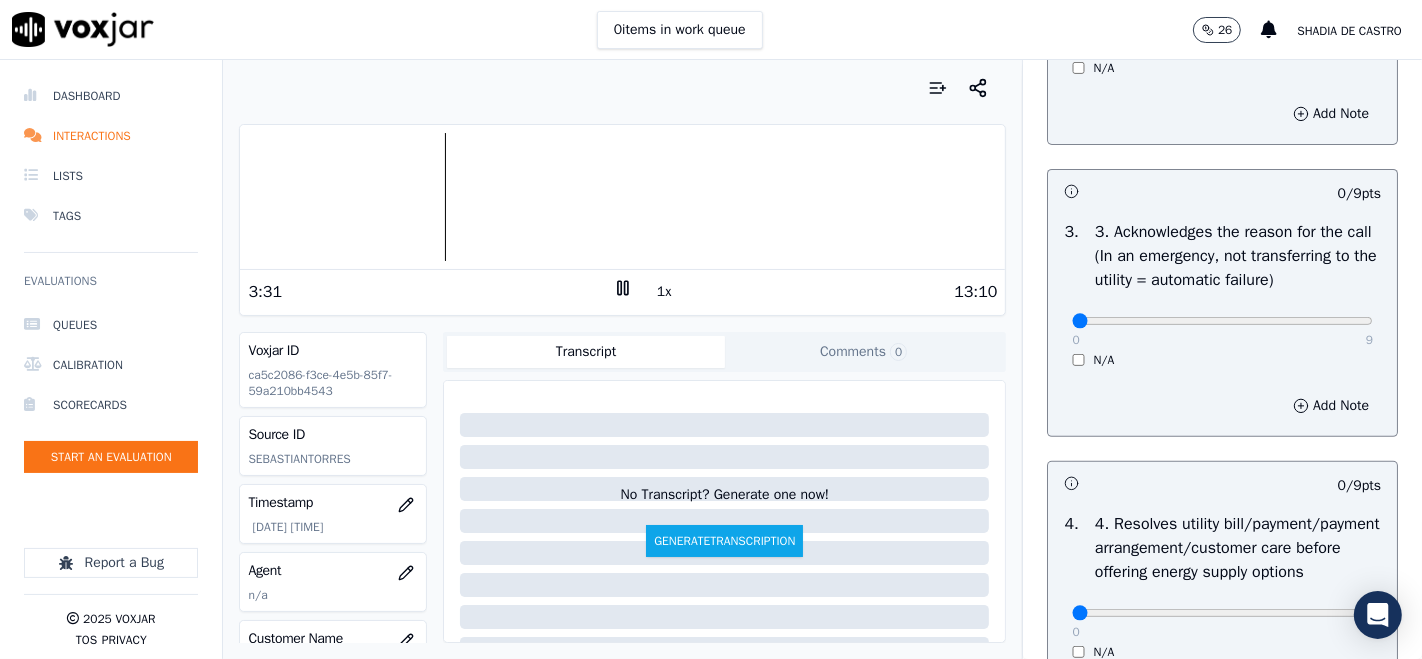 click on "0   9     N/A" at bounding box center (1222, 330) 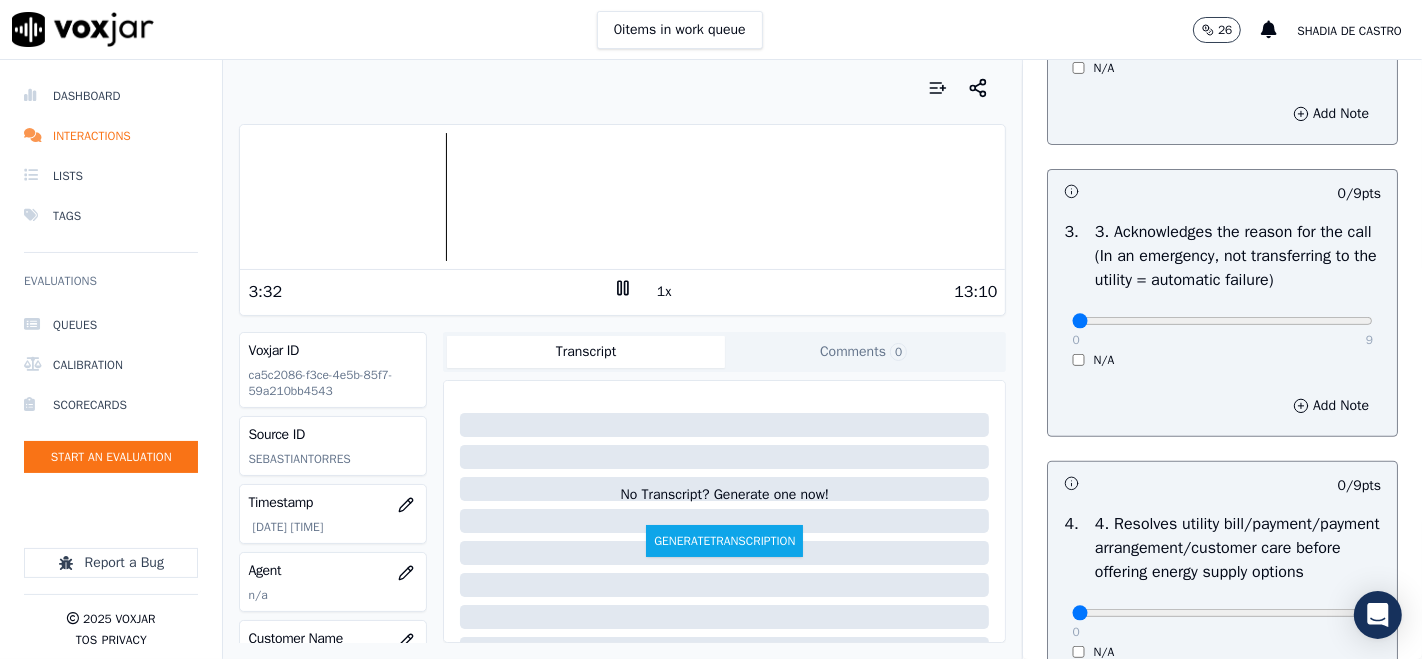 click on "0   9     N/A" at bounding box center (1222, 330) 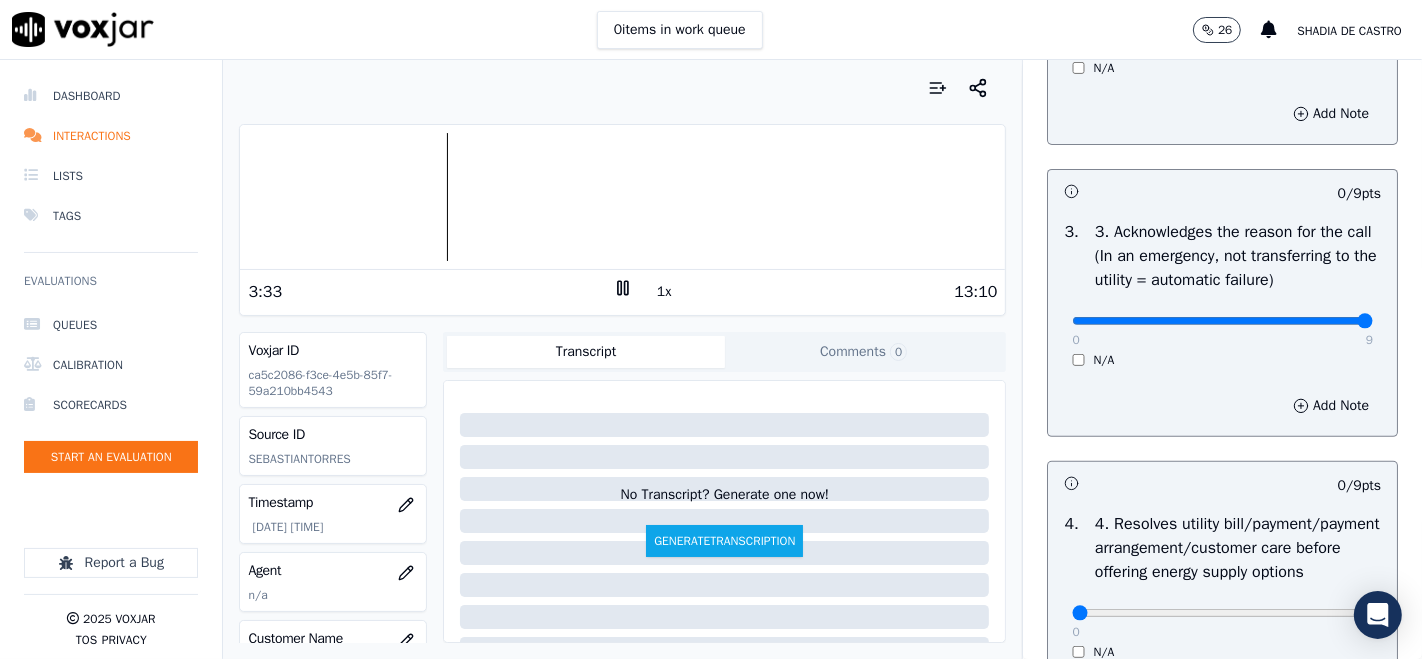 type on "9" 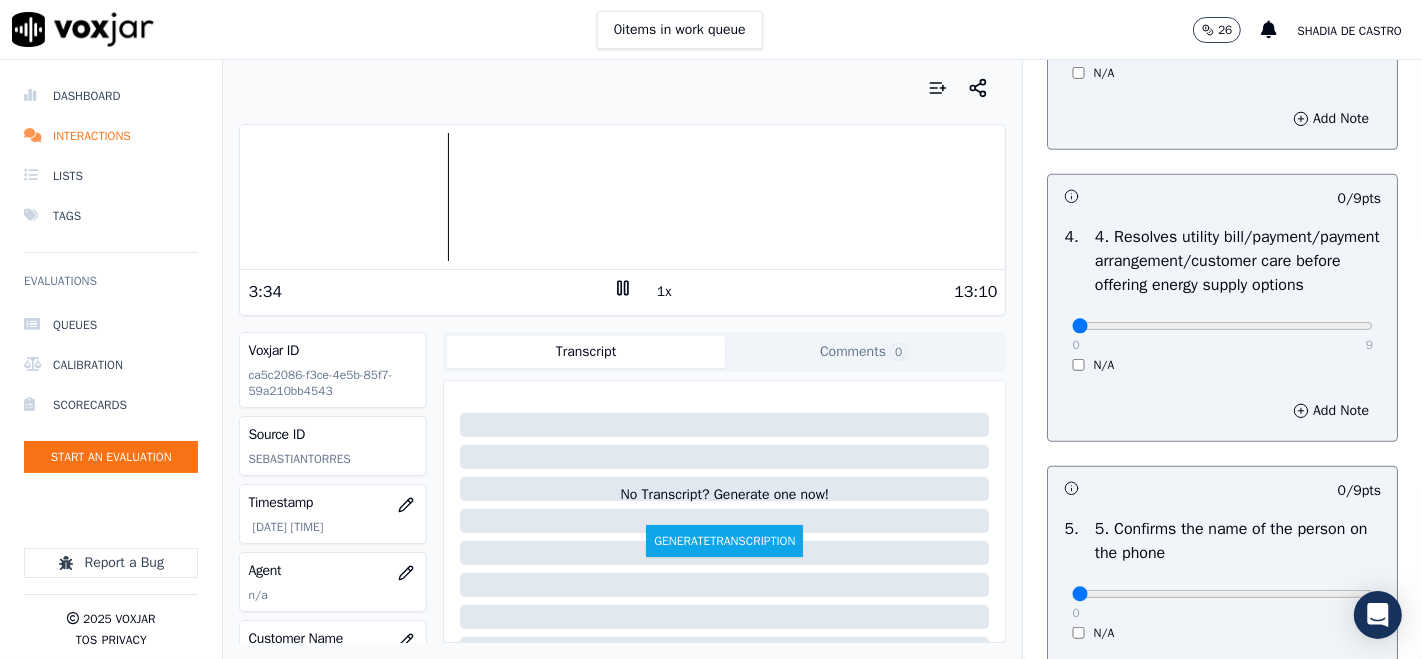 scroll, scrollTop: 888, scrollLeft: 0, axis: vertical 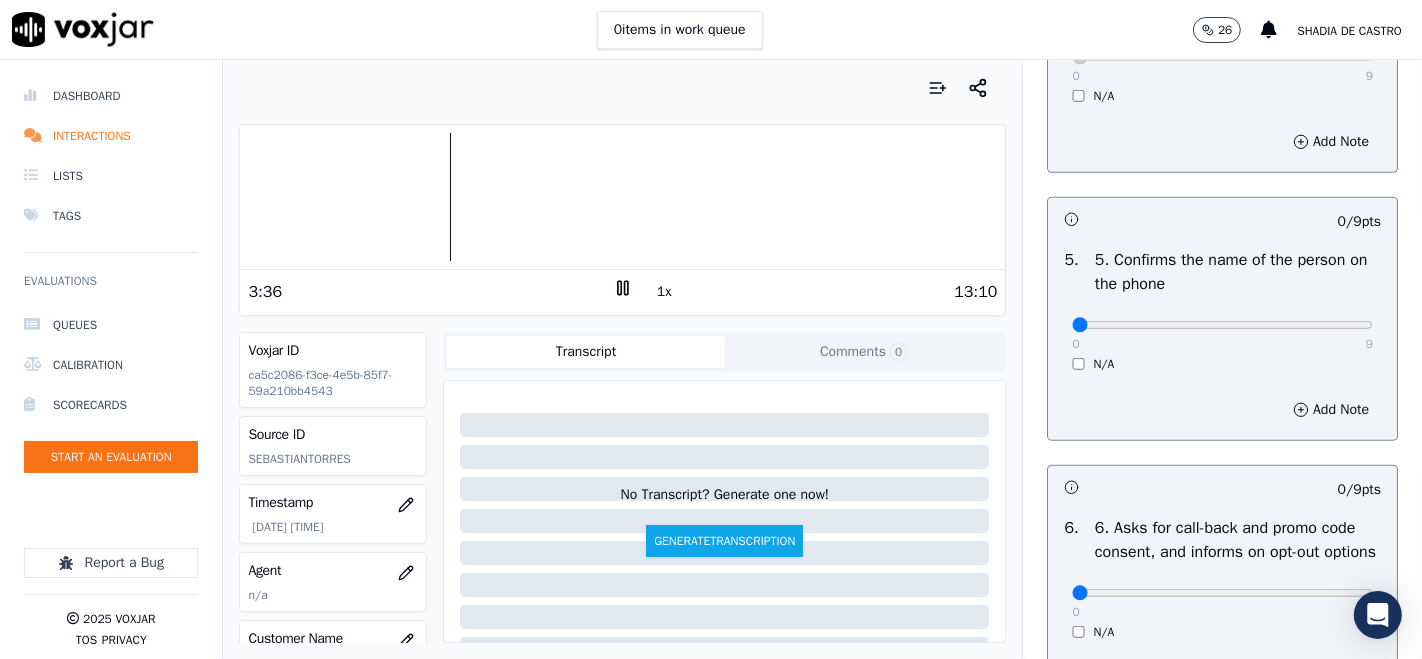 click on "0   9     N/A" at bounding box center [1222, 334] 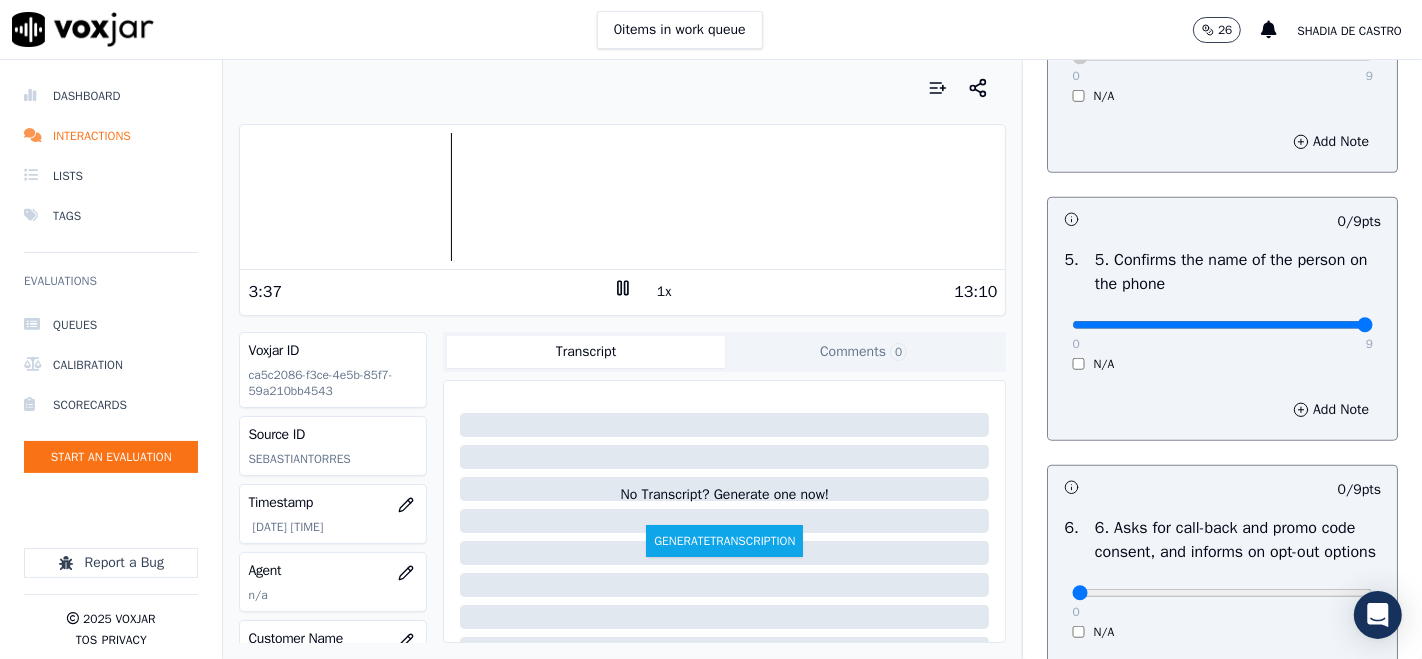 type on "9" 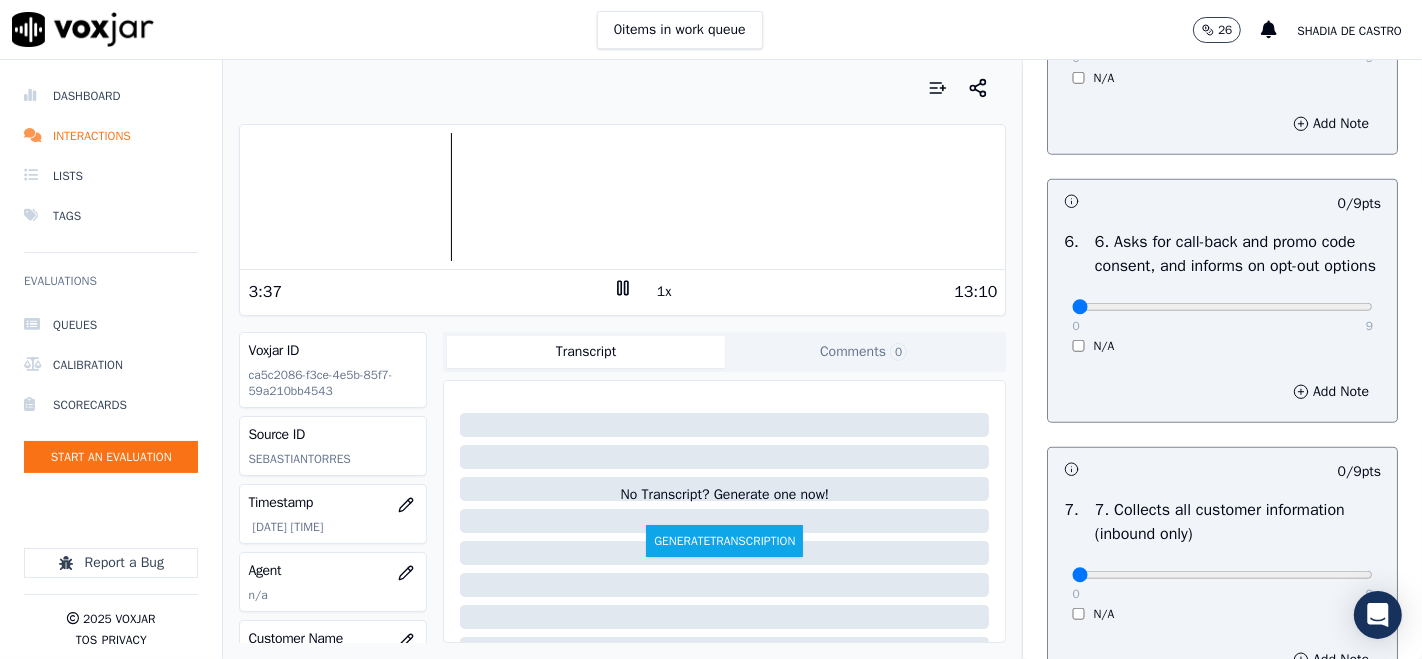 scroll, scrollTop: 1444, scrollLeft: 0, axis: vertical 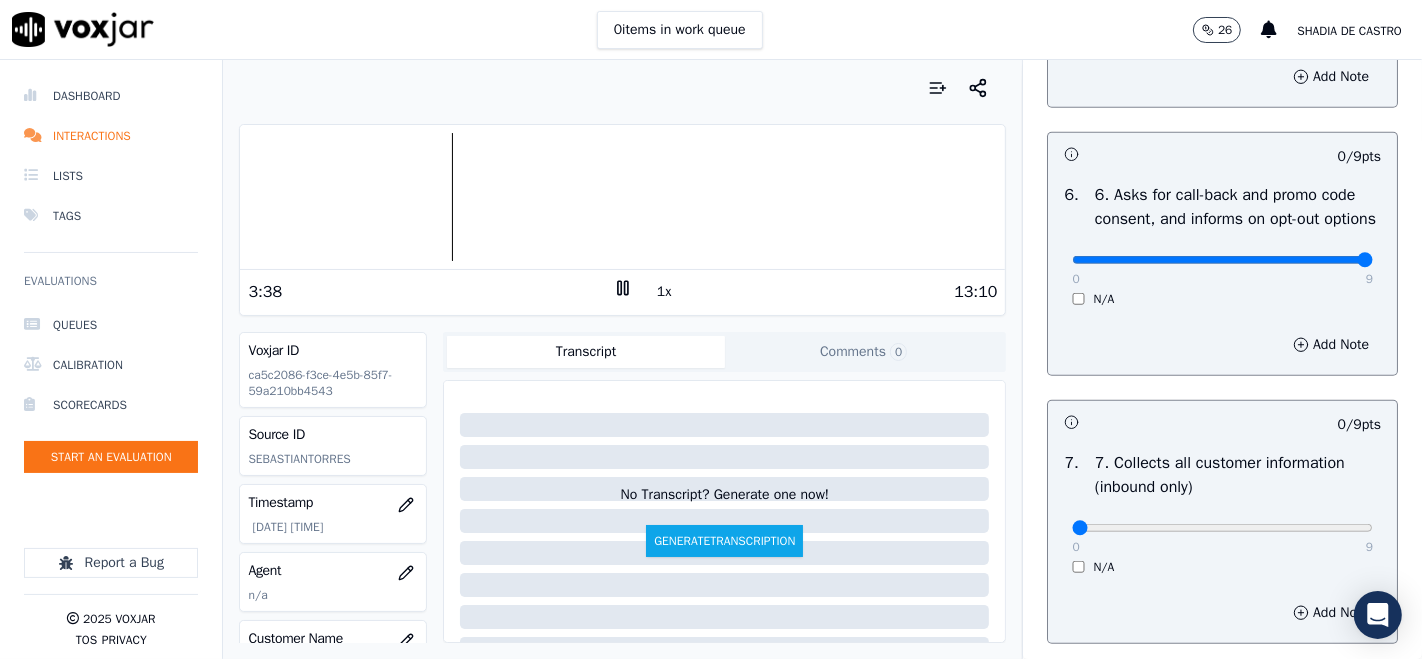 type on "9" 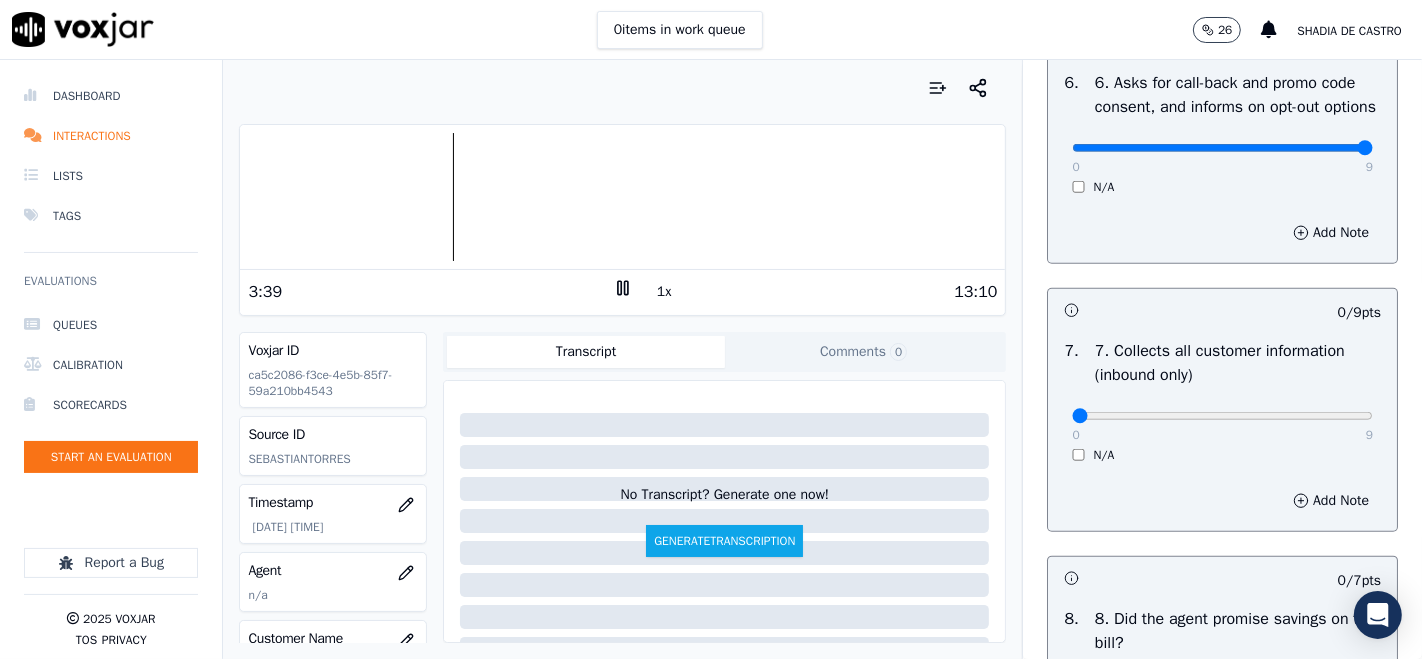 scroll, scrollTop: 1666, scrollLeft: 0, axis: vertical 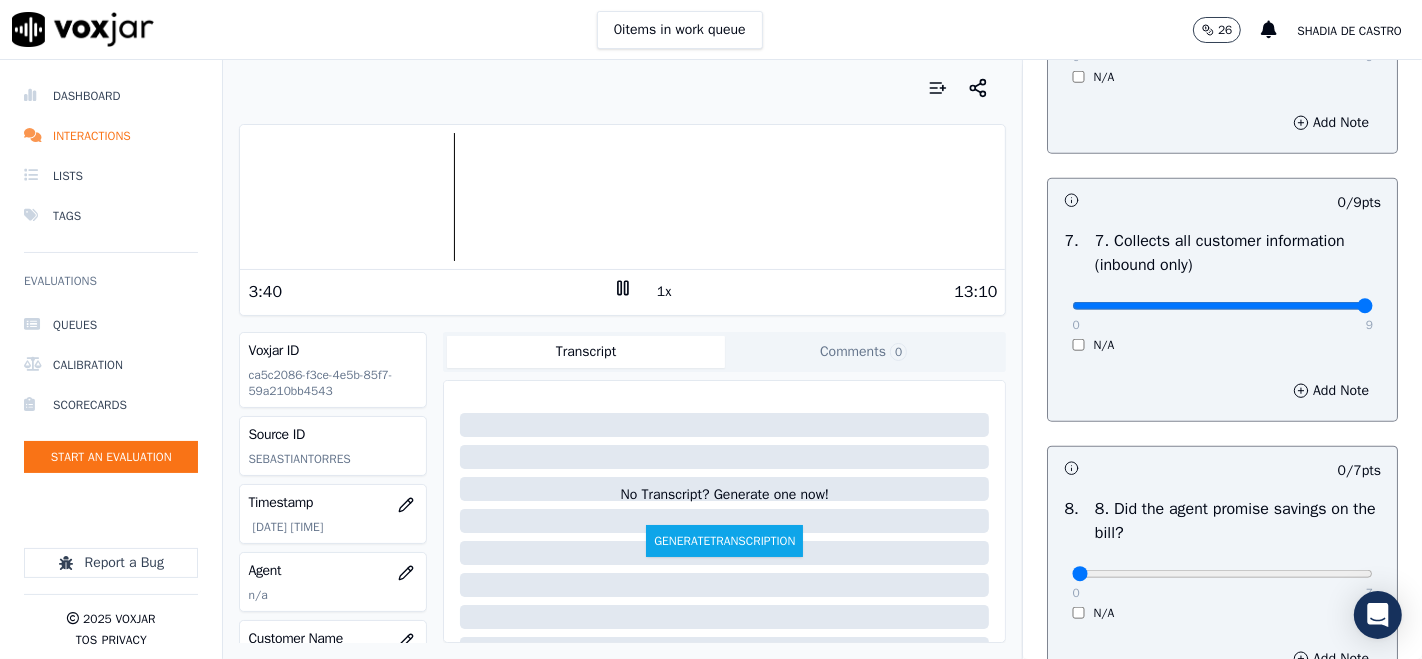 type on "9" 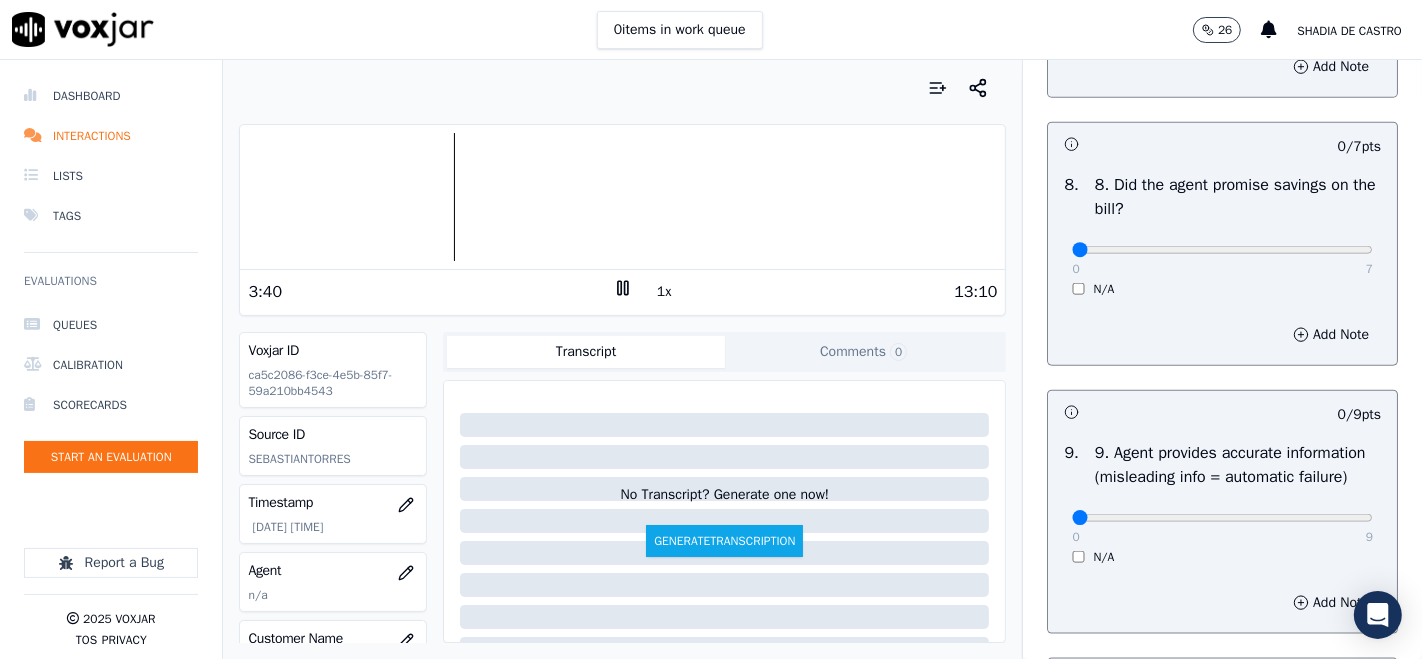 scroll, scrollTop: 2000, scrollLeft: 0, axis: vertical 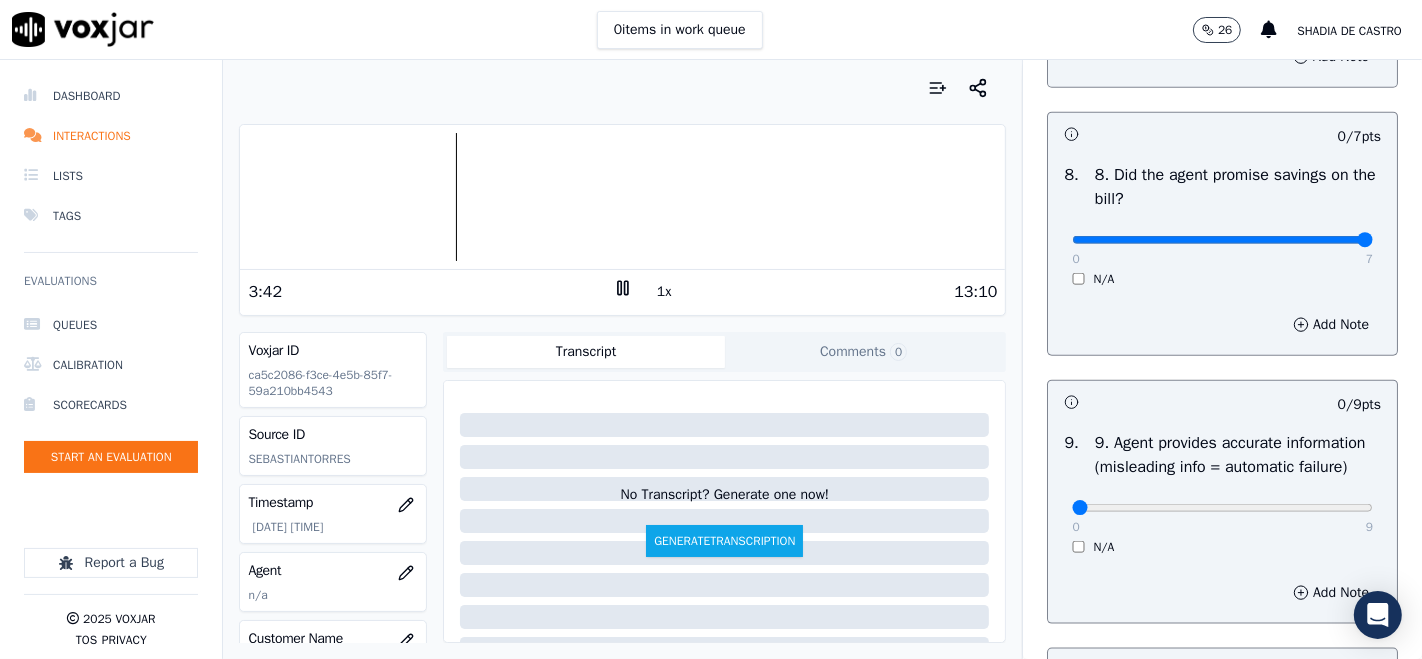 type on "7" 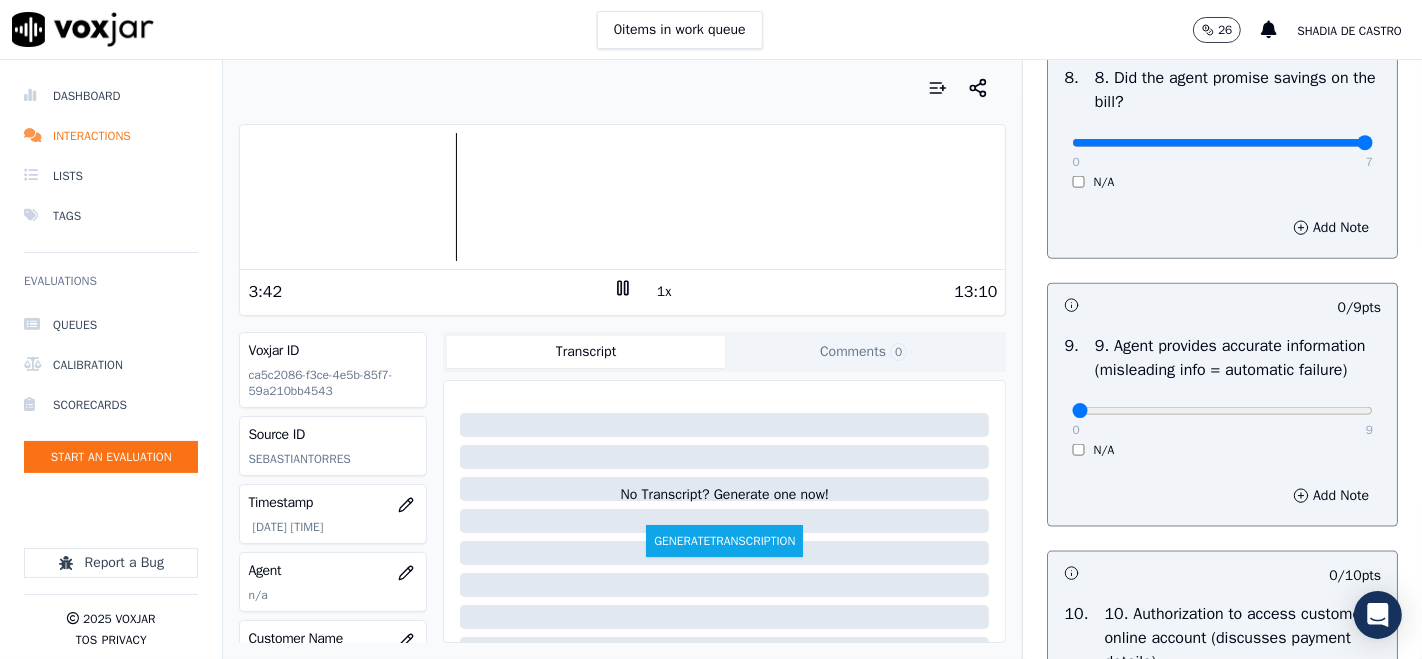 scroll, scrollTop: 2222, scrollLeft: 0, axis: vertical 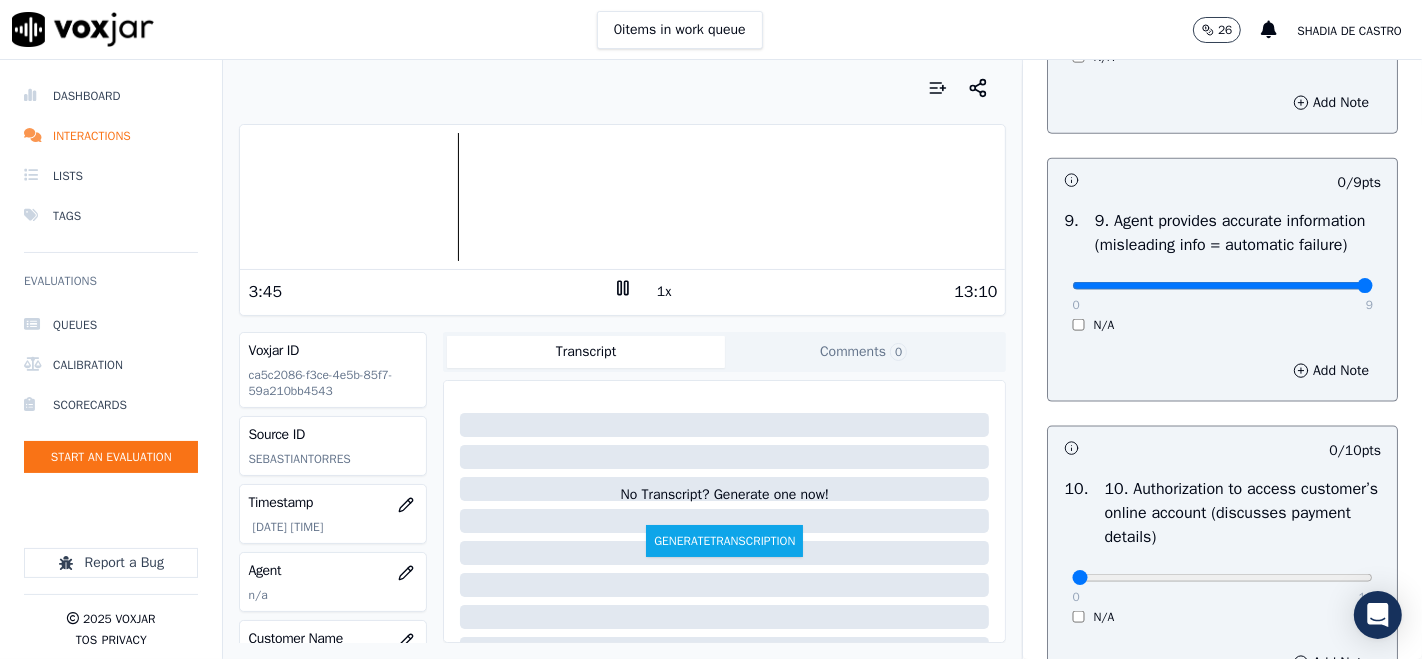type on "9" 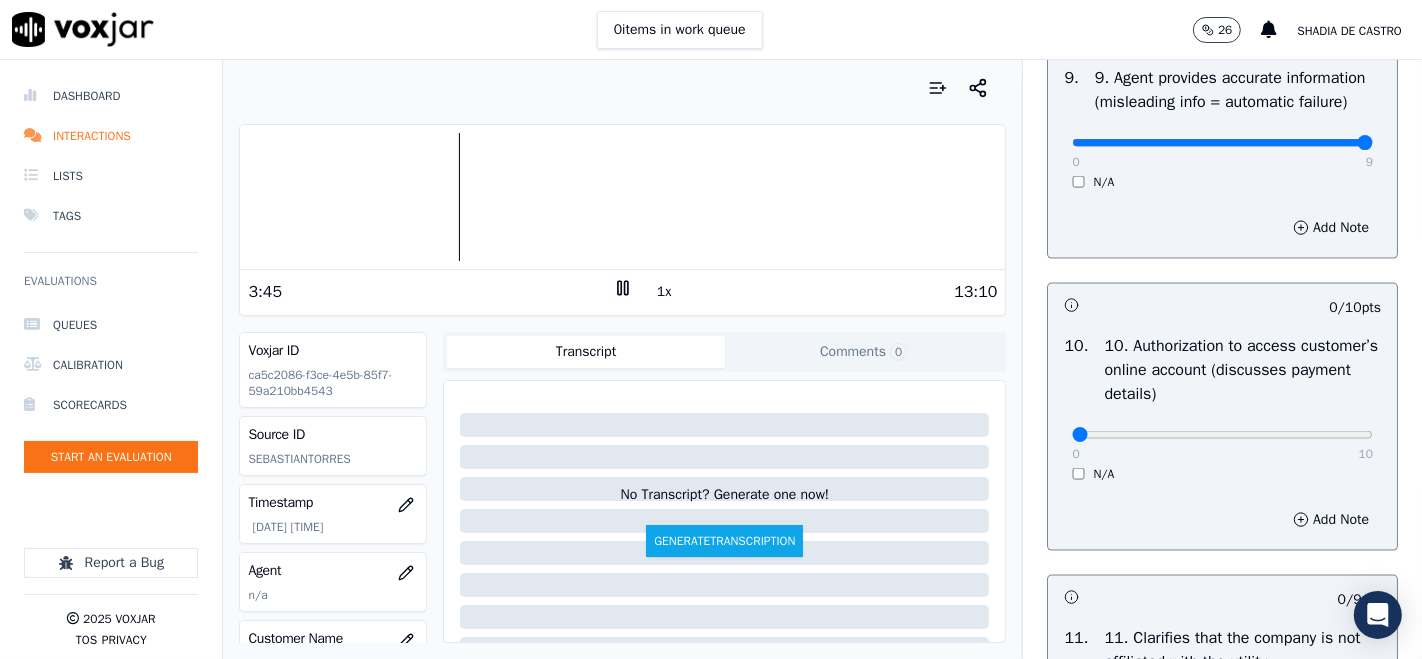 scroll, scrollTop: 2444, scrollLeft: 0, axis: vertical 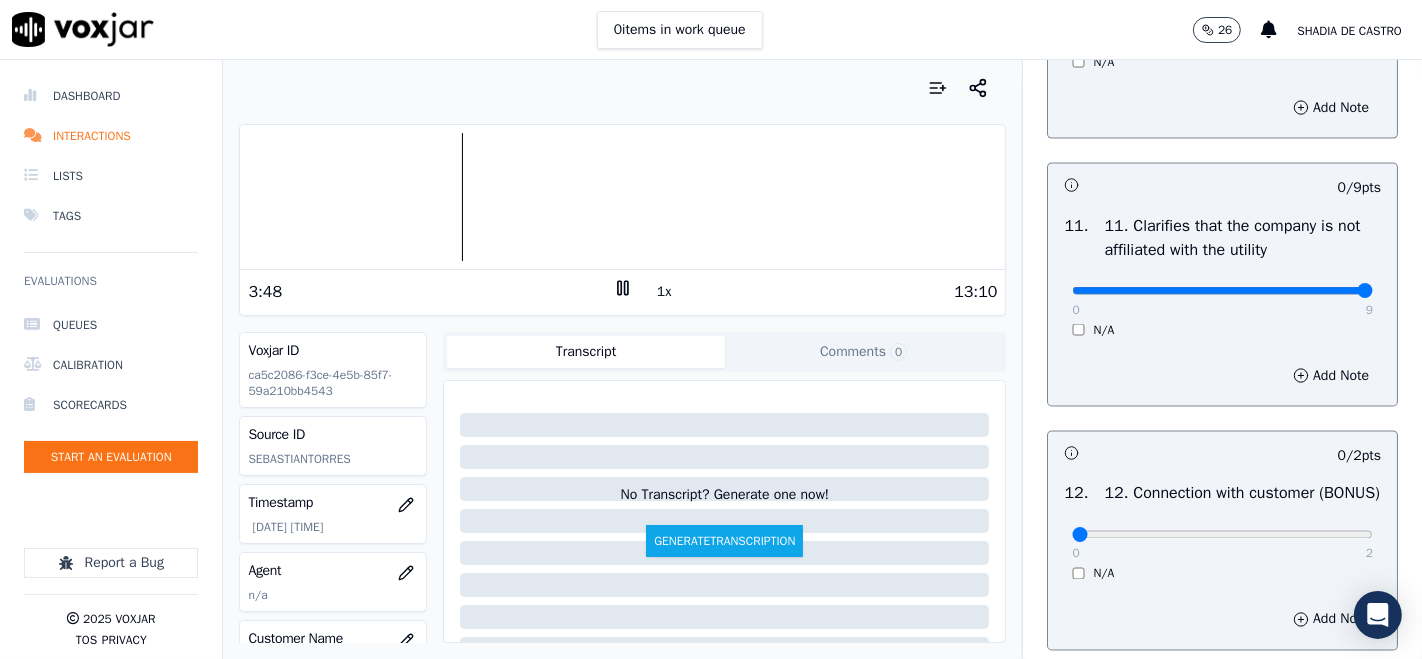 type on "9" 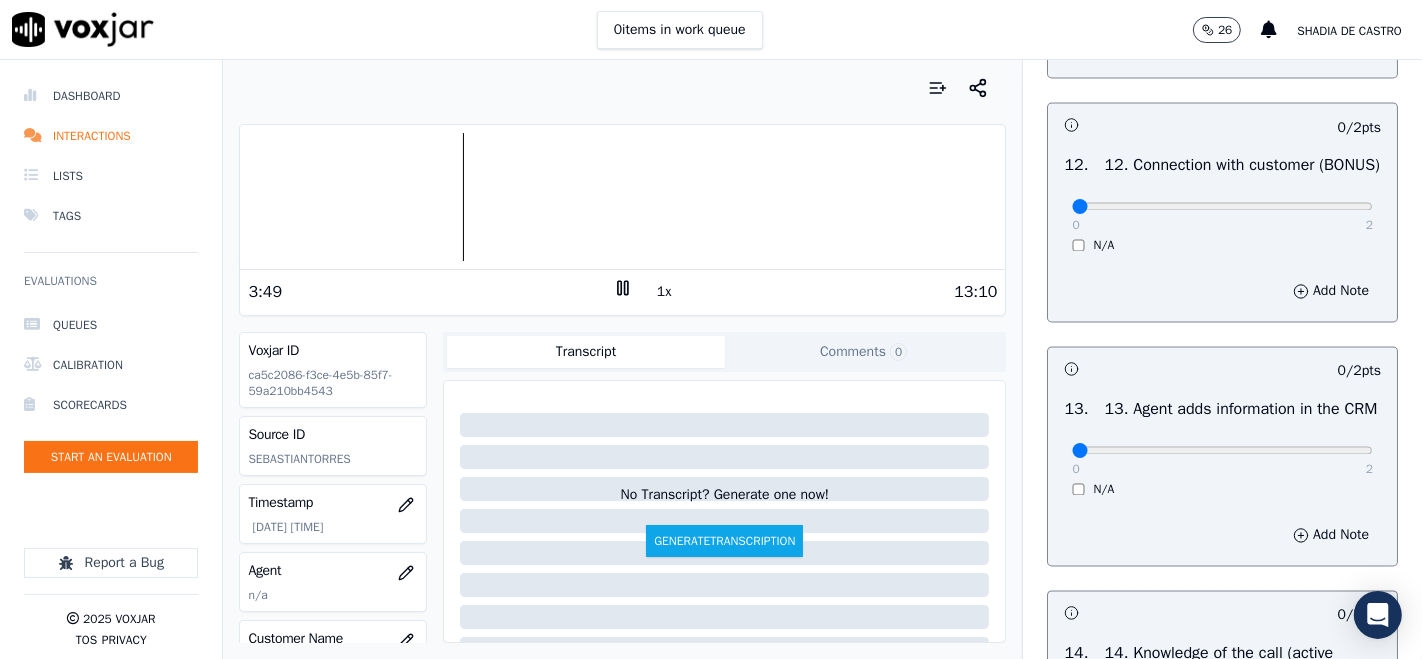 scroll, scrollTop: 3111, scrollLeft: 0, axis: vertical 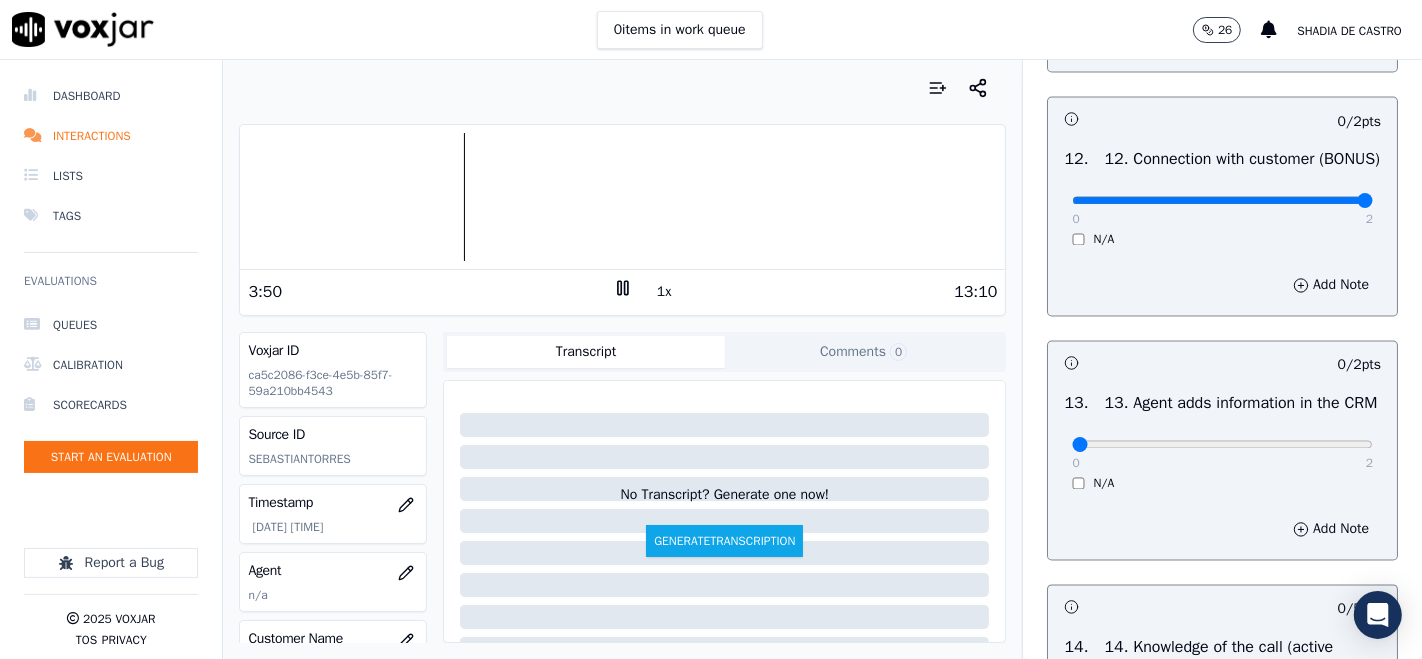type on "2" 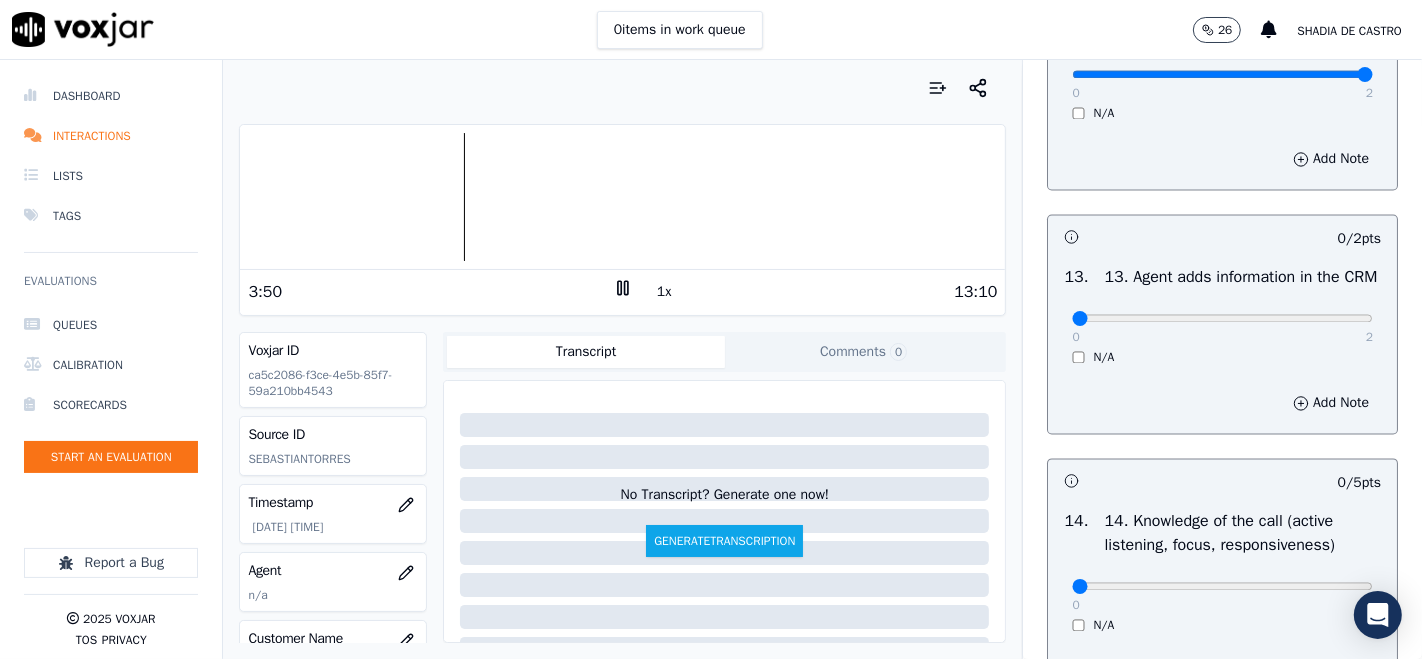 scroll, scrollTop: 3333, scrollLeft: 0, axis: vertical 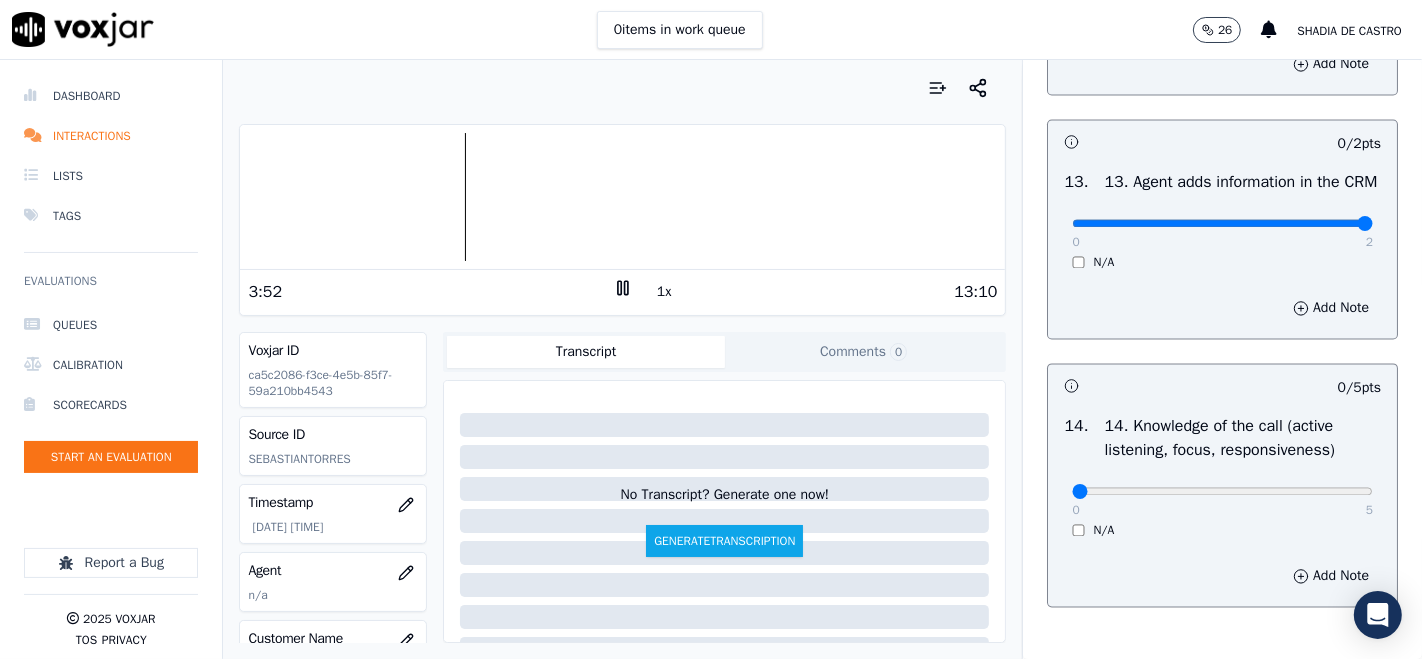 type on "2" 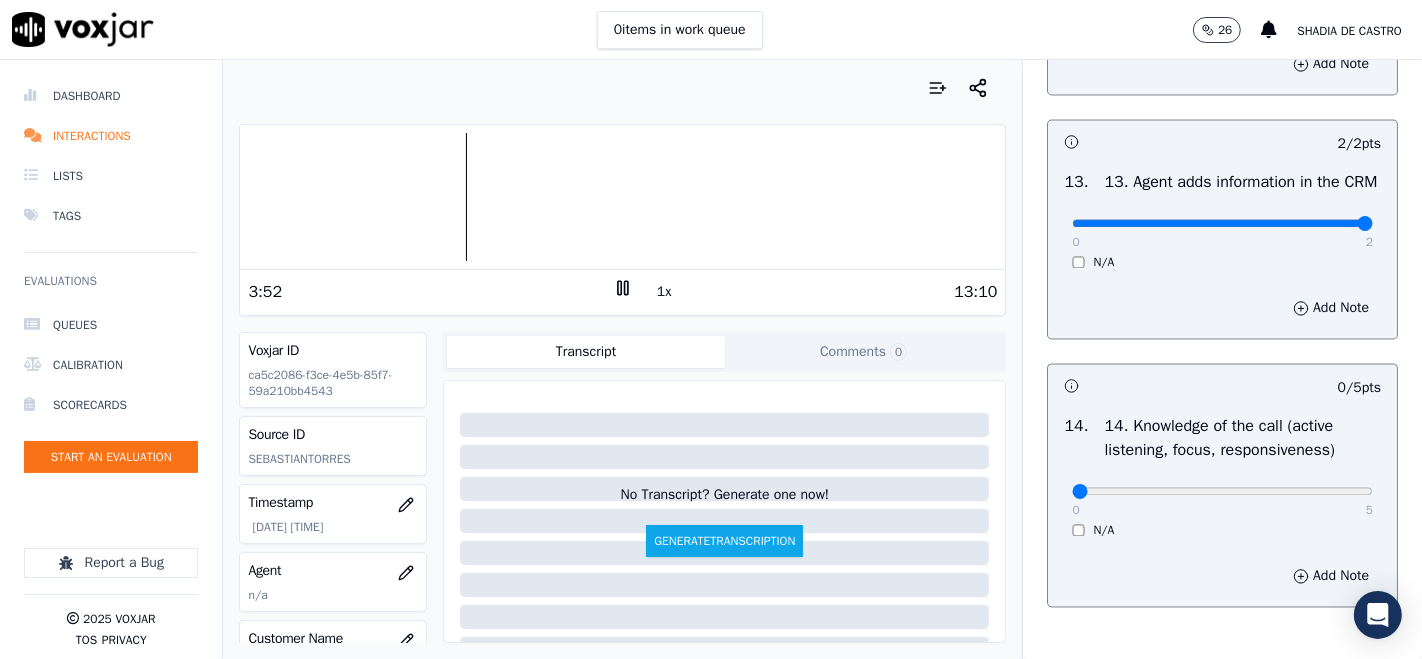 scroll, scrollTop: 3555, scrollLeft: 0, axis: vertical 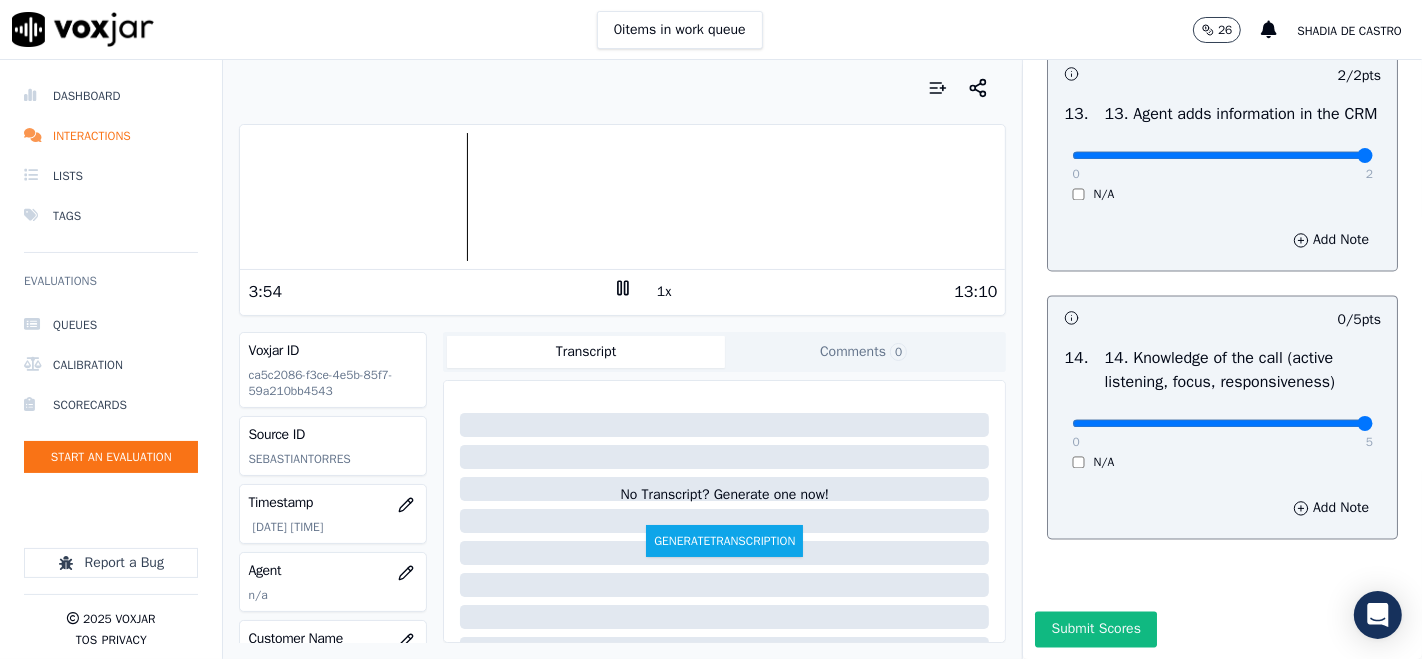 type on "5" 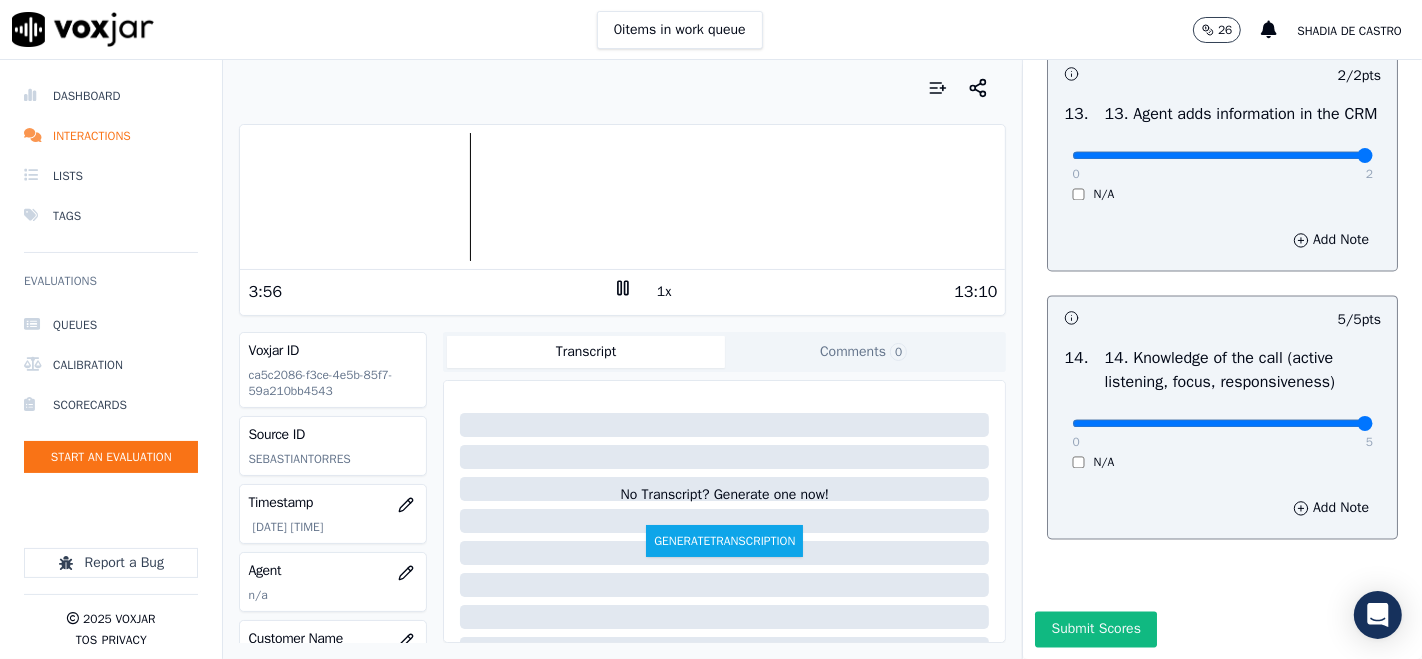 click 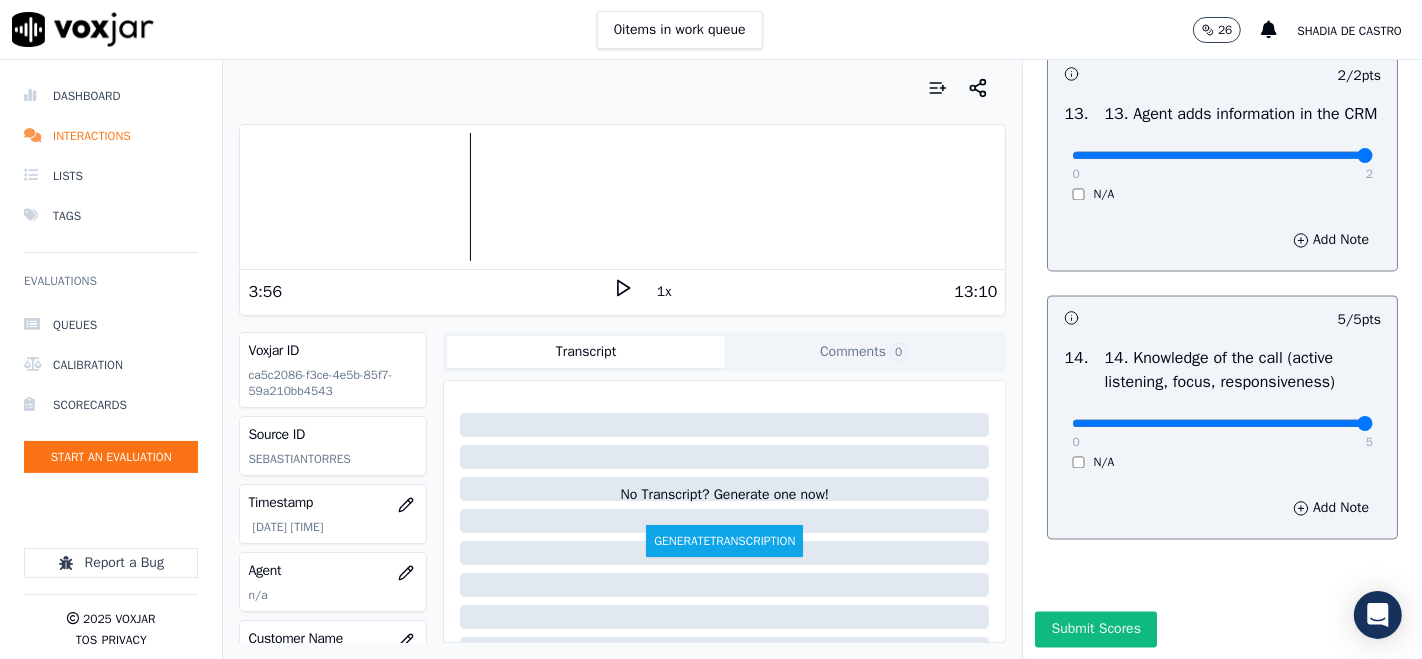 scroll, scrollTop: 3606, scrollLeft: 0, axis: vertical 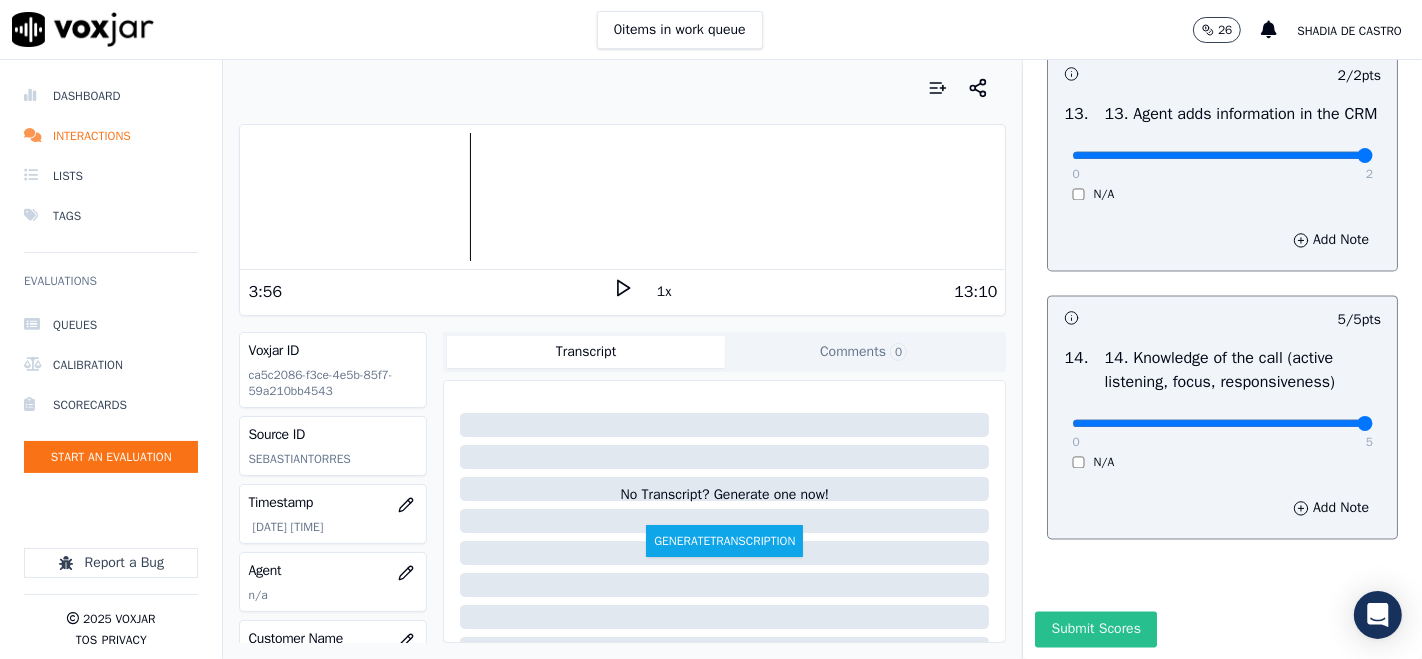 click on "Submit Scores" at bounding box center [1095, 629] 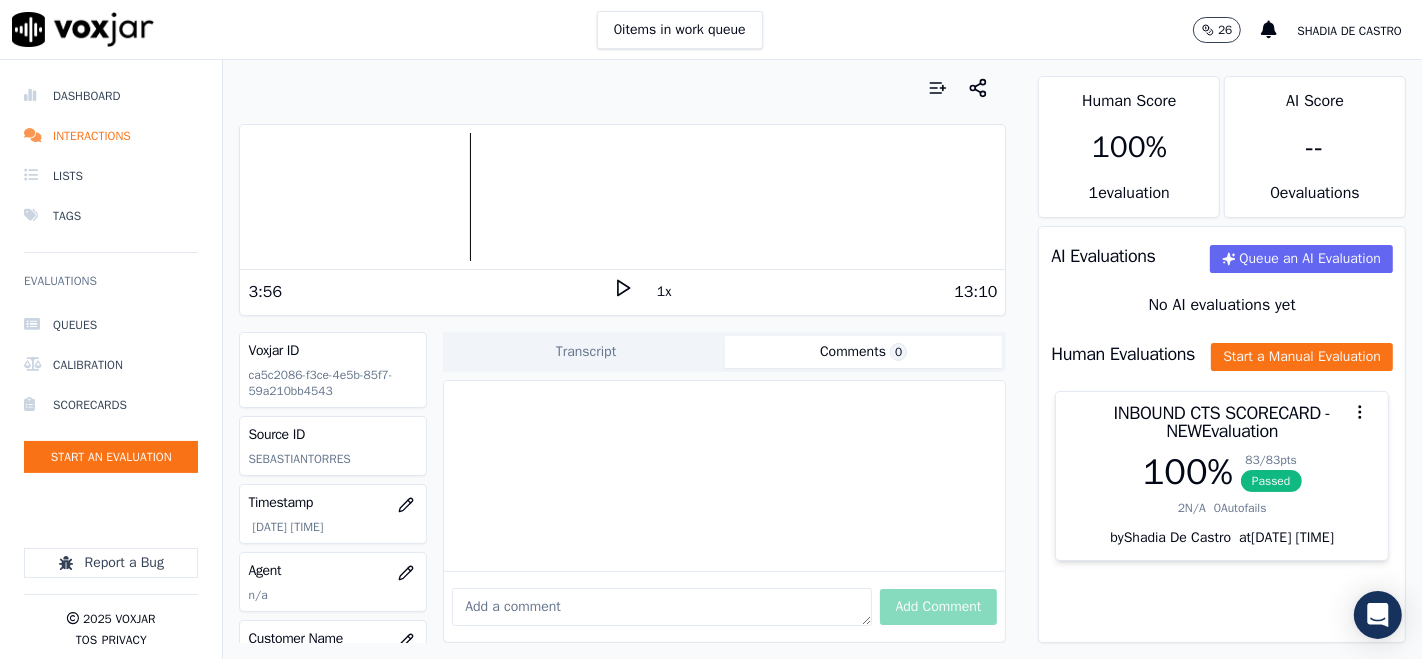 click on "Comments  0" 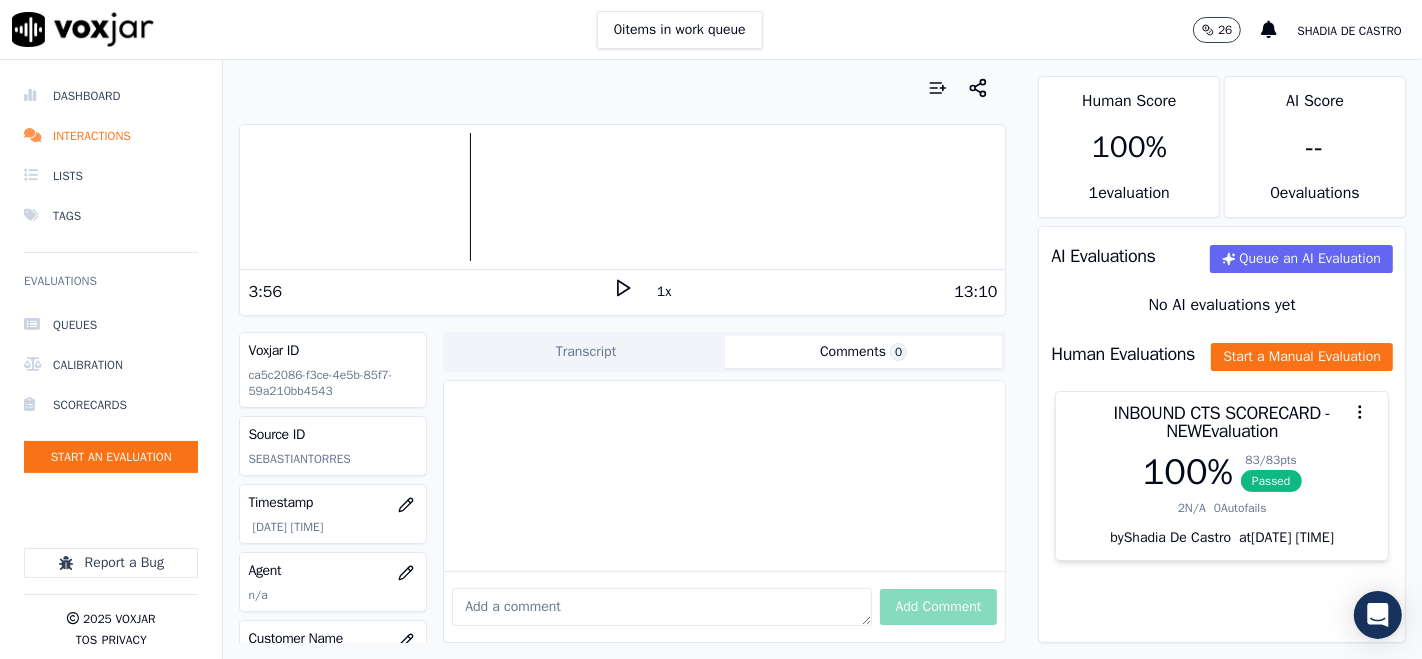 click at bounding box center (661, 607) 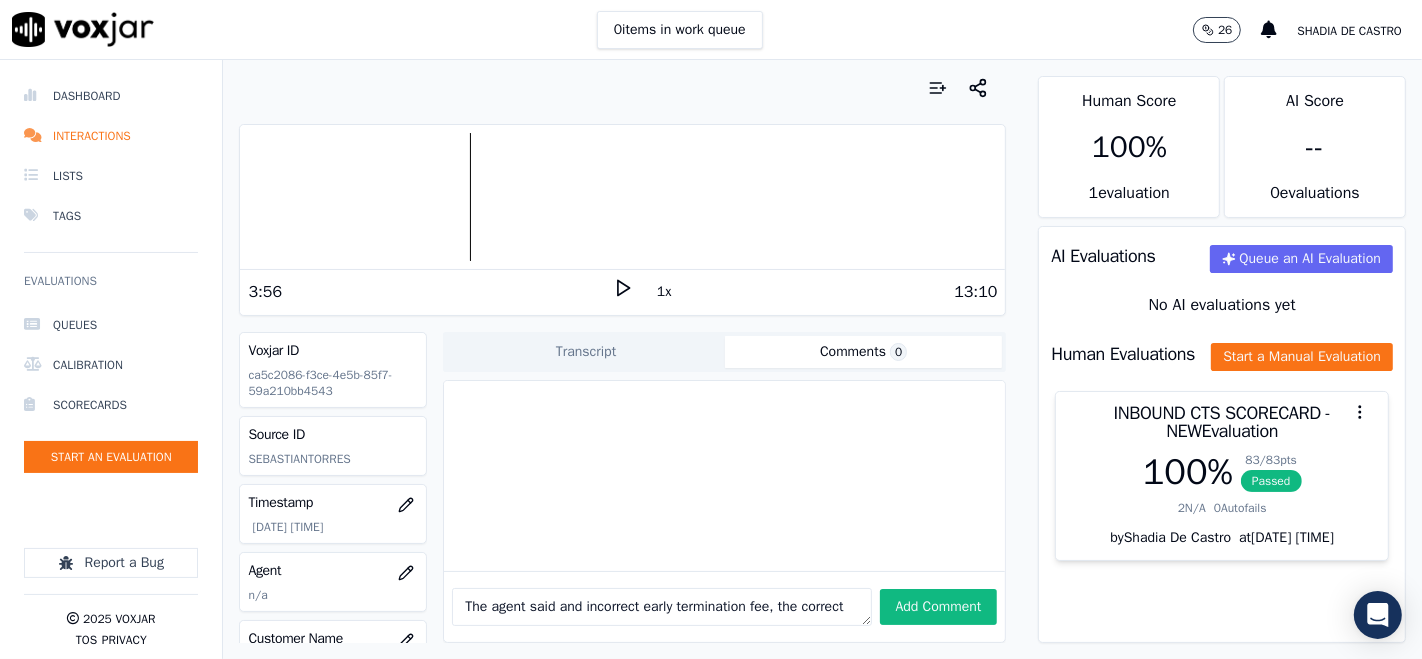 scroll, scrollTop: 11, scrollLeft: 0, axis: vertical 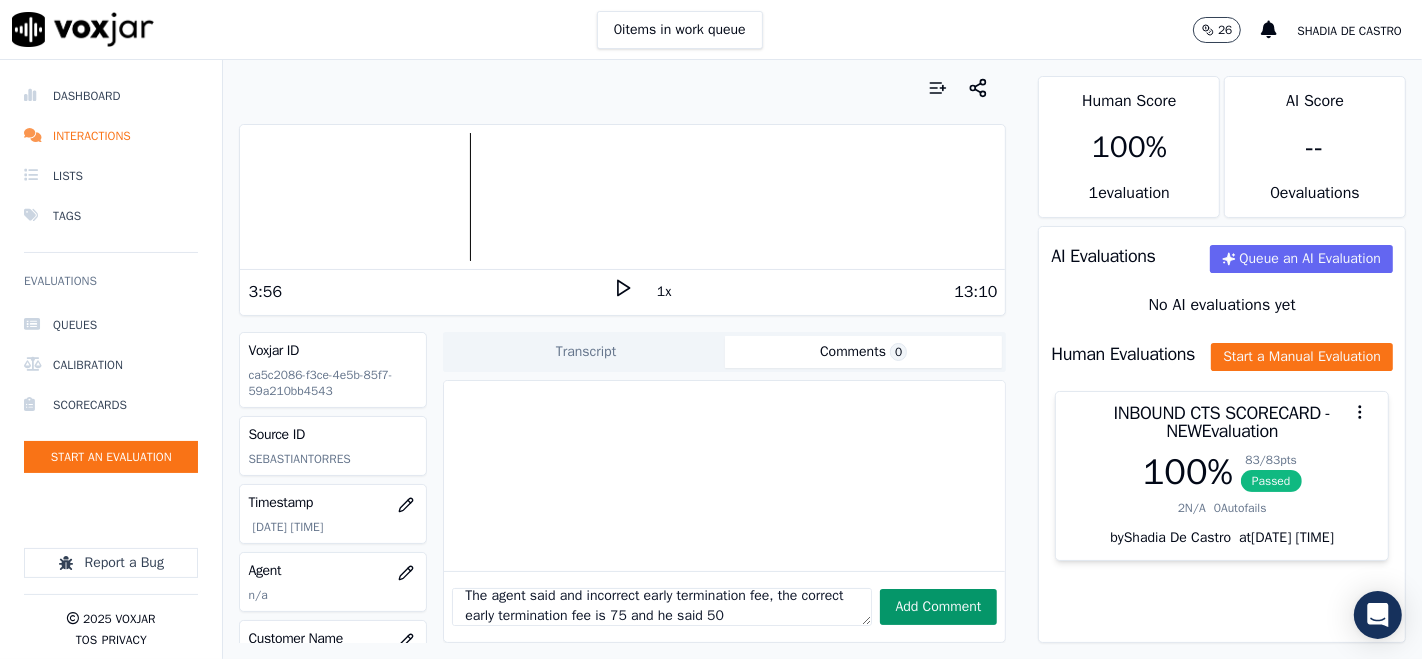 type on "The agent said and incorrect early termination fee, the correct early termination fee is 75 and he said 50" 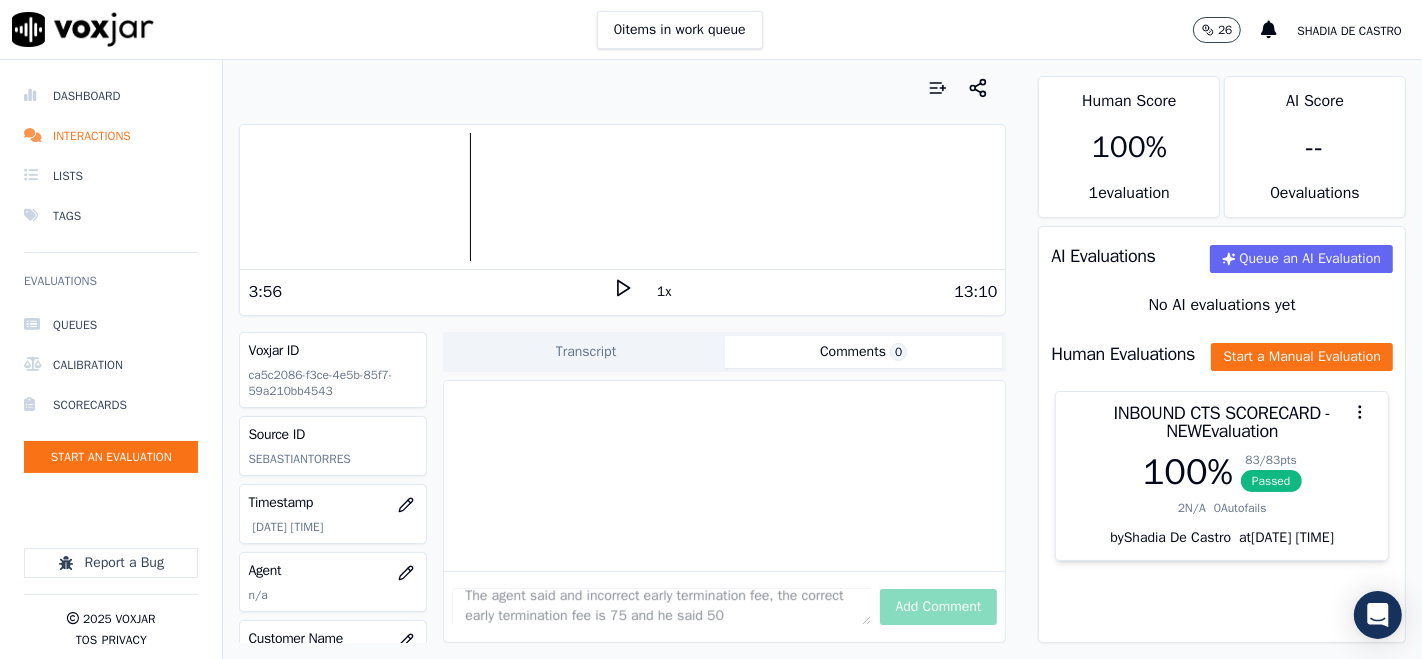 type 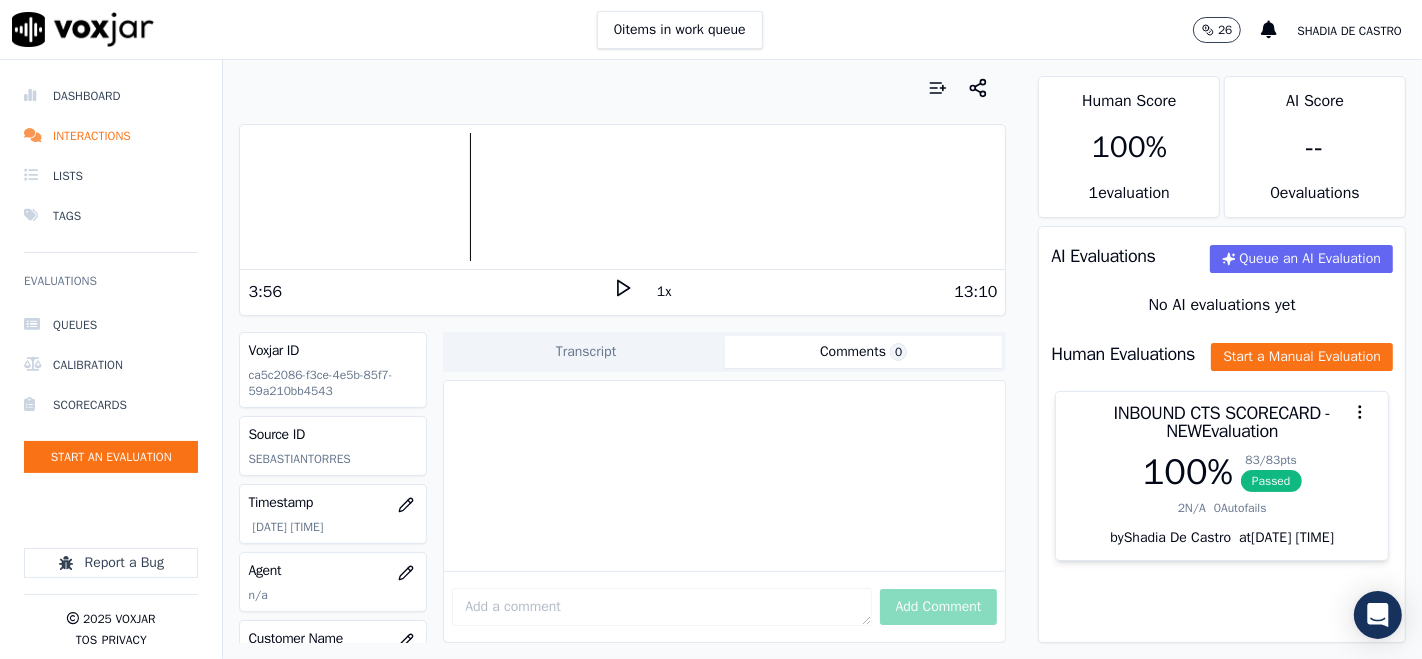 scroll, scrollTop: 0, scrollLeft: 0, axis: both 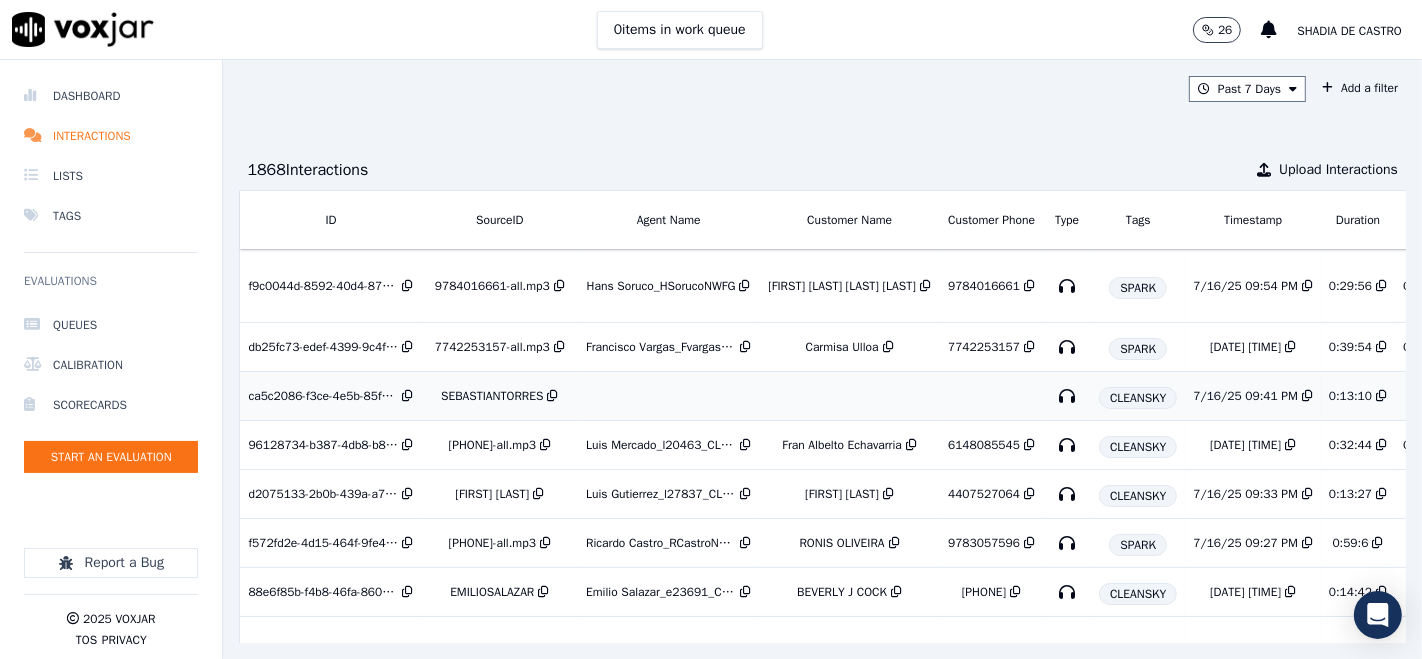 click on "SEBASTIANTORRES" at bounding box center [492, 396] 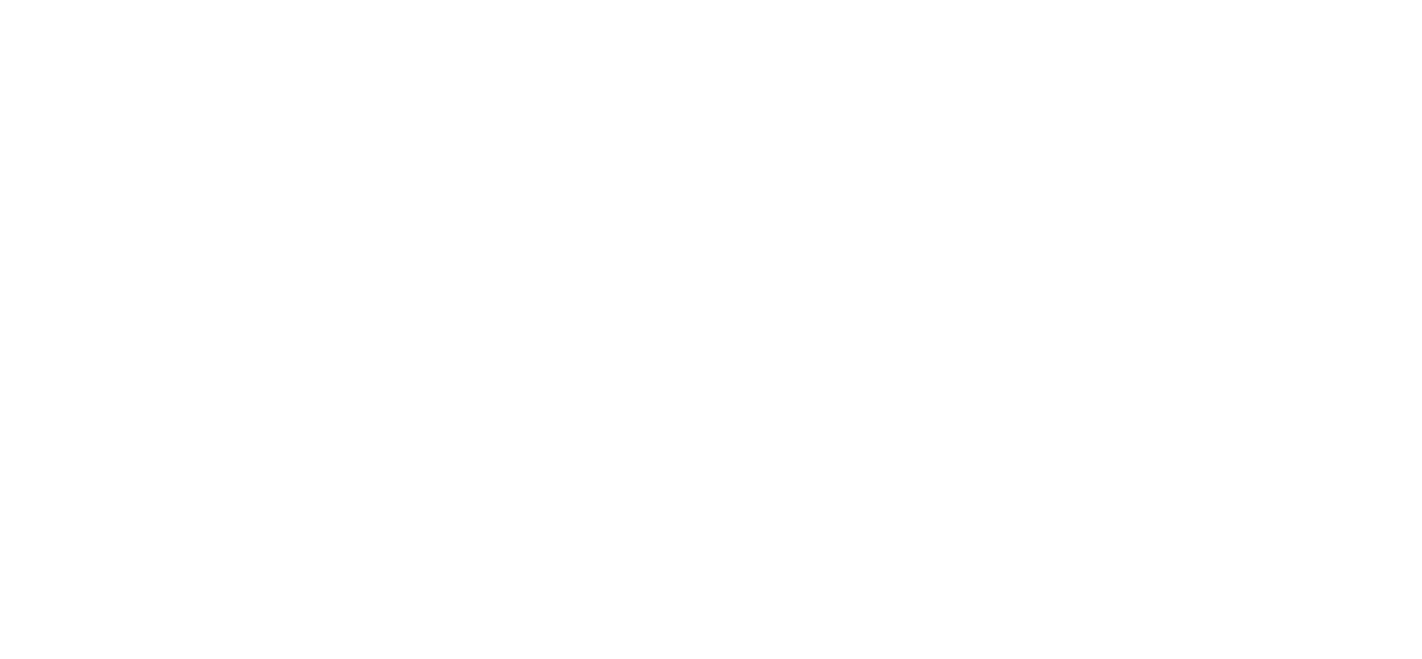 scroll, scrollTop: 0, scrollLeft: 0, axis: both 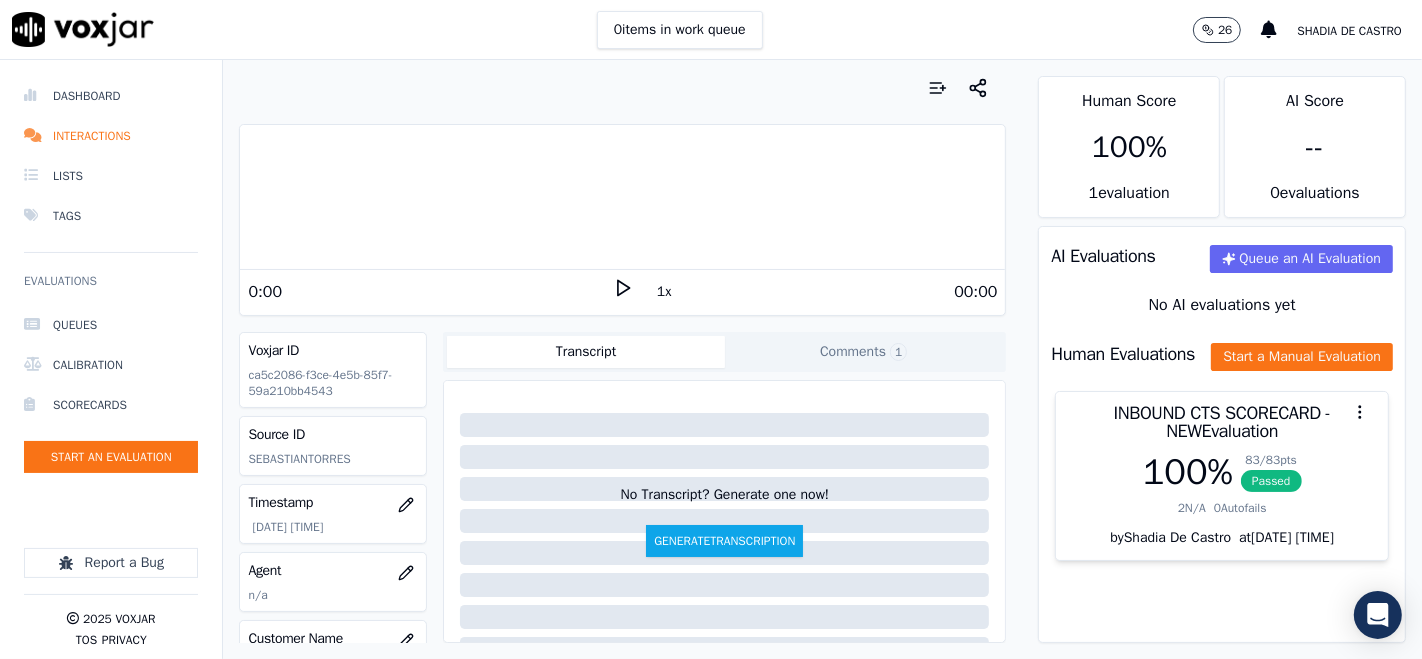 click on "Comments  1" 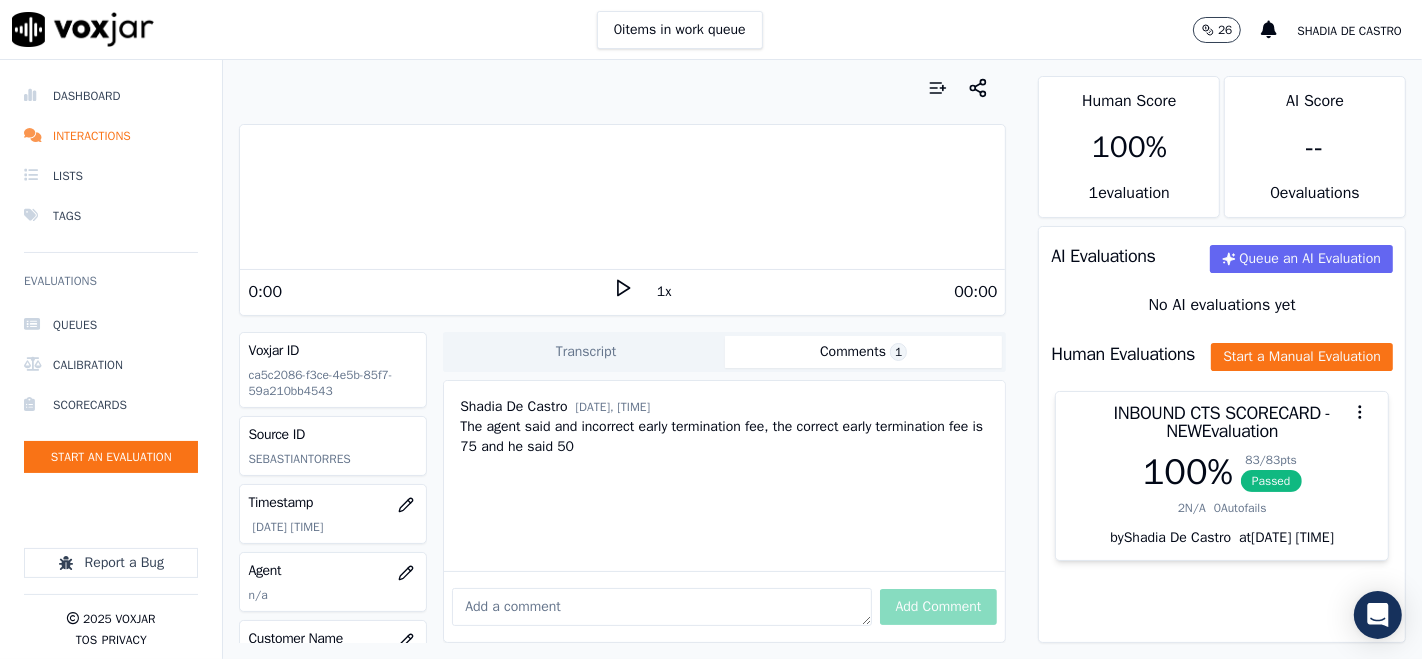 scroll, scrollTop: 111, scrollLeft: 0, axis: vertical 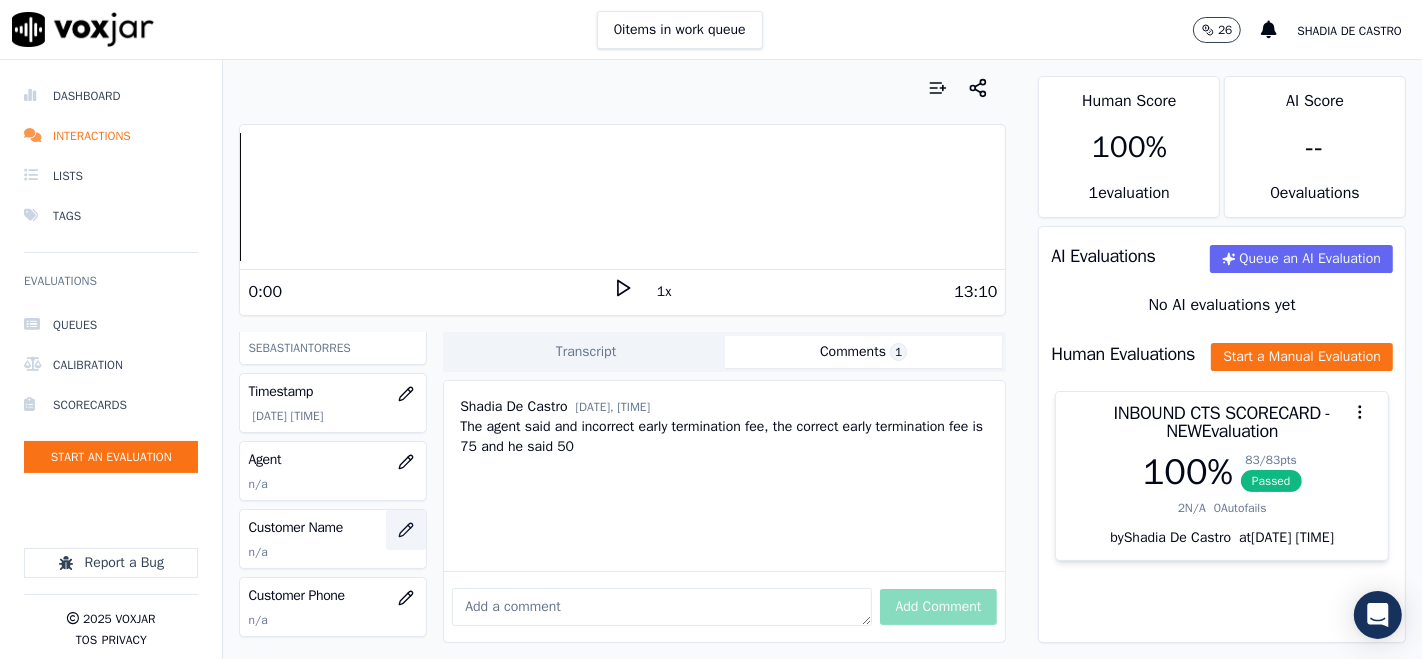 click 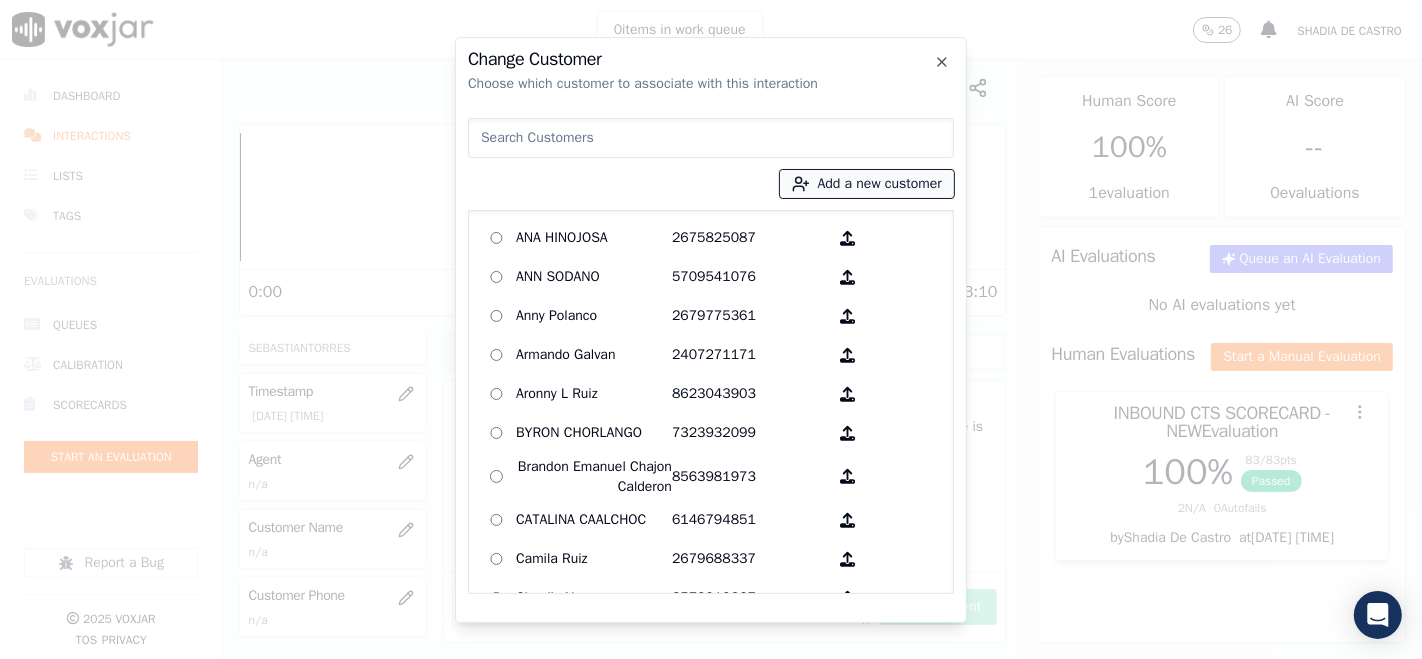 click on "Add a new customer" at bounding box center (867, 184) 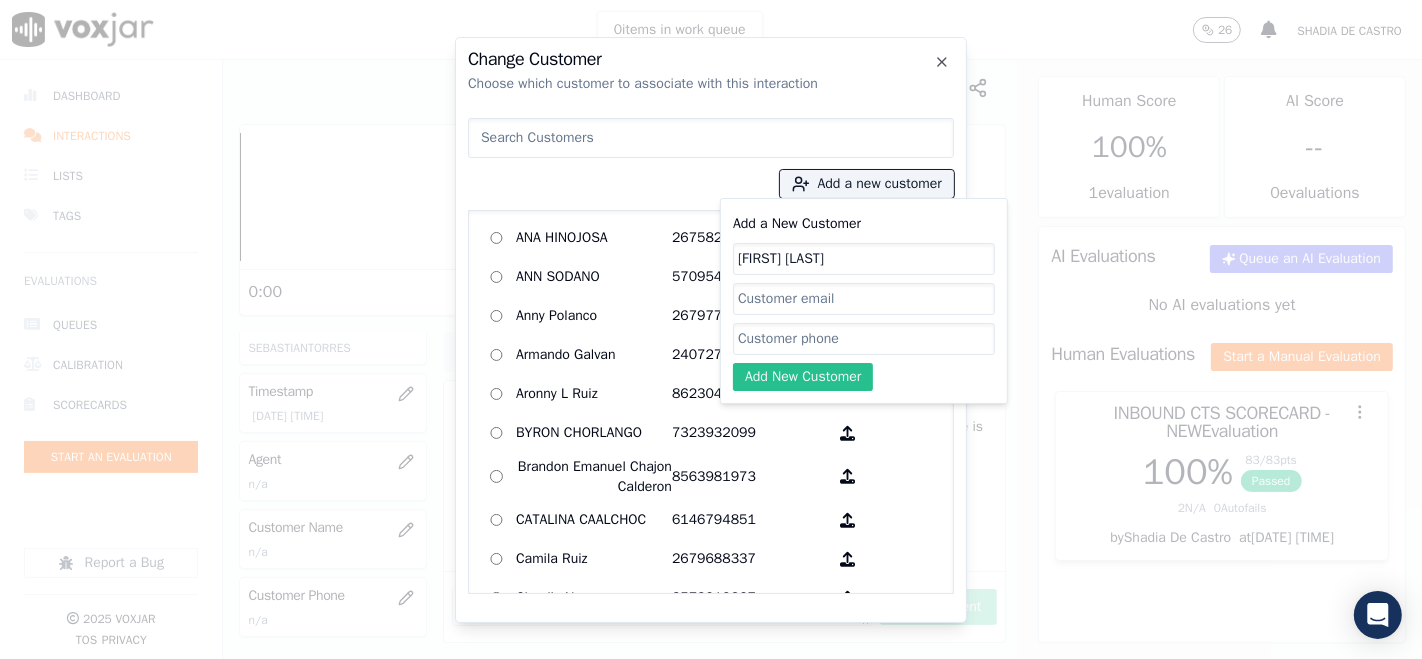 type on "[FIRST] [LAST]" 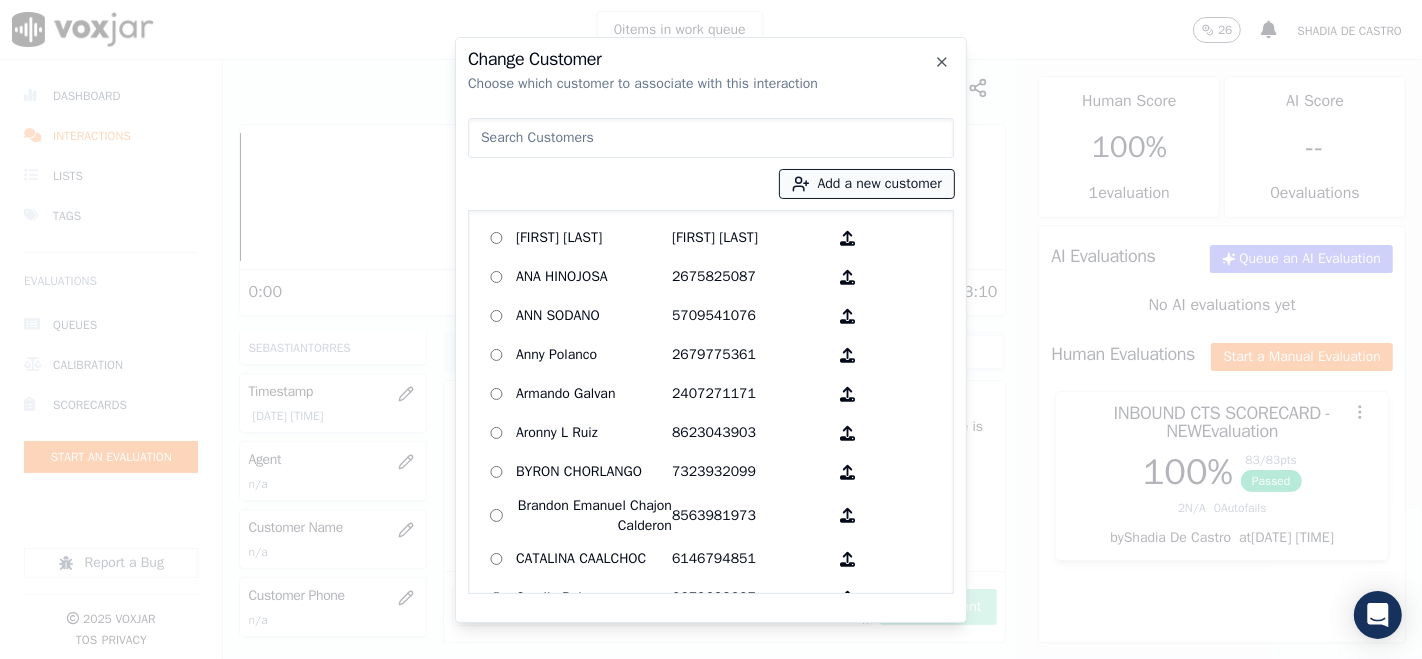 click on "Add a new customer" at bounding box center (867, 184) 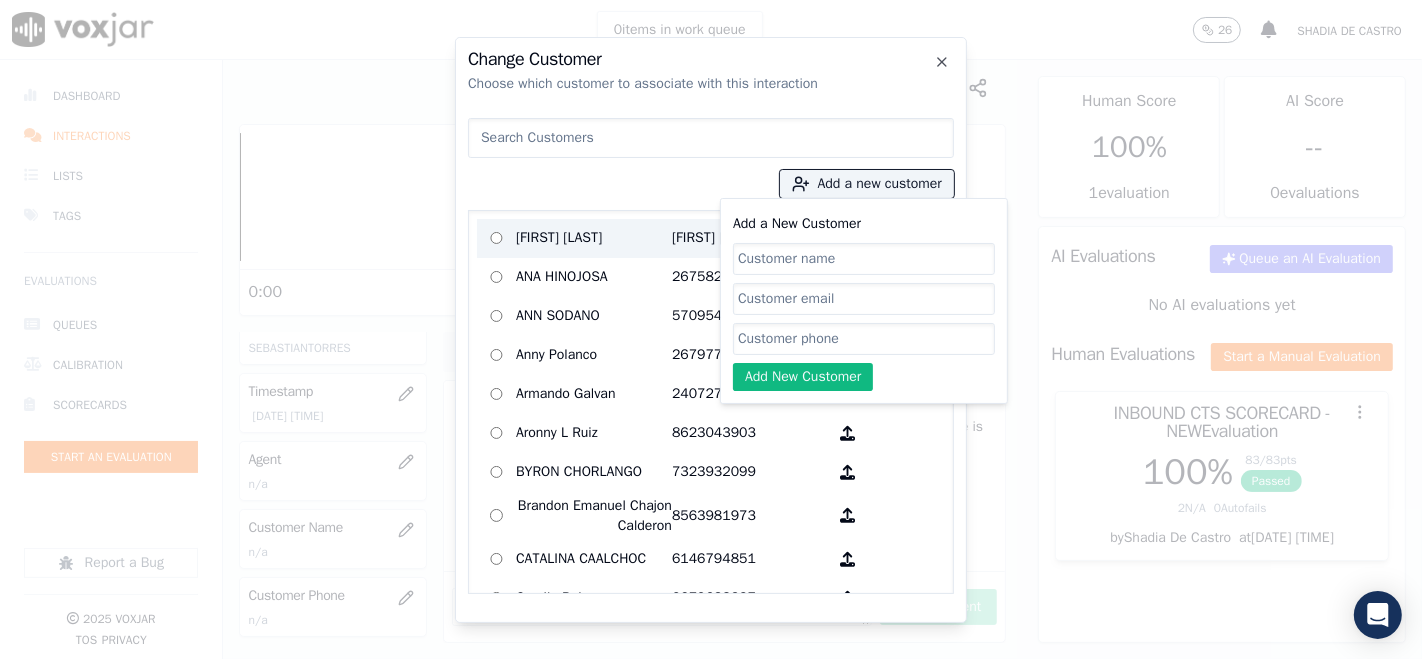 click on "[FIRST] [LAST]" at bounding box center [594, 238] 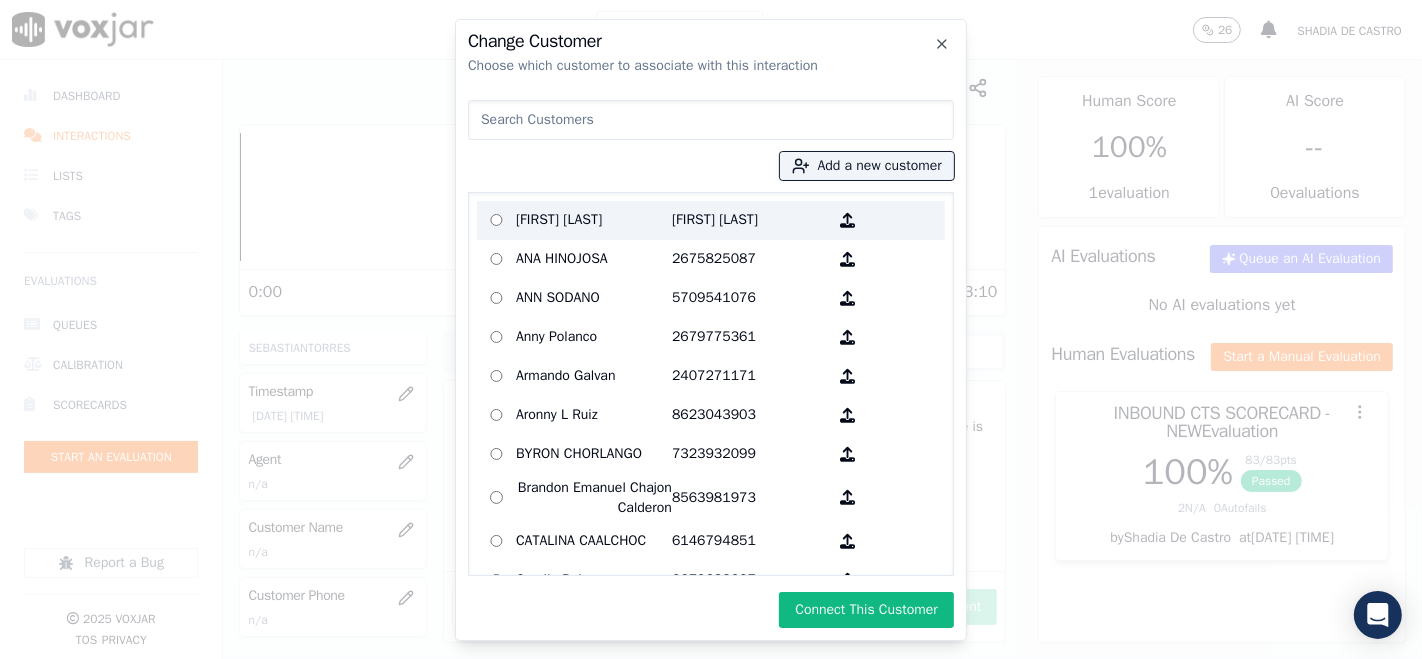 click on "[FIRST] [LAST]" at bounding box center (750, 220) 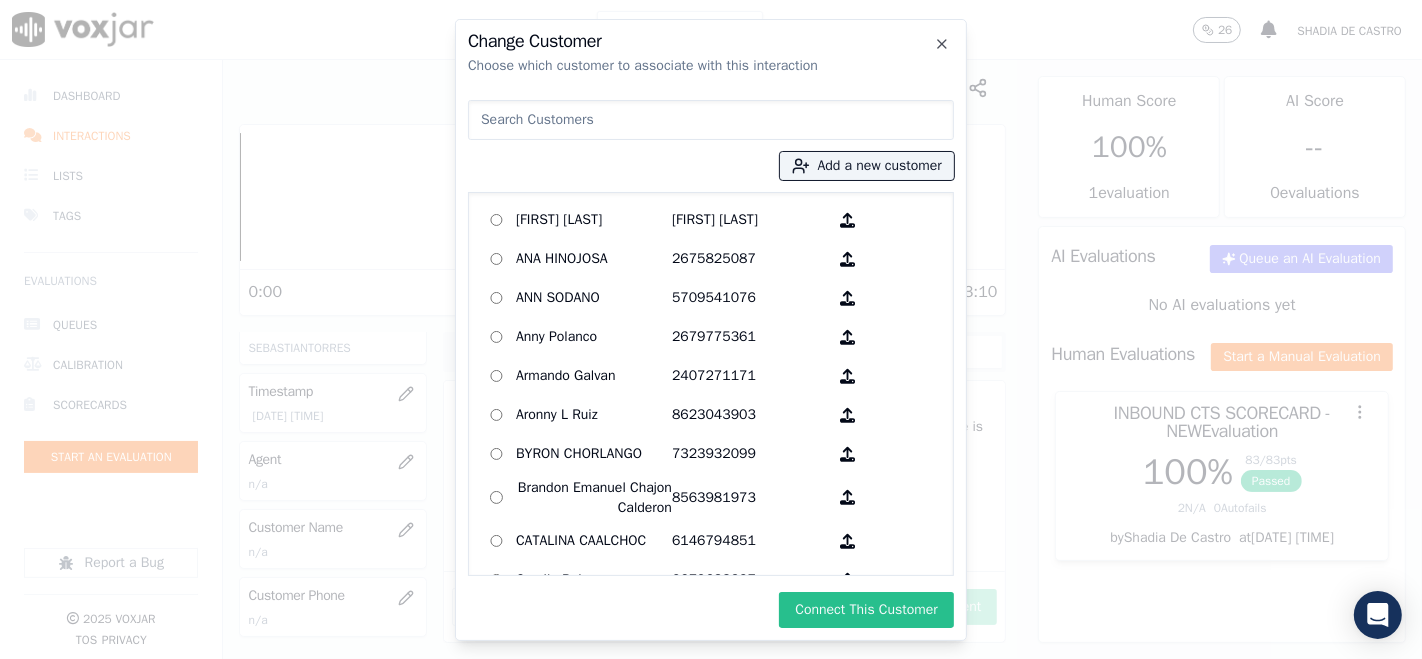 click on "Connect This Customer" at bounding box center [866, 610] 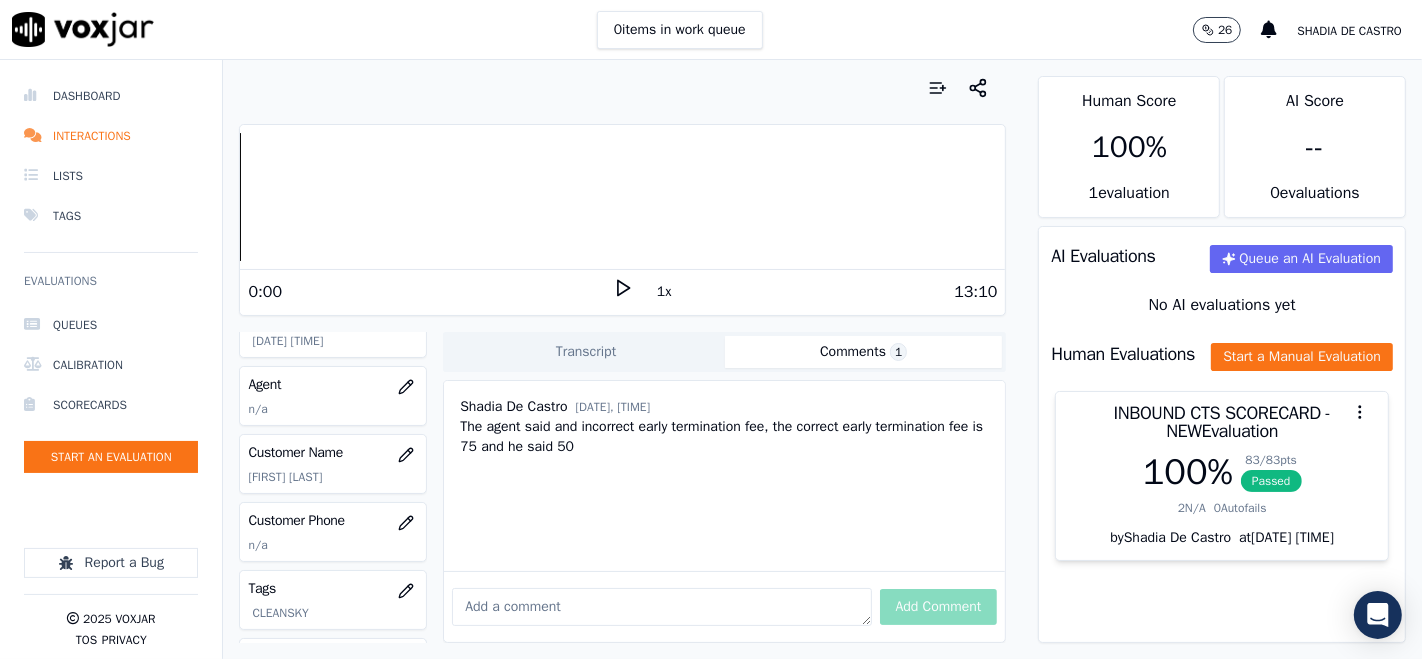 scroll, scrollTop: 222, scrollLeft: 0, axis: vertical 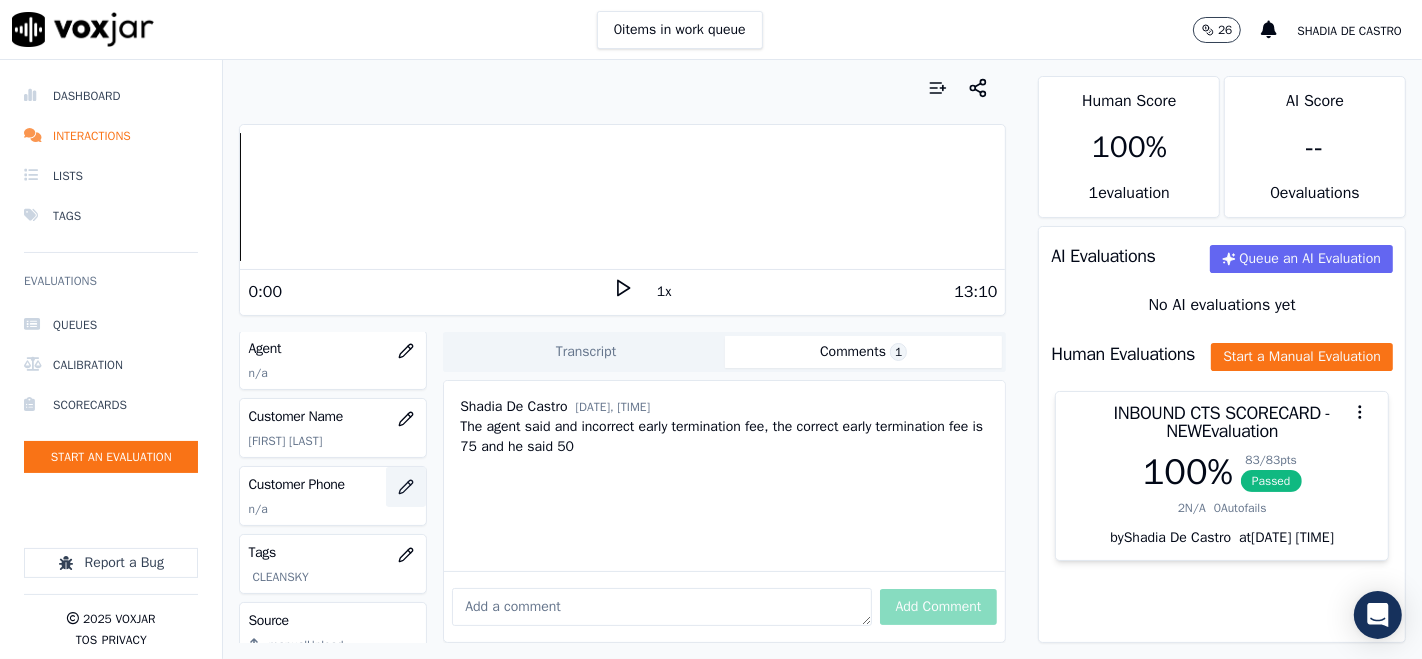click 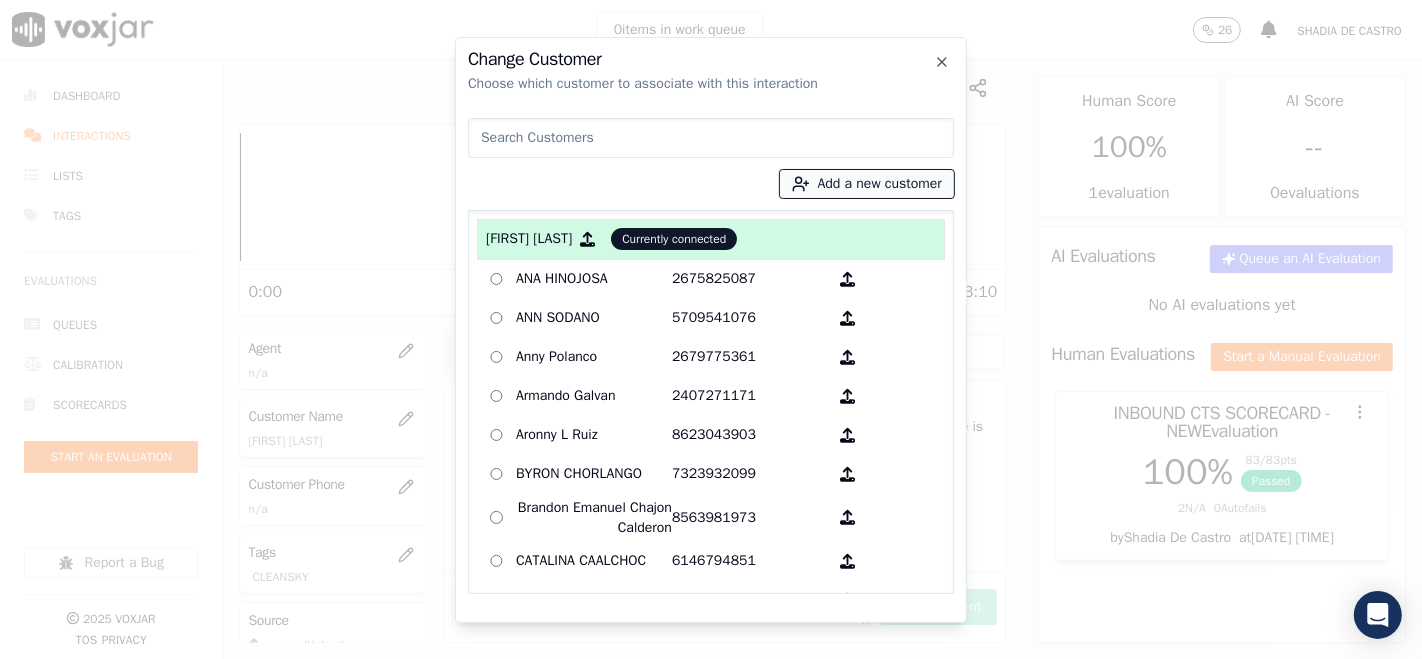 click on "Add a new customer" at bounding box center (867, 184) 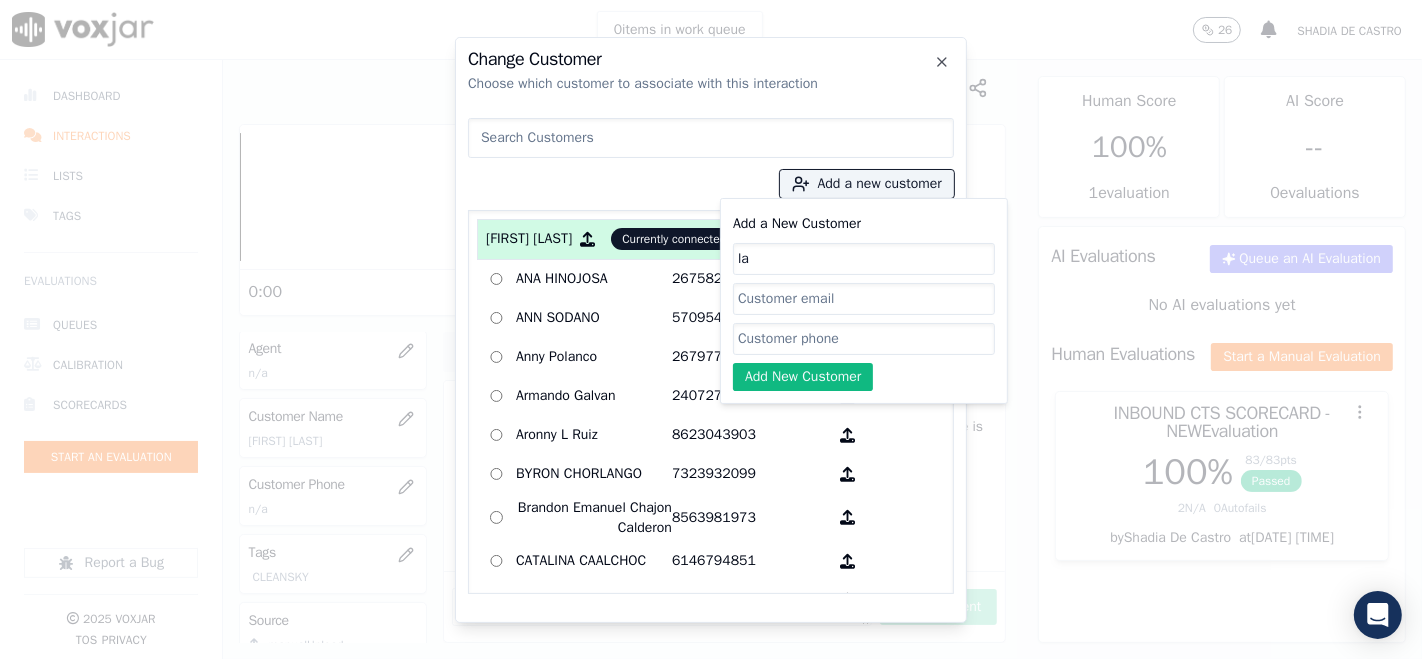 type on "LARRY GIBBS" 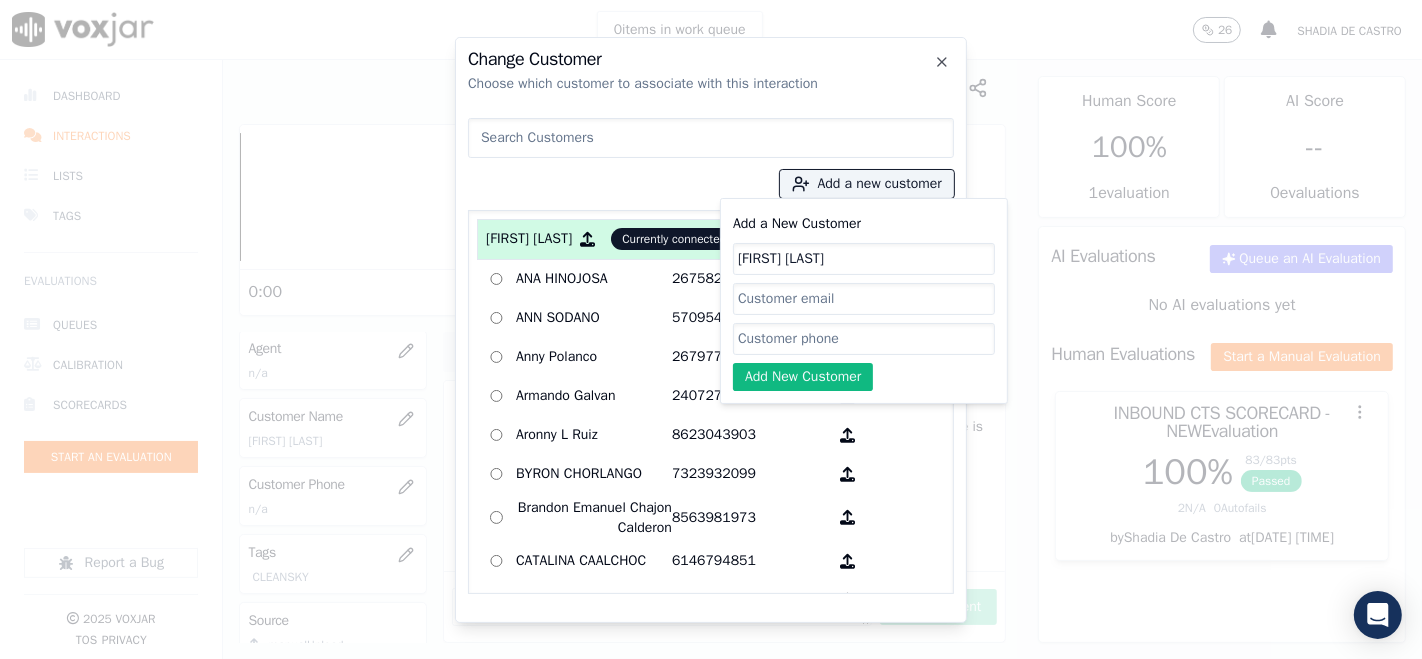 click on "Add a New Customer" 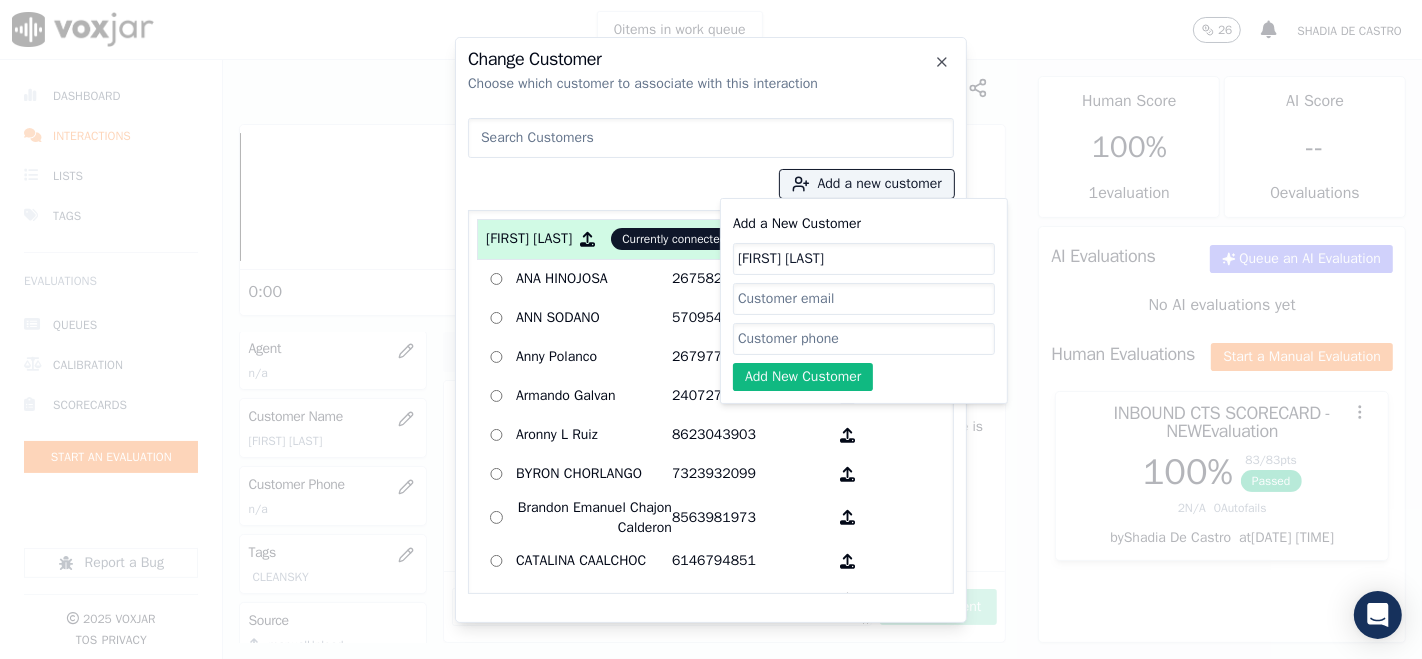 paste on "[PHONE]" 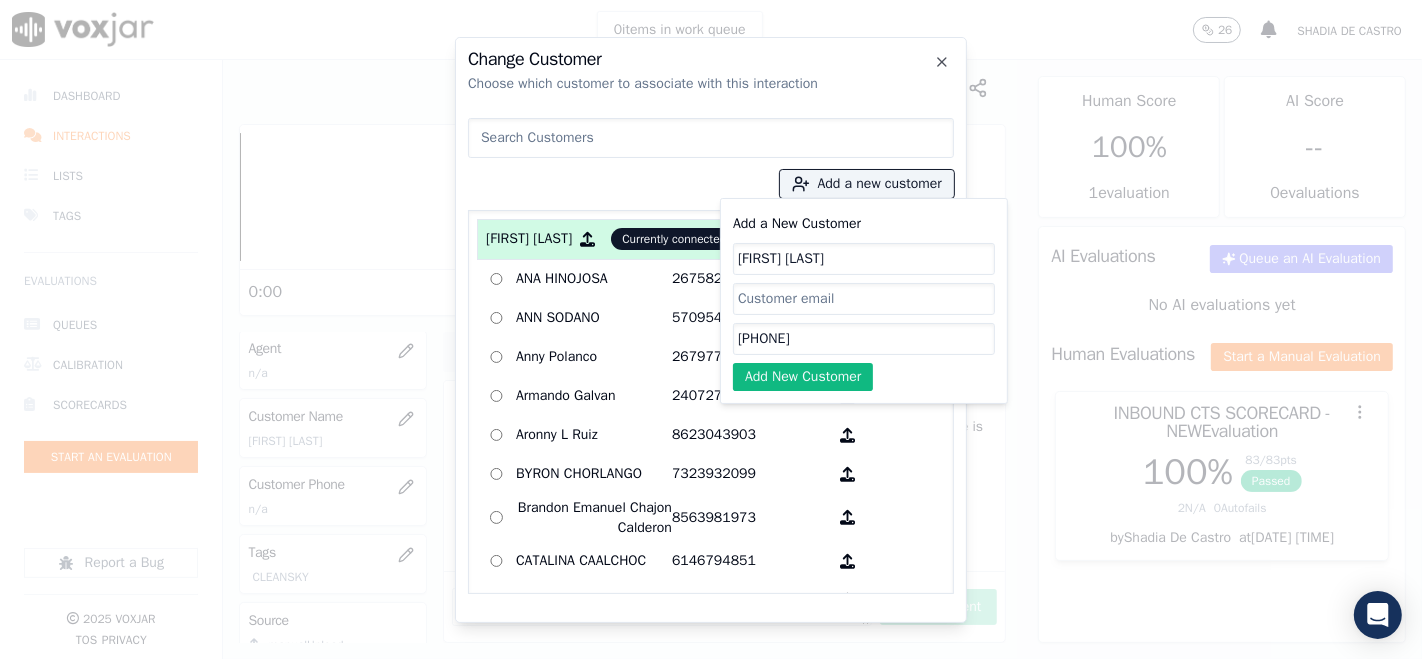 type on "[PHONE]" 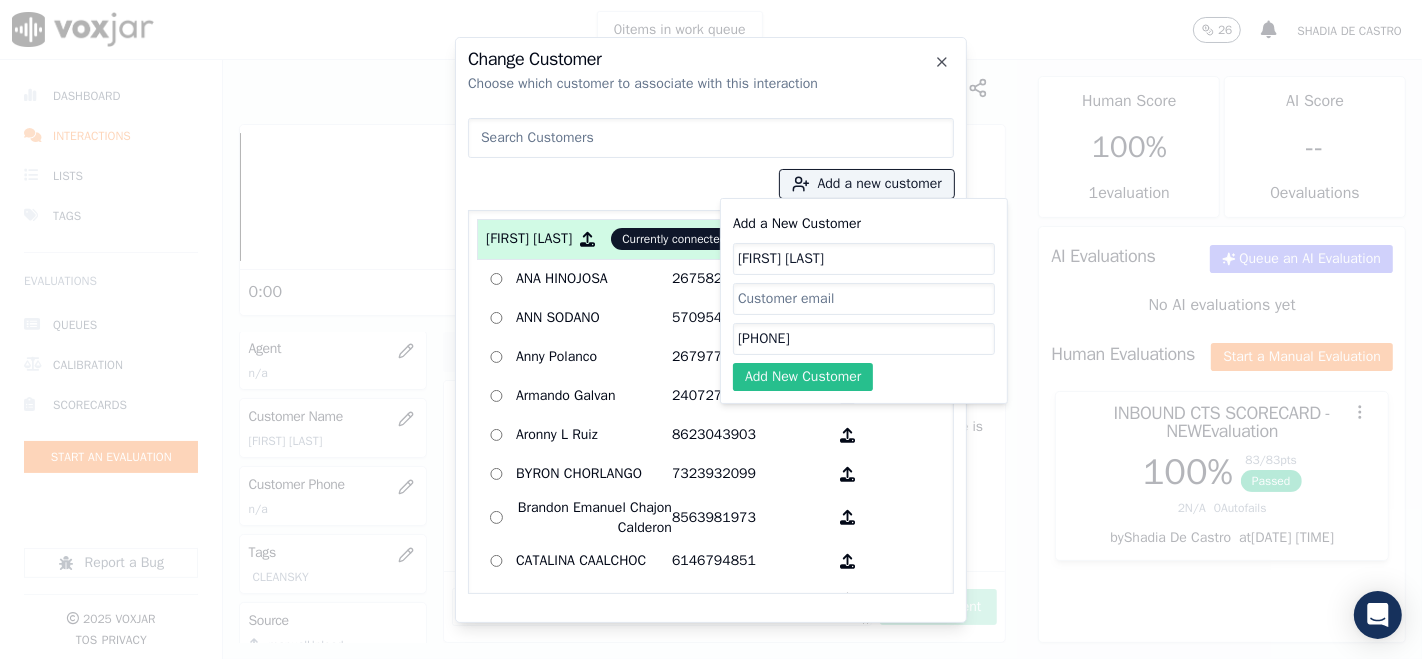 click on "Add New Customer" 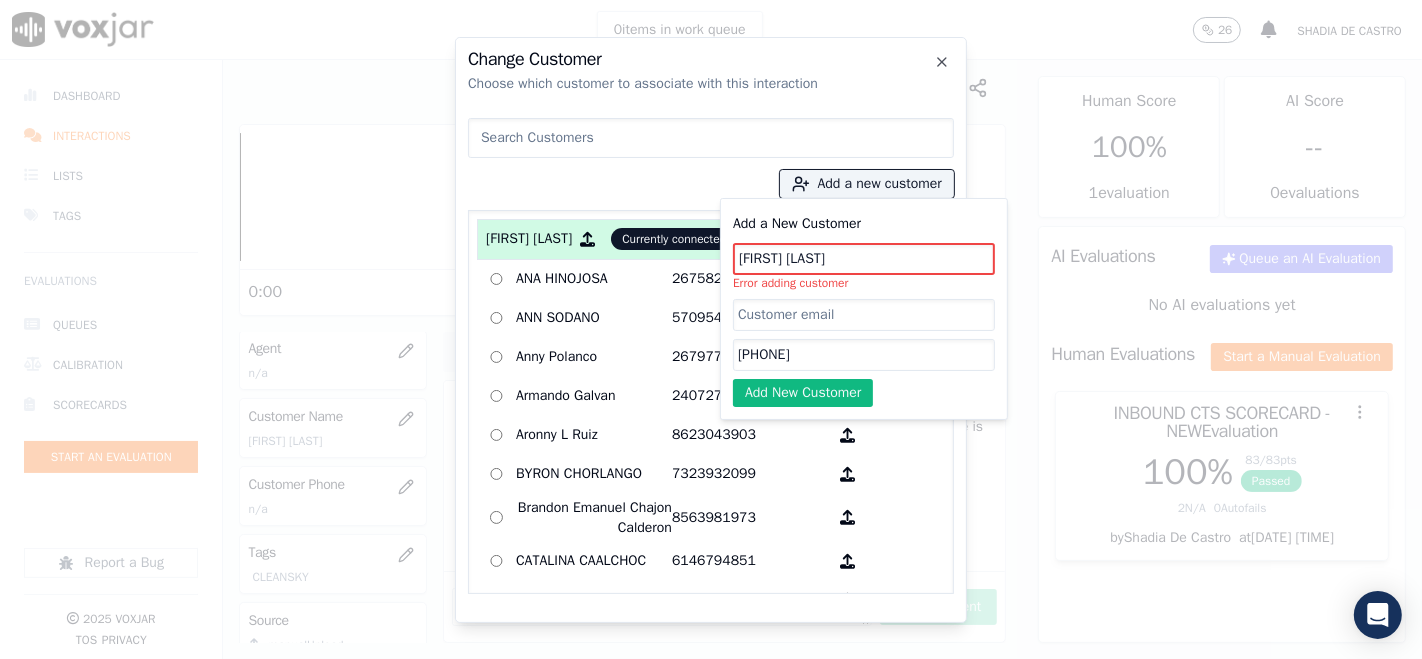 drag, startPoint x: 828, startPoint y: 266, endPoint x: 734, endPoint y: 266, distance: 94 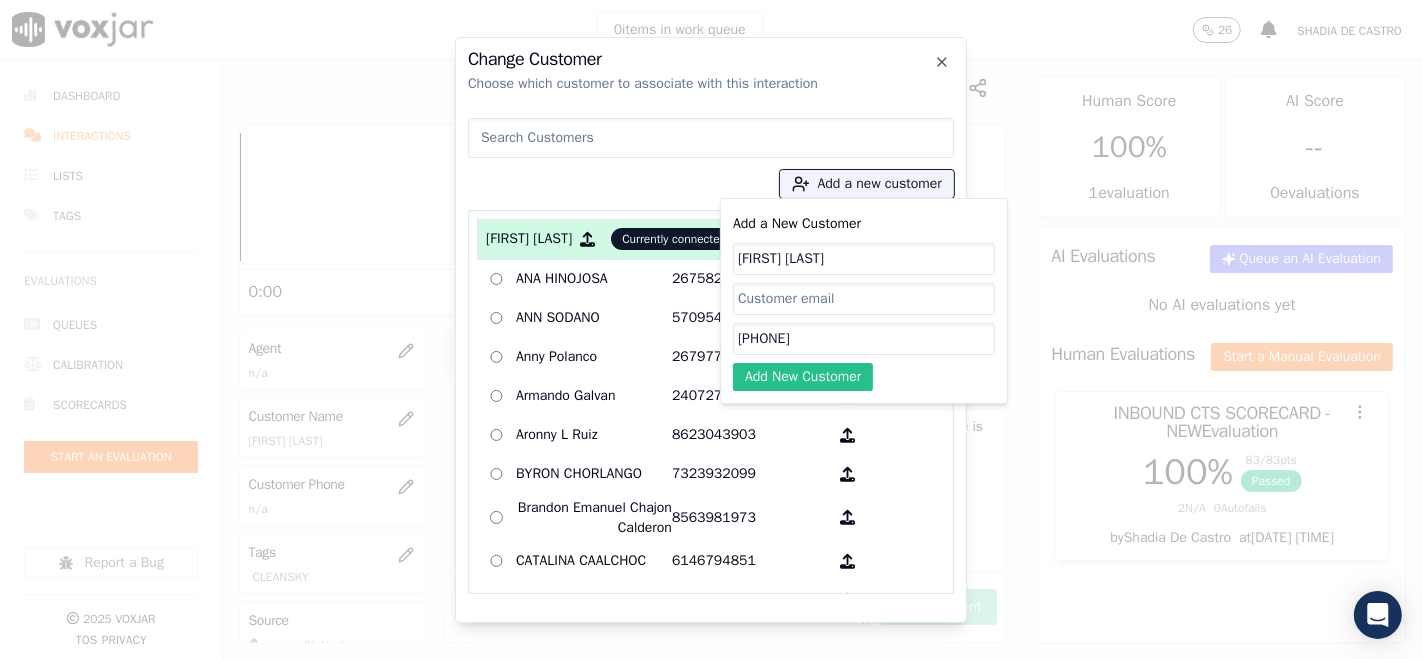 type on "[FIRST] [LAST]" 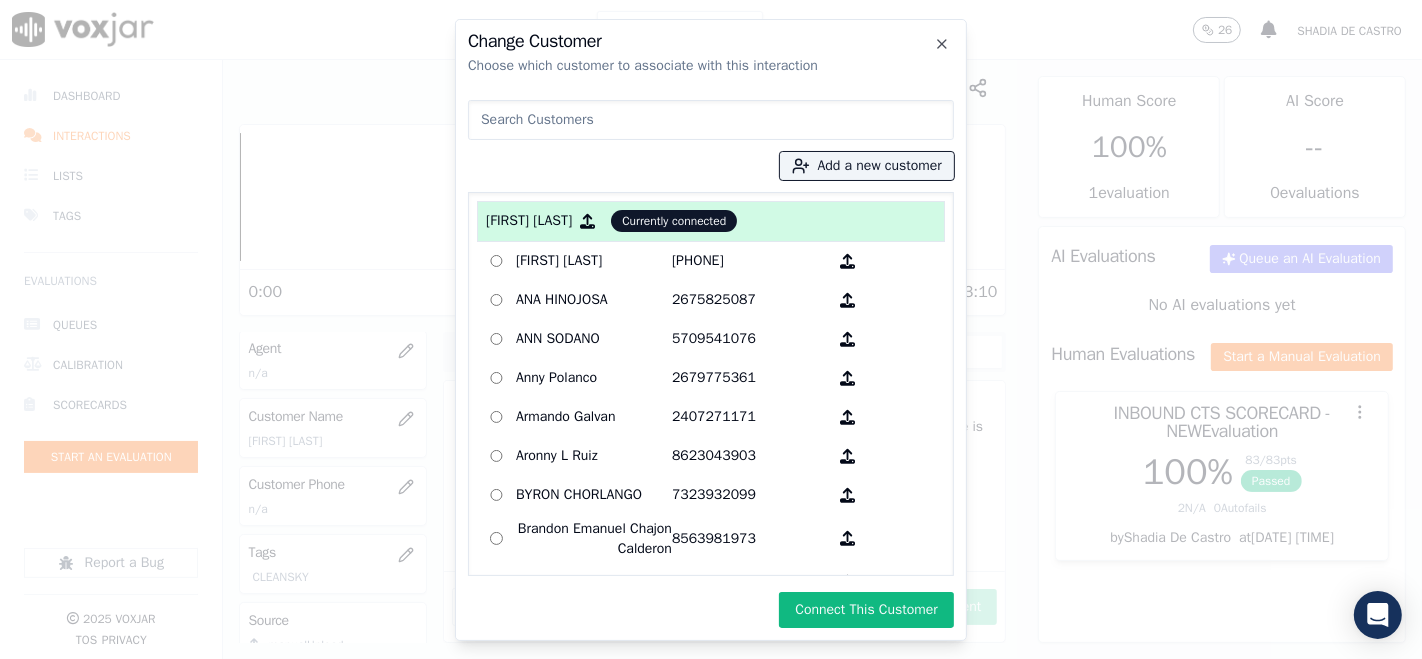 click on "Connect This Customer" at bounding box center [866, 610] 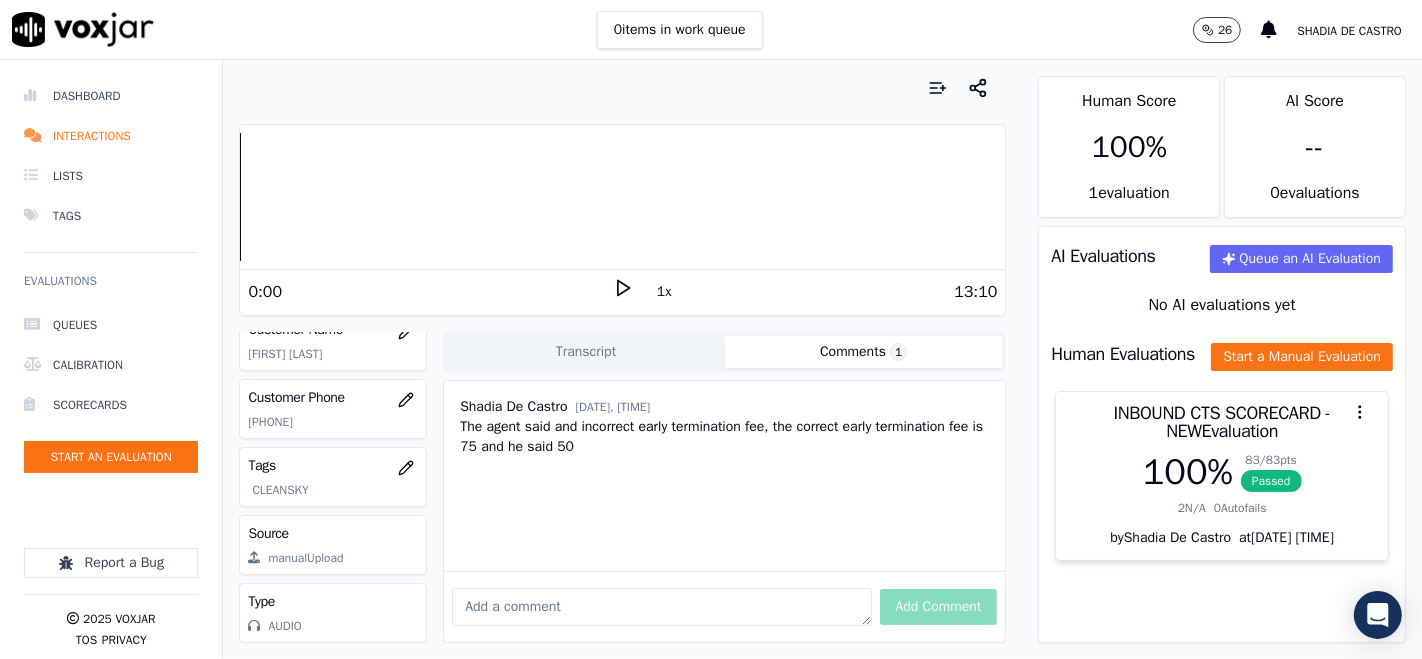 scroll, scrollTop: 222, scrollLeft: 0, axis: vertical 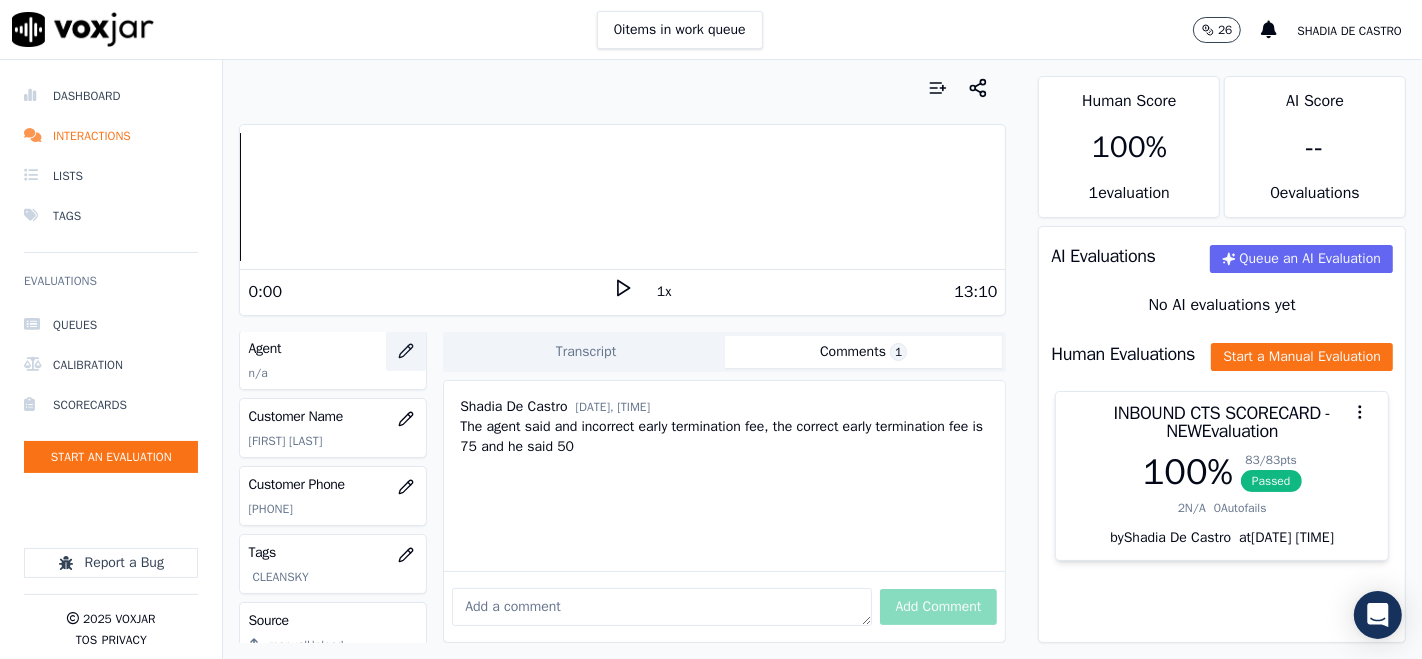 click at bounding box center [406, 351] 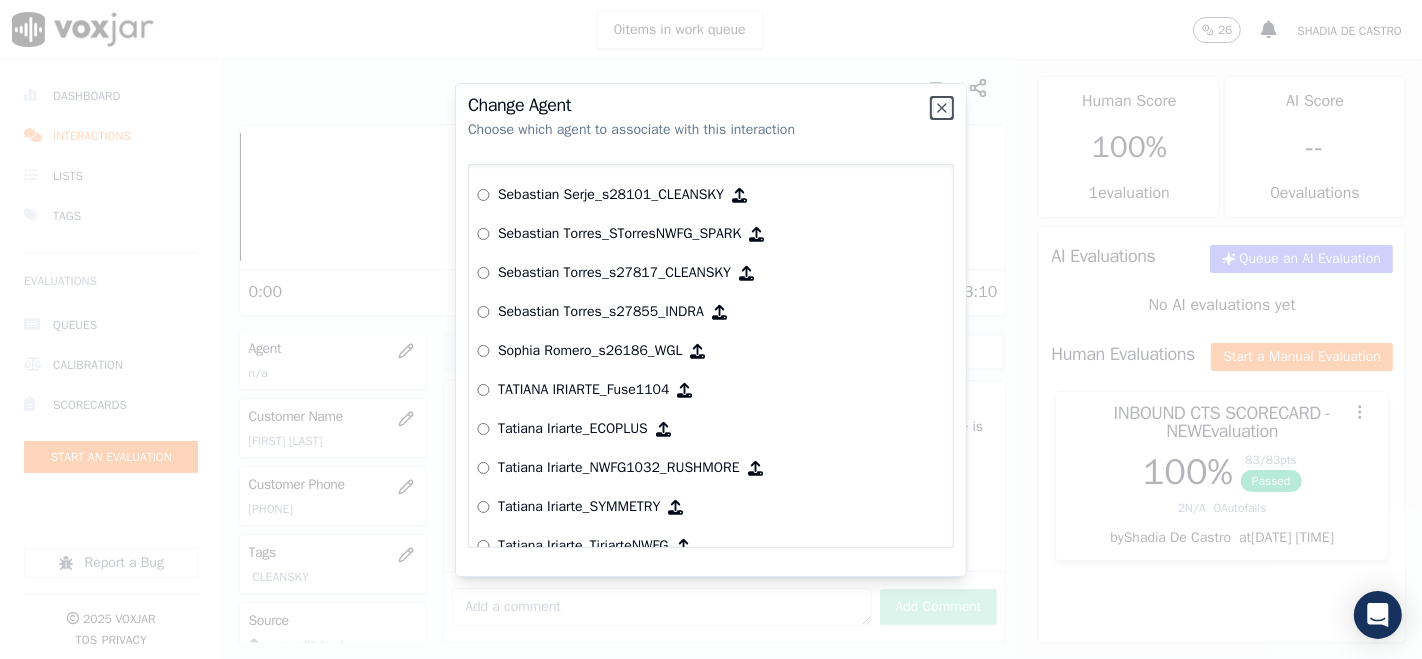 scroll, scrollTop: 8002, scrollLeft: 0, axis: vertical 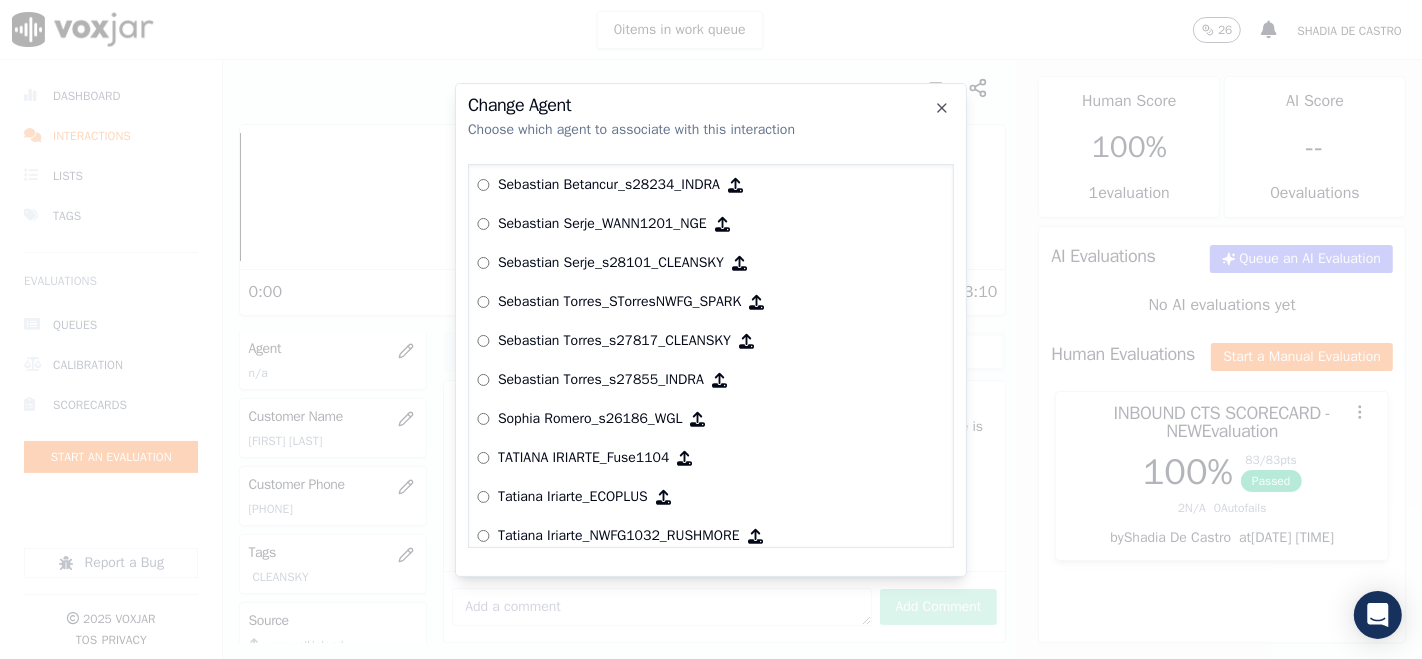 click on "Sebastian Torres_s27817_CLEANSKY" at bounding box center [614, 341] 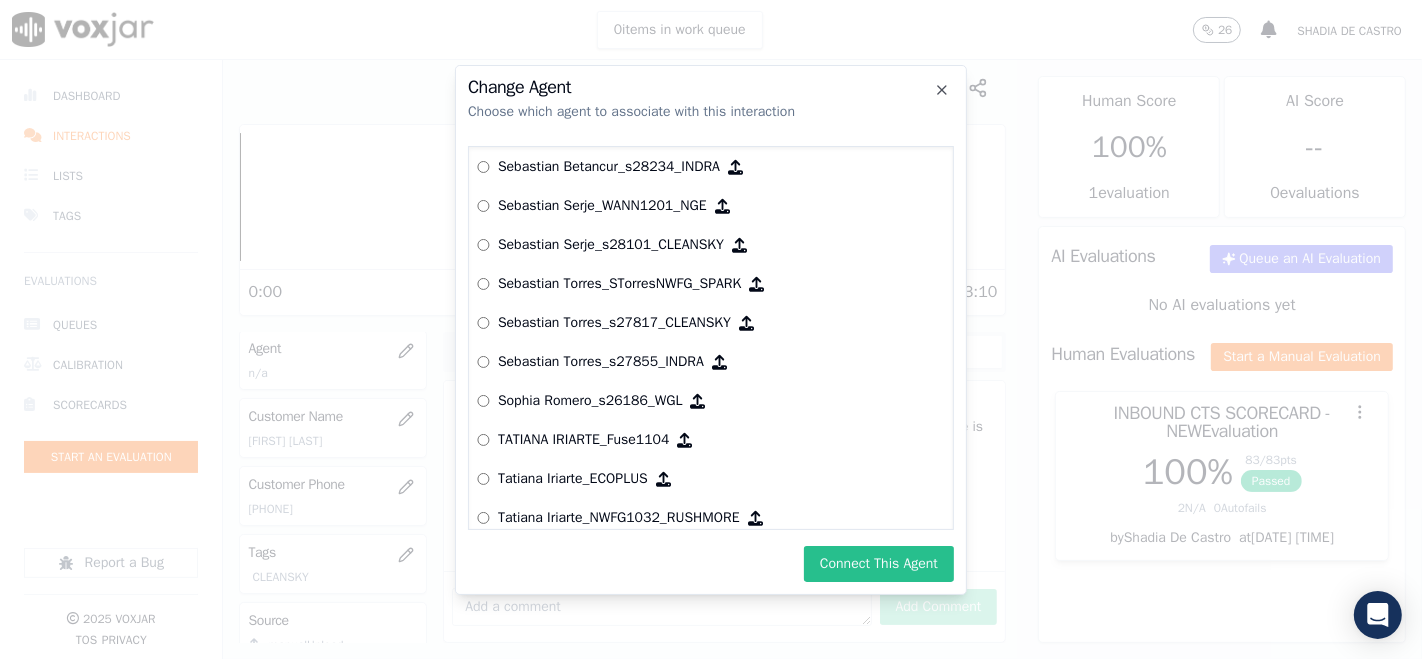 click on "Connect This Agent" at bounding box center [879, 564] 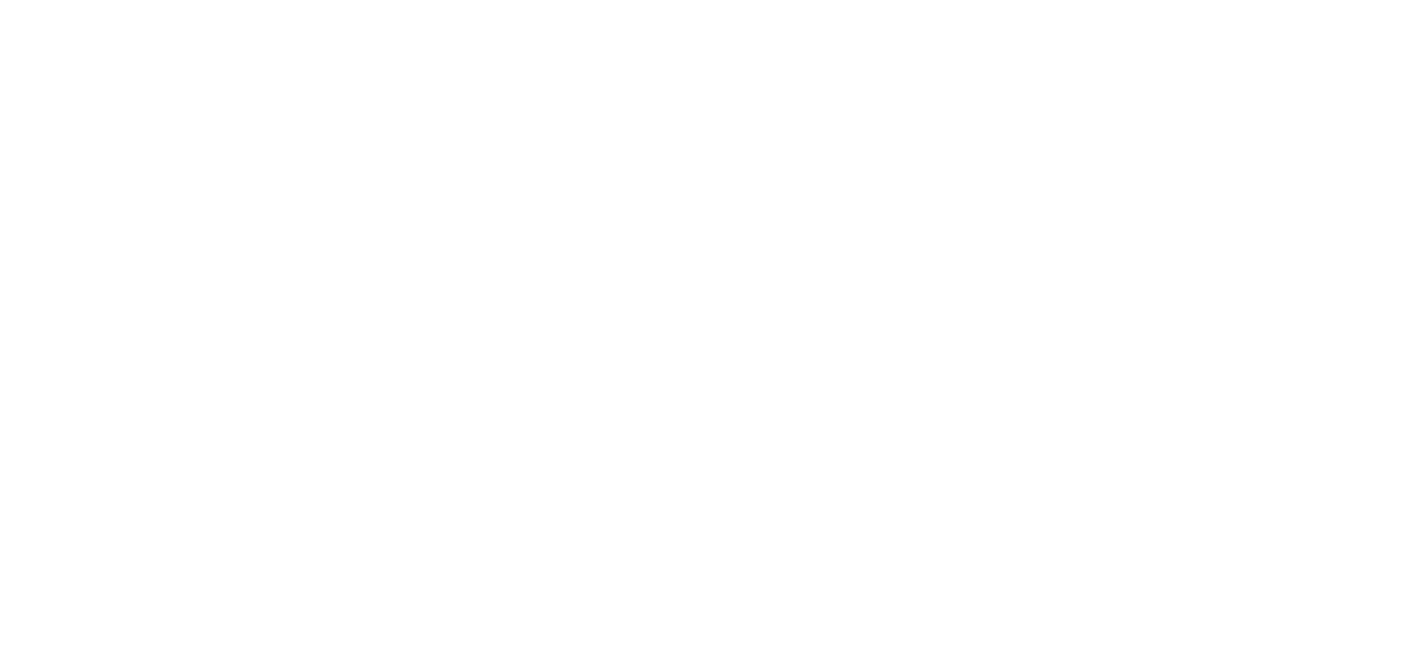 scroll, scrollTop: 0, scrollLeft: 0, axis: both 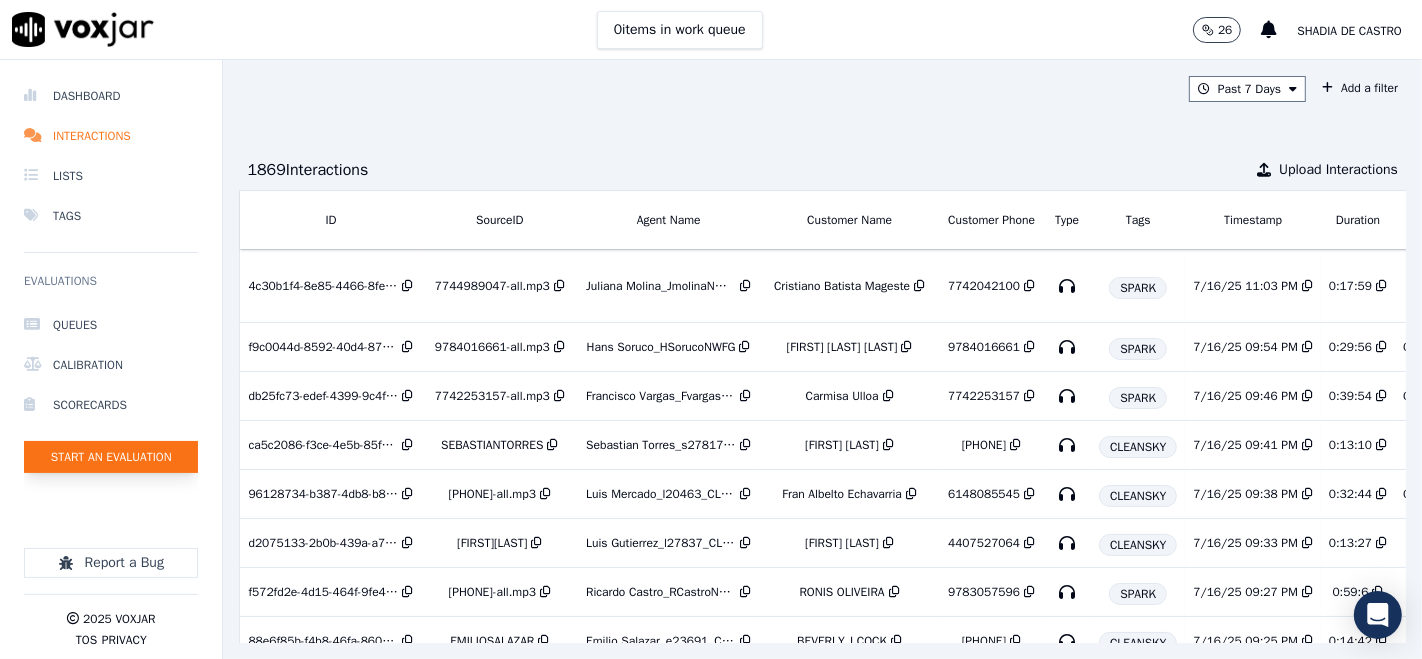 click on "Start an Evaluation" 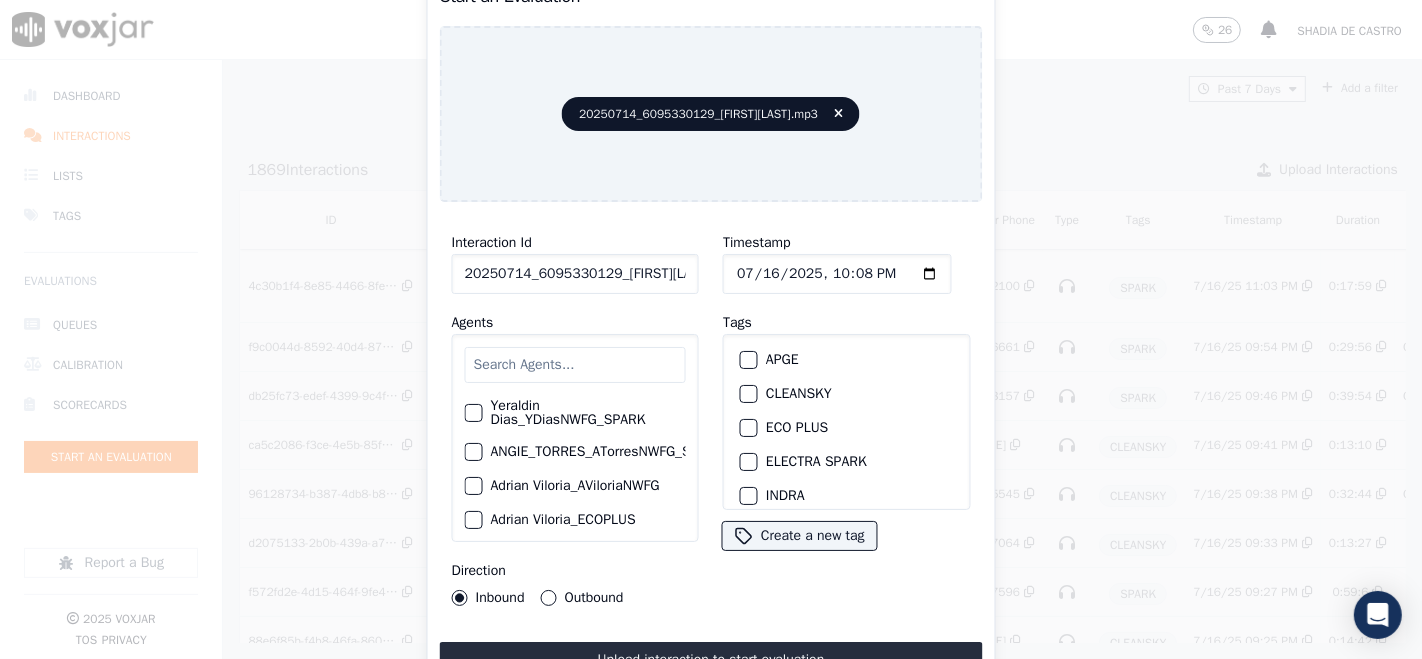 click on "20250714_6095330129_[FIRST][LAST].mp3" 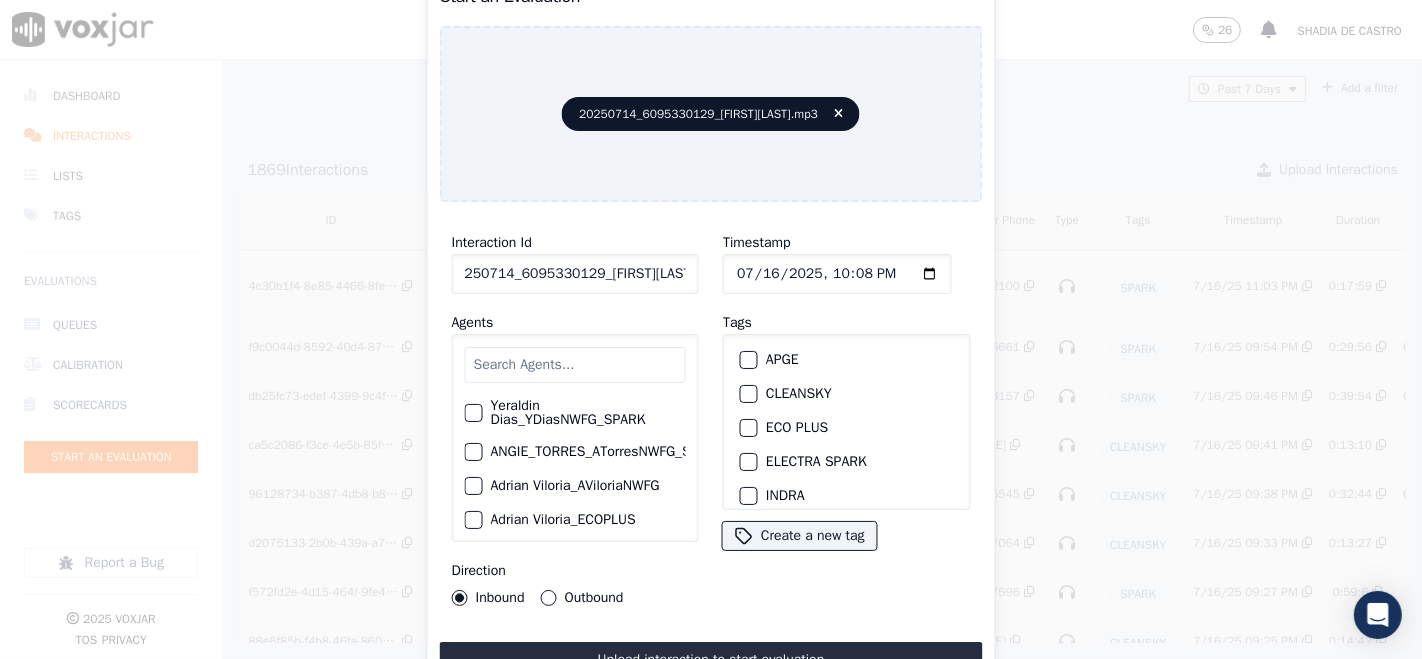 scroll, scrollTop: 0, scrollLeft: 14, axis: horizontal 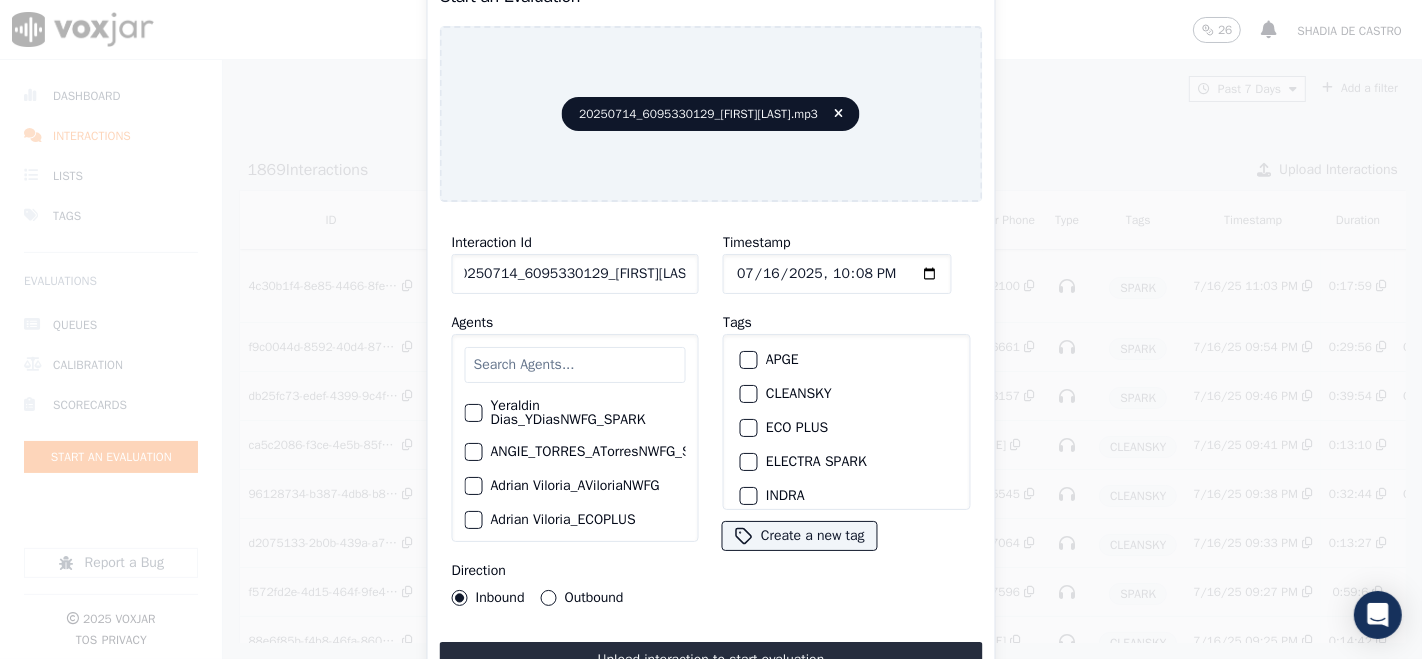 type on "20250714_6095330129_[FIRST][LAST]" 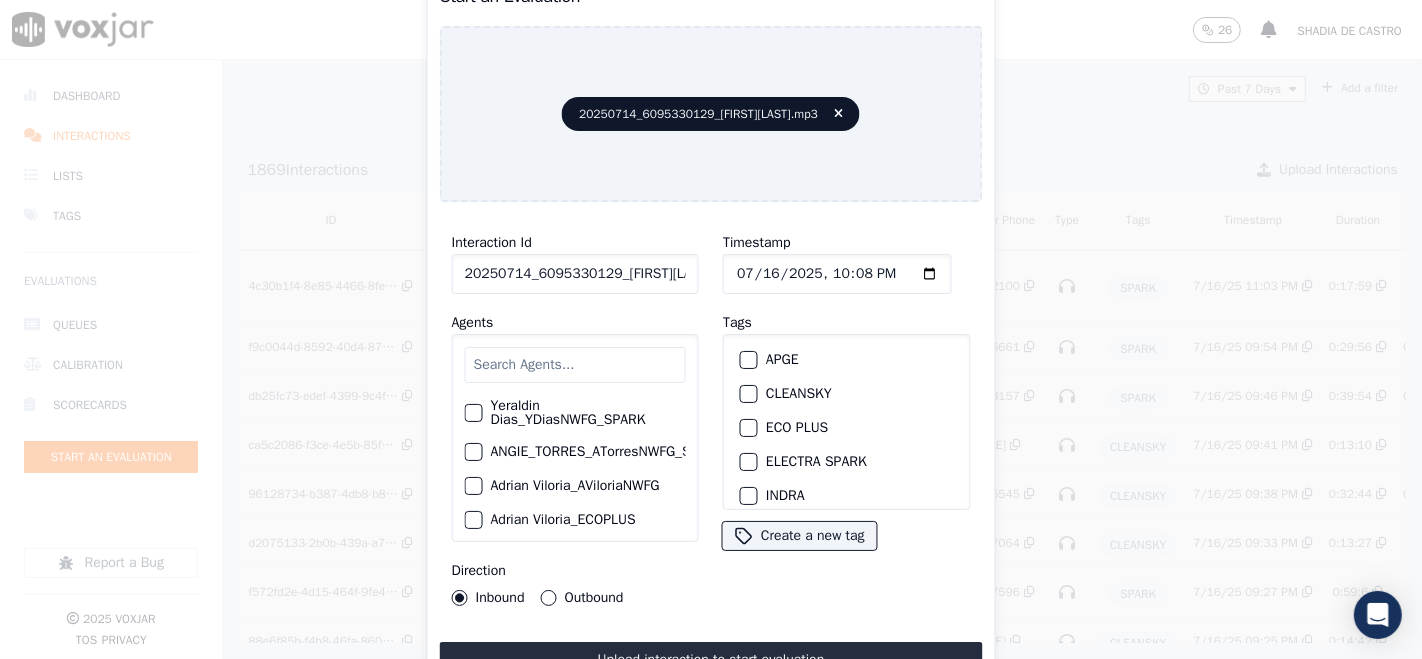 click at bounding box center [748, 394] 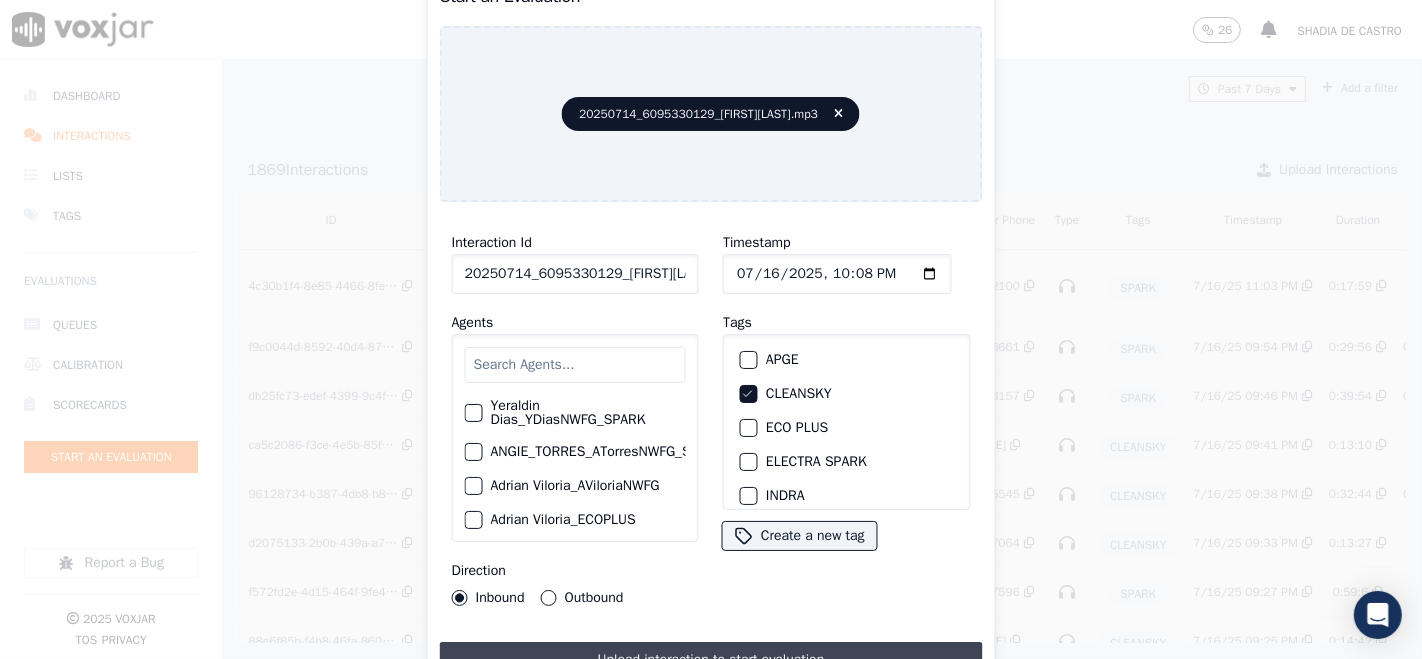 click on "Upload interaction to start evaluation" at bounding box center (711, 660) 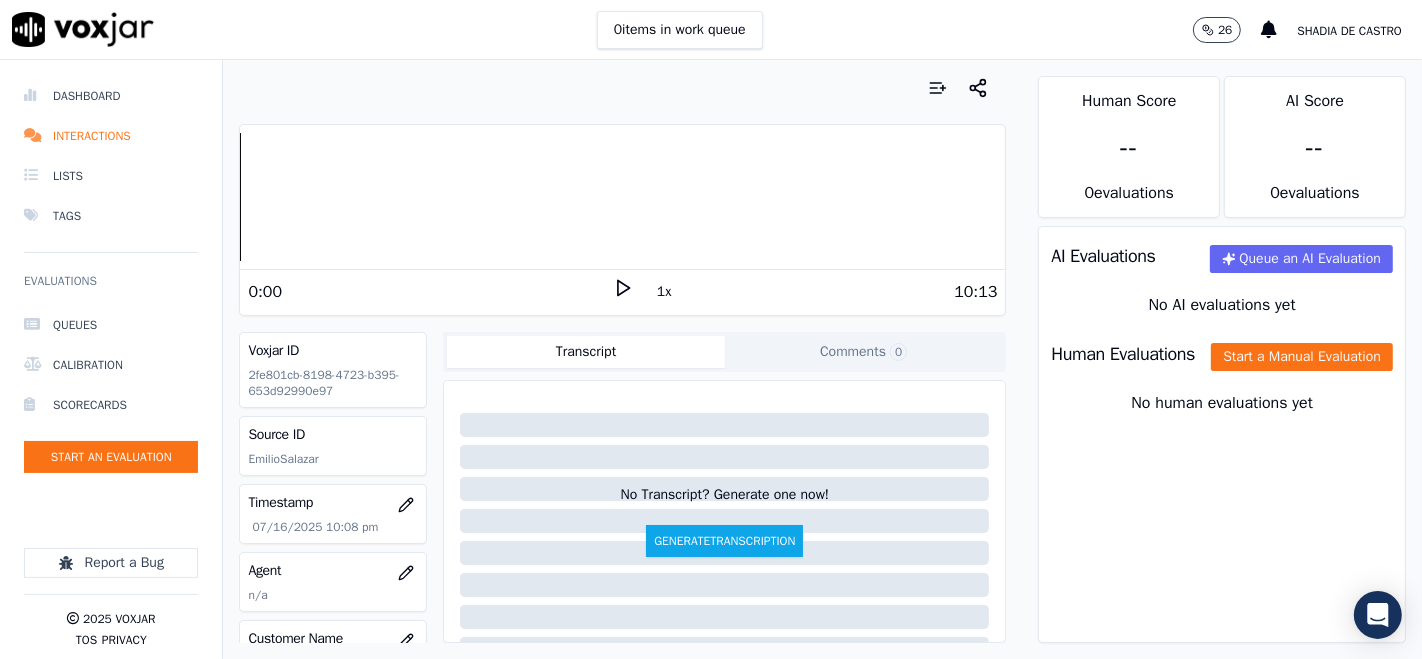 click 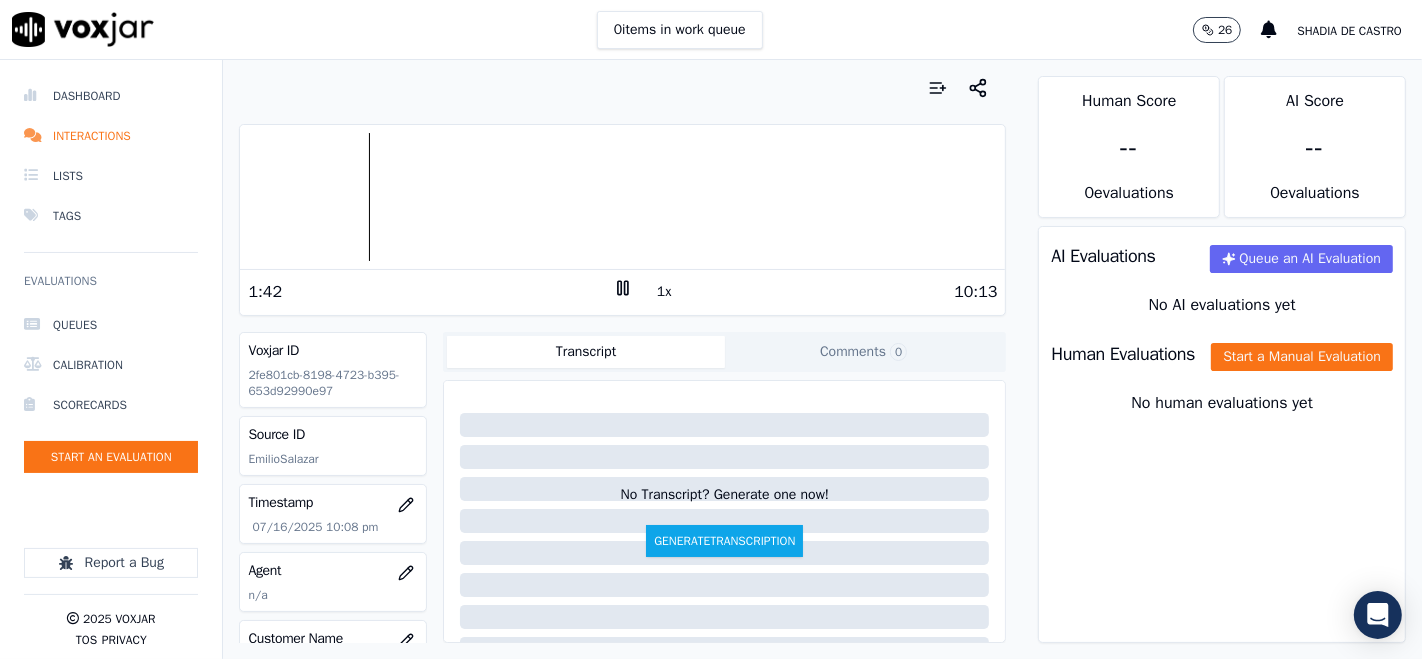 click at bounding box center [622, 197] 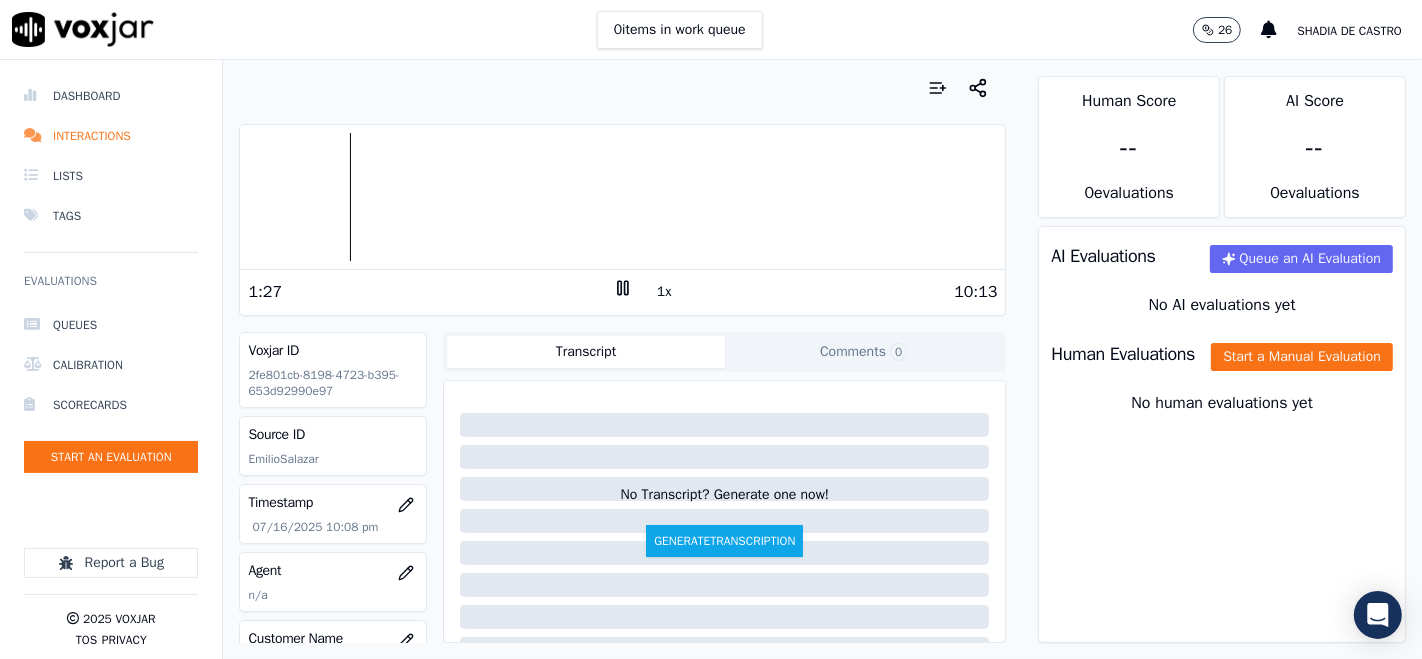click at bounding box center (622, 197) 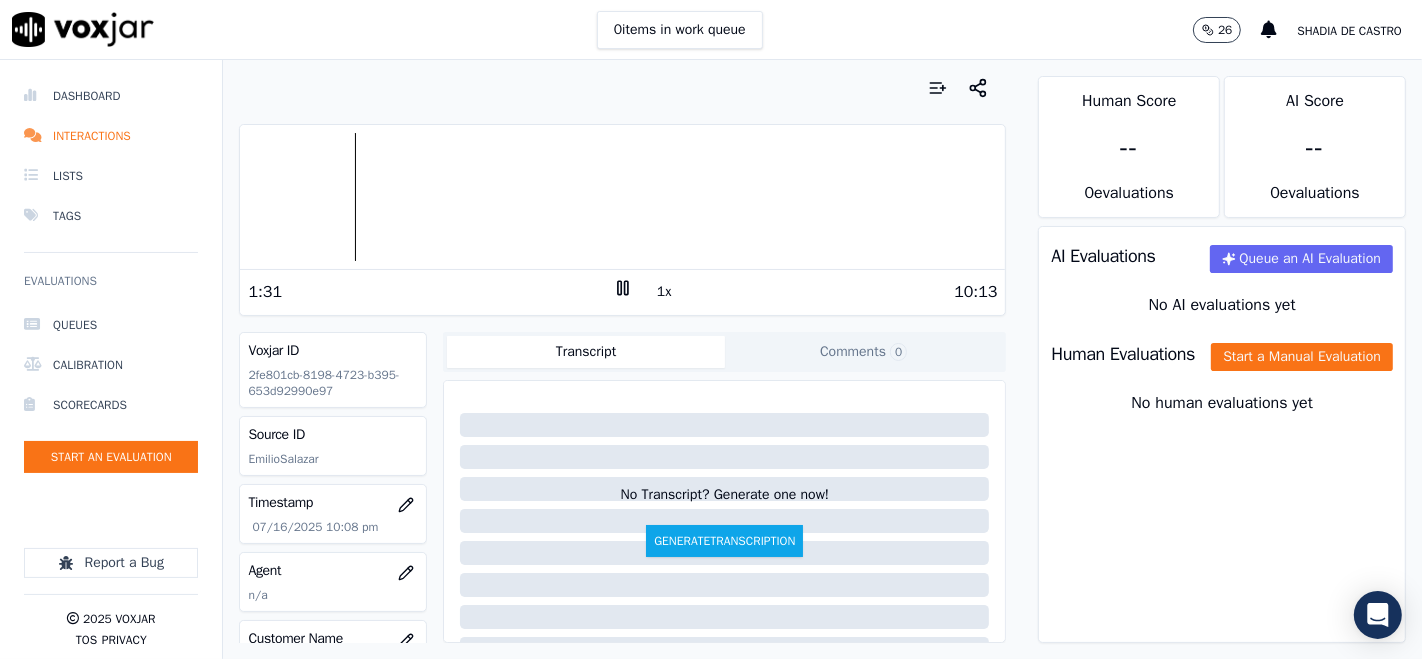 click on "1:31" at bounding box center (430, 292) 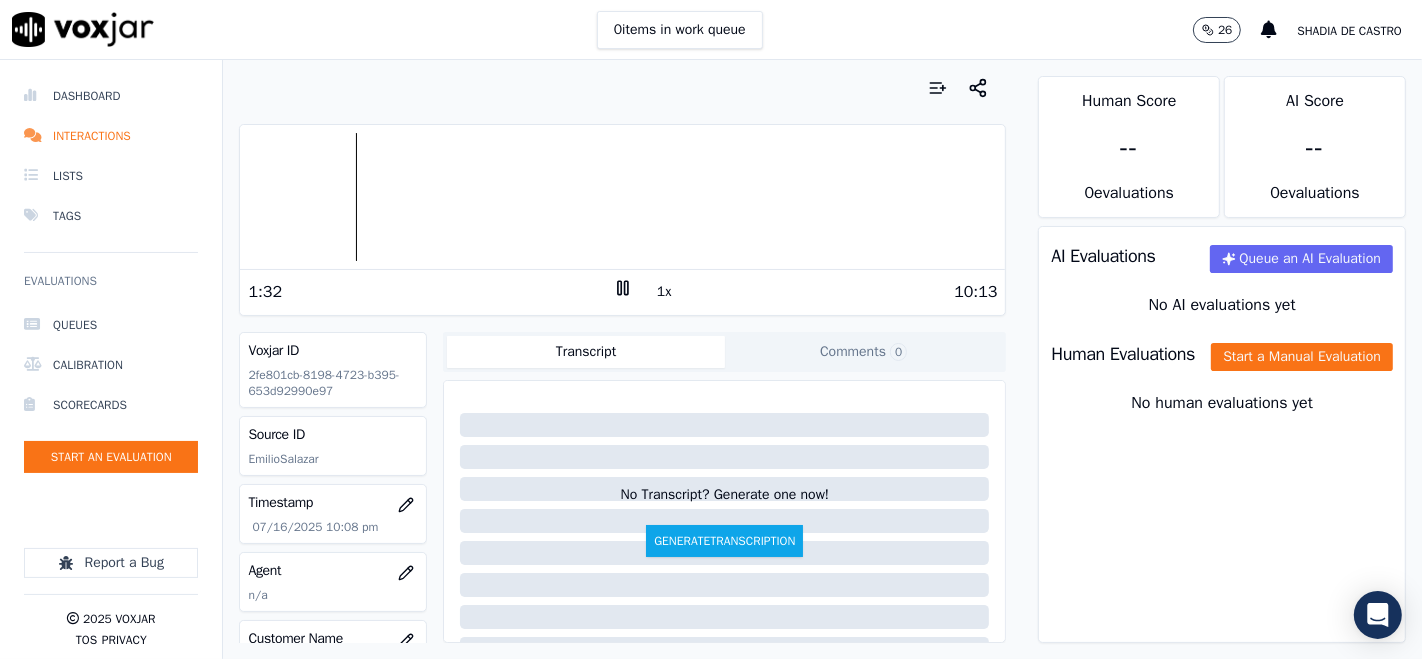 click 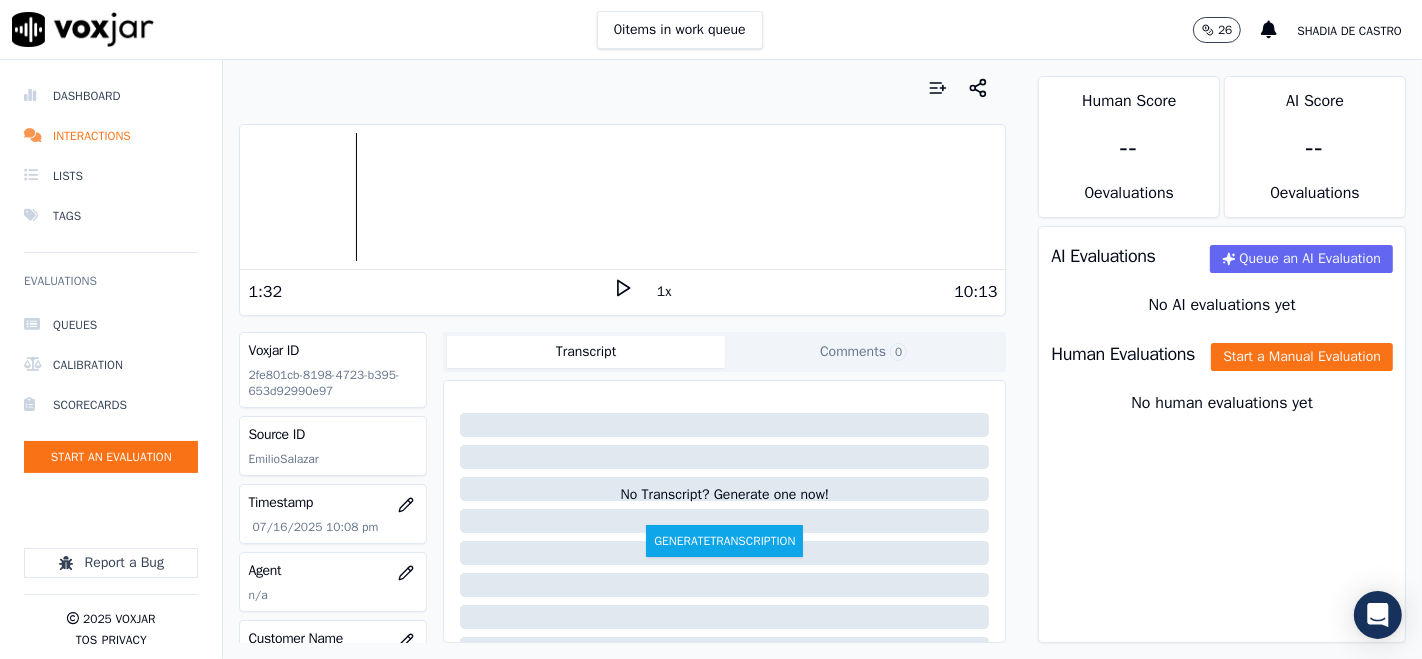 click 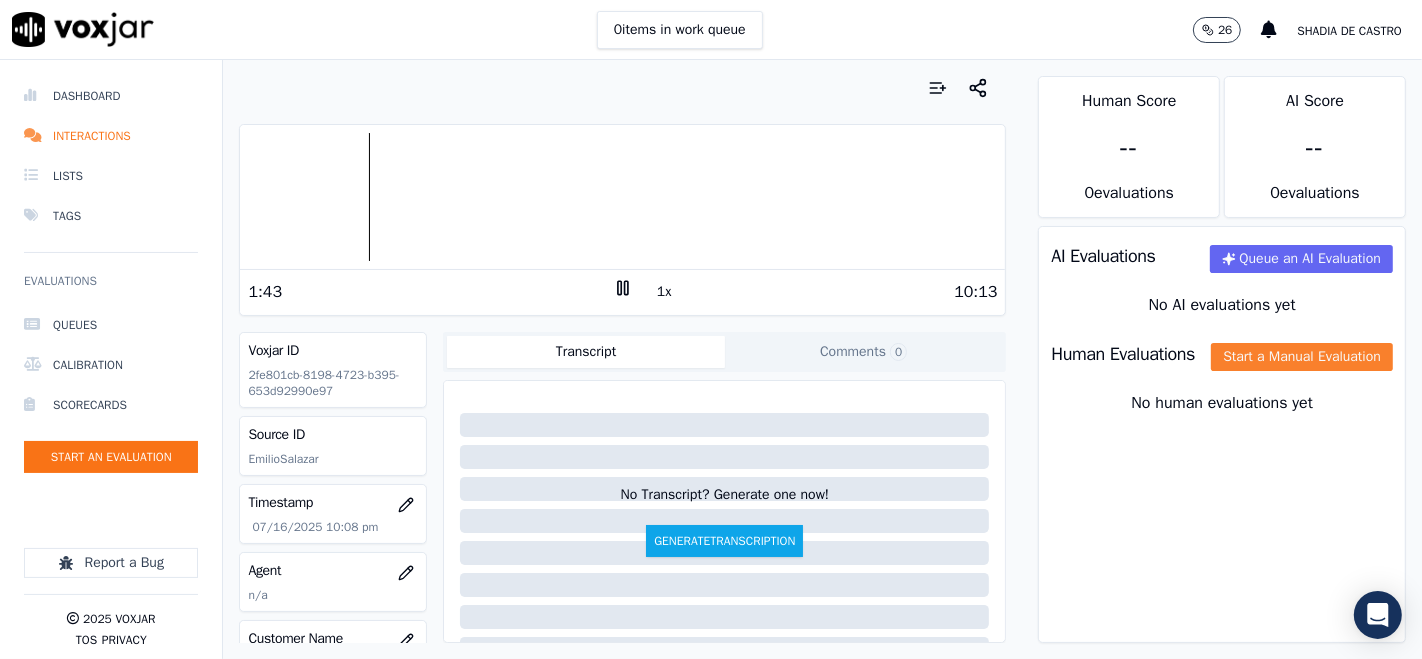 click on "Start a Manual Evaluation" 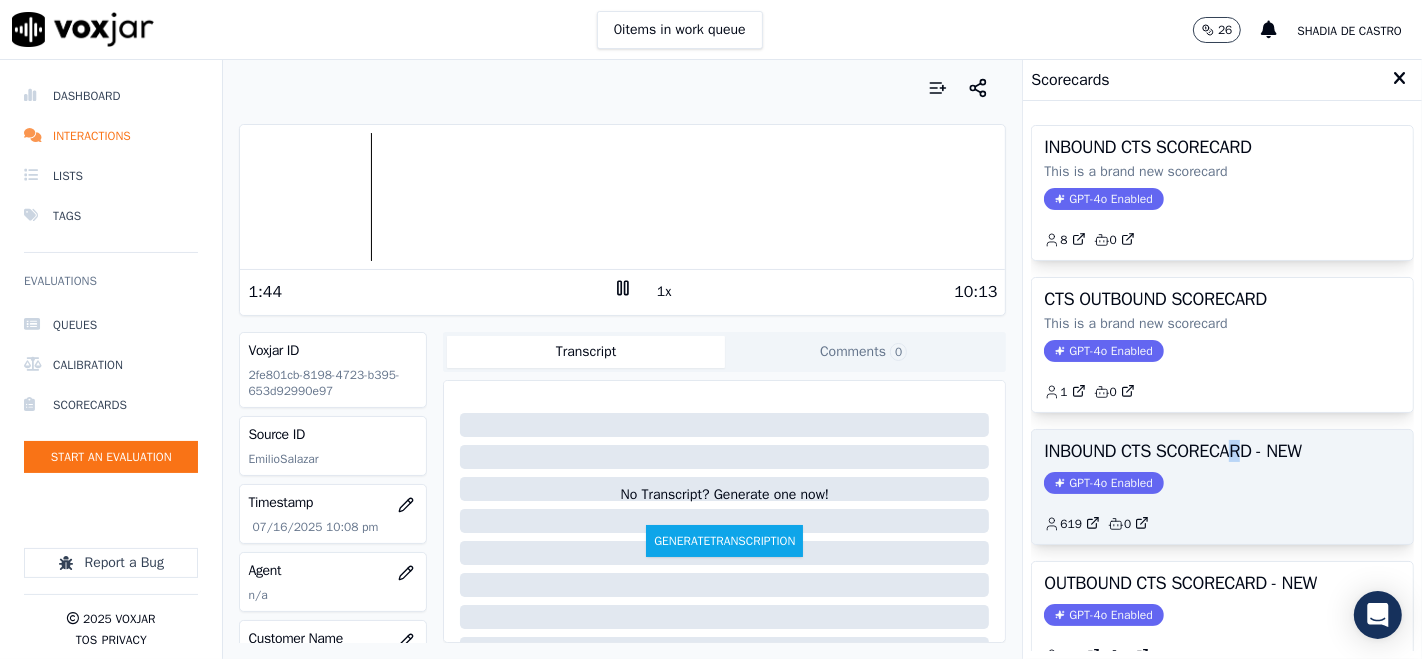 click on "INBOUND CTS SCORECARD - NEW        GPT-4o Enabled       619         0" at bounding box center (1222, 487) 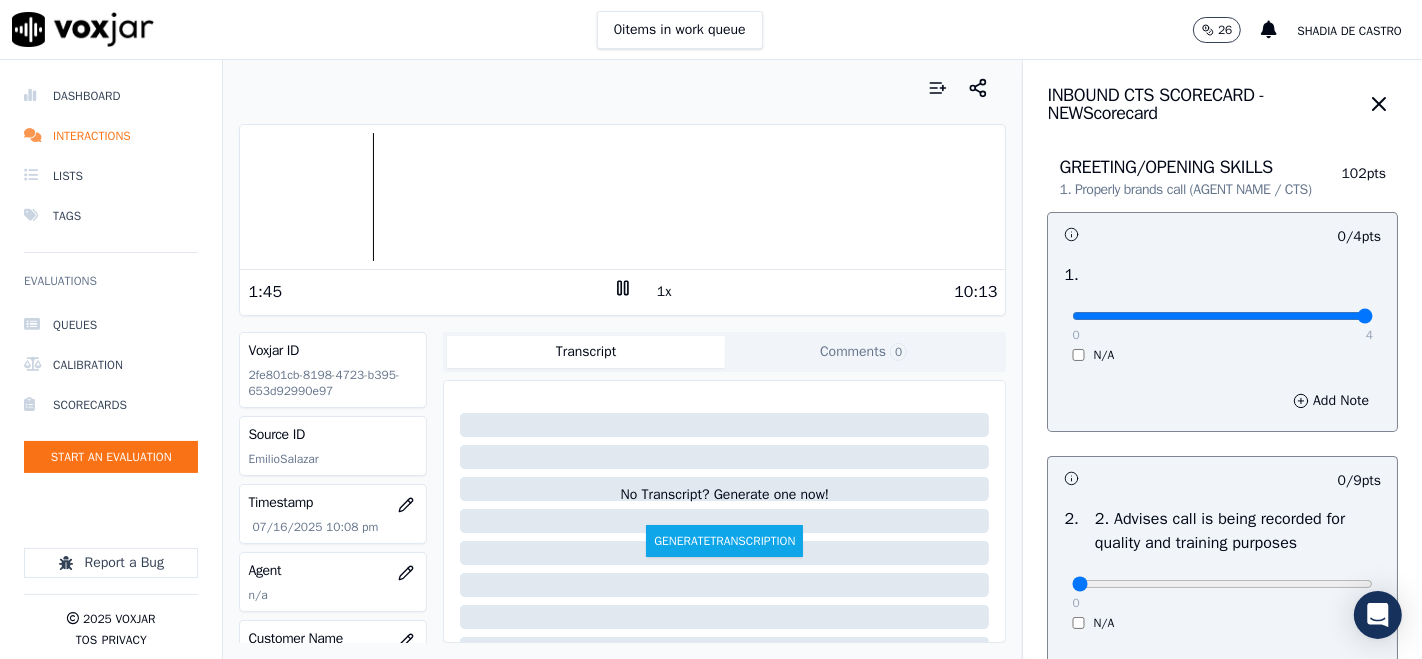 type on "4" 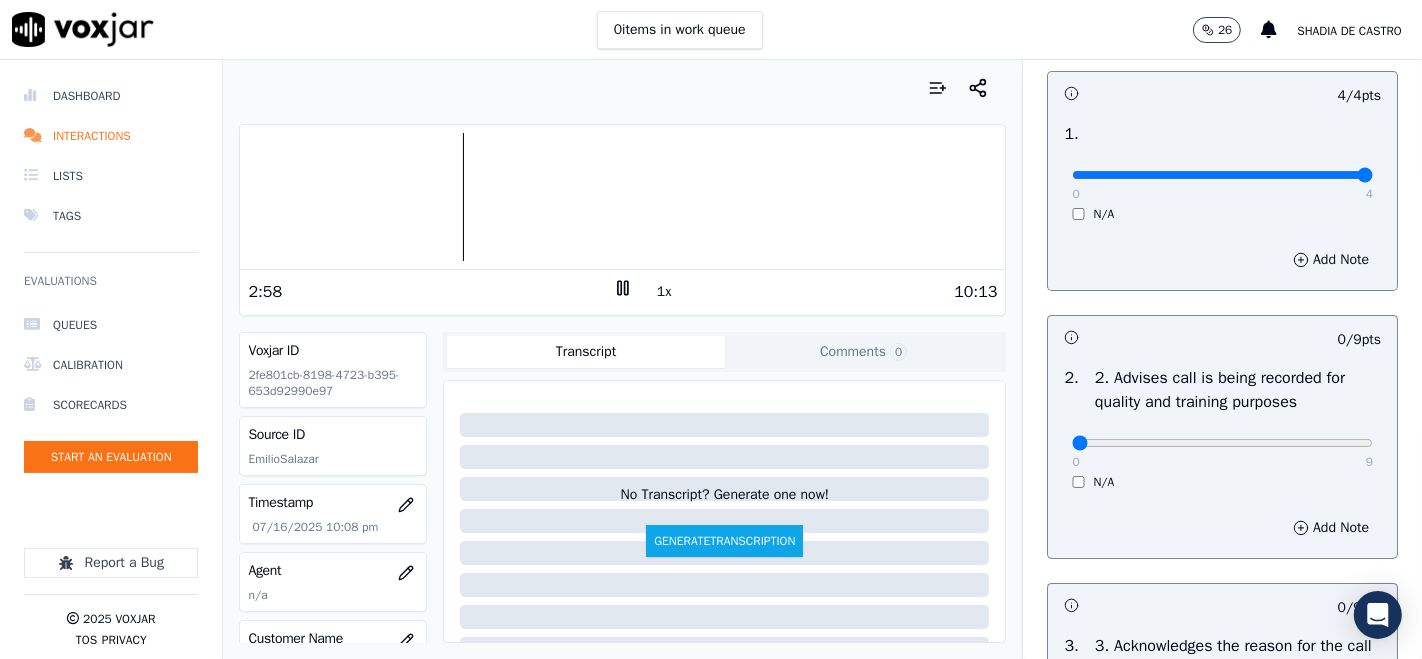 scroll, scrollTop: 222, scrollLeft: 0, axis: vertical 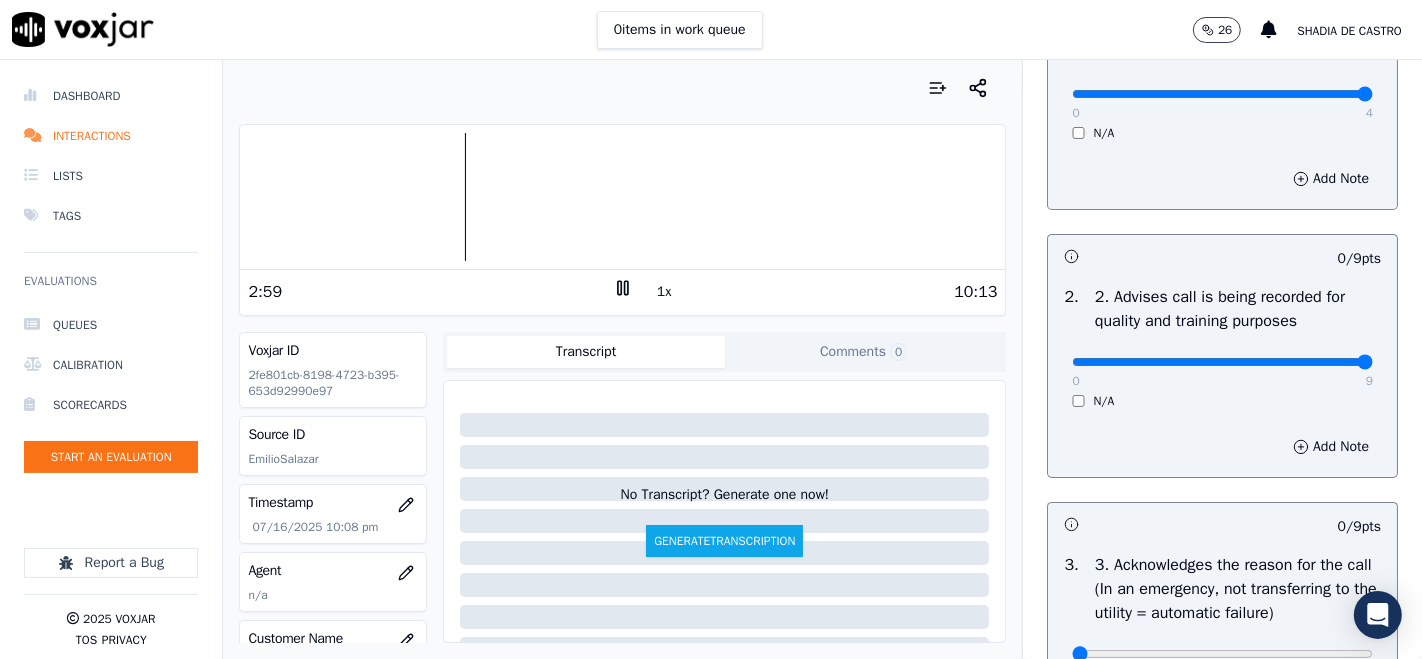 type on "9" 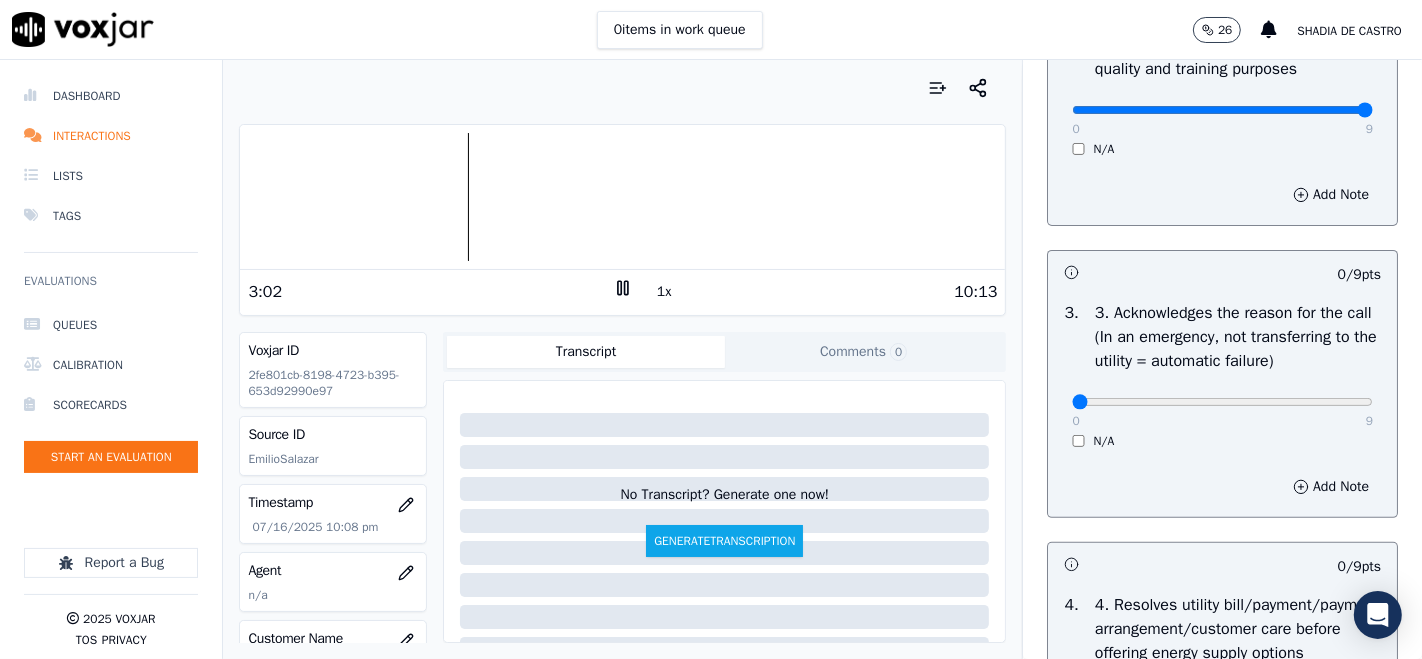 scroll, scrollTop: 555, scrollLeft: 0, axis: vertical 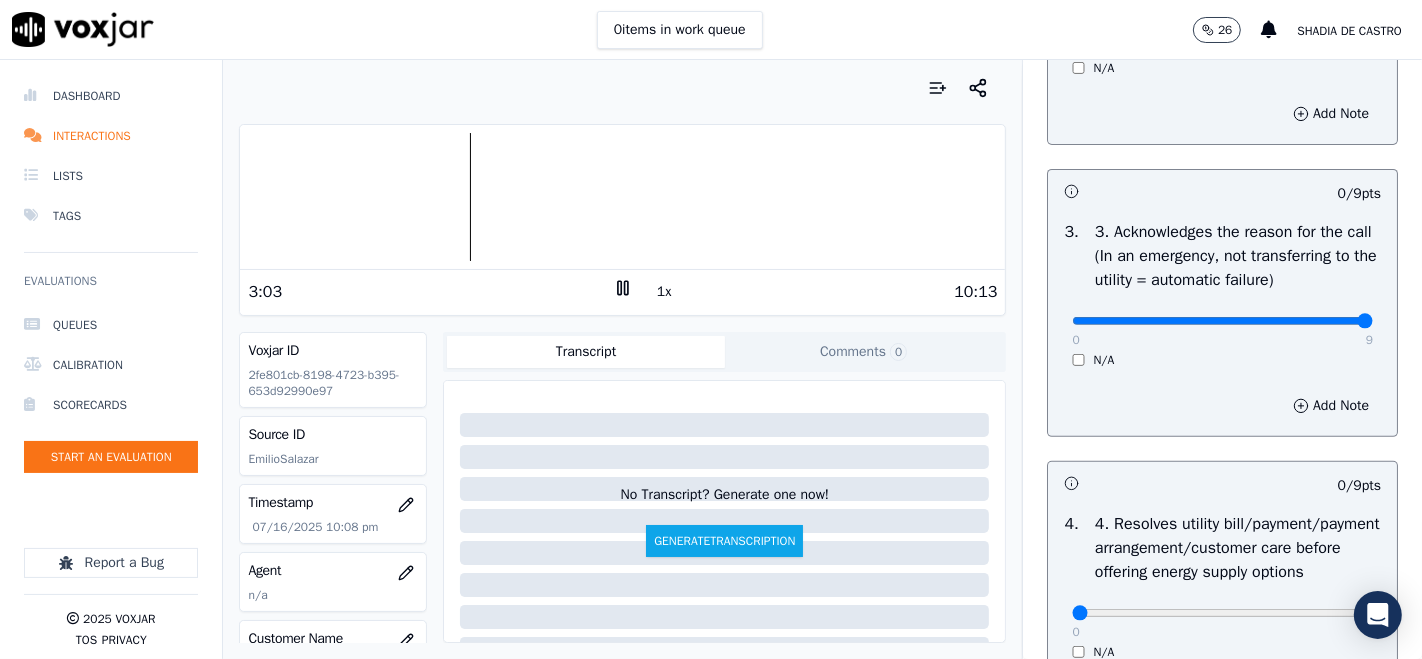 type on "9" 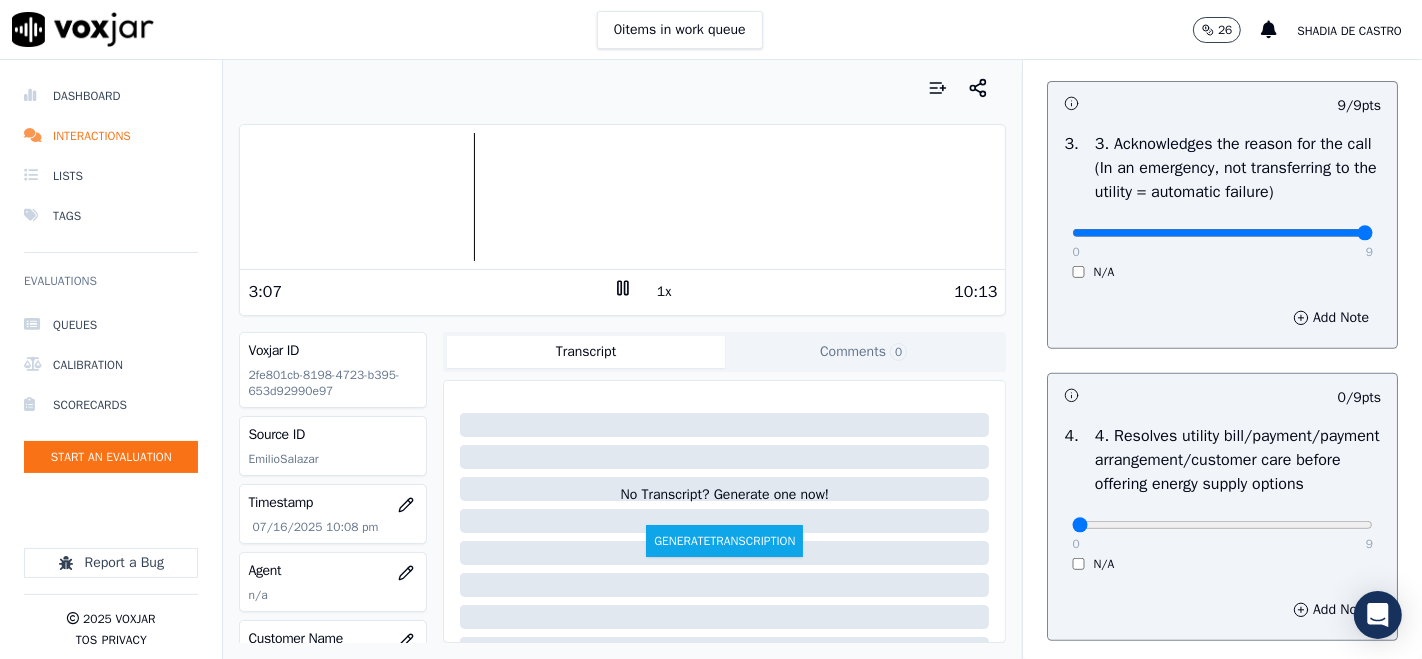 scroll, scrollTop: 777, scrollLeft: 0, axis: vertical 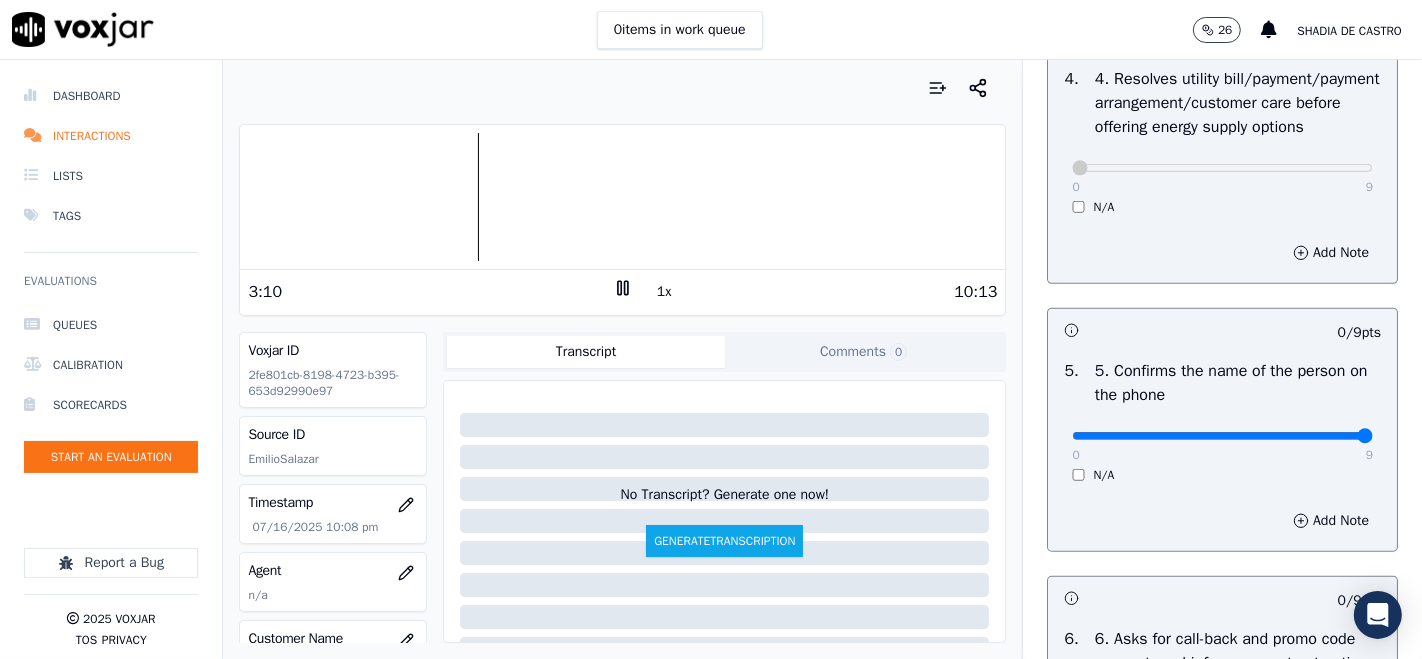 type on "9" 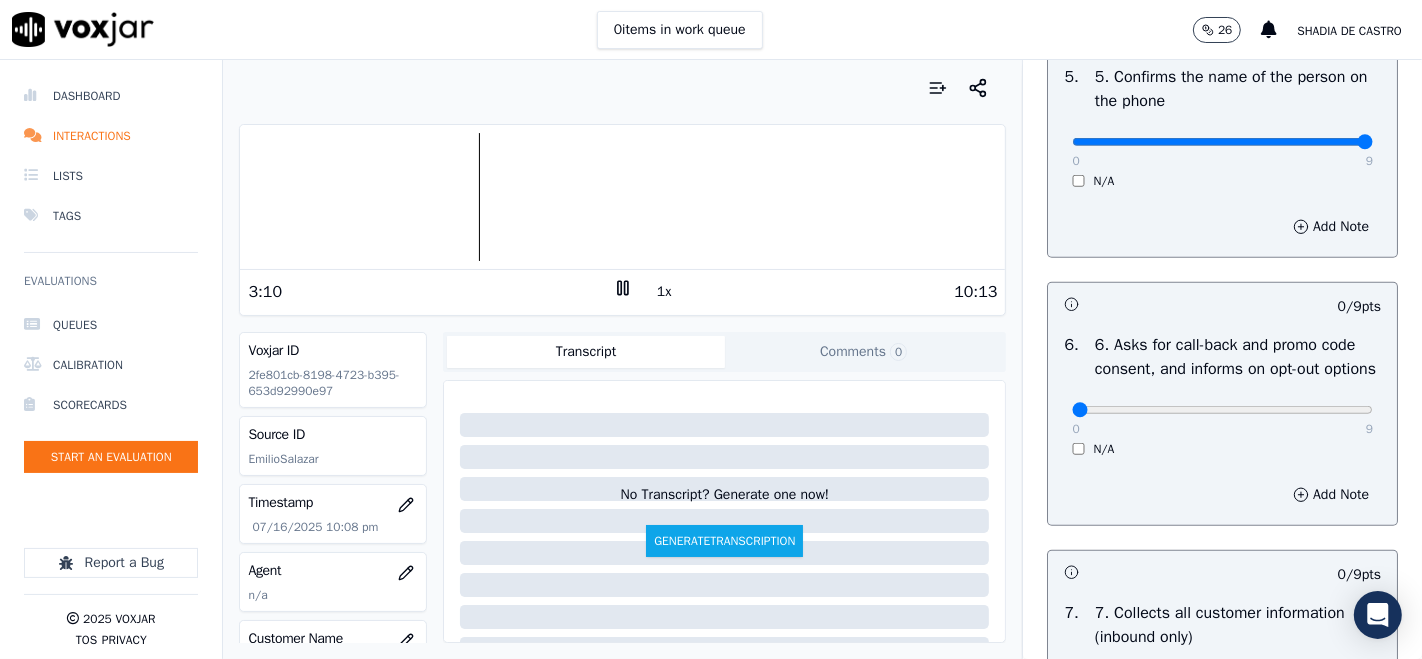 scroll, scrollTop: 1333, scrollLeft: 0, axis: vertical 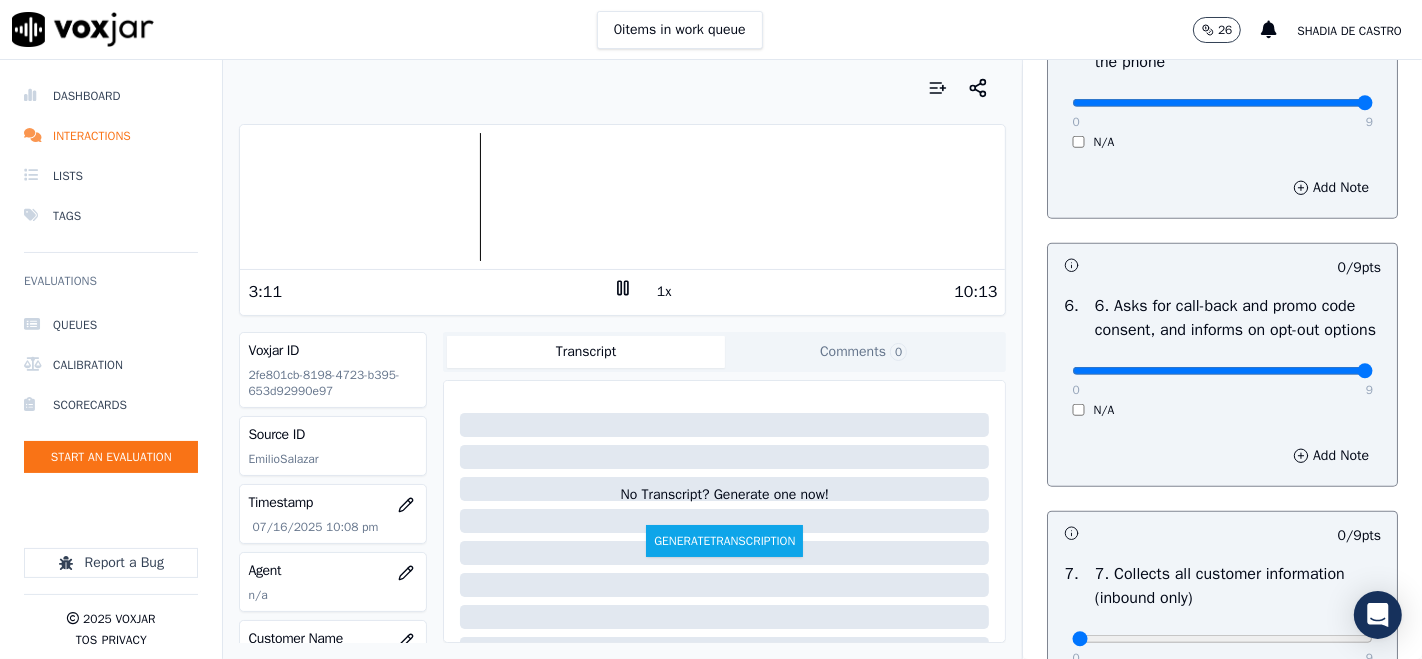 type on "9" 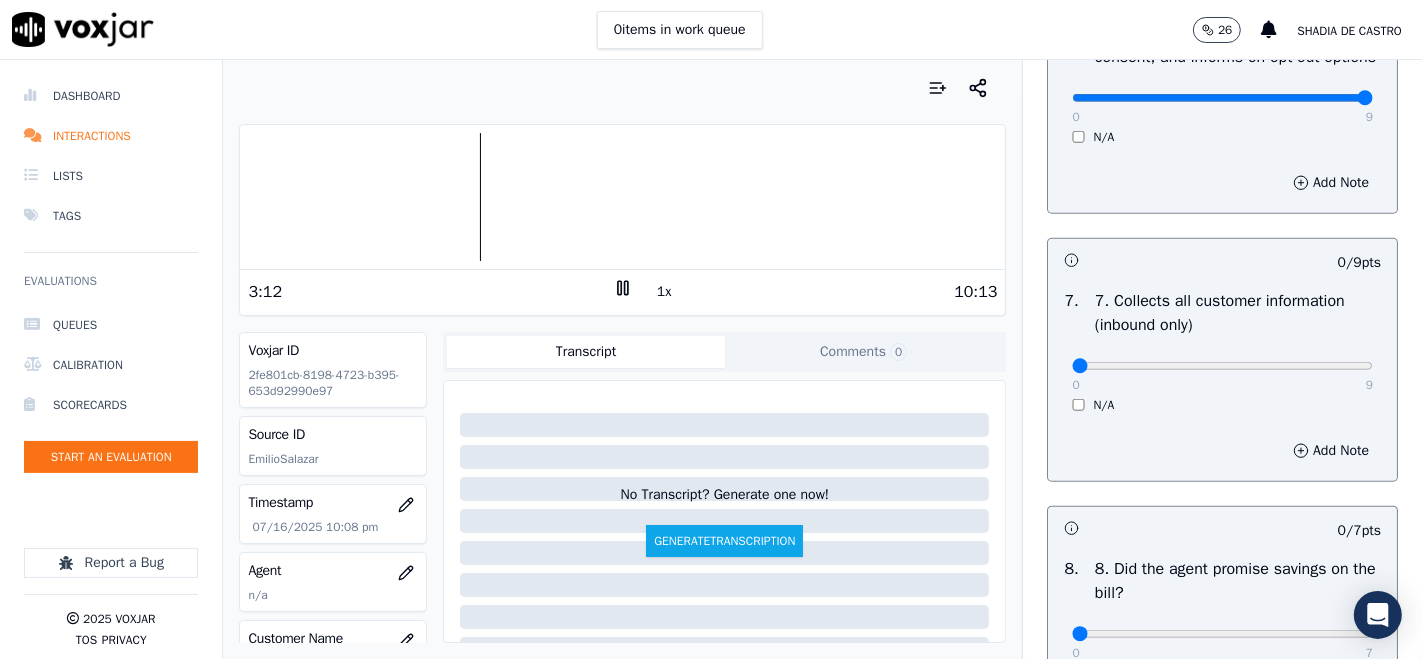 scroll, scrollTop: 1666, scrollLeft: 0, axis: vertical 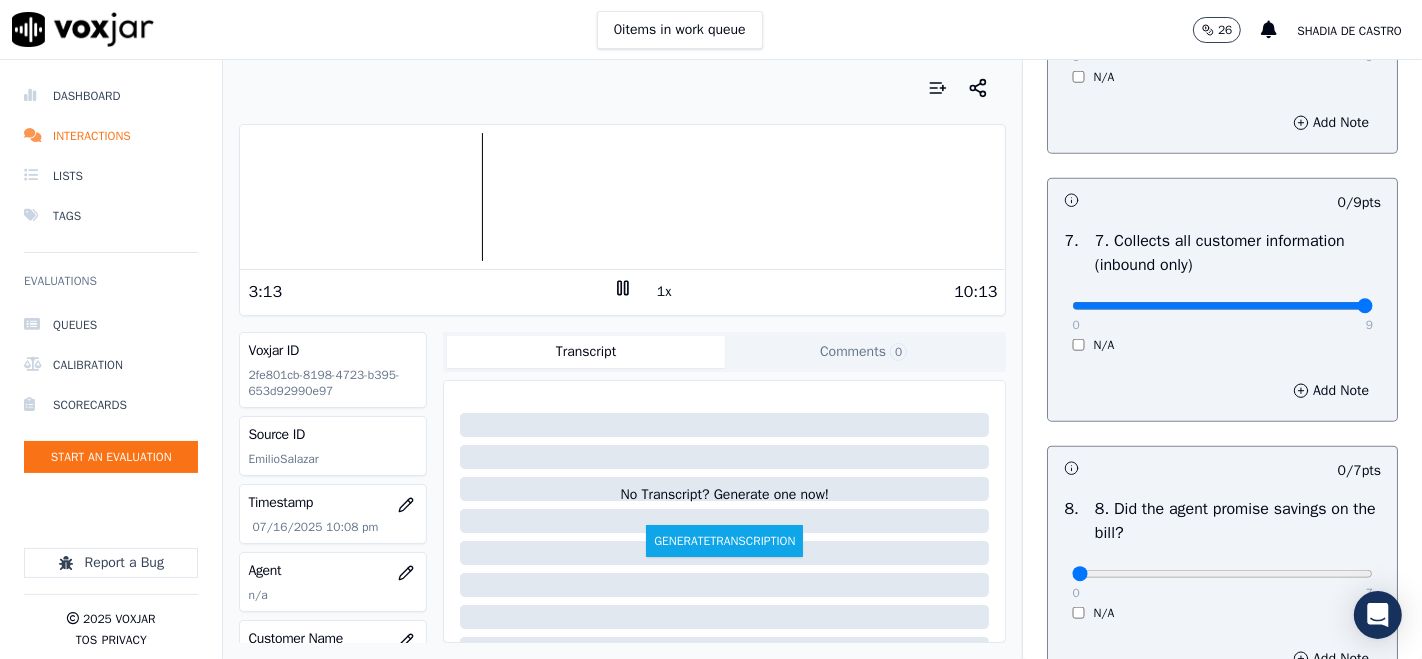 type on "9" 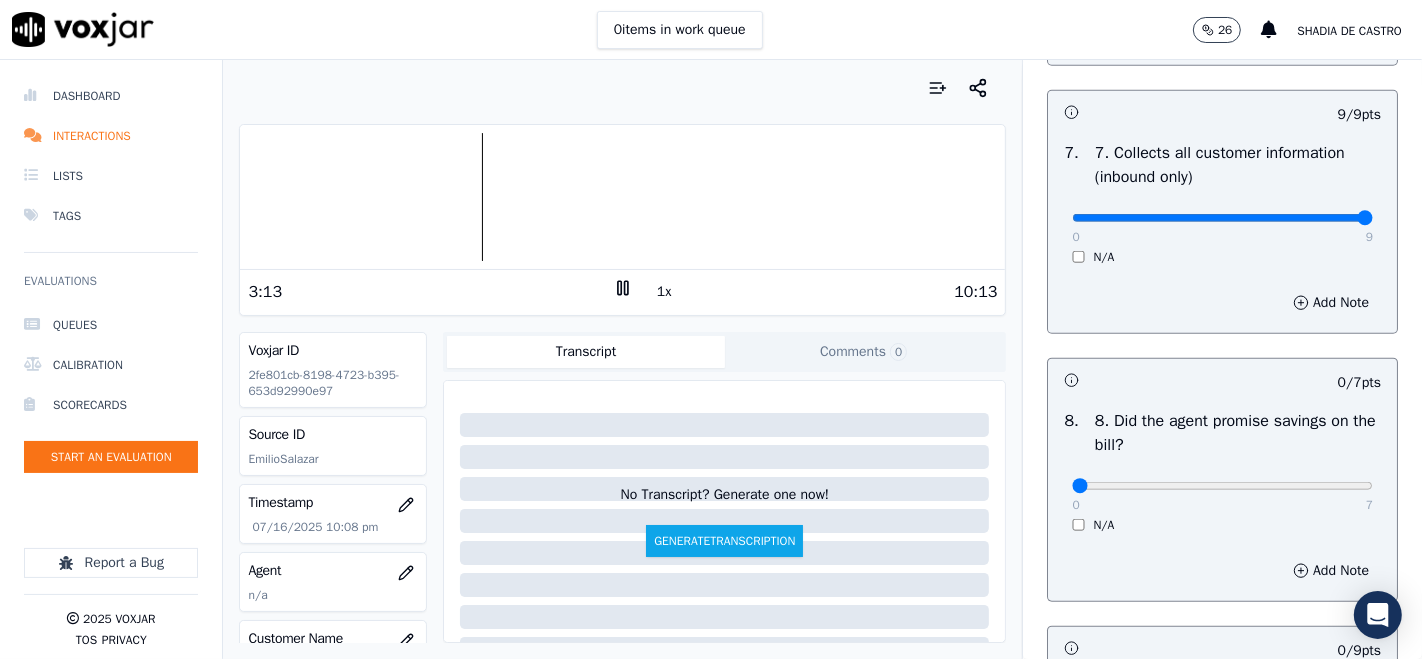 scroll, scrollTop: 1888, scrollLeft: 0, axis: vertical 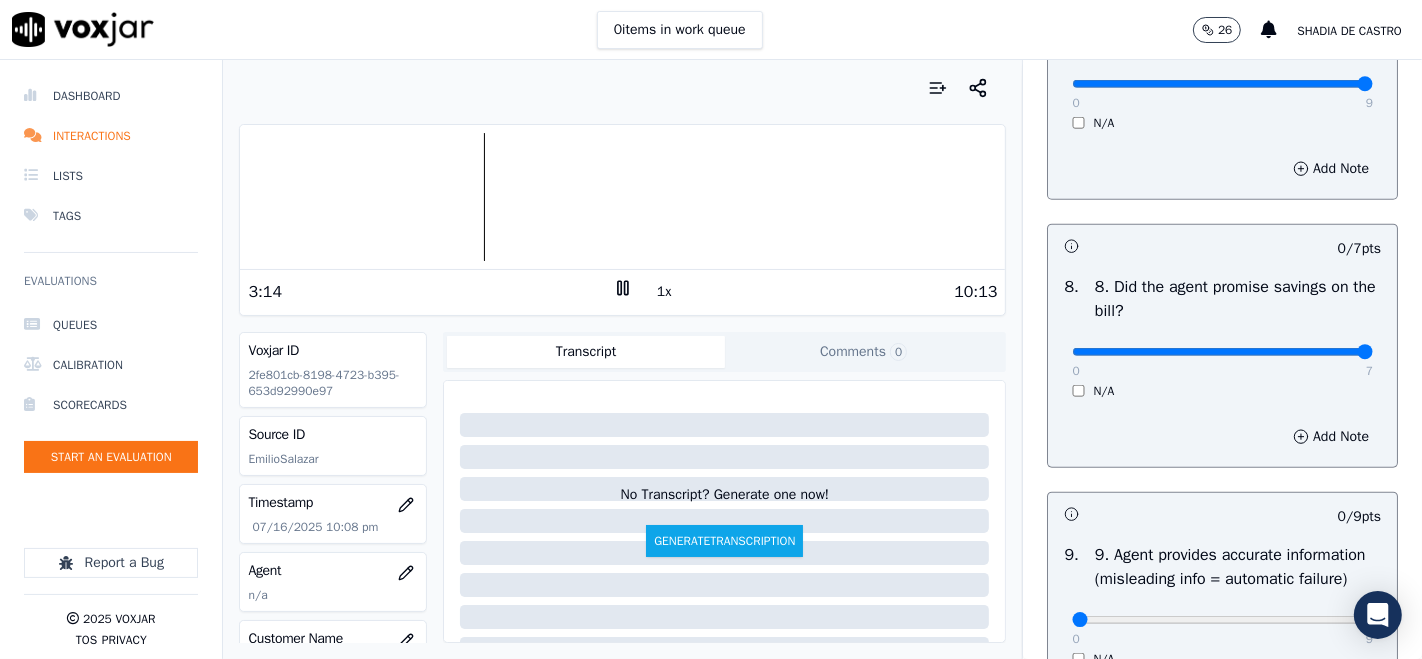 type on "7" 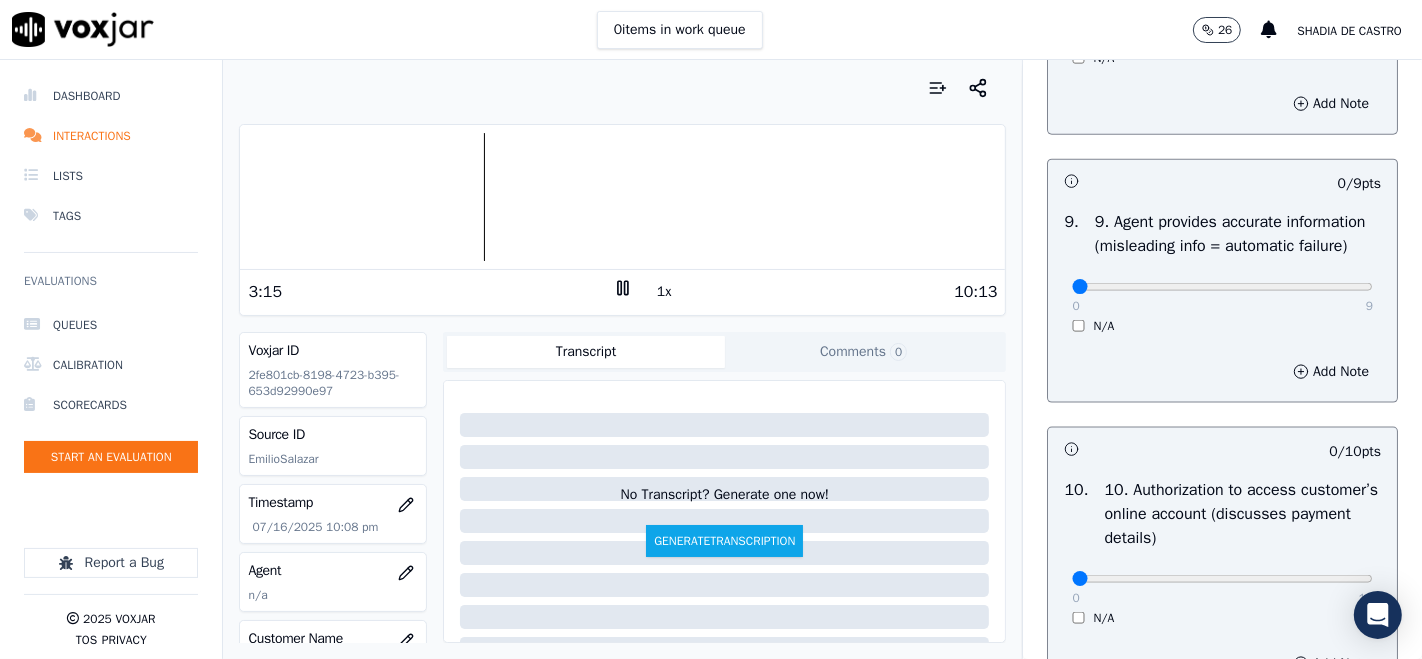 scroll, scrollTop: 2222, scrollLeft: 0, axis: vertical 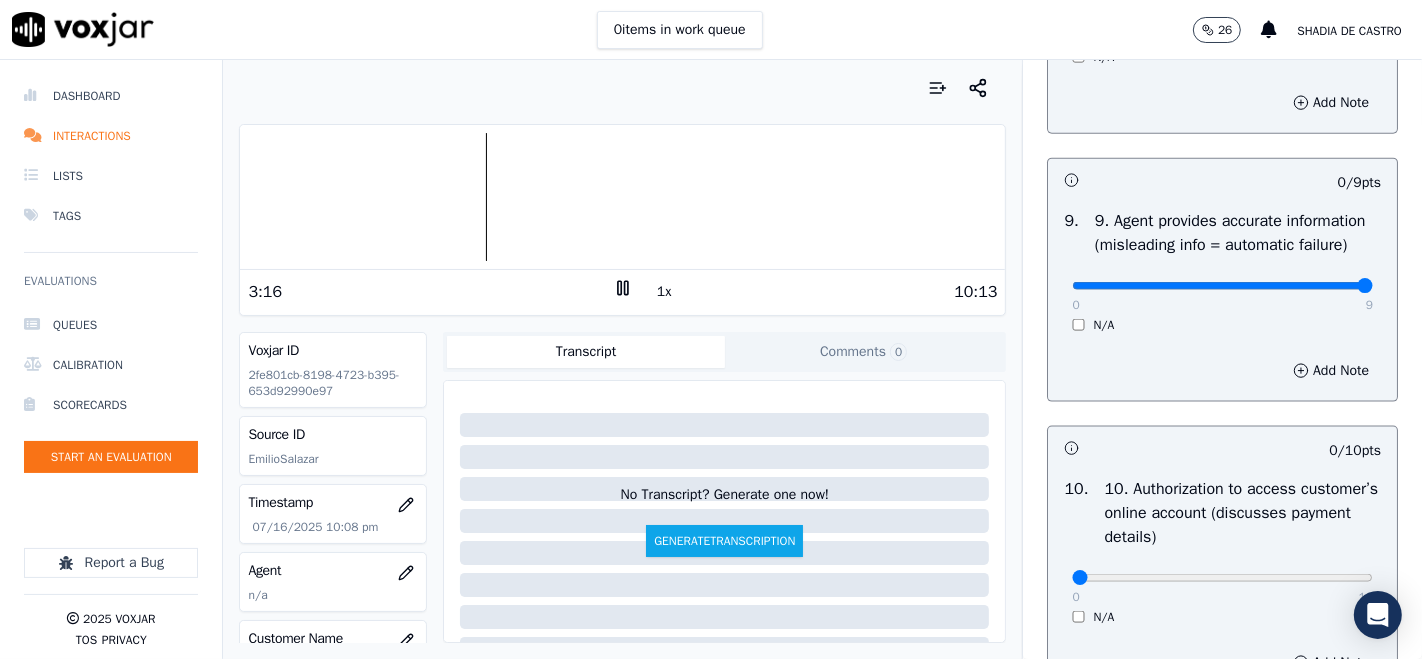 type on "9" 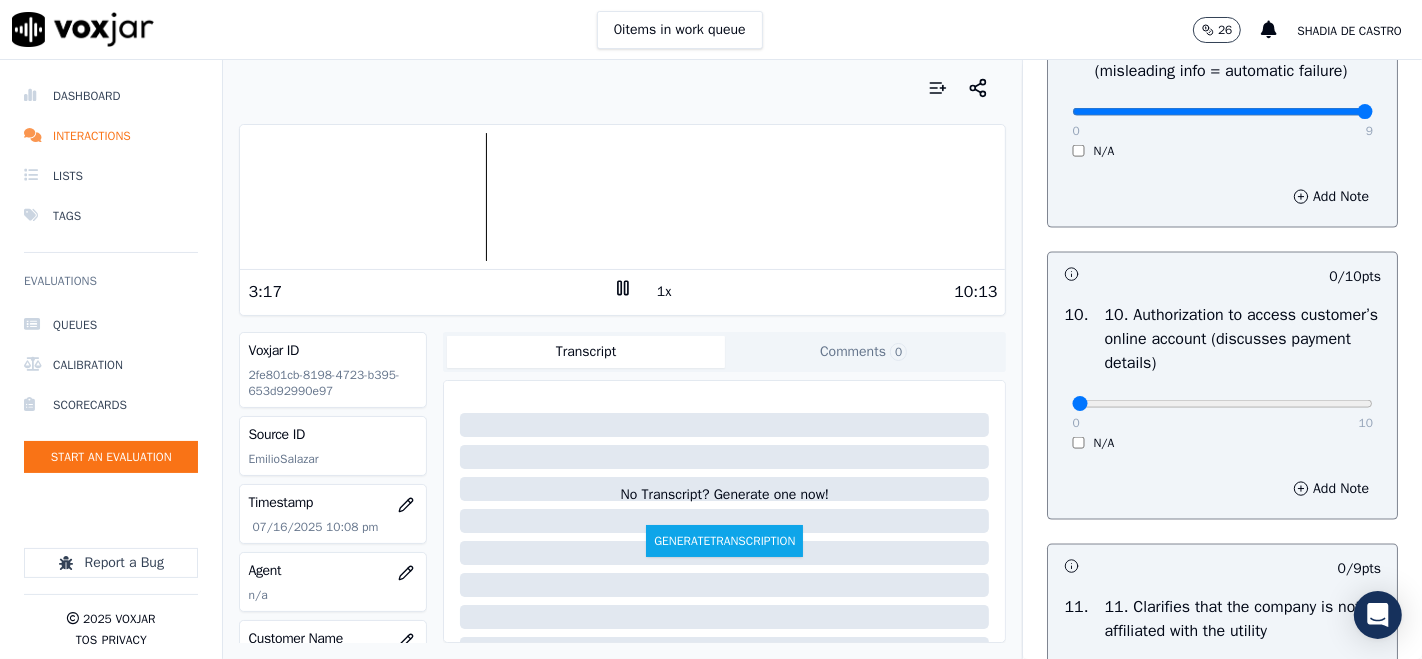 scroll, scrollTop: 2555, scrollLeft: 0, axis: vertical 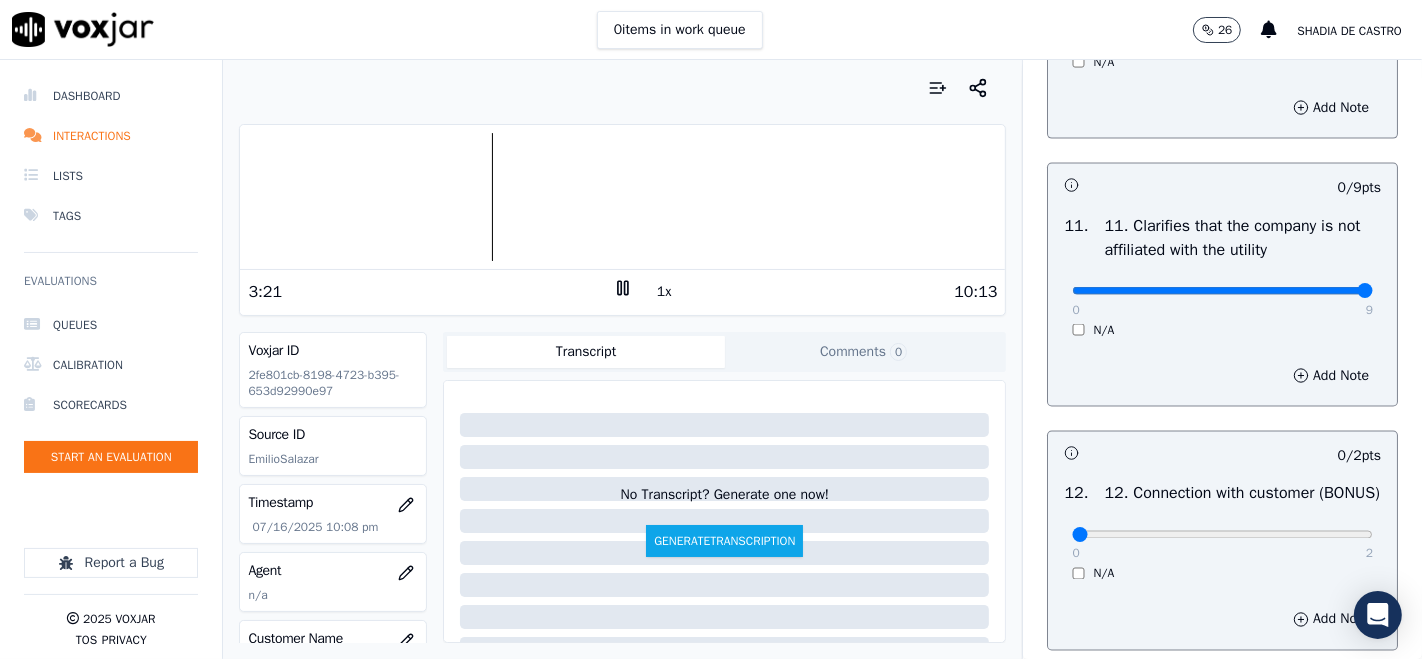 drag, startPoint x: 1318, startPoint y: 399, endPoint x: 1309, endPoint y: 404, distance: 10.29563 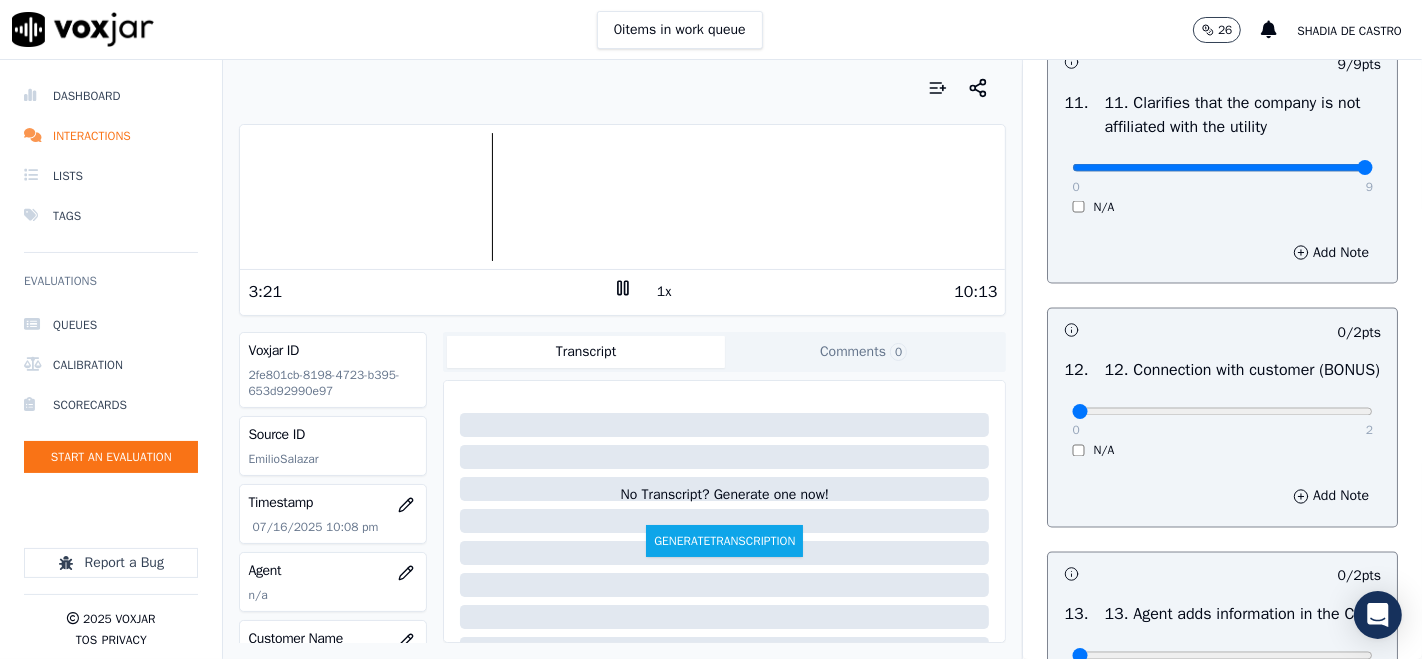 scroll, scrollTop: 3000, scrollLeft: 0, axis: vertical 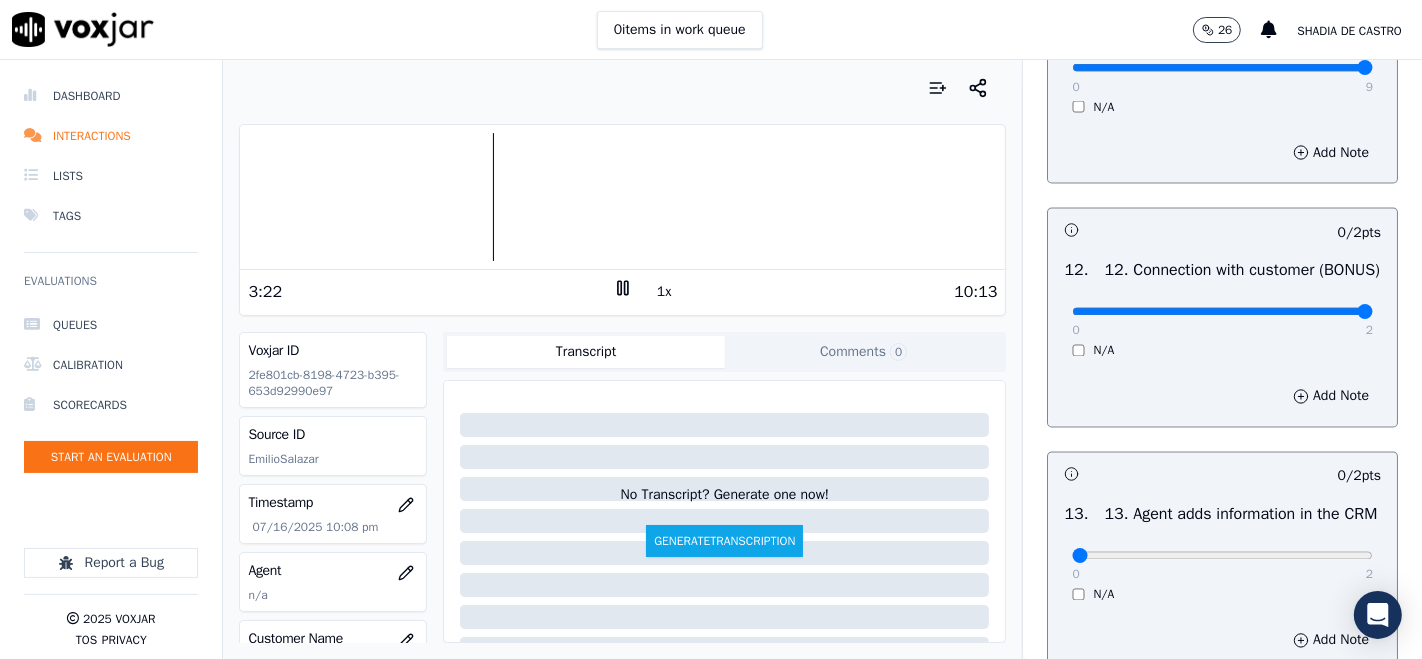 type on "2" 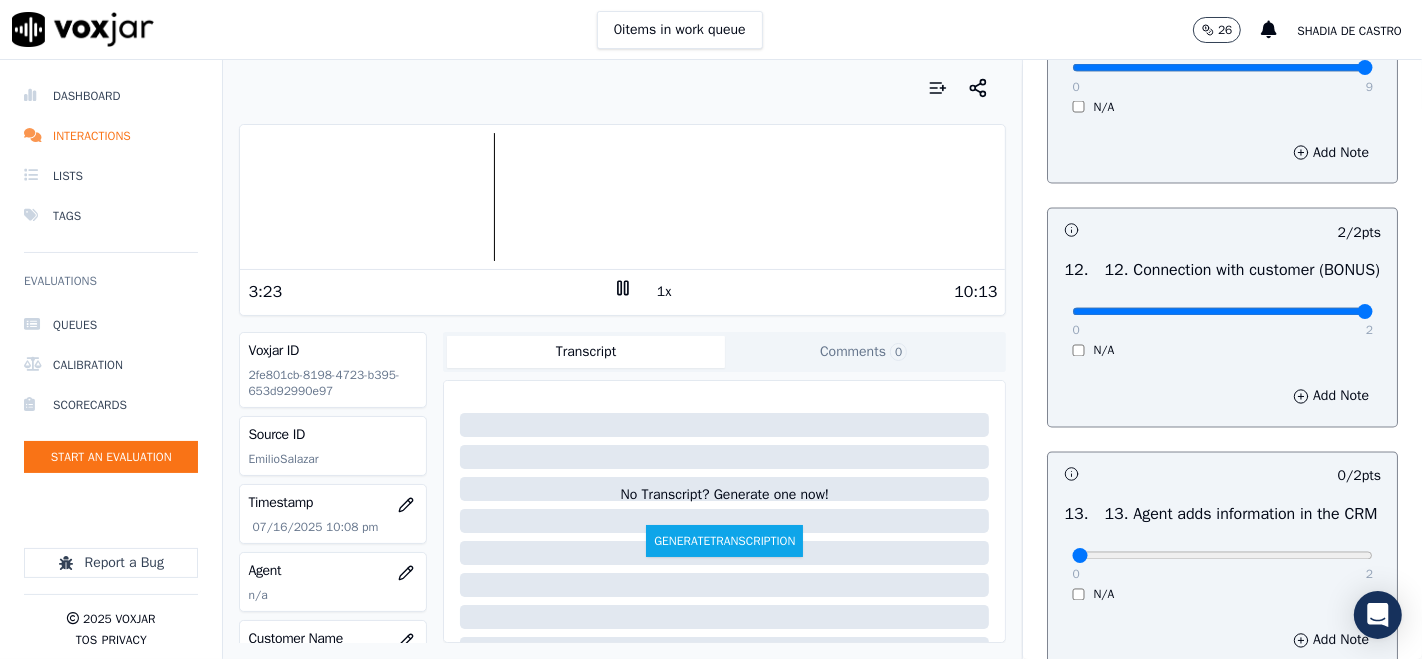 scroll, scrollTop: 3222, scrollLeft: 0, axis: vertical 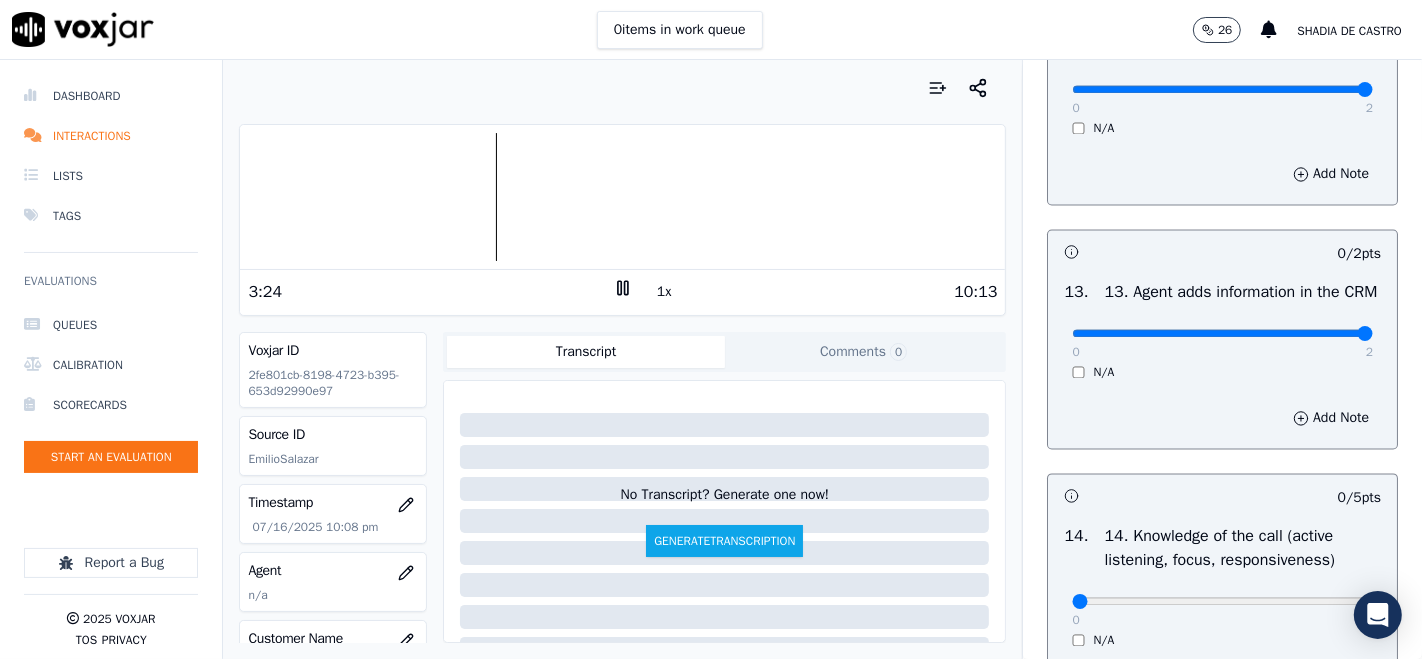 type on "2" 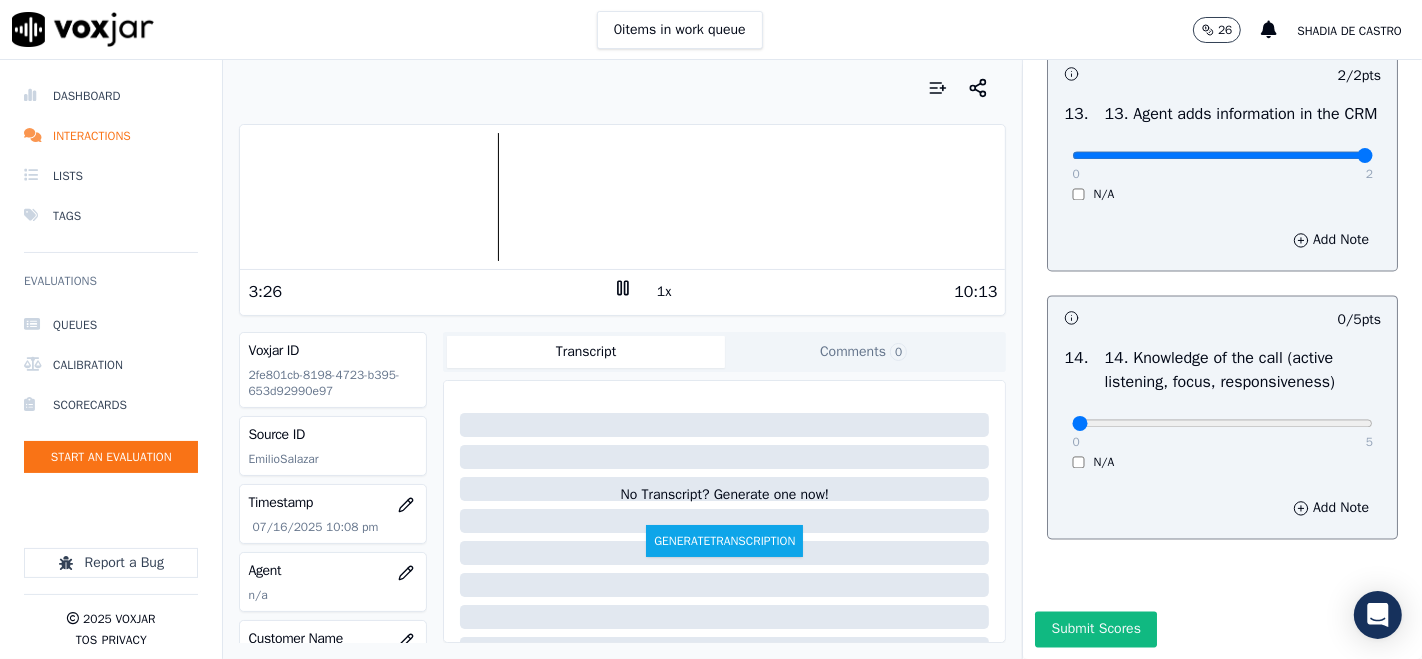 scroll, scrollTop: 3555, scrollLeft: 0, axis: vertical 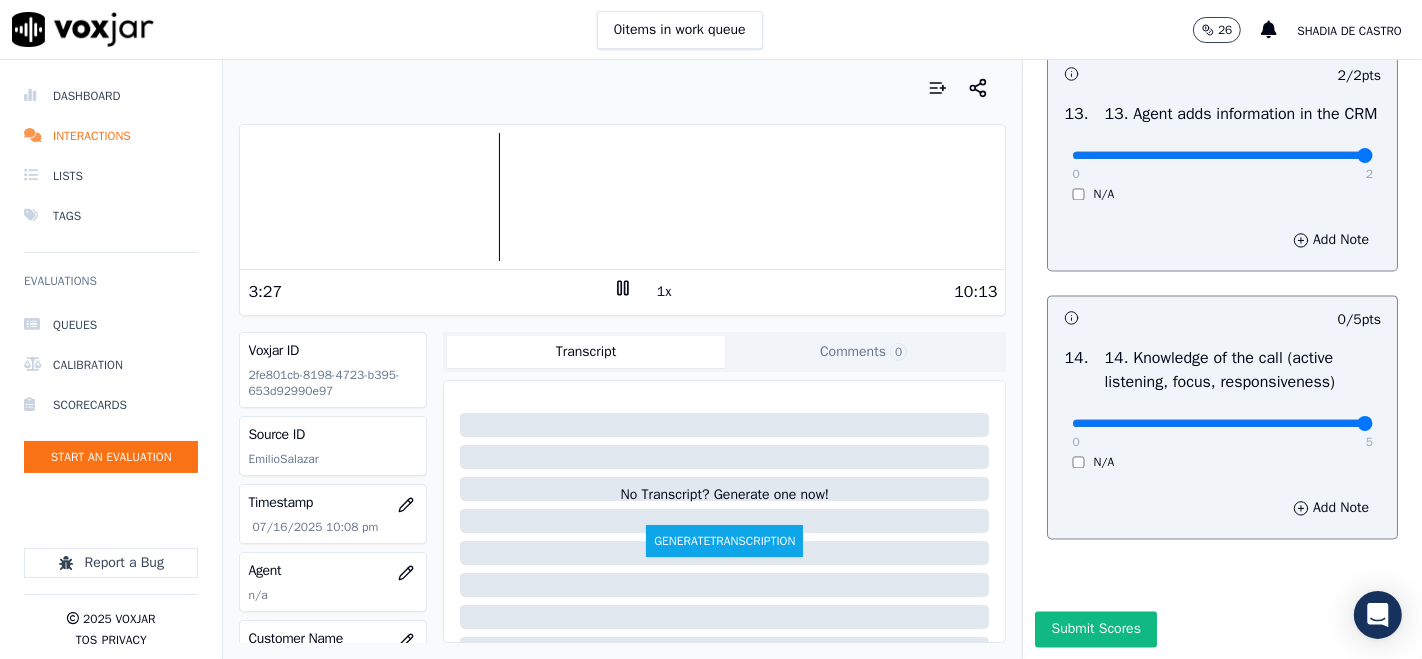 type on "5" 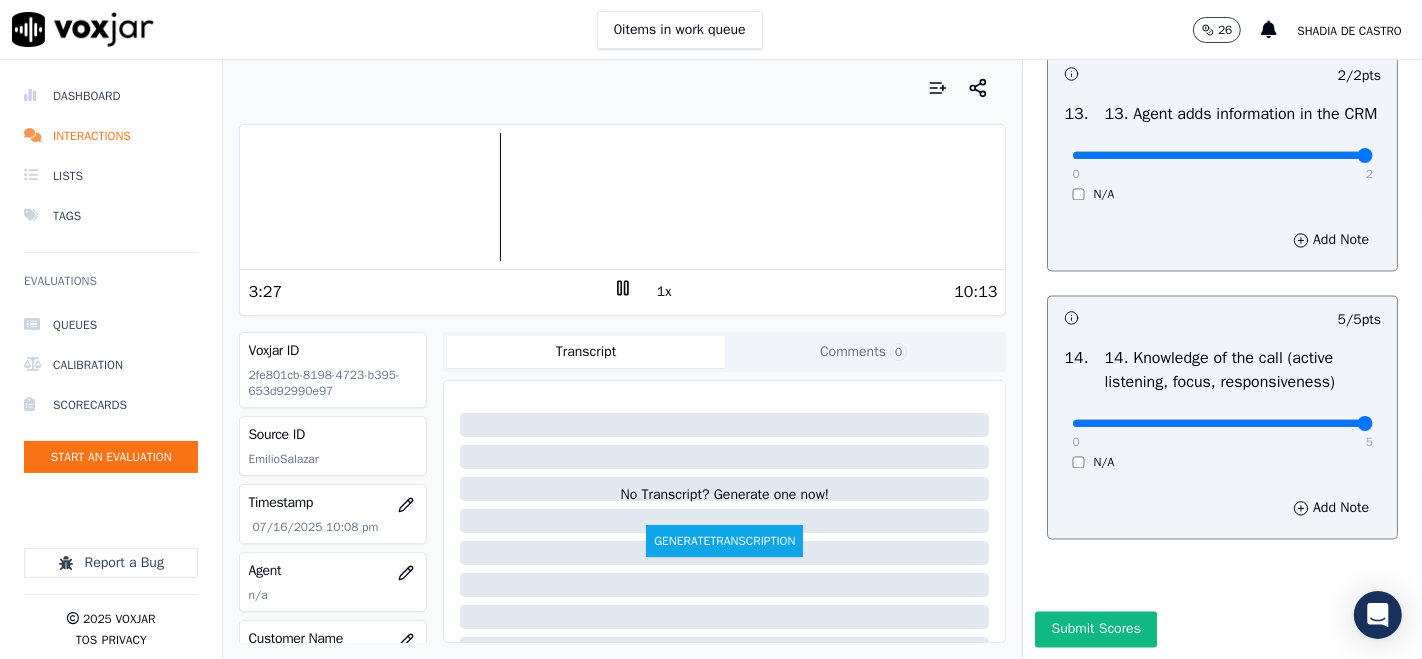 scroll, scrollTop: 3606, scrollLeft: 0, axis: vertical 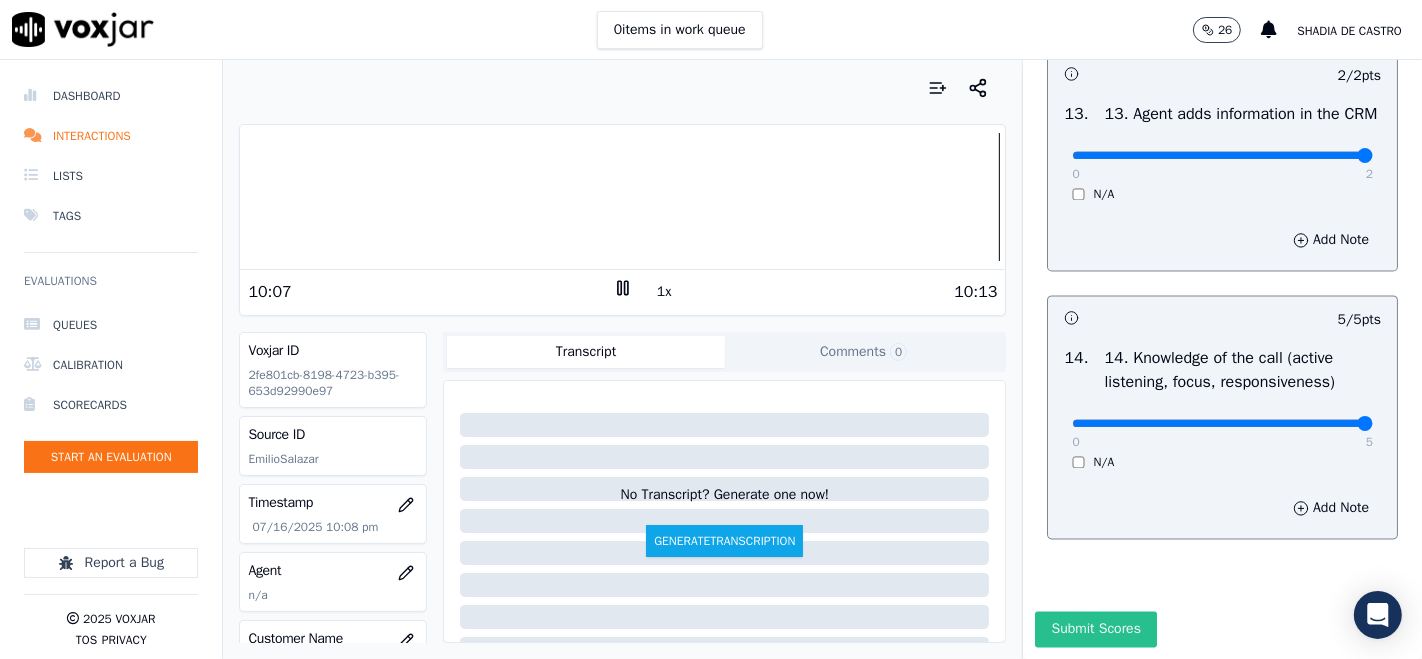 click on "Submit Scores" at bounding box center (1095, 629) 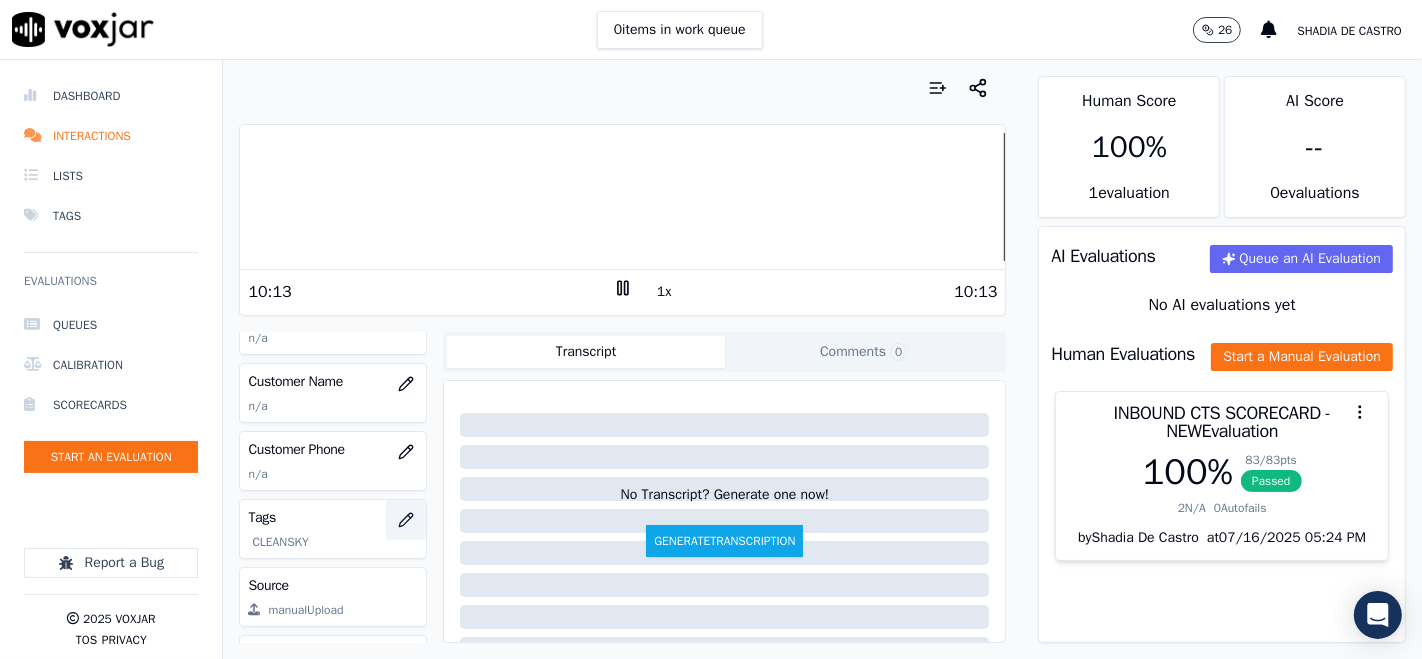 scroll, scrollTop: 222, scrollLeft: 0, axis: vertical 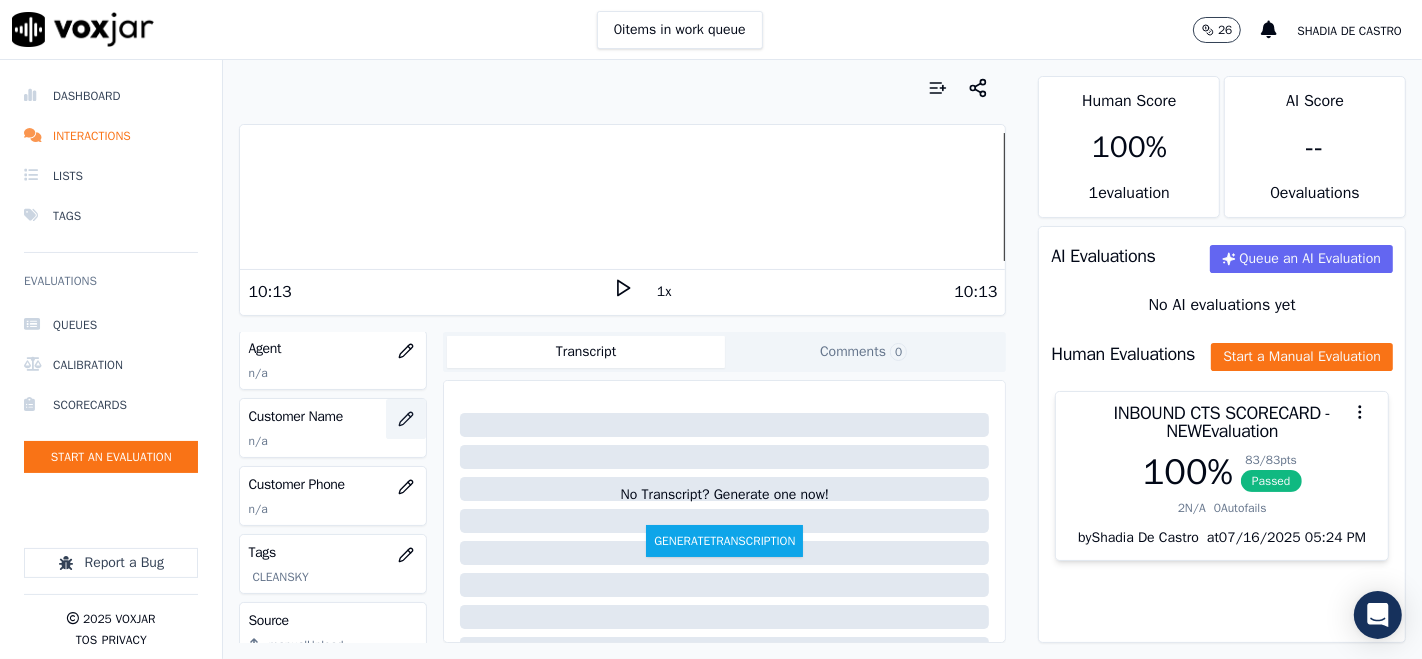 click 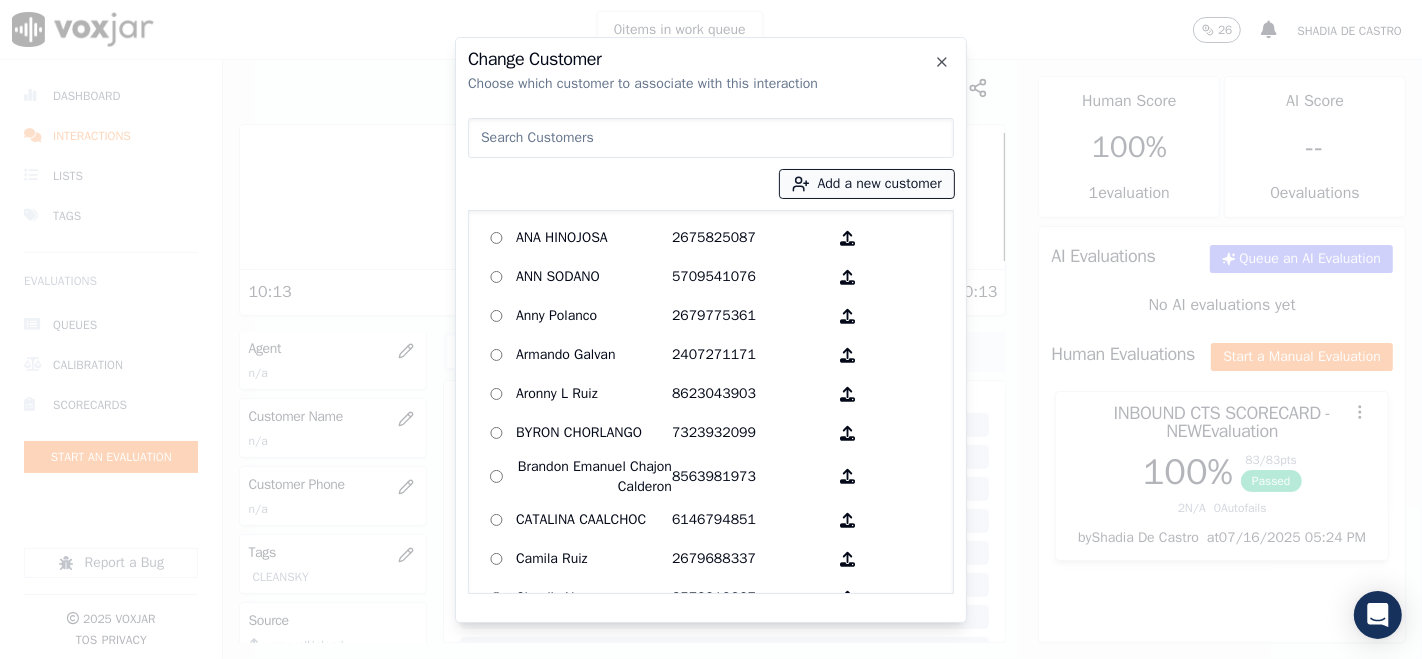 click 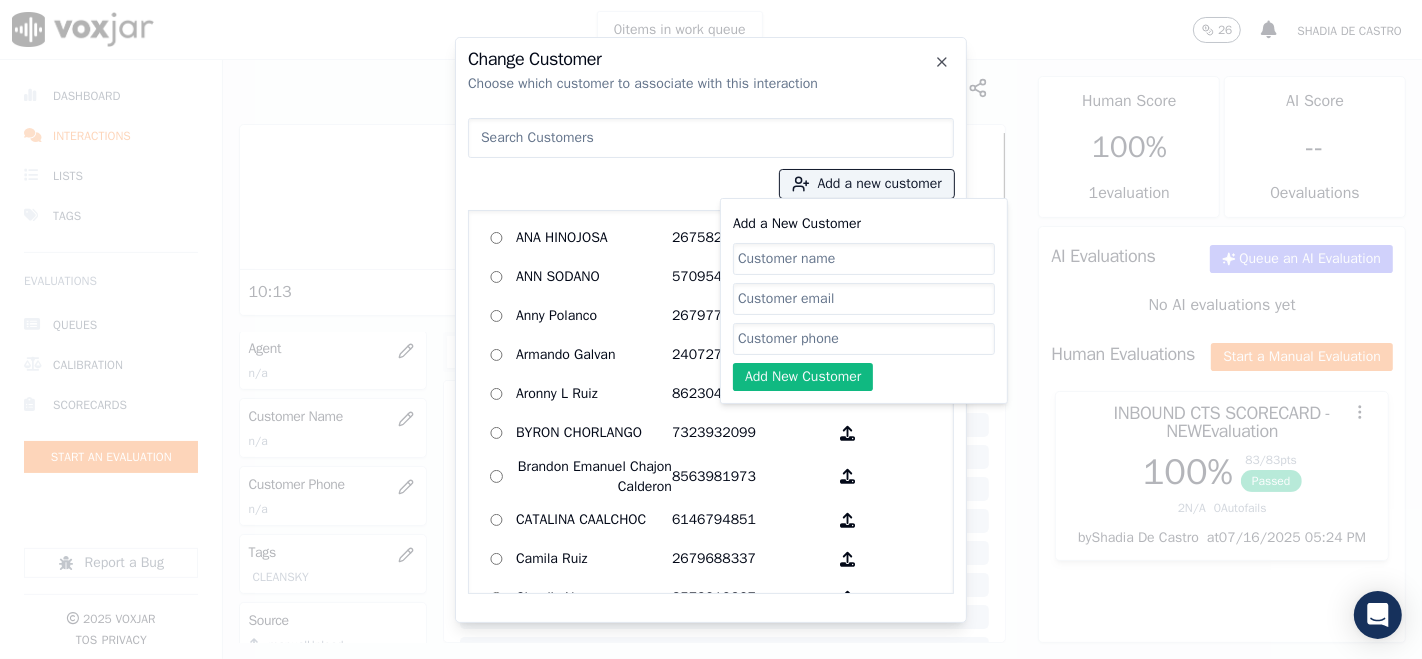 paste on "[FIRST] [LAST]" 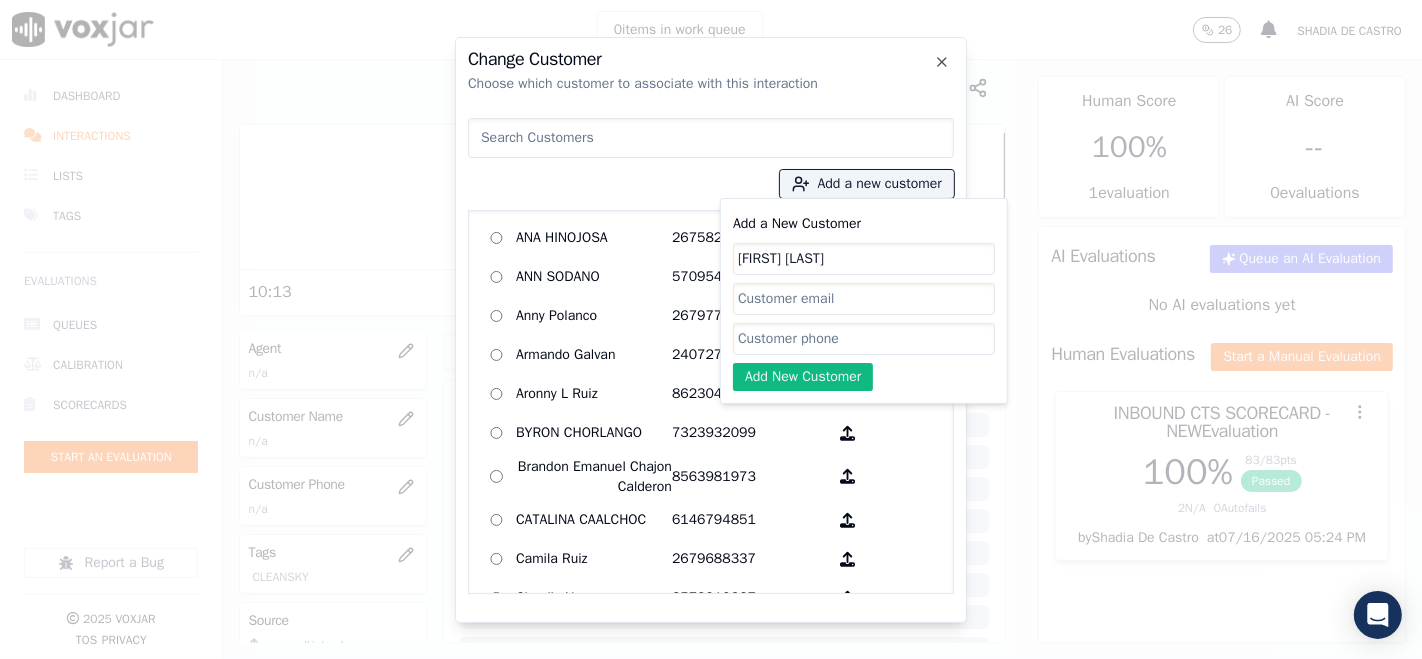 type on "[FIRST] [LAST]" 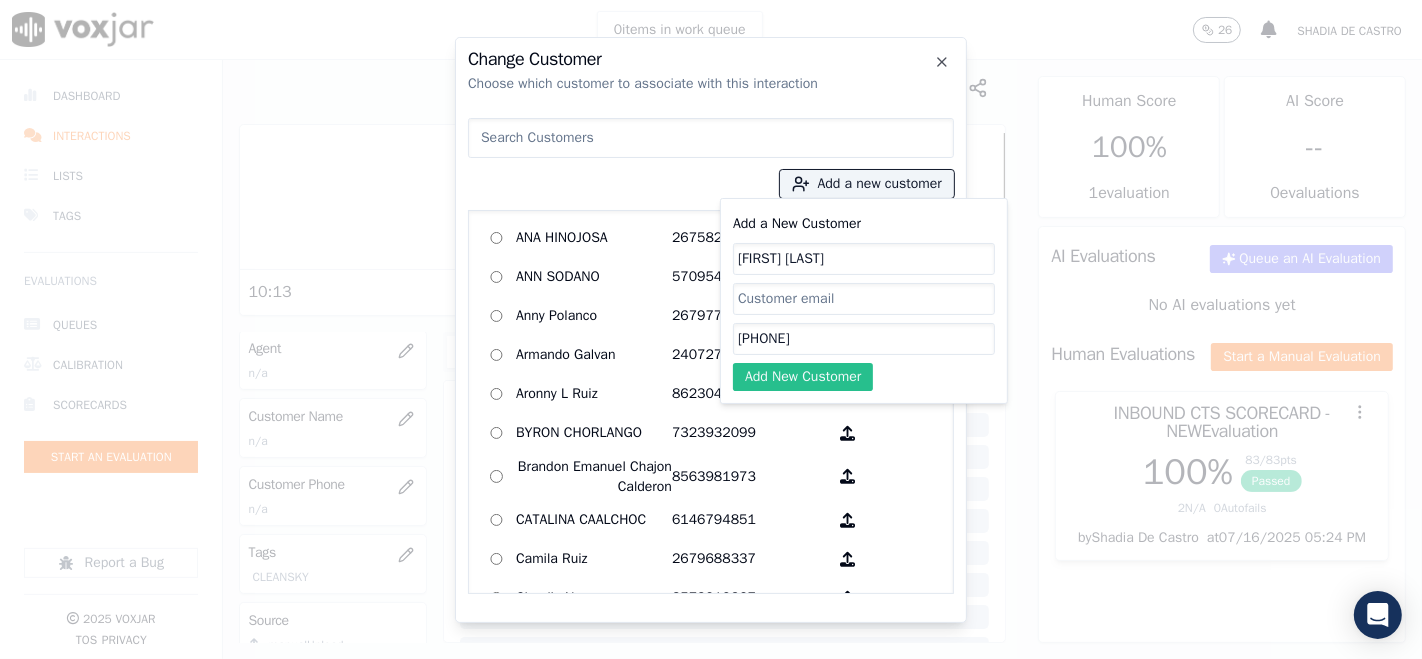 type on "[PHONE]" 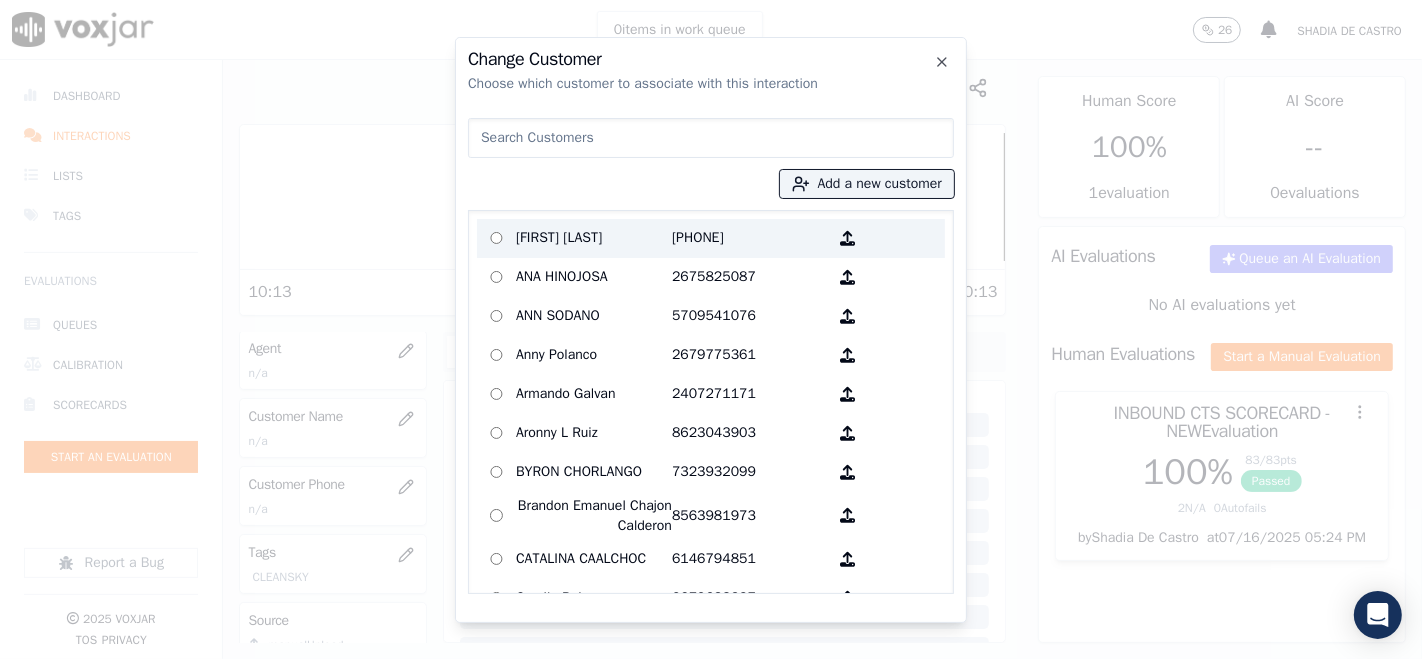 click on "[FIRST] [LAST]" at bounding box center (594, 238) 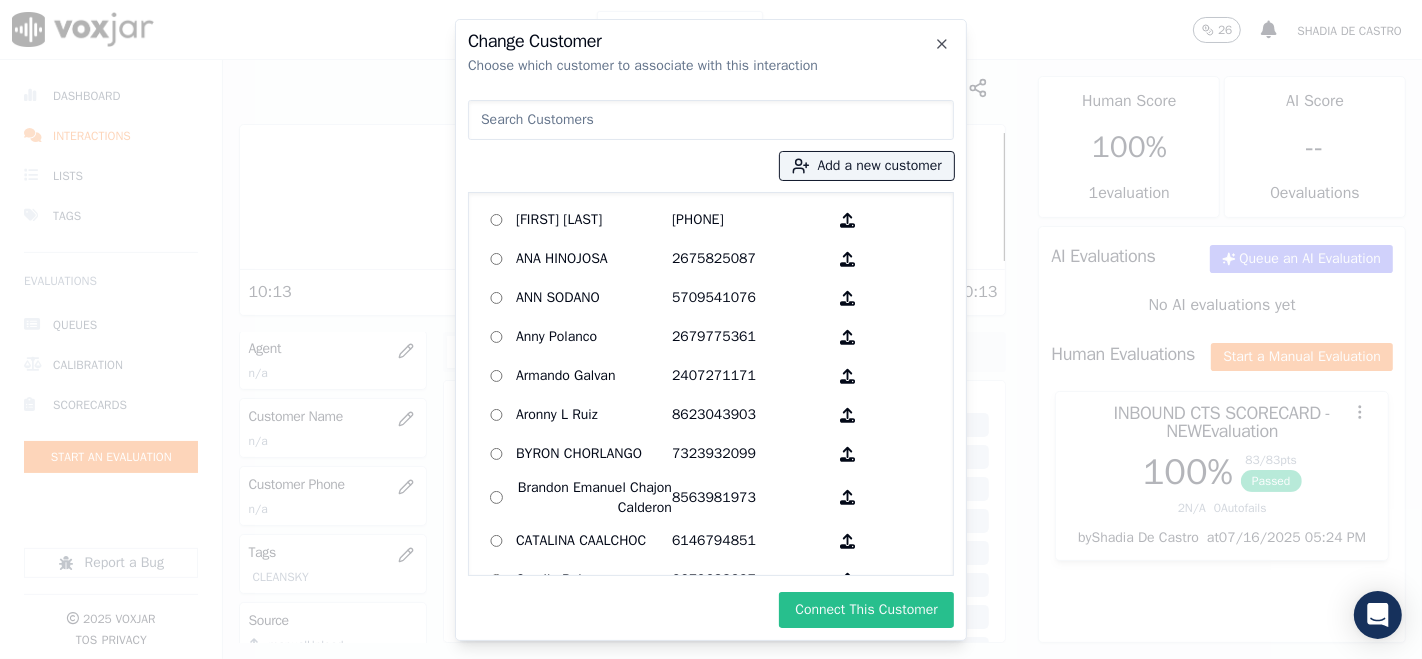 click on "Connect This Customer" at bounding box center [866, 610] 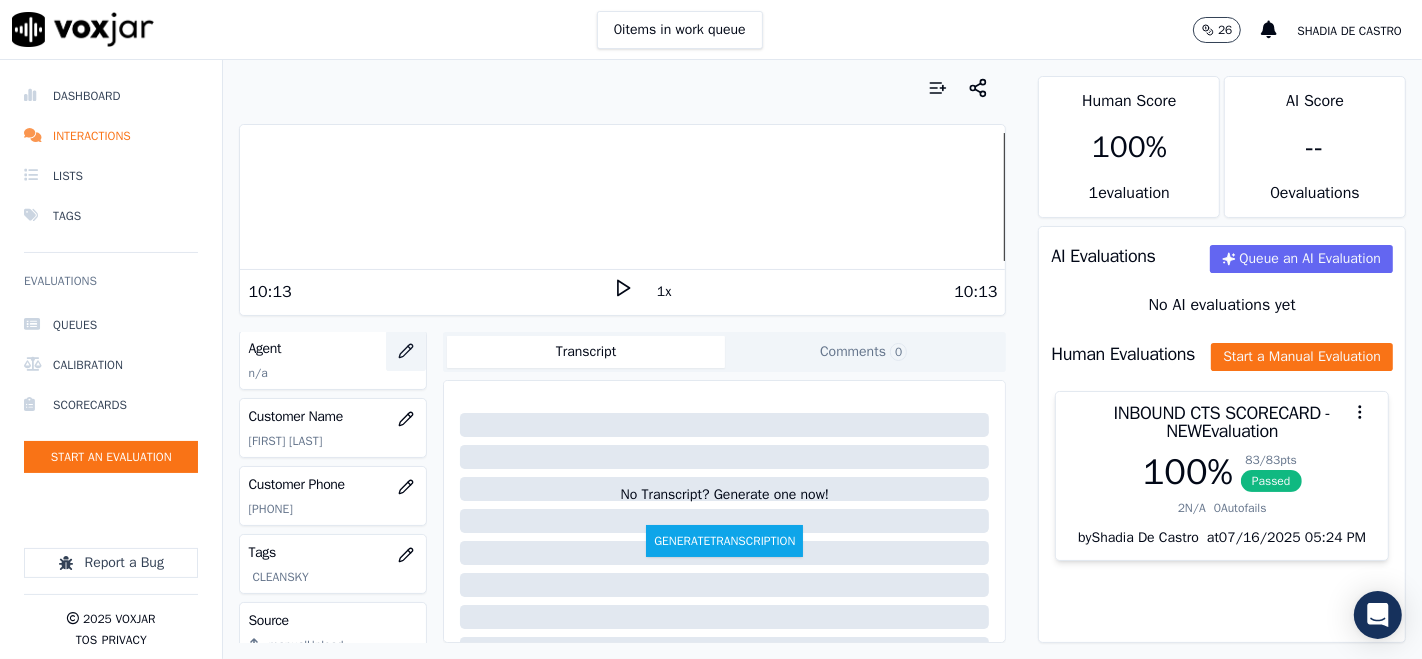 click 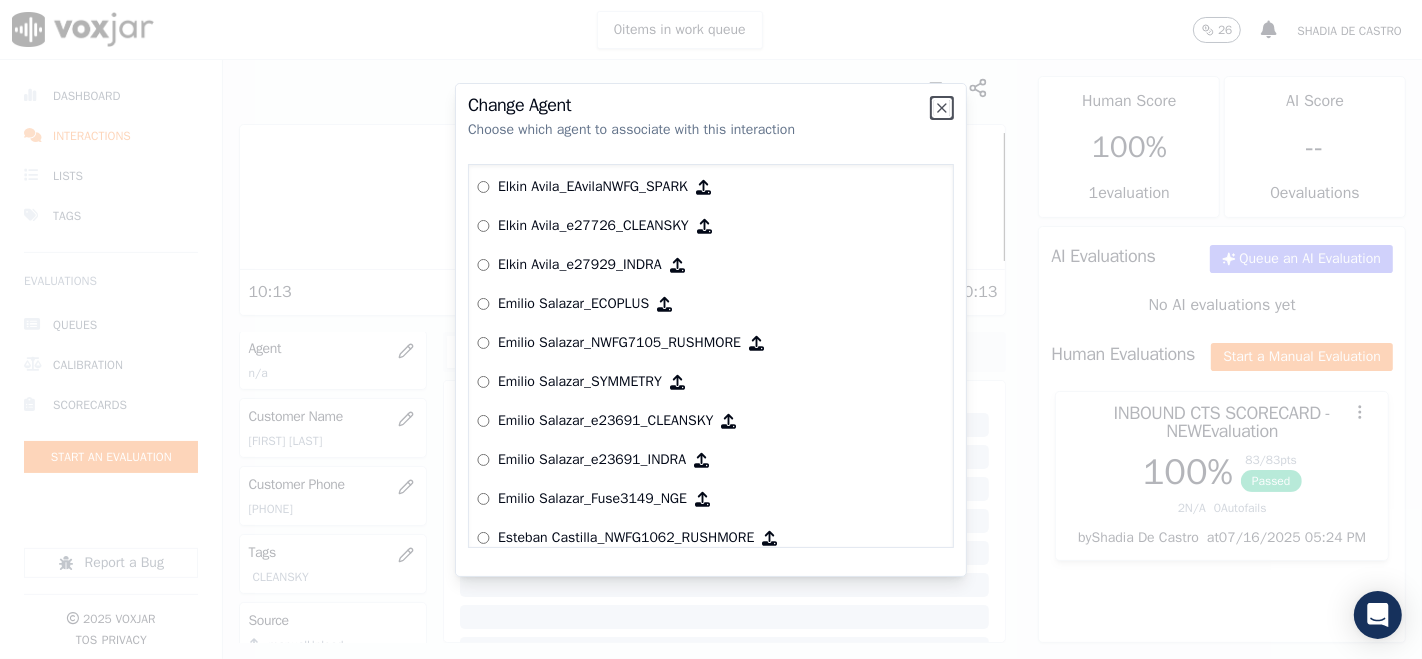 scroll, scrollTop: 2537, scrollLeft: 0, axis: vertical 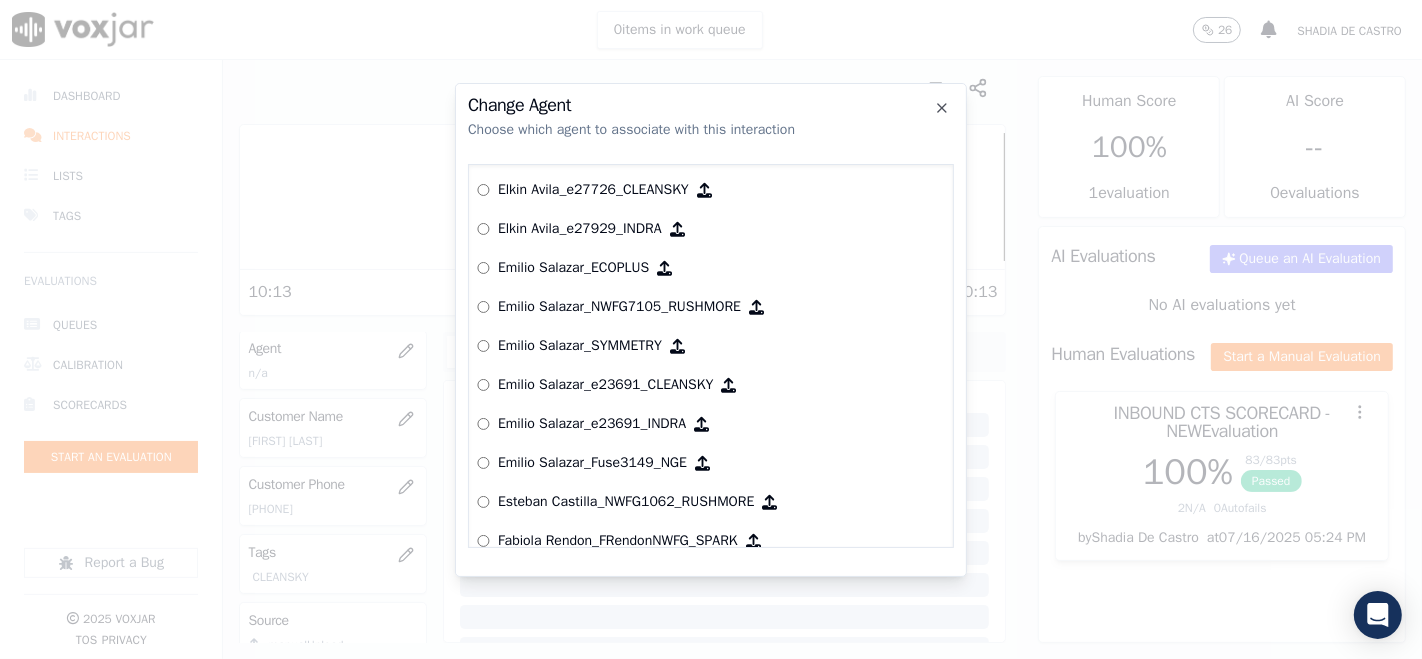 click on "Emilio Salazar_e23691_CLEANSKY" at bounding box center (605, 385) 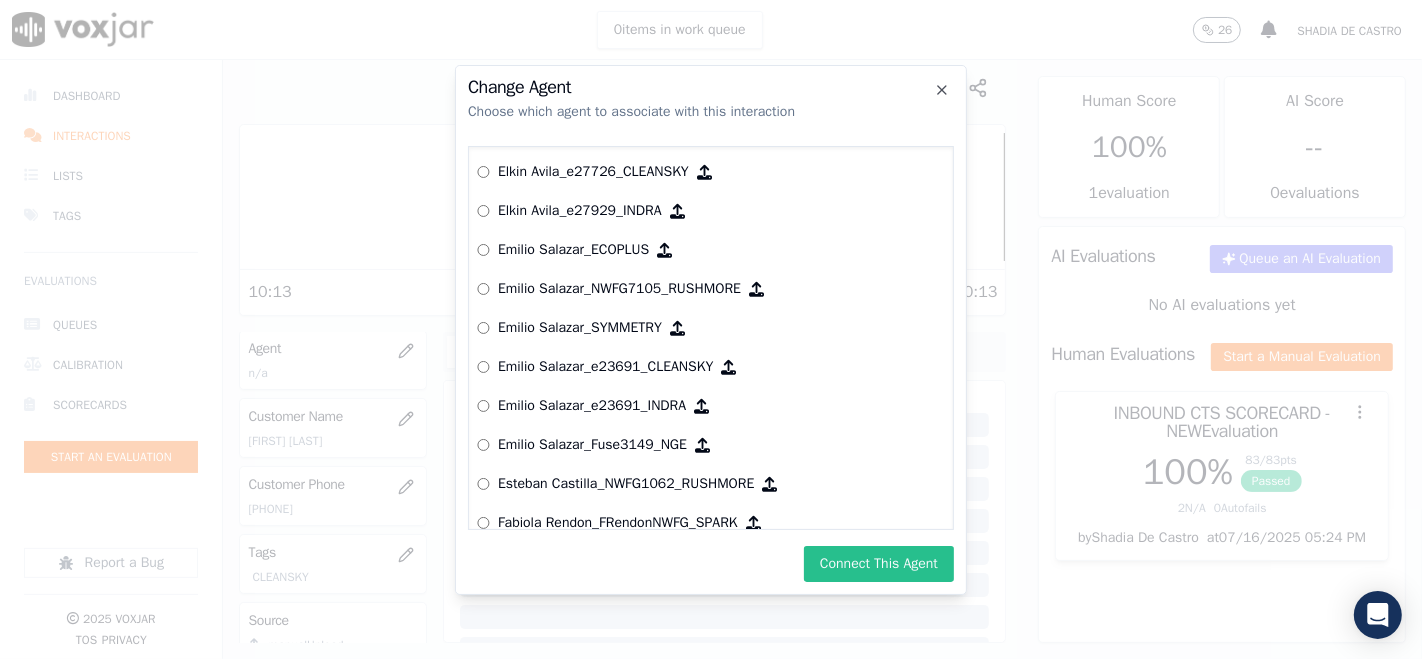 click on "Connect This Agent" at bounding box center [879, 564] 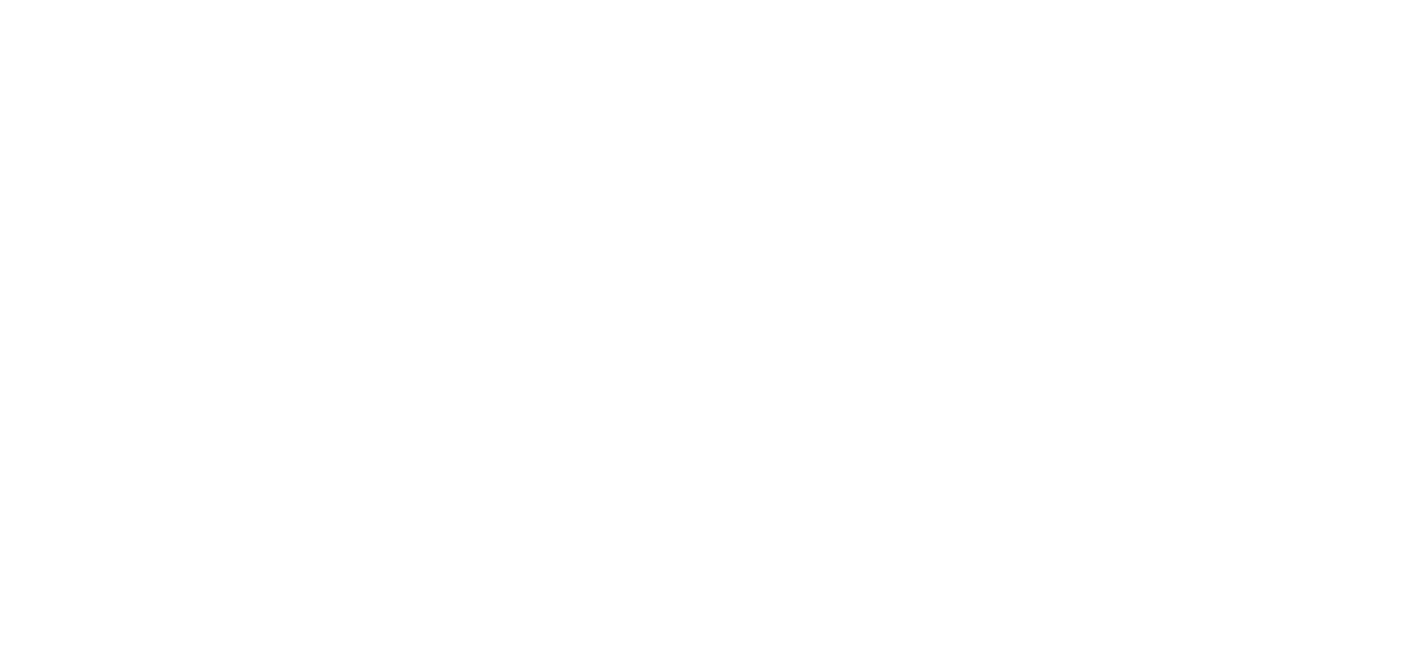 scroll, scrollTop: 0, scrollLeft: 0, axis: both 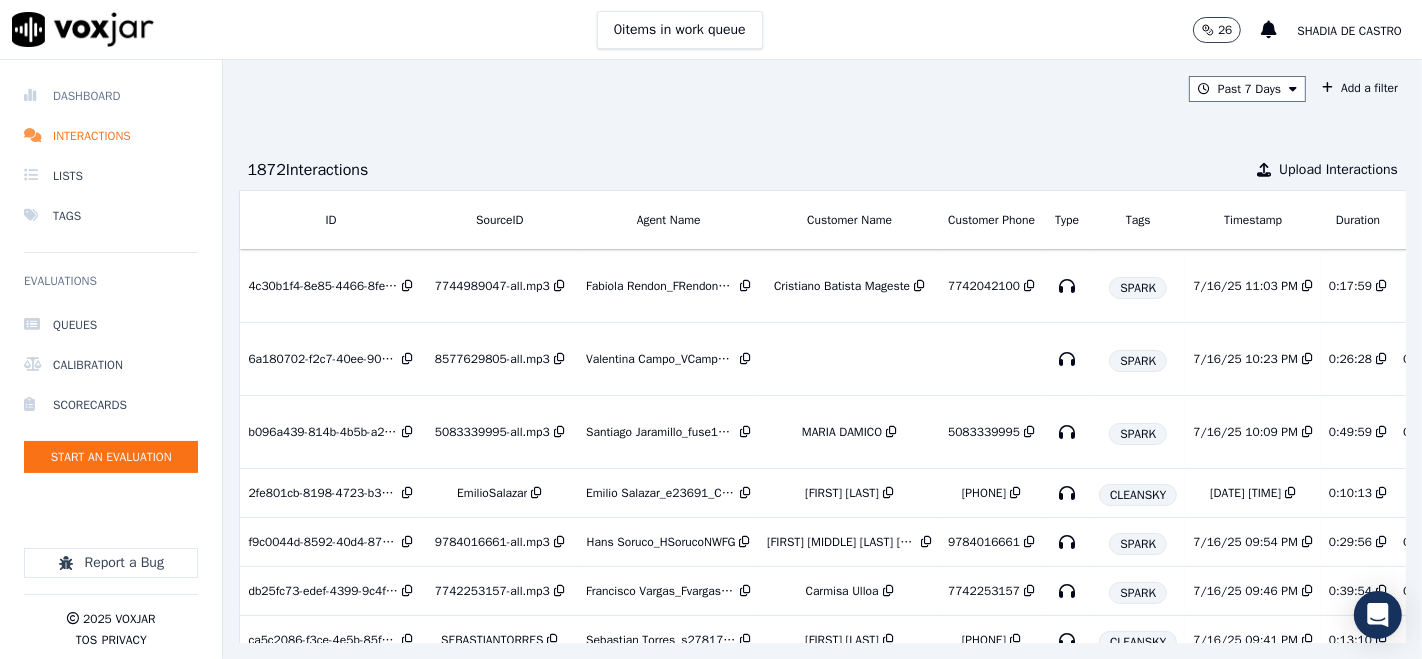 click on "Dashboard" at bounding box center (111, 96) 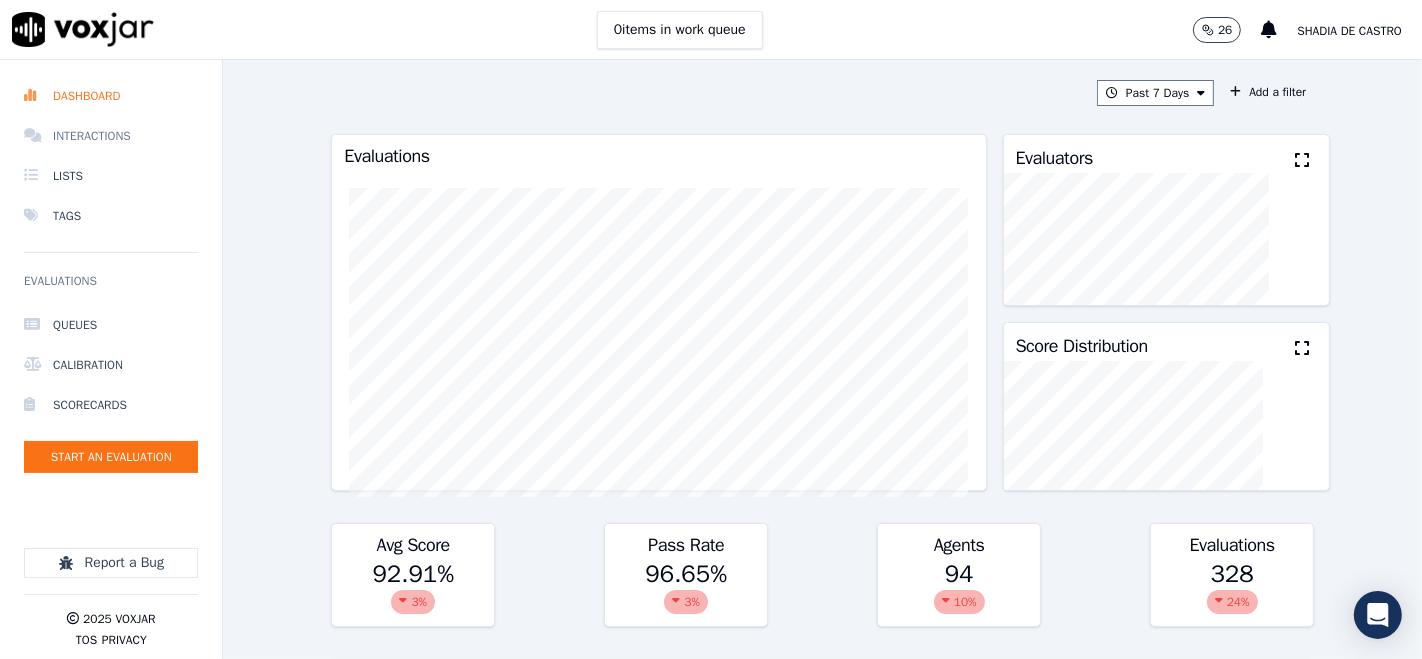 click on "Interactions" at bounding box center (111, 136) 